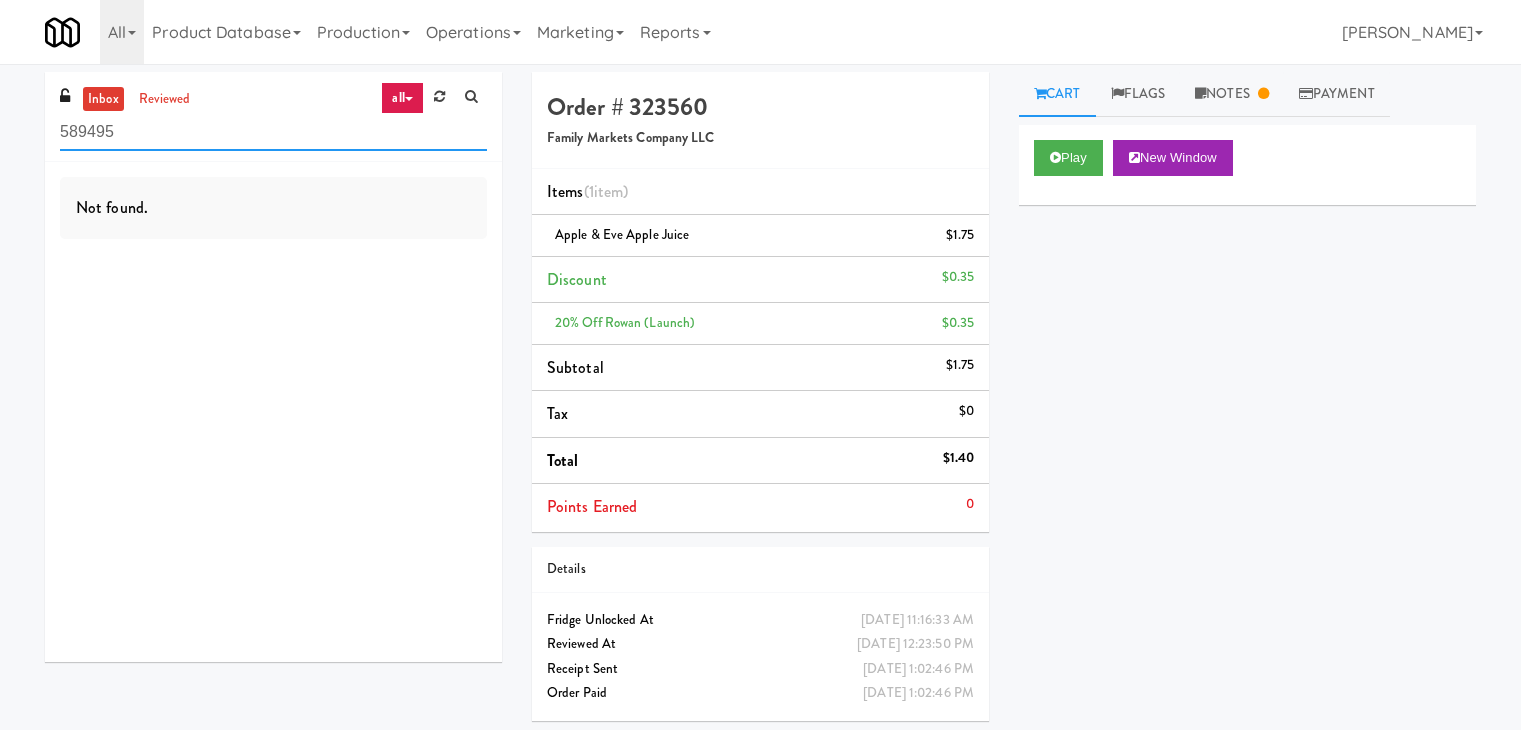 scroll, scrollTop: 0, scrollLeft: 0, axis: both 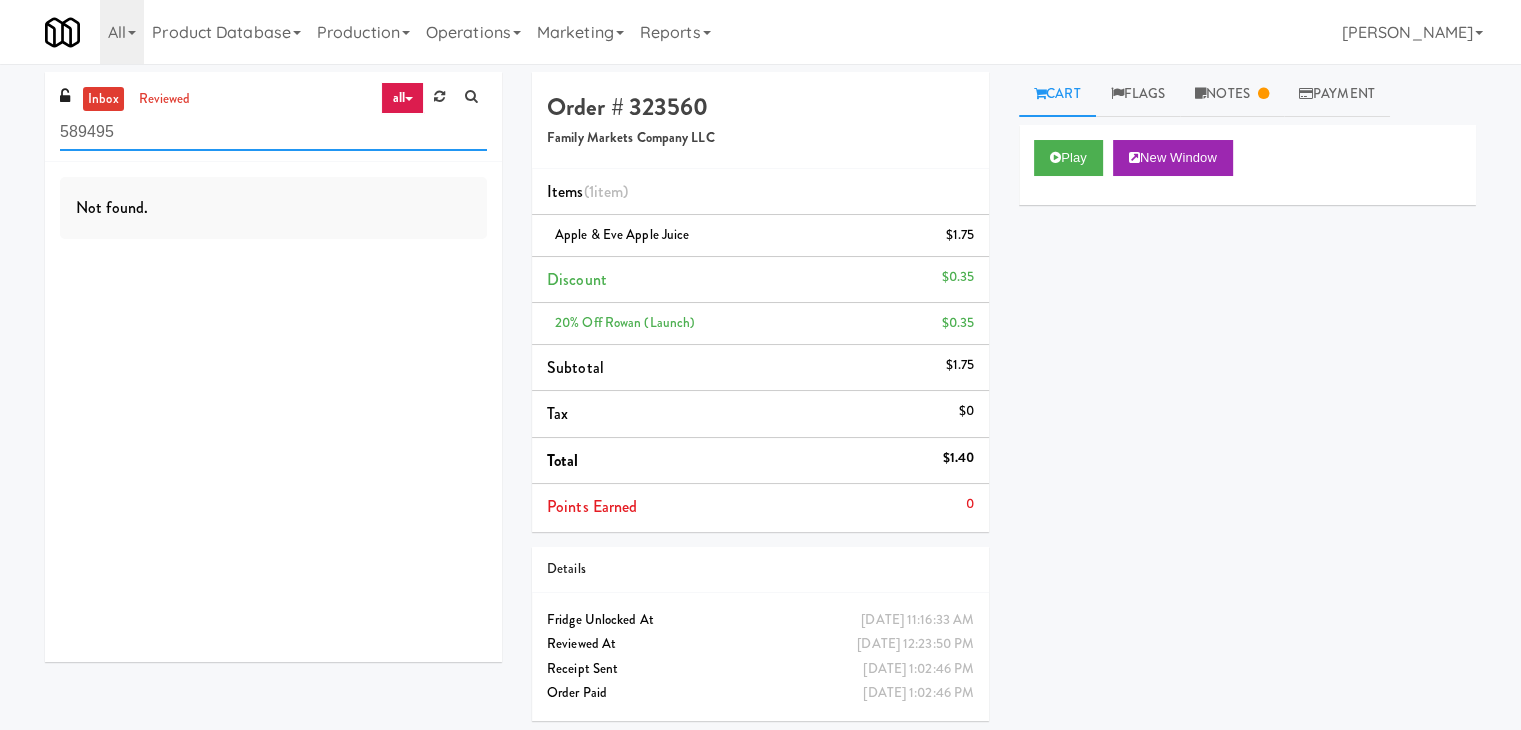 click on "589495" at bounding box center [273, 132] 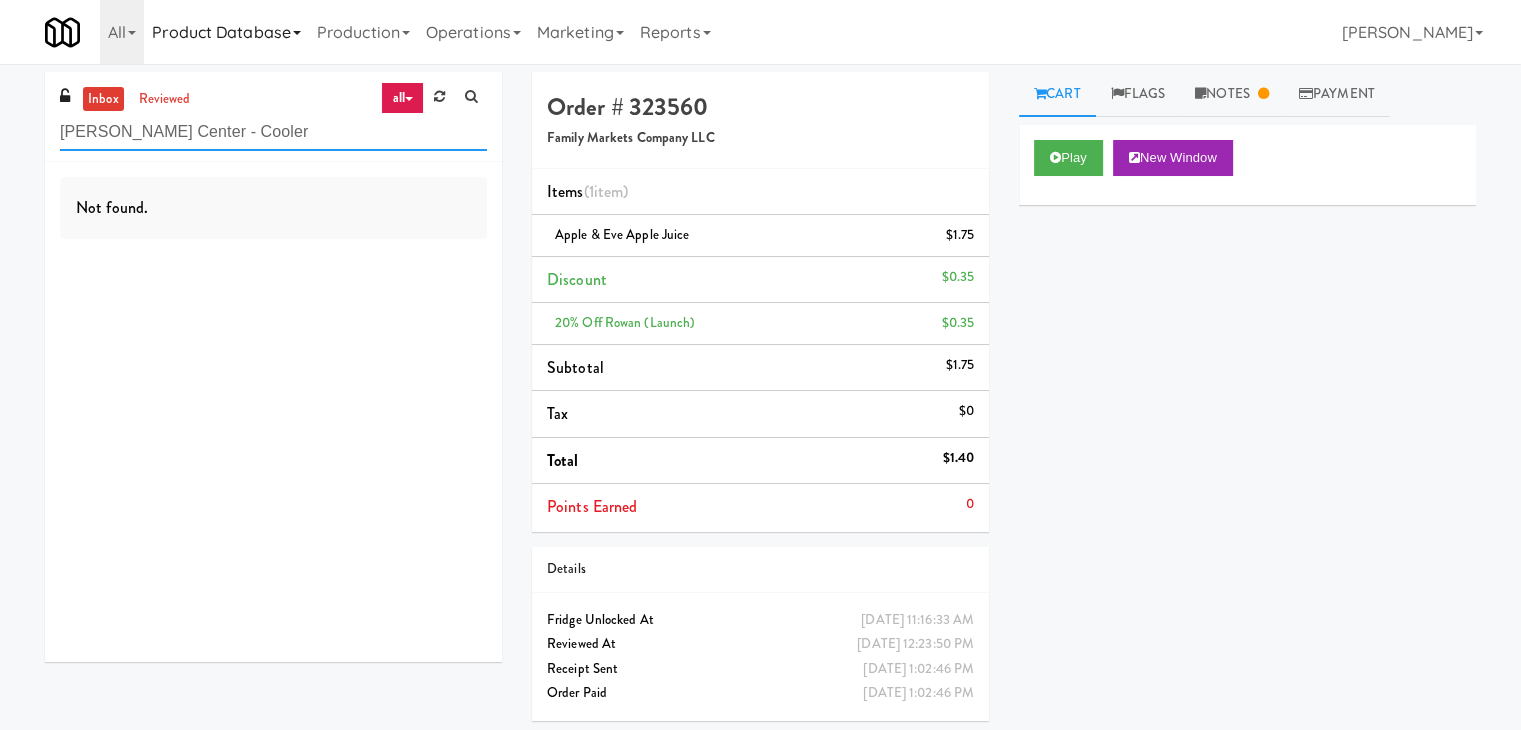 drag, startPoint x: 288, startPoint y: 131, endPoint x: 277, endPoint y: 4, distance: 127.47549 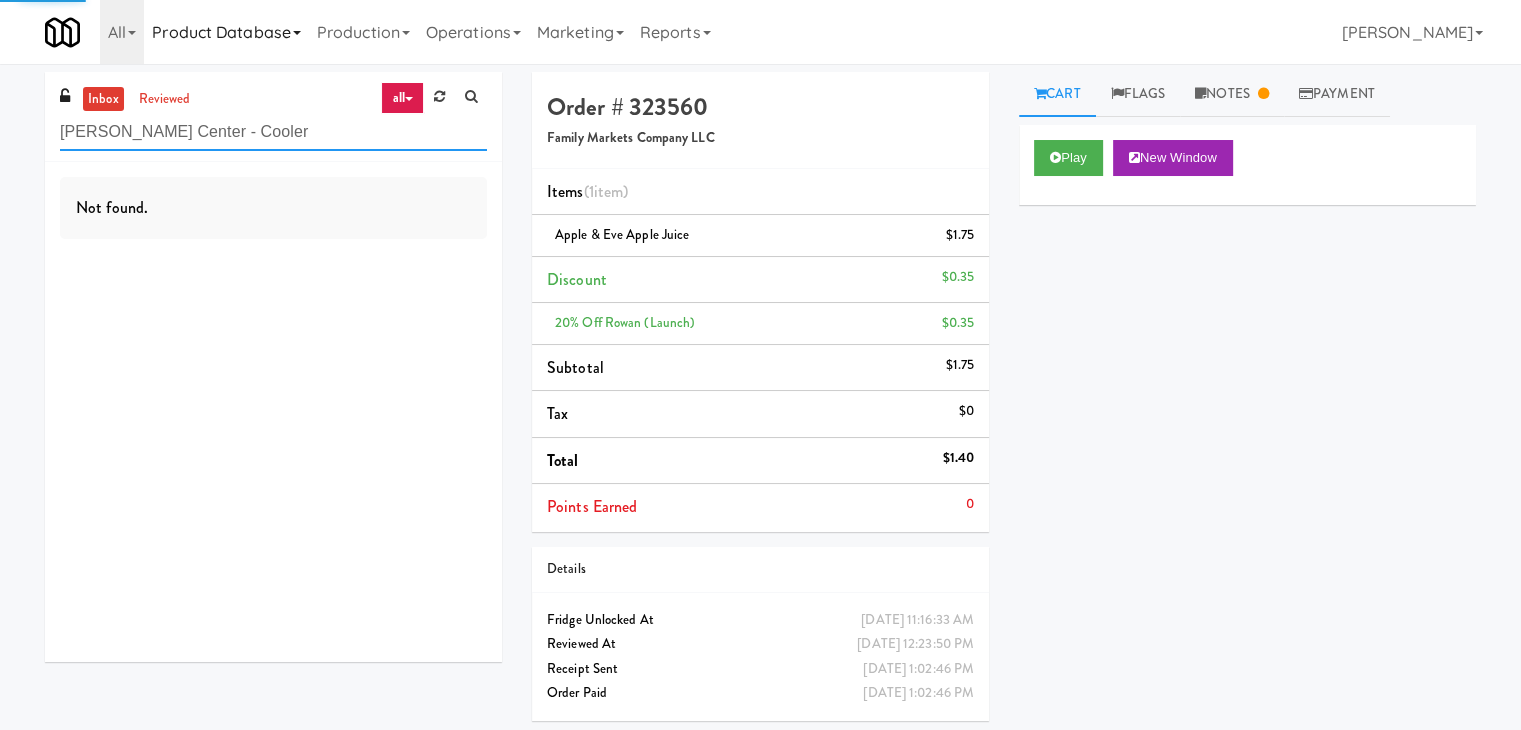 type on "[PERSON_NAME] Center - Cooler" 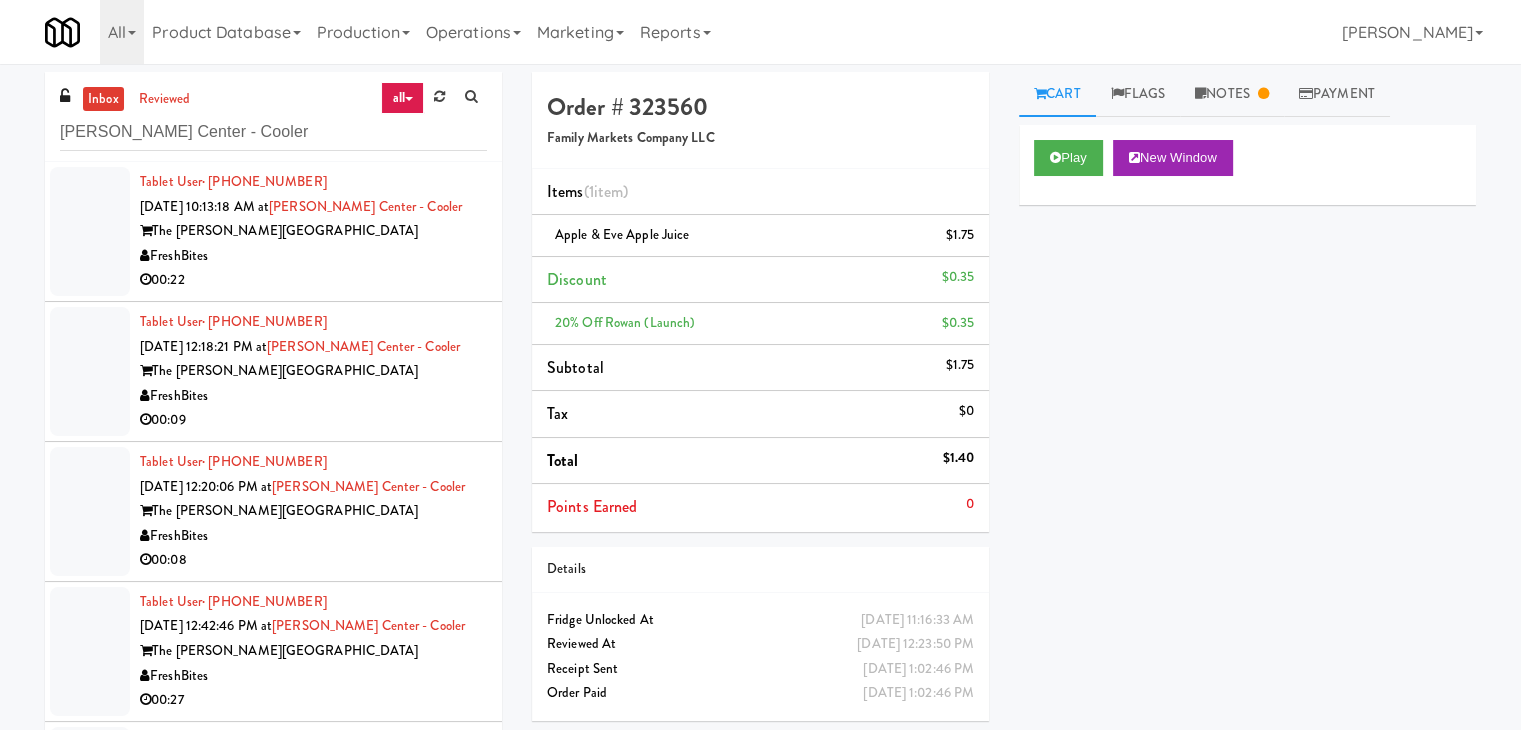 click on "FreshBites" at bounding box center (313, 256) 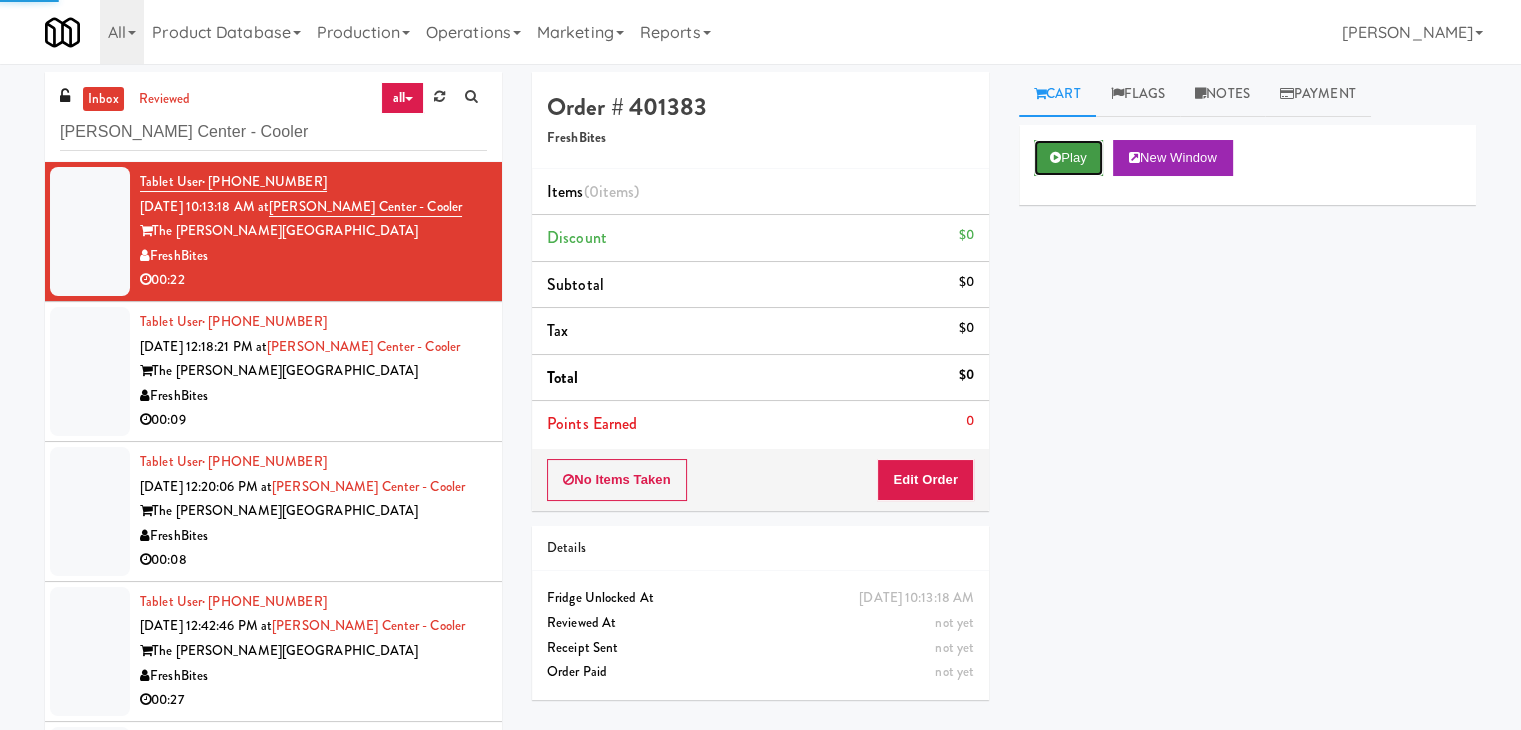 click on "Play" at bounding box center (1068, 158) 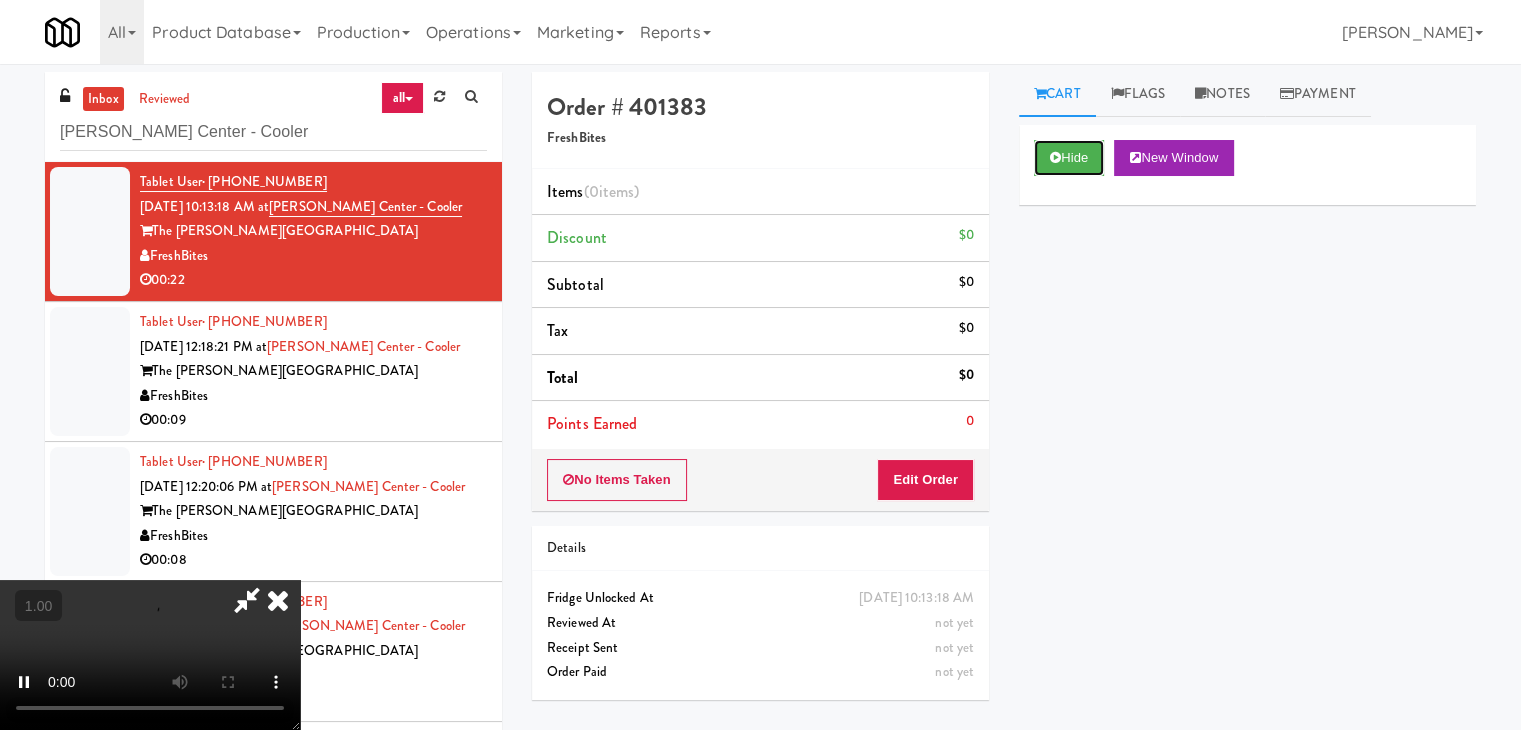 type 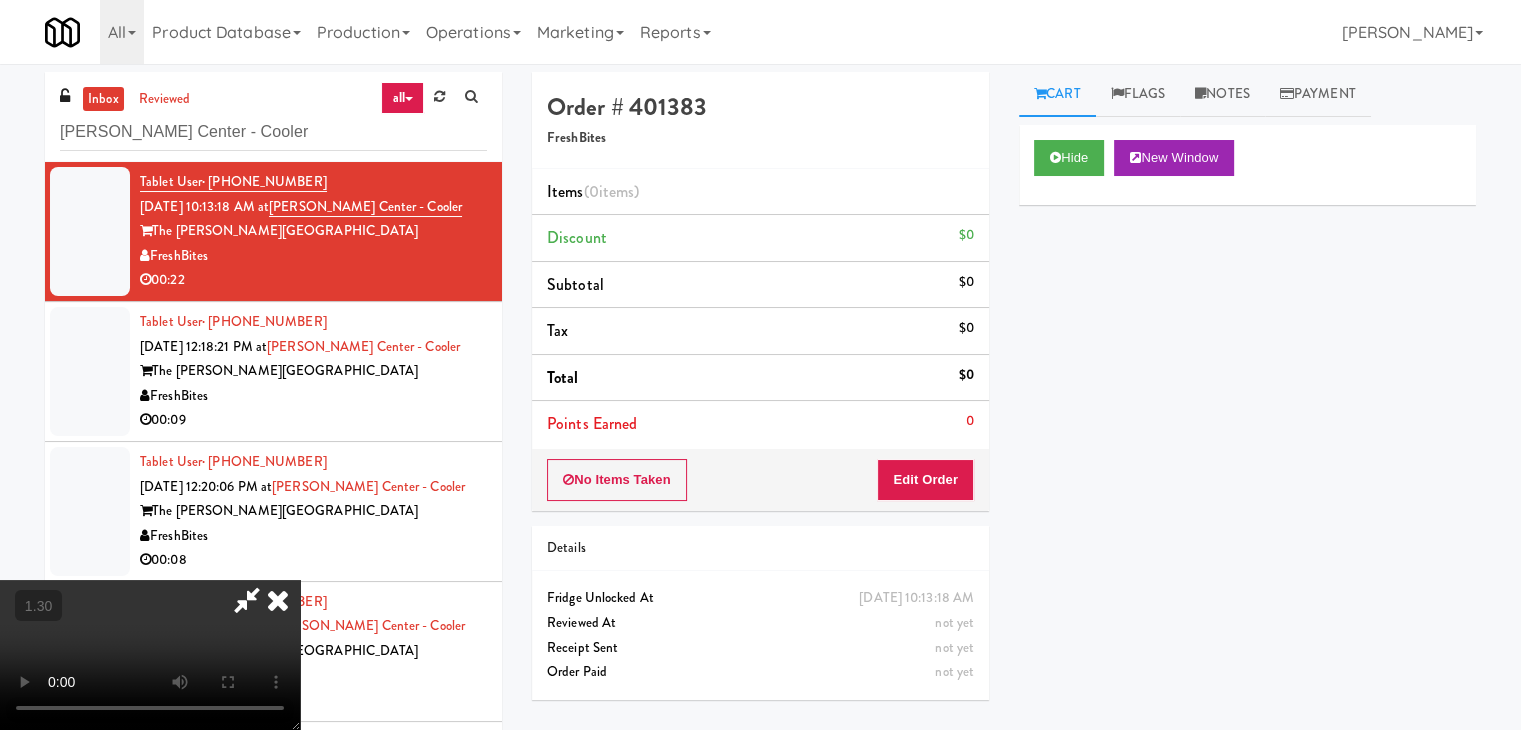 click at bounding box center [150, 655] 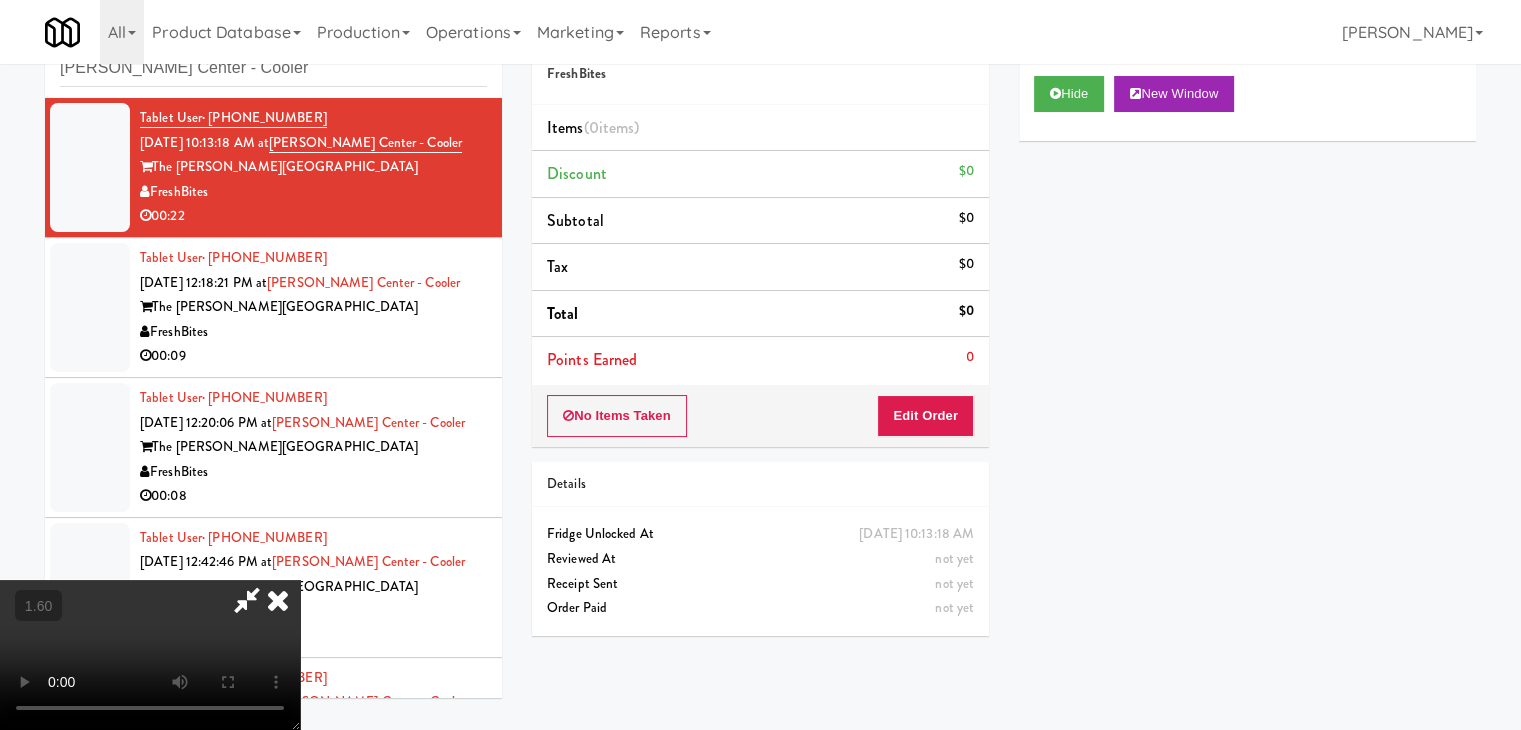 scroll, scrollTop: 0, scrollLeft: 0, axis: both 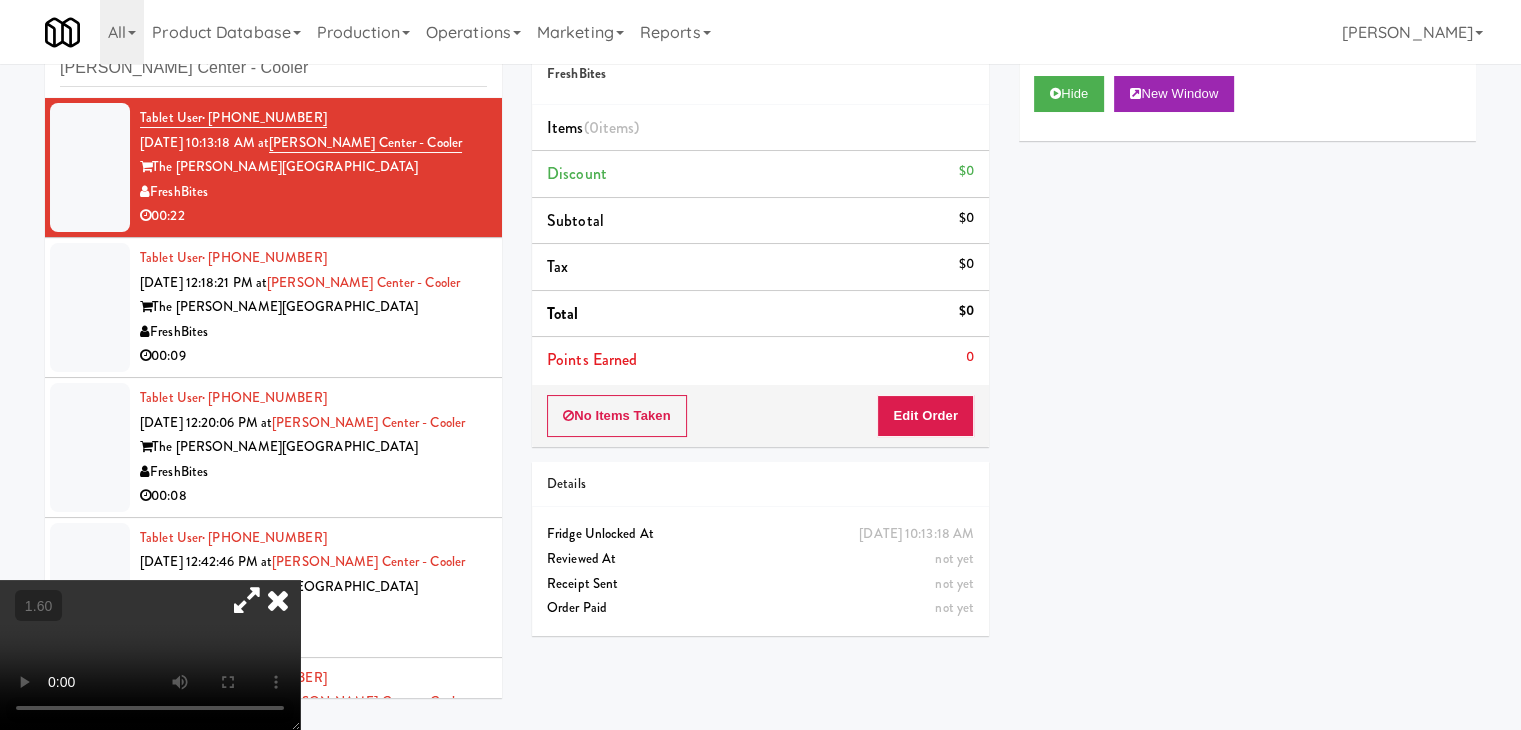 click at bounding box center (278, 600) 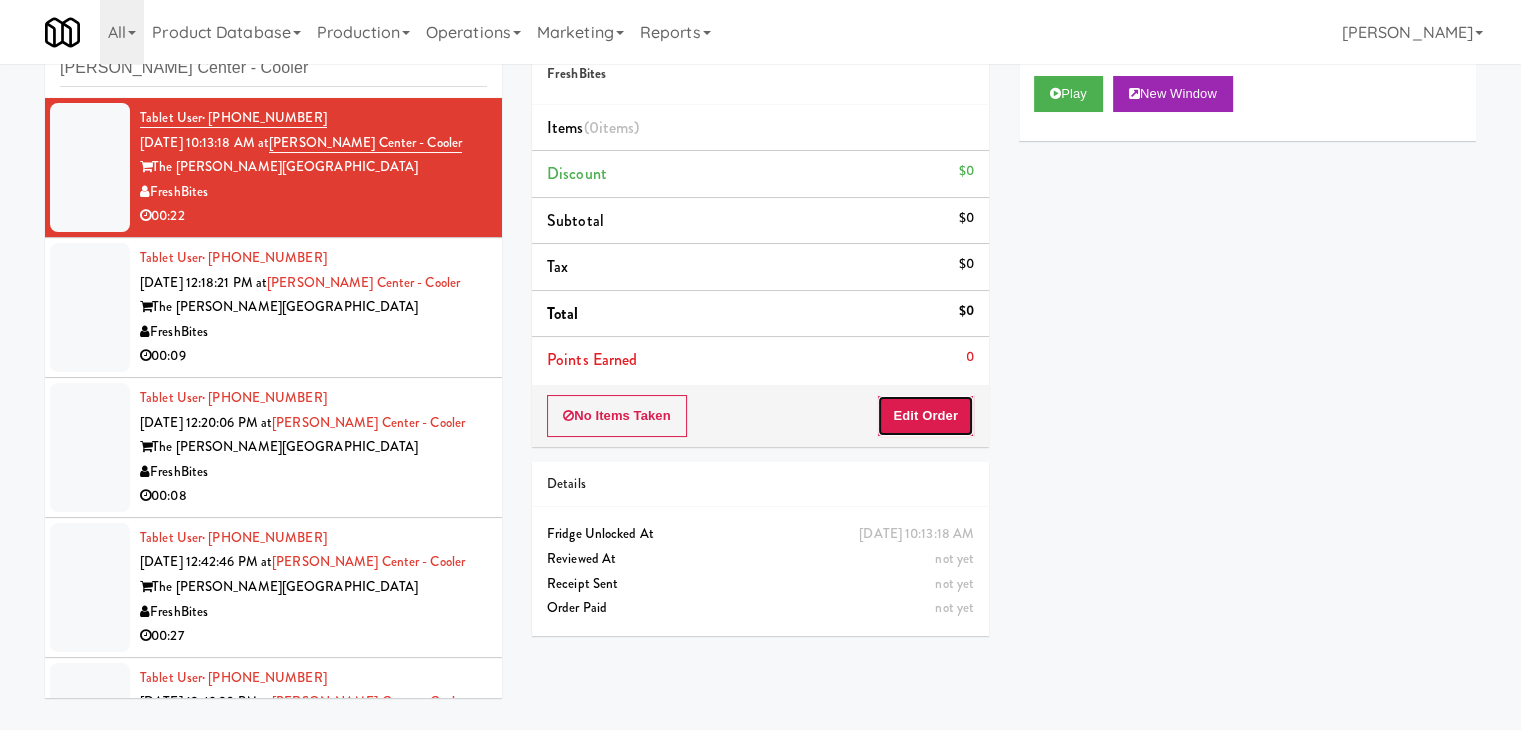 click on "Edit Order" at bounding box center (925, 416) 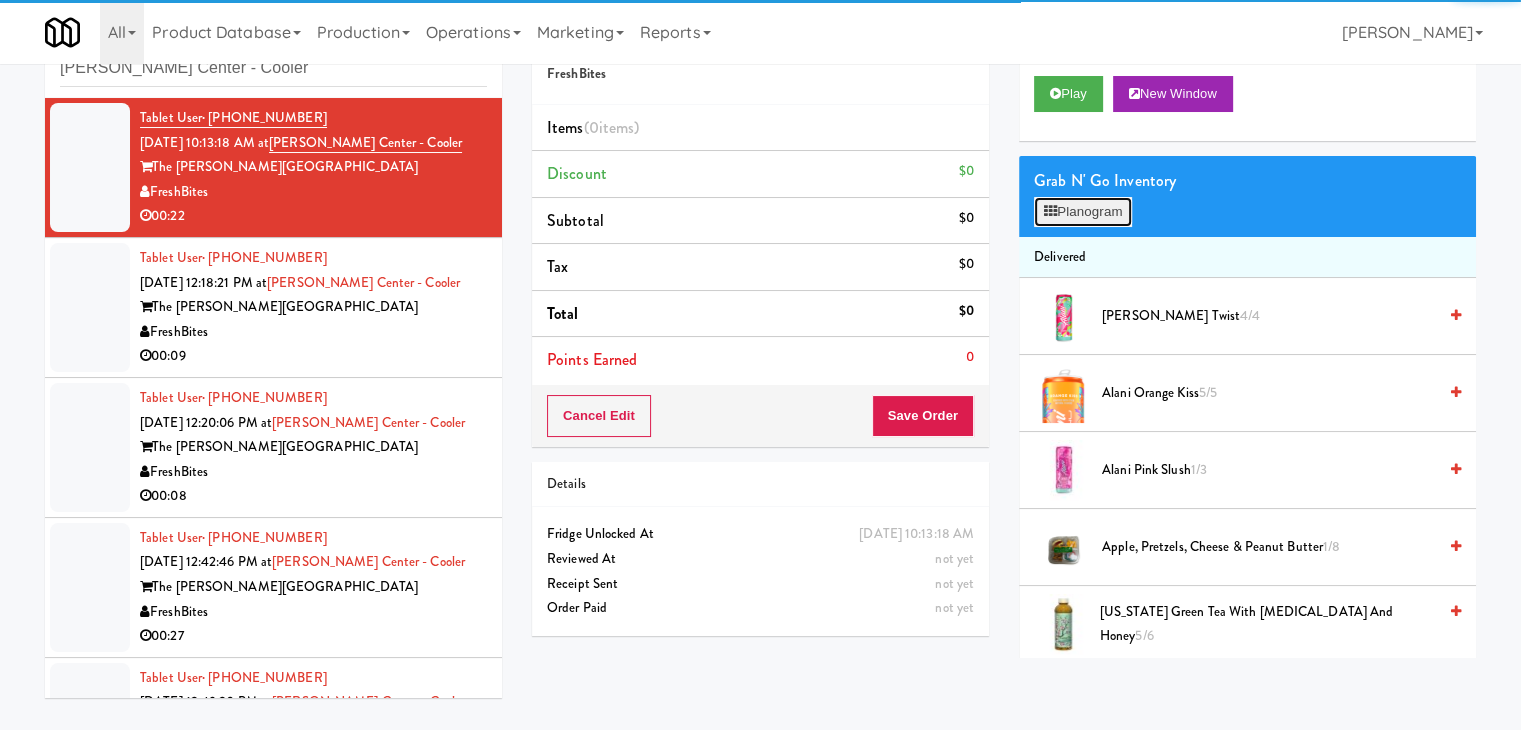 click on "Planogram" at bounding box center (1083, 212) 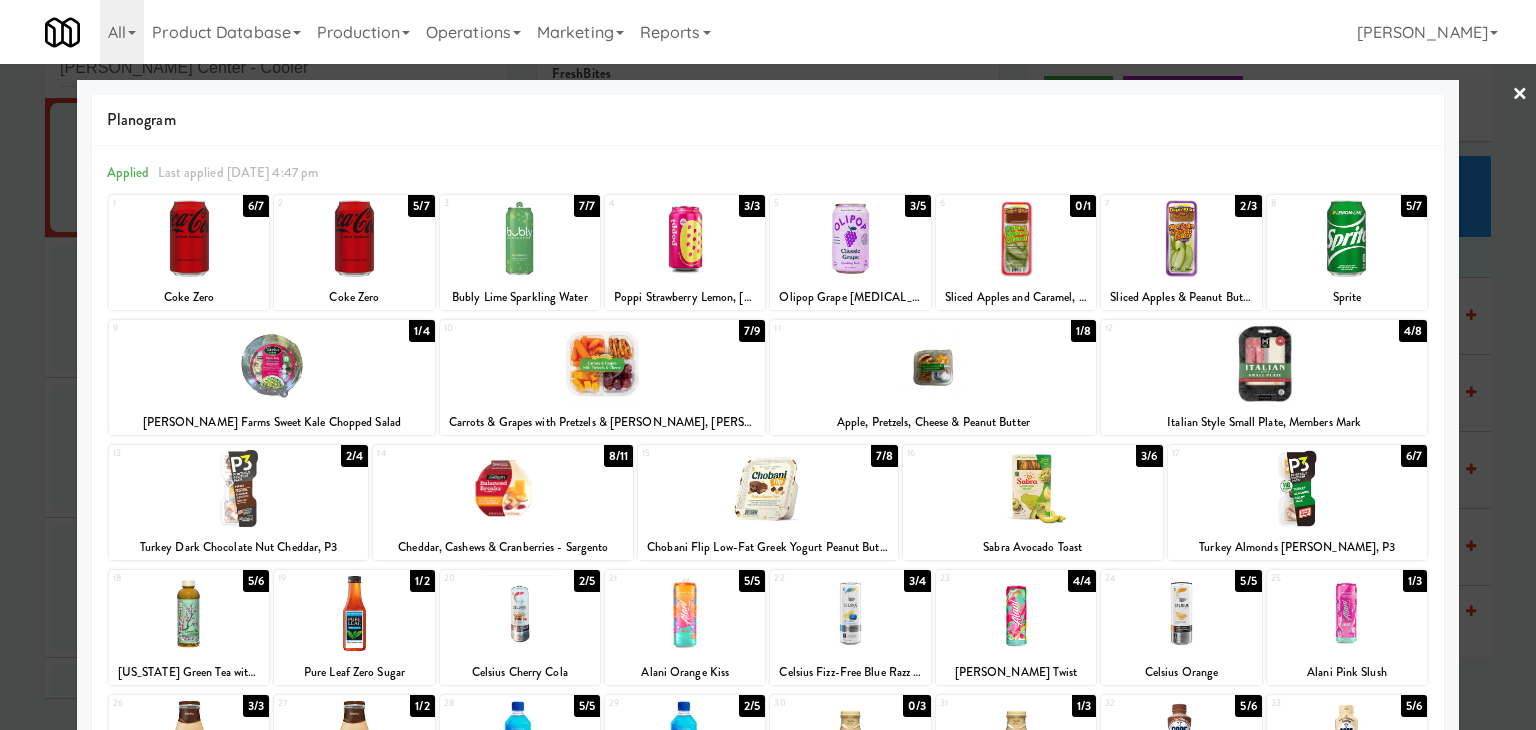 click at bounding box center (1033, 488) 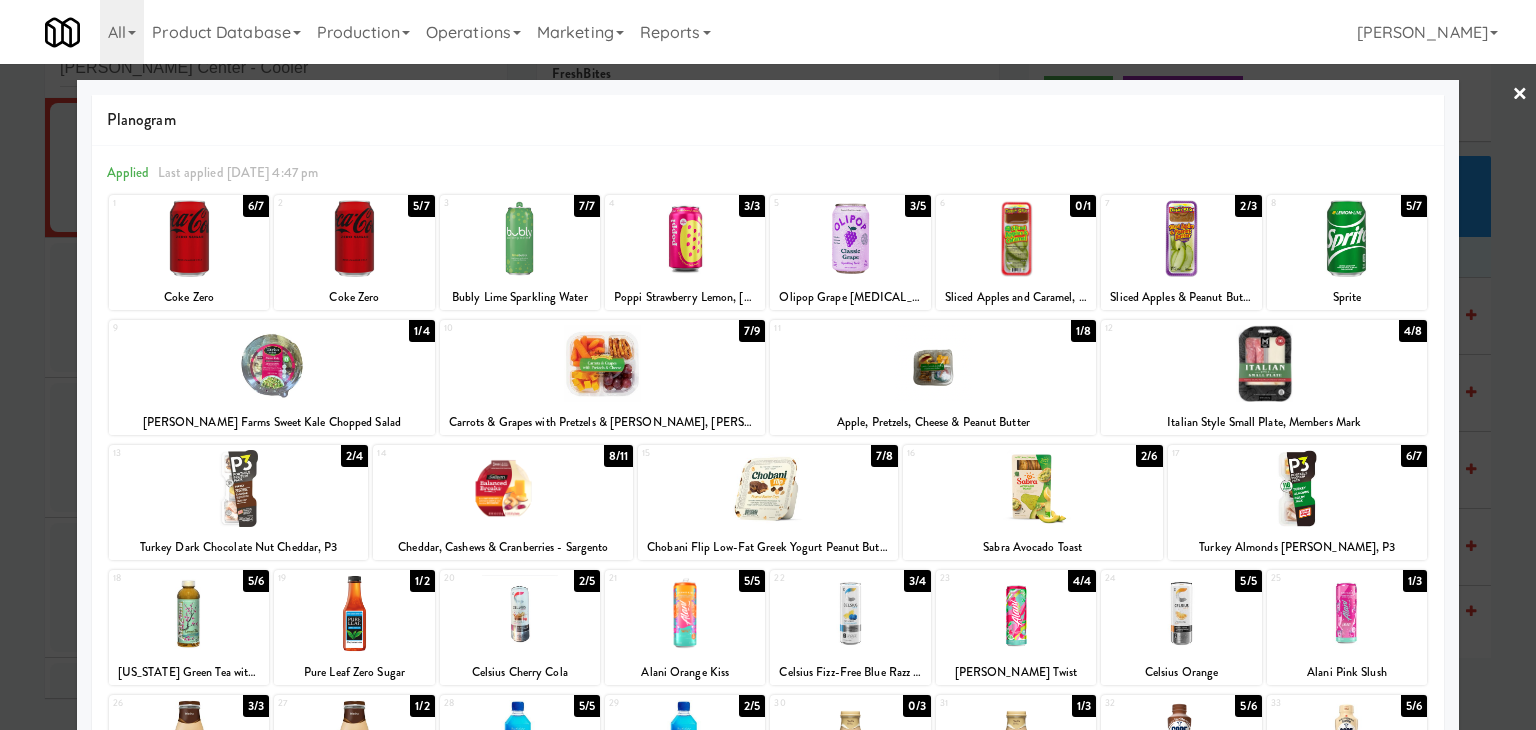 click on "×" at bounding box center [1520, 95] 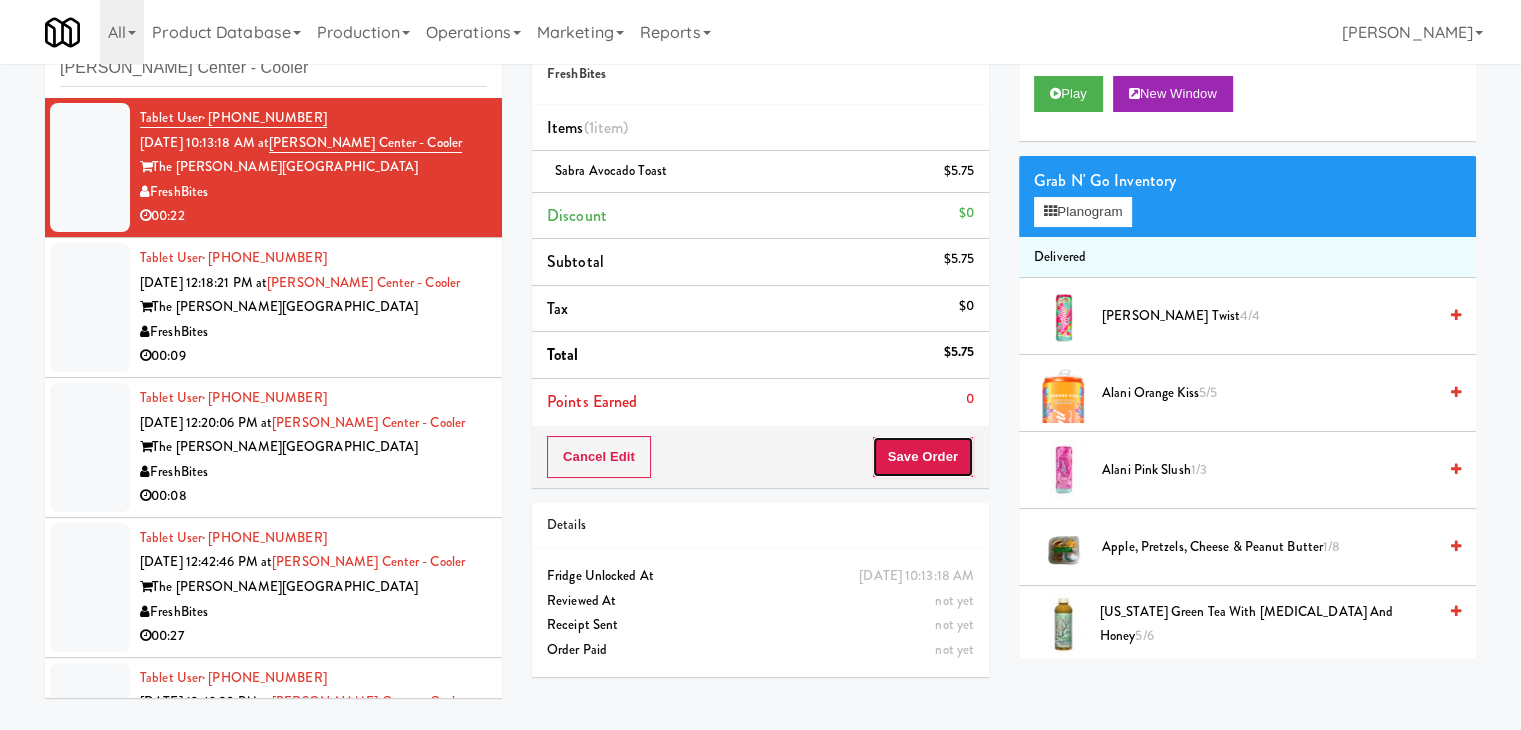 click on "Save Order" at bounding box center [923, 457] 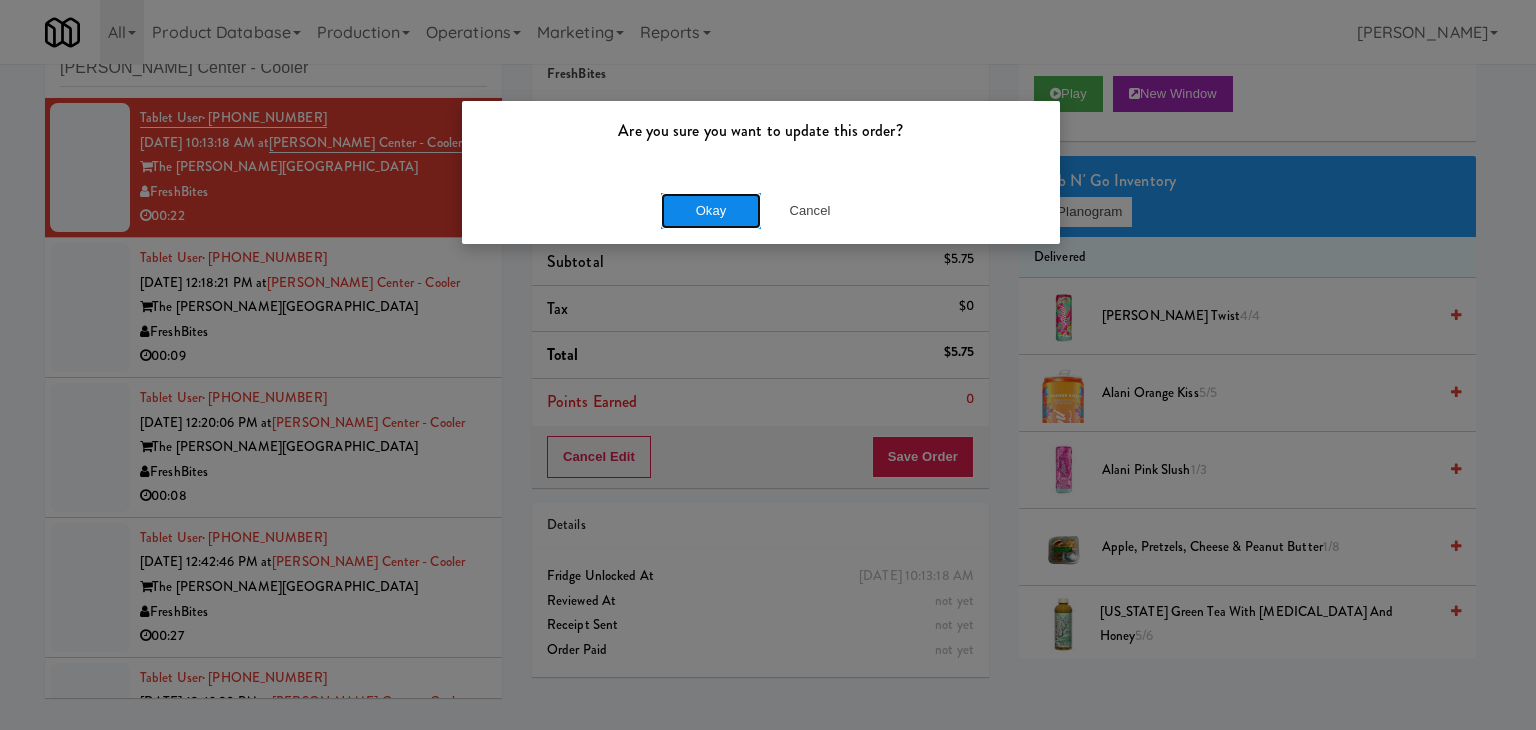 click on "Okay" at bounding box center (711, 211) 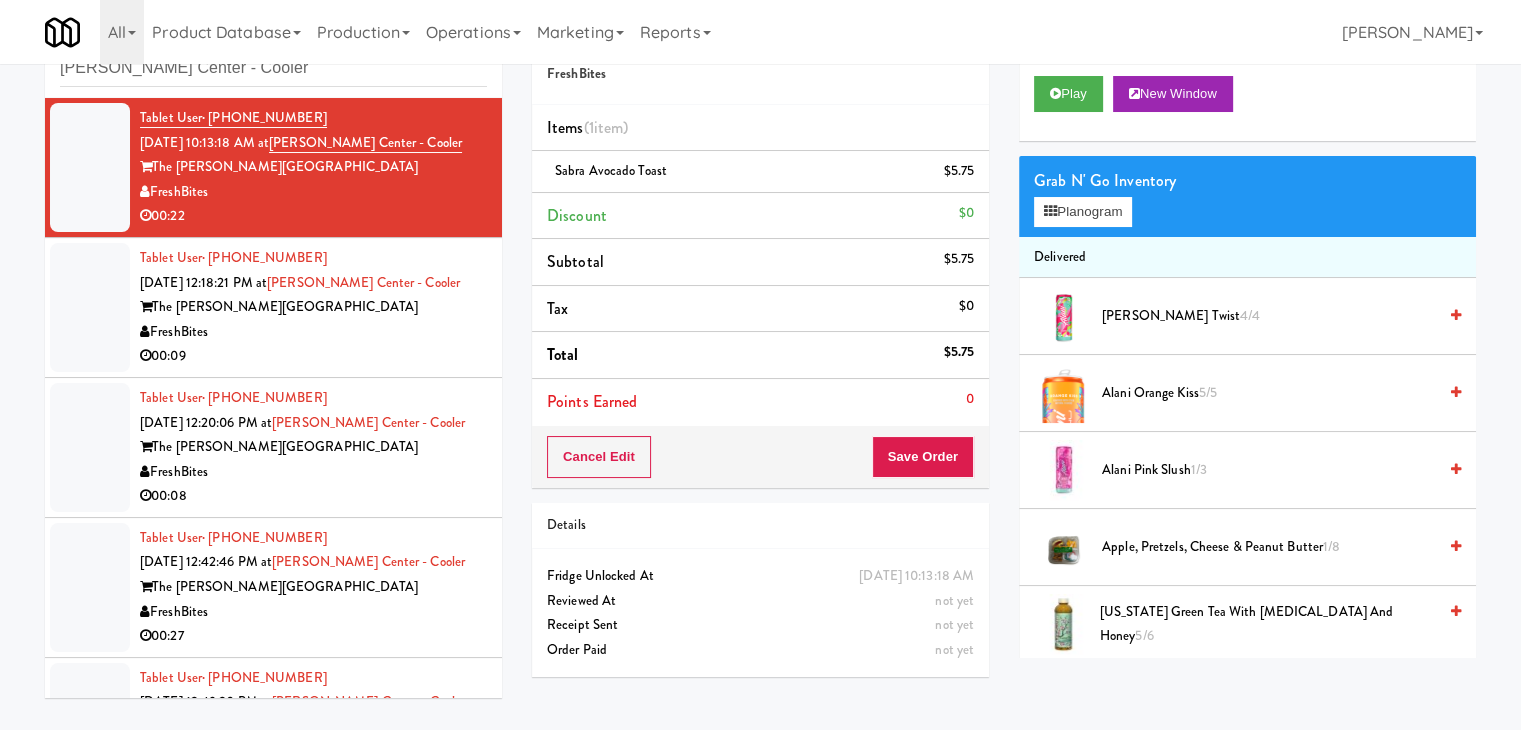 click on "FreshBites" at bounding box center [313, 332] 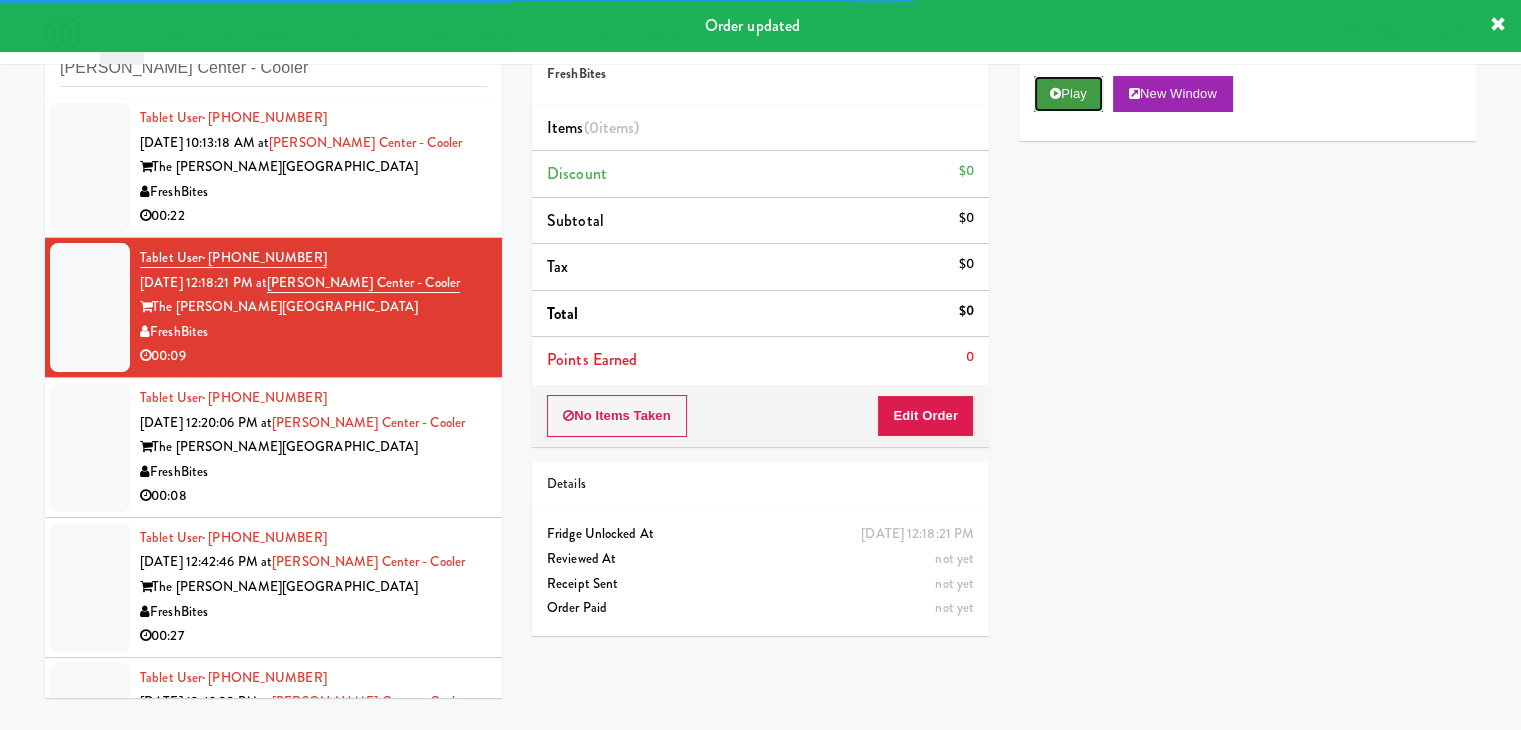 click on "Play" at bounding box center [1068, 94] 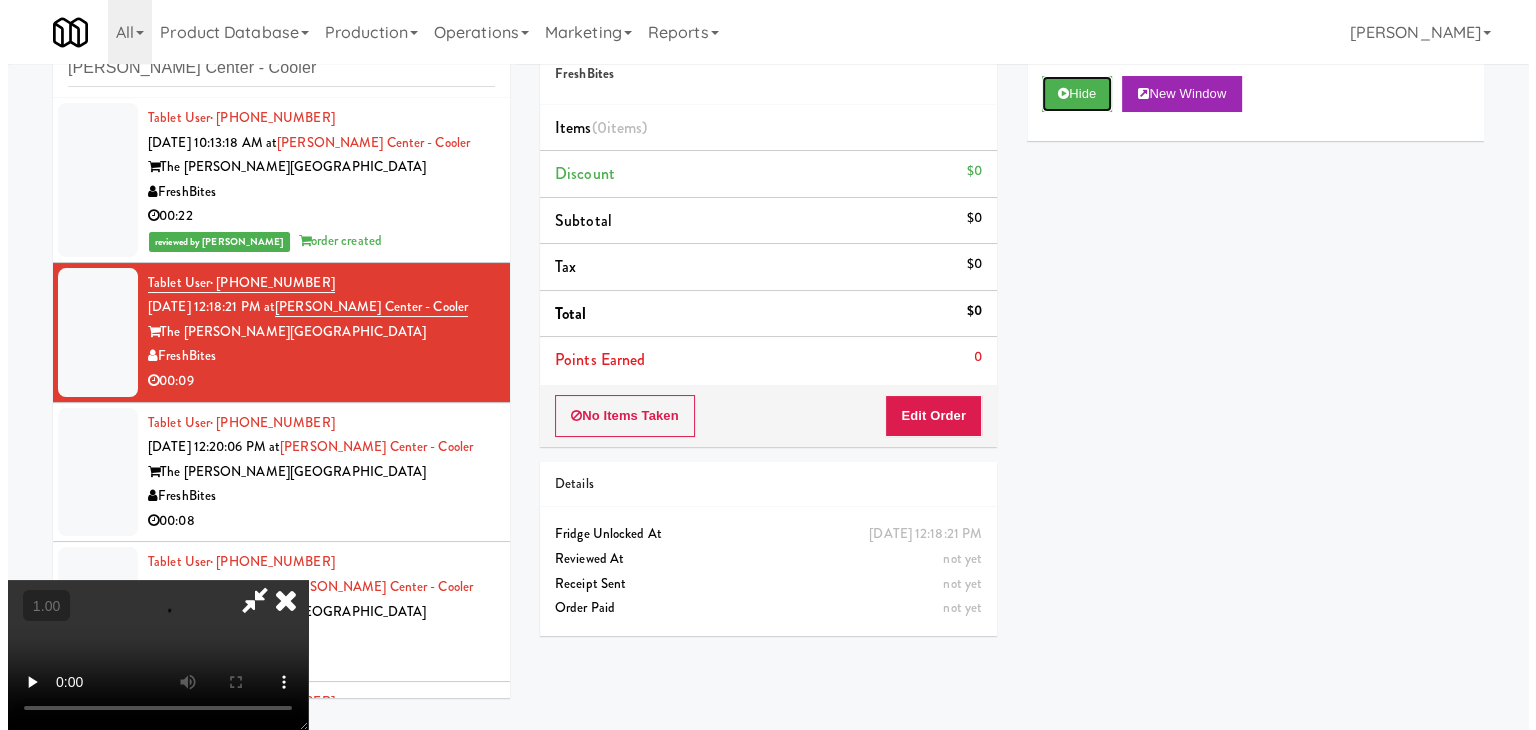 scroll, scrollTop: 0, scrollLeft: 0, axis: both 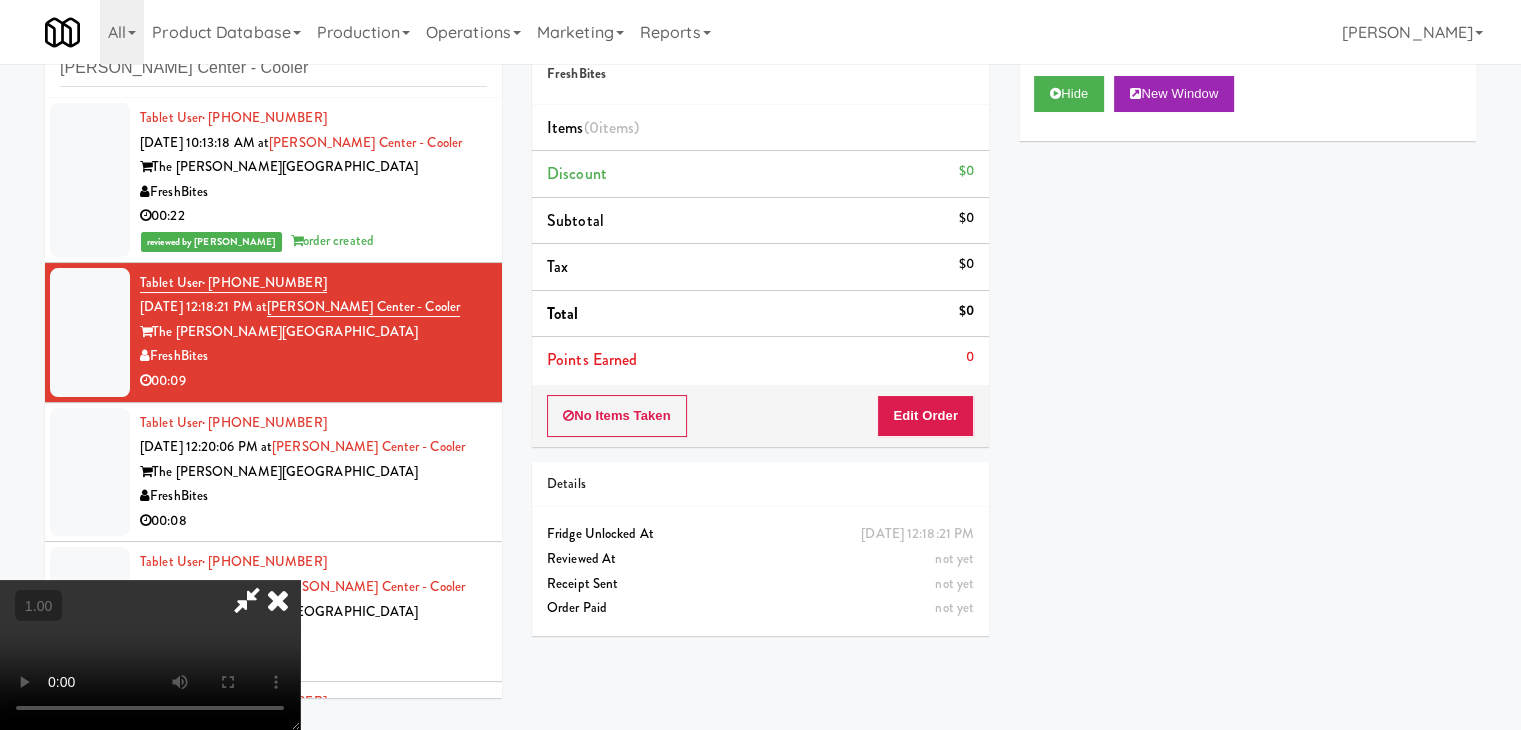 click at bounding box center [278, 600] 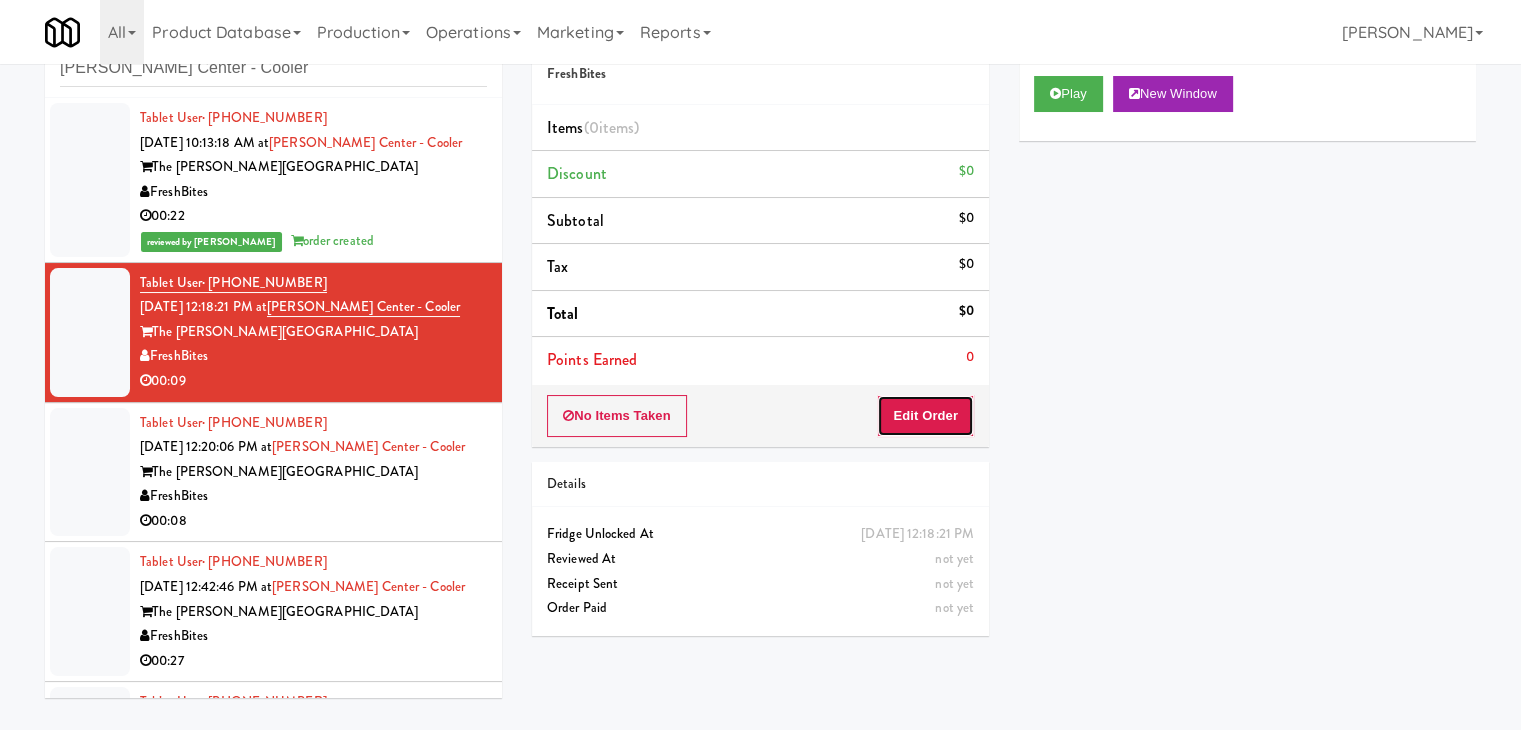 click on "Edit Order" at bounding box center [925, 416] 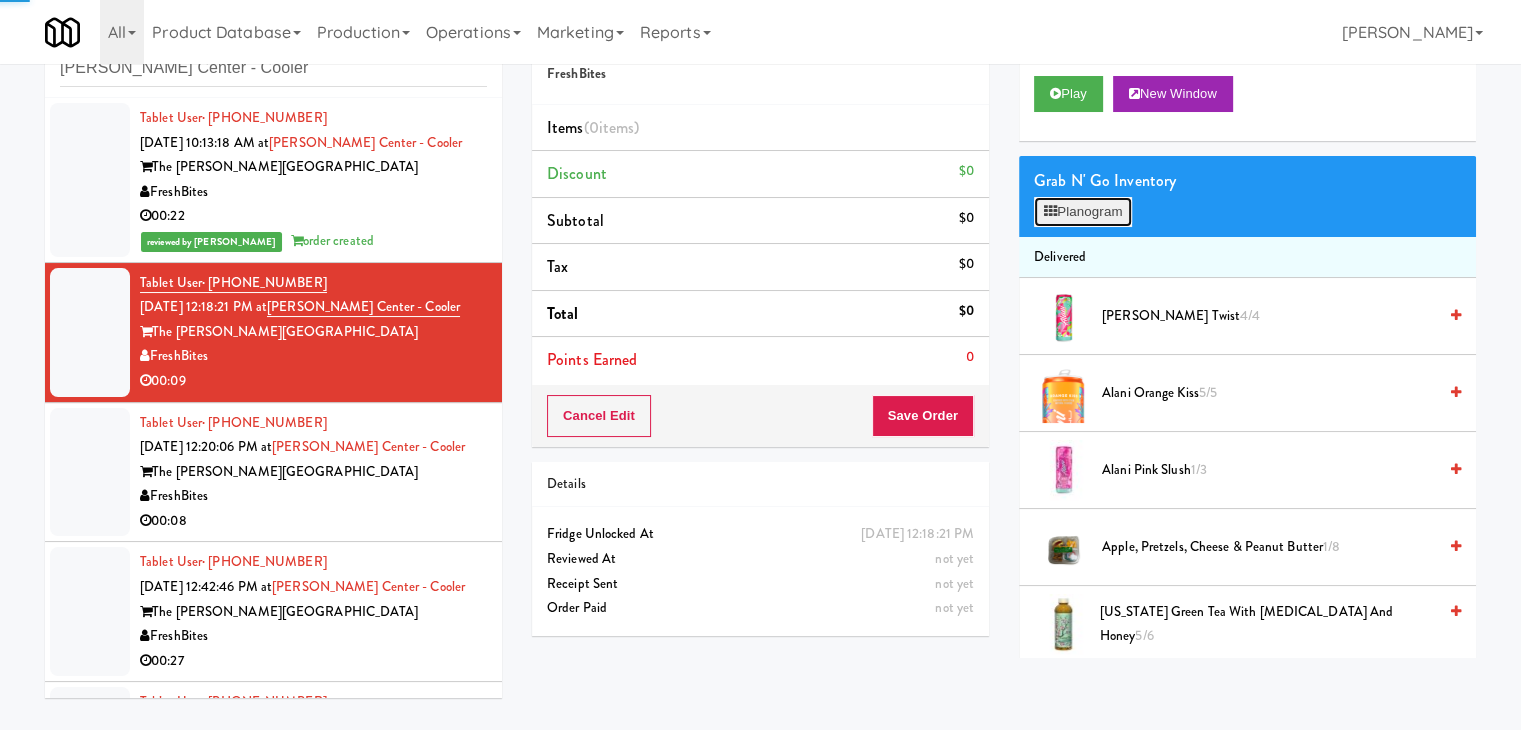 click at bounding box center (1050, 211) 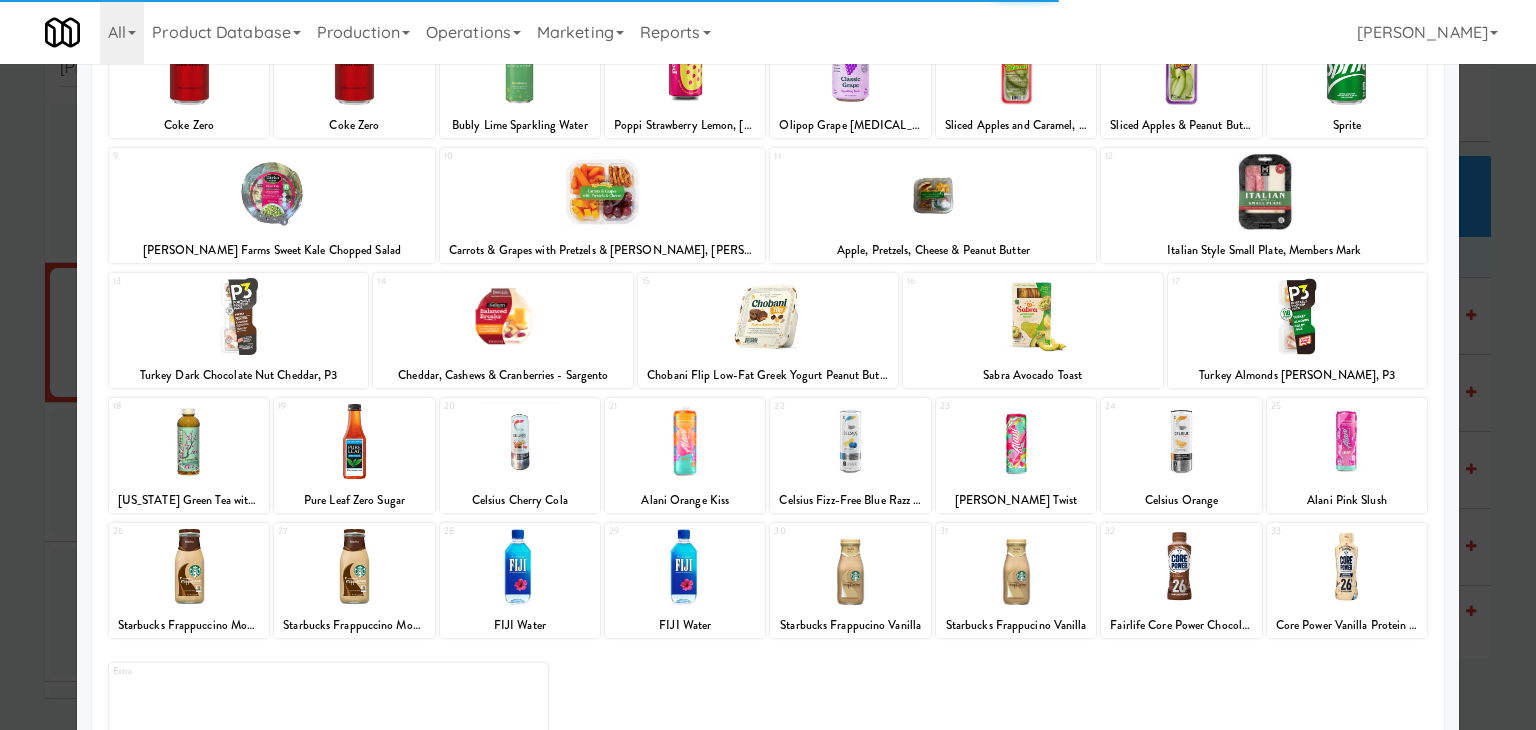 scroll, scrollTop: 200, scrollLeft: 0, axis: vertical 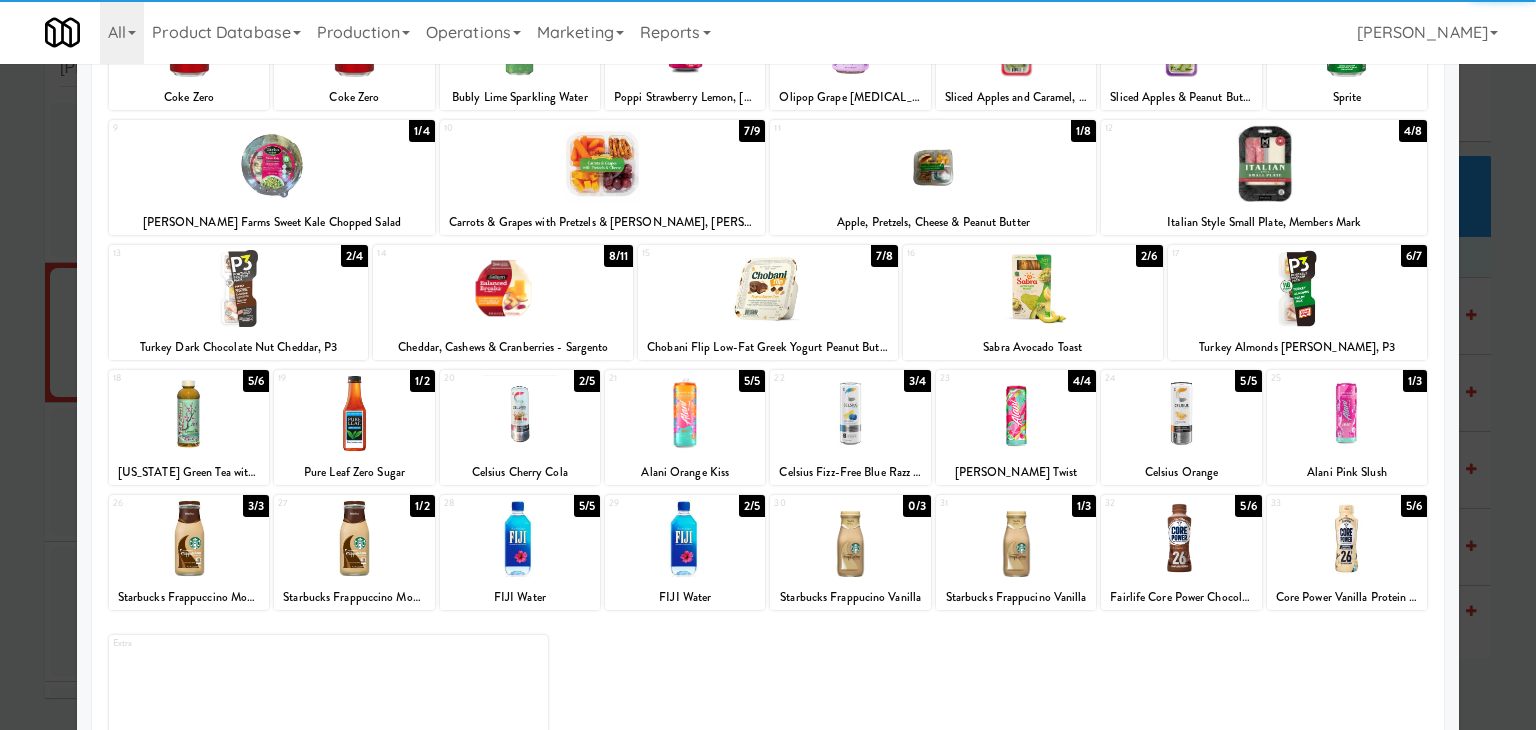 click at bounding box center [189, 413] 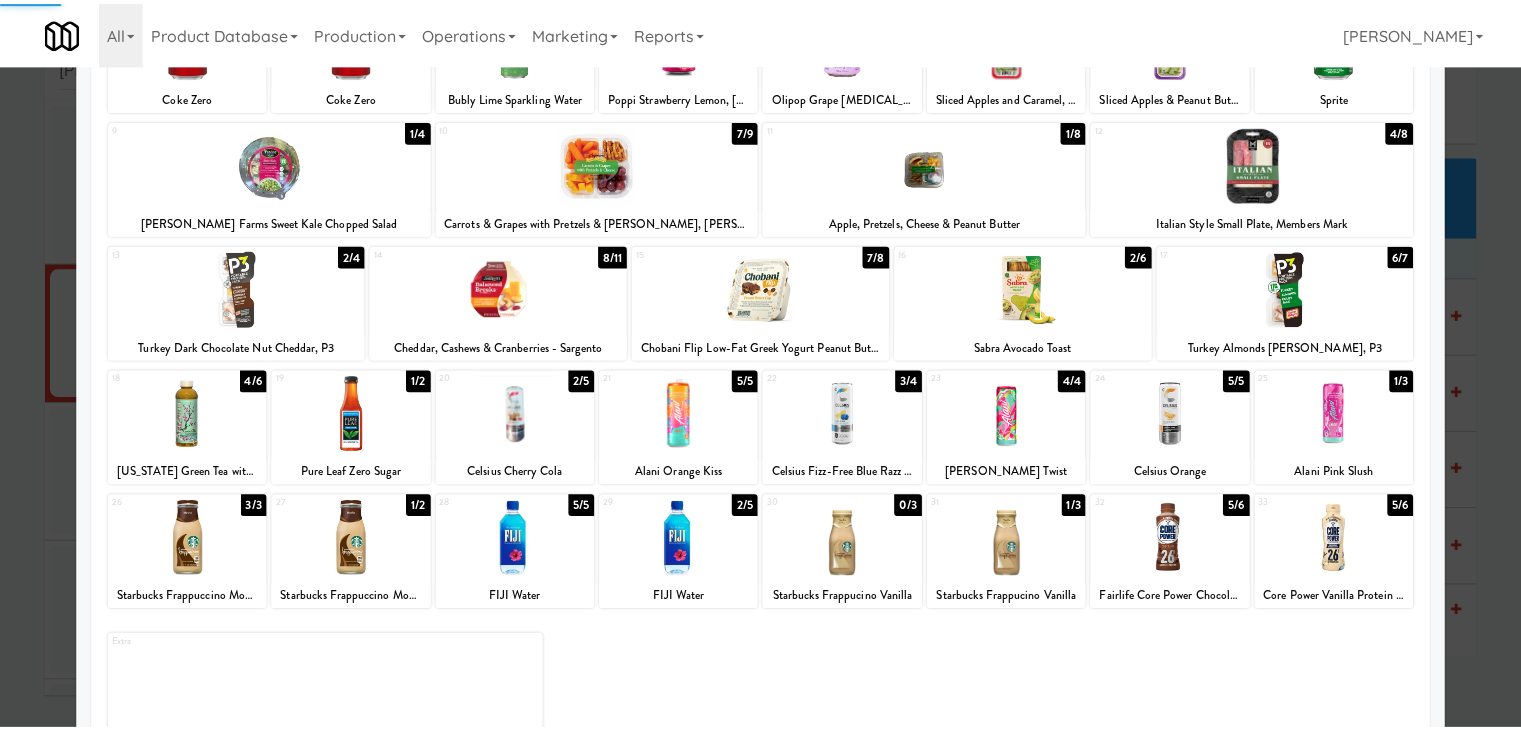 scroll, scrollTop: 0, scrollLeft: 0, axis: both 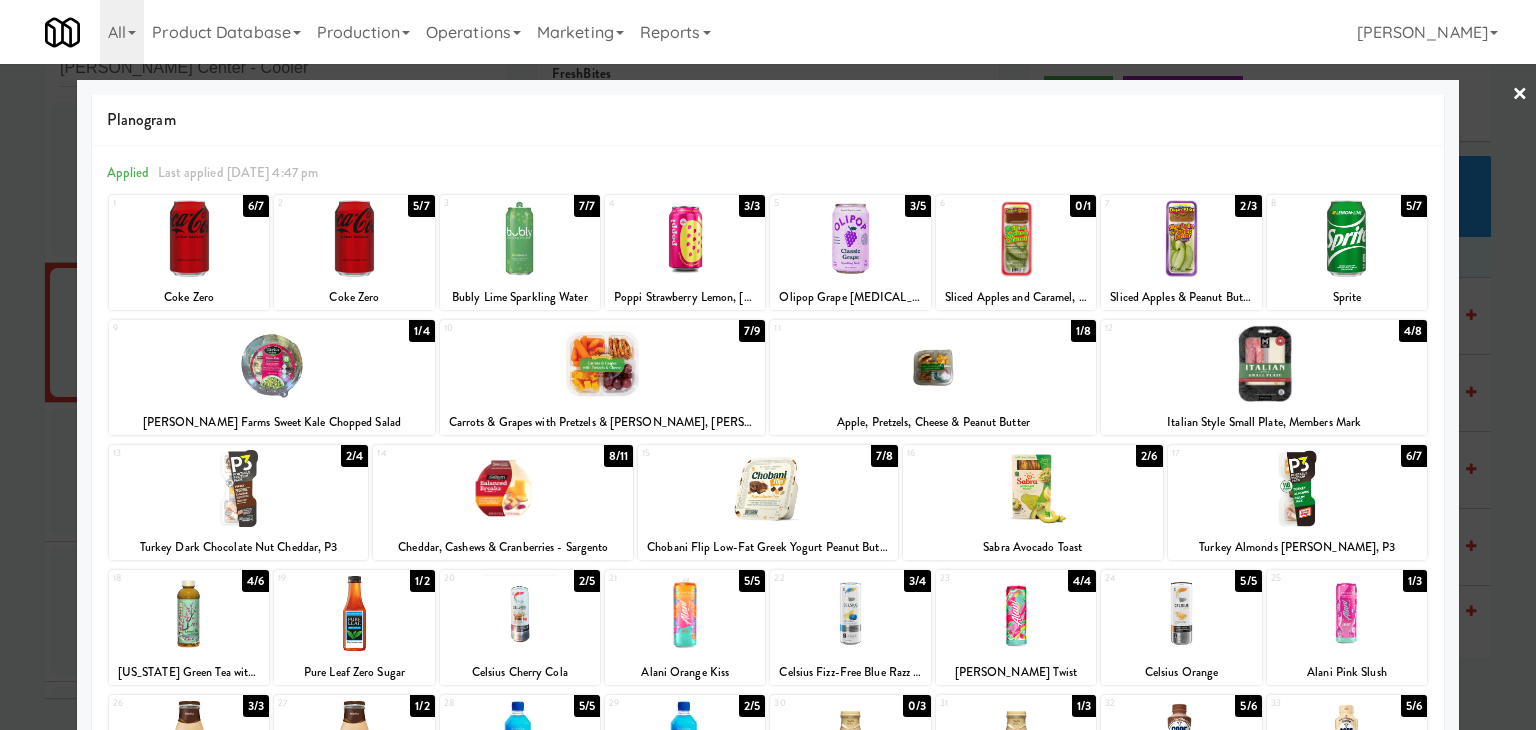 click on "×" at bounding box center (1520, 95) 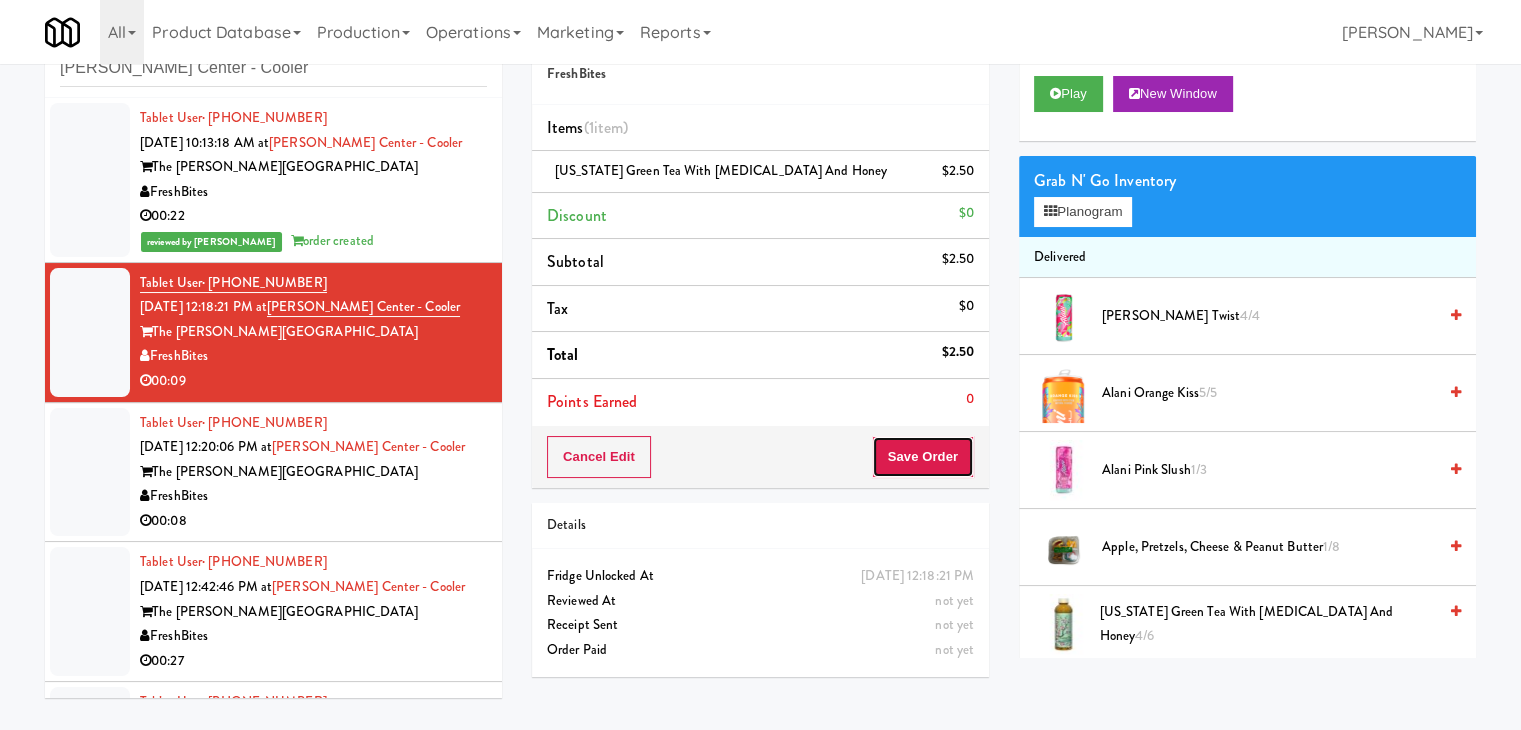 click on "Save Order" at bounding box center [923, 457] 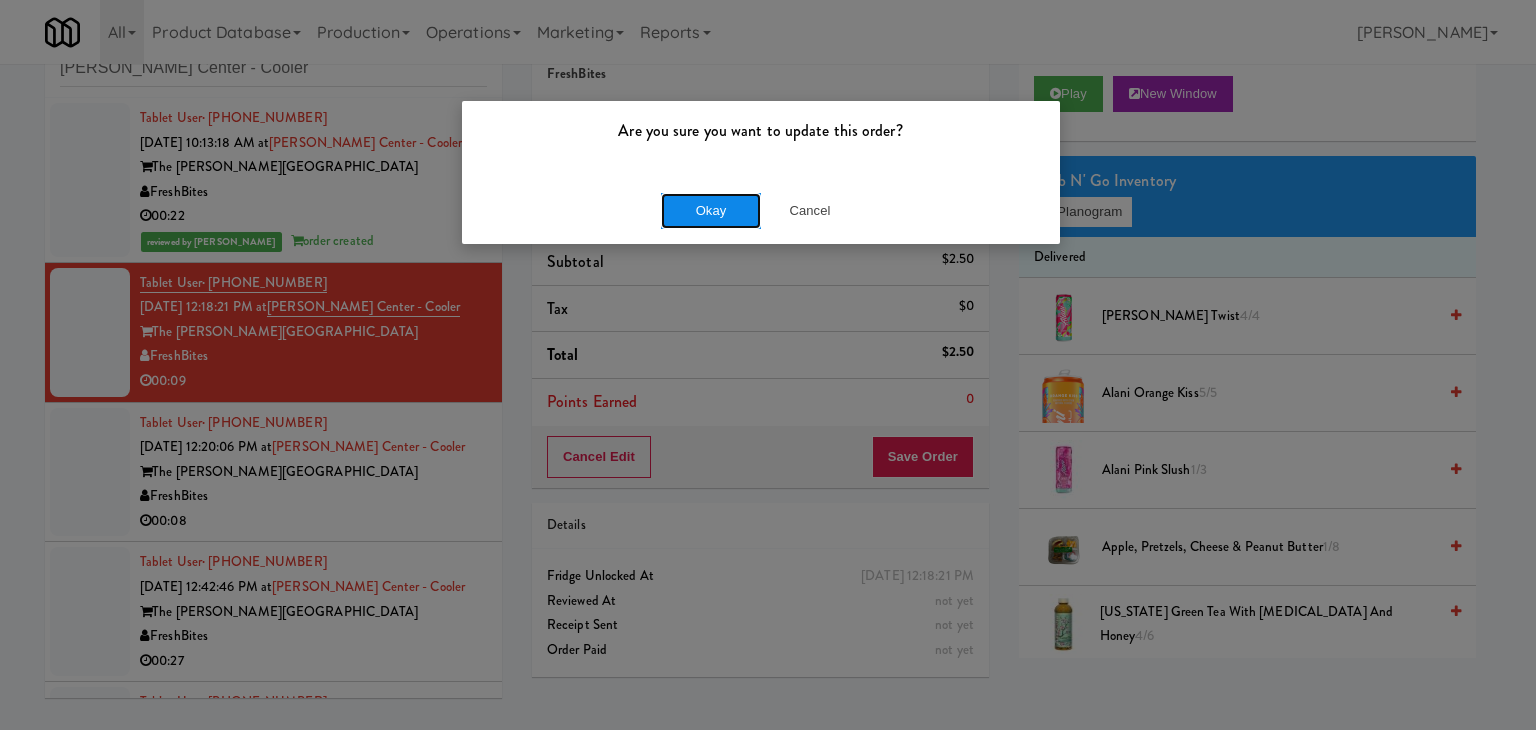 click on "Okay" at bounding box center [711, 211] 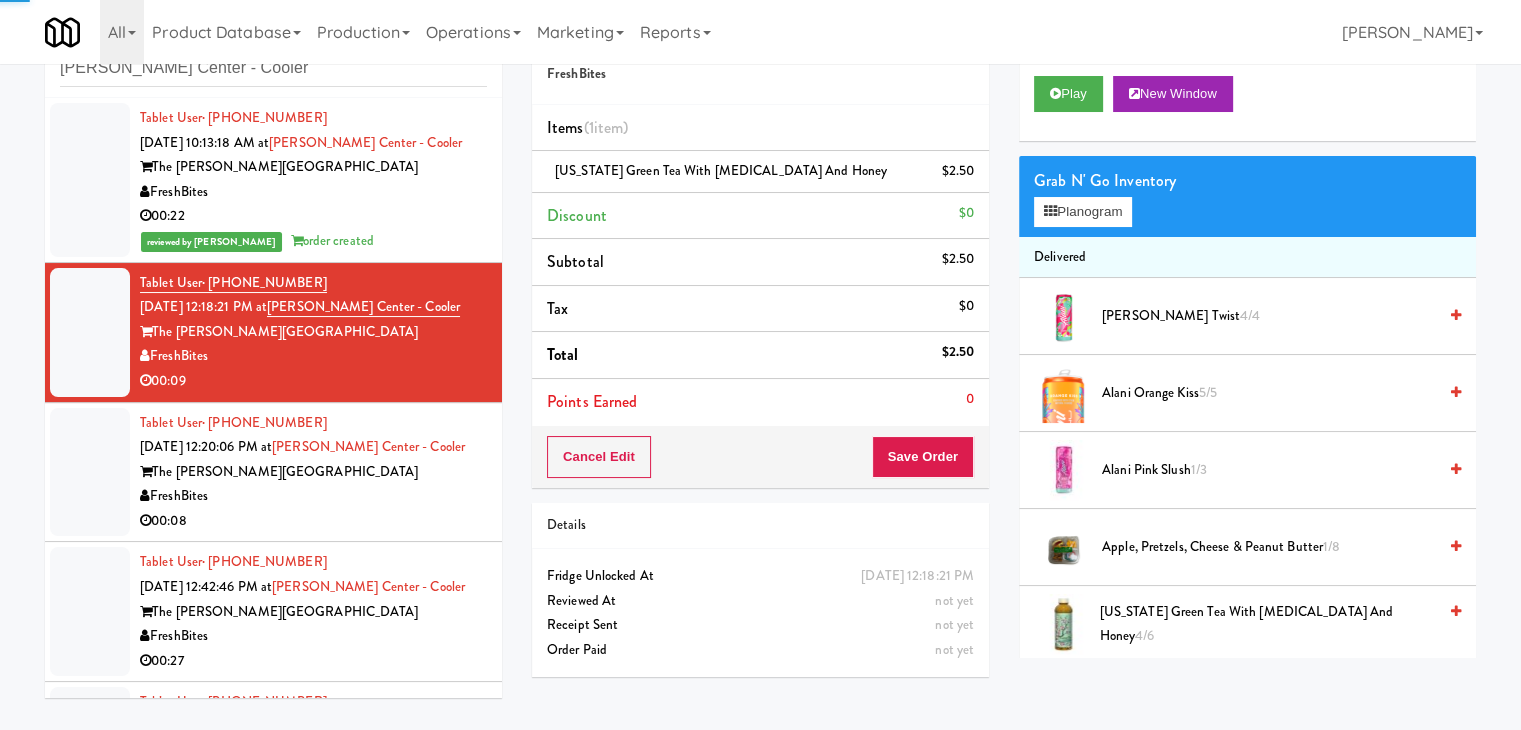 click on "FreshBites" at bounding box center (313, 496) 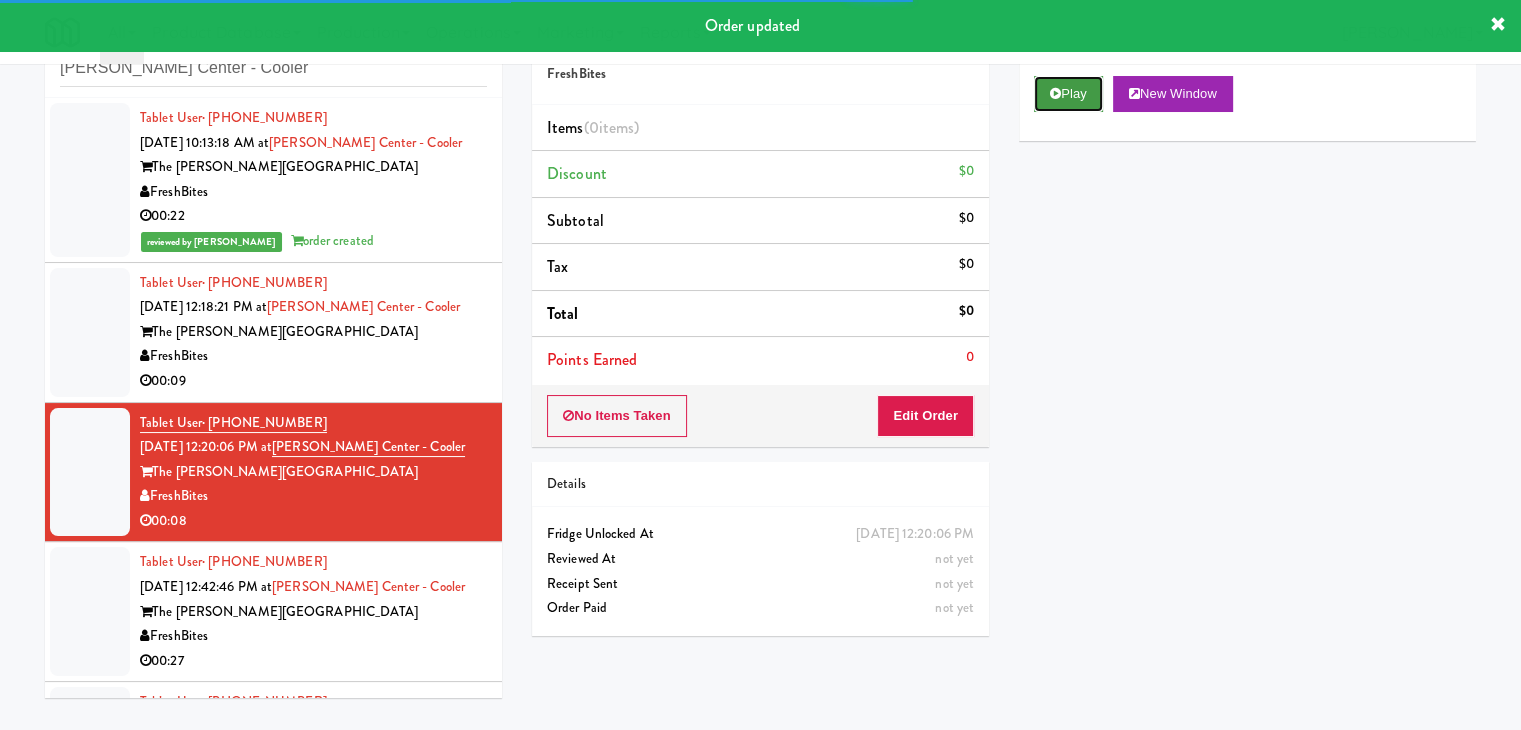 click on "Play" at bounding box center [1068, 94] 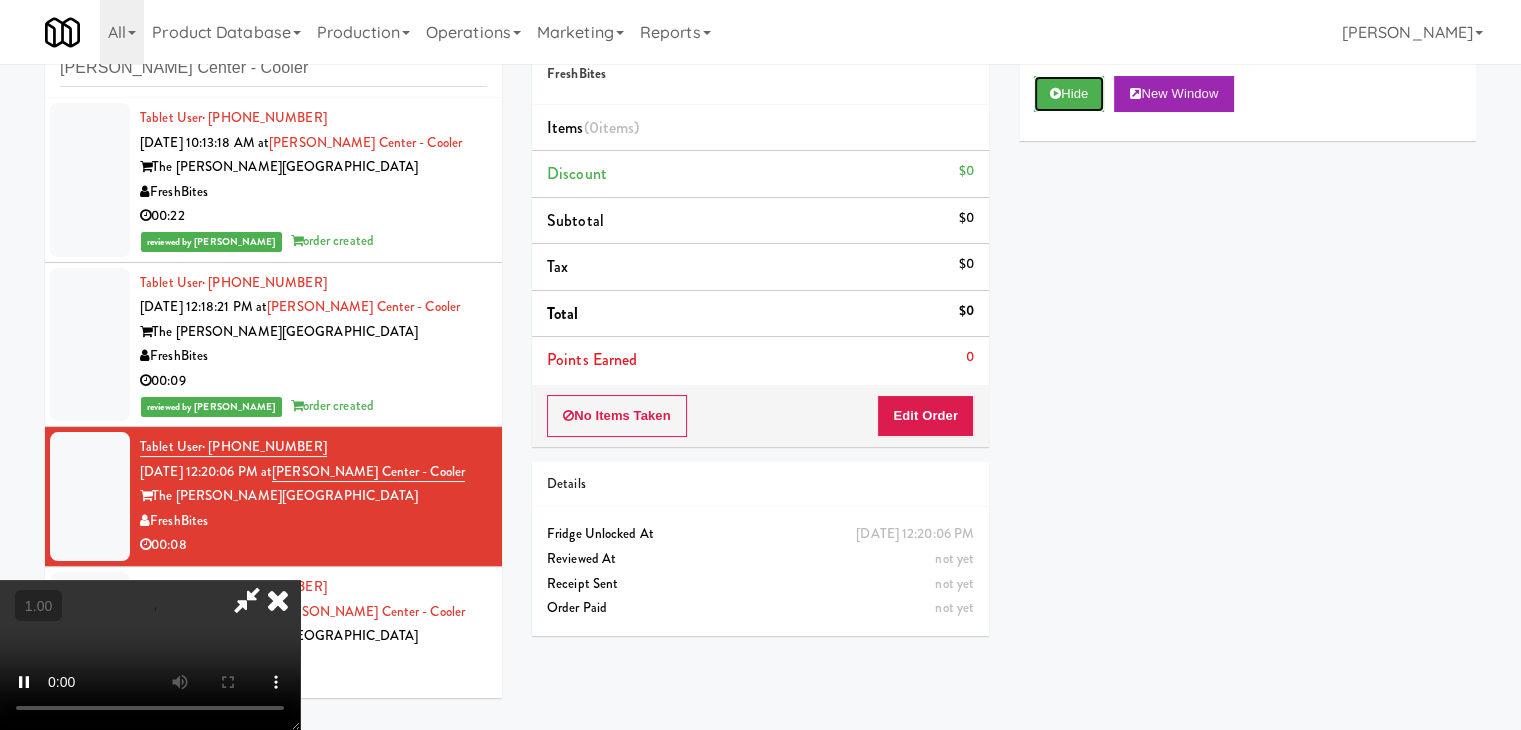 type 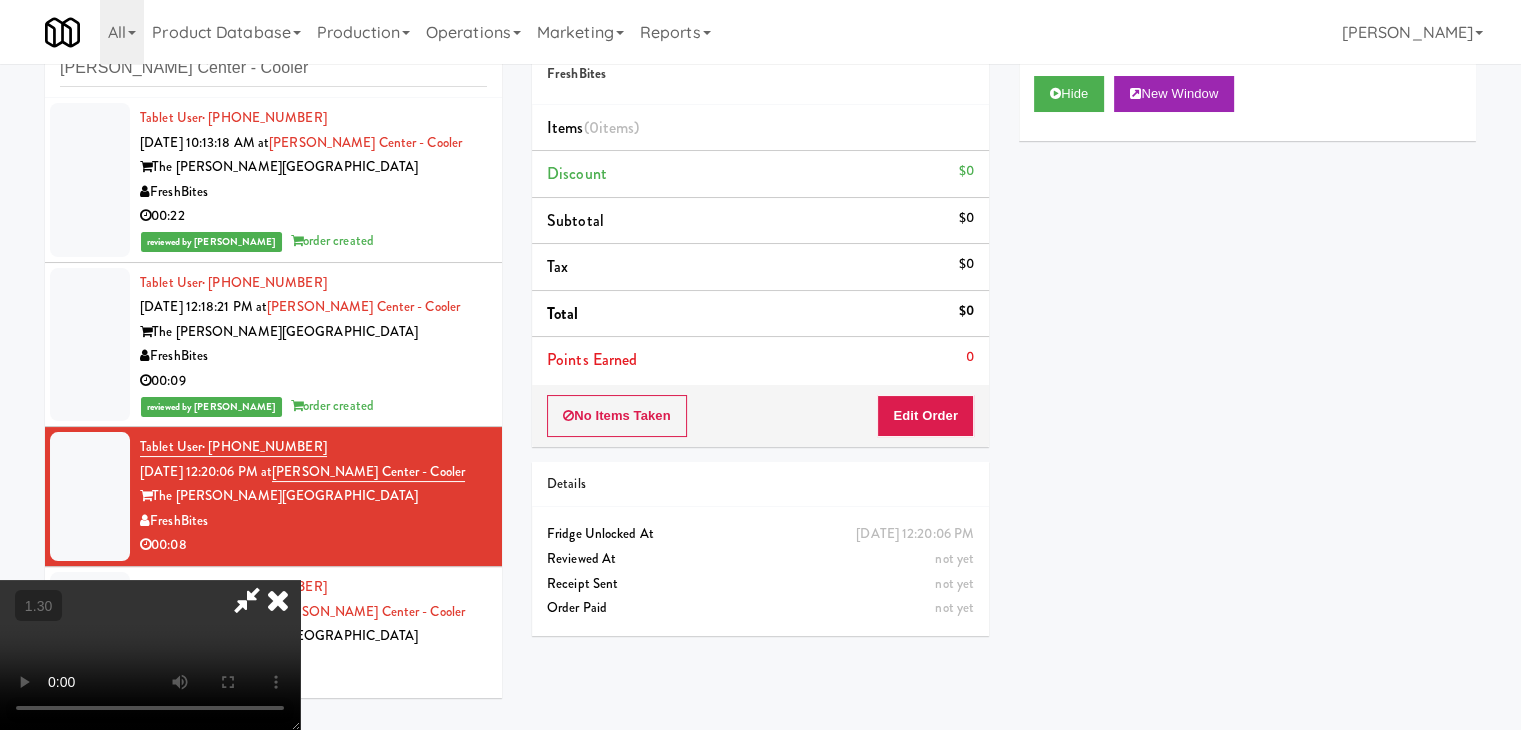 click at bounding box center (150, 655) 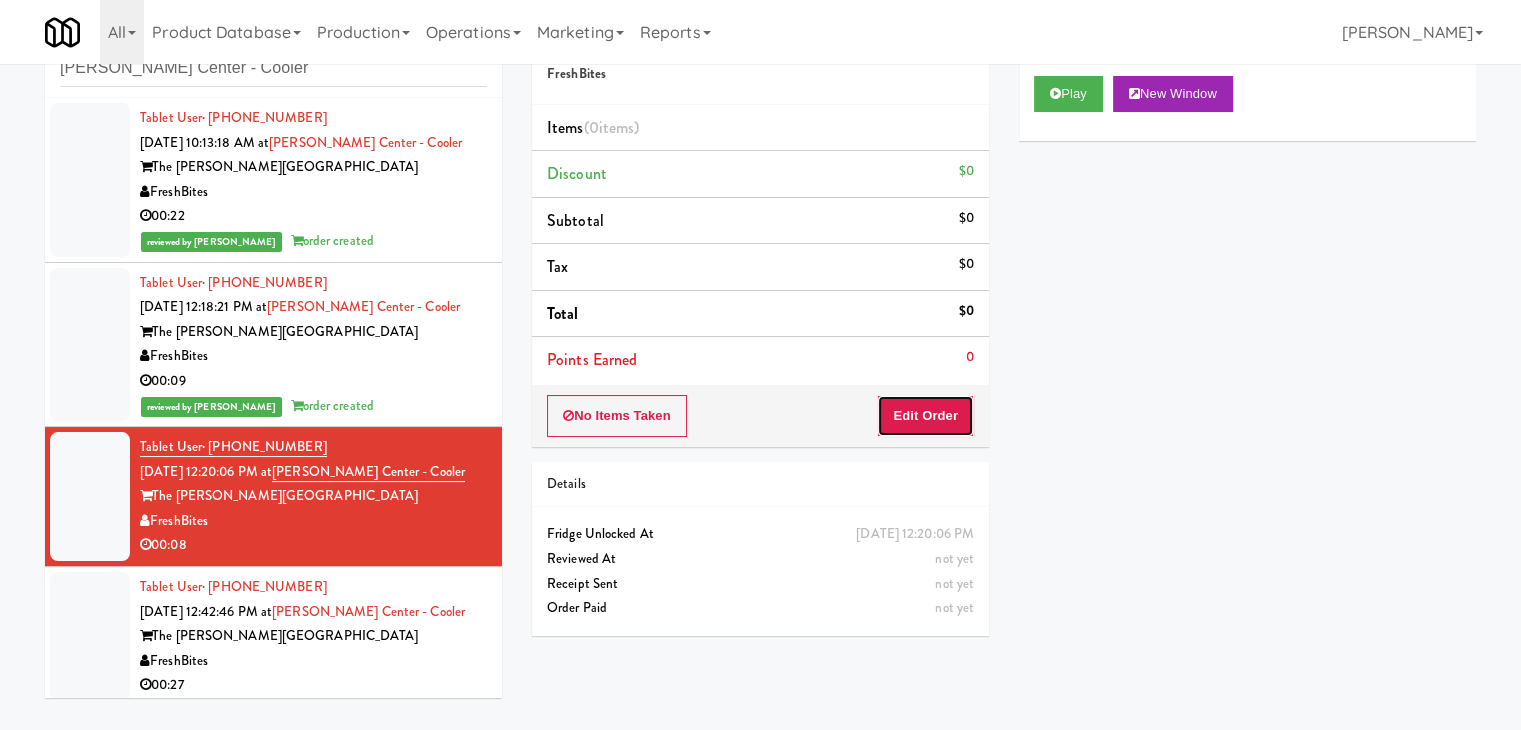 click on "Edit Order" at bounding box center [925, 416] 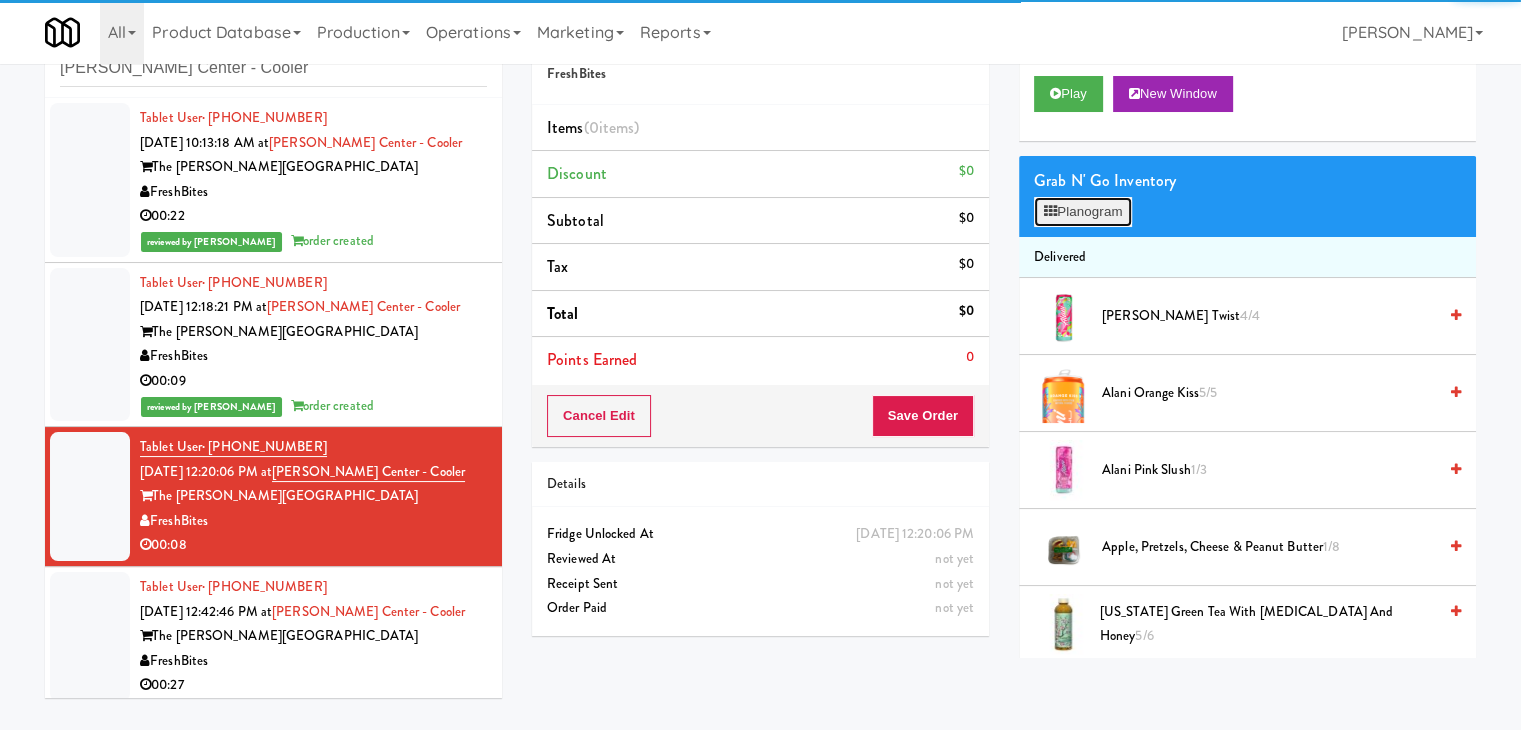 click on "Planogram" at bounding box center [1083, 212] 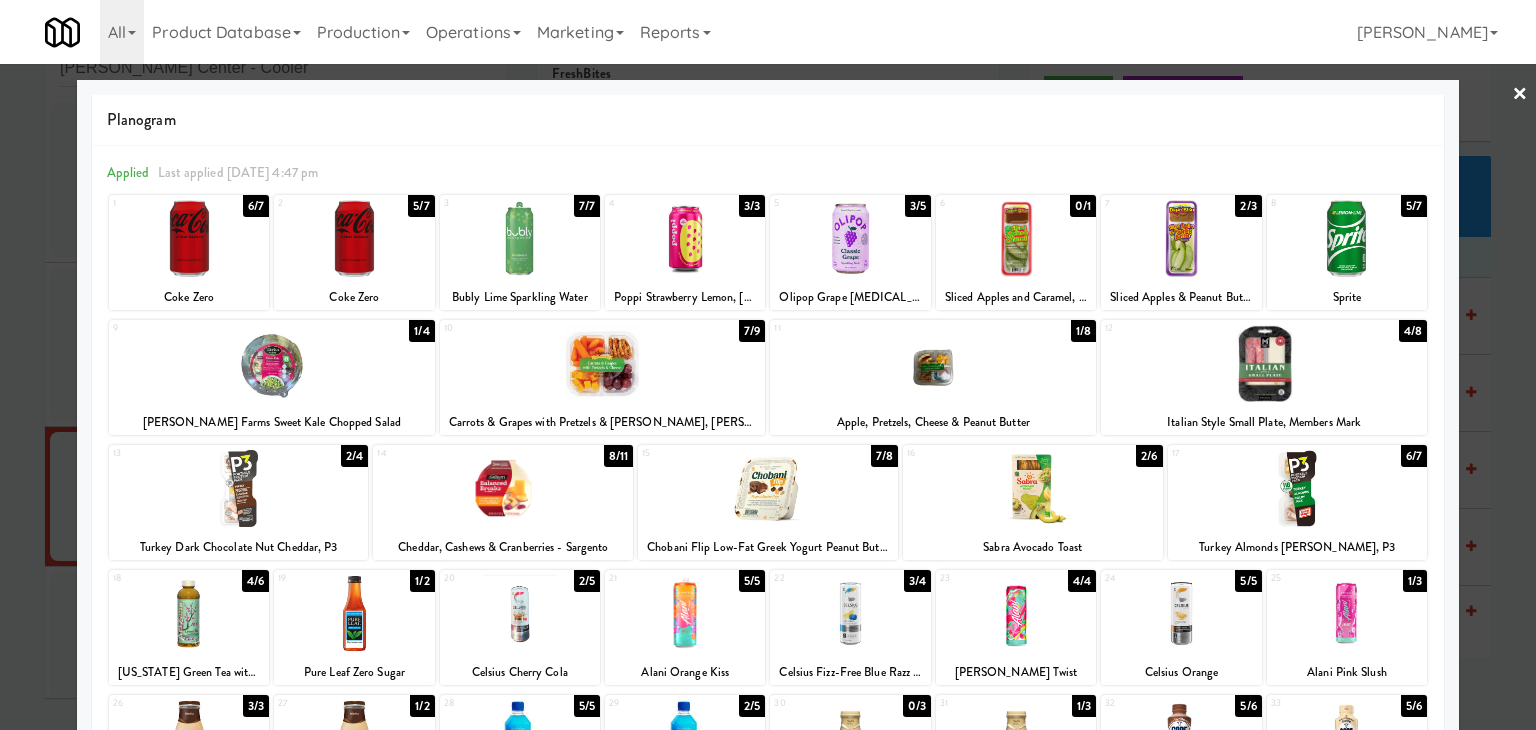 click at bounding box center [272, 363] 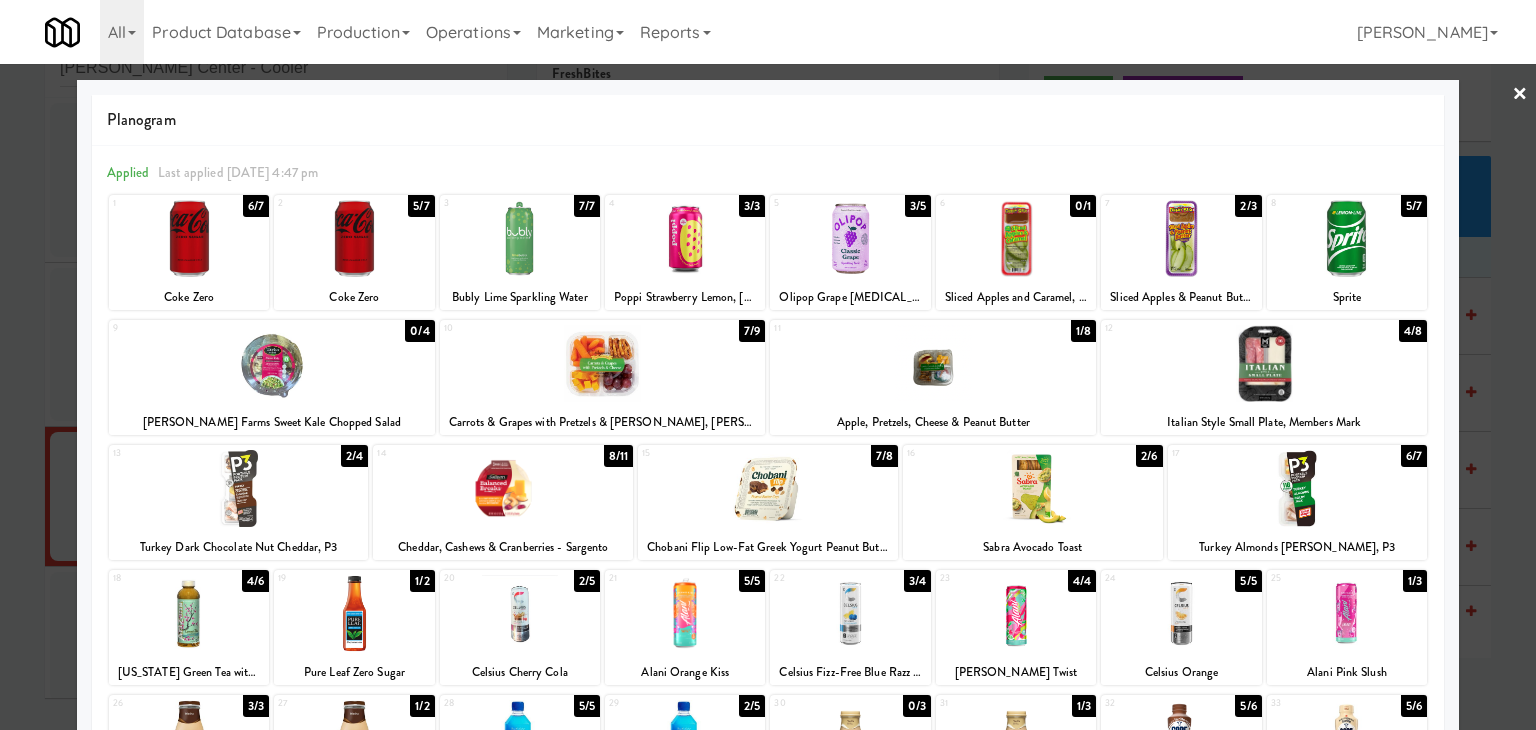click on "×" at bounding box center [1520, 95] 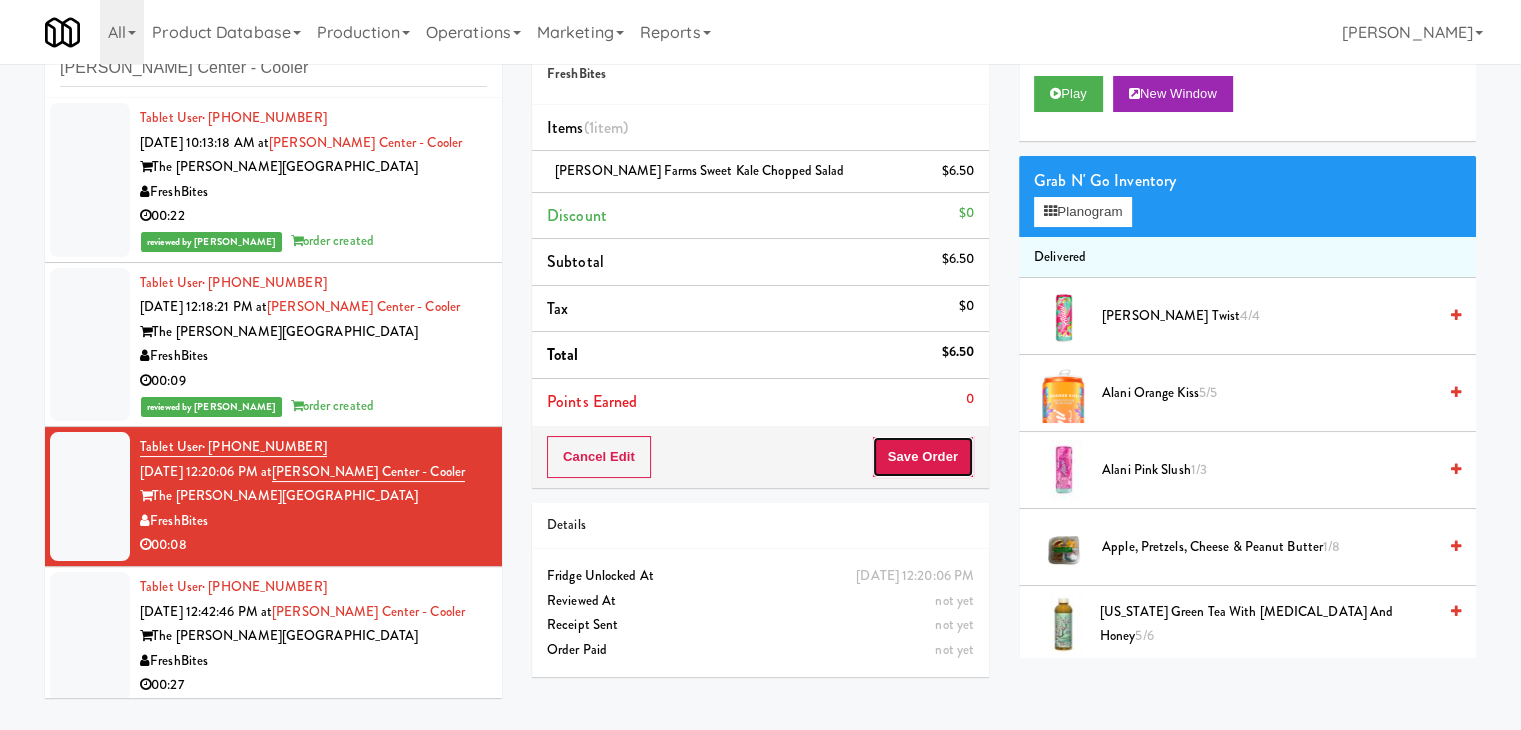 click on "Save Order" at bounding box center [923, 457] 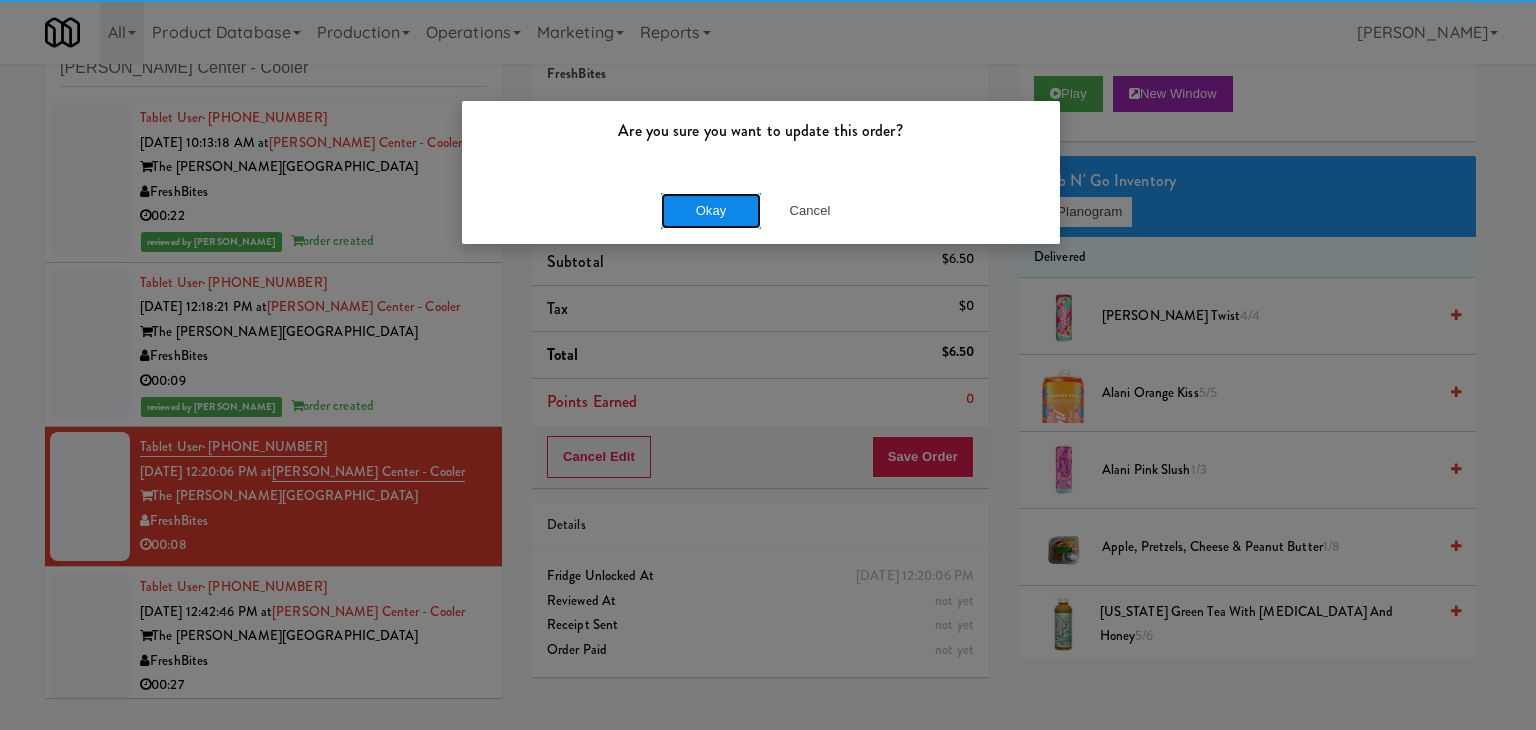 click on "Okay" at bounding box center (711, 211) 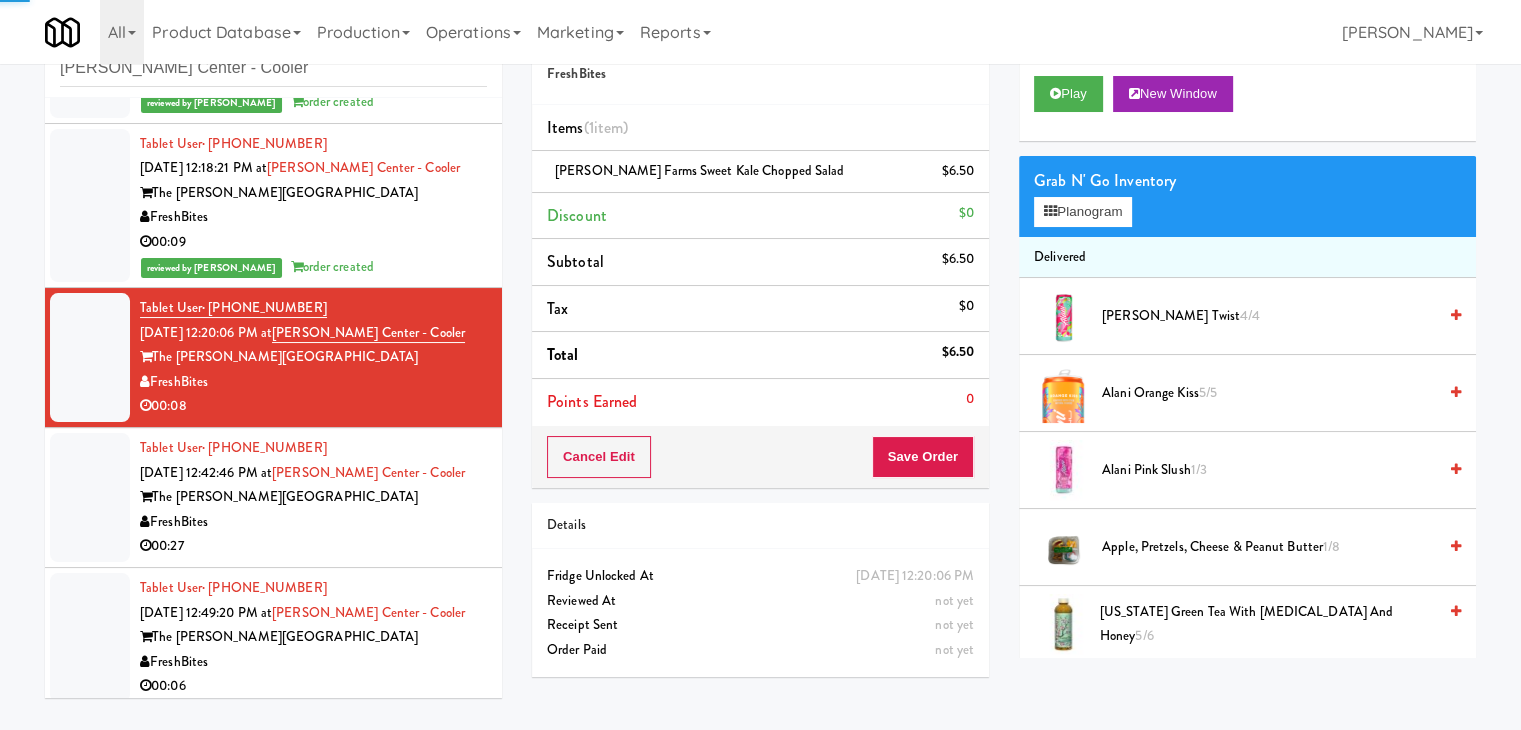 scroll, scrollTop: 147, scrollLeft: 0, axis: vertical 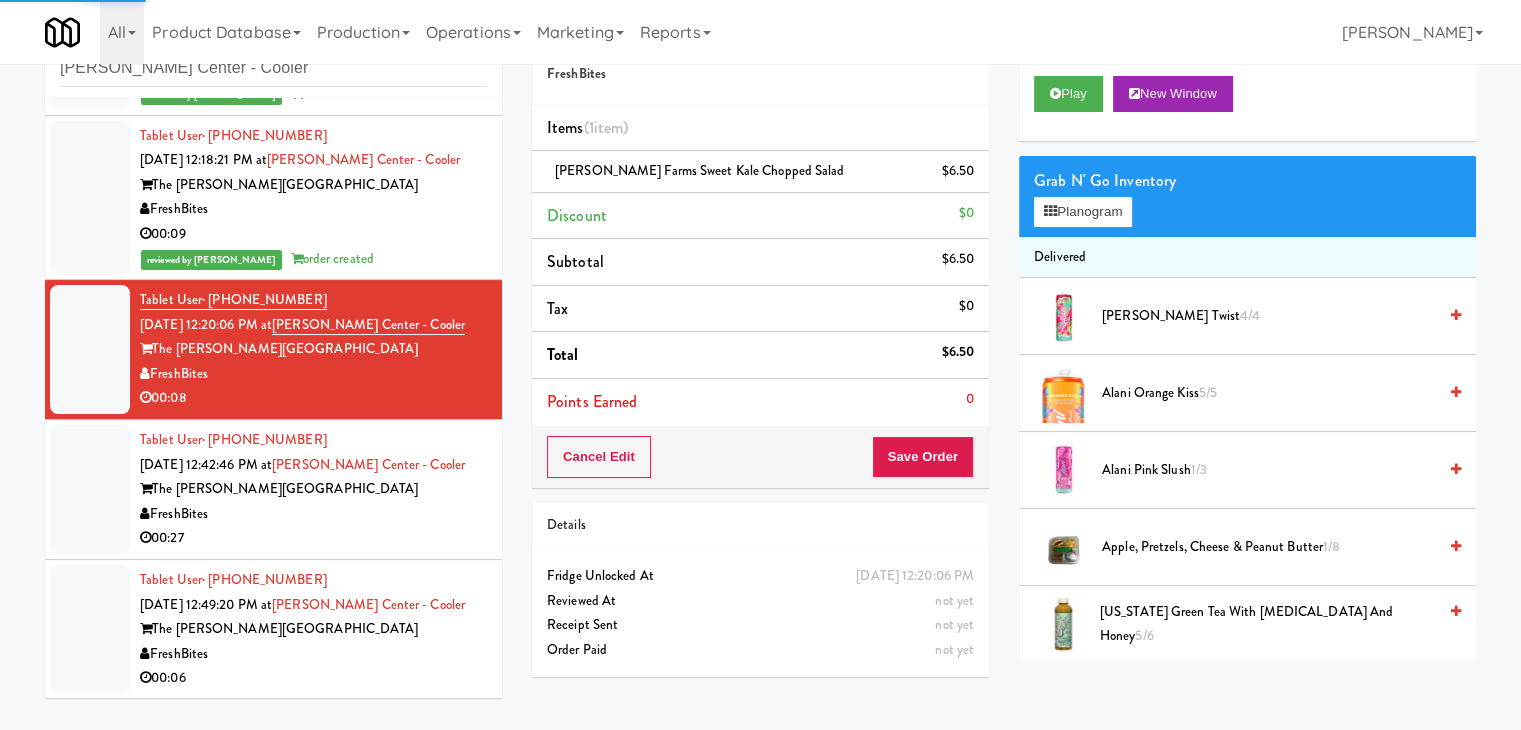 click on "00:27" at bounding box center (313, 538) 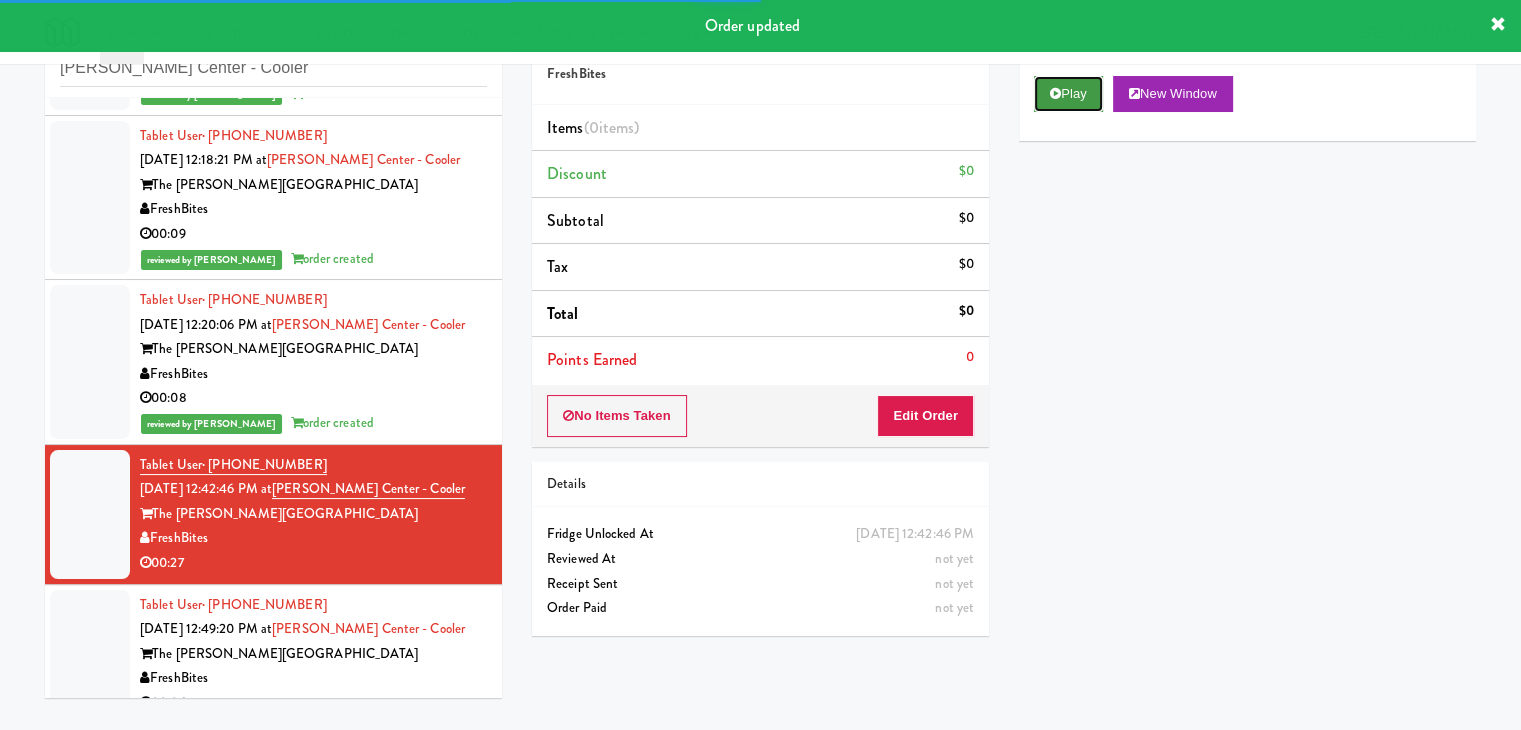 click on "Play" at bounding box center (1068, 94) 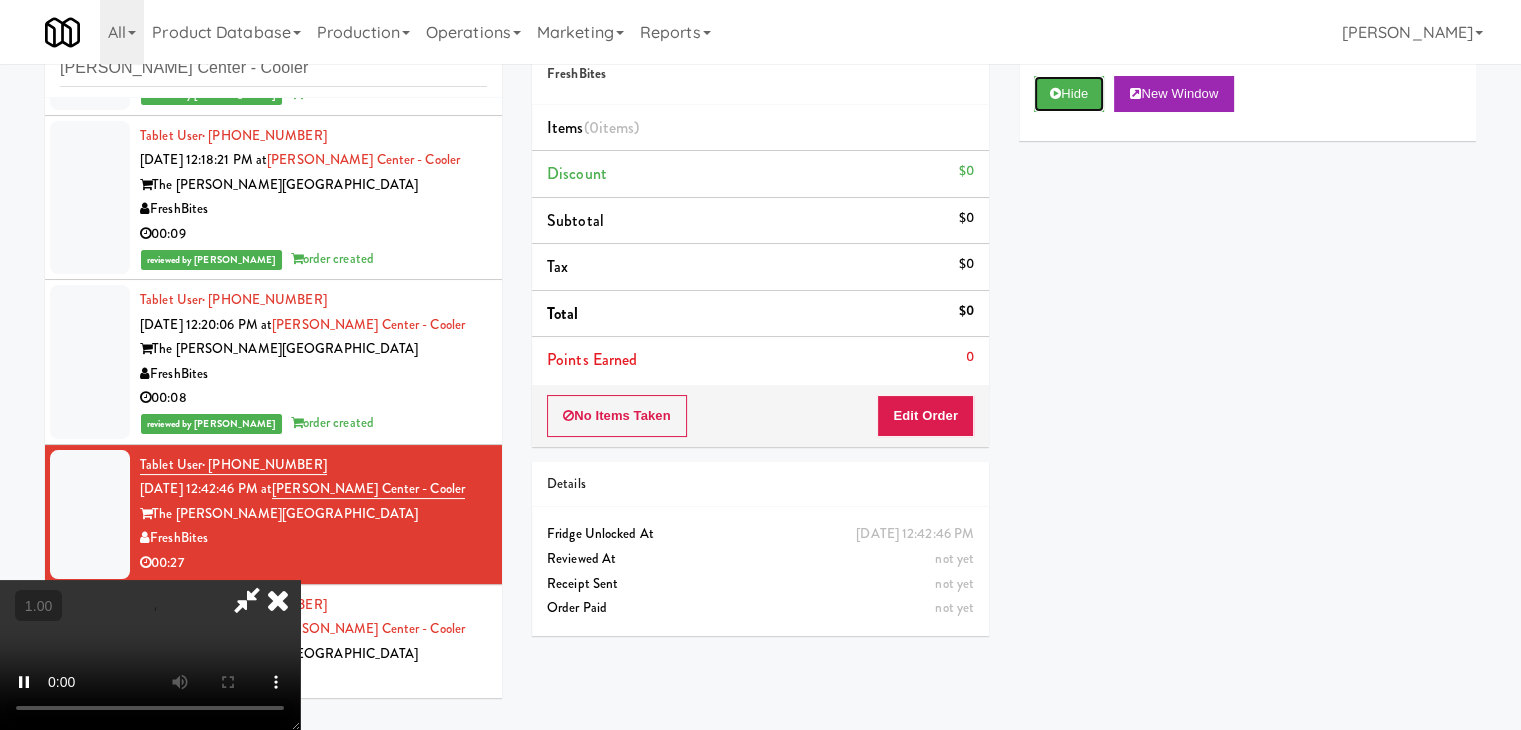 type 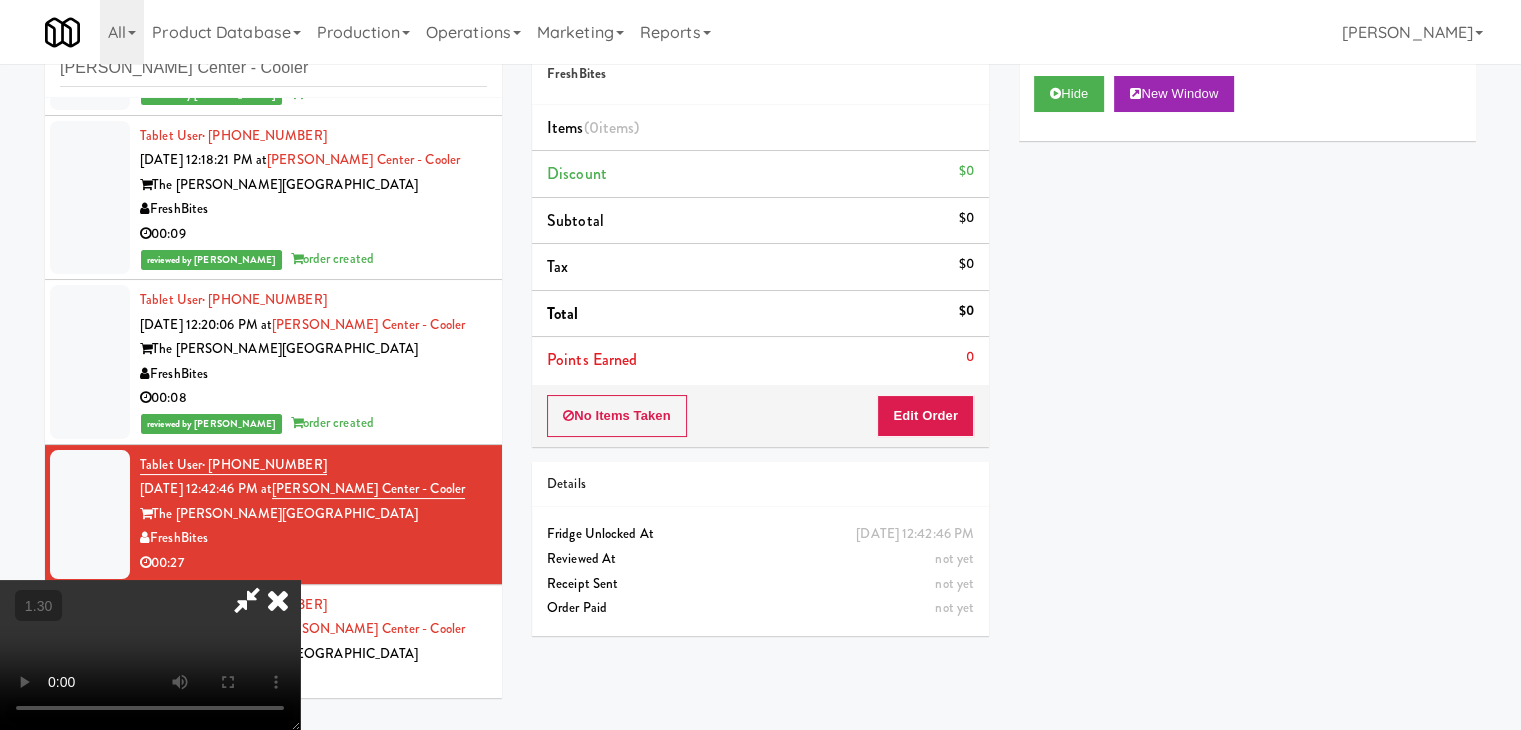 click at bounding box center (150, 655) 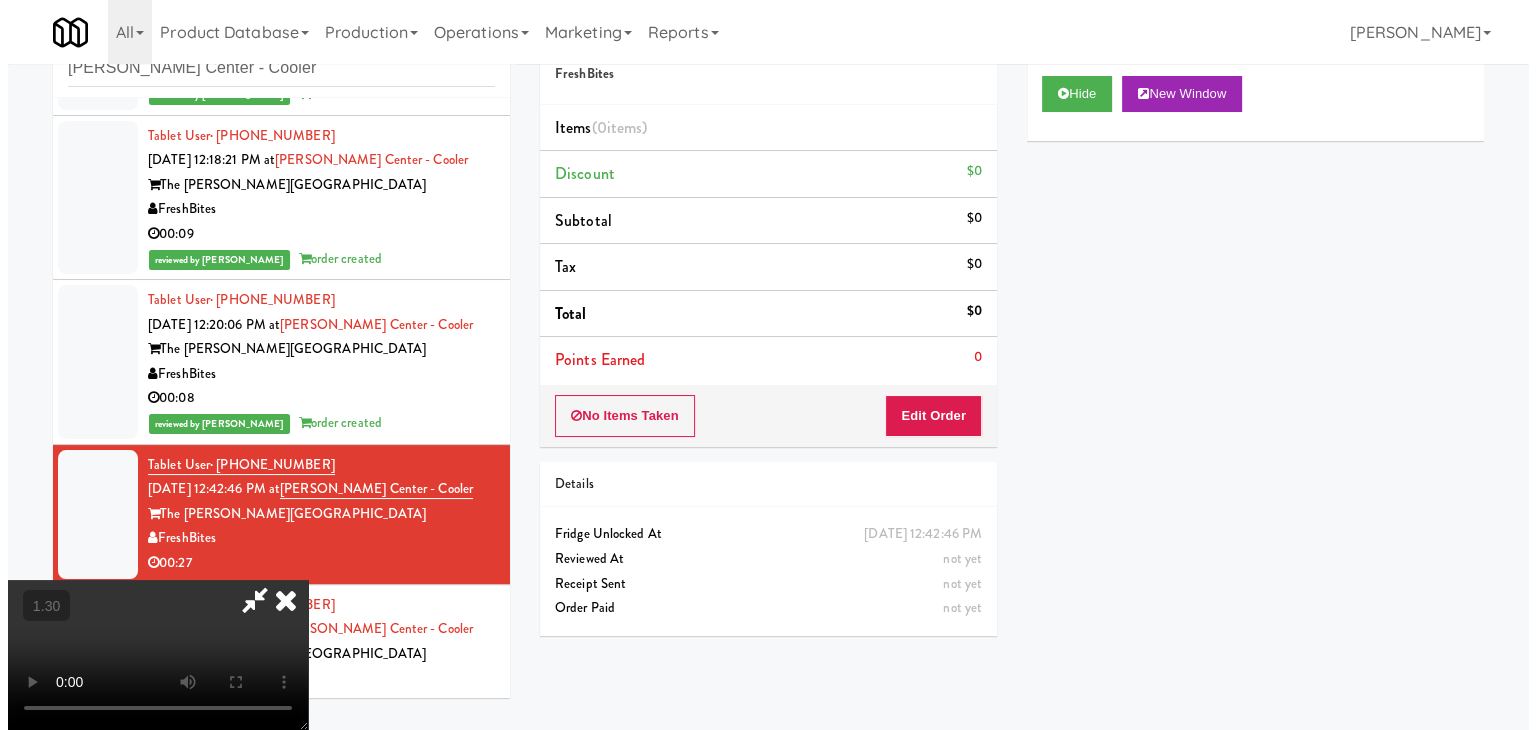 scroll, scrollTop: 0, scrollLeft: 0, axis: both 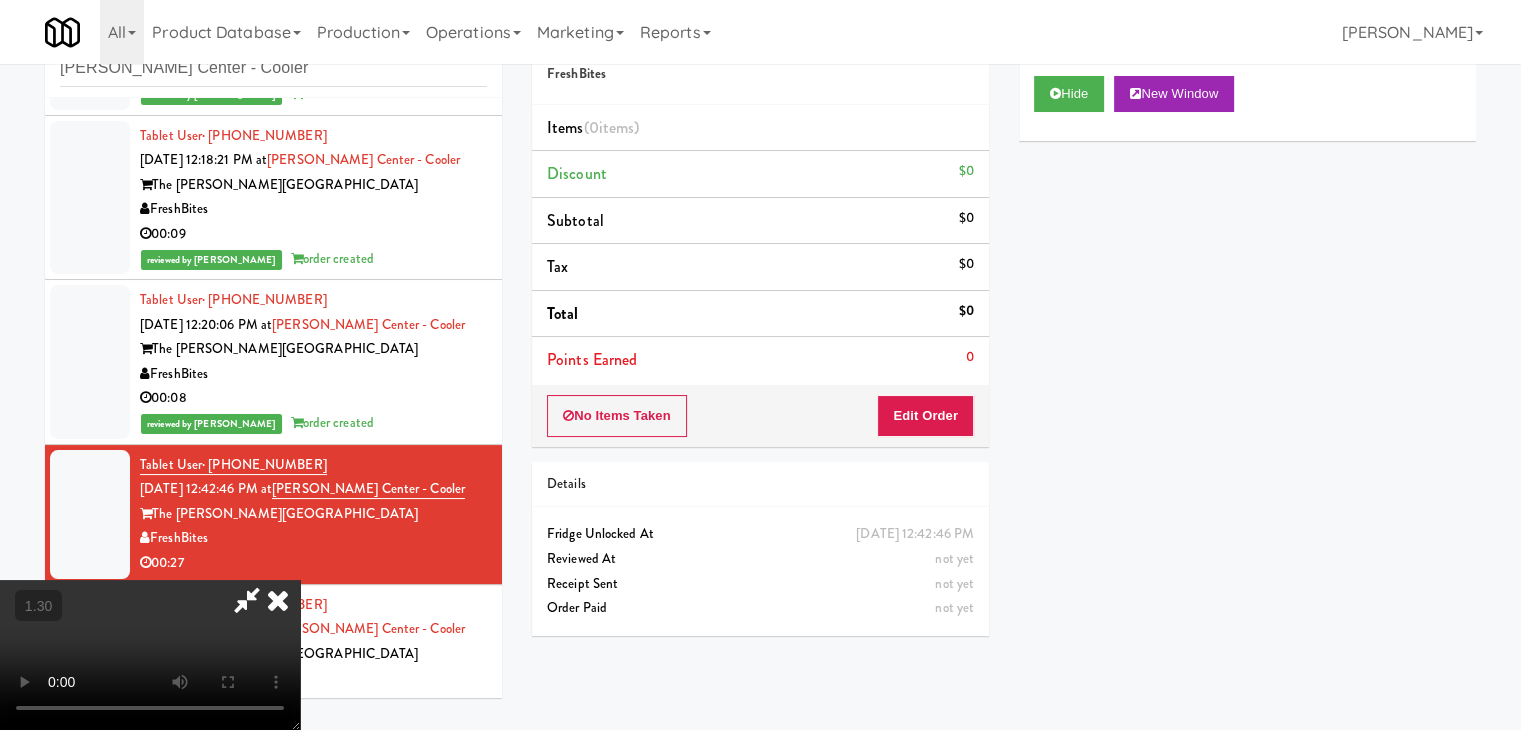 click at bounding box center [278, 600] 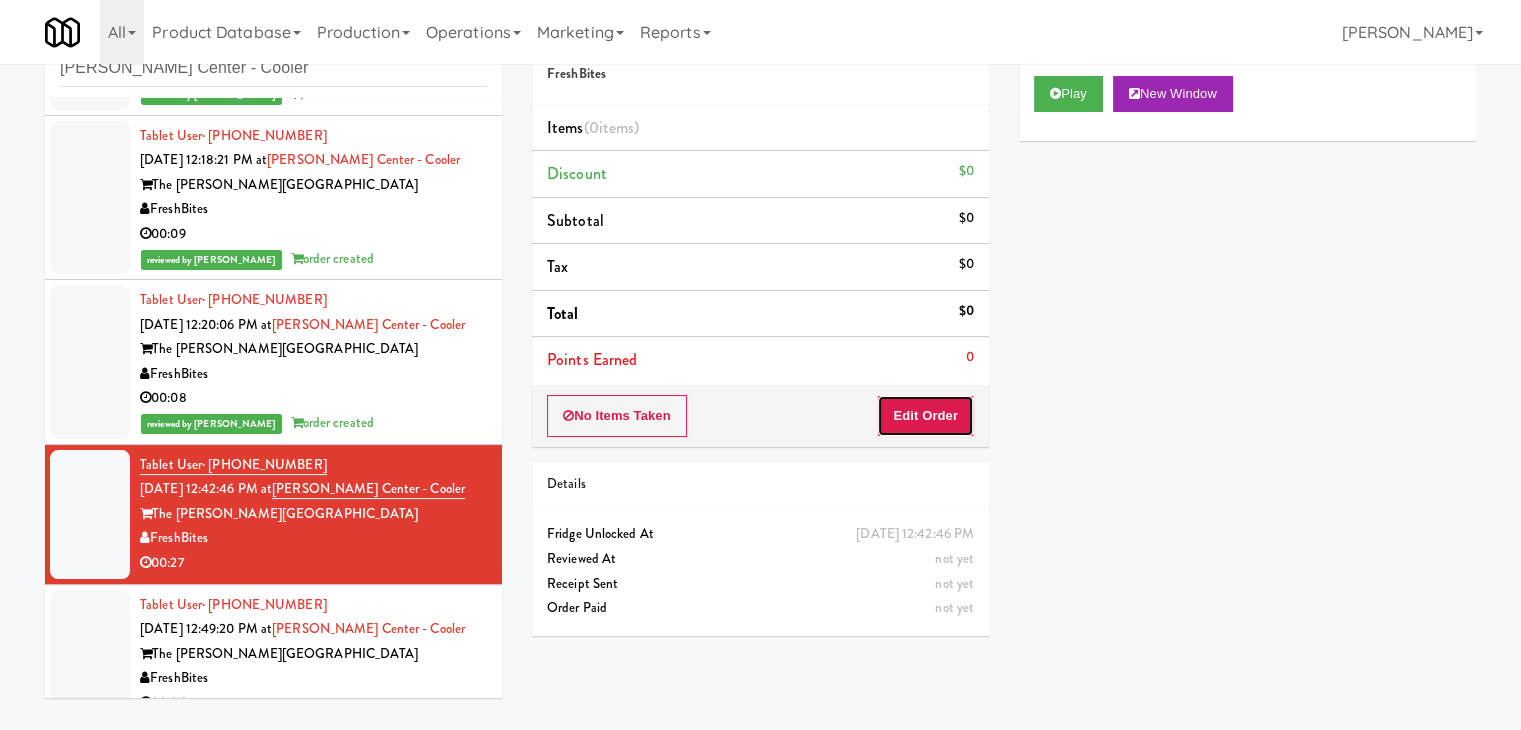 click on "Edit Order" at bounding box center (925, 416) 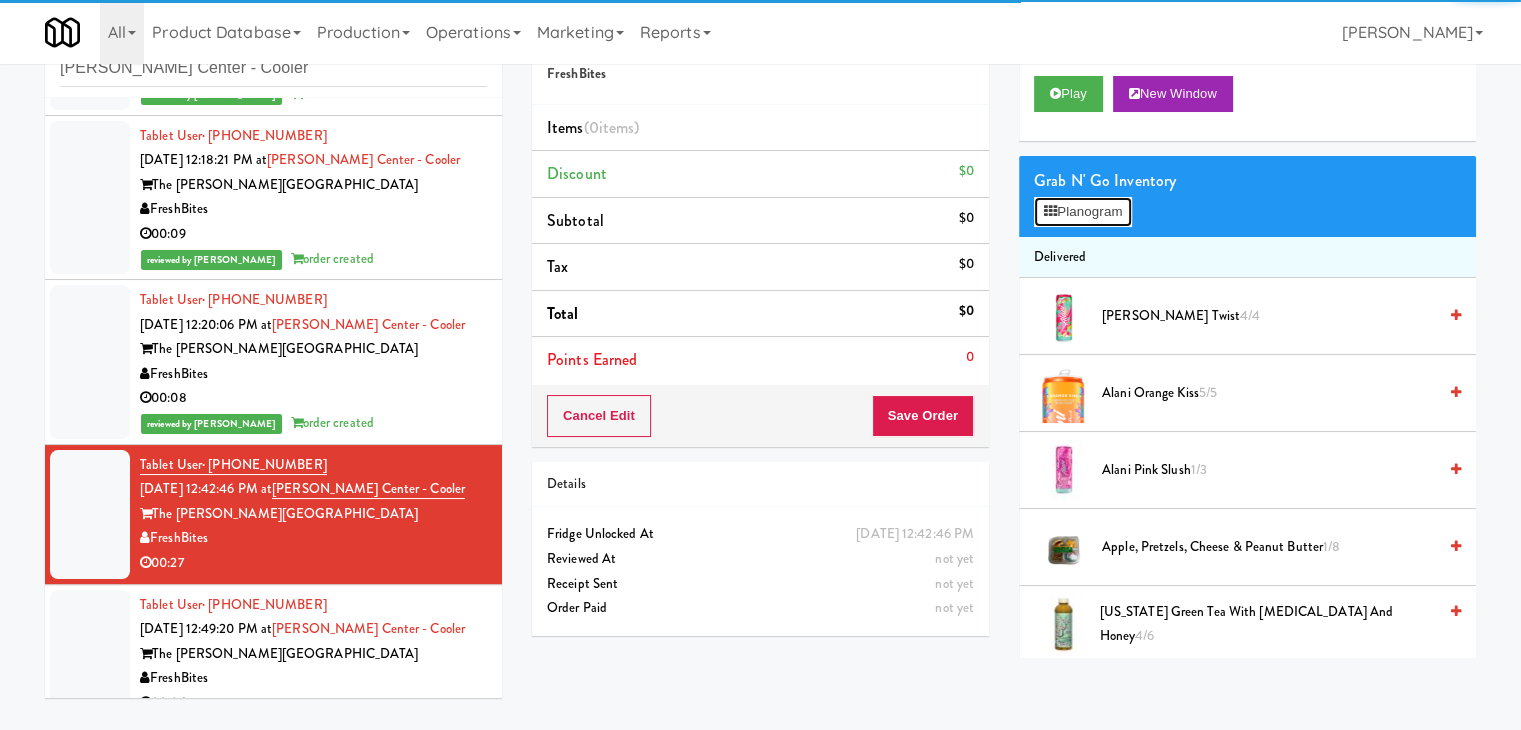 click on "Planogram" at bounding box center (1083, 212) 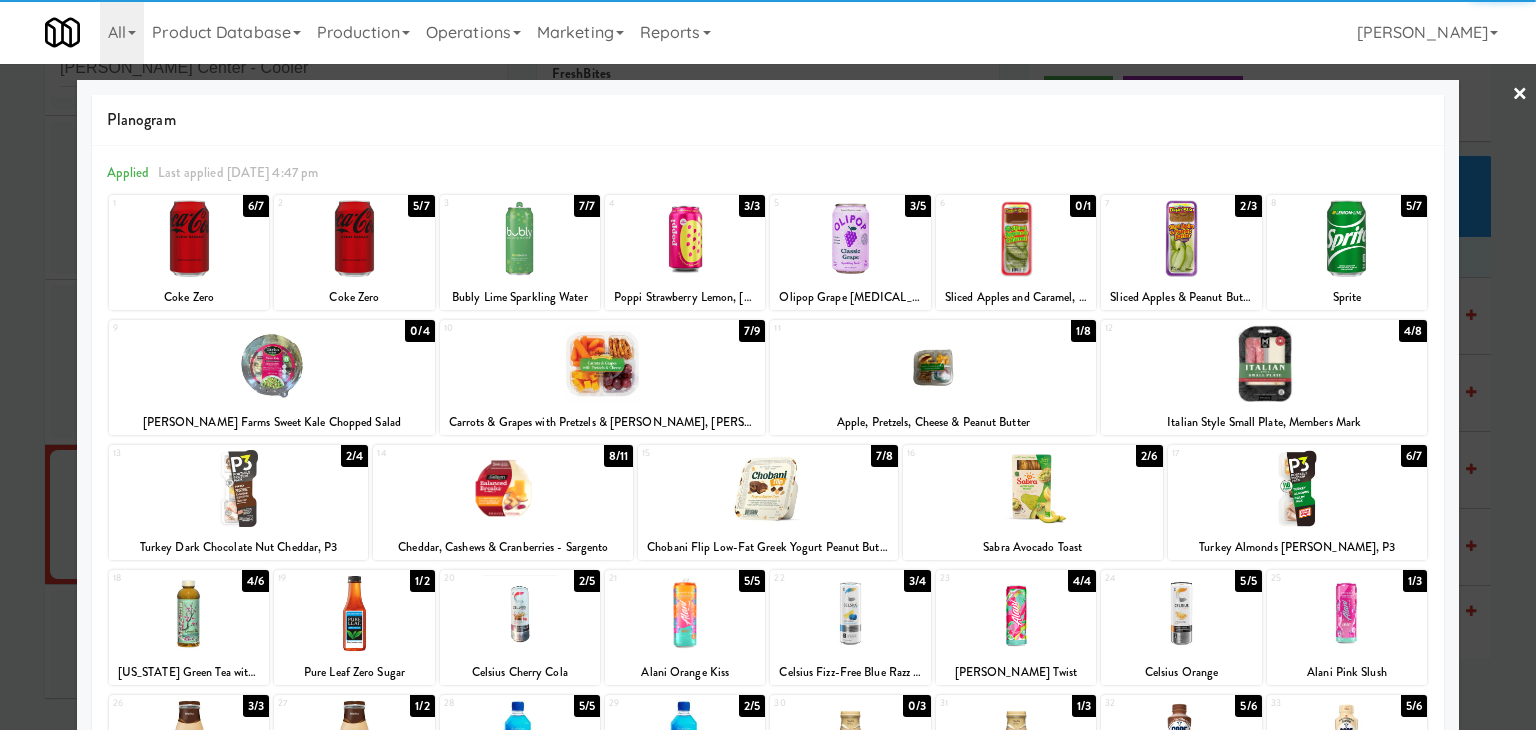 scroll, scrollTop: 100, scrollLeft: 0, axis: vertical 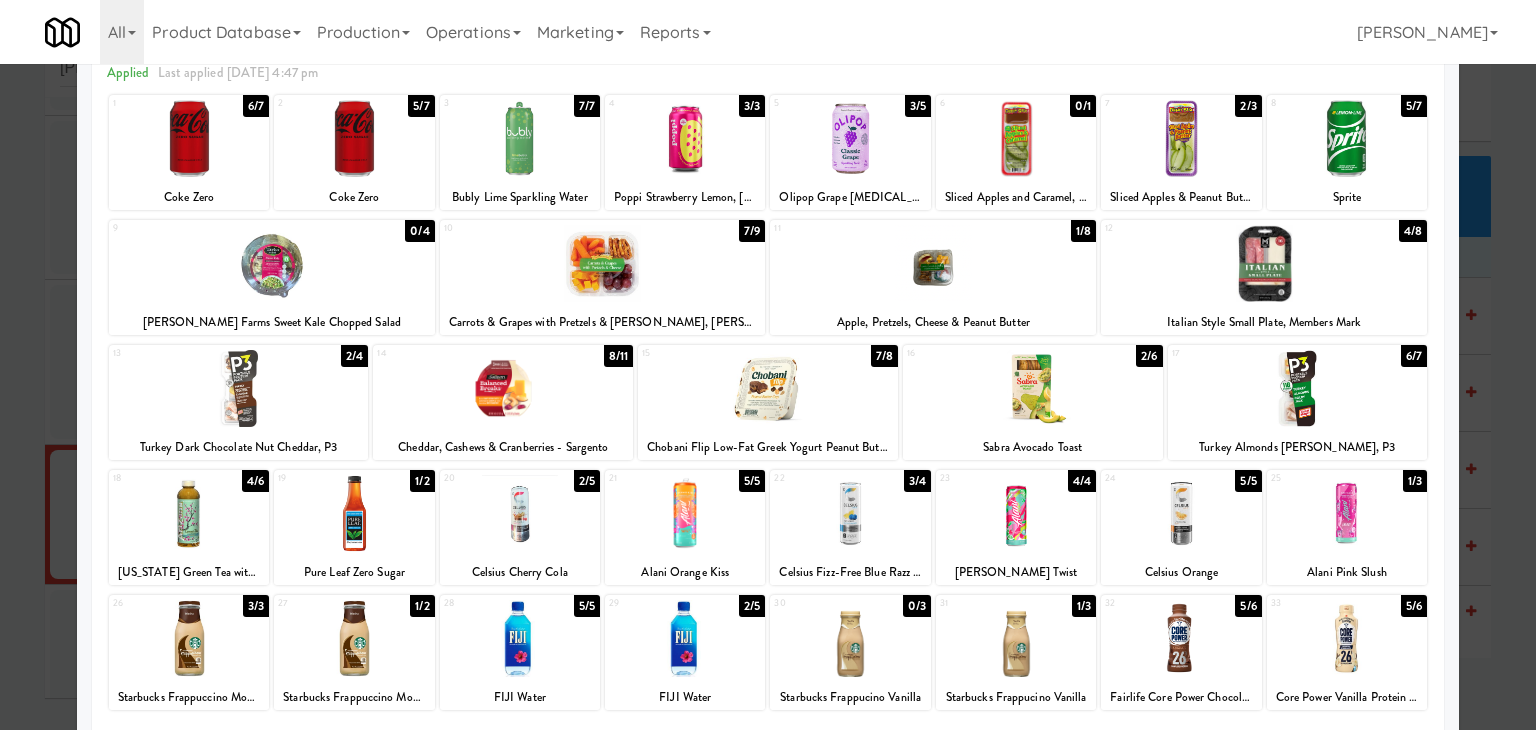 click at bounding box center (1033, 388) 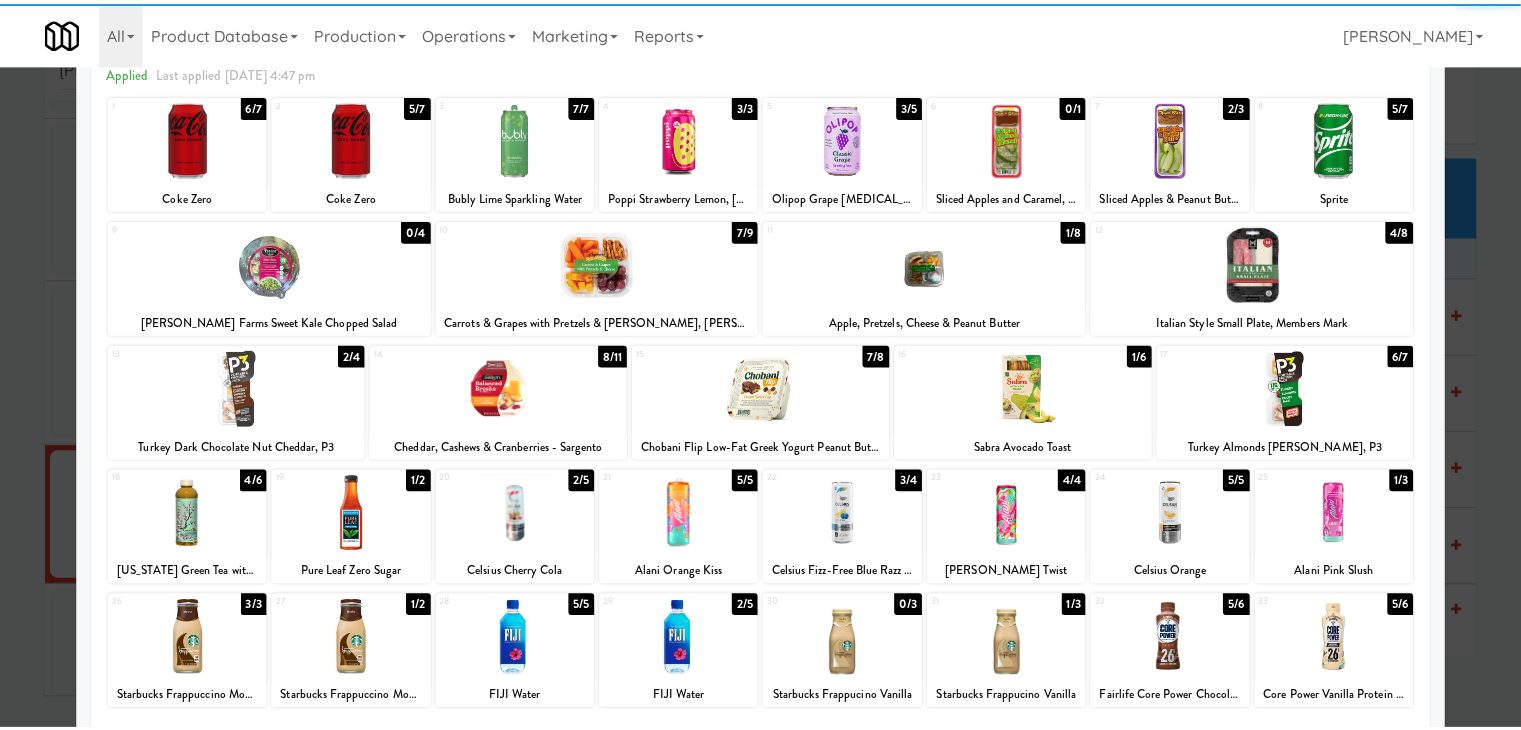 scroll, scrollTop: 0, scrollLeft: 0, axis: both 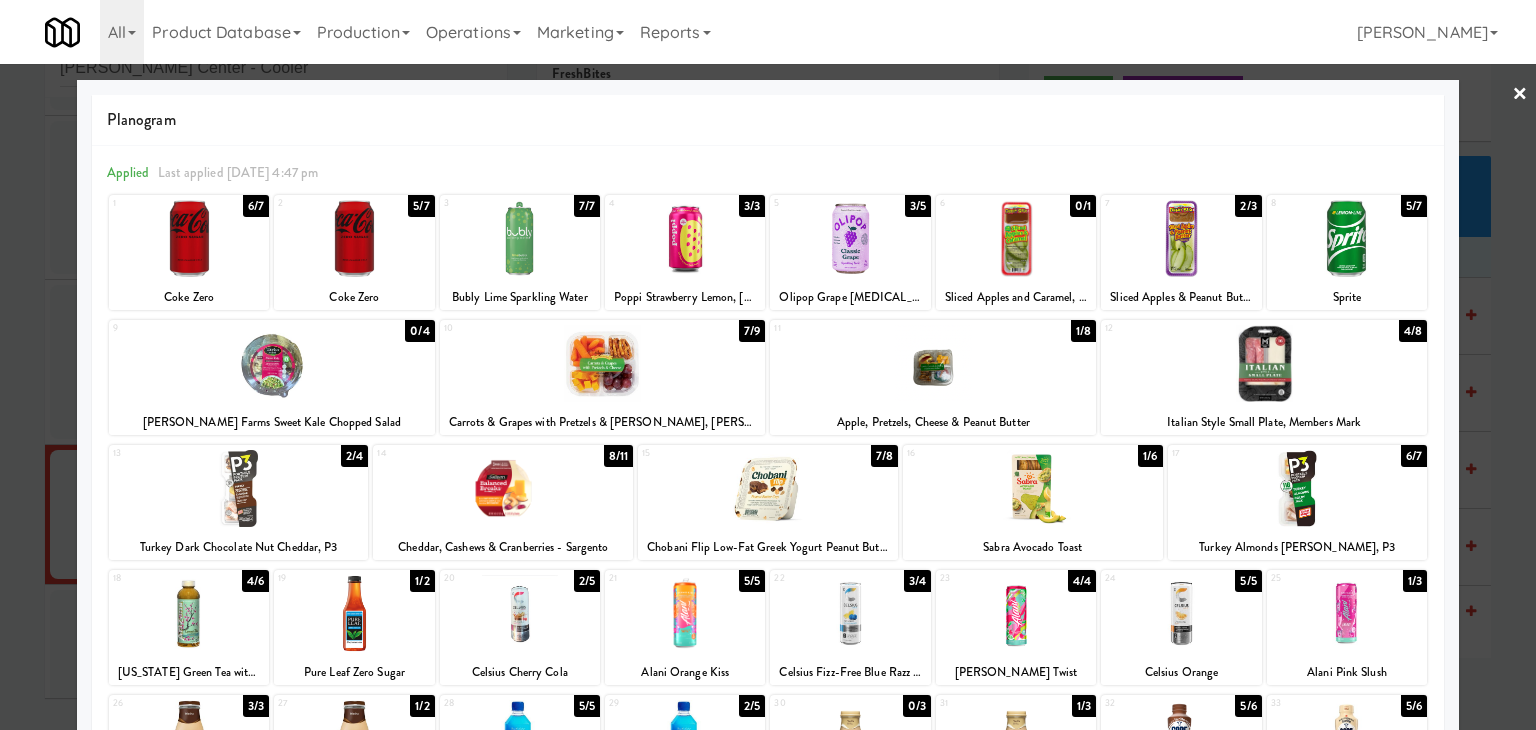 click on "×" at bounding box center [1520, 95] 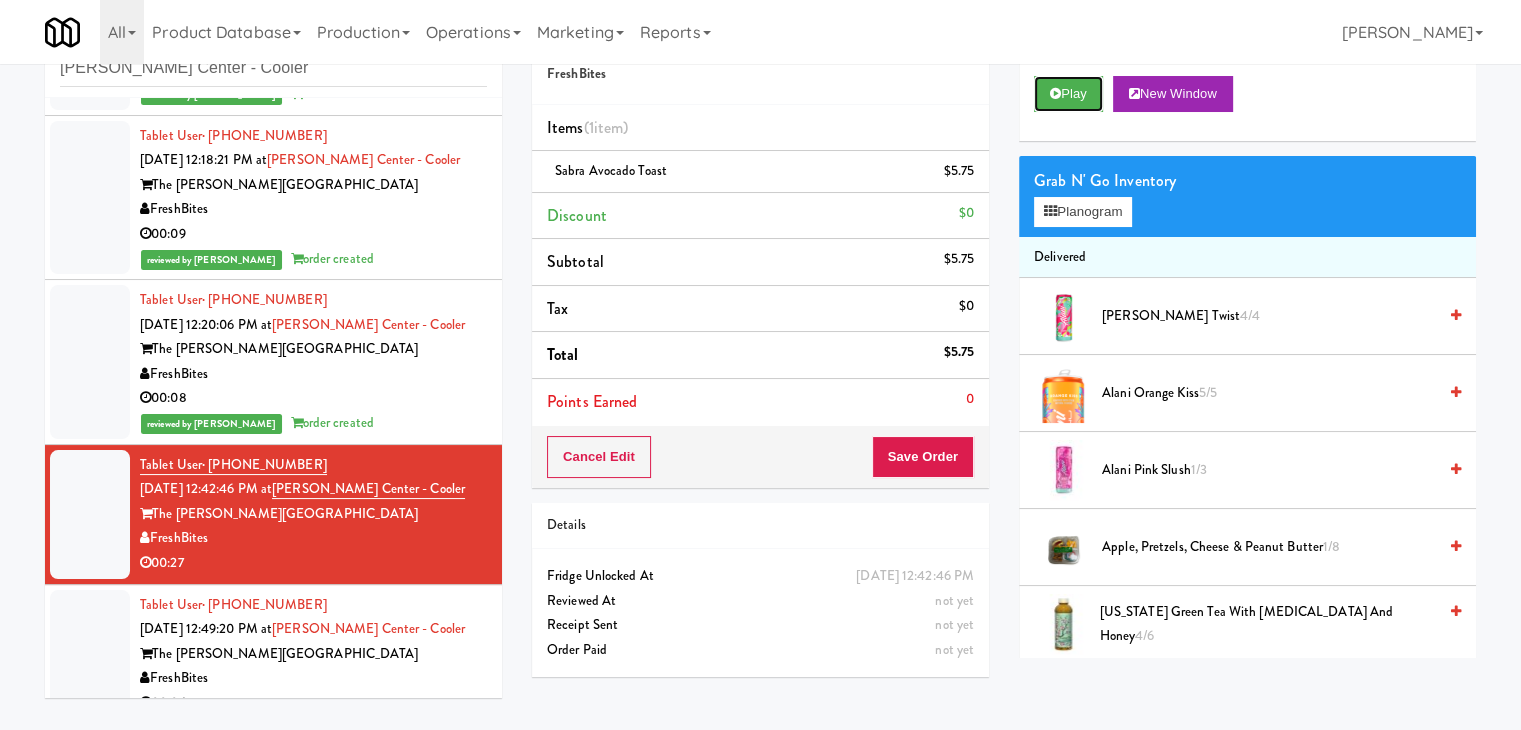 drag, startPoint x: 1070, startPoint y: 85, endPoint x: 1020, endPoint y: 112, distance: 56.82429 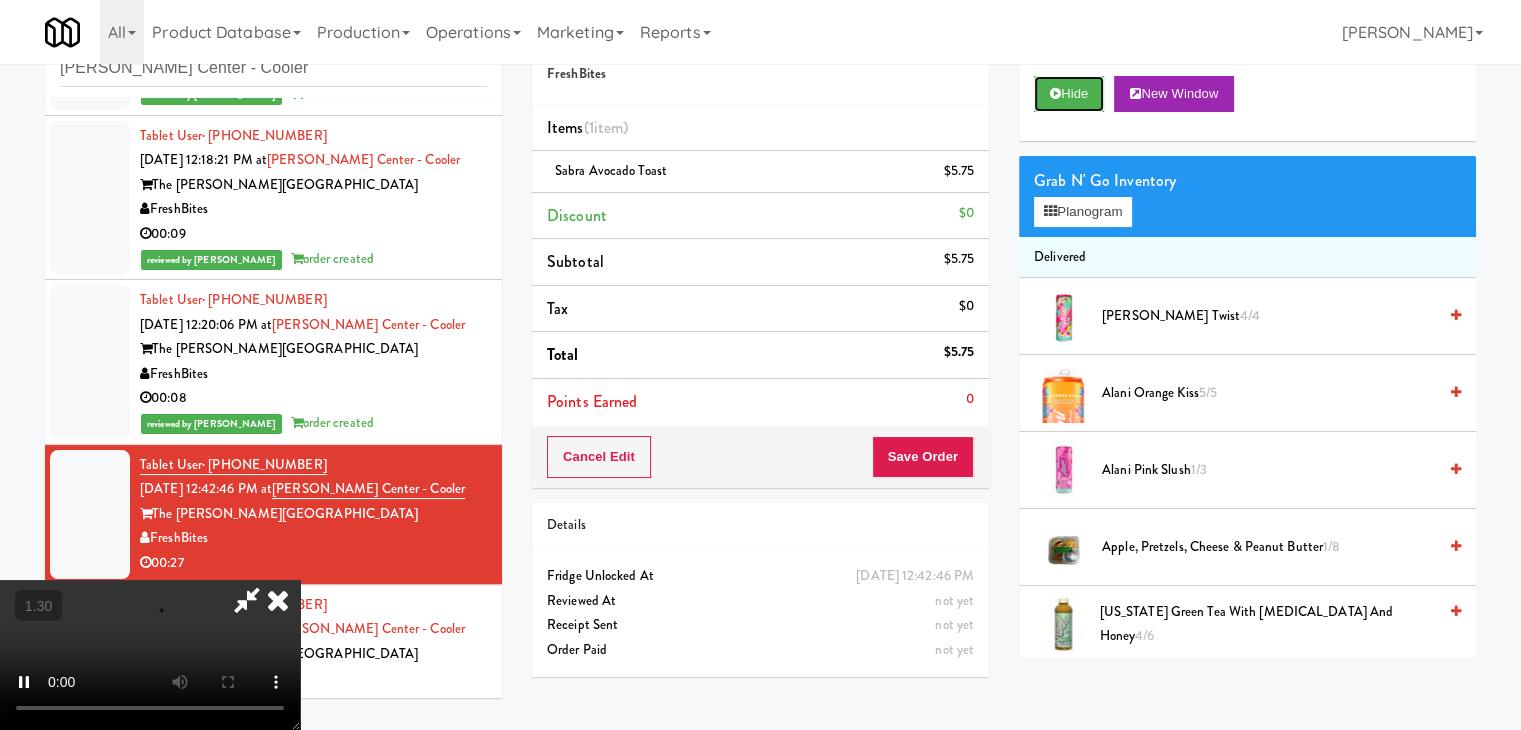 scroll, scrollTop: 281, scrollLeft: 0, axis: vertical 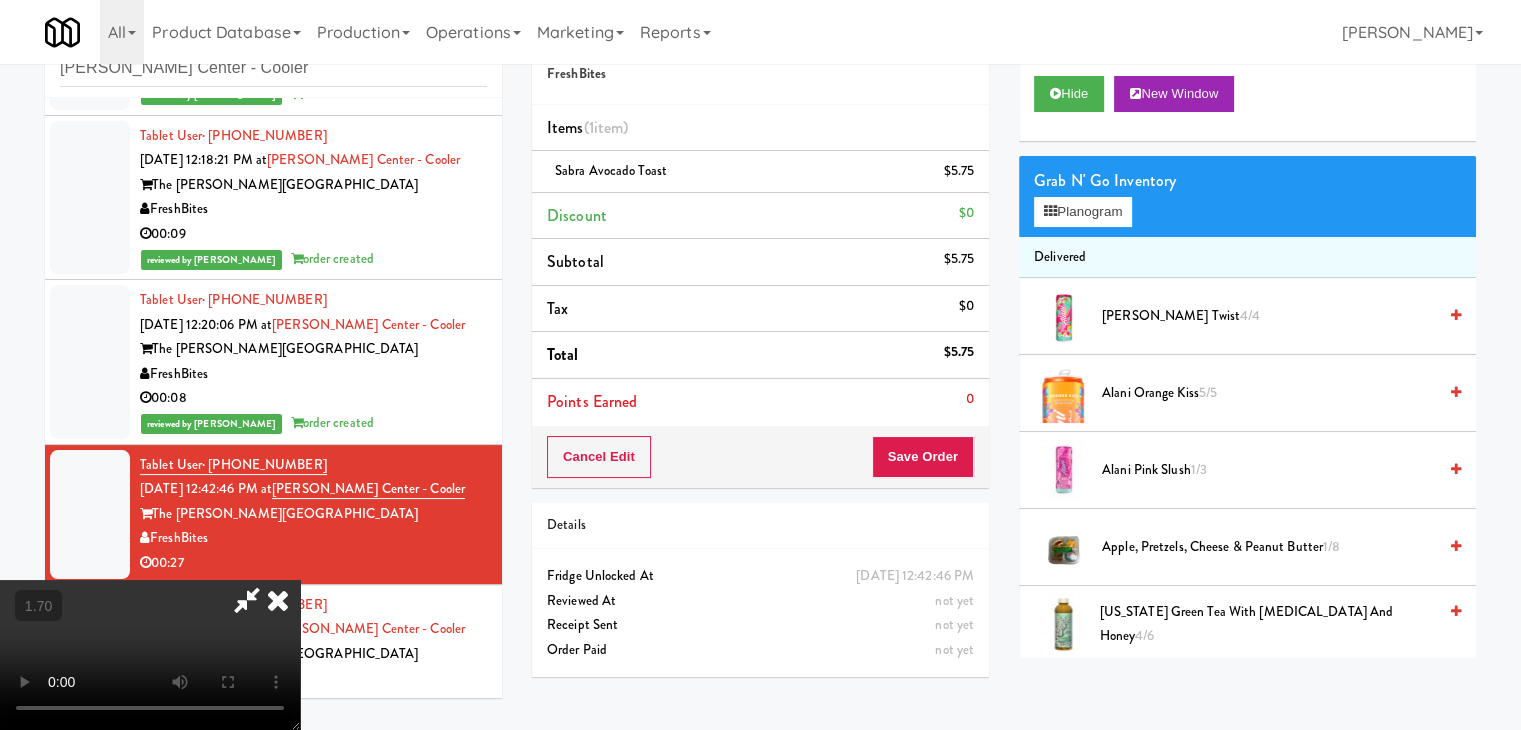 click at bounding box center [150, 655] 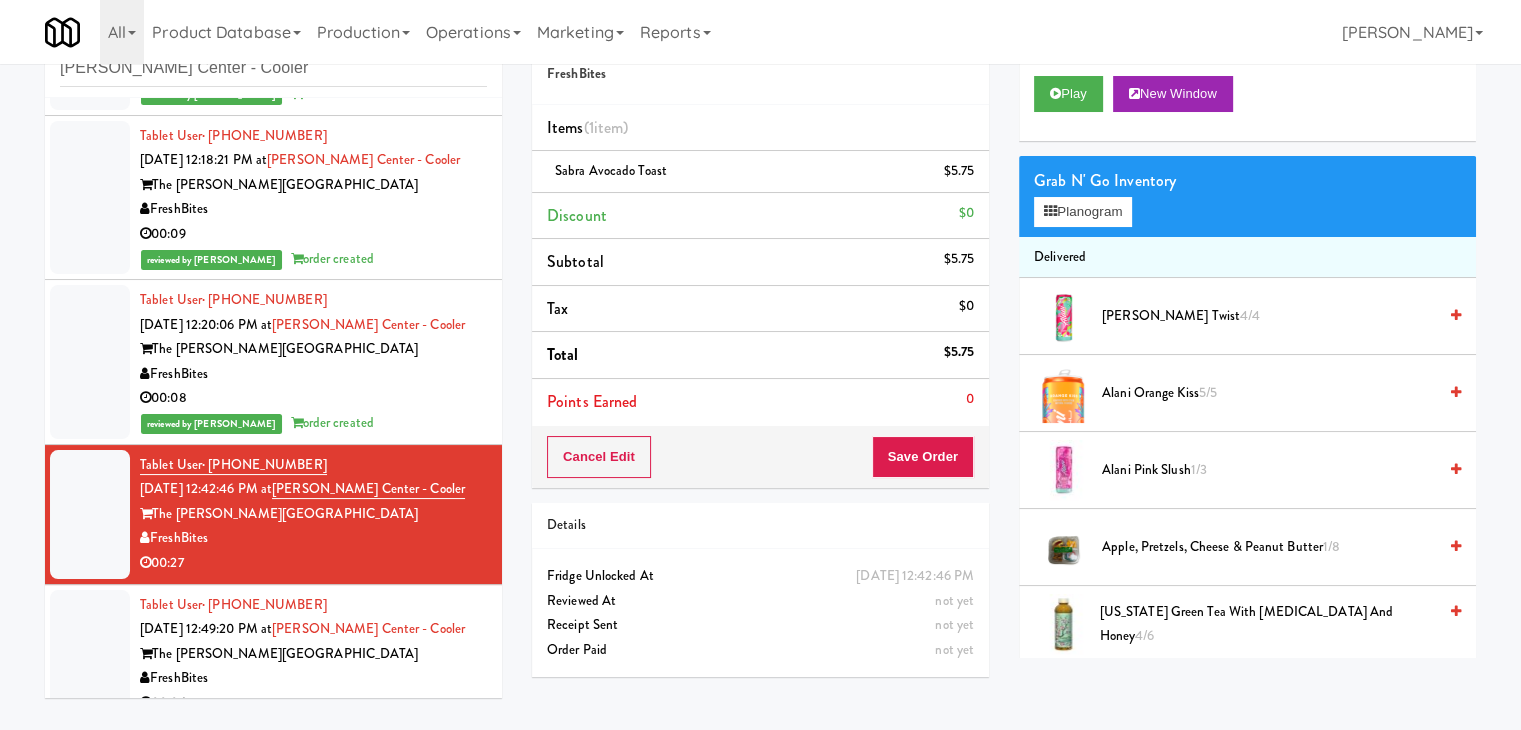 click on "Cancel Edit Save Order" at bounding box center (760, 457) 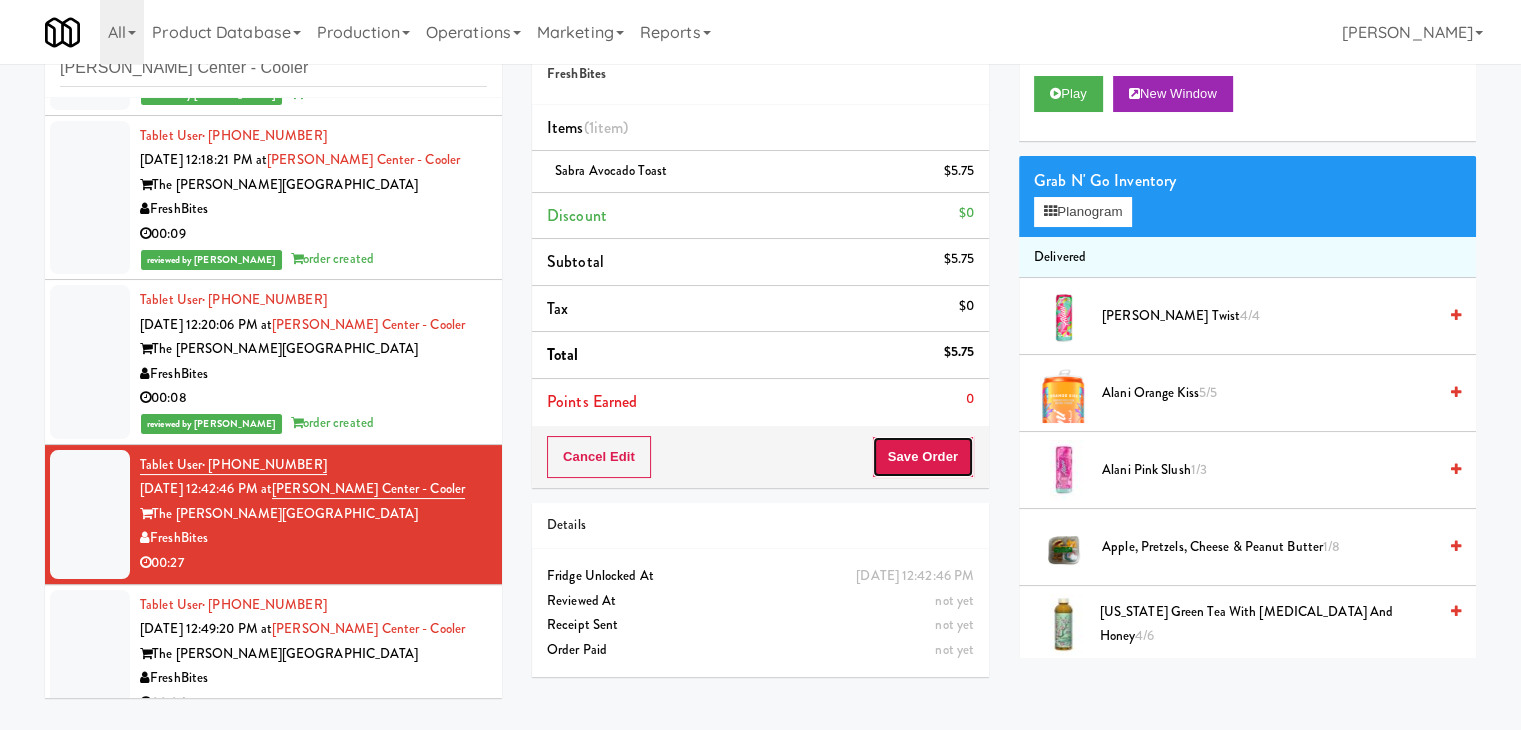 click on "Save Order" at bounding box center (923, 457) 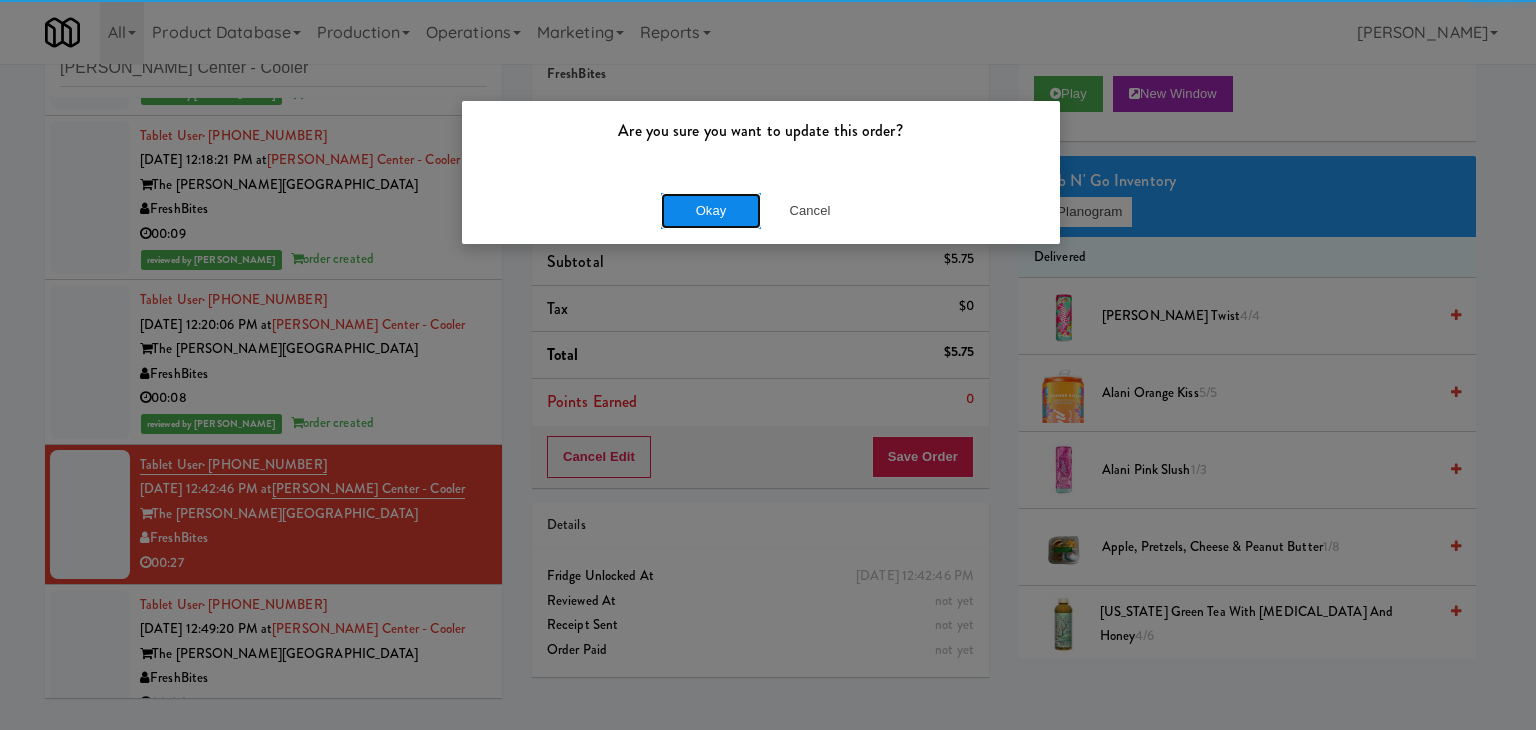 click on "Okay" at bounding box center [711, 211] 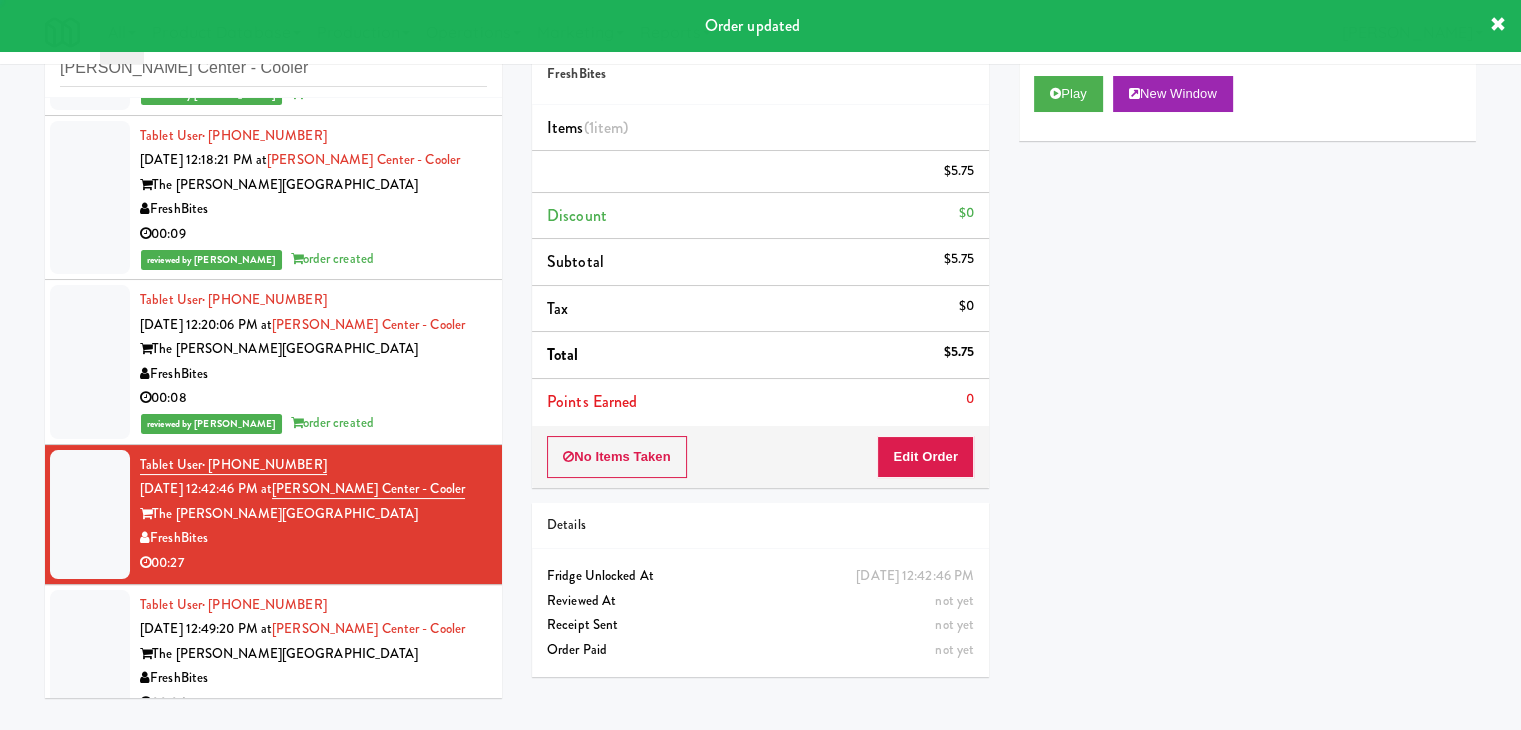 scroll, scrollTop: 172, scrollLeft: 0, axis: vertical 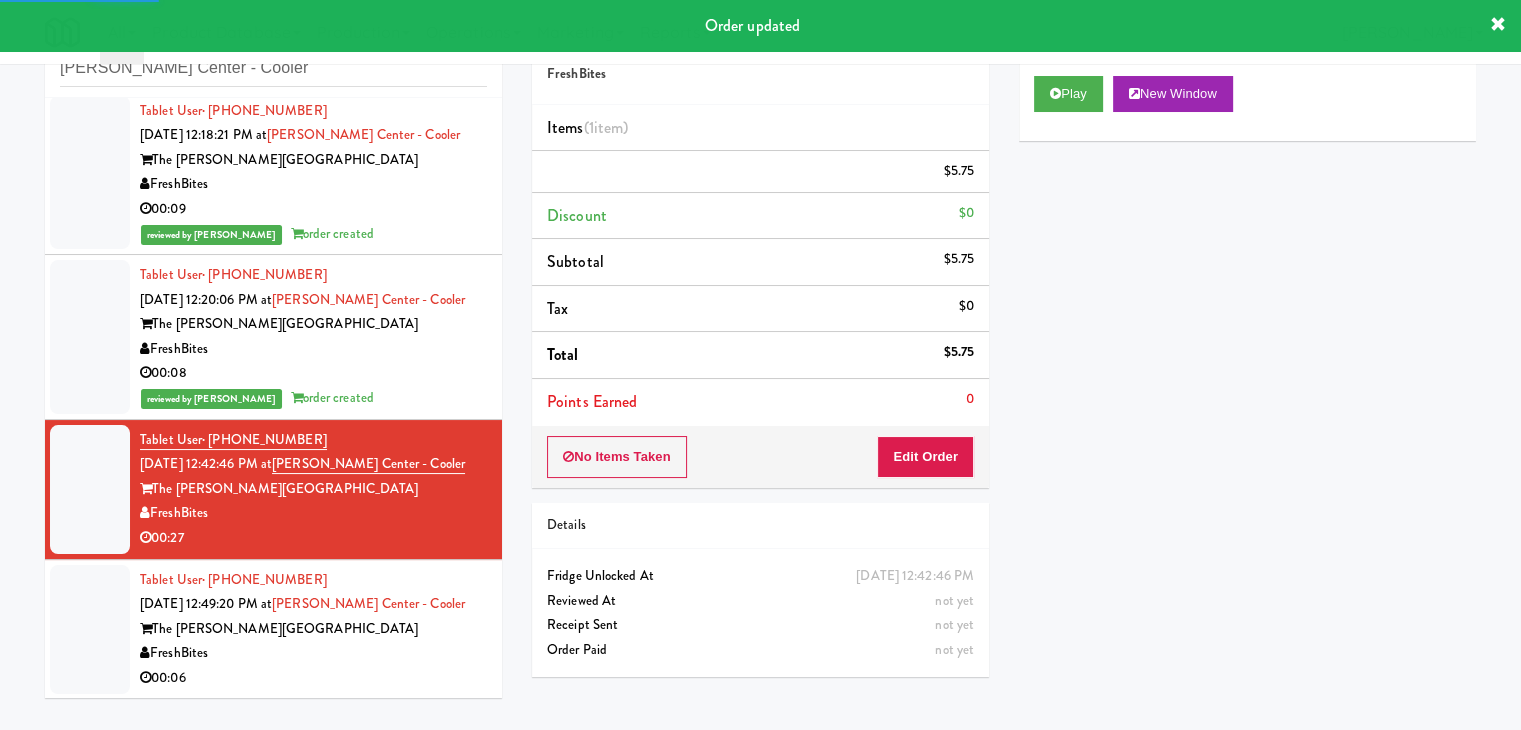 click on "FreshBites" at bounding box center (313, 653) 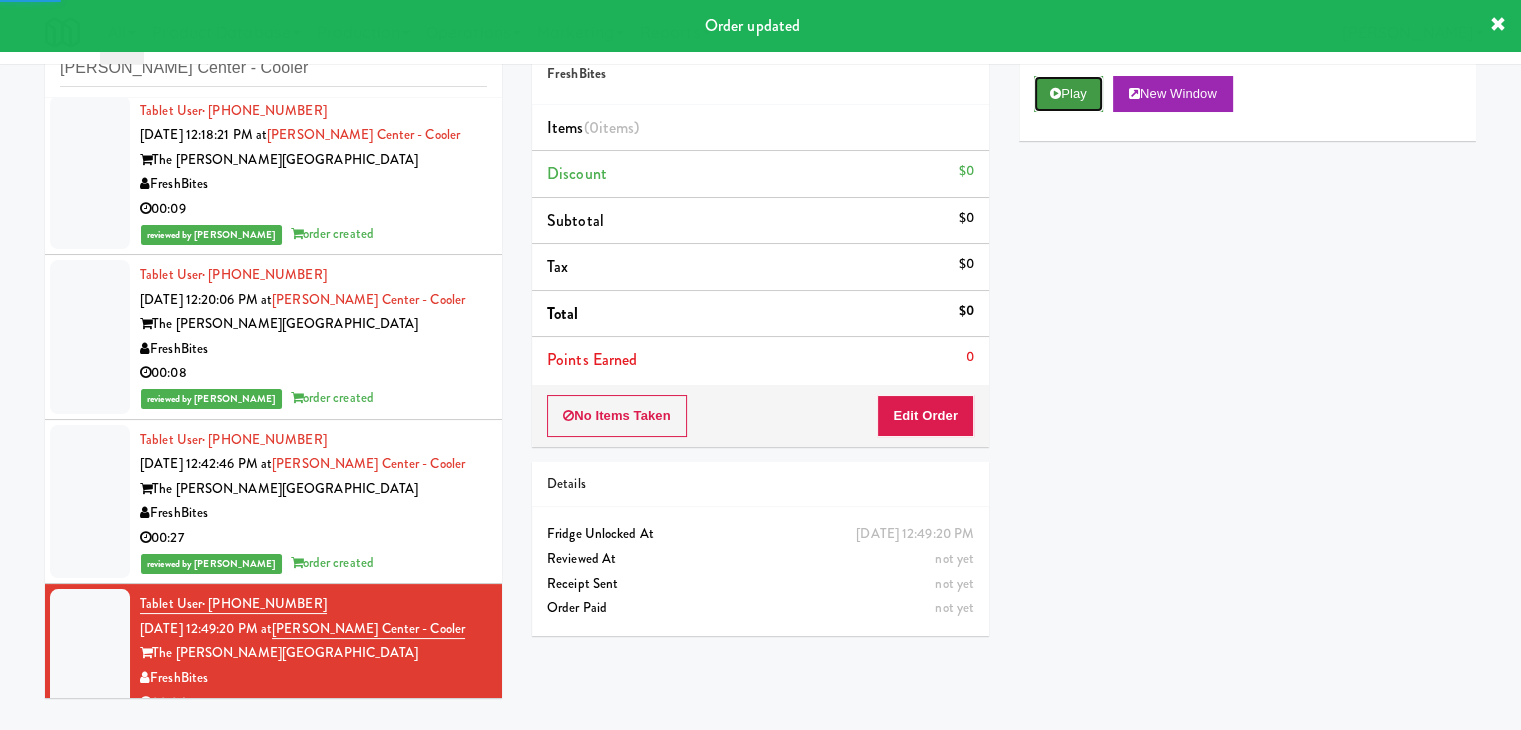click at bounding box center (1055, 93) 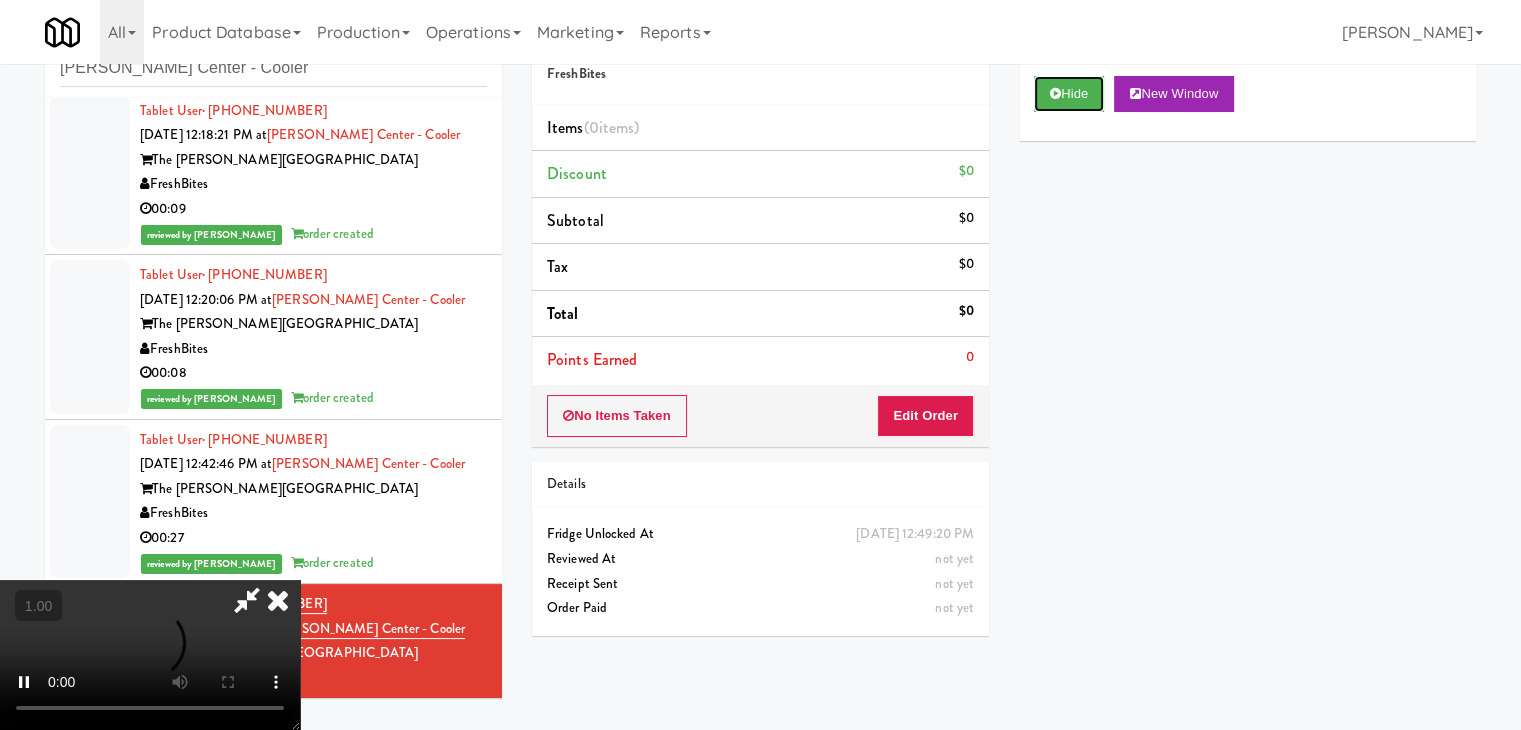 type 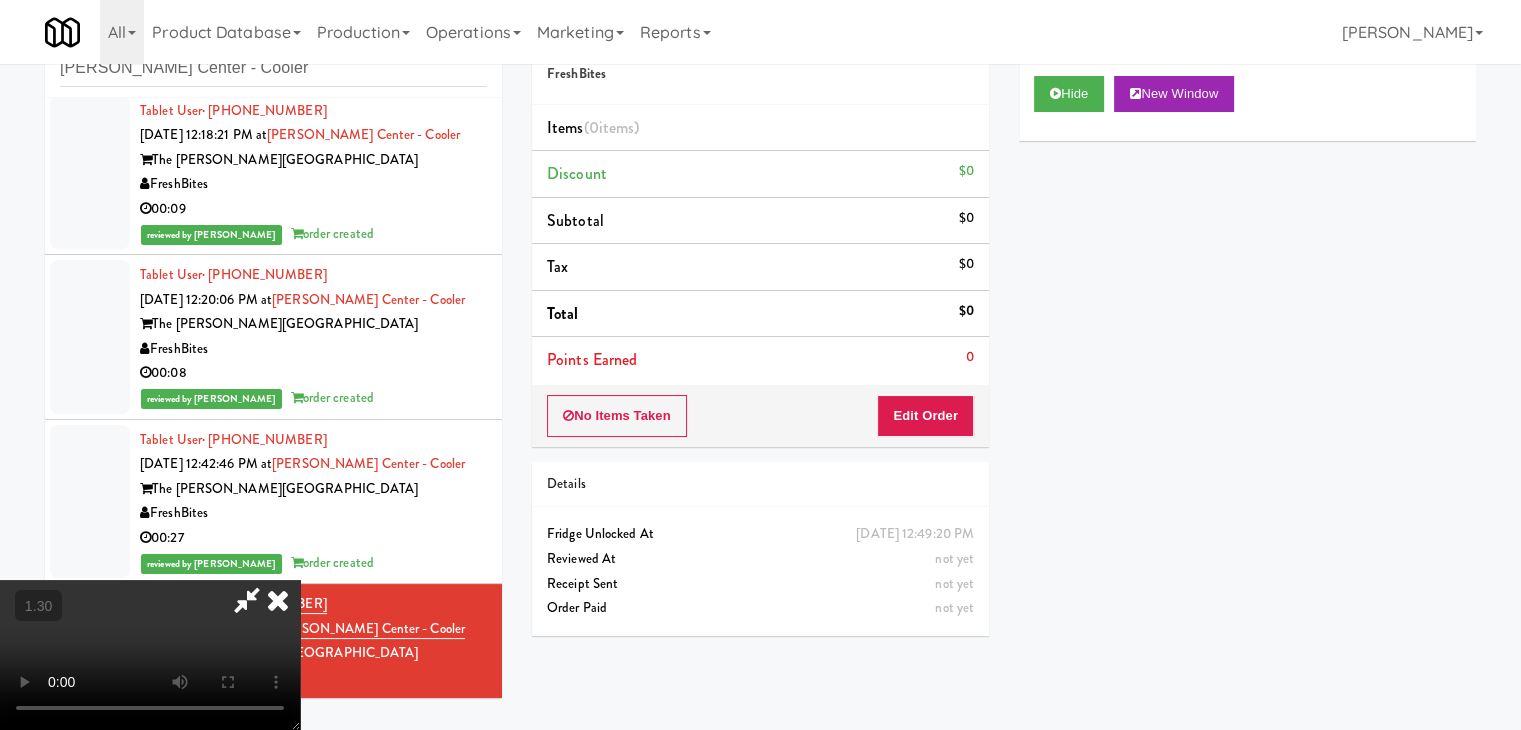 click at bounding box center (150, 655) 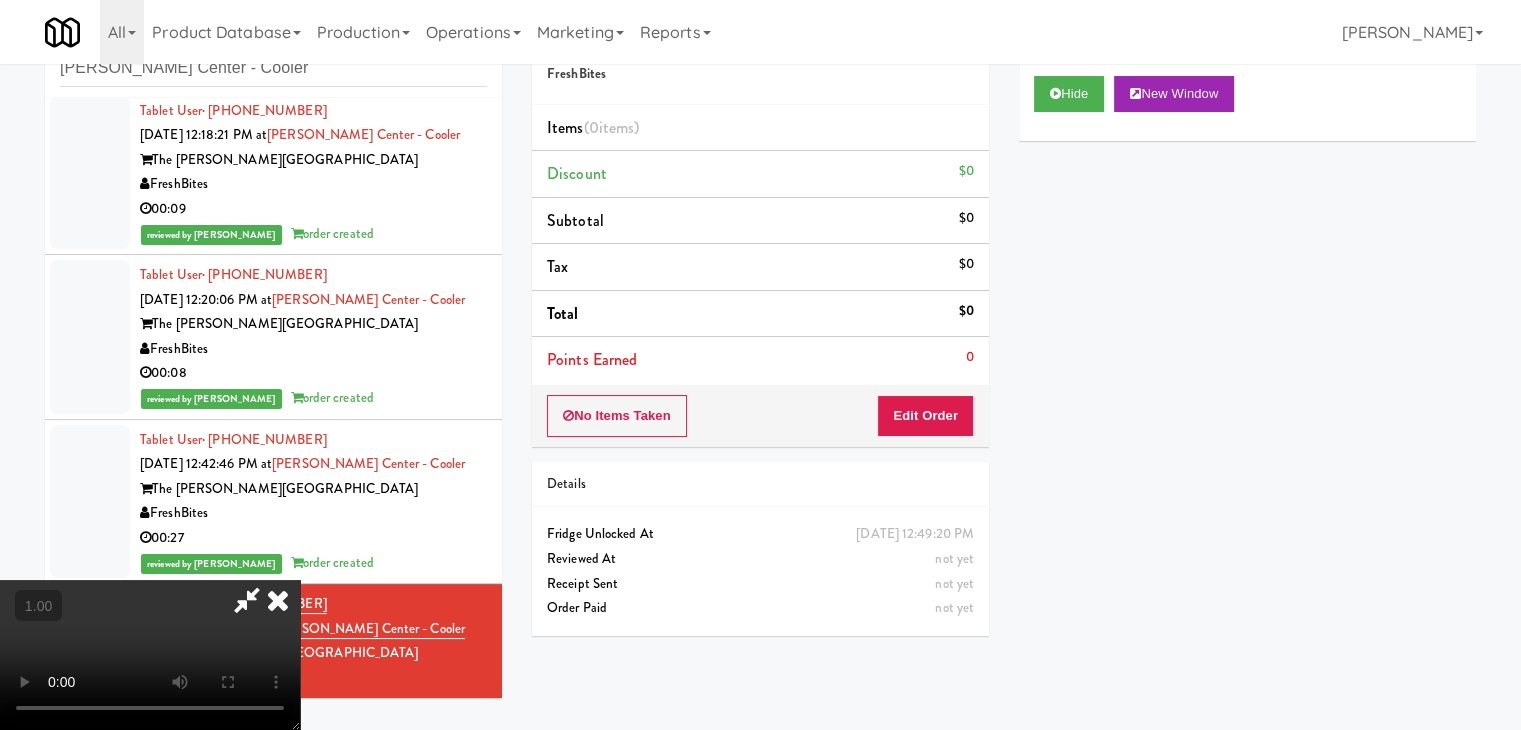 click at bounding box center (150, 655) 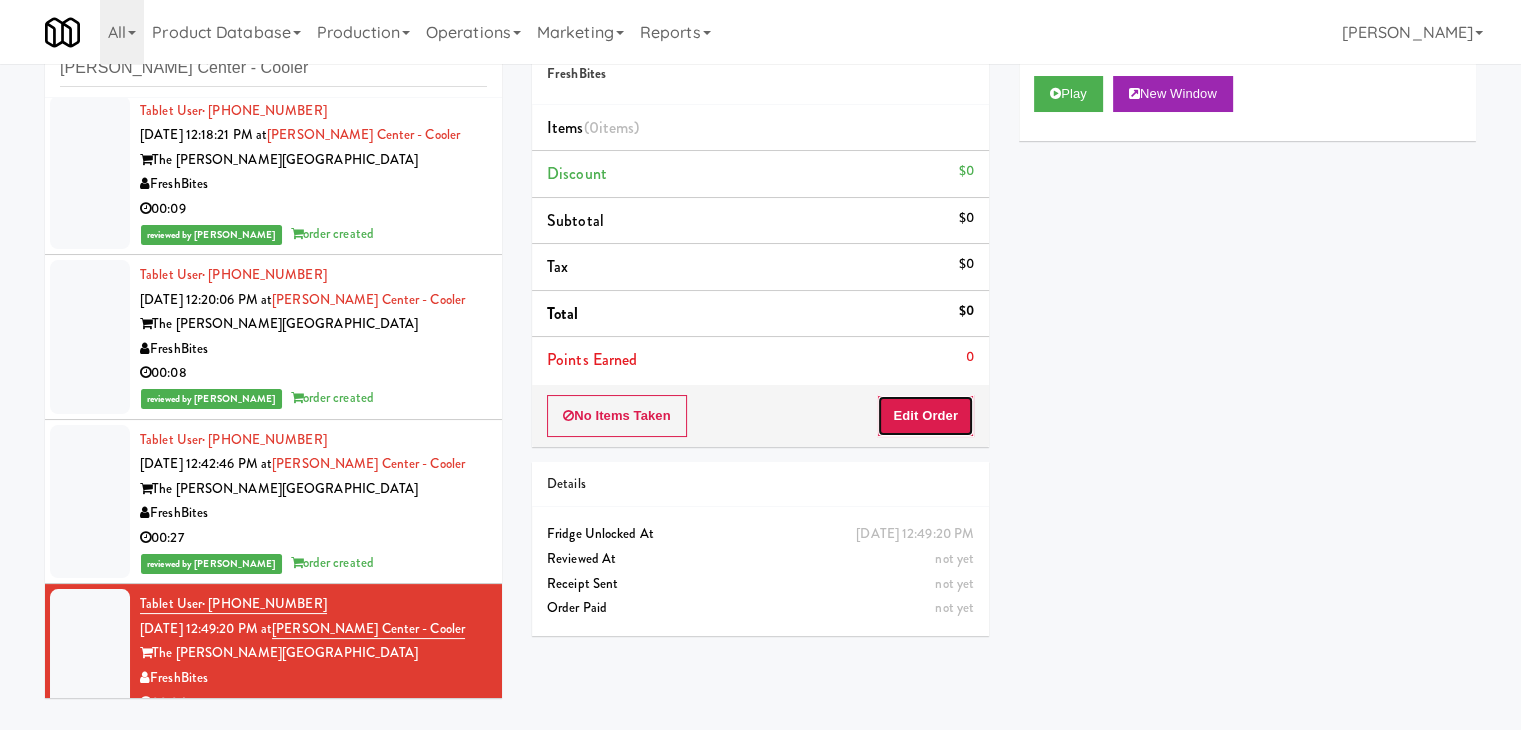 click on "Edit Order" at bounding box center (925, 416) 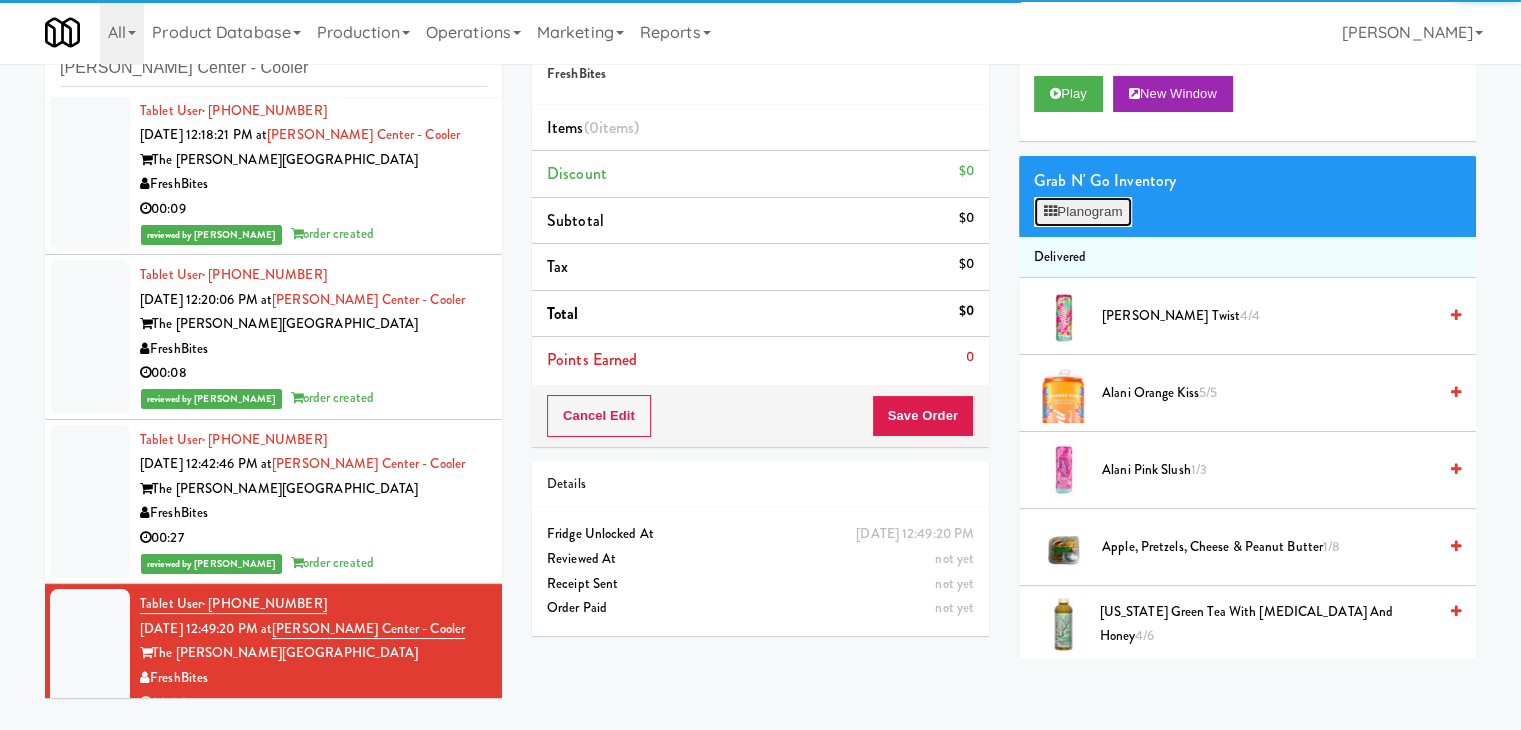 click on "Planogram" at bounding box center [1083, 212] 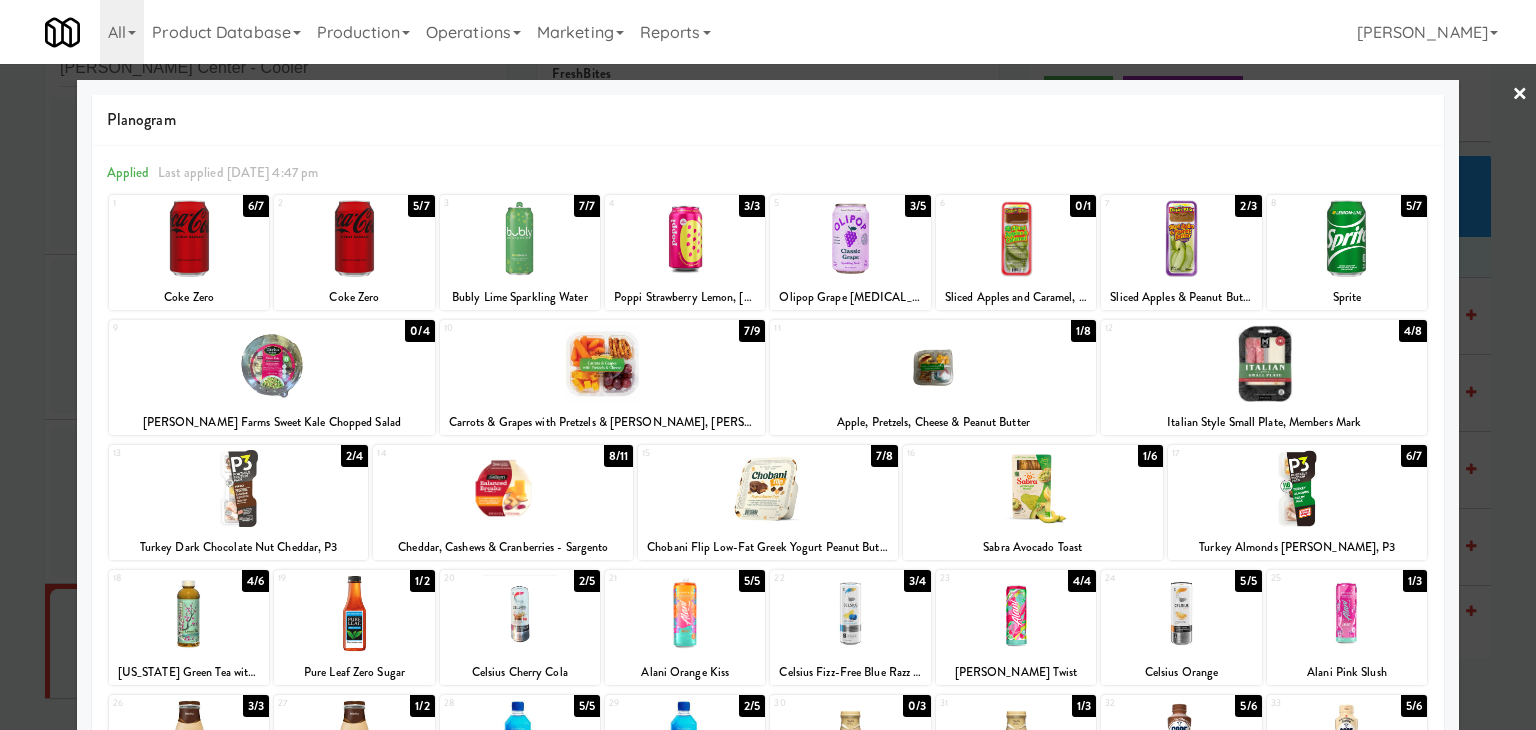 click at bounding box center (1264, 363) 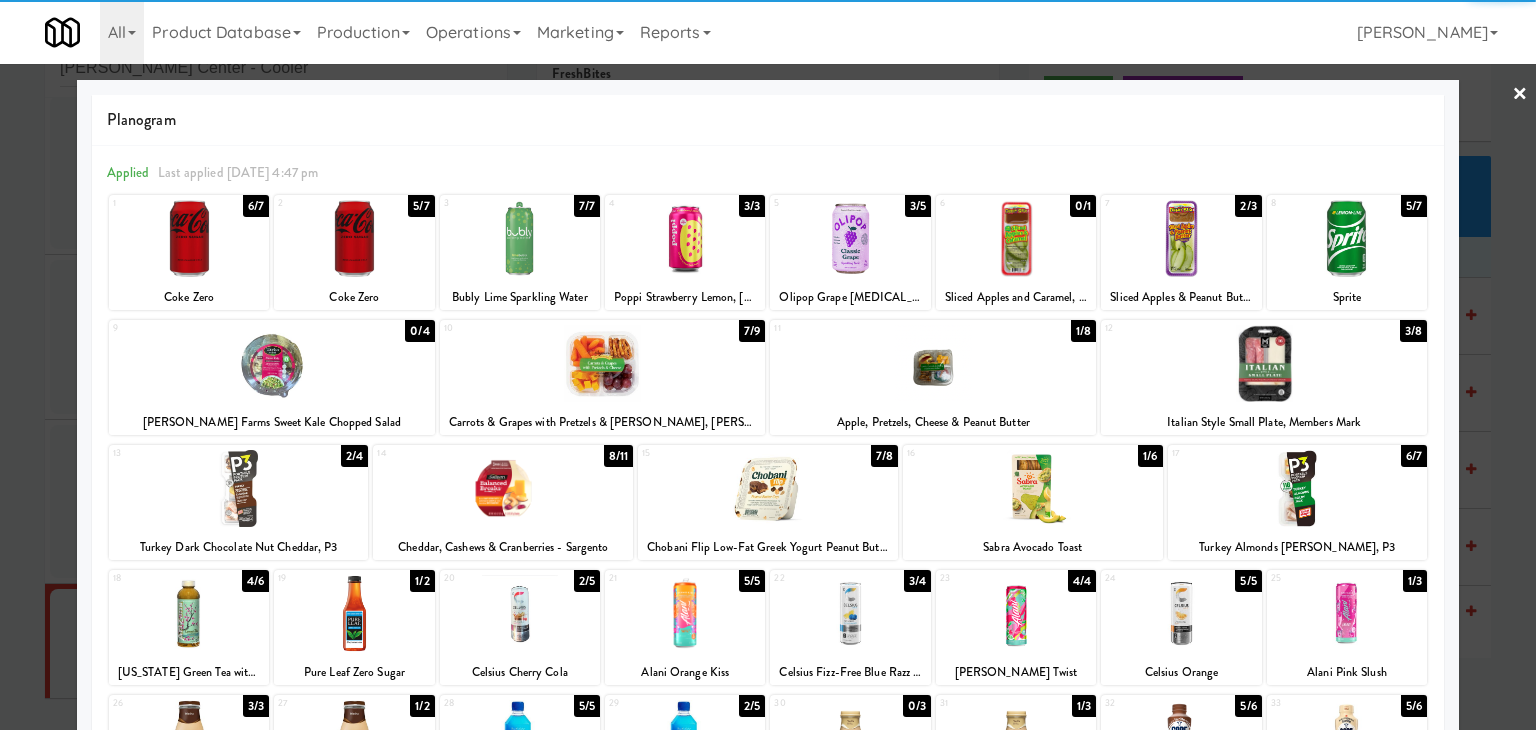 click at bounding box center [933, 363] 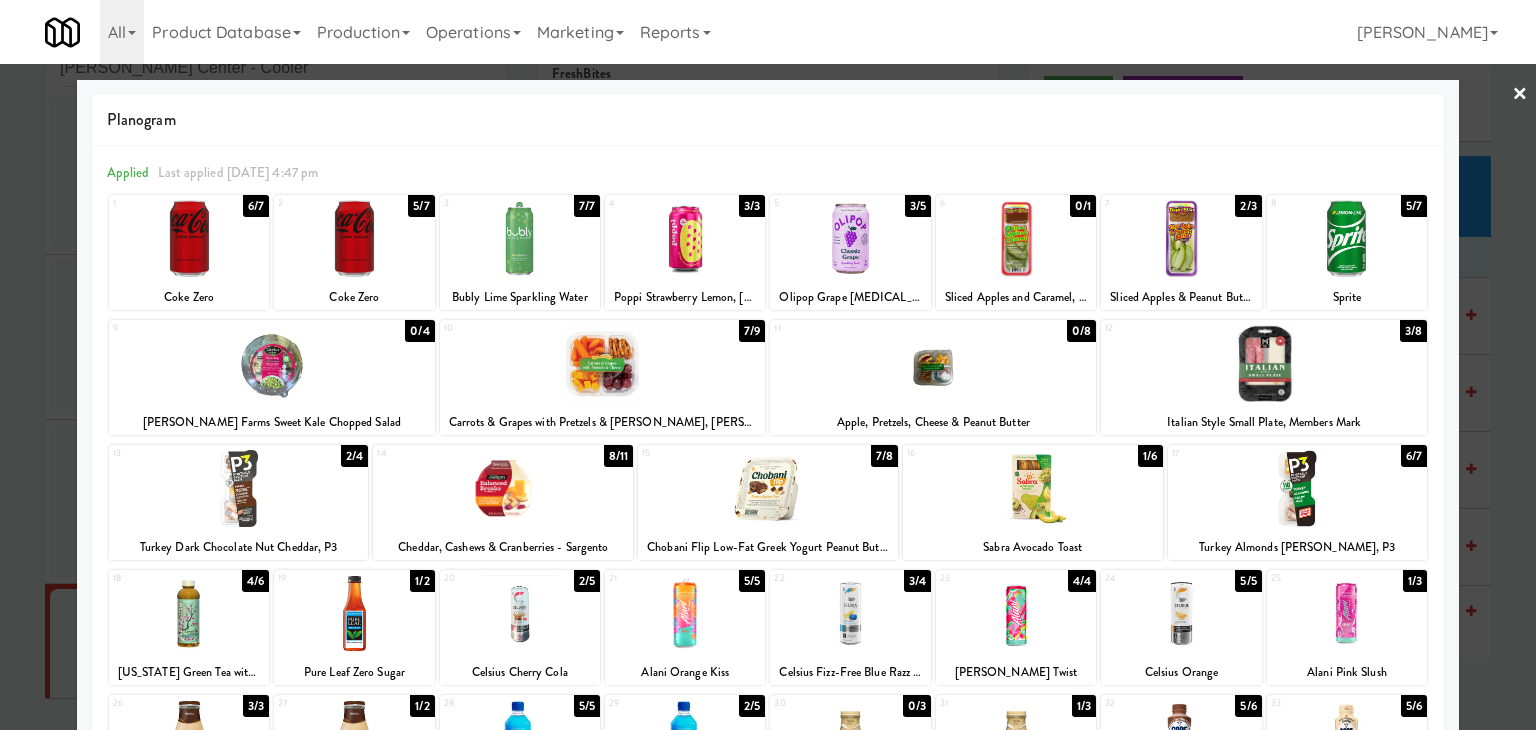 click at bounding box center [189, 238] 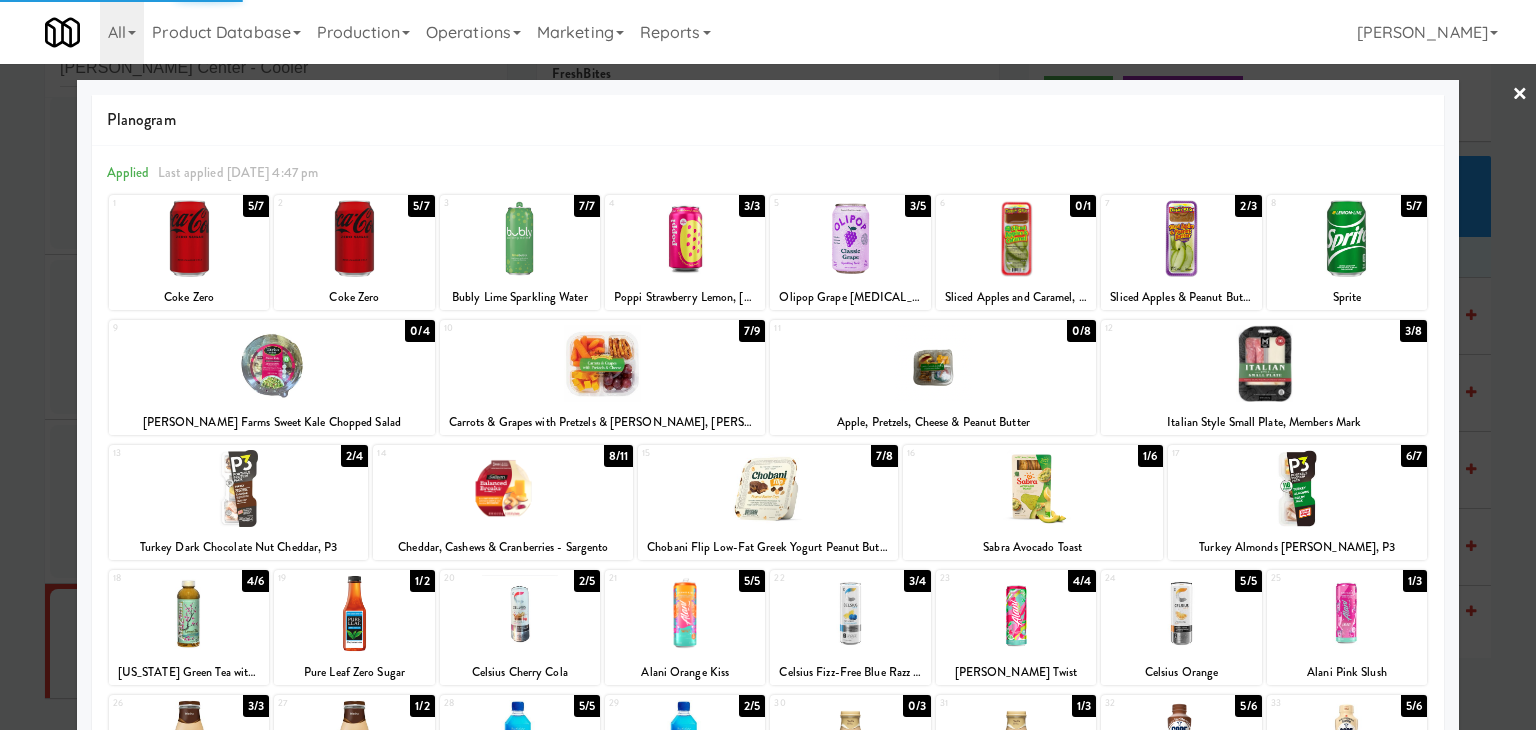 click on "×" at bounding box center [1520, 95] 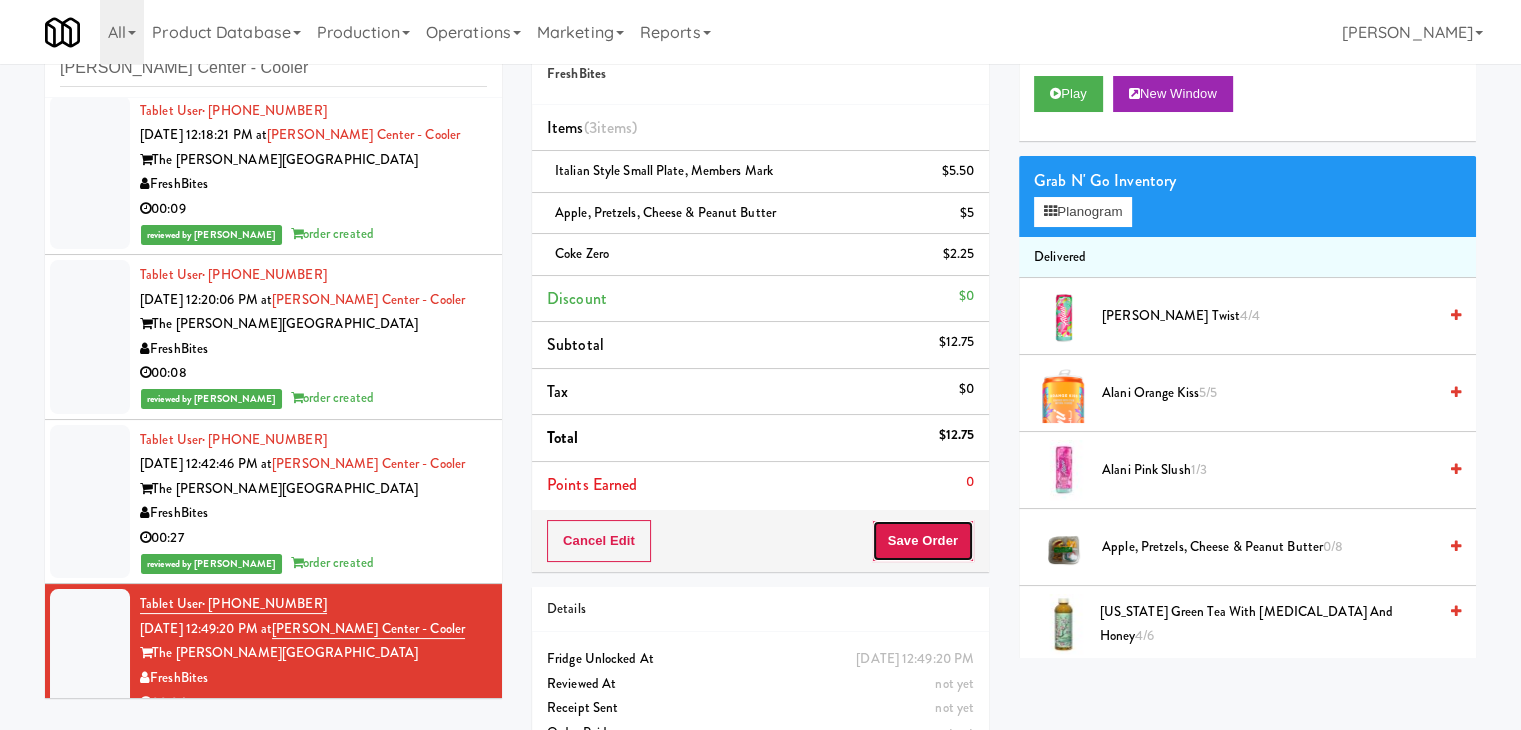 click on "Save Order" at bounding box center [923, 541] 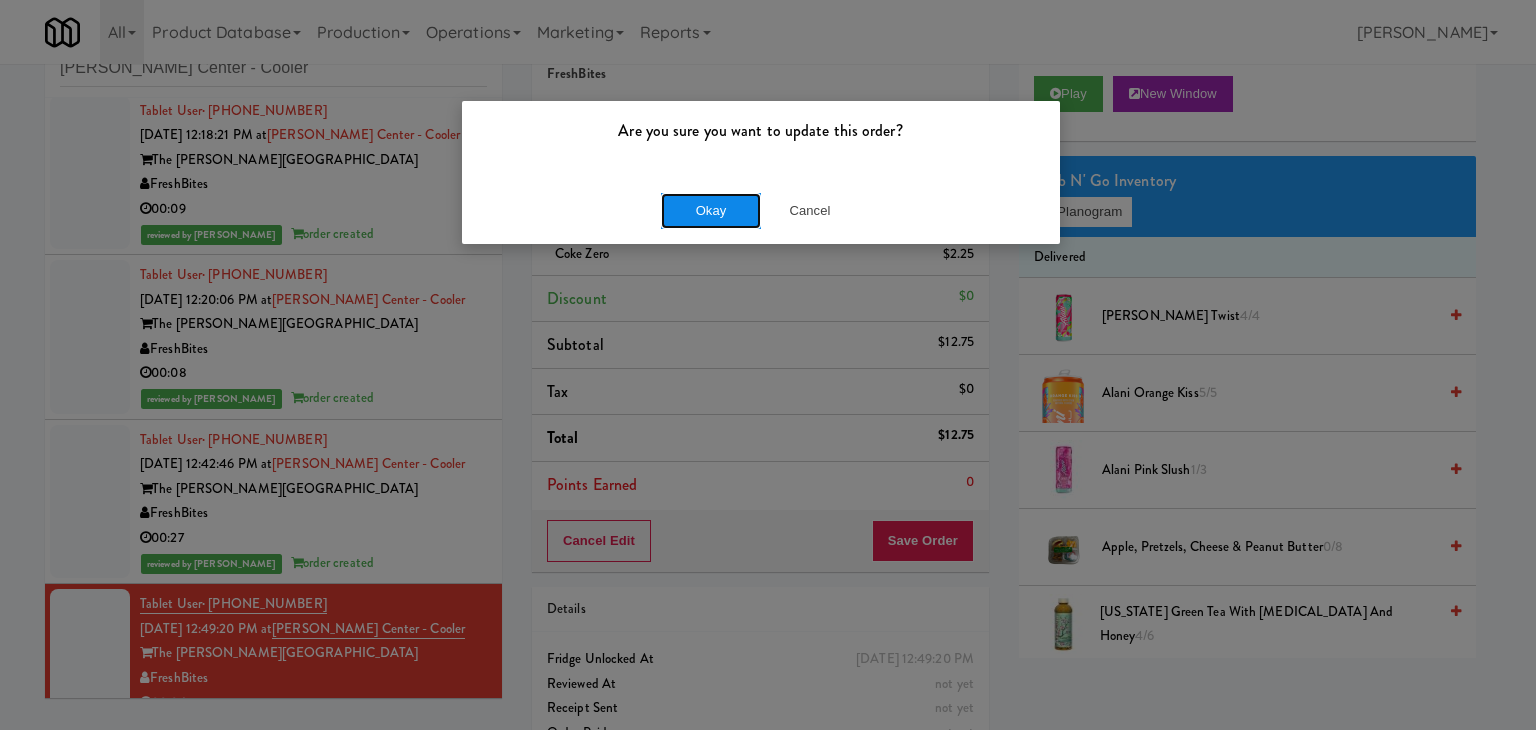 click on "Okay" at bounding box center (711, 211) 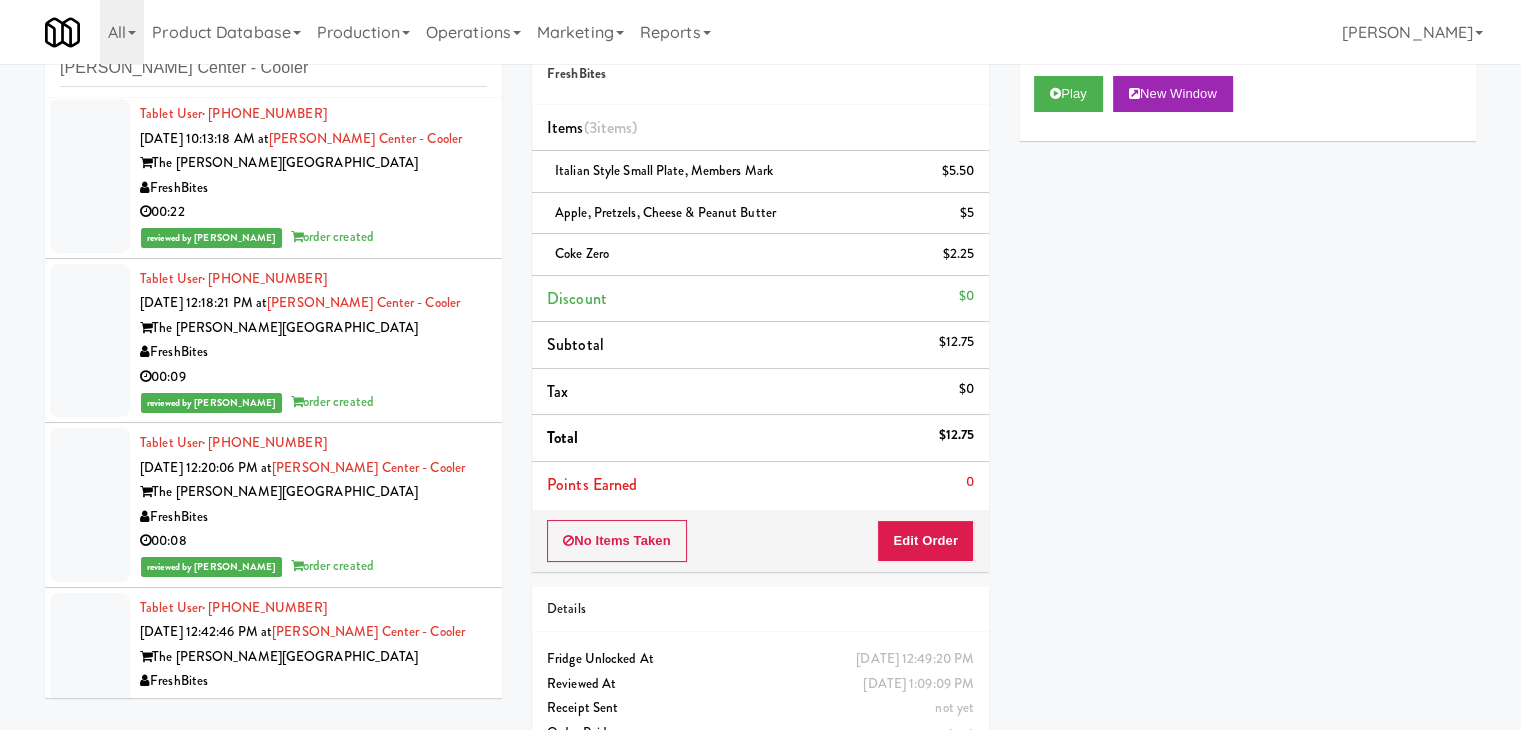 scroll, scrollTop: 0, scrollLeft: 0, axis: both 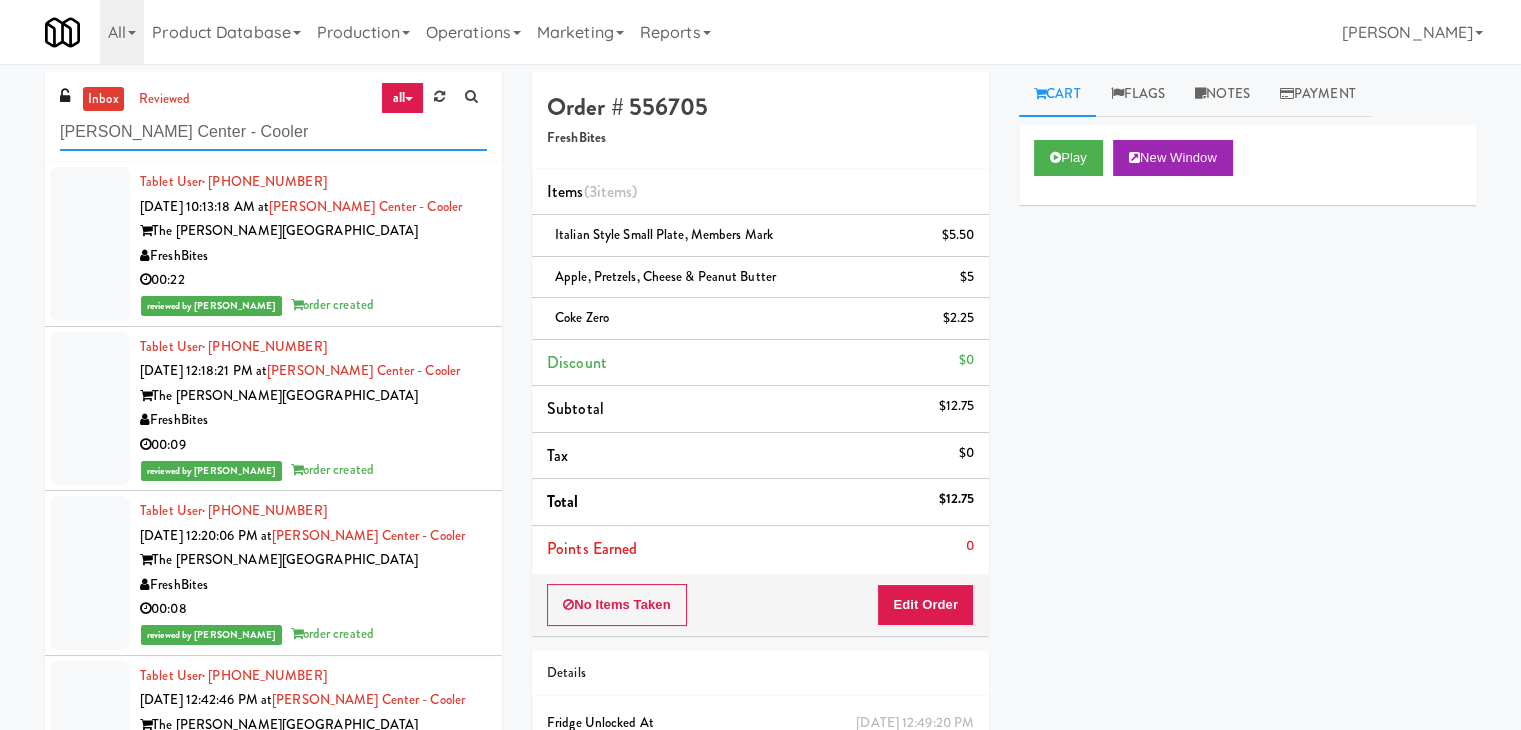 click on "[PERSON_NAME] Center - Cooler" at bounding box center [273, 132] 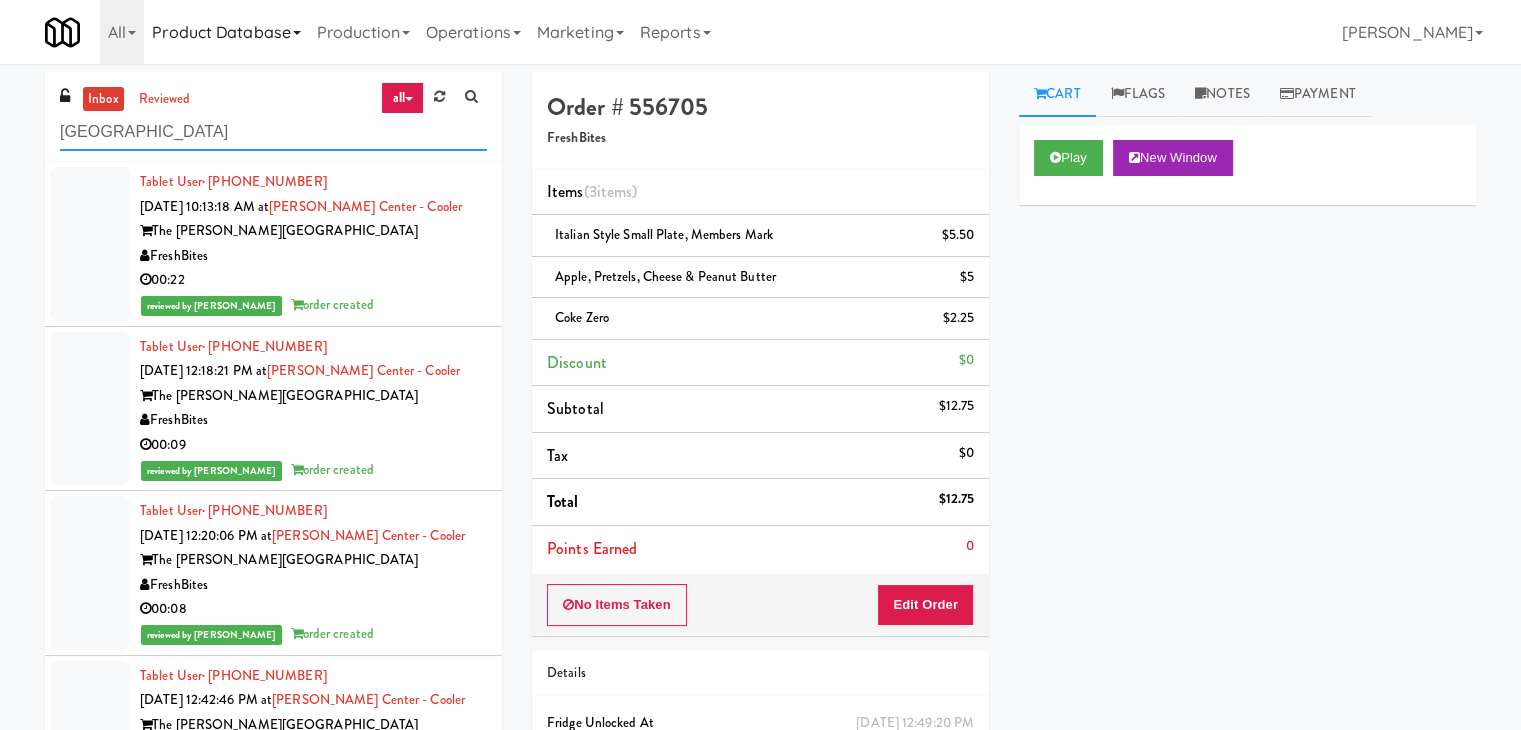 type on "[GEOGRAPHIC_DATA]" 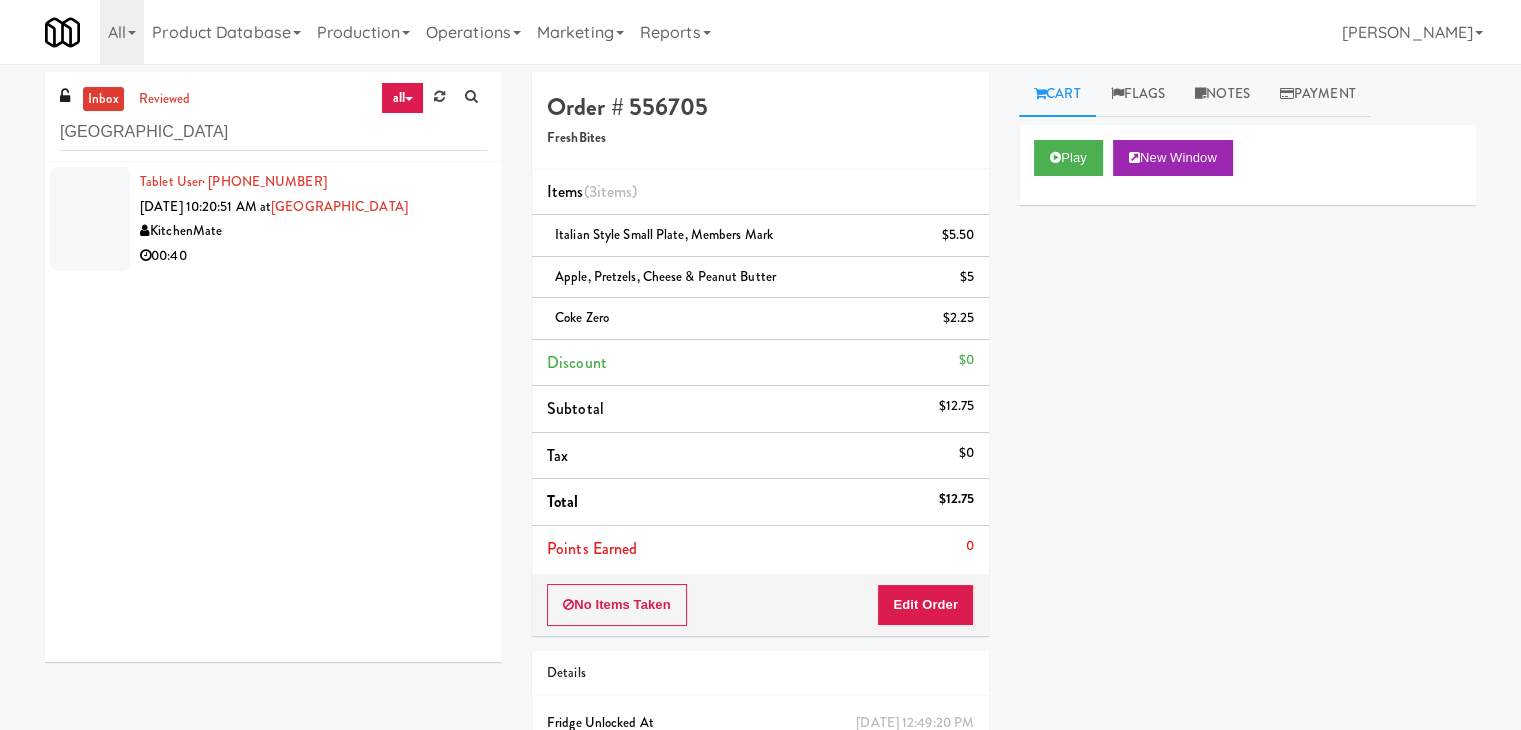 click on "00:40" at bounding box center (313, 256) 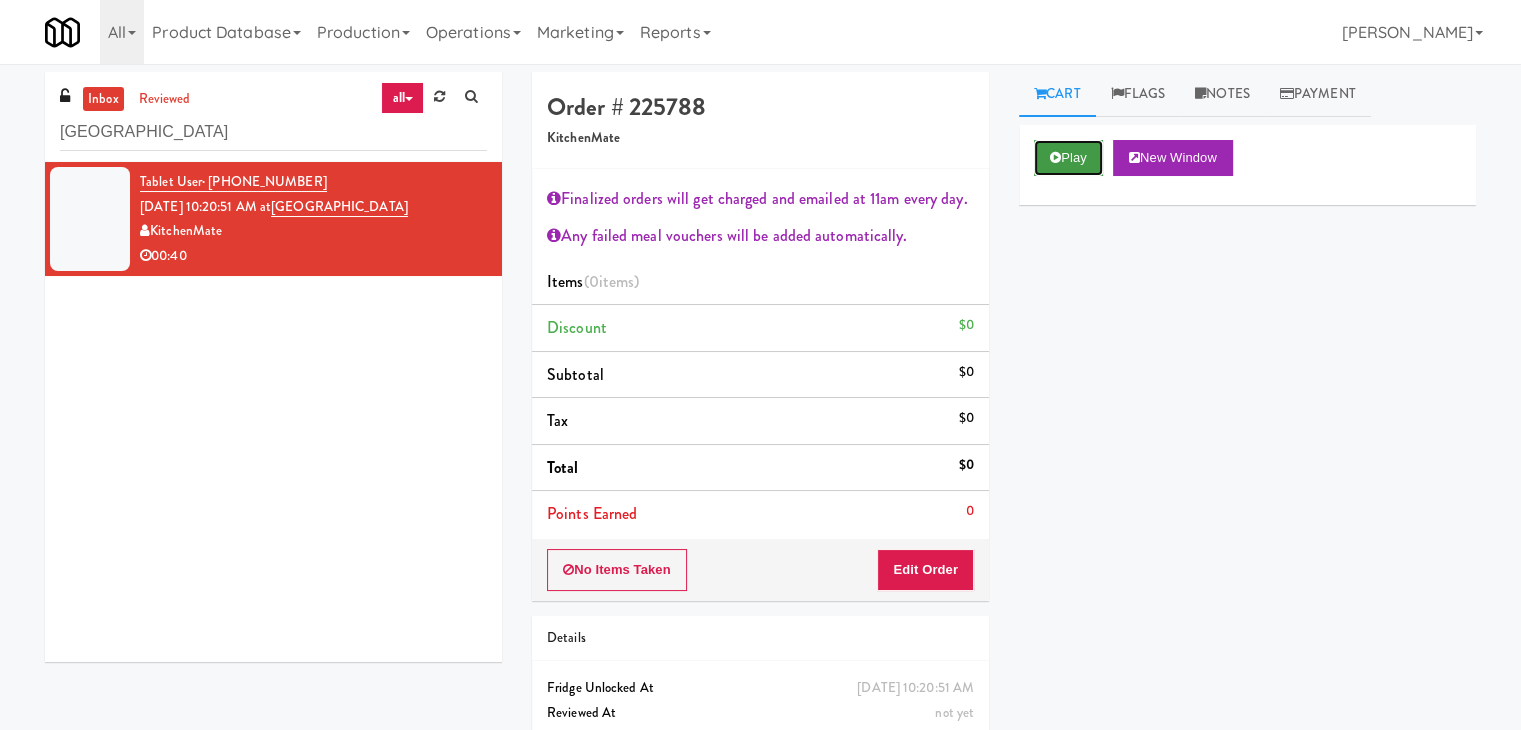 click on "Play" at bounding box center (1068, 158) 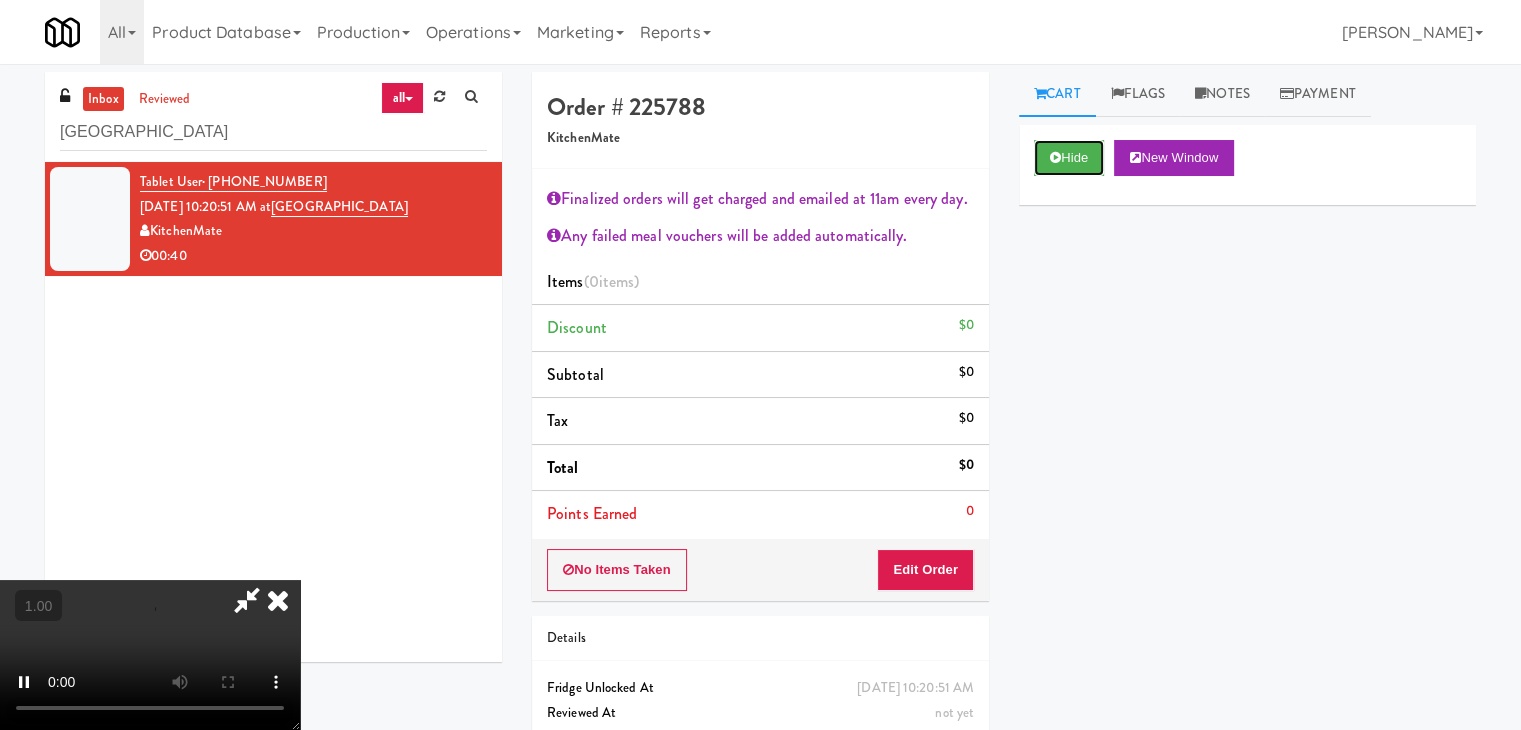 type 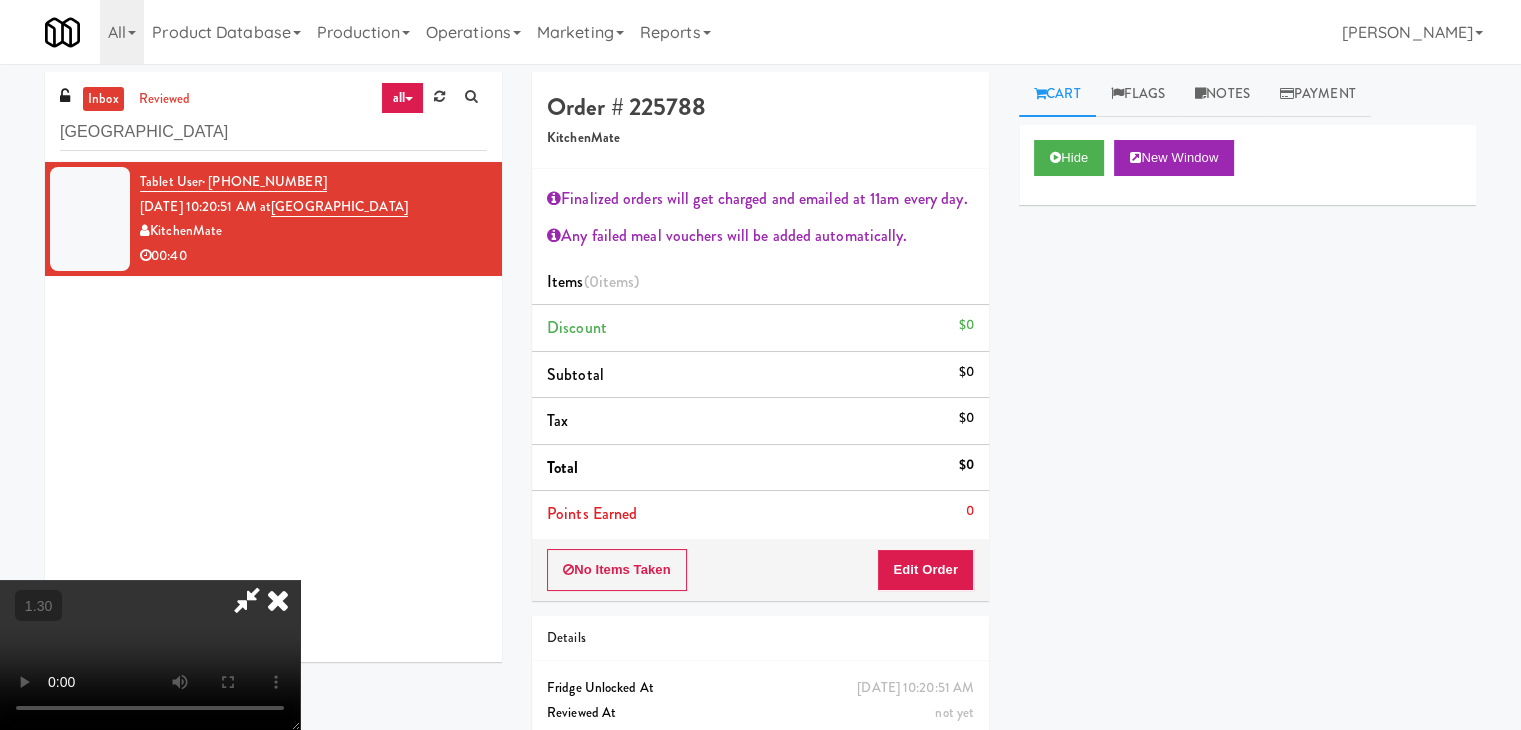 click at bounding box center (150, 655) 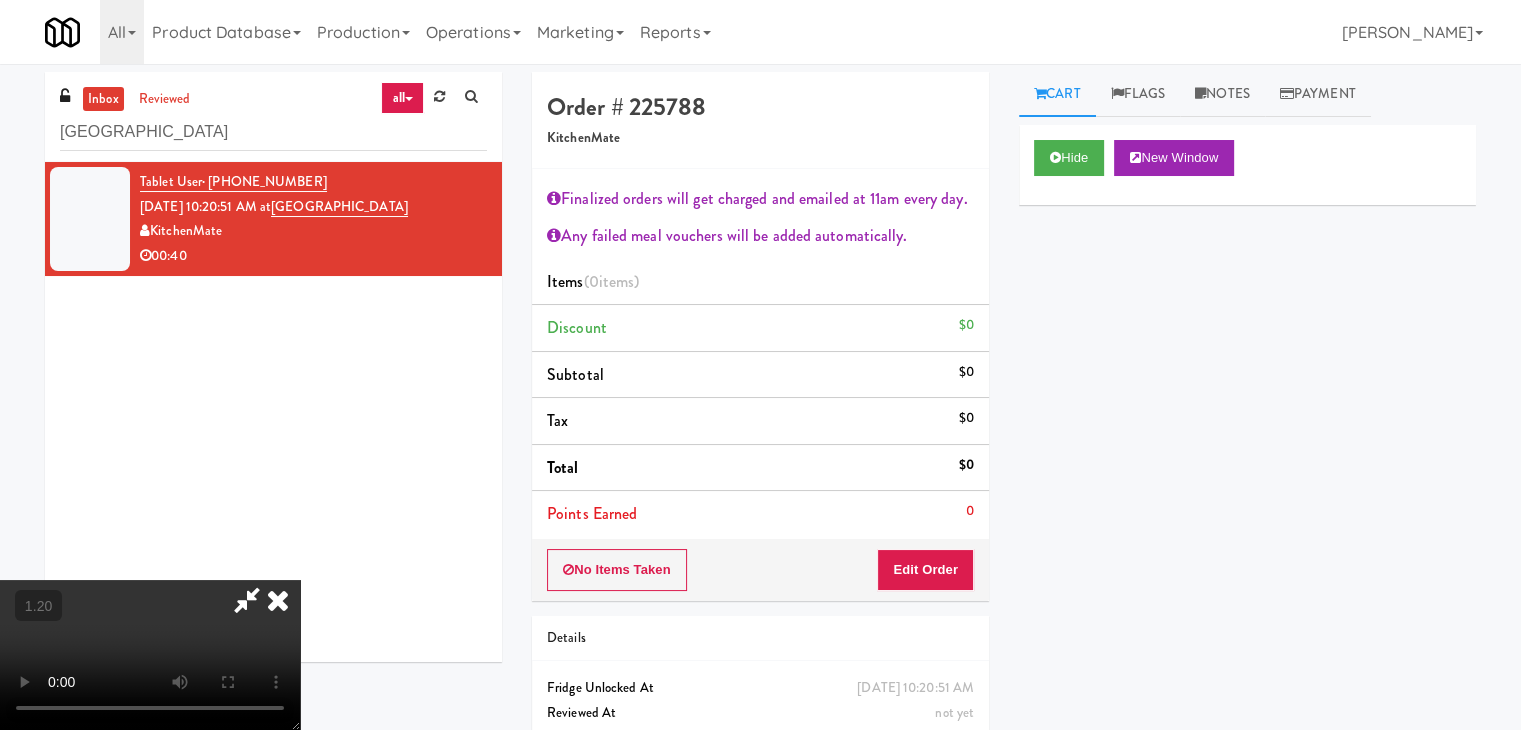 scroll, scrollTop: 0, scrollLeft: 0, axis: both 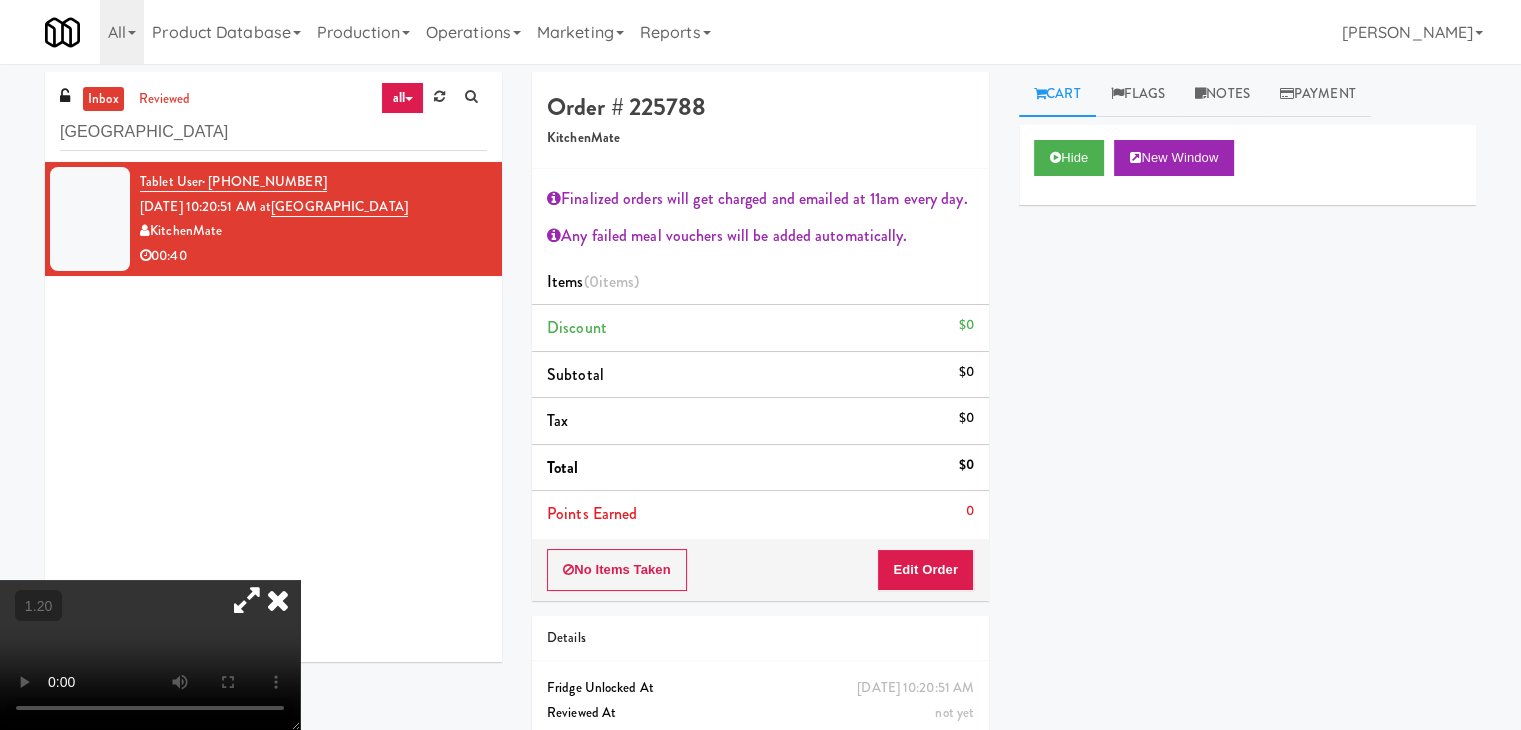 click at bounding box center [247, 600] 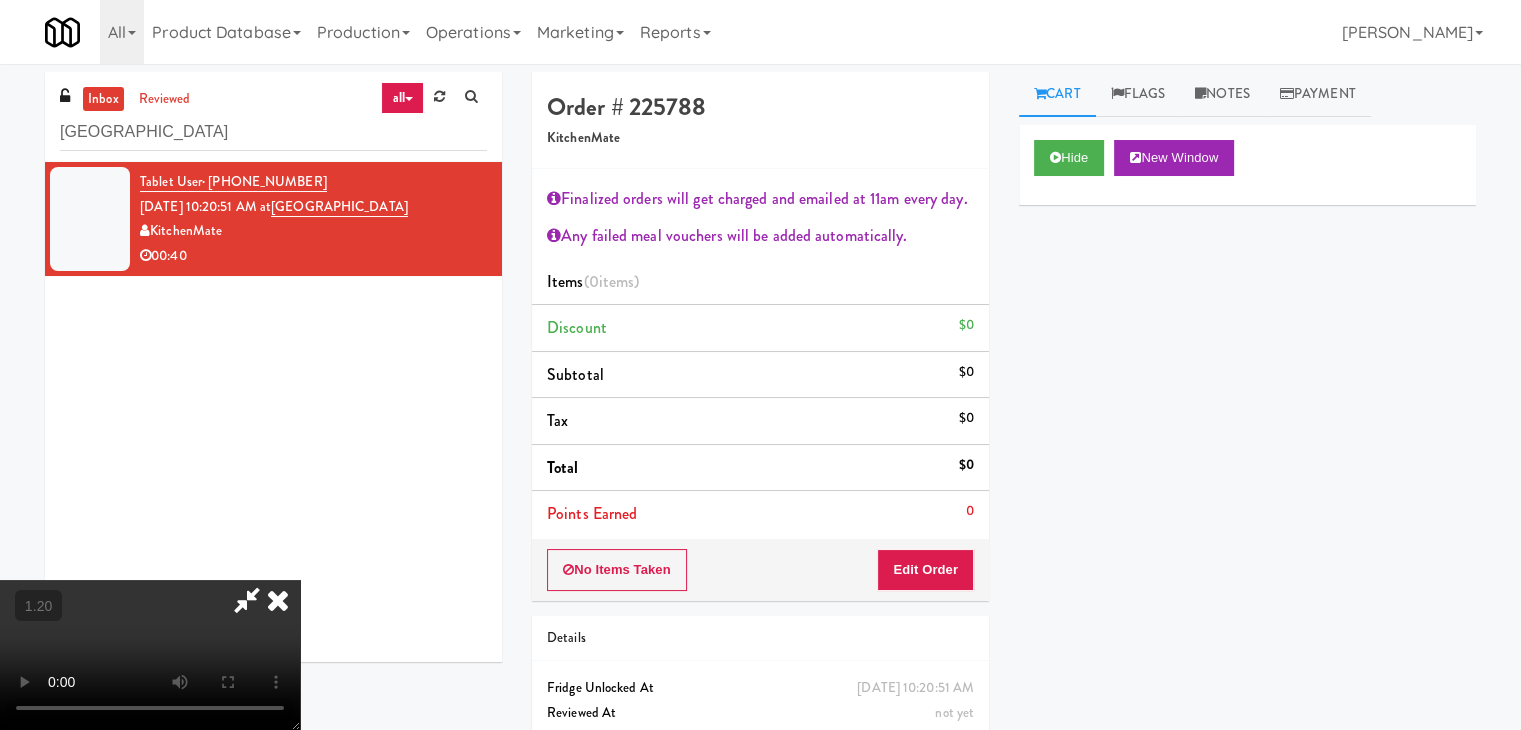 click at bounding box center [278, 600] 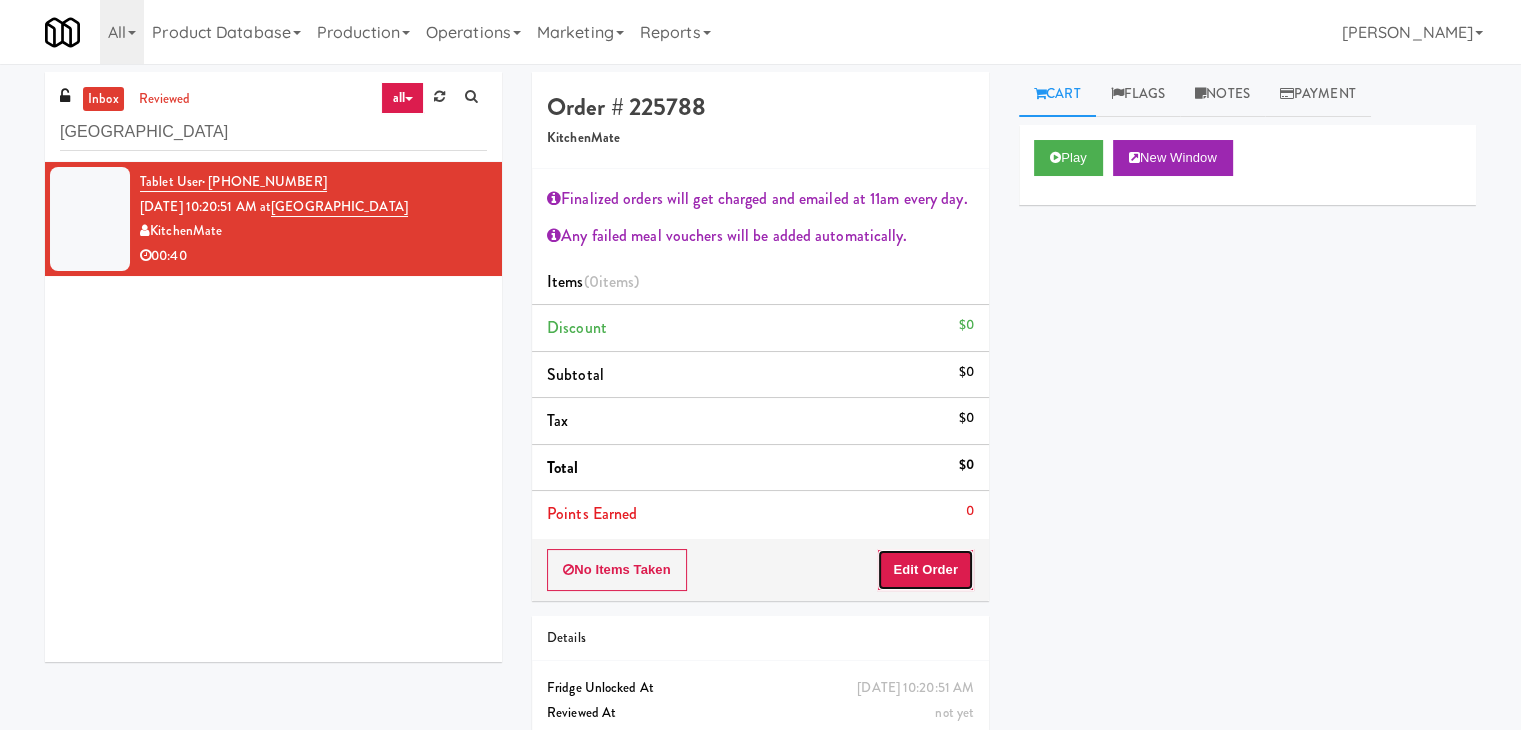 click on "Edit Order" at bounding box center [925, 570] 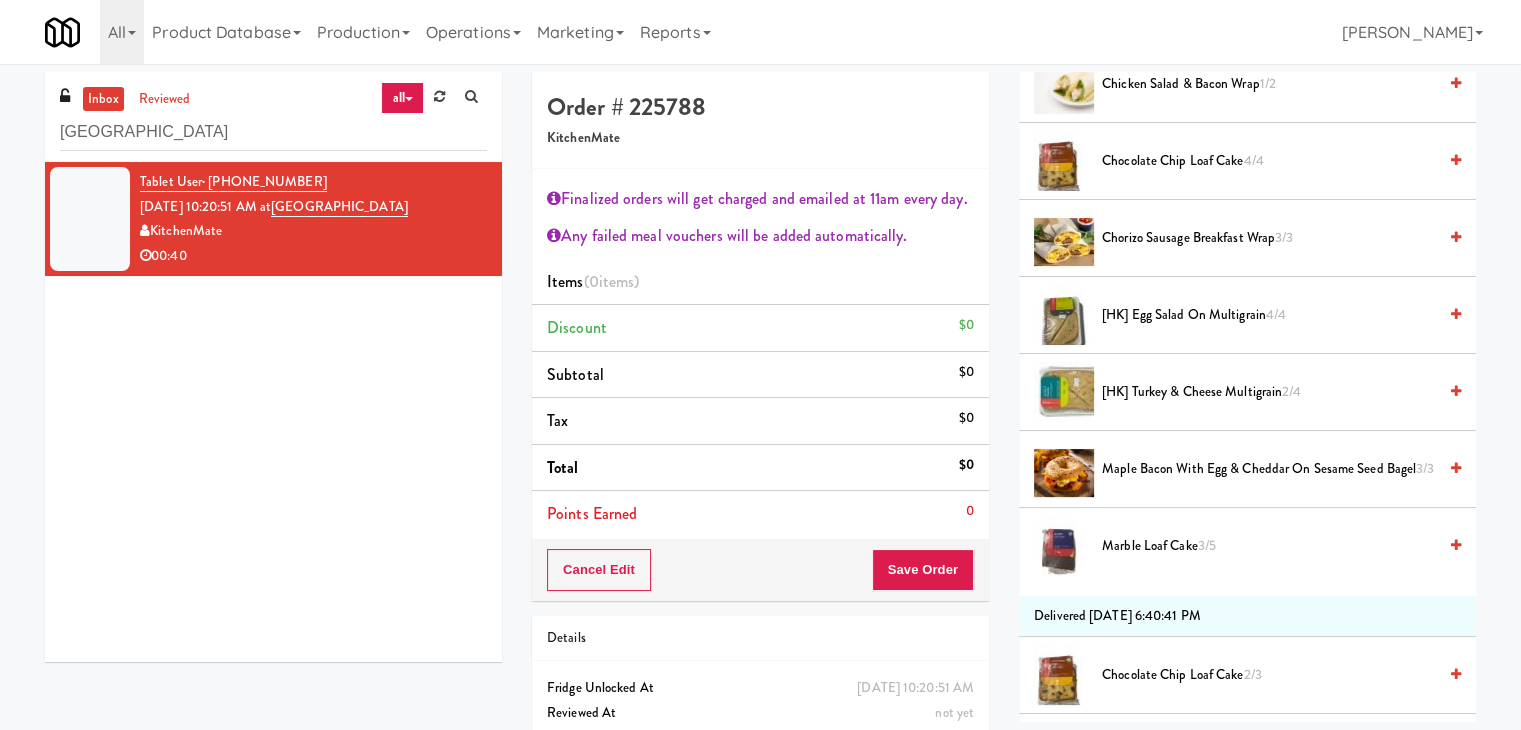 scroll, scrollTop: 500, scrollLeft: 0, axis: vertical 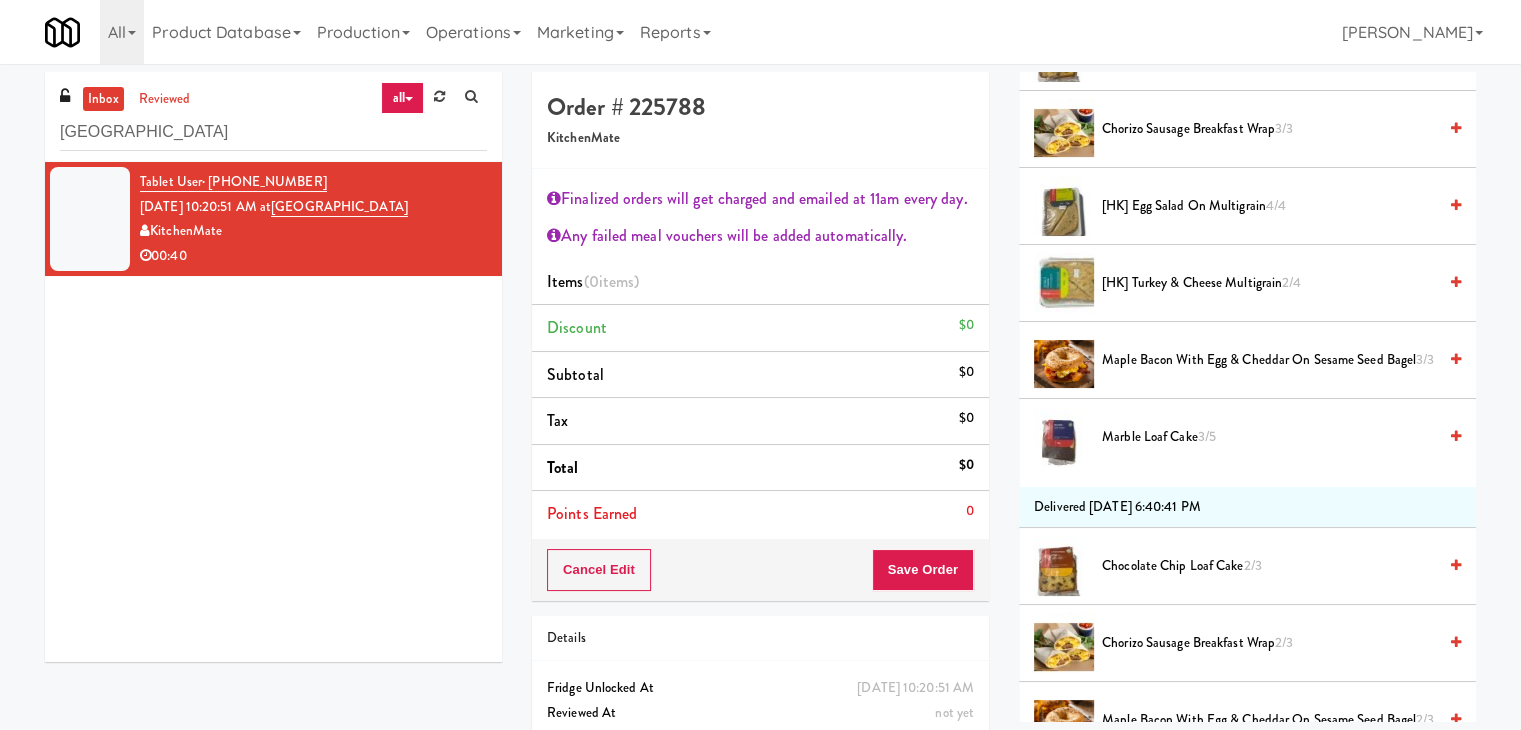 click at bounding box center [1456, 436] 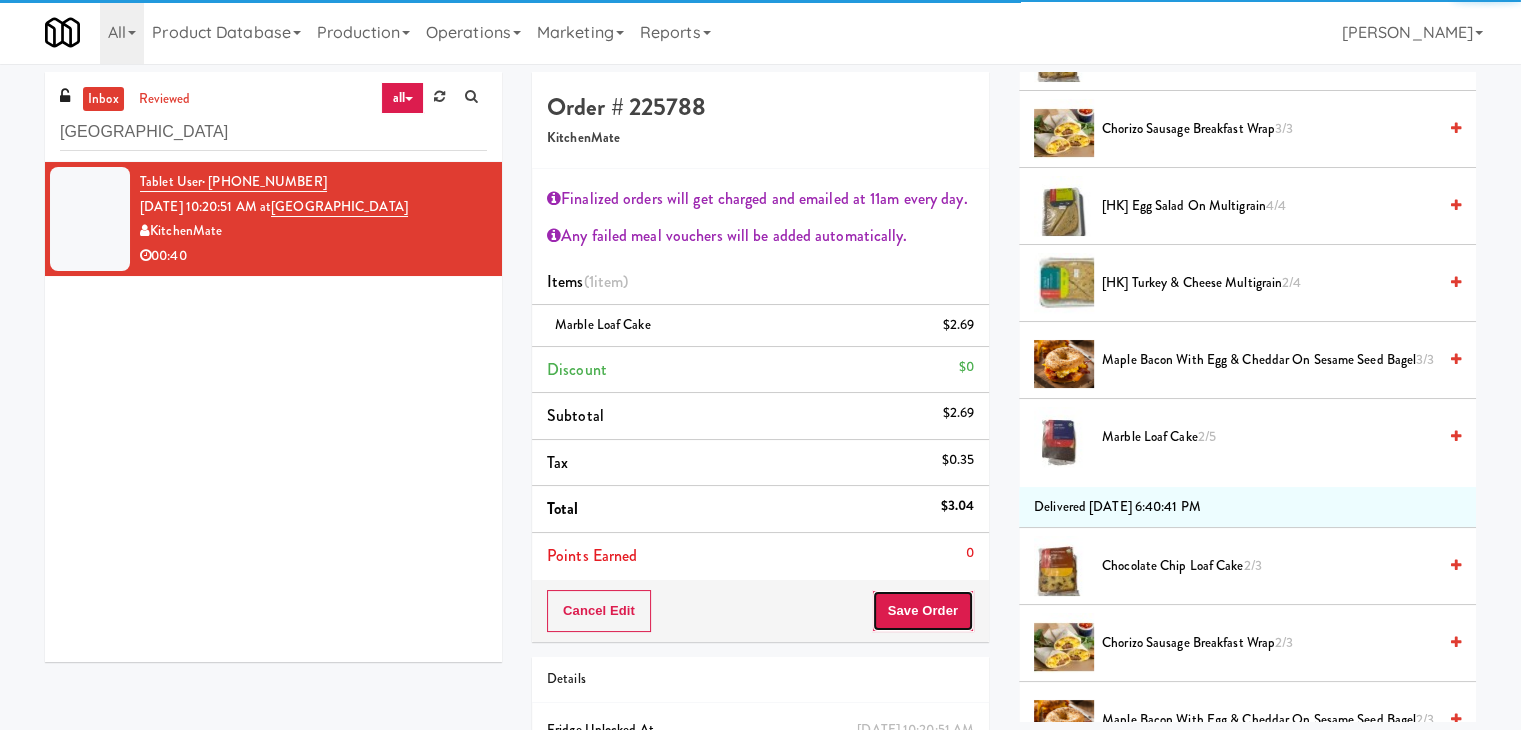 click on "Save Order" at bounding box center (923, 611) 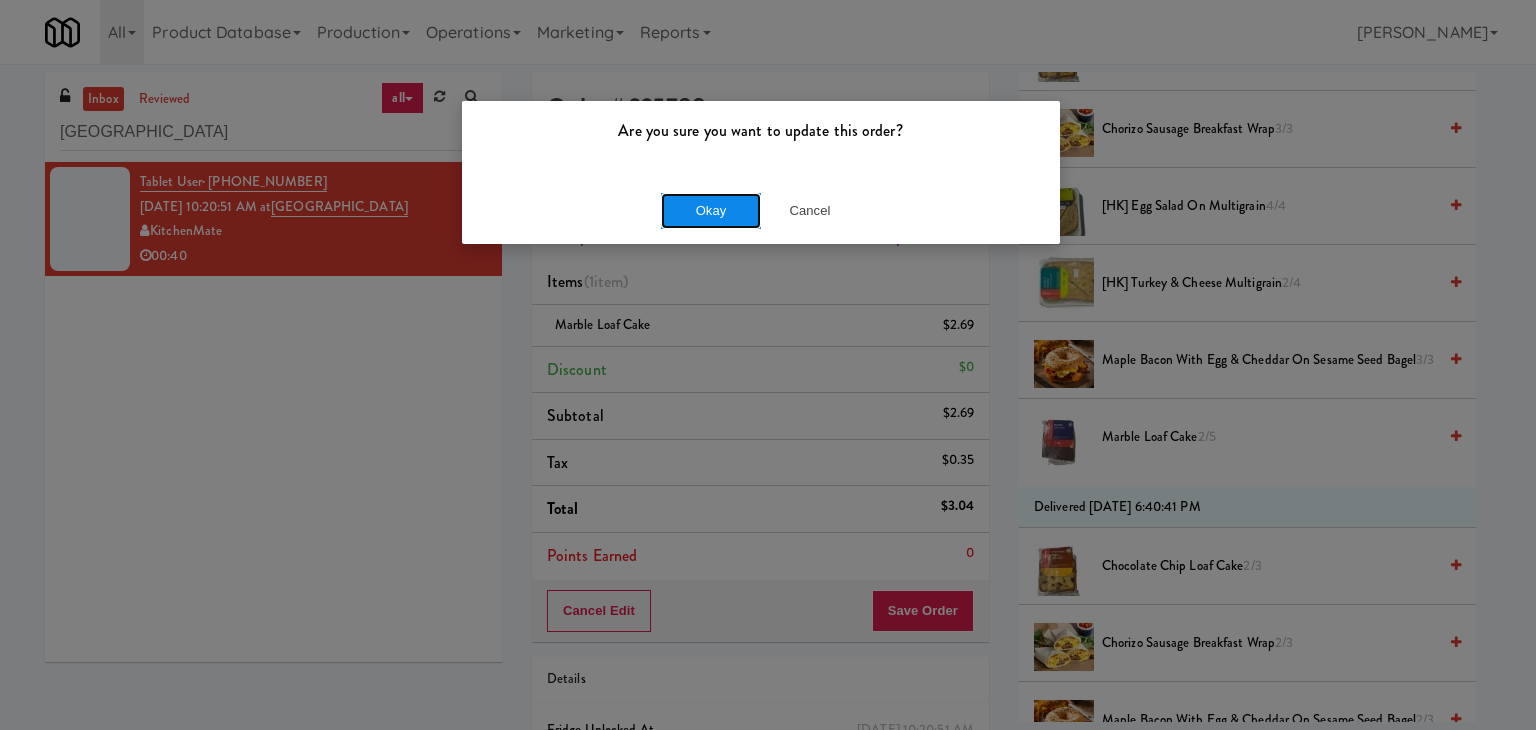 click on "Okay" at bounding box center [711, 211] 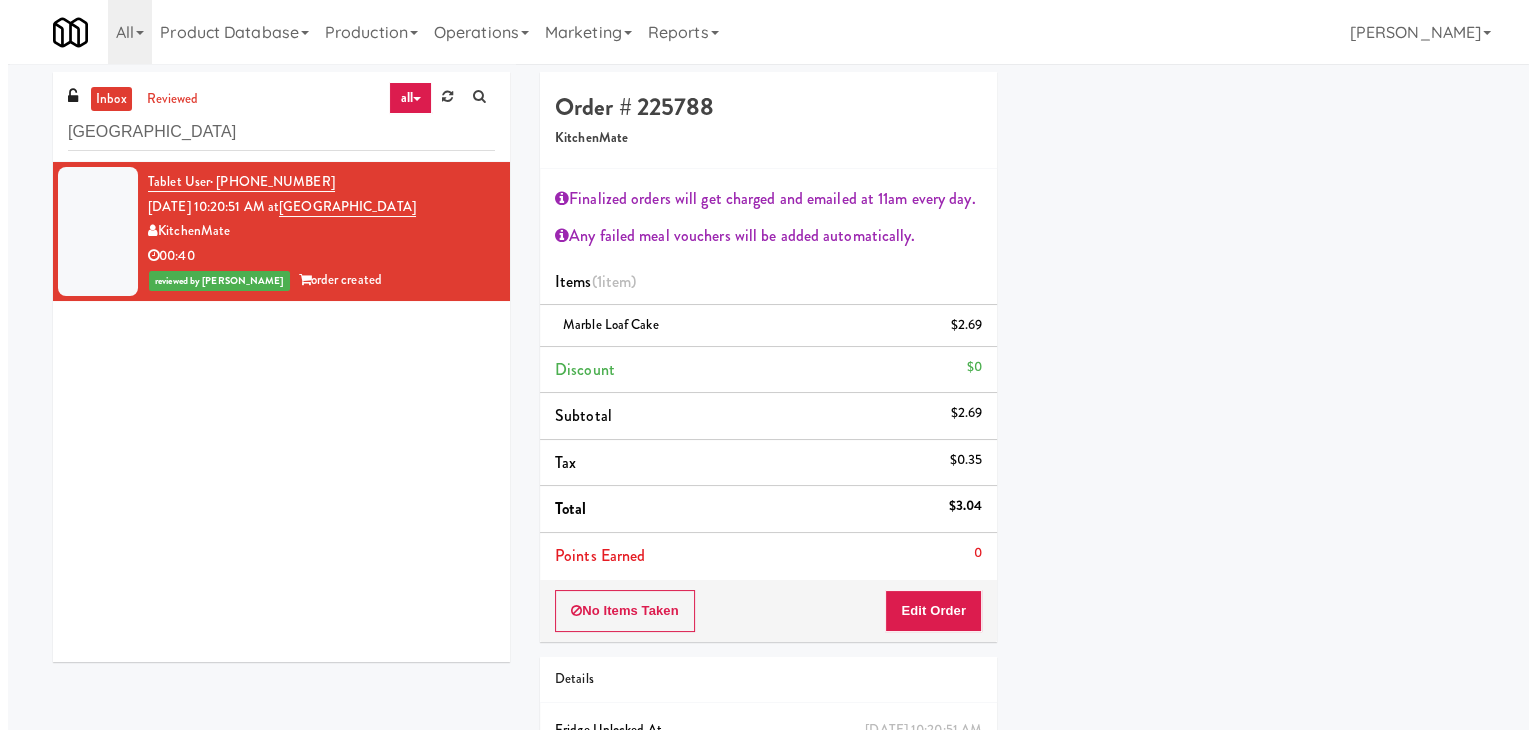 scroll, scrollTop: 152, scrollLeft: 0, axis: vertical 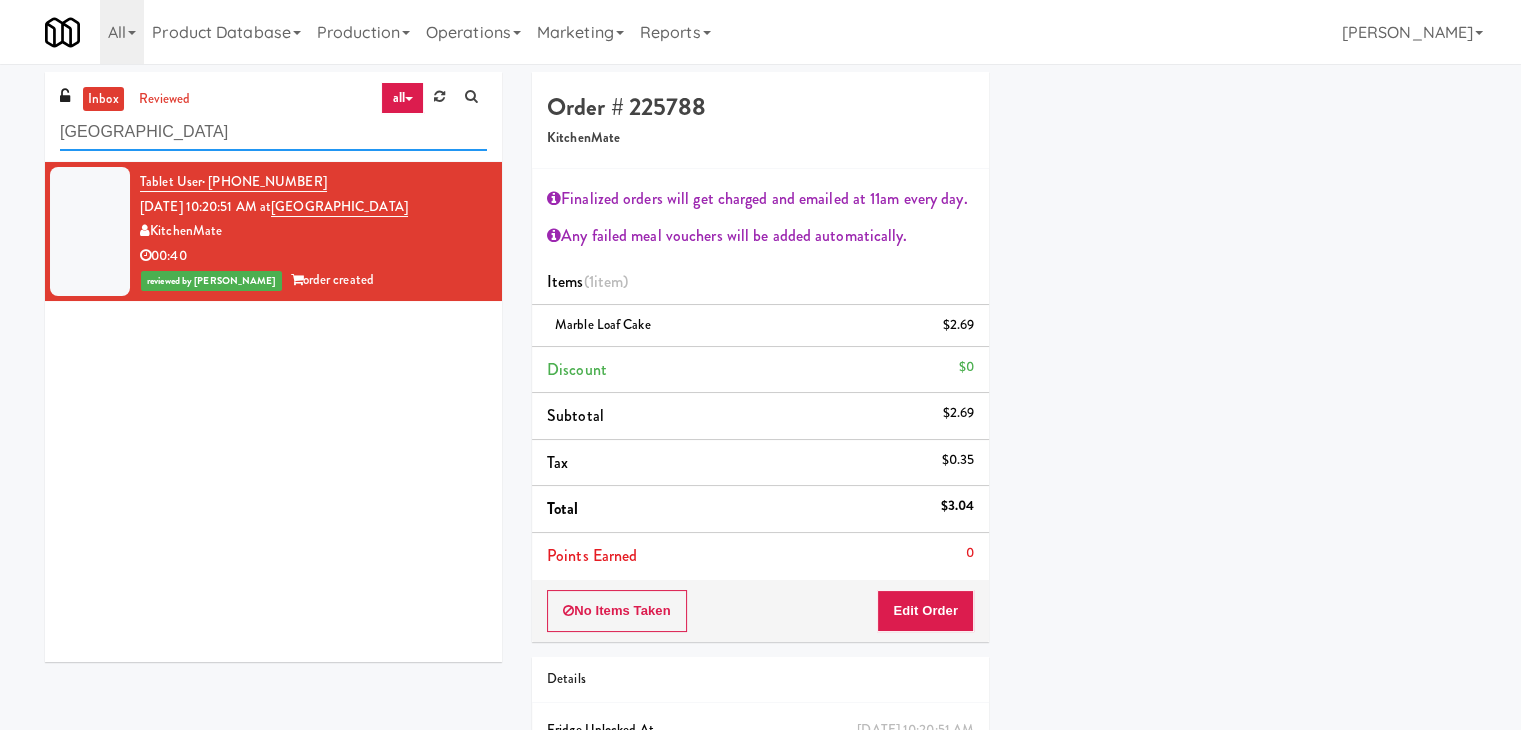 click on "[GEOGRAPHIC_DATA]" at bounding box center (273, 132) 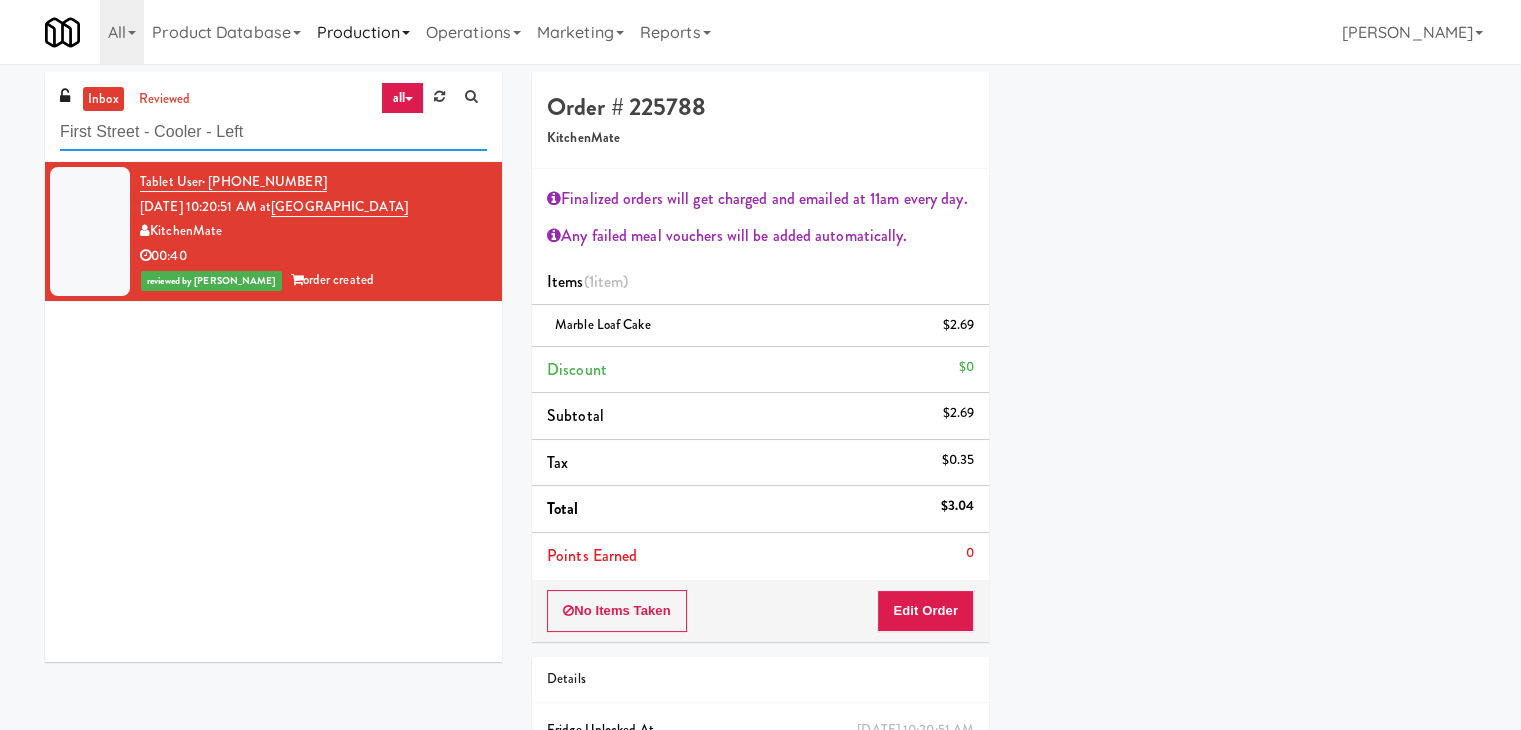 type on "First Street - Cooler - Left" 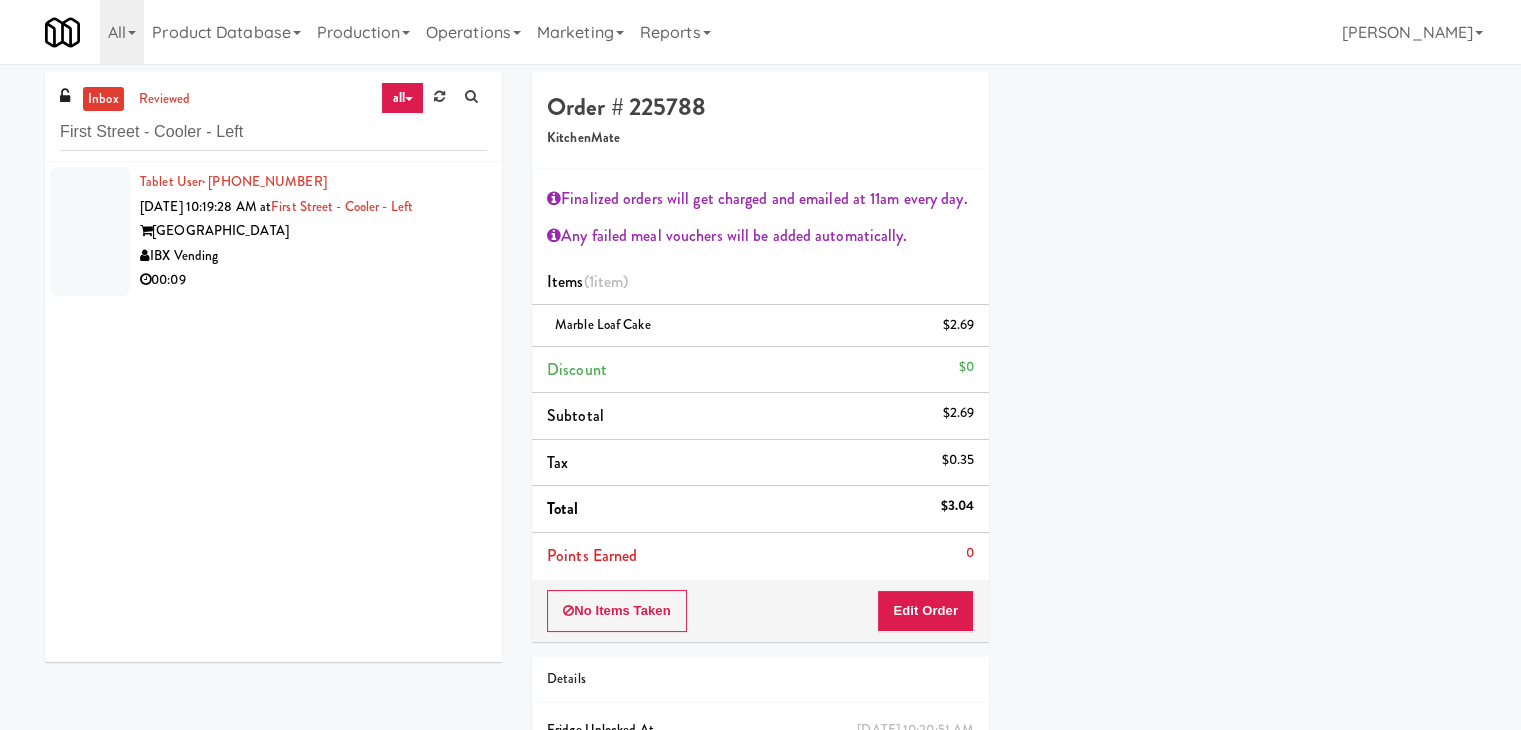 click on "00:09" at bounding box center (313, 280) 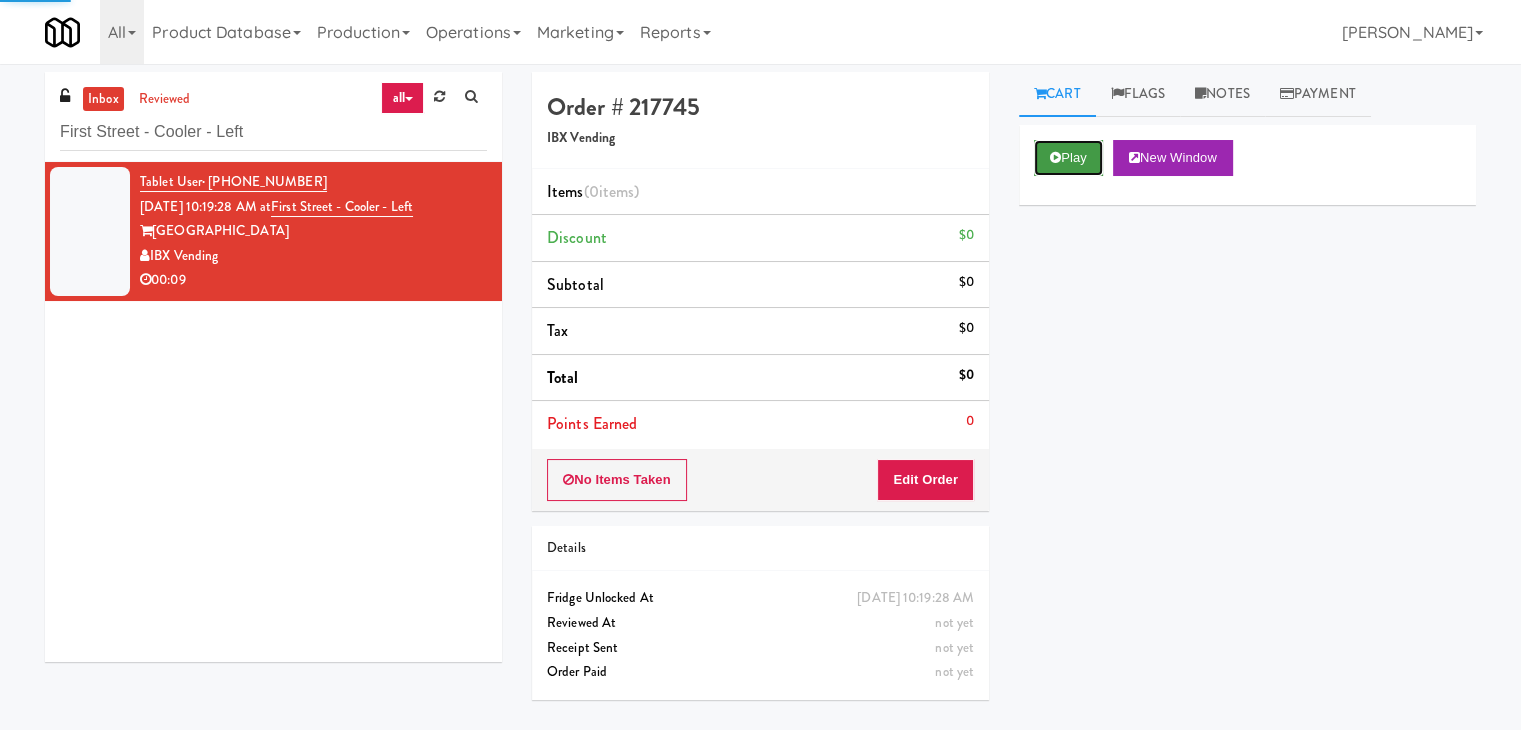 click on "Play" at bounding box center (1068, 158) 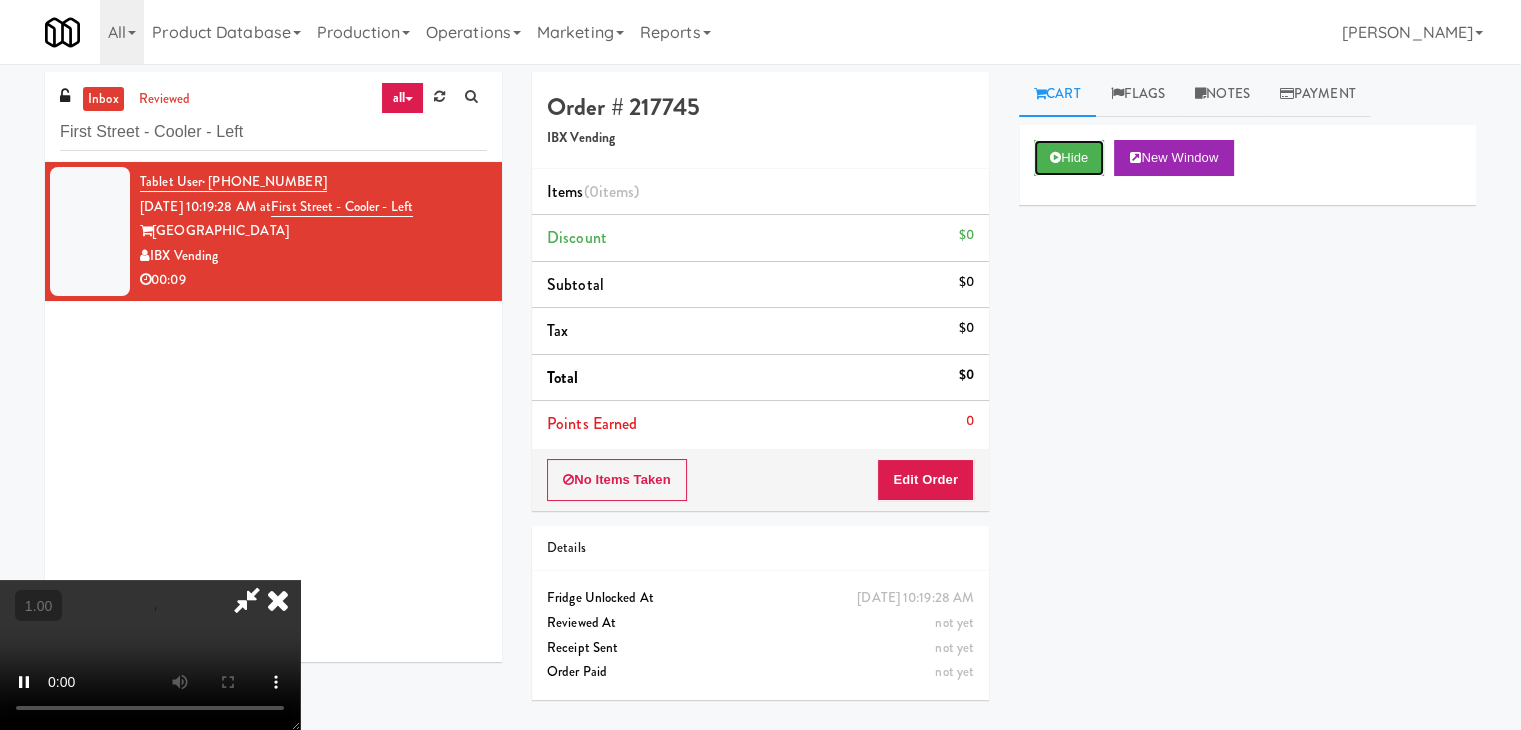 type 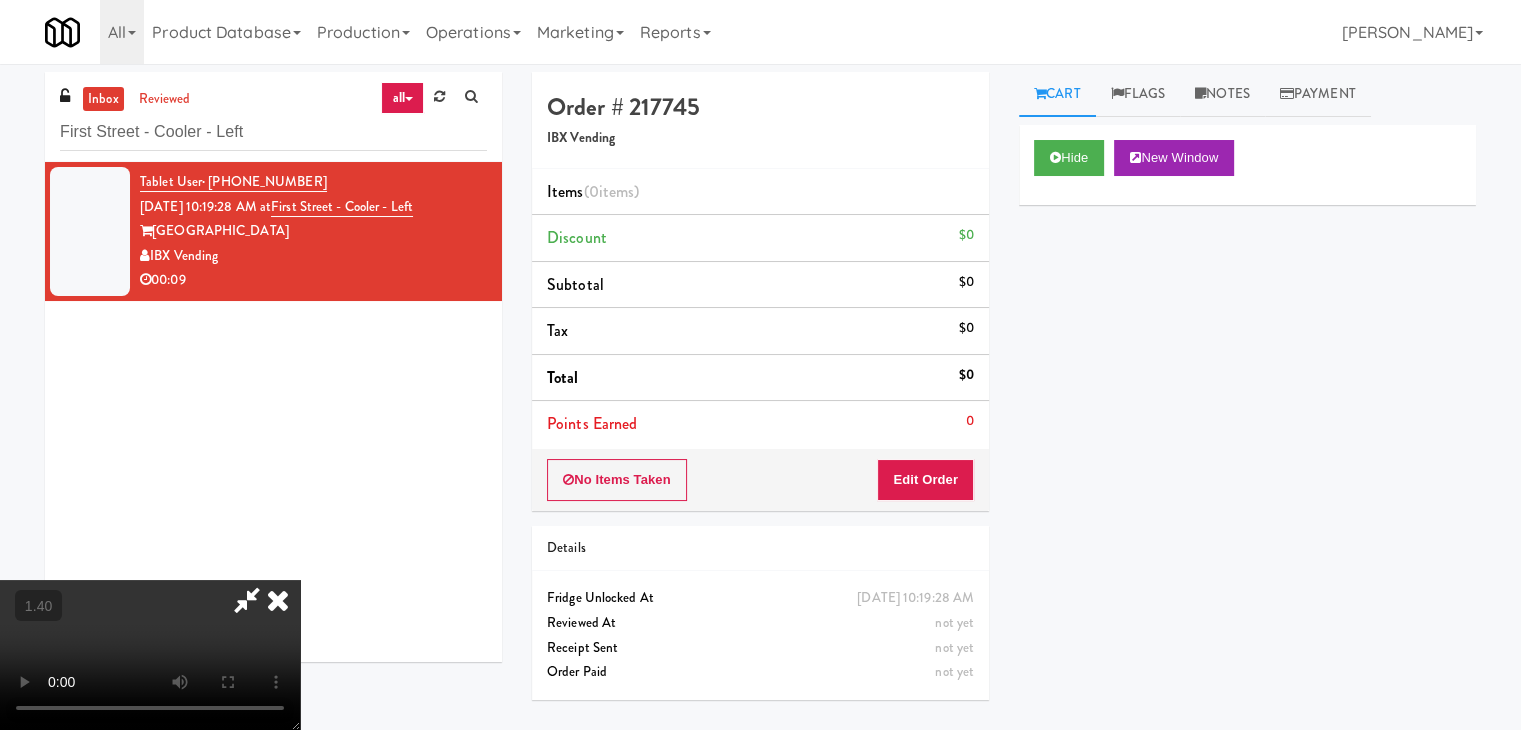 click at bounding box center (150, 655) 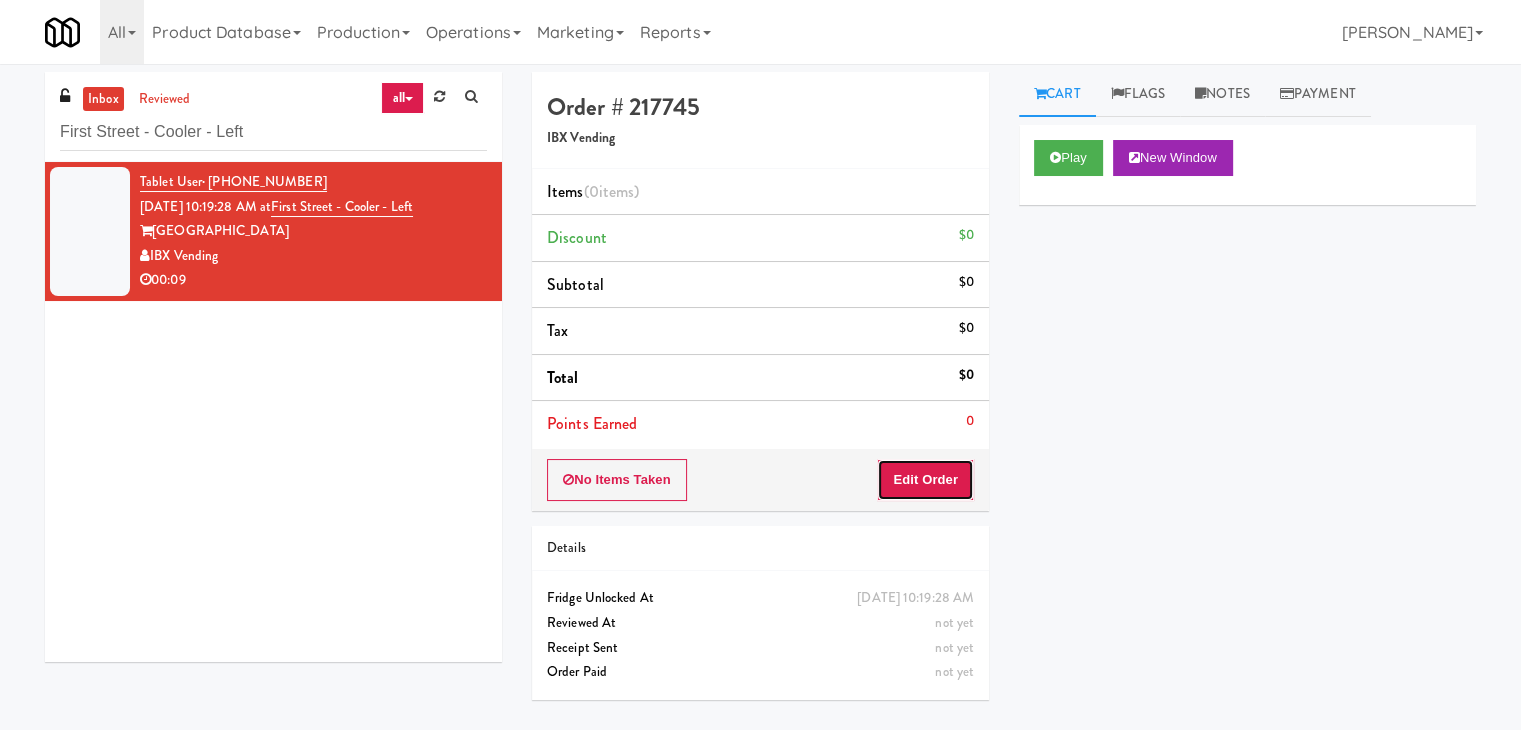 click on "Edit Order" at bounding box center [925, 480] 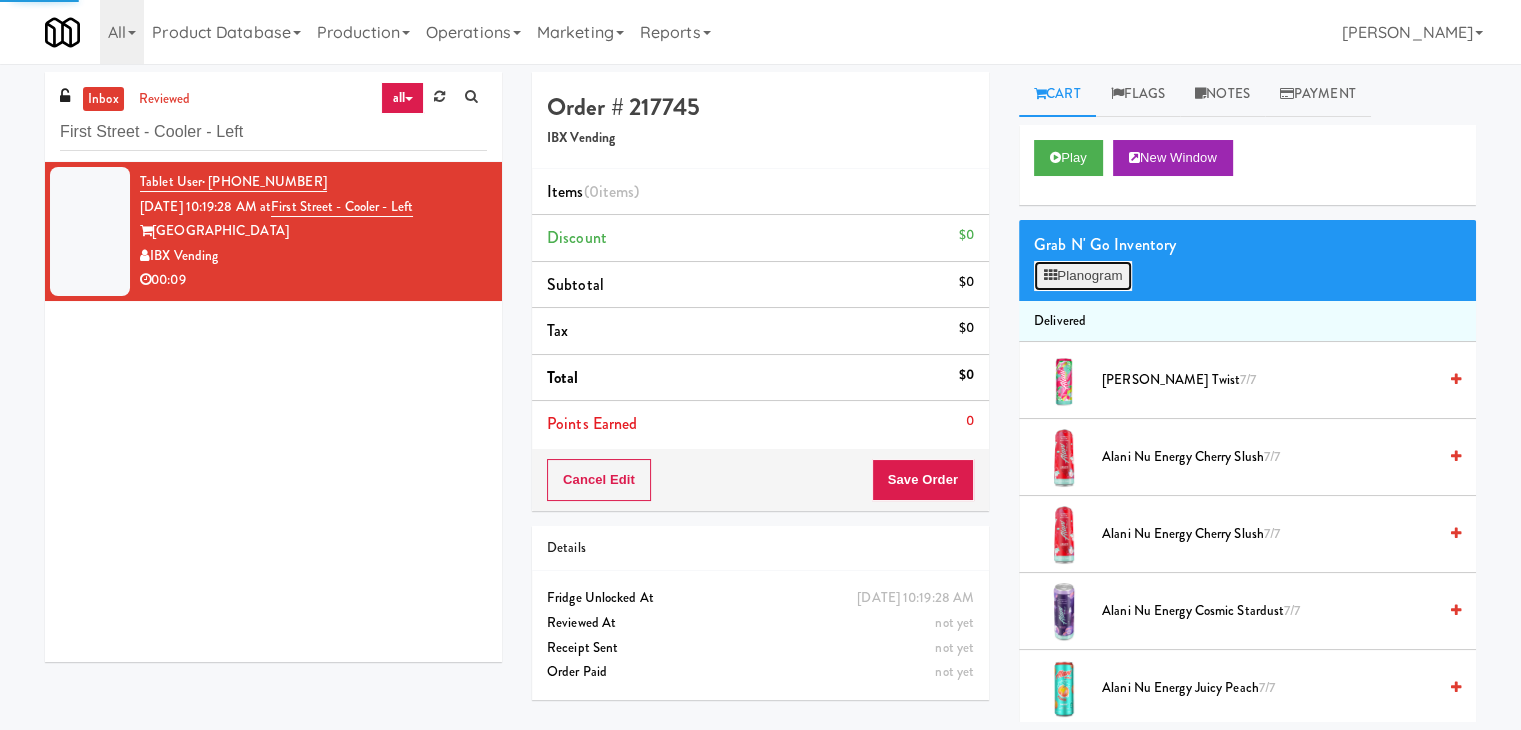 click on "Planogram" at bounding box center (1083, 276) 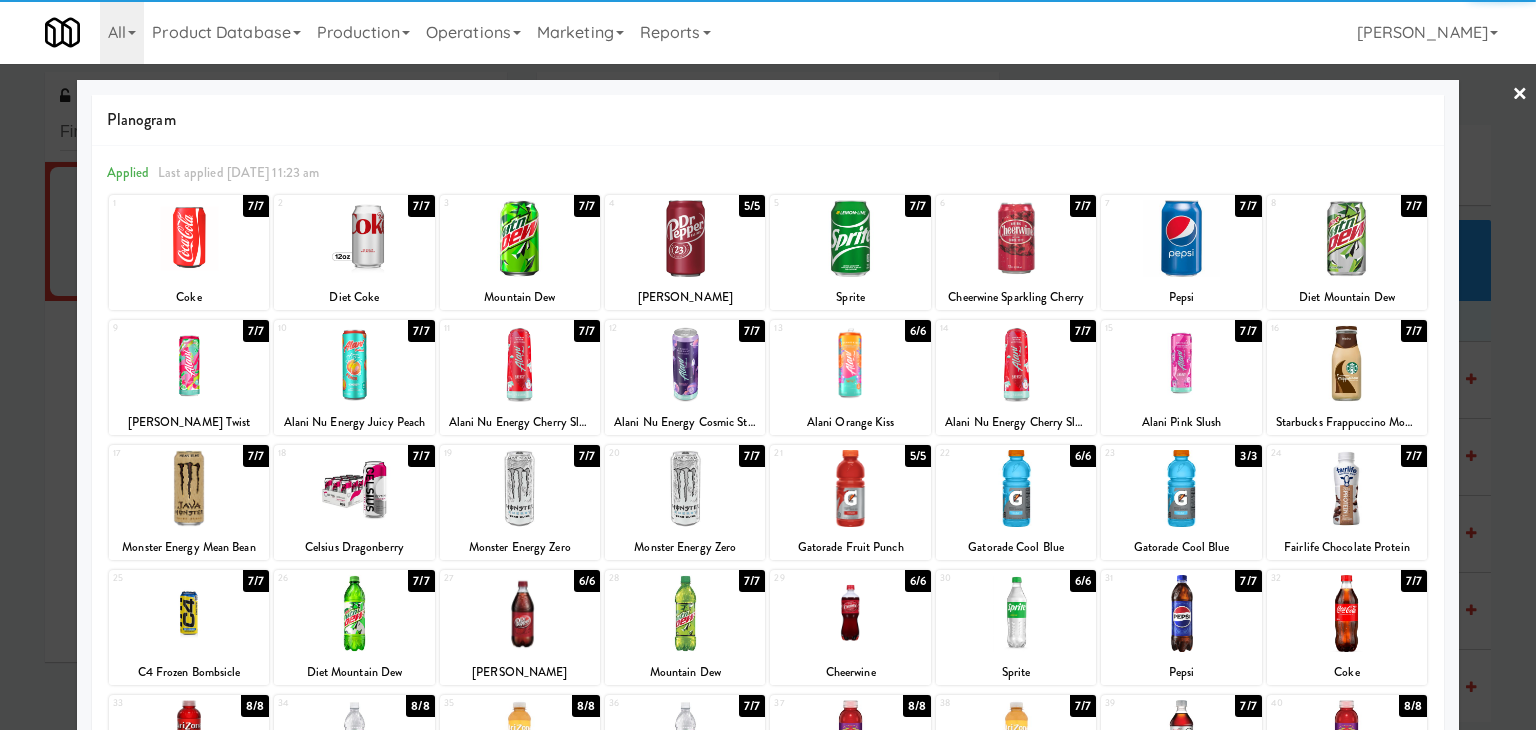 scroll, scrollTop: 100, scrollLeft: 0, axis: vertical 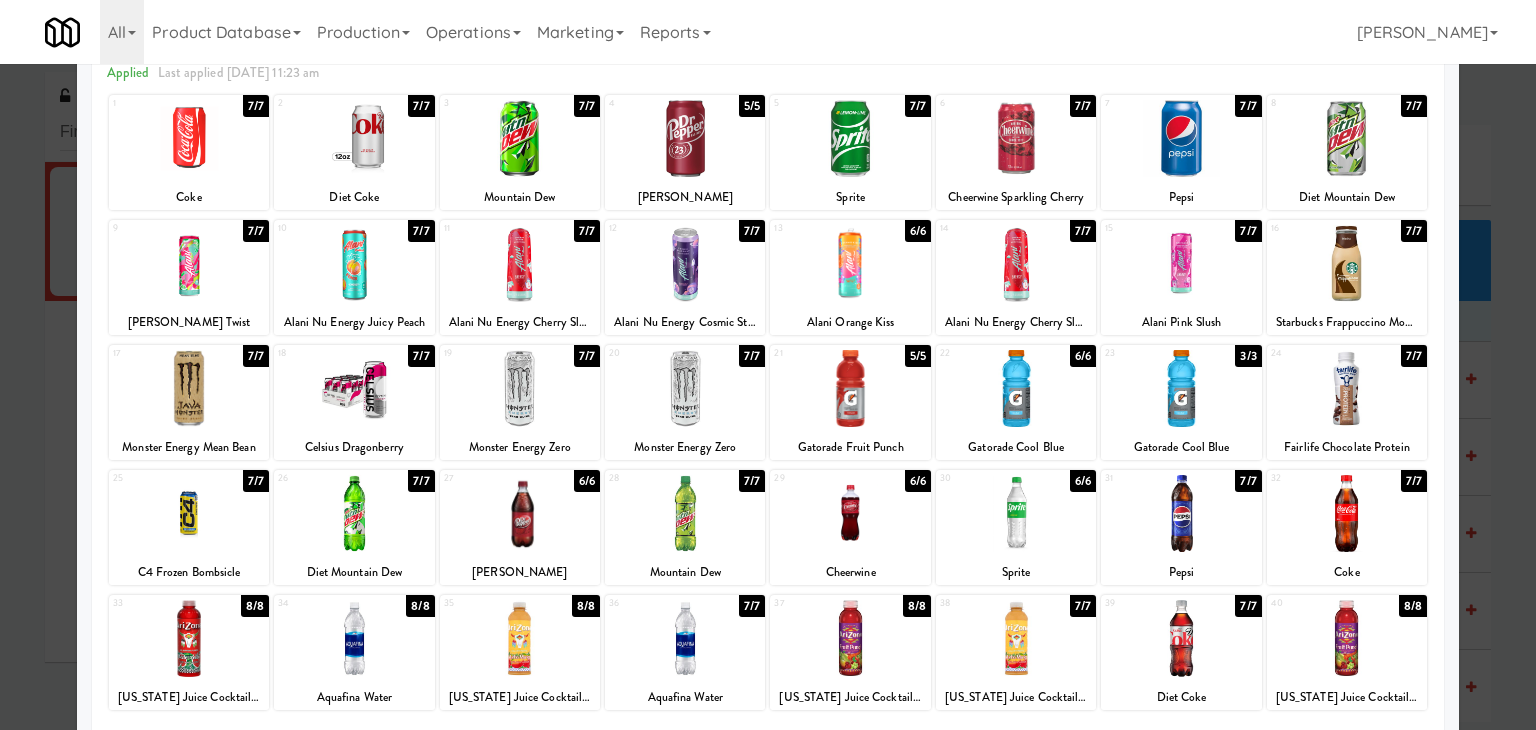 click at bounding box center (189, 513) 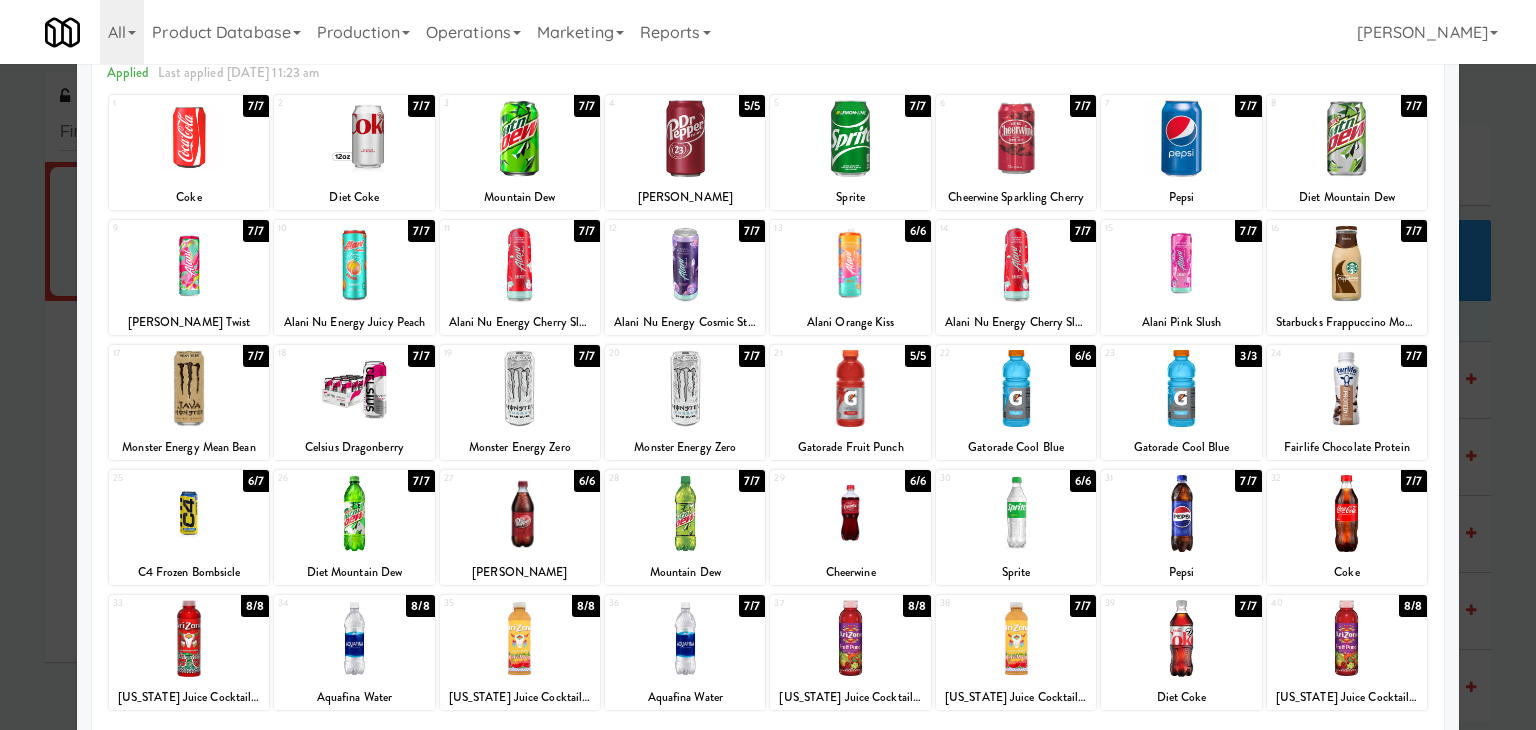 click at bounding box center [354, 388] 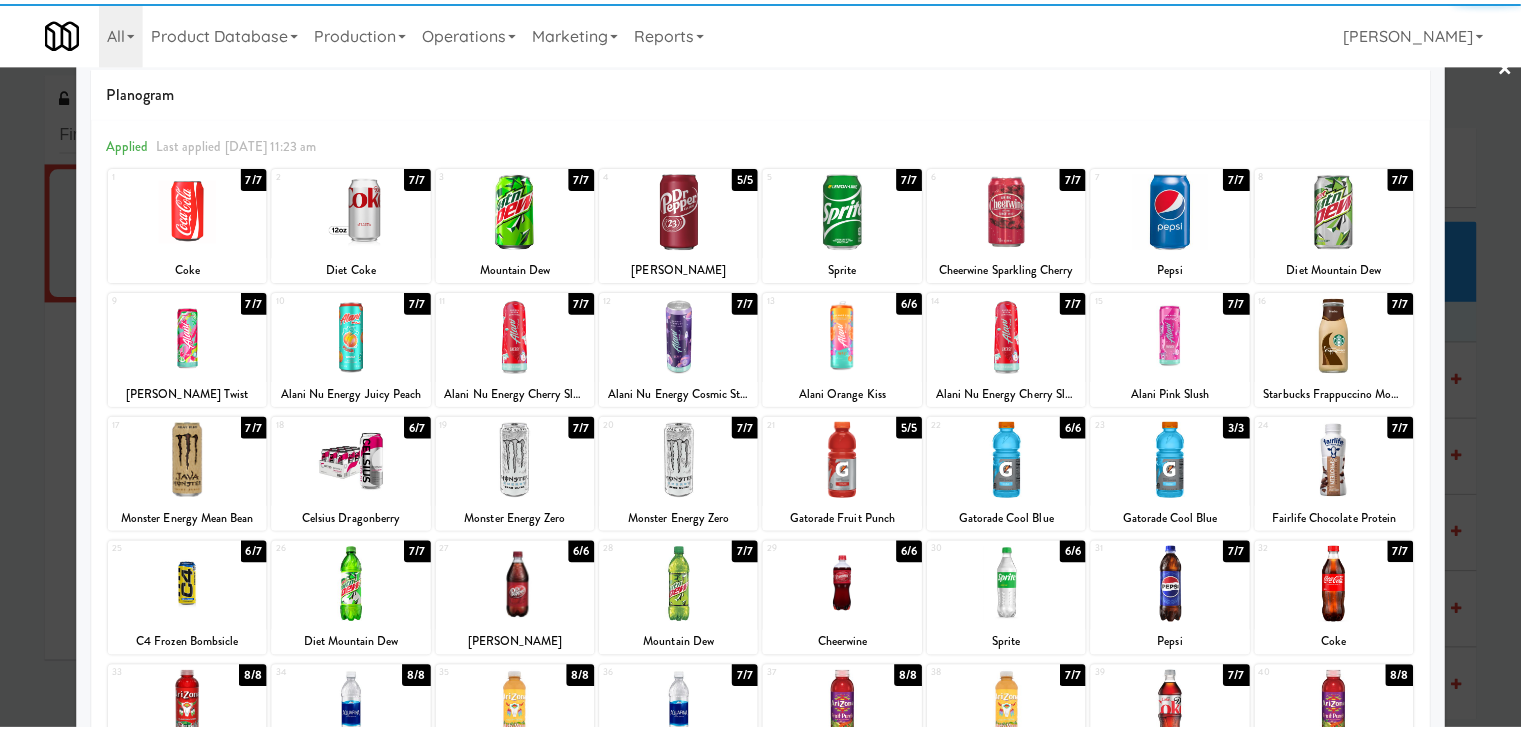 scroll, scrollTop: 0, scrollLeft: 0, axis: both 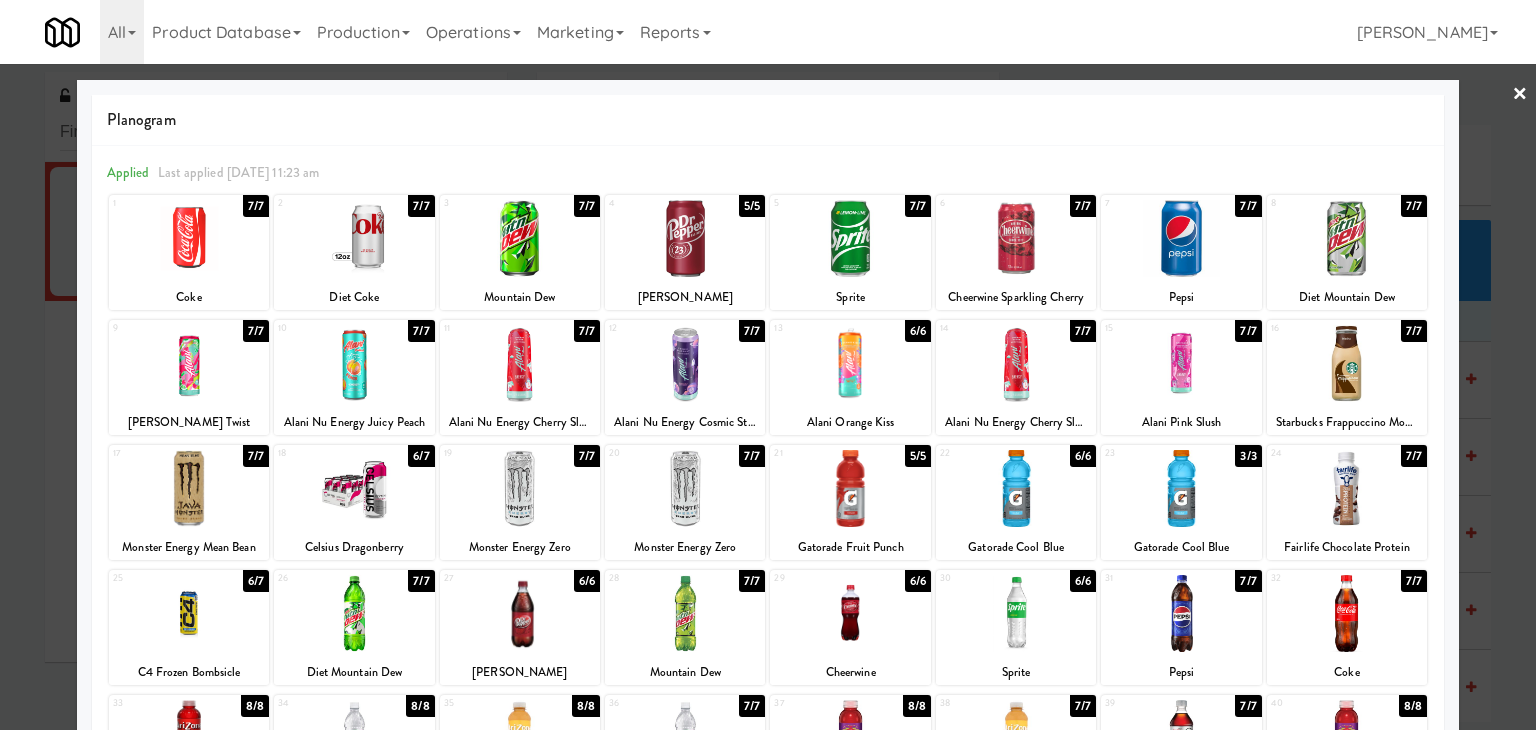 click on "×" at bounding box center [1520, 95] 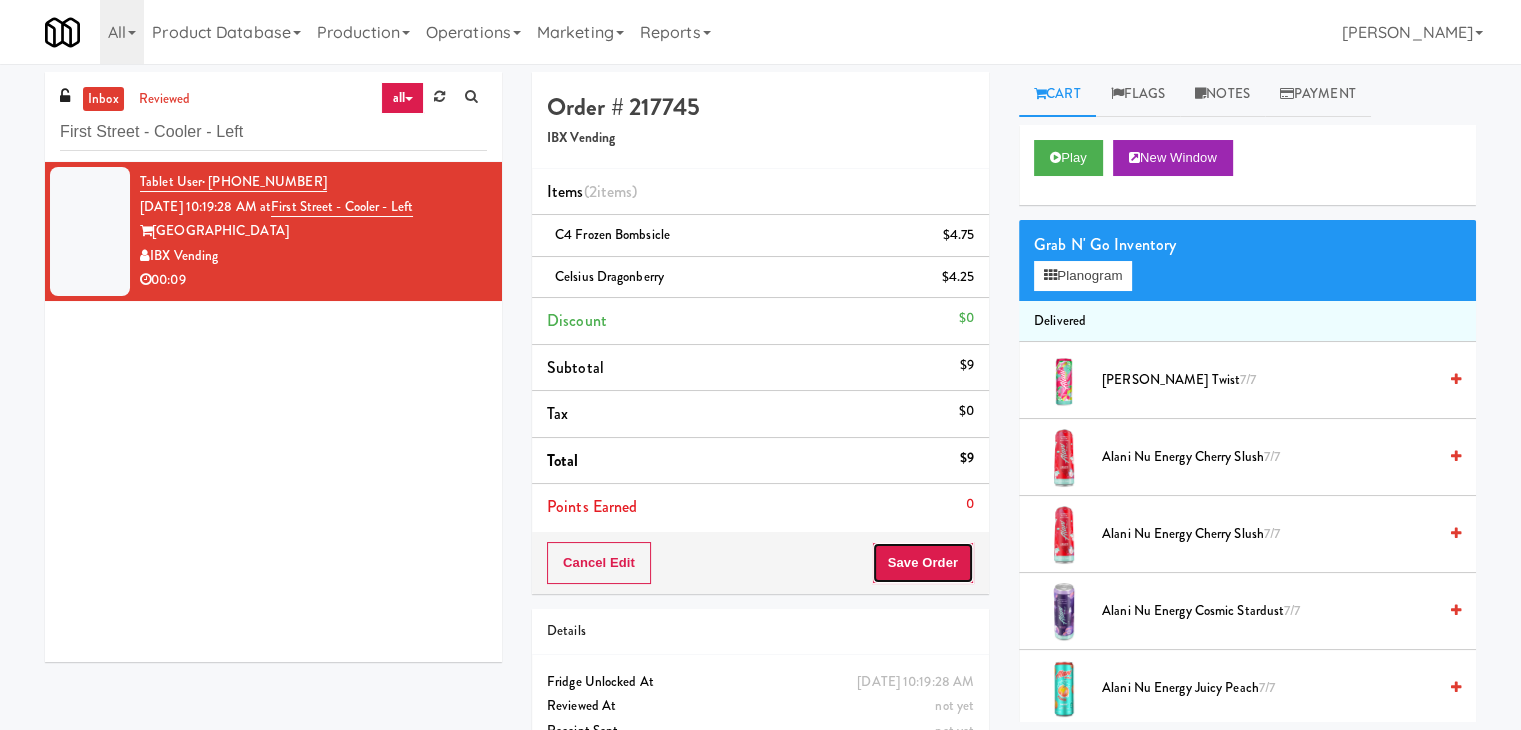 click on "Save Order" at bounding box center [923, 563] 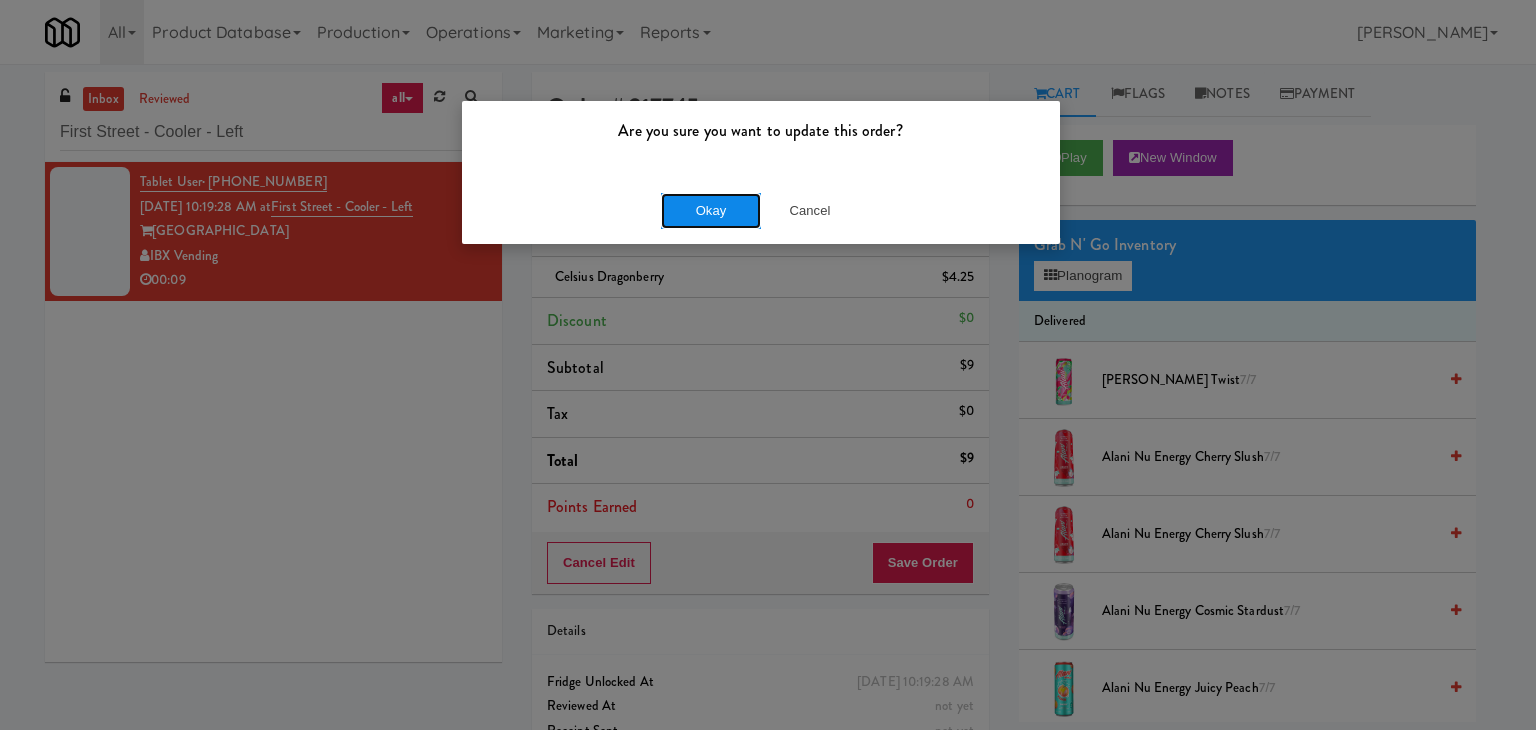 click on "Okay" at bounding box center (711, 211) 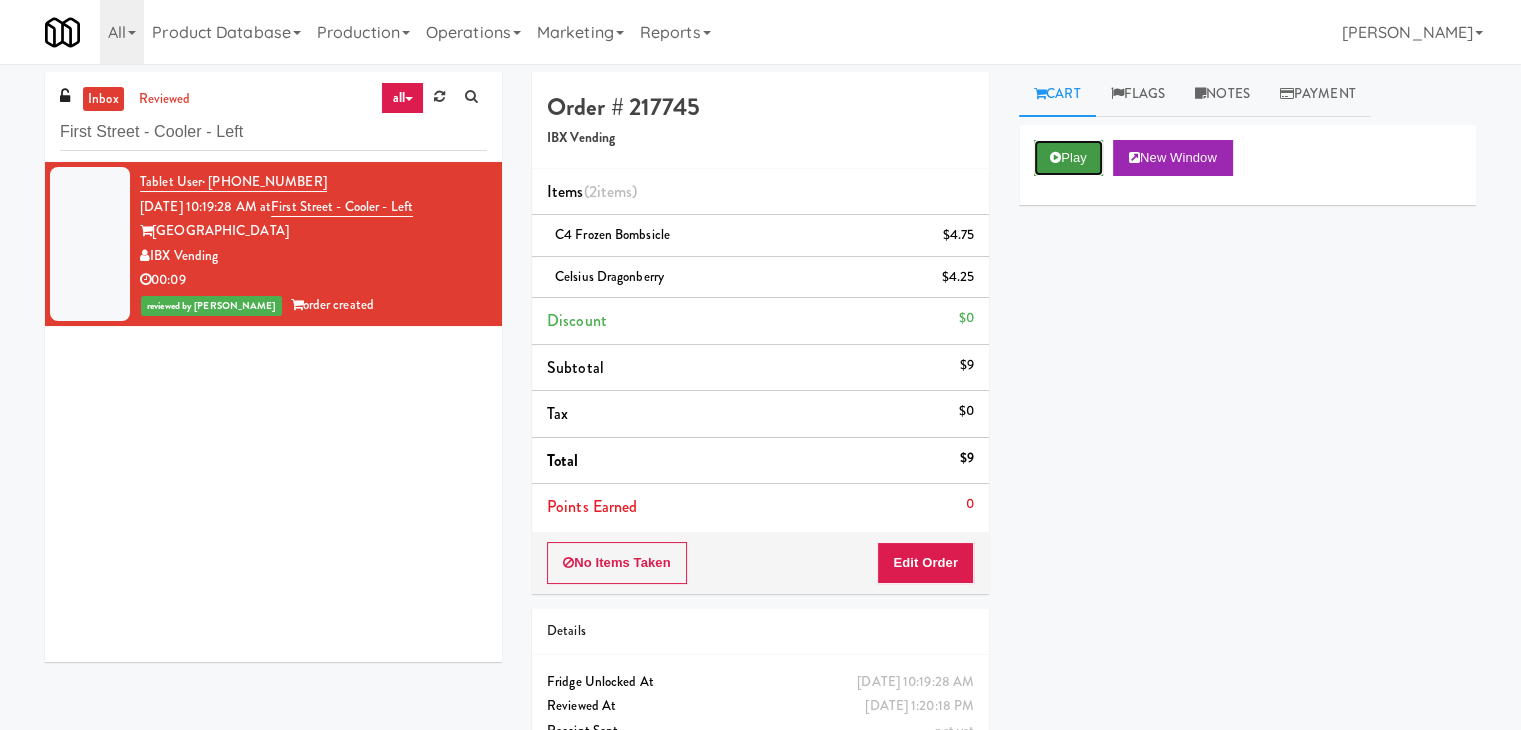 click on "Play" at bounding box center (1068, 158) 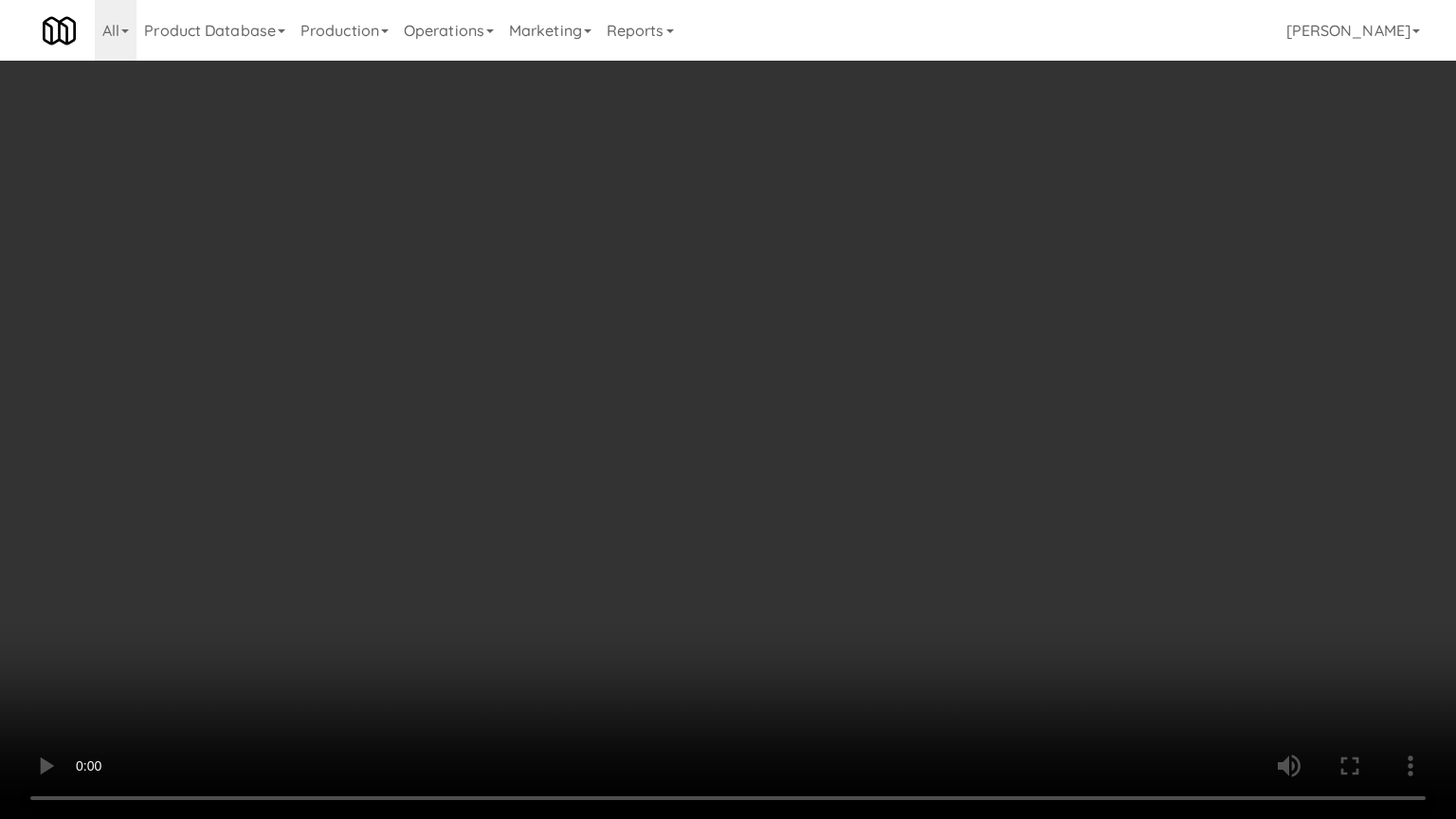 click at bounding box center (728, 410) 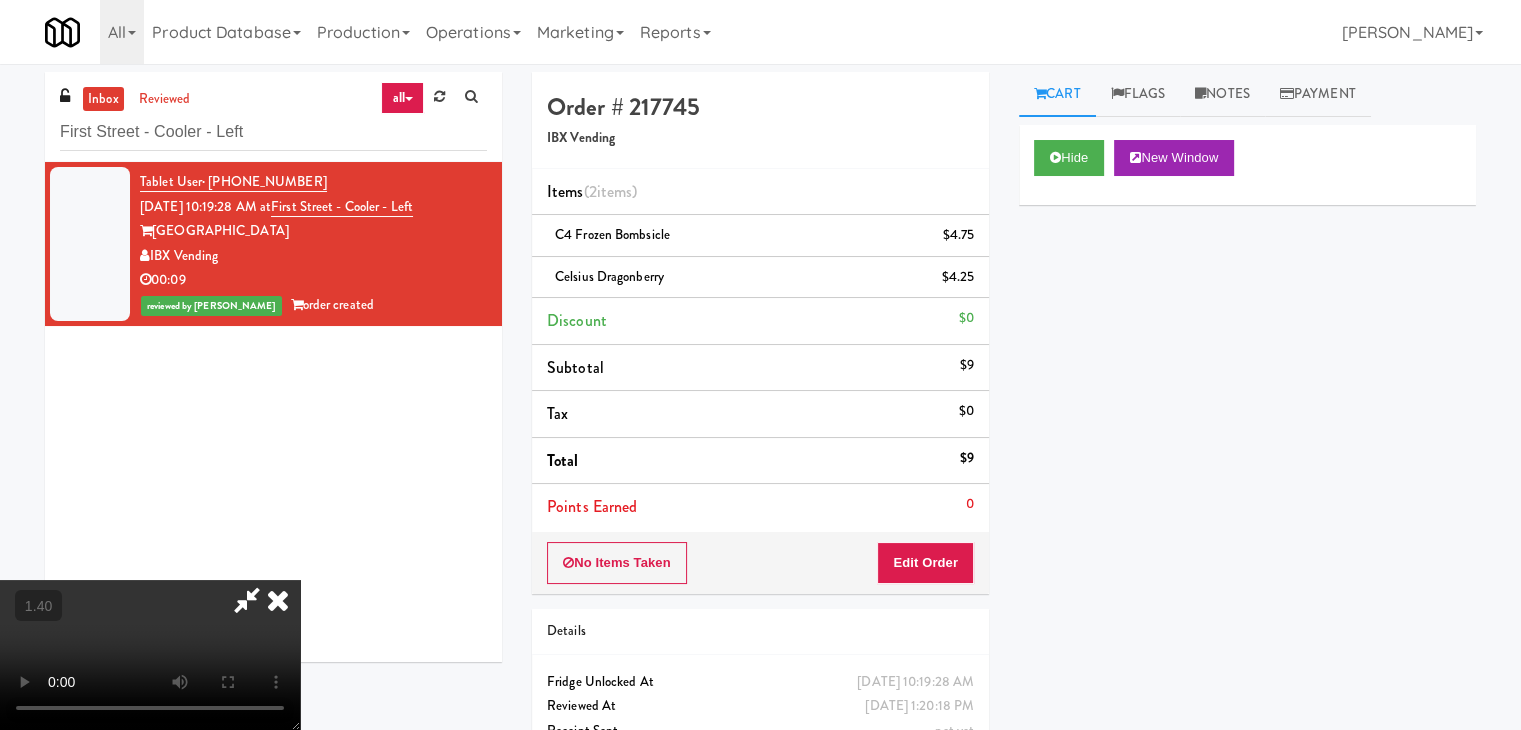 click at bounding box center [278, 600] 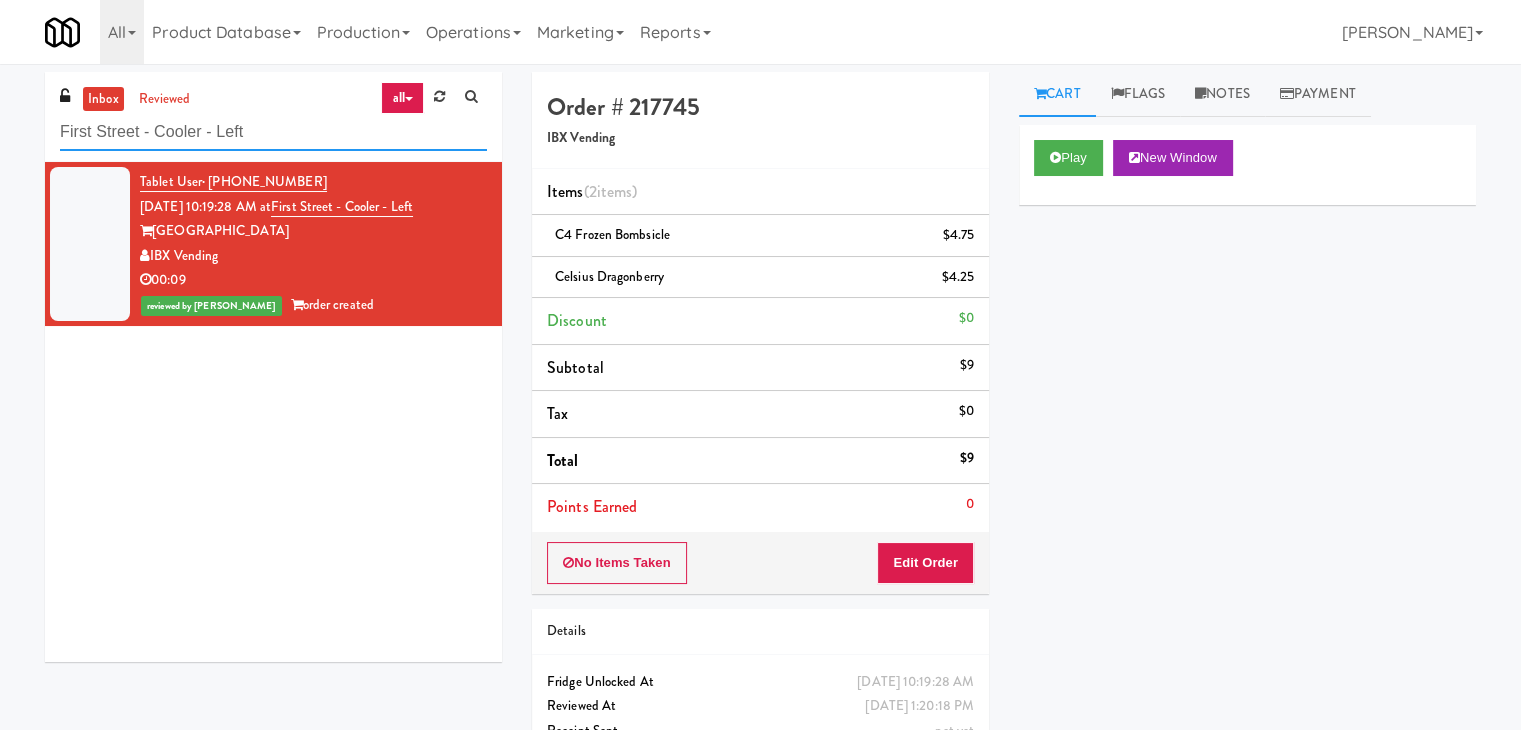 click on "First Street - Cooler - Left" at bounding box center (273, 132) 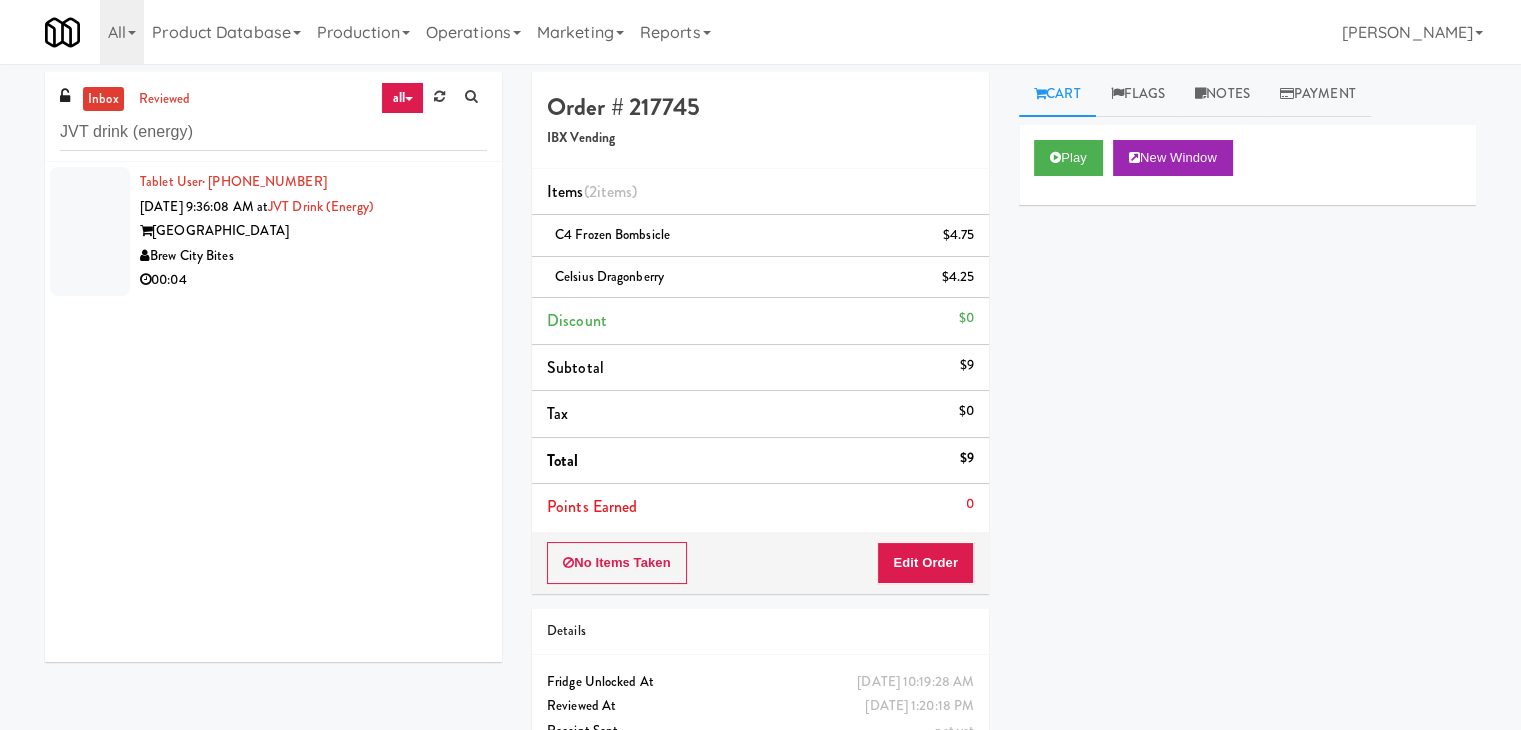 drag, startPoint x: 387, startPoint y: 279, endPoint x: 513, endPoint y: 264, distance: 126.88972 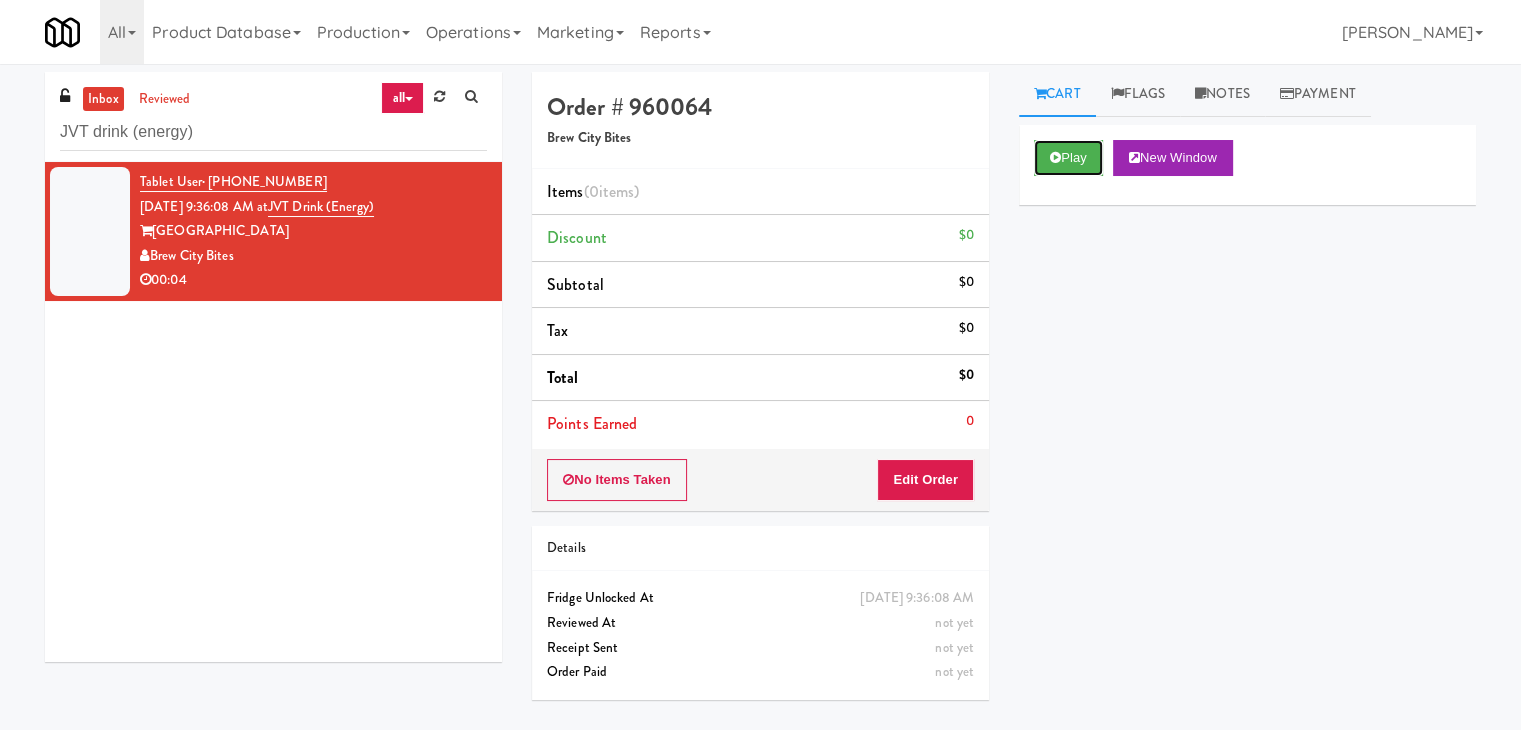 drag, startPoint x: 1076, startPoint y: 161, endPoint x: 819, endPoint y: 261, distance: 275.76984 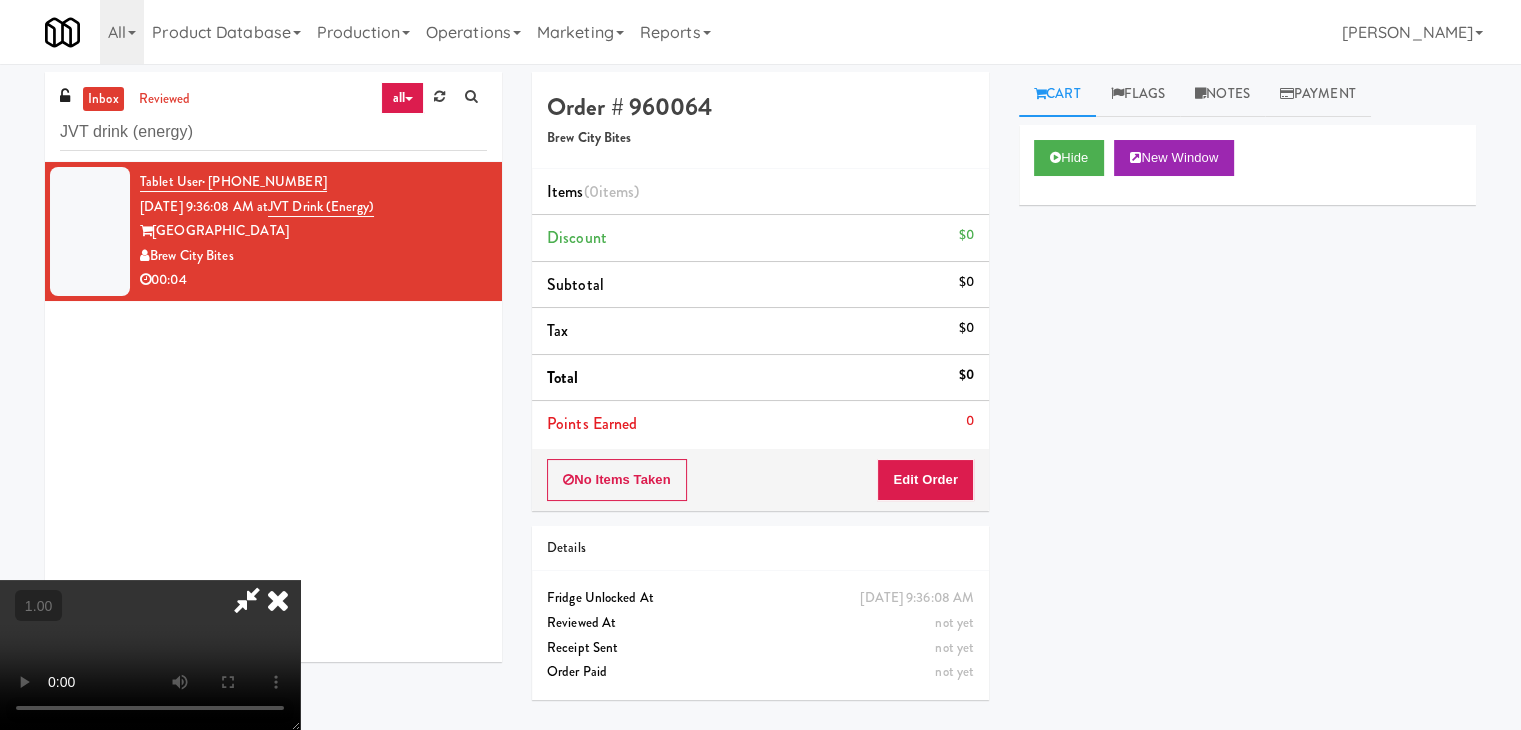 click at bounding box center (150, 655) 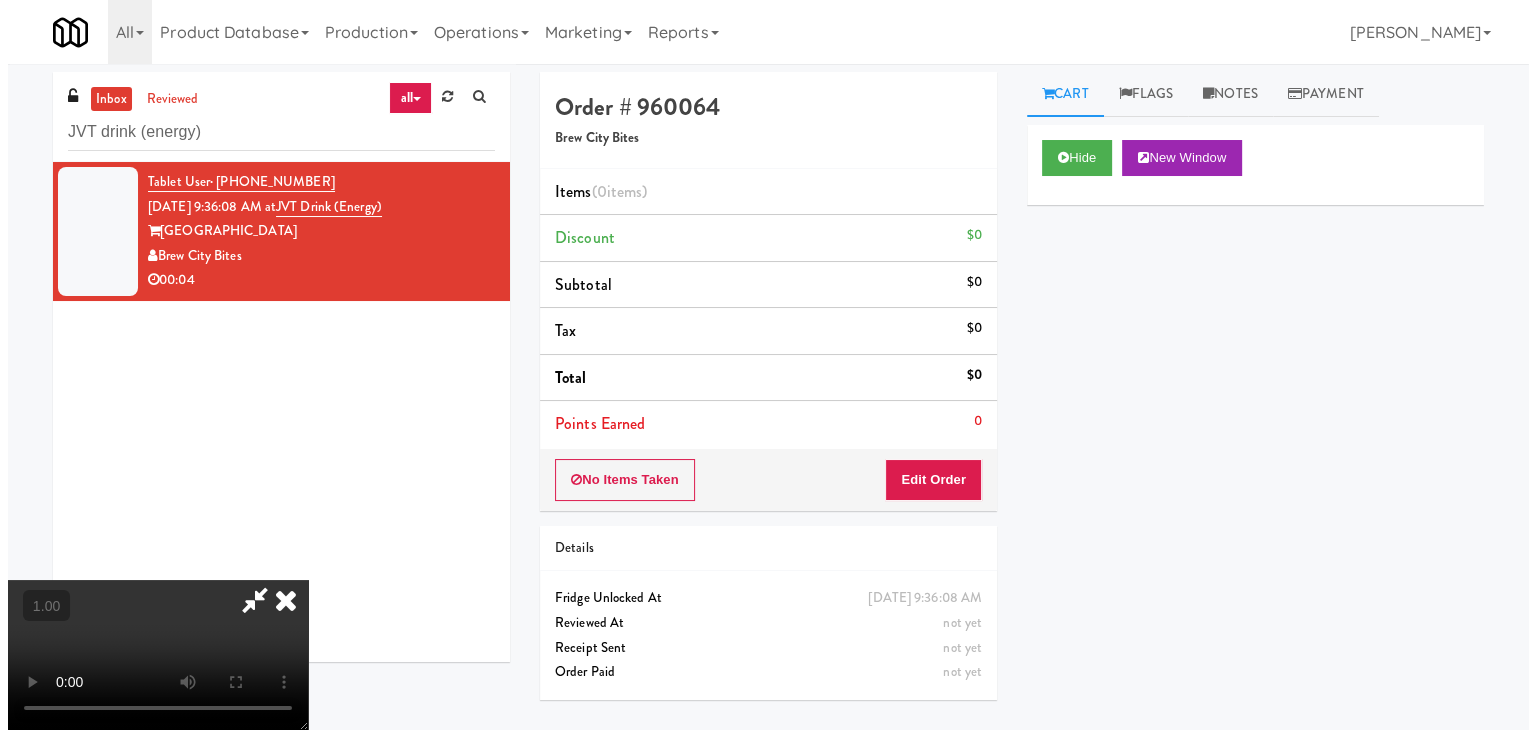 scroll, scrollTop: 0, scrollLeft: 0, axis: both 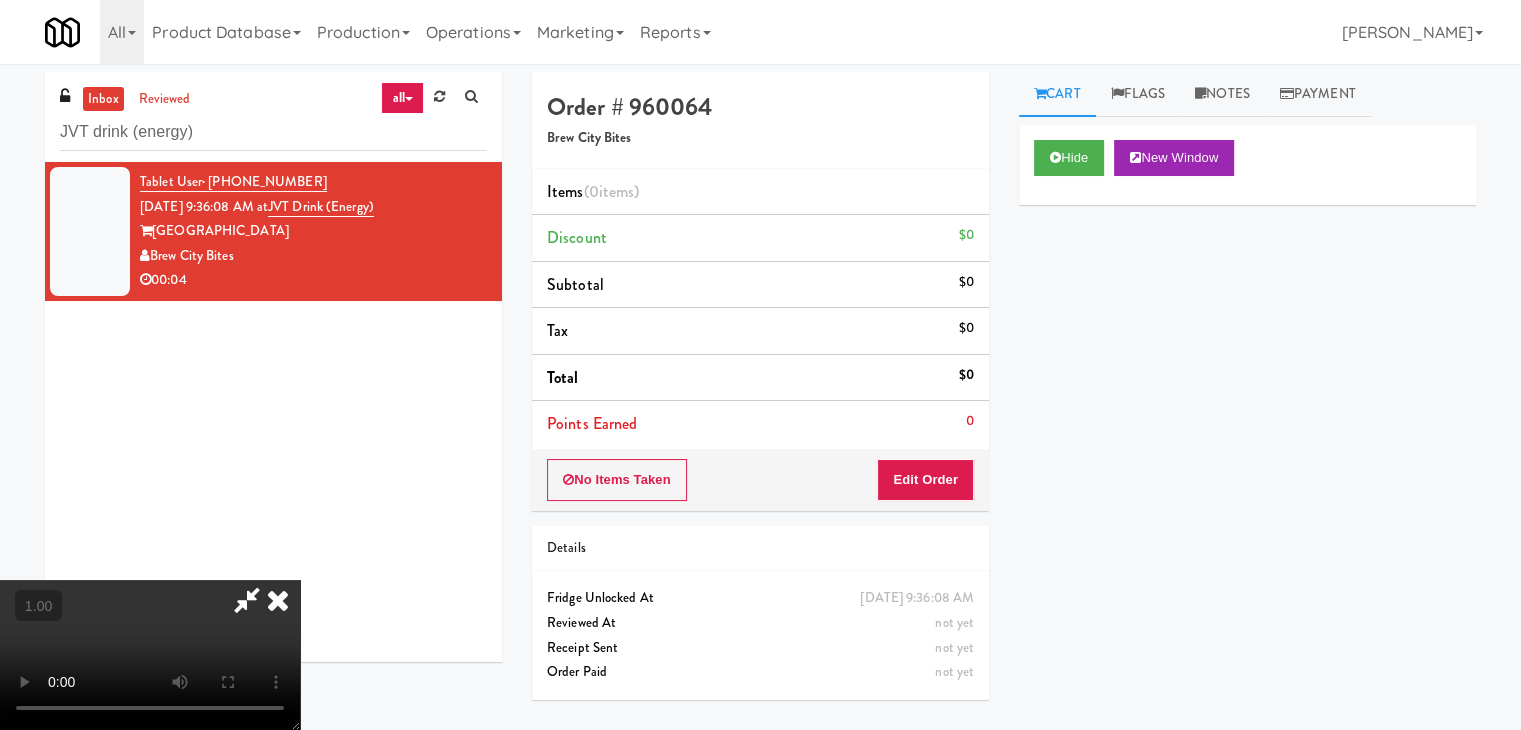 click at bounding box center (247, 600) 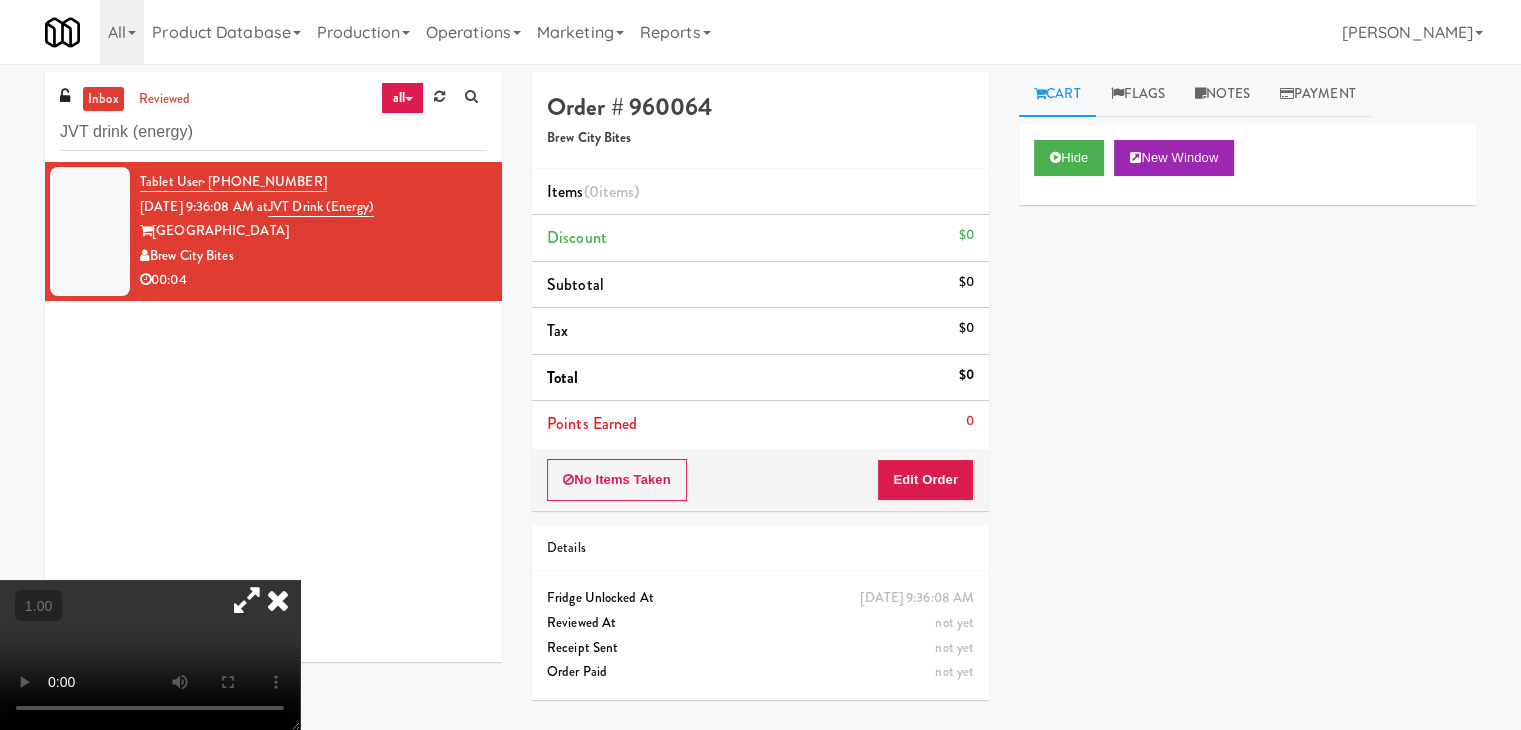 click at bounding box center (247, 600) 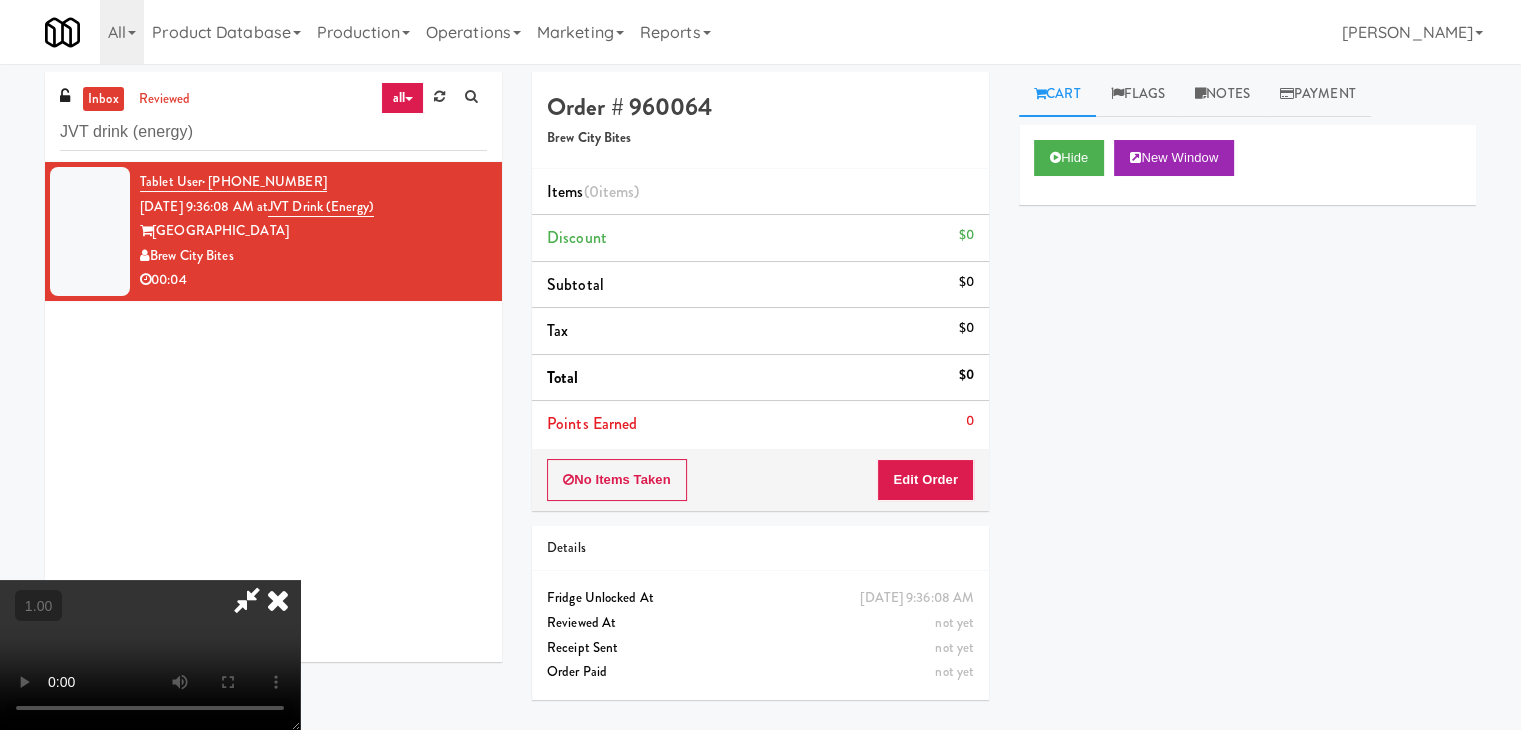 click at bounding box center [278, 600] 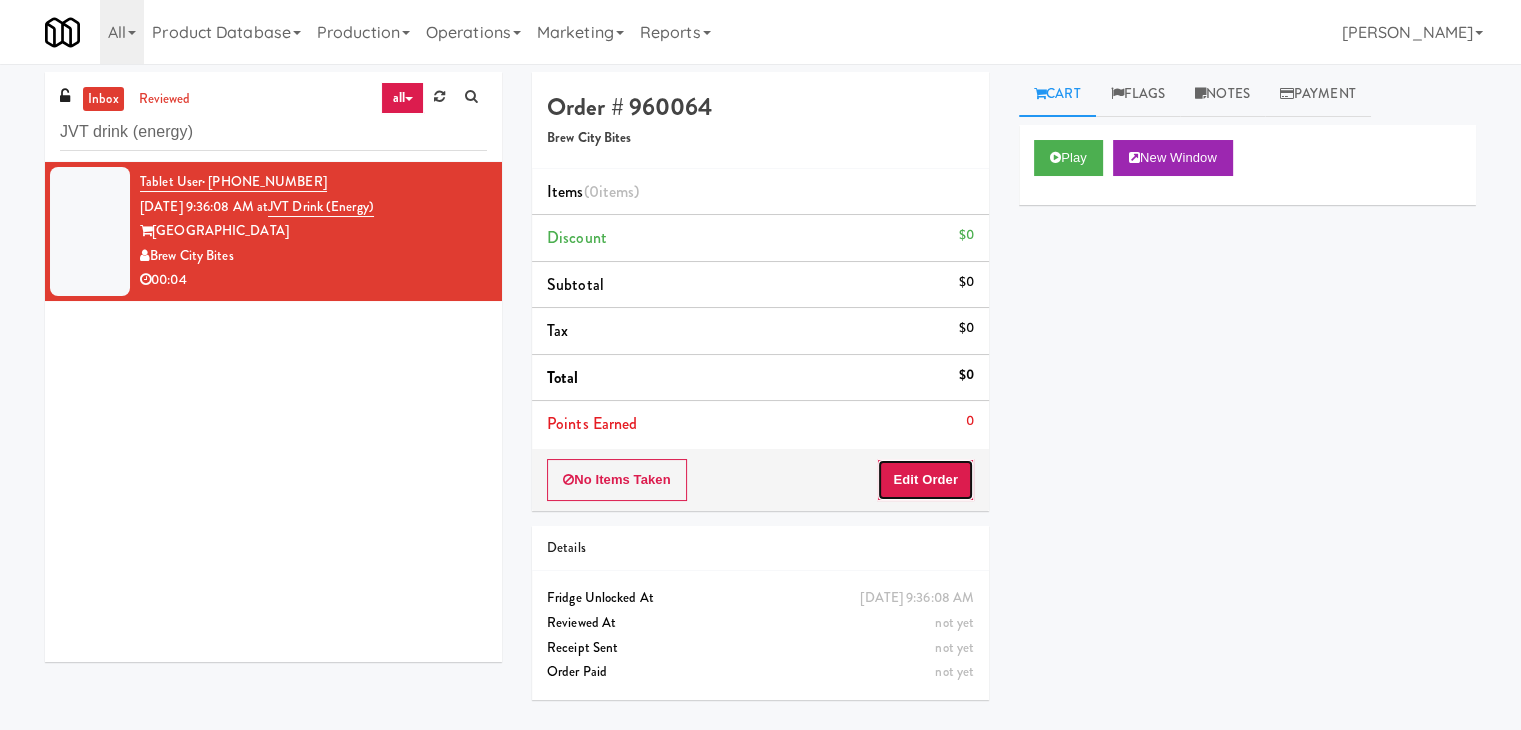 click on "Edit Order" at bounding box center (925, 480) 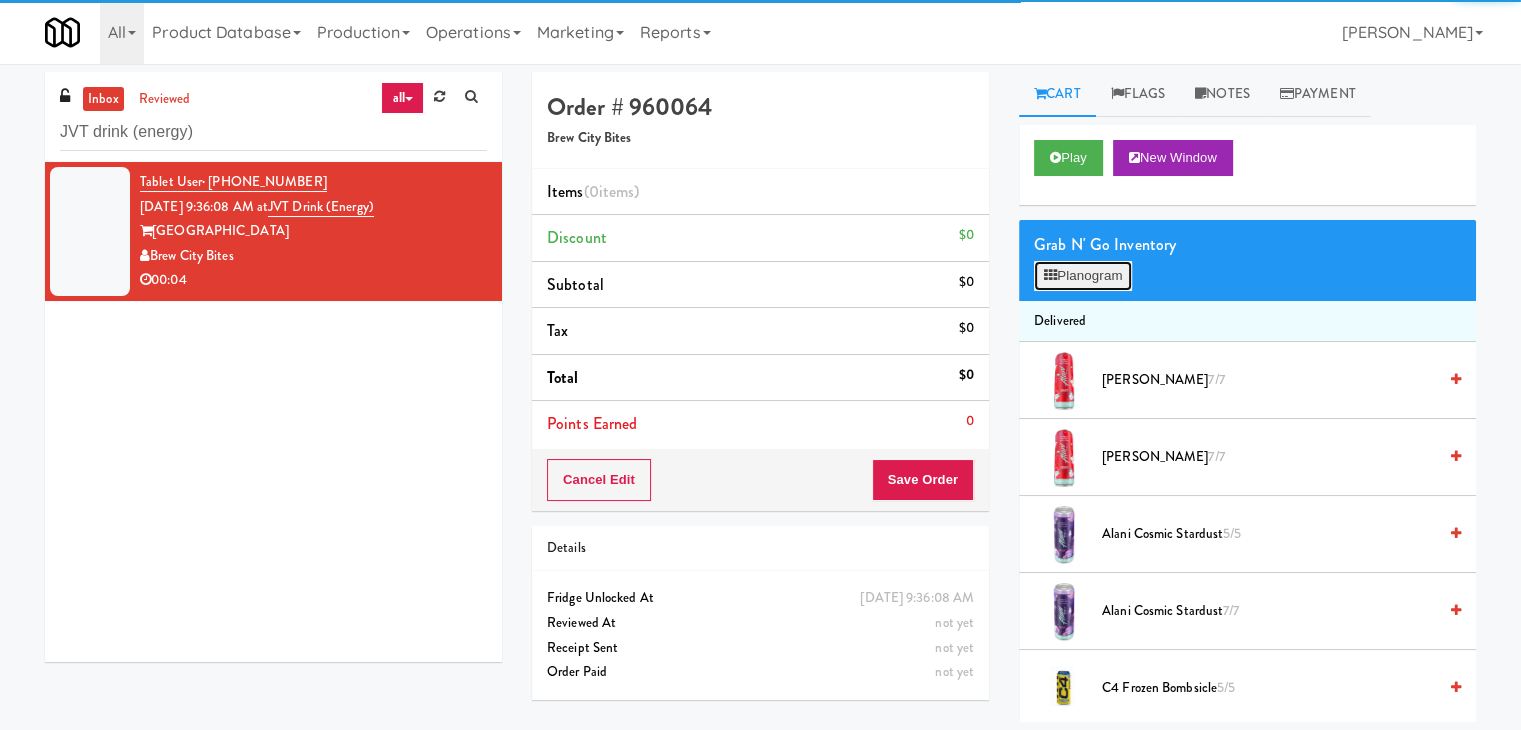 click on "Planogram" at bounding box center [1083, 276] 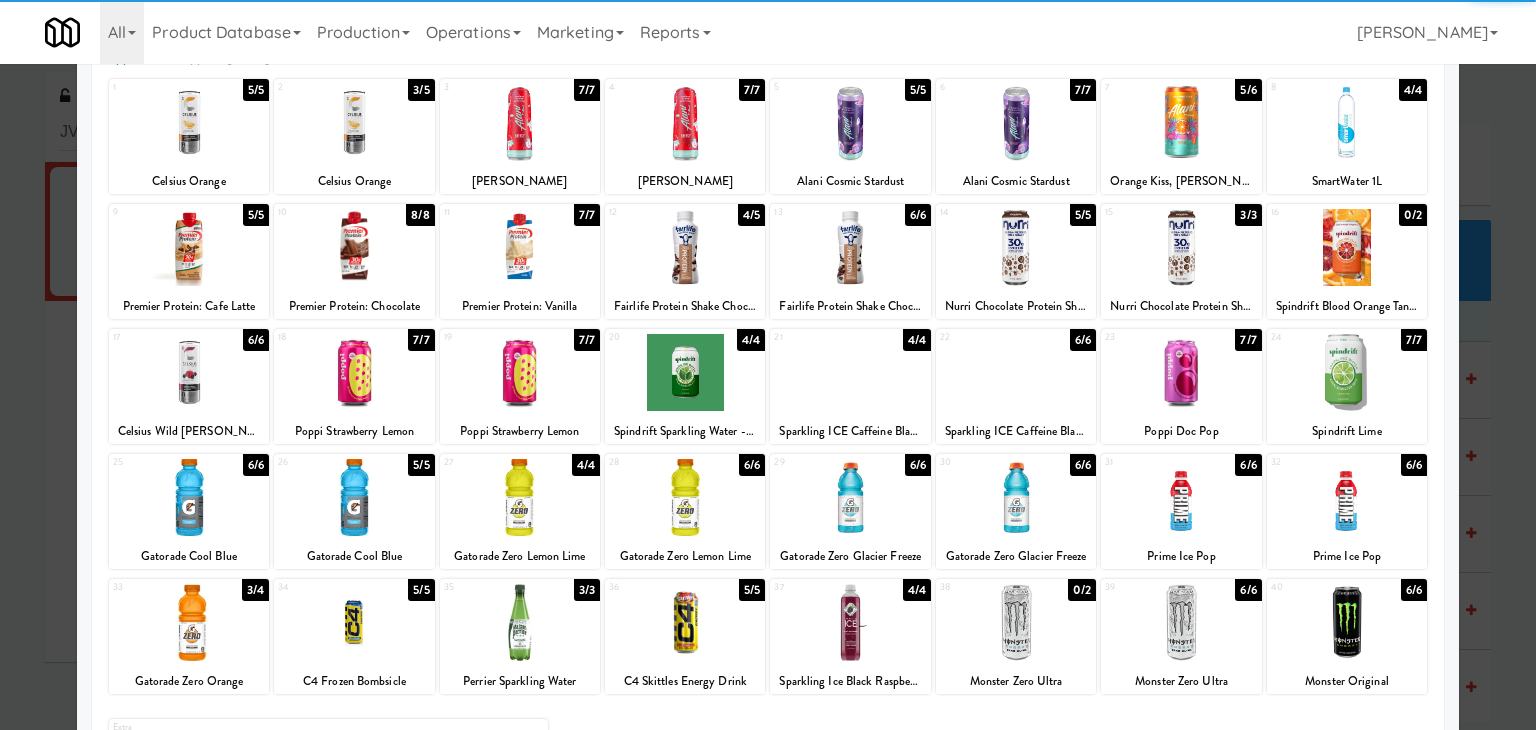 scroll, scrollTop: 200, scrollLeft: 0, axis: vertical 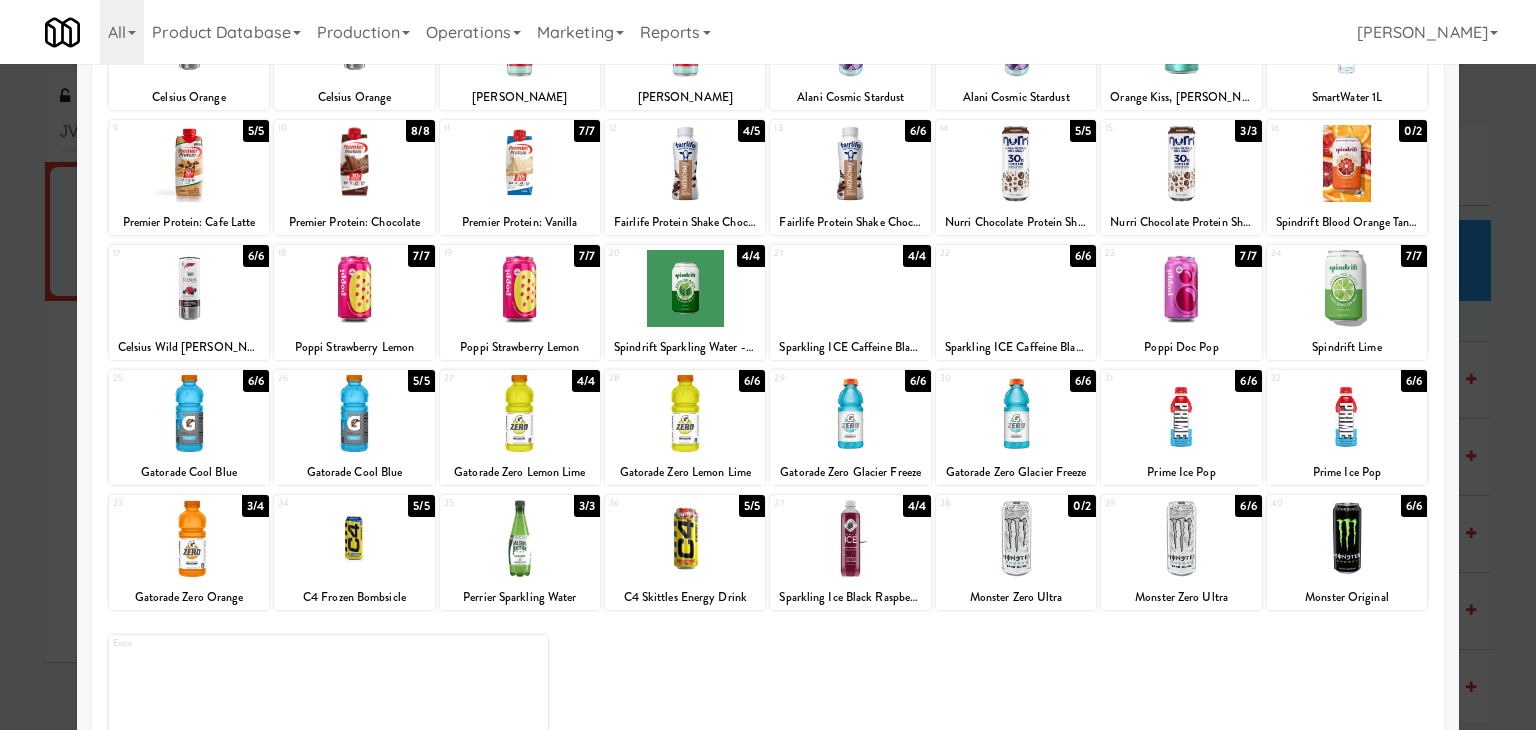 click at bounding box center (520, 538) 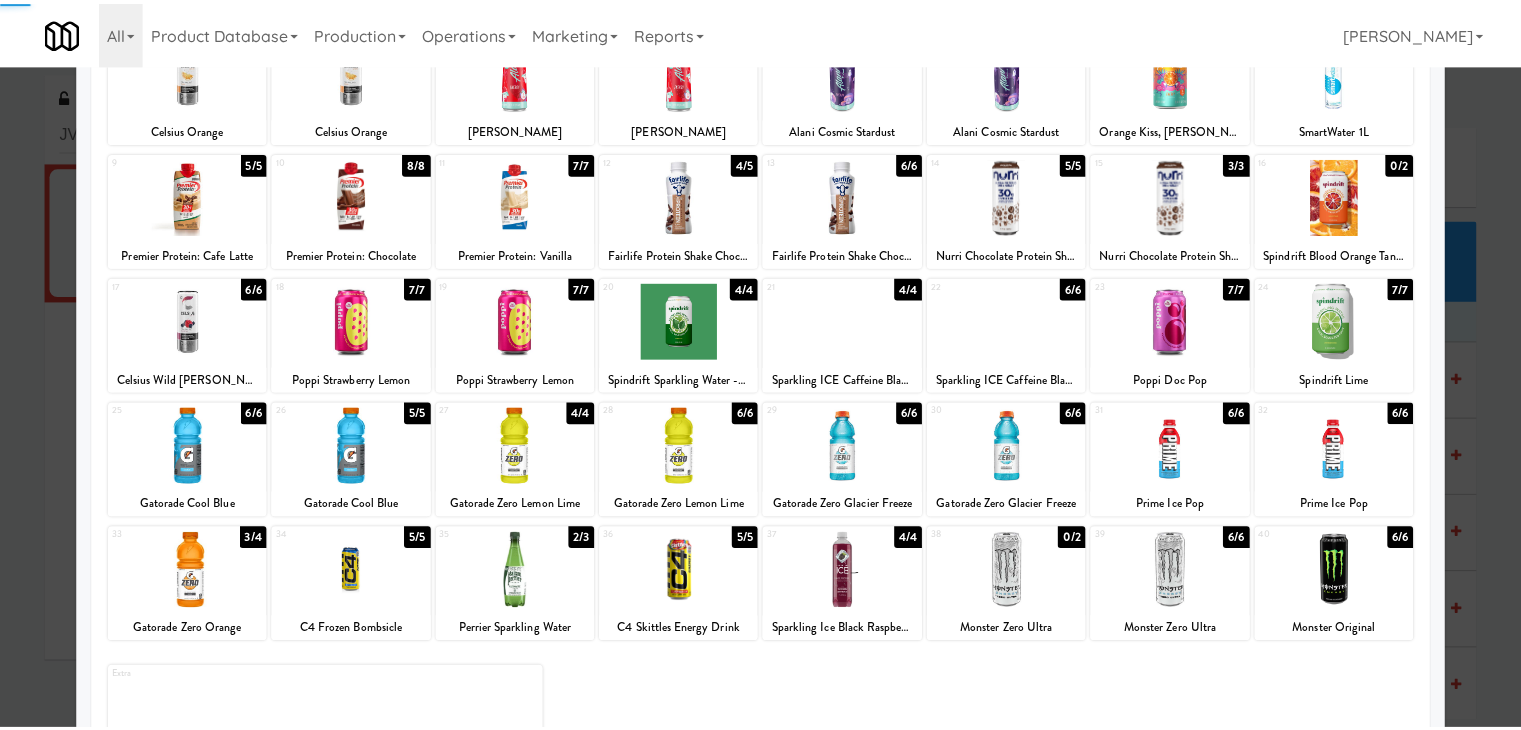scroll, scrollTop: 0, scrollLeft: 0, axis: both 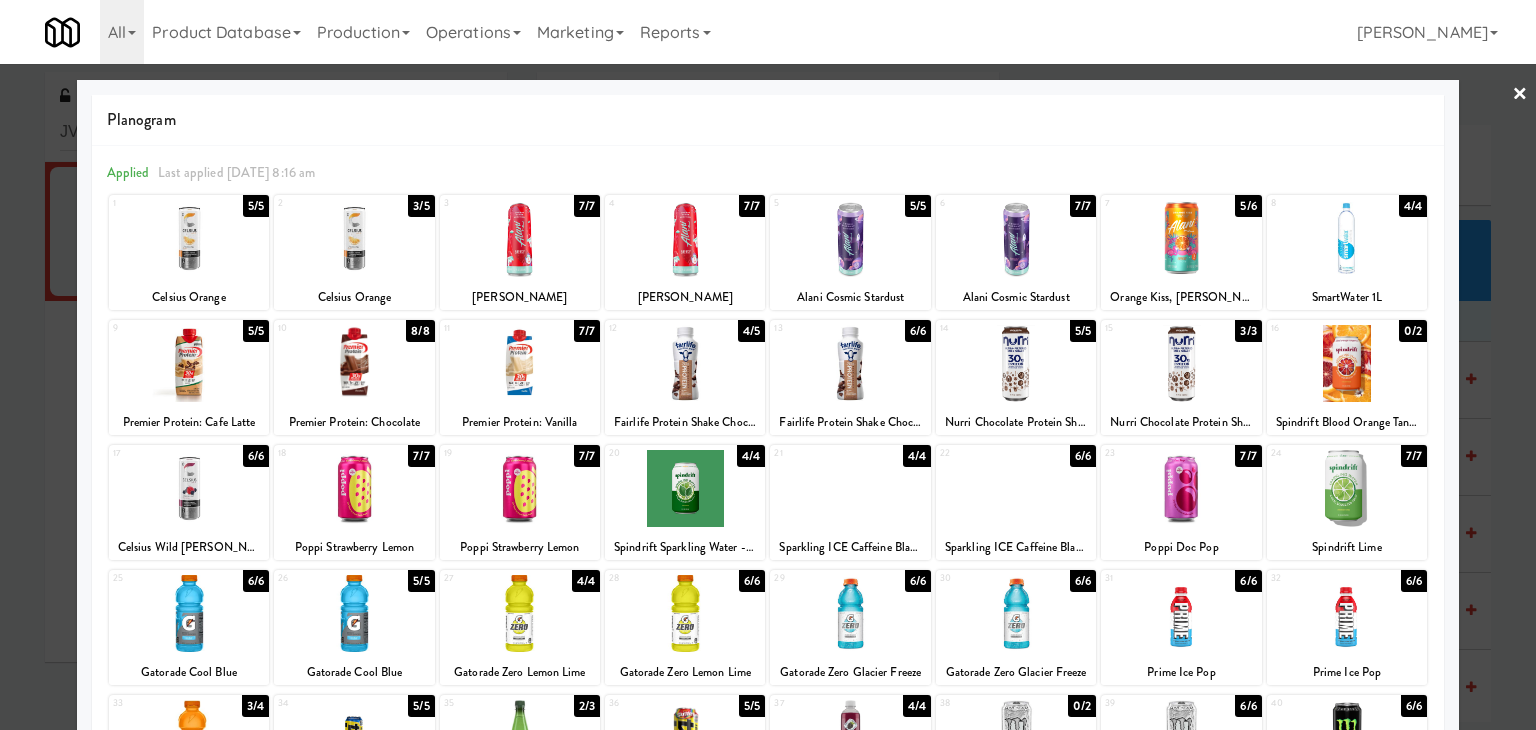 click on "×" at bounding box center [1520, 95] 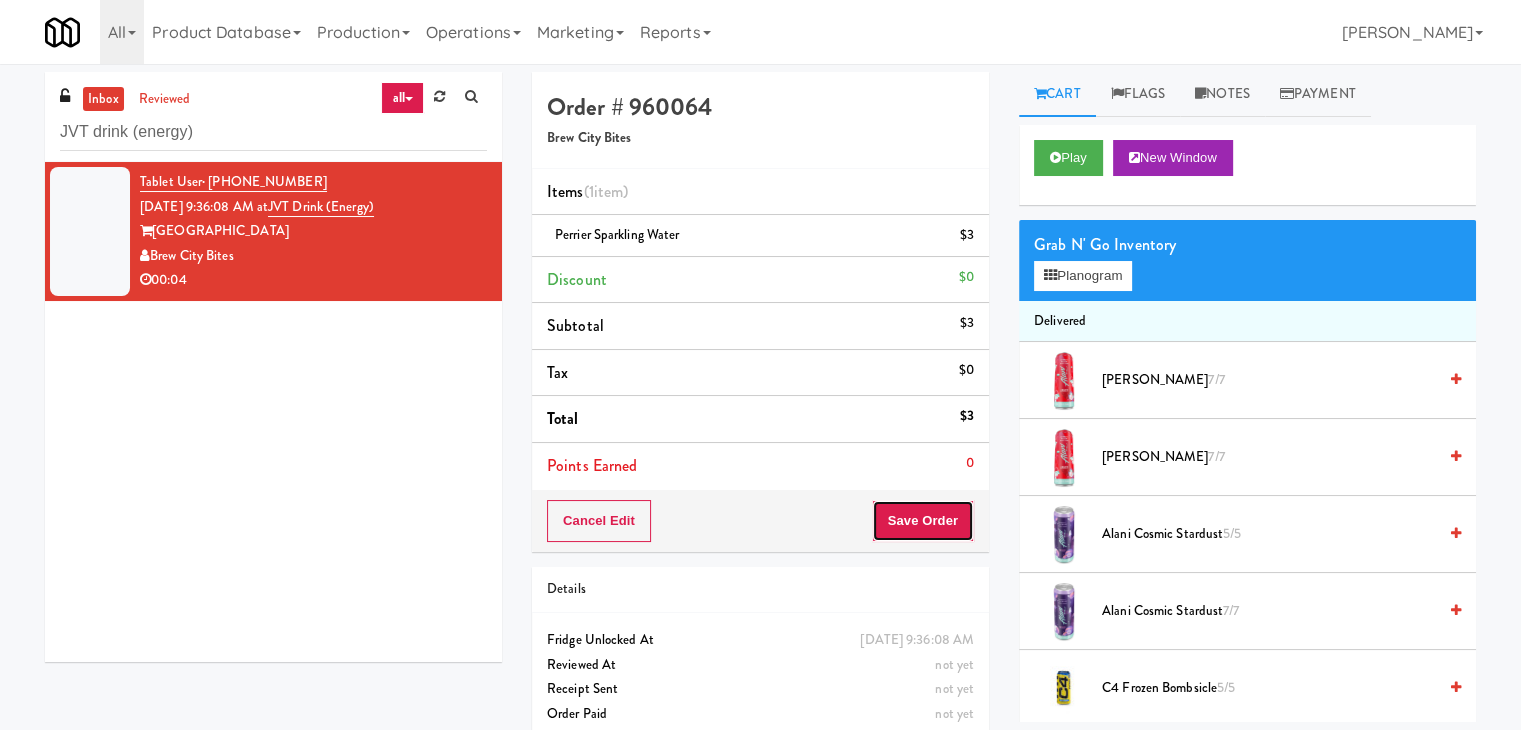 click on "Save Order" at bounding box center (923, 521) 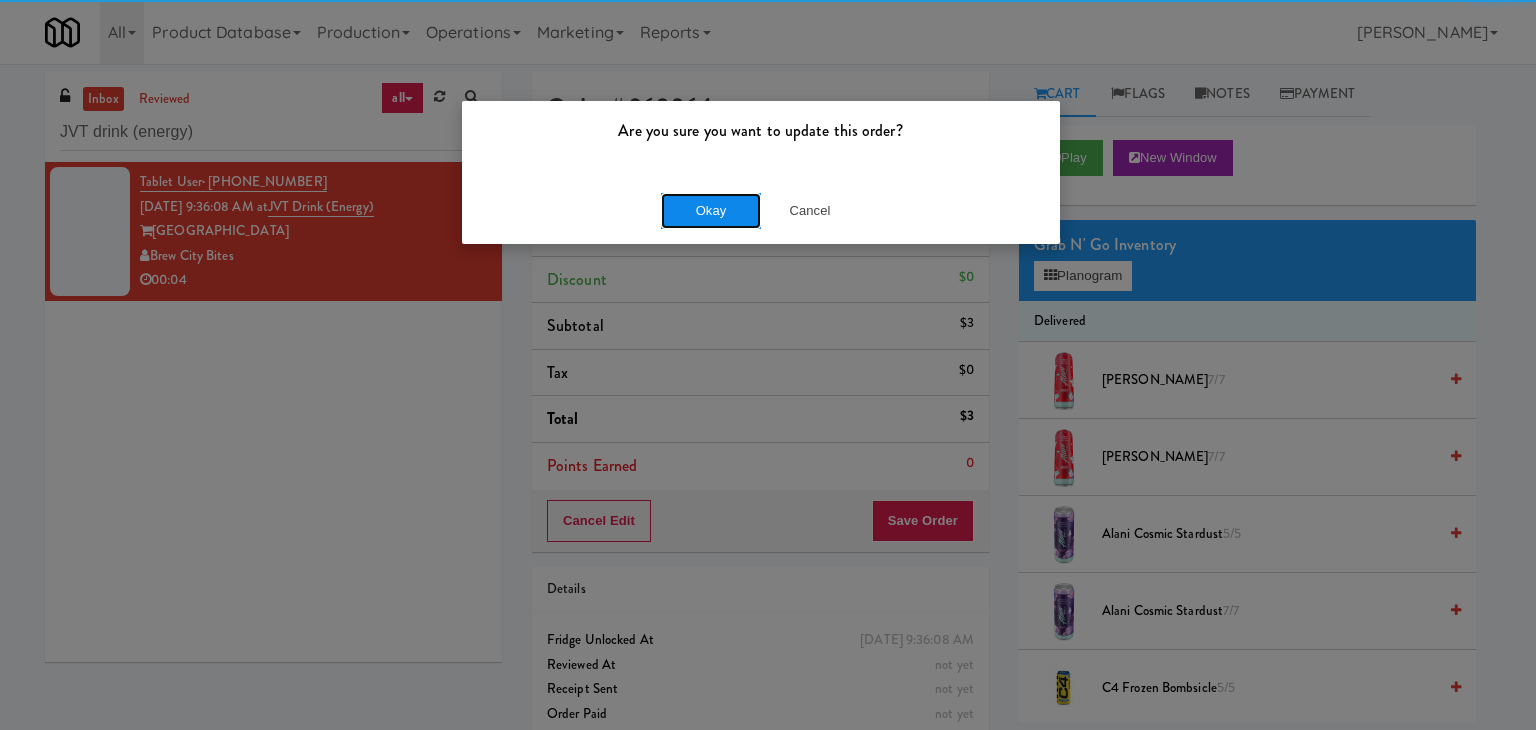 click on "Okay" at bounding box center [711, 211] 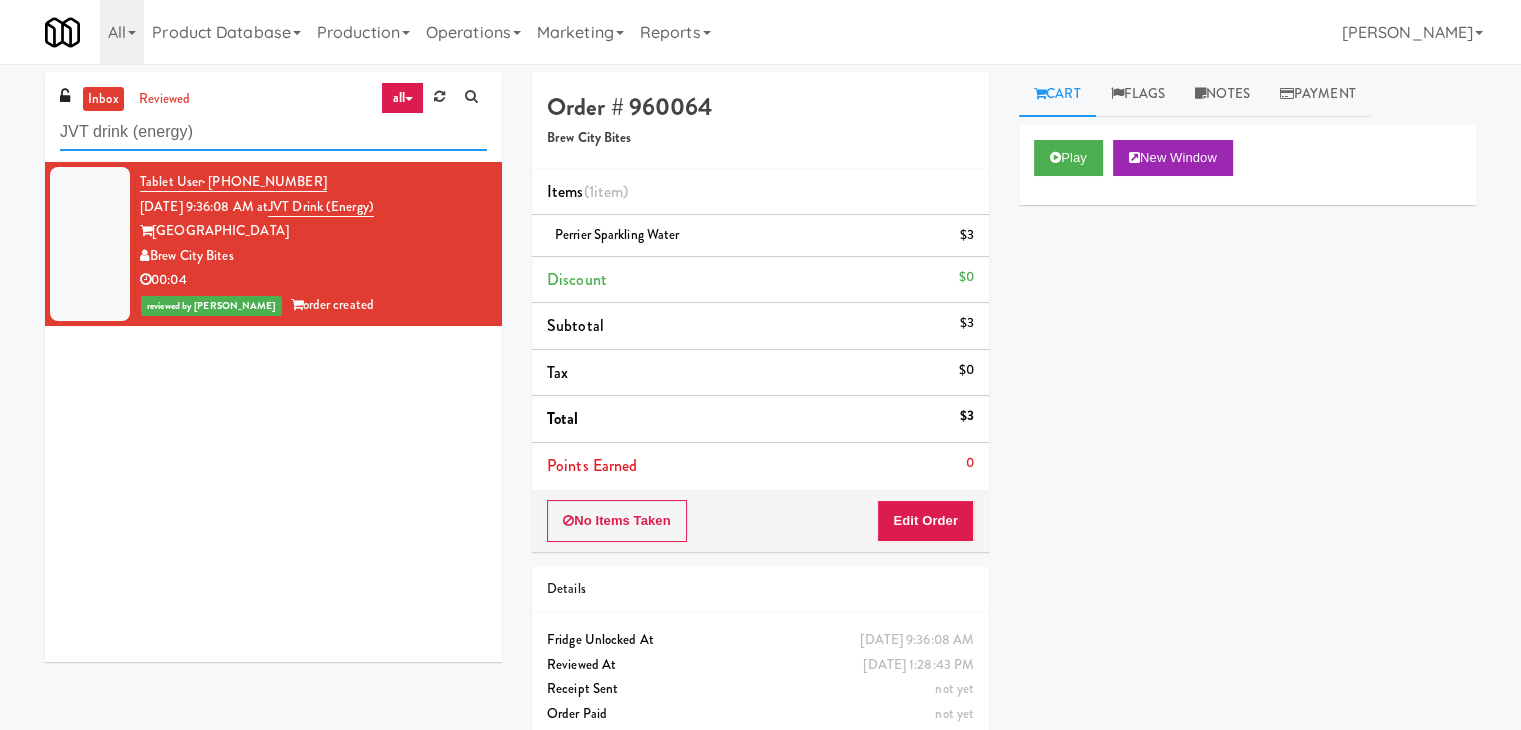 click on "JVT drink (energy)" at bounding box center [273, 132] 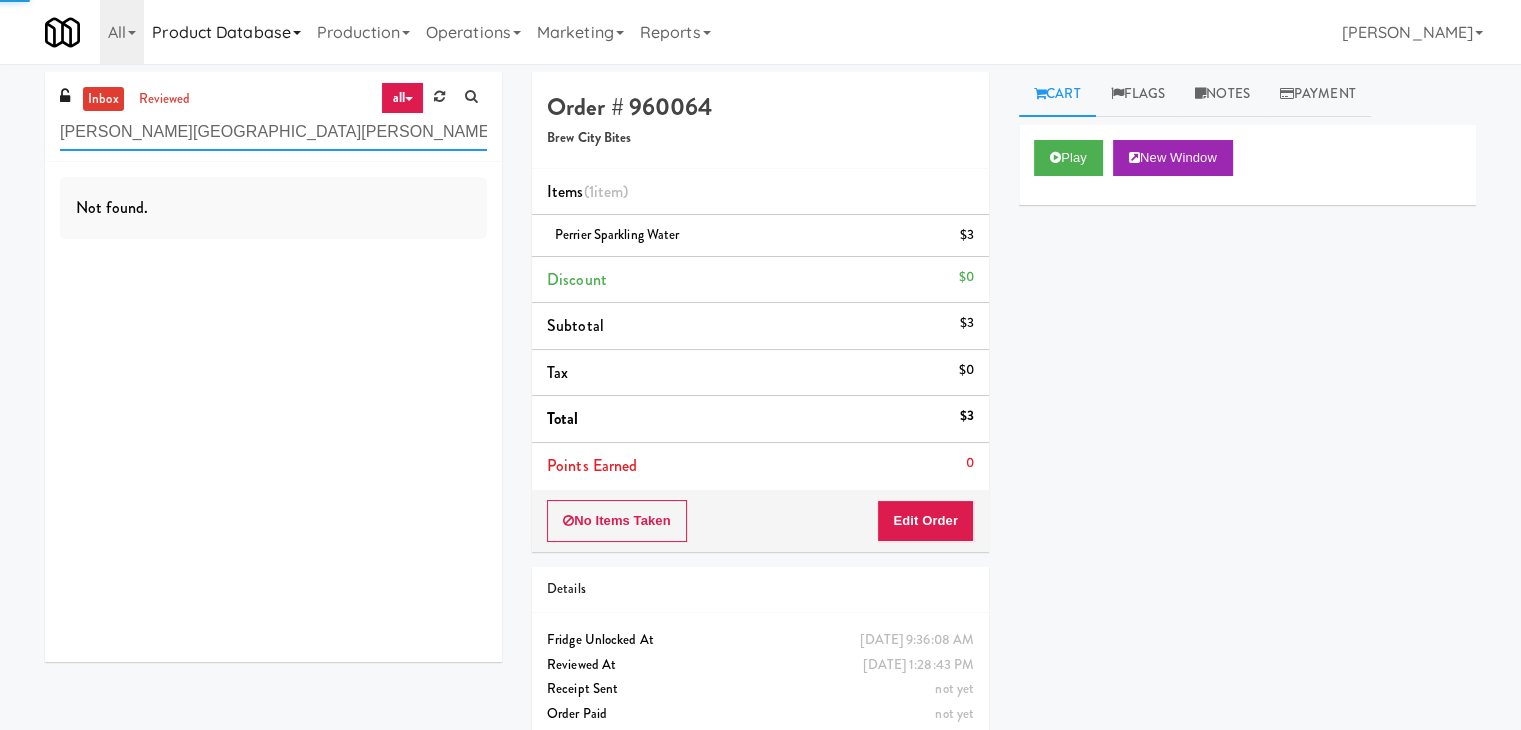 type on "[PERSON_NAME][GEOGRAPHIC_DATA][PERSON_NAME] - Emergency Room" 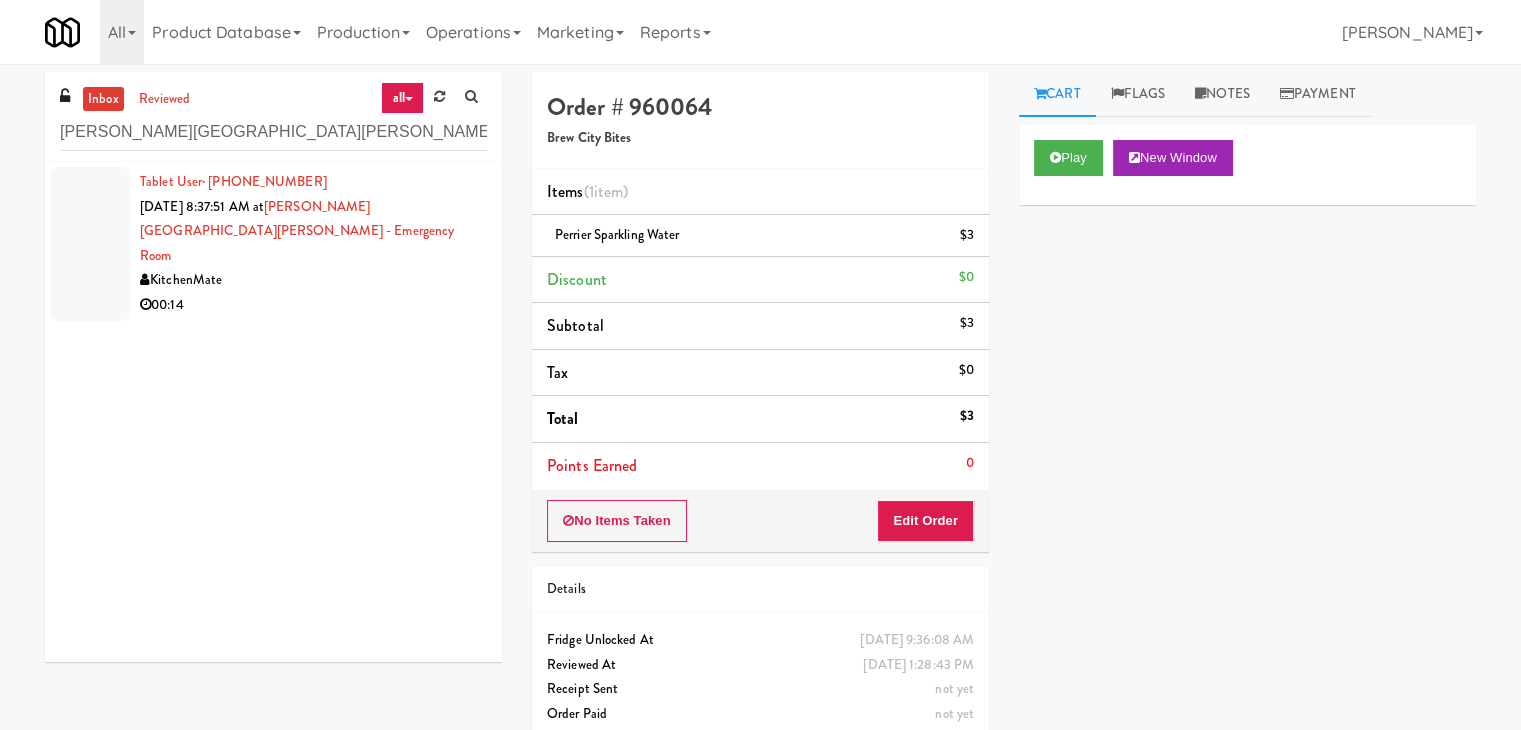 click on "KitchenMate" at bounding box center [313, 280] 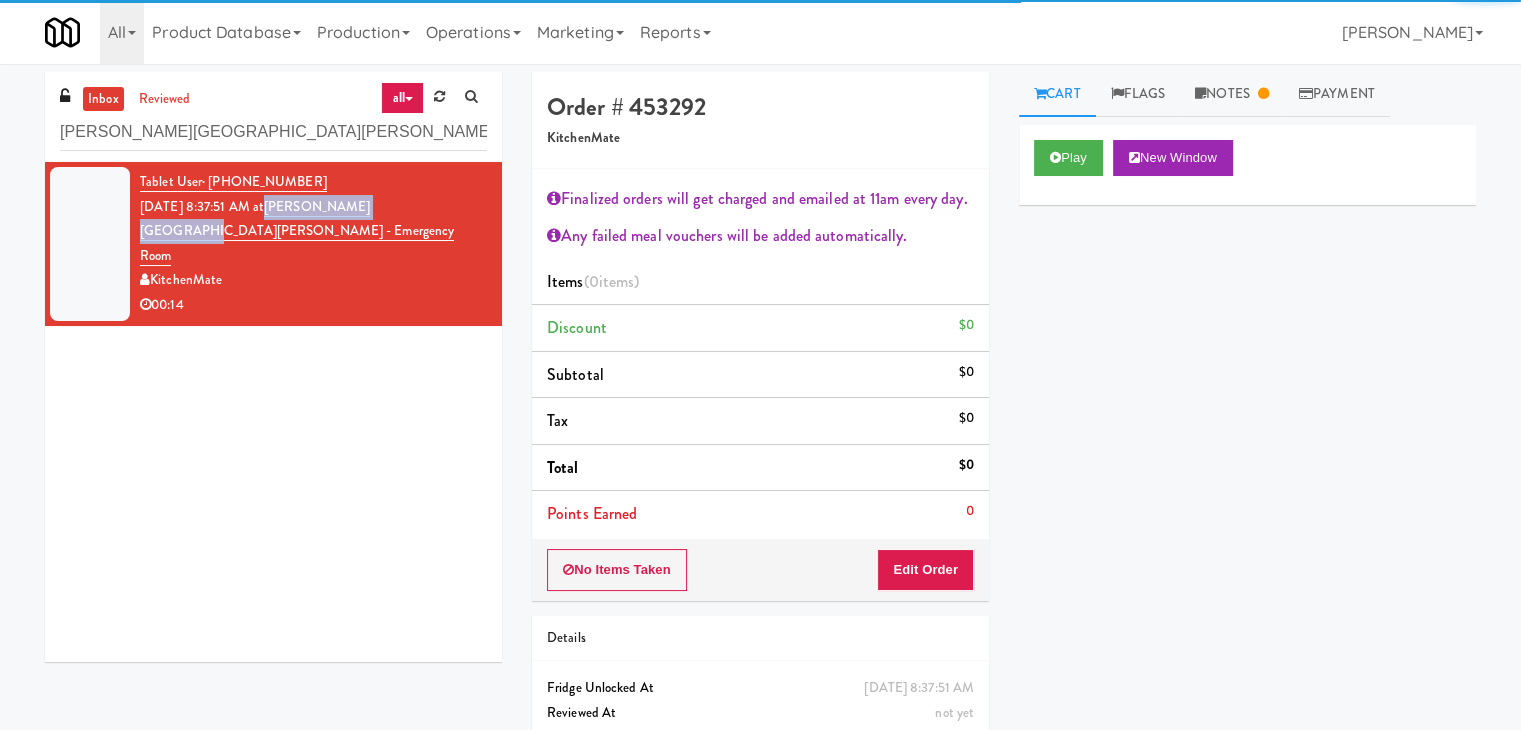 drag, startPoint x: 429, startPoint y: 203, endPoint x: 290, endPoint y: 205, distance: 139.01439 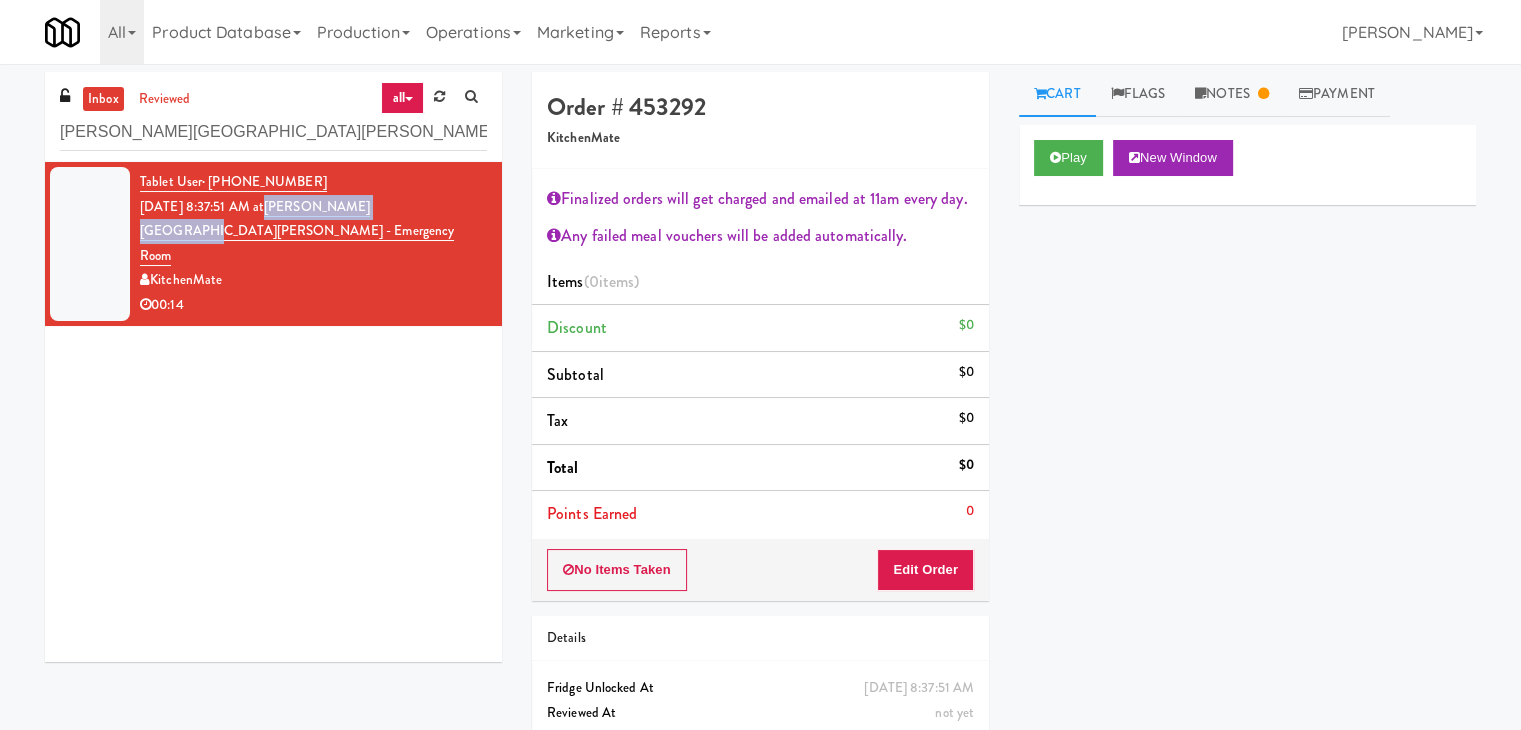 copy on "[PERSON_NAME][GEOGRAPHIC_DATA][PERSON_NAME]" 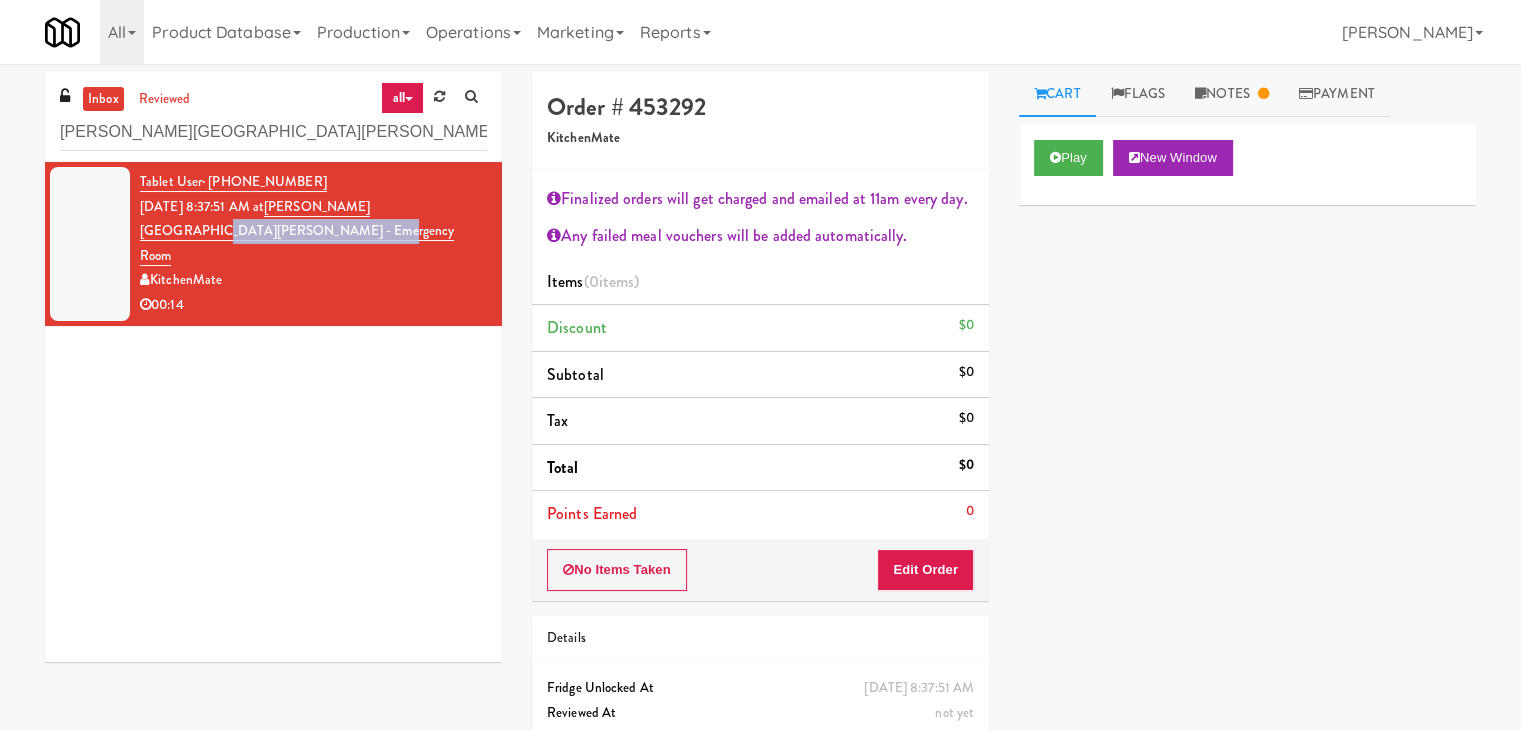 drag, startPoint x: 296, startPoint y: 228, endPoint x: 140, endPoint y: 234, distance: 156.11534 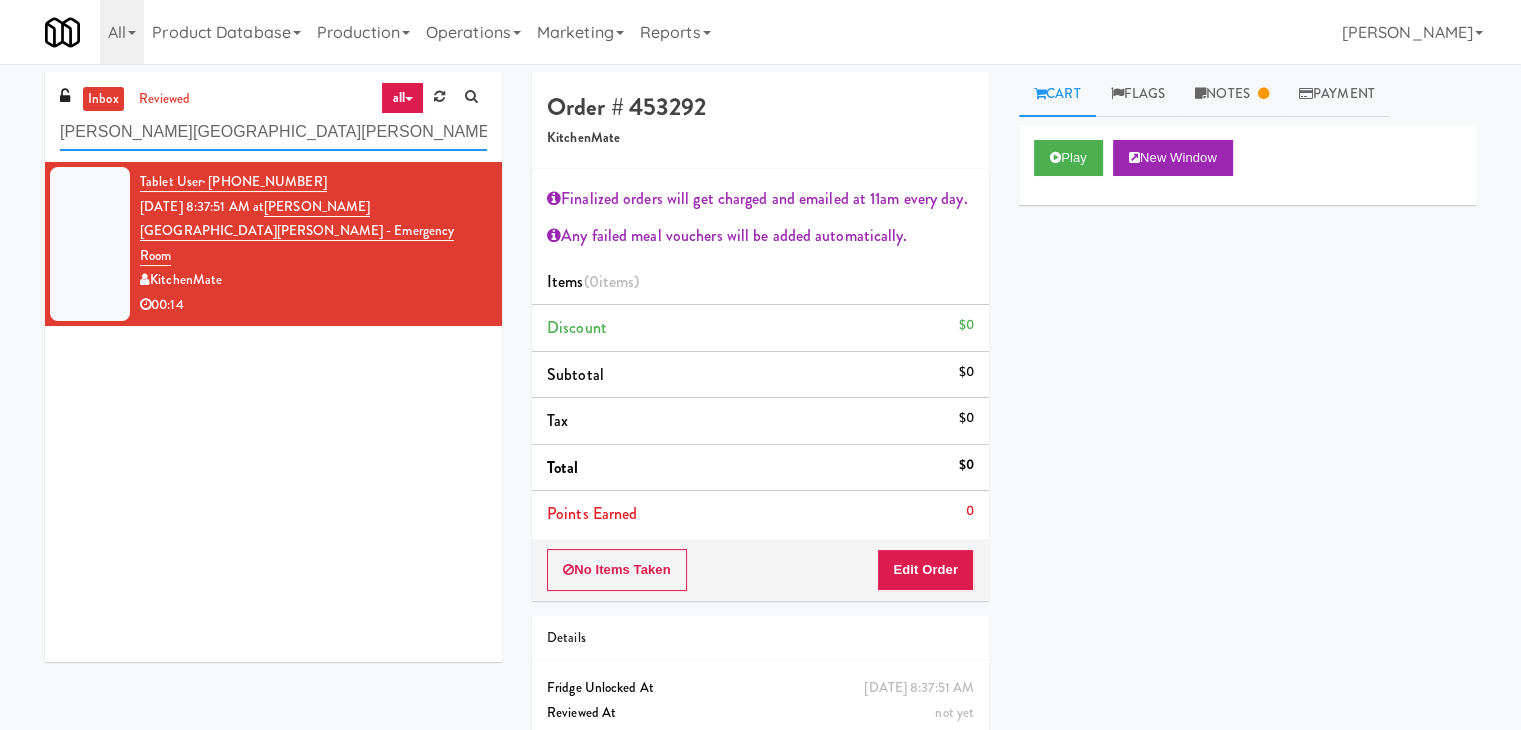 click on "[PERSON_NAME][GEOGRAPHIC_DATA][PERSON_NAME] - Emergency Room" at bounding box center [273, 132] 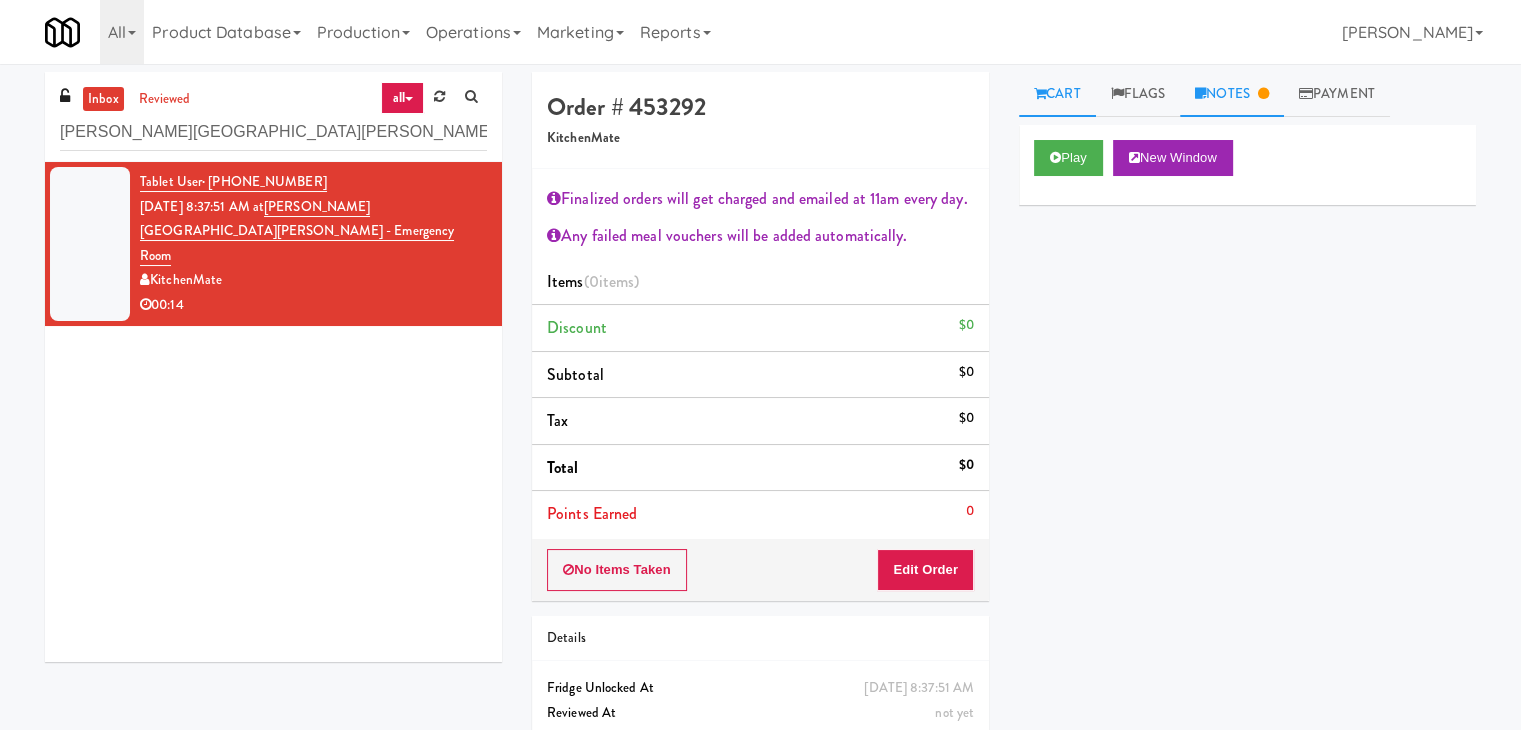 click on "Notes" at bounding box center (1232, 94) 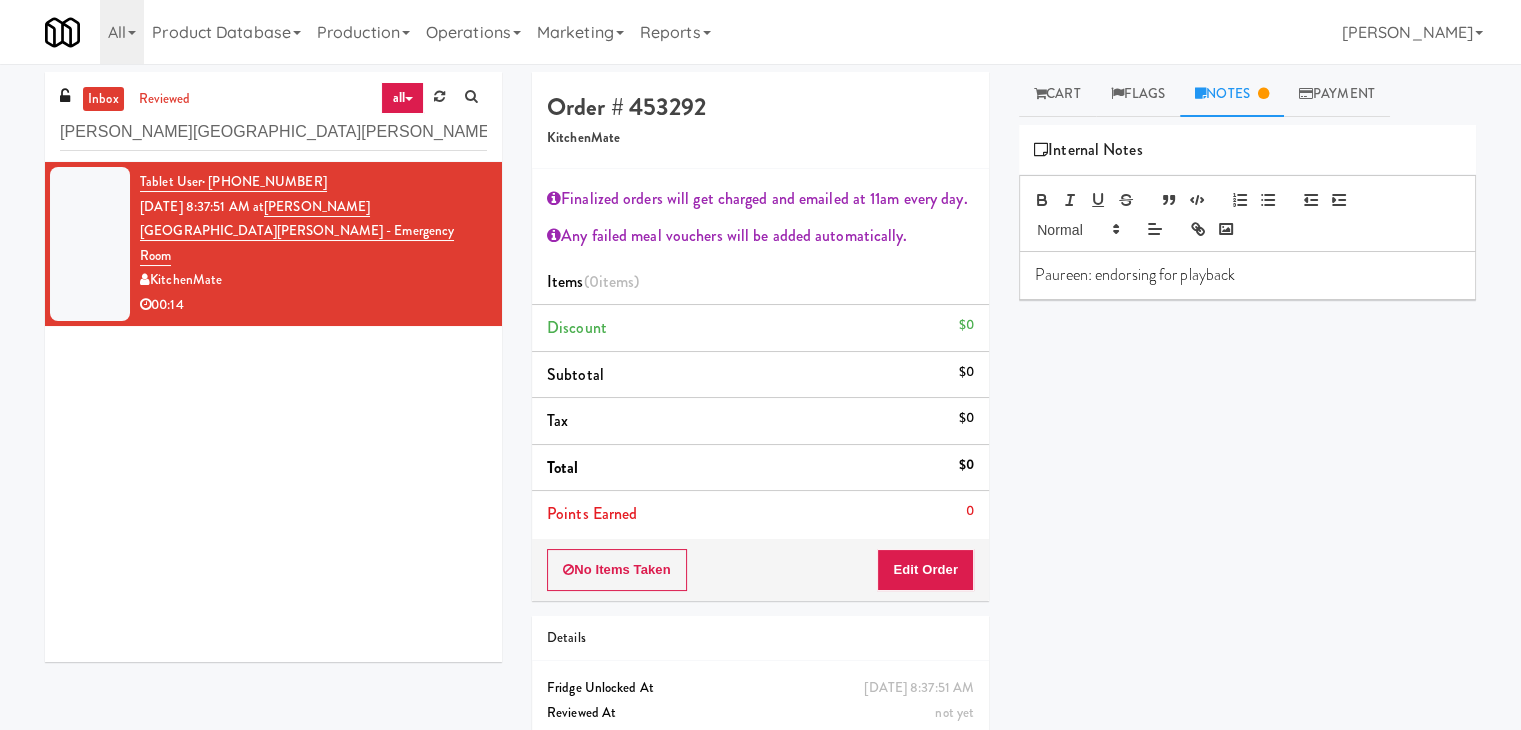click on "Paureen: endorsing for playback" at bounding box center [1247, 275] 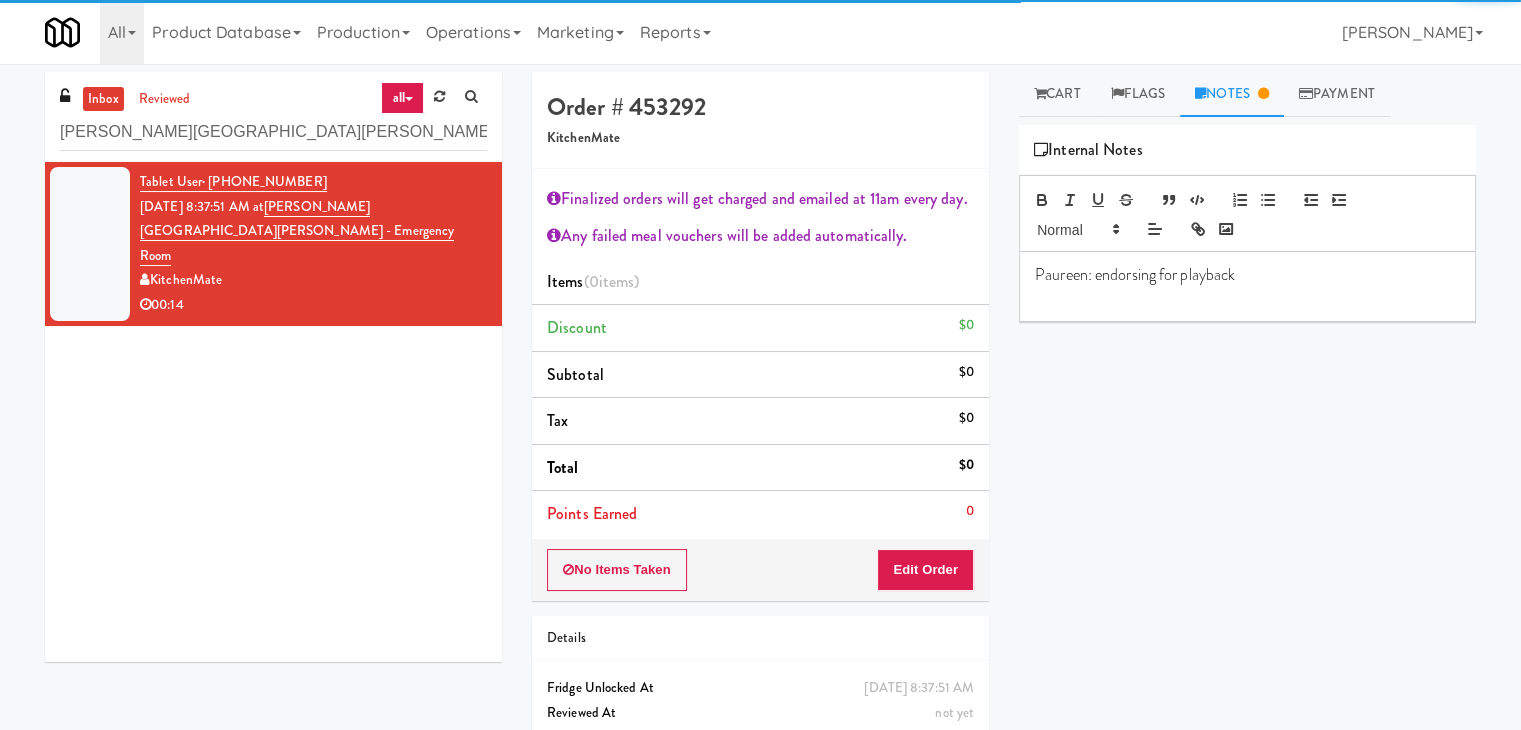 type 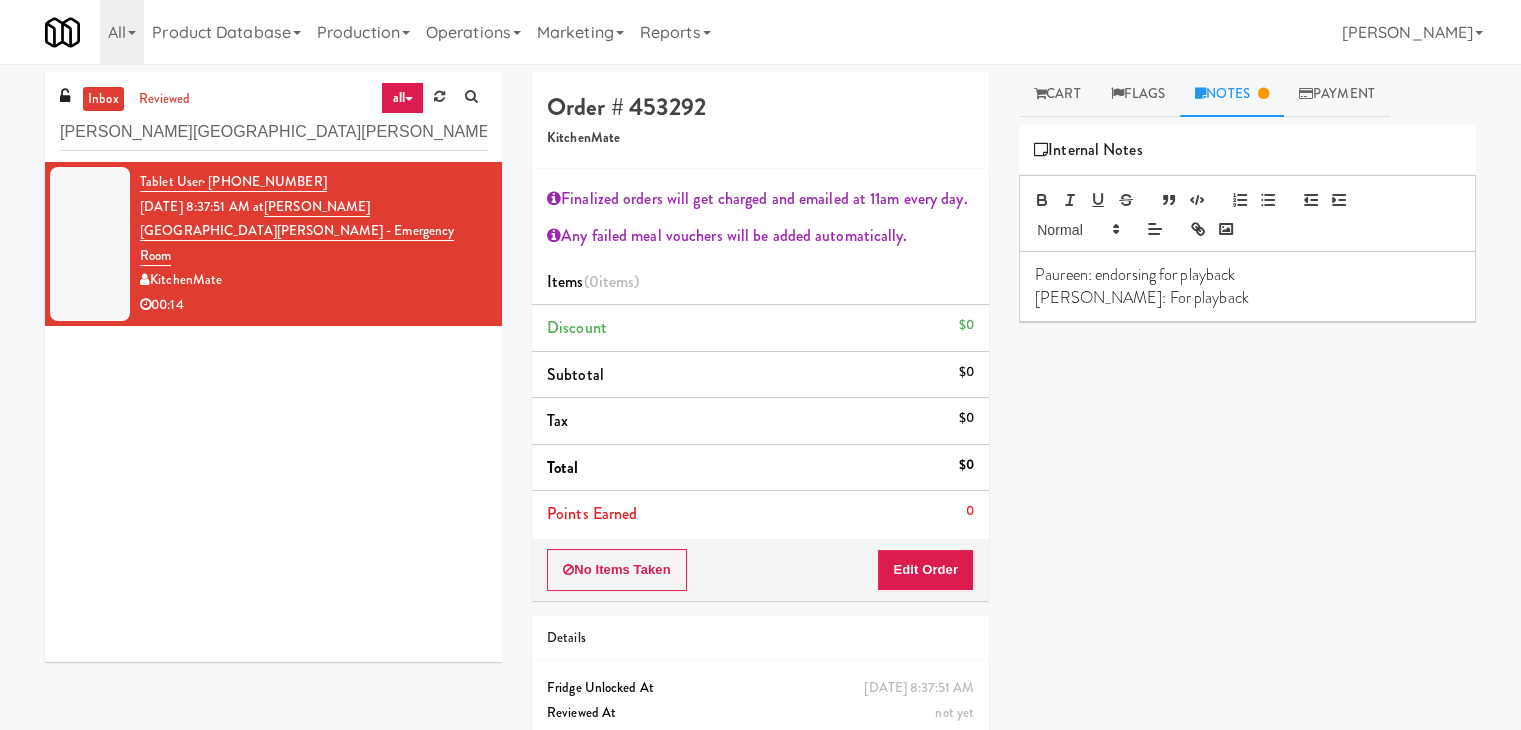 click on "[PERSON_NAME]: For playback" at bounding box center [1247, 298] 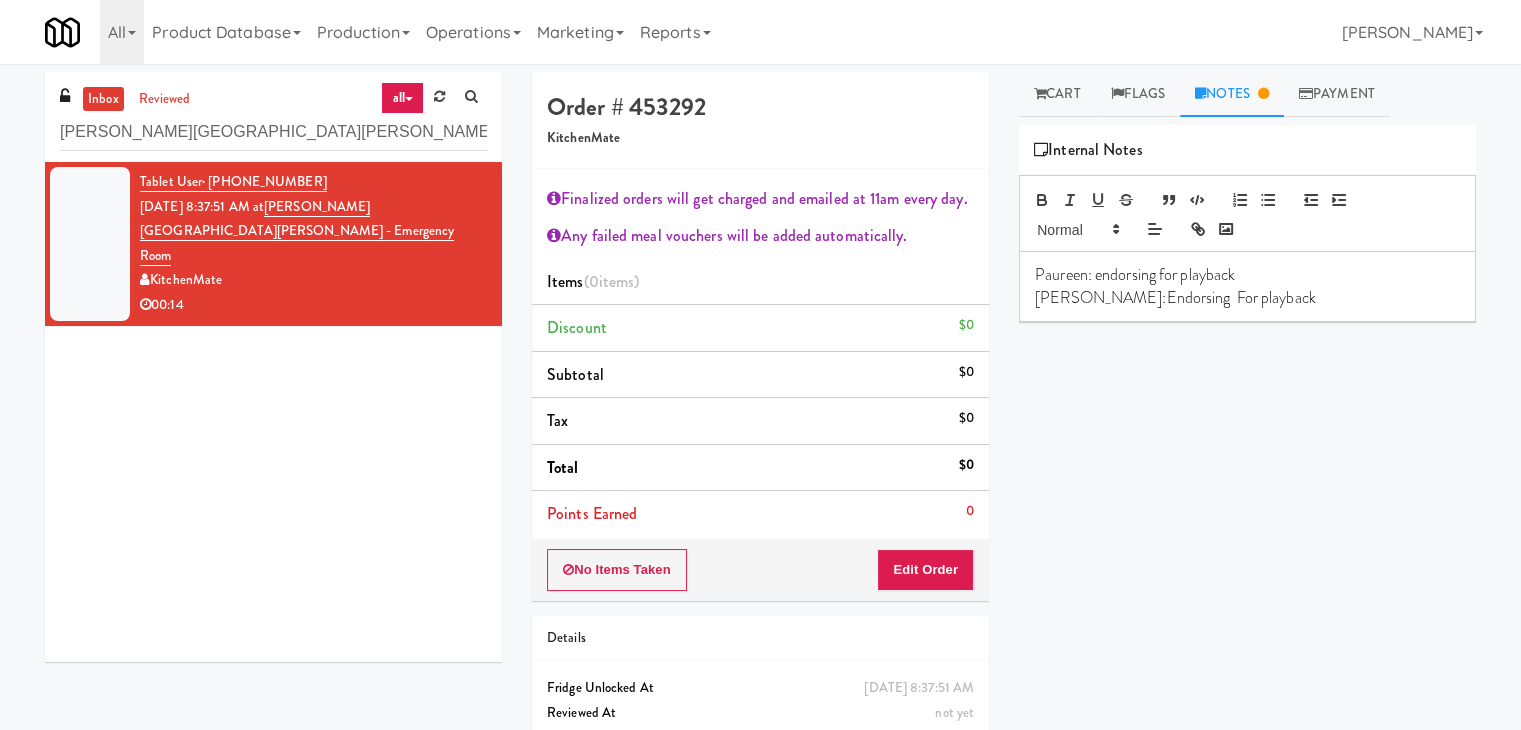 click on "[PERSON_NAME]:Endorsing  For playback" at bounding box center (1247, 298) 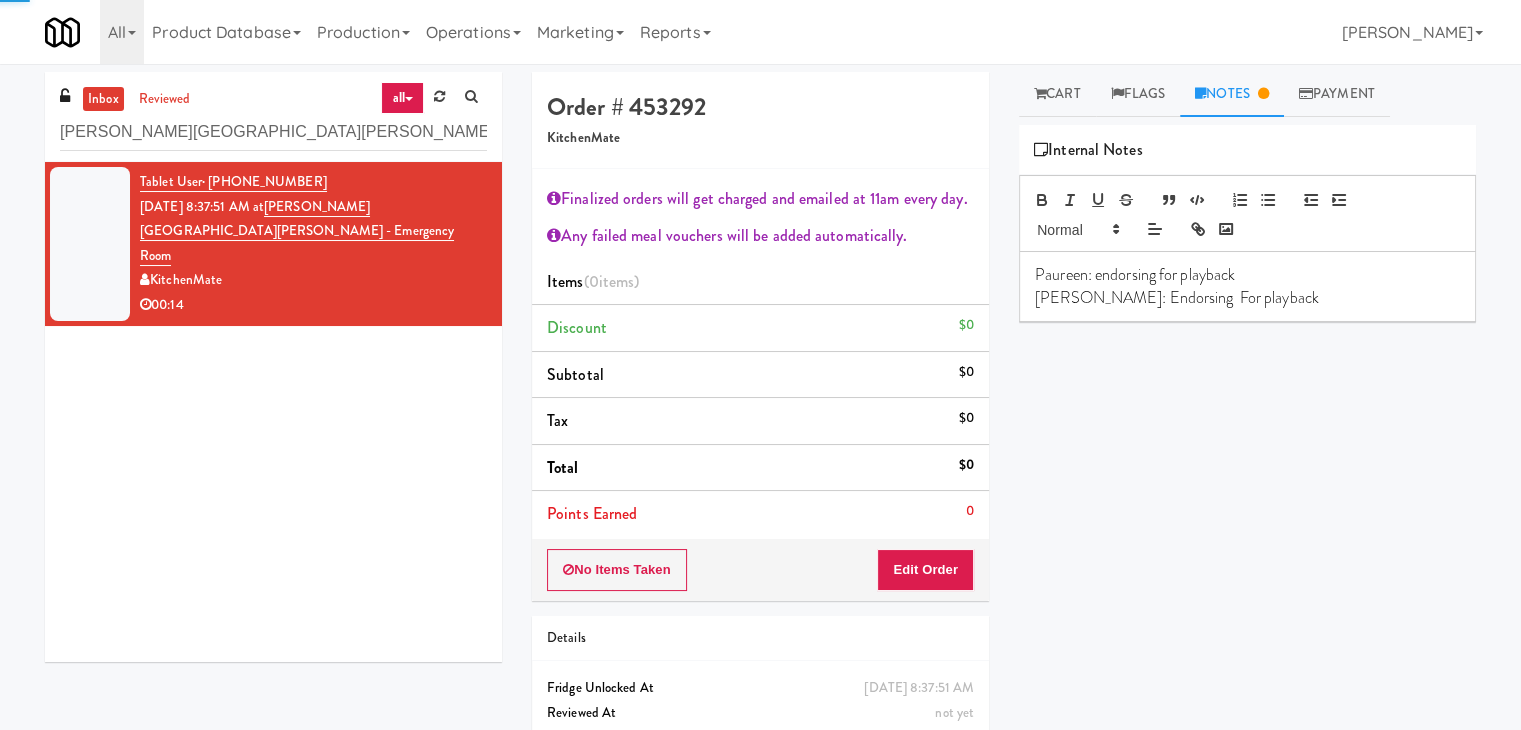 click on "[PERSON_NAME]: Endorsing  For playback" at bounding box center (1247, 298) 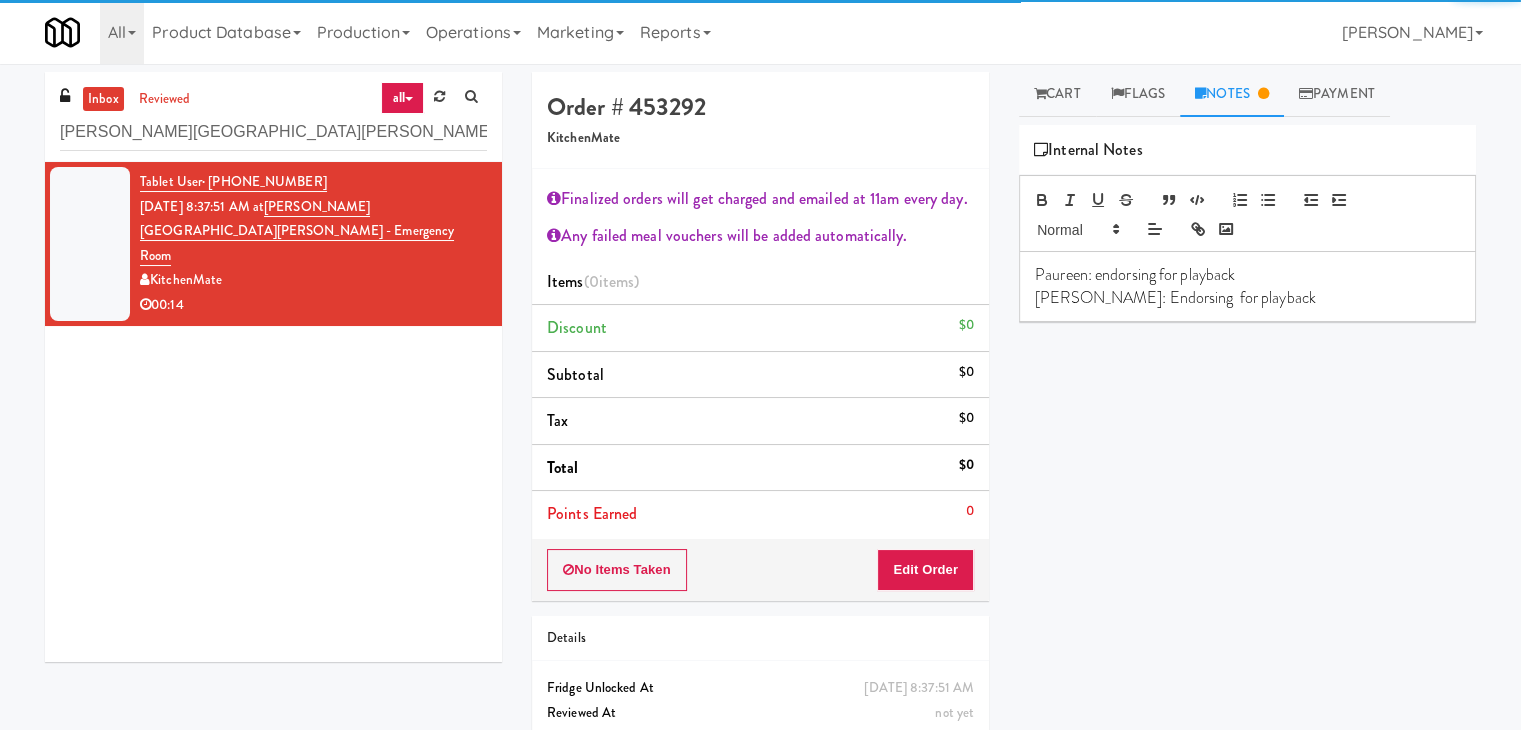 click on "[PERSON_NAME]: Endorsing  for playback" at bounding box center [1247, 298] 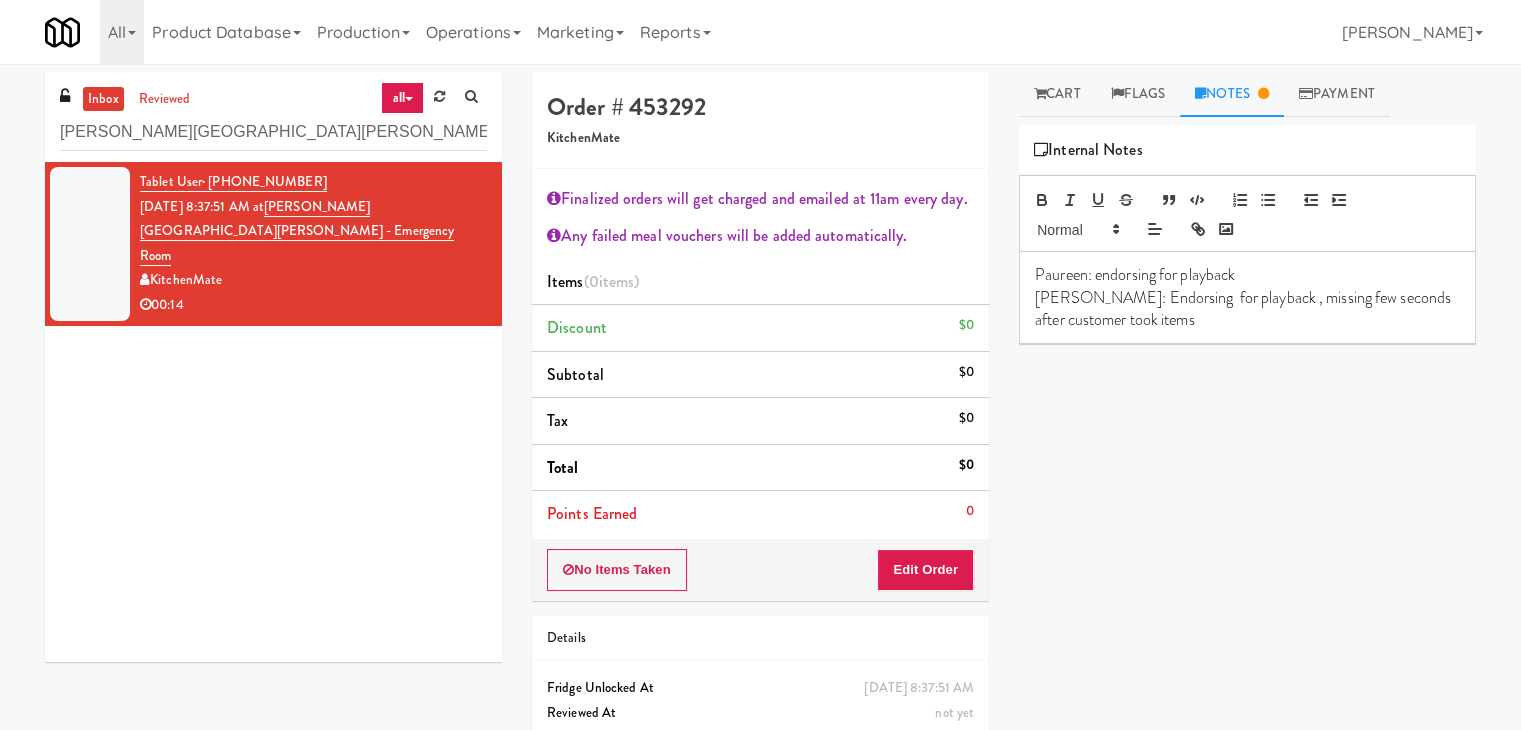 click on "Play  New Window  Primary Flag  Clear     Flag if unable to determine what was taken or order not processable due to inventory issues Unclear Take - No Video Unclear Take - Short or Cut Off Unclear Take - Obstructed Inventory Issue - Product Not in Inventory Inventory Issue - Product prices as $0  Additional Concerns  Clear Flag as Suspicious Returned Product Place a foreign product in  Internal Notes                                                                                                                                                               Paureen: endorsing for playback [PERSON_NAME]: Endorsing  for playback , missing few seconds after customer took items  Card  View Transaction Details  Card  8326  Transaction Ref CZJKBC4RN9H5PNG6 Brand MC Country CA Funding CREDIT Expiration 9/2028  Card Issuer Checks  Payout" at bounding box center [1247, 500] 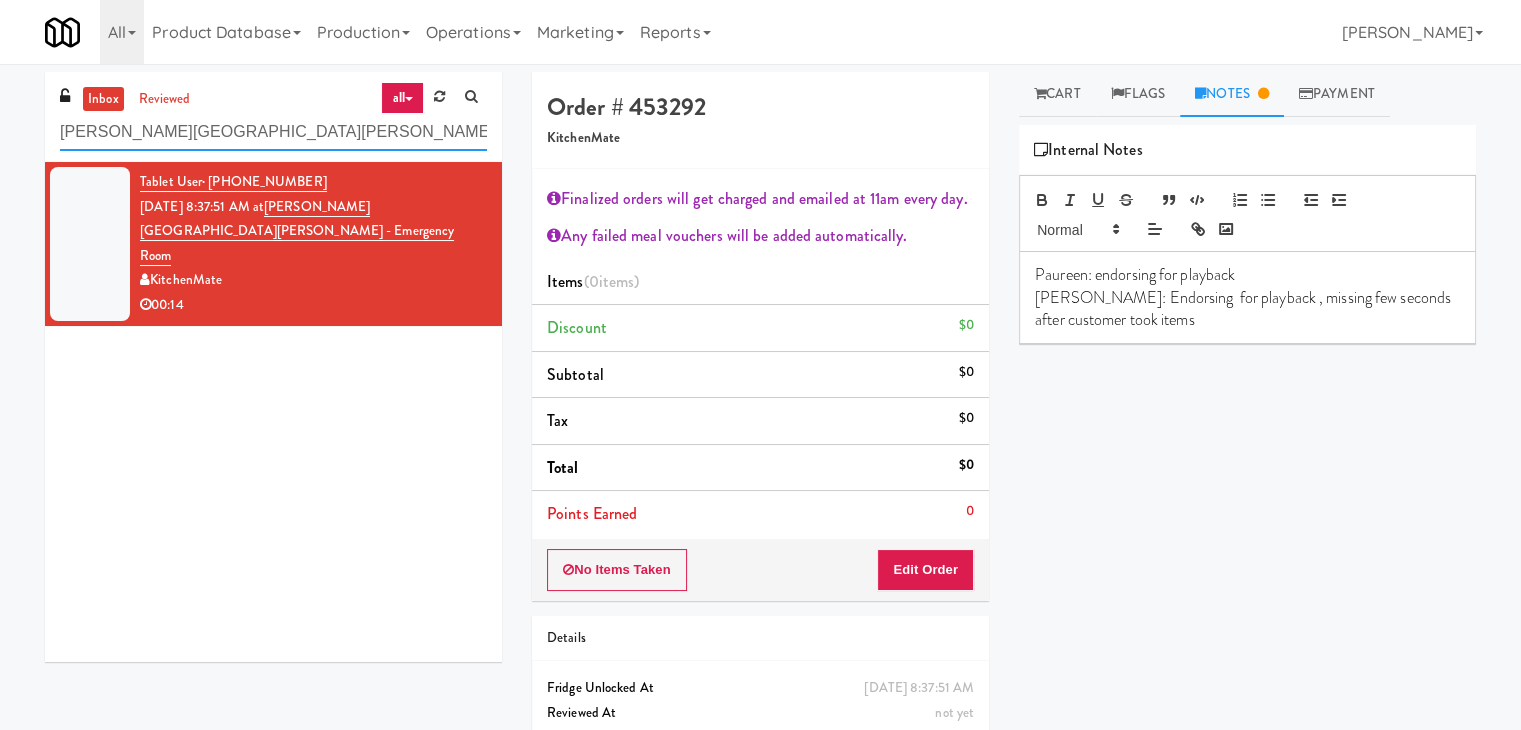 click on "[PERSON_NAME][GEOGRAPHIC_DATA][PERSON_NAME] - Emergency Room" at bounding box center [273, 132] 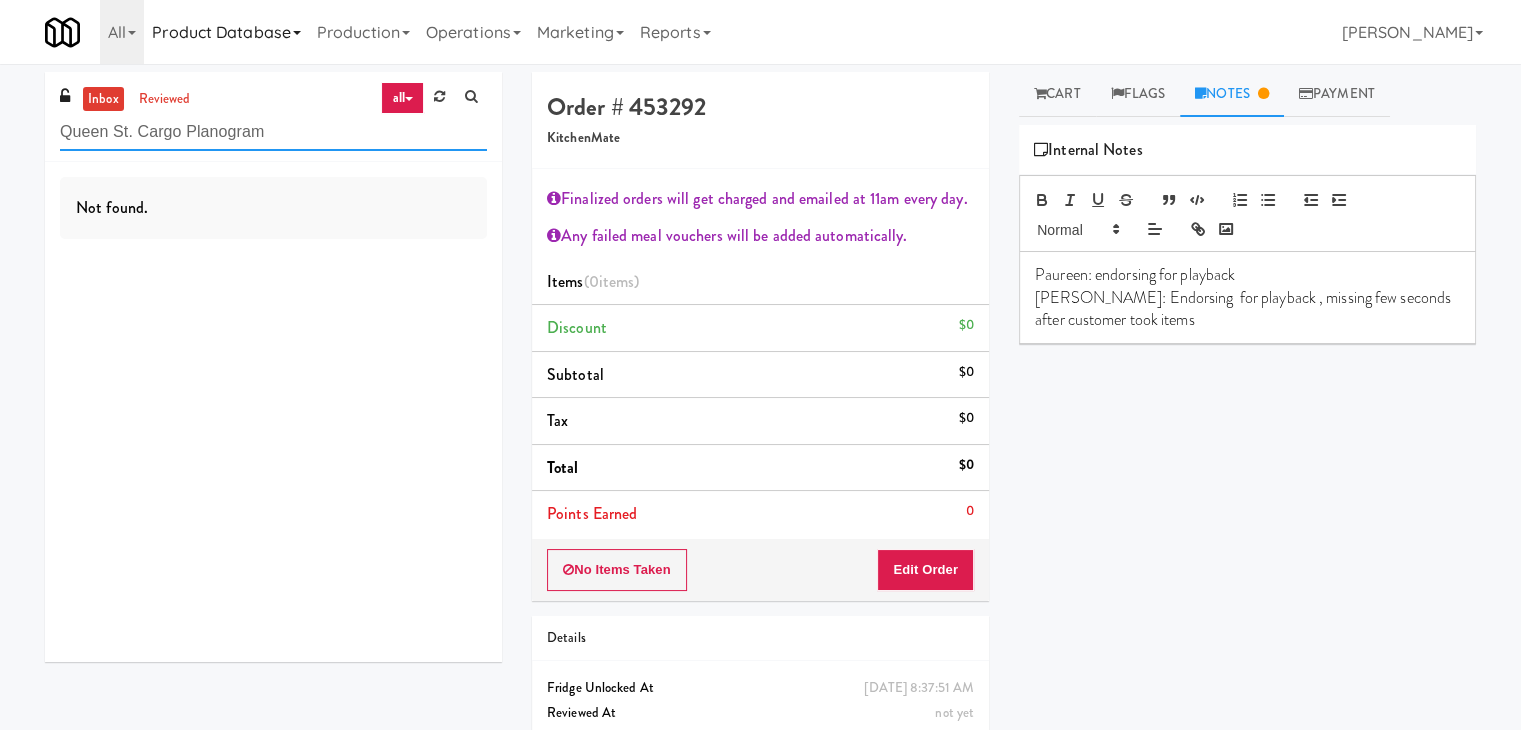 type on "Queen St. Cargo Planogram" 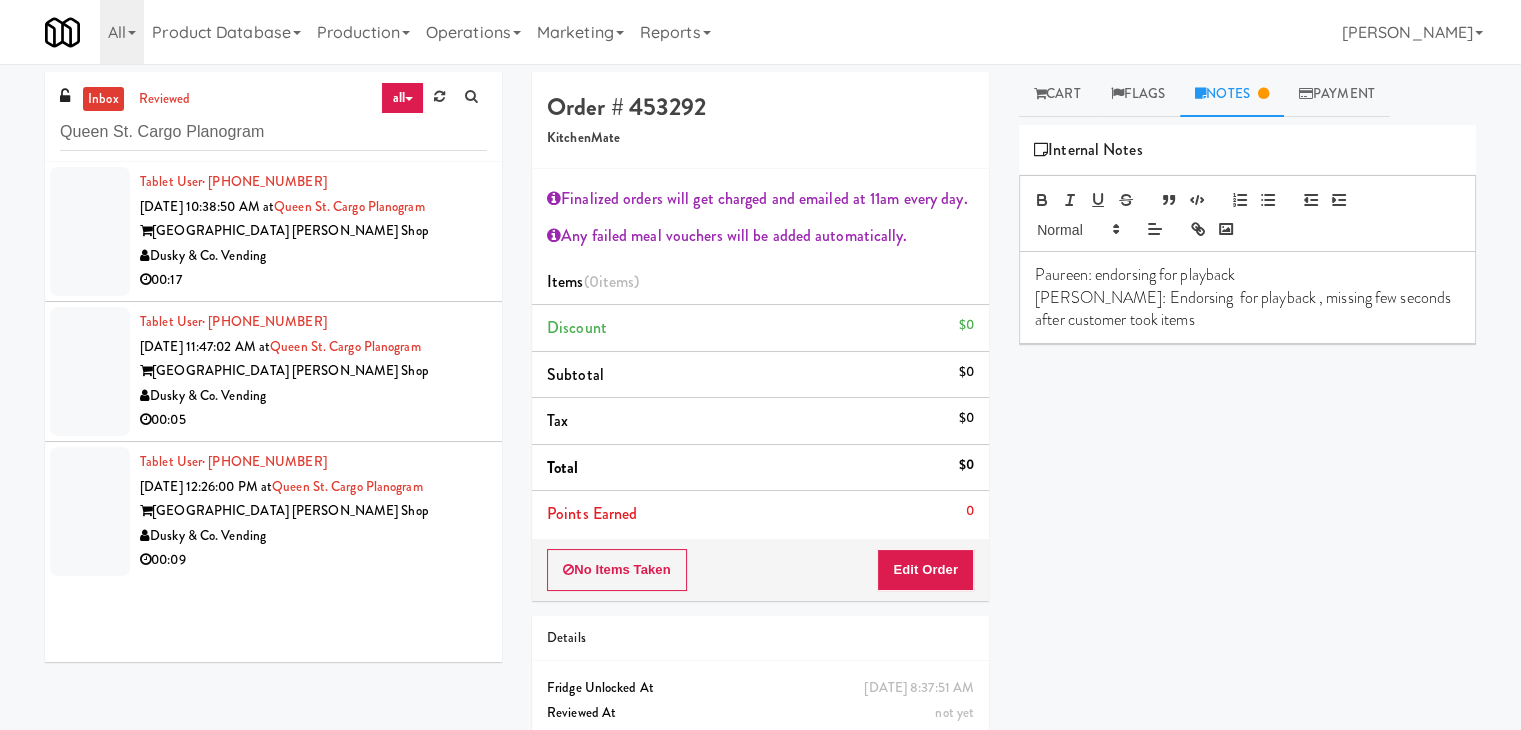 click on "00:17" at bounding box center (313, 280) 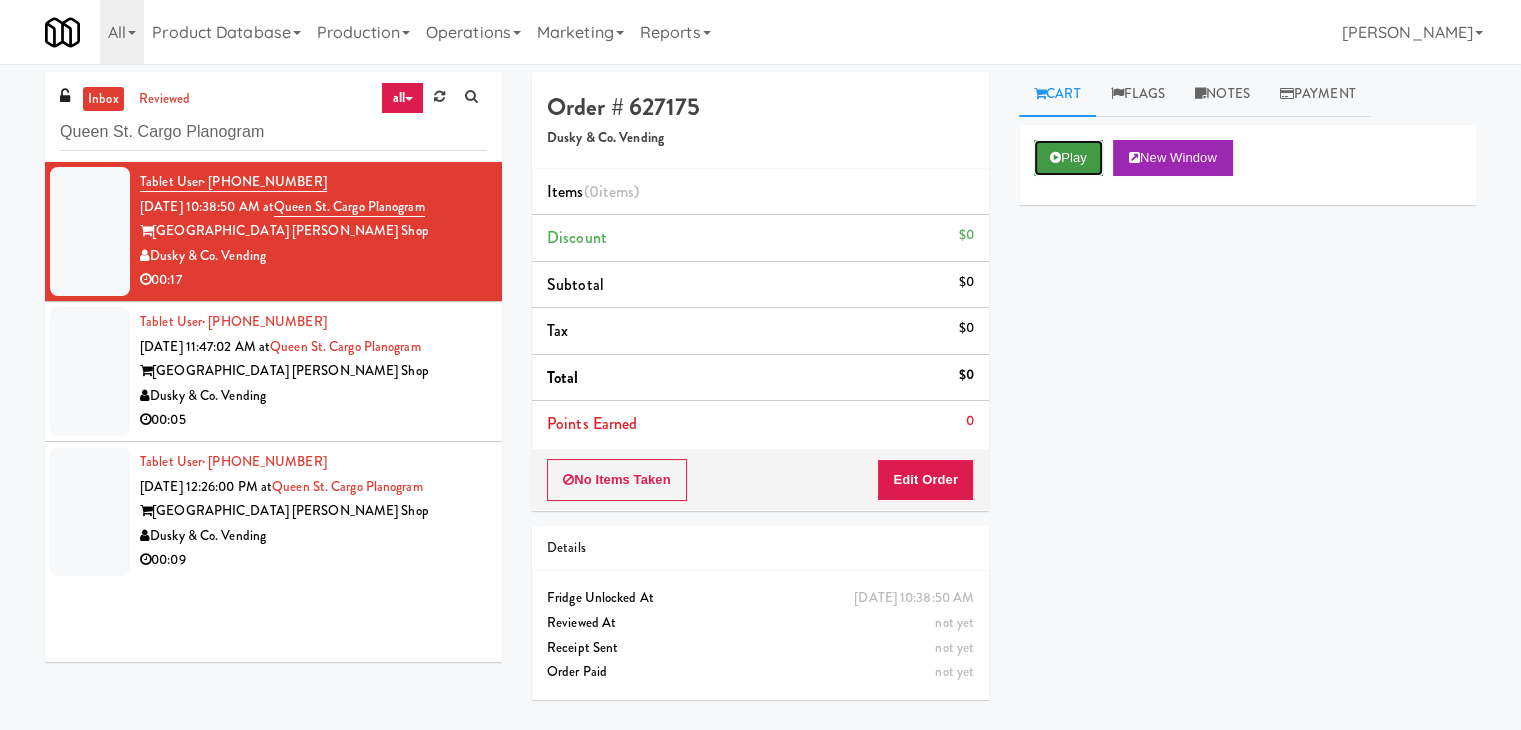 click on "Play" at bounding box center (1068, 158) 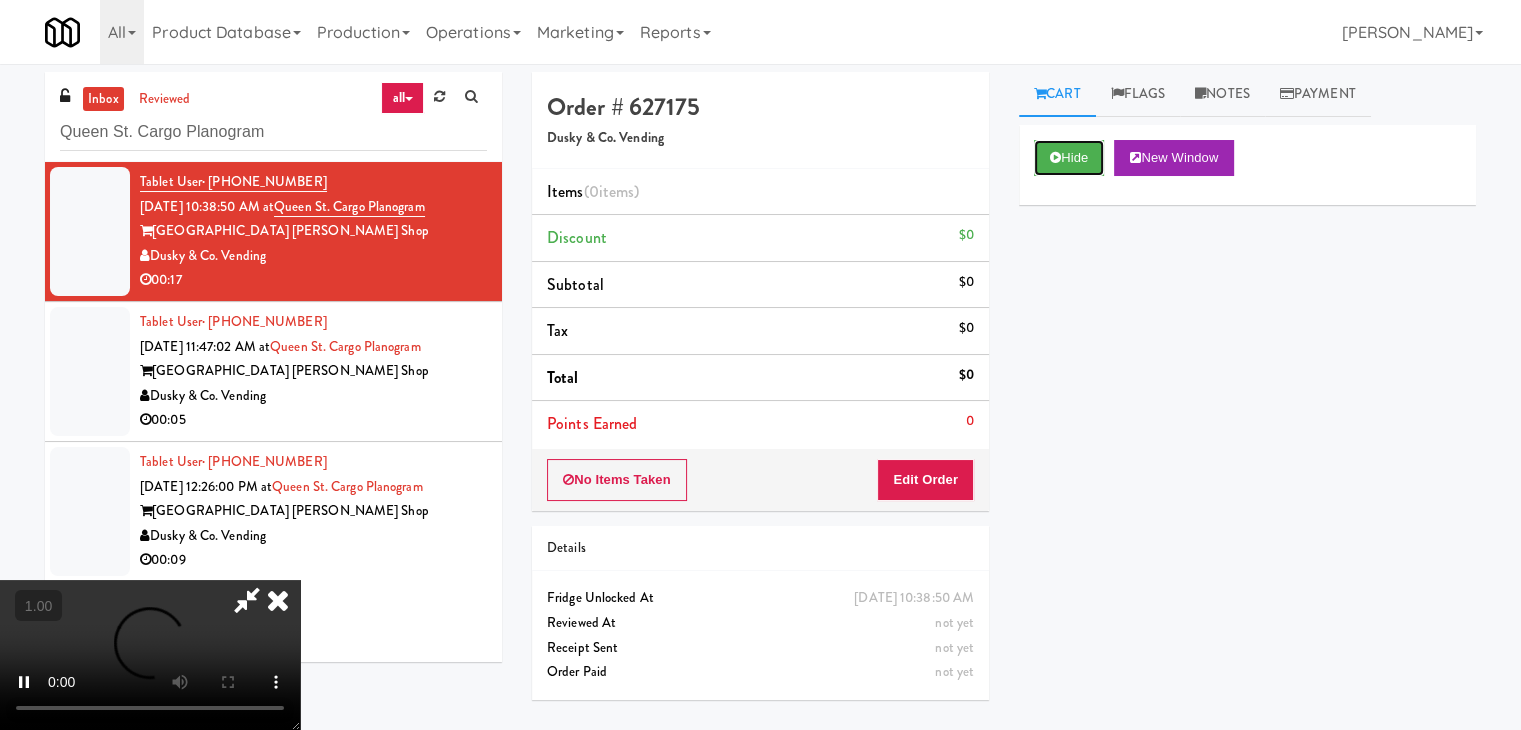 scroll, scrollTop: 281, scrollLeft: 0, axis: vertical 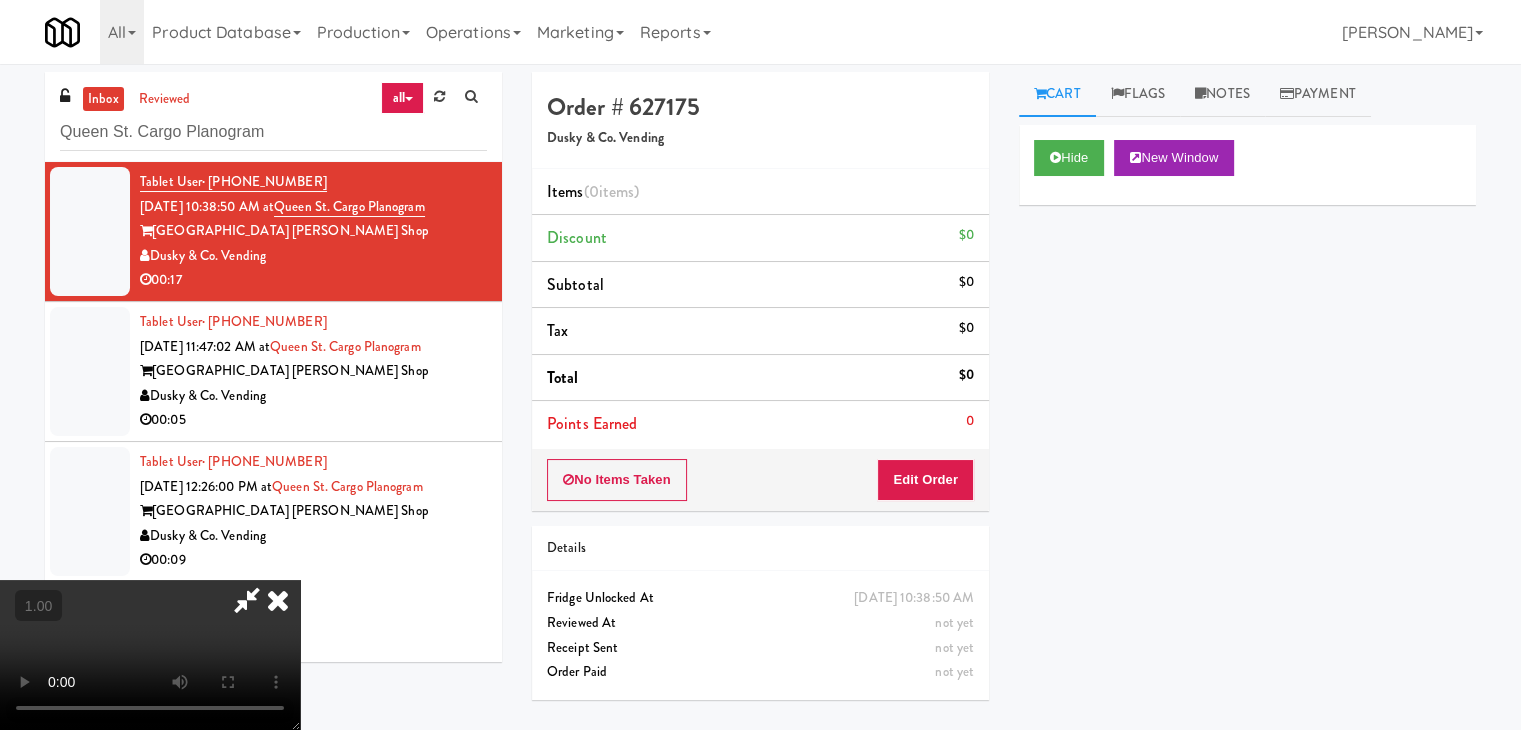 click at bounding box center [150, 655] 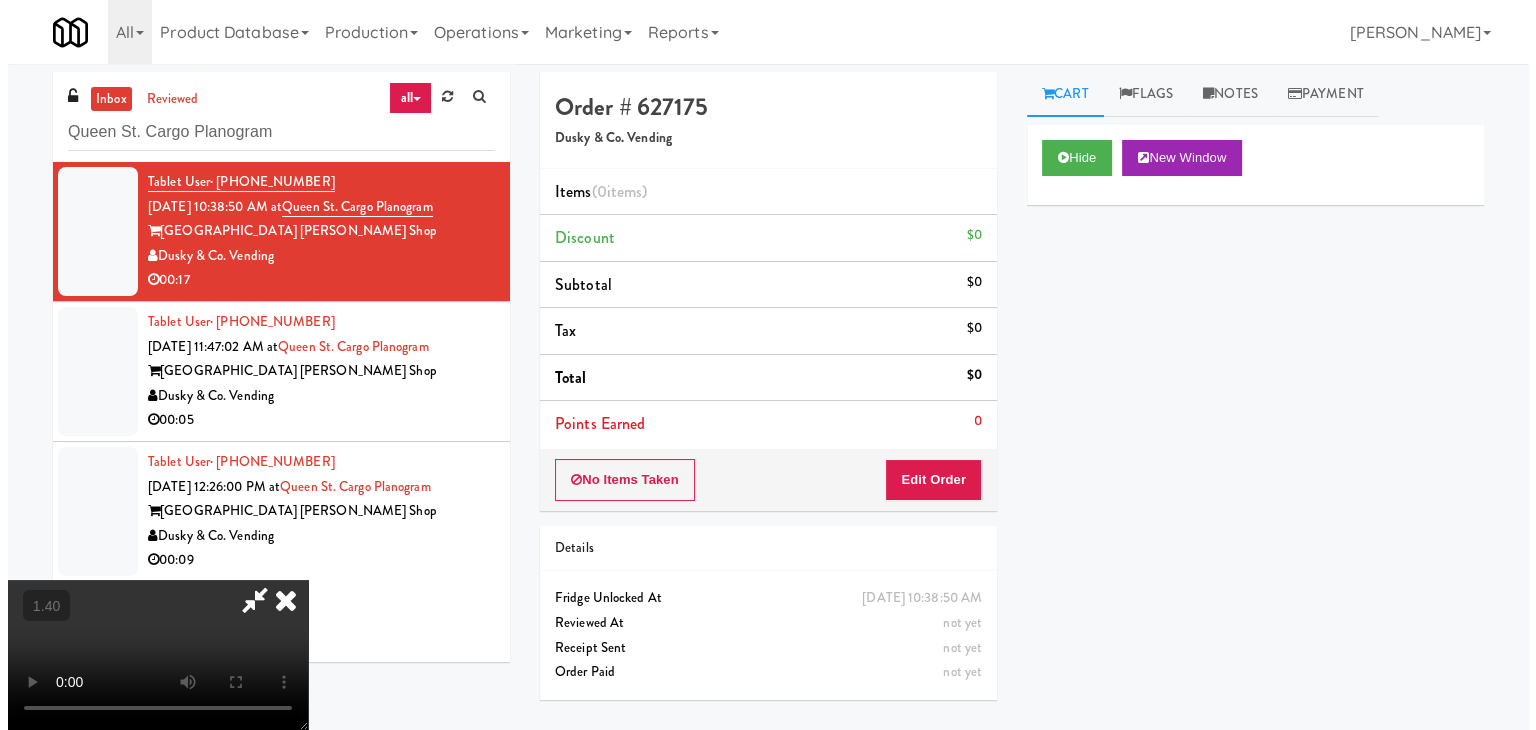 scroll, scrollTop: 0, scrollLeft: 0, axis: both 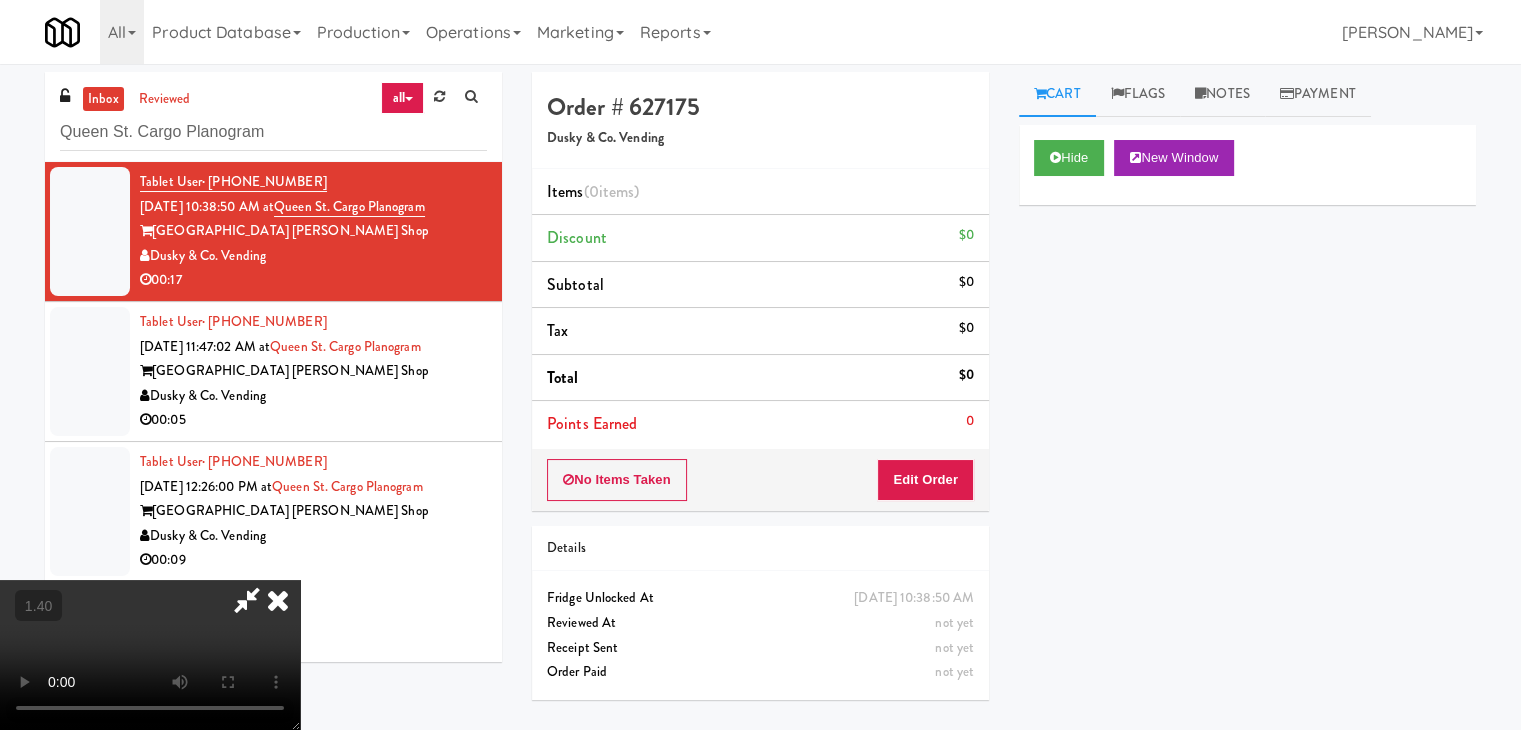 click at bounding box center (278, 600) 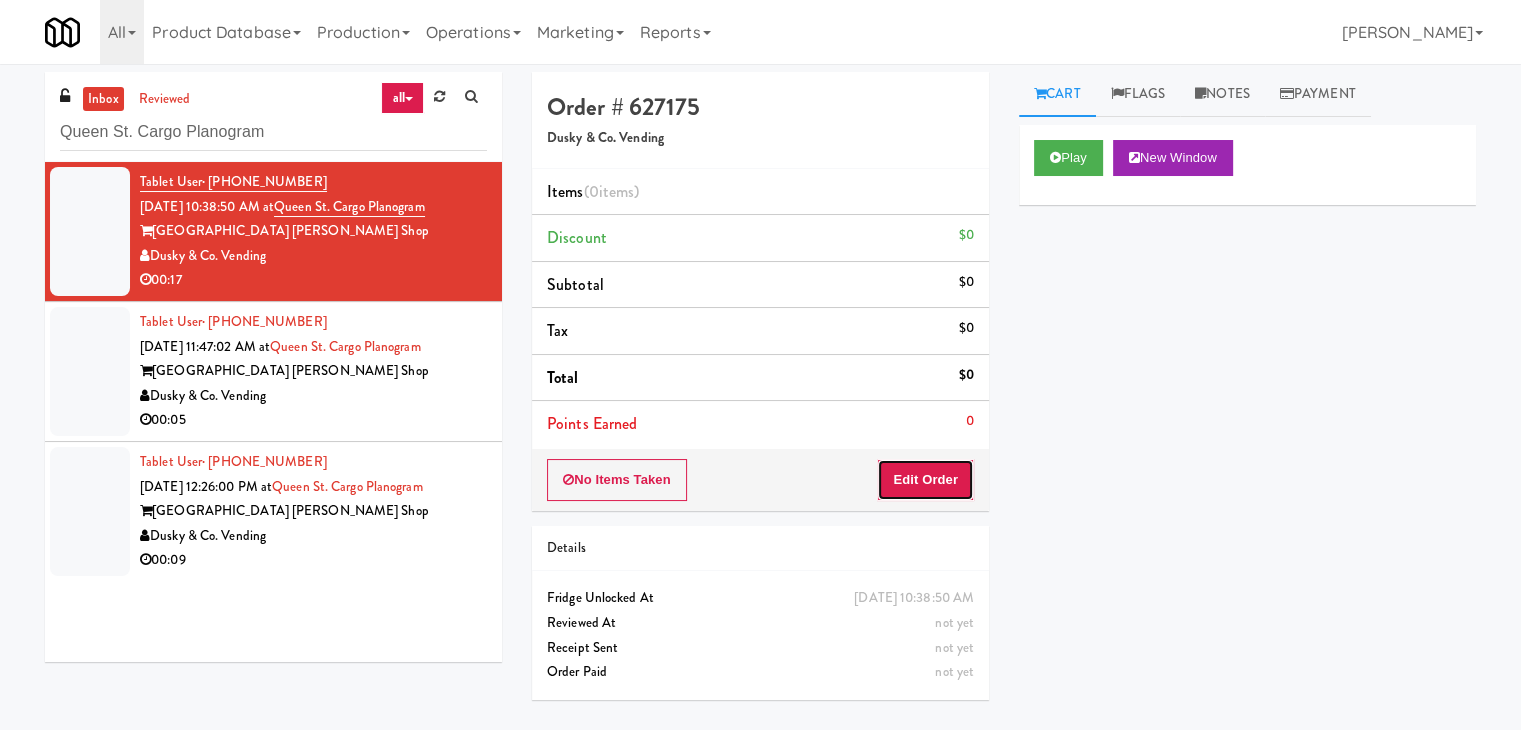 click on "Edit Order" at bounding box center (925, 480) 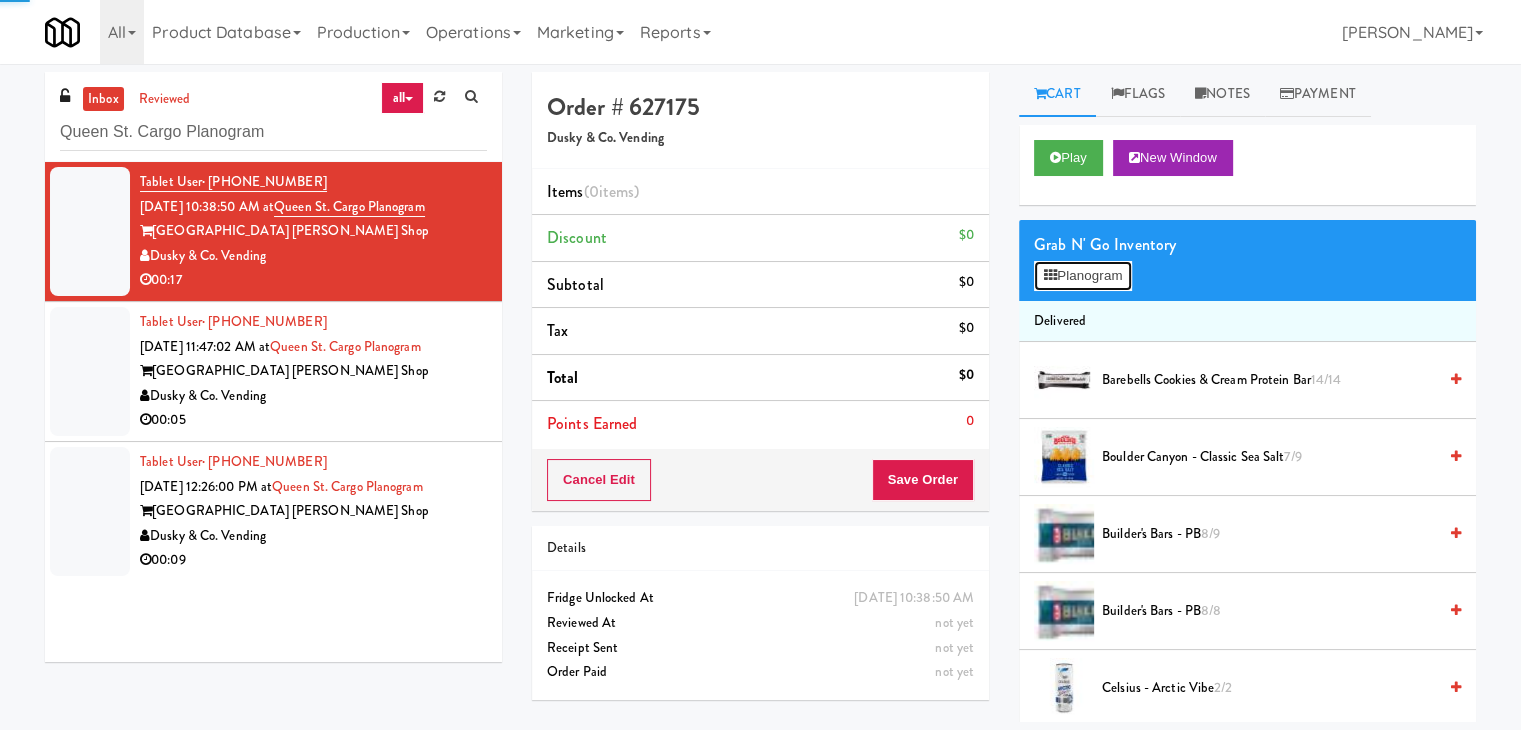 click on "Planogram" at bounding box center [1083, 276] 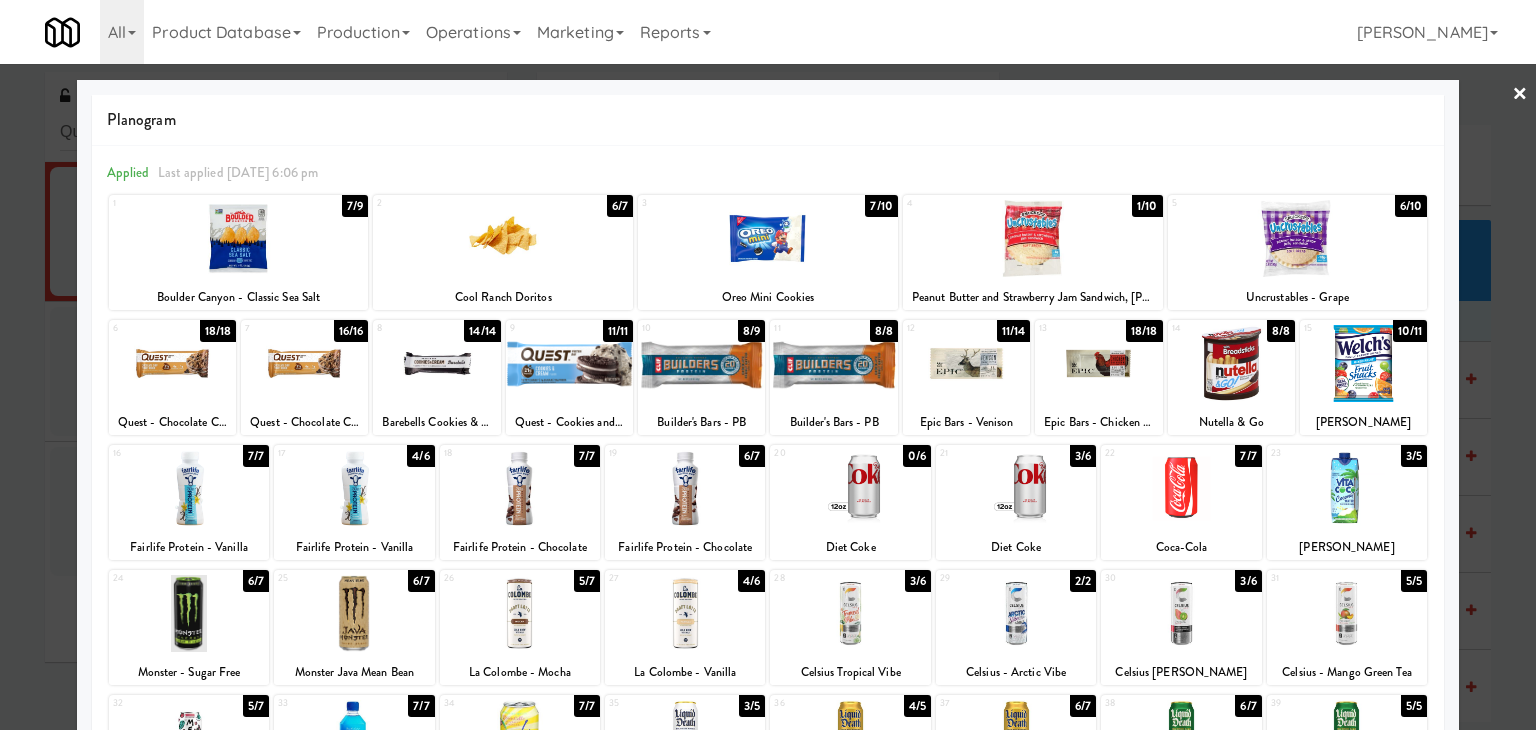 click at bounding box center (1098, 363) 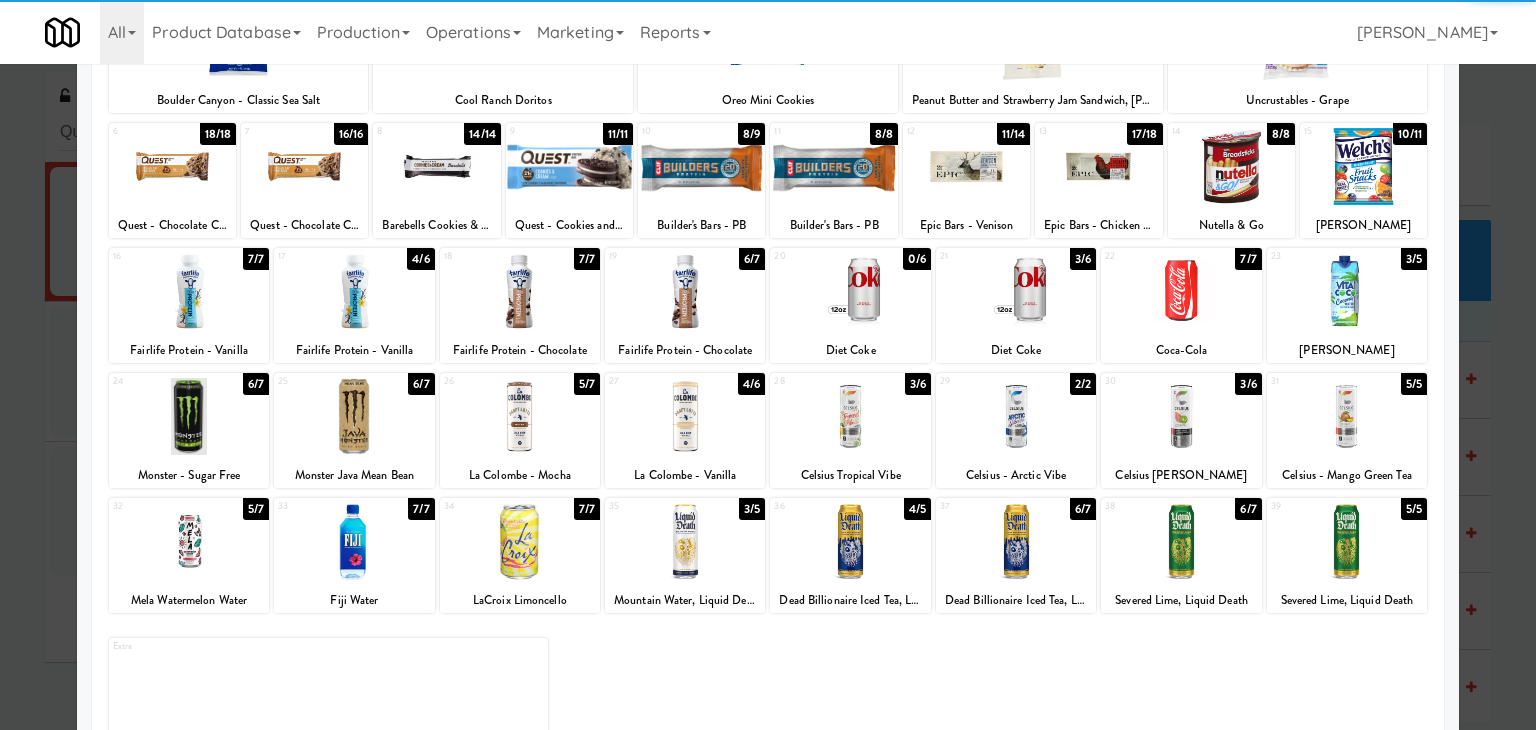 scroll, scrollTop: 200, scrollLeft: 0, axis: vertical 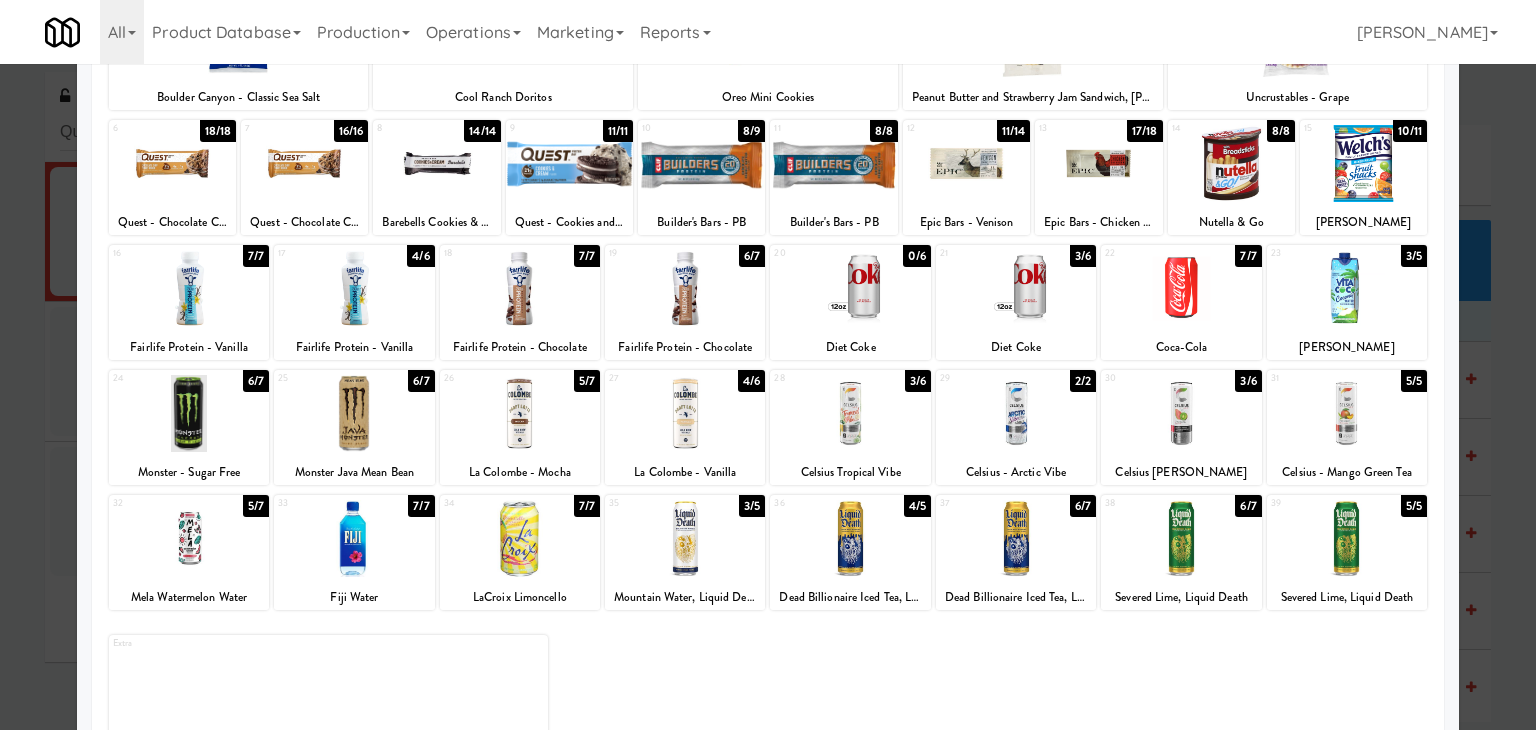 click at bounding box center [1016, 288] 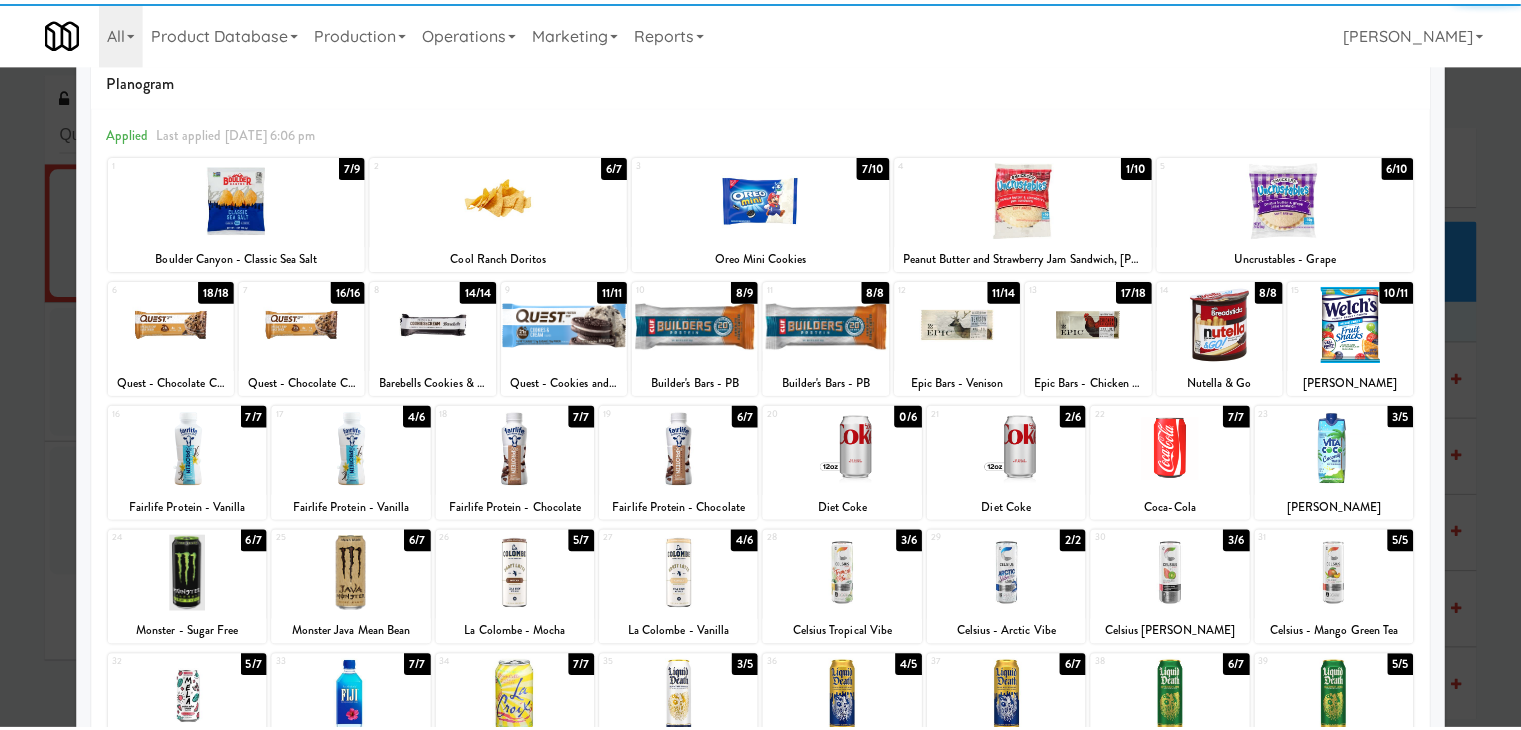 scroll, scrollTop: 0, scrollLeft: 0, axis: both 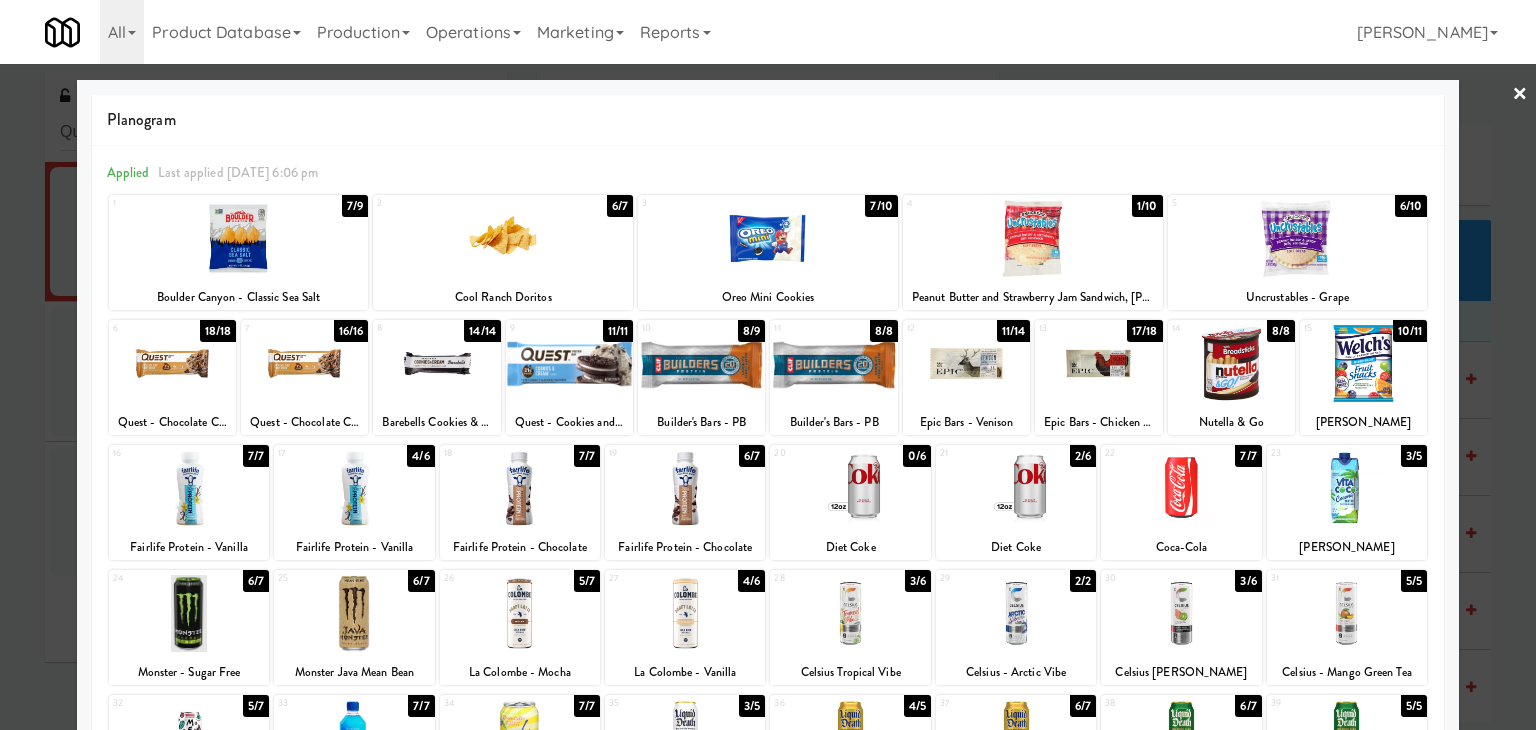 click on "×" at bounding box center (1520, 95) 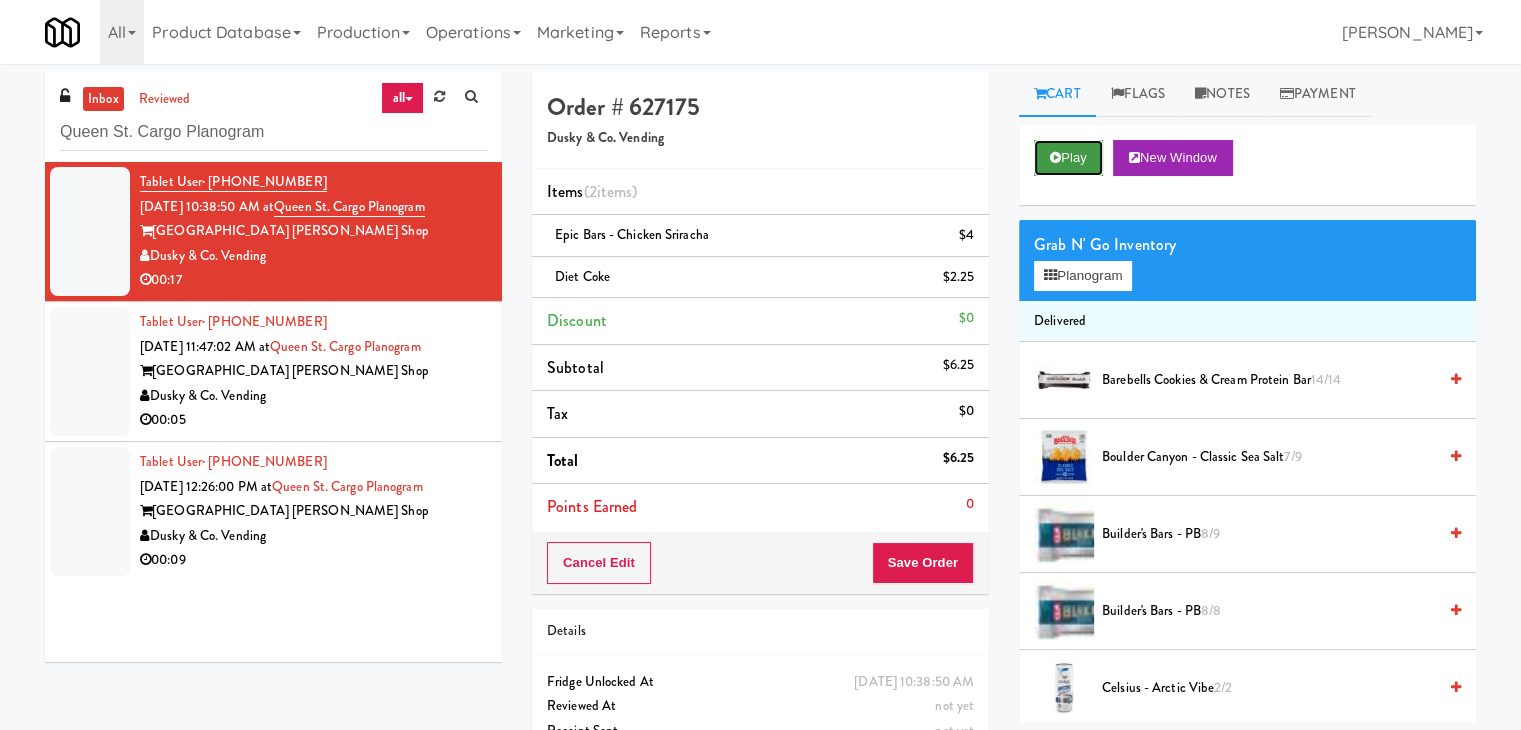 click on "Play" at bounding box center (1068, 158) 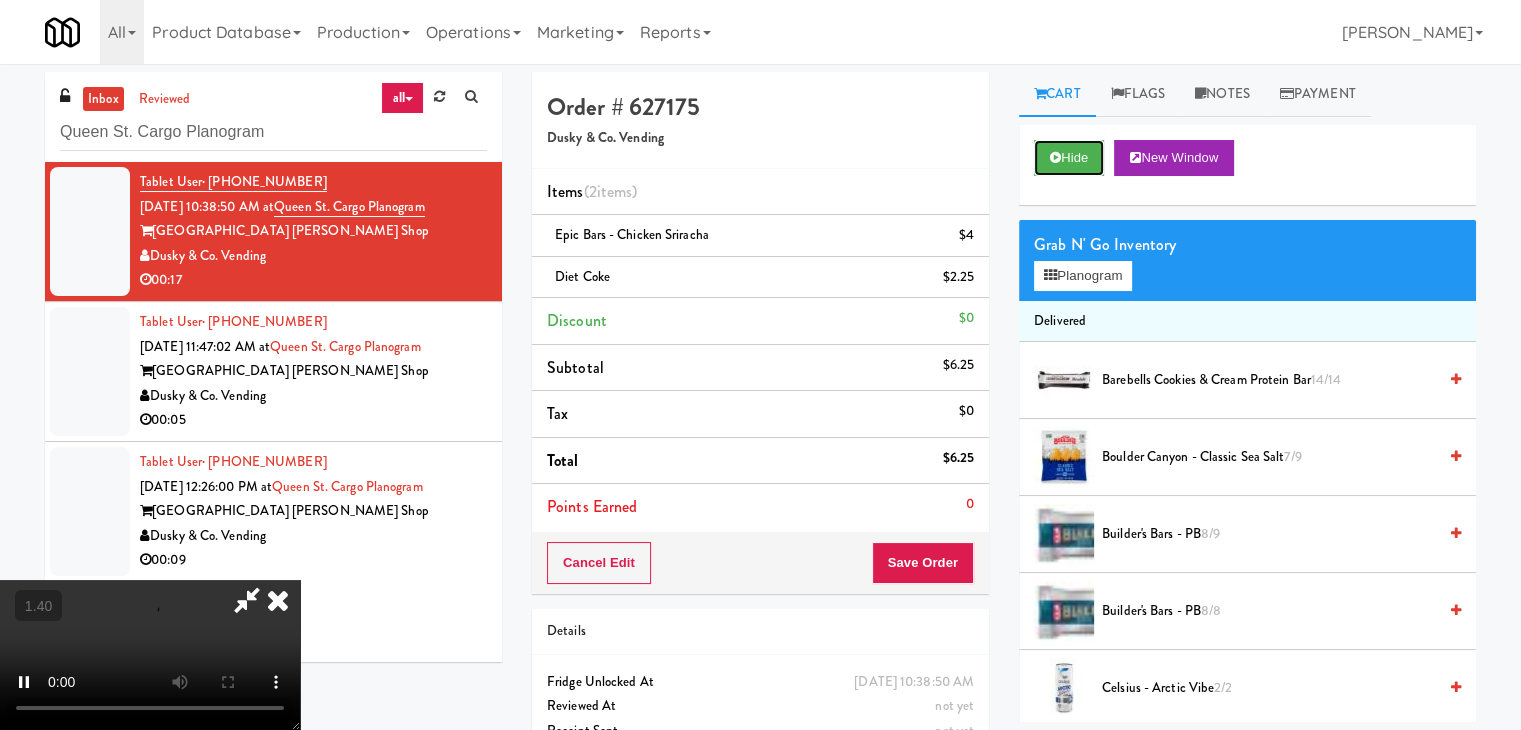 scroll, scrollTop: 0, scrollLeft: 0, axis: both 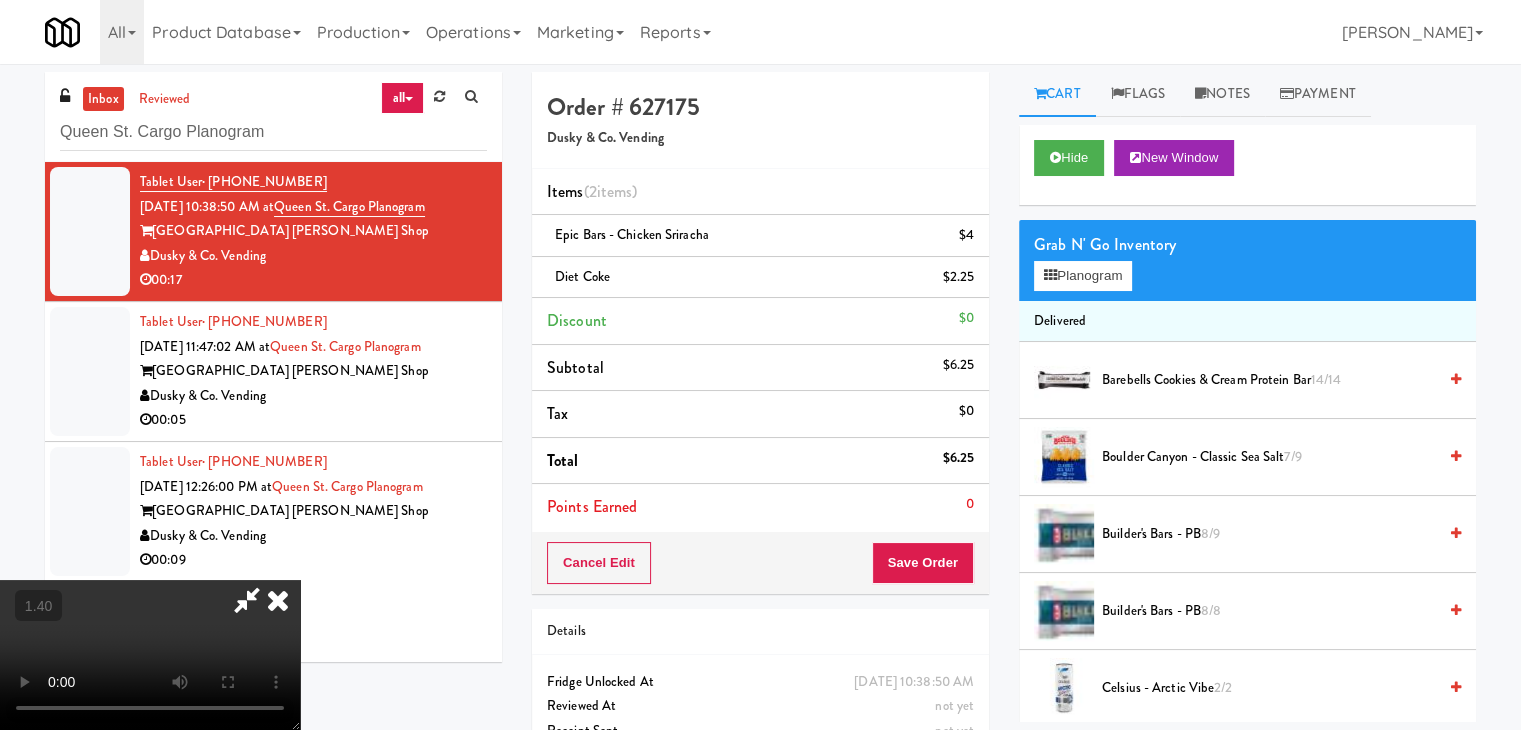 click at bounding box center [150, 655] 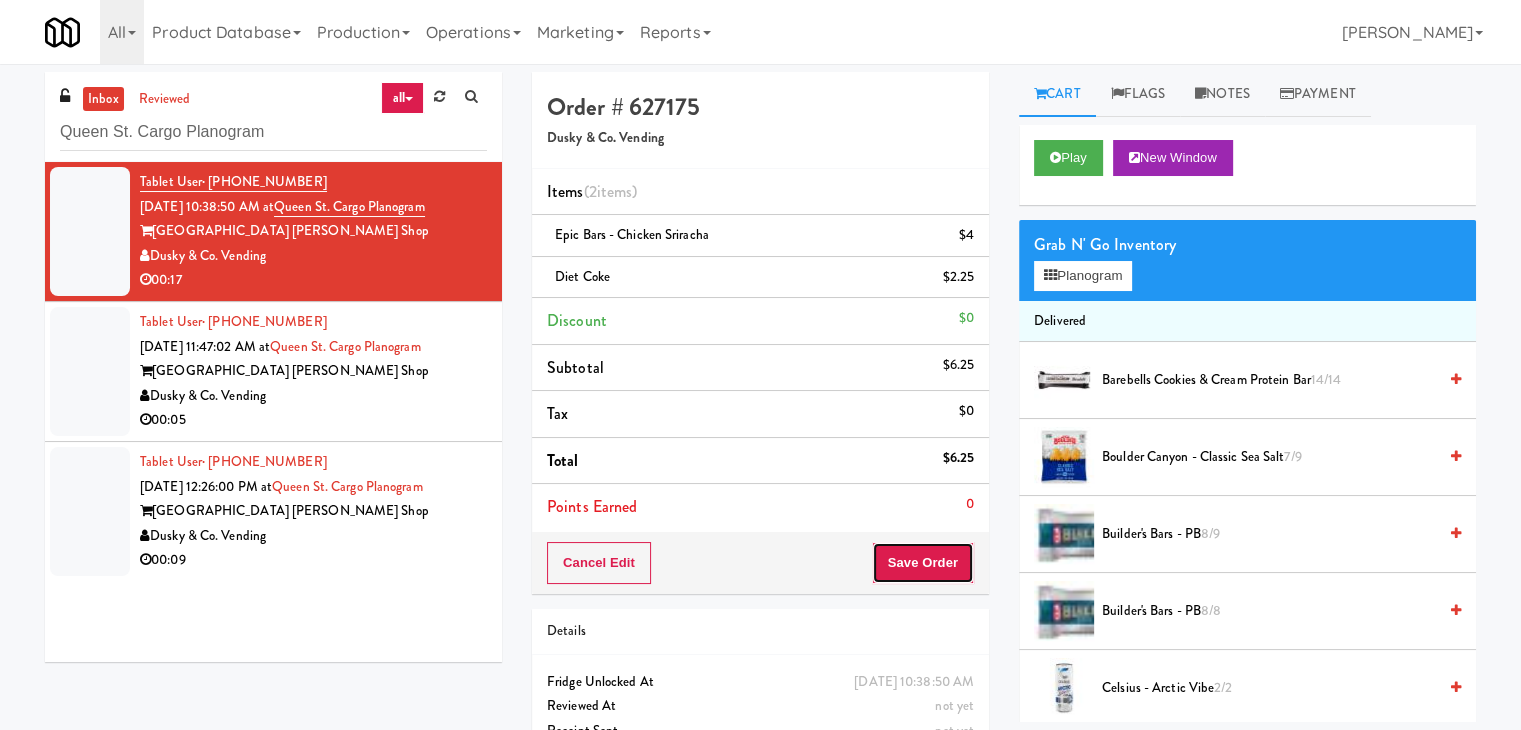 click on "Save Order" at bounding box center [923, 563] 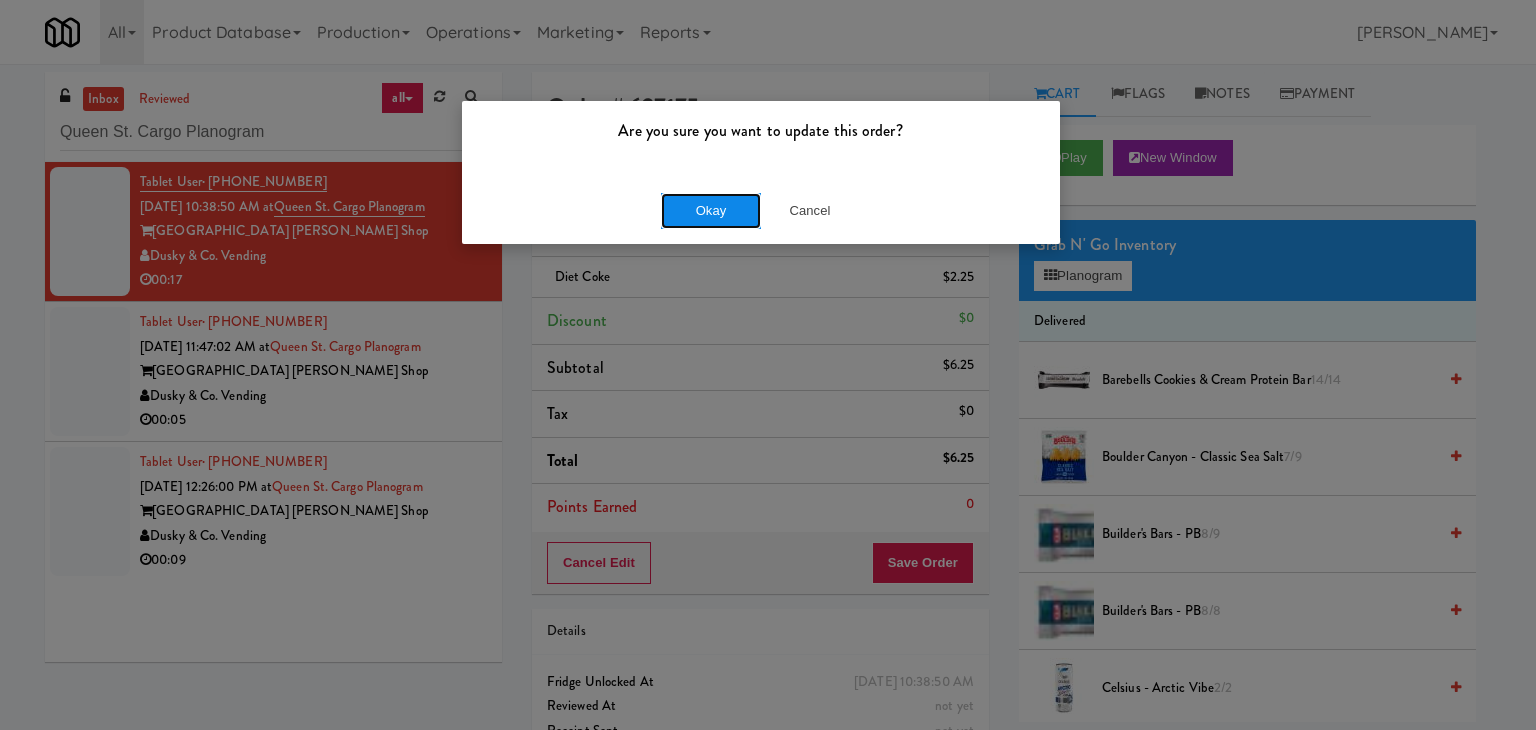 click on "Okay" at bounding box center (711, 211) 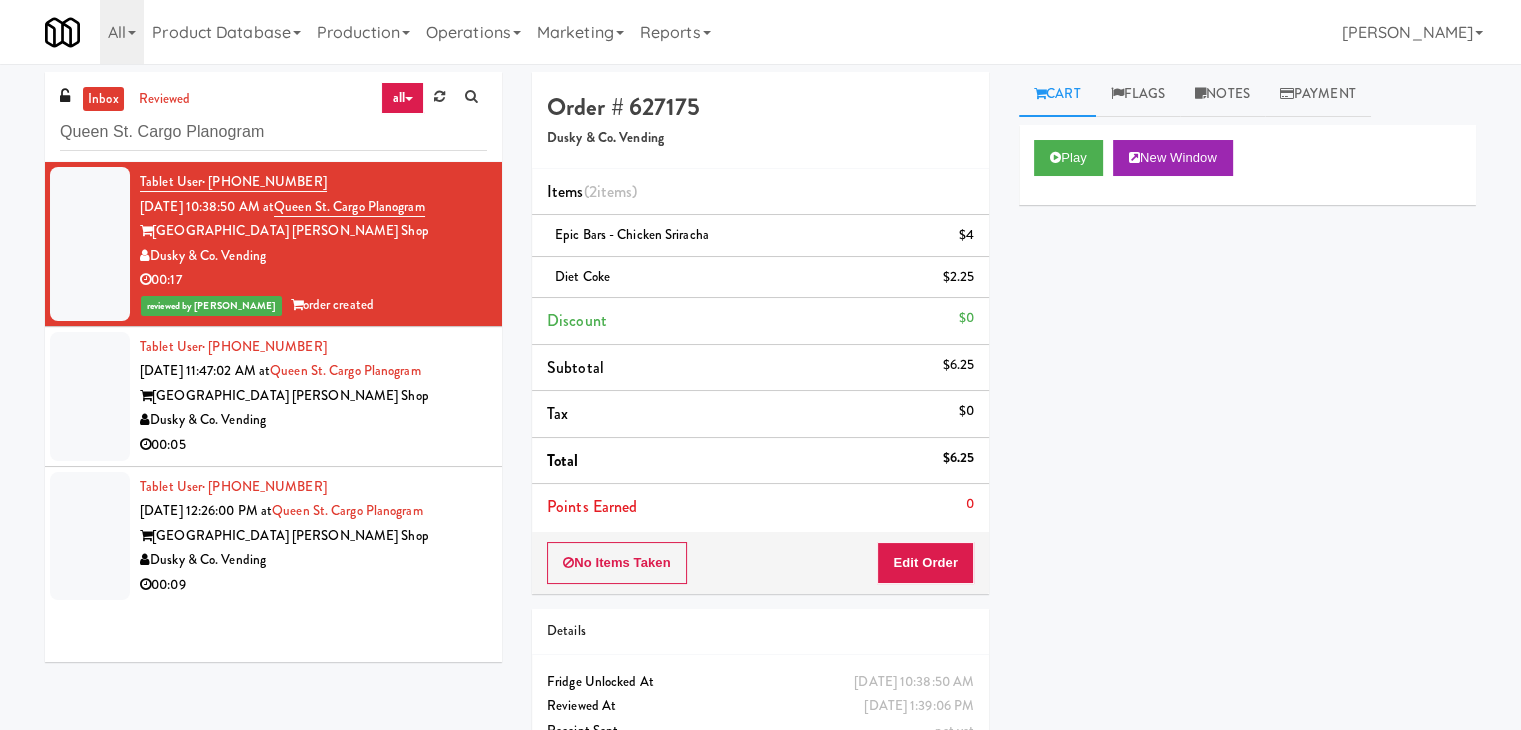 click on "Dusky & Co. Vending" at bounding box center [313, 420] 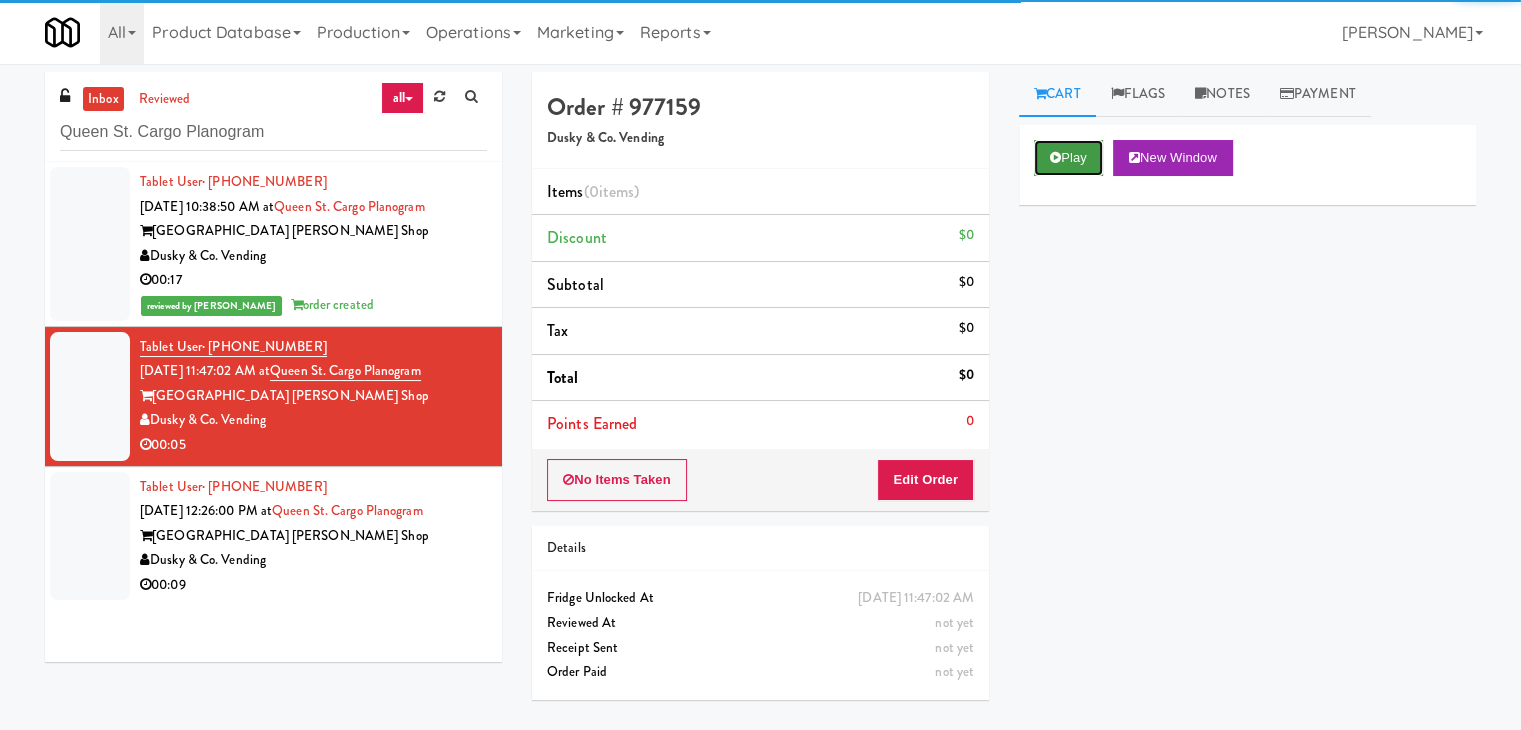 click on "Play" at bounding box center (1068, 158) 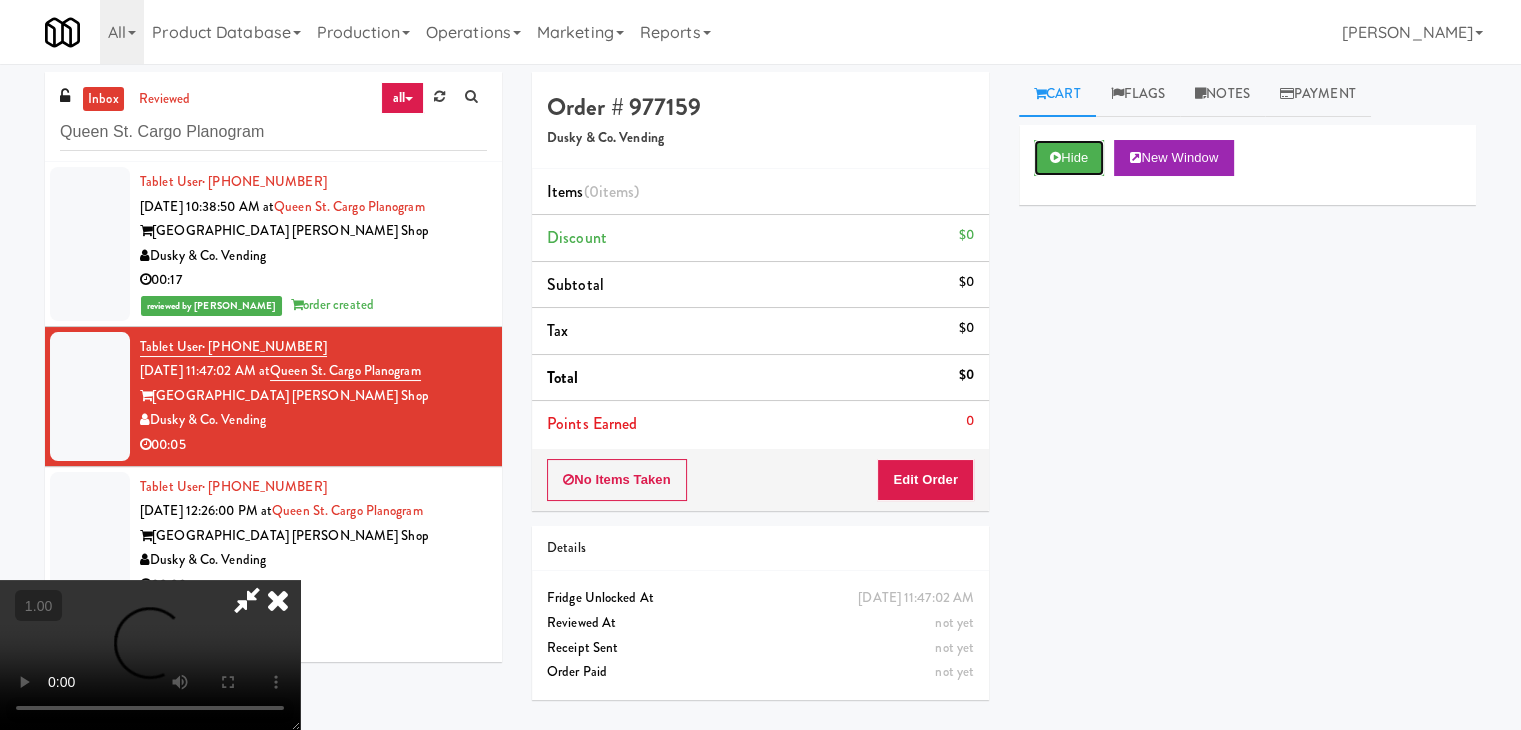 scroll, scrollTop: 281, scrollLeft: 0, axis: vertical 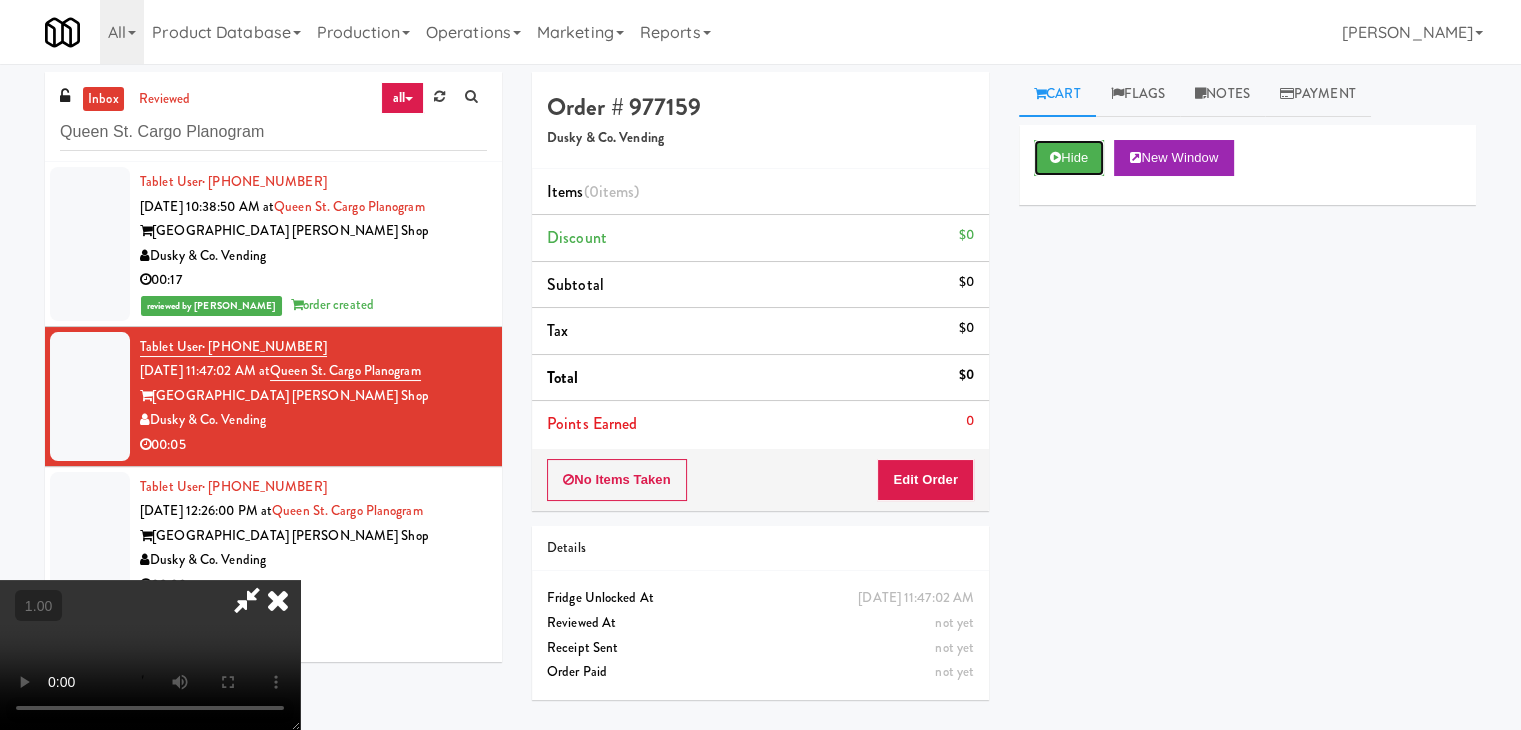 type 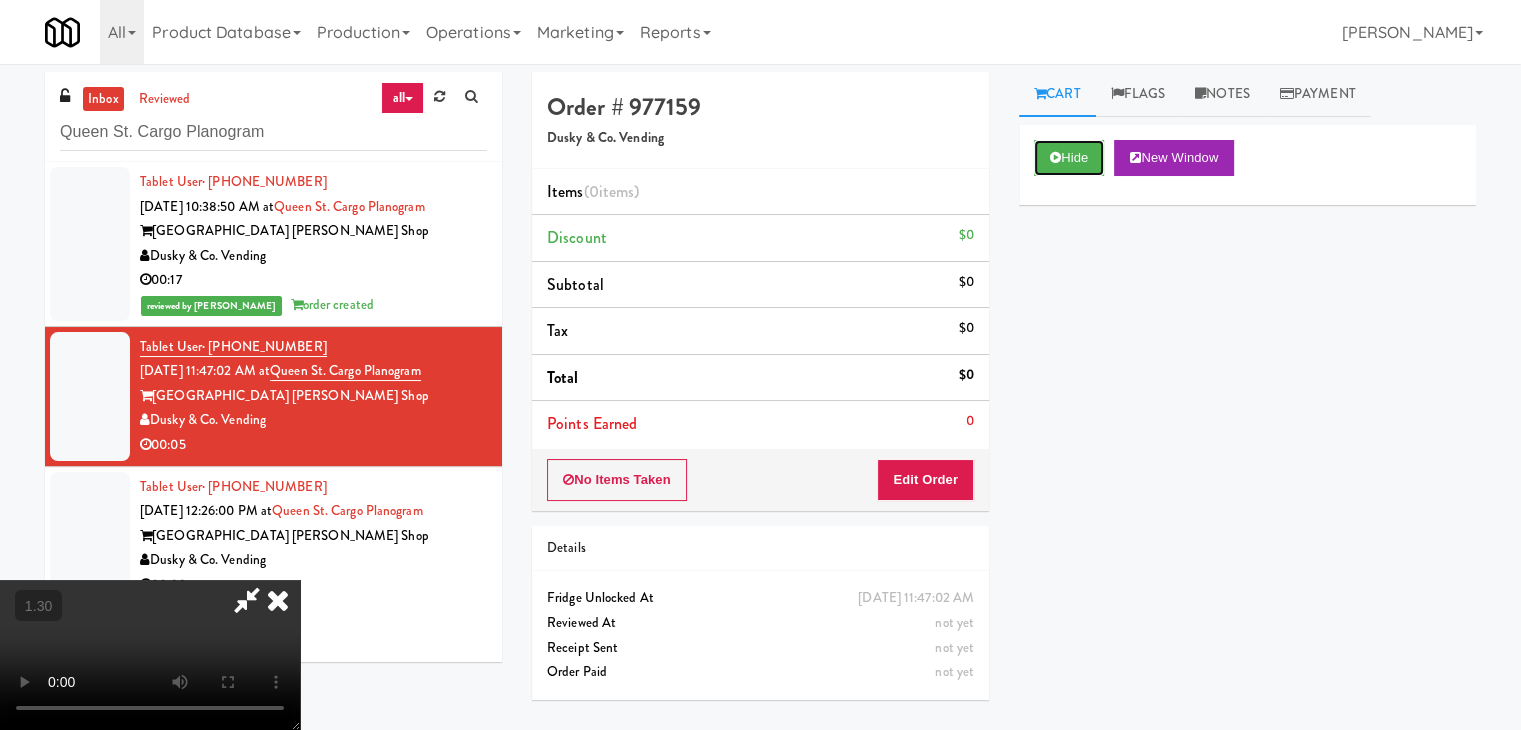 scroll, scrollTop: 0, scrollLeft: 0, axis: both 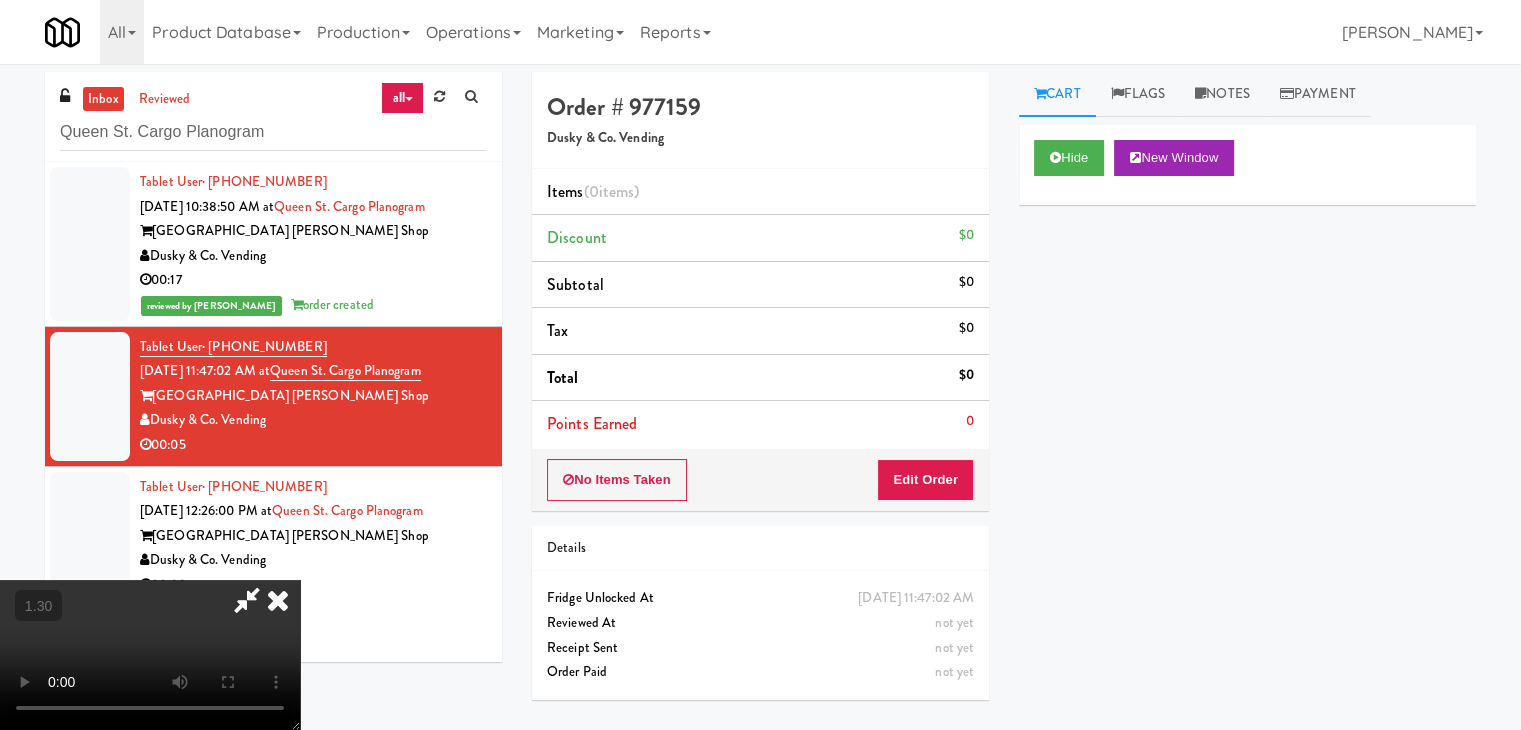 click at bounding box center (278, 600) 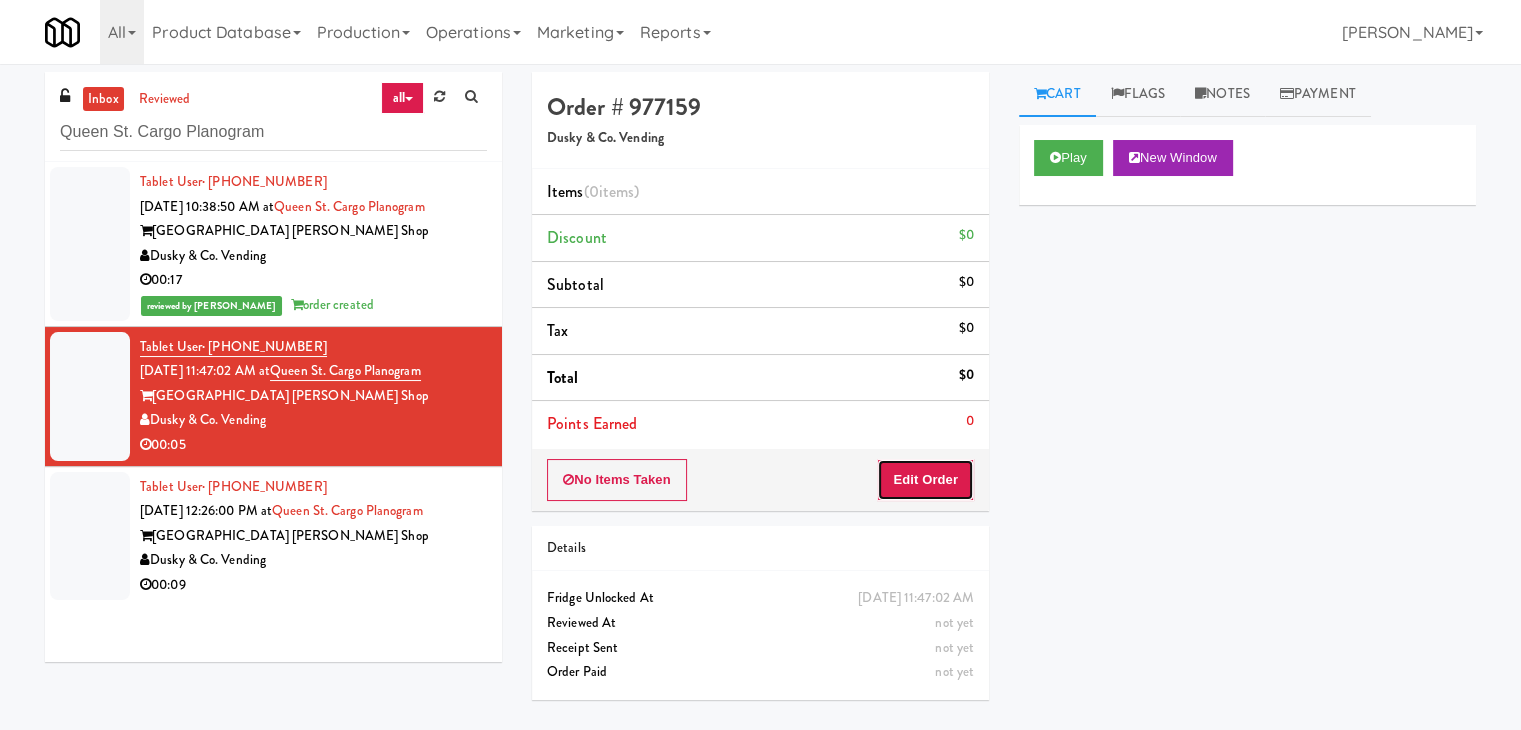 click on "Edit Order" at bounding box center (925, 480) 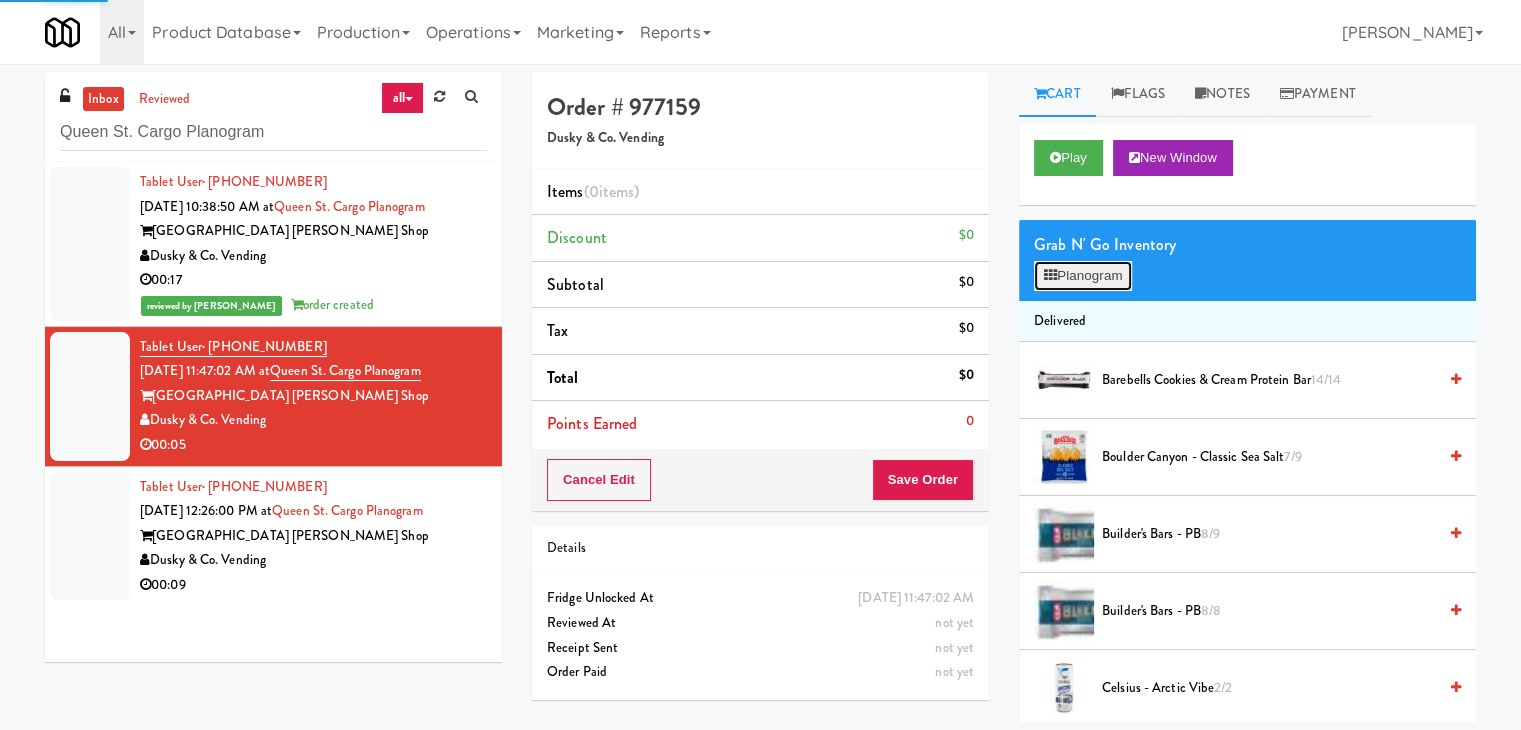 click at bounding box center (1050, 275) 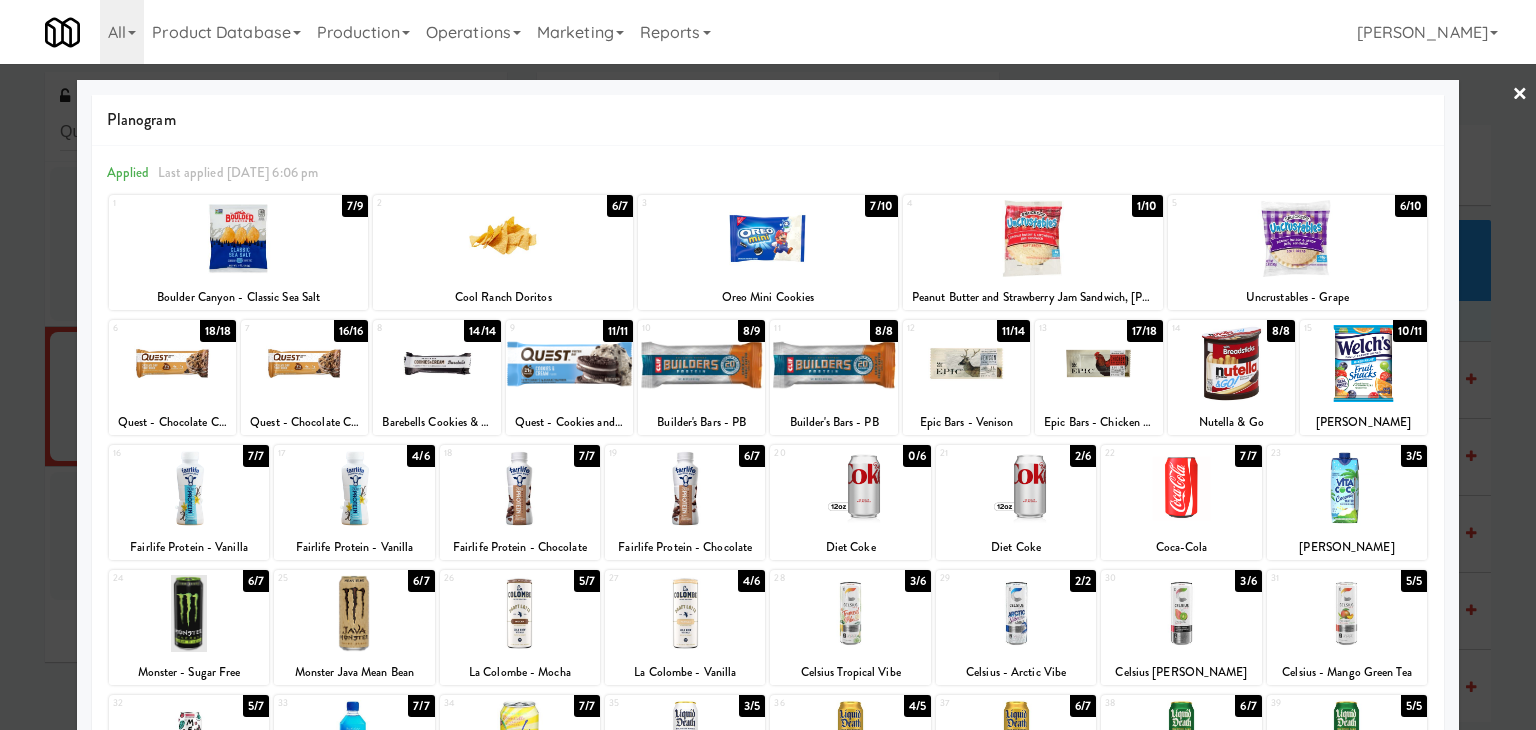 click at bounding box center (1298, 238) 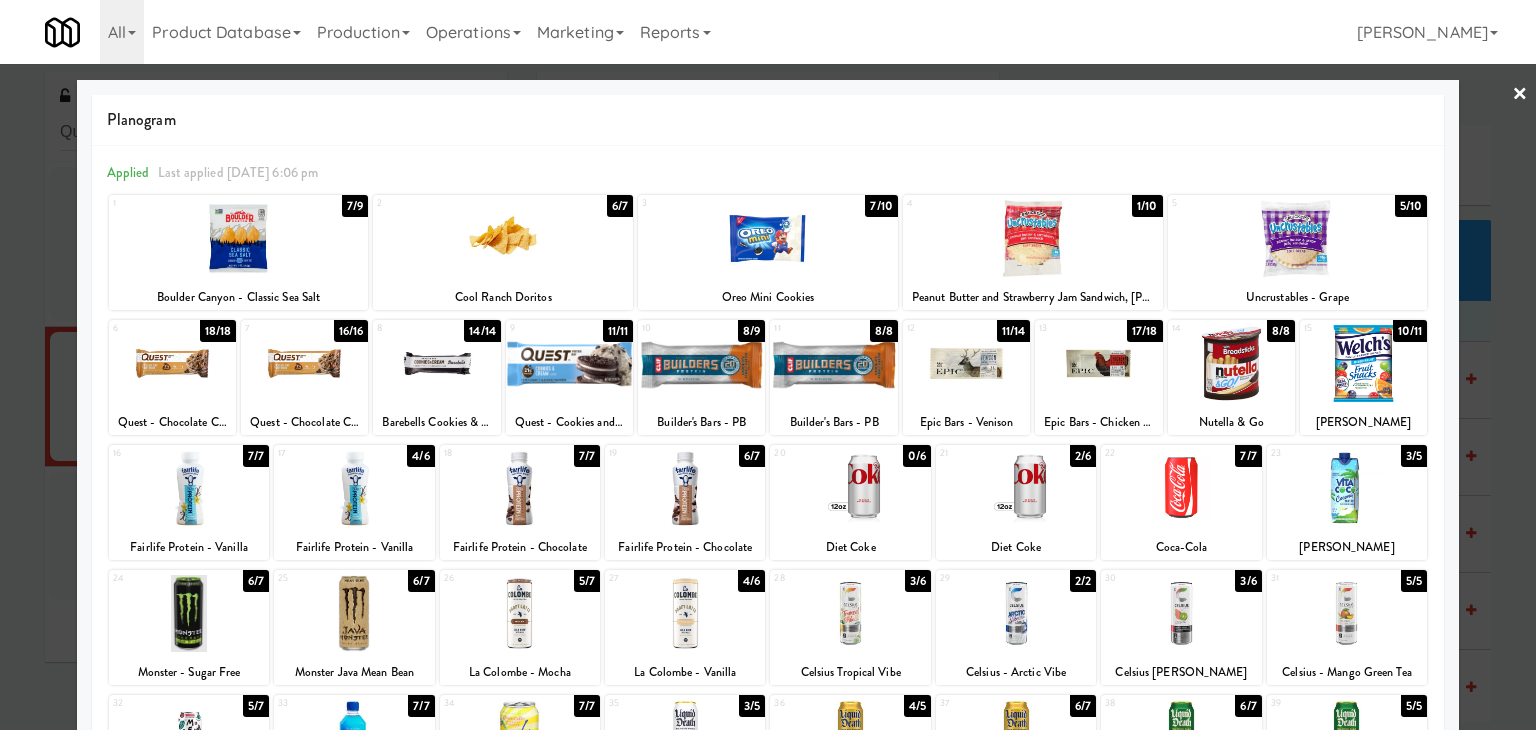 click on "×" at bounding box center (1520, 95) 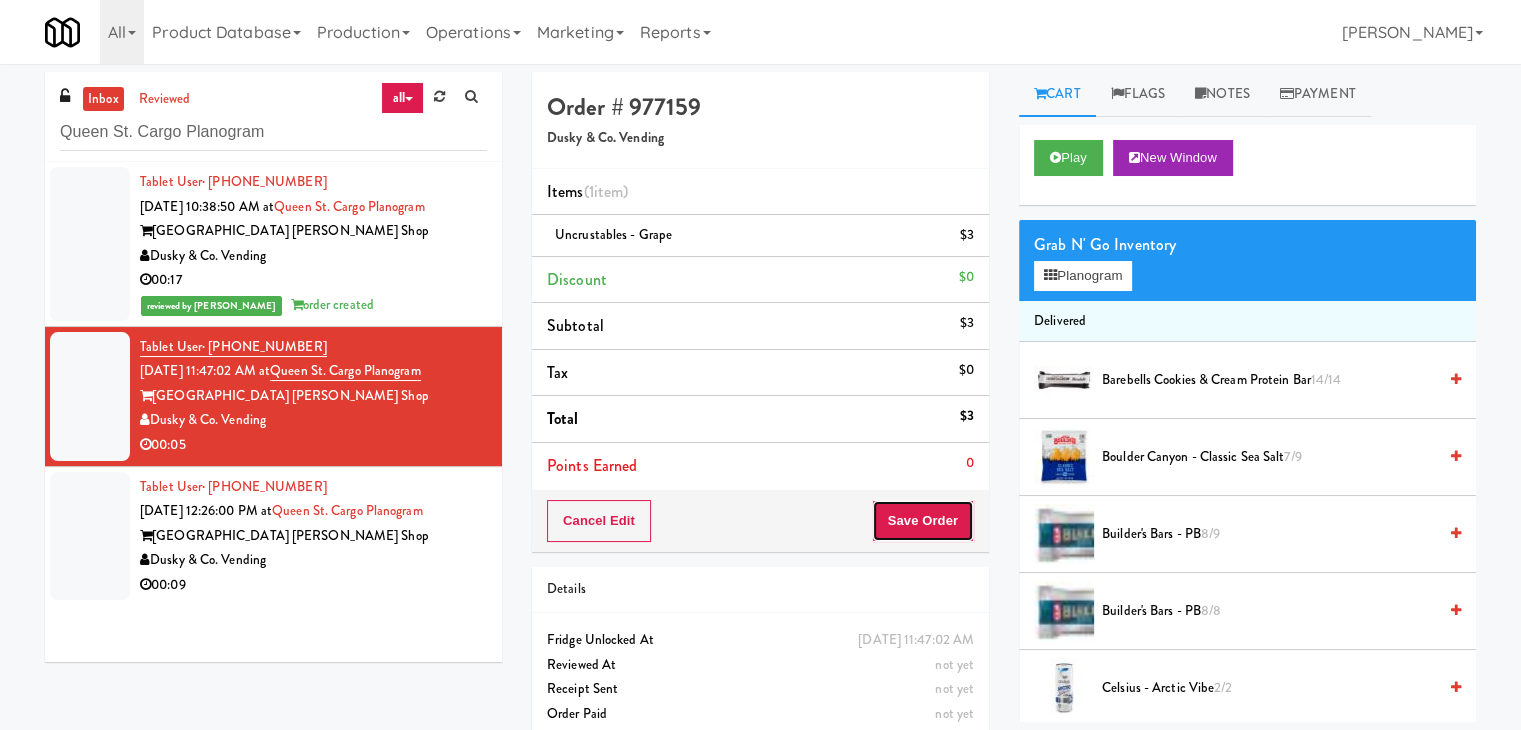 click on "Save Order" at bounding box center [923, 521] 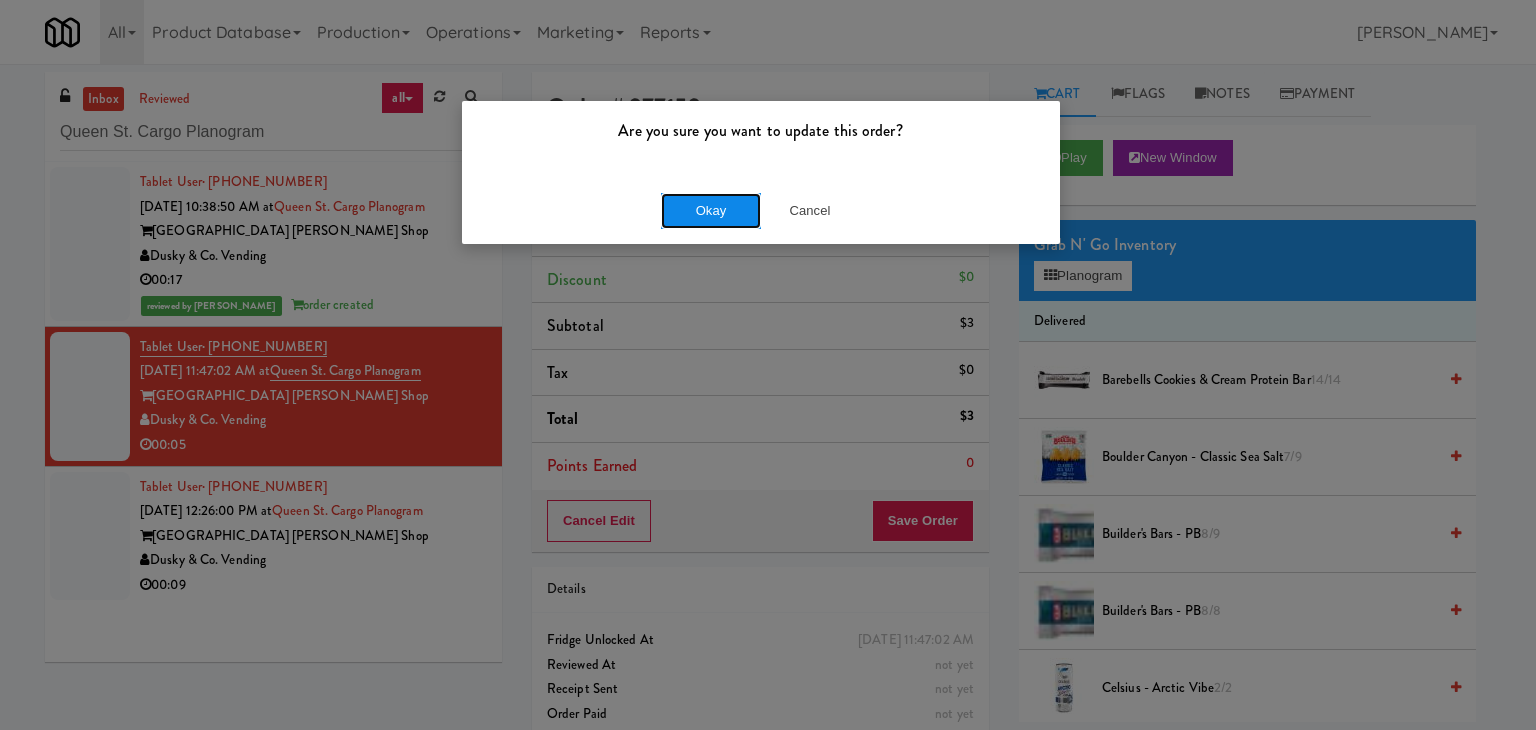click on "Okay" at bounding box center [711, 211] 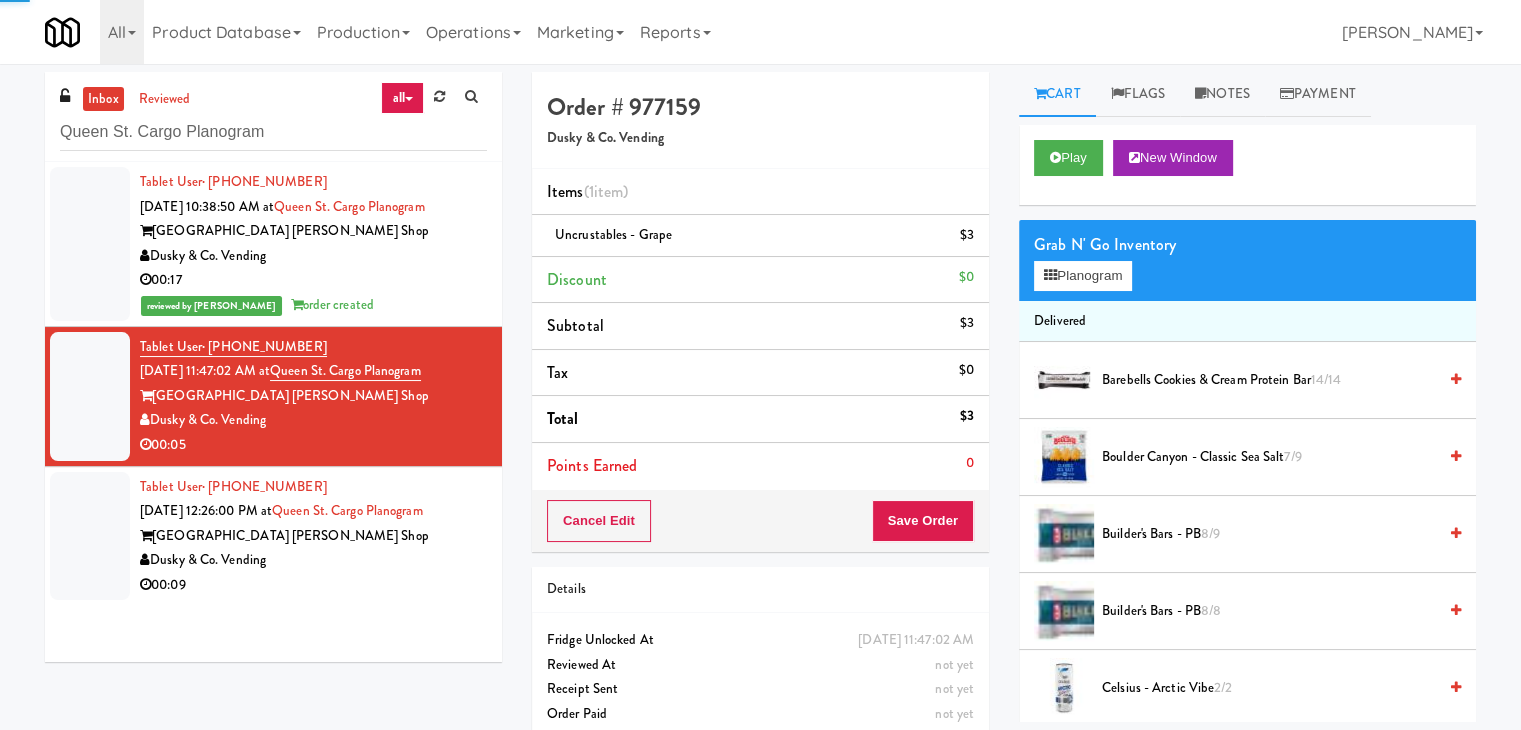 click on "Dusky & Co. Vending" at bounding box center [313, 560] 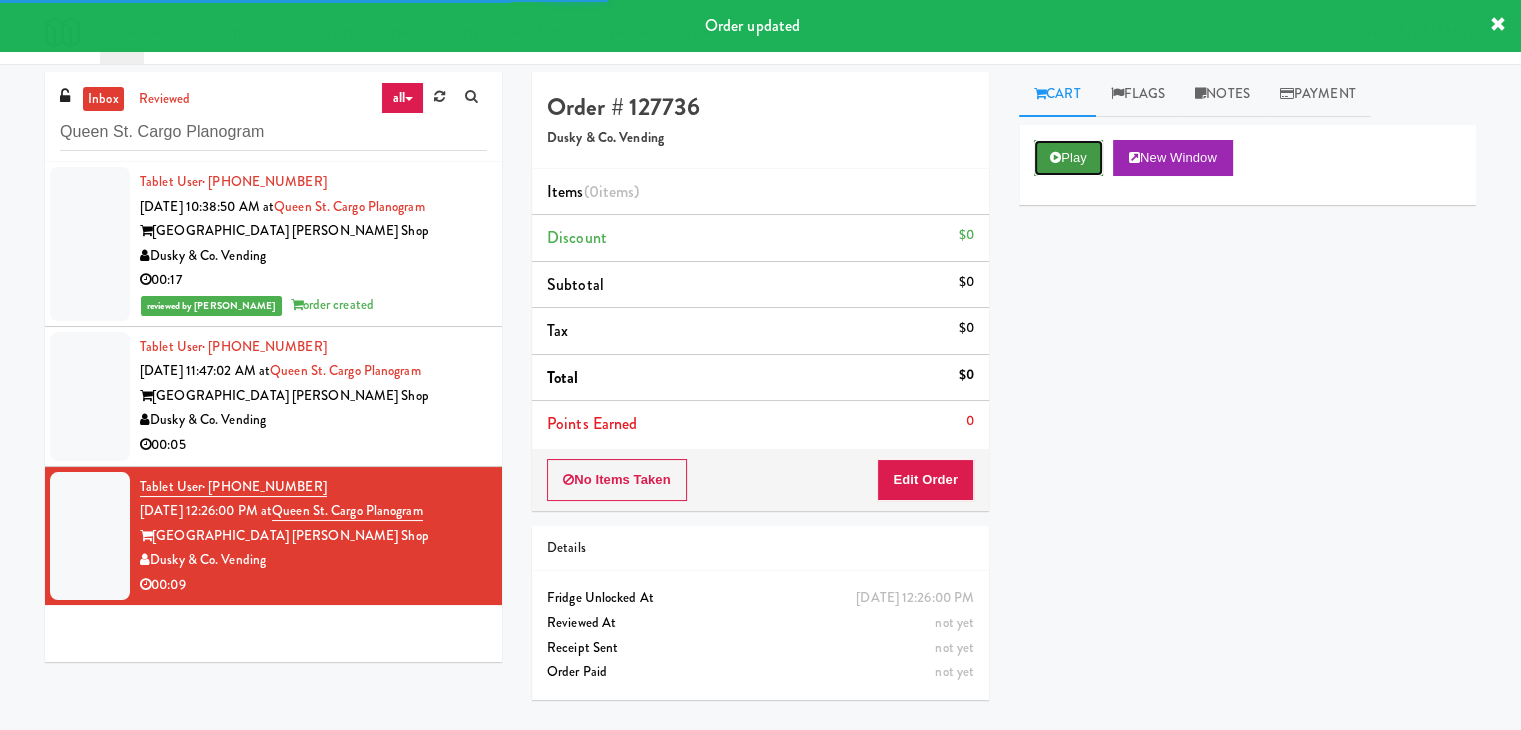 click on "Play" at bounding box center [1068, 158] 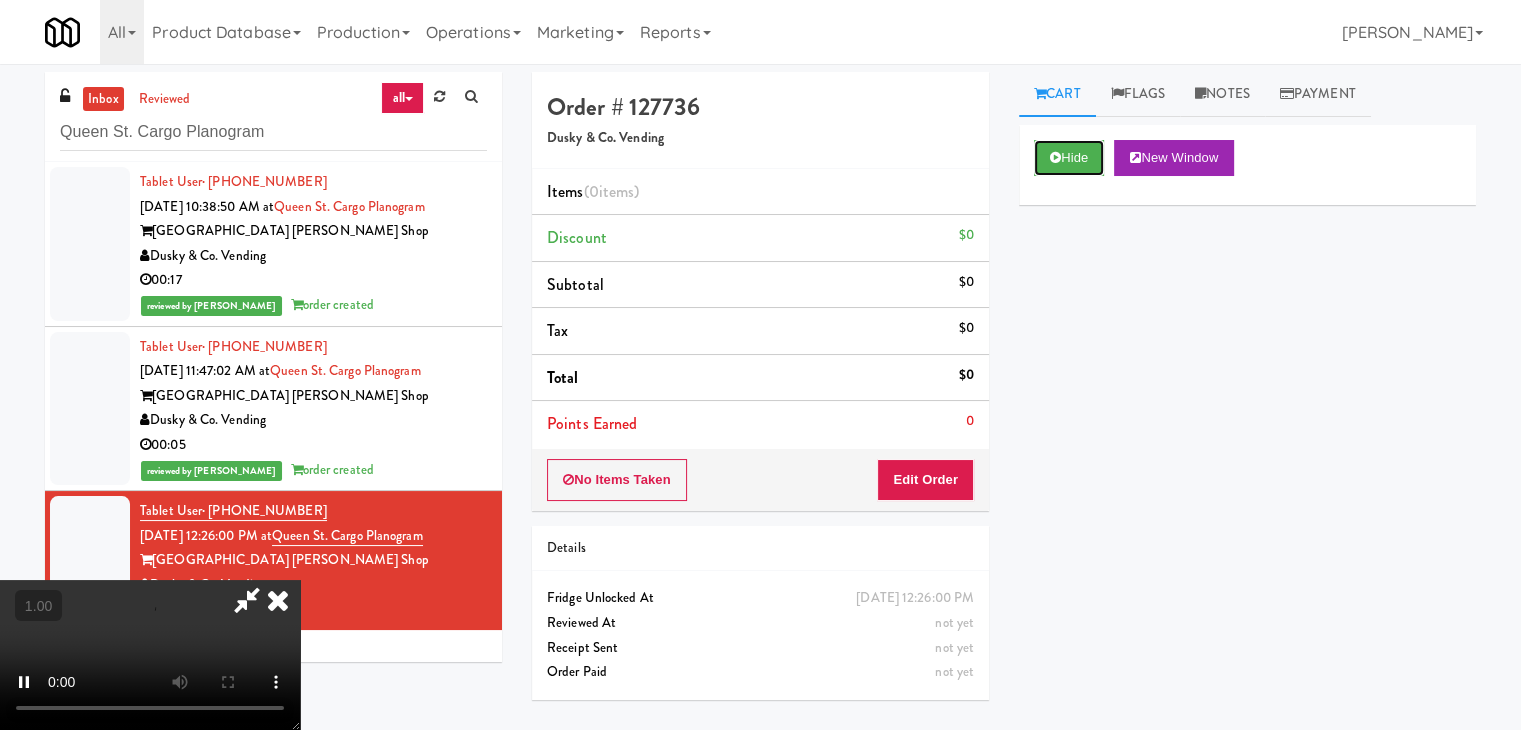type 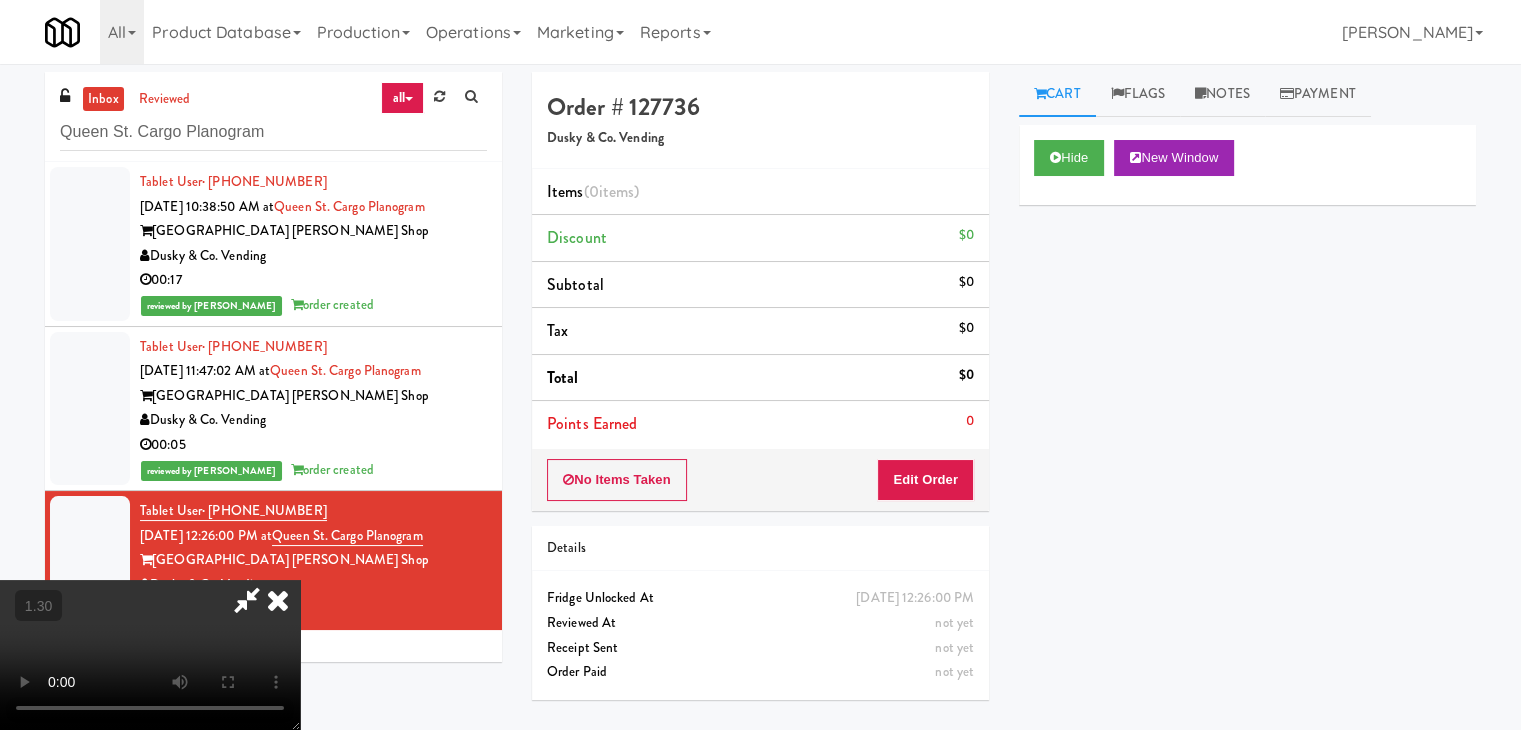 click at bounding box center (150, 655) 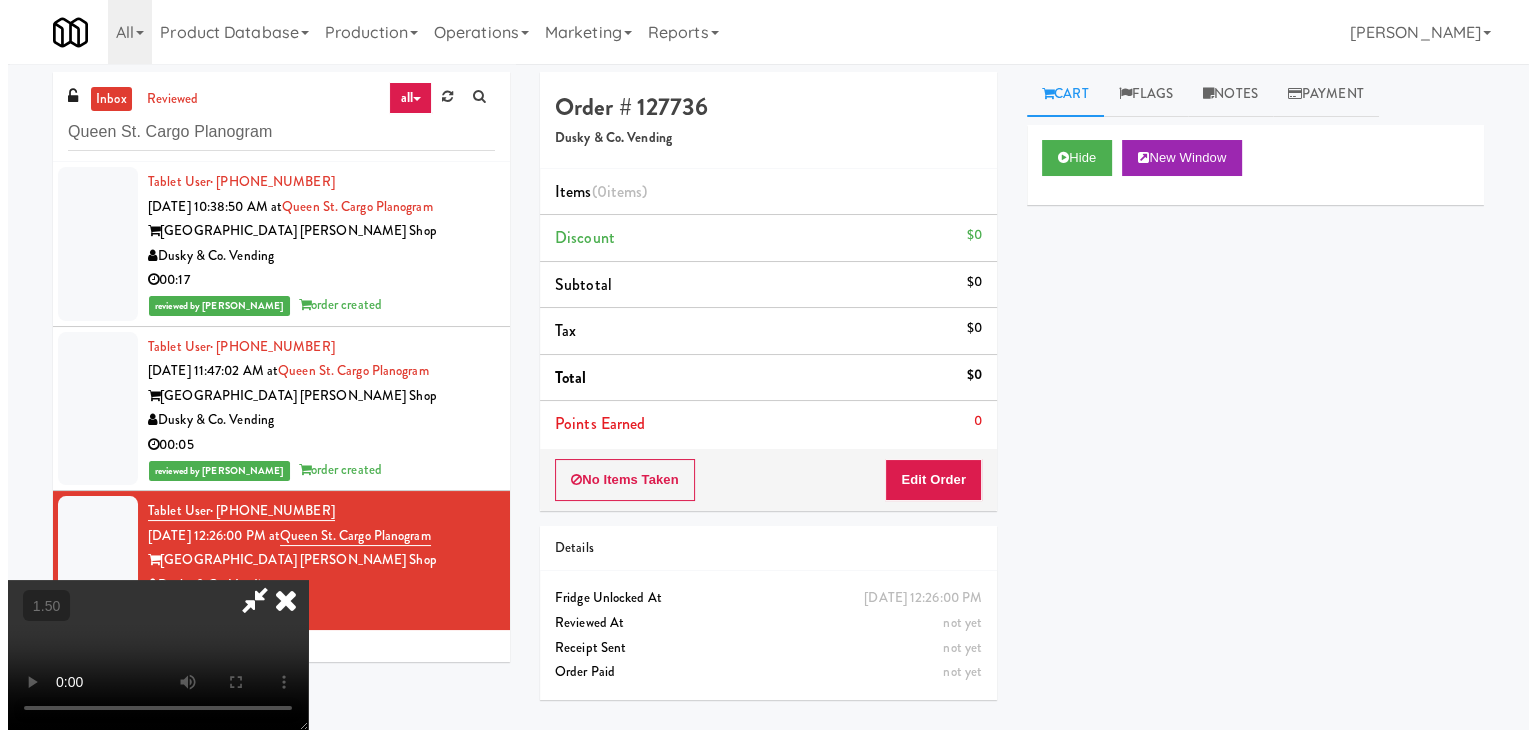 scroll, scrollTop: 0, scrollLeft: 0, axis: both 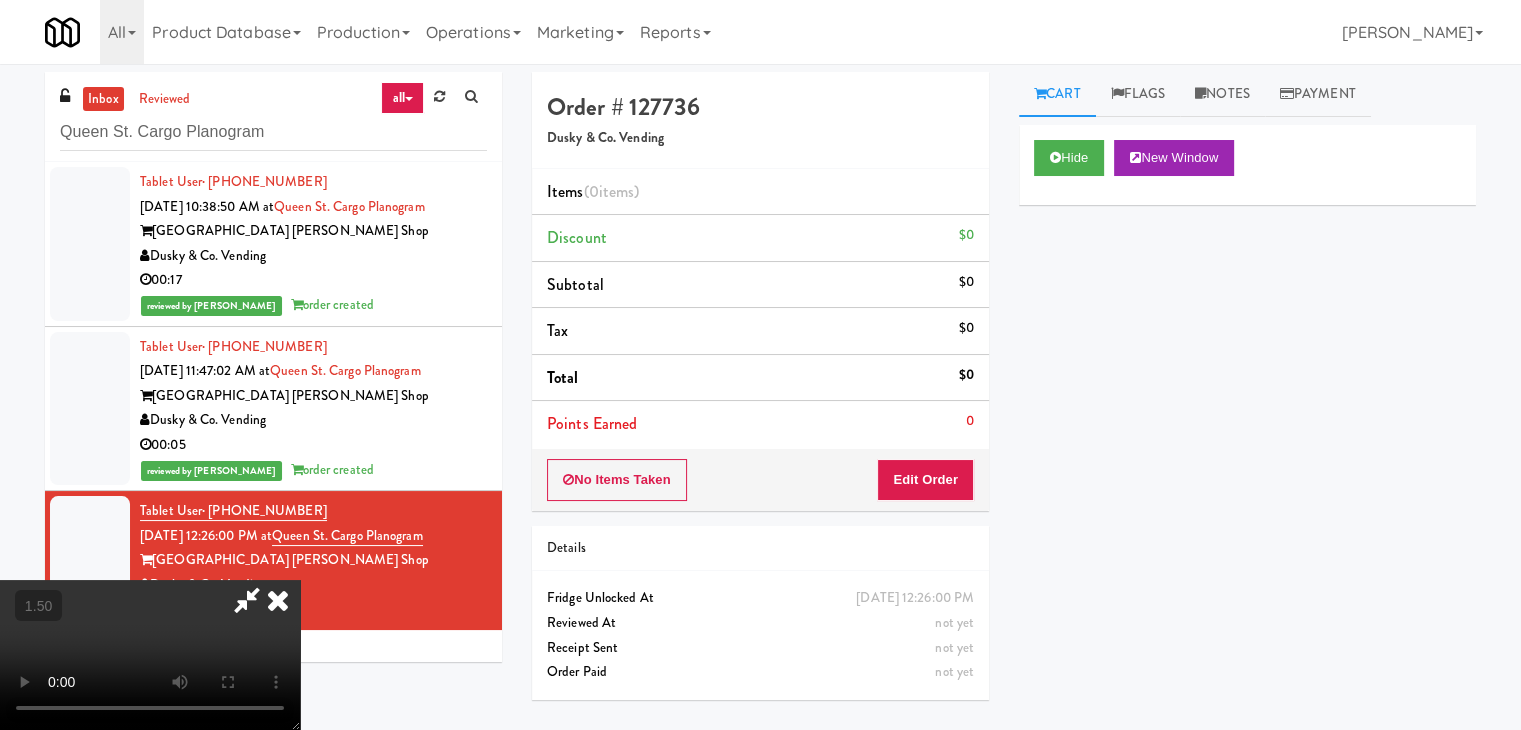 click at bounding box center (278, 600) 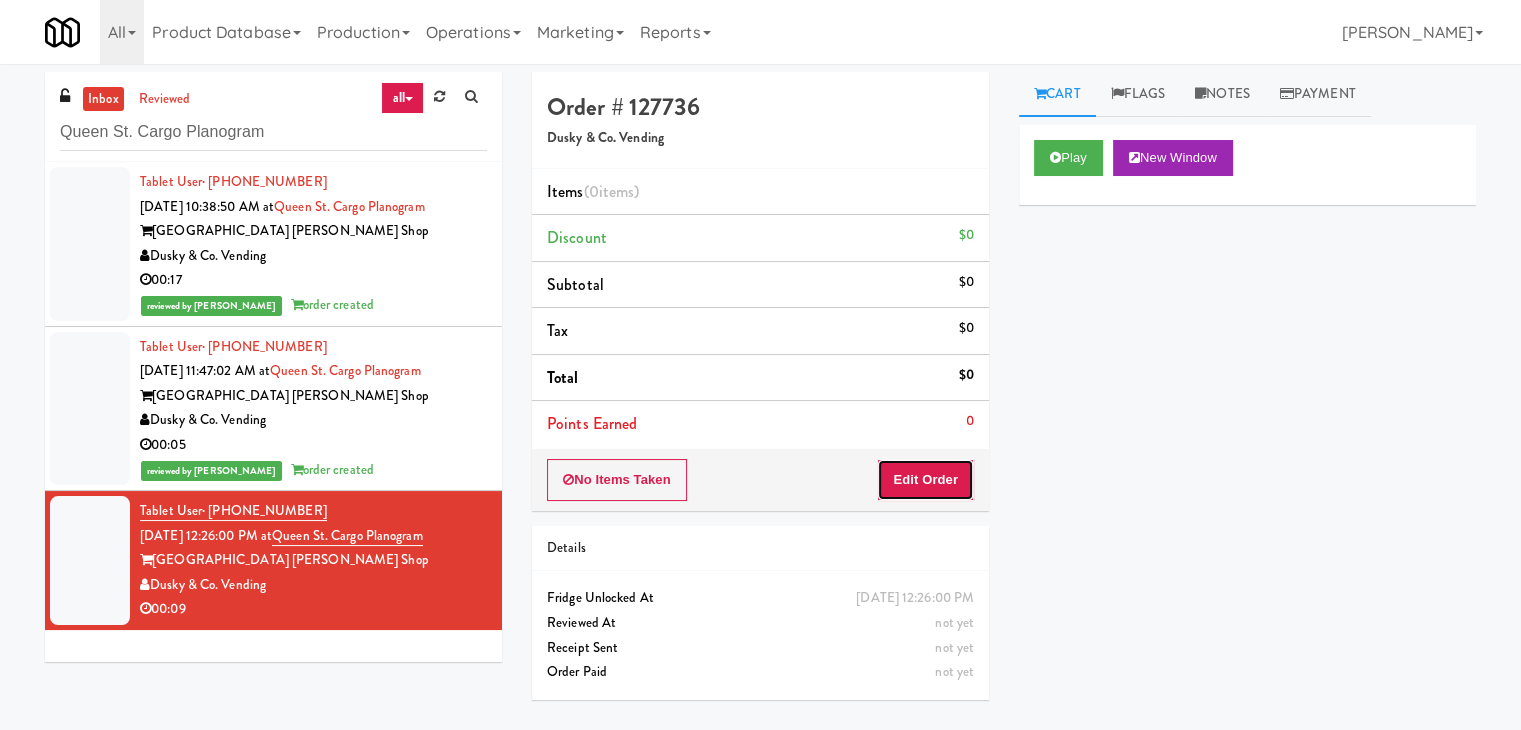 click on "Edit Order" at bounding box center [925, 480] 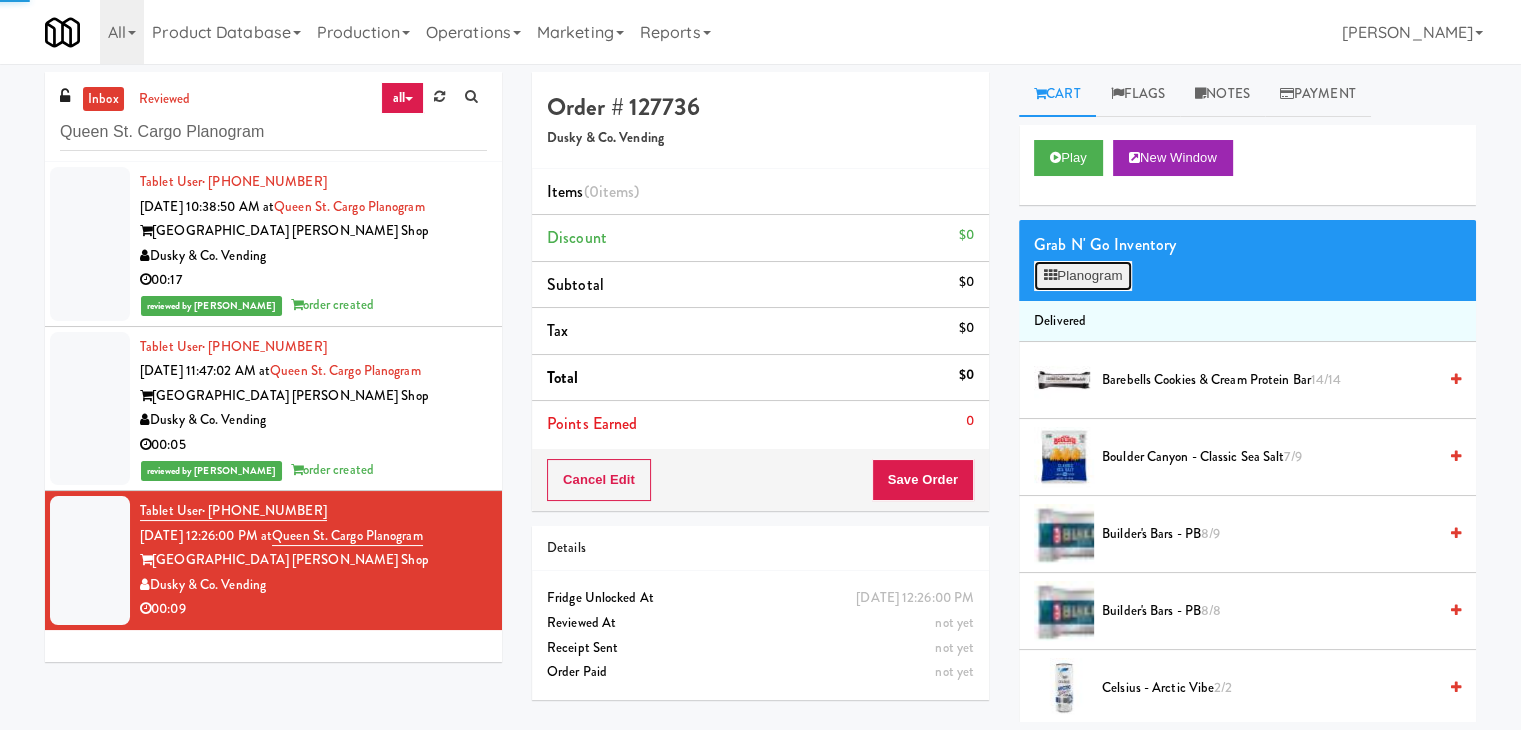 click on "Planogram" at bounding box center (1083, 276) 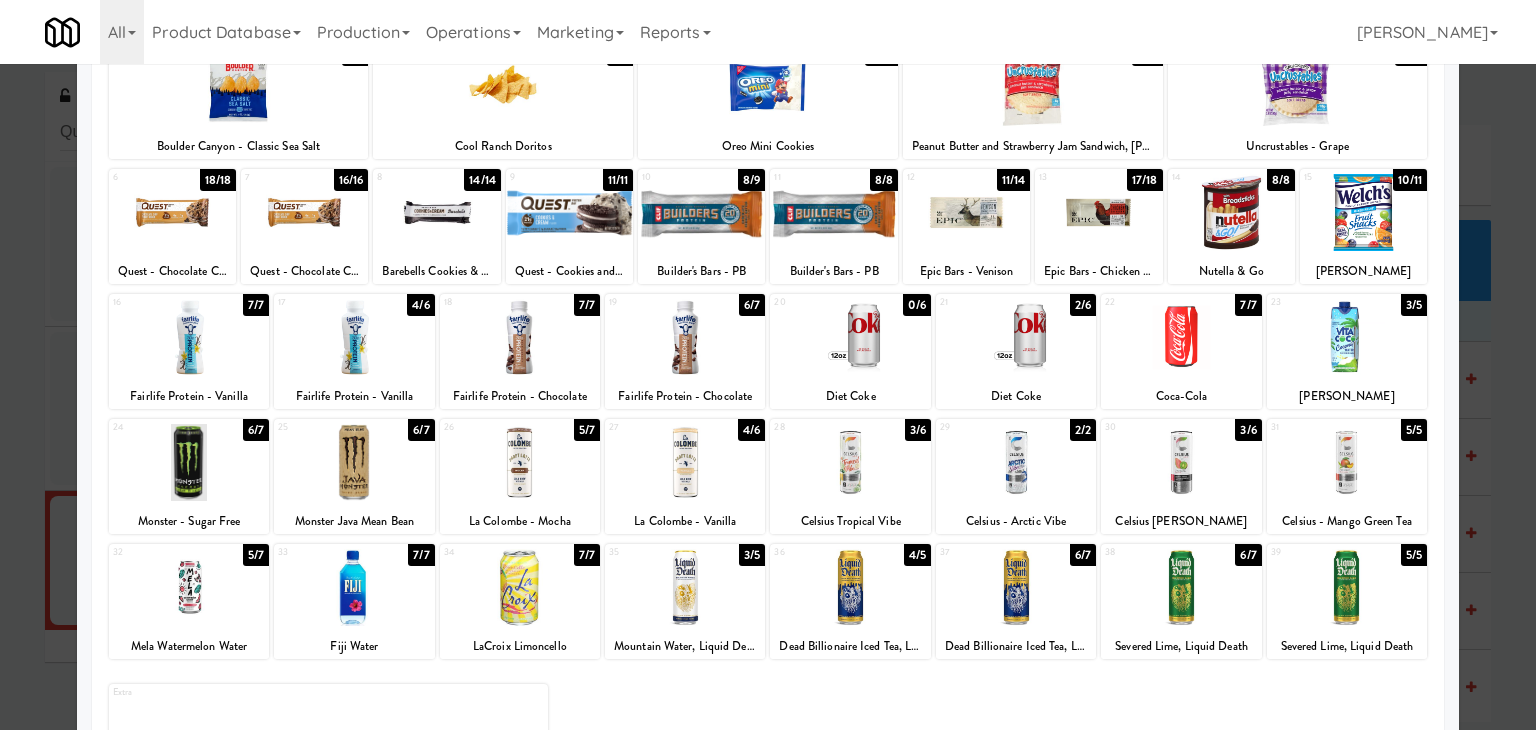 scroll, scrollTop: 252, scrollLeft: 0, axis: vertical 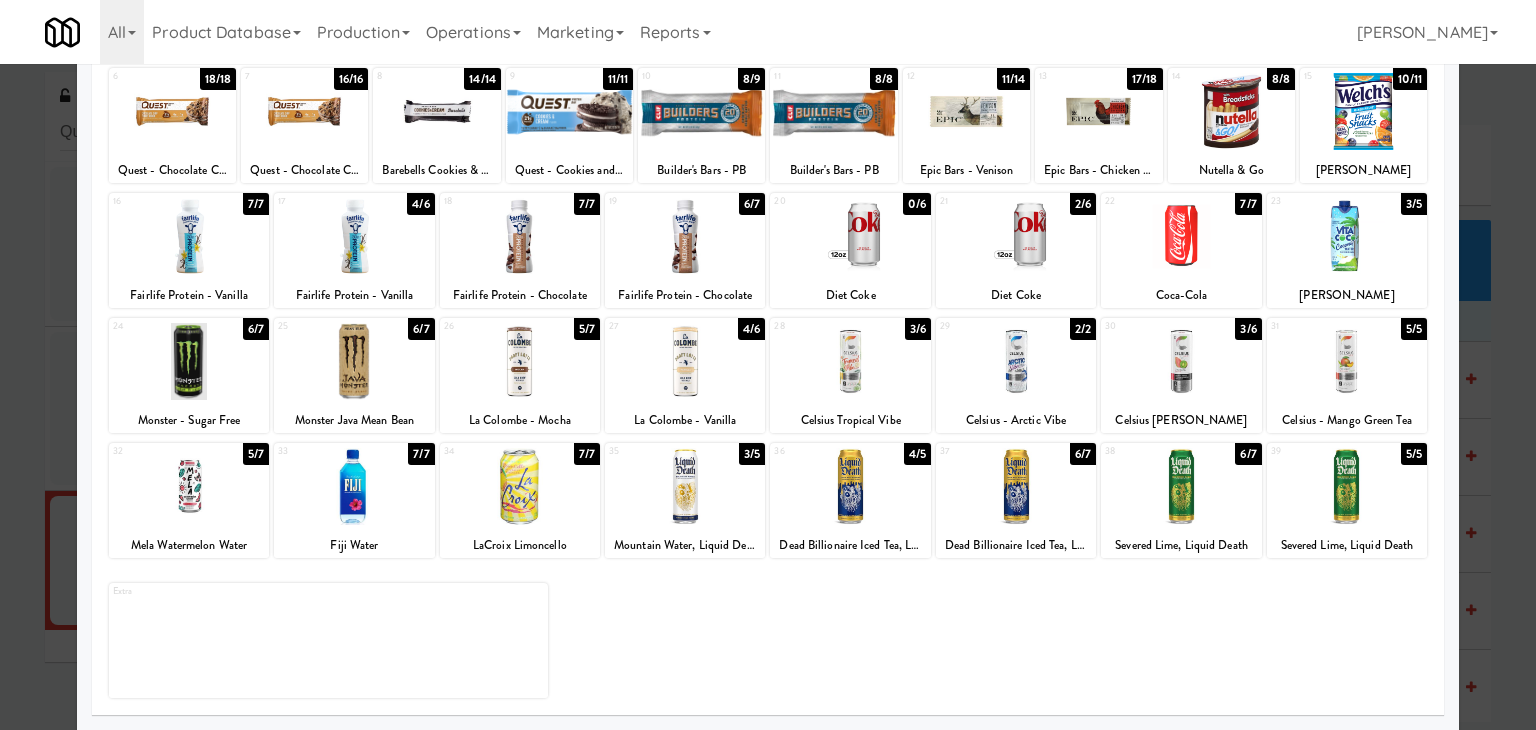 click at bounding box center [1347, 486] 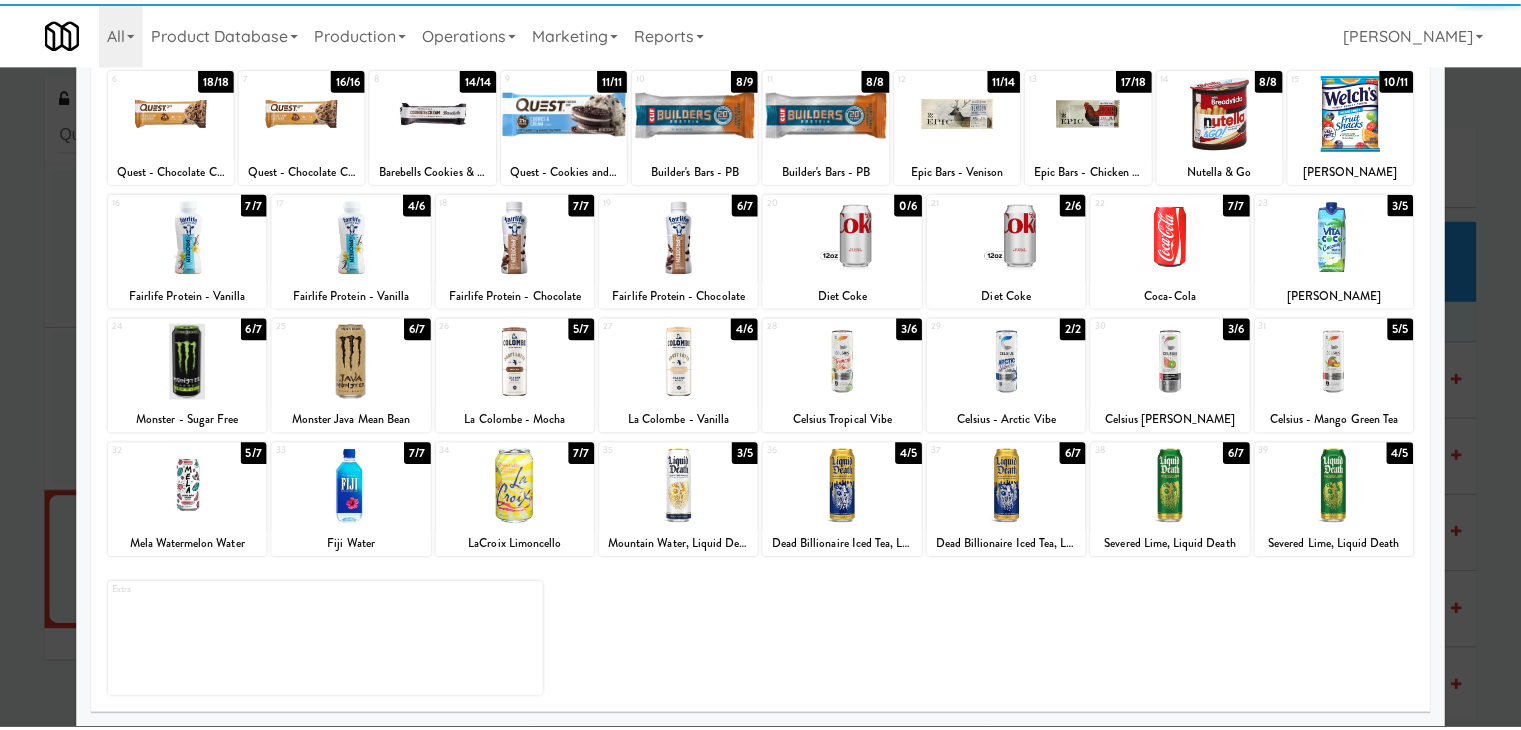 scroll, scrollTop: 0, scrollLeft: 0, axis: both 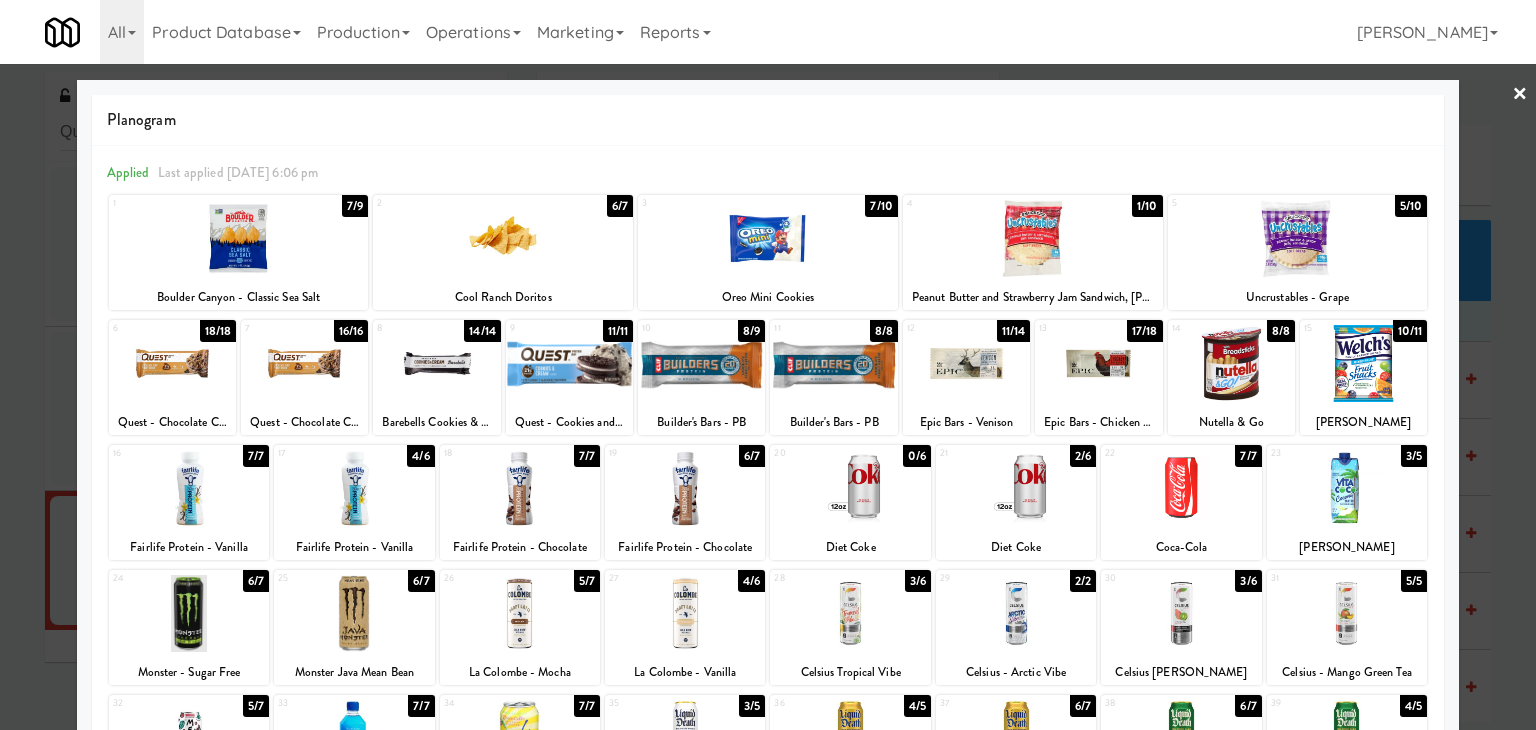 click on "×" at bounding box center [1520, 95] 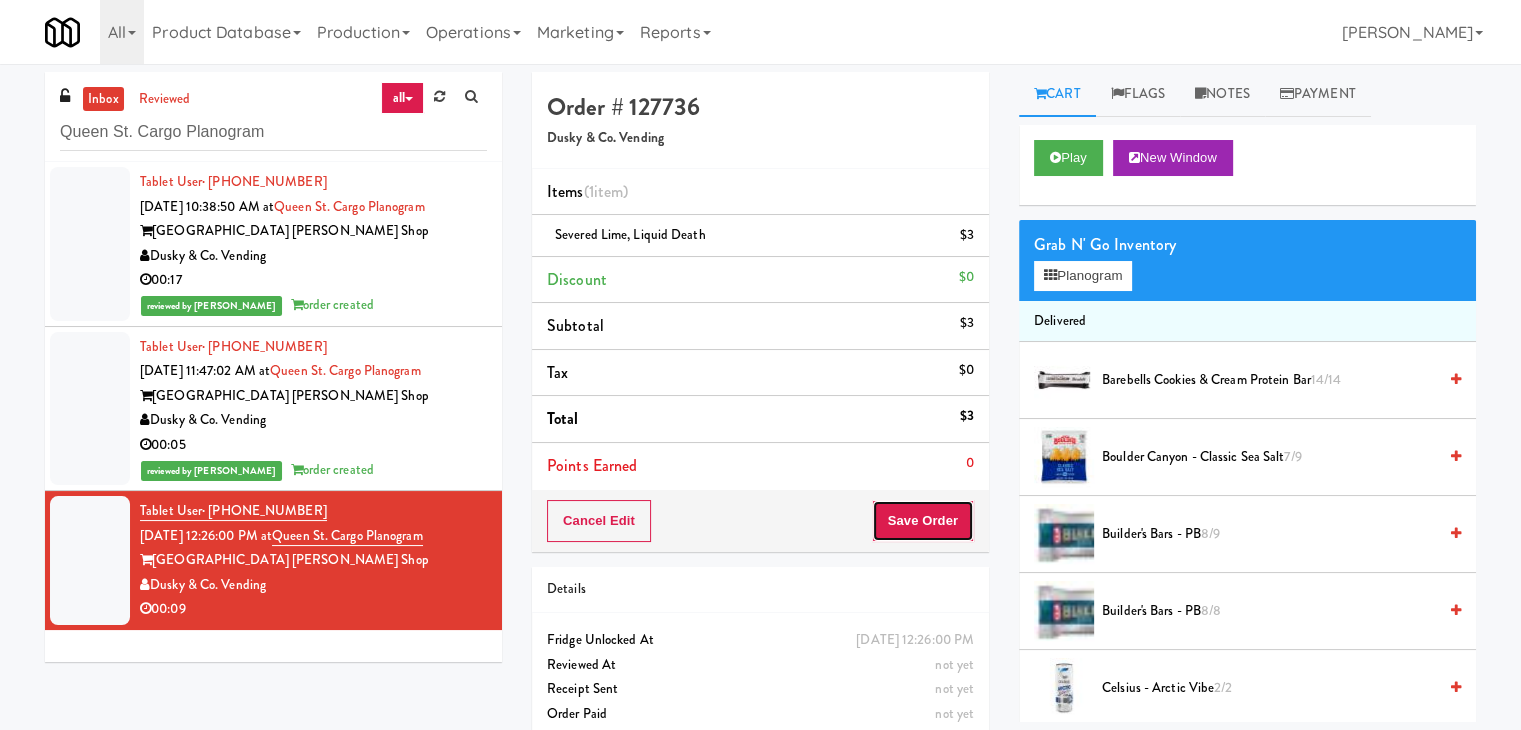 click on "Save Order" at bounding box center [923, 521] 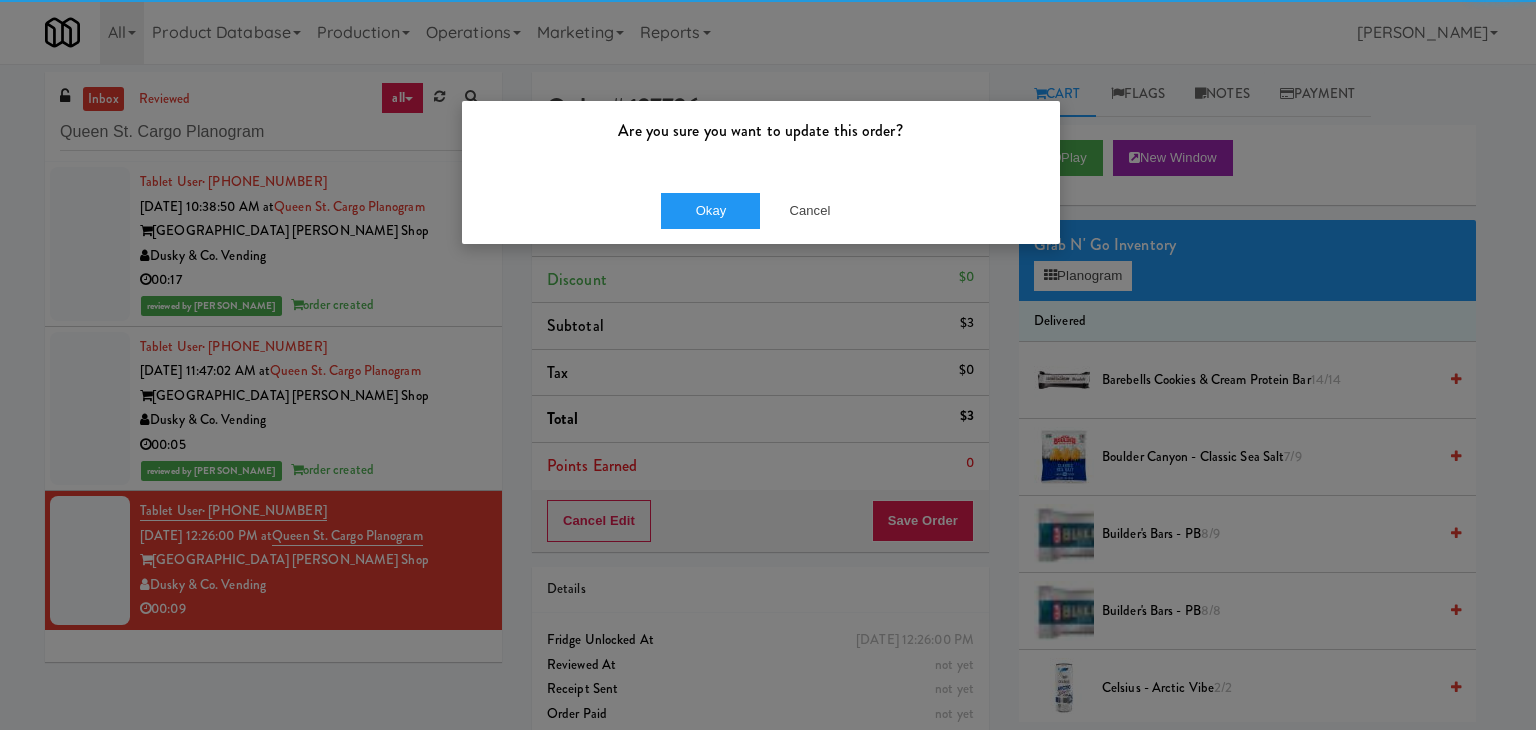 click on "Okay Cancel" at bounding box center (761, 210) 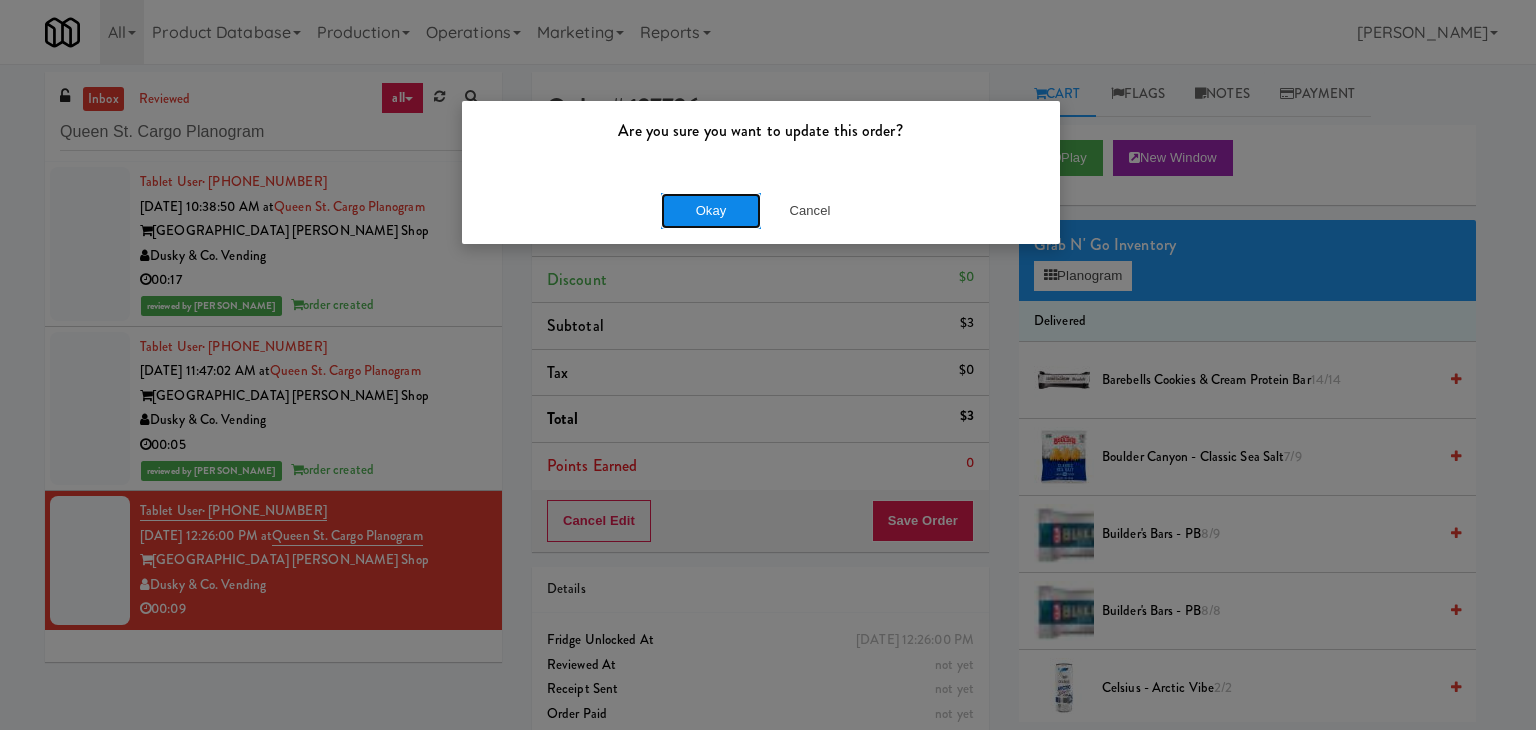 click on "Okay" at bounding box center (711, 211) 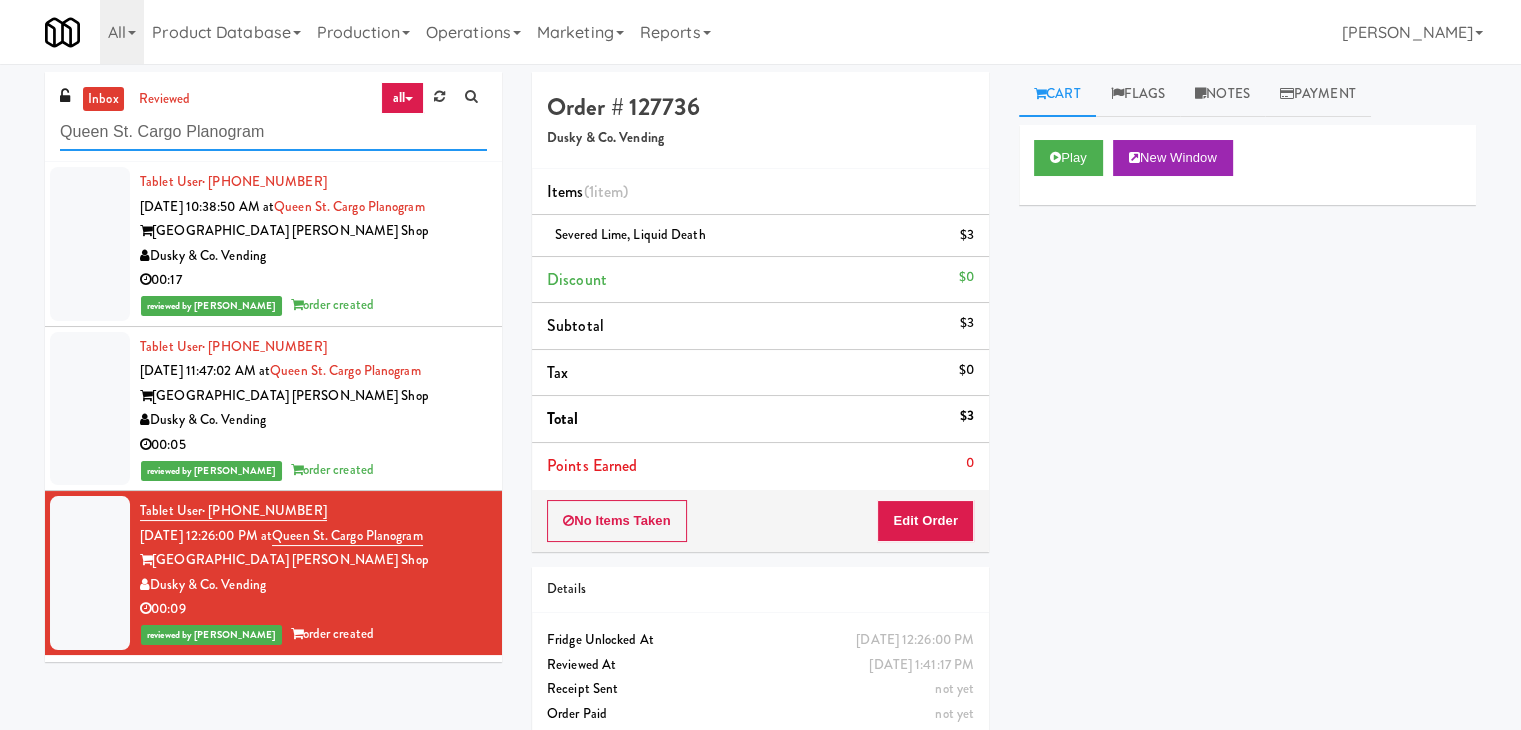 click on "Queen St. Cargo Planogram" at bounding box center (273, 132) 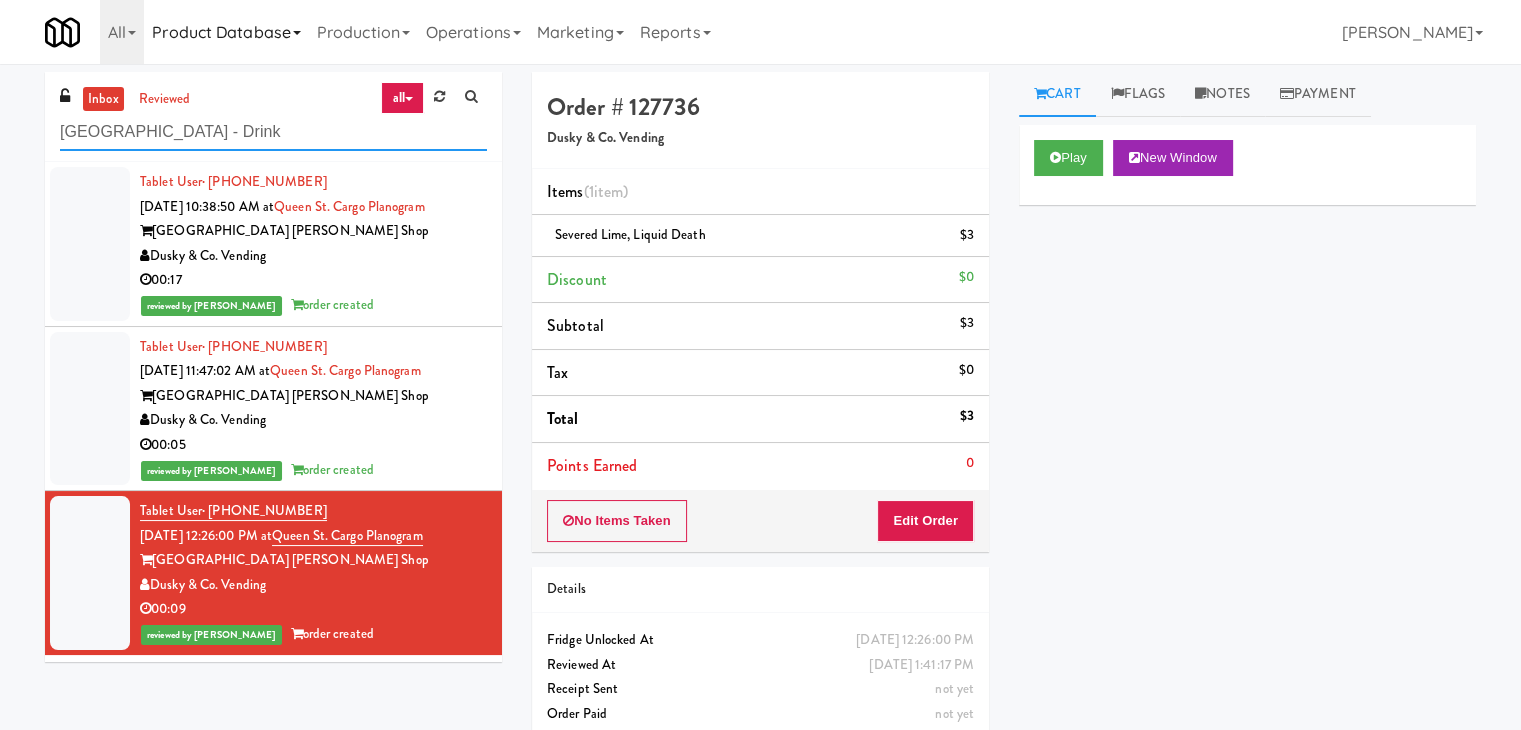 type on "[GEOGRAPHIC_DATA] - Drink" 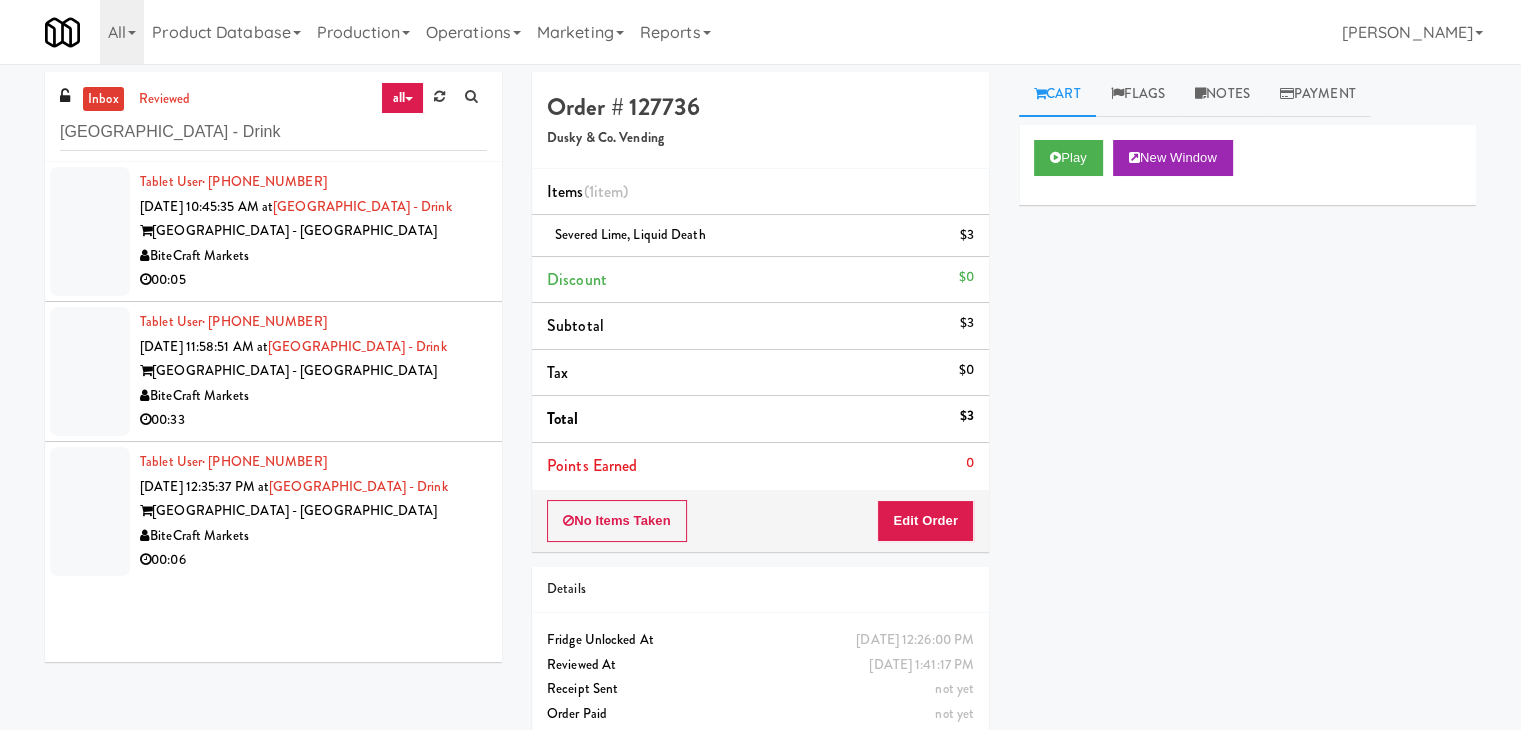 click on "BiteCraft Markets" at bounding box center [313, 256] 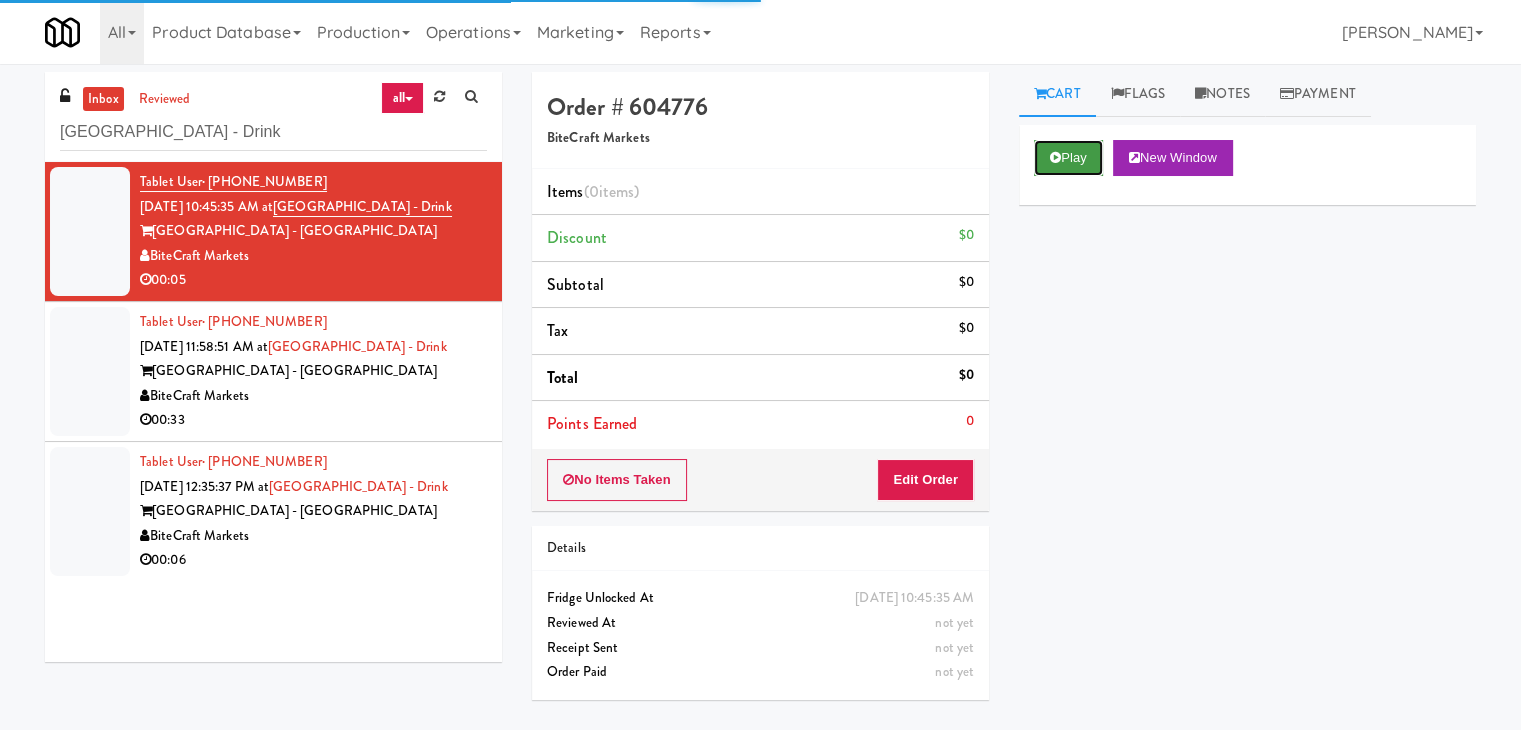 click at bounding box center [1055, 157] 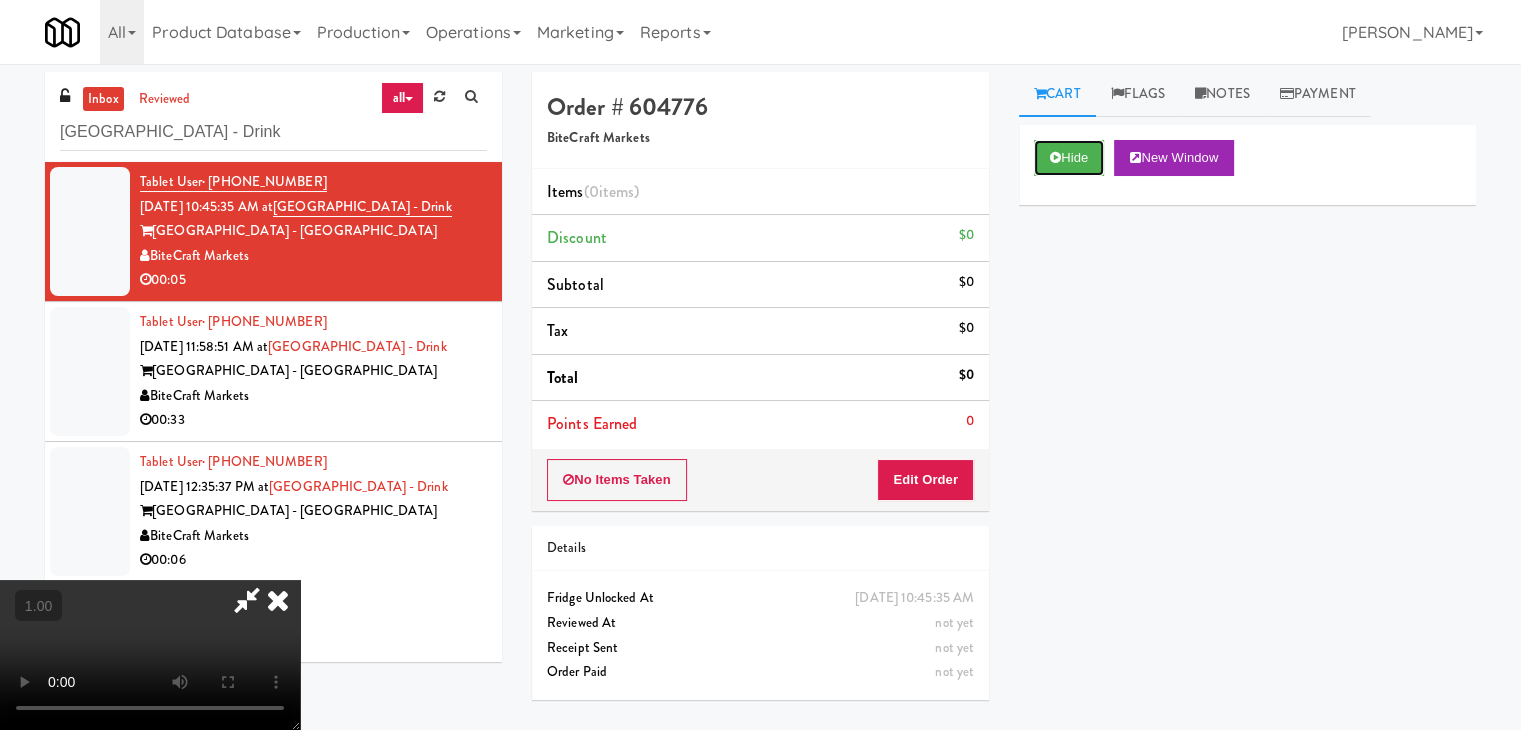 type 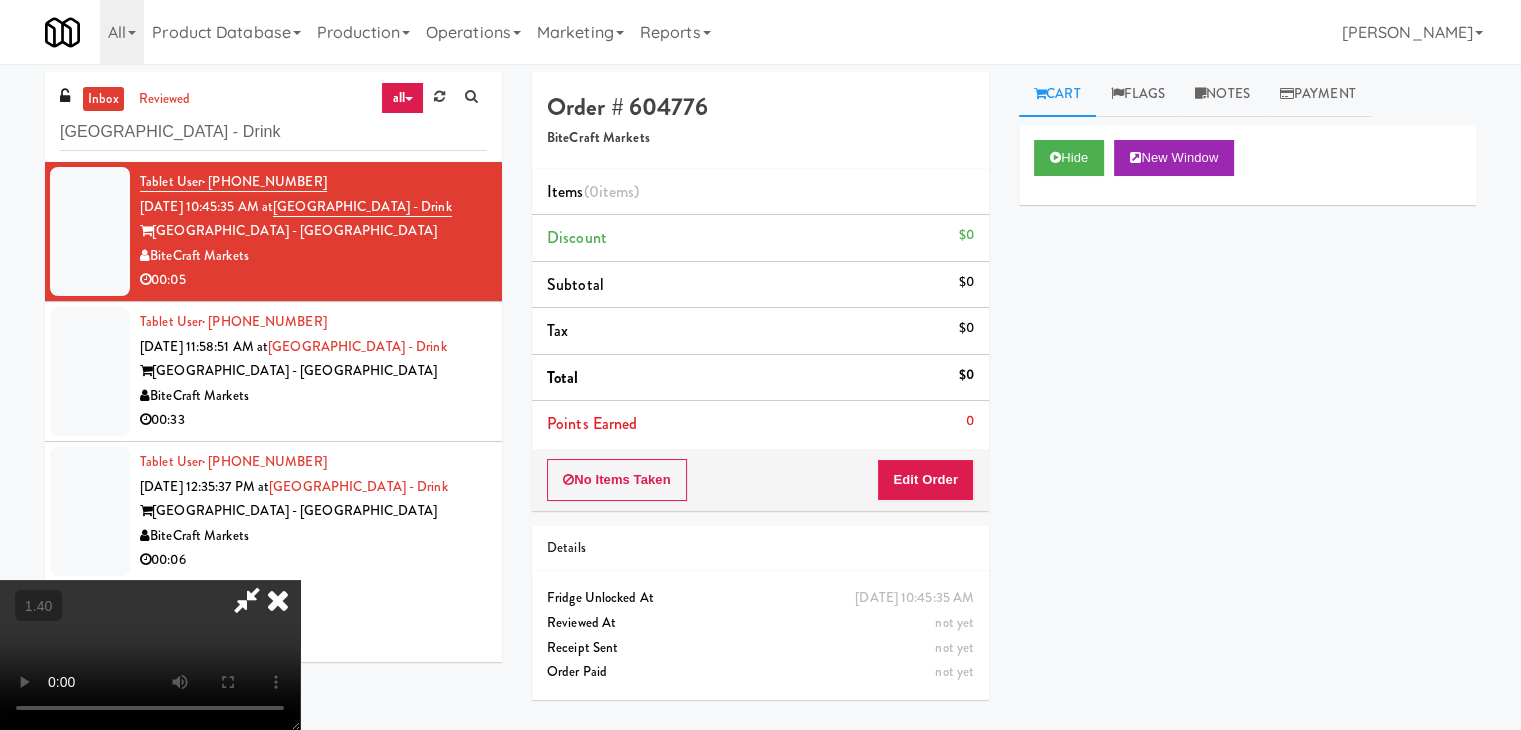 click at bounding box center (150, 655) 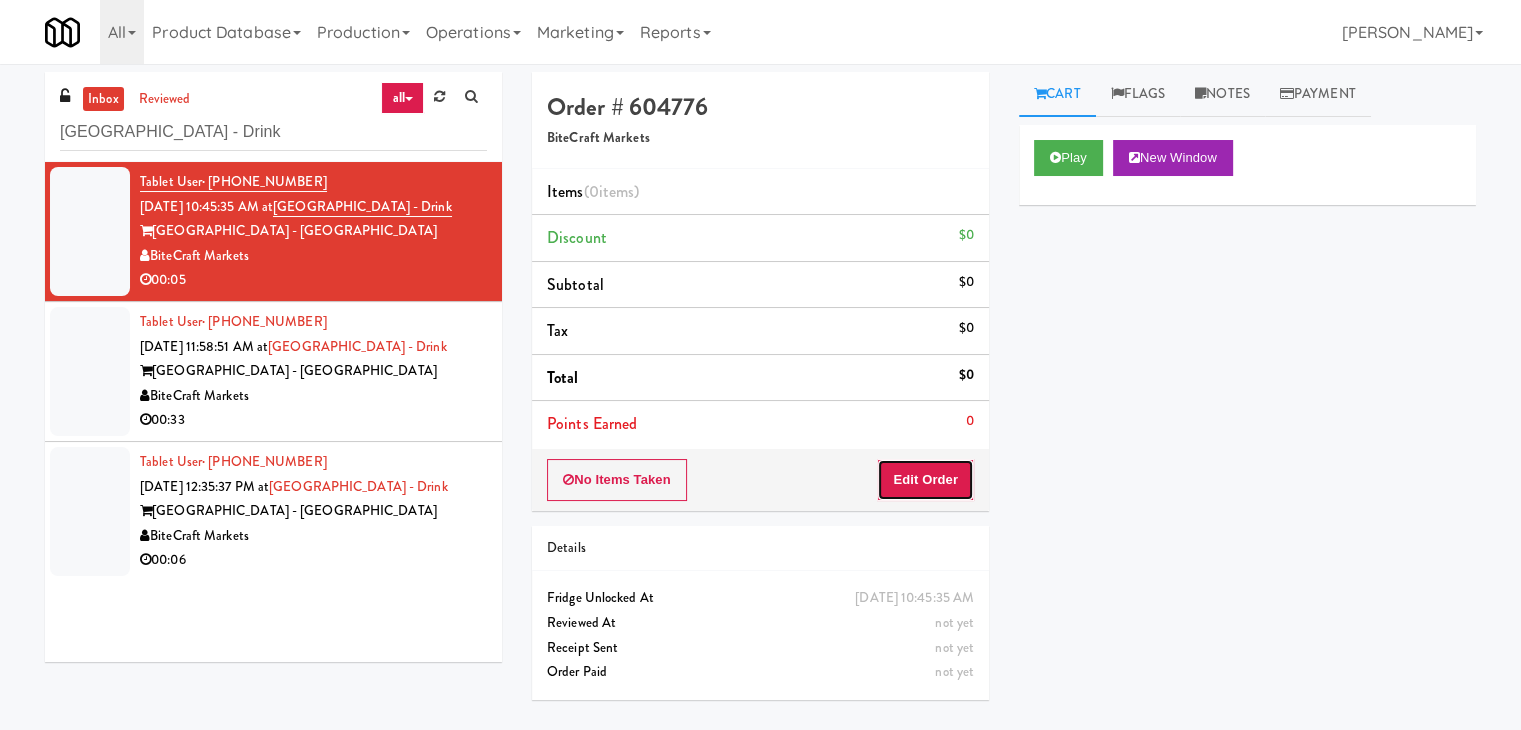 click on "Edit Order" at bounding box center (925, 480) 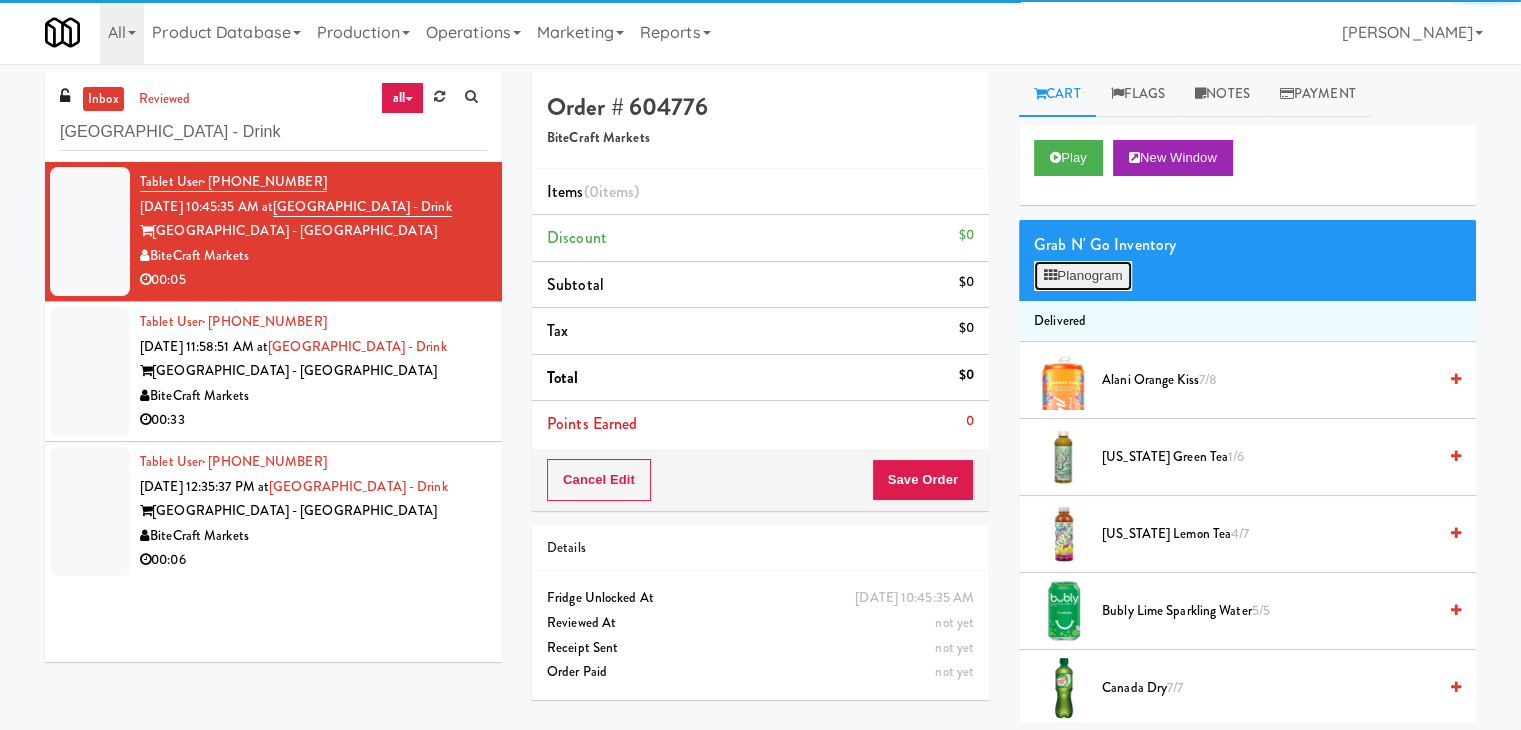 click on "Planogram" at bounding box center (1083, 276) 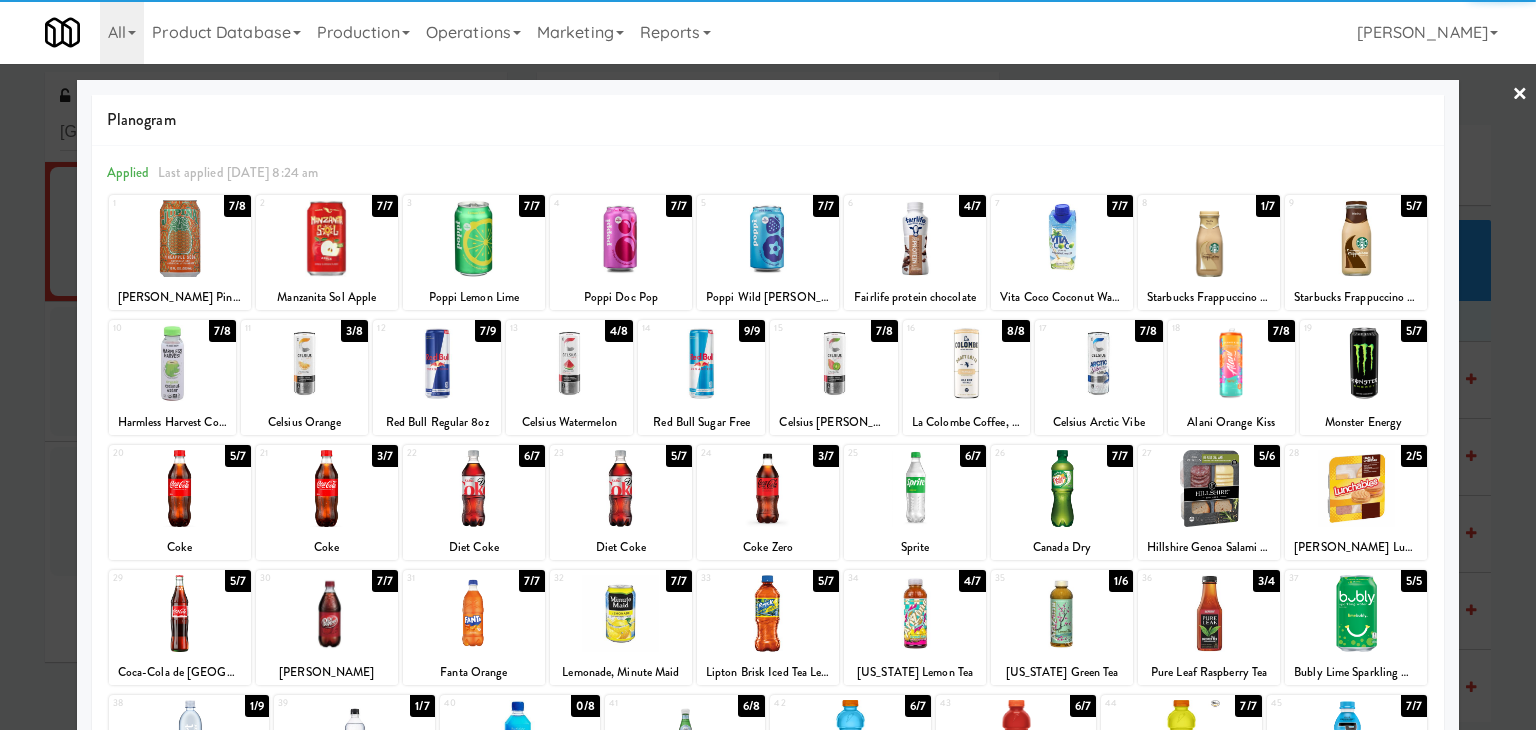 click at bounding box center (436, 363) 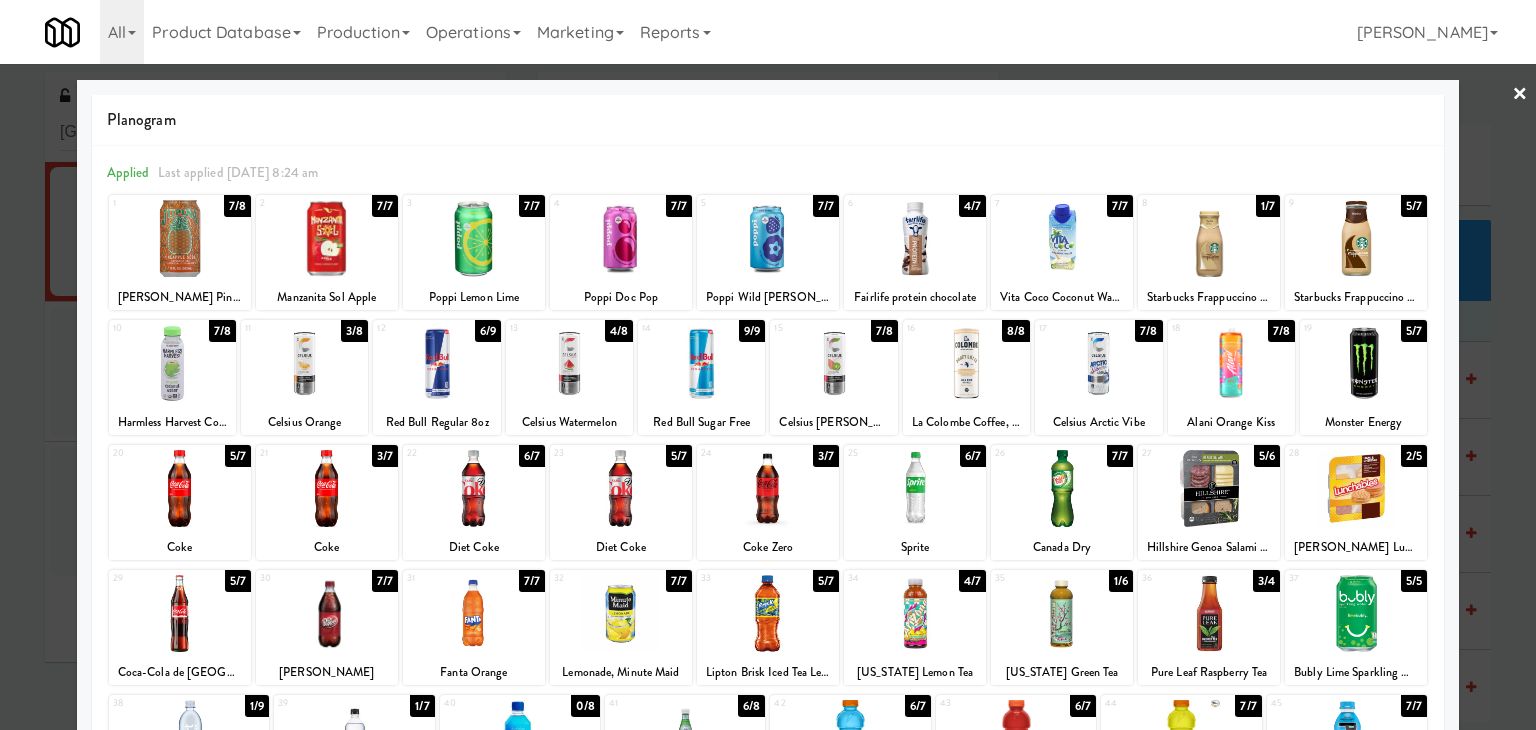 click on "×" at bounding box center [1520, 95] 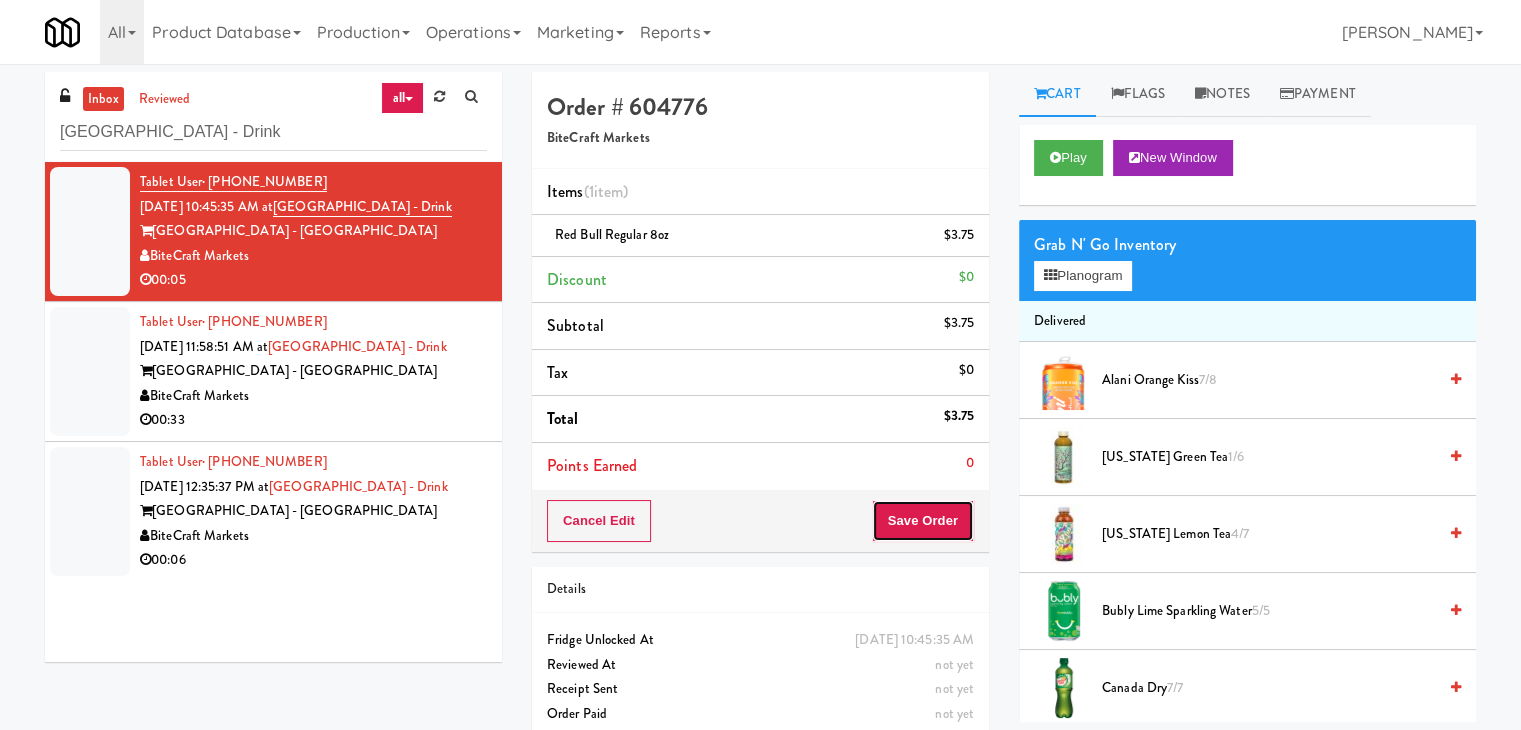 click on "Save Order" at bounding box center [923, 521] 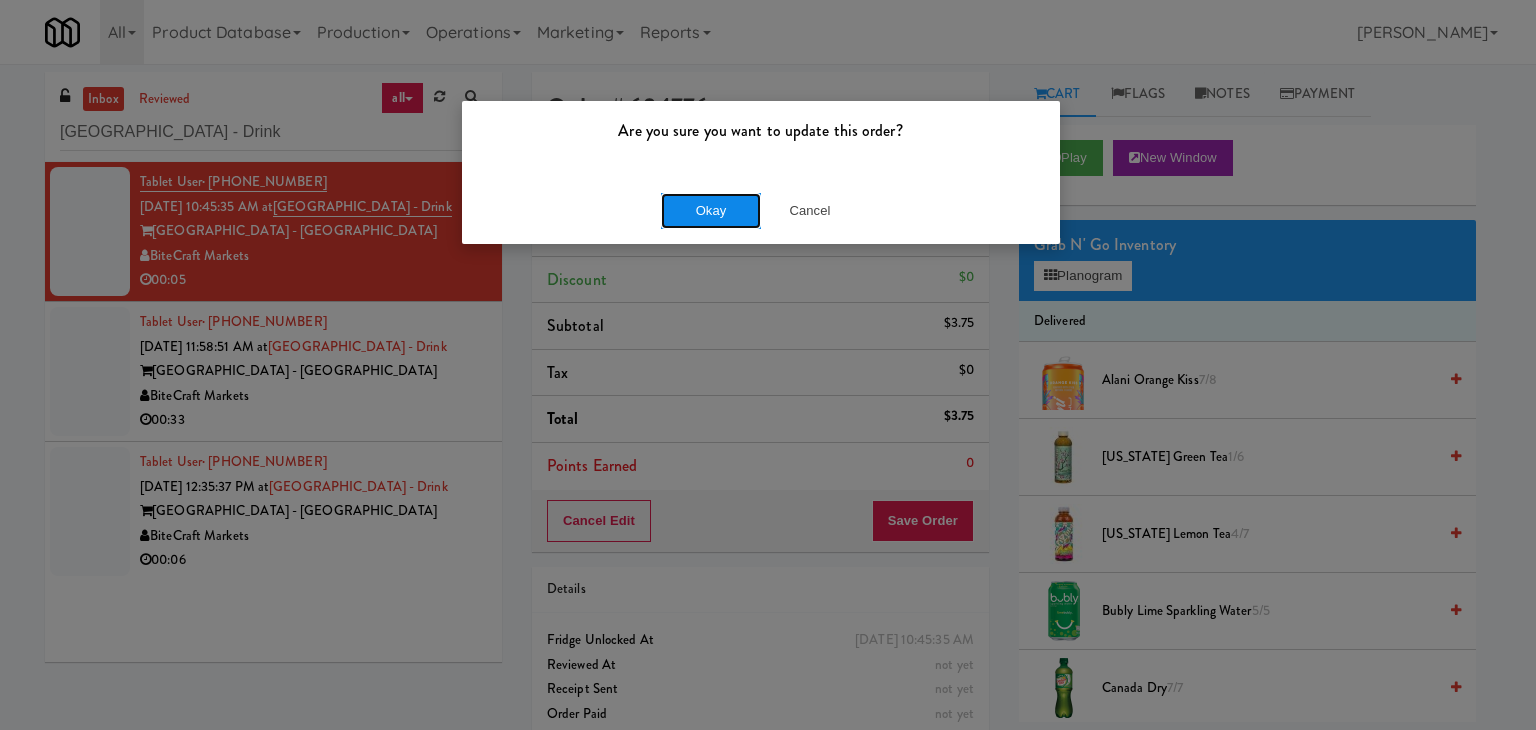 click on "Okay" at bounding box center [711, 211] 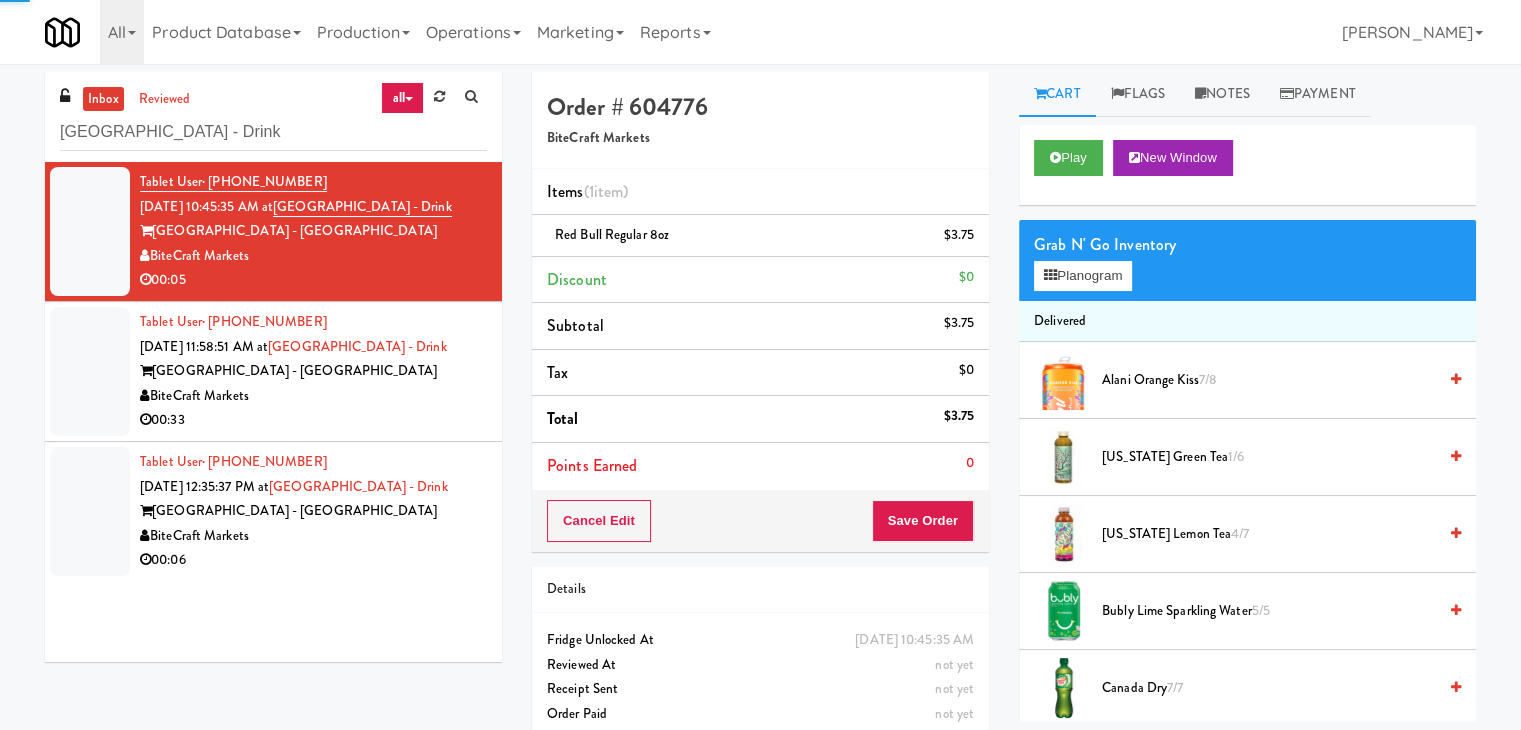 click on "00:33" at bounding box center [313, 420] 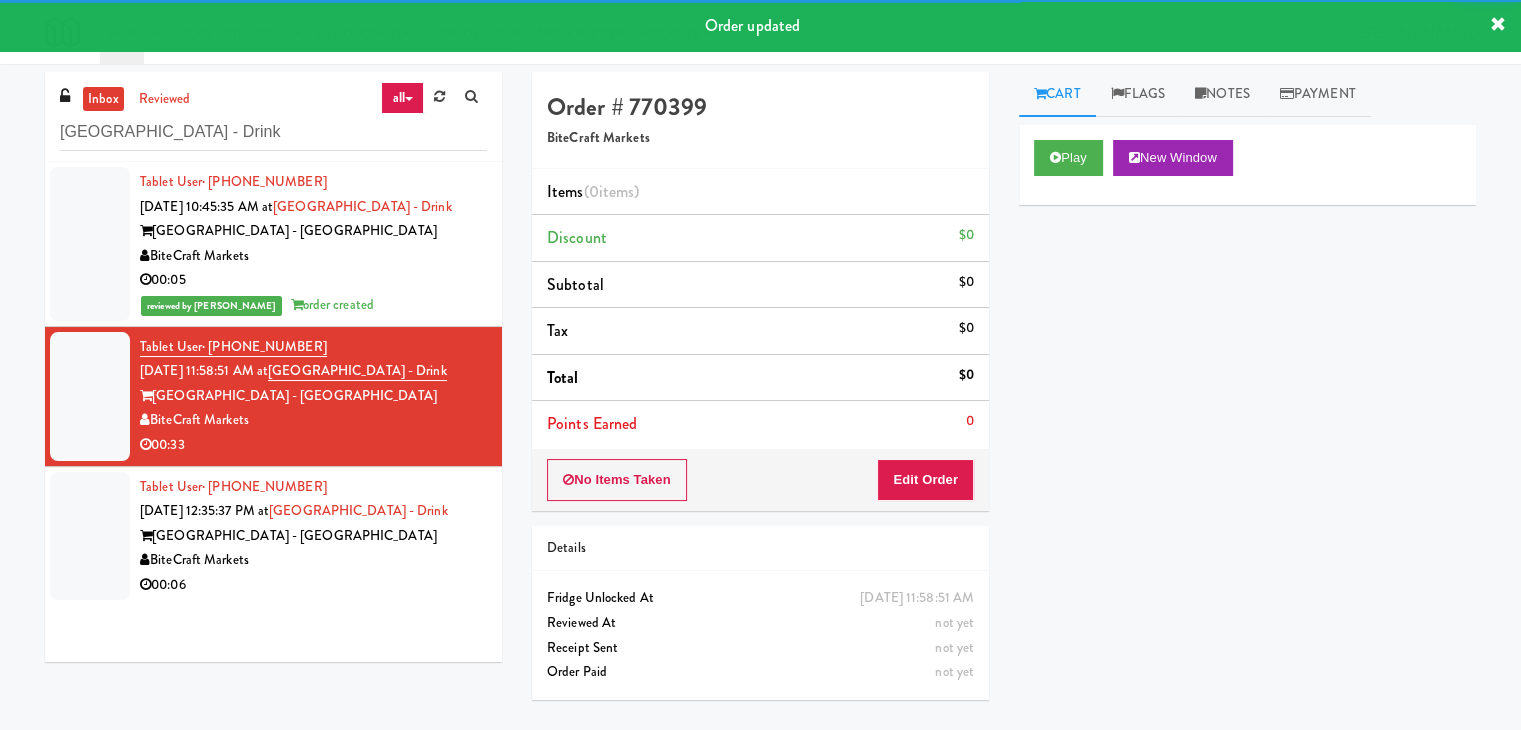 click on "Tablet User  · (562) 822-1418 [DATE] 12:35:37 PM at  [GEOGRAPHIC_DATA] - [GEOGRAPHIC_DATA] - [GEOGRAPHIC_DATA] Markets  00:06" at bounding box center [273, 536] 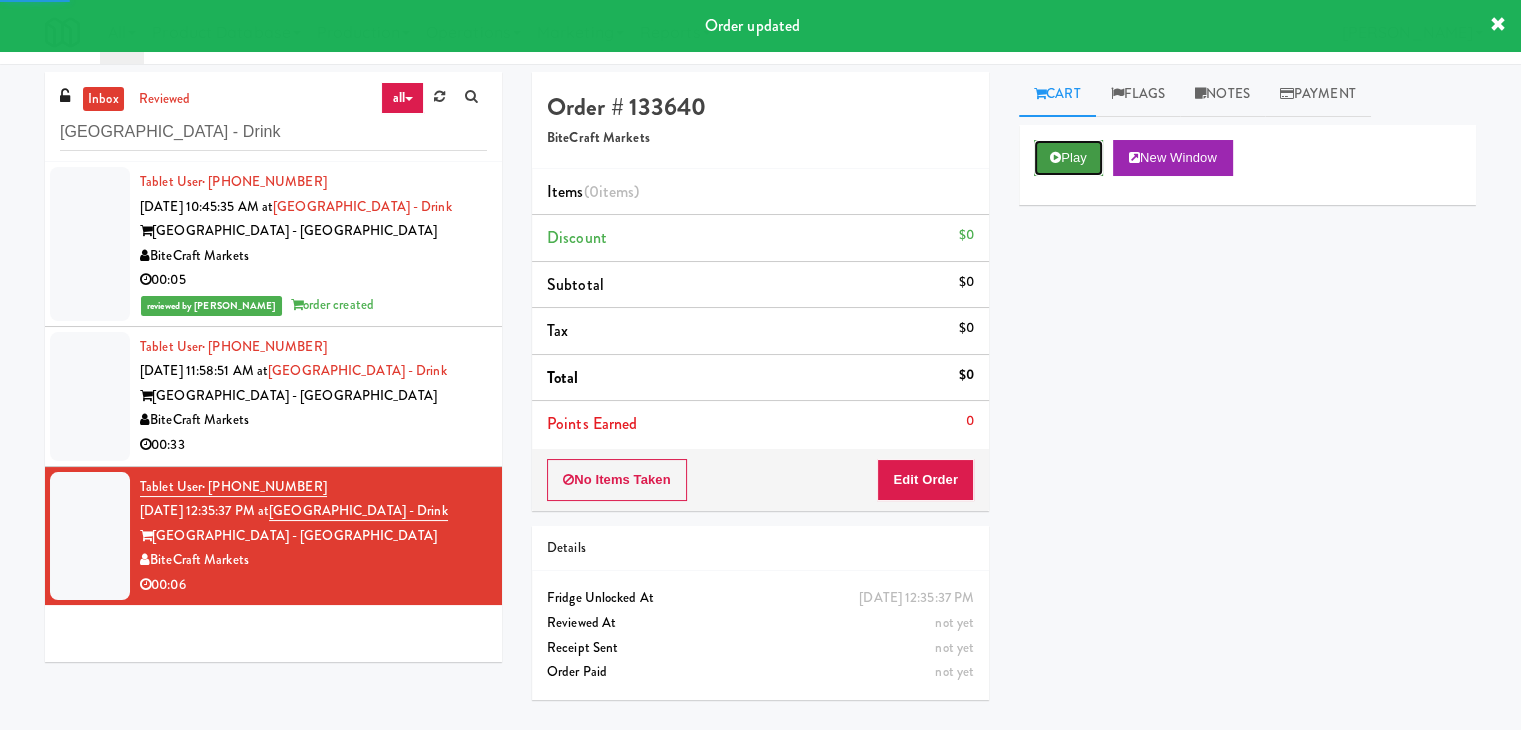 click at bounding box center (1055, 157) 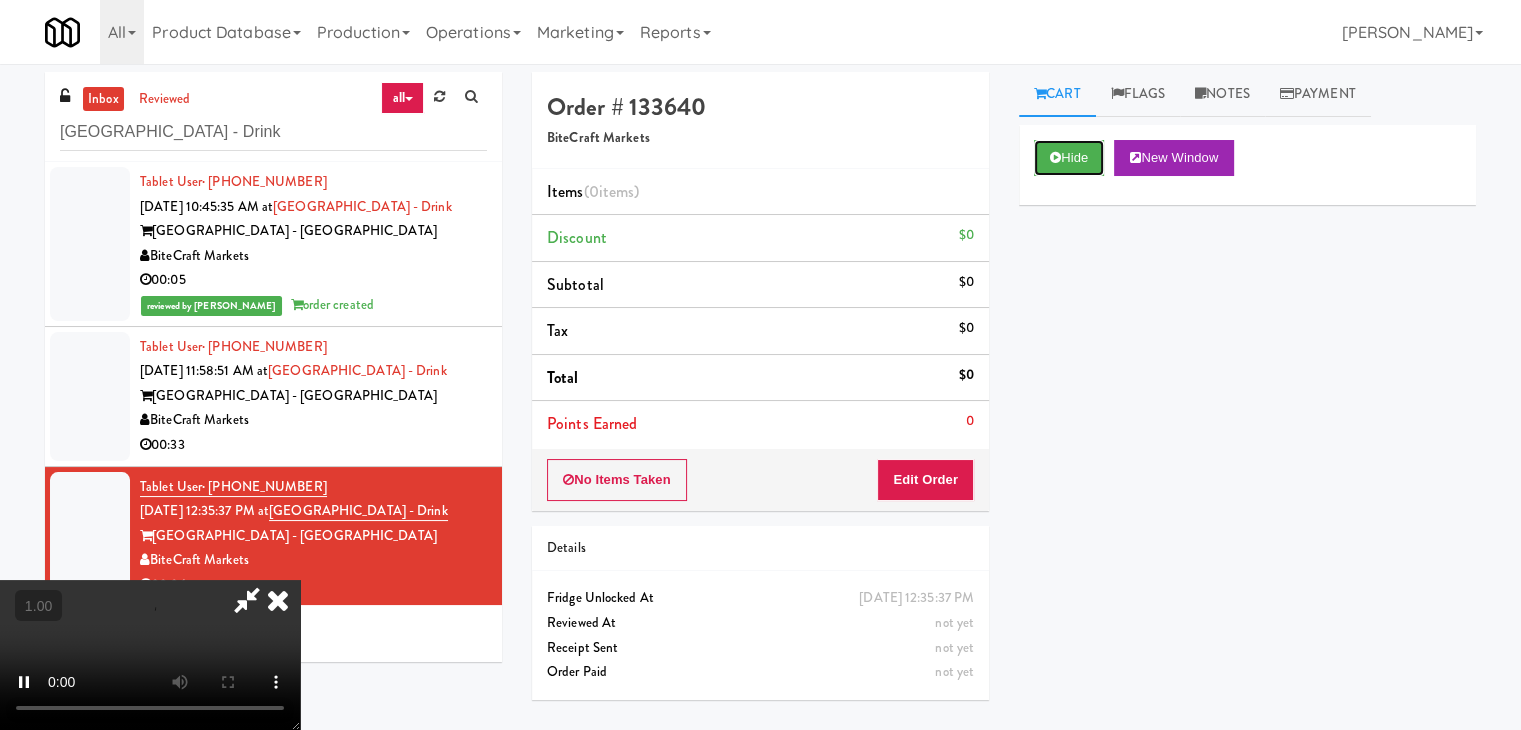 type 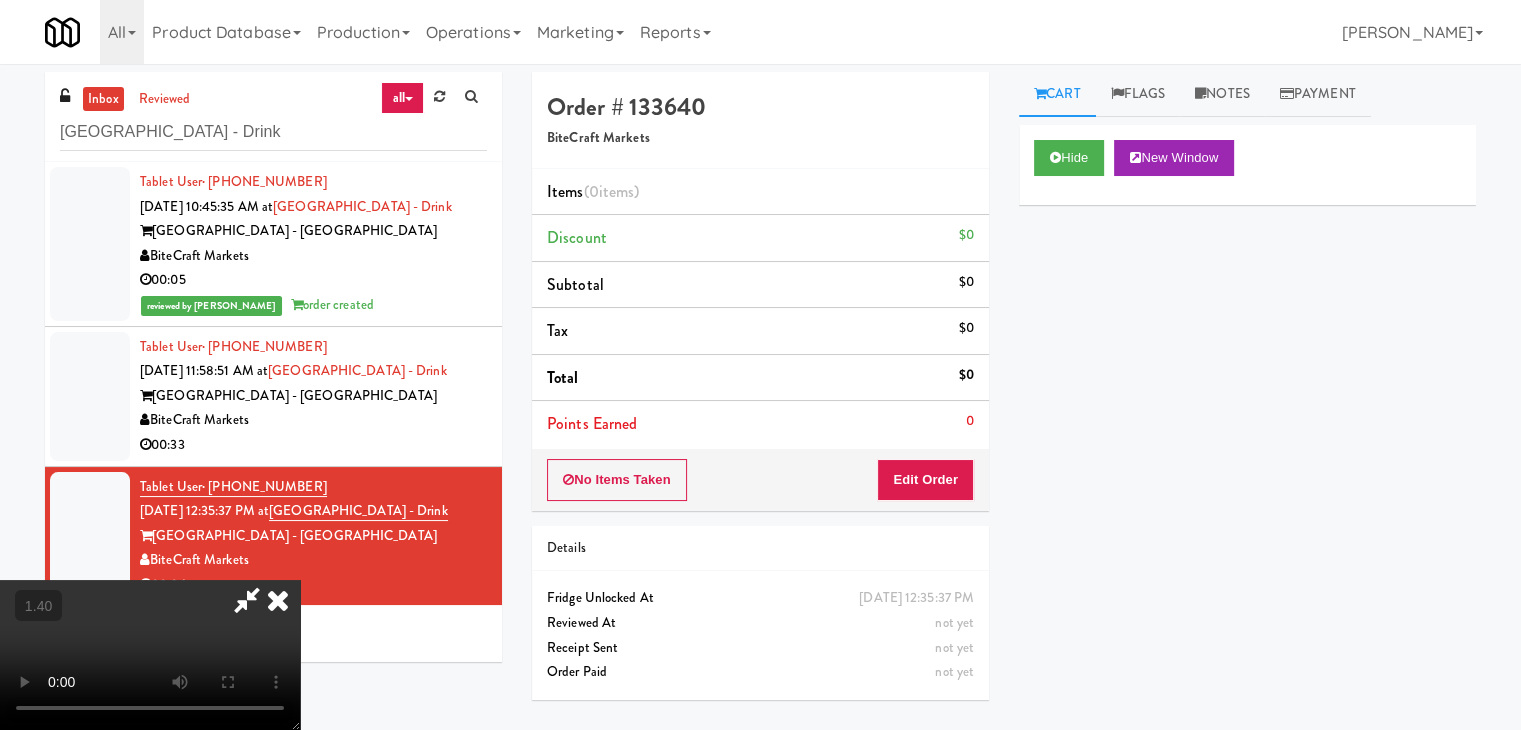 click at bounding box center (150, 655) 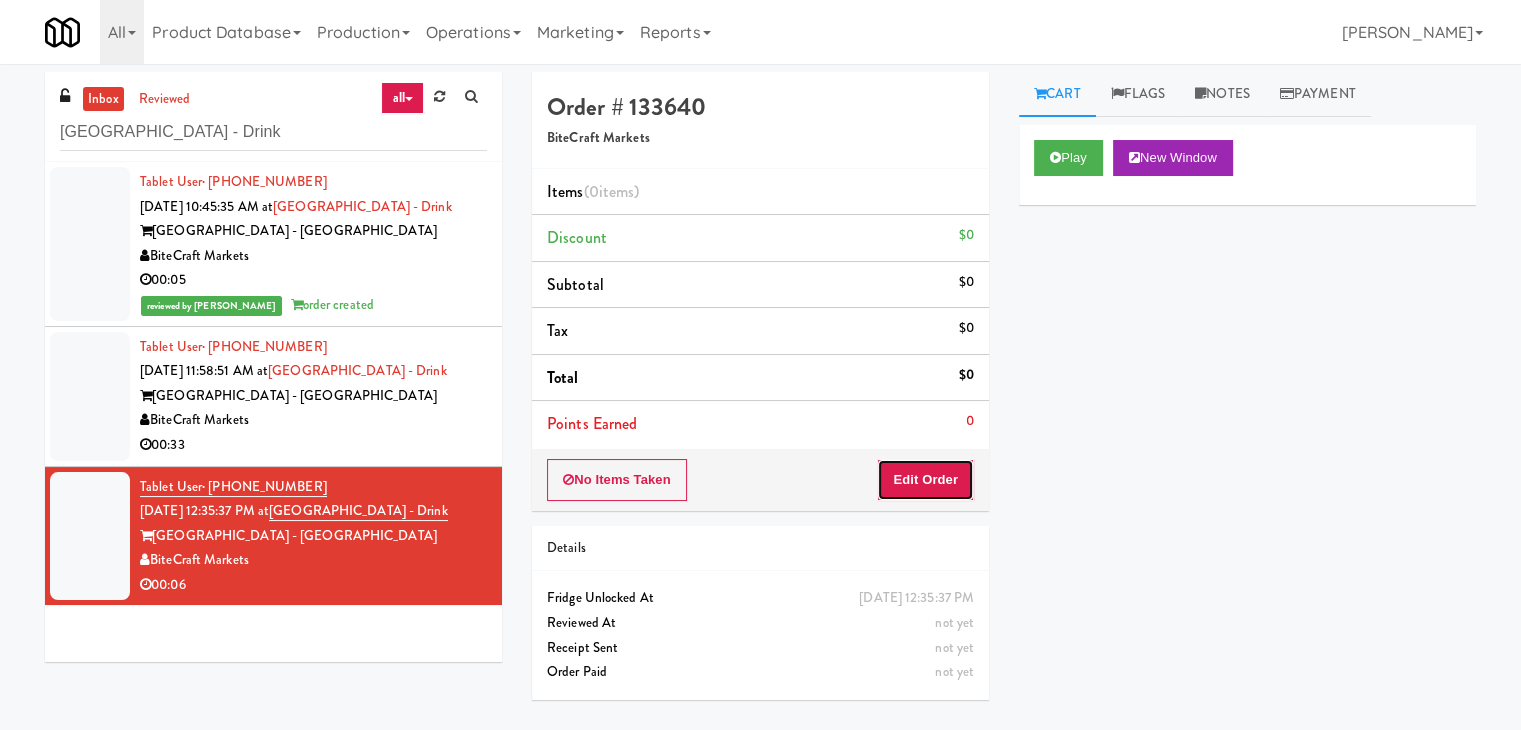 click on "Edit Order" at bounding box center [925, 480] 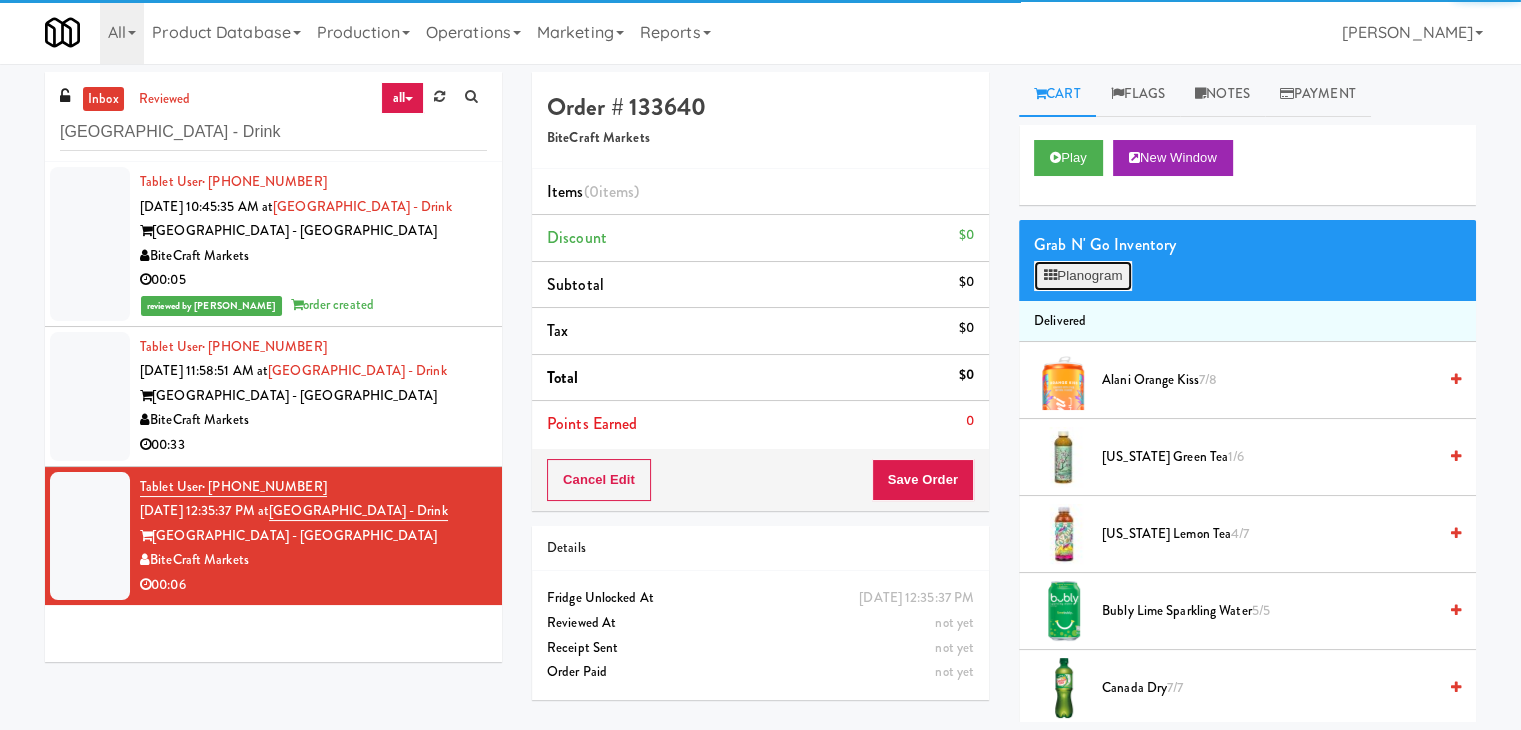 click on "Planogram" at bounding box center (1083, 276) 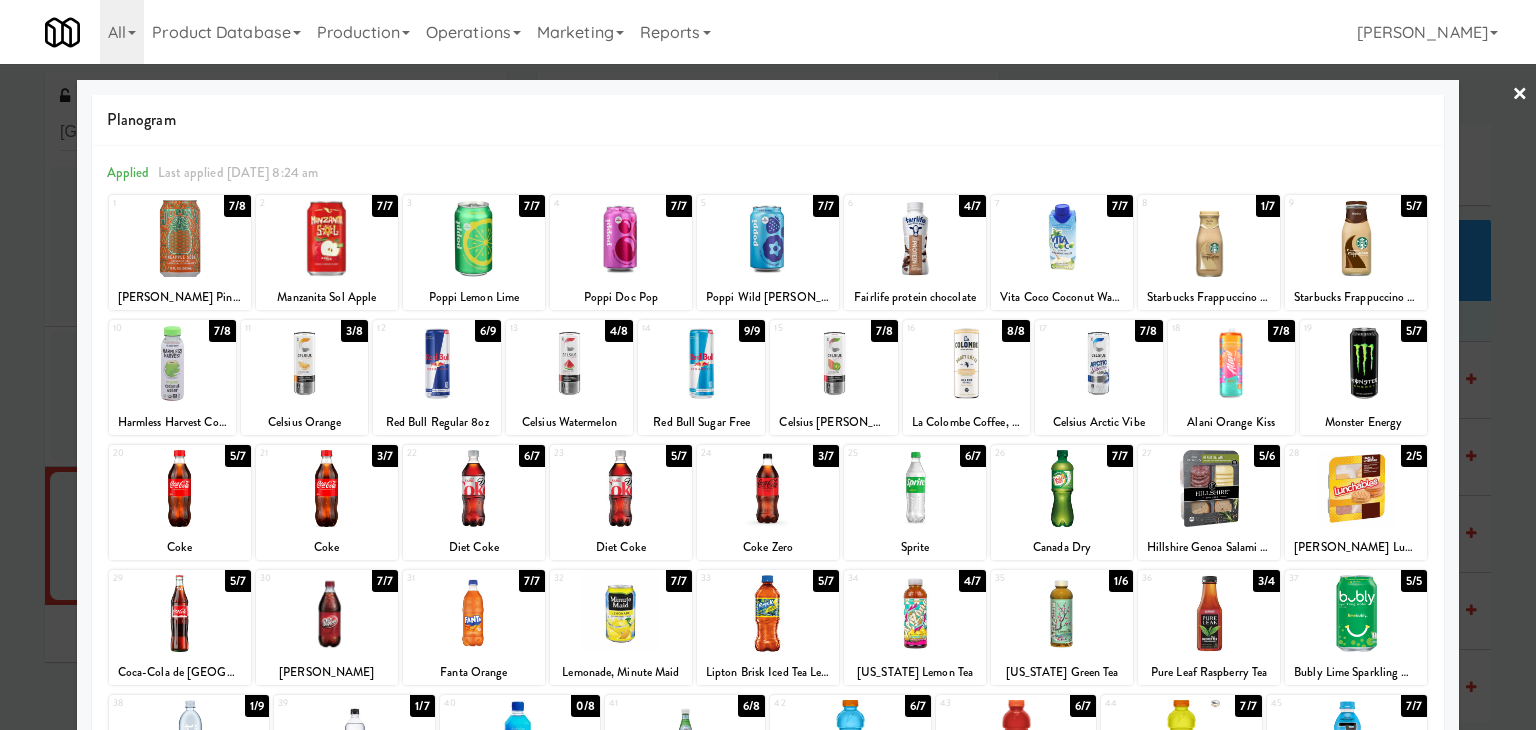 click at bounding box center [1231, 363] 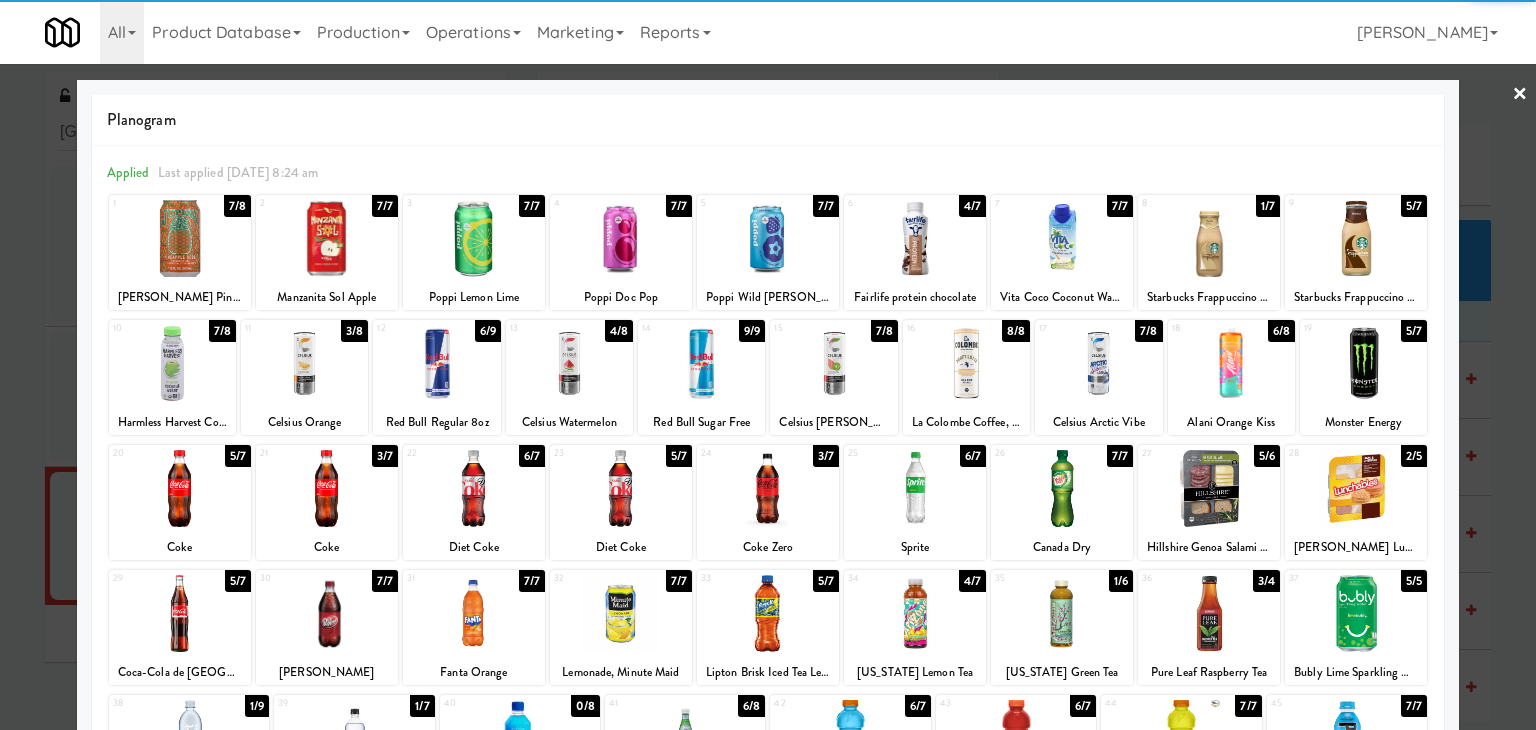 click on "×" at bounding box center (1520, 95) 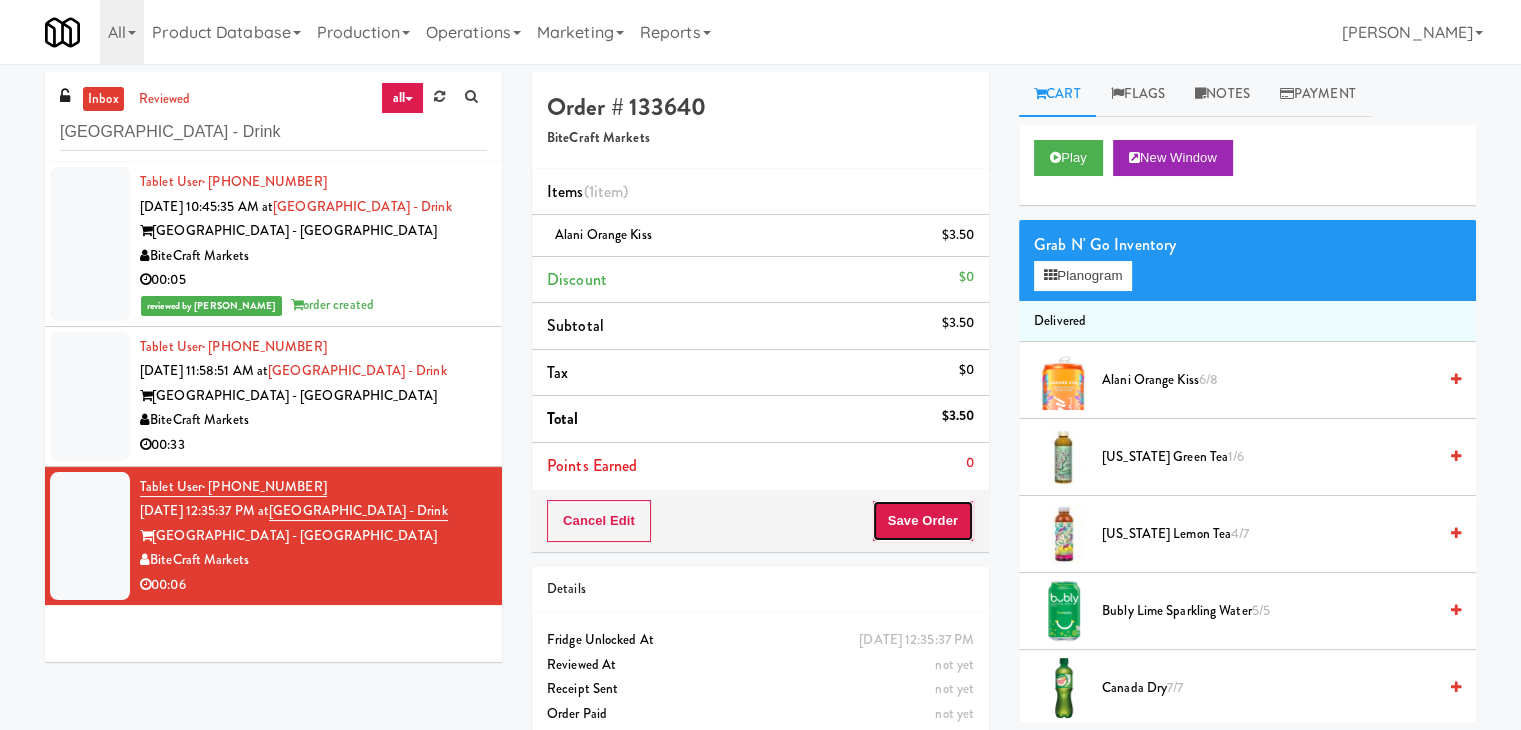 click on "Save Order" at bounding box center [923, 521] 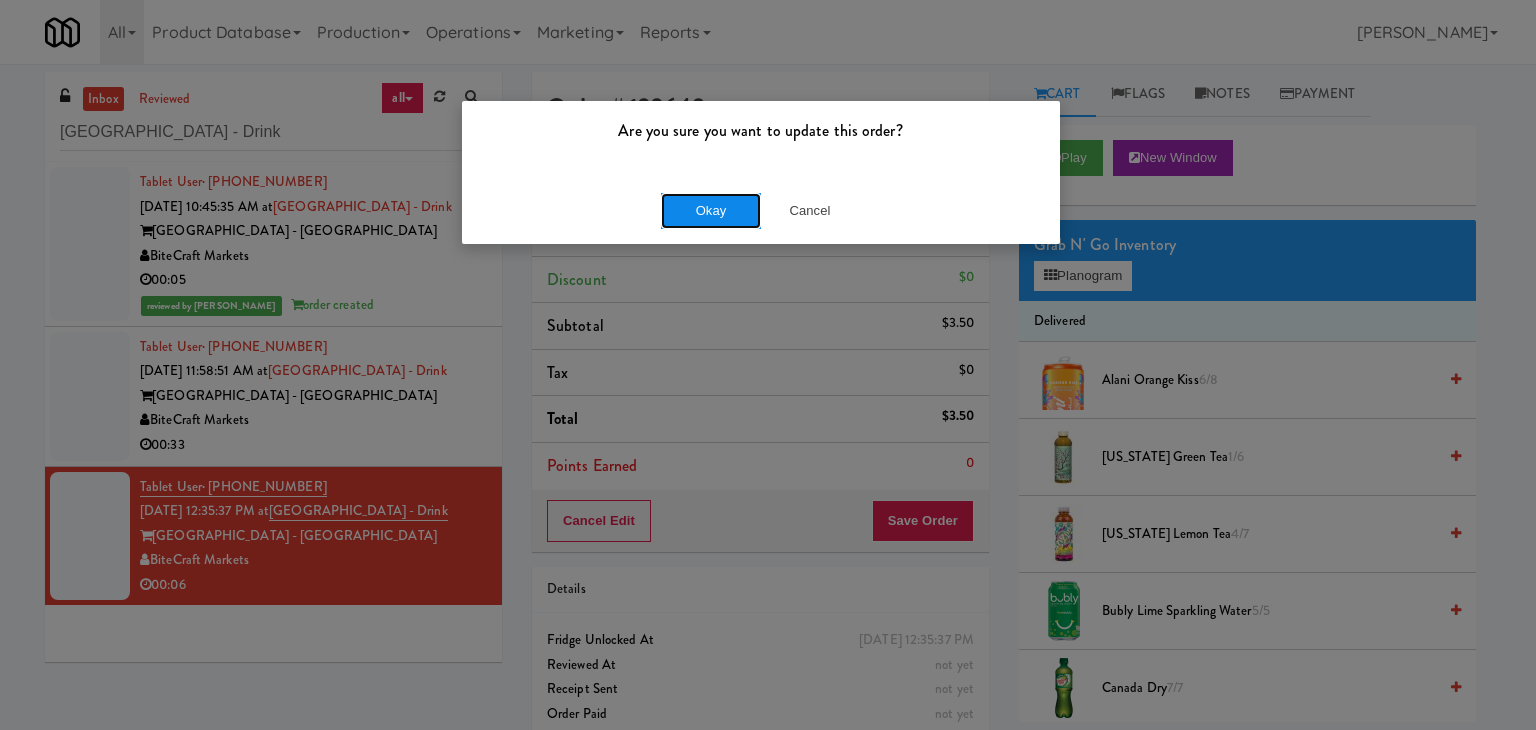 click on "Okay" at bounding box center [711, 211] 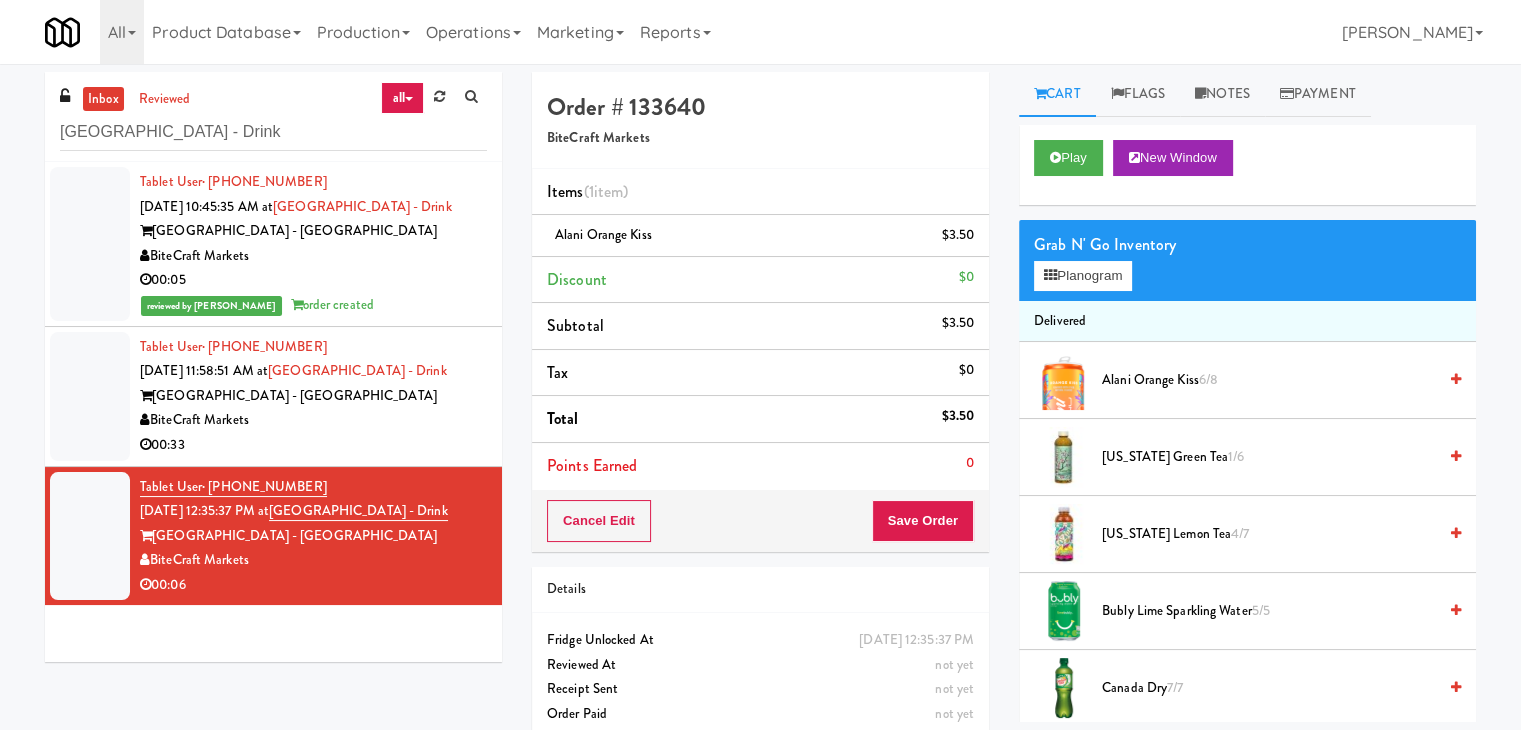 click on "00:33" at bounding box center (313, 445) 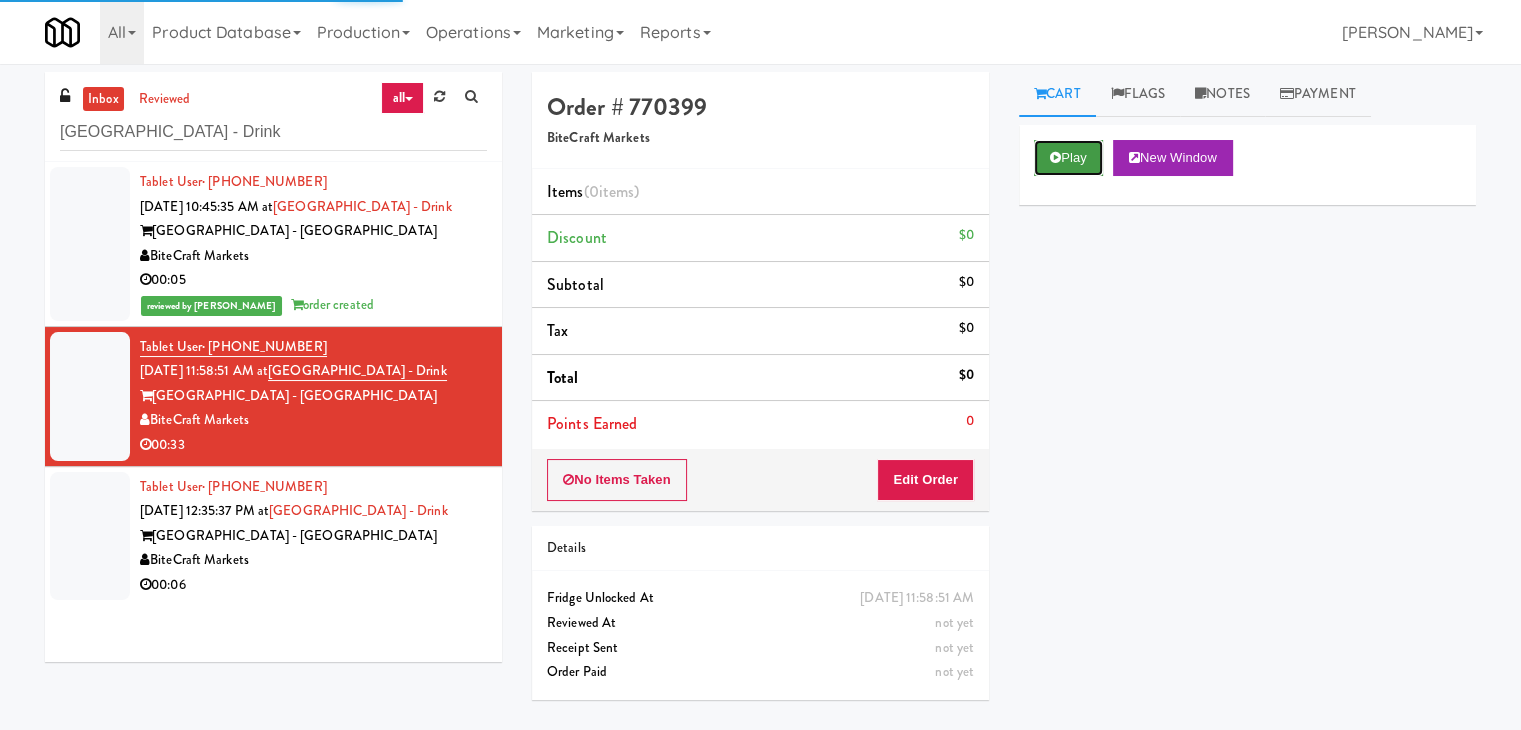 click at bounding box center [1055, 157] 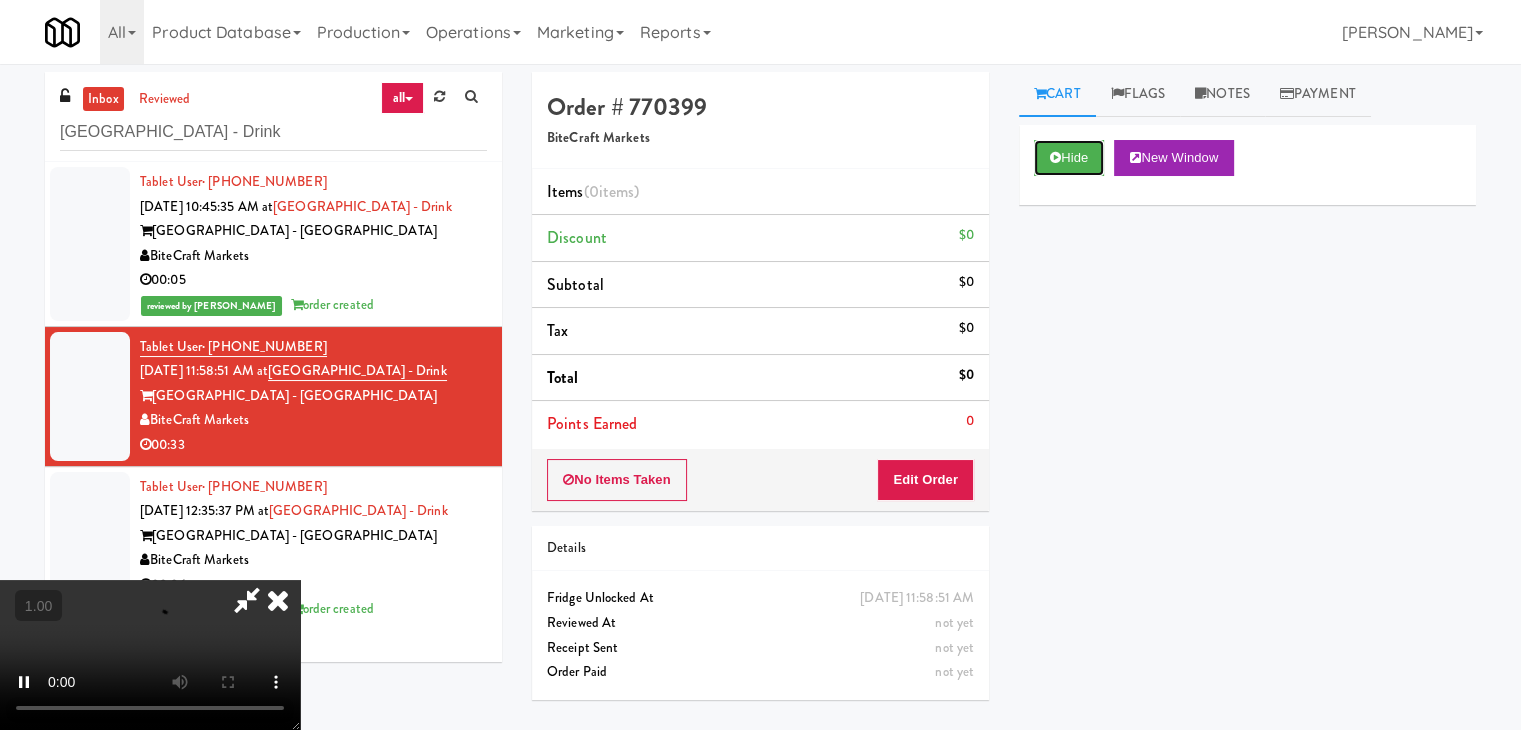 type 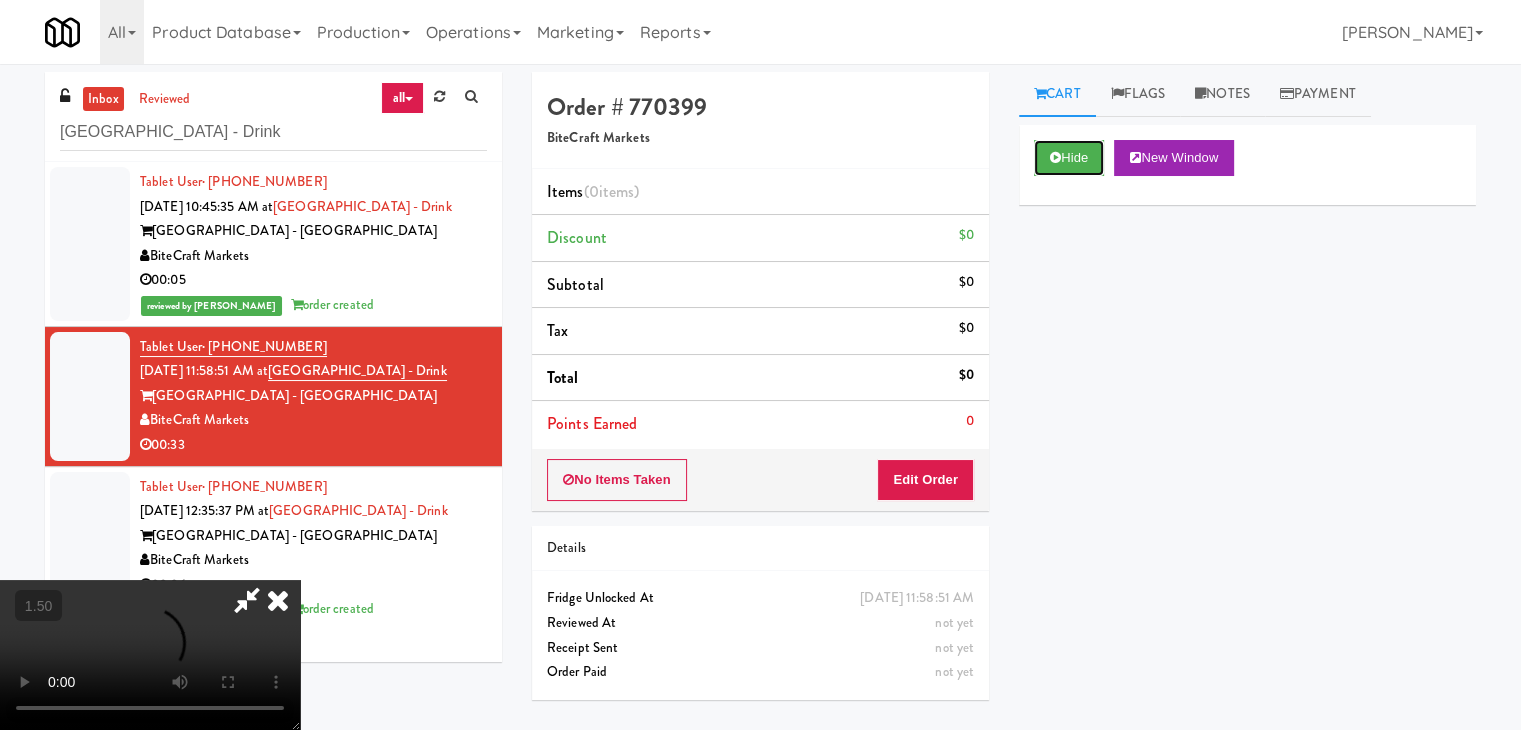 scroll, scrollTop: 0, scrollLeft: 0, axis: both 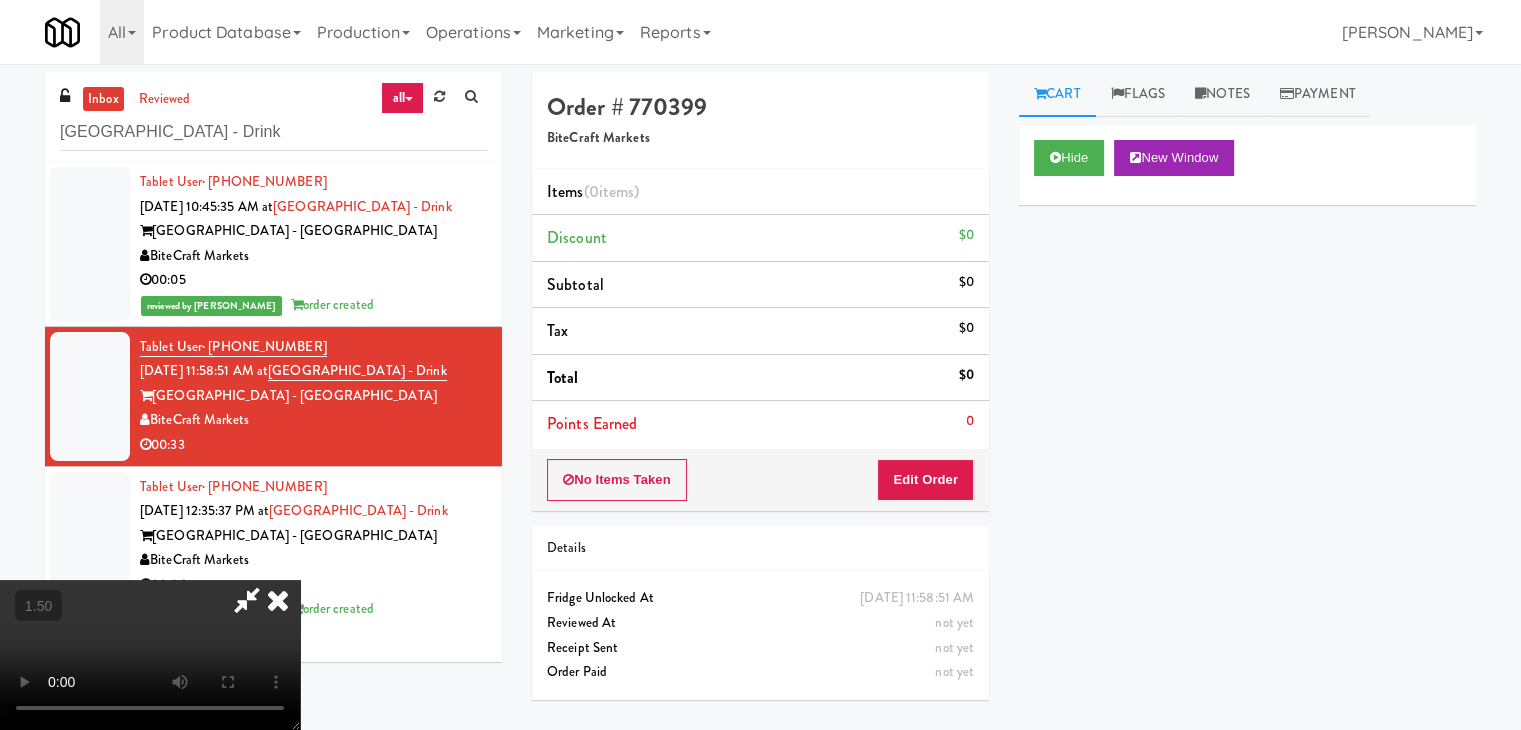 click at bounding box center (278, 600) 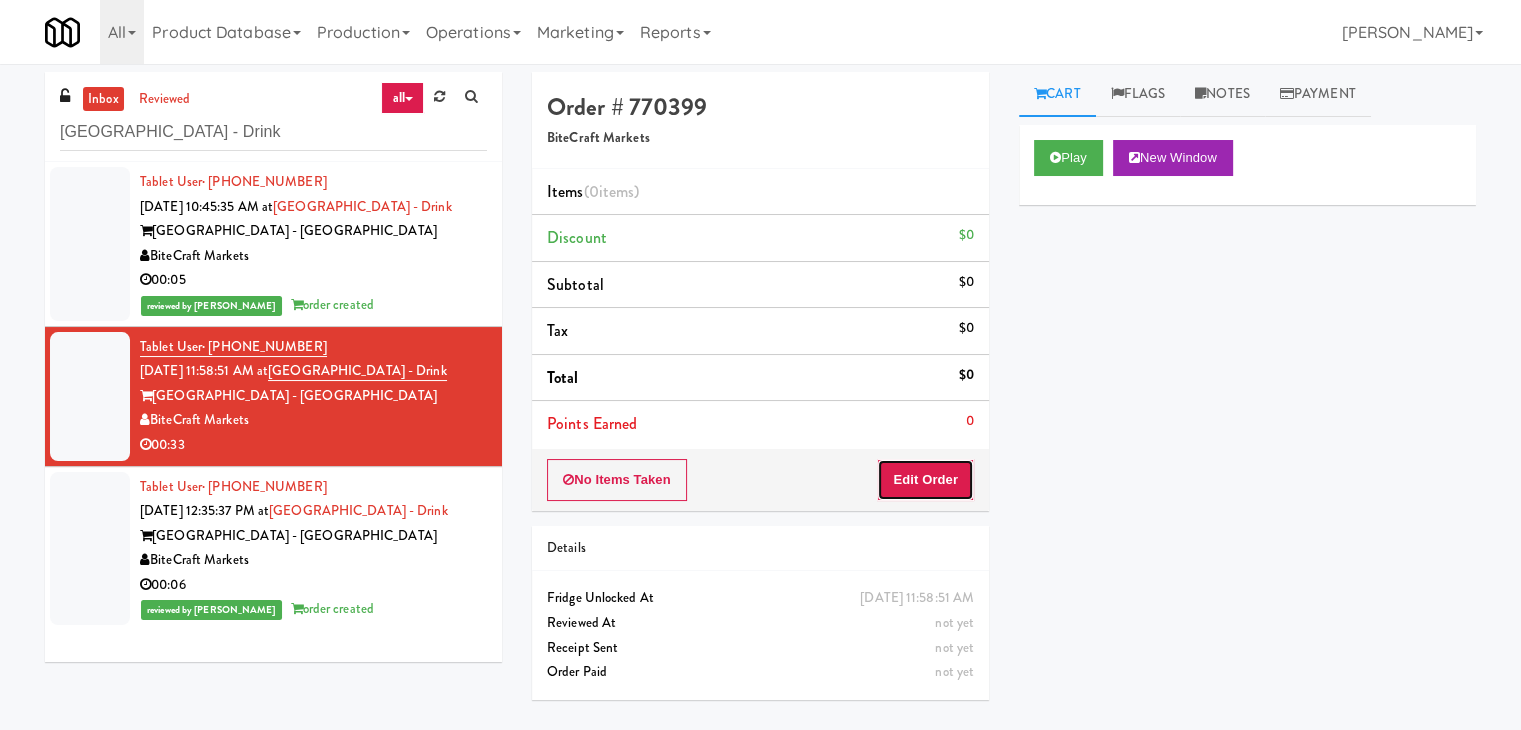 click on "Edit Order" at bounding box center [925, 480] 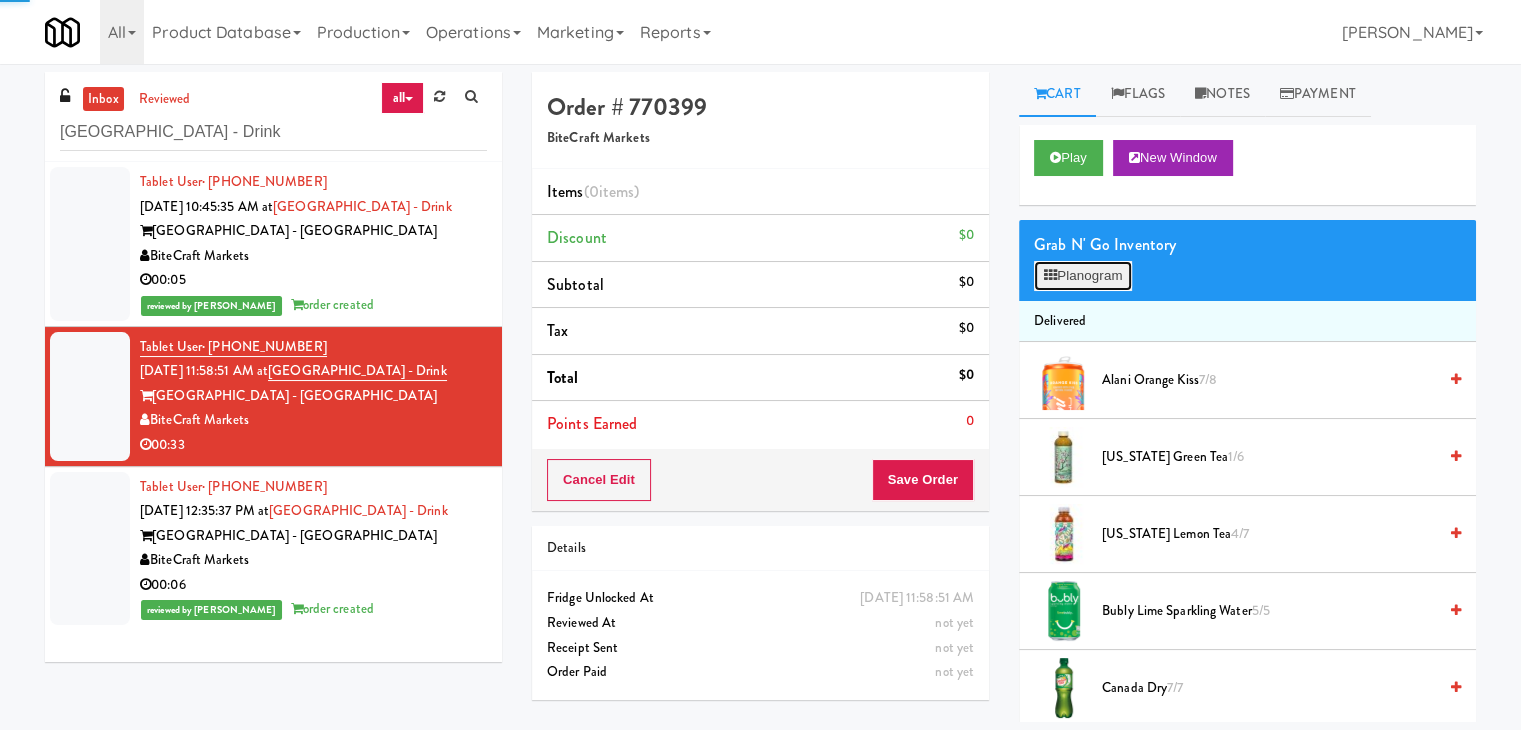 click on "Planogram" at bounding box center [1083, 276] 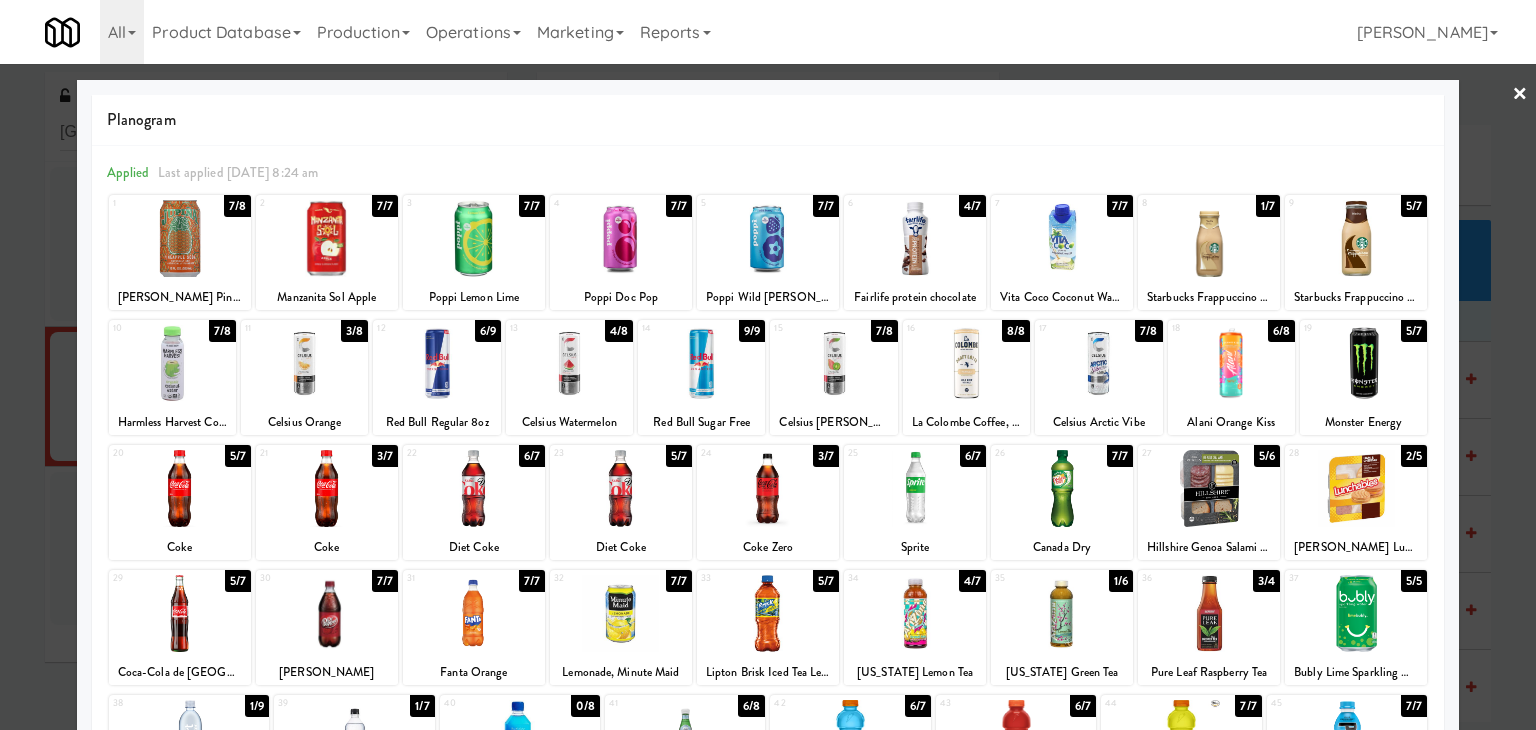 click at bounding box center (304, 363) 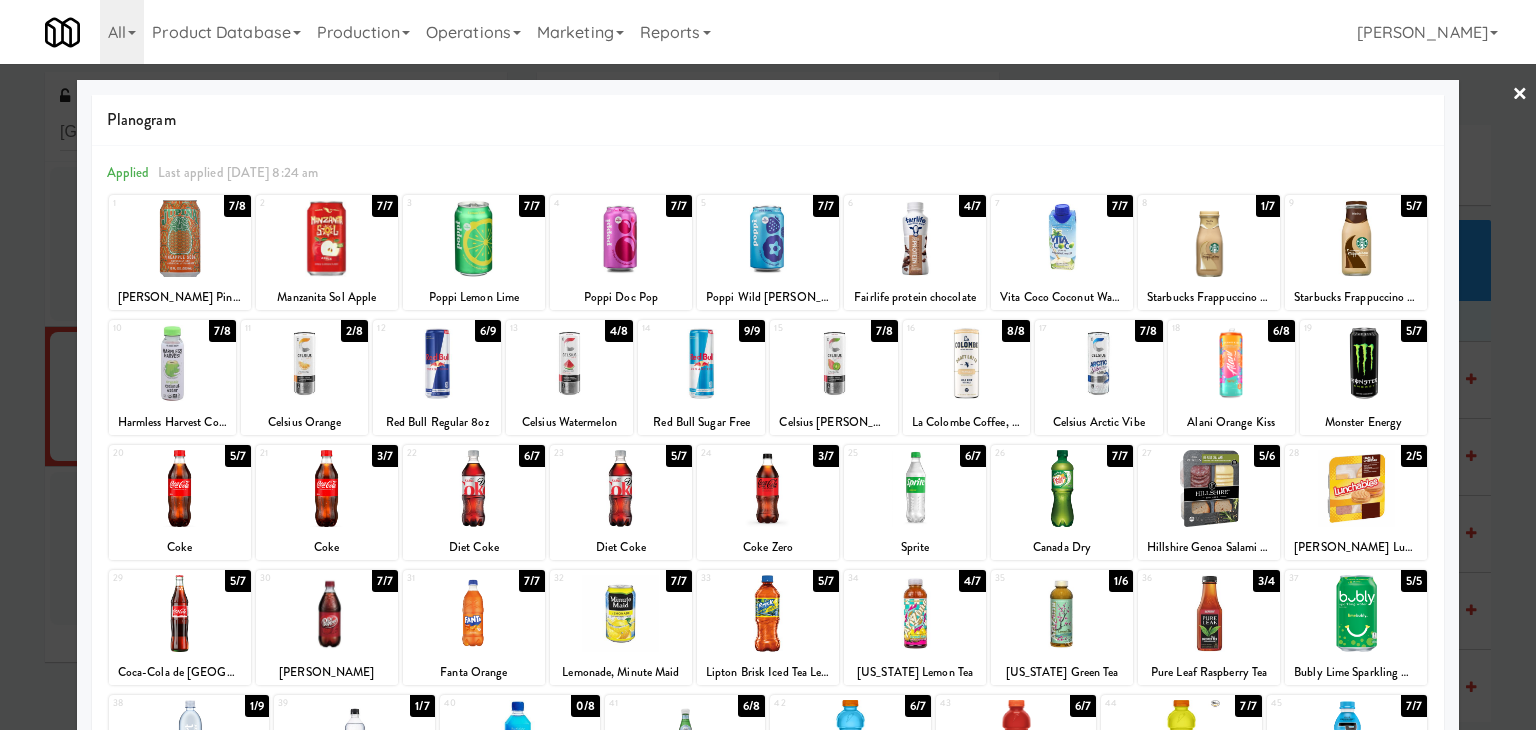 click at bounding box center [701, 363] 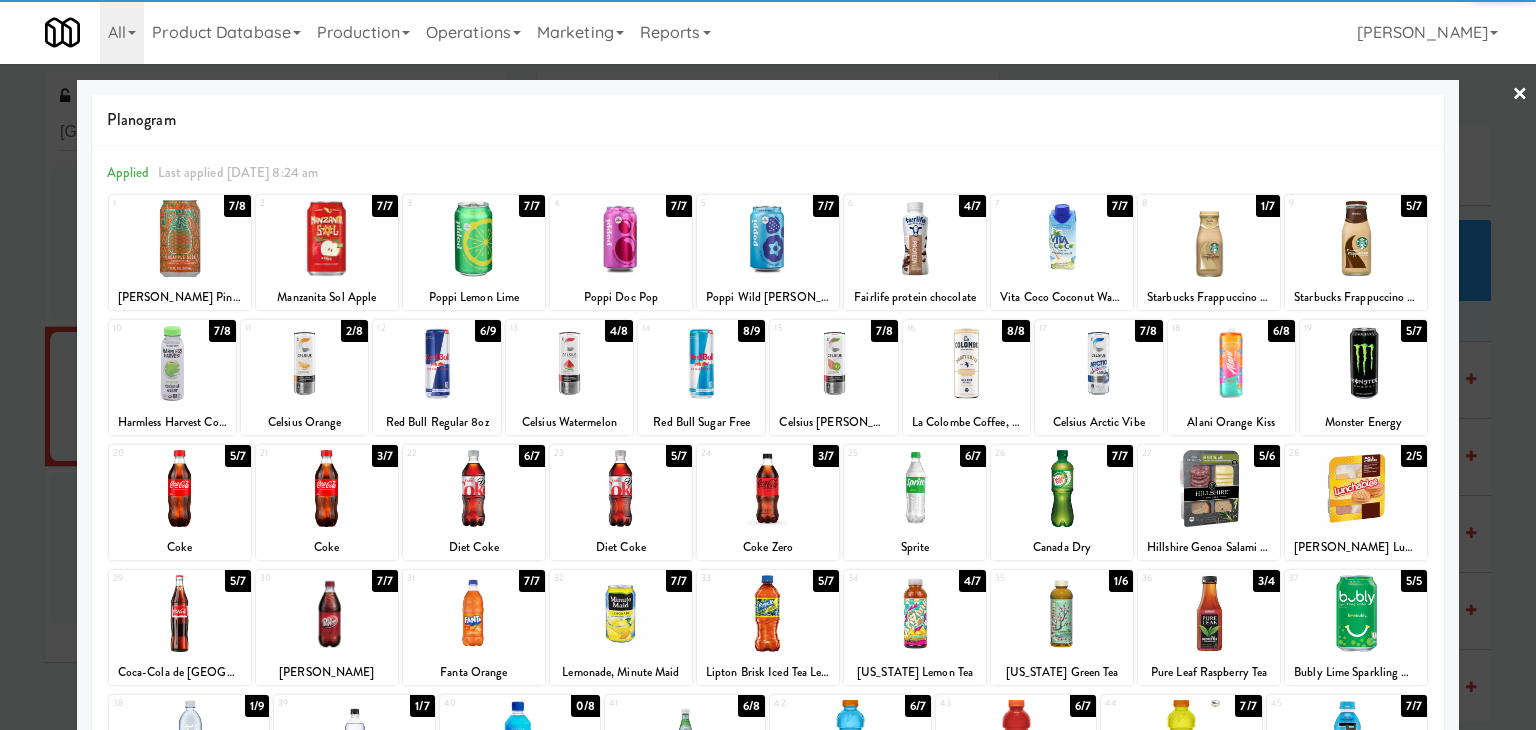 click at bounding box center (1231, 363) 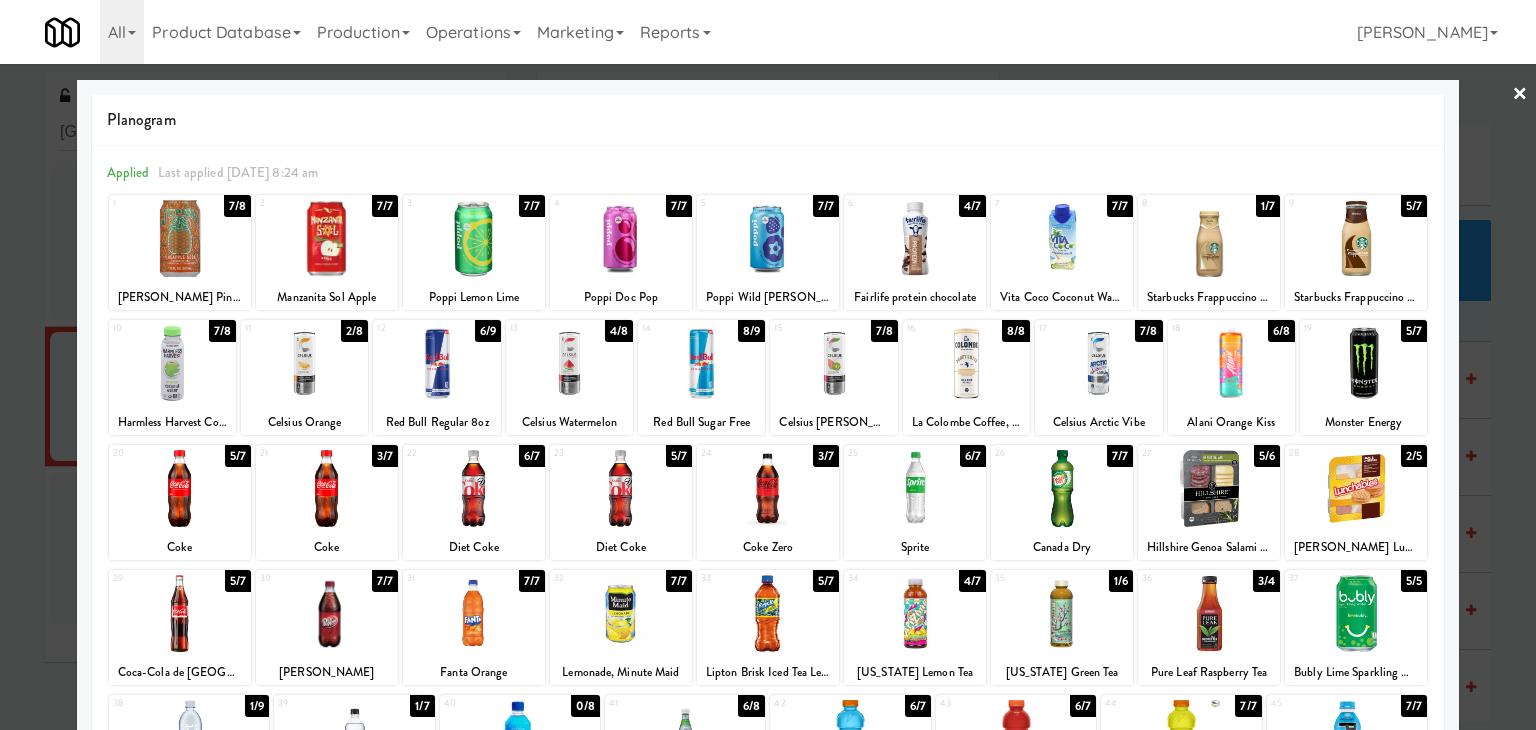 click on "×" at bounding box center (1520, 95) 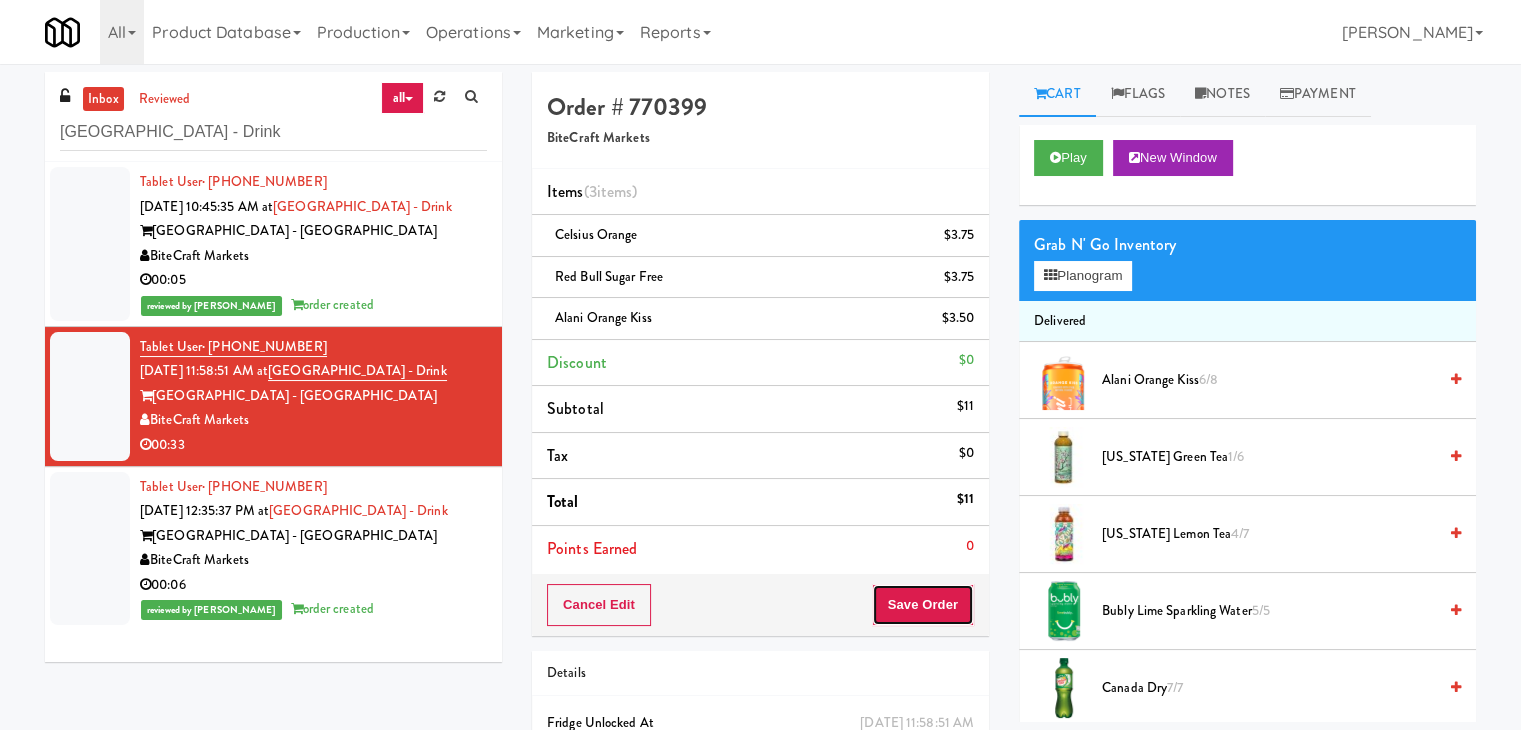 click on "Save Order" at bounding box center [923, 605] 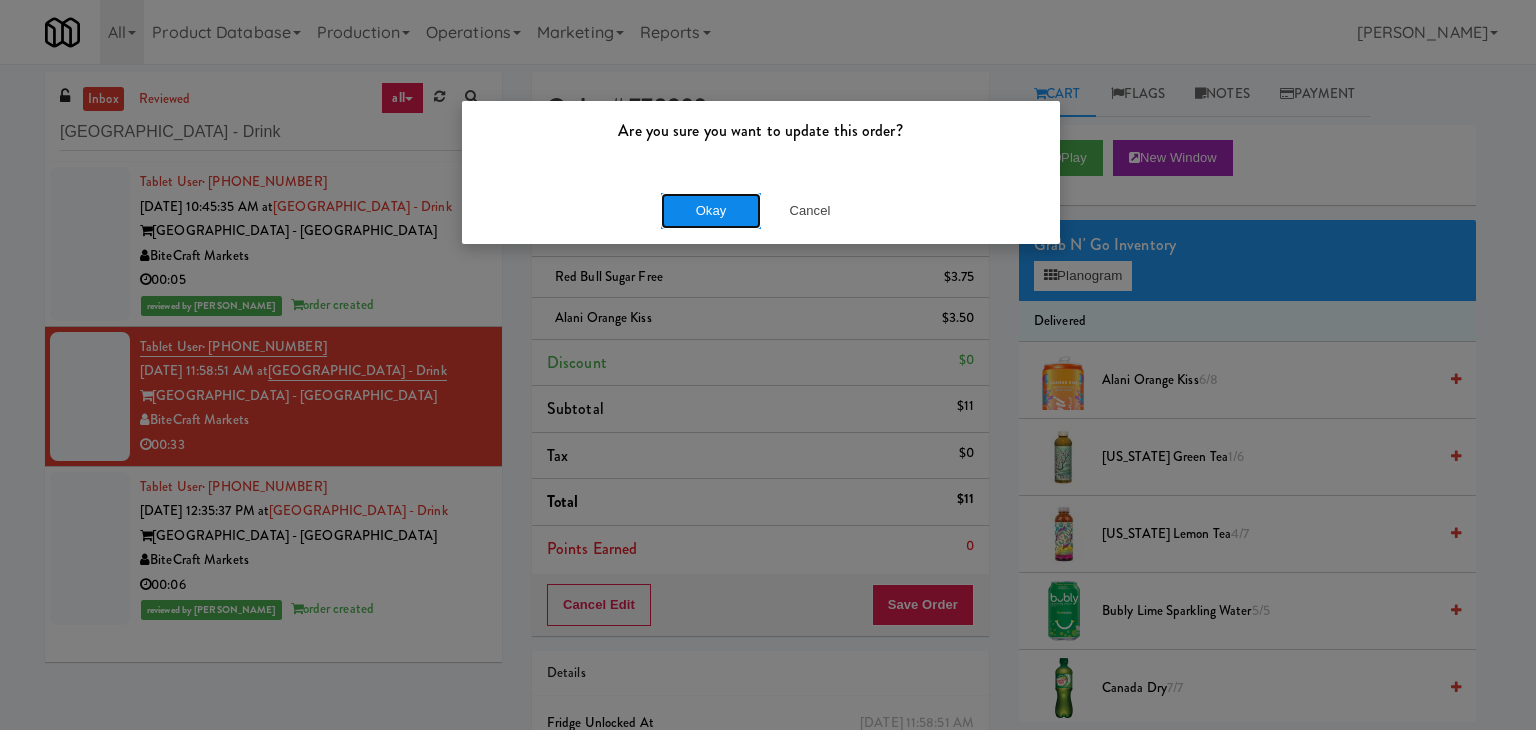 drag, startPoint x: 708, startPoint y: 216, endPoint x: 515, endPoint y: 64, distance: 245.66847 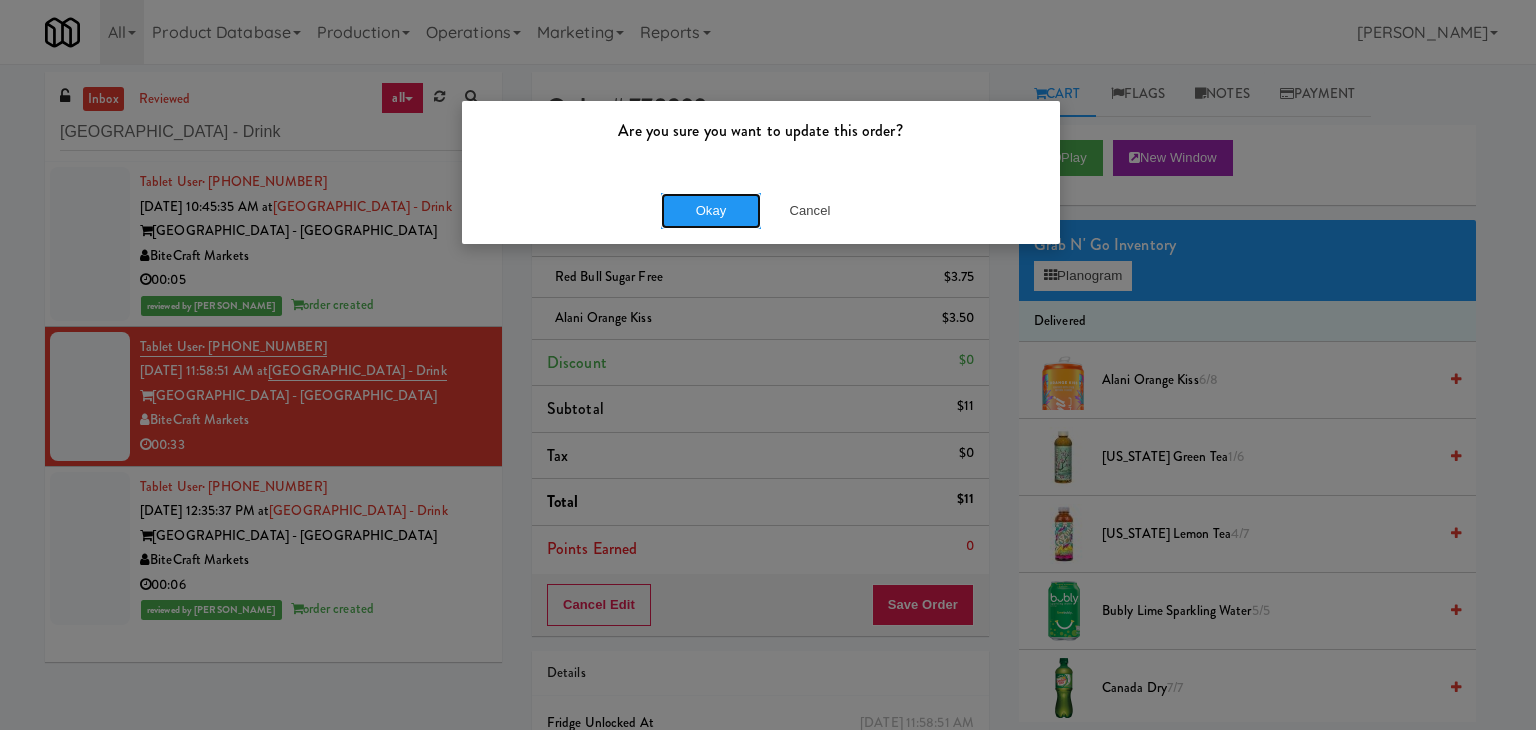 click on "Okay" at bounding box center [711, 211] 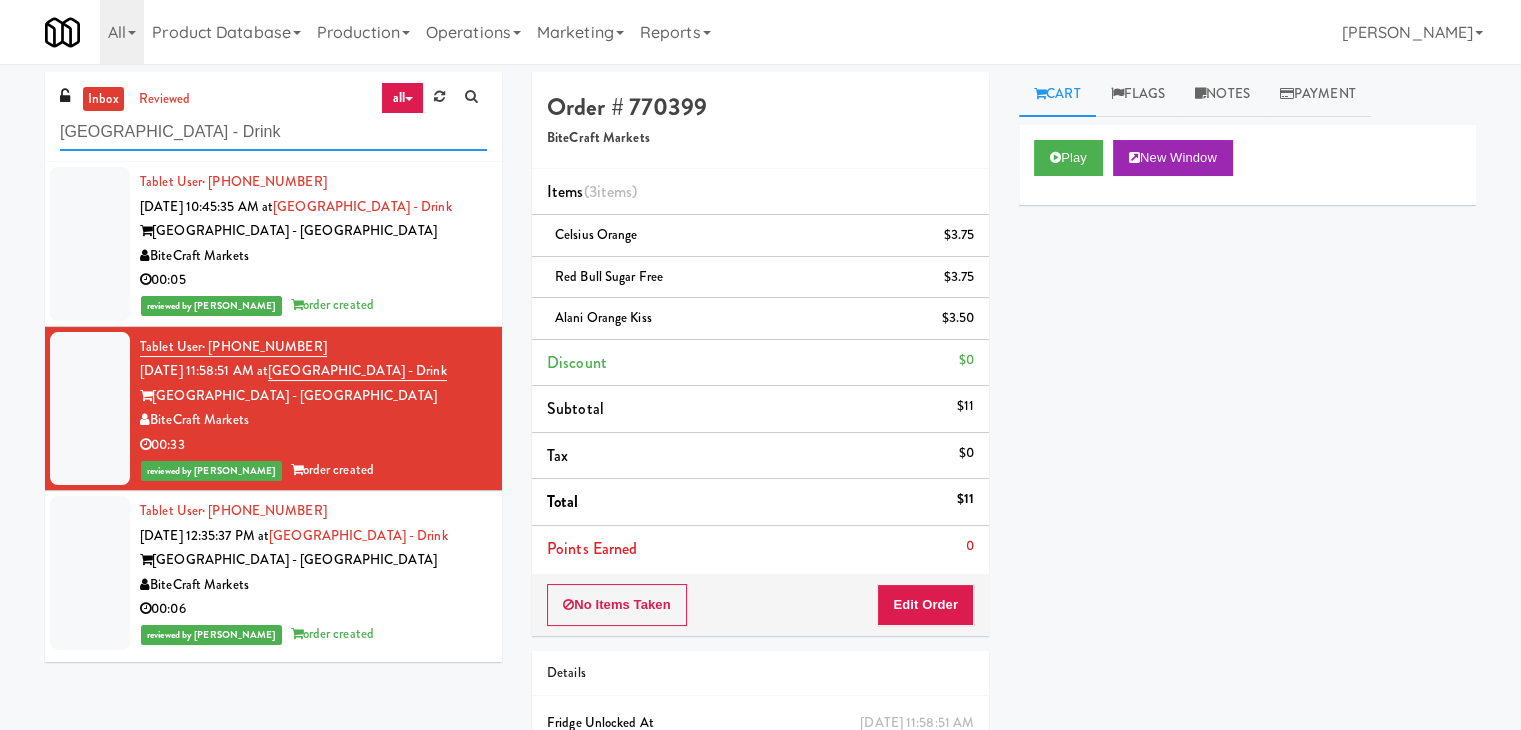 drag, startPoint x: 267, startPoint y: 139, endPoint x: 200, endPoint y: 141, distance: 67.02985 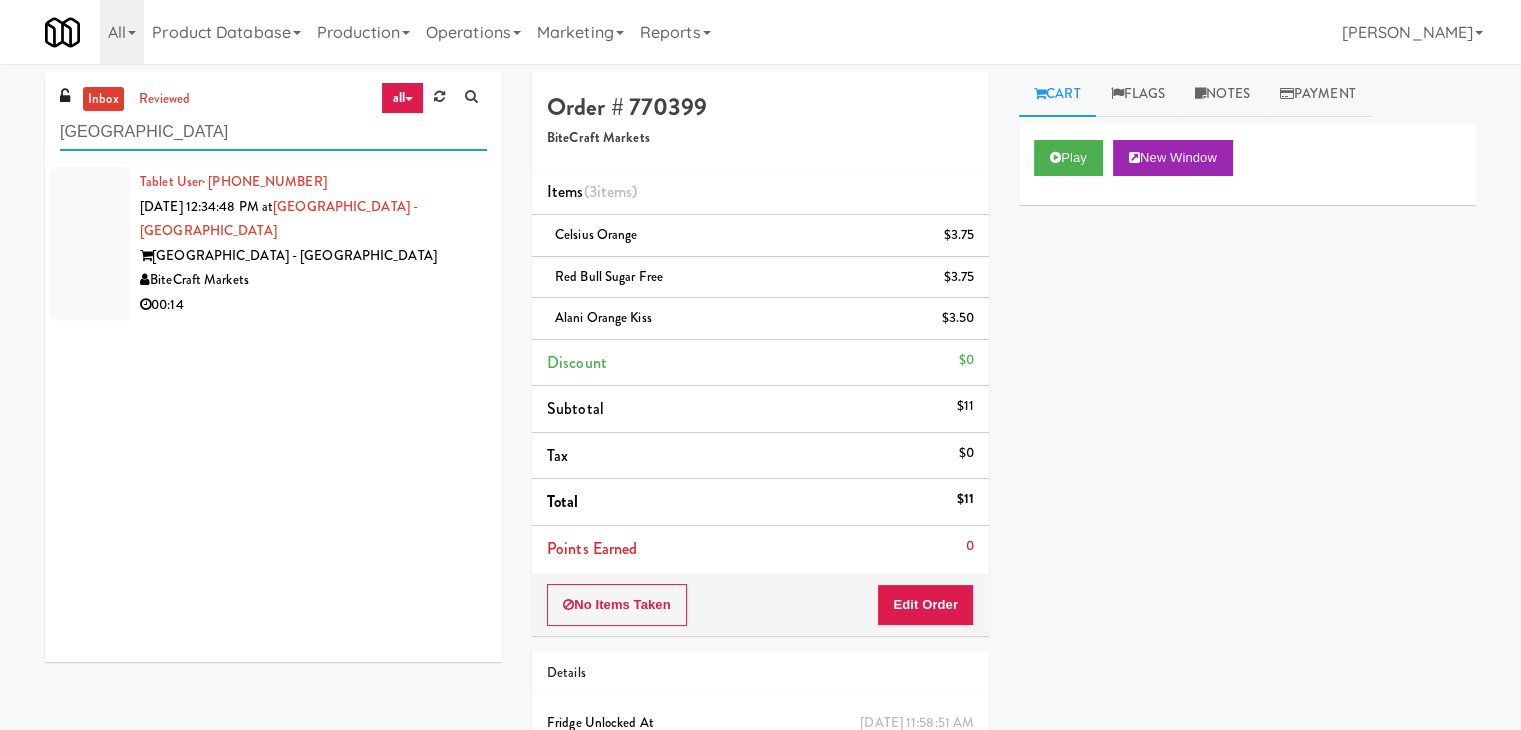 type on "[GEOGRAPHIC_DATA]" 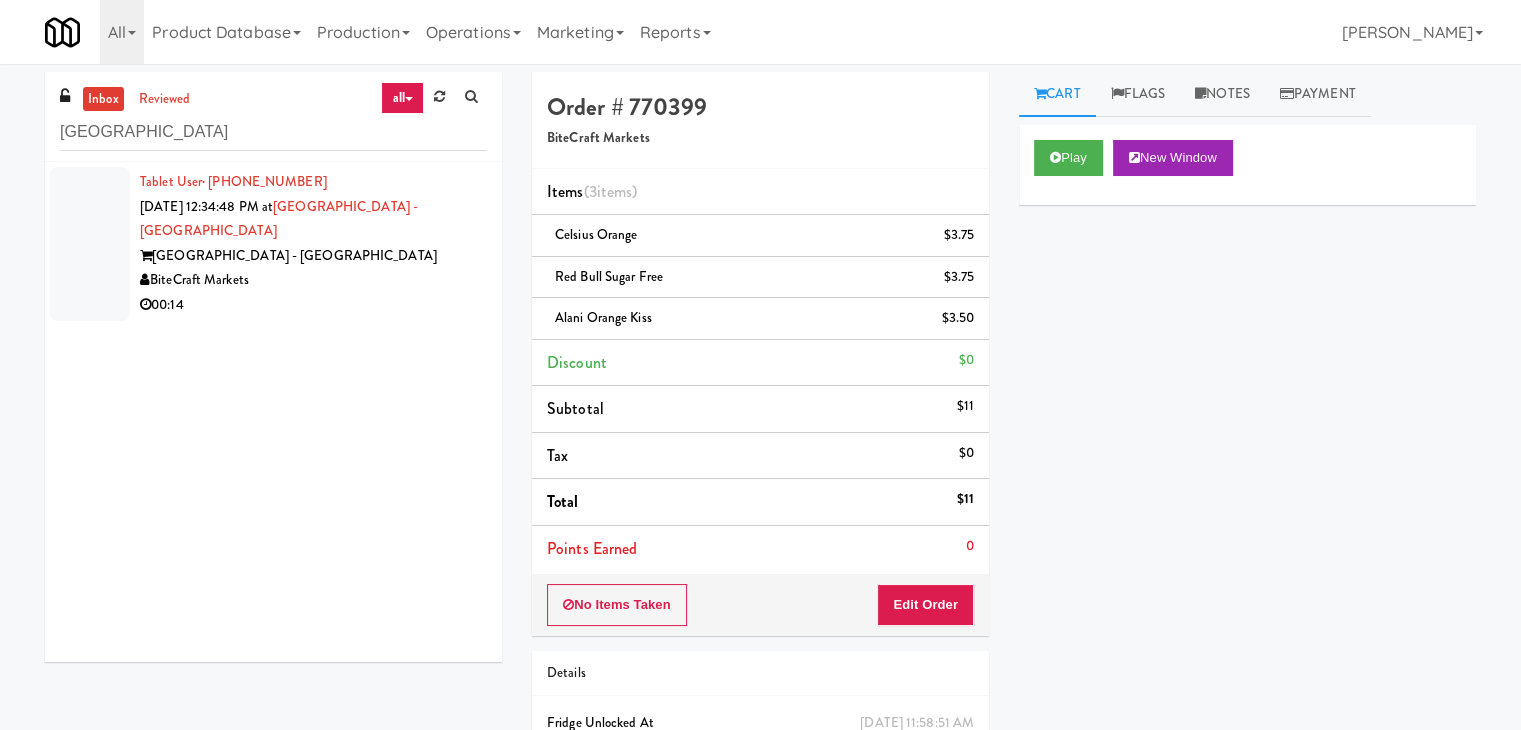 click on "BiteCraft Markets" at bounding box center (313, 280) 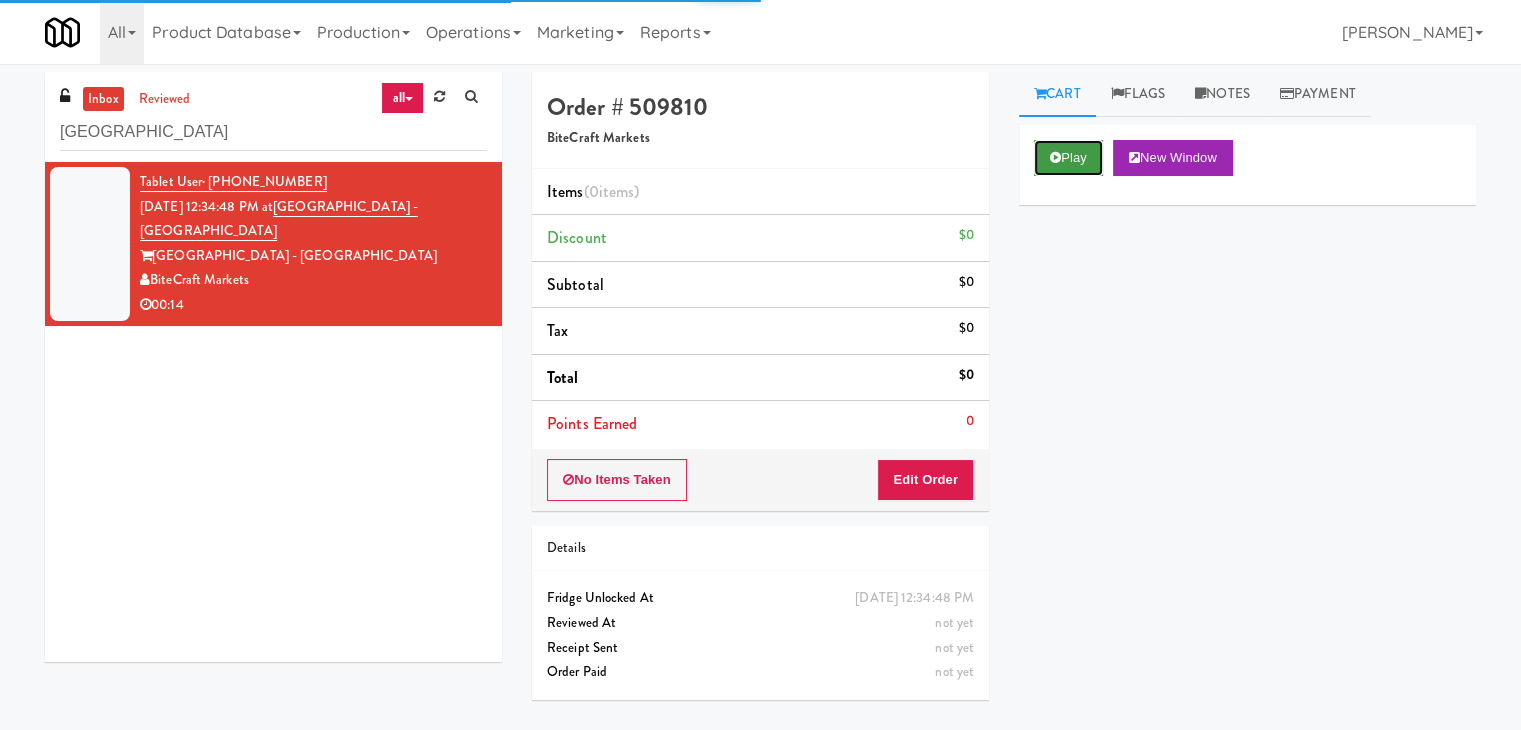 click on "Play" at bounding box center [1068, 158] 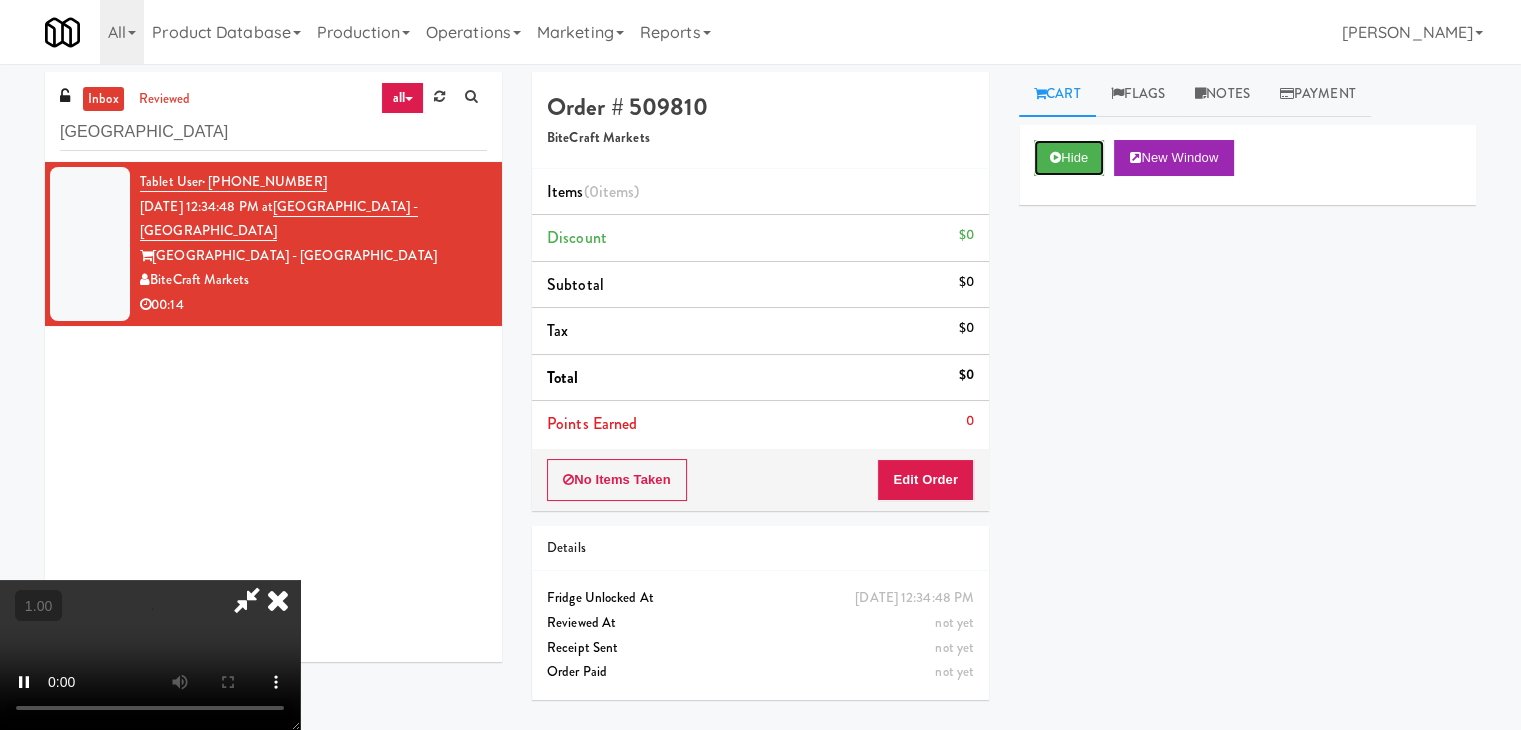 type 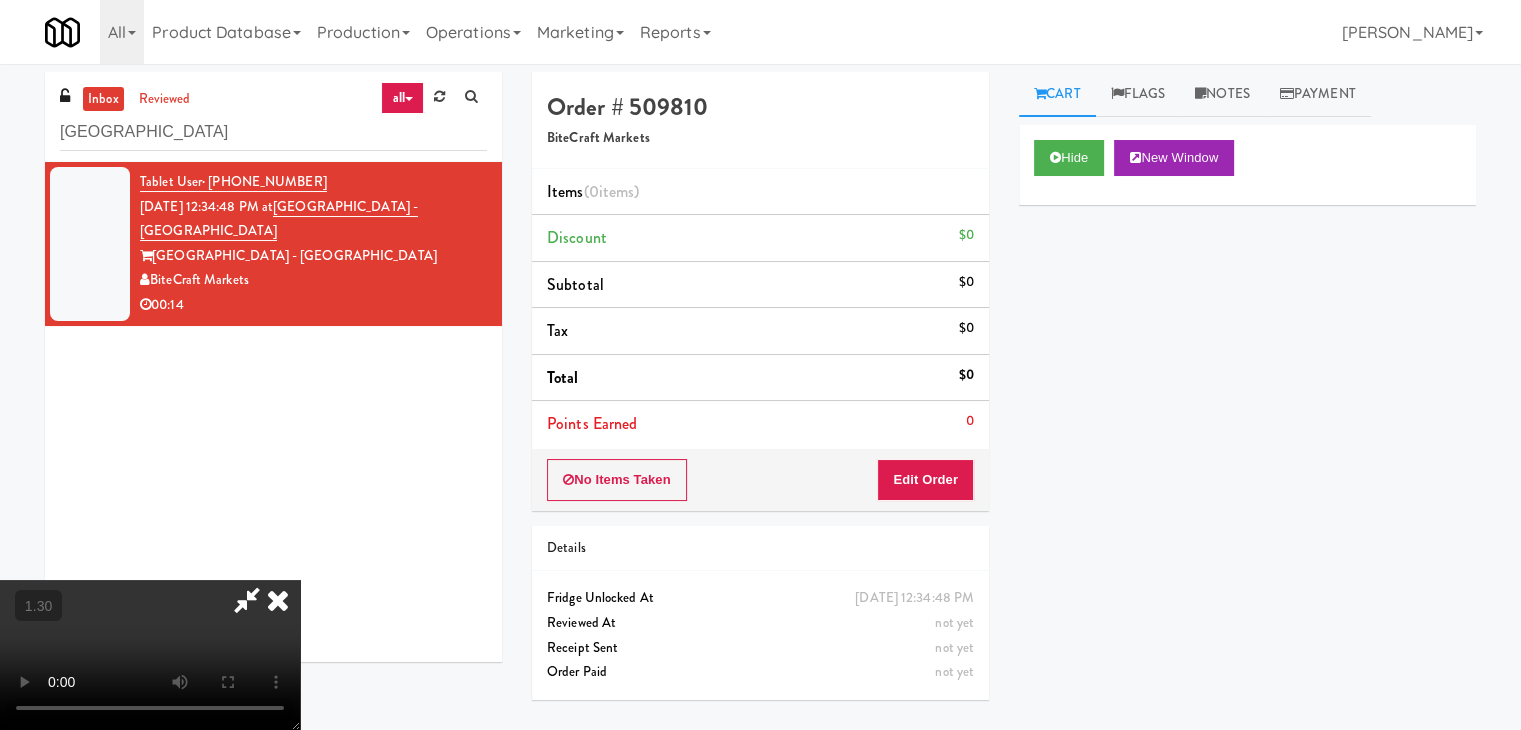 click at bounding box center [150, 655] 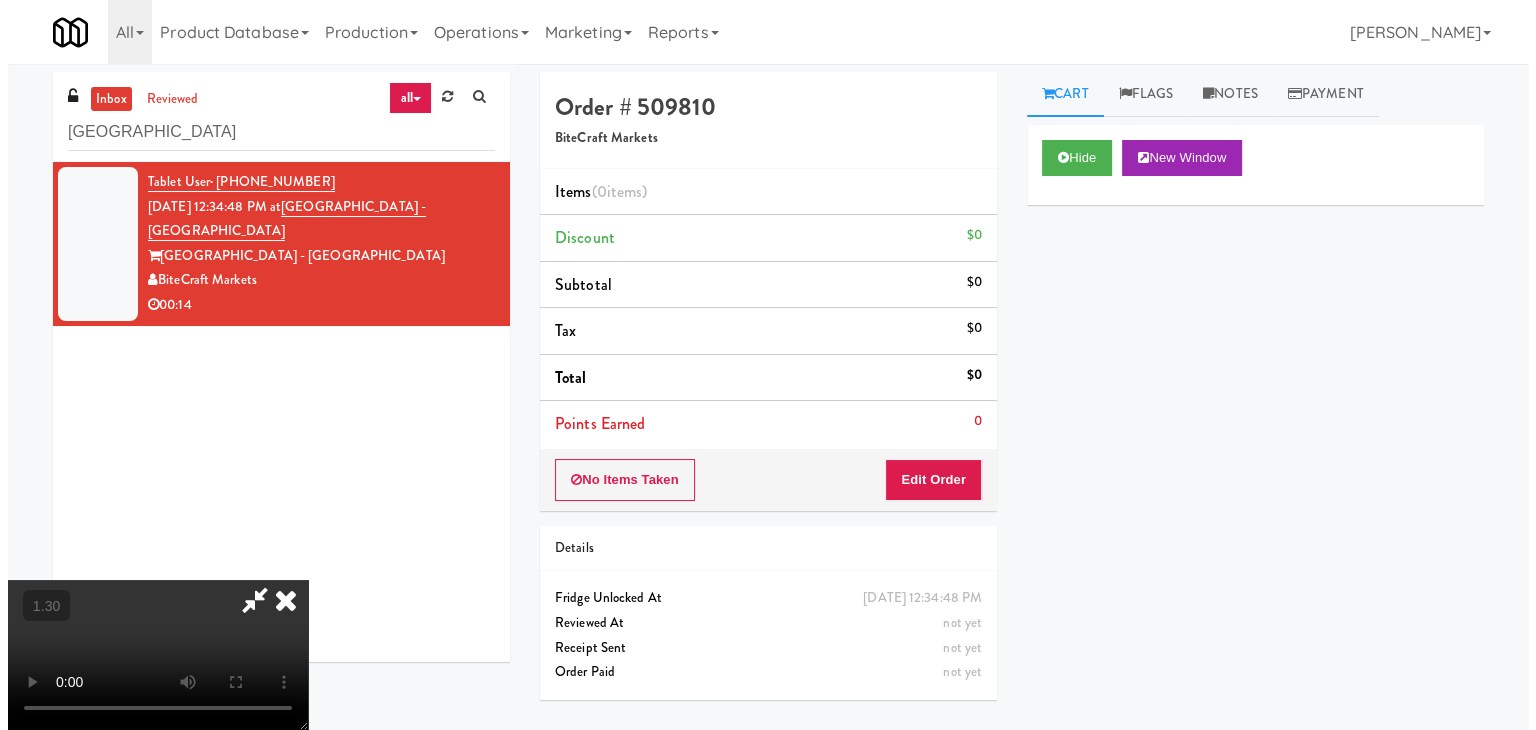 scroll, scrollTop: 0, scrollLeft: 0, axis: both 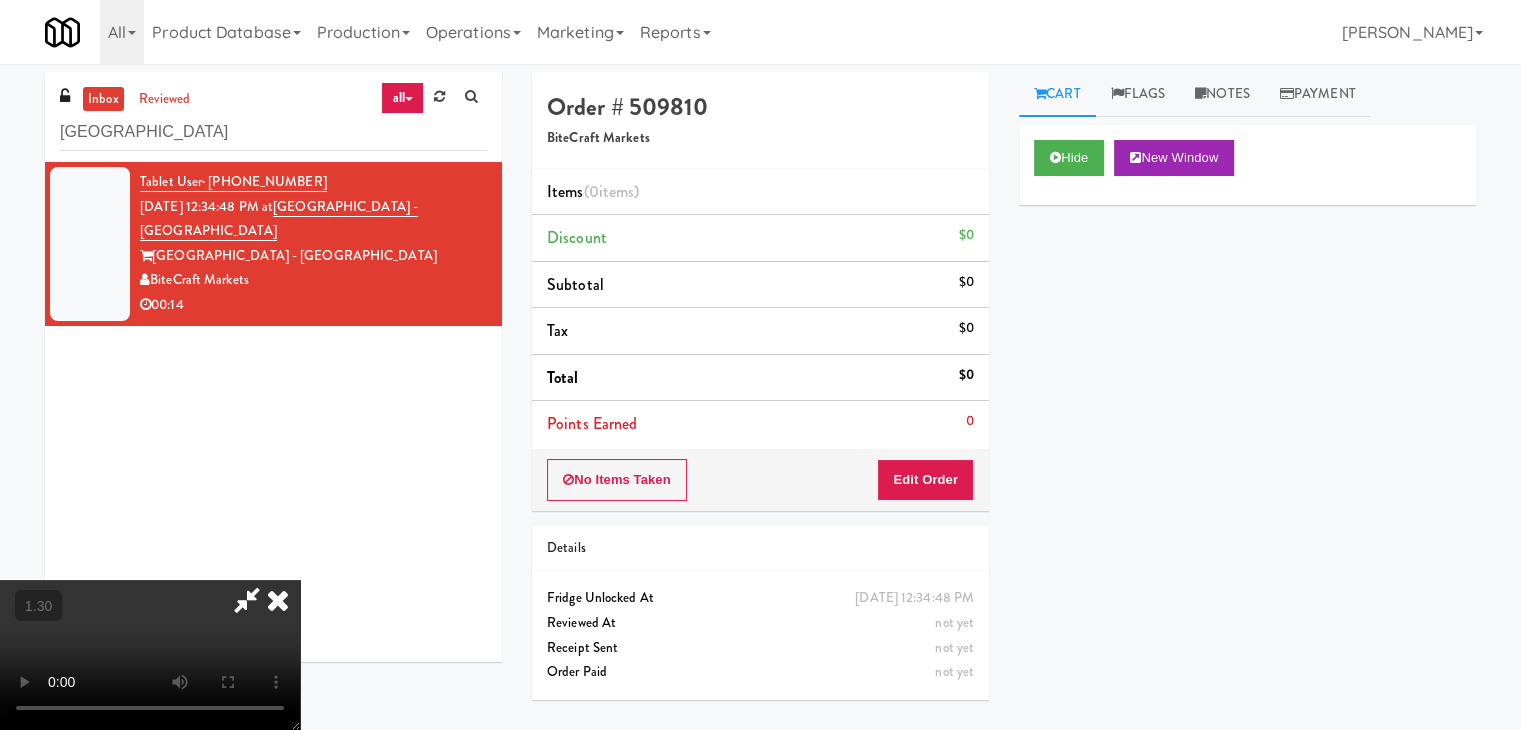 click at bounding box center (150, 655) 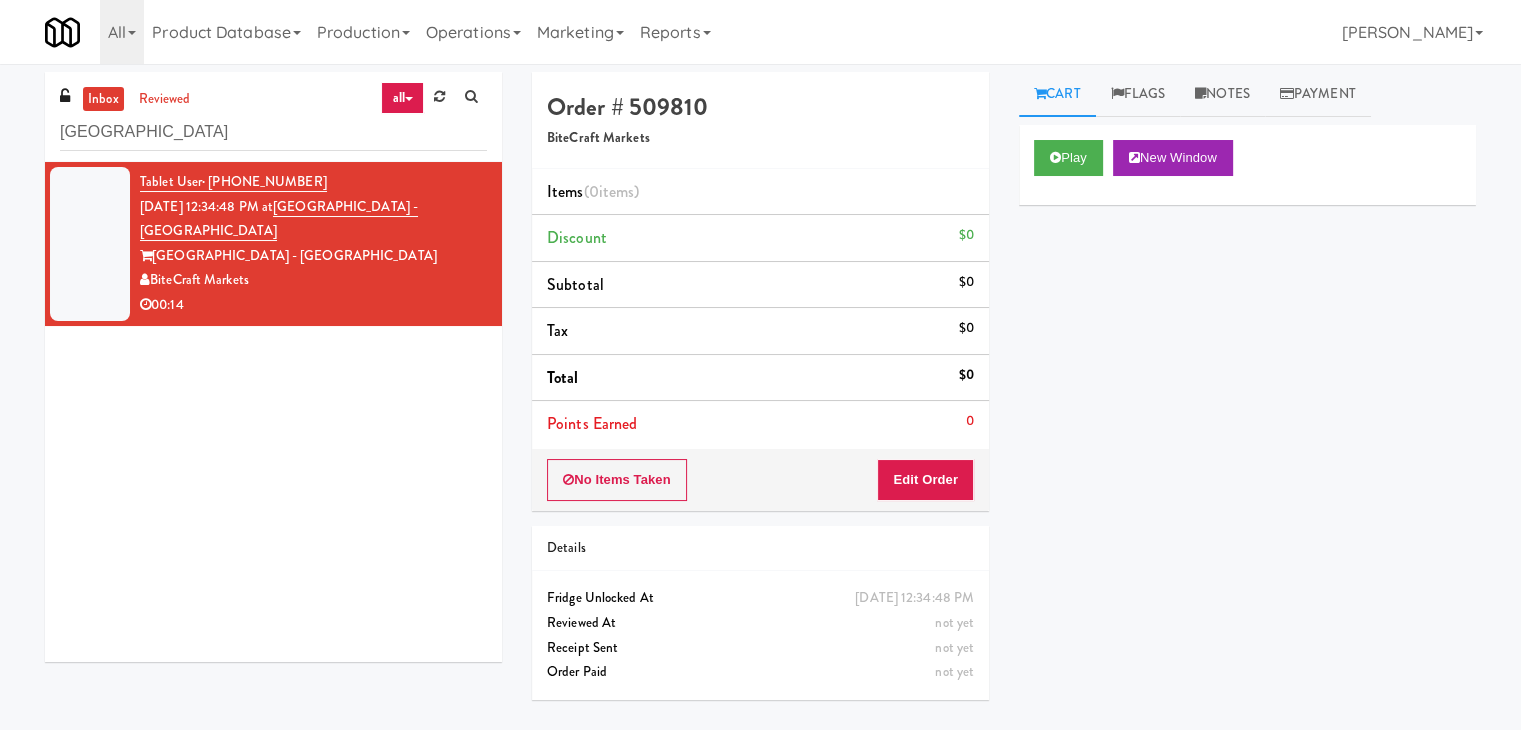 drag, startPoint x: 936, startPoint y: 449, endPoint x: 937, endPoint y: 459, distance: 10.049875 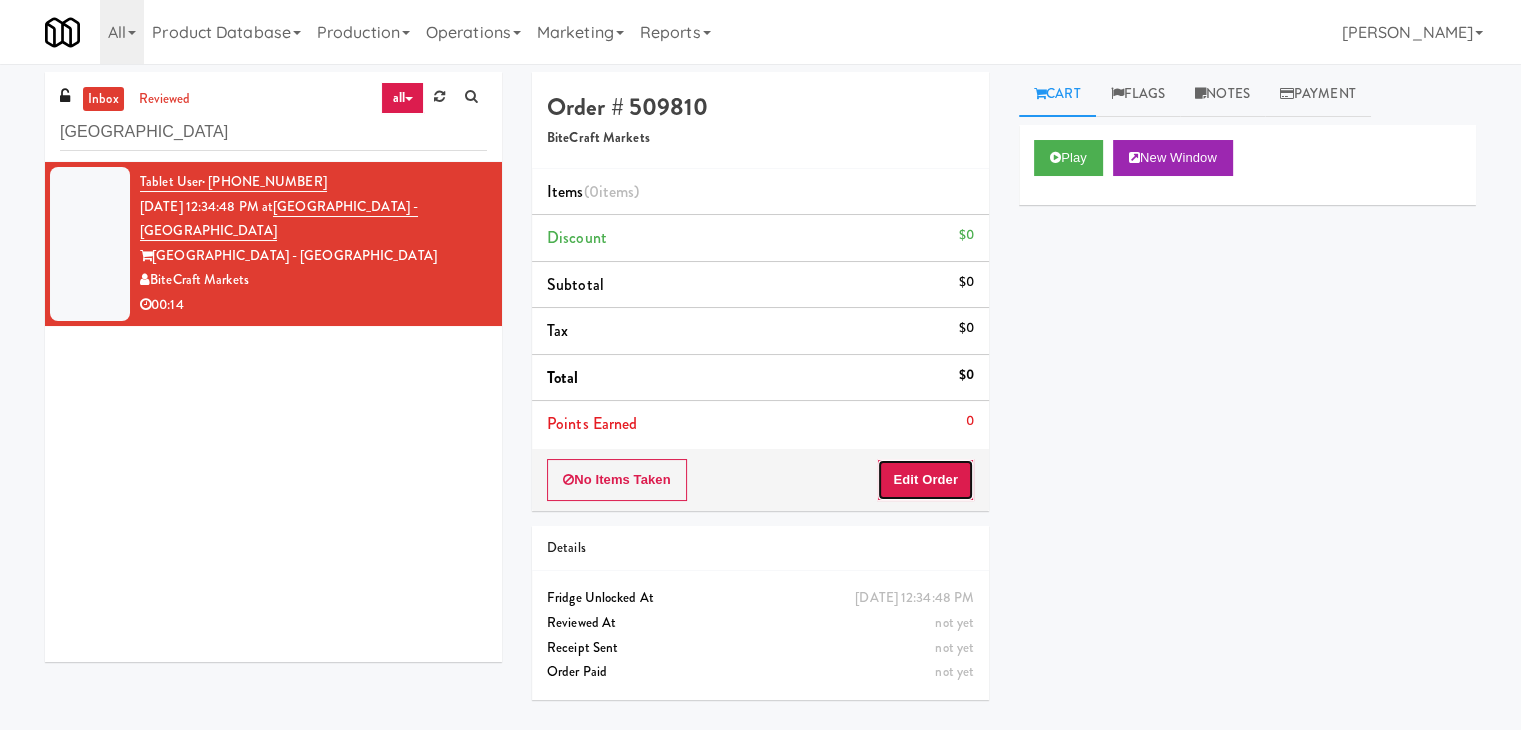 click on "Edit Order" at bounding box center (925, 480) 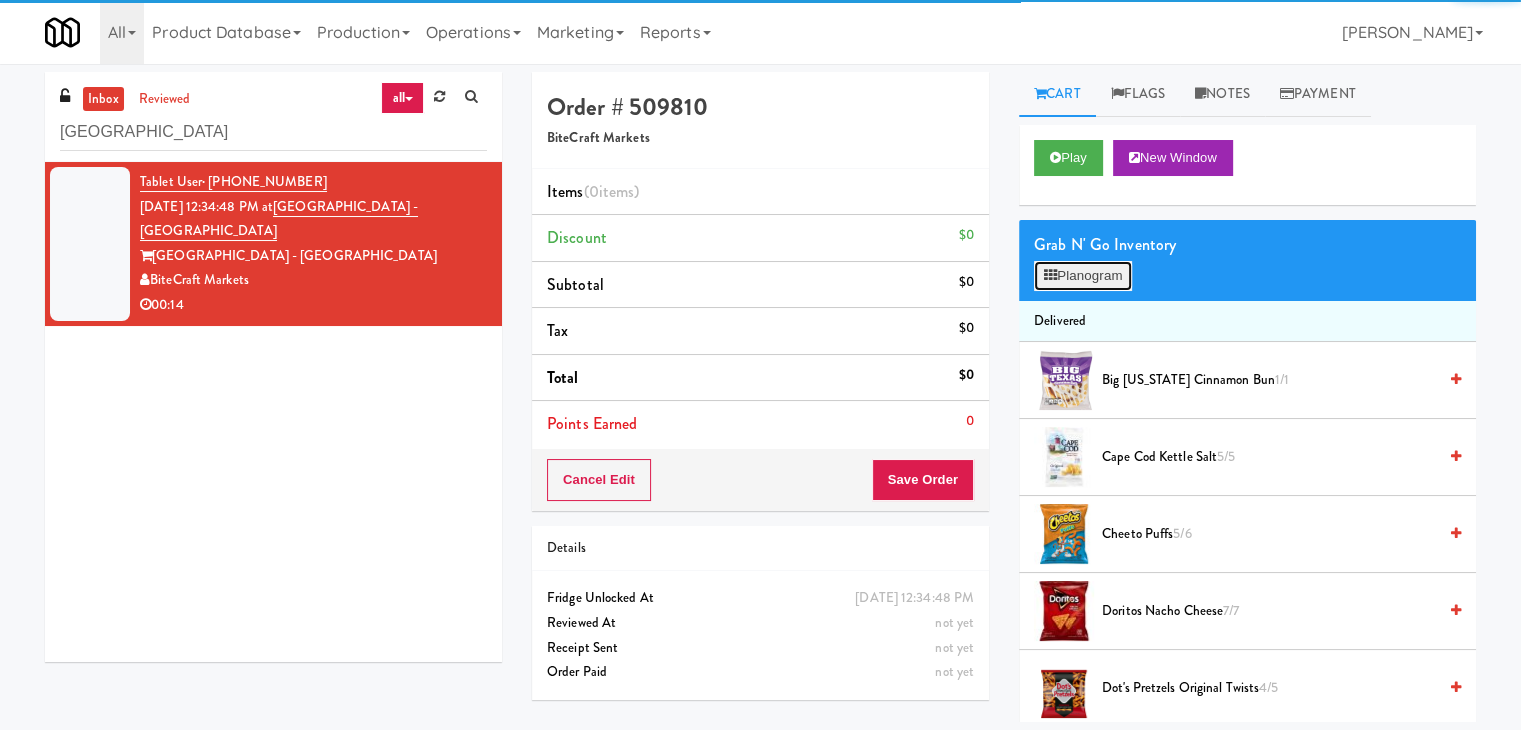 click on "Planogram" at bounding box center (1083, 276) 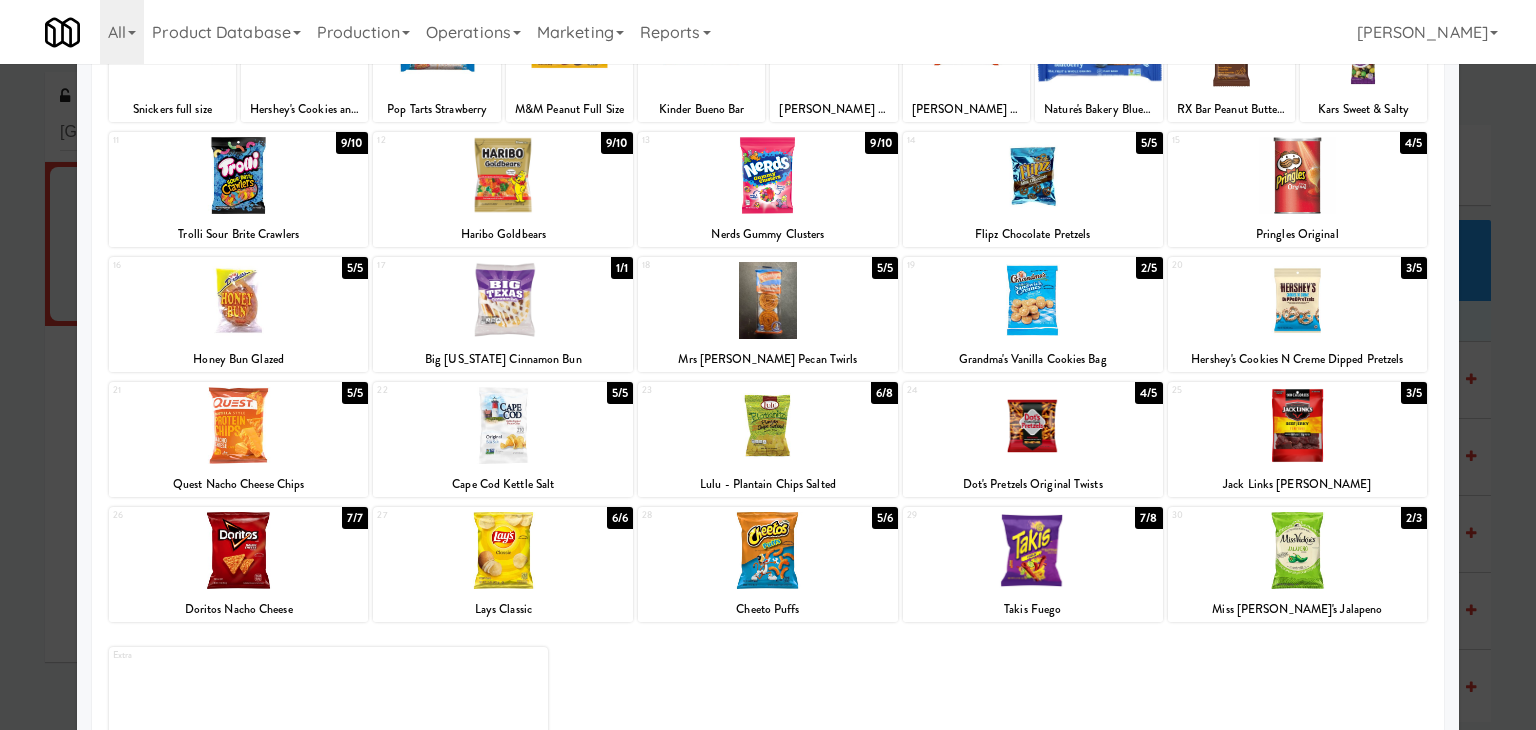 scroll, scrollTop: 200, scrollLeft: 0, axis: vertical 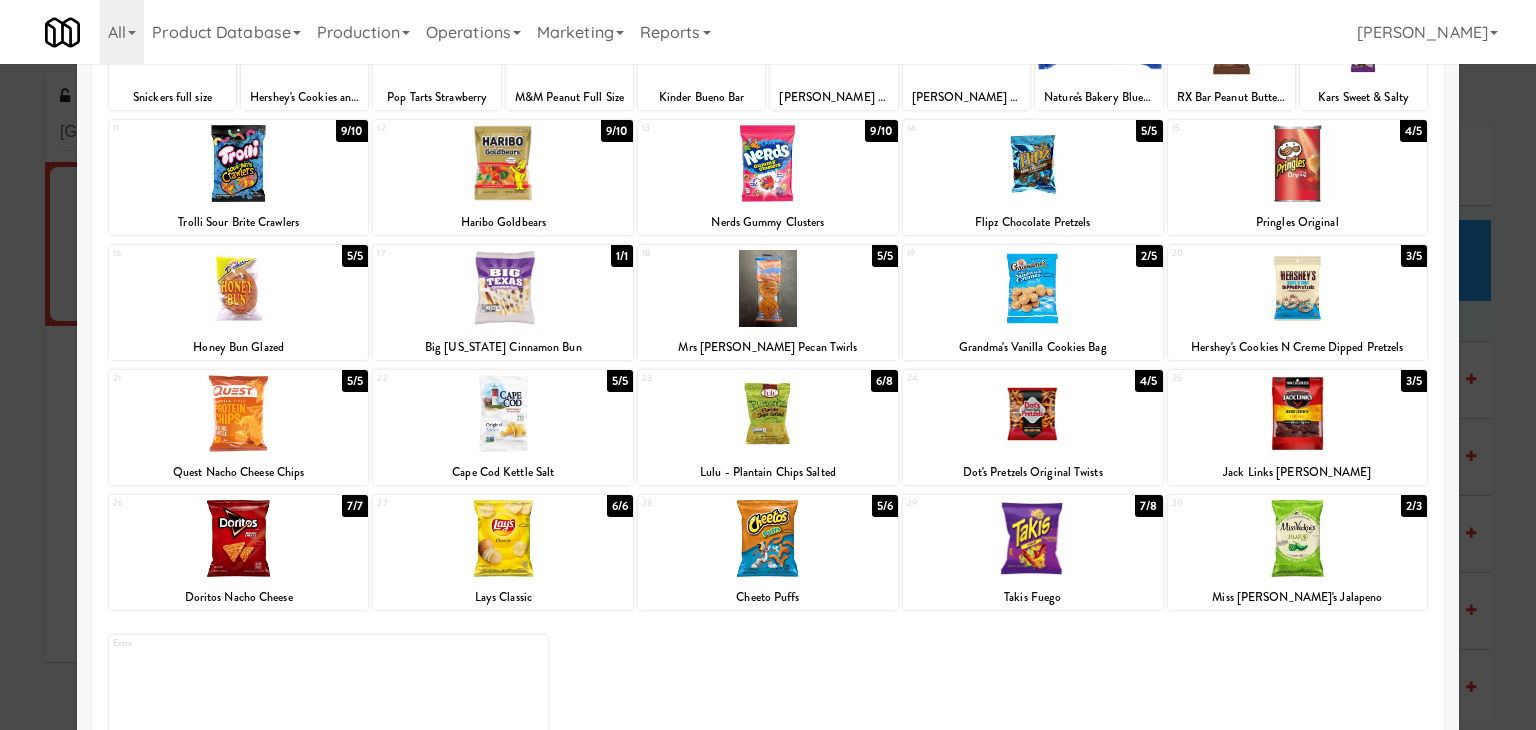 click at bounding box center (1298, 413) 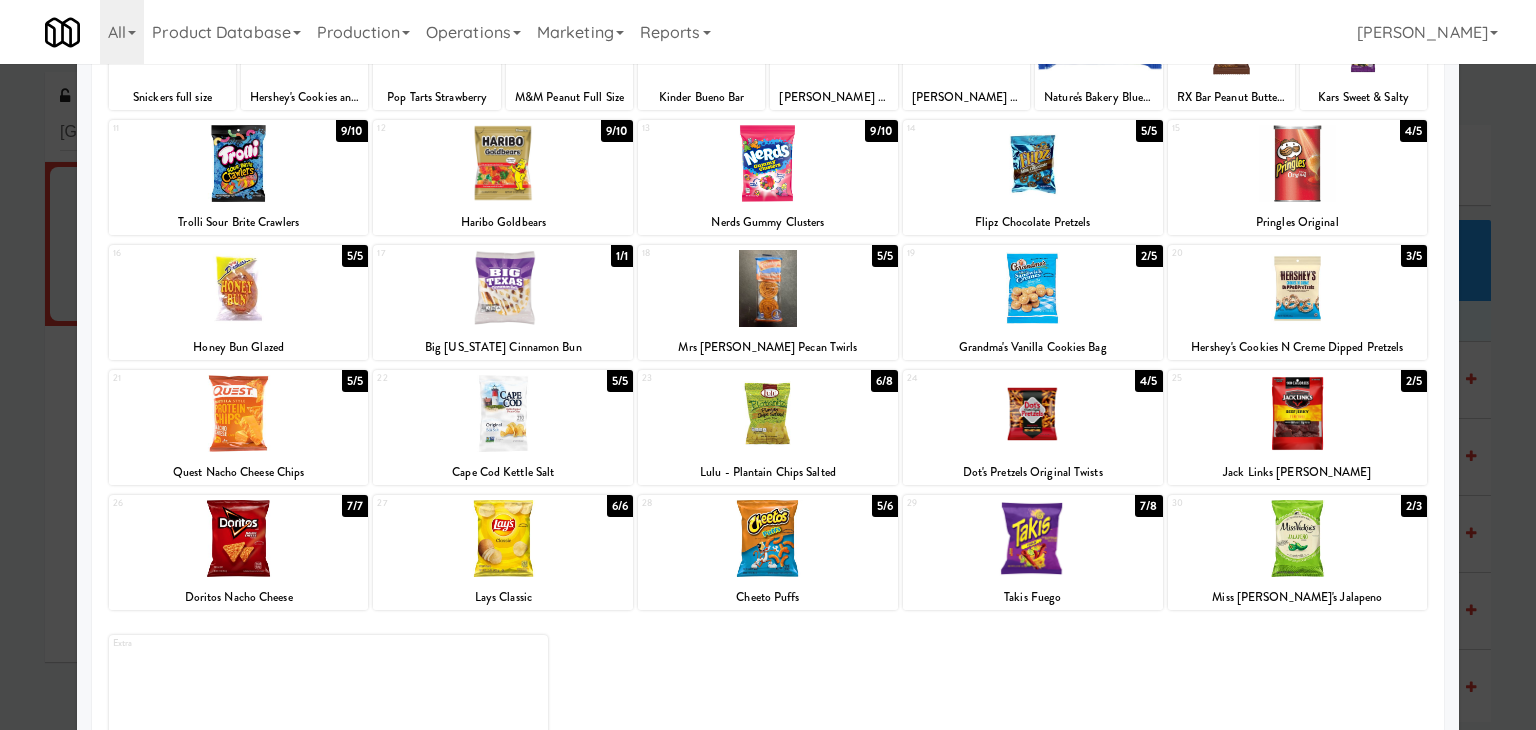 click at bounding box center [1033, 538] 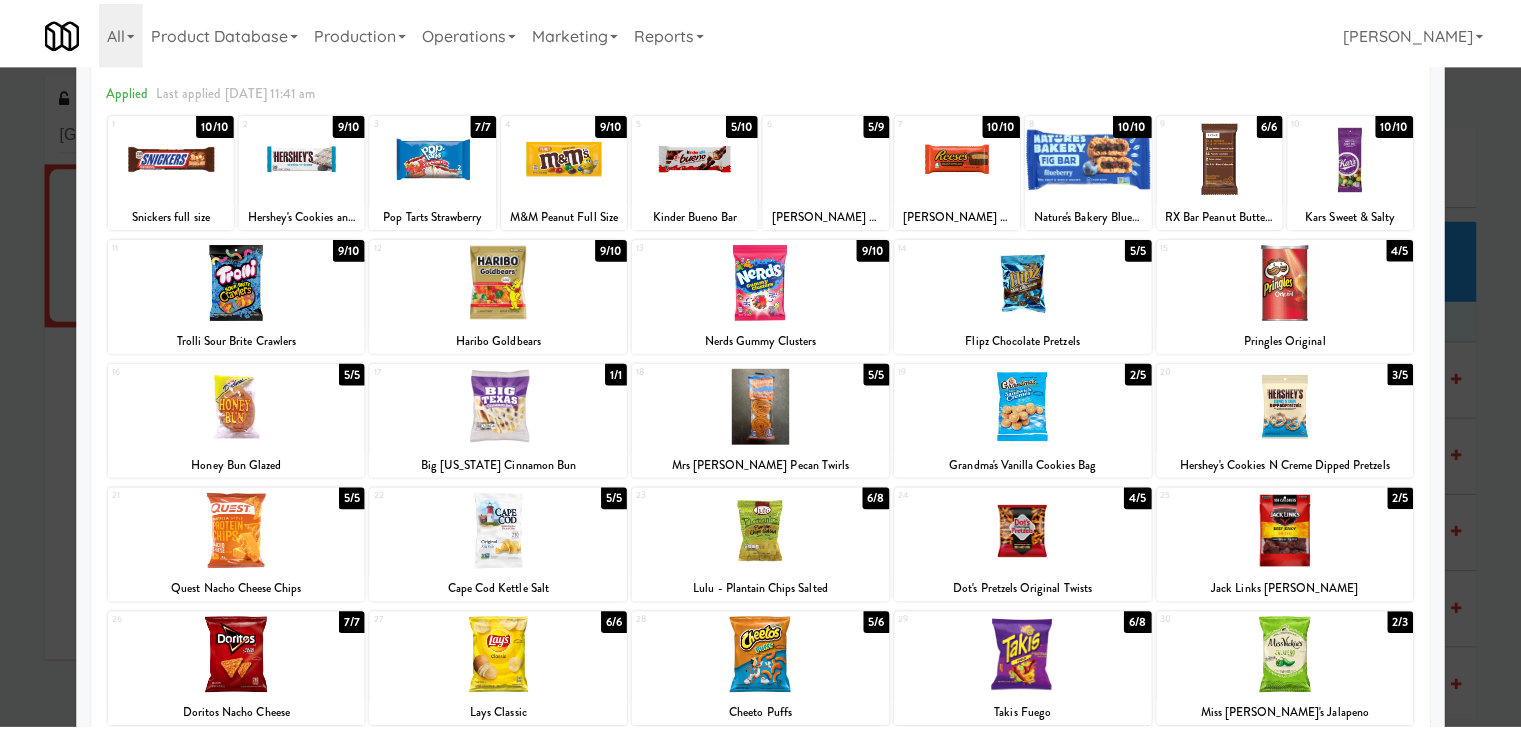scroll, scrollTop: 0, scrollLeft: 0, axis: both 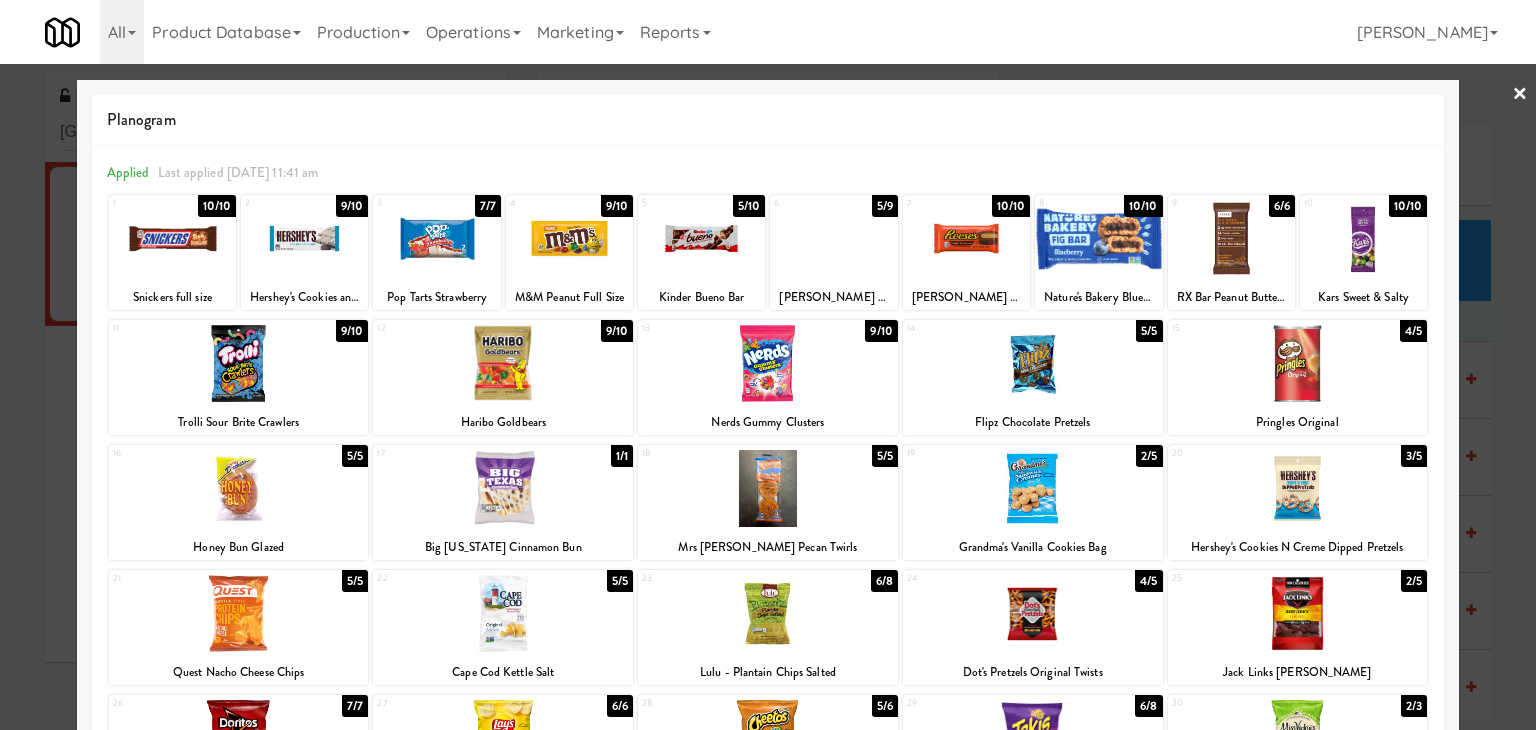 click at bounding box center (304, 238) 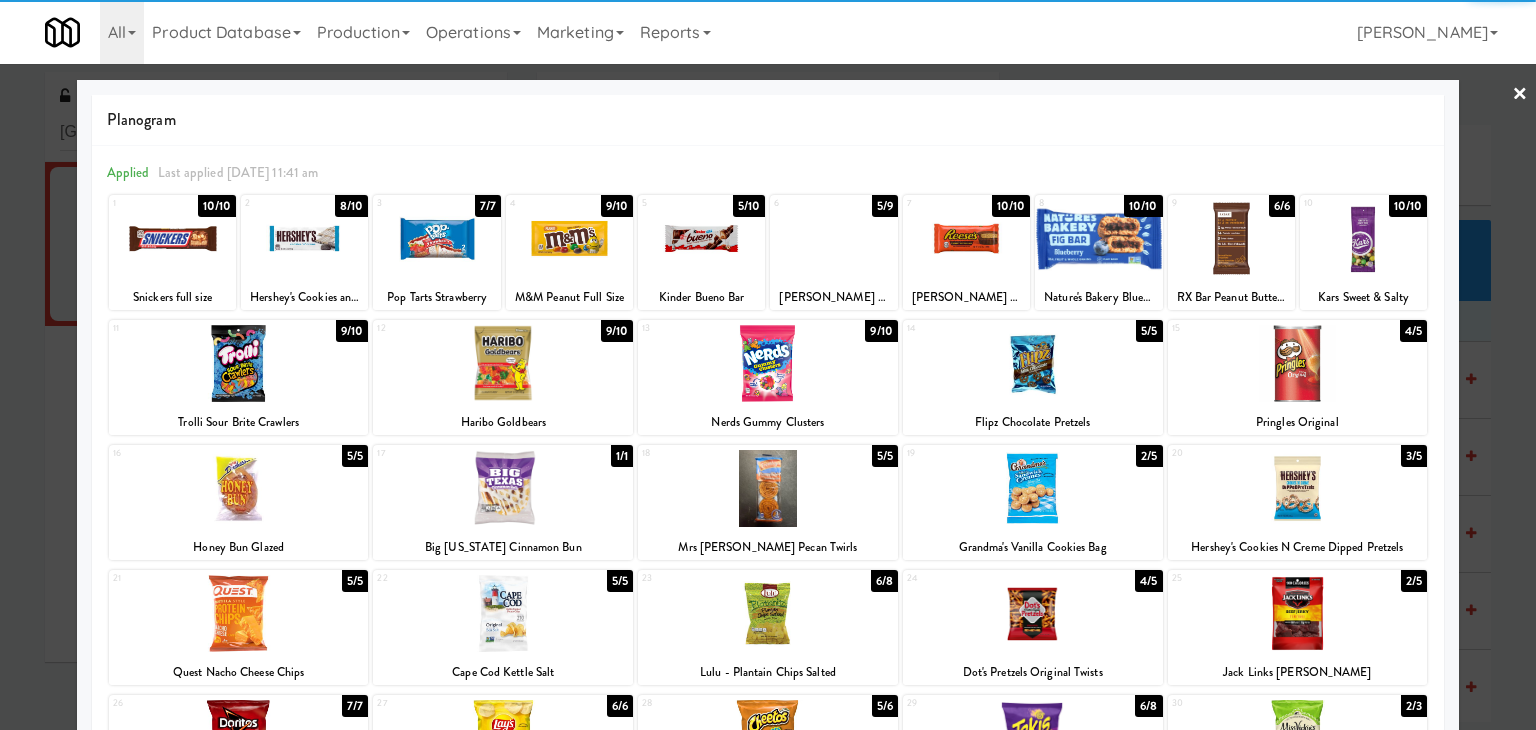 click on "×" at bounding box center [1520, 95] 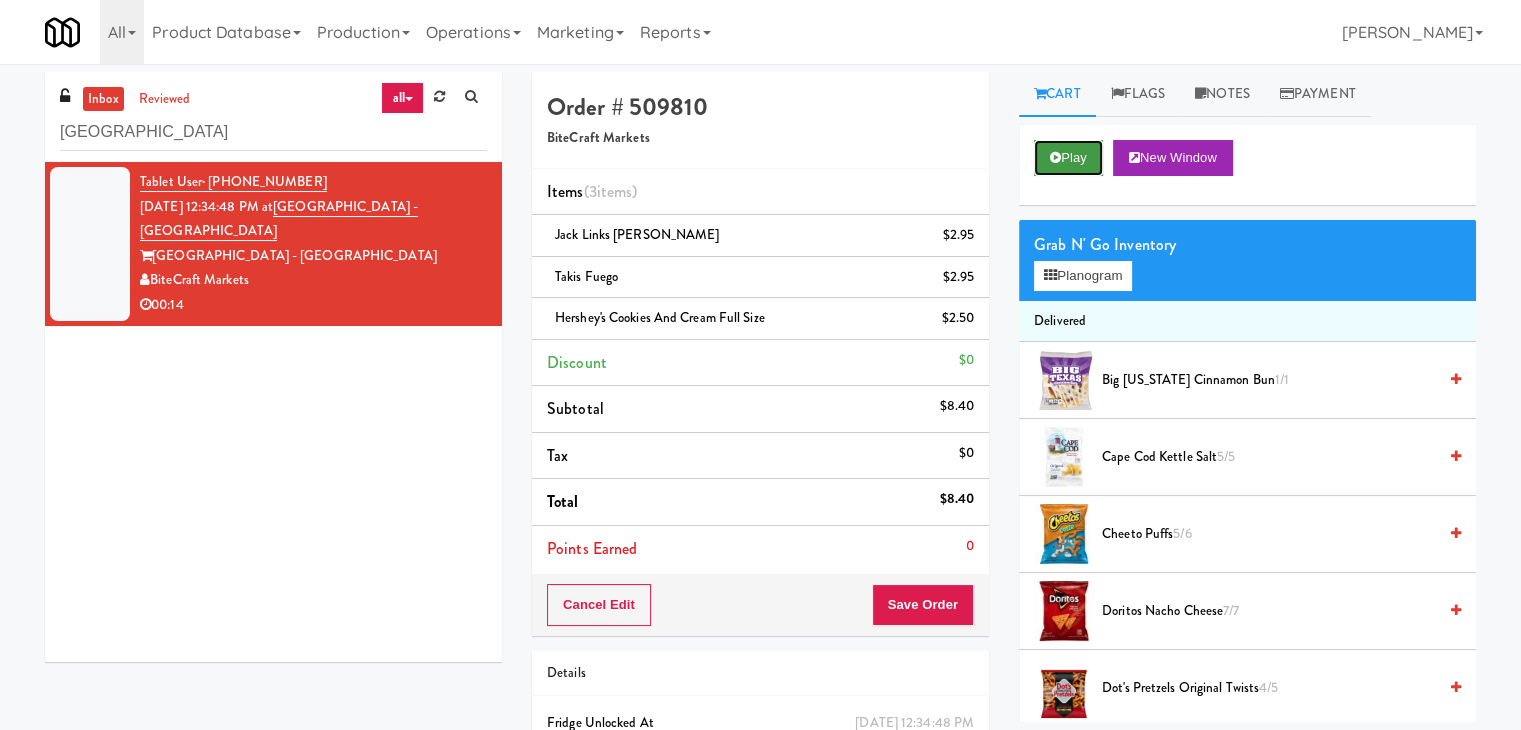 click at bounding box center (1055, 157) 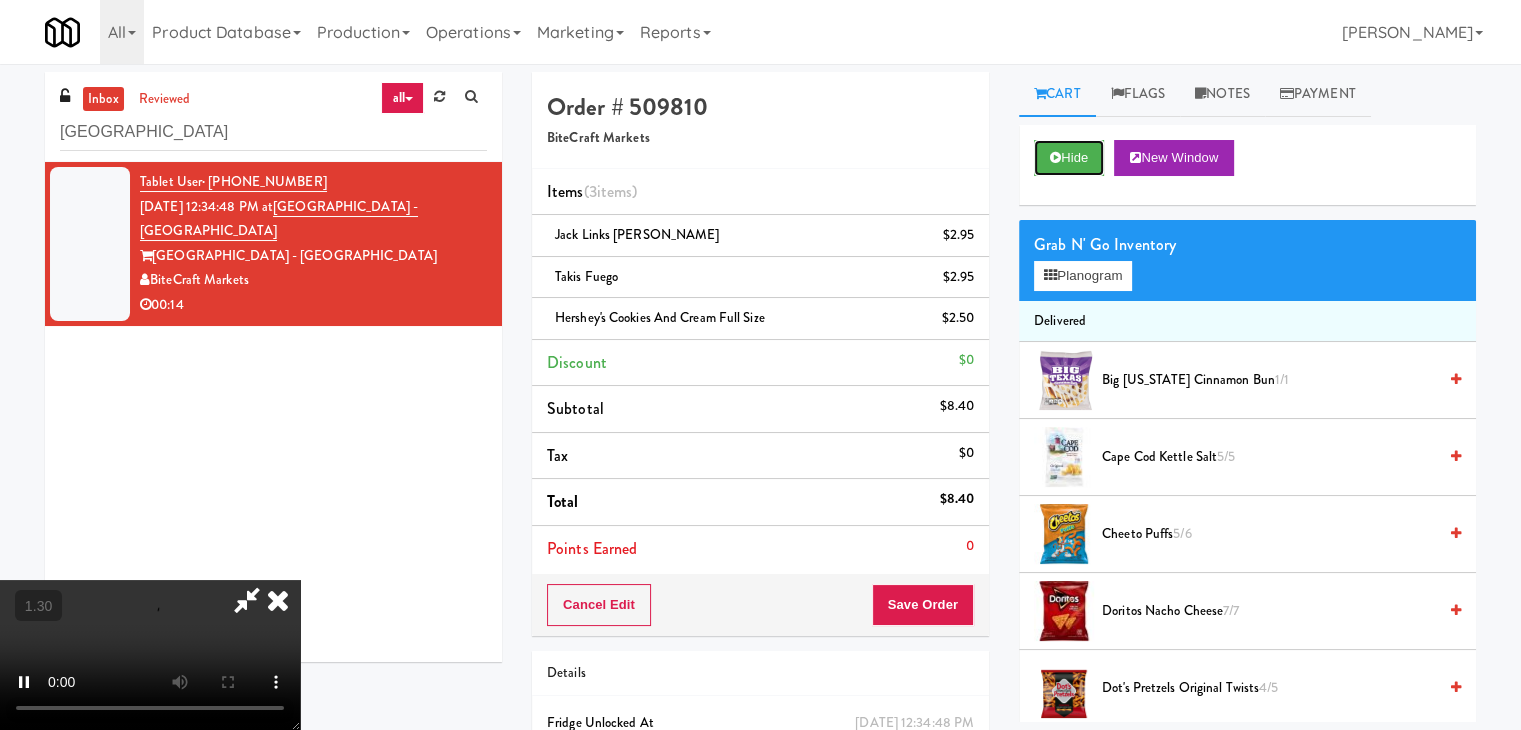 scroll, scrollTop: 281, scrollLeft: 0, axis: vertical 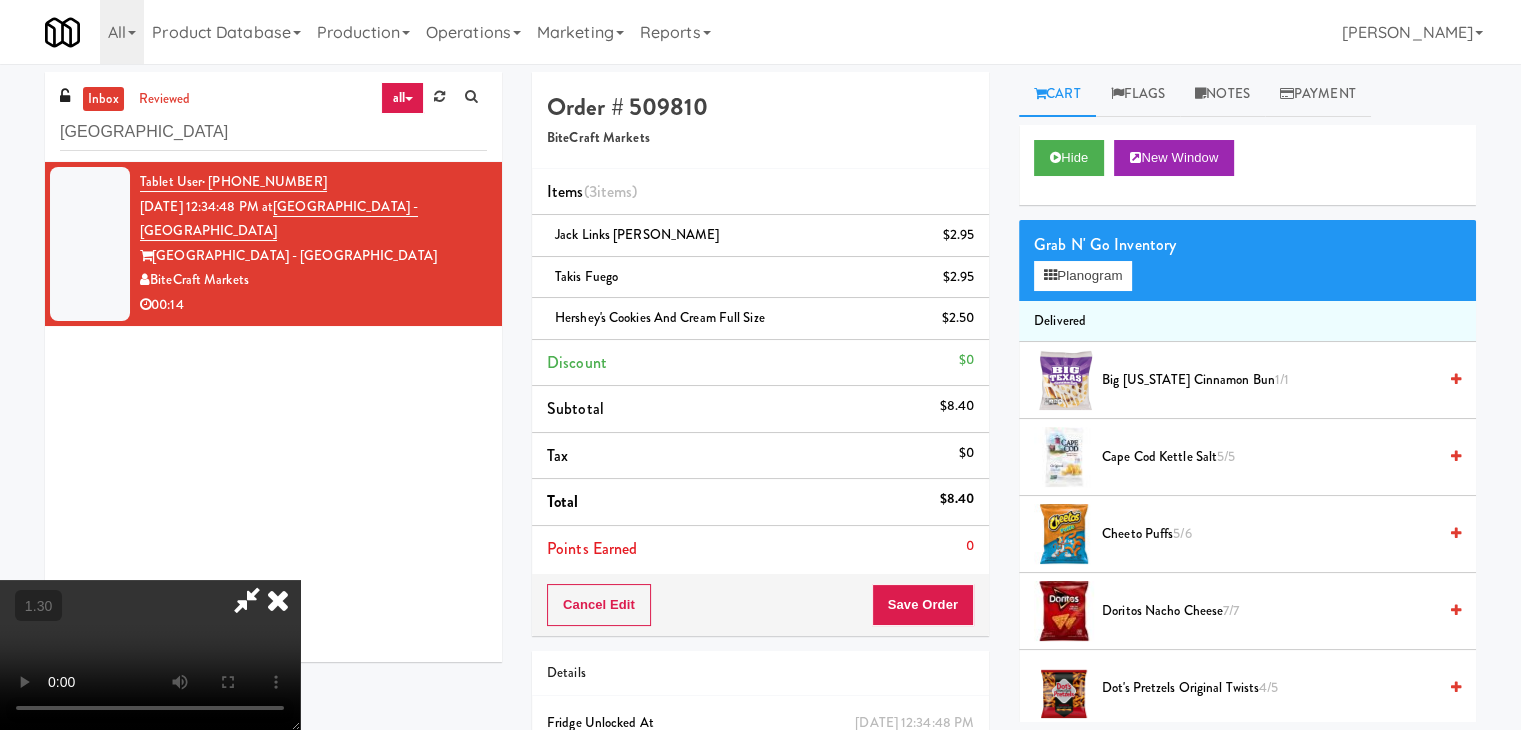 click at bounding box center [150, 655] 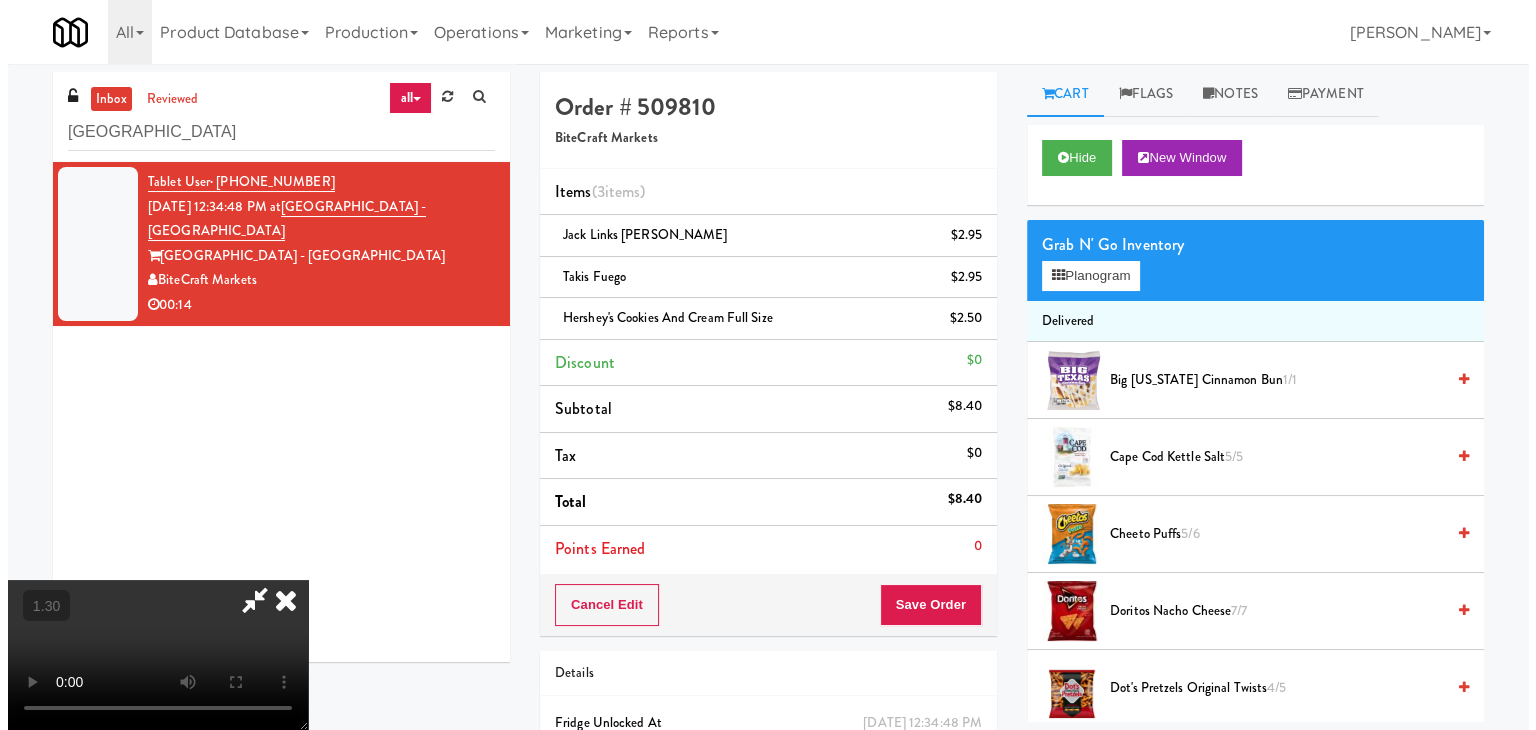 scroll, scrollTop: 0, scrollLeft: 0, axis: both 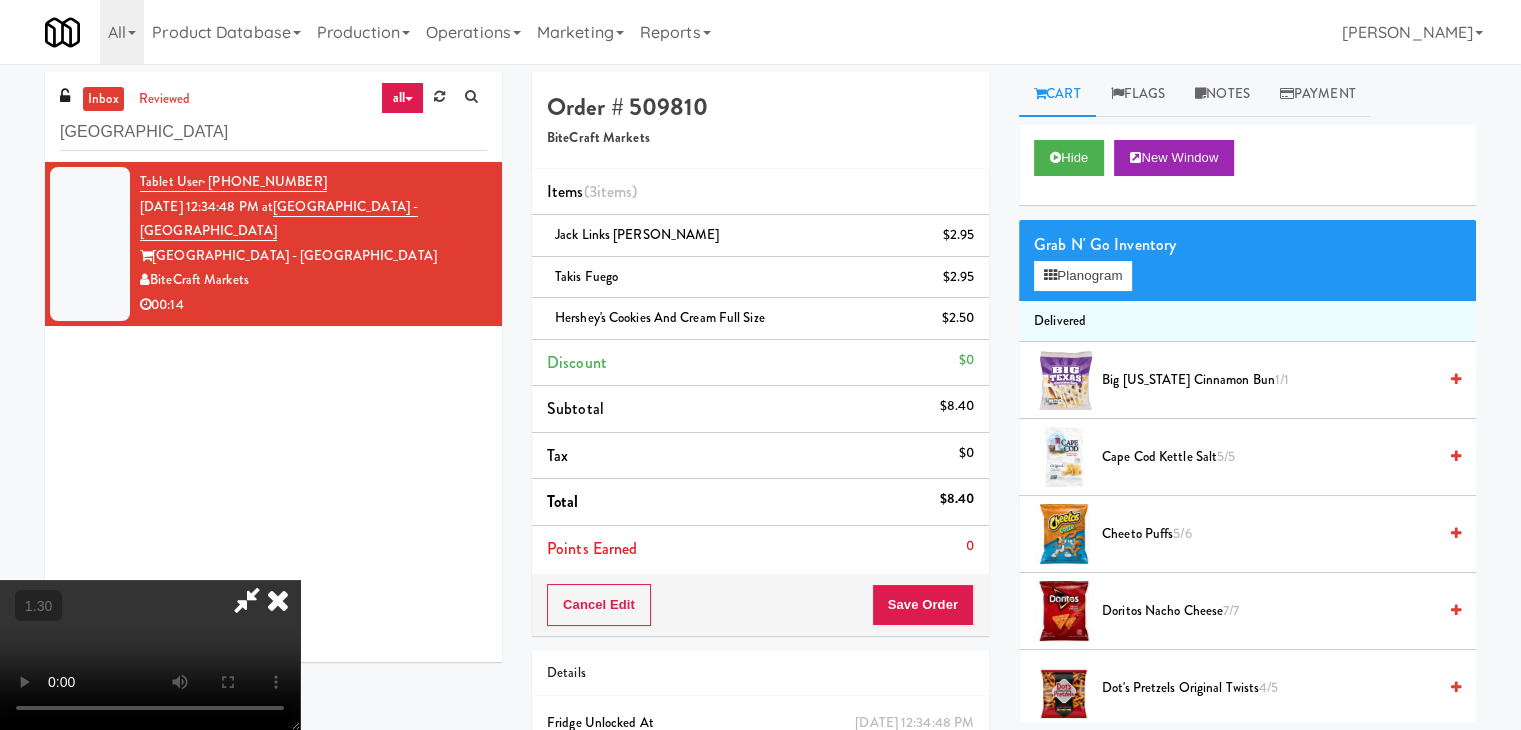 click at bounding box center [247, 600] 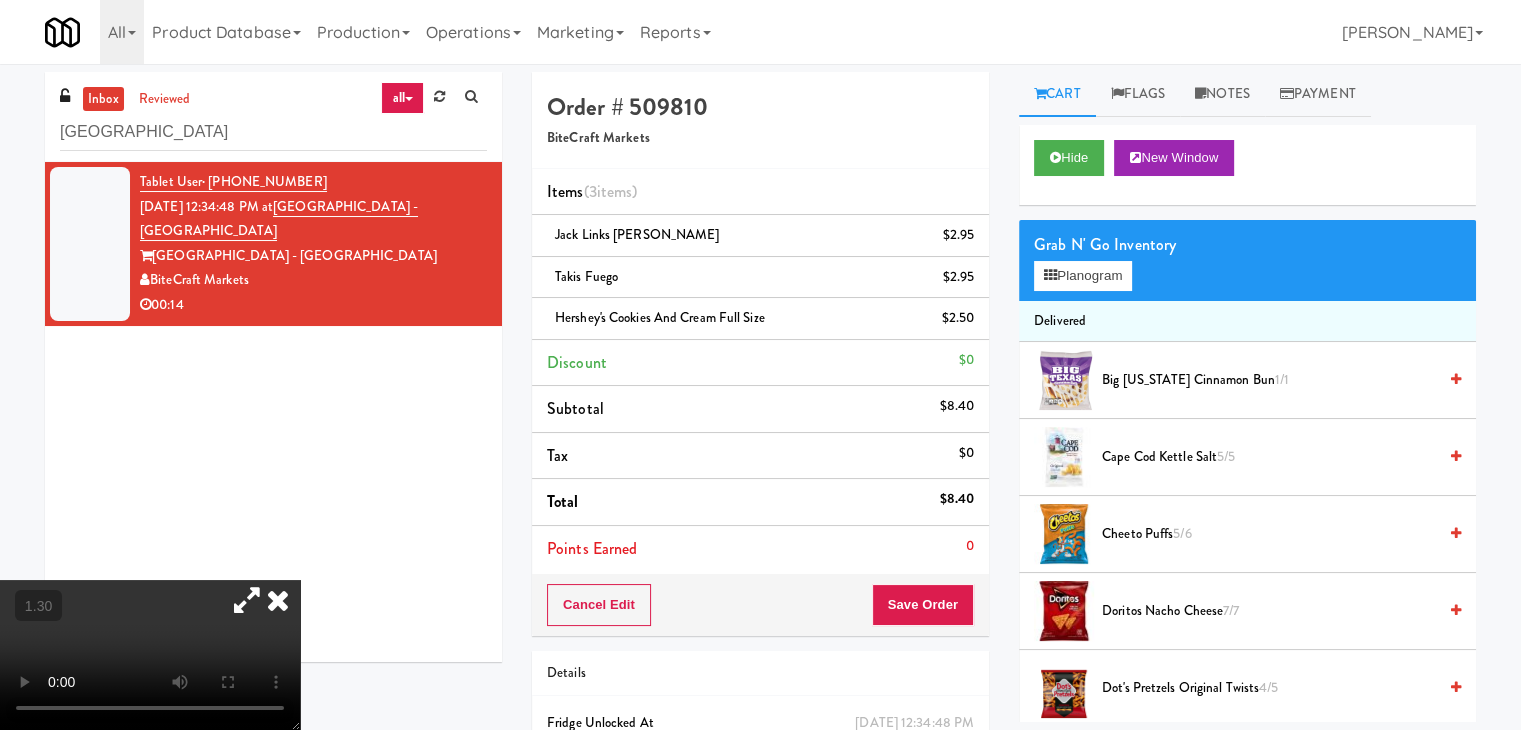 click at bounding box center (278, 600) 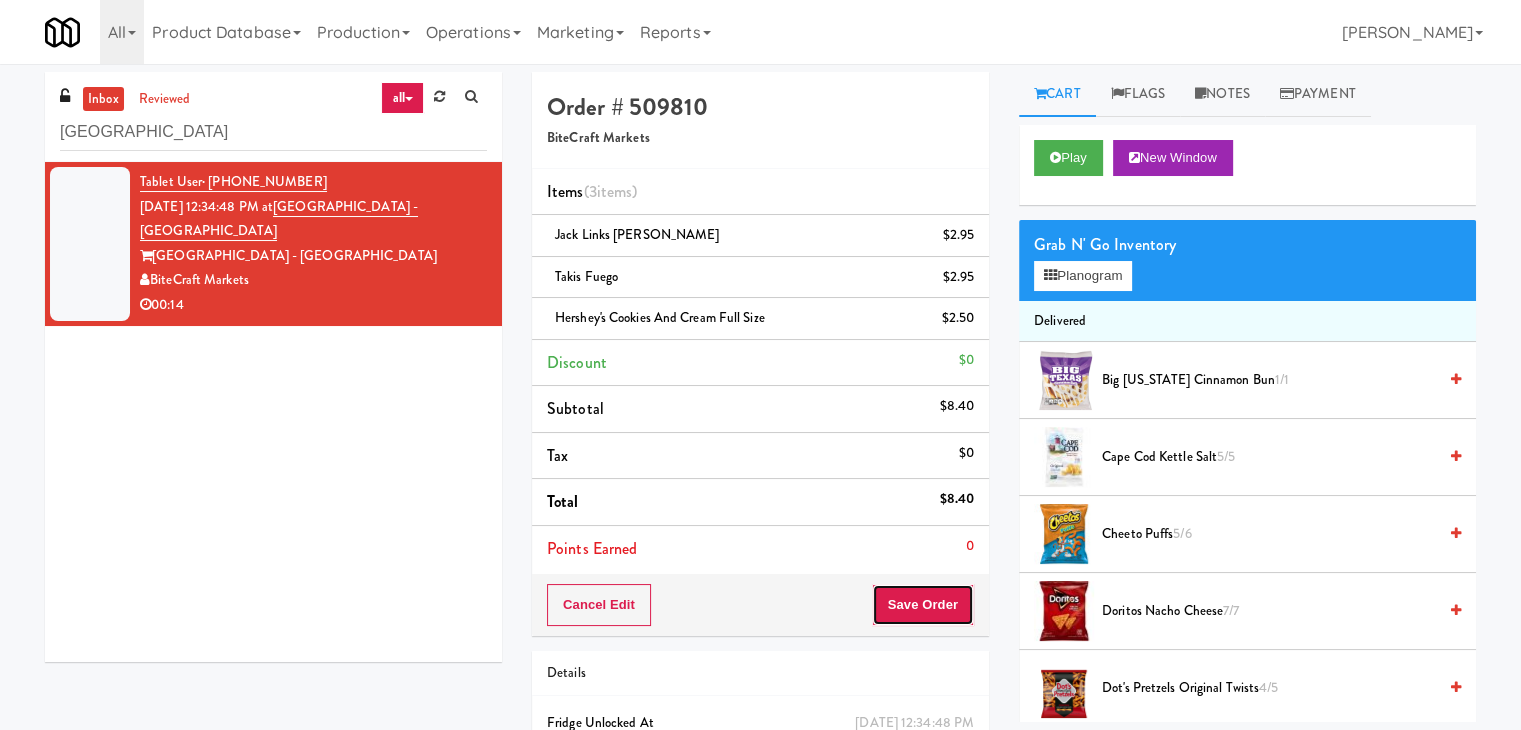 click on "Save Order" at bounding box center [923, 605] 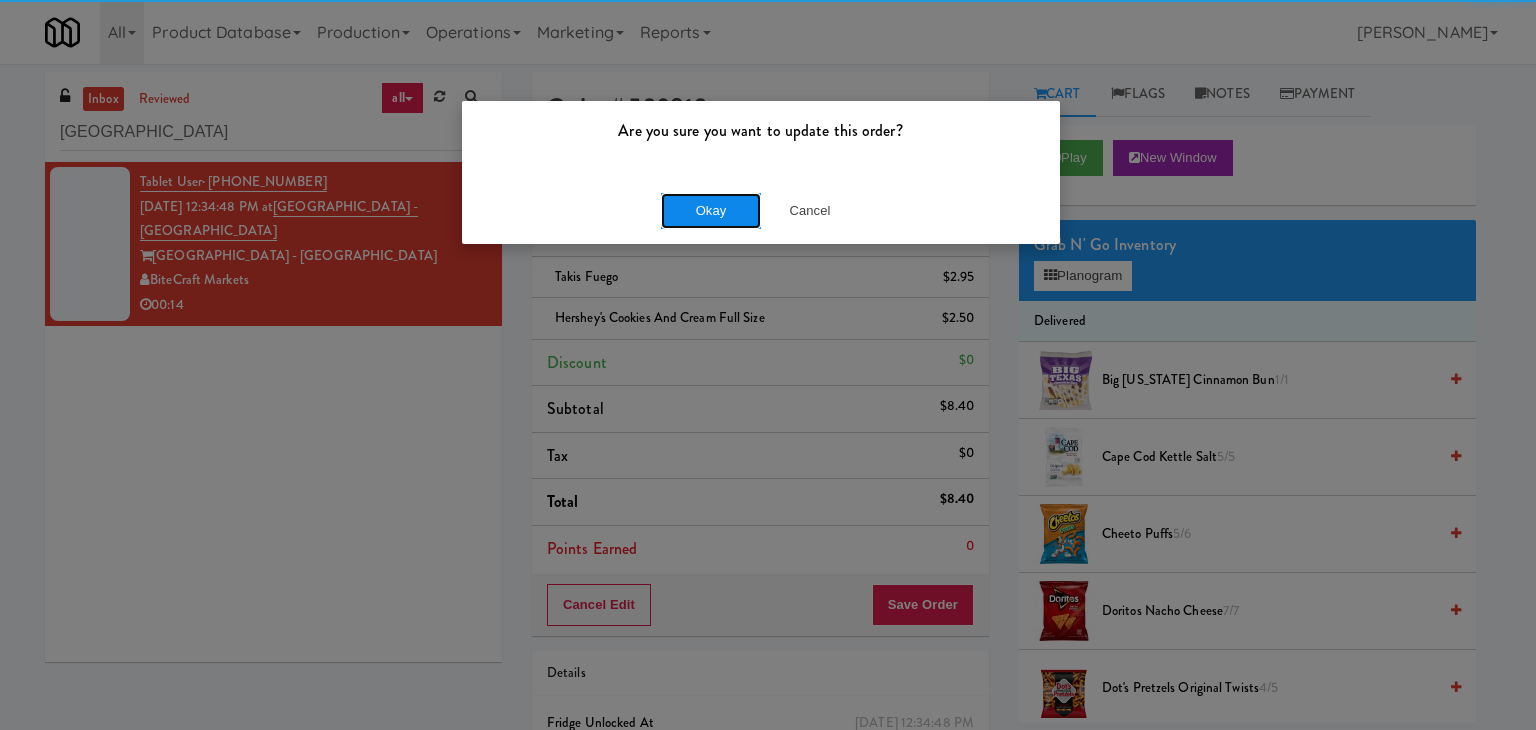 click on "Okay" at bounding box center [711, 211] 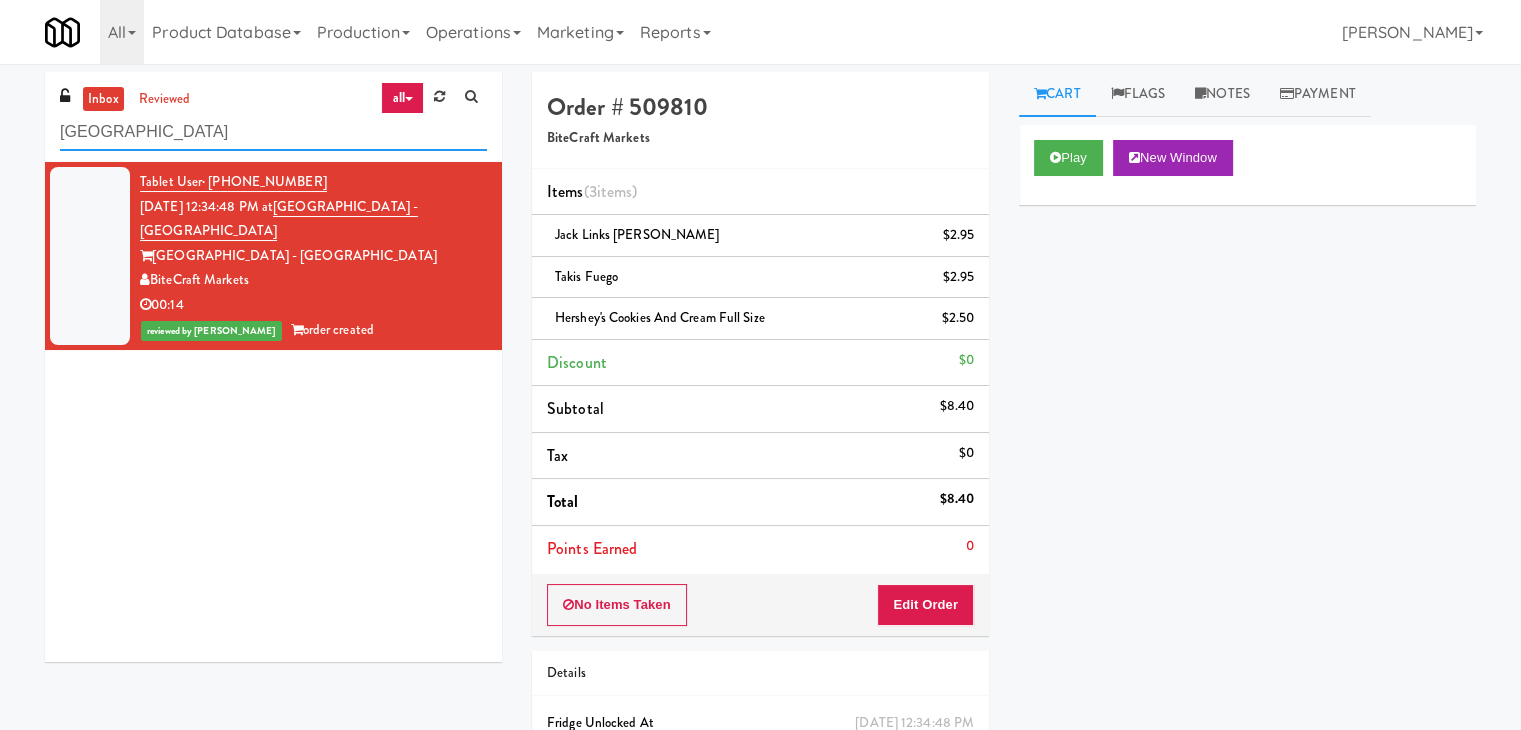 click on "[GEOGRAPHIC_DATA]" at bounding box center (273, 132) 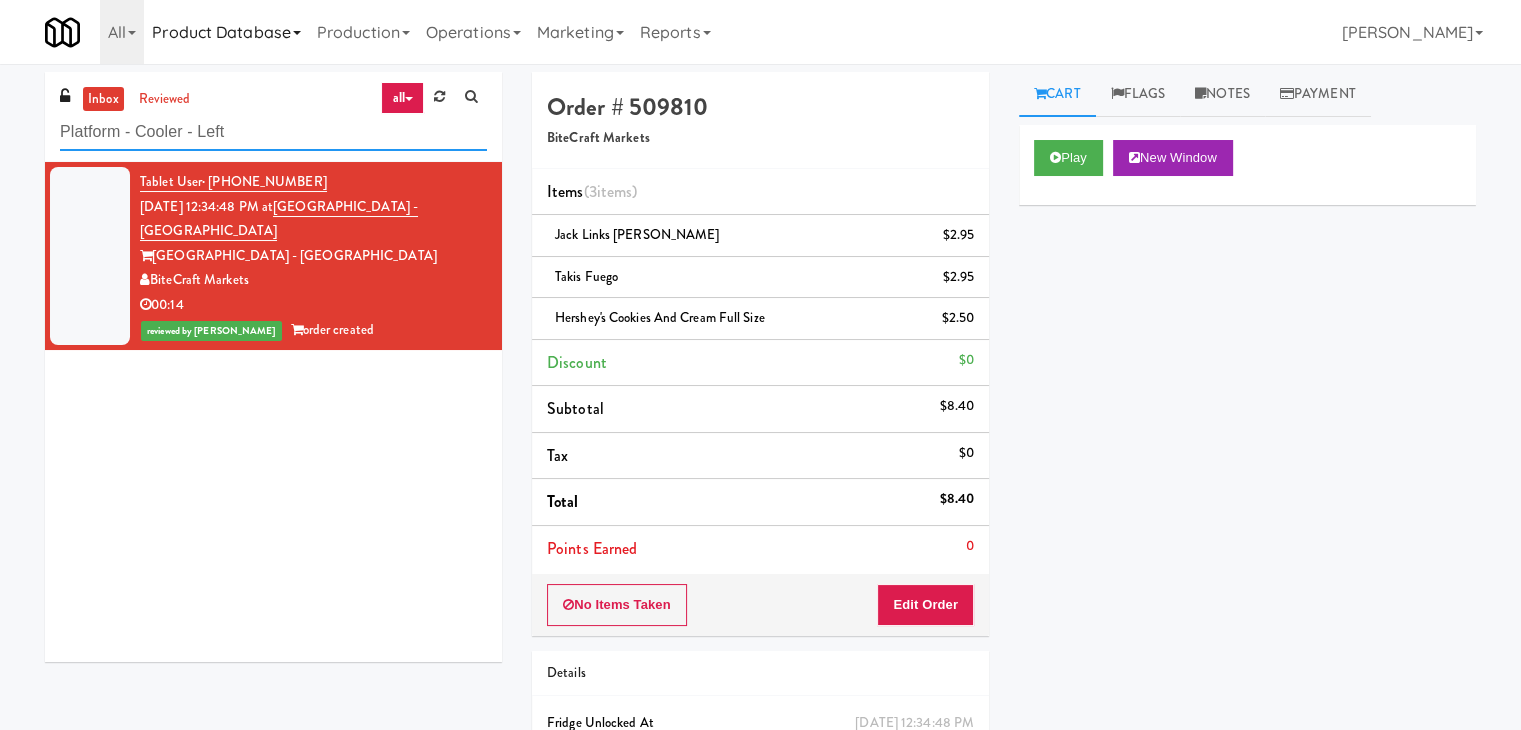 type on "Platform - Cooler - Left" 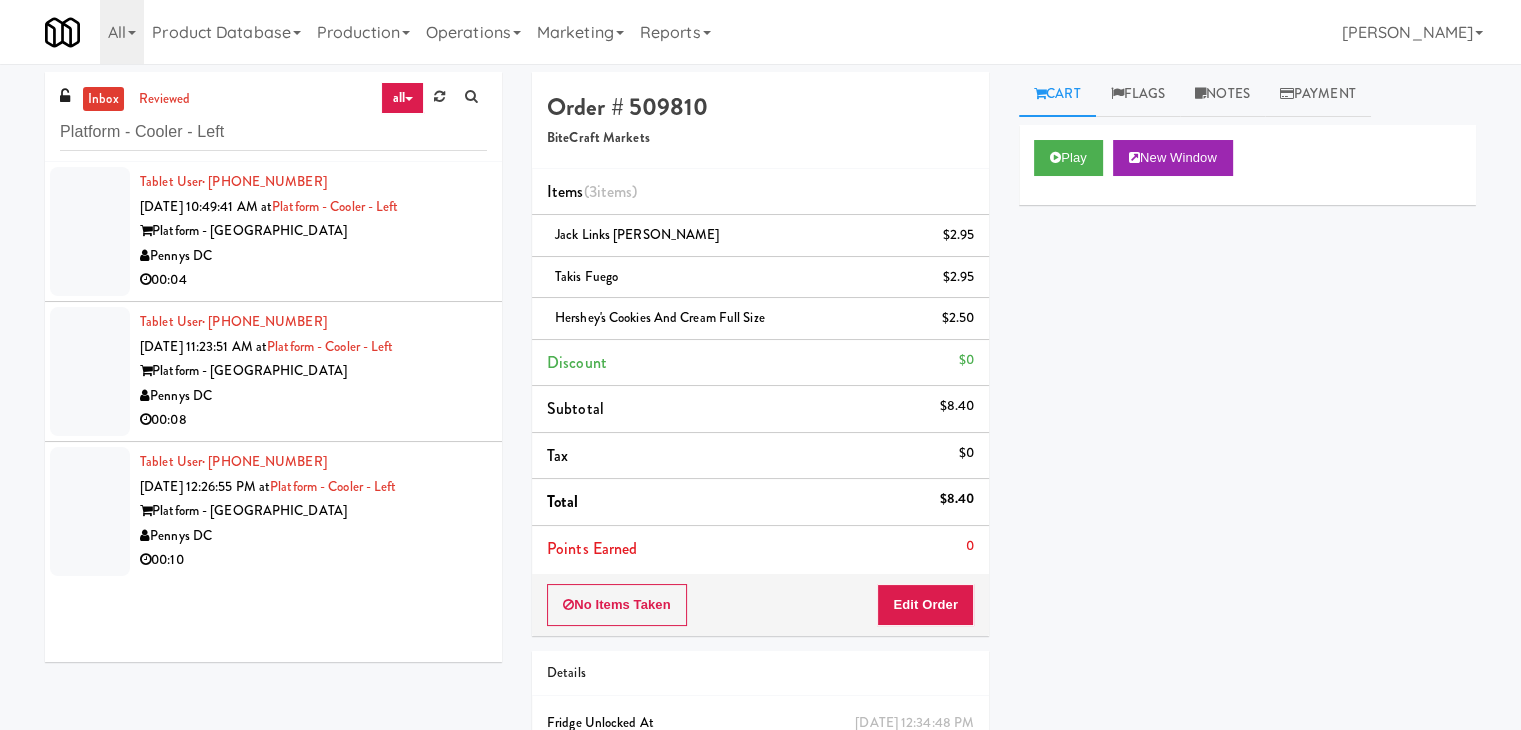 click on "Pennys DC" at bounding box center (313, 256) 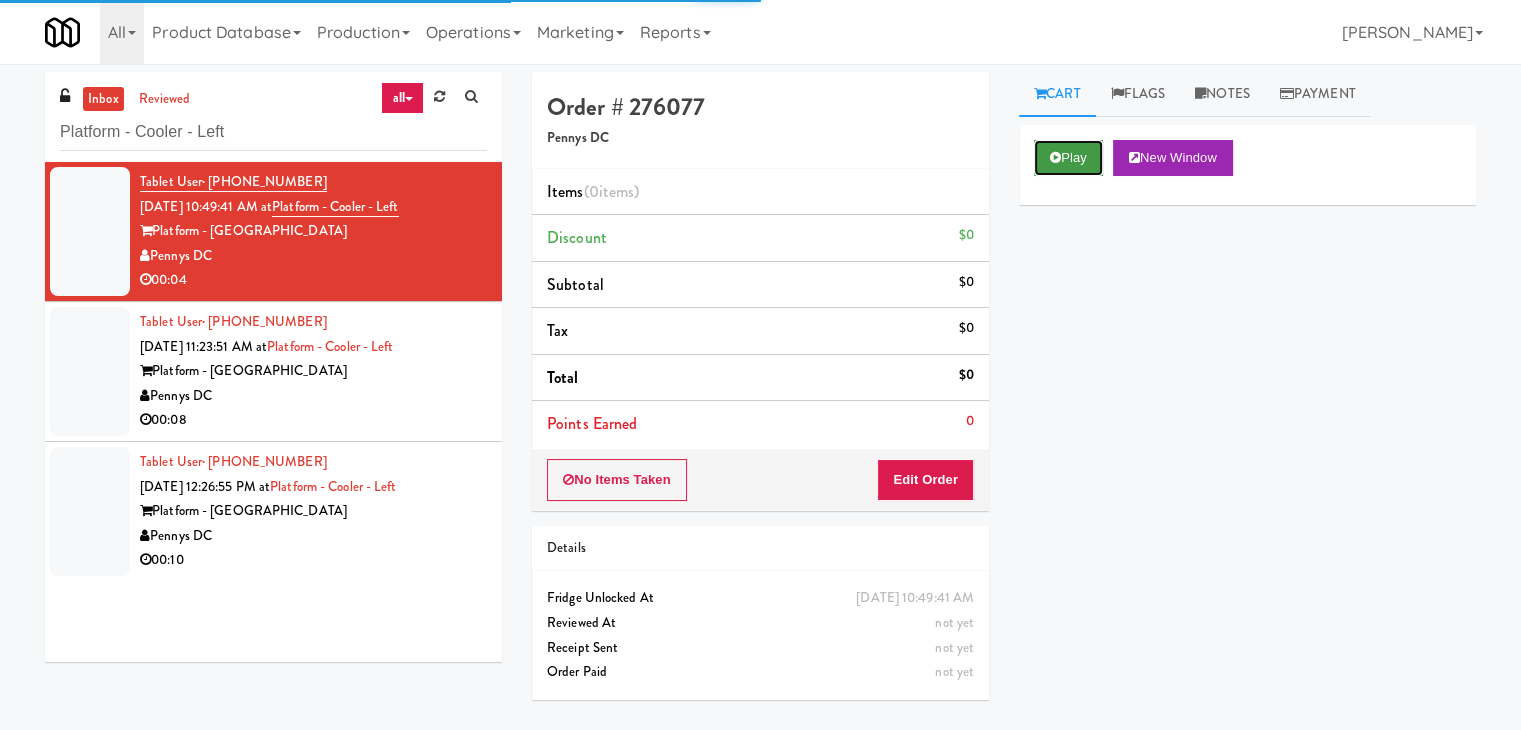 click on "Play" at bounding box center [1068, 158] 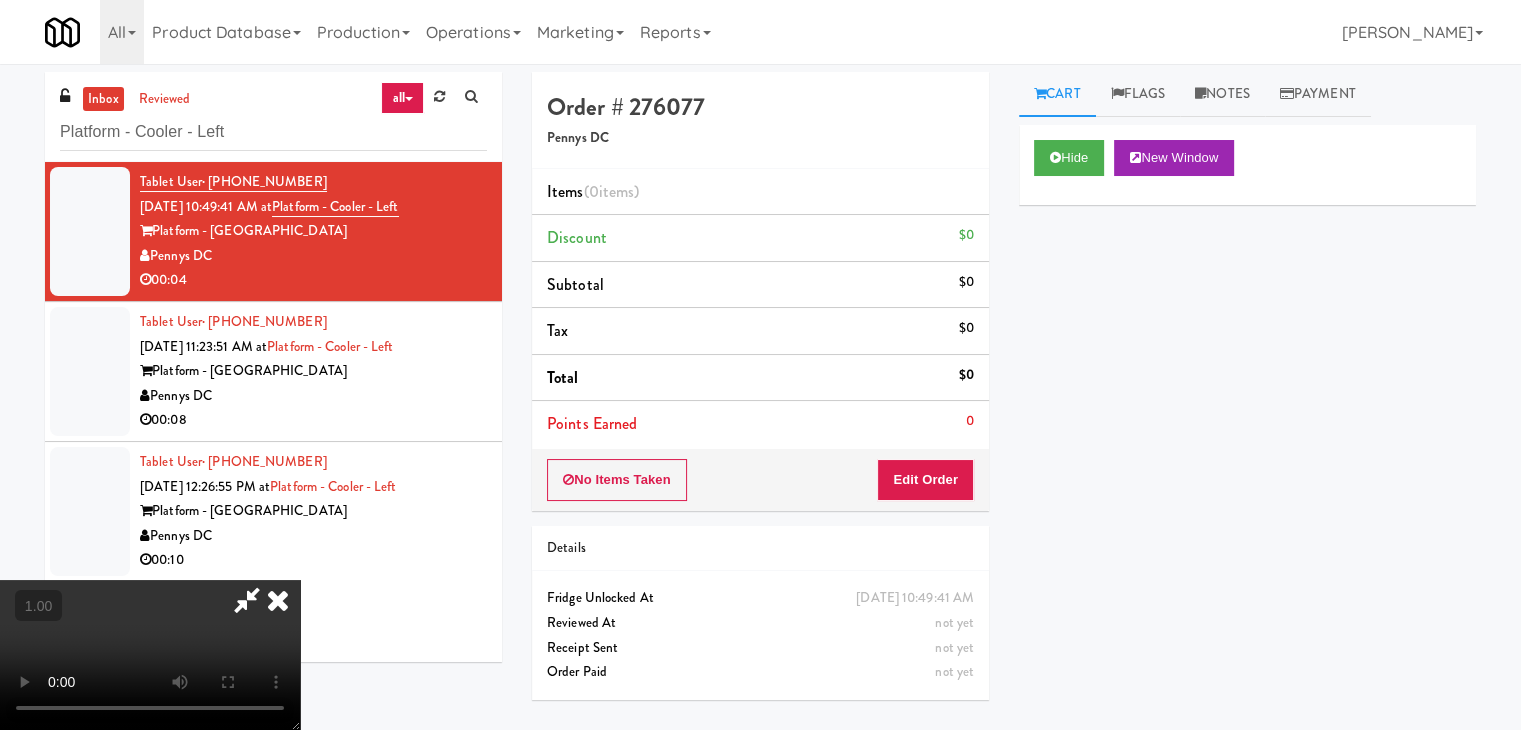 click on "Hide  New Window  Primary Flag  Clear     Flag if unable to determine what was taken or order not processable due to inventory issues Unclear Take - No Video Unclear Take - Short or Cut Off Unclear Take - Obstructed Inventory Issue - Product Not in Inventory Inventory Issue - Product prices as $0  Additional Concerns  Clear Flag as Suspicious Returned Product Place a foreign product in  Internal Notes                                                                                                                                                                Card  View Transaction Details  Card  0307 Transaction Ref 461571902 Preauth 10.00 Brand VISA Number 4054 48** **** 0307 Entry Mode ctls  Card Issuer Checks  Payout" at bounding box center [1247, 500] 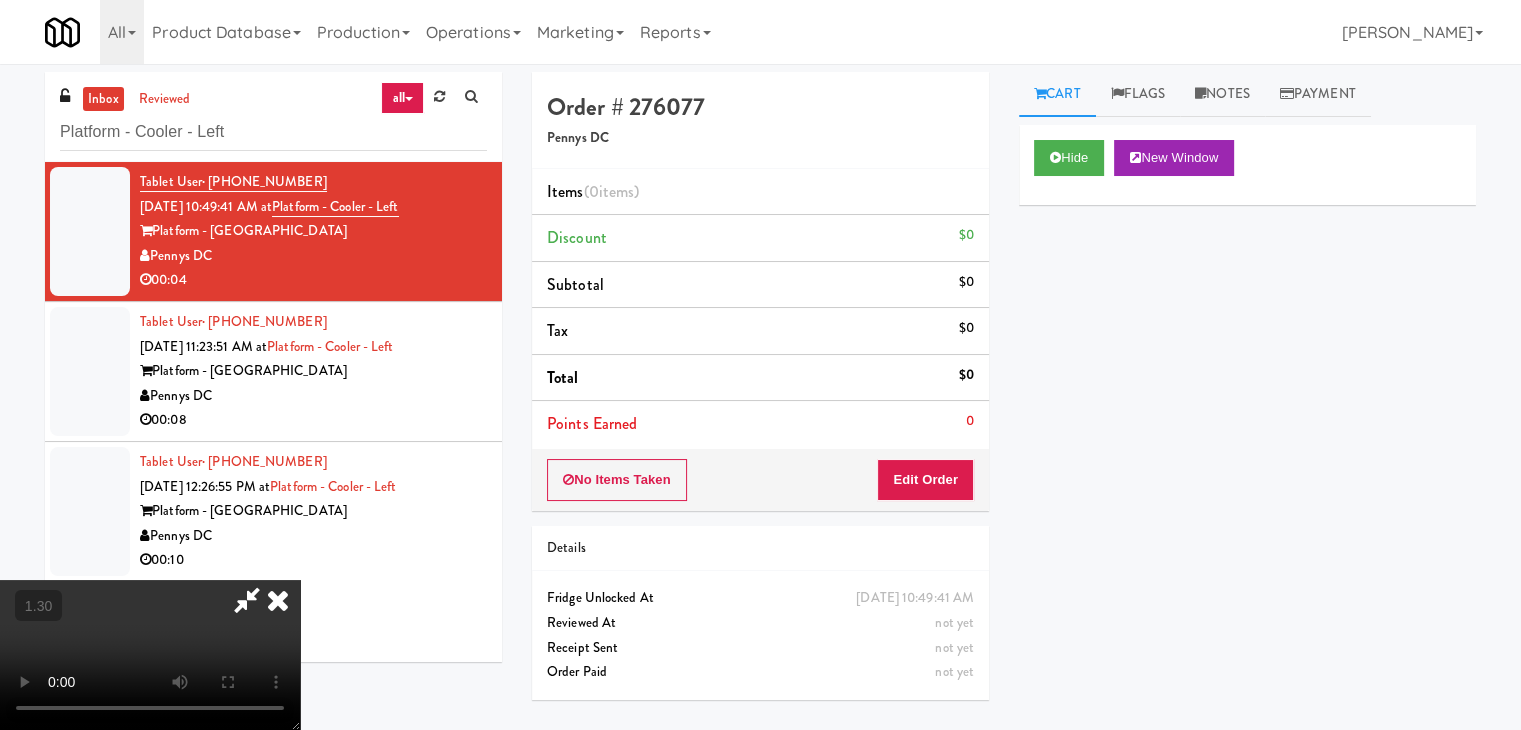 click at bounding box center [150, 655] 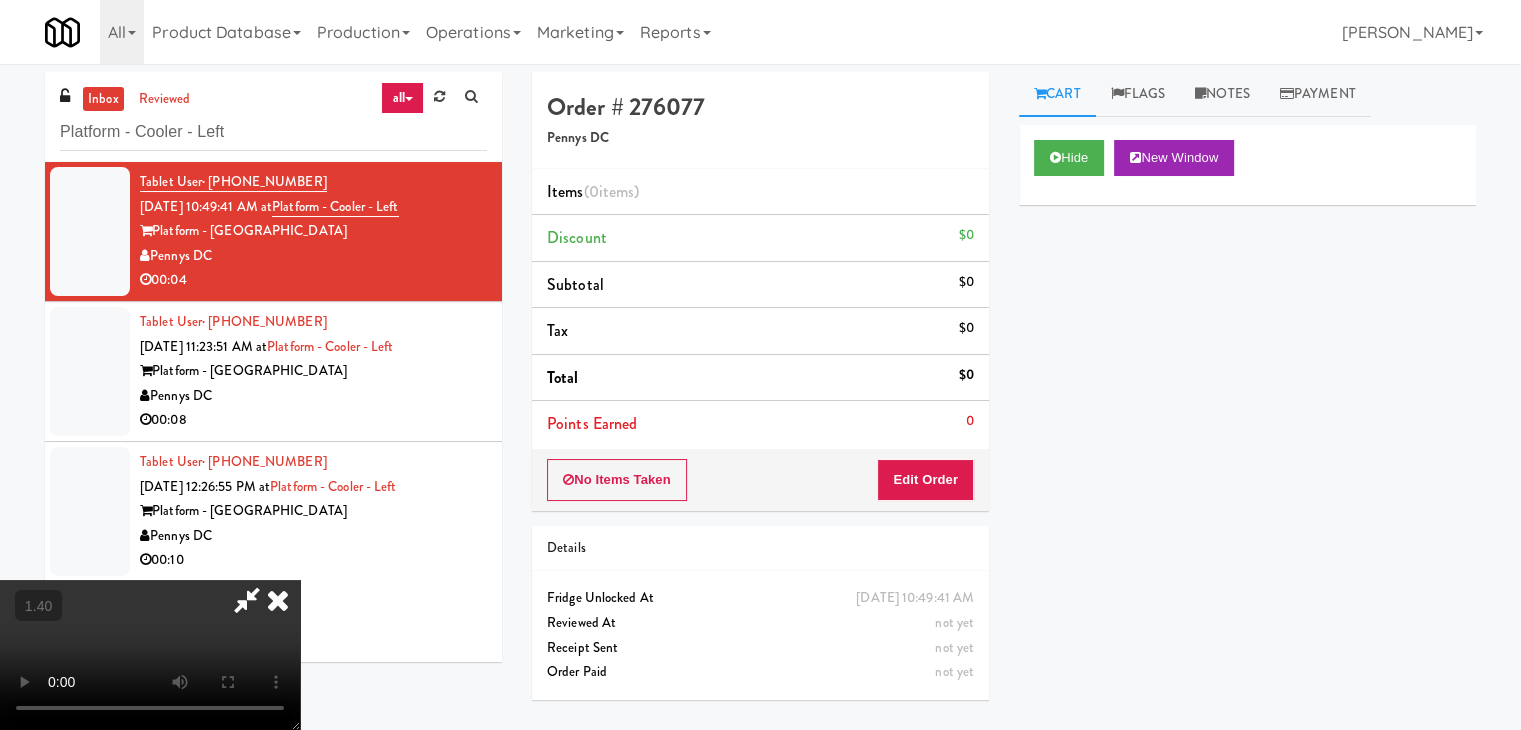 click at bounding box center (278, 600) 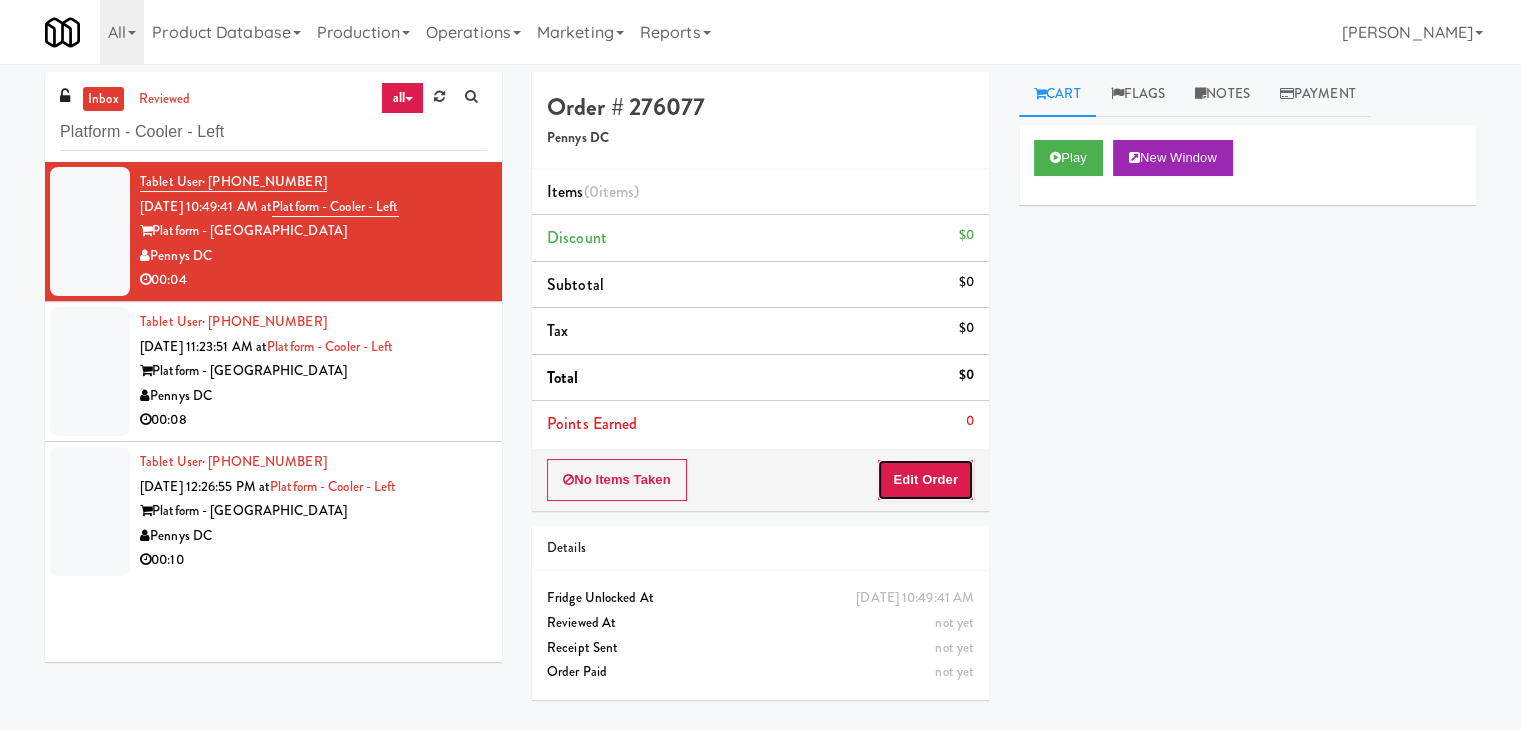 click on "Edit Order" at bounding box center [925, 480] 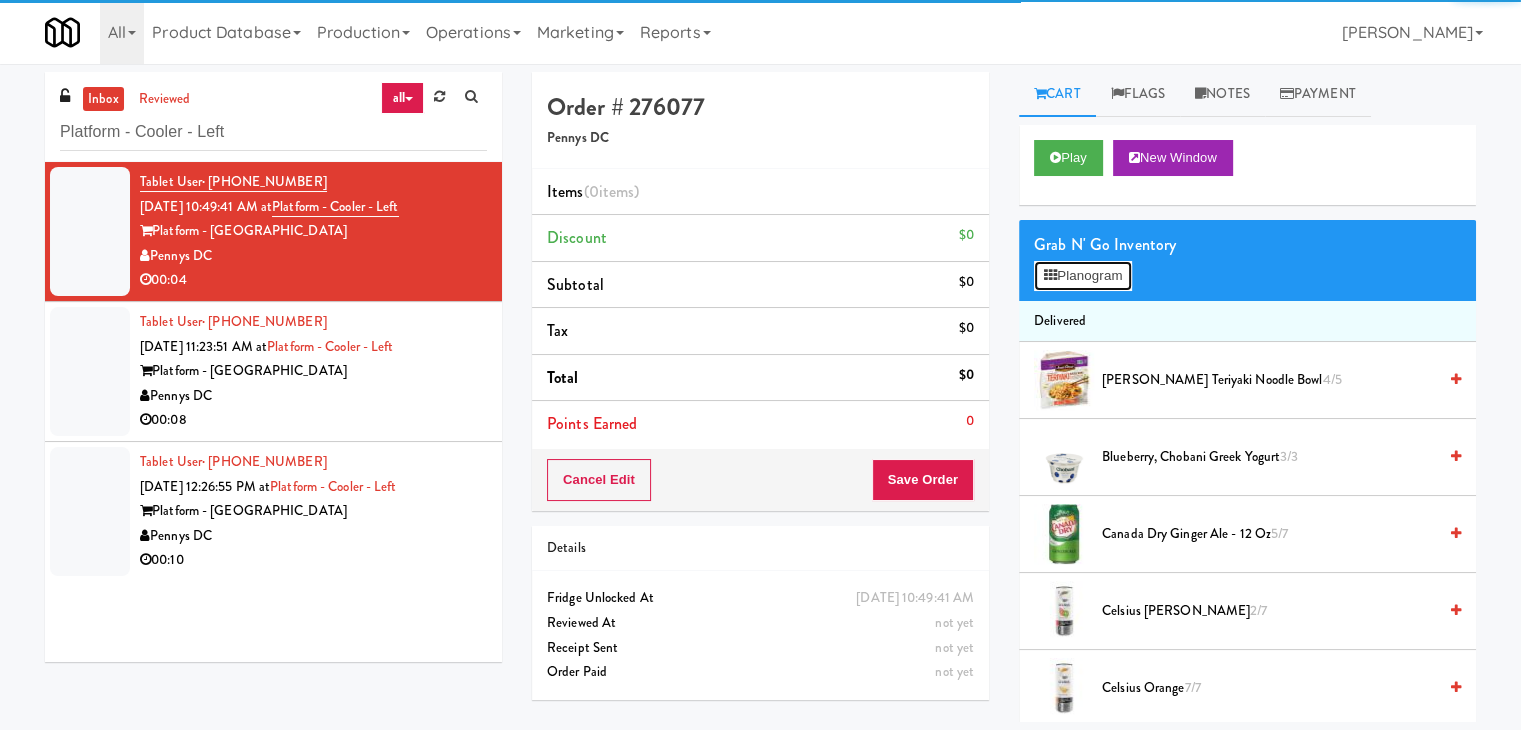click on "Planogram" at bounding box center [1083, 276] 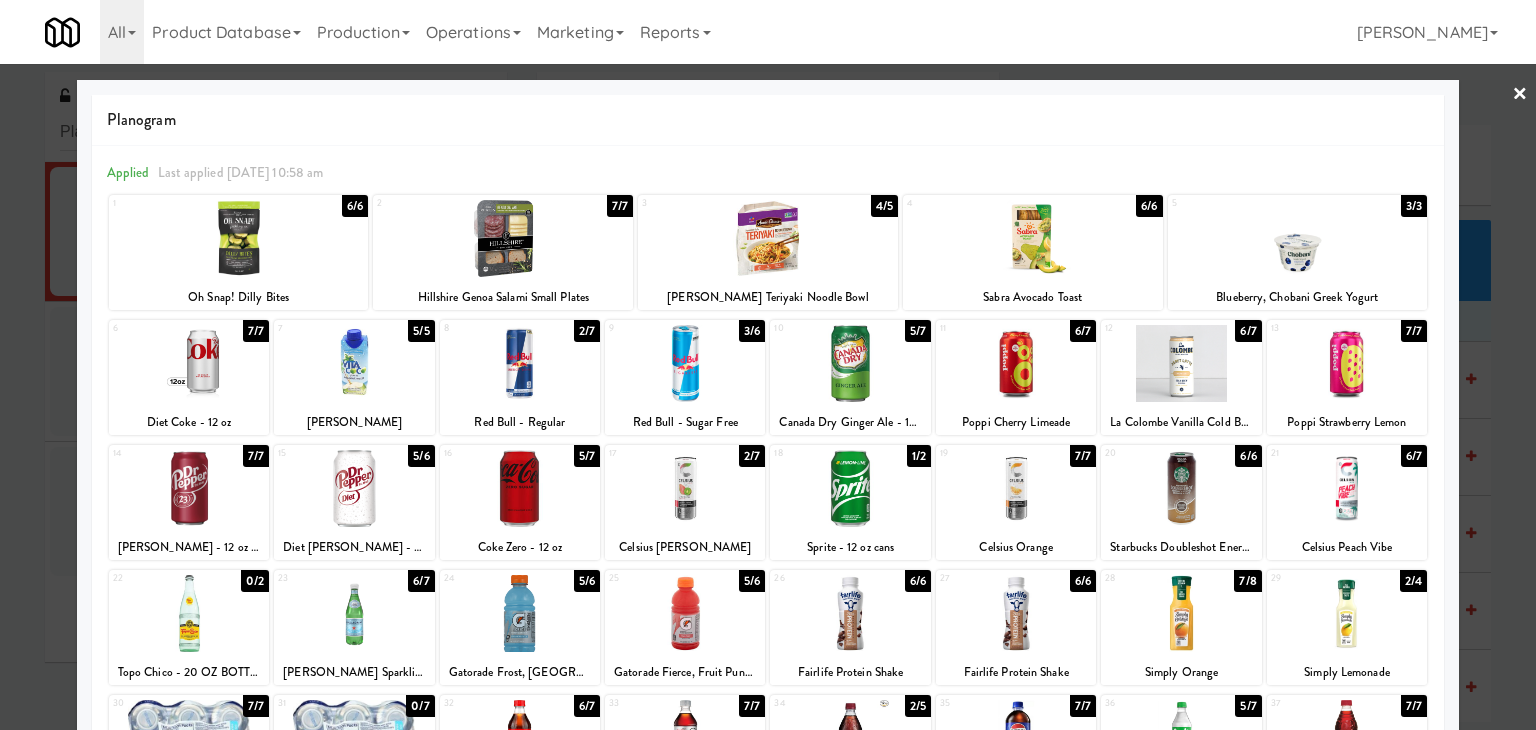 scroll, scrollTop: 100, scrollLeft: 0, axis: vertical 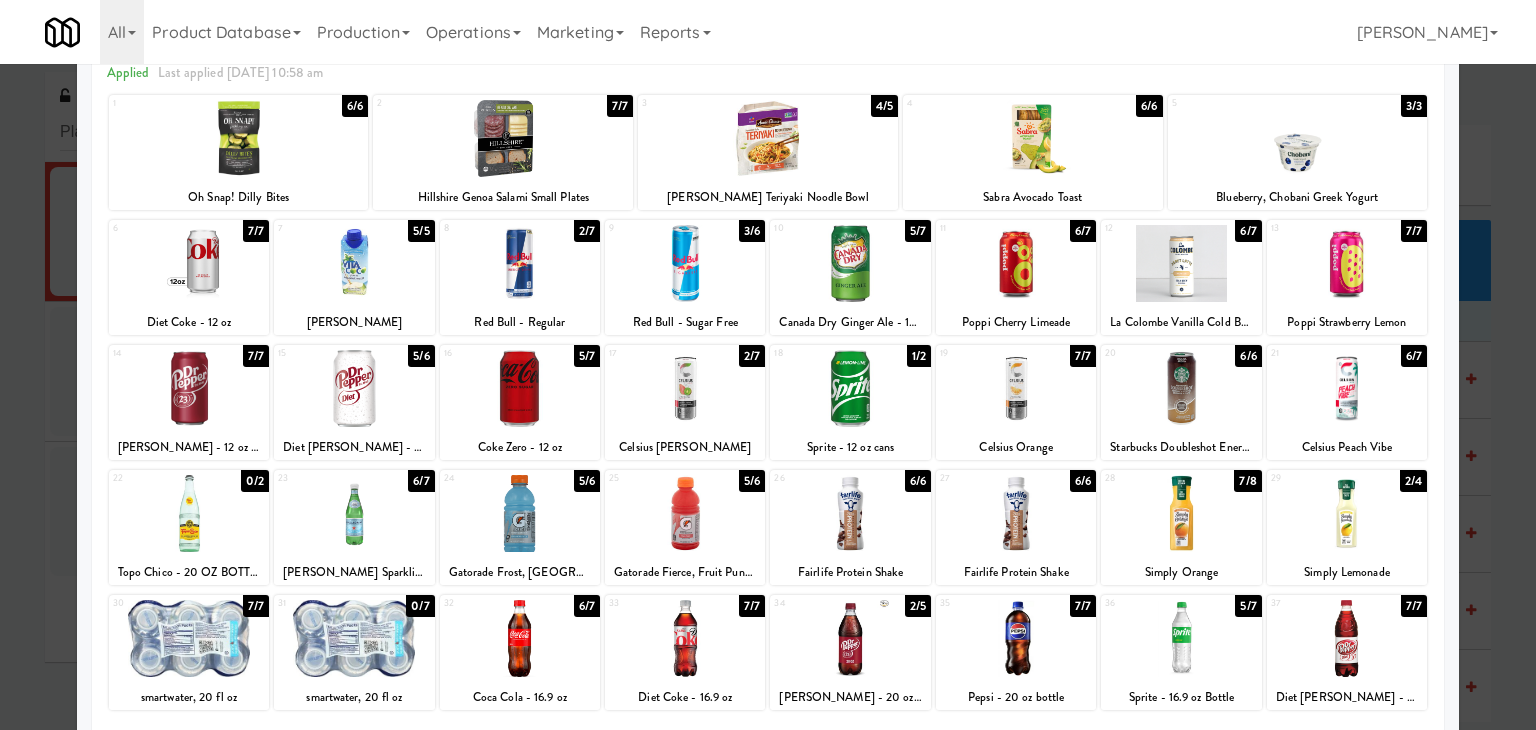 click at bounding box center (685, 388) 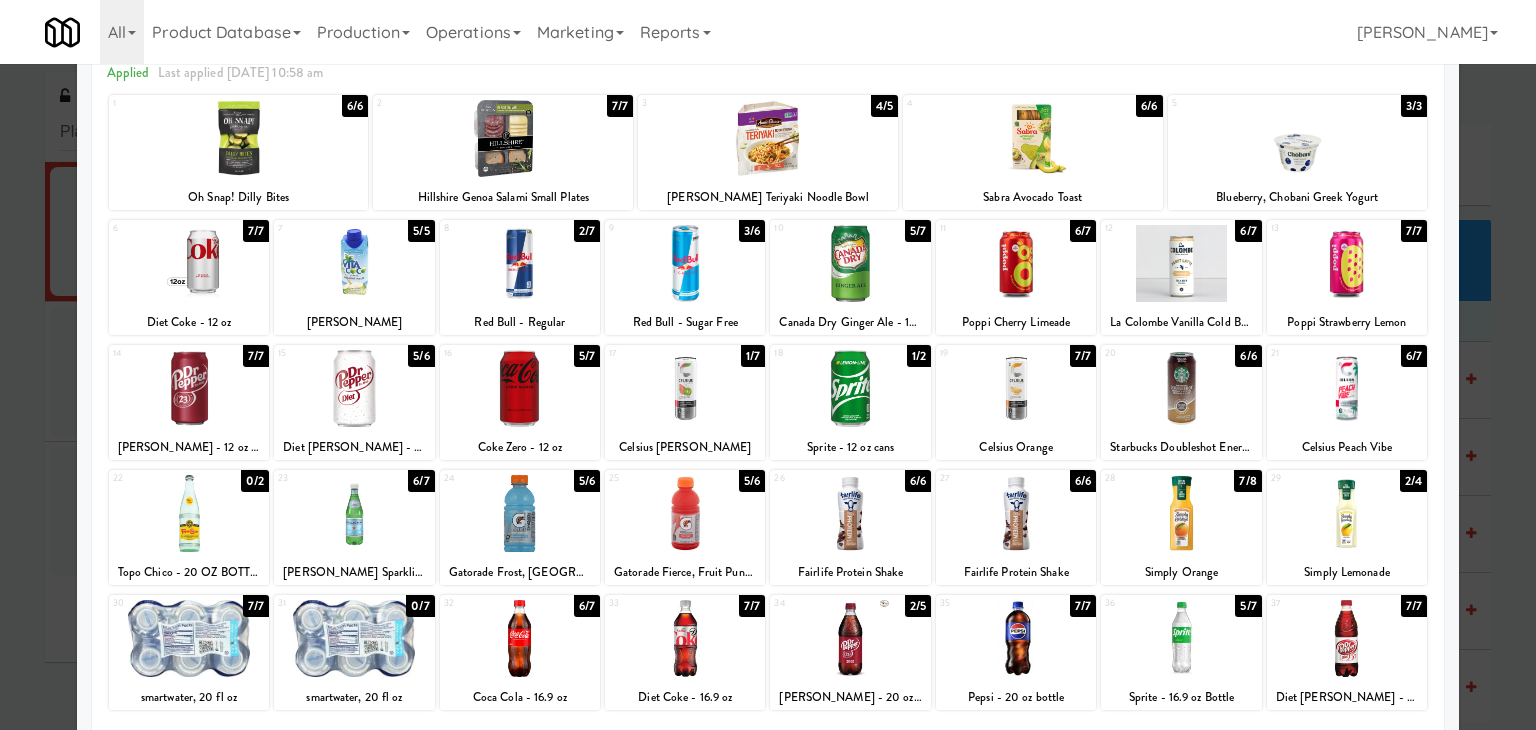 scroll, scrollTop: 0, scrollLeft: 0, axis: both 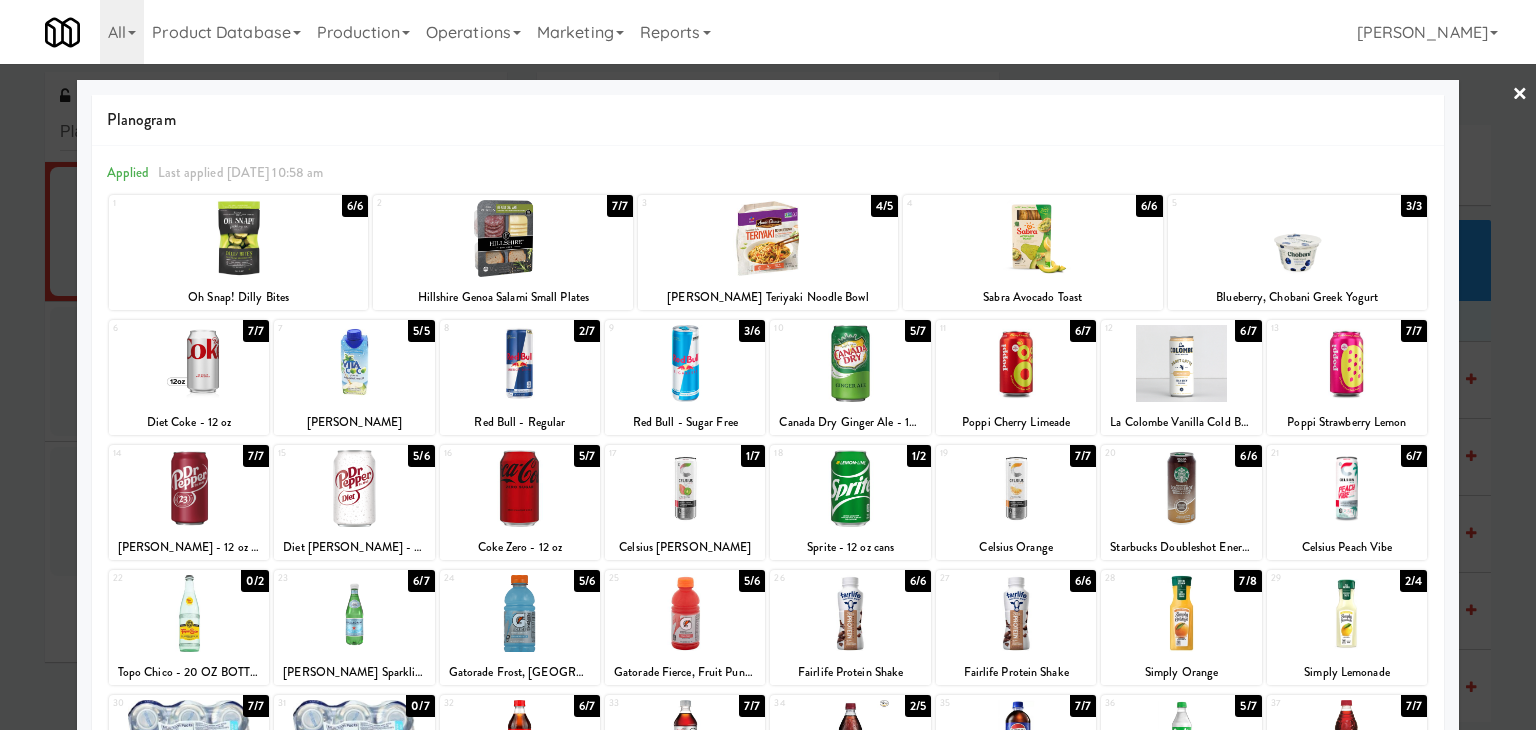 click at bounding box center (768, 365) 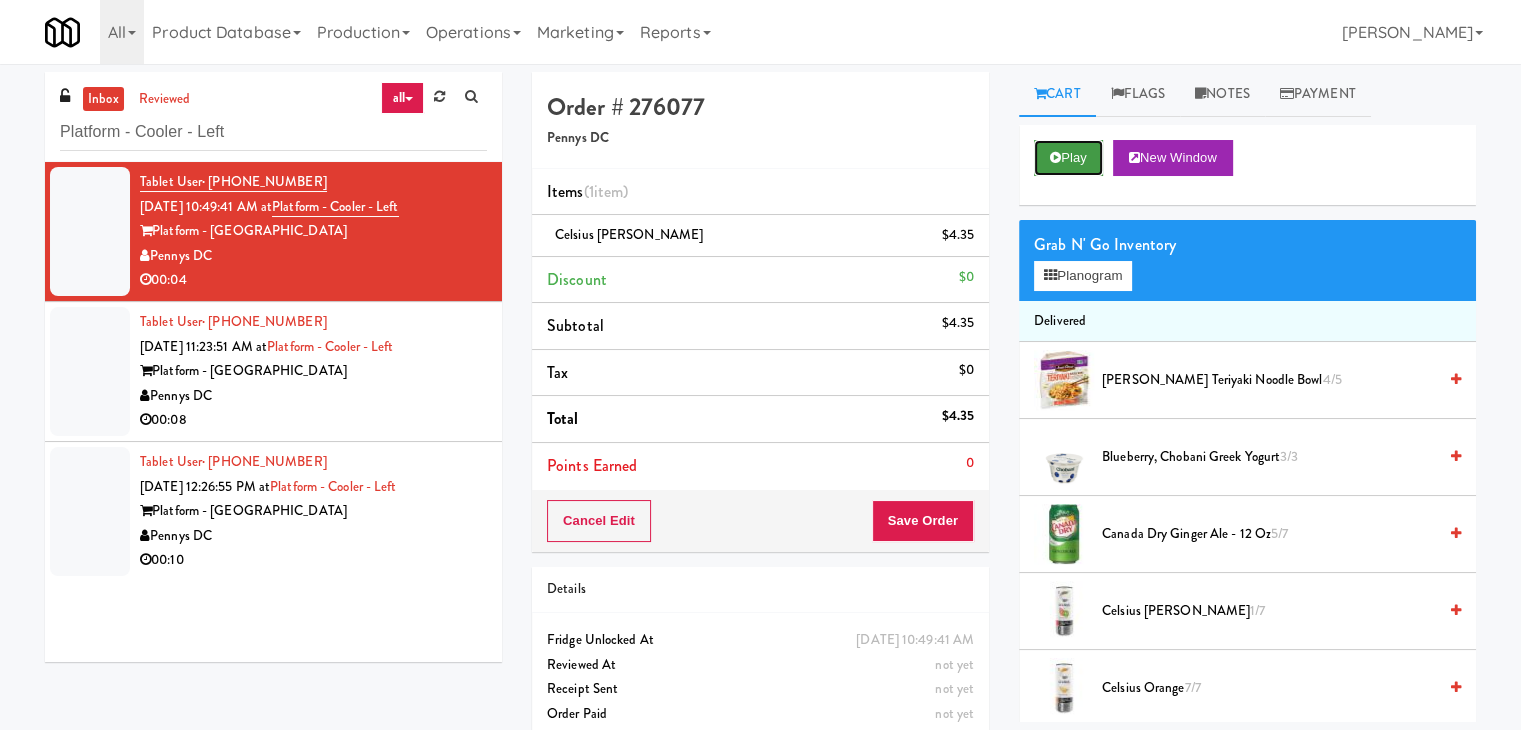 click on "Play" at bounding box center (1068, 158) 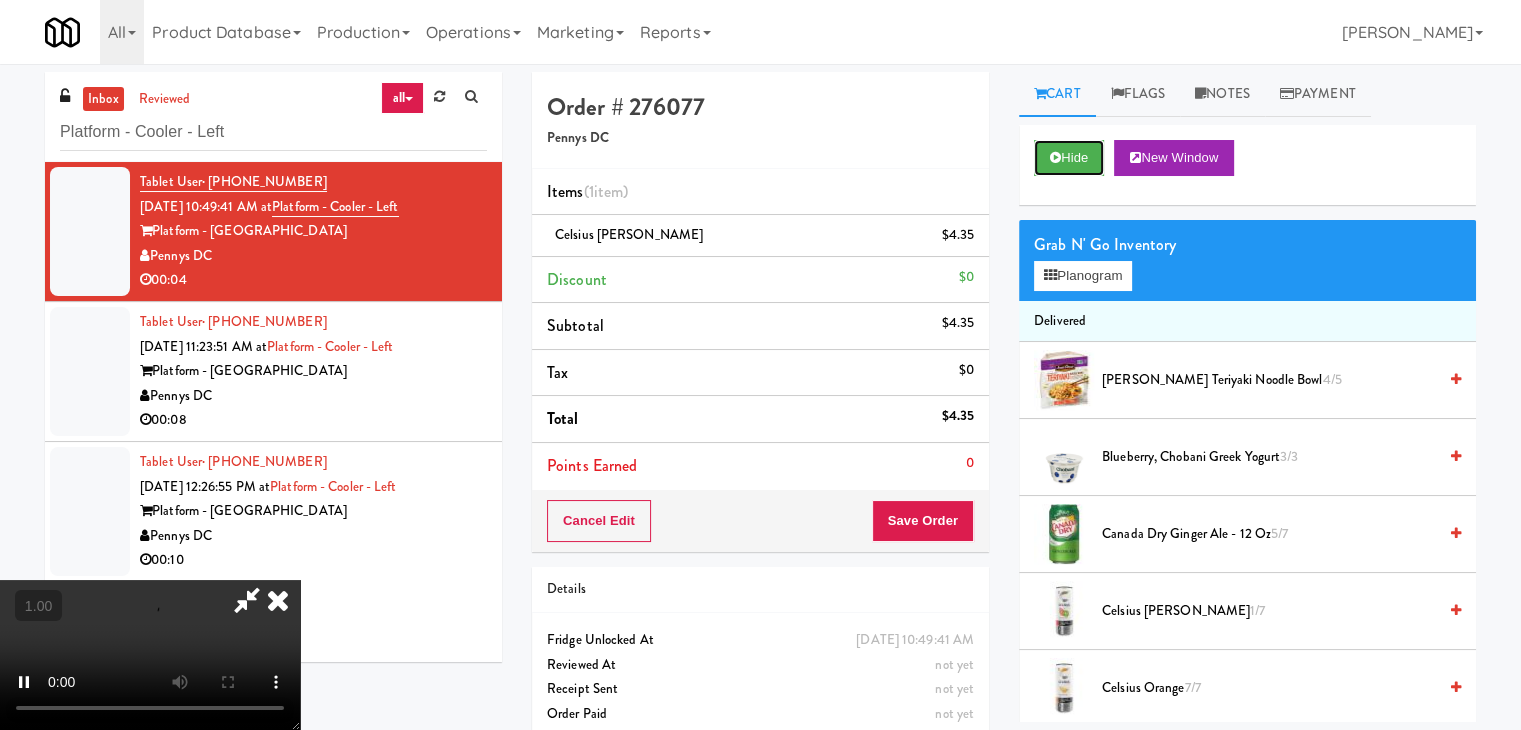 type 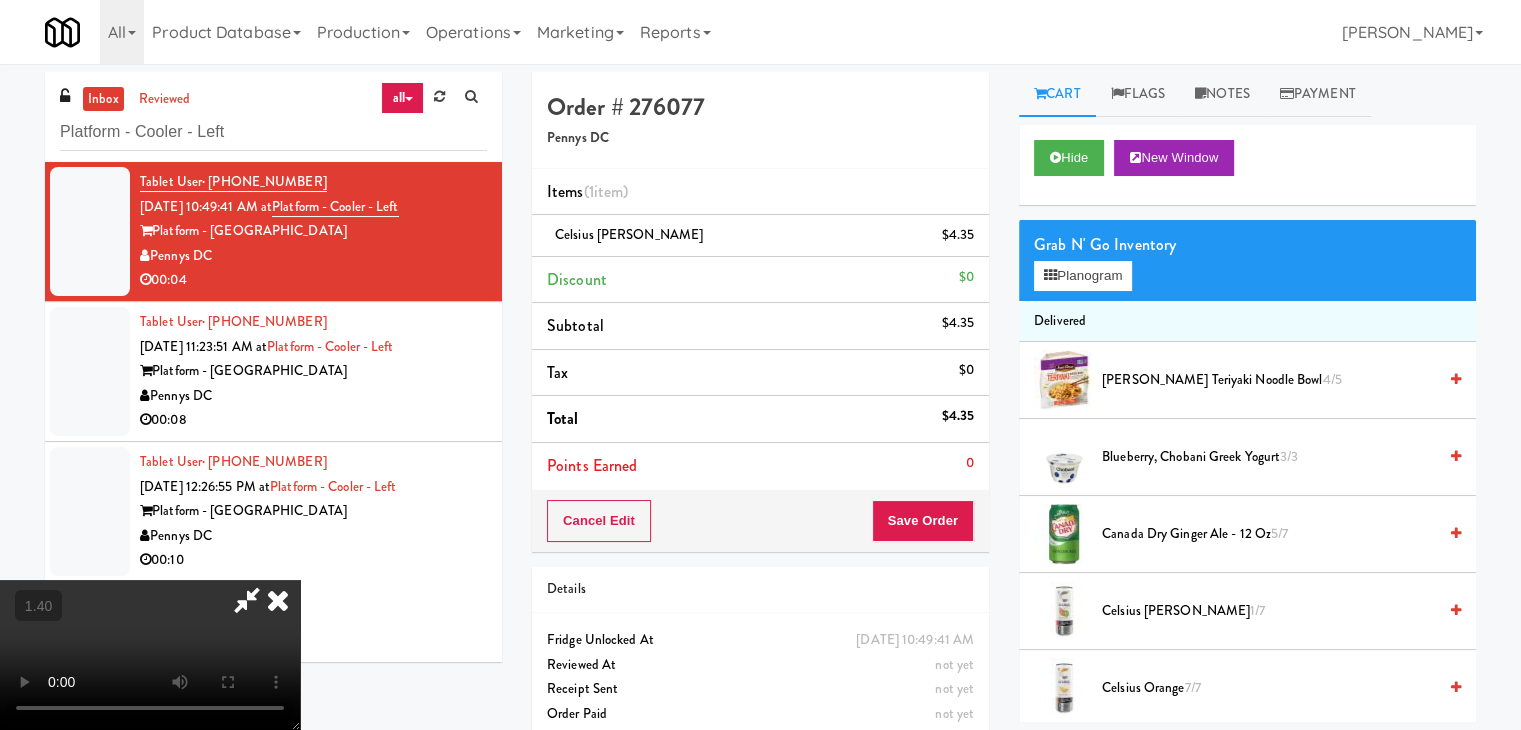 click at bounding box center (150, 655) 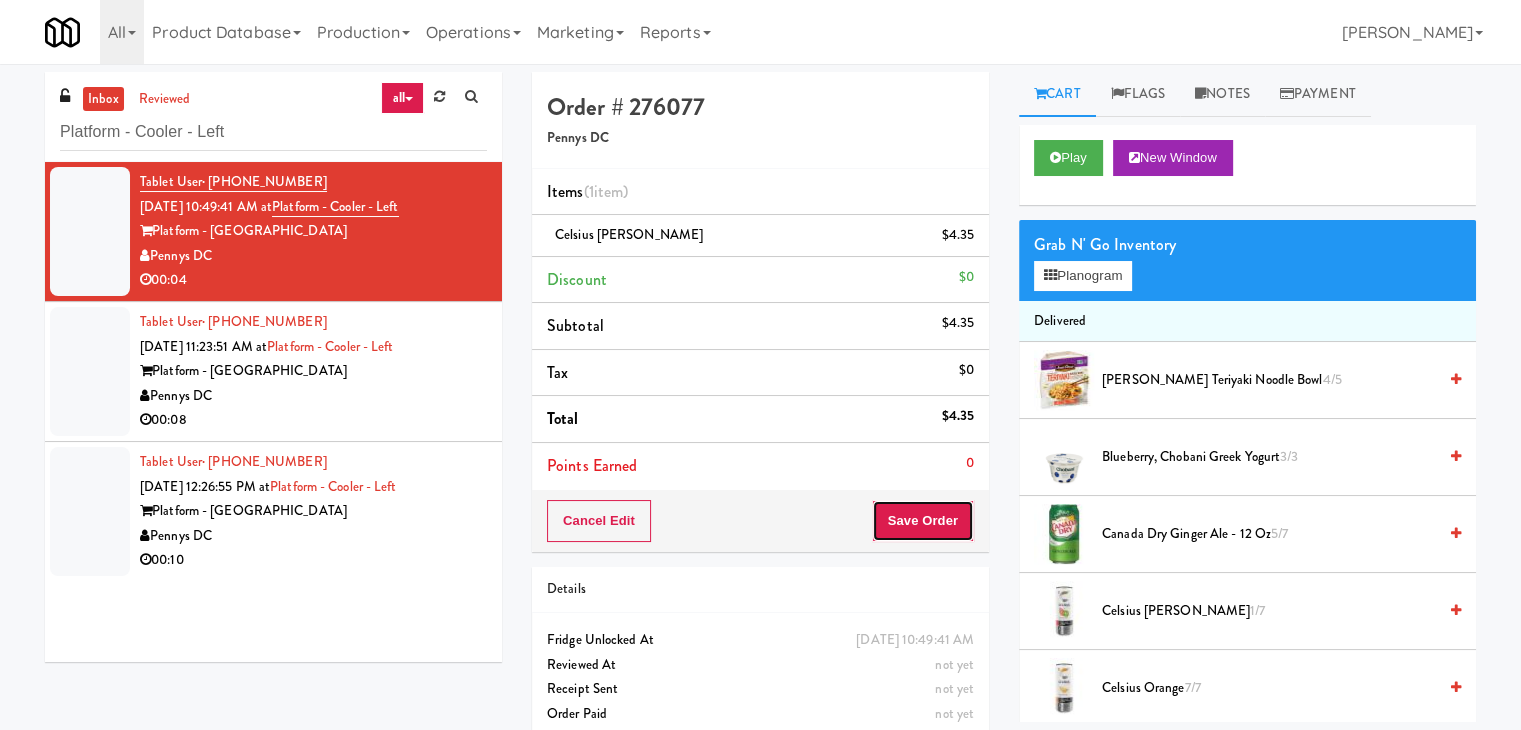 click on "Save Order" at bounding box center (923, 521) 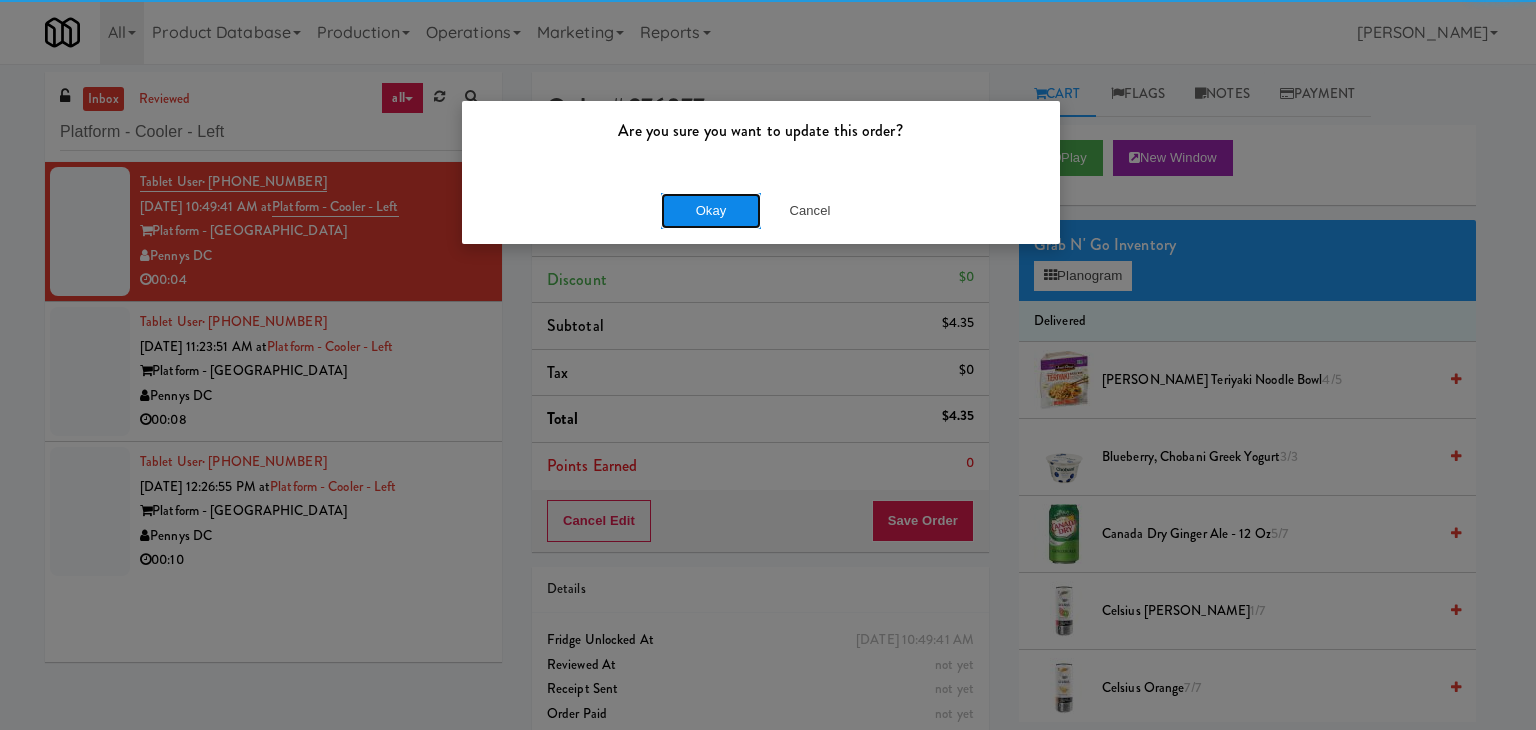 click on "Okay" at bounding box center (711, 211) 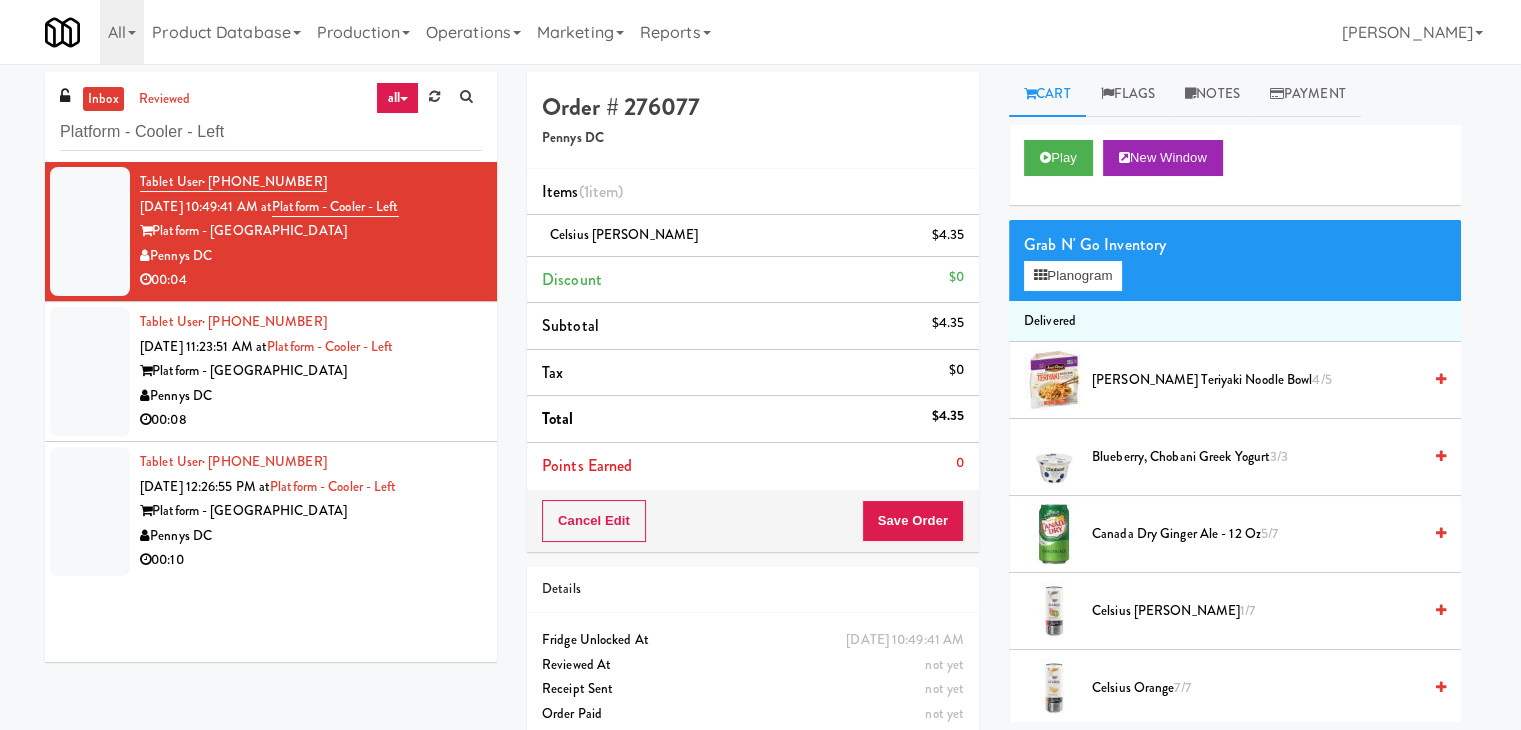 click on "00:08" at bounding box center [311, 420] 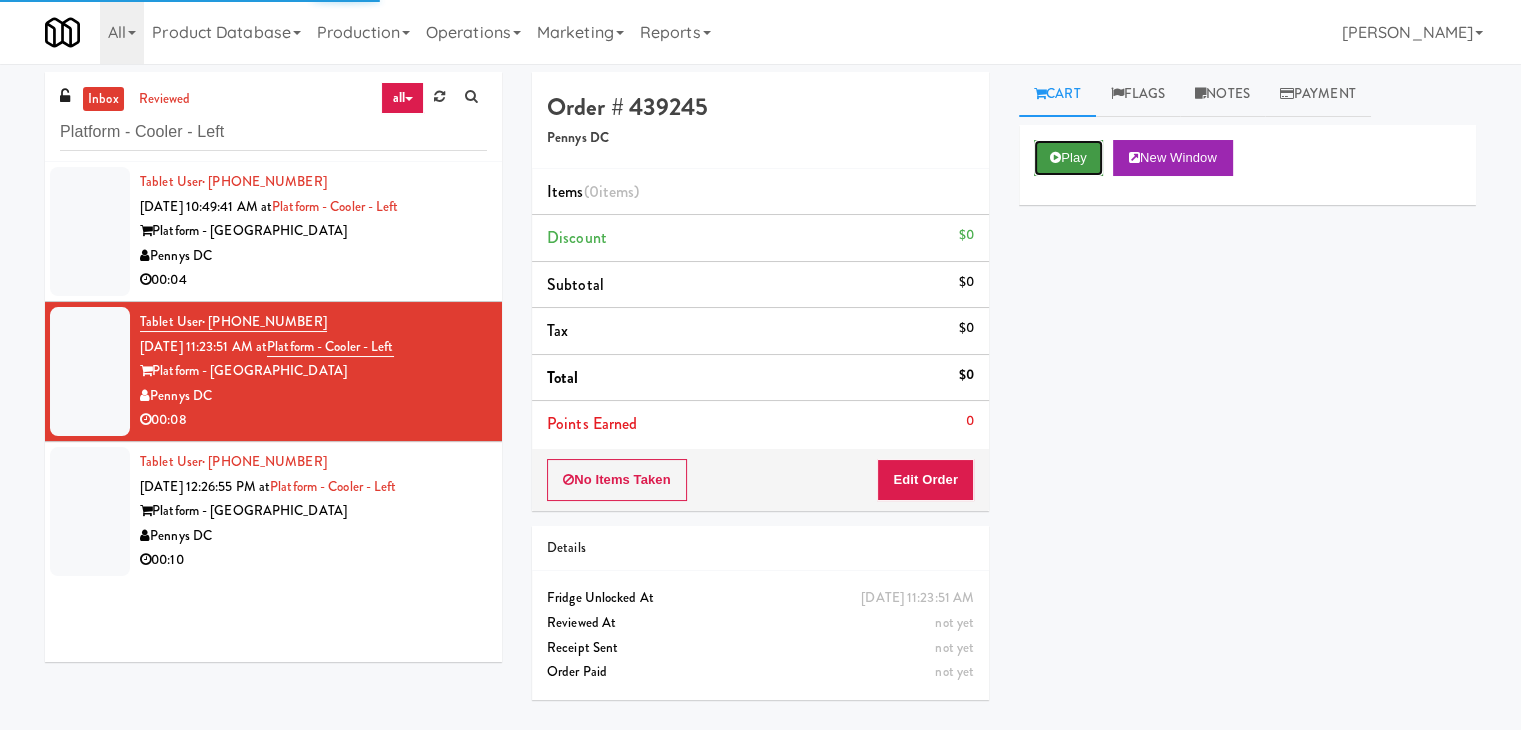 click on "Play" at bounding box center [1068, 158] 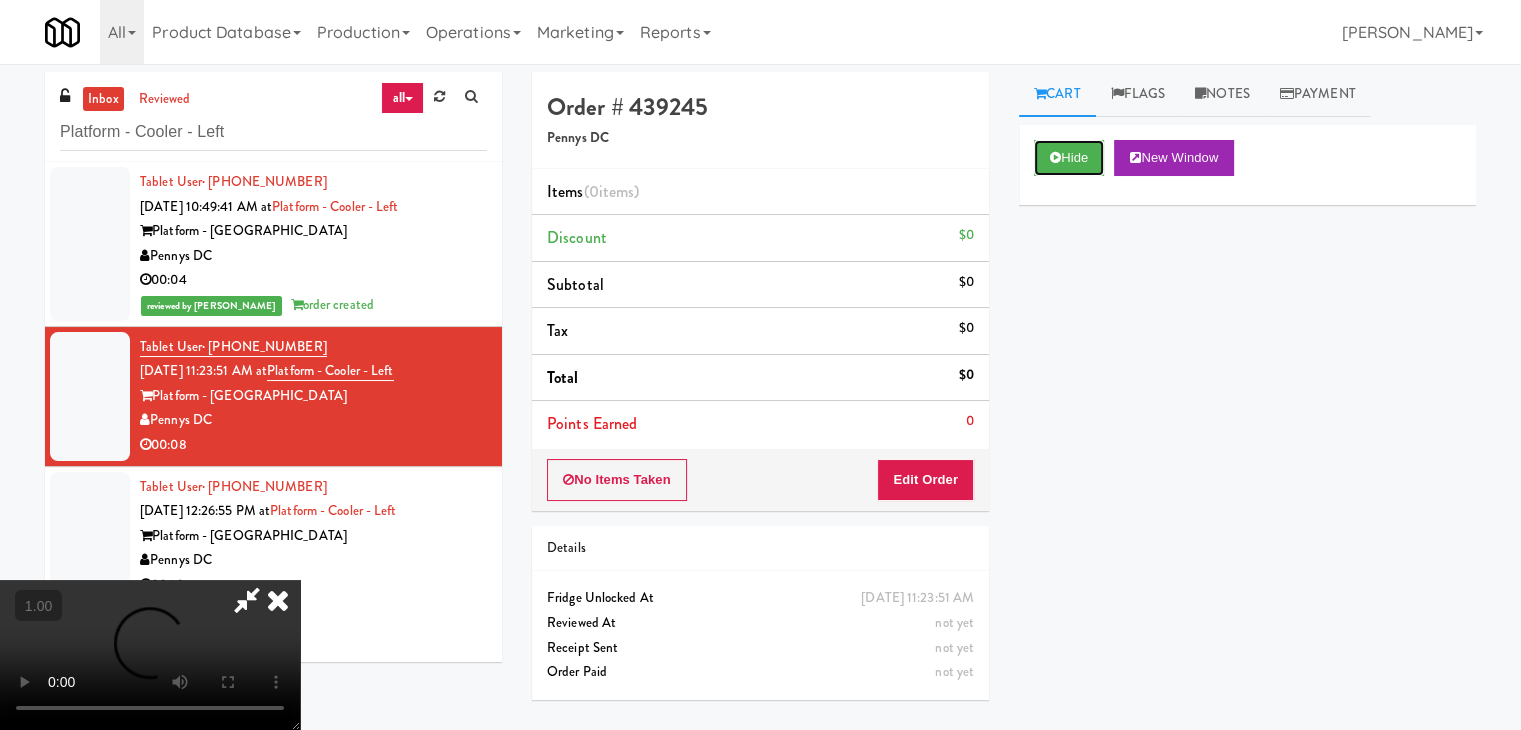 type 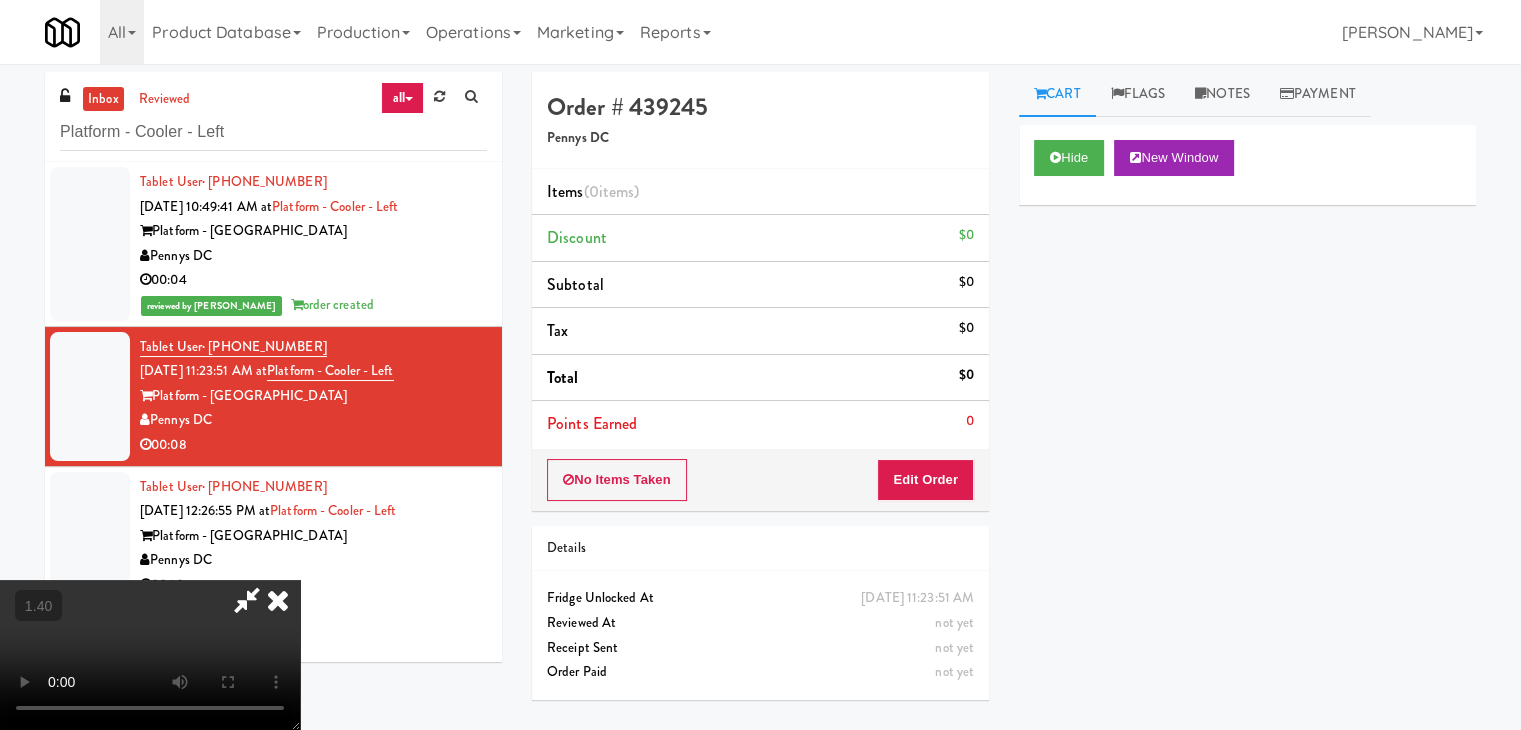click at bounding box center [150, 655] 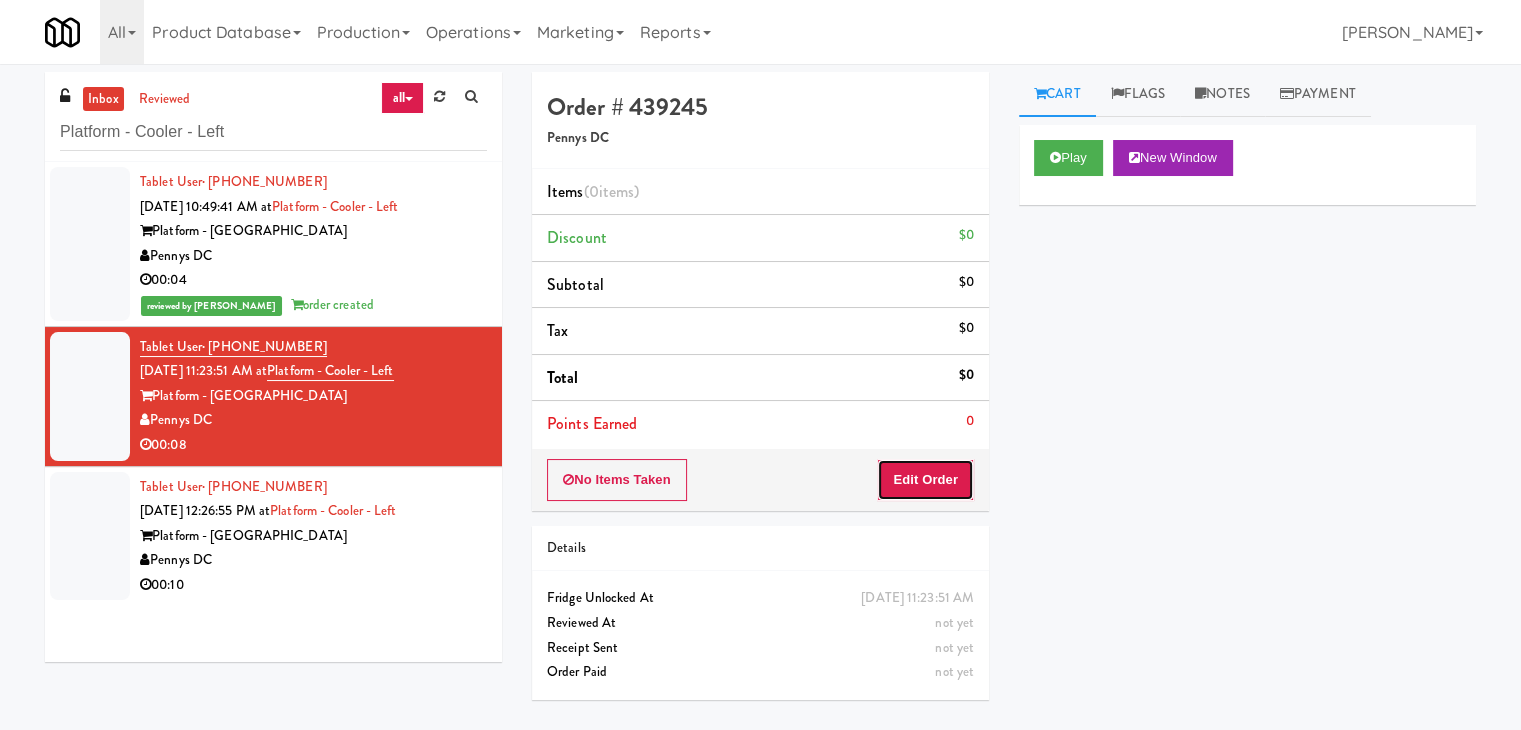 click on "Edit Order" at bounding box center (925, 480) 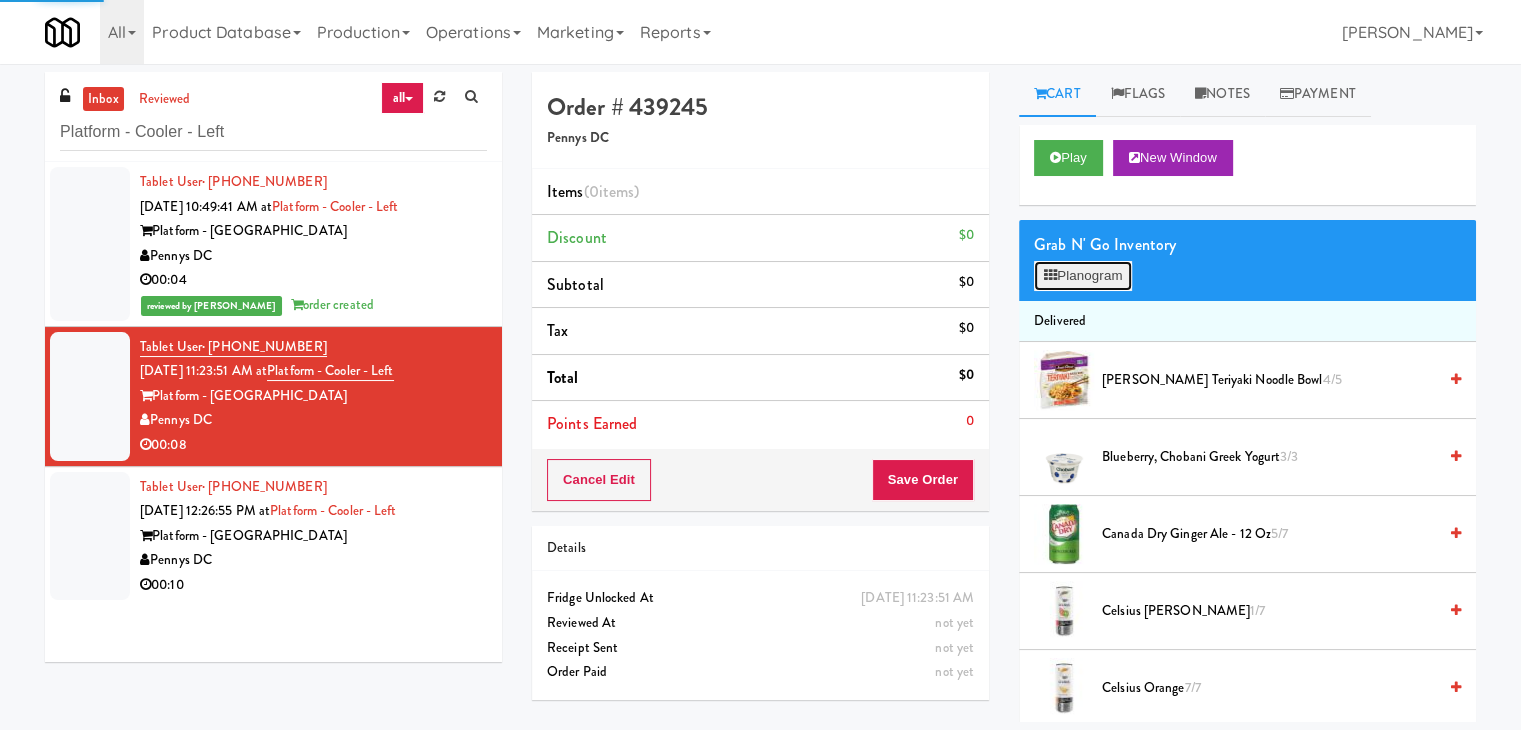 click on "Planogram" at bounding box center [1083, 276] 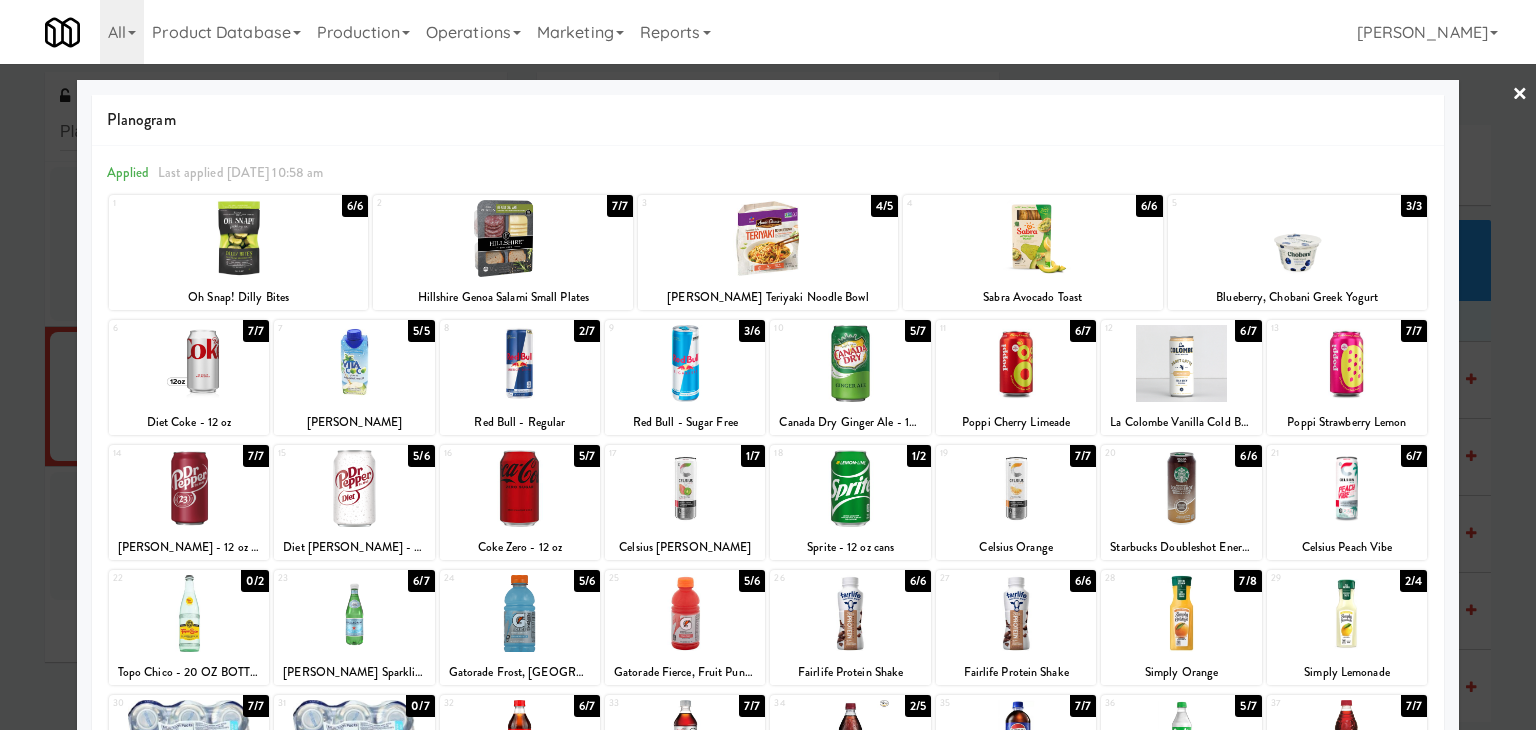 click at bounding box center [850, 488] 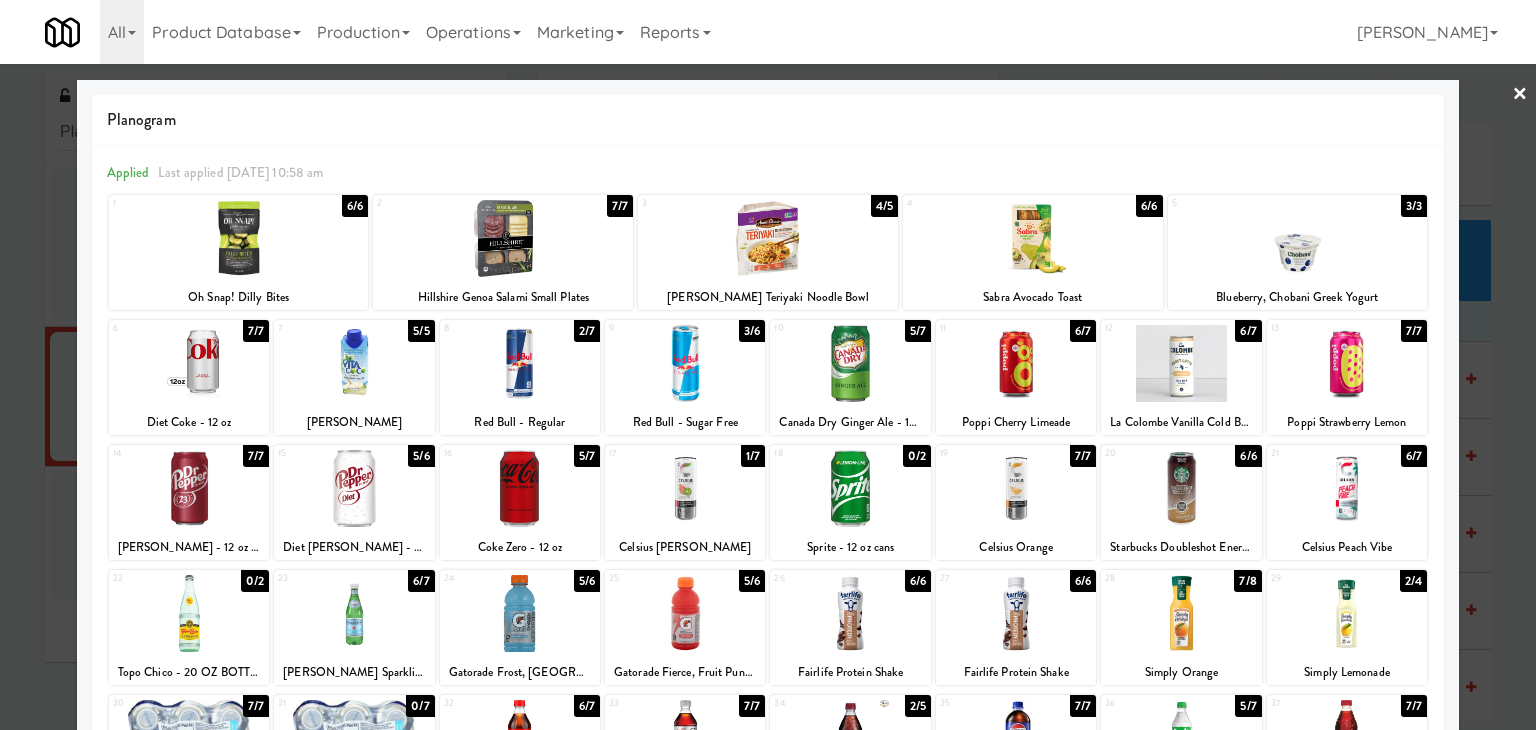 click at bounding box center [520, 363] 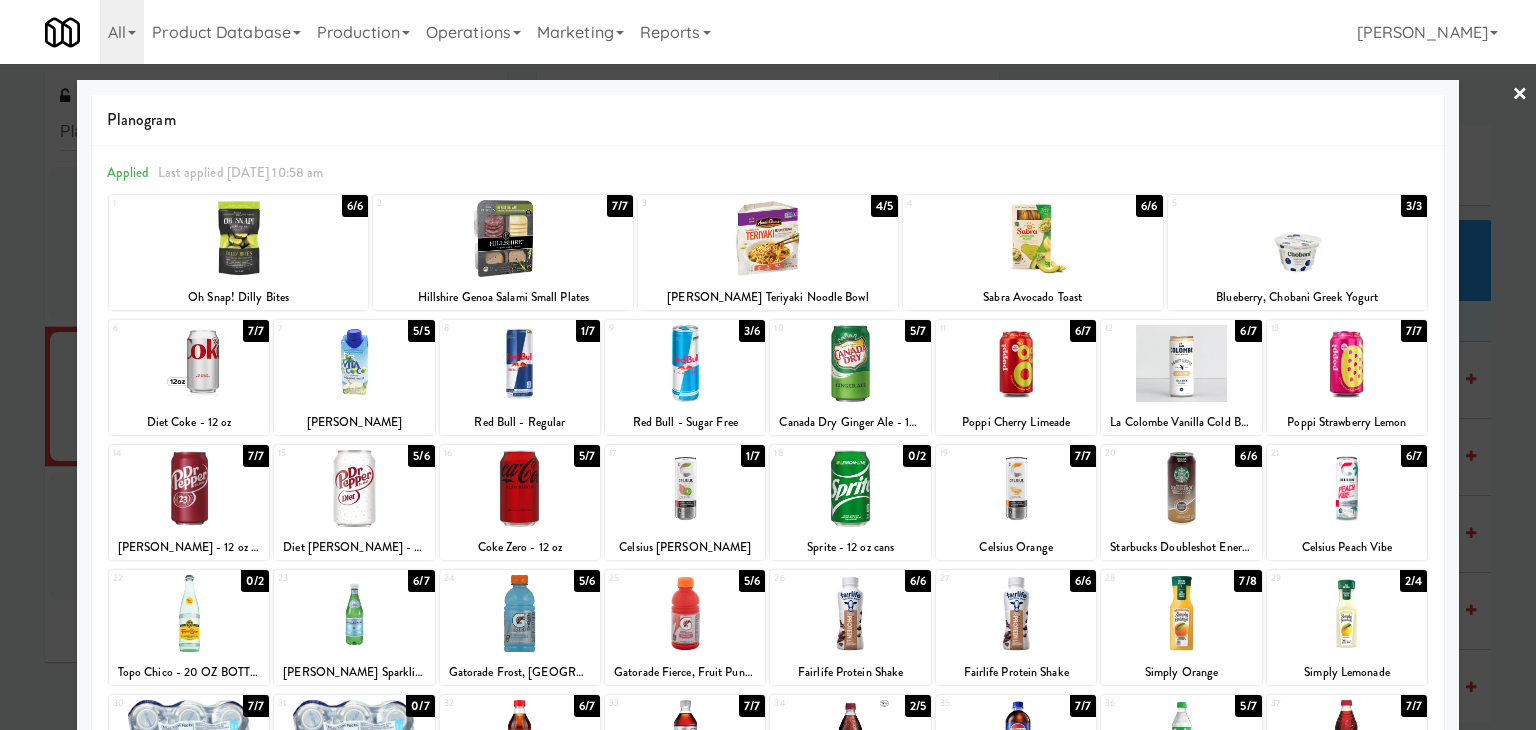 click on "×" at bounding box center (1520, 95) 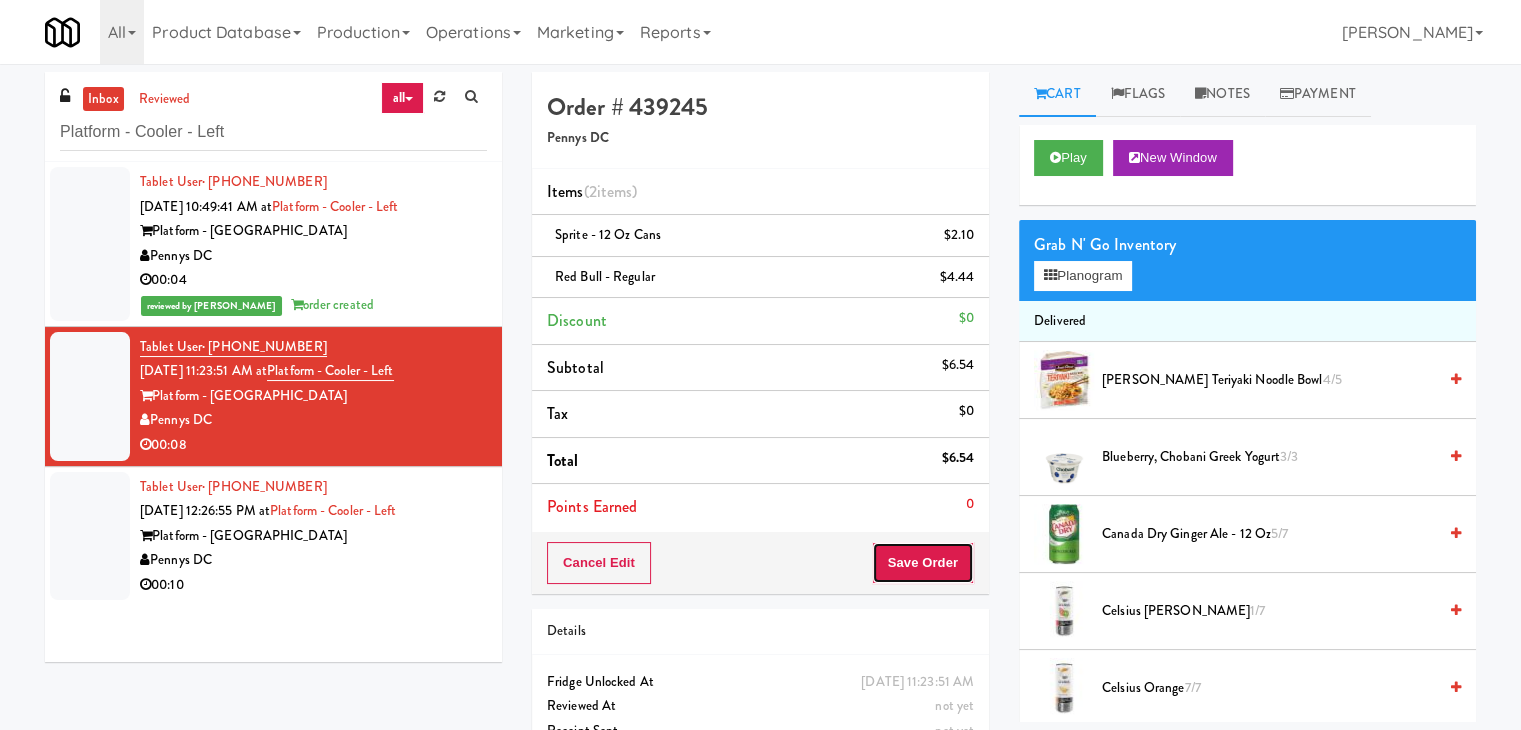 click on "Save Order" at bounding box center [923, 563] 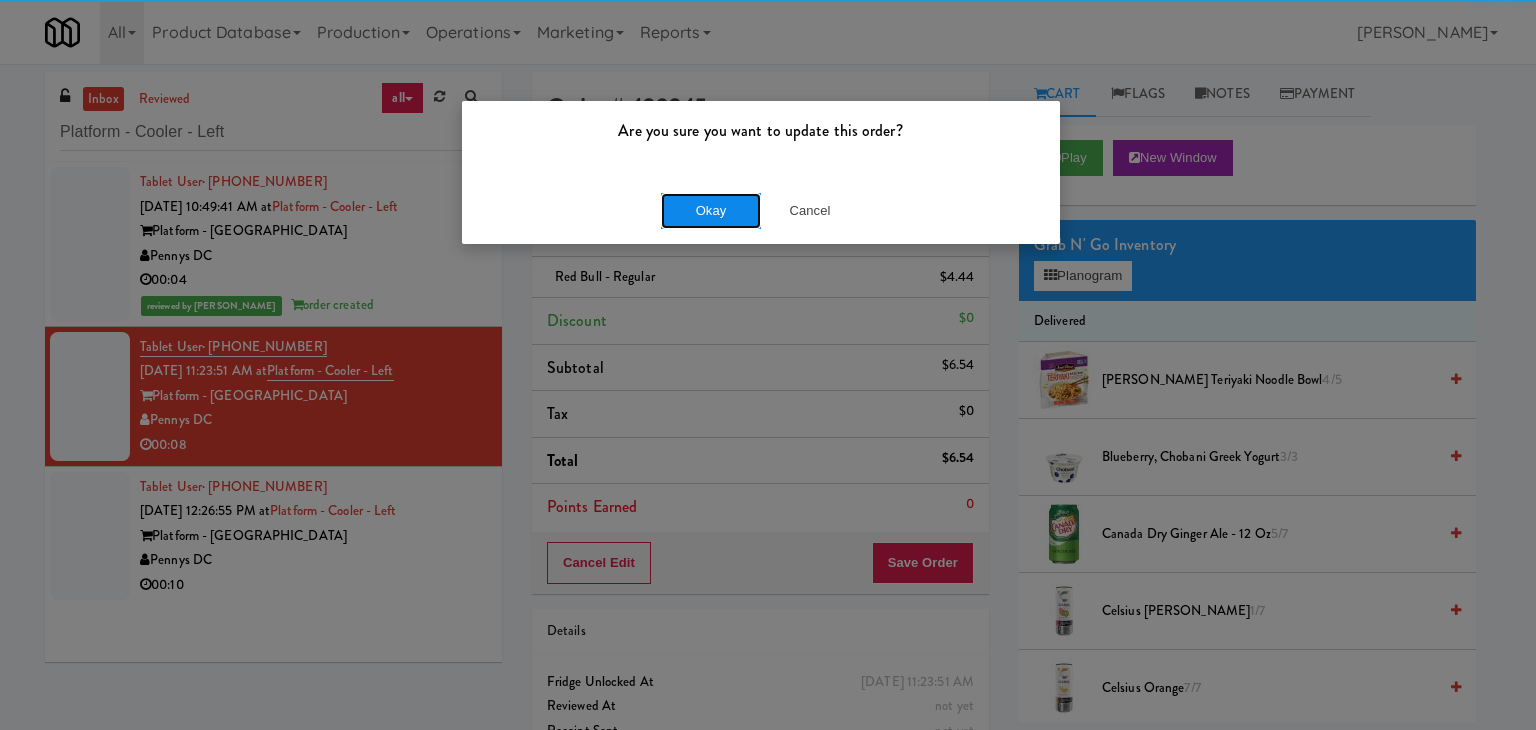 click on "Okay" at bounding box center (711, 211) 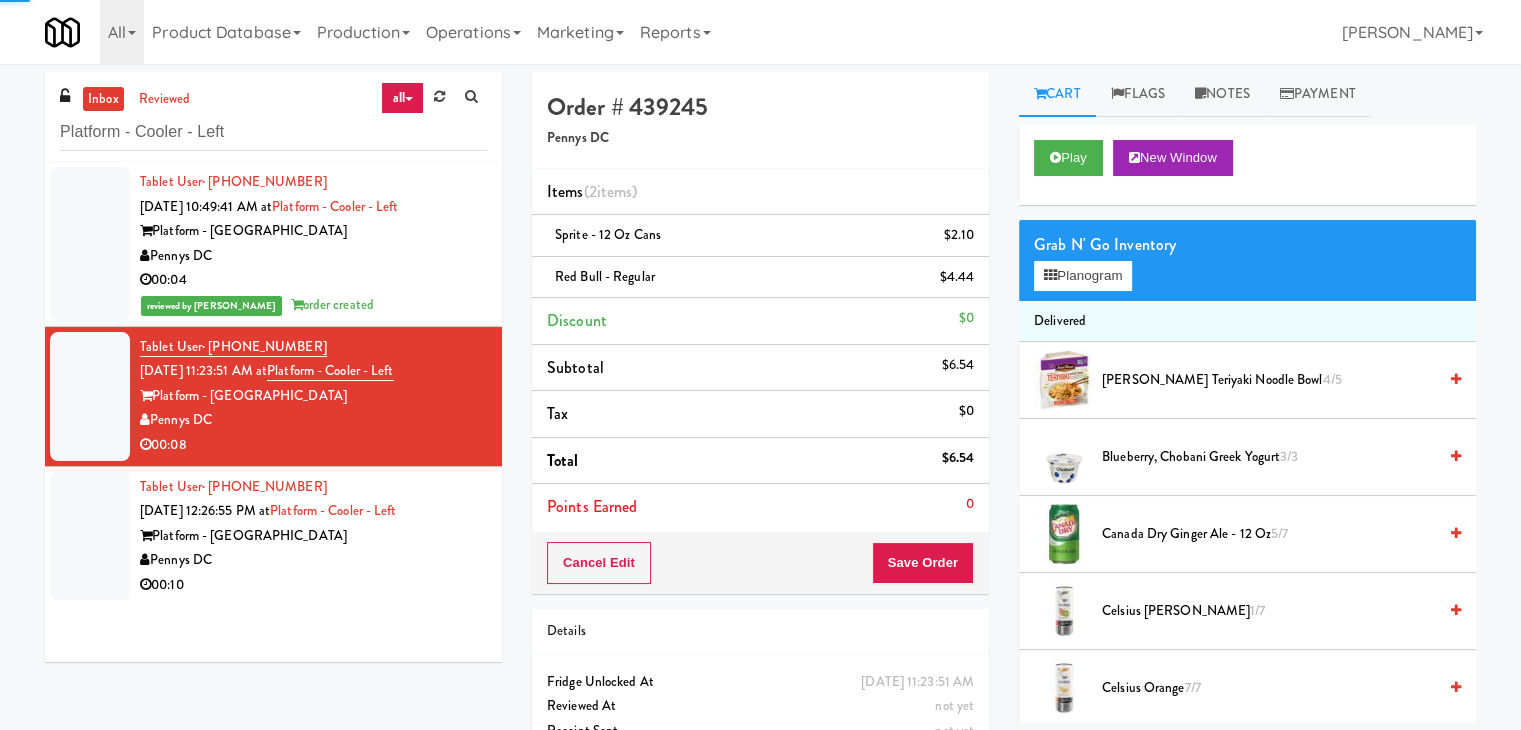 click on "00:10" at bounding box center [313, 585] 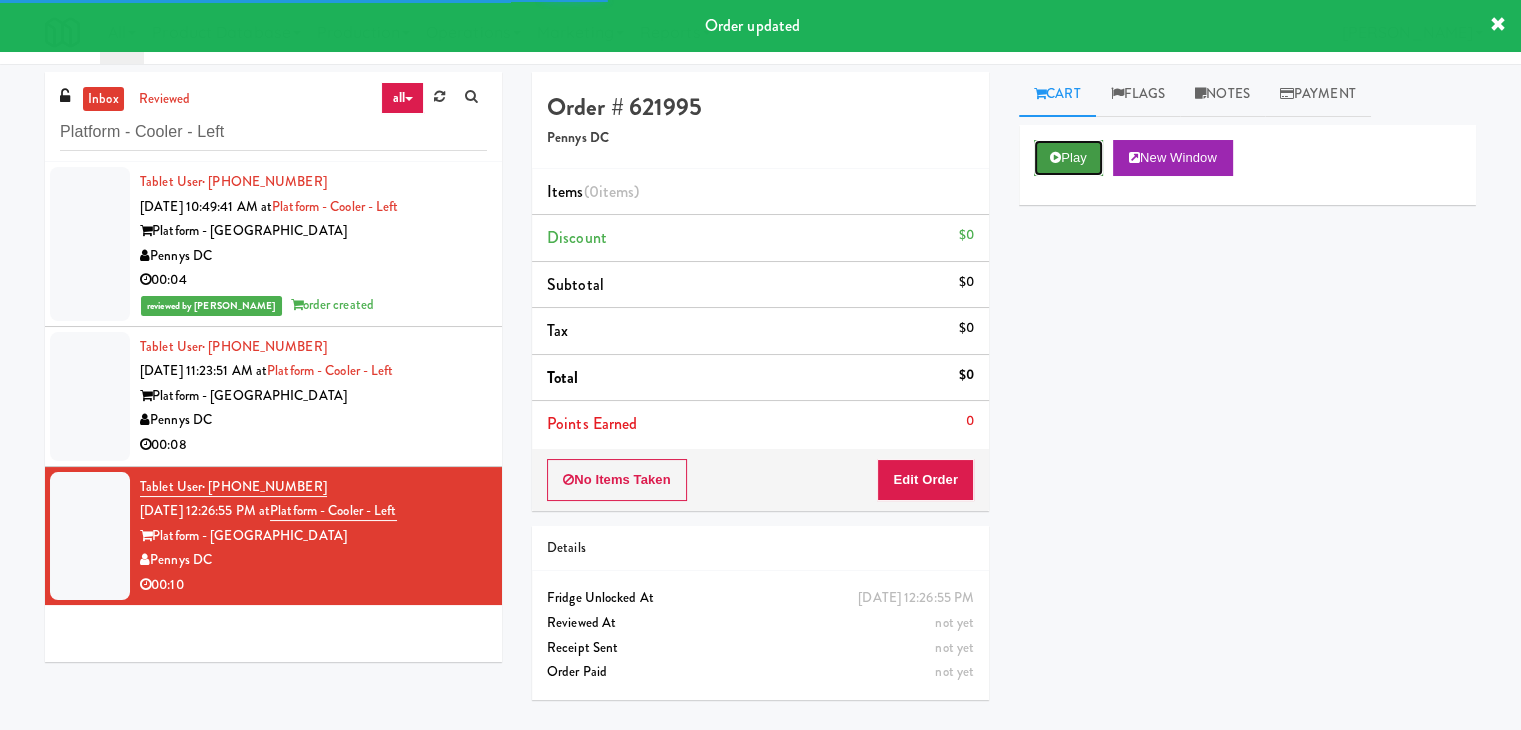 click on "Play" at bounding box center [1068, 158] 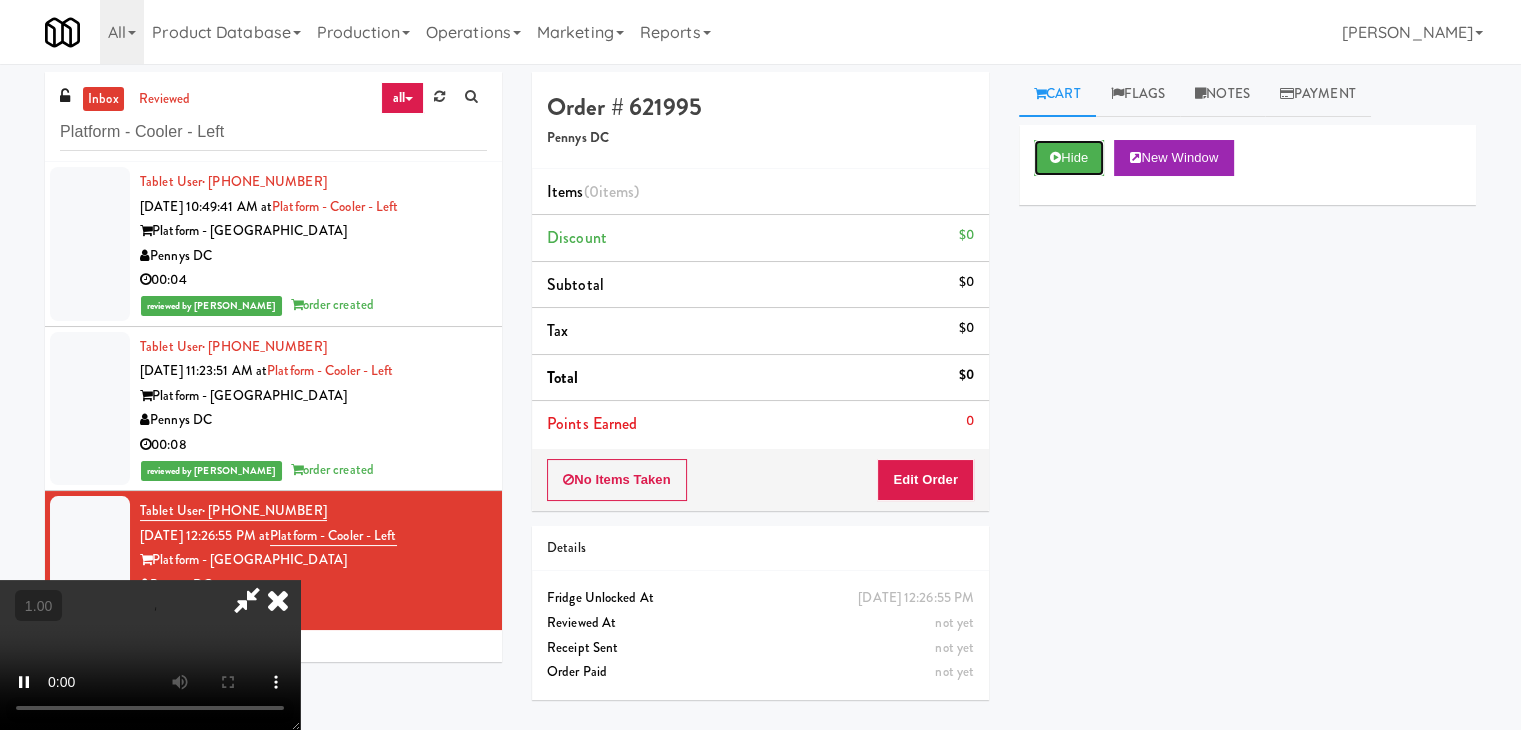 type 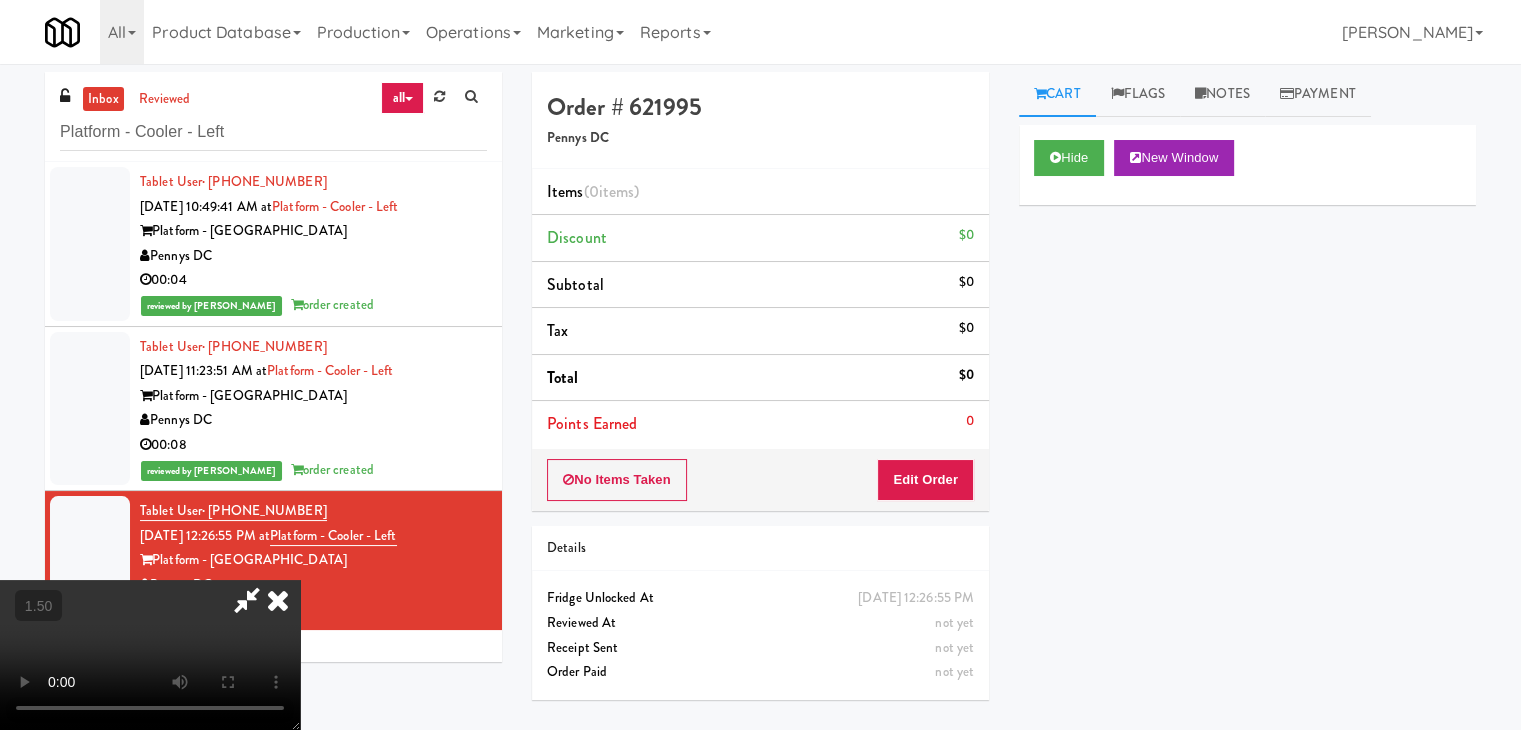 click at bounding box center (150, 655) 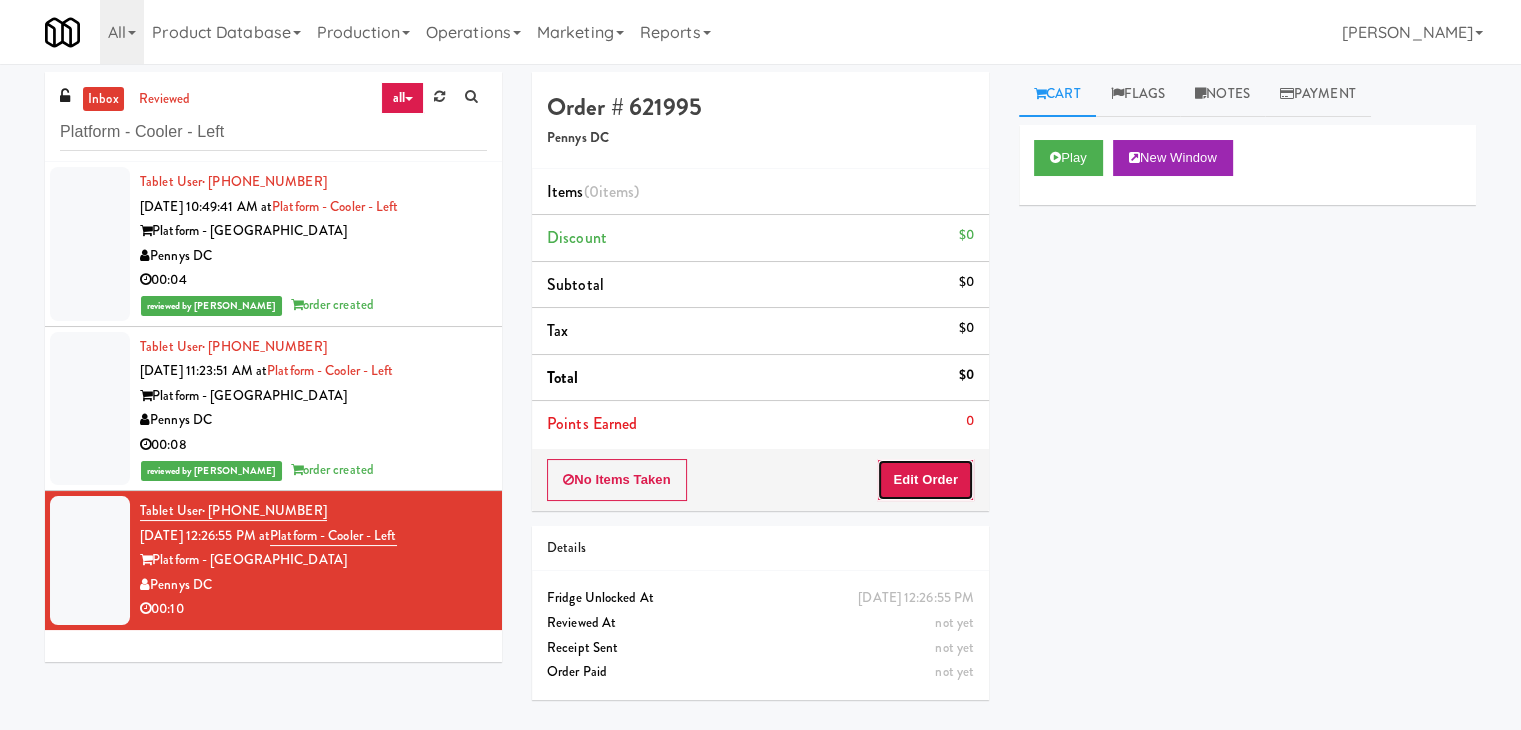 click on "Edit Order" at bounding box center [925, 480] 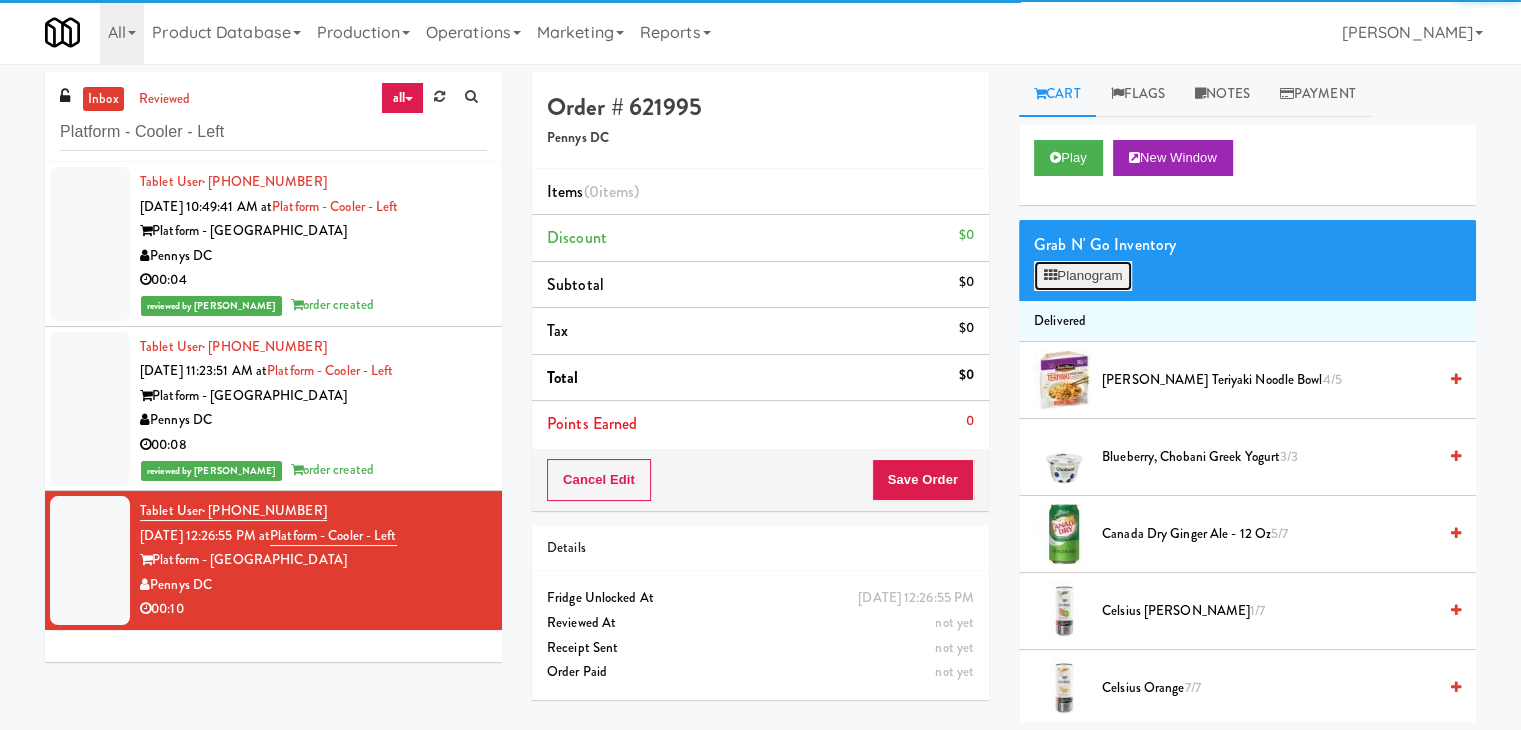 click on "Planogram" at bounding box center (1083, 276) 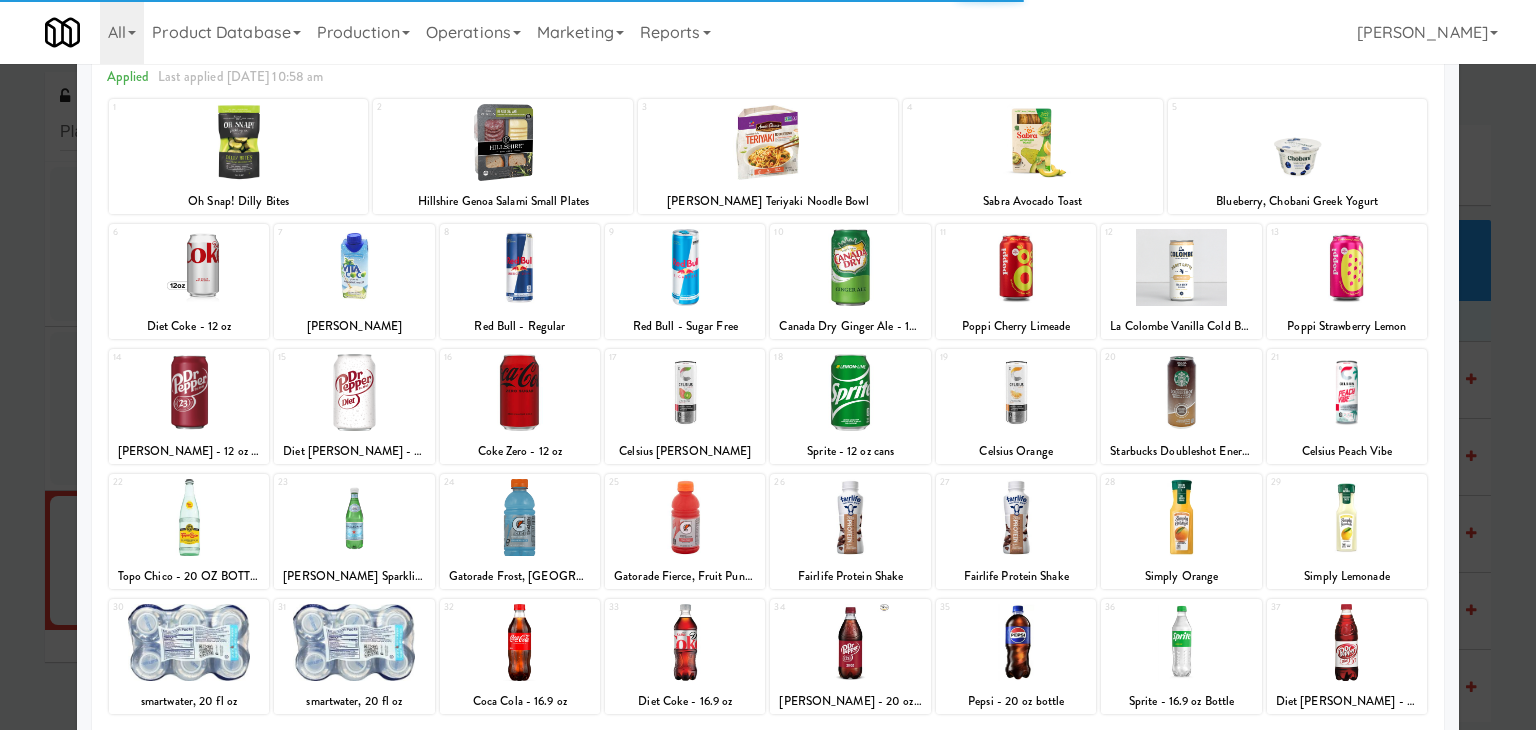 scroll, scrollTop: 252, scrollLeft: 0, axis: vertical 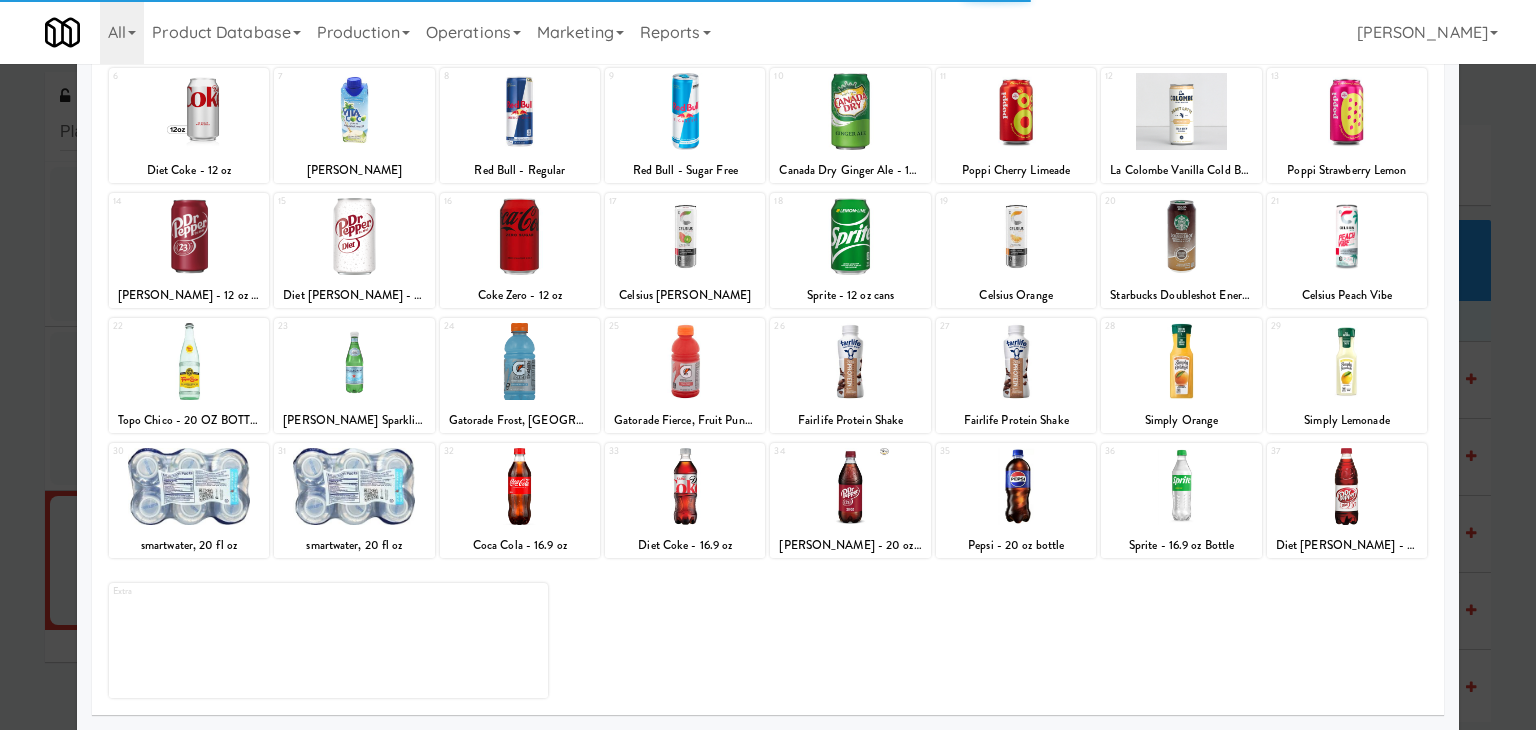 click at bounding box center (1347, 486) 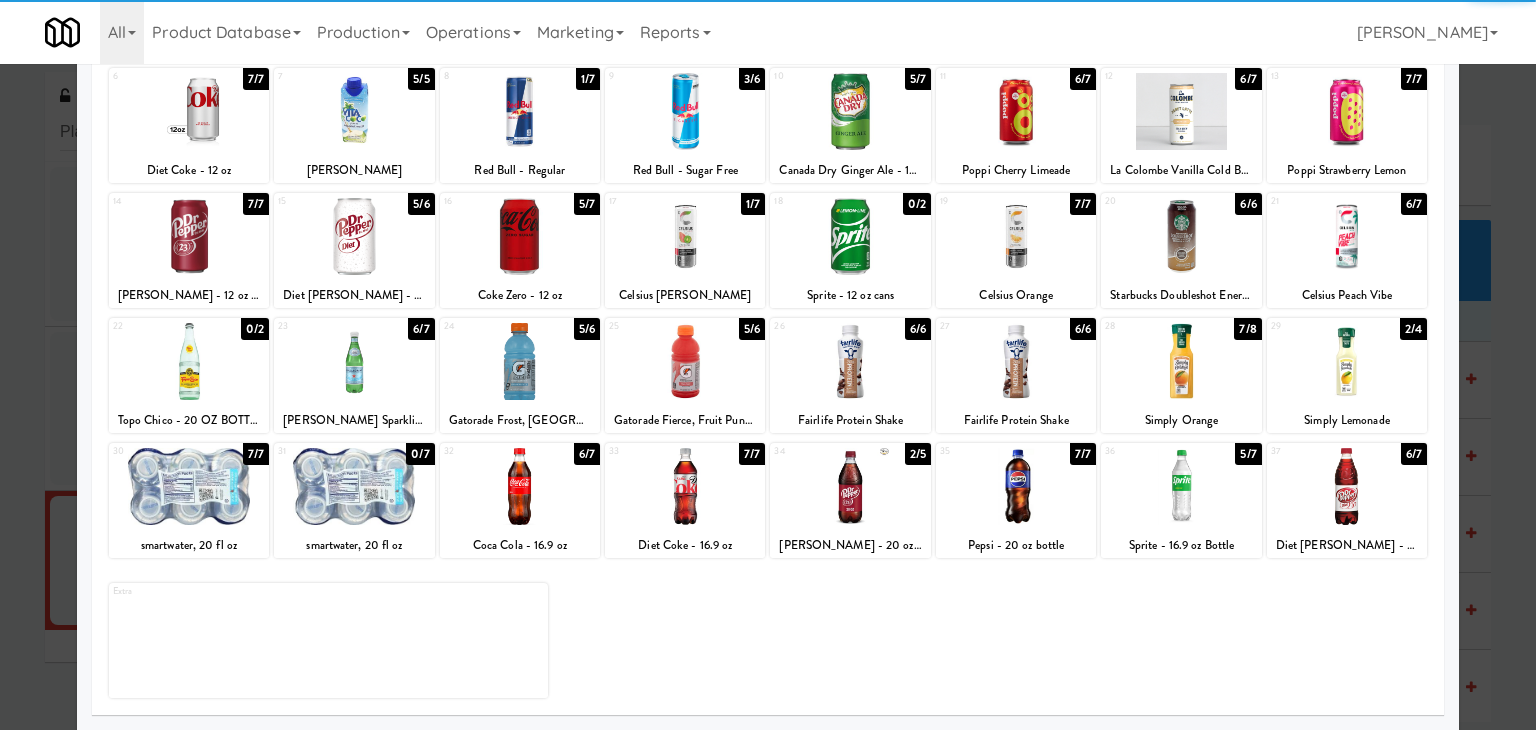 click at bounding box center [354, 361] 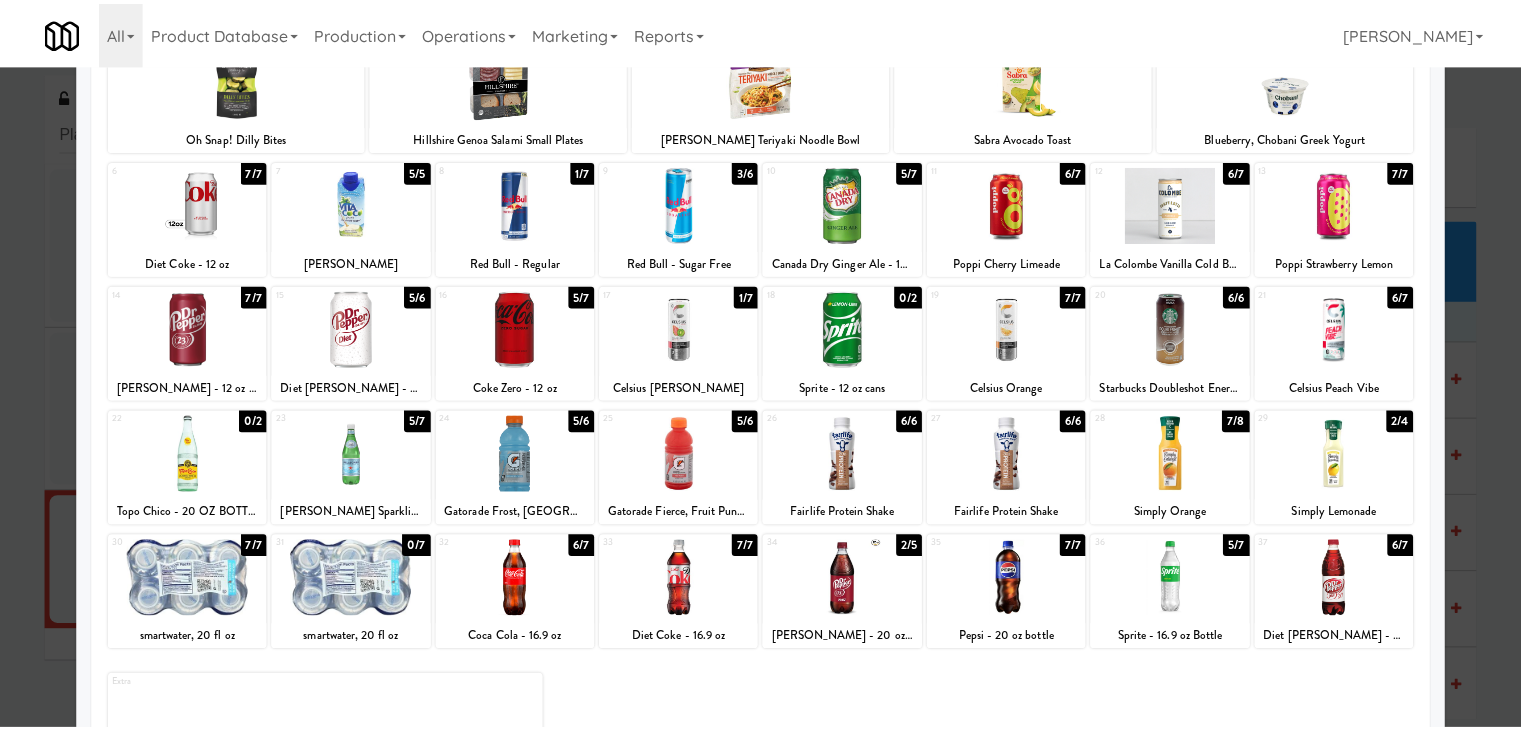 scroll, scrollTop: 0, scrollLeft: 0, axis: both 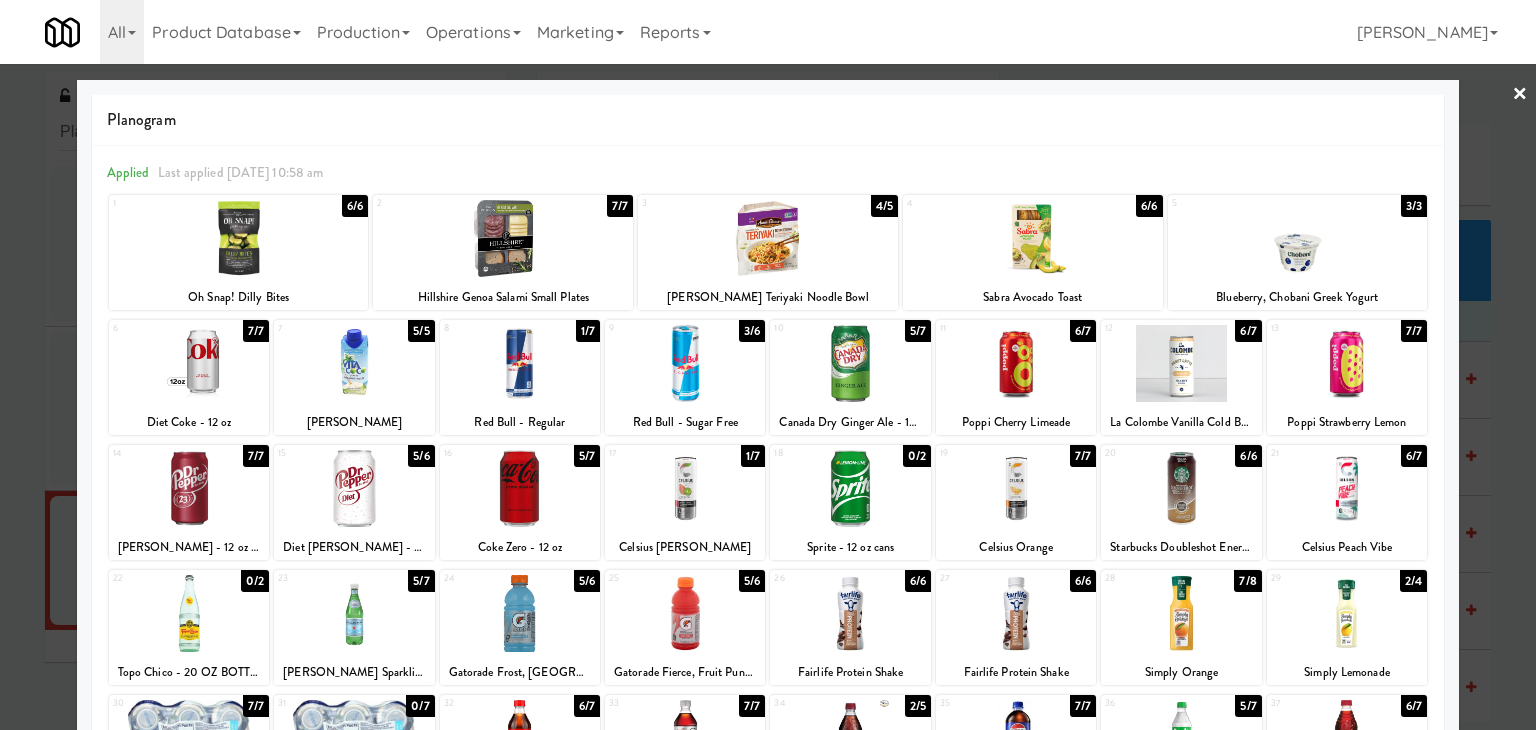 click on "×" at bounding box center [1520, 95] 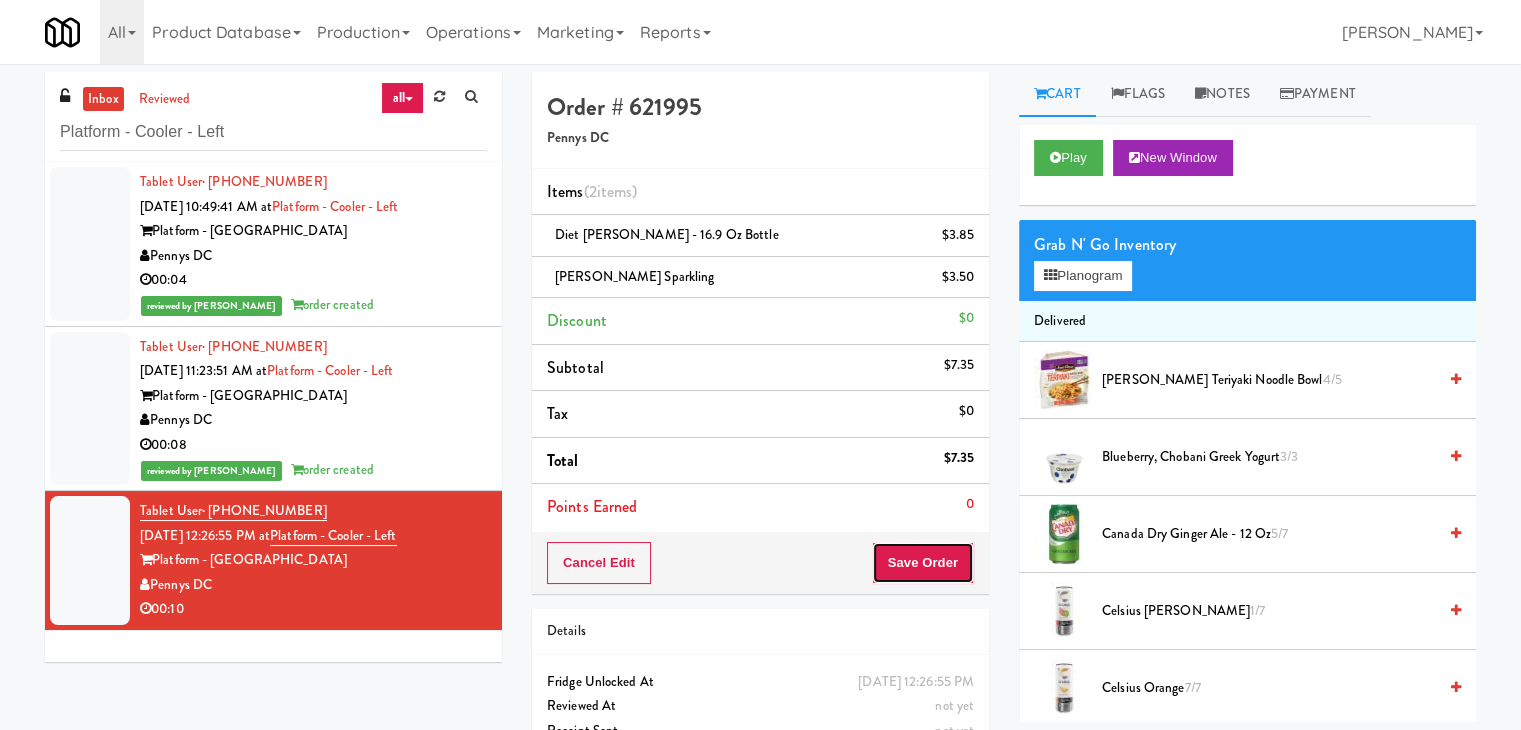 click on "Save Order" at bounding box center (923, 563) 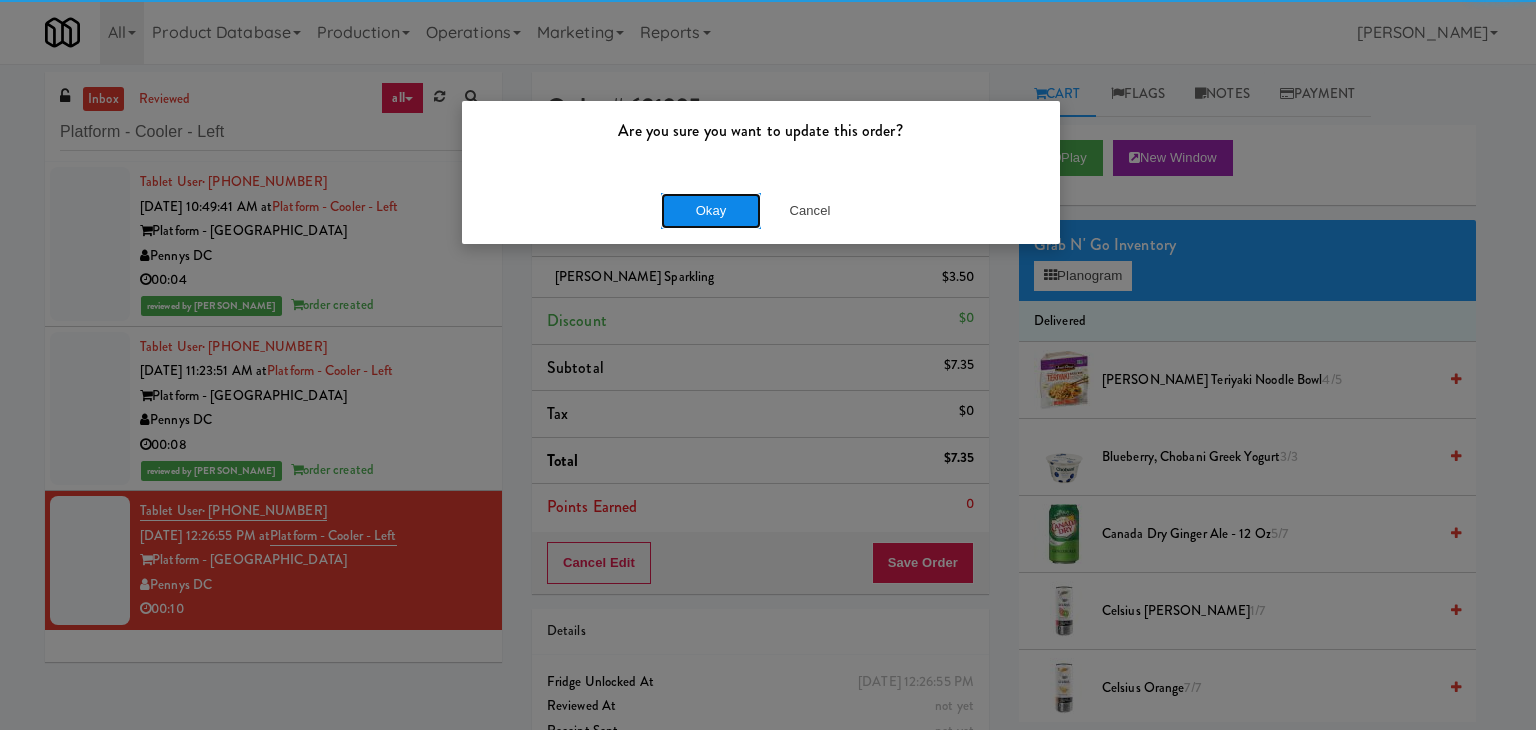 click on "Okay" at bounding box center [711, 211] 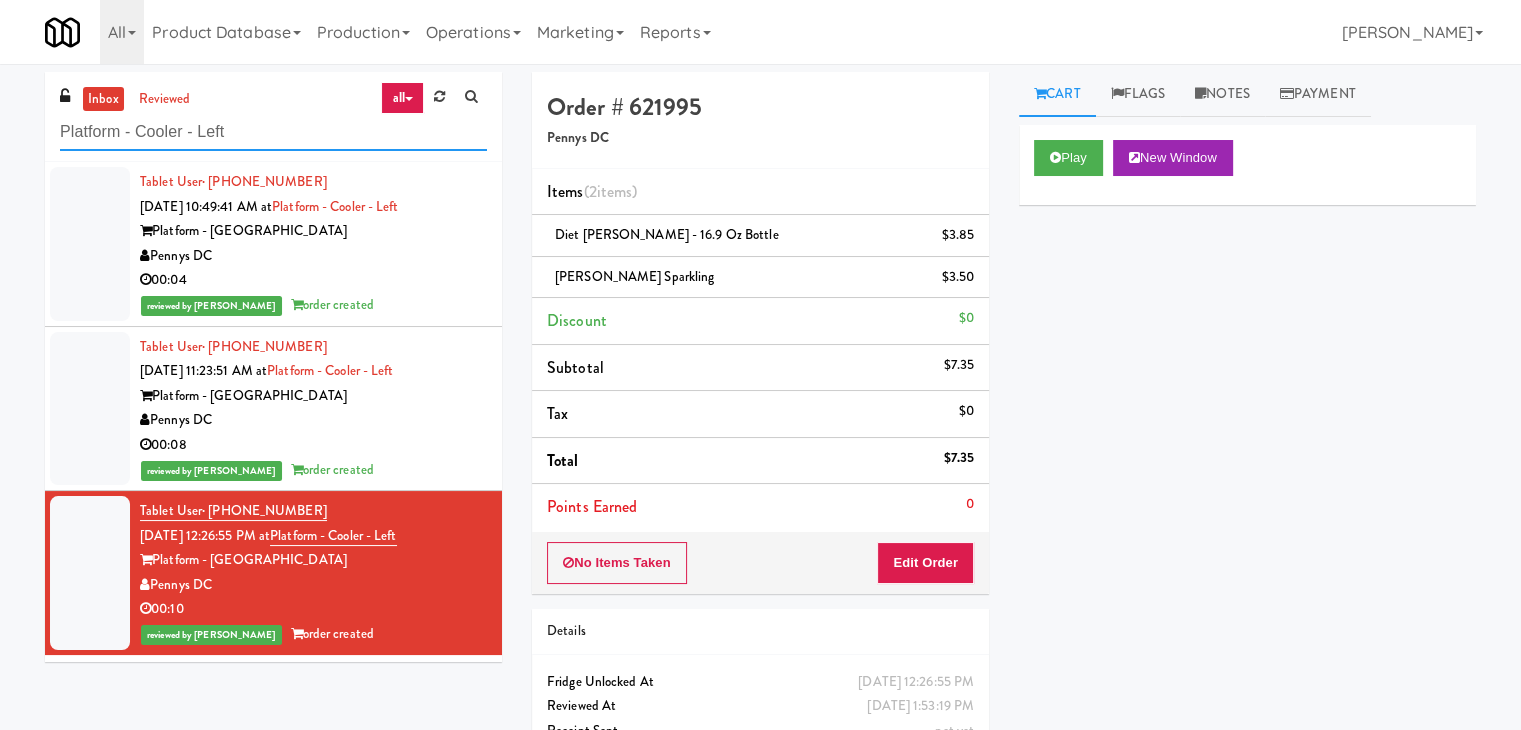 click on "Platform - Cooler - Left" at bounding box center [273, 132] 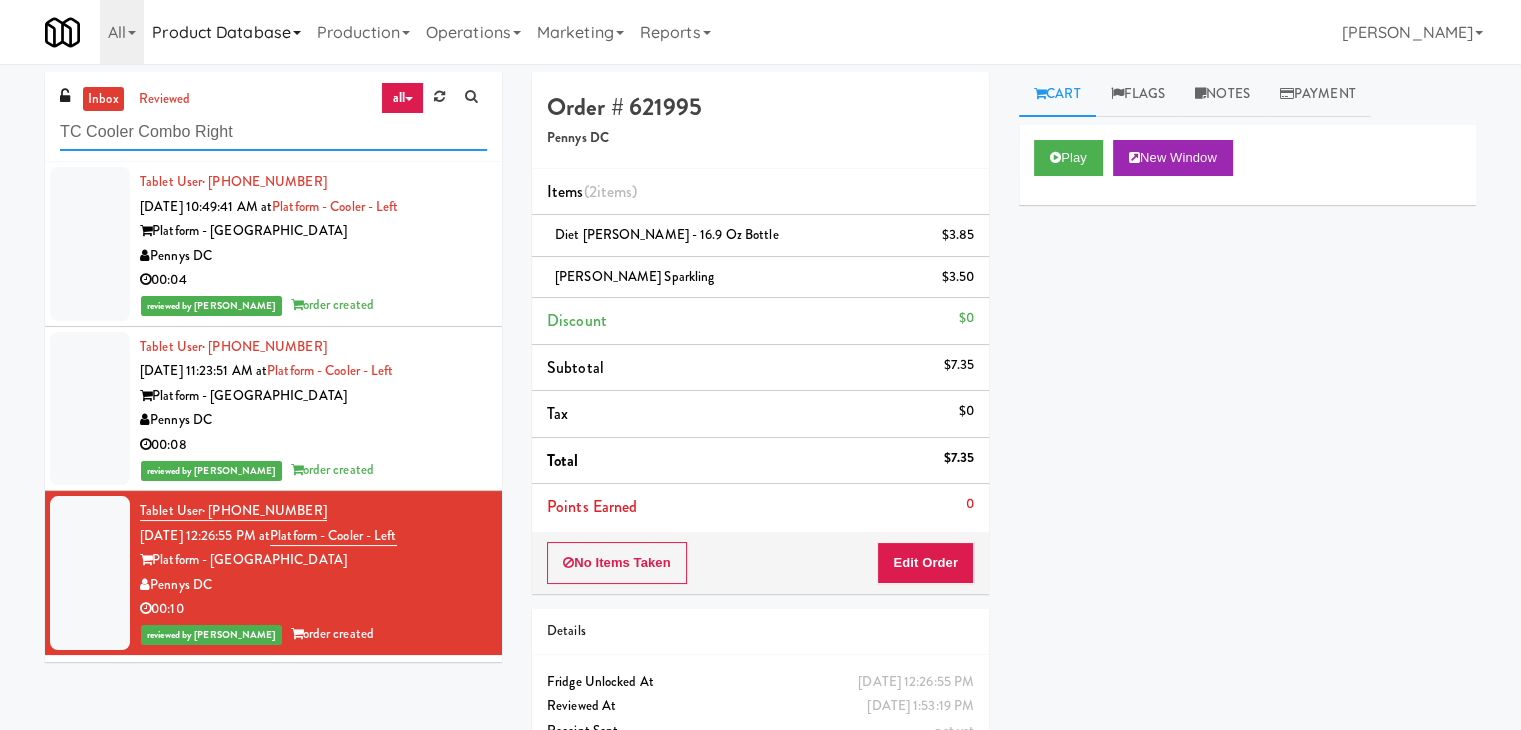 type on "TC Cooler Combo Right" 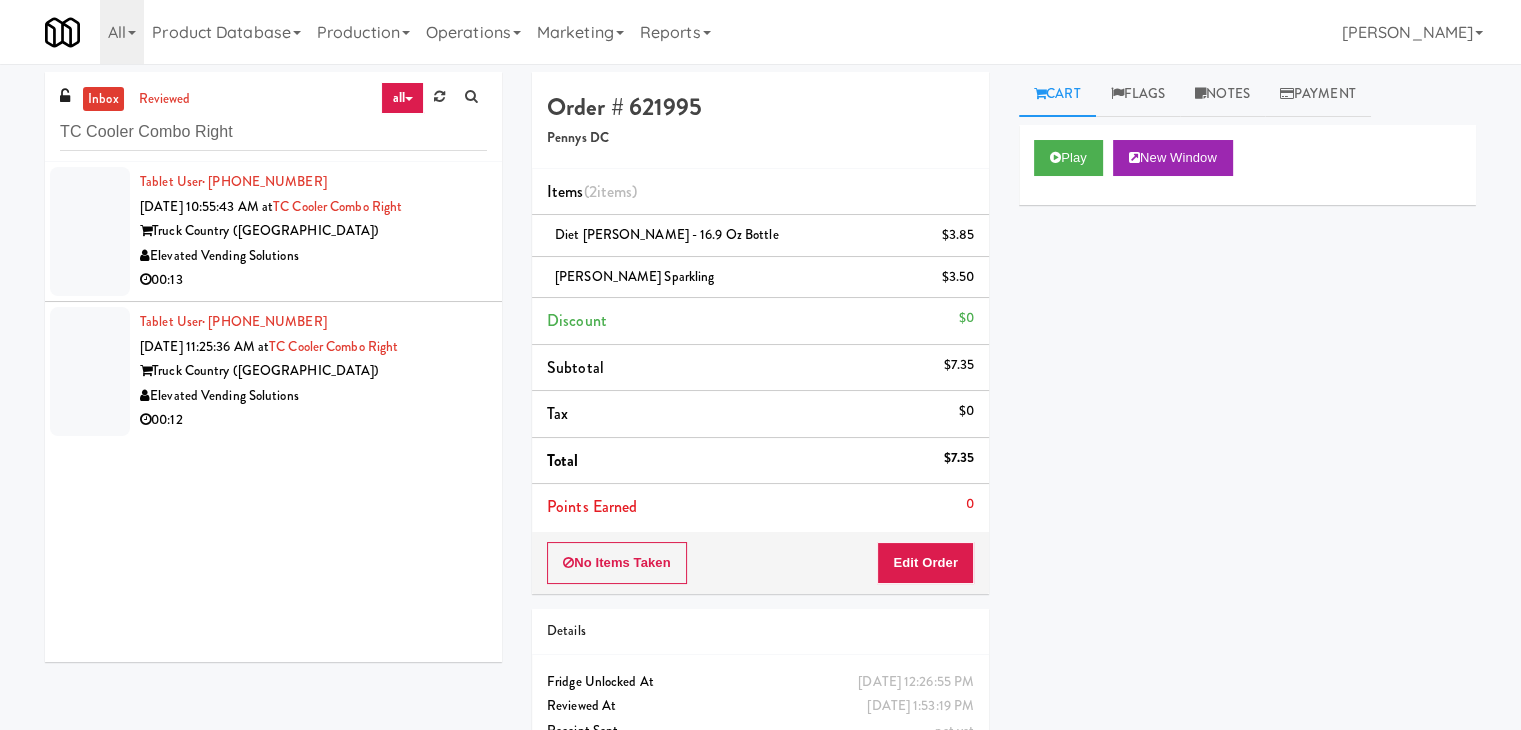 click on "00:13" at bounding box center [313, 280] 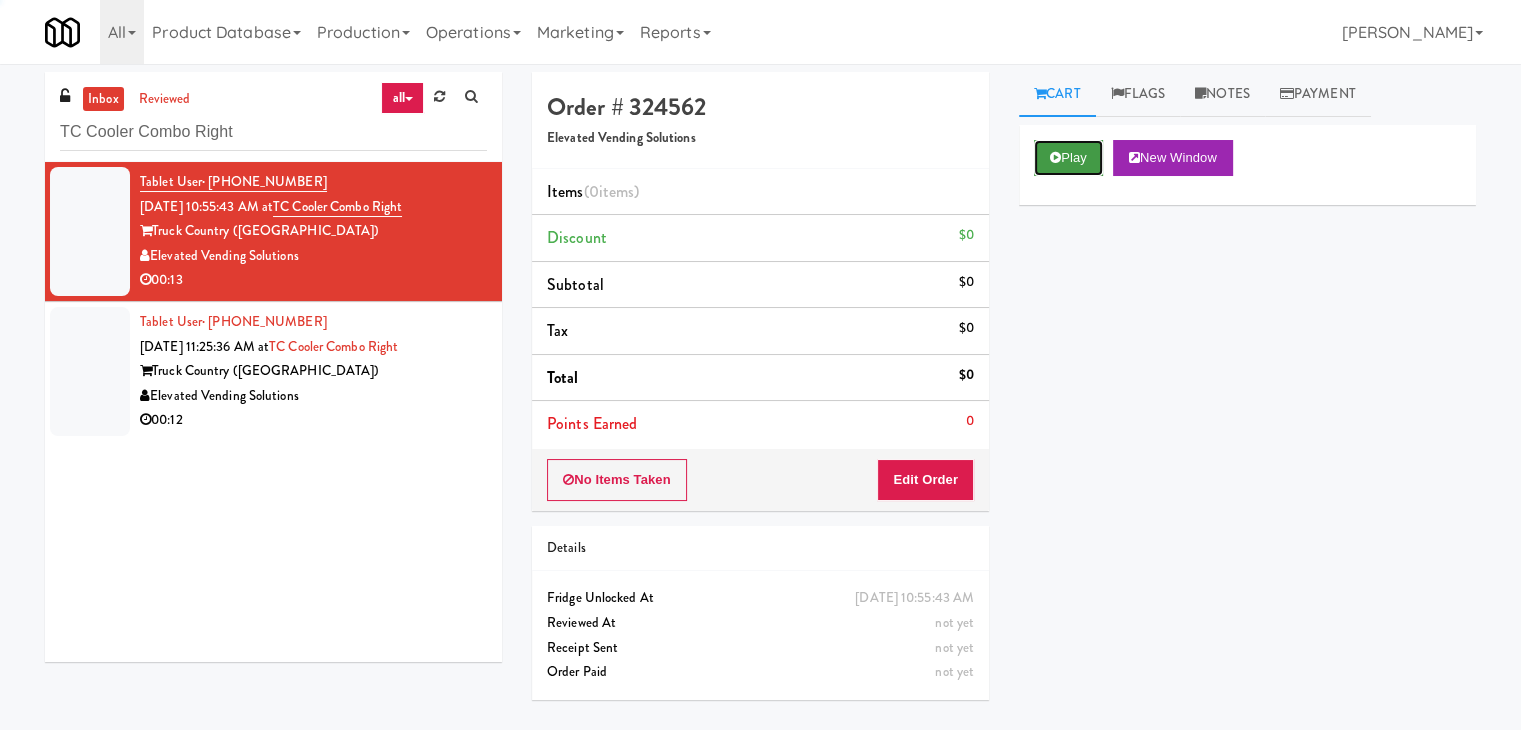 click on "Play" at bounding box center [1068, 158] 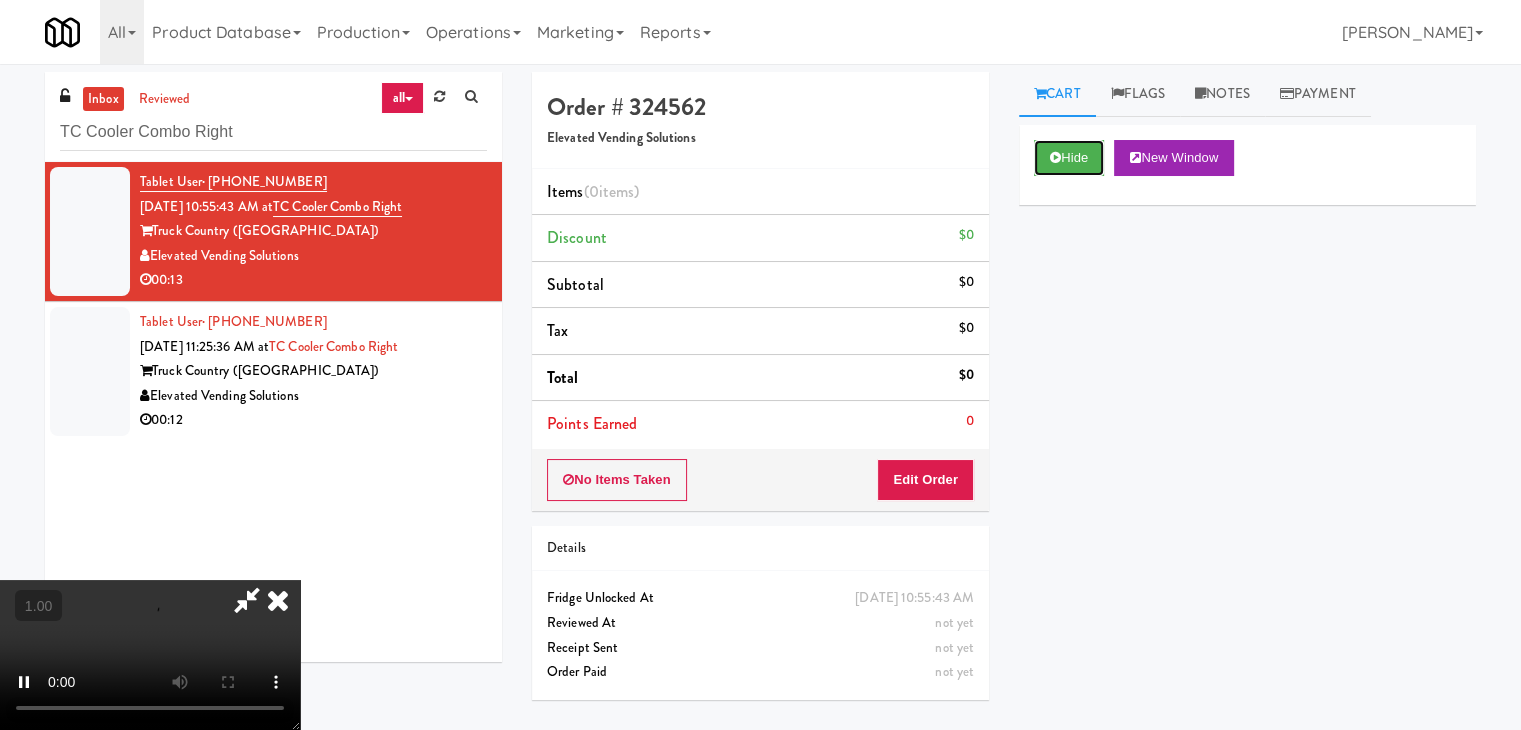 type 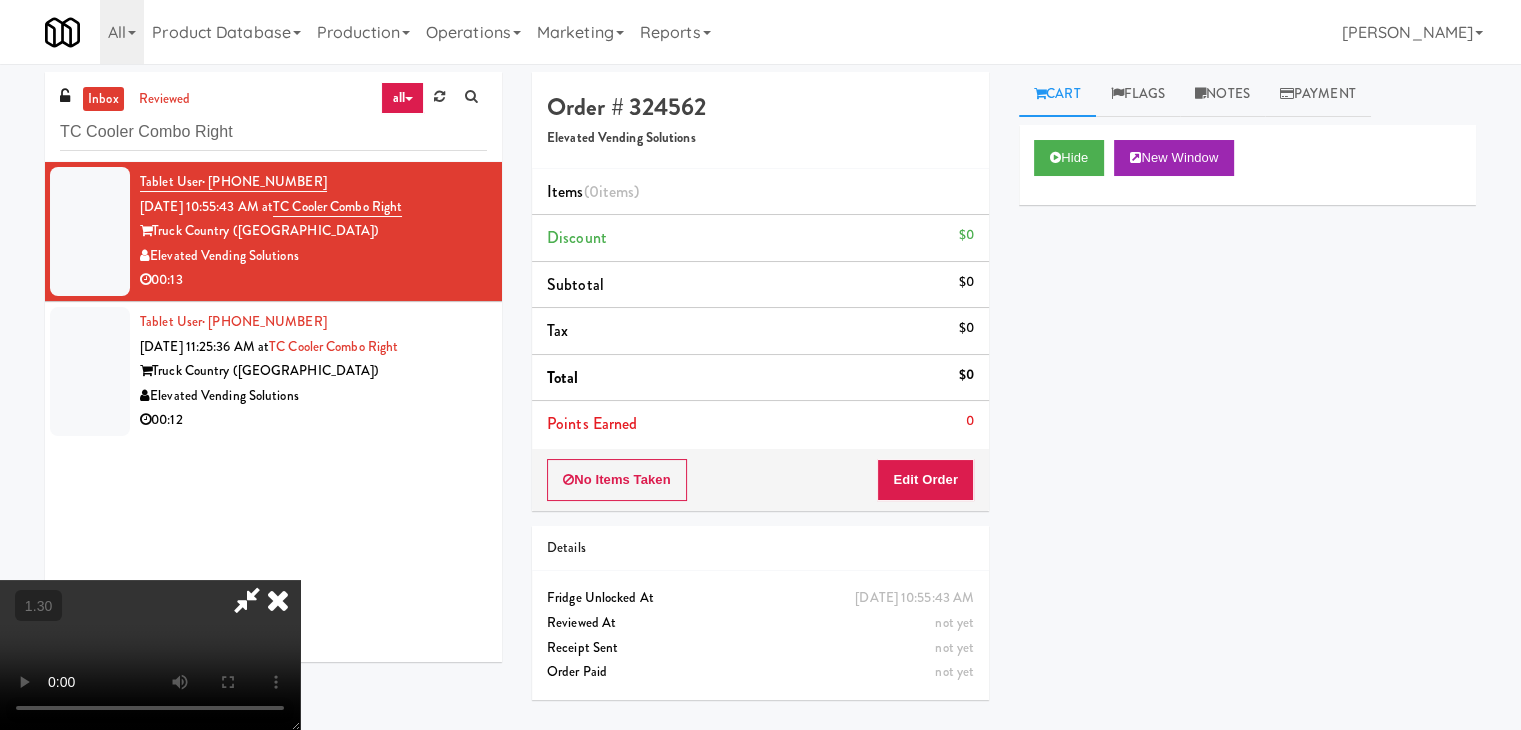 click at bounding box center [150, 655] 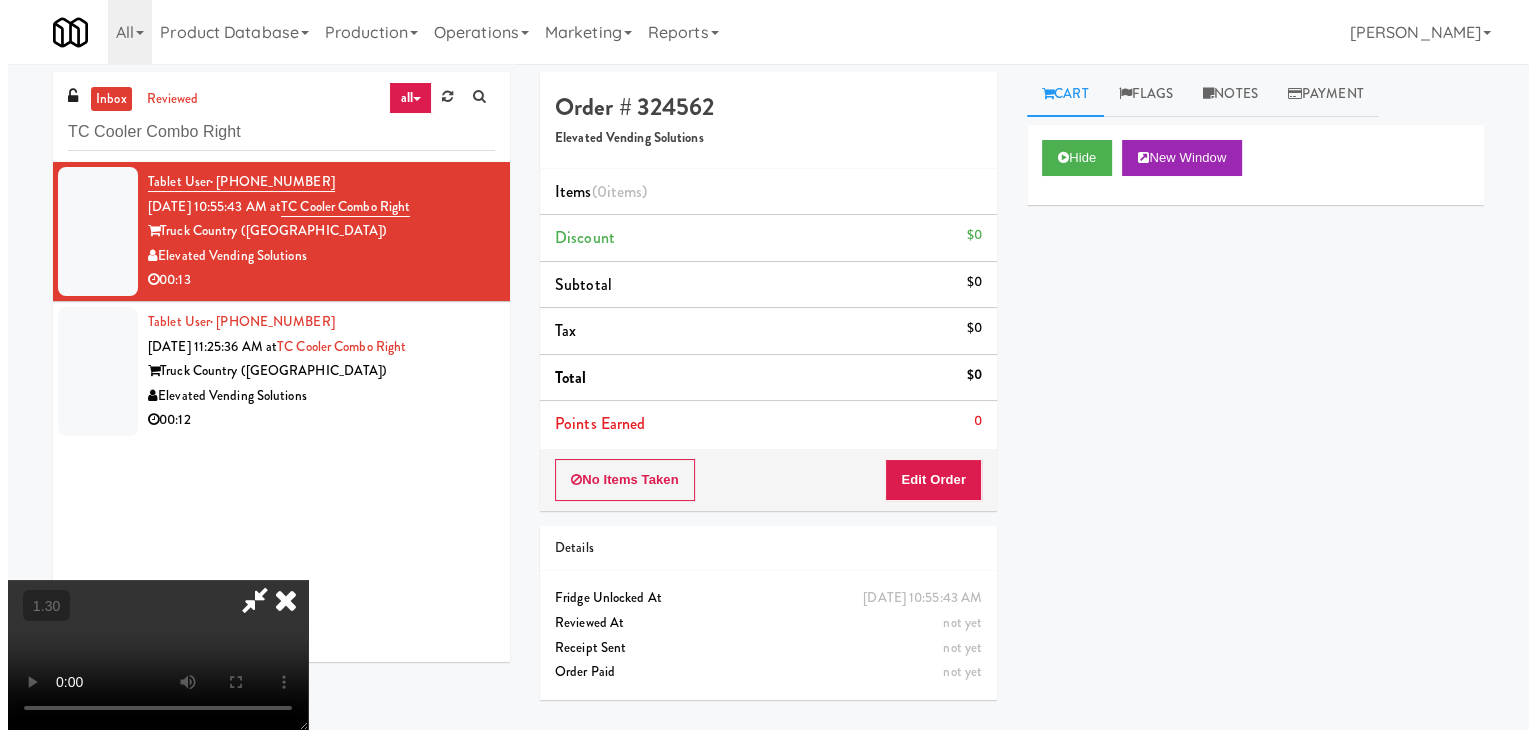 scroll, scrollTop: 0, scrollLeft: 0, axis: both 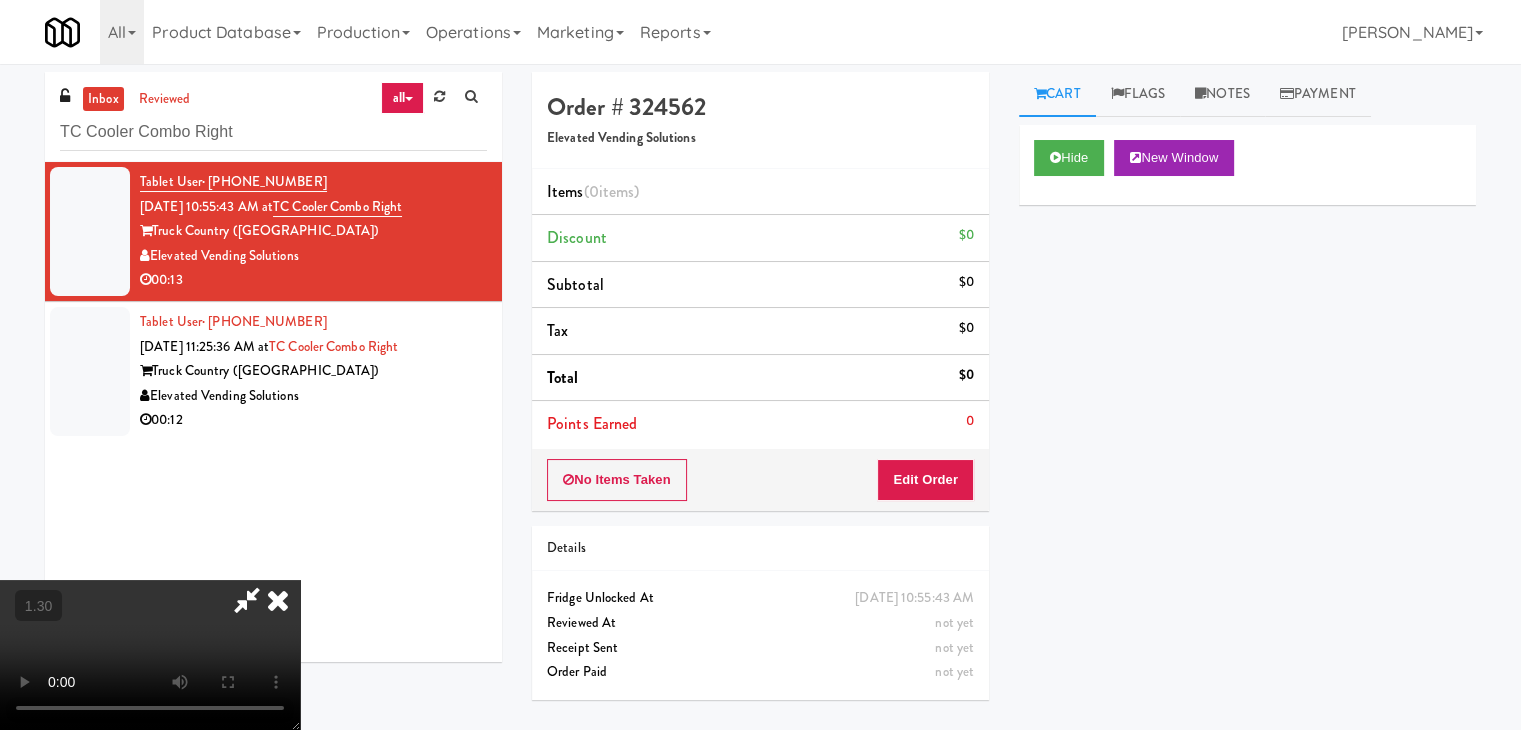 click at bounding box center [150, 655] 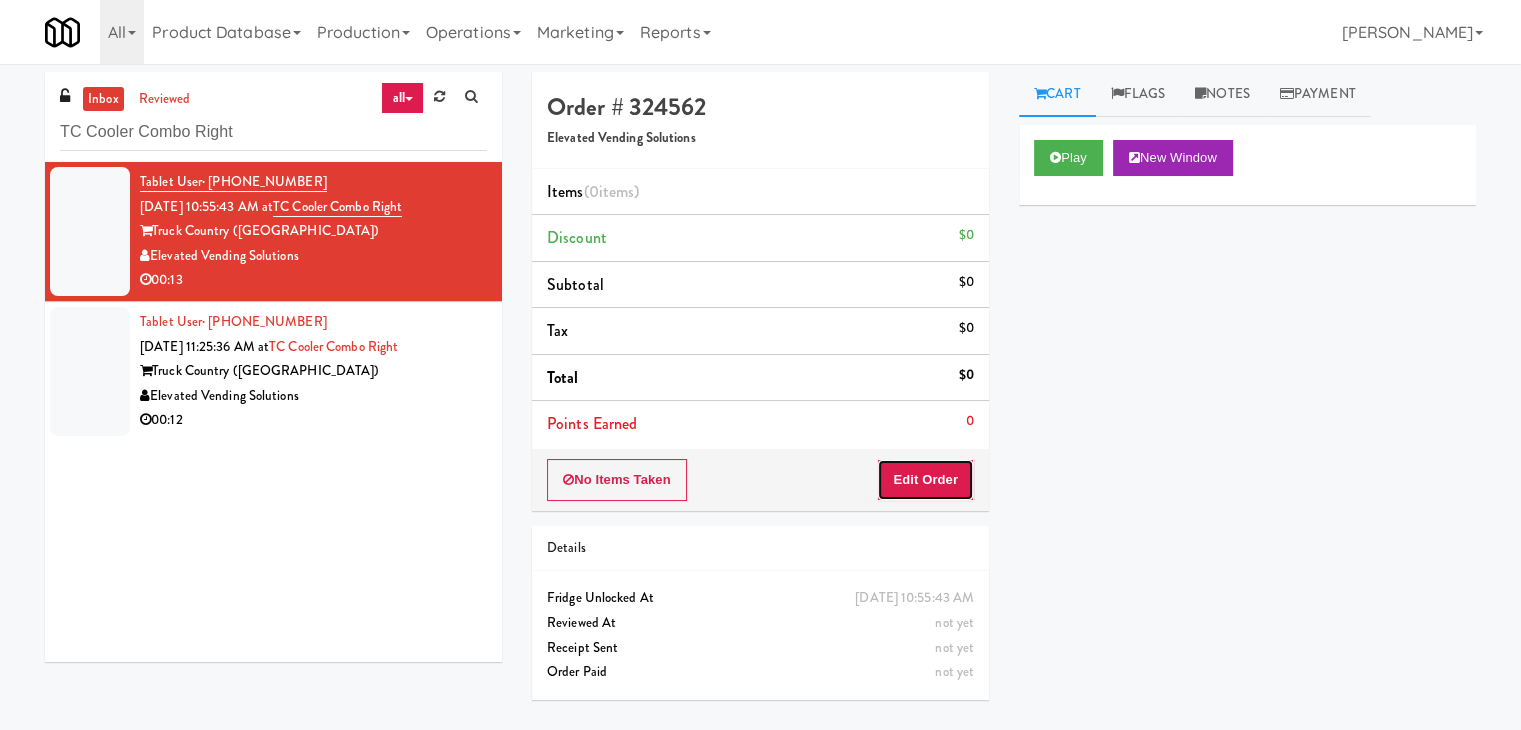 click on "Edit Order" at bounding box center [925, 480] 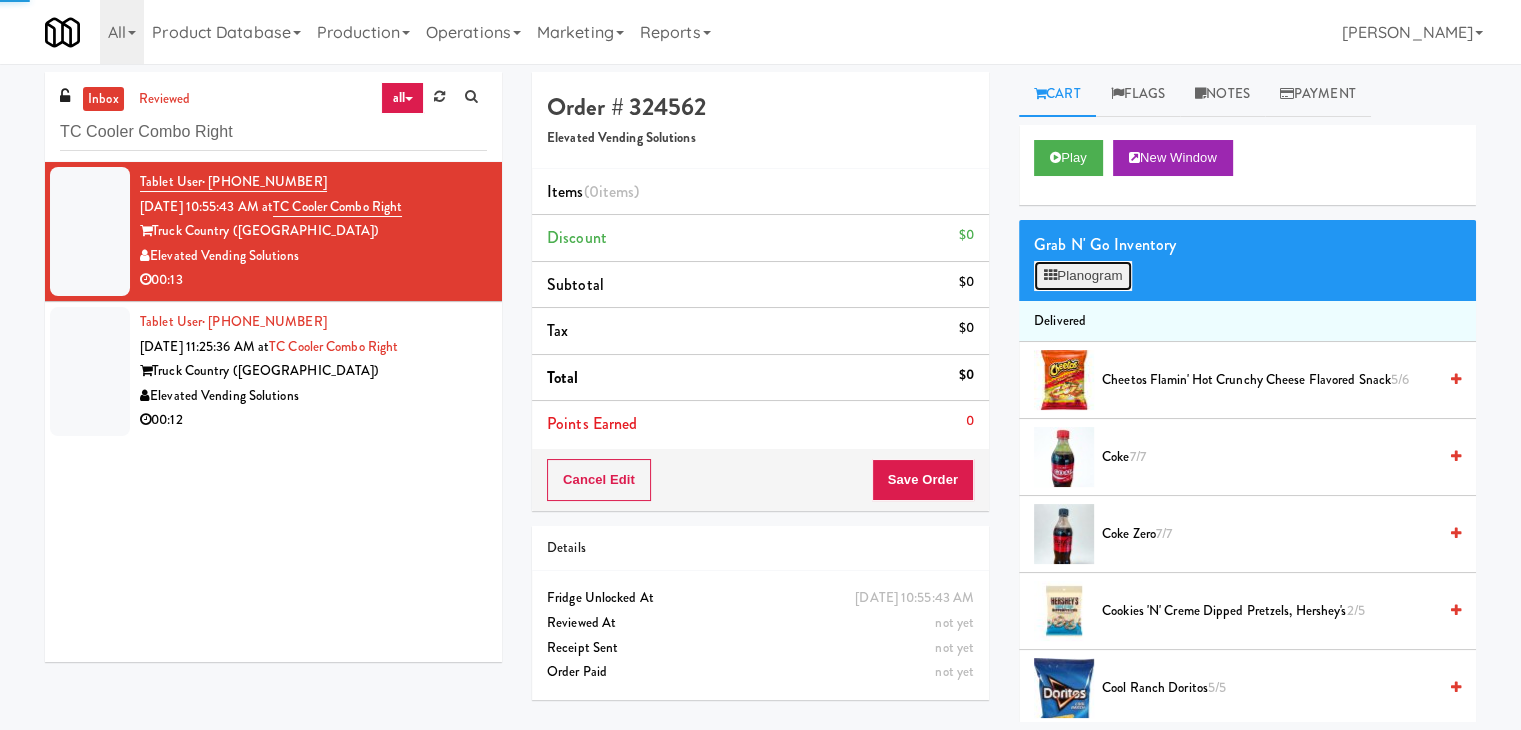 click on "Planogram" at bounding box center (1083, 276) 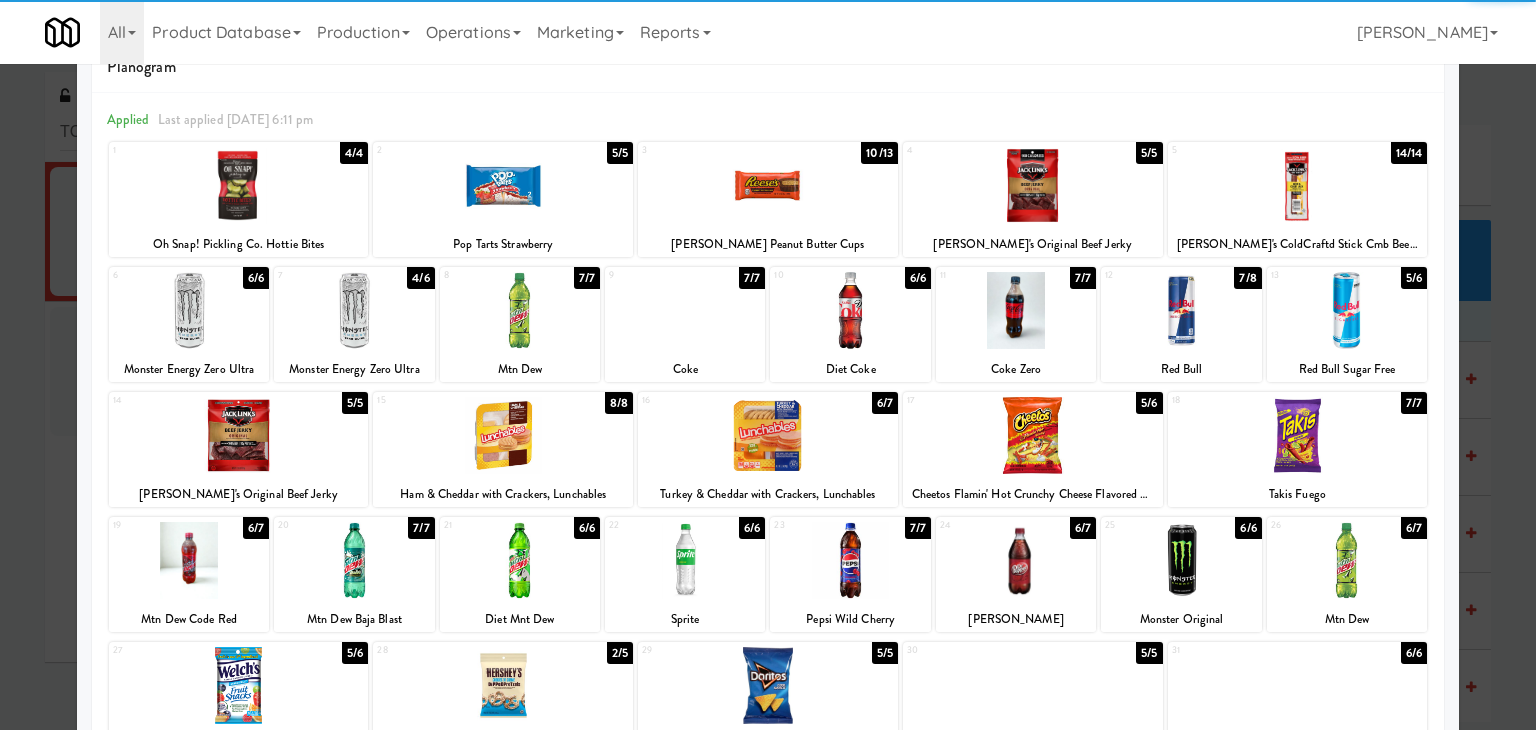 scroll, scrollTop: 200, scrollLeft: 0, axis: vertical 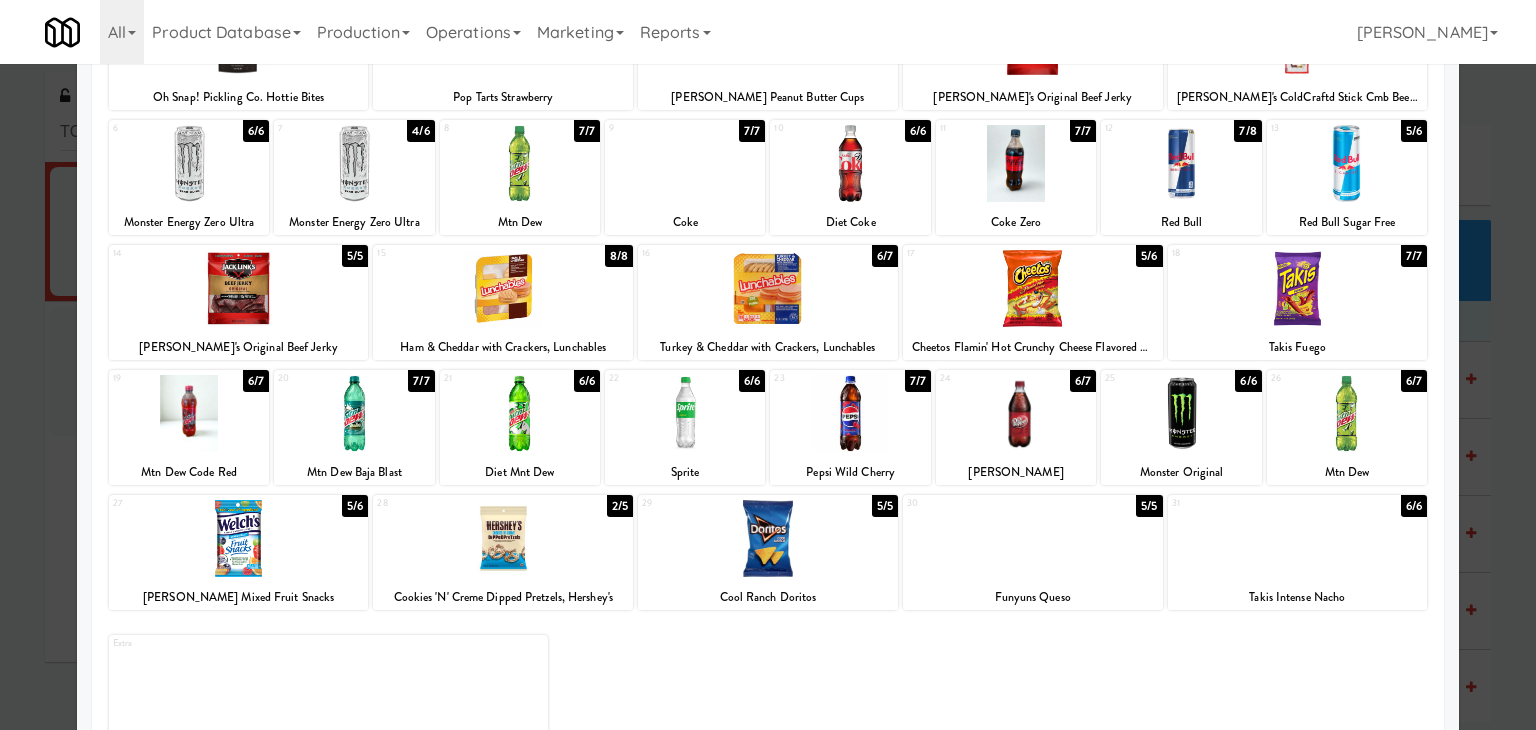 click at bounding box center [189, 413] 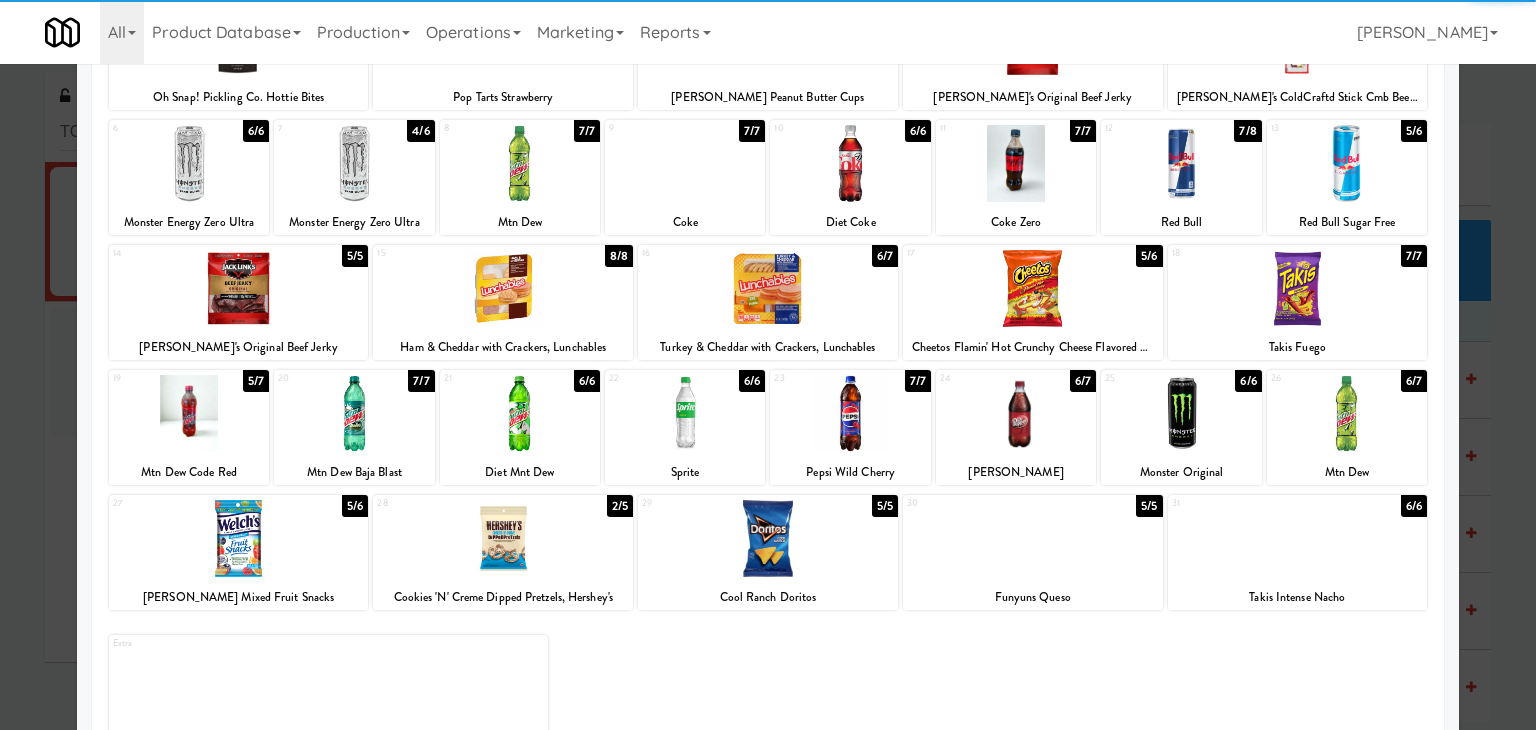 click at bounding box center (354, 413) 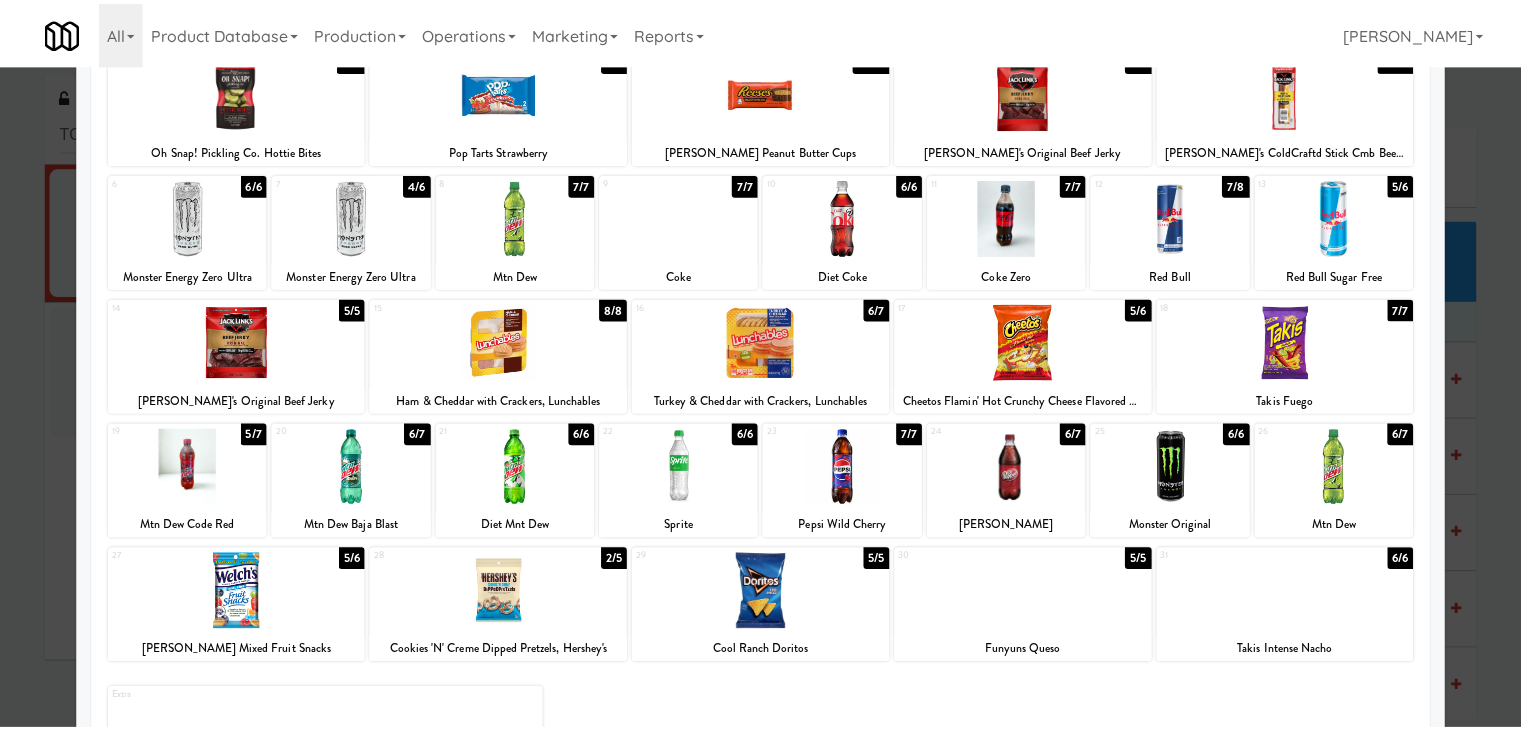 scroll, scrollTop: 0, scrollLeft: 0, axis: both 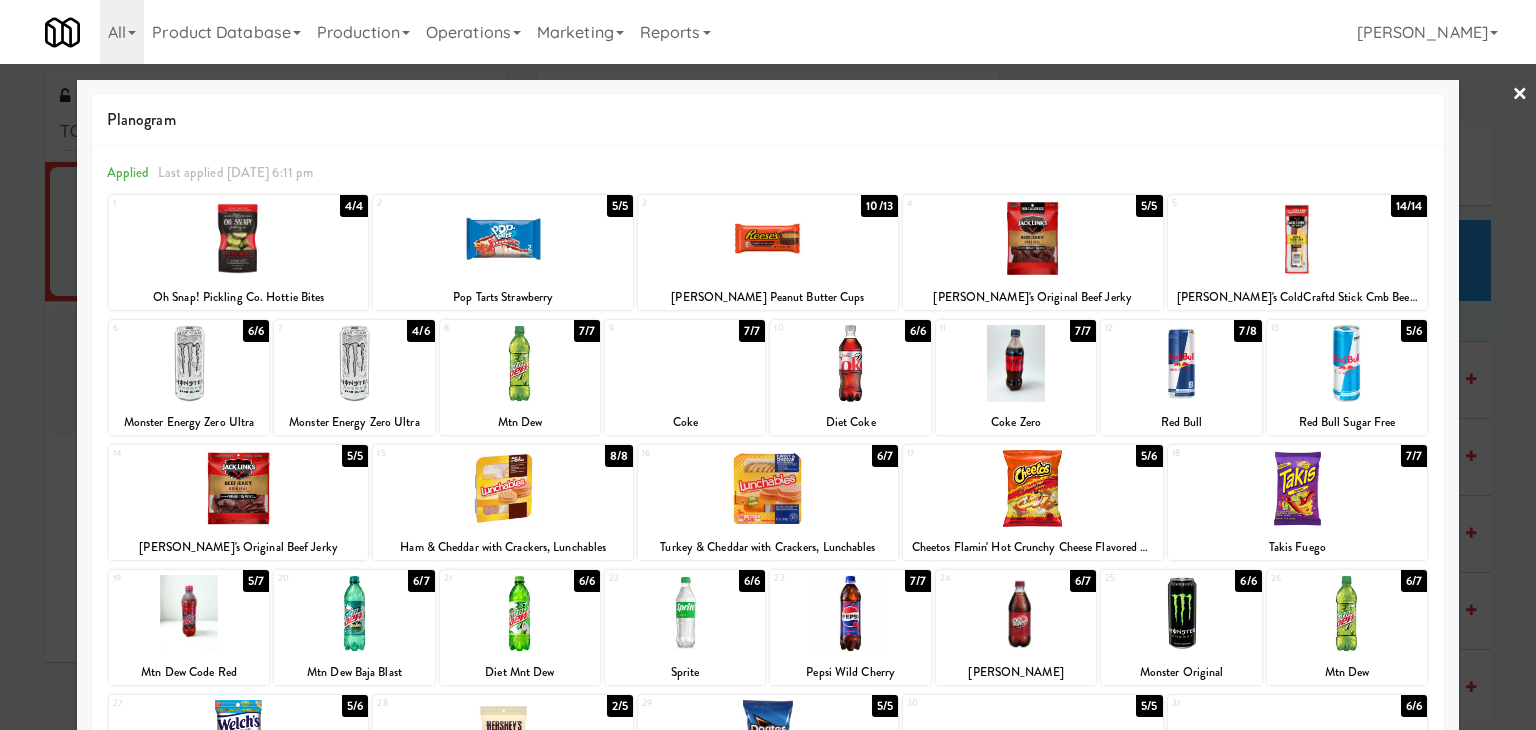 click at bounding box center (1298, 238) 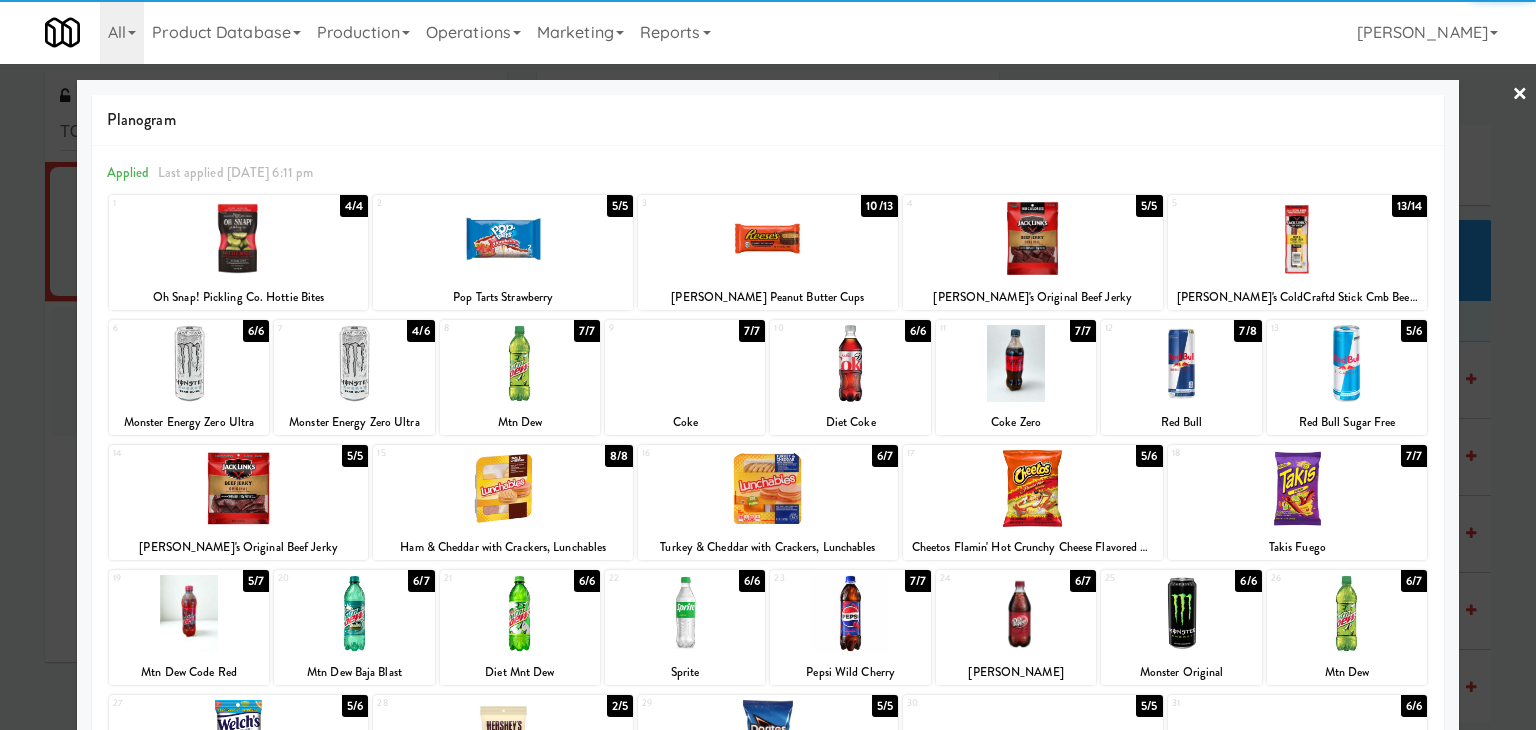 click on "×" at bounding box center [1520, 95] 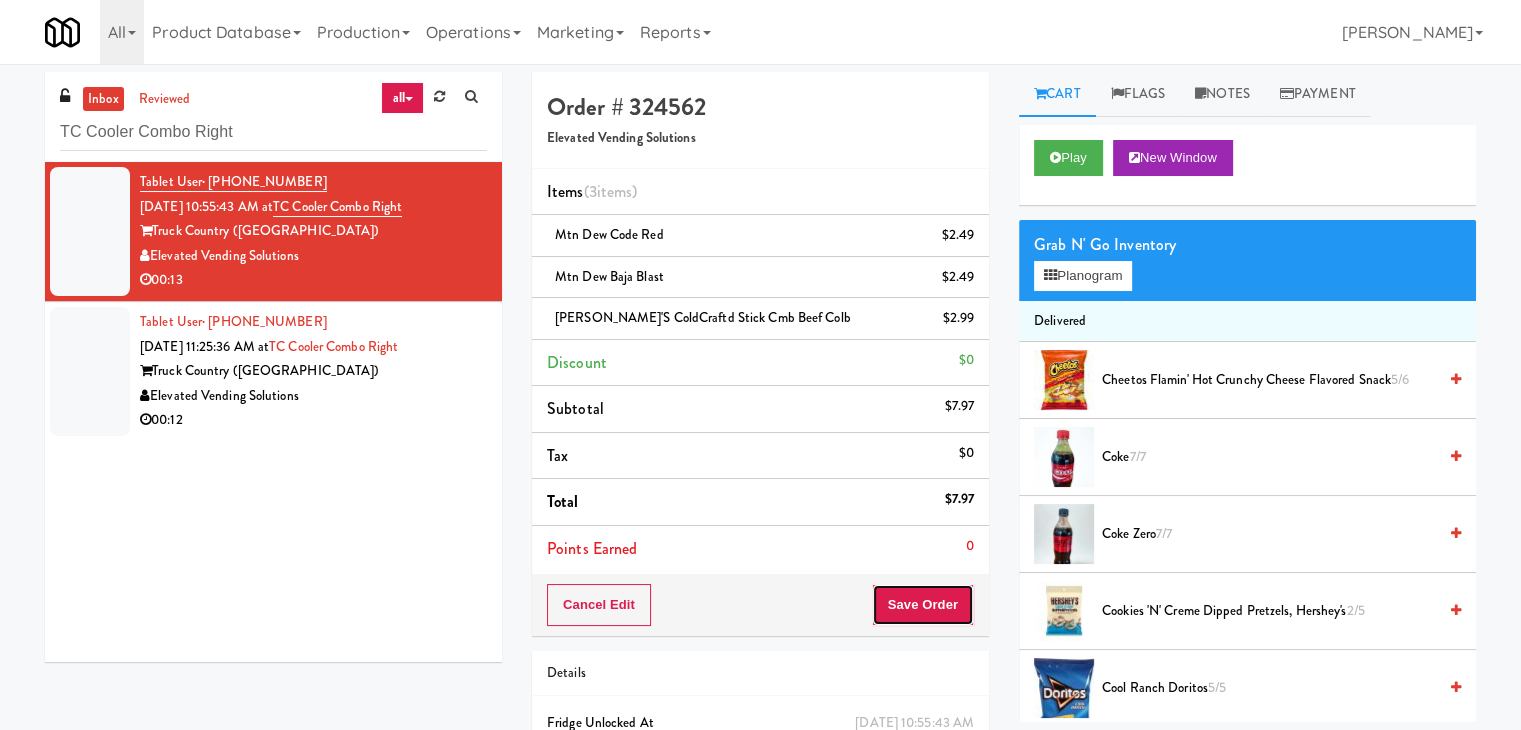 click on "Save Order" at bounding box center [923, 605] 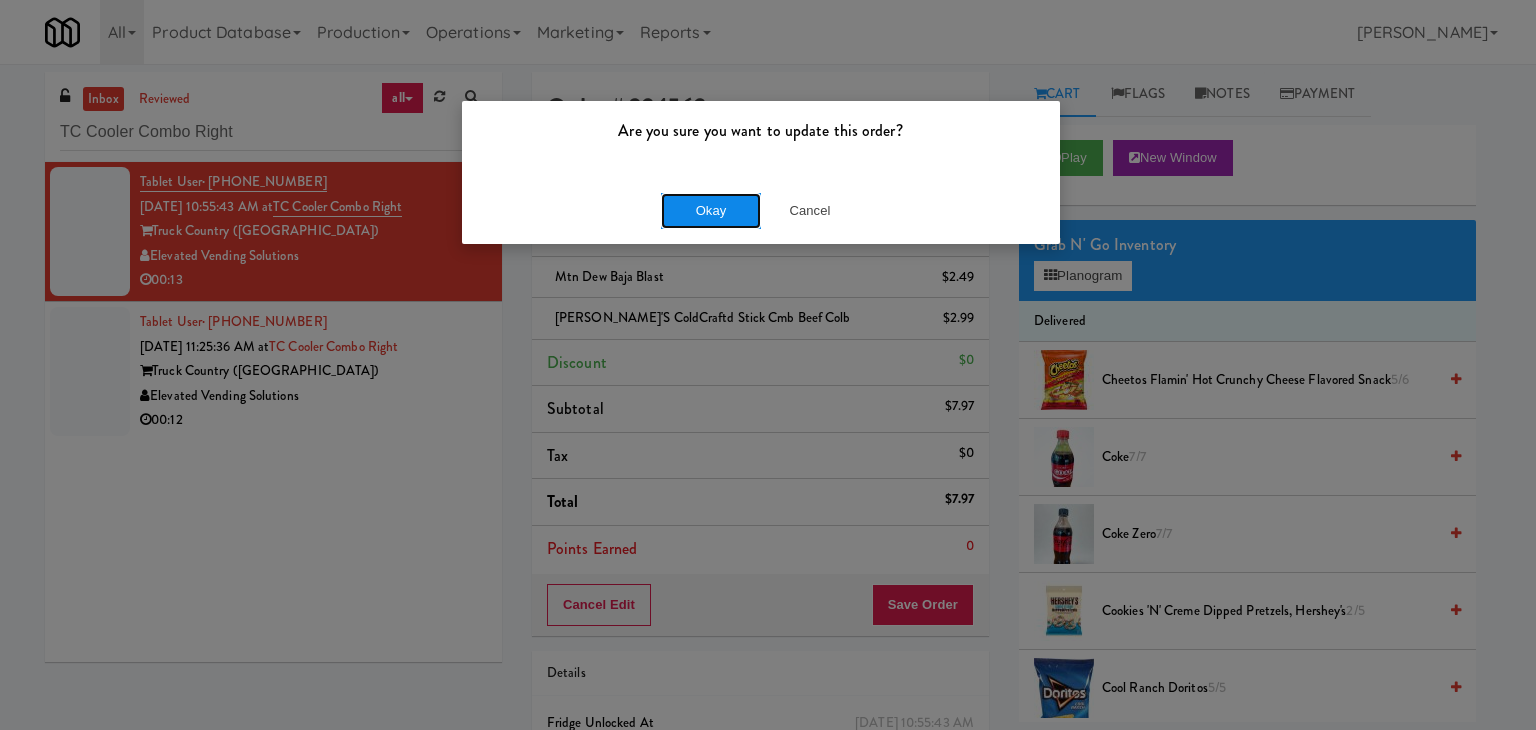 click on "Okay" at bounding box center [711, 211] 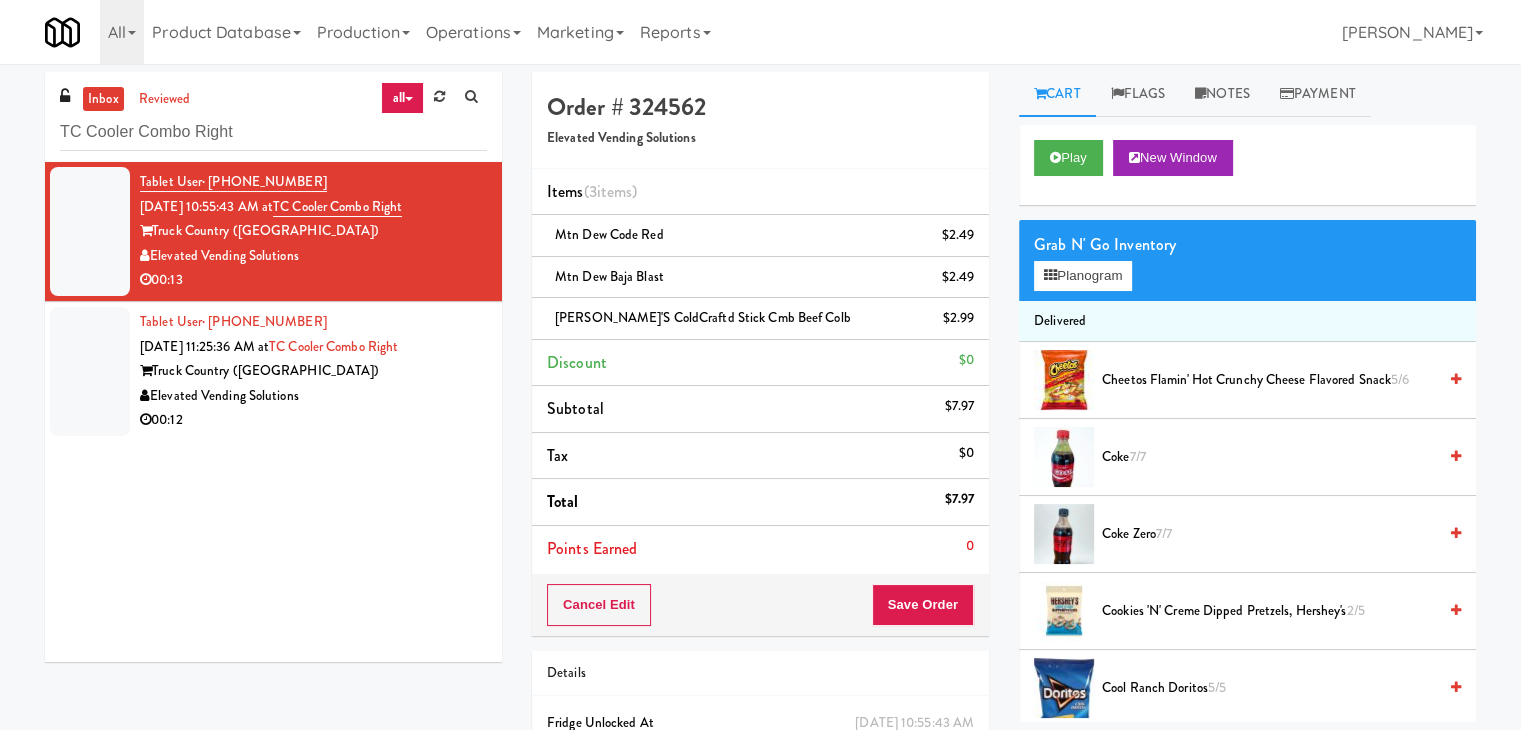 click on "00:12" at bounding box center (313, 420) 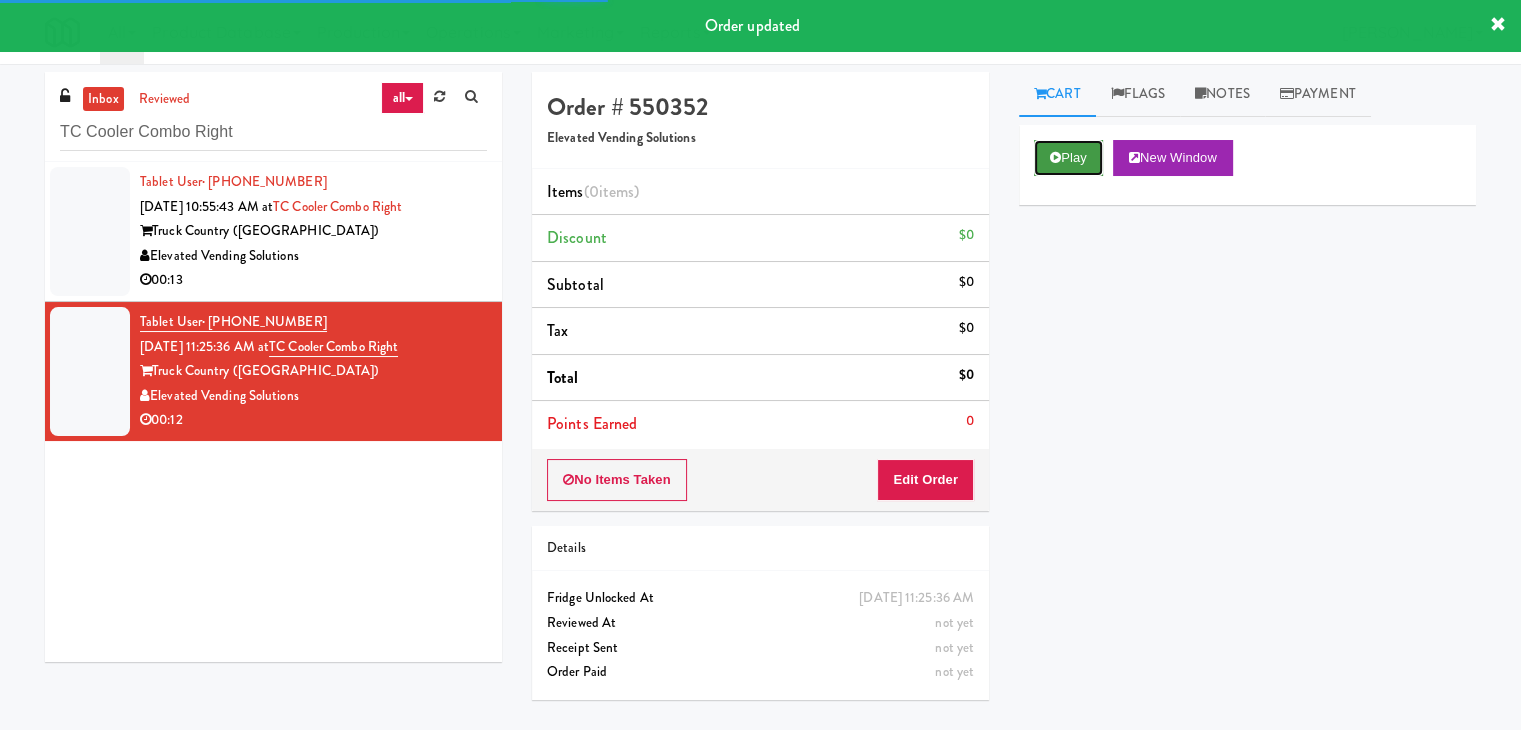 click on "Play" at bounding box center [1068, 158] 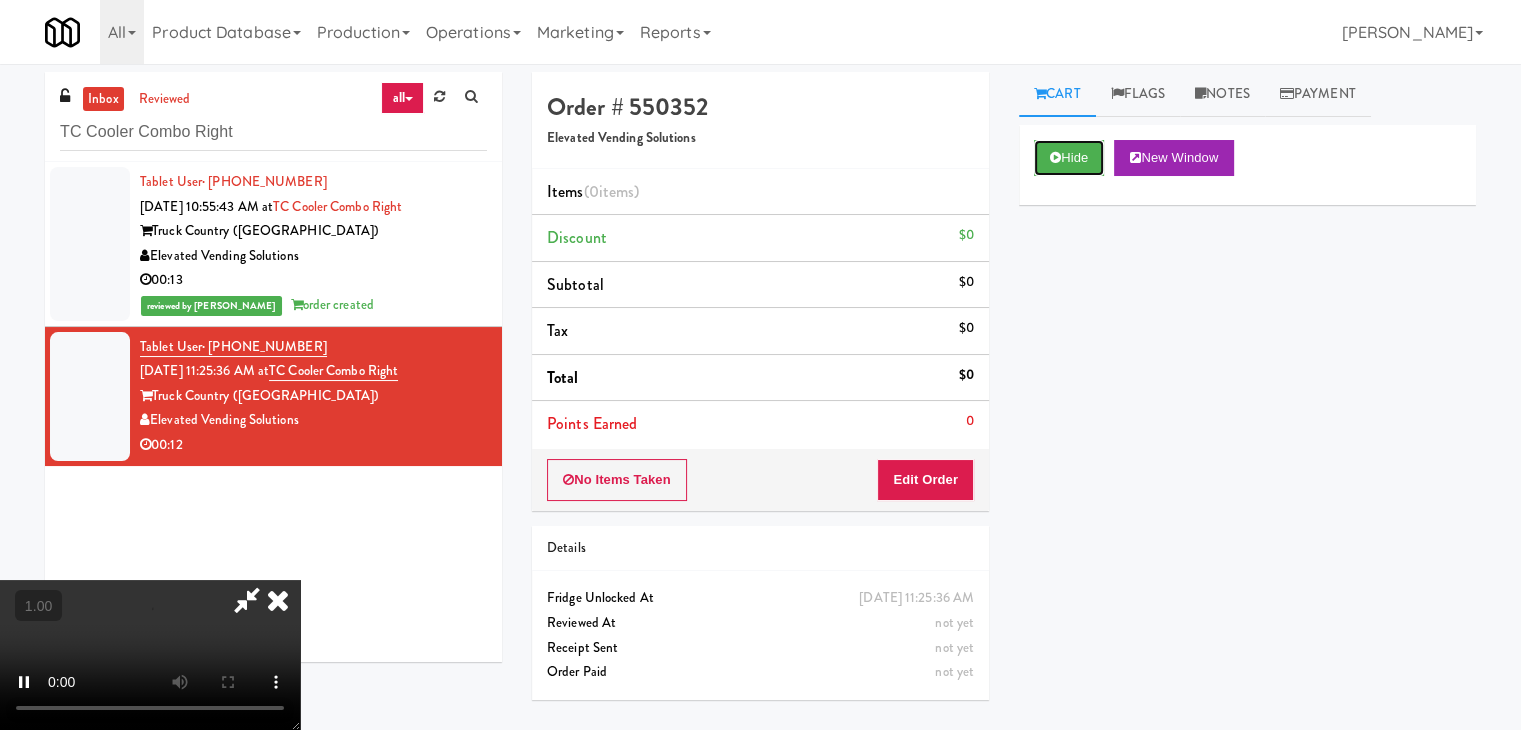 type 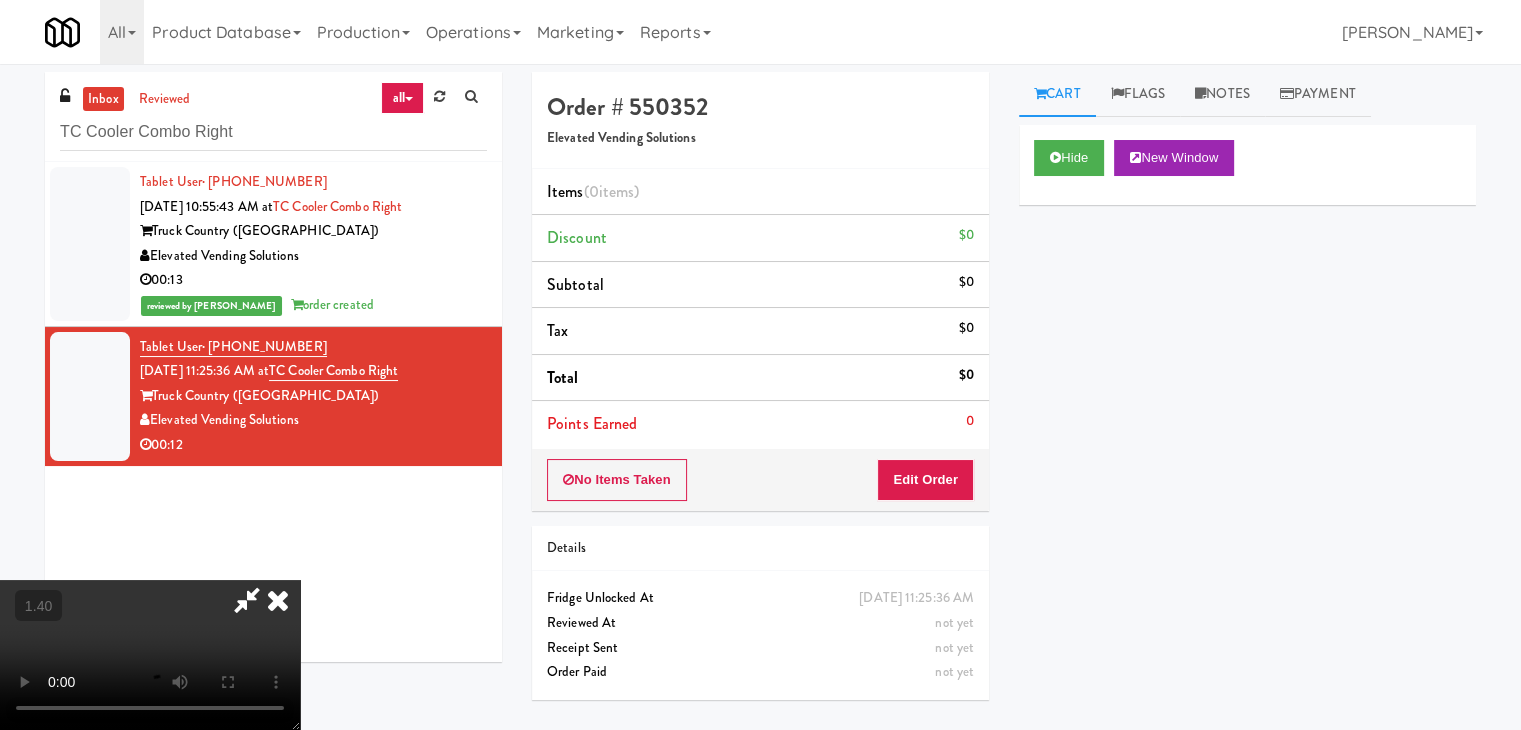 click at bounding box center (150, 655) 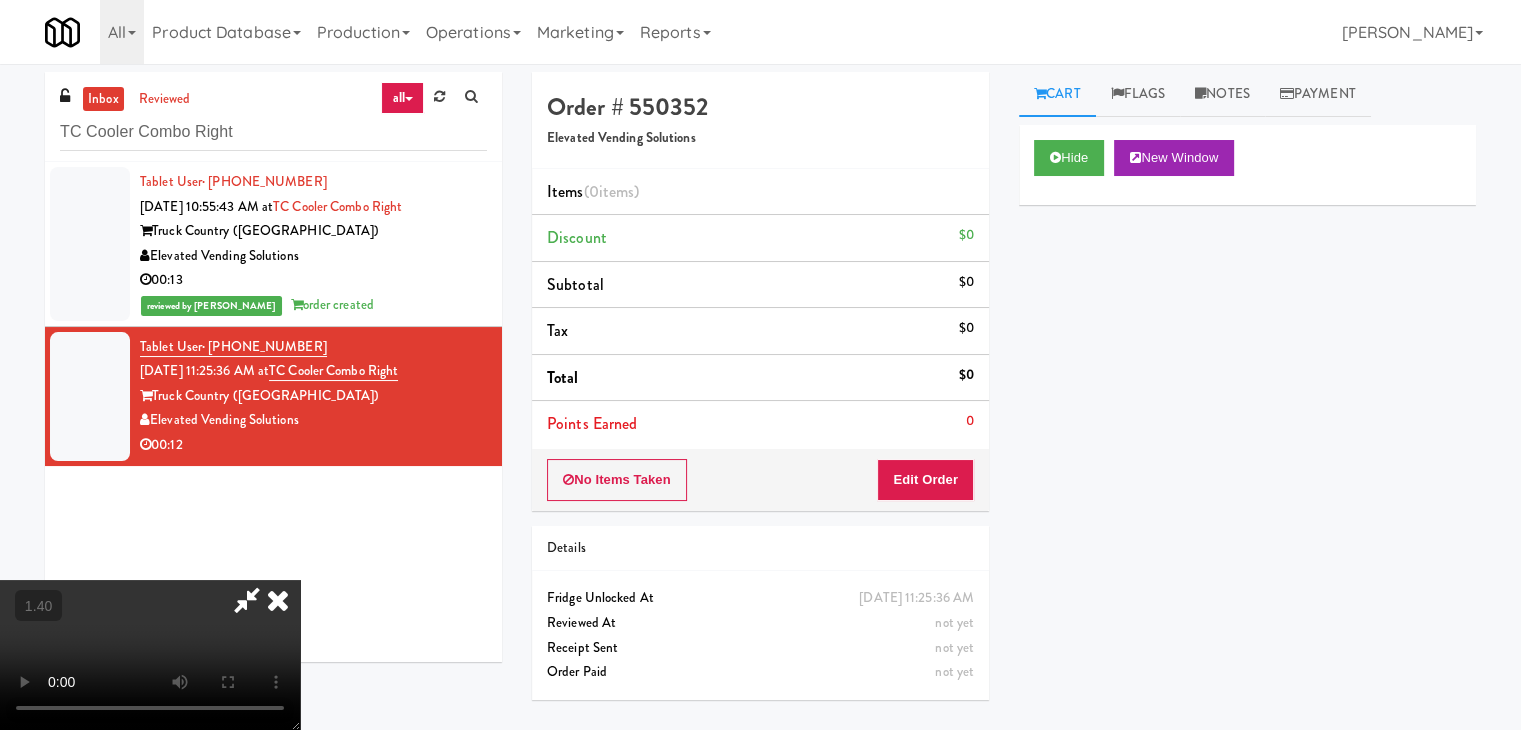 scroll, scrollTop: 281, scrollLeft: 0, axis: vertical 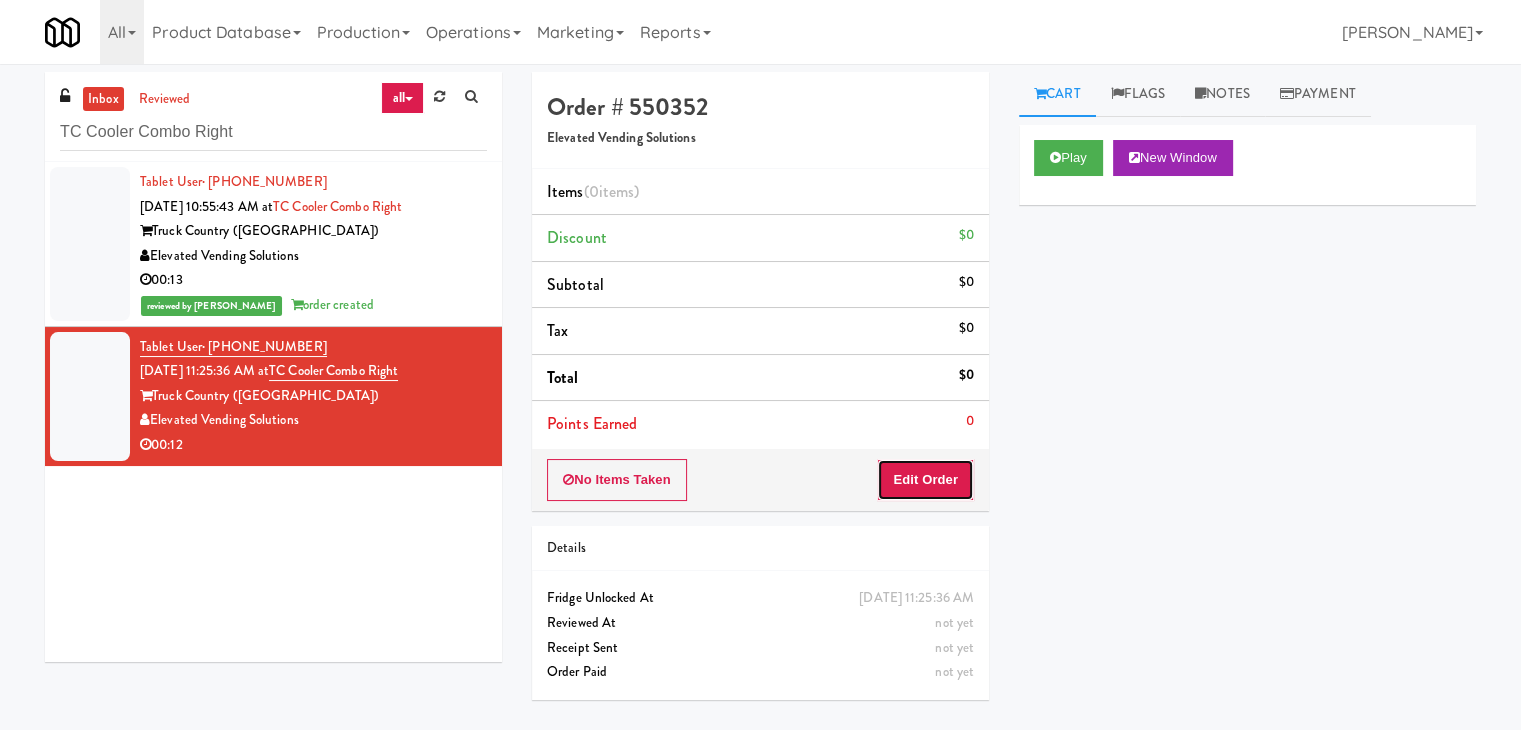 click on "Edit Order" at bounding box center (925, 480) 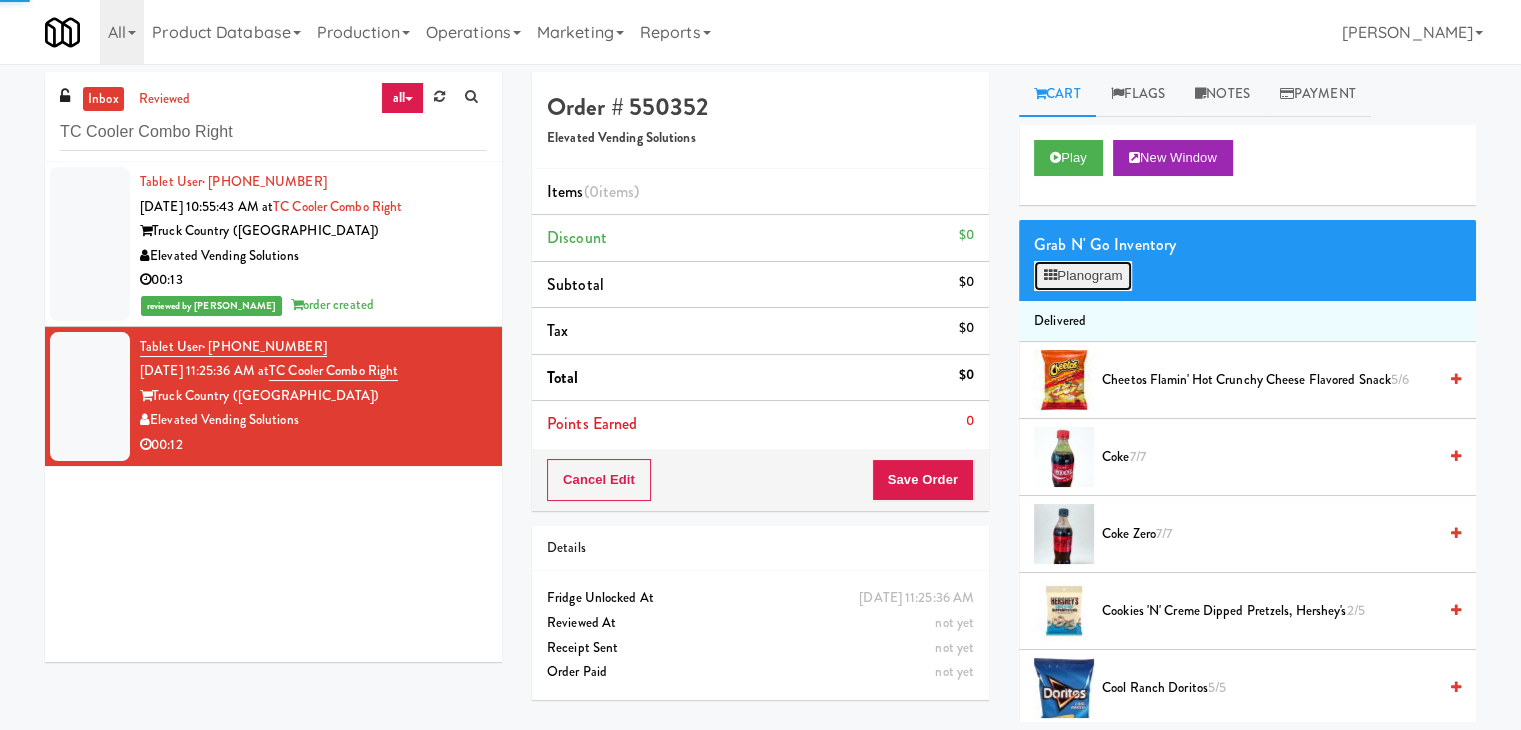 click on "Planogram" at bounding box center [1083, 276] 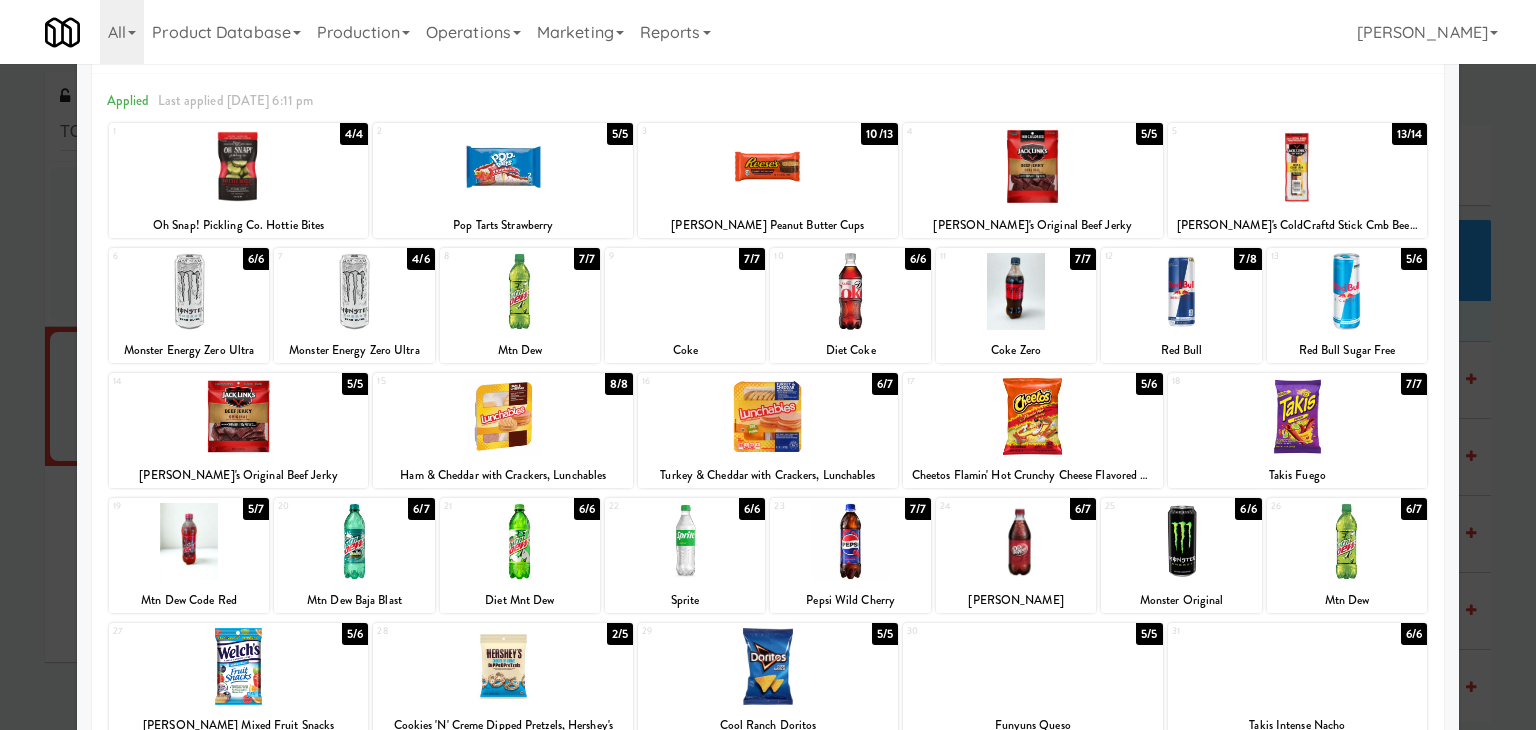 scroll, scrollTop: 100, scrollLeft: 0, axis: vertical 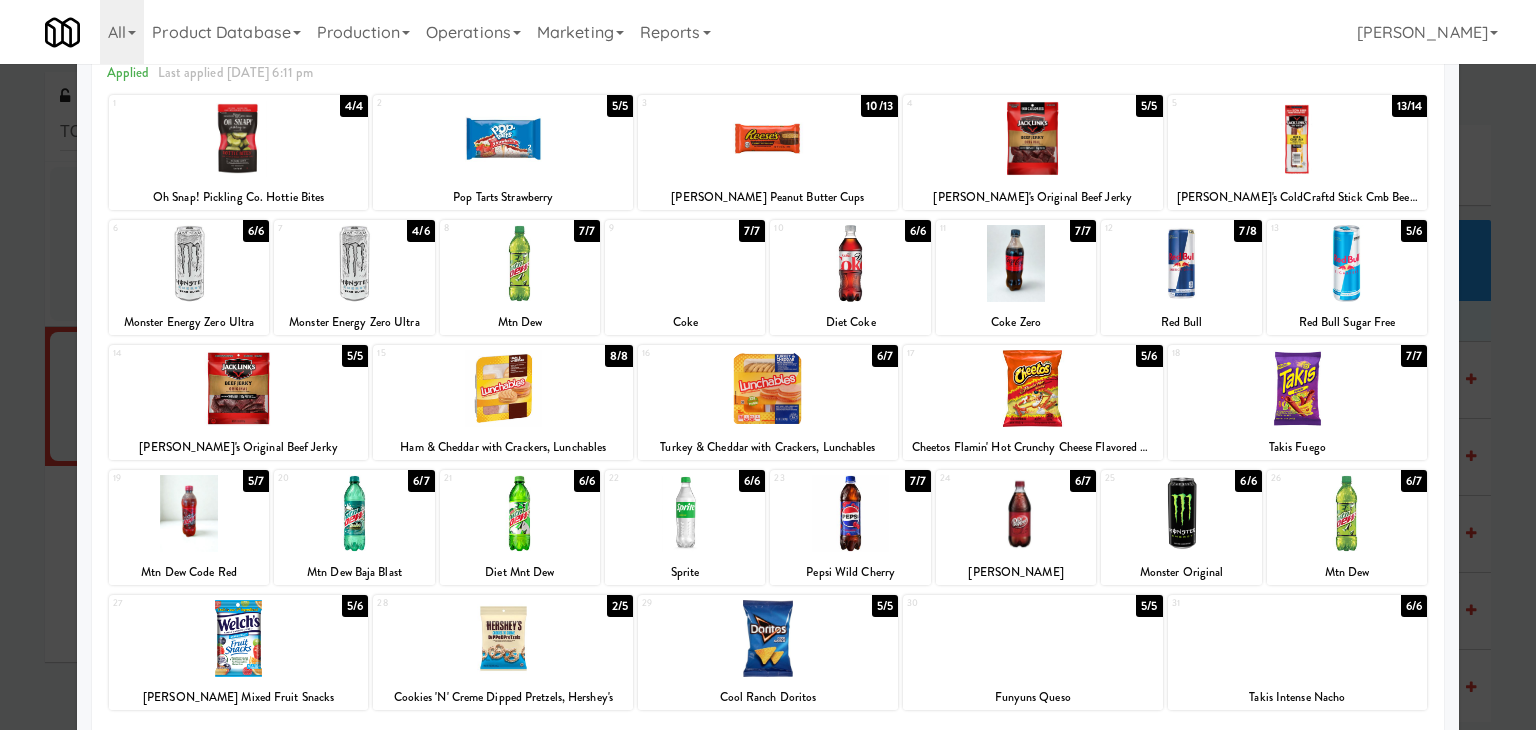 click at bounding box center (685, 513) 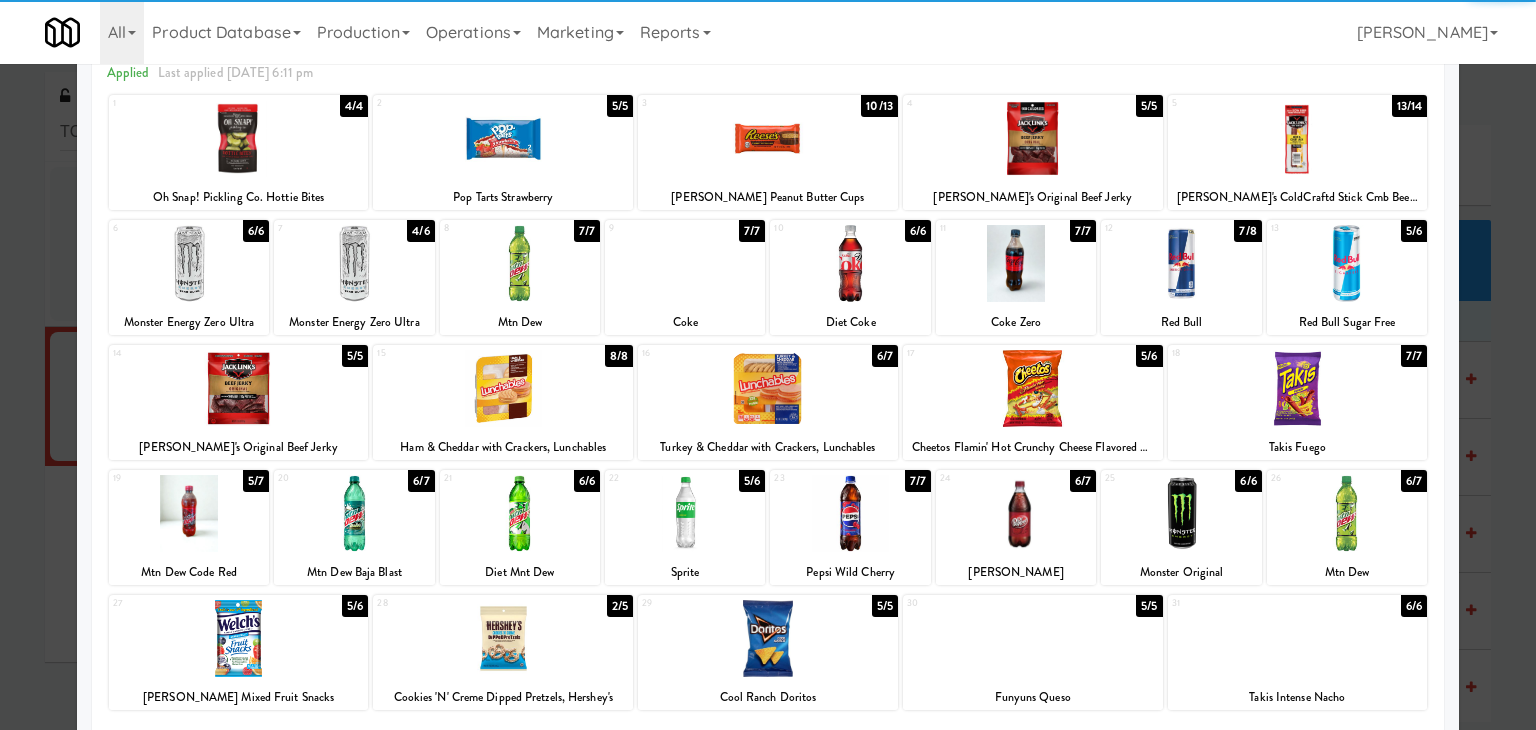 click at bounding box center (503, 388) 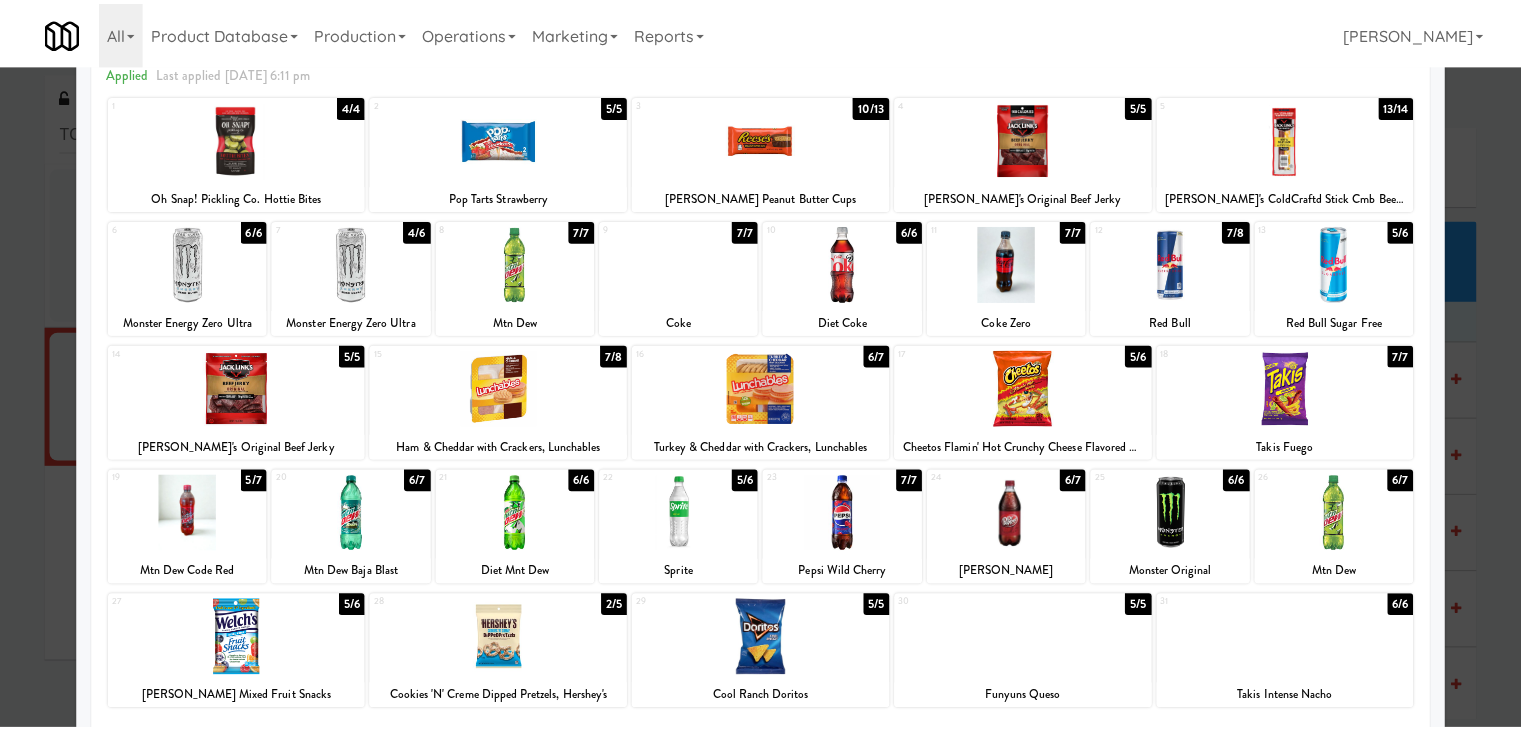 scroll, scrollTop: 0, scrollLeft: 0, axis: both 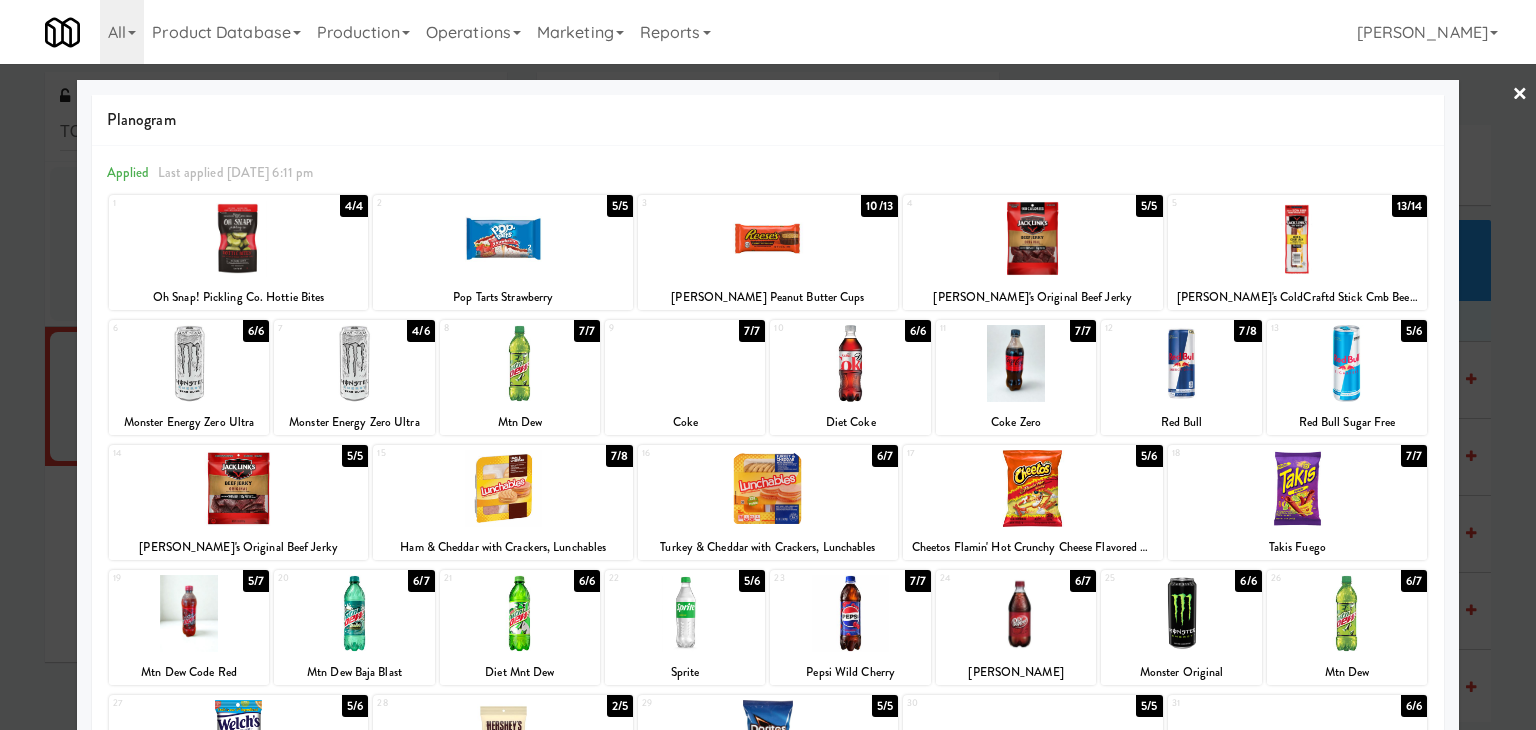 click on "×" at bounding box center (1520, 95) 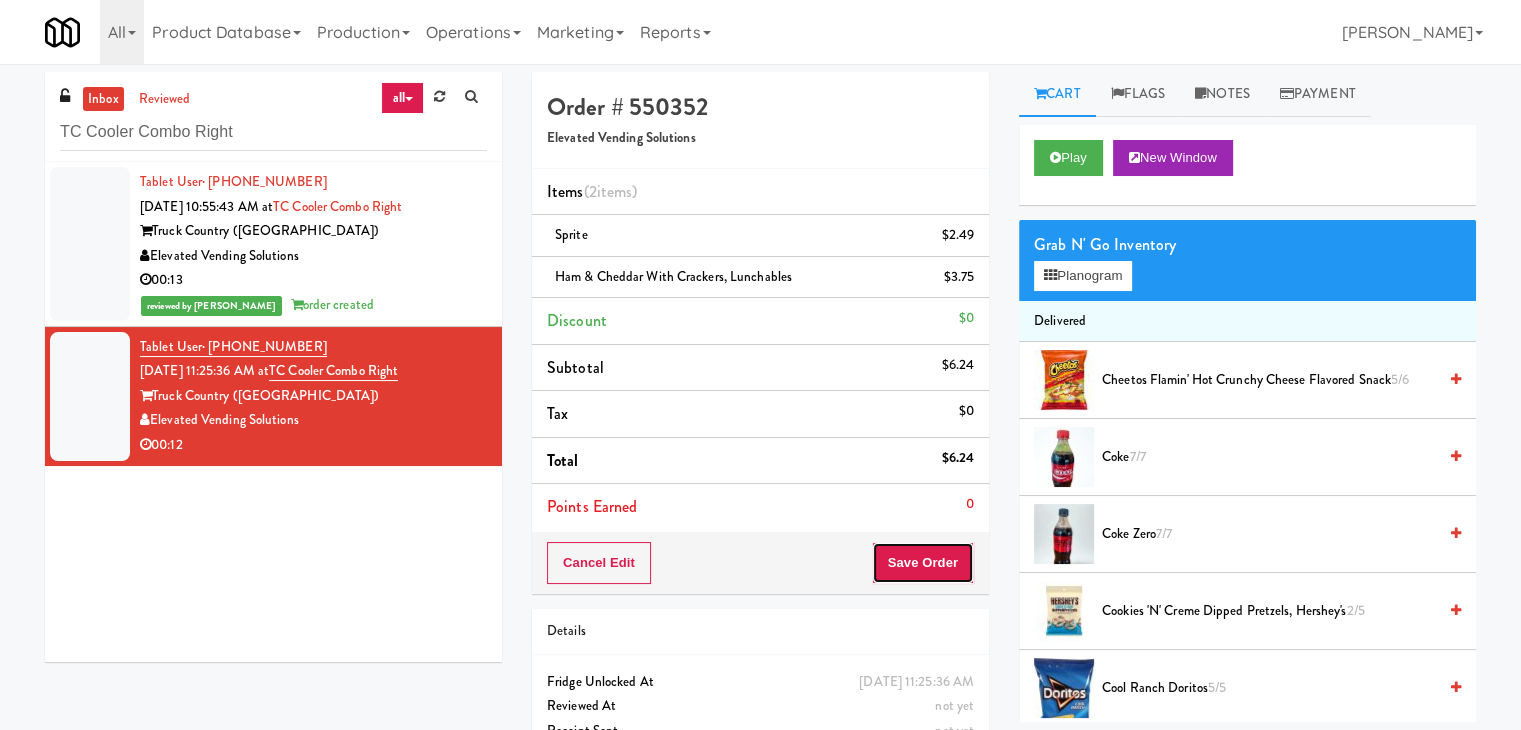 click on "Save Order" at bounding box center [923, 563] 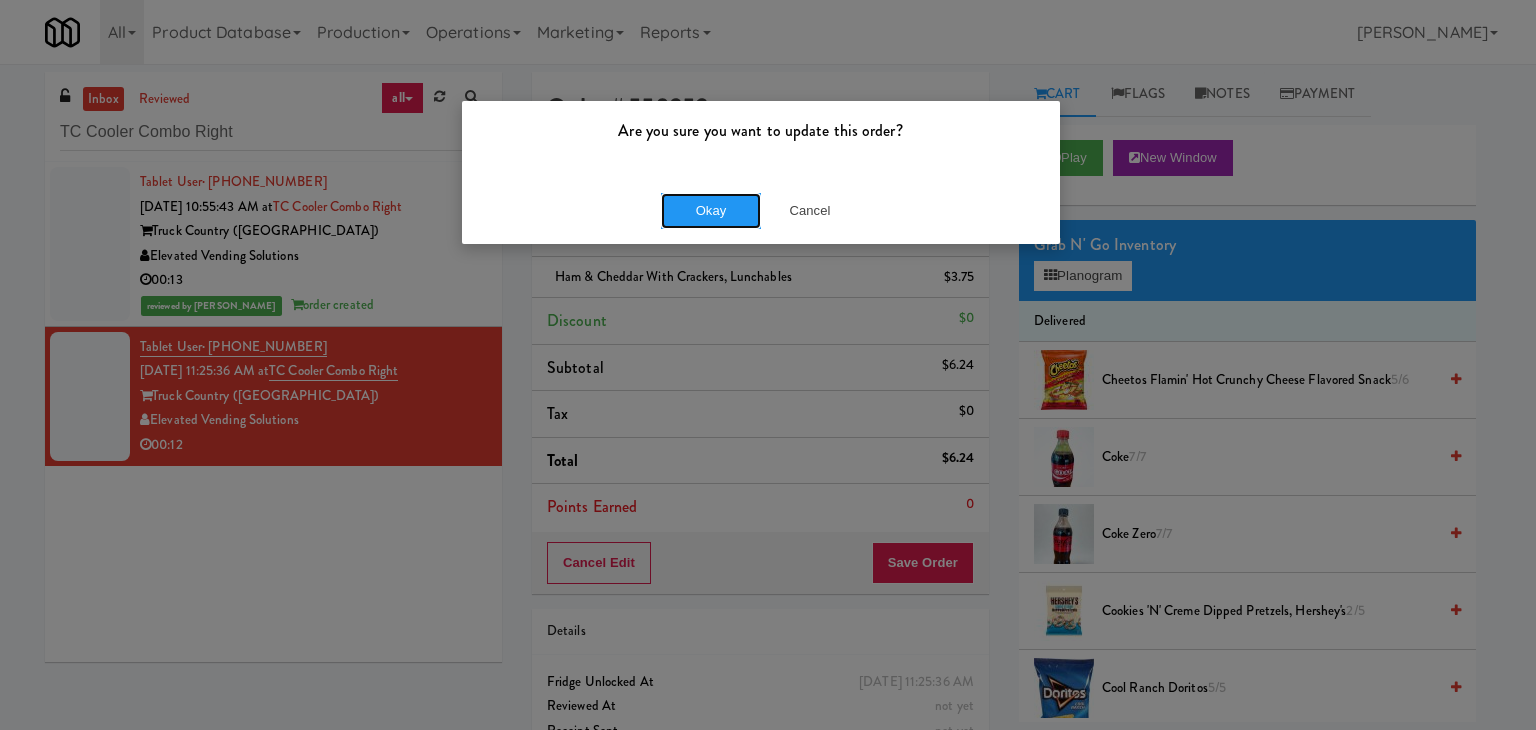 click on "Okay" at bounding box center [711, 211] 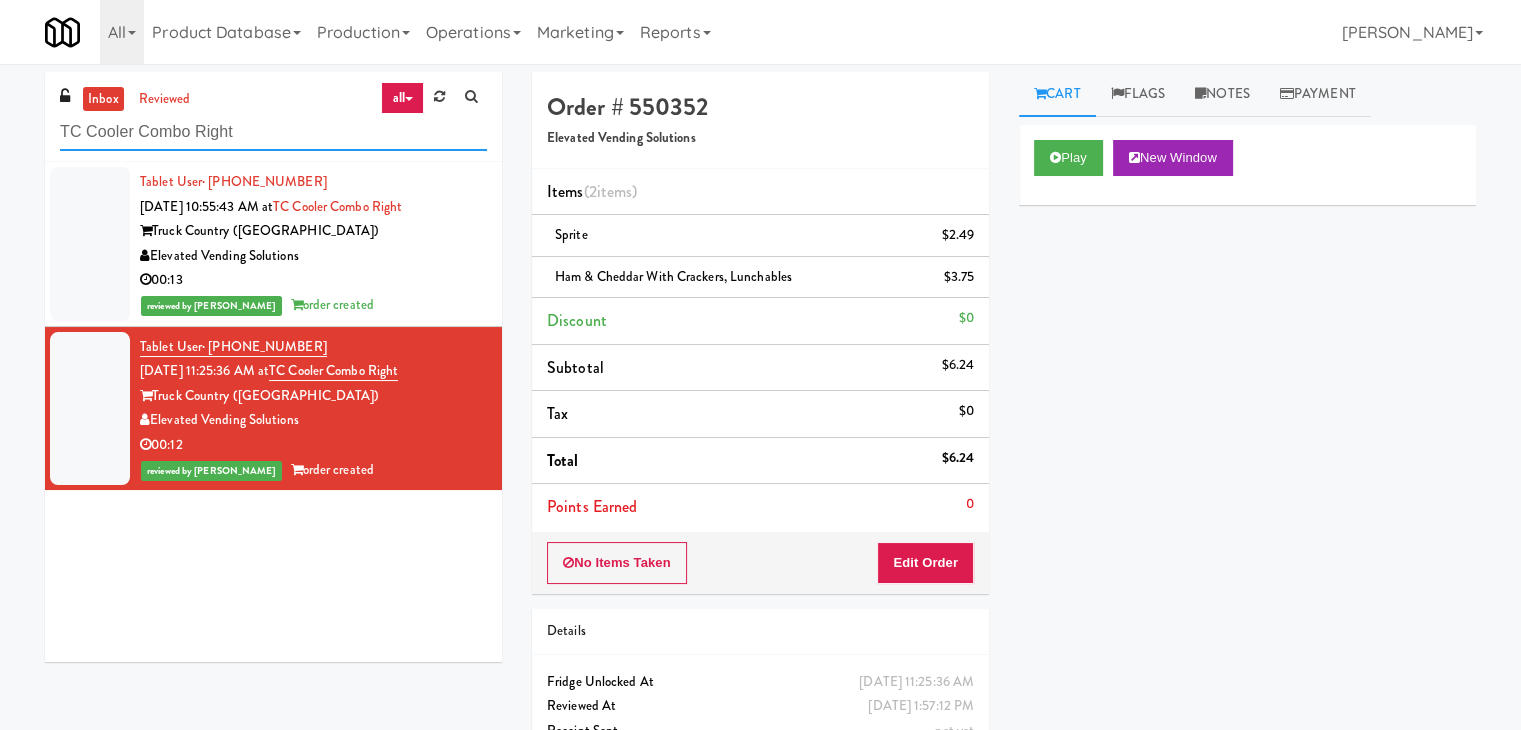 click on "TC Cooler Combo Right" at bounding box center (273, 132) 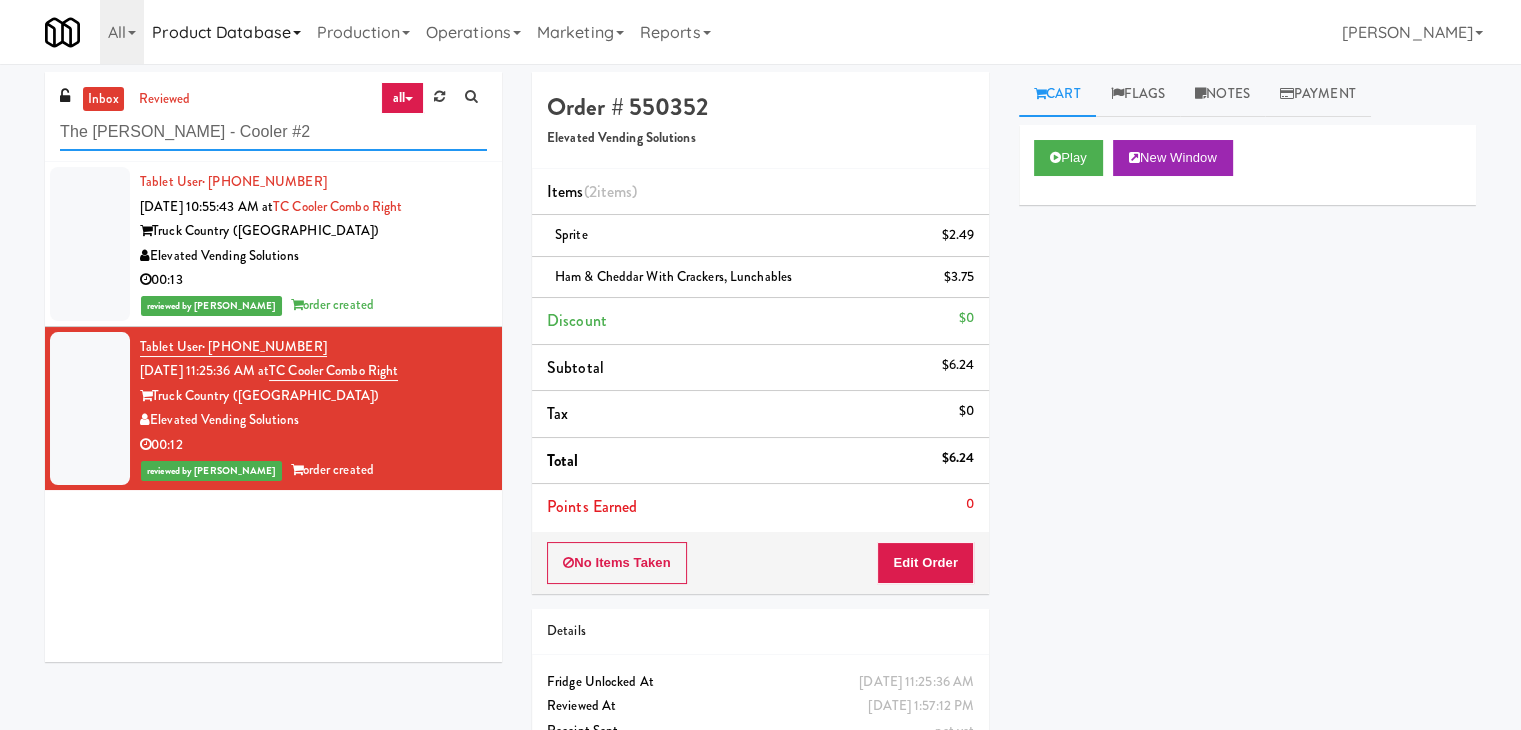 type on "The [PERSON_NAME] - Cooler #2" 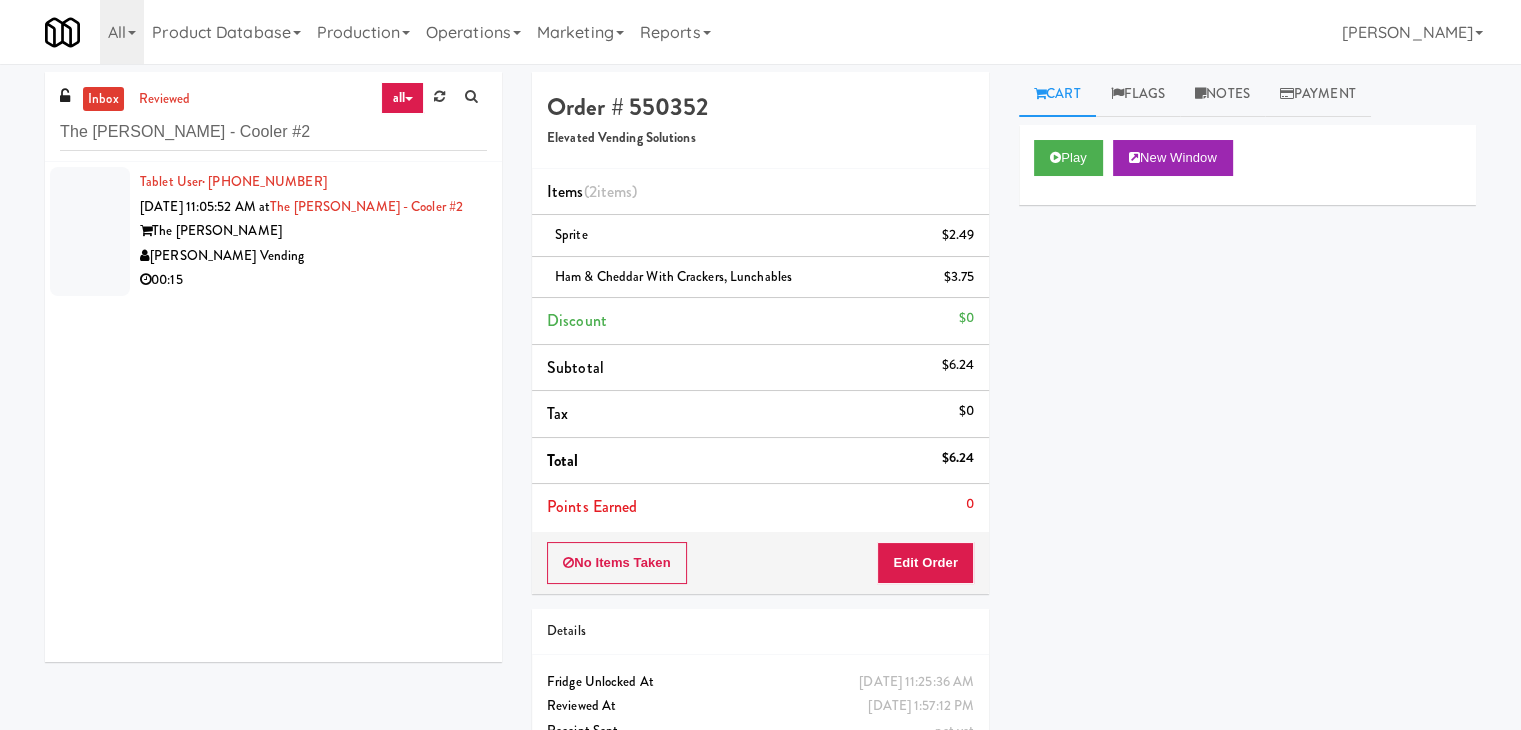click on "00:15" at bounding box center (313, 280) 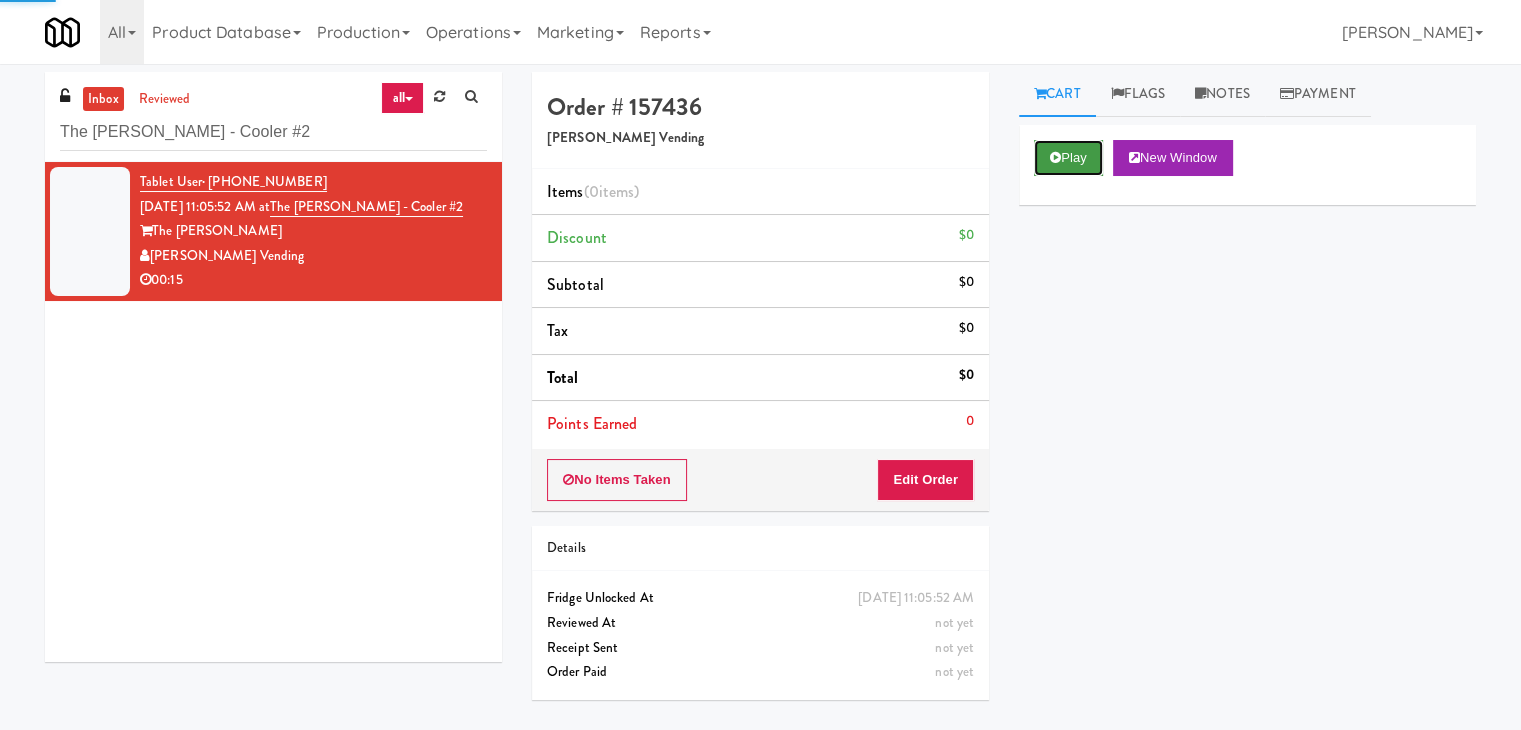 click on "Play" at bounding box center (1068, 158) 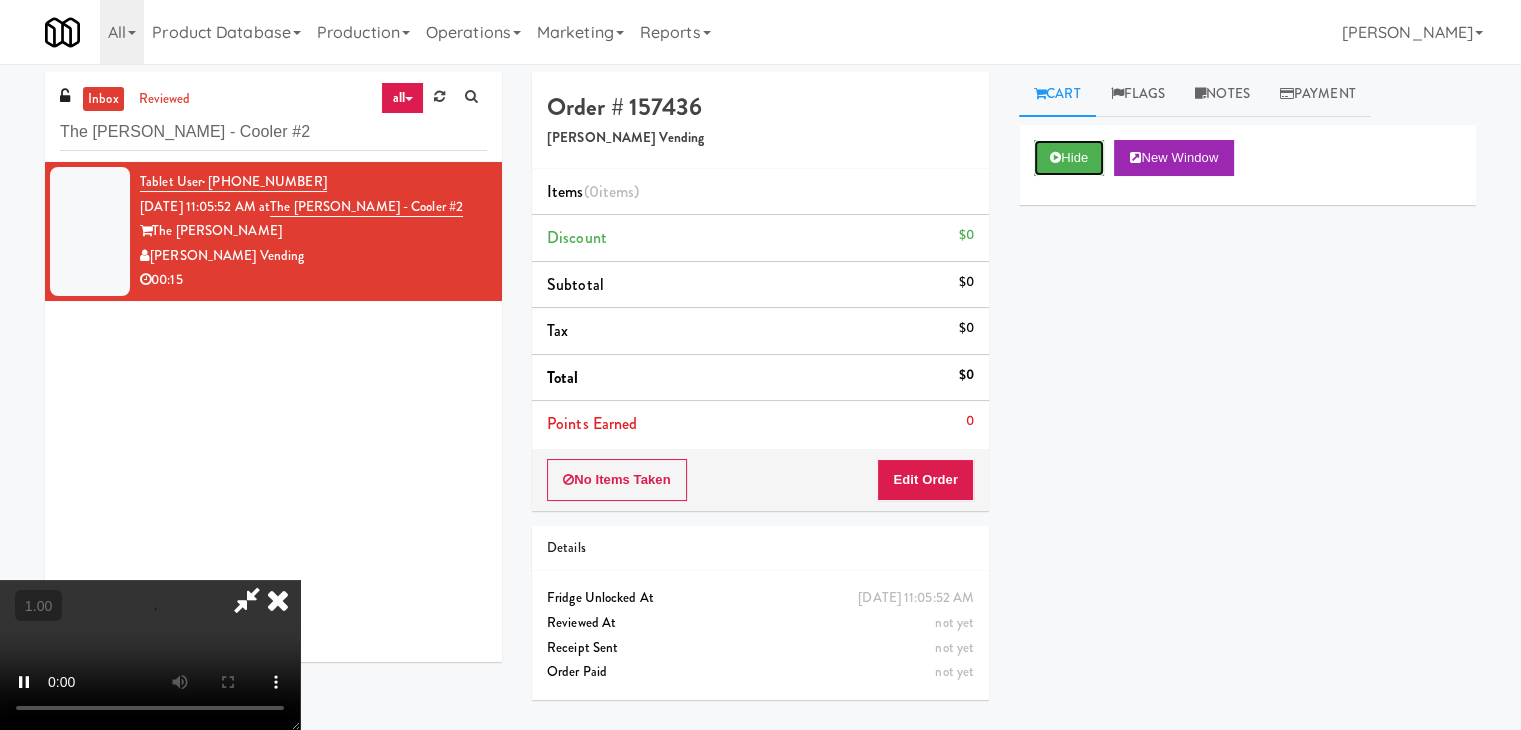 type 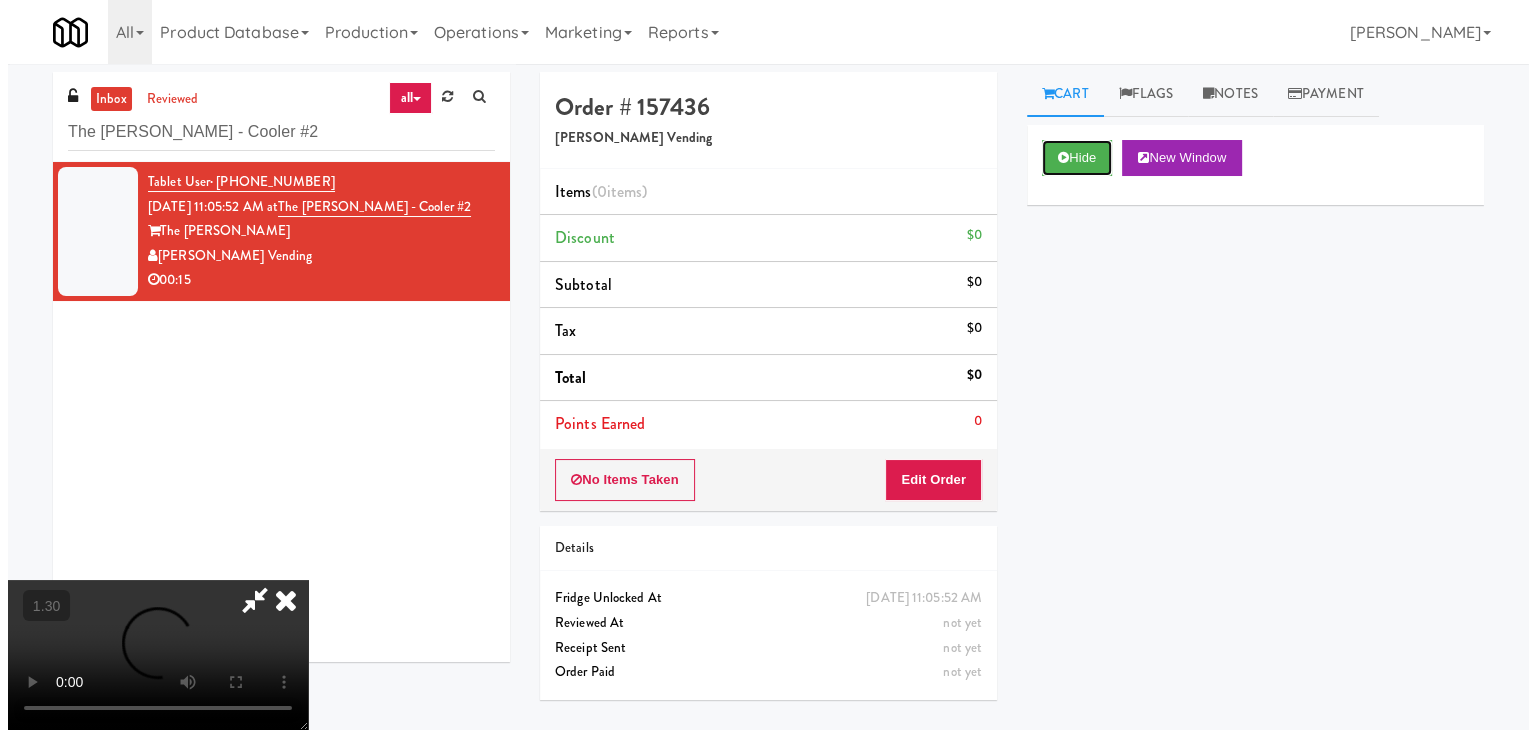 scroll, scrollTop: 0, scrollLeft: 0, axis: both 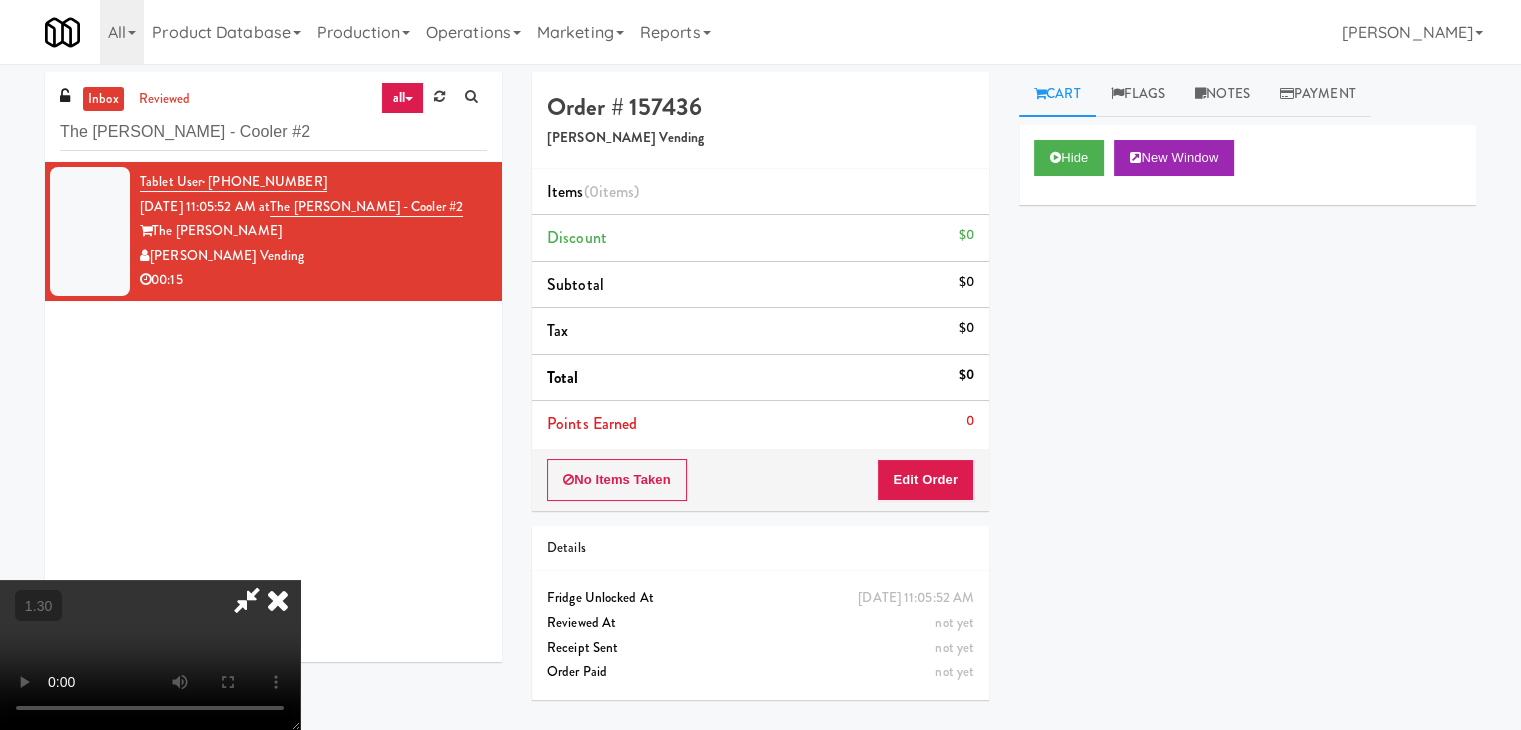 click at bounding box center (278, 600) 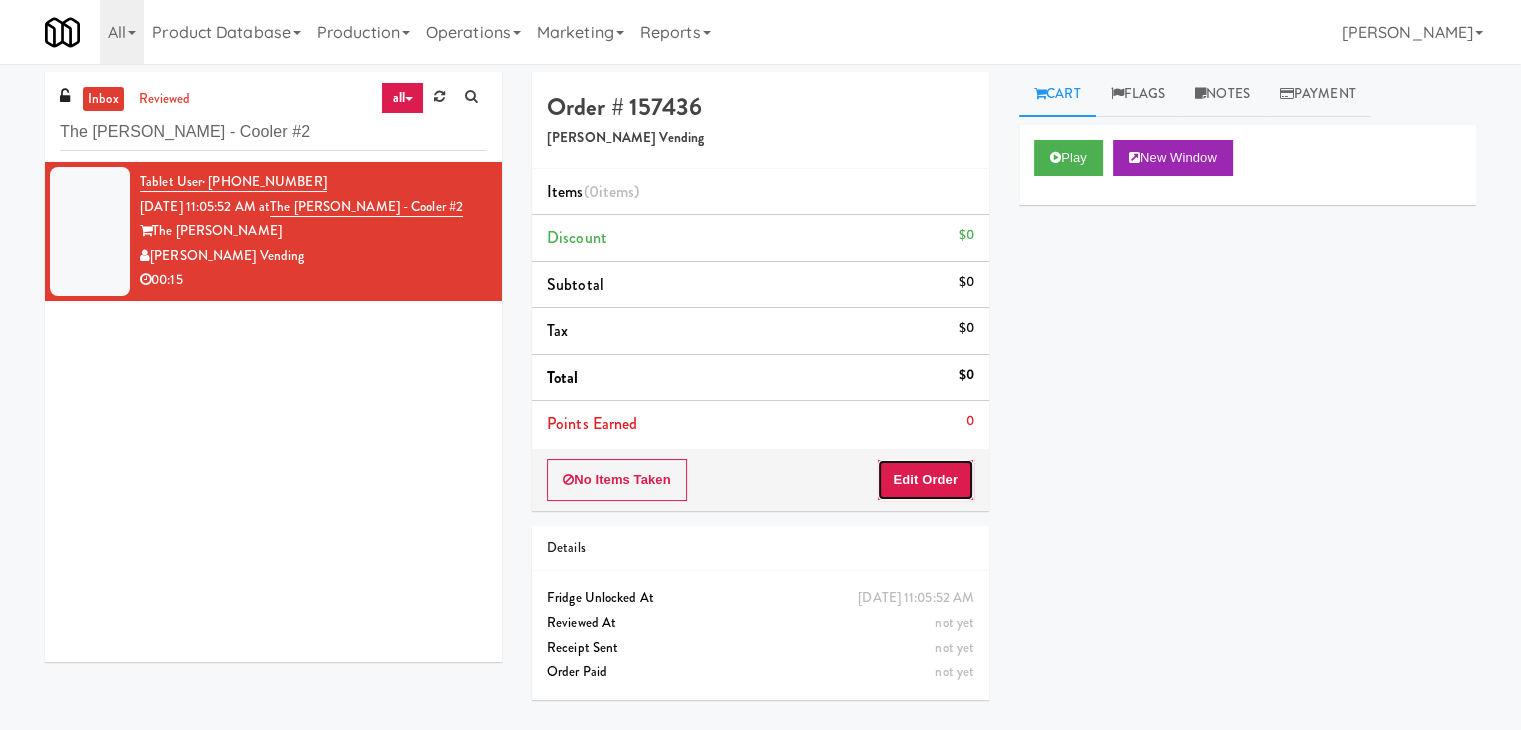 click on "Edit Order" at bounding box center [925, 480] 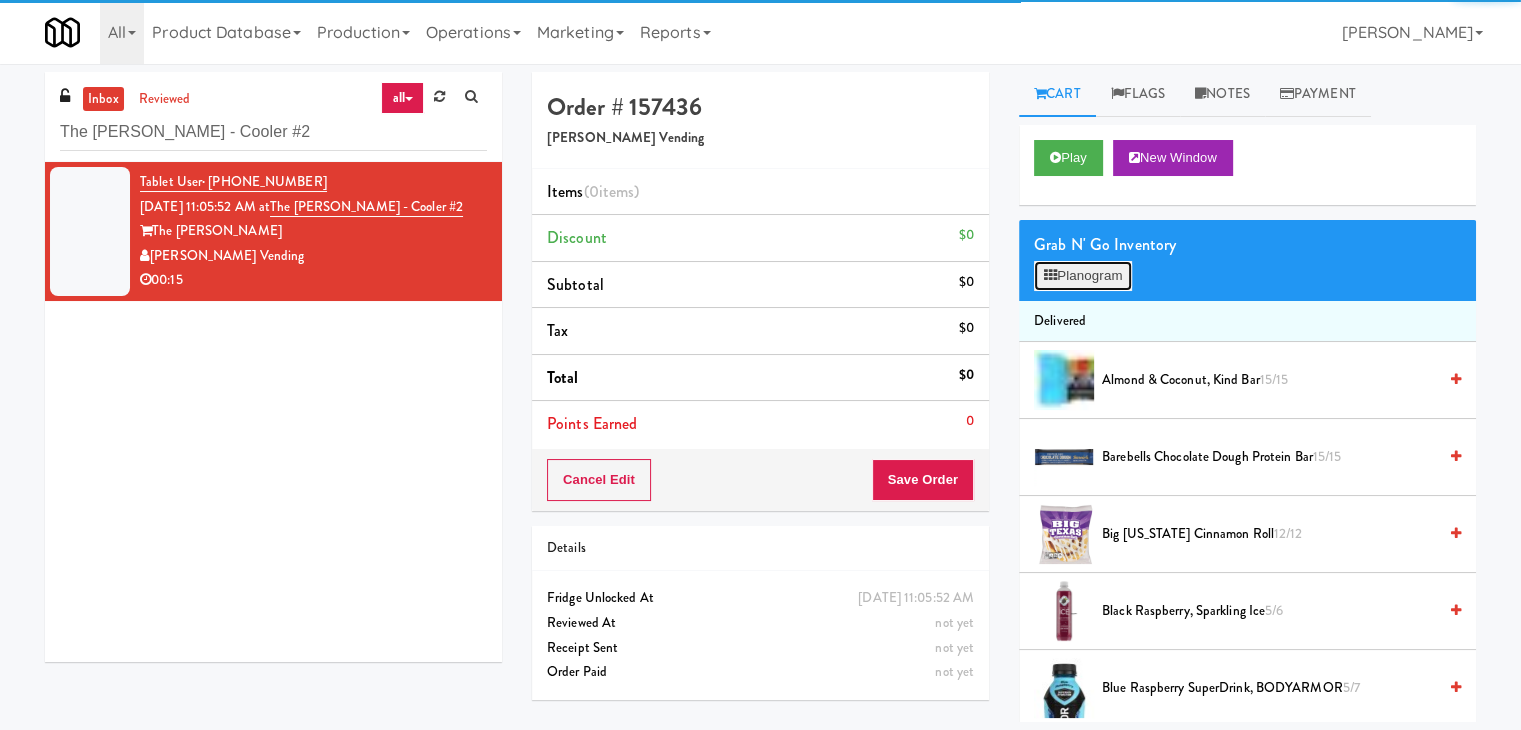 click on "Planogram" at bounding box center [1083, 276] 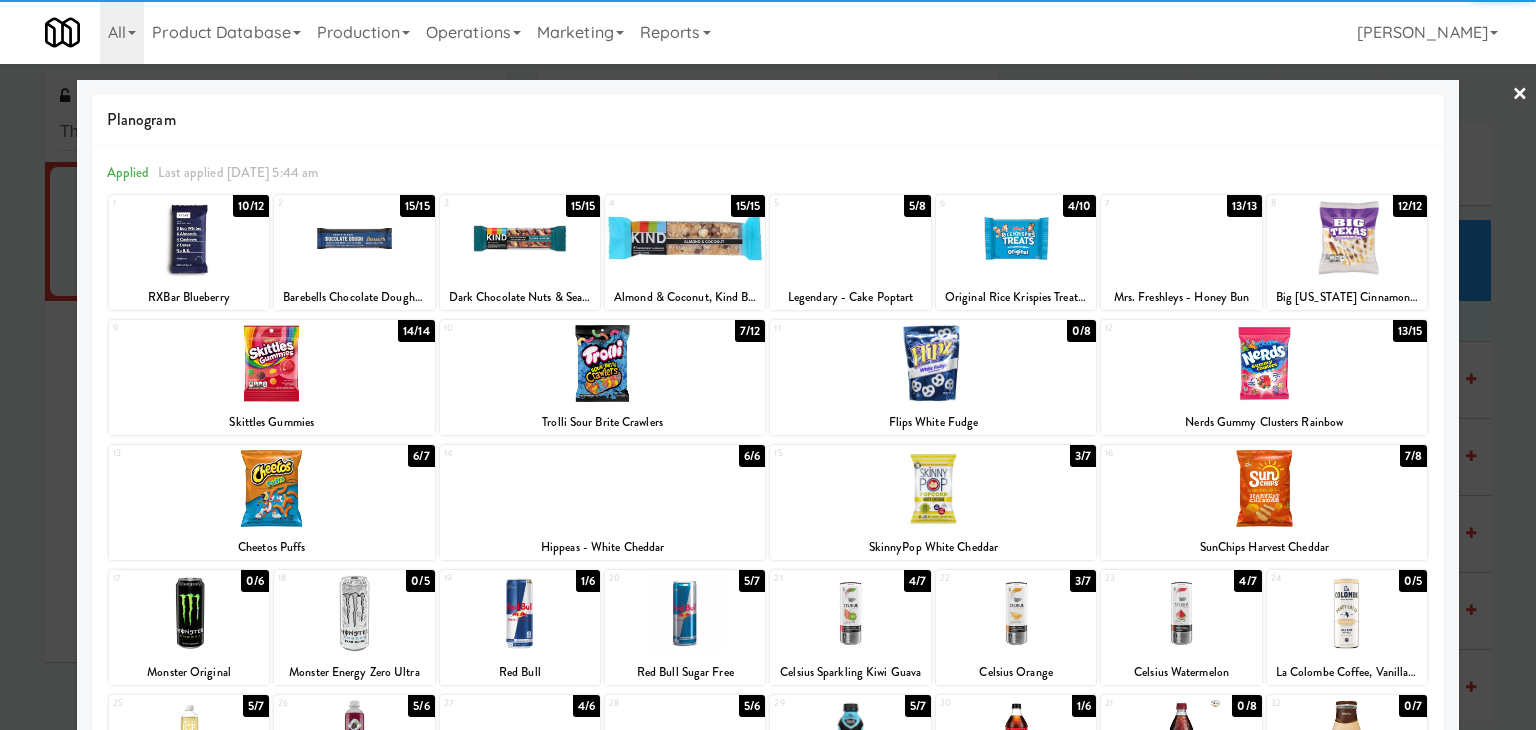 scroll, scrollTop: 252, scrollLeft: 0, axis: vertical 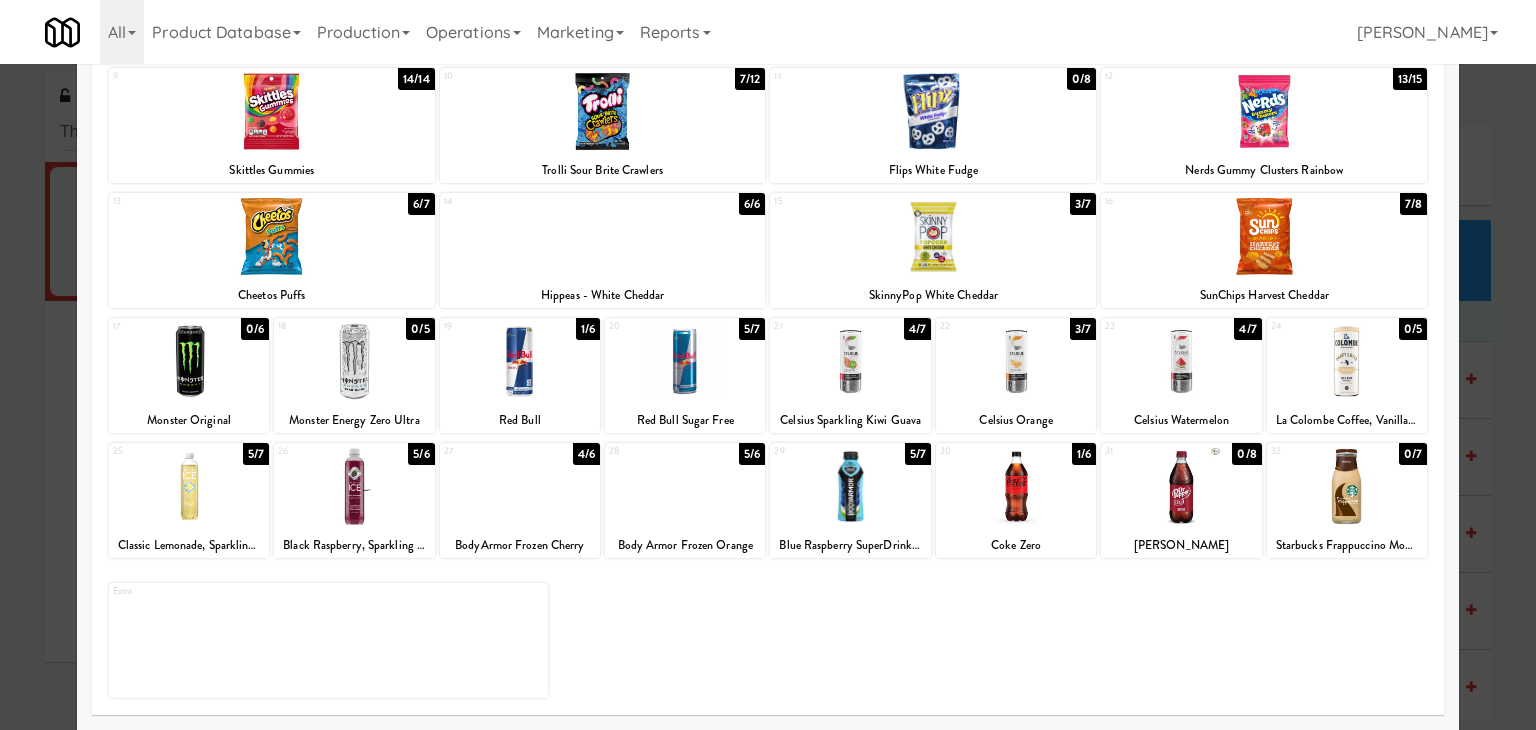 drag, startPoint x: 366, startPoint y: 485, endPoint x: 692, endPoint y: 444, distance: 328.5681 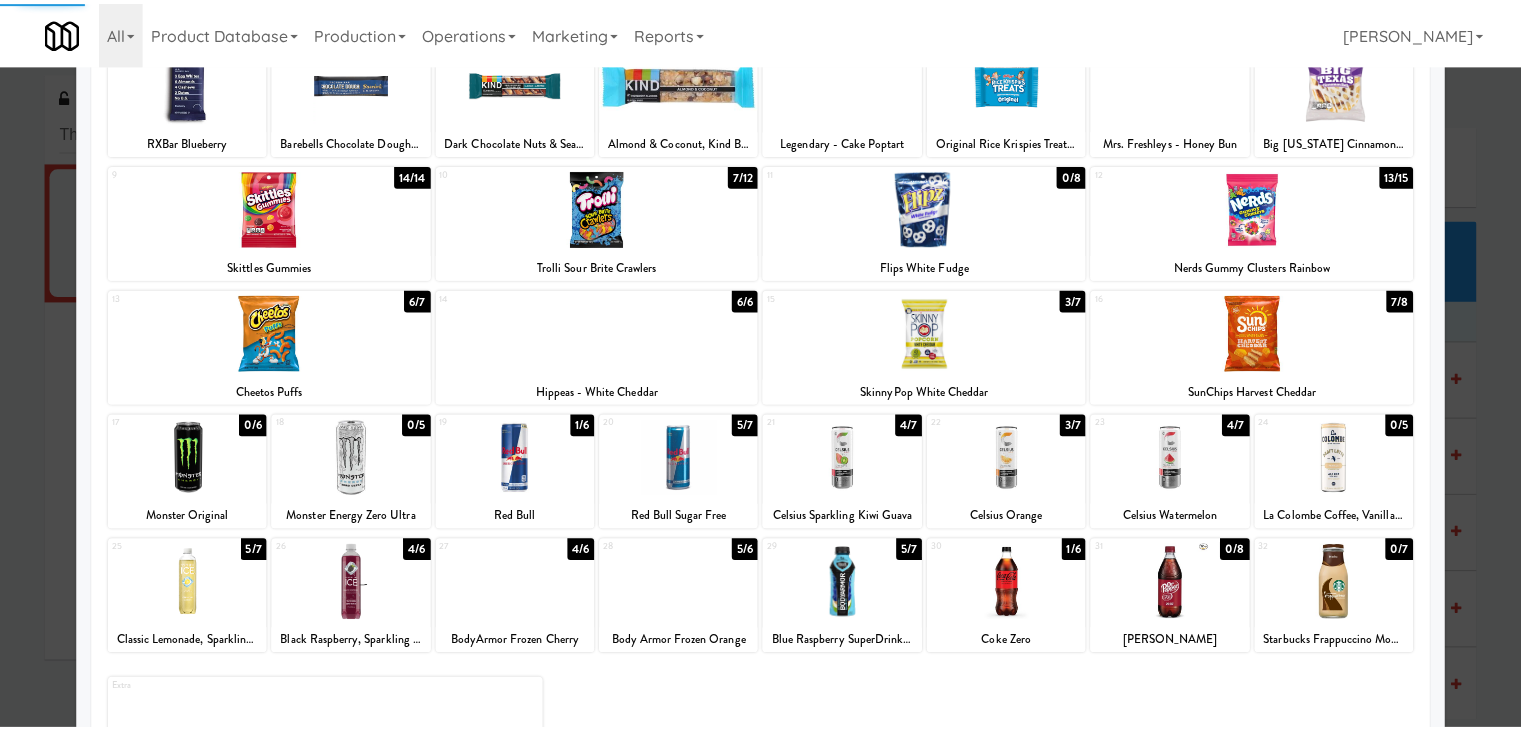 scroll, scrollTop: 0, scrollLeft: 0, axis: both 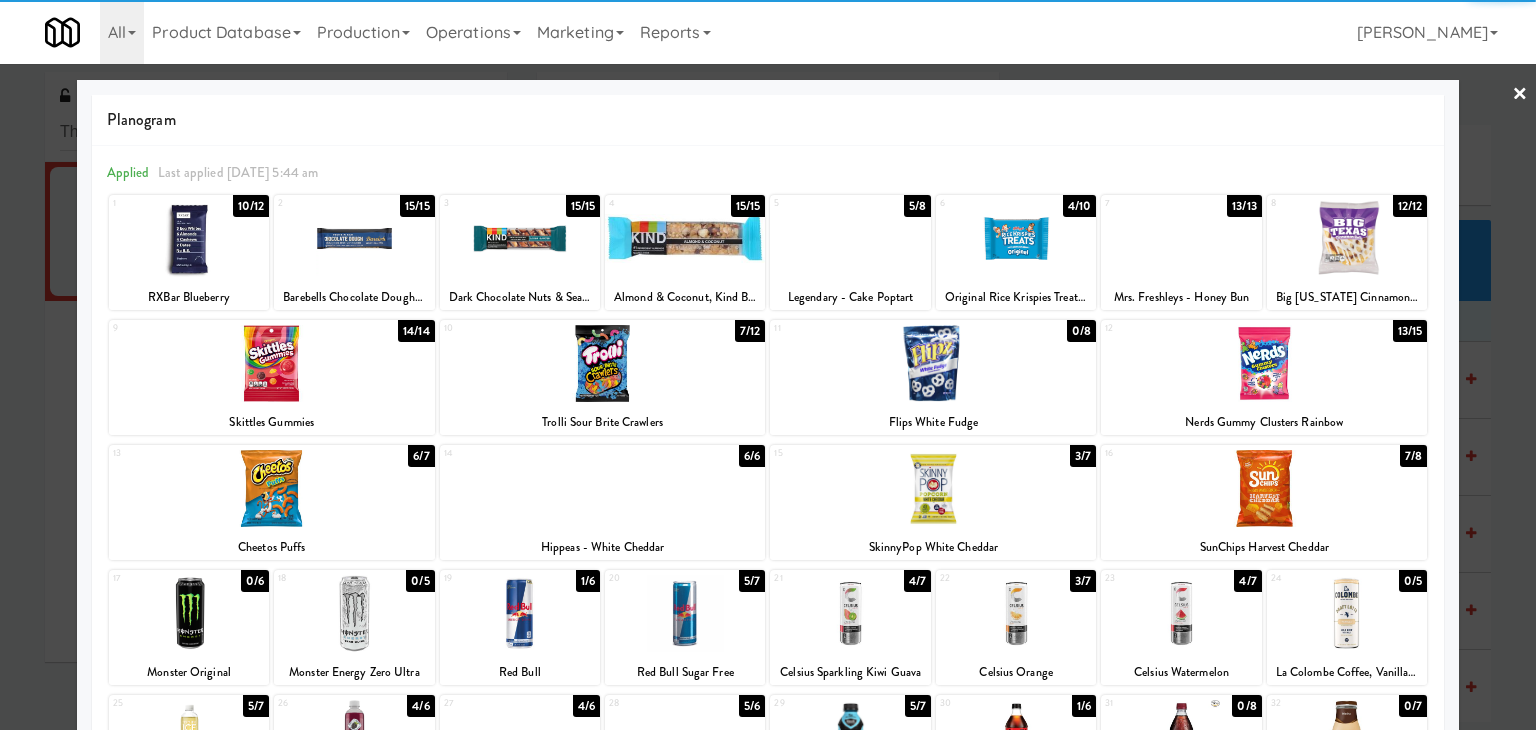 click on "×" at bounding box center [1520, 95] 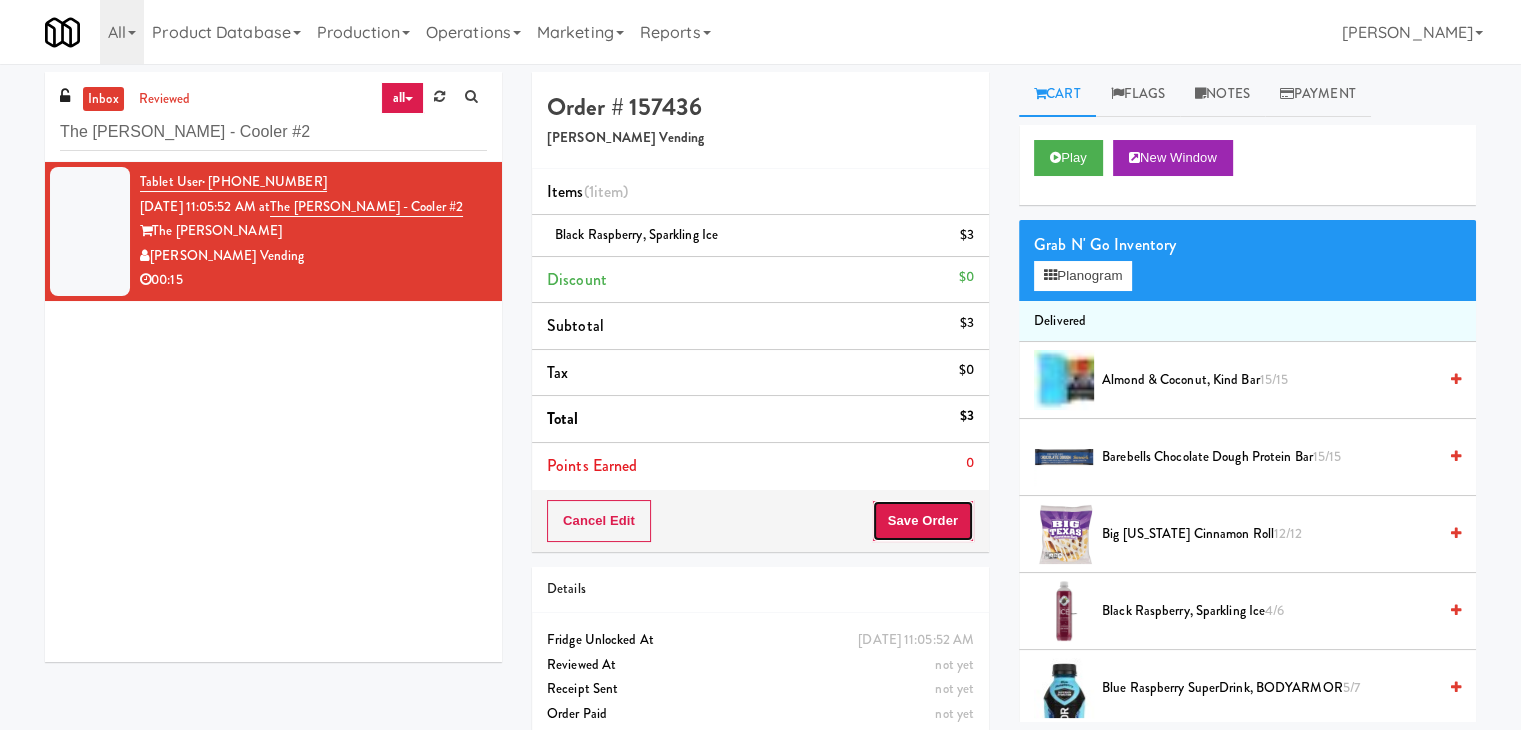 click on "Save Order" at bounding box center [923, 521] 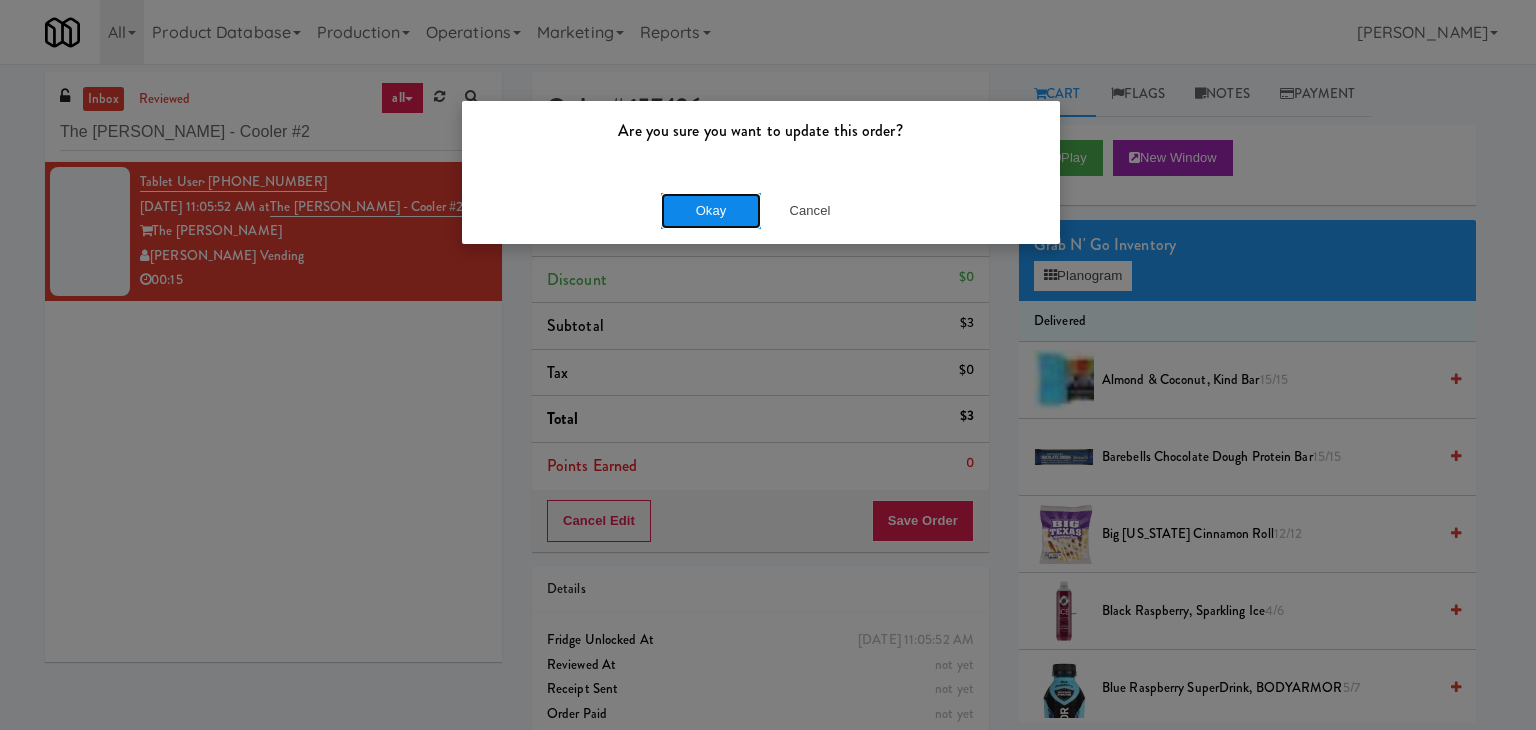 click on "Okay" at bounding box center [711, 211] 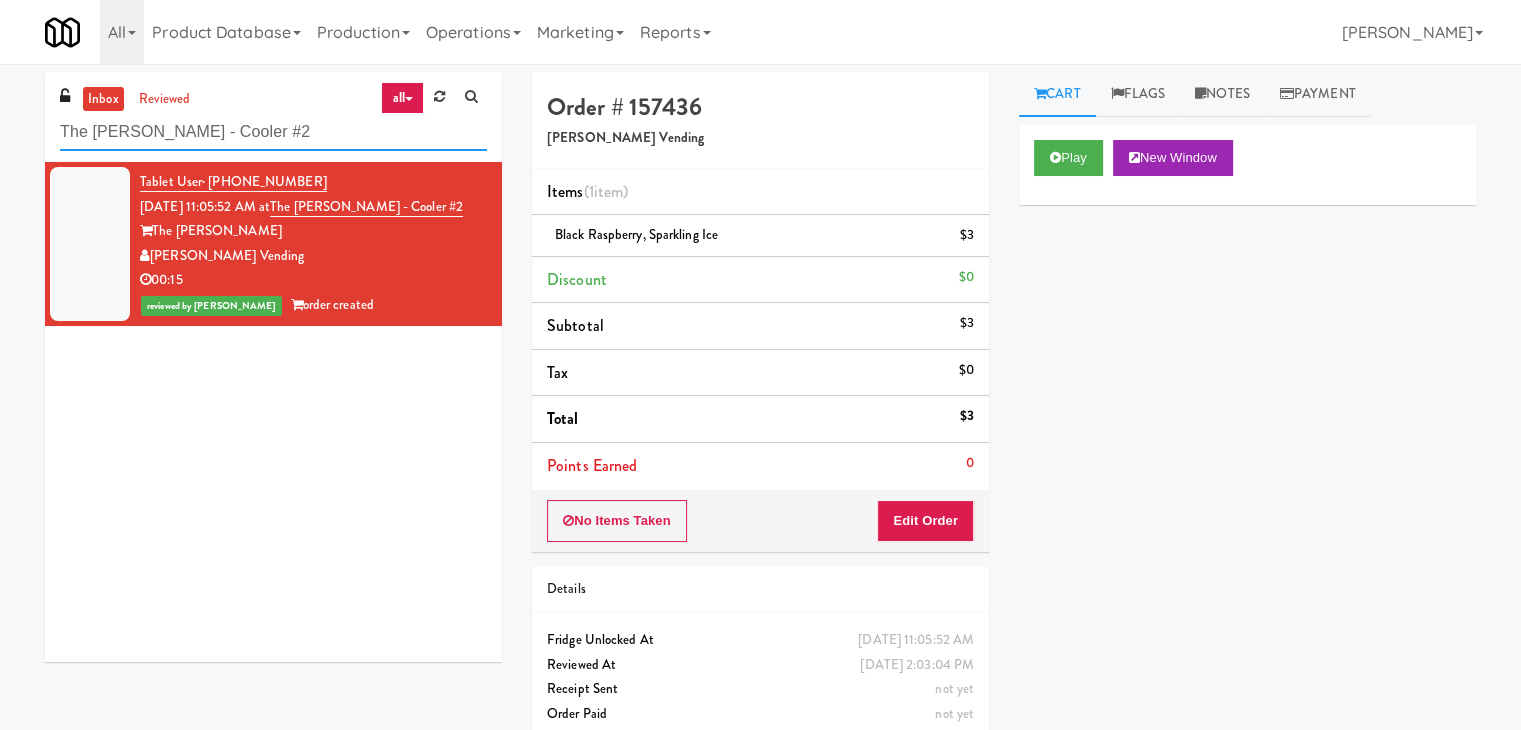 click on "The [PERSON_NAME] - Cooler #2" at bounding box center (273, 132) 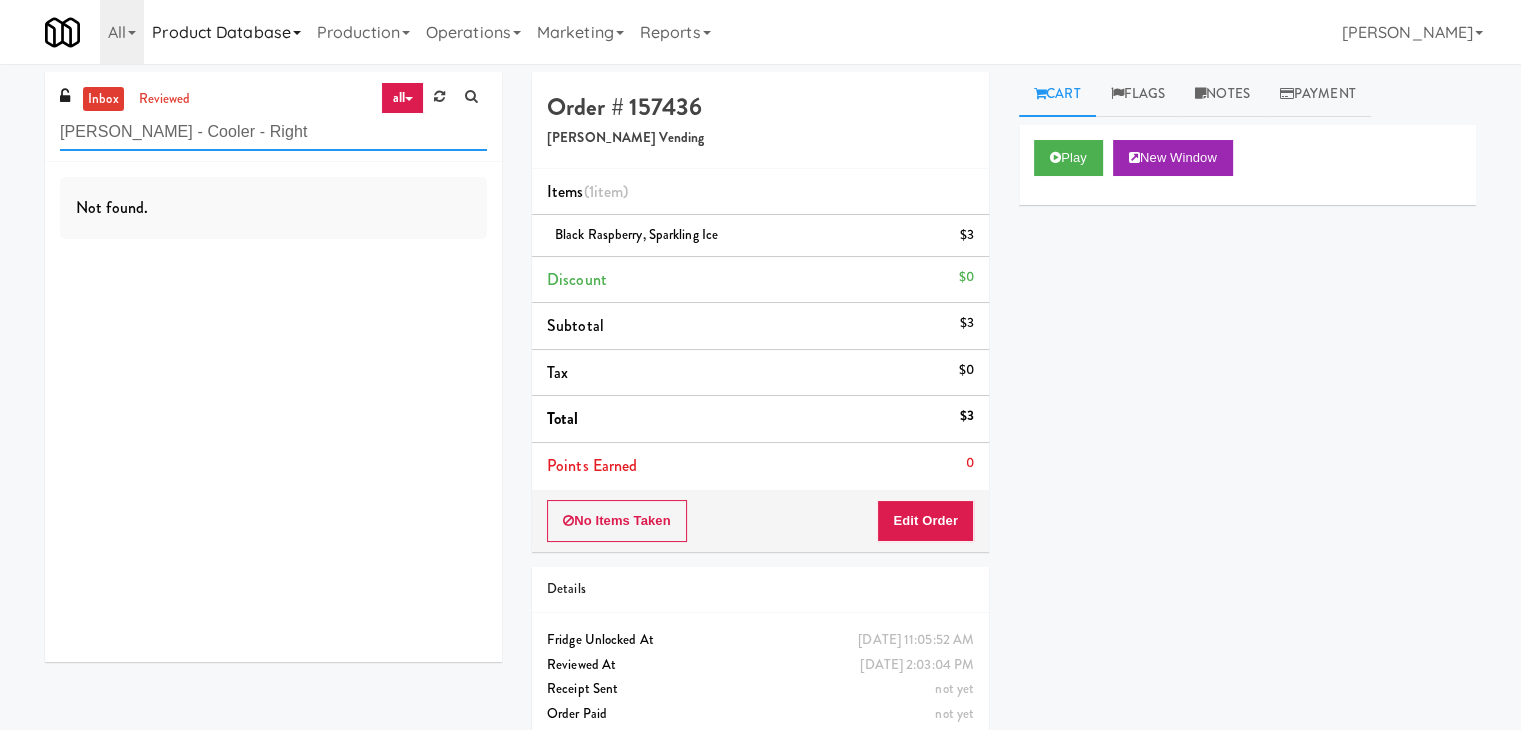 type on "[PERSON_NAME] - Cooler - Right" 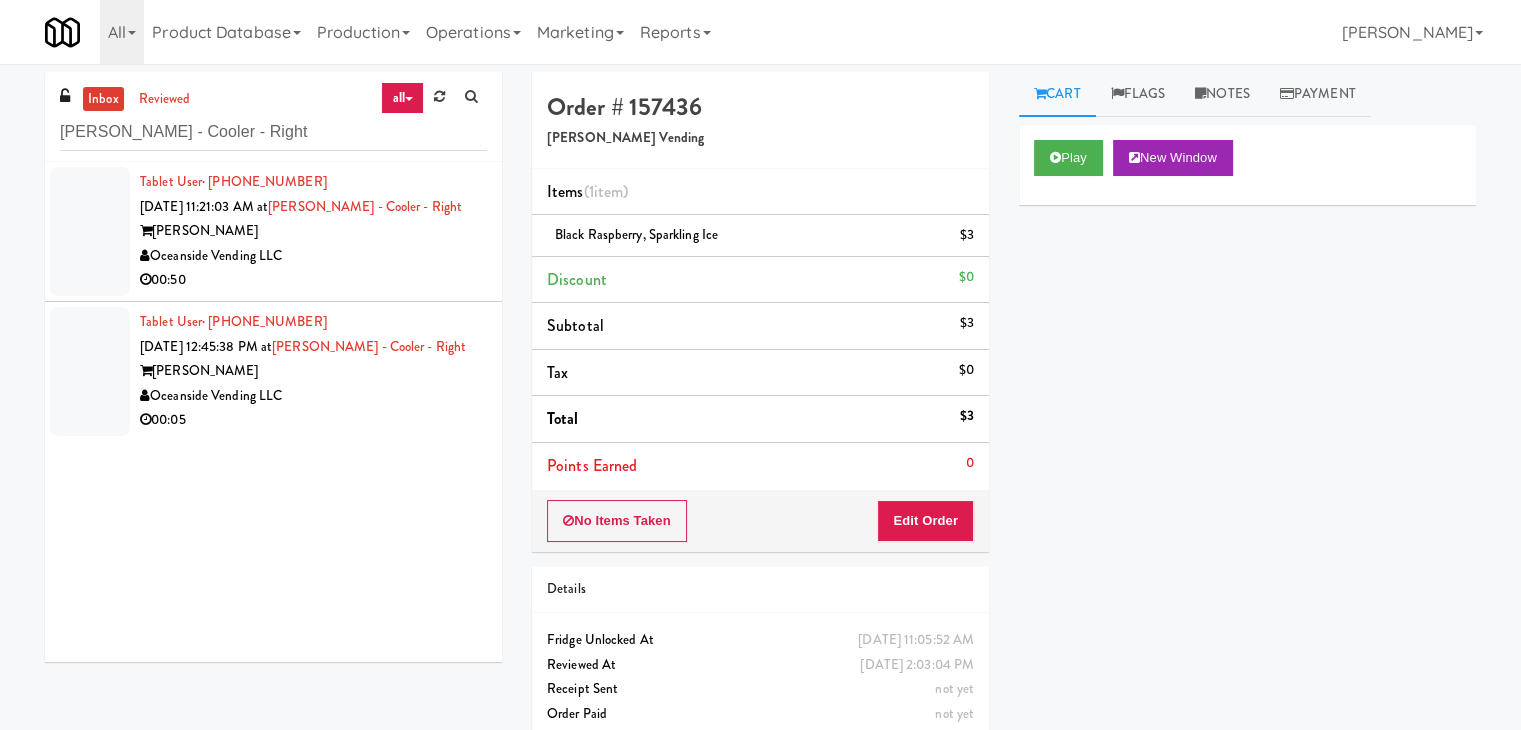 click on "00:50" at bounding box center (313, 280) 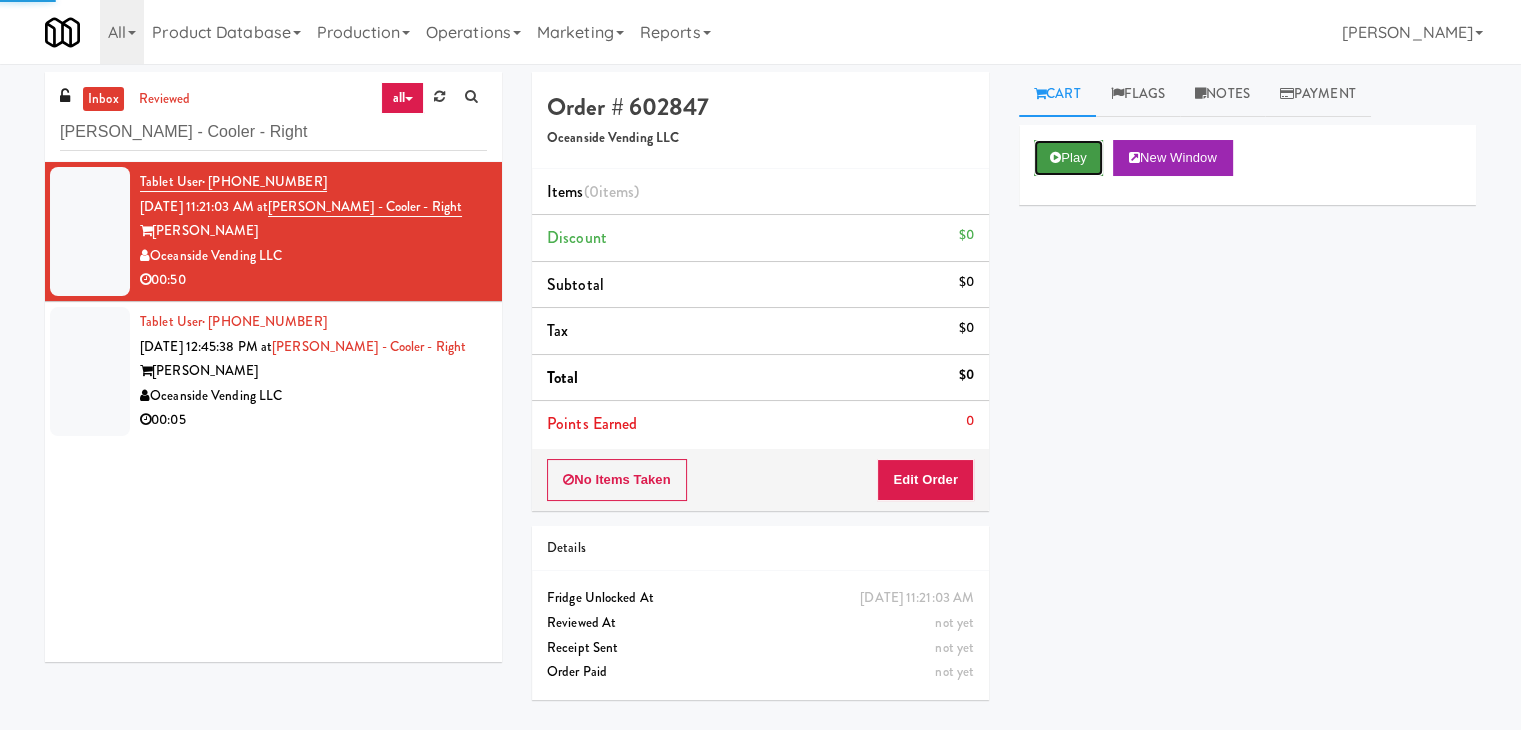 click on "Play" at bounding box center (1068, 158) 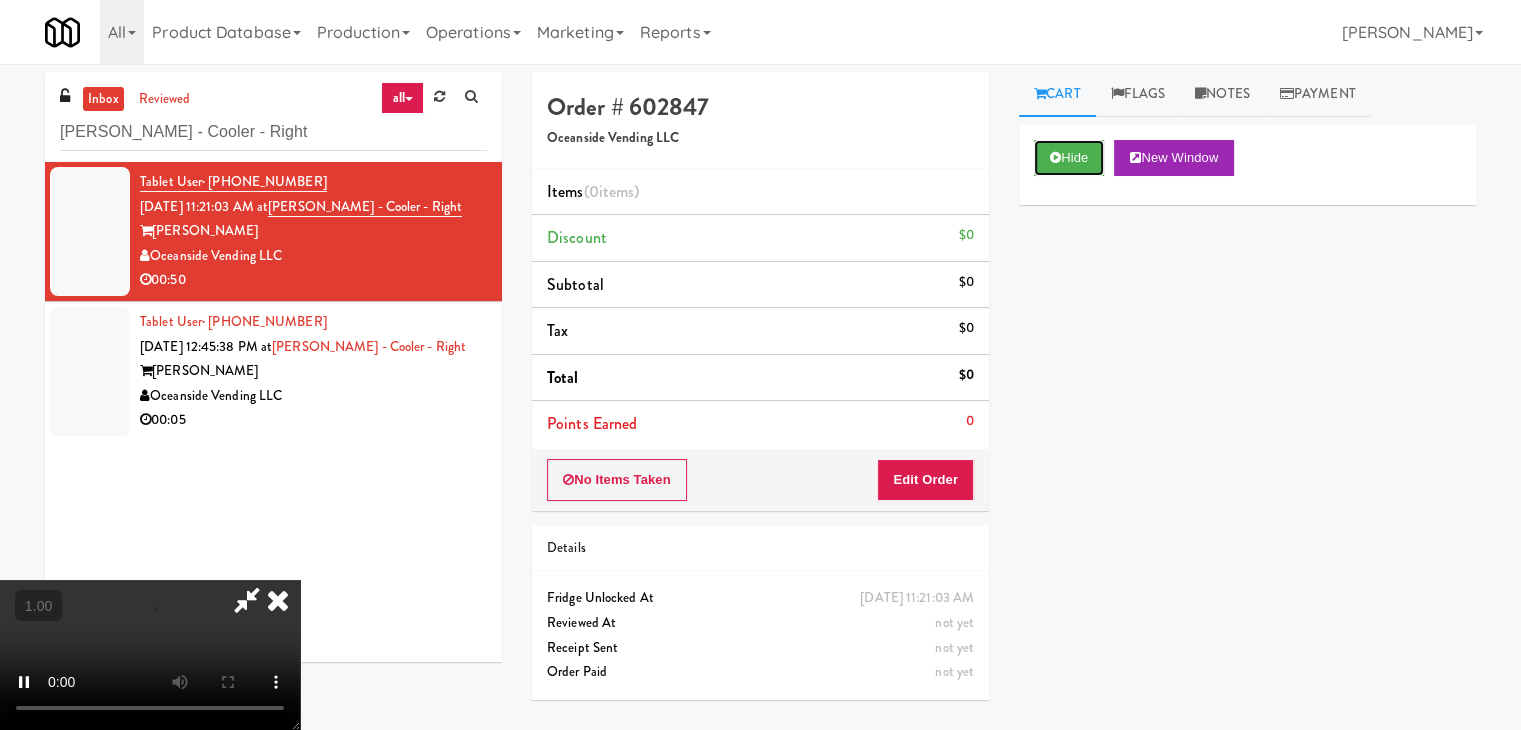type 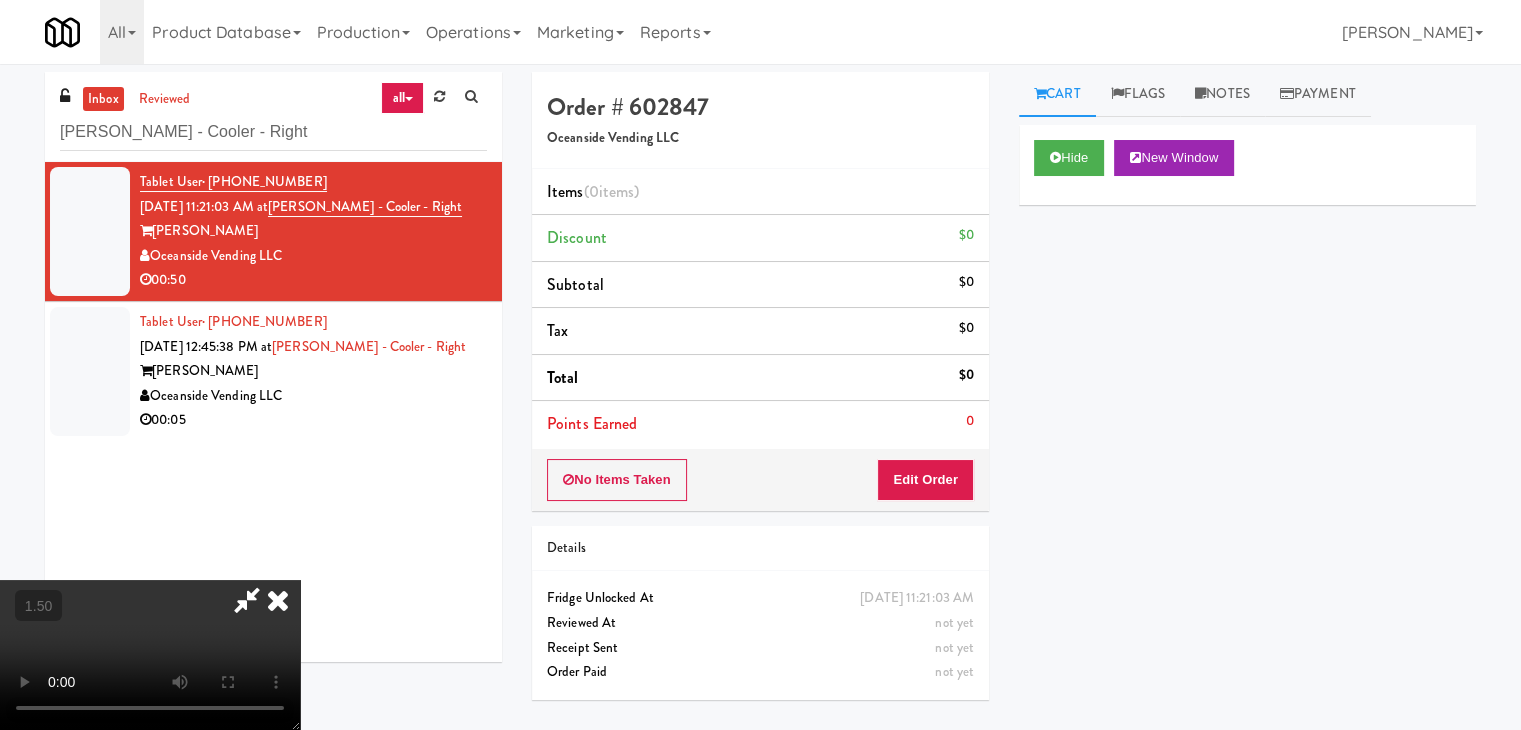 click at bounding box center (150, 655) 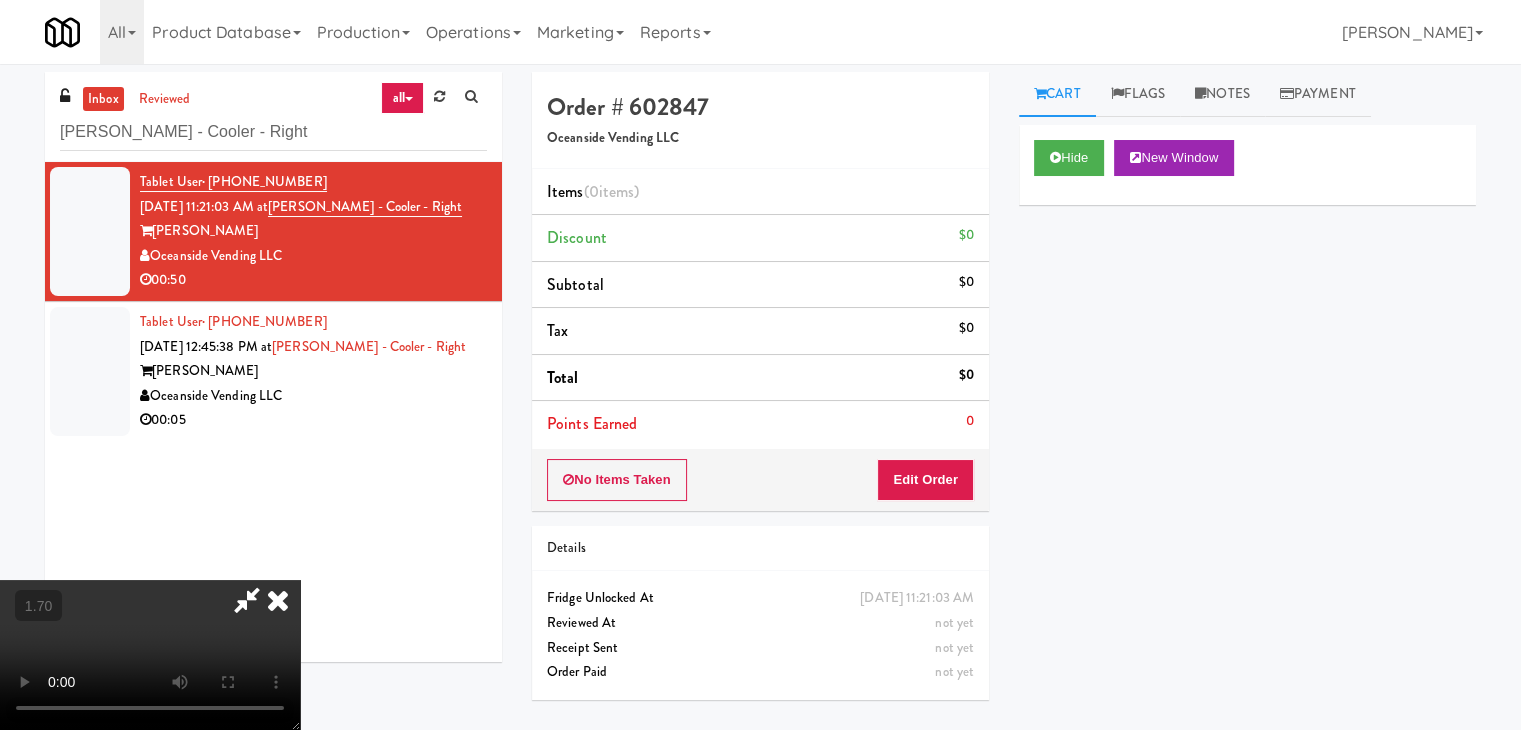 click at bounding box center (150, 655) 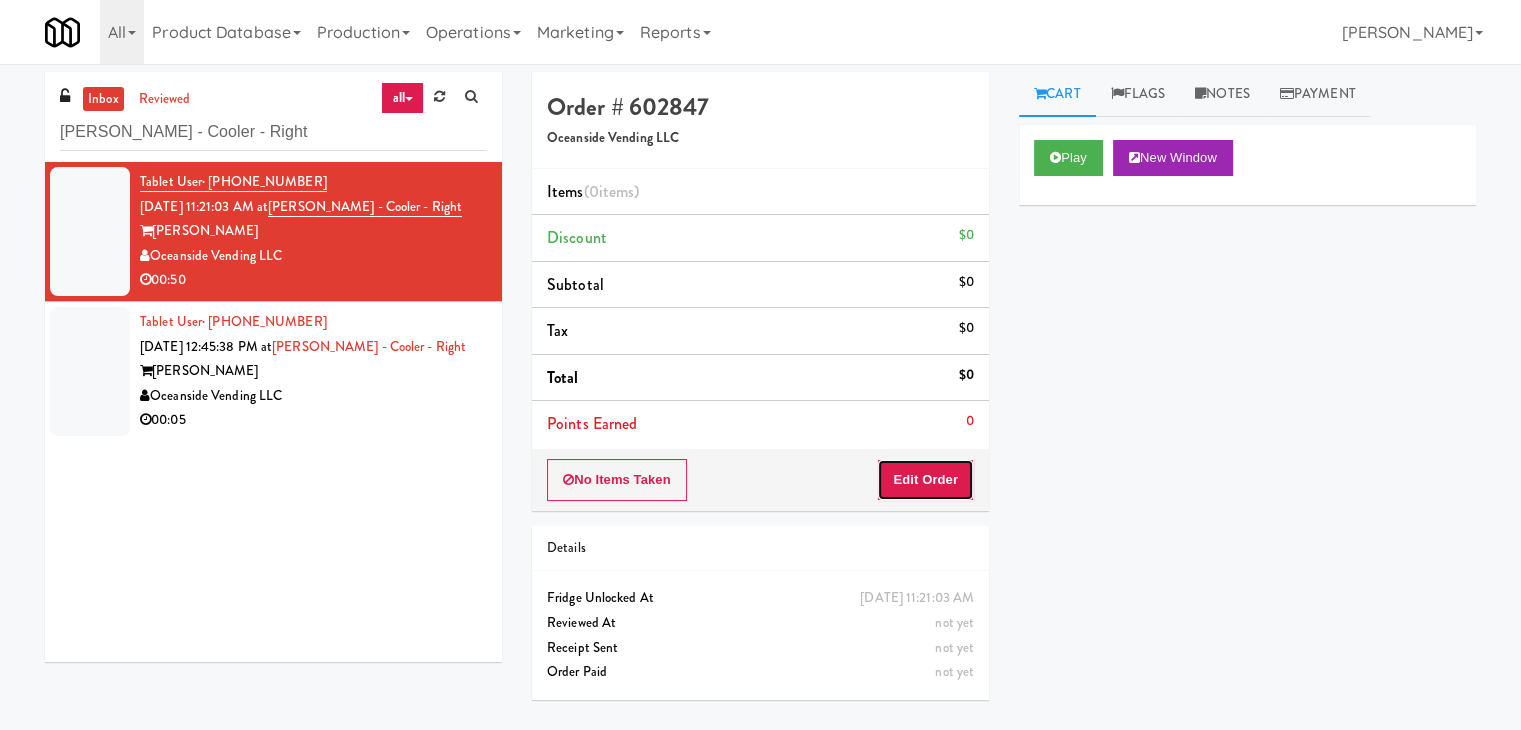 drag, startPoint x: 900, startPoint y: 473, endPoint x: 990, endPoint y: 371, distance: 136.0294 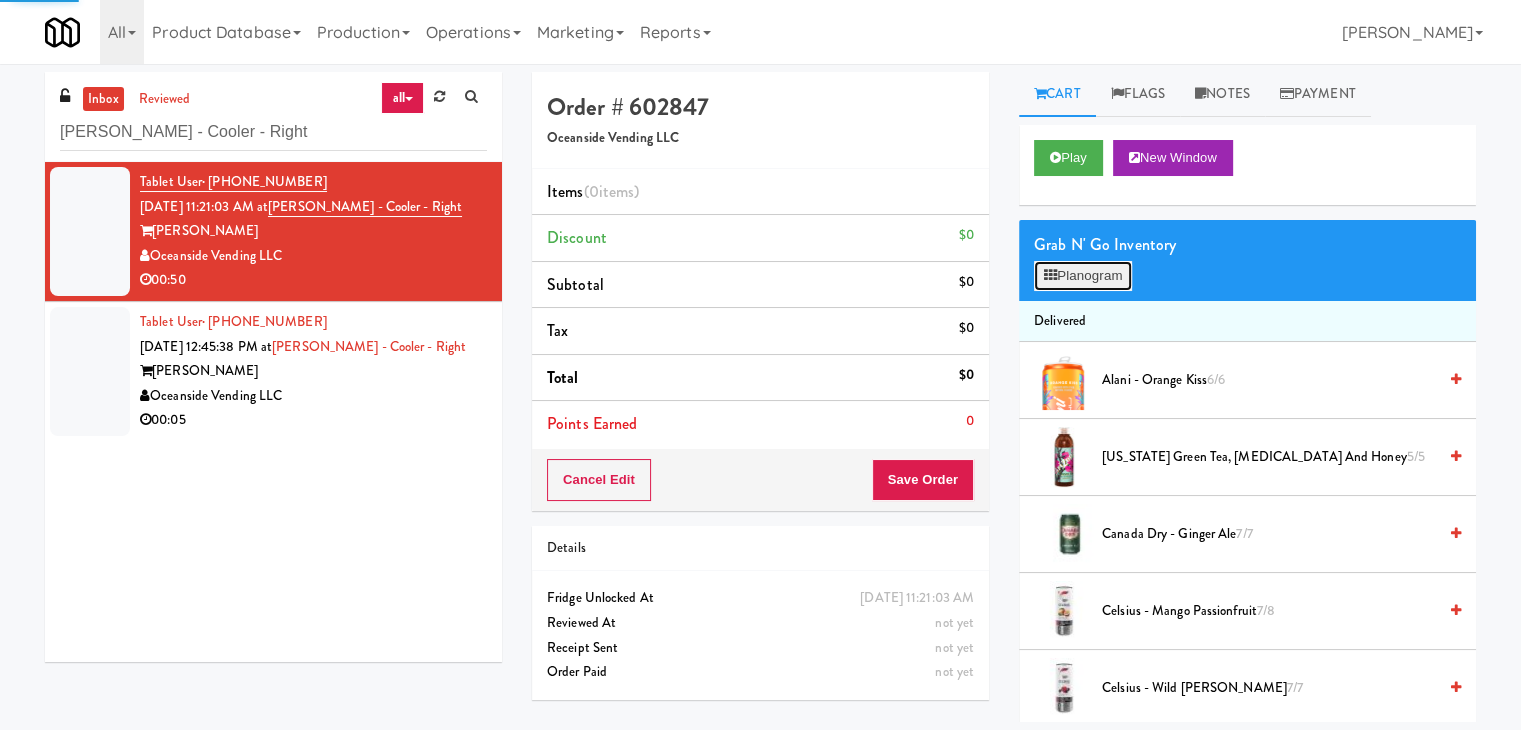click at bounding box center (1050, 275) 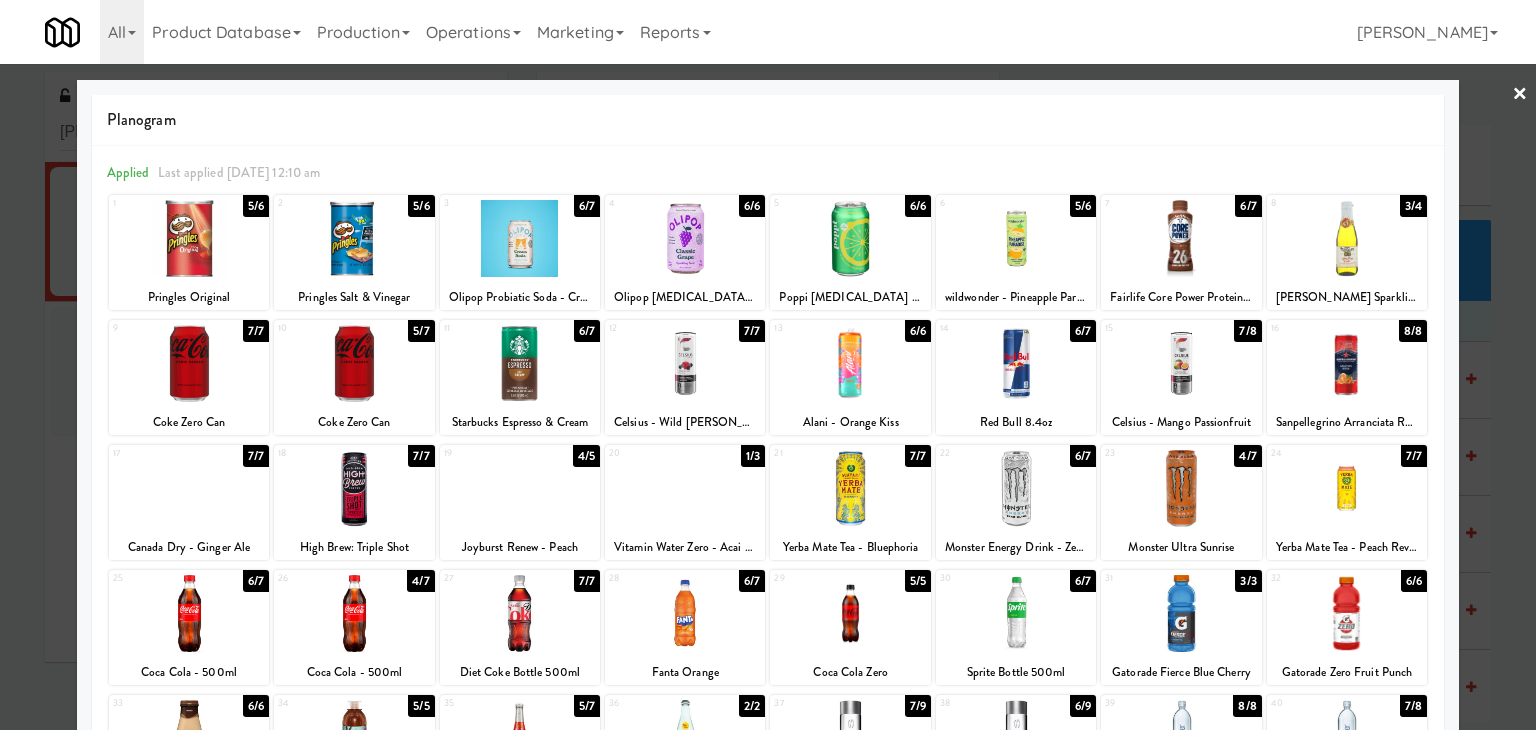click at bounding box center [1016, 488] 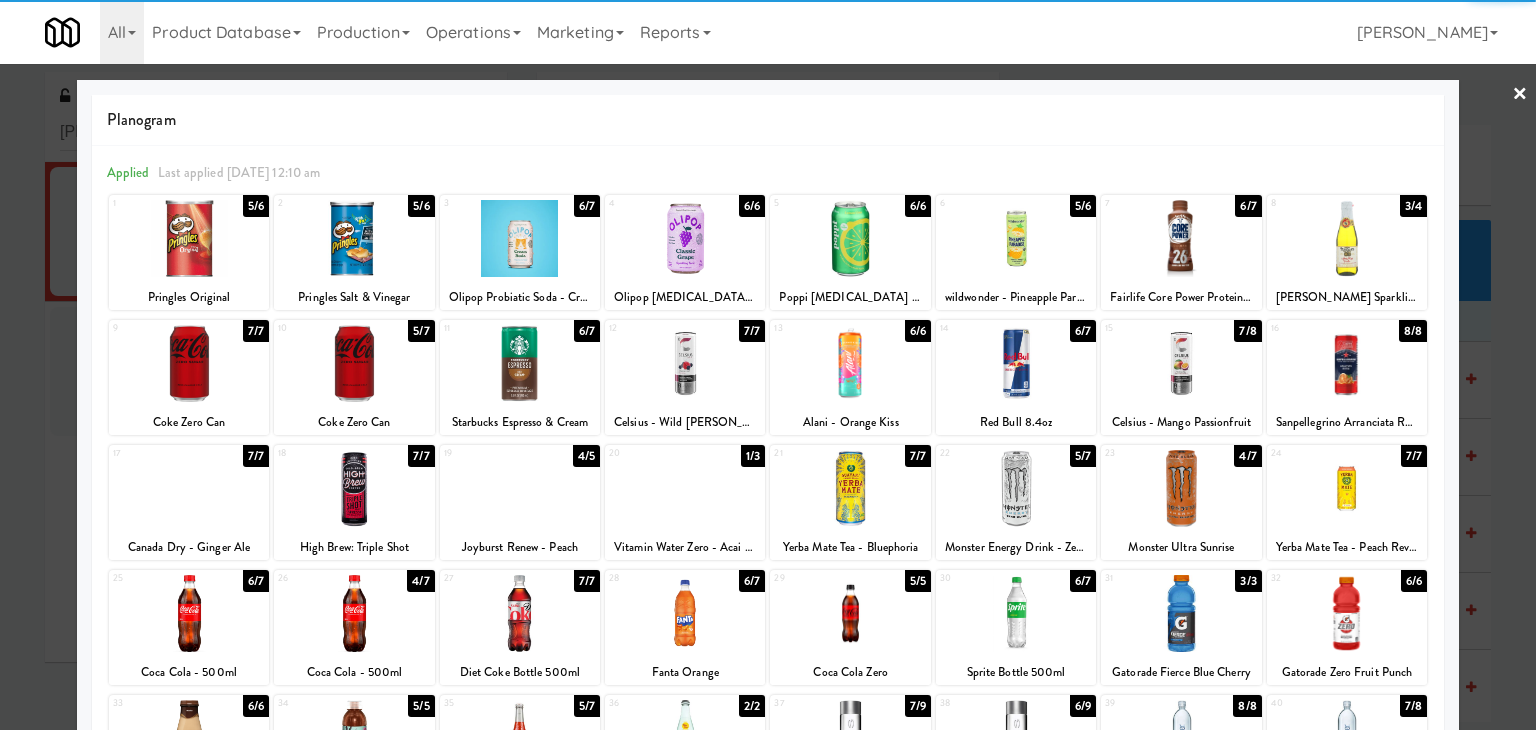 click at bounding box center [354, 488] 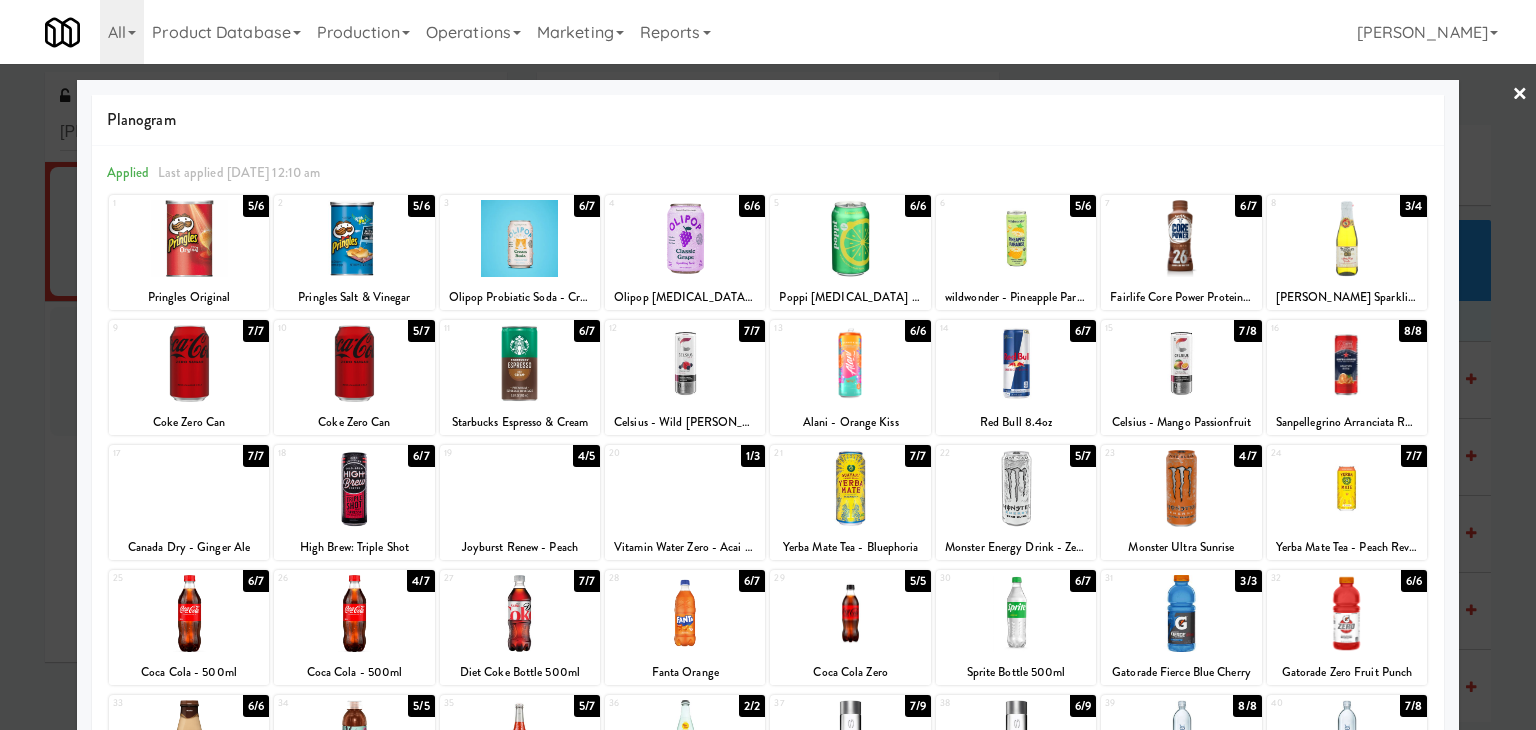 click on "×" at bounding box center [1520, 95] 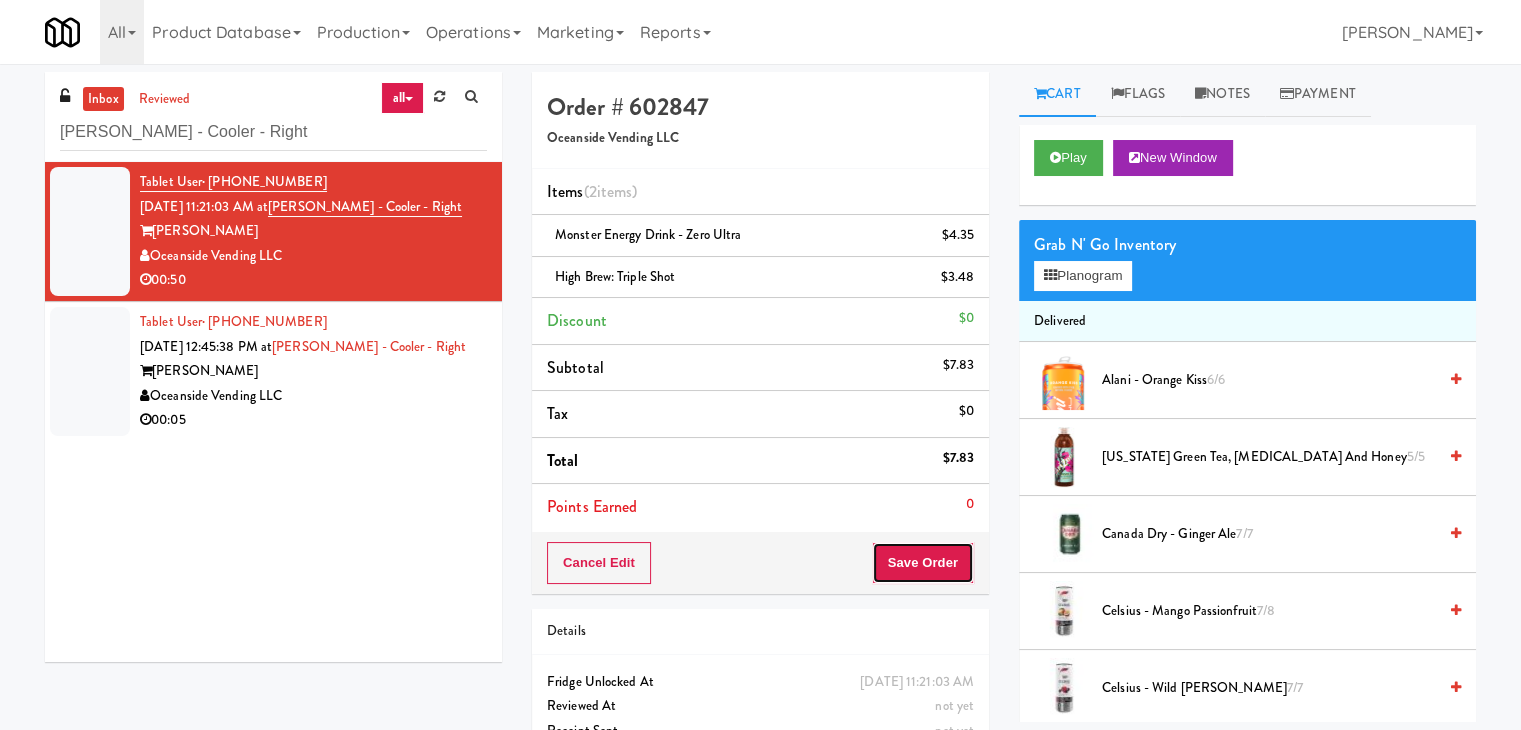 click on "Save Order" at bounding box center [923, 563] 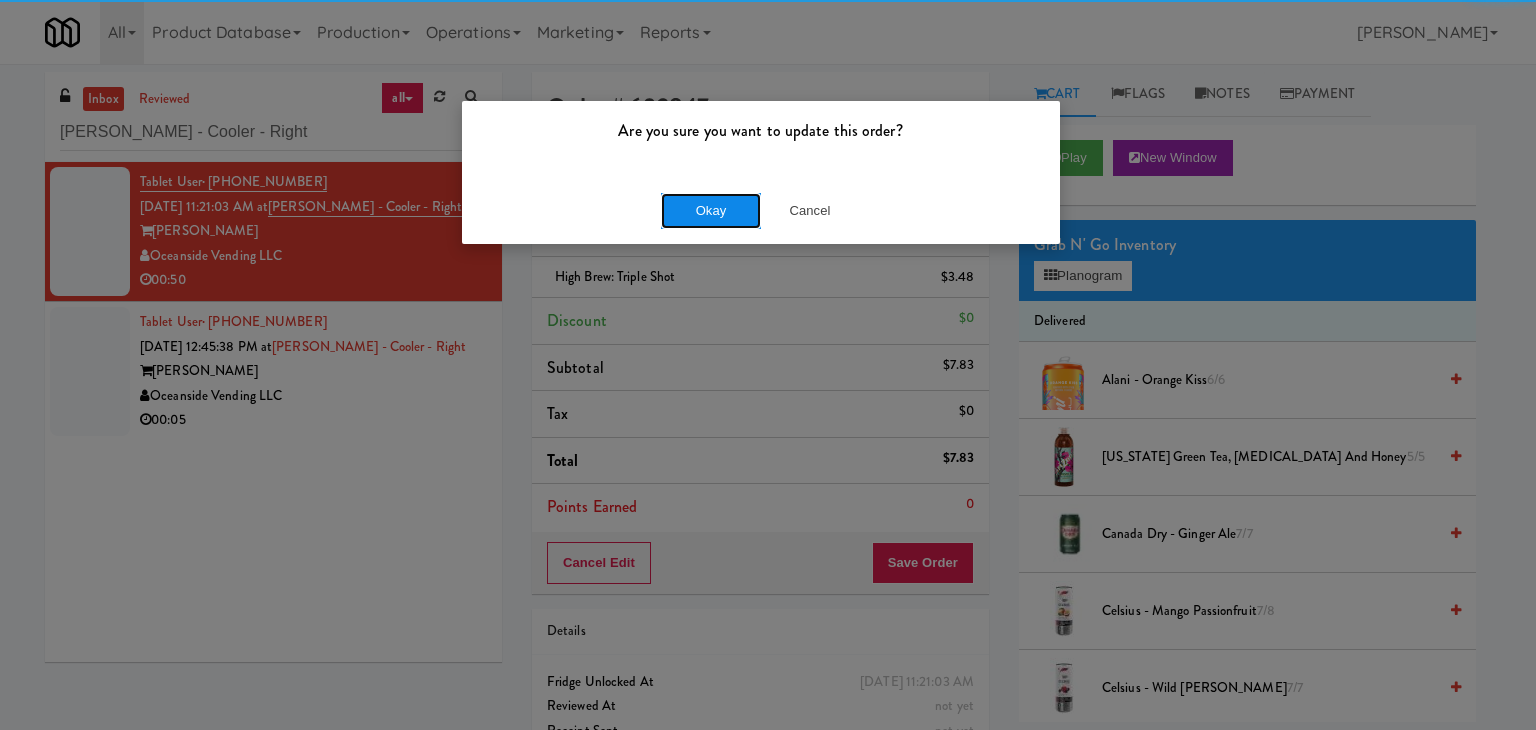 click on "Okay" at bounding box center [711, 211] 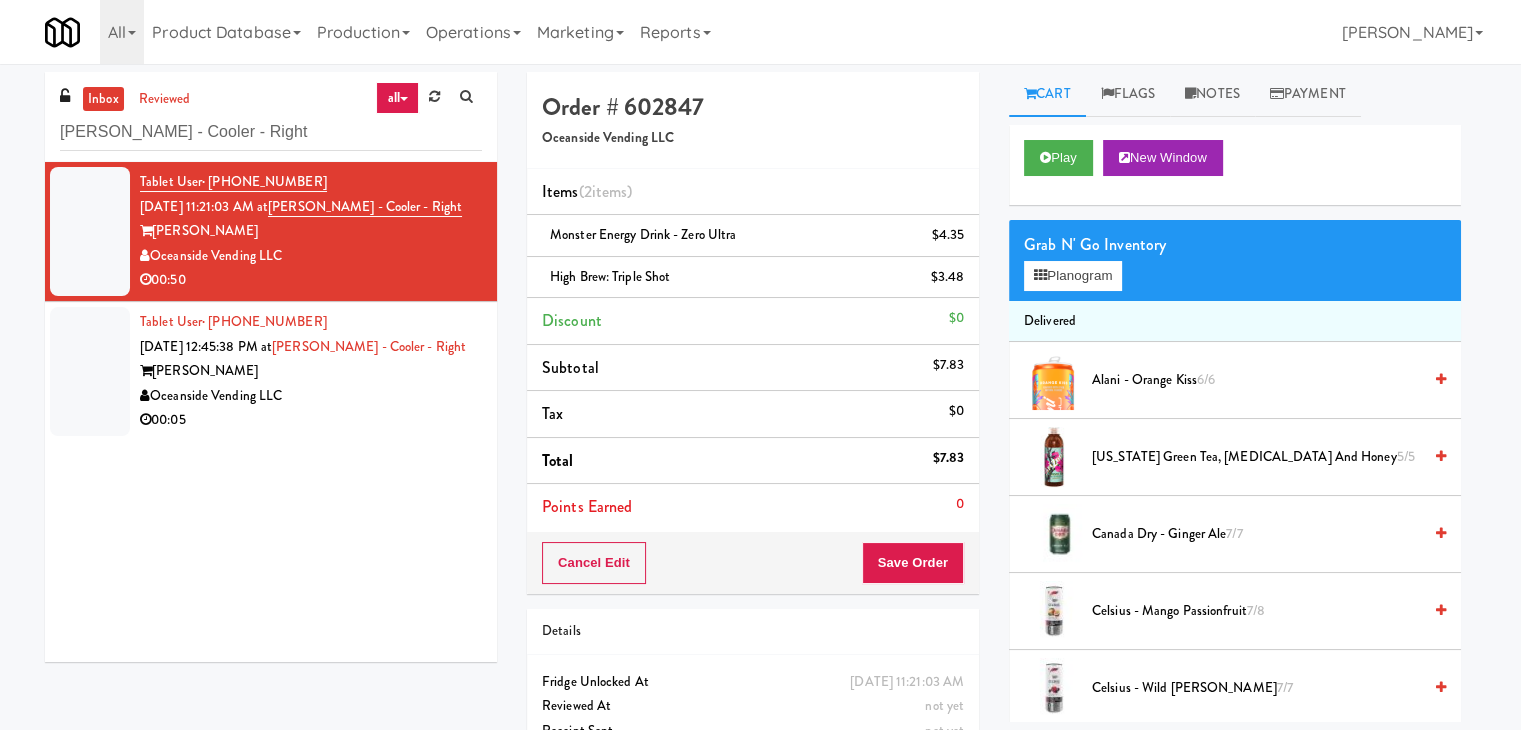 click on "00:05" at bounding box center [311, 420] 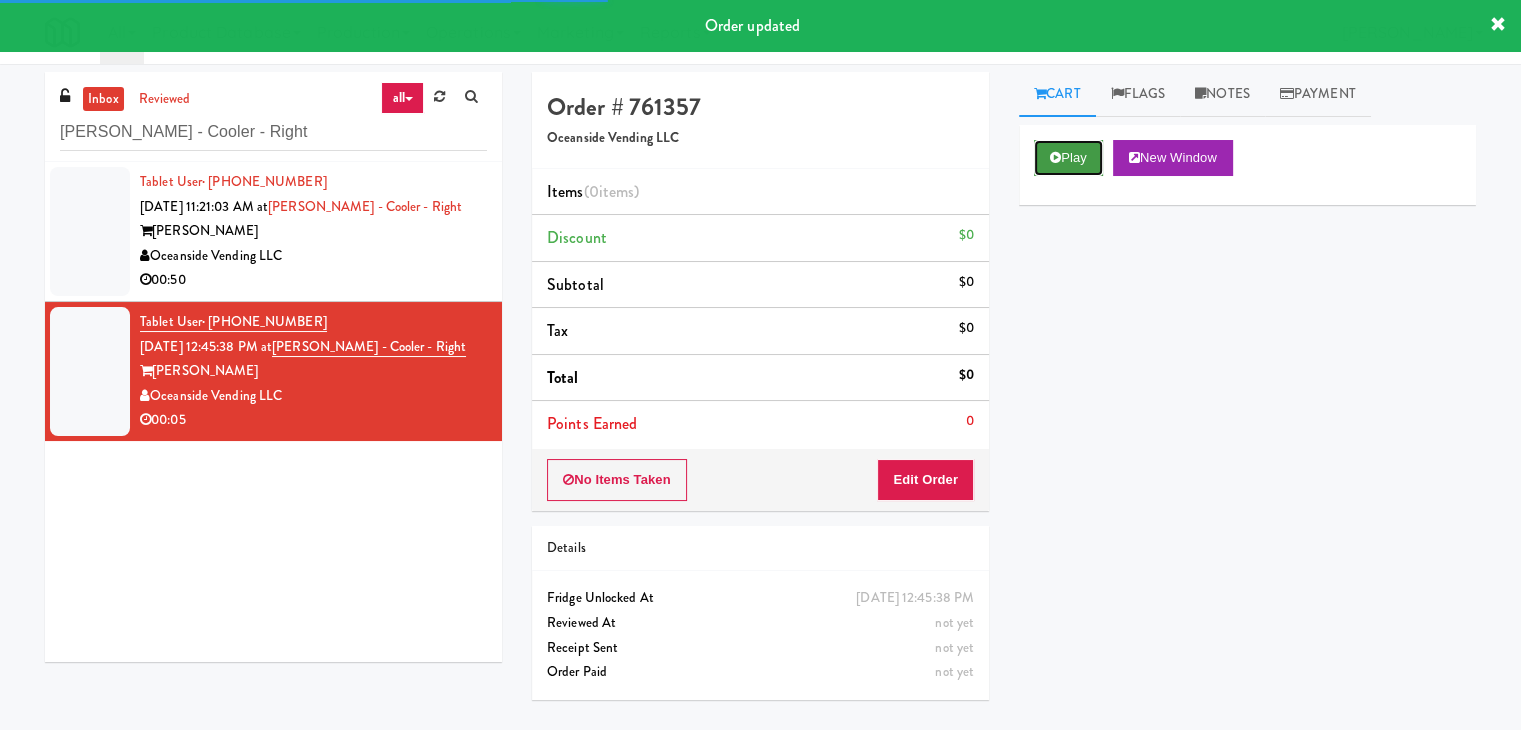 click on "Play" at bounding box center [1068, 158] 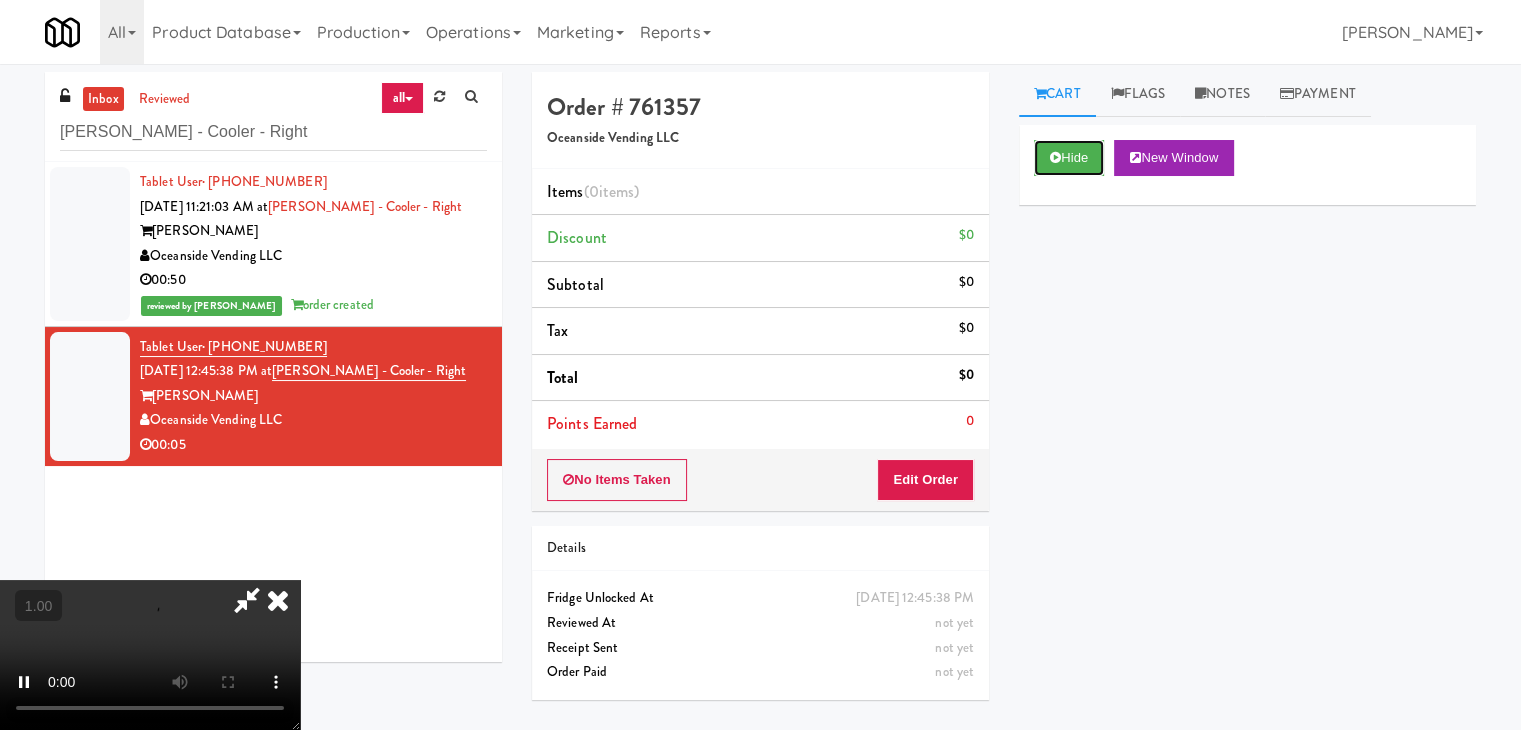 type 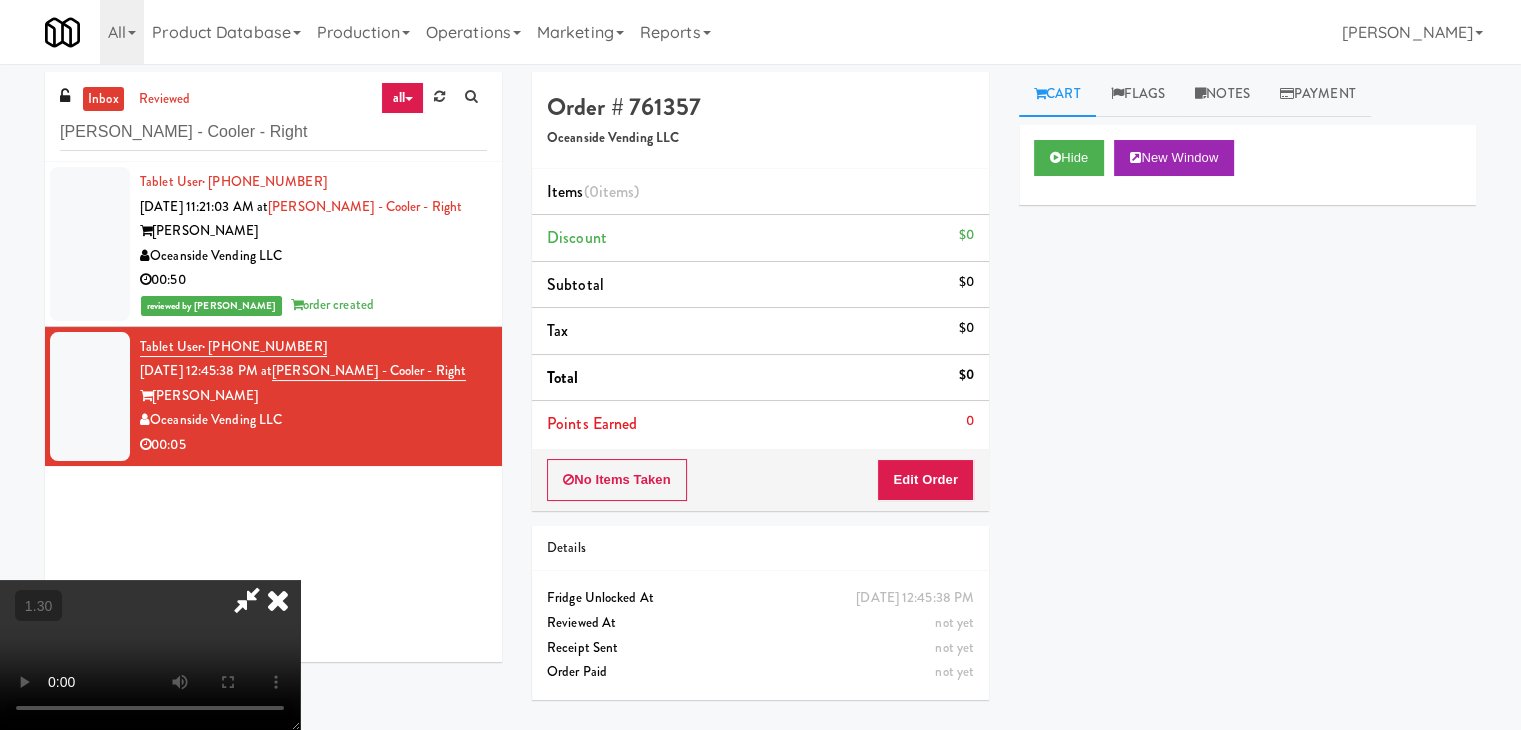 click at bounding box center [150, 655] 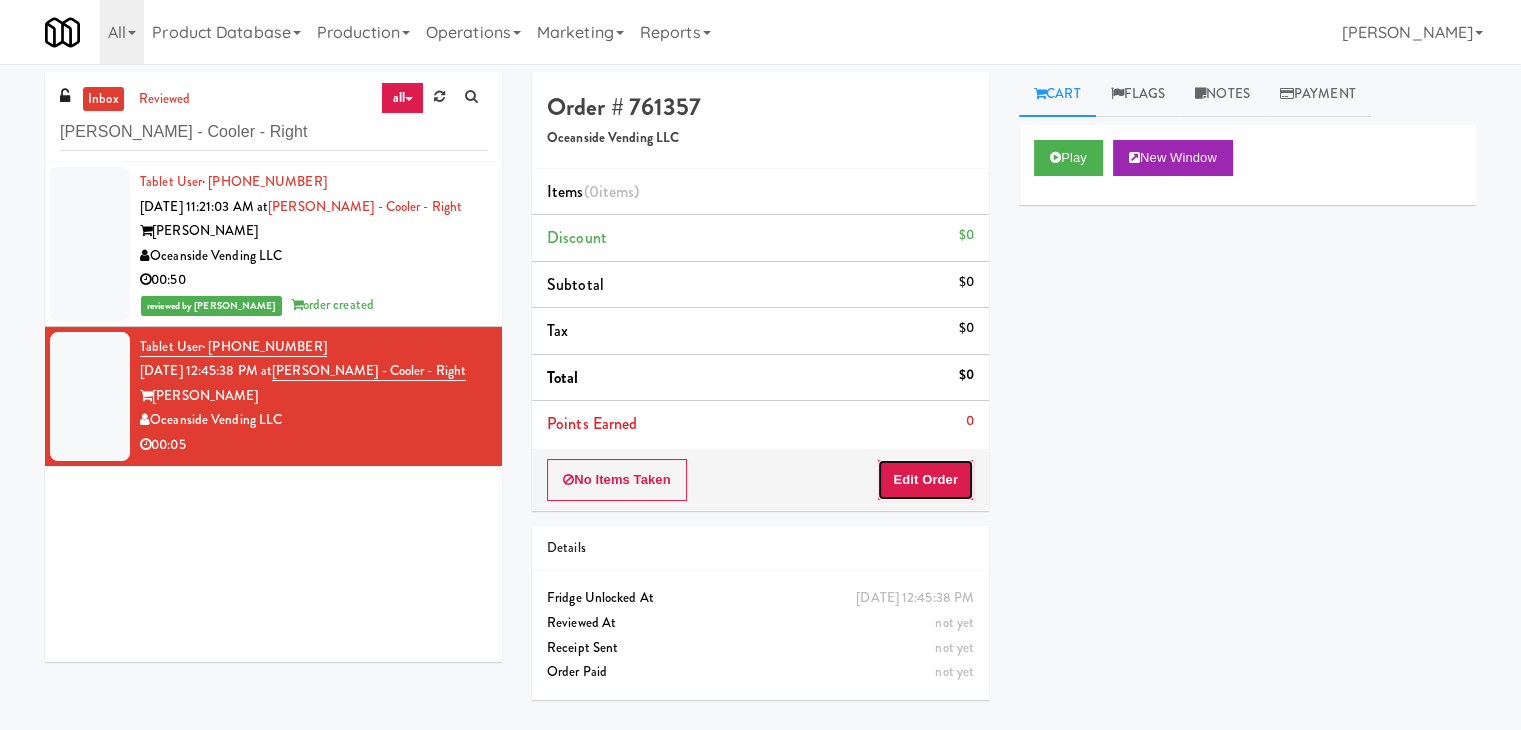 click on "Edit Order" at bounding box center [925, 480] 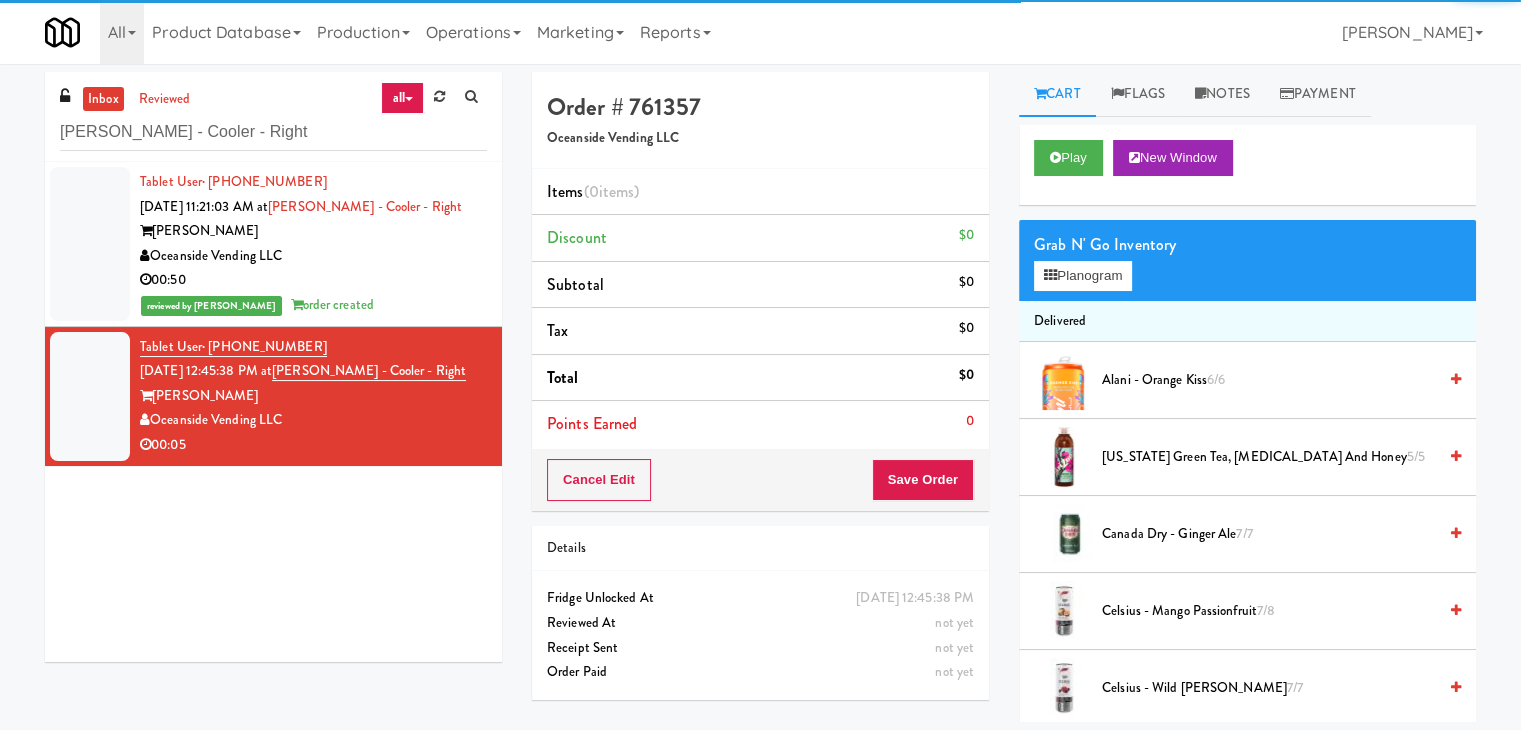 click on "Grab N' Go Inventory" at bounding box center [1247, 245] 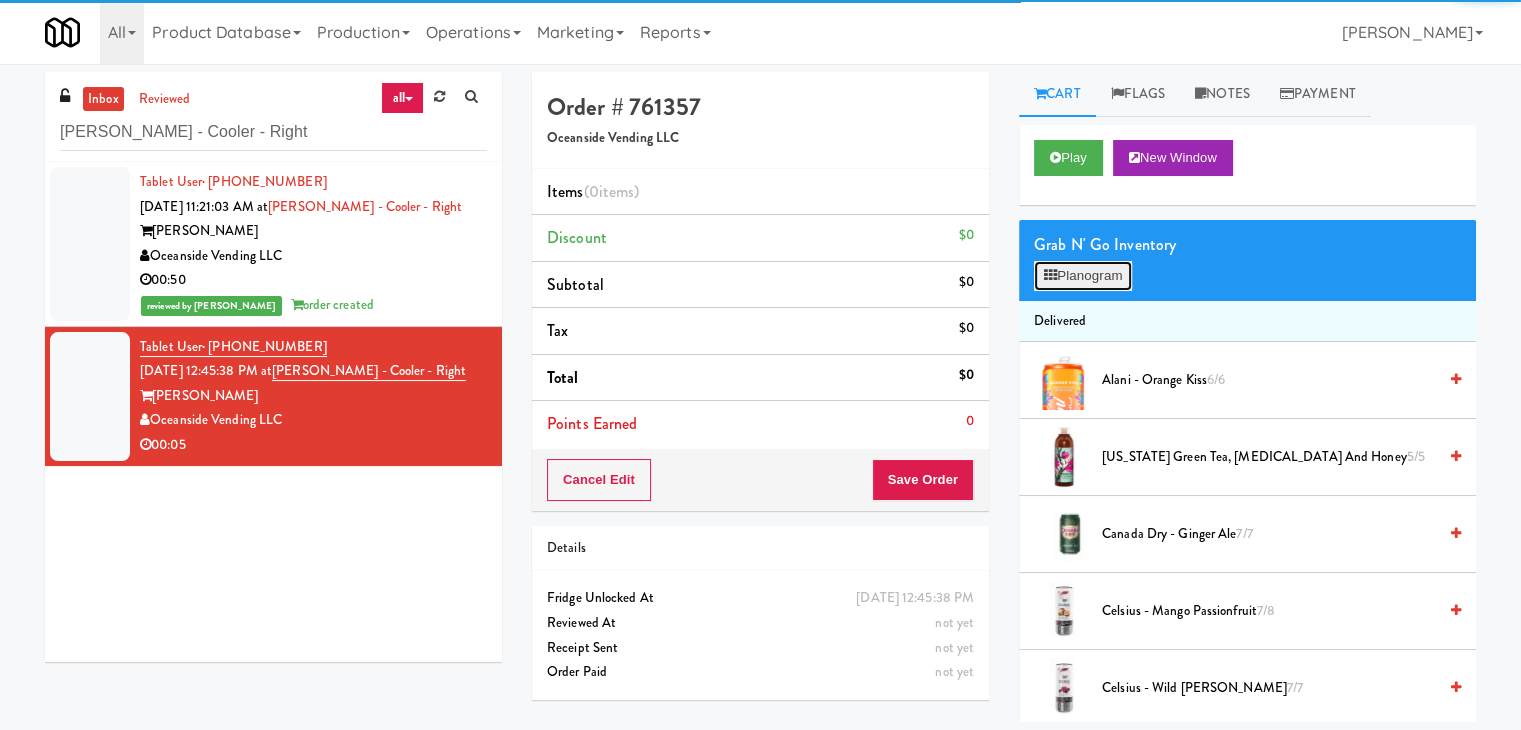 click on "Planogram" at bounding box center (1083, 276) 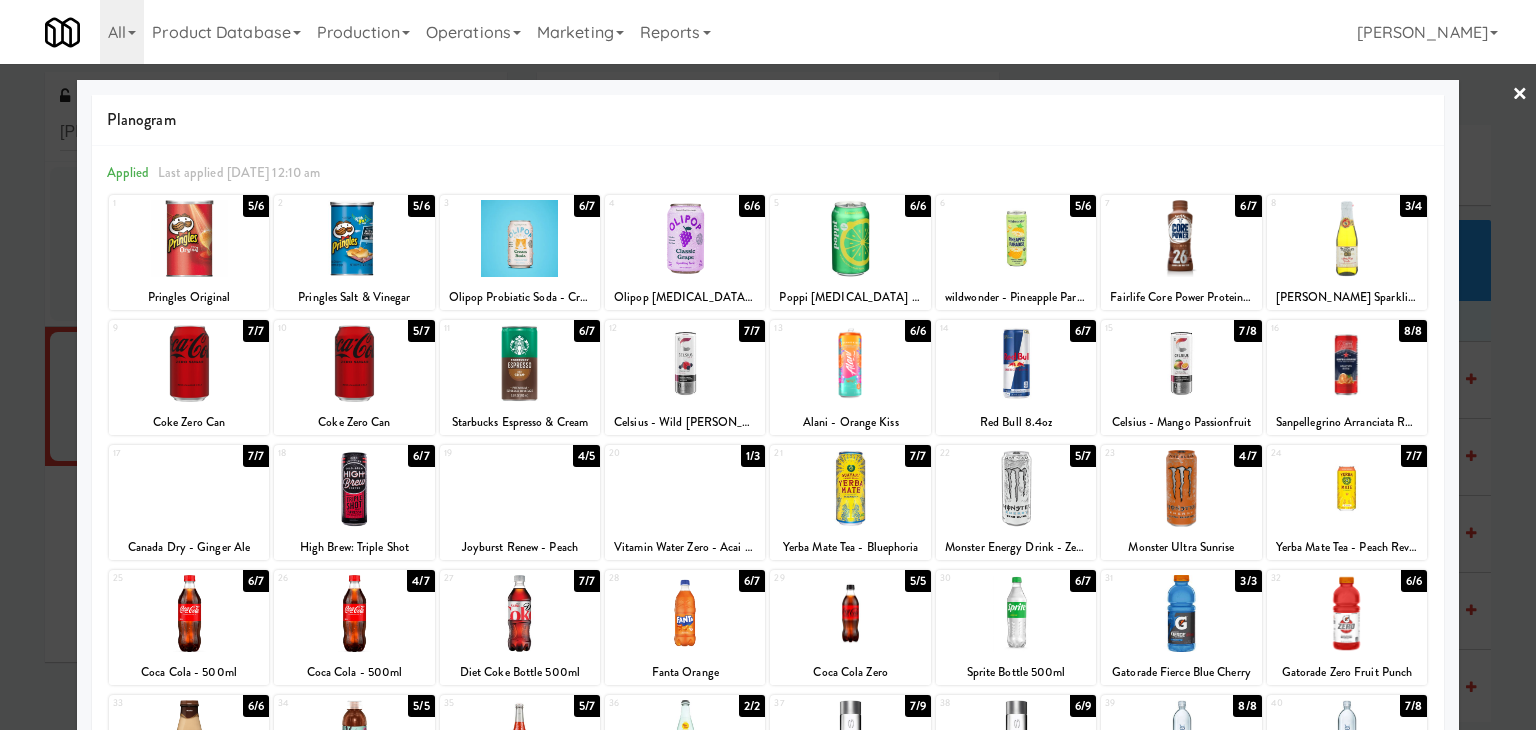 click at bounding box center (520, 363) 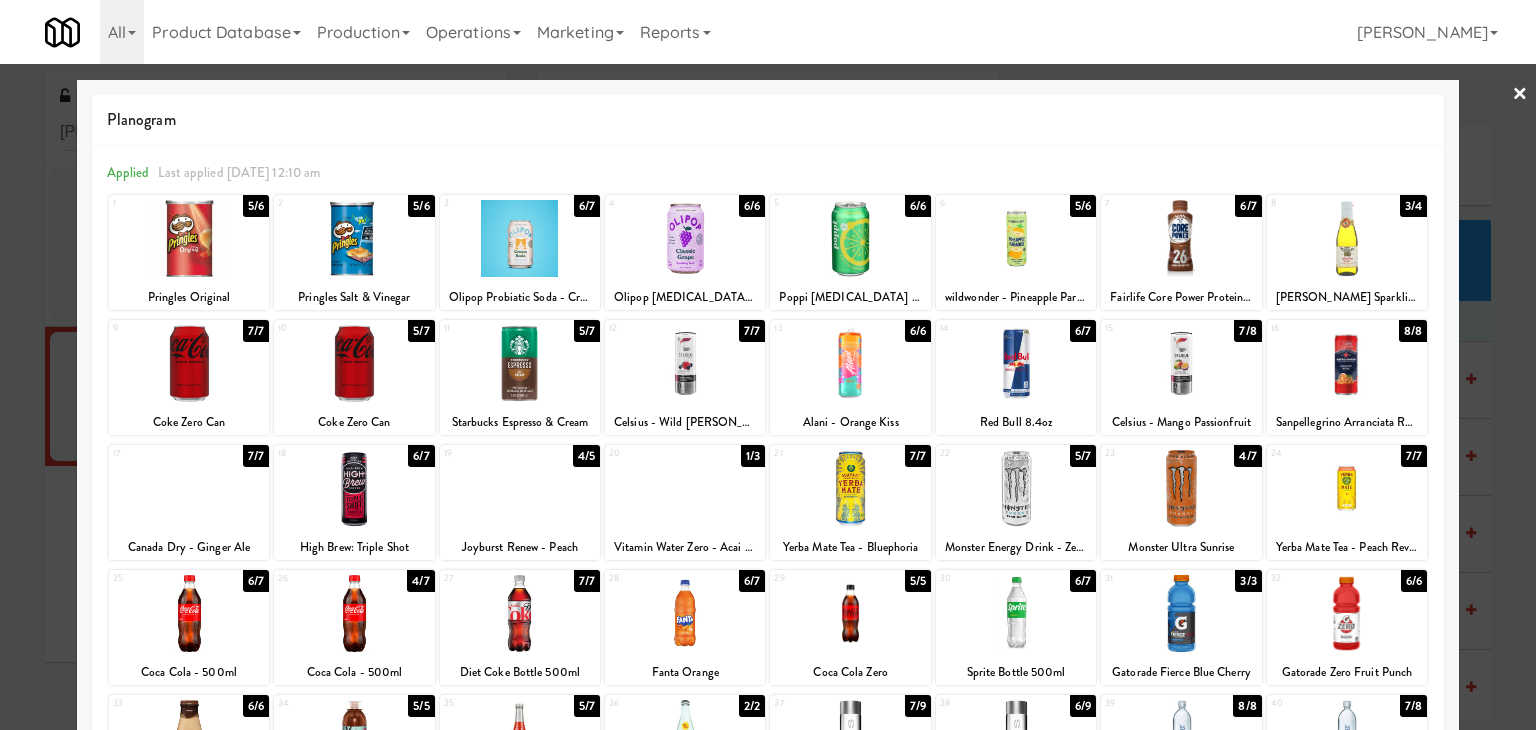 click on "×" at bounding box center [1520, 95] 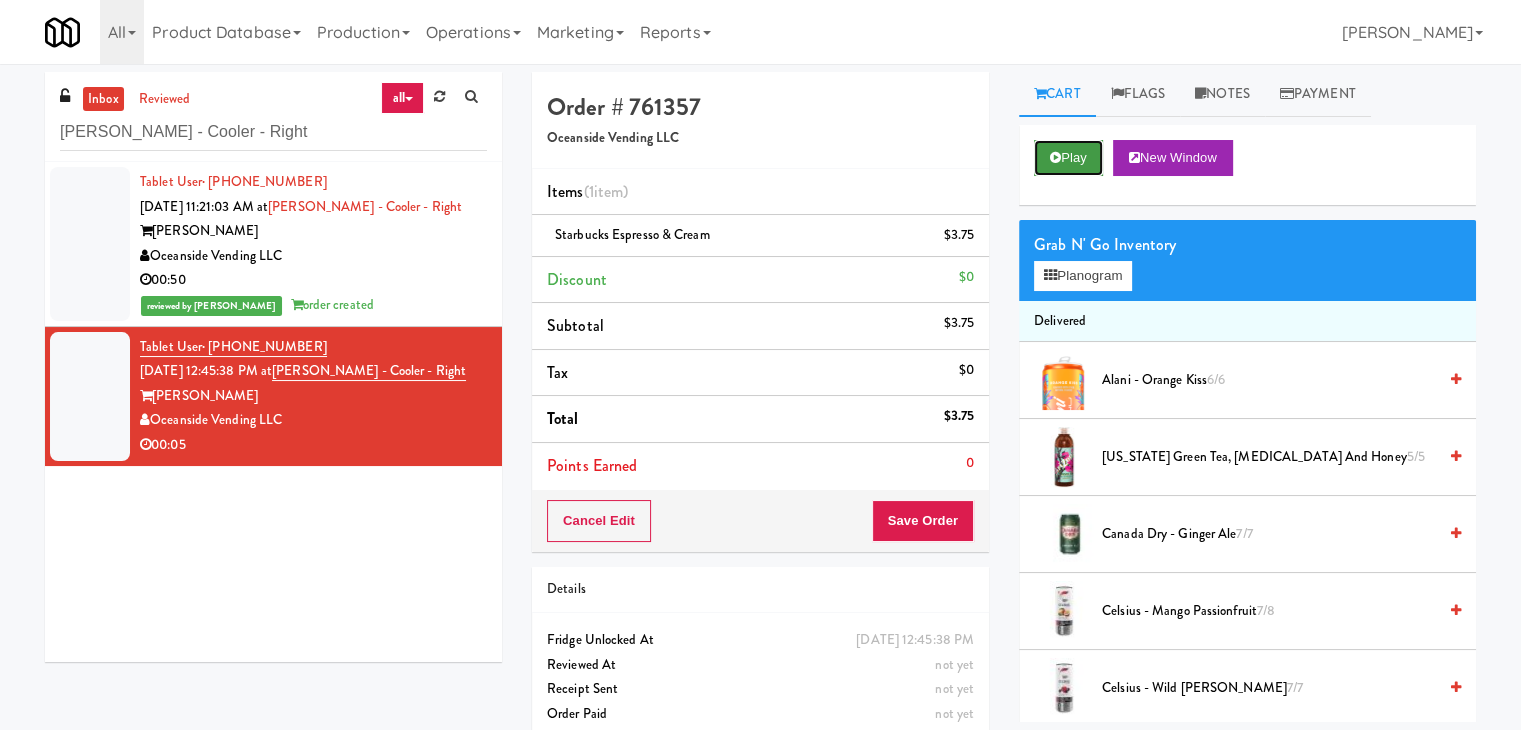 click on "Play" at bounding box center (1068, 158) 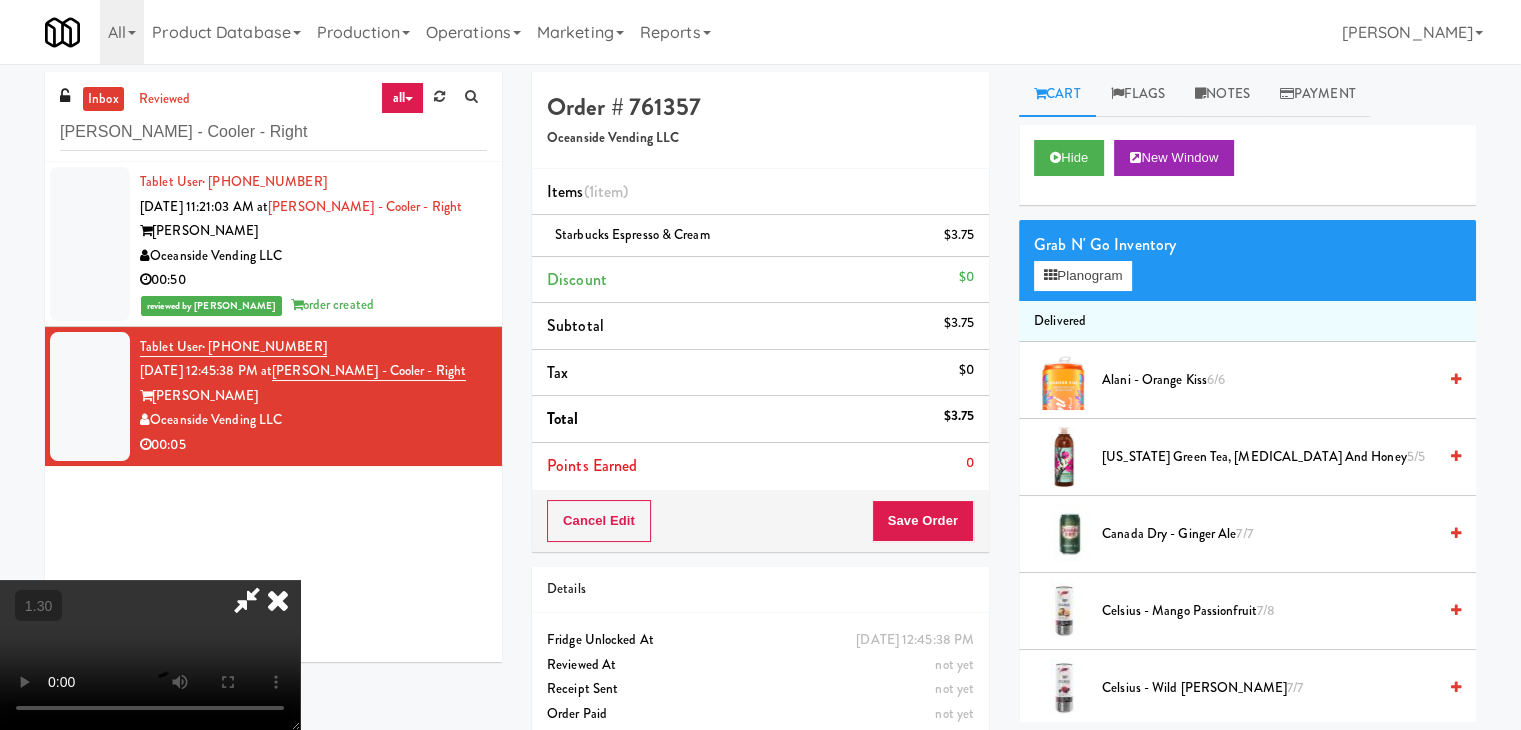 click at bounding box center [150, 655] 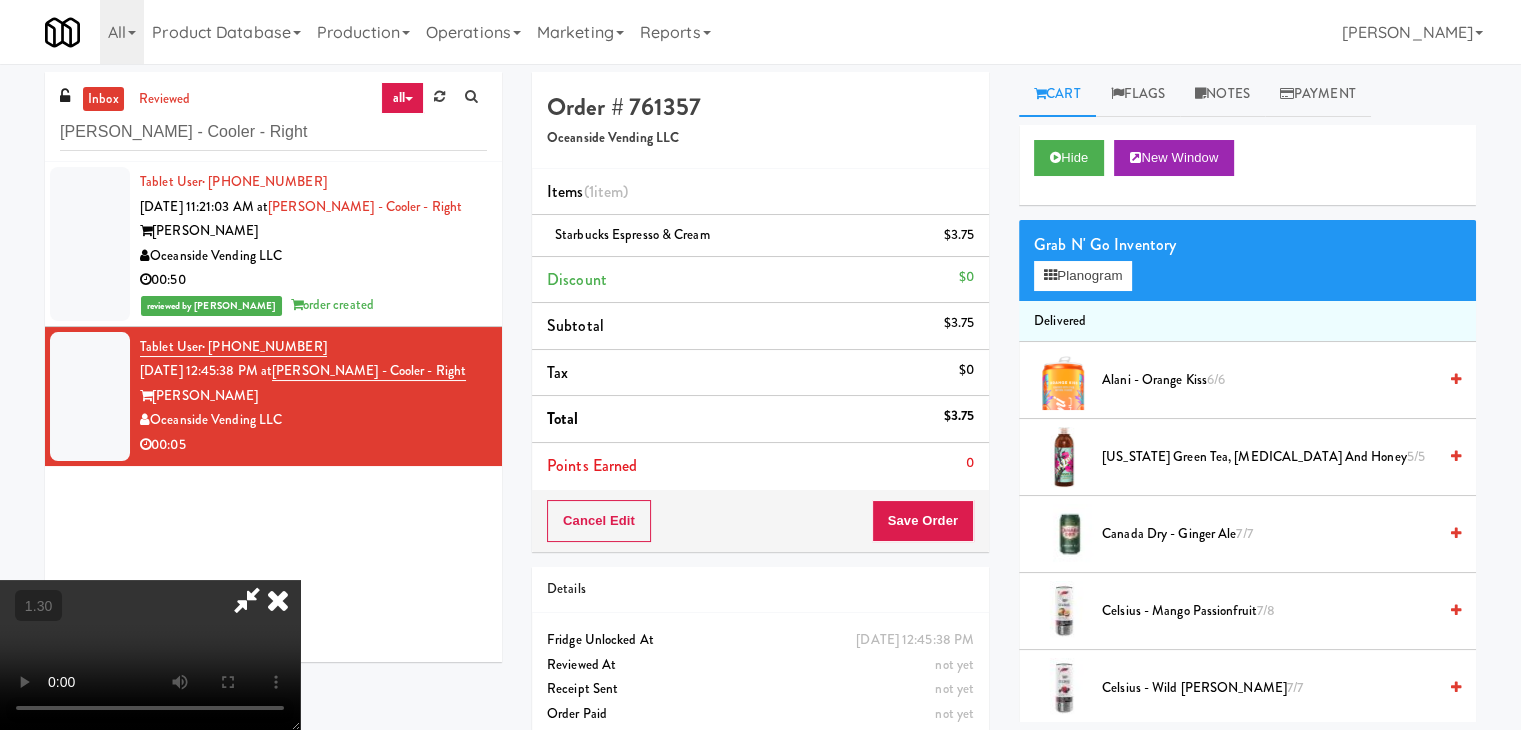 click at bounding box center (278, 600) 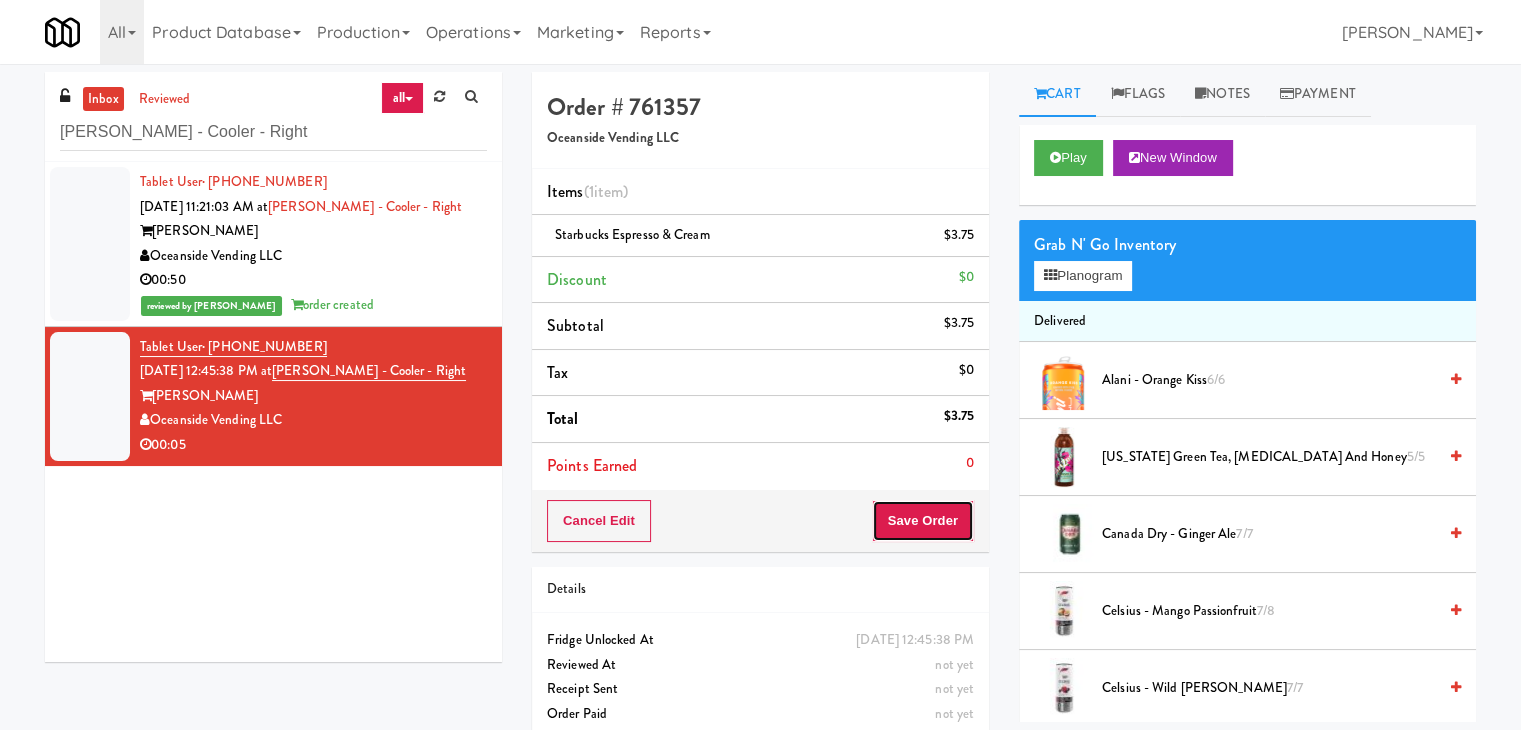 click on "Save Order" at bounding box center [923, 521] 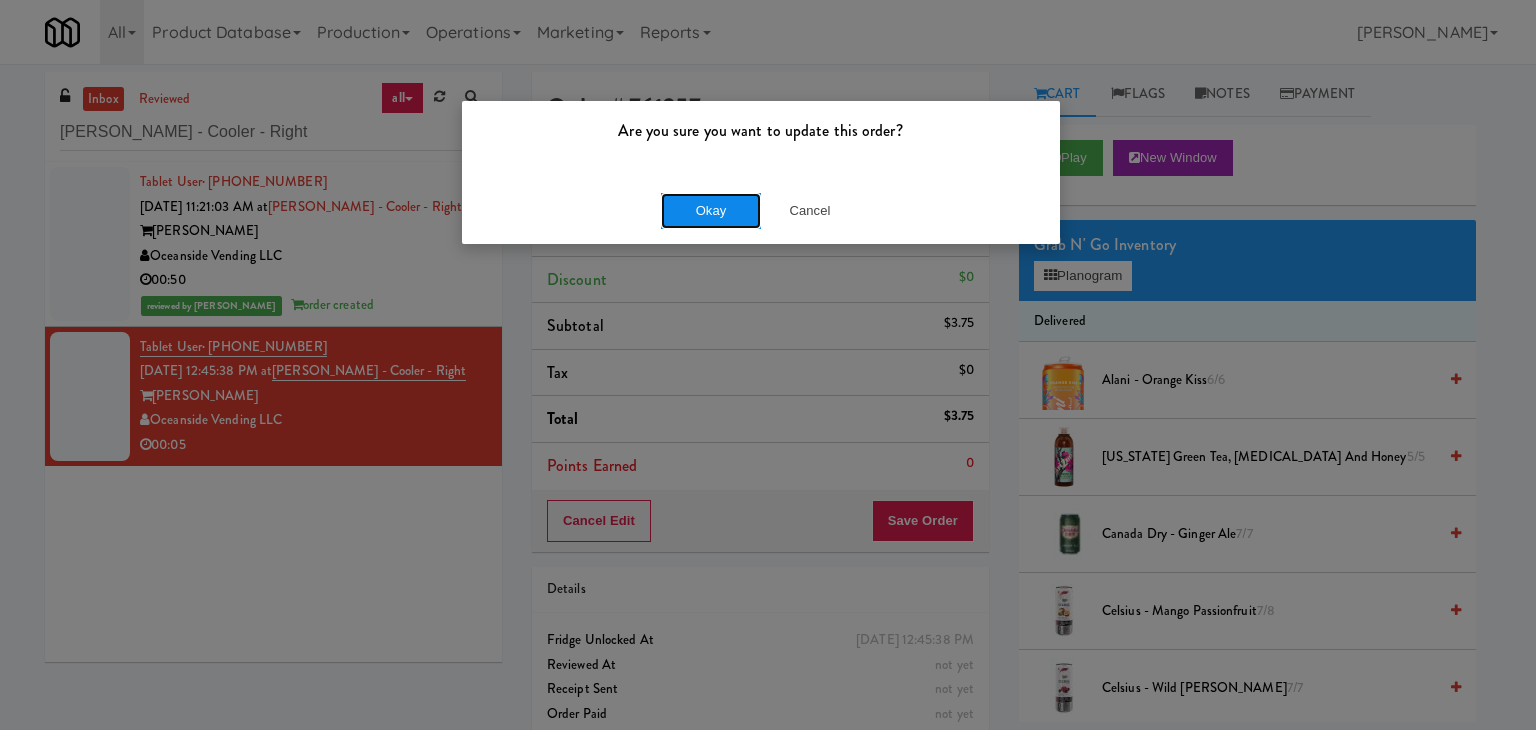 click on "Okay" at bounding box center [711, 211] 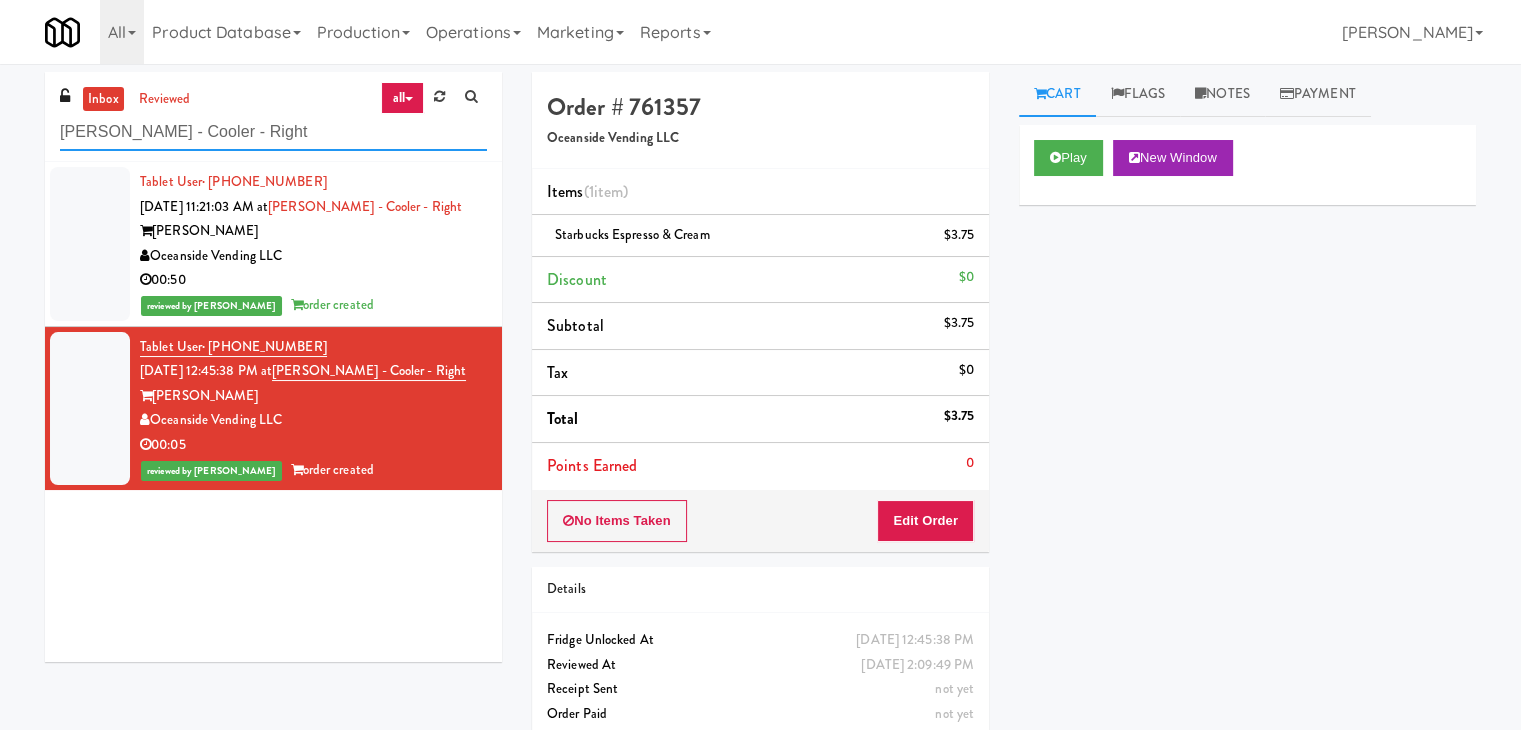 click on "[PERSON_NAME] - Cooler - Right" at bounding box center (273, 132) 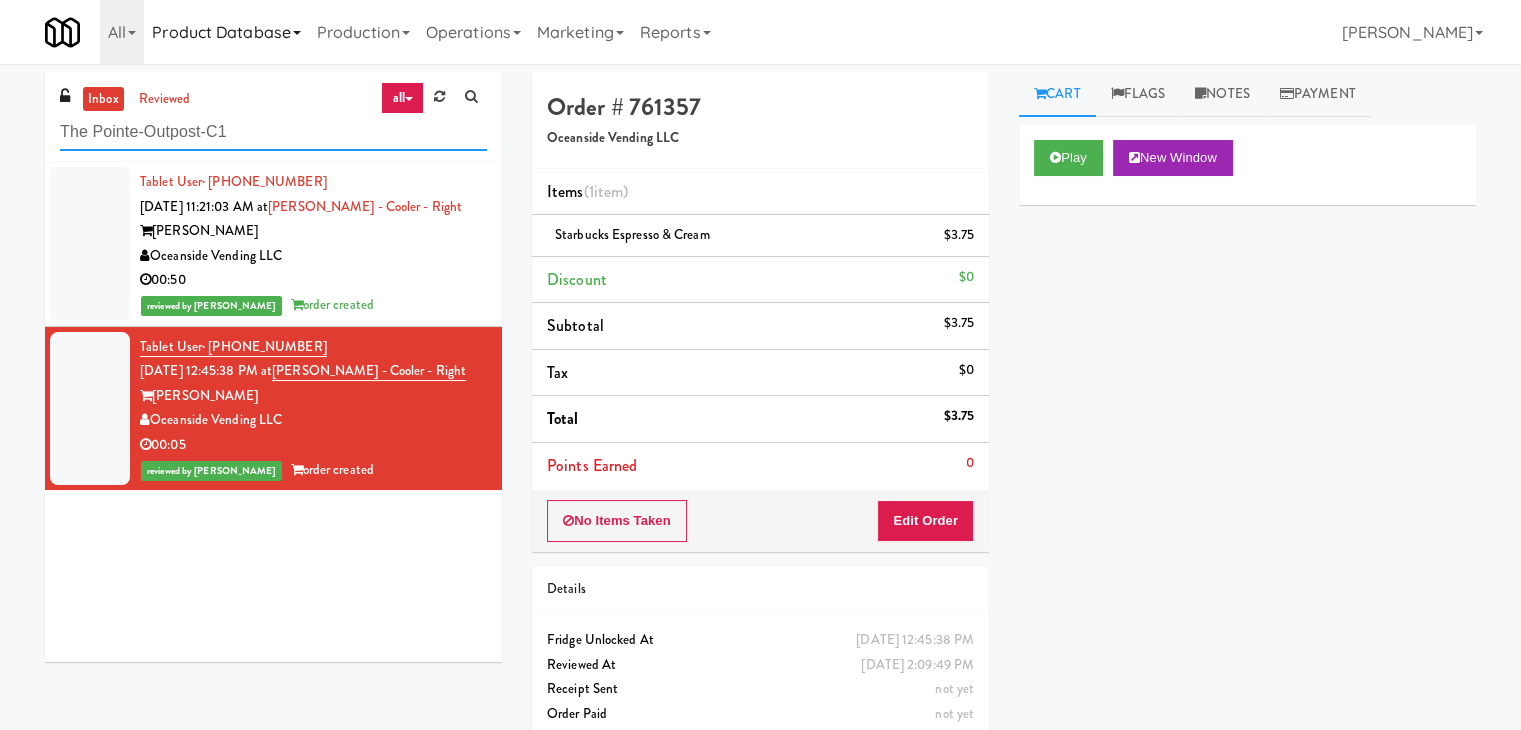 type on "The Pointe-Outpost-C1" 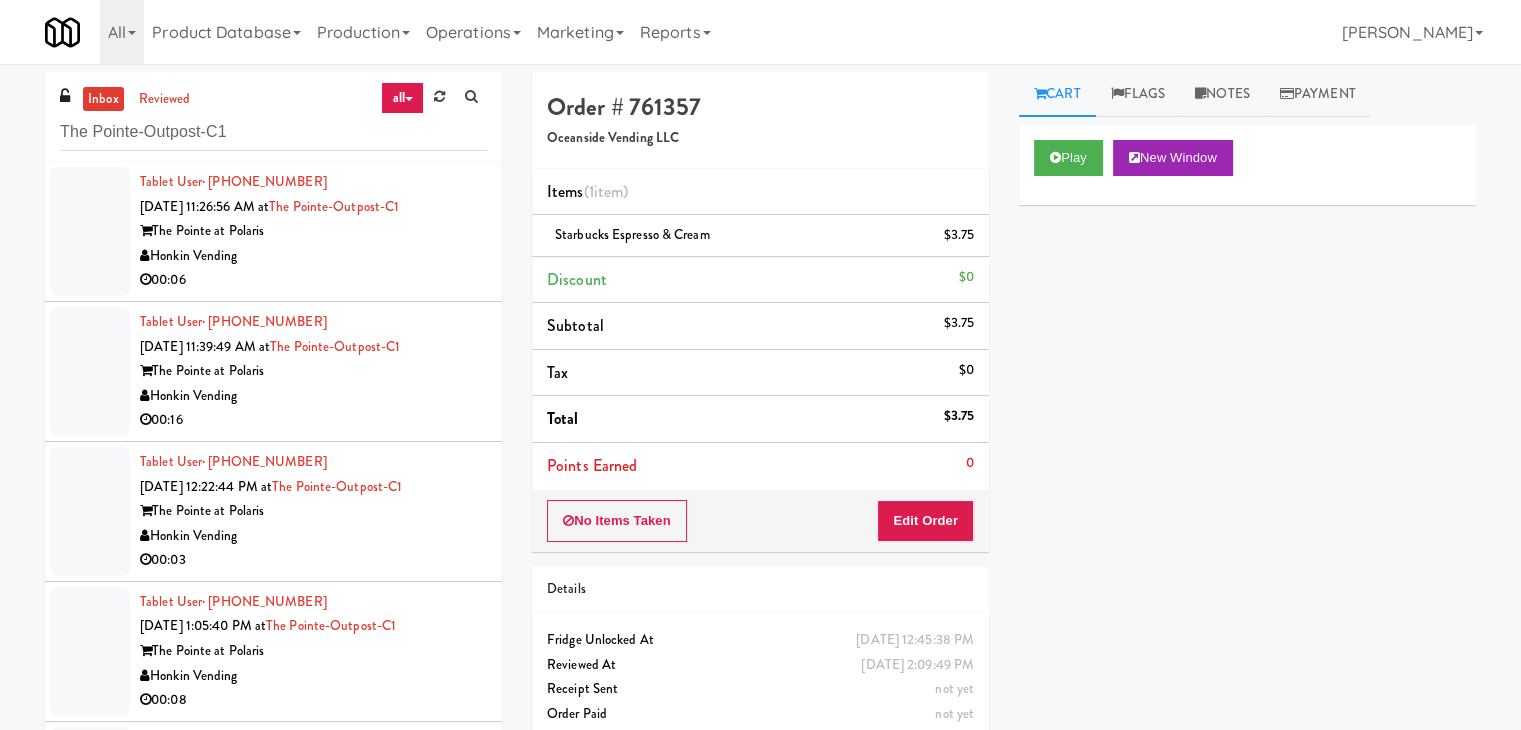 click on "Honkin Vending" at bounding box center (313, 256) 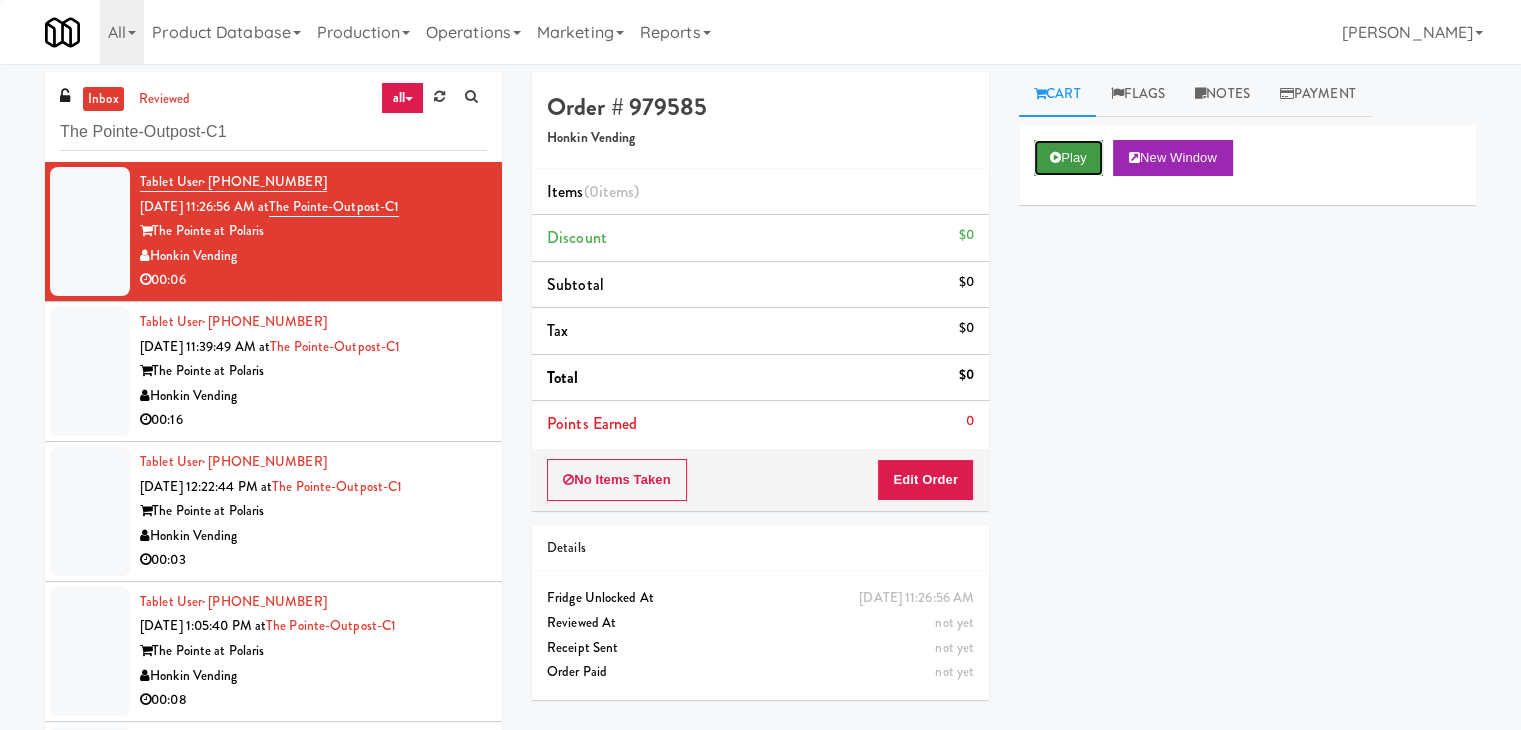 drag, startPoint x: 1056, startPoint y: 145, endPoint x: 1038, endPoint y: 150, distance: 18.681541 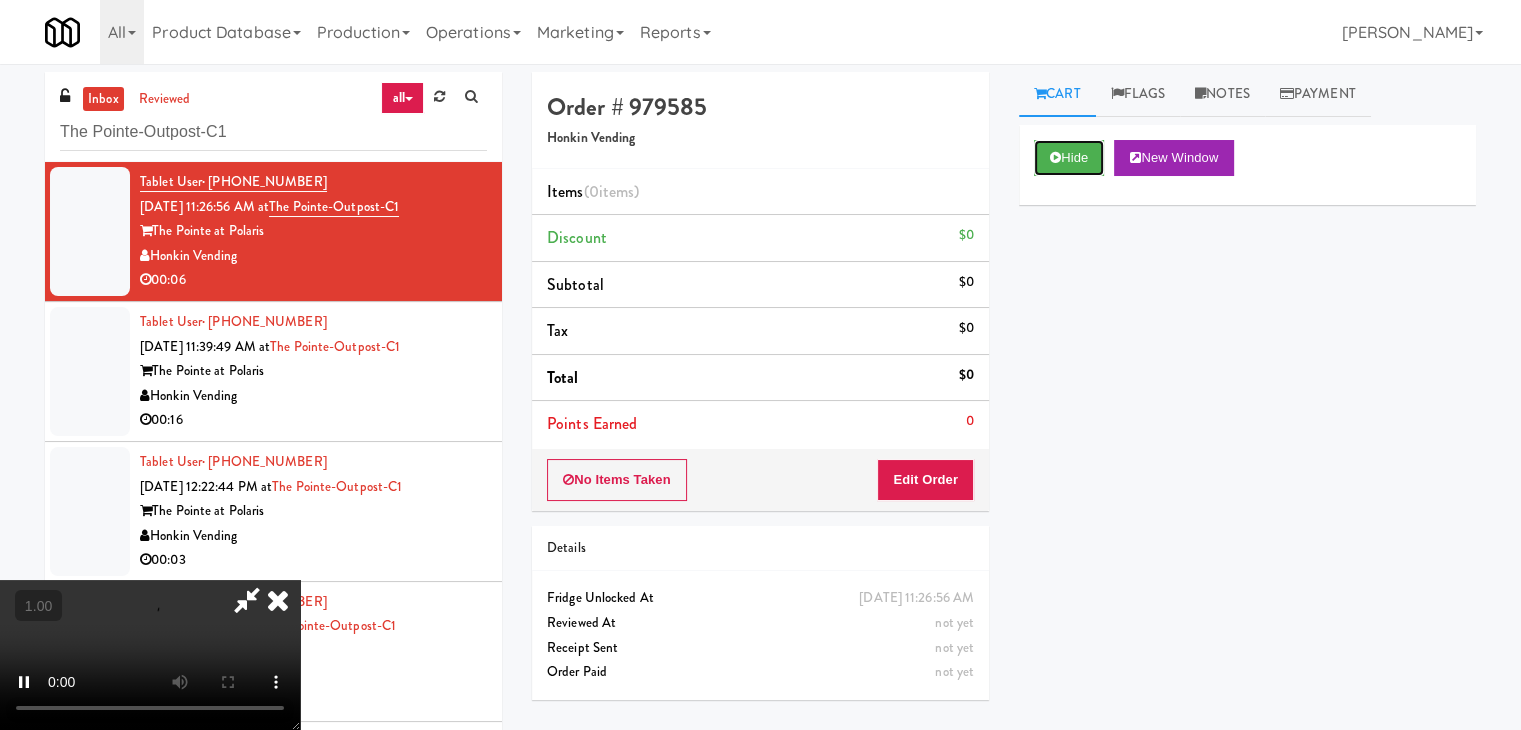 type 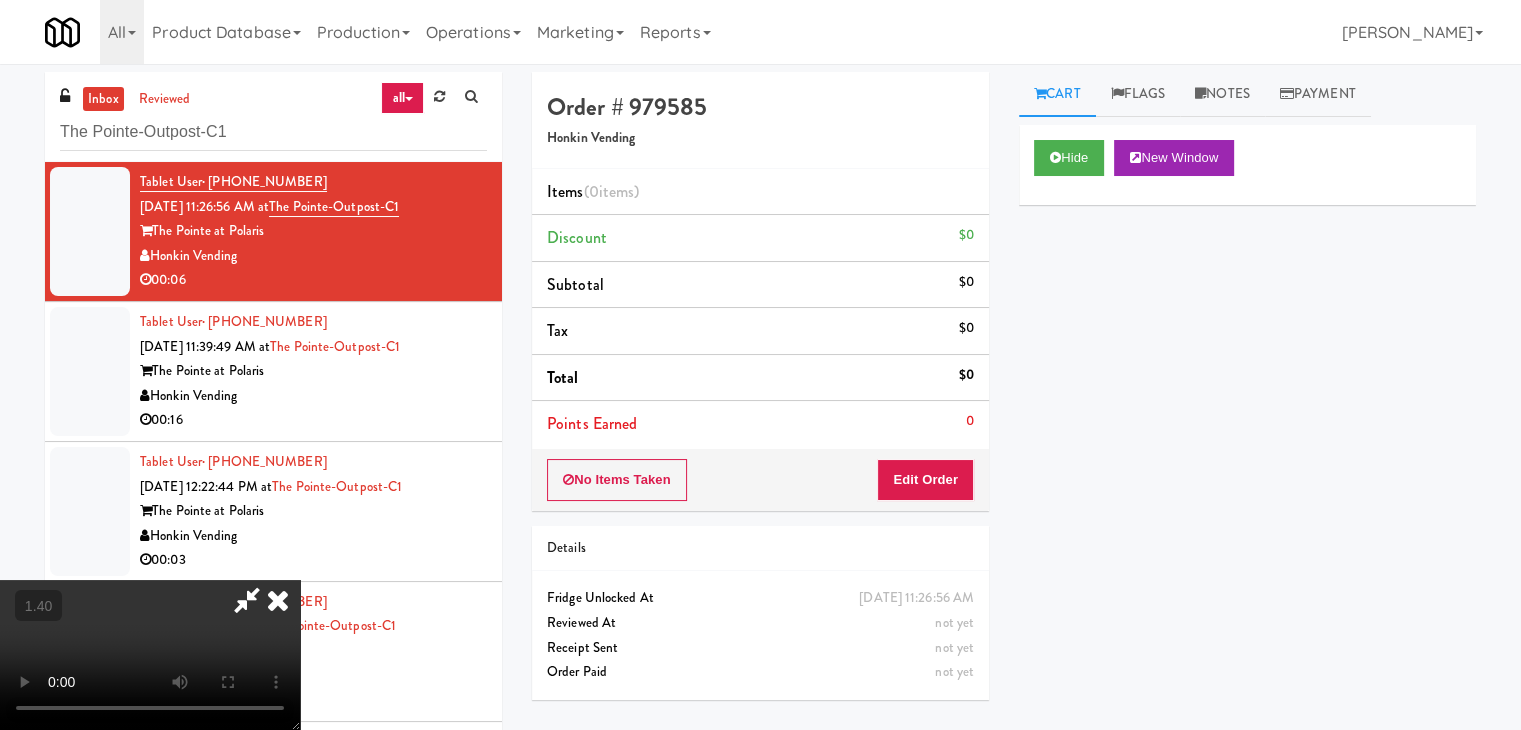 click at bounding box center [150, 655] 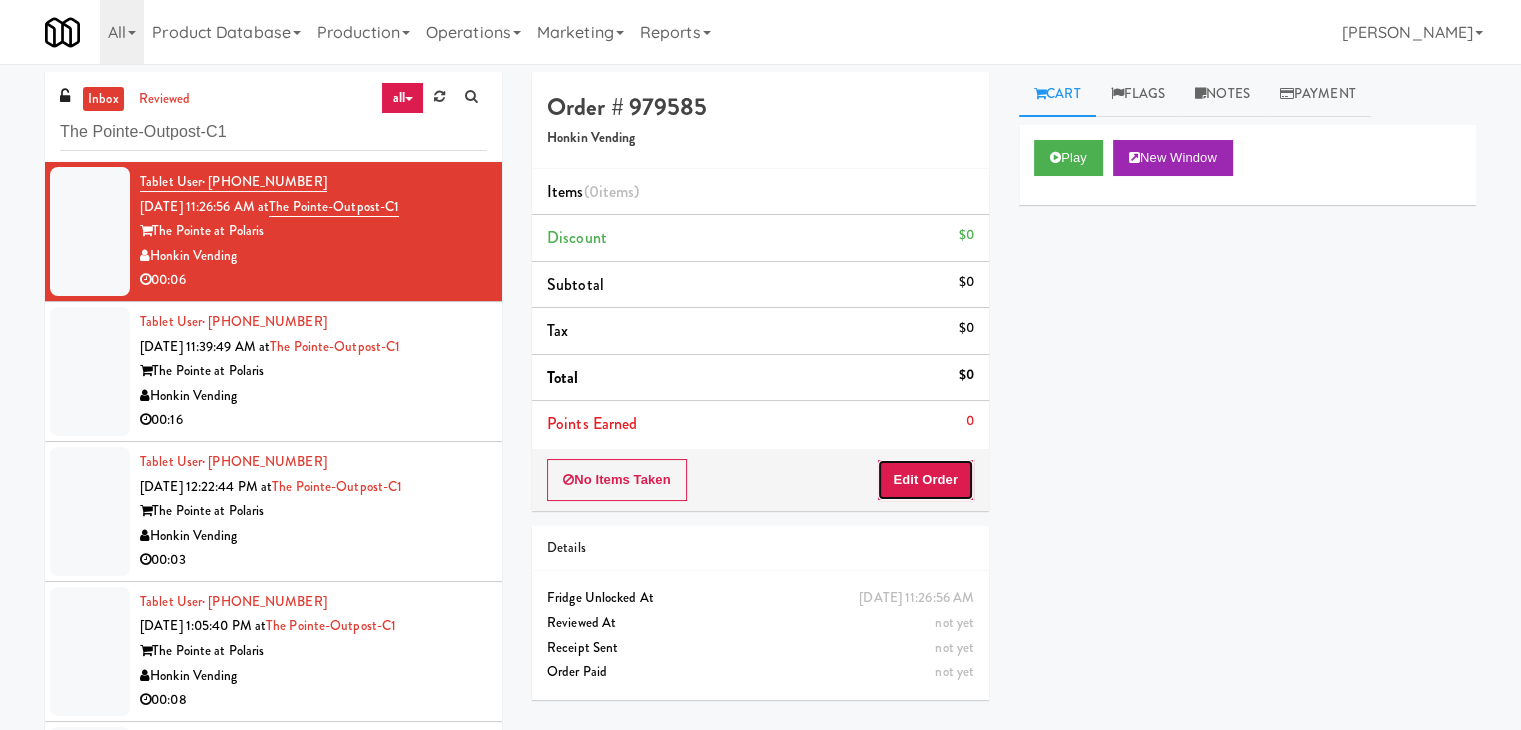 click on "Edit Order" at bounding box center (925, 480) 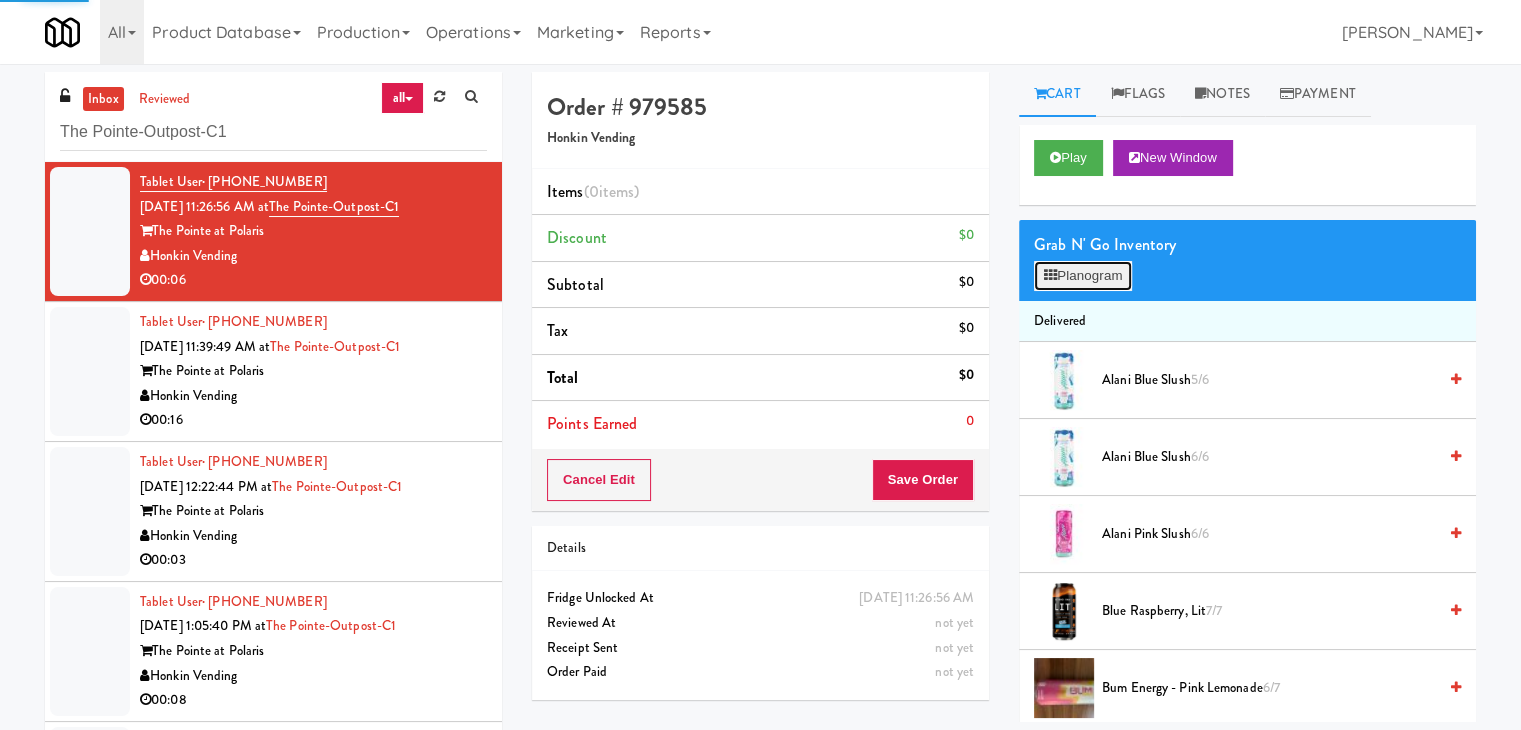 click on "Planogram" at bounding box center (1083, 276) 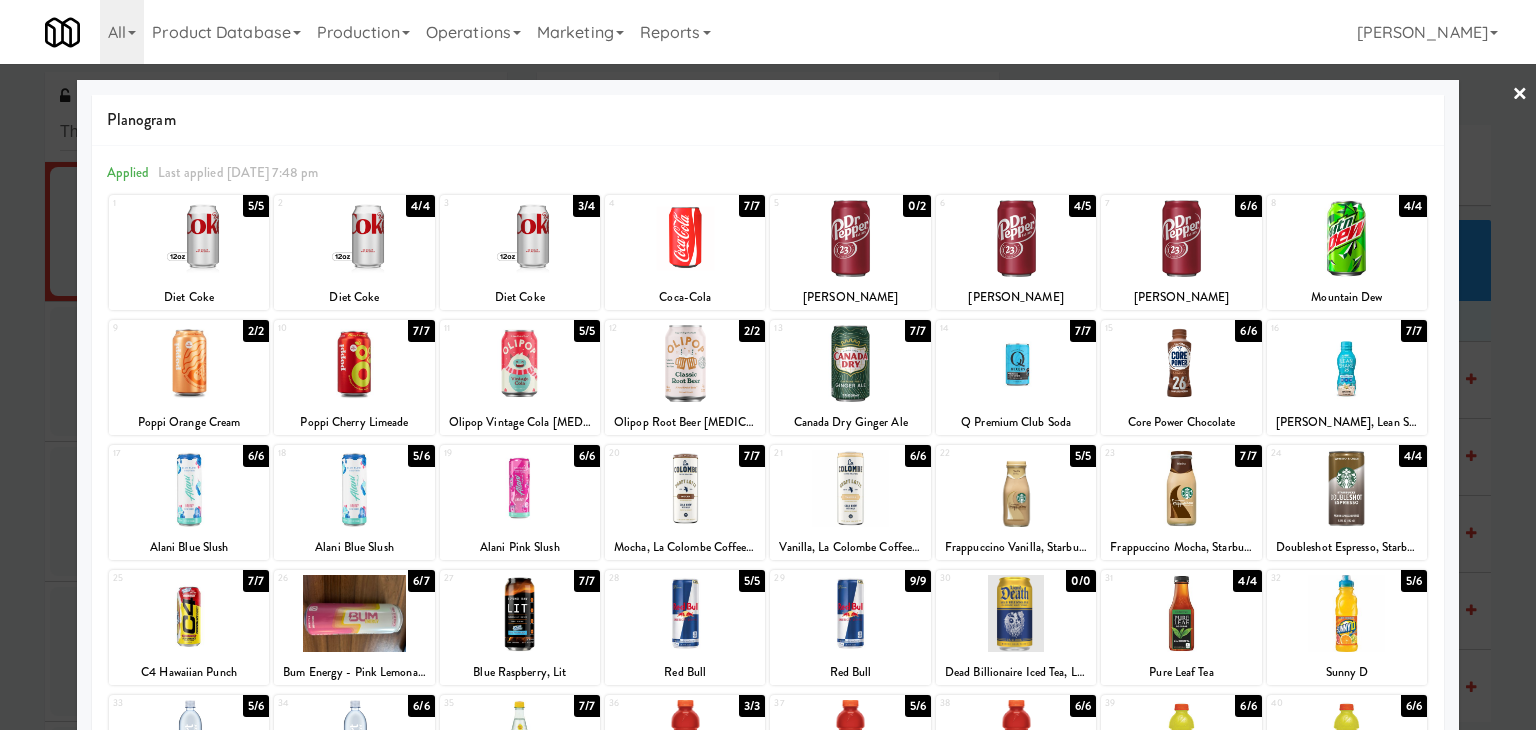 click at bounding box center [354, 488] 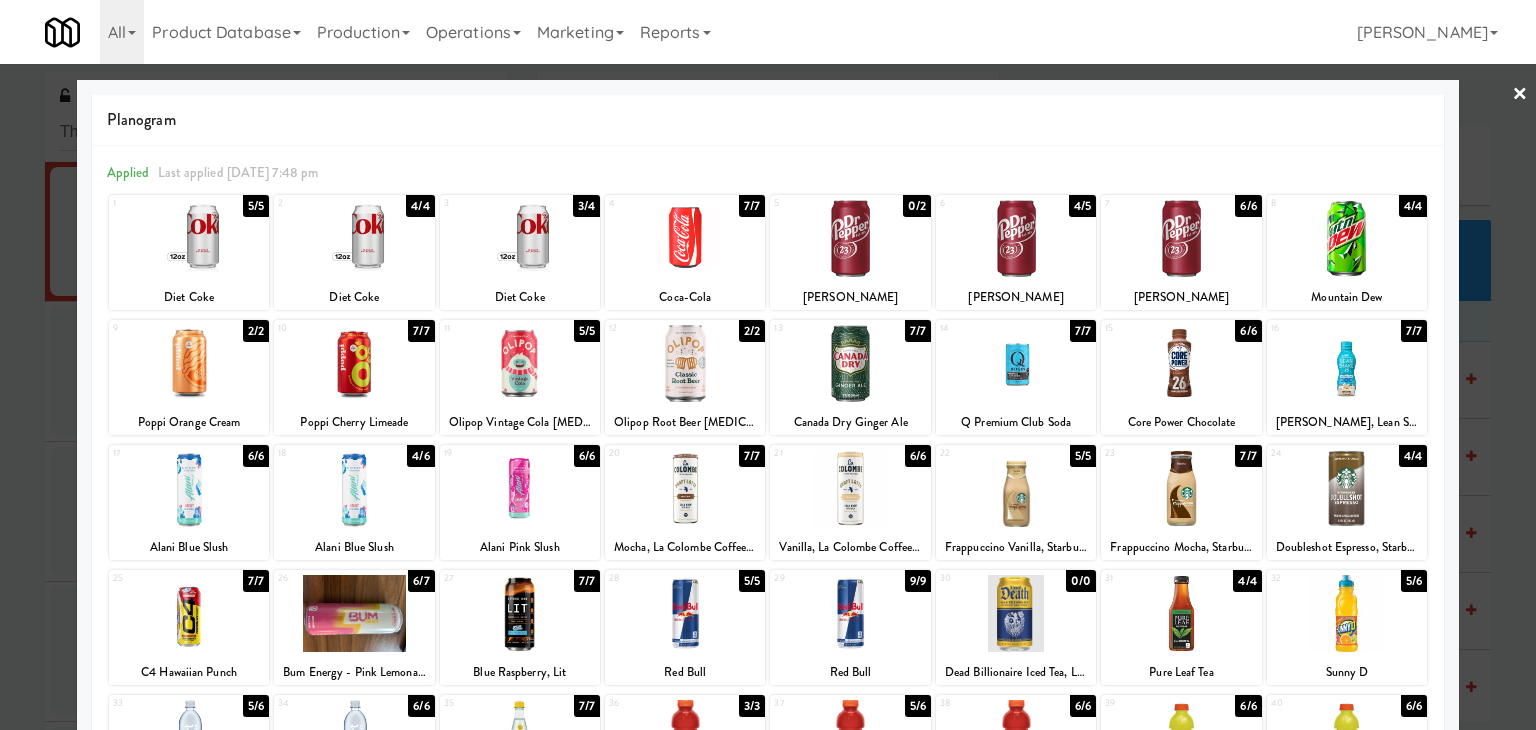 click on "×" at bounding box center [1520, 95] 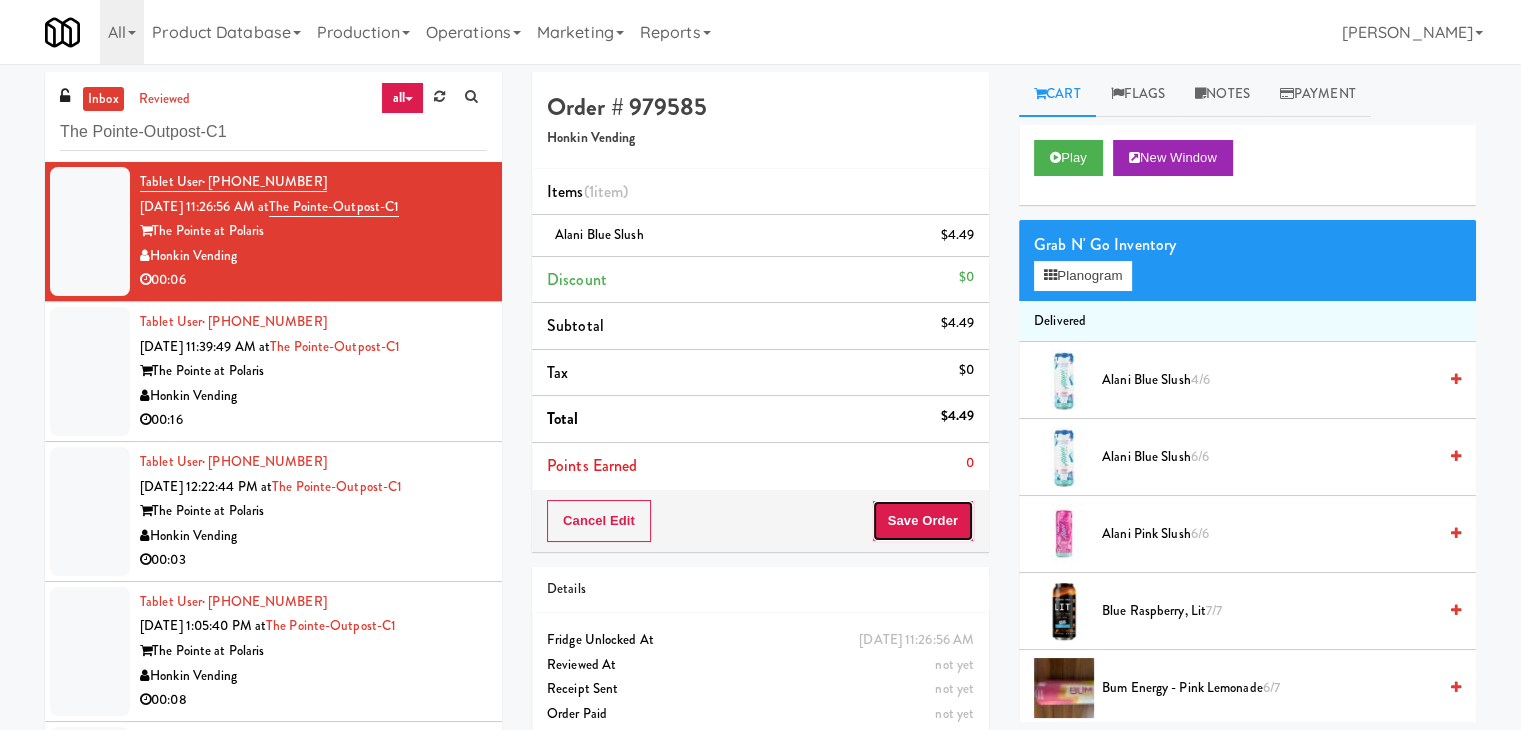 click on "Save Order" at bounding box center [923, 521] 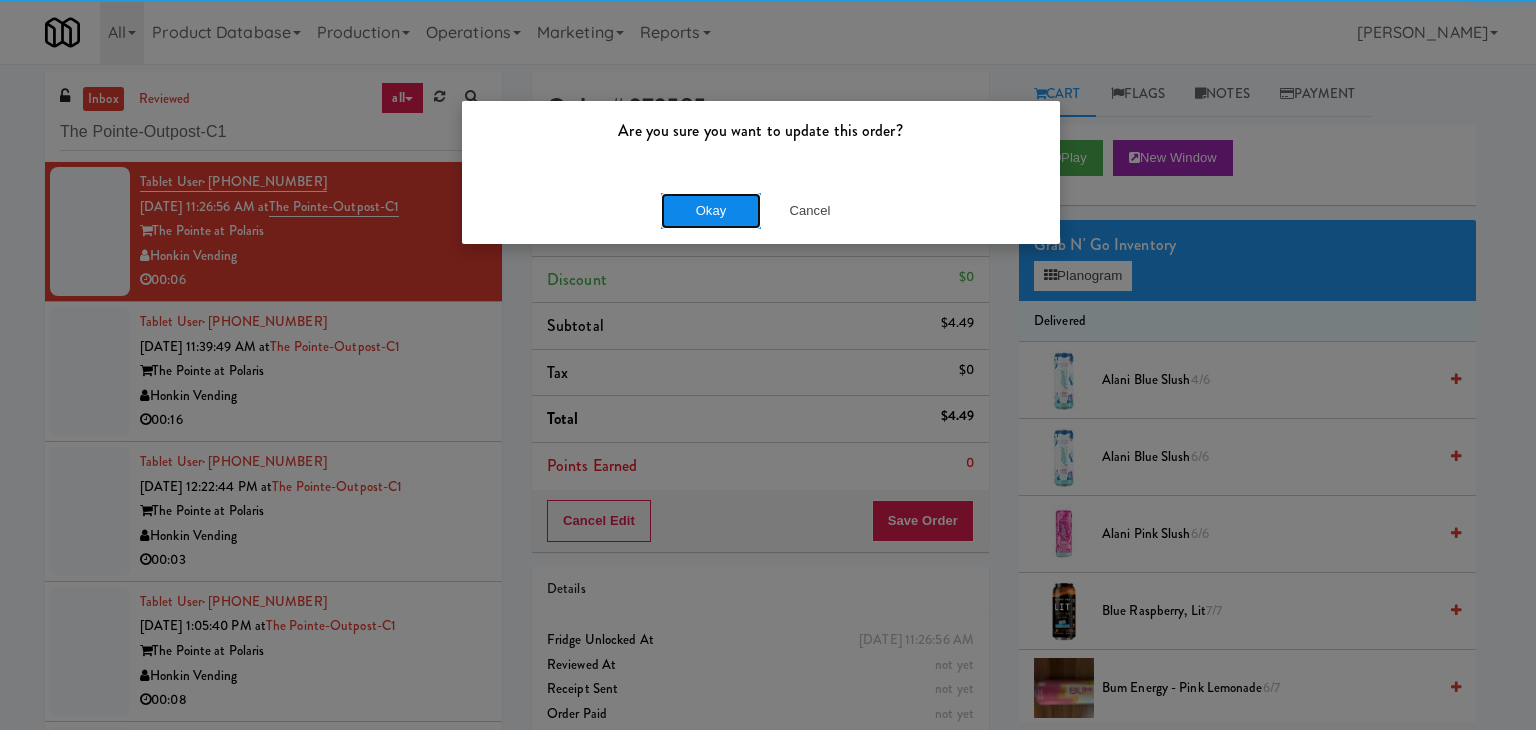 click on "Okay" at bounding box center (711, 211) 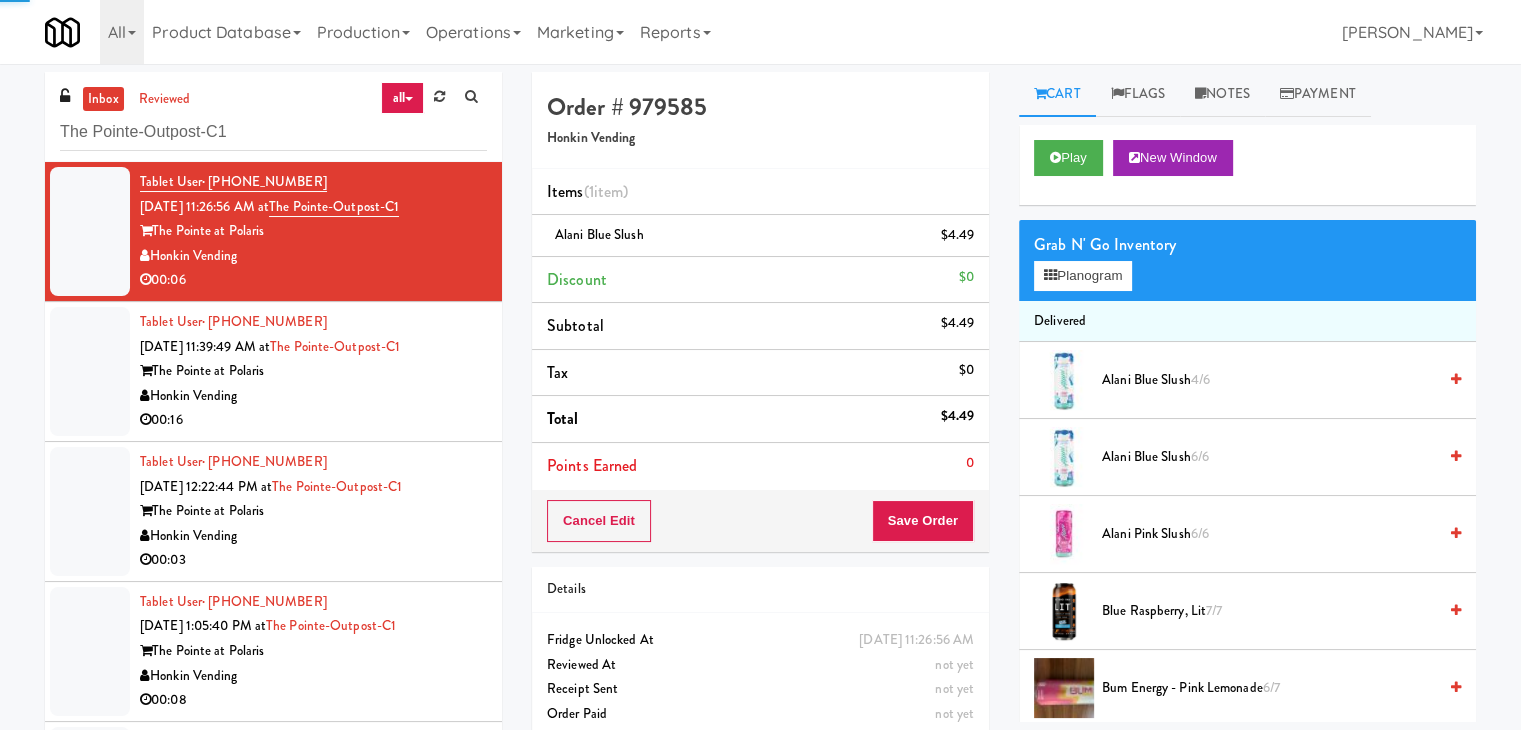 click on "Honkin Vending" at bounding box center (313, 396) 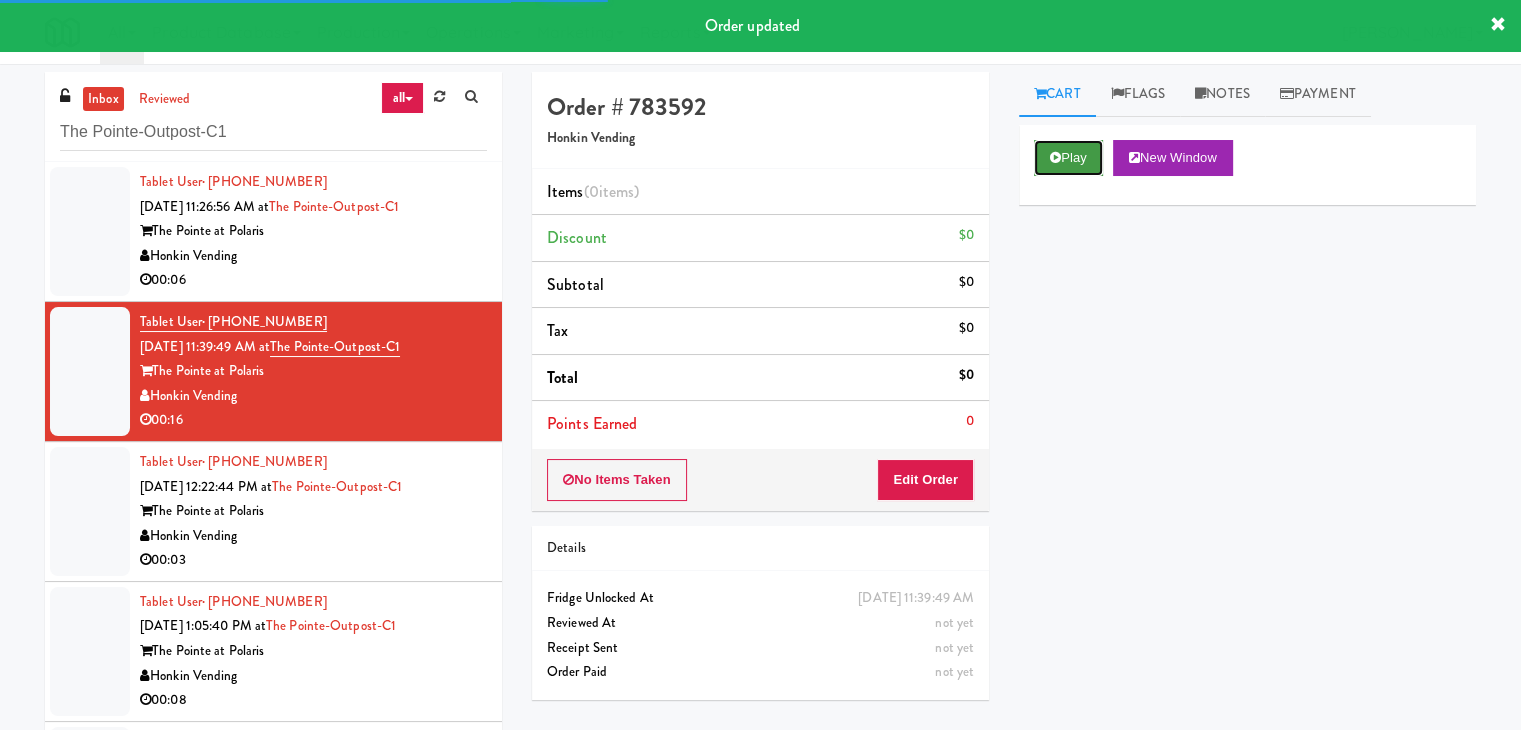 click on "Play" at bounding box center (1068, 158) 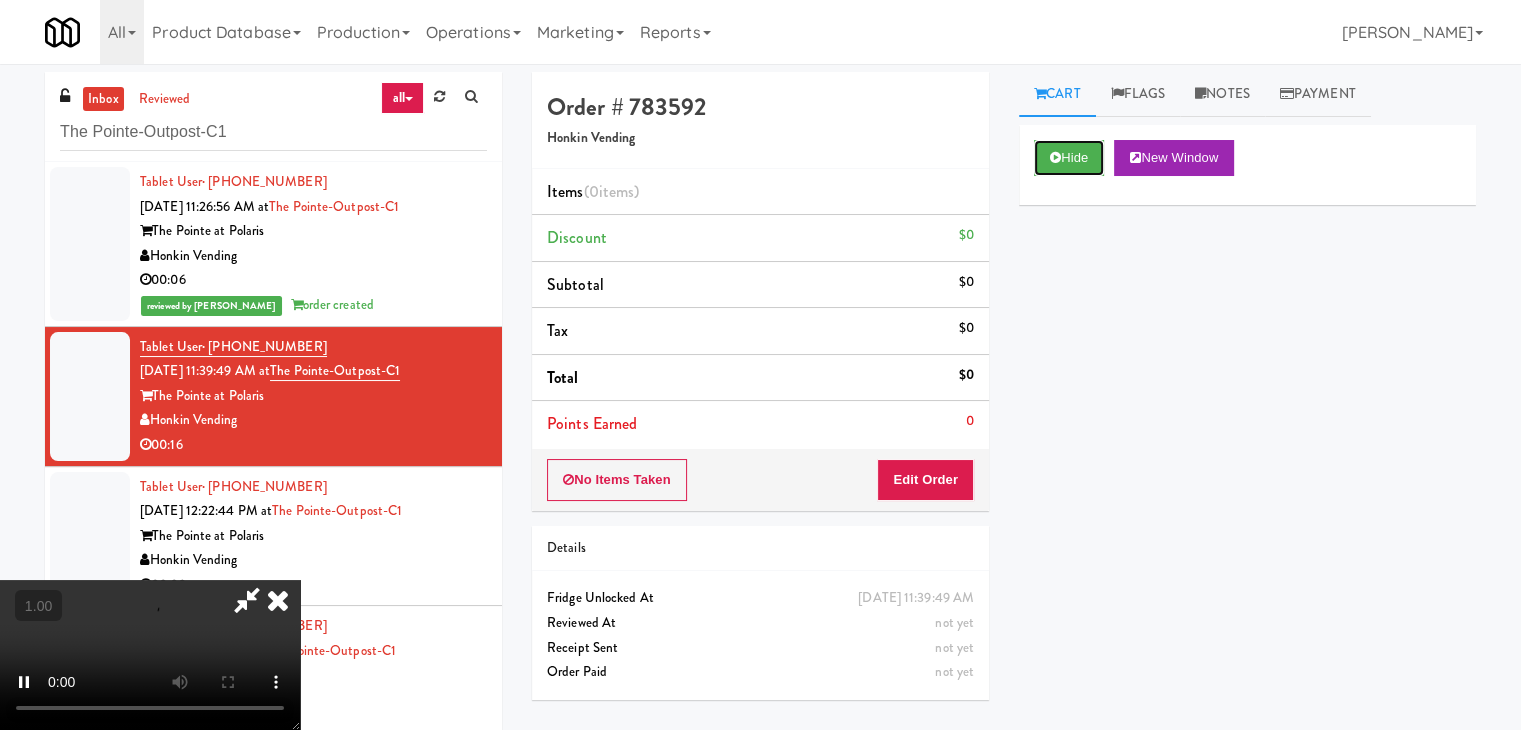 type 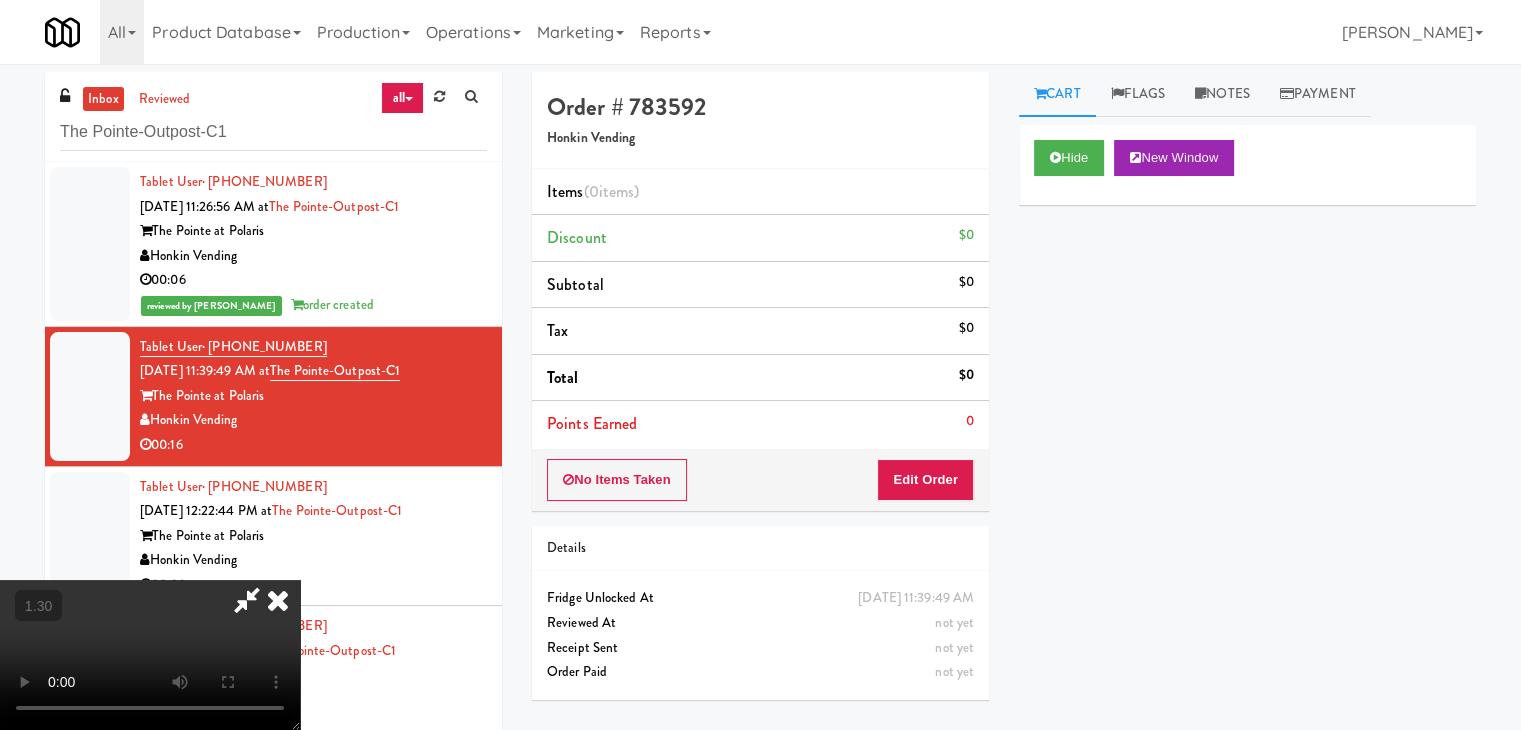 click at bounding box center (150, 655) 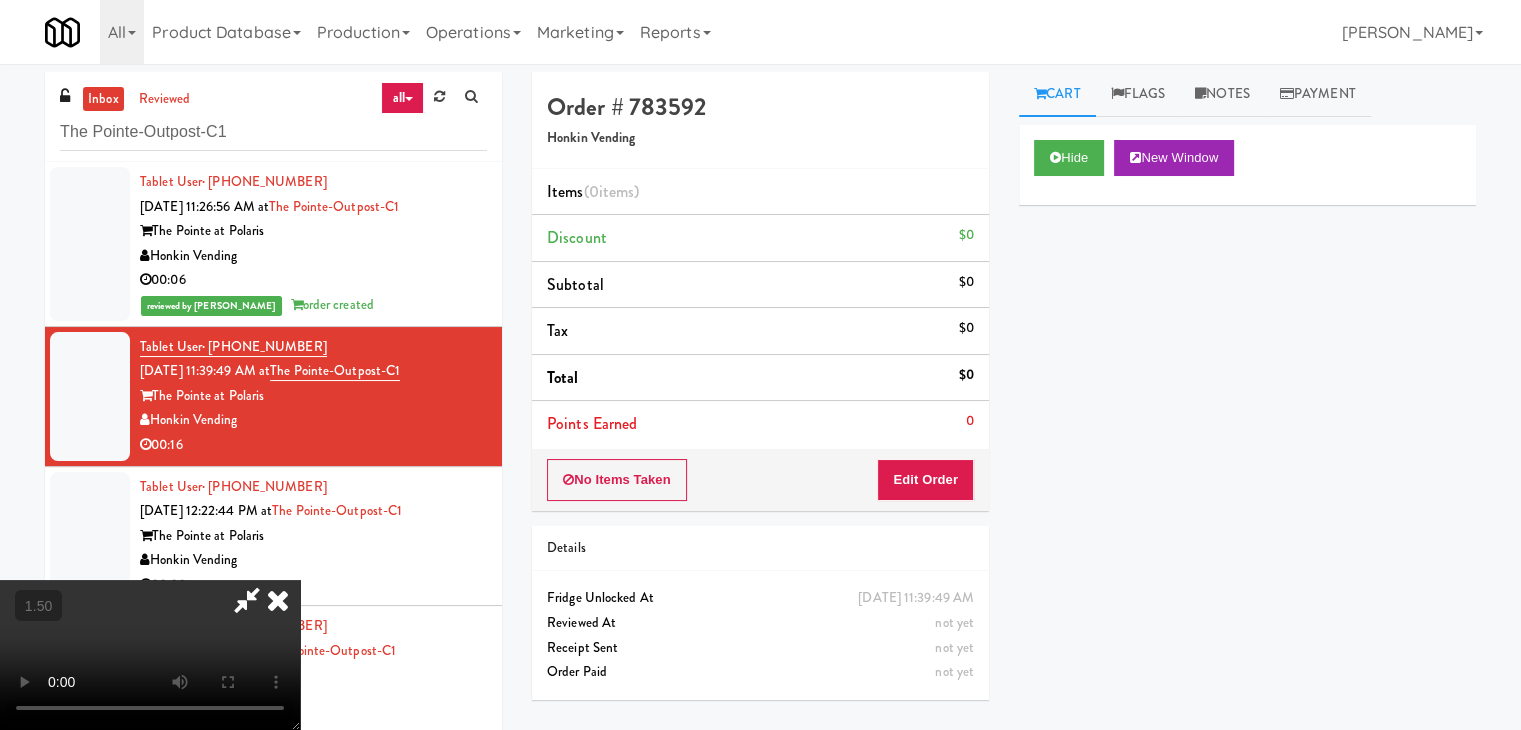 click at bounding box center [150, 655] 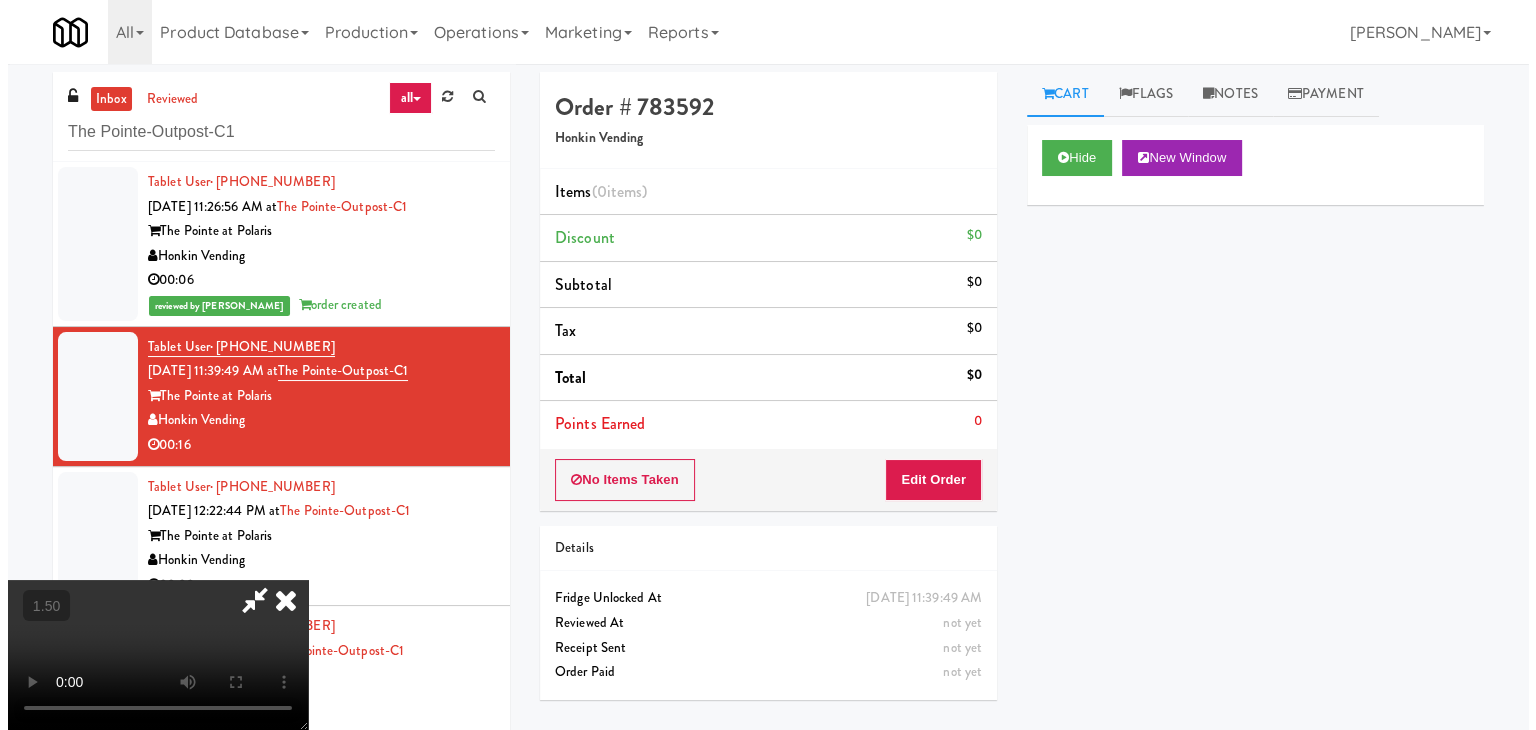 scroll, scrollTop: 0, scrollLeft: 0, axis: both 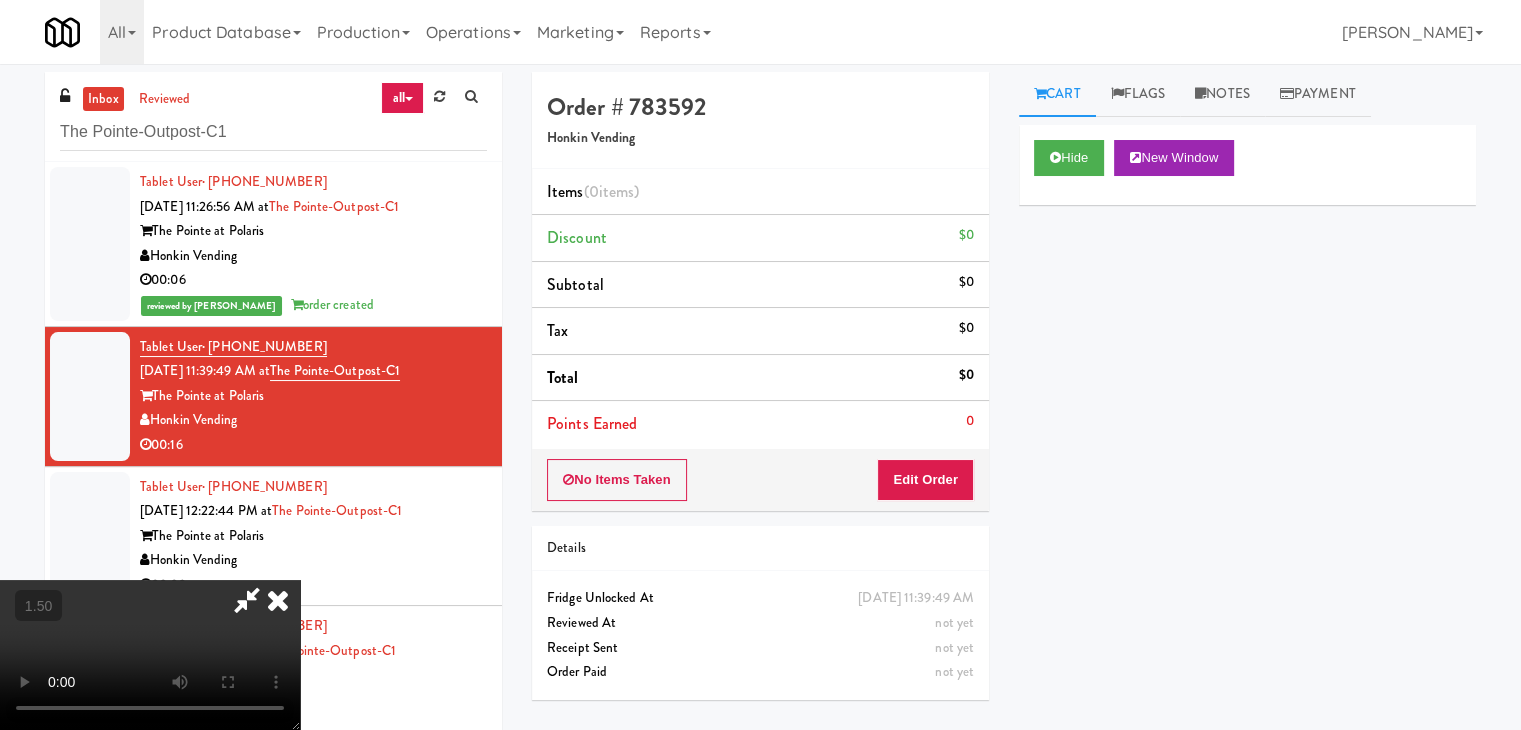 click at bounding box center (278, 600) 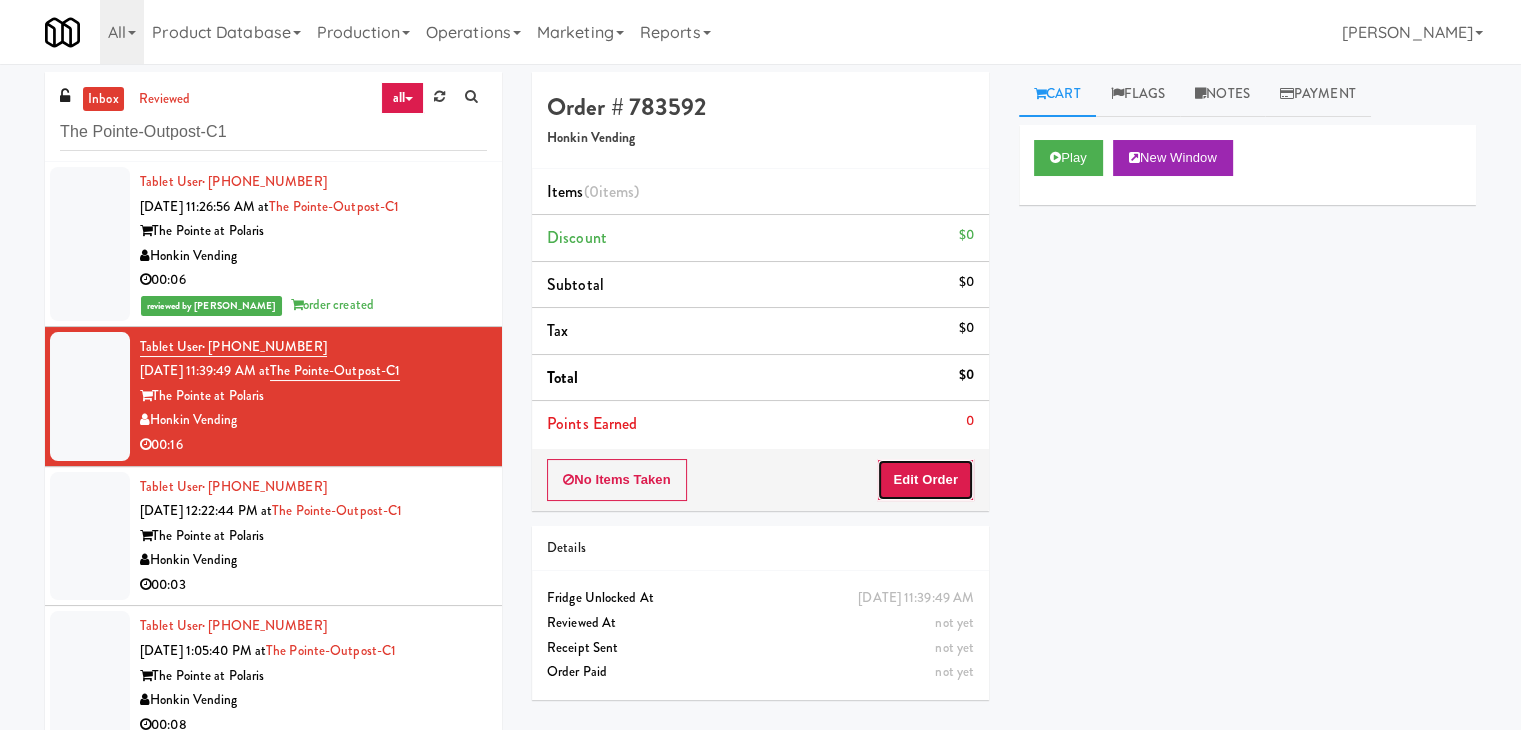 click on "Edit Order" at bounding box center [925, 480] 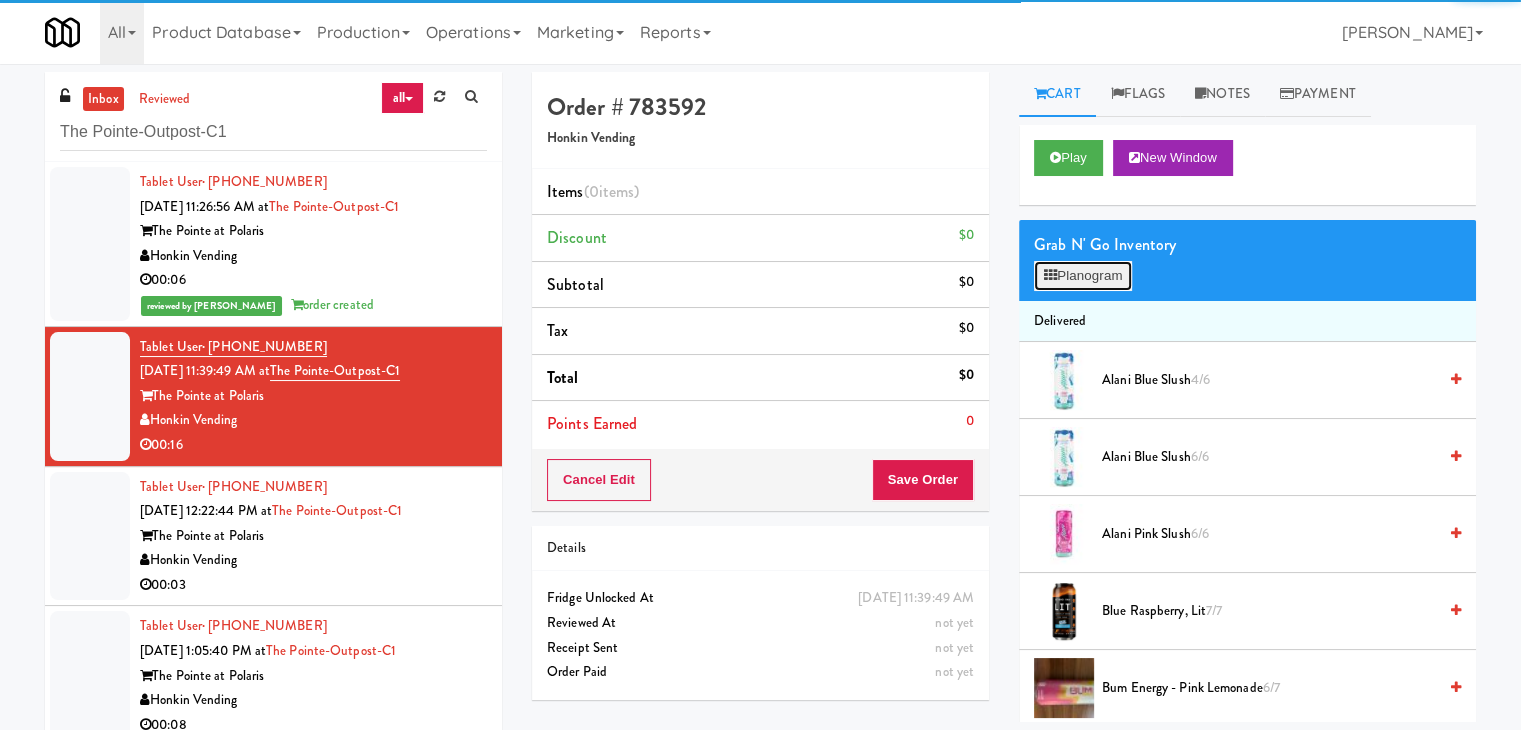click at bounding box center (1050, 275) 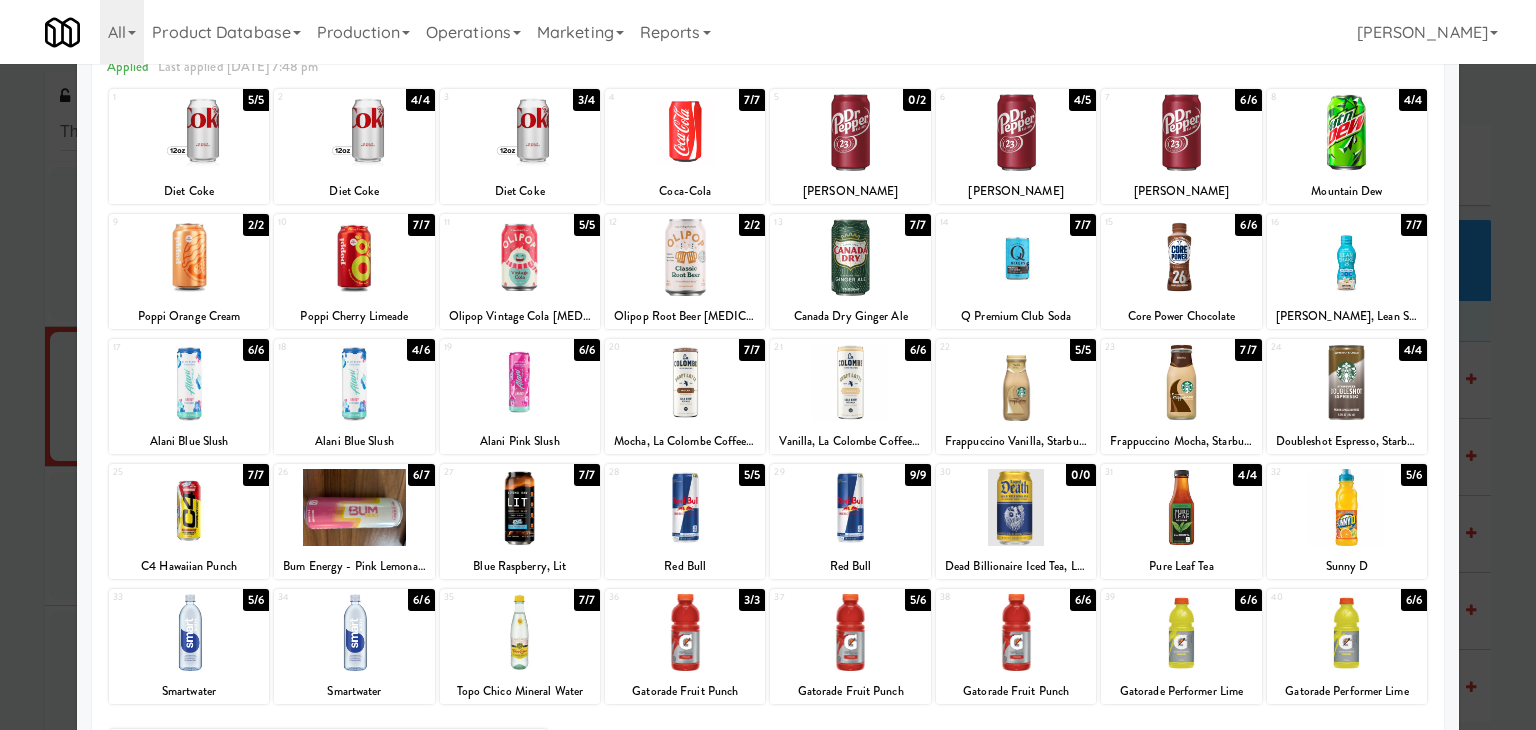 scroll, scrollTop: 200, scrollLeft: 0, axis: vertical 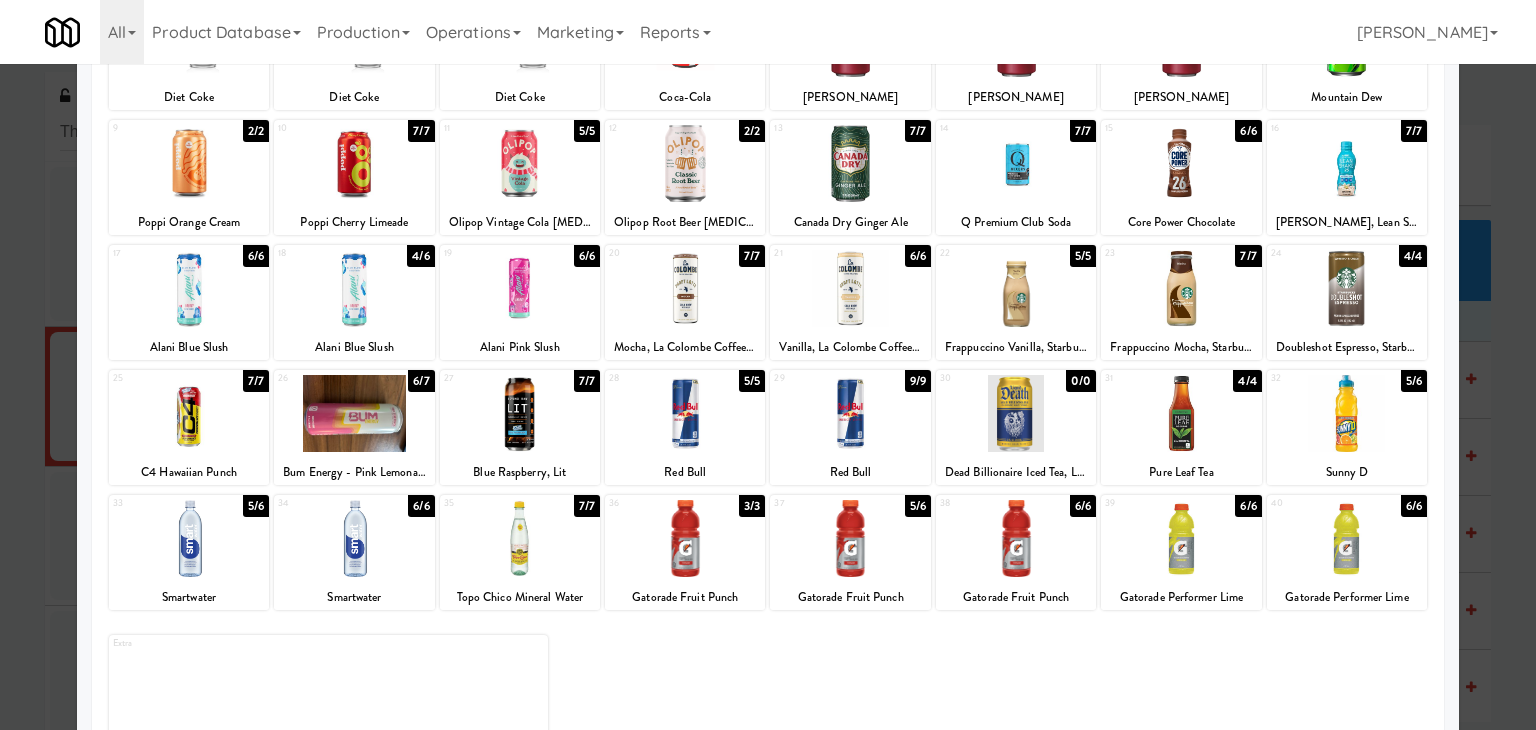 click at bounding box center [520, 413] 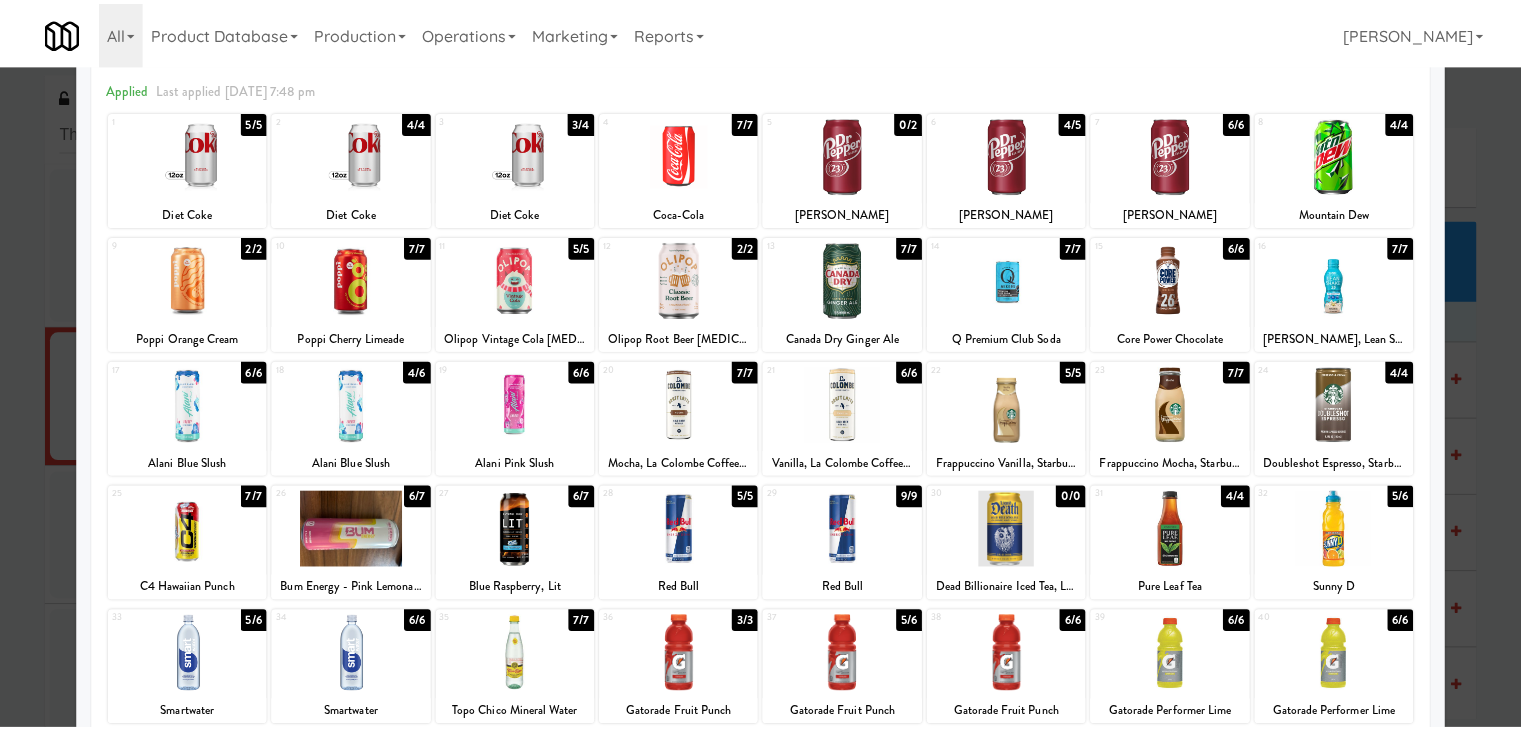 scroll, scrollTop: 0, scrollLeft: 0, axis: both 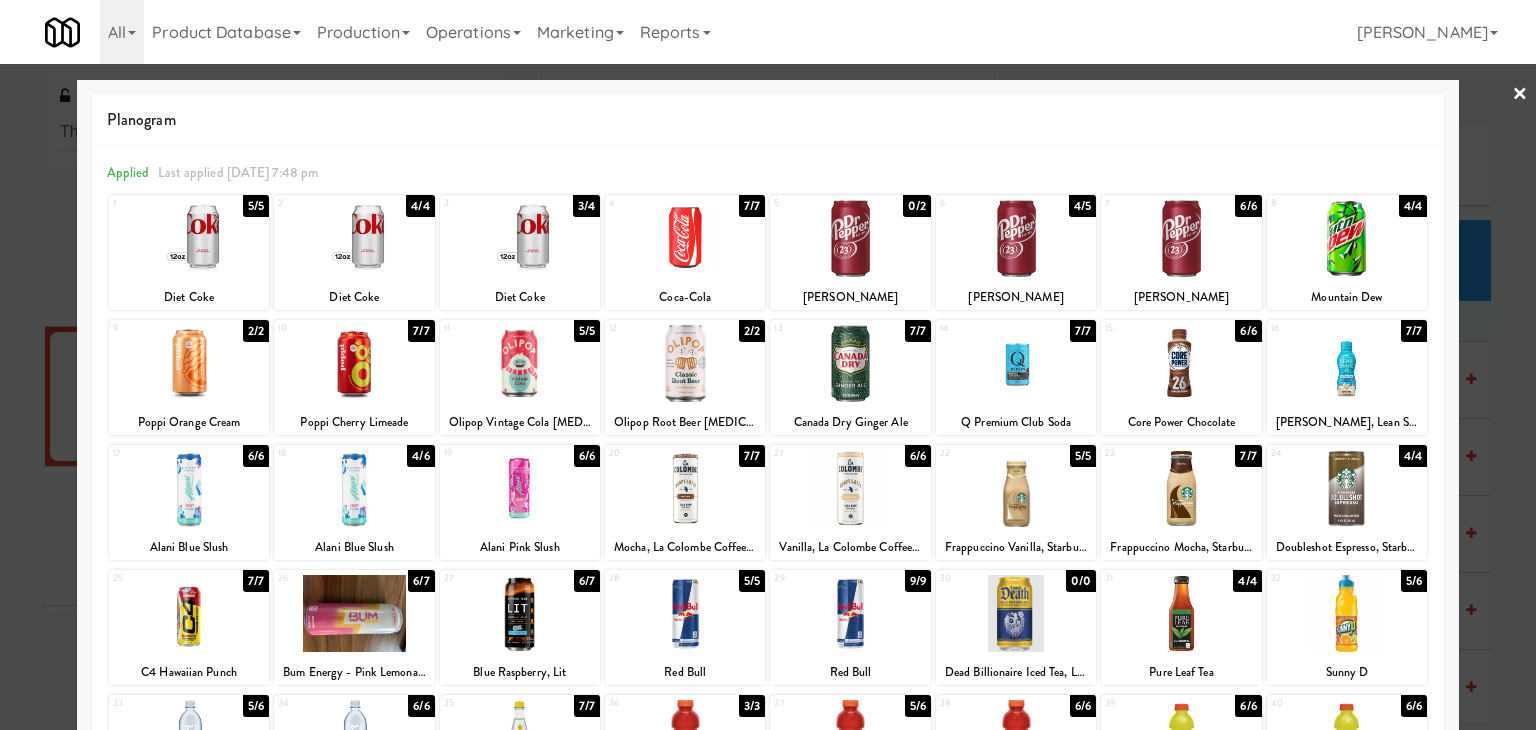 click on "×" at bounding box center (1520, 95) 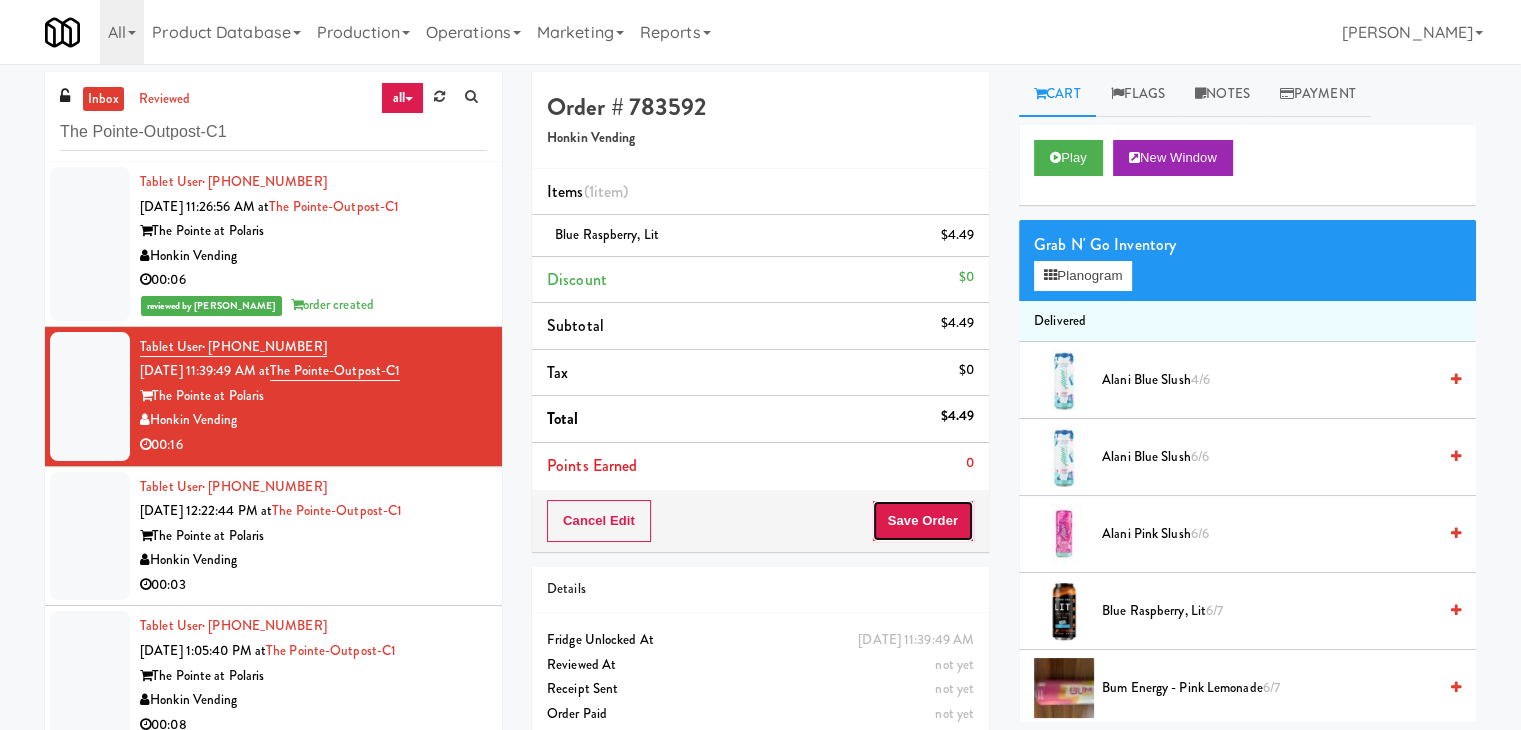 drag, startPoint x: 938, startPoint y: 525, endPoint x: 912, endPoint y: 505, distance: 32.80244 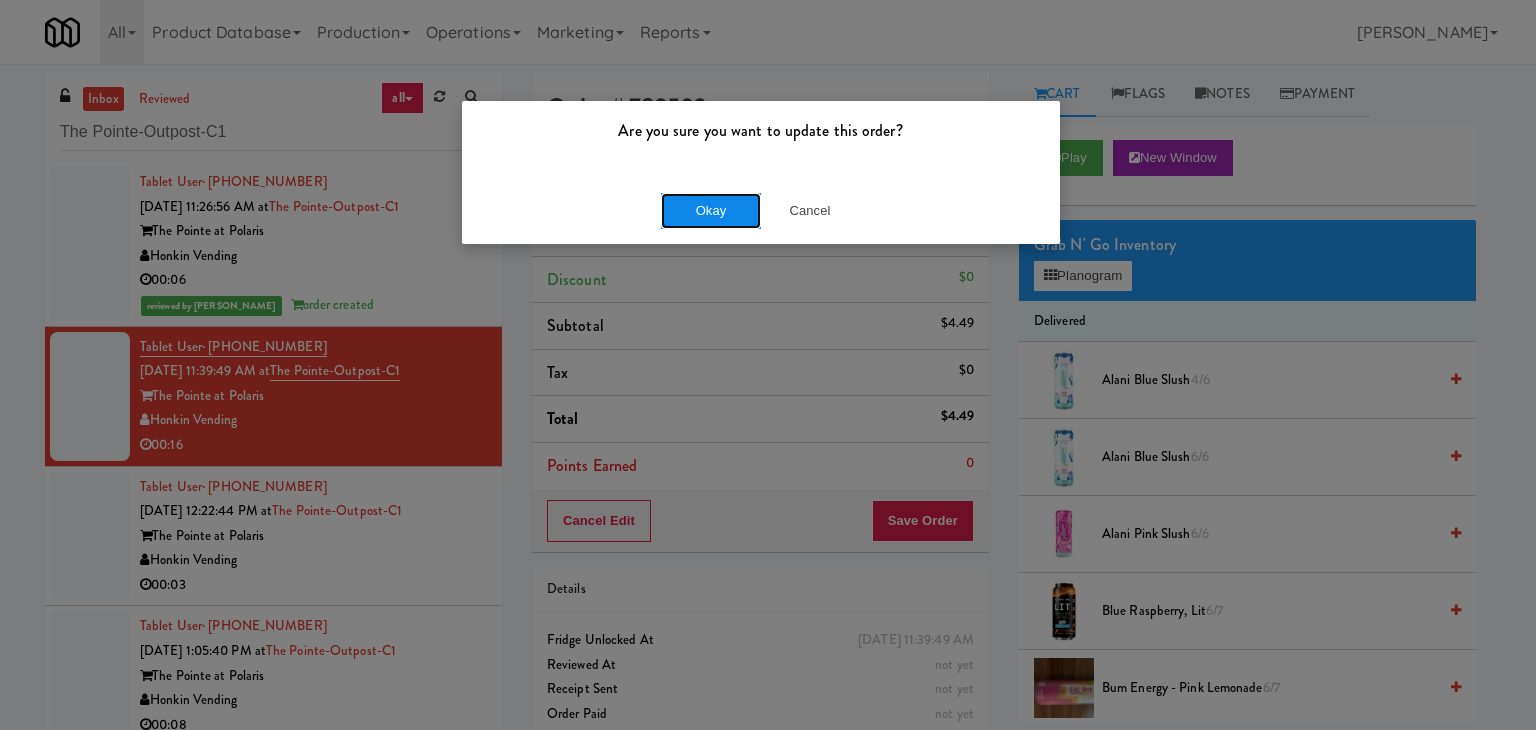 click on "Okay" at bounding box center [711, 211] 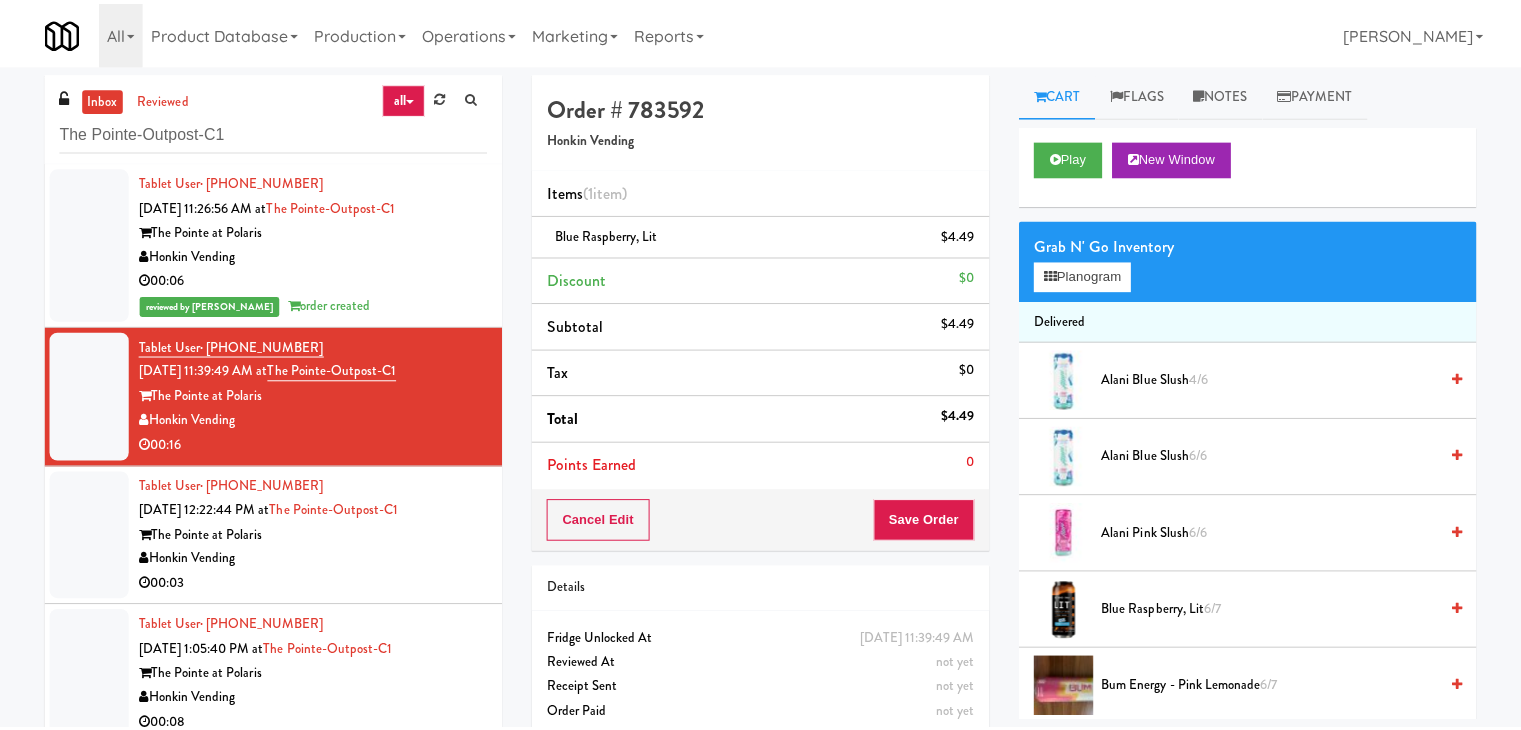 scroll, scrollTop: 200, scrollLeft: 0, axis: vertical 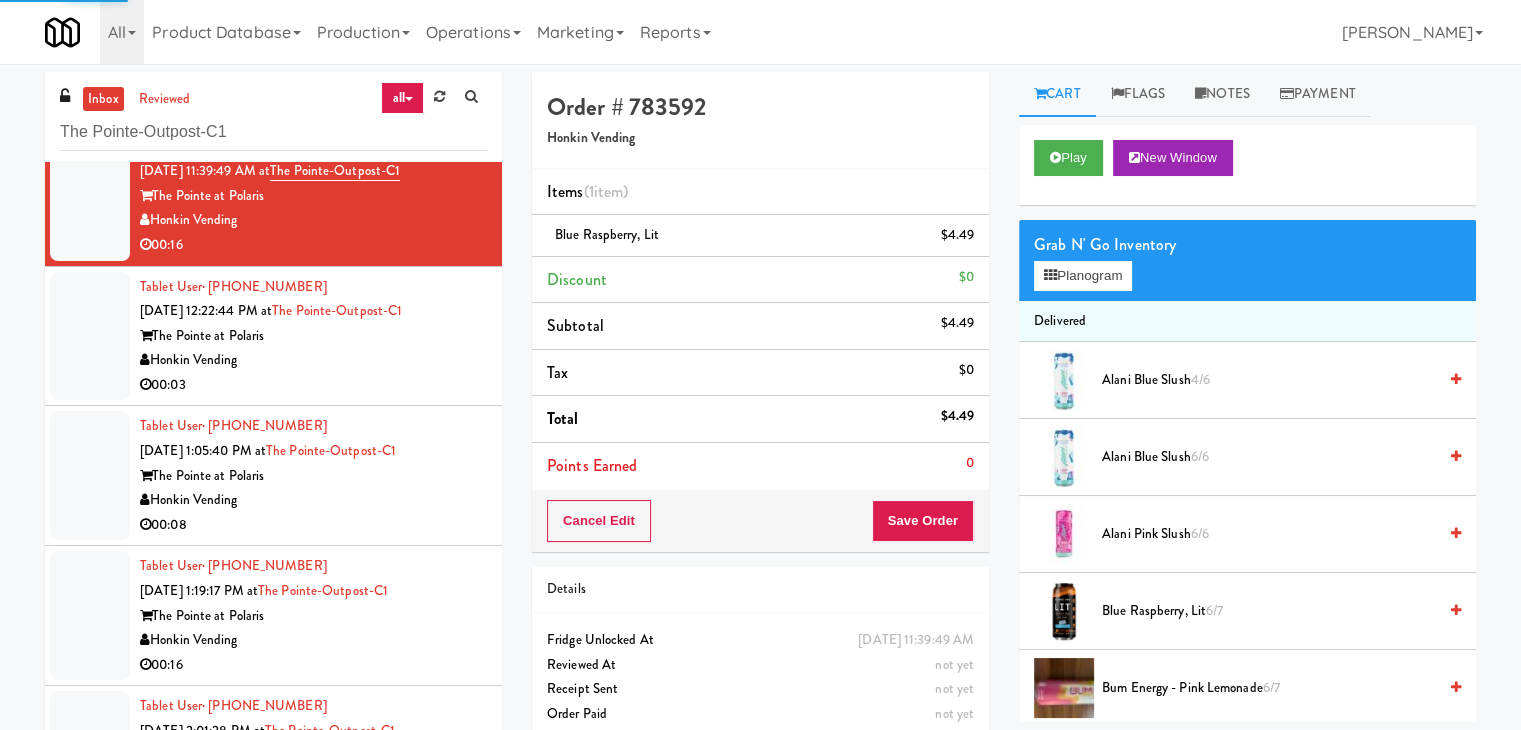 click on "Tablet User  · (408) 234-8853 [DATE] 12:22:44 PM at  [GEOGRAPHIC_DATA]-C1  The Pointe at Polaris  Honkin Vending  00:03" at bounding box center (273, 337) 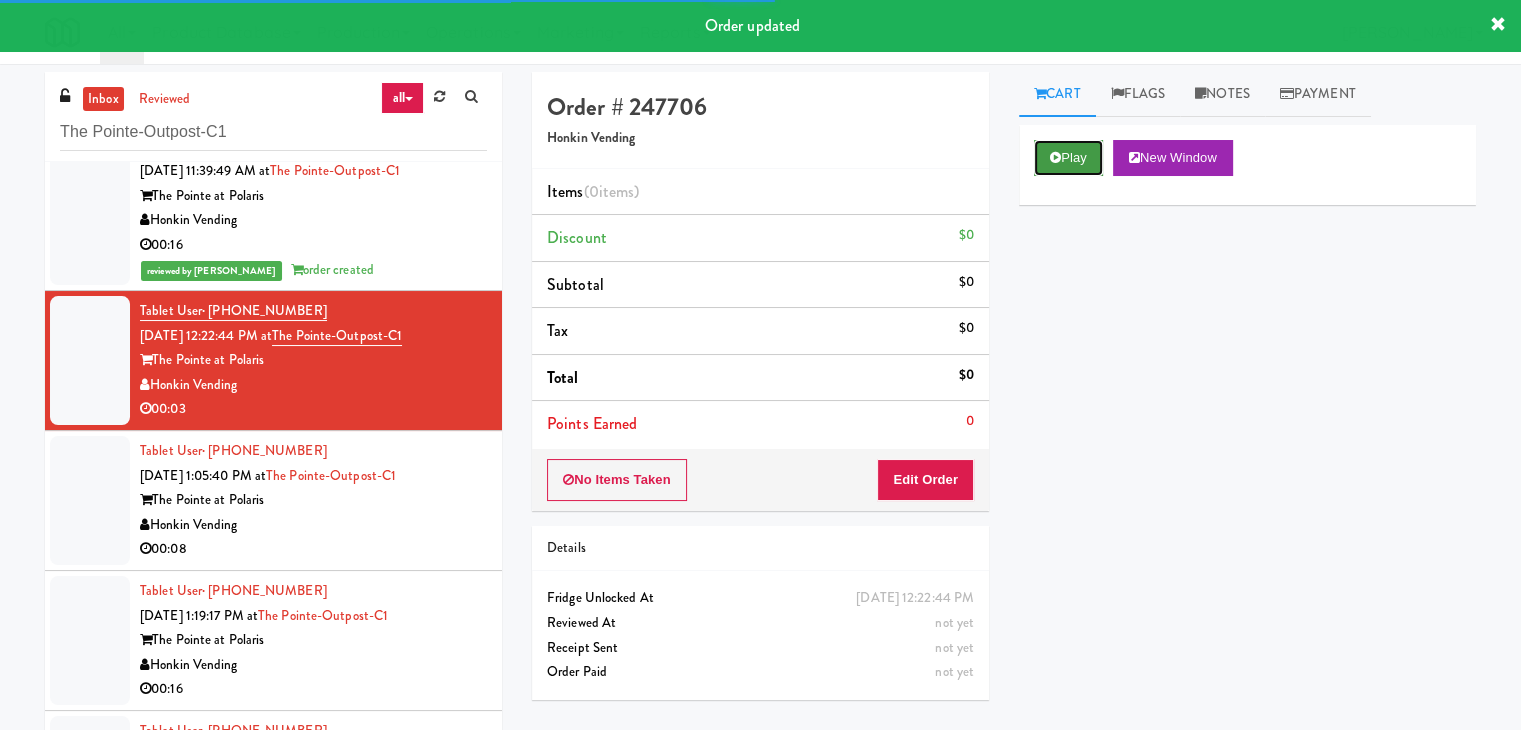 click on "Play" at bounding box center (1068, 158) 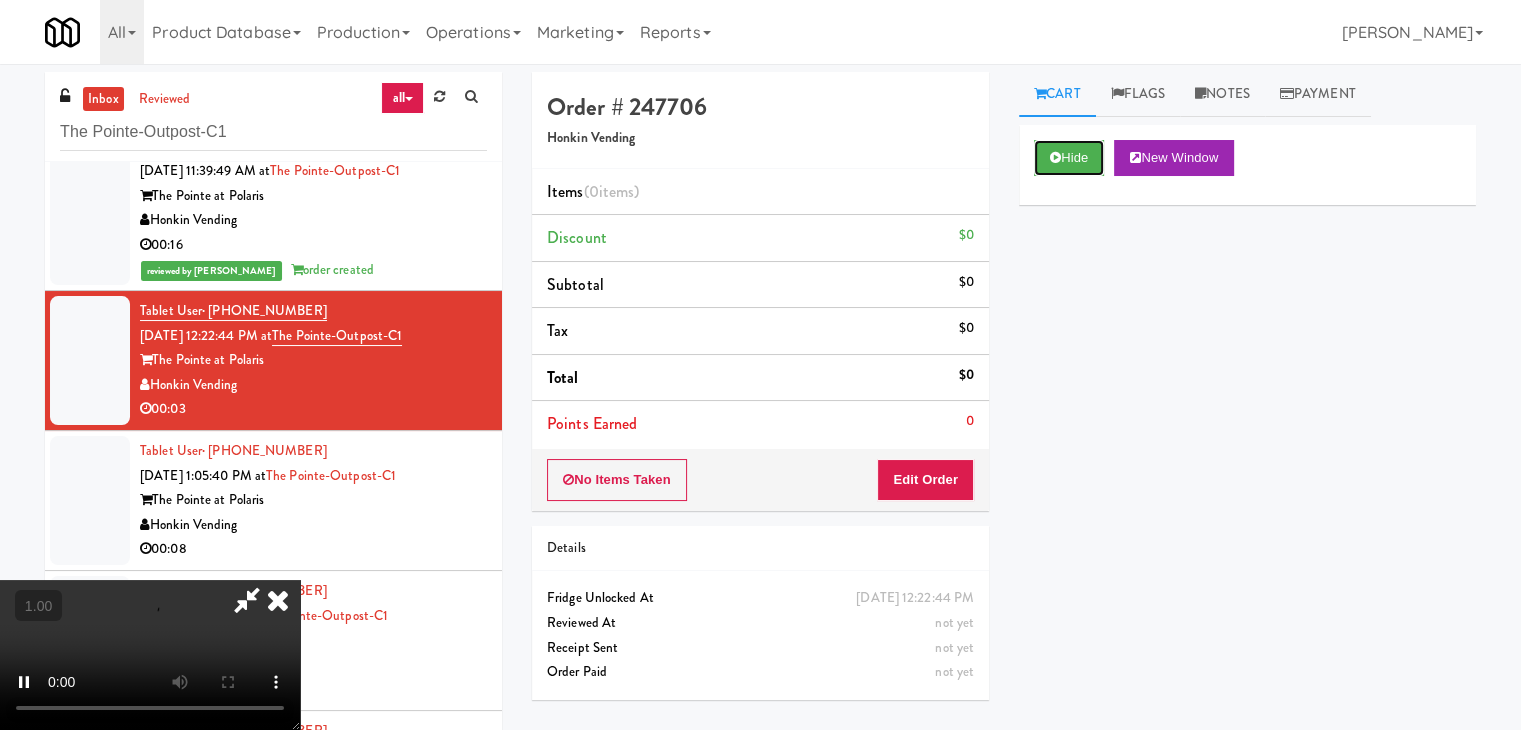 type 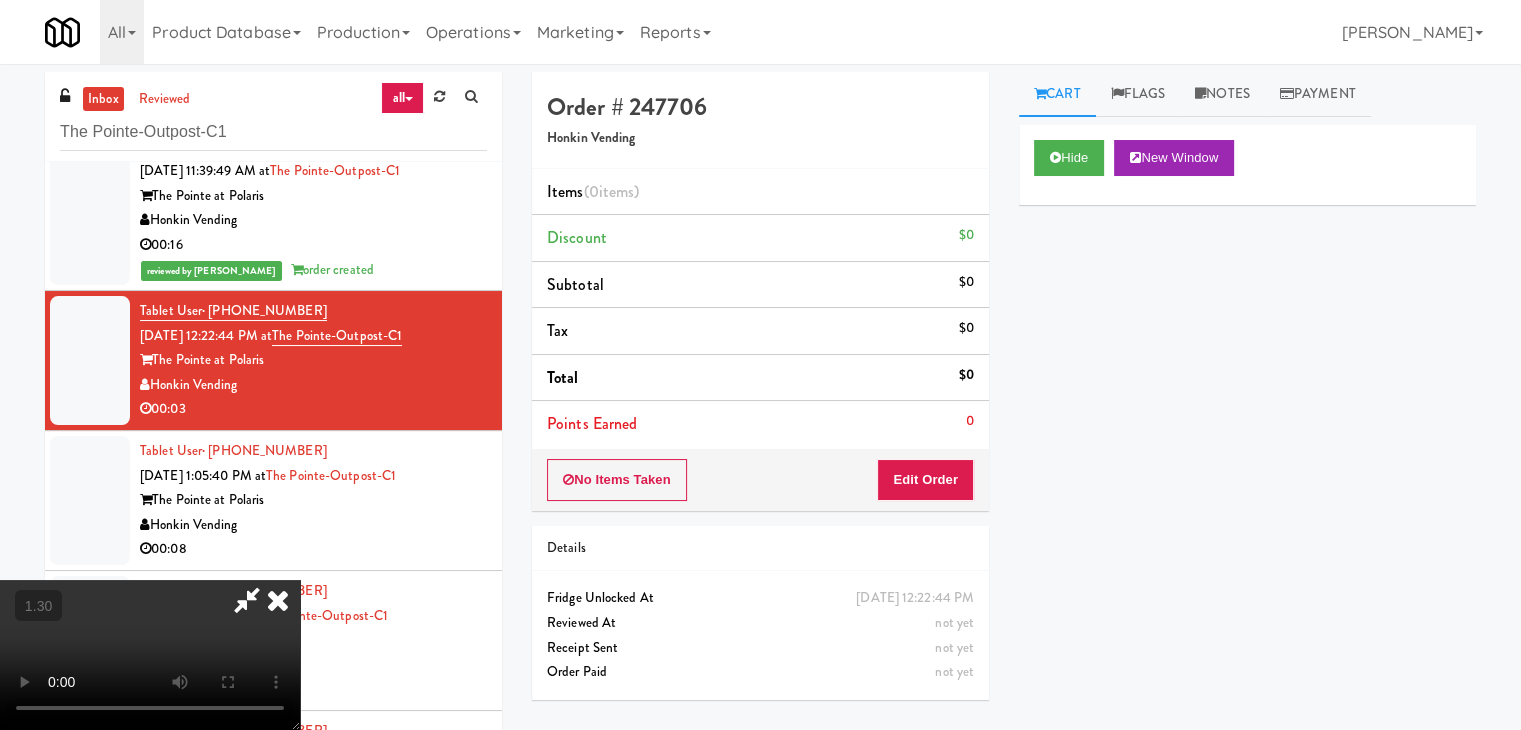 click at bounding box center [150, 655] 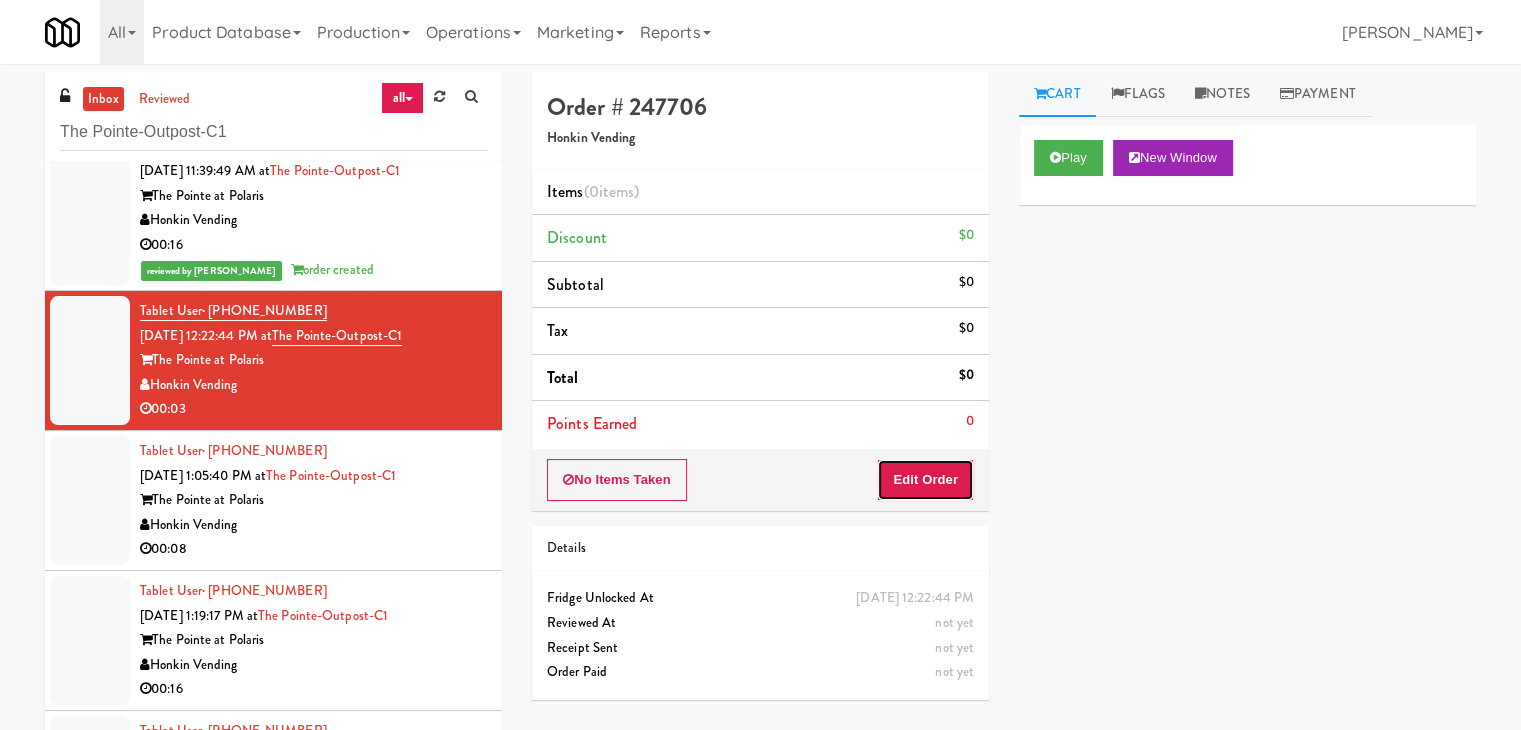 click on "Edit Order" at bounding box center [925, 480] 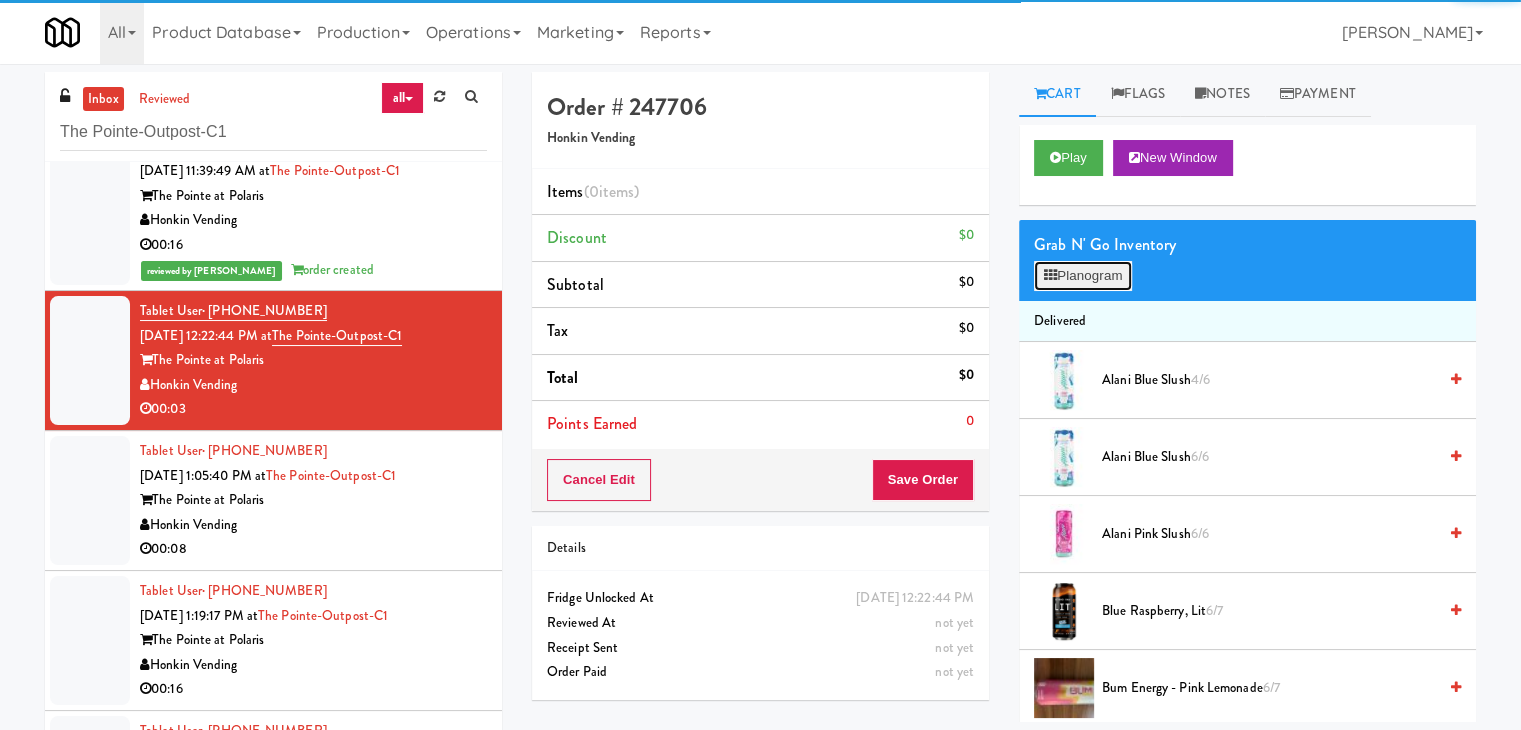 click on "Planogram" at bounding box center [1083, 276] 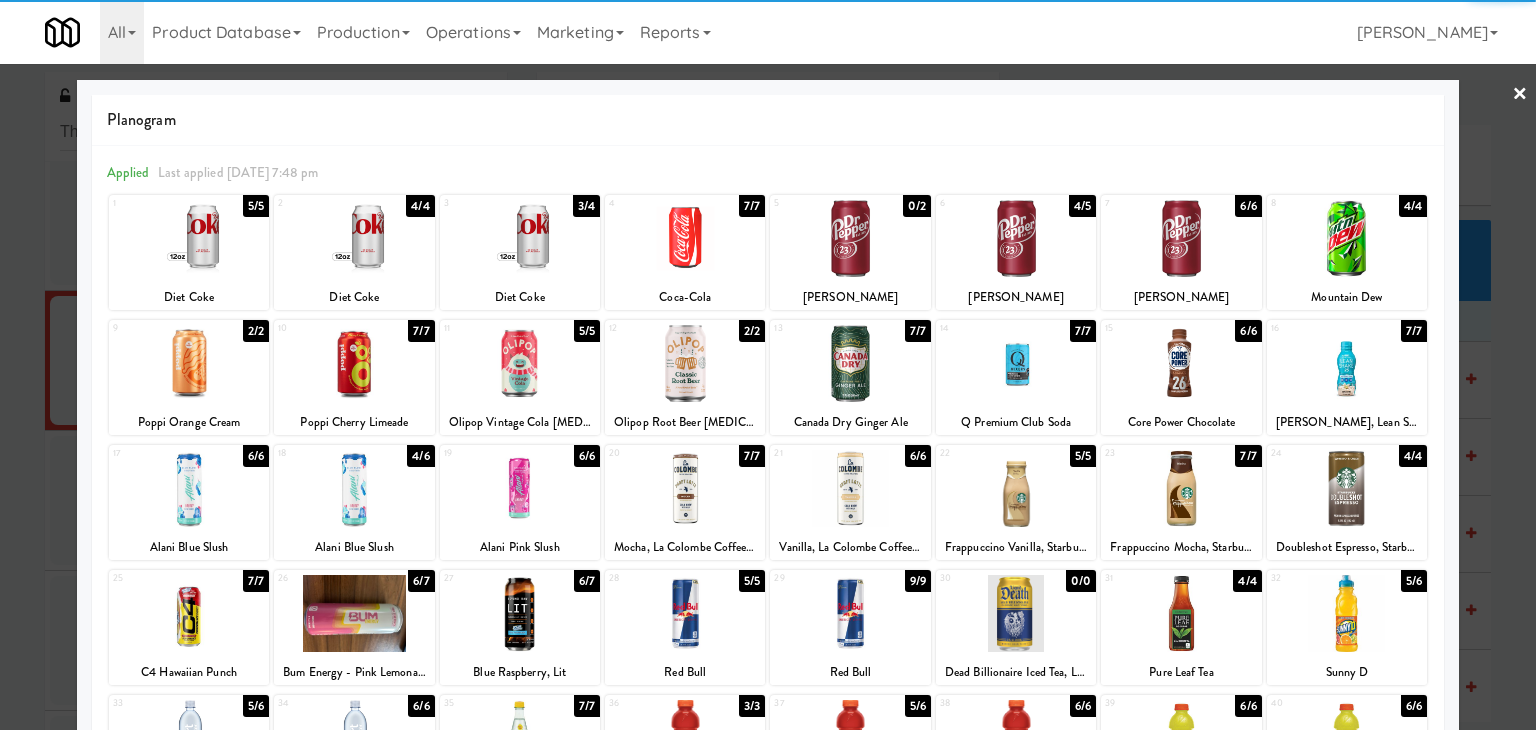 click at bounding box center [520, 238] 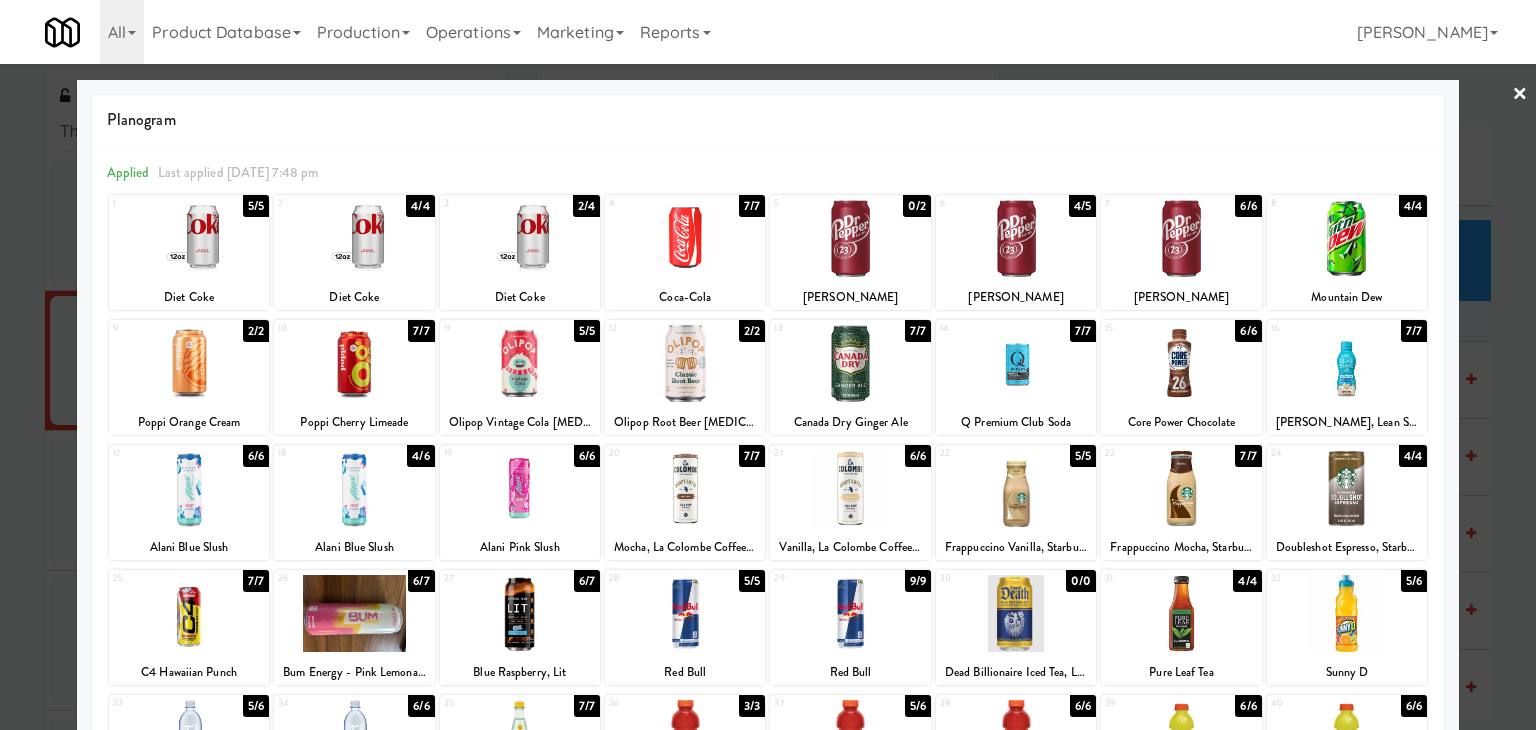 click on "×" at bounding box center (1520, 95) 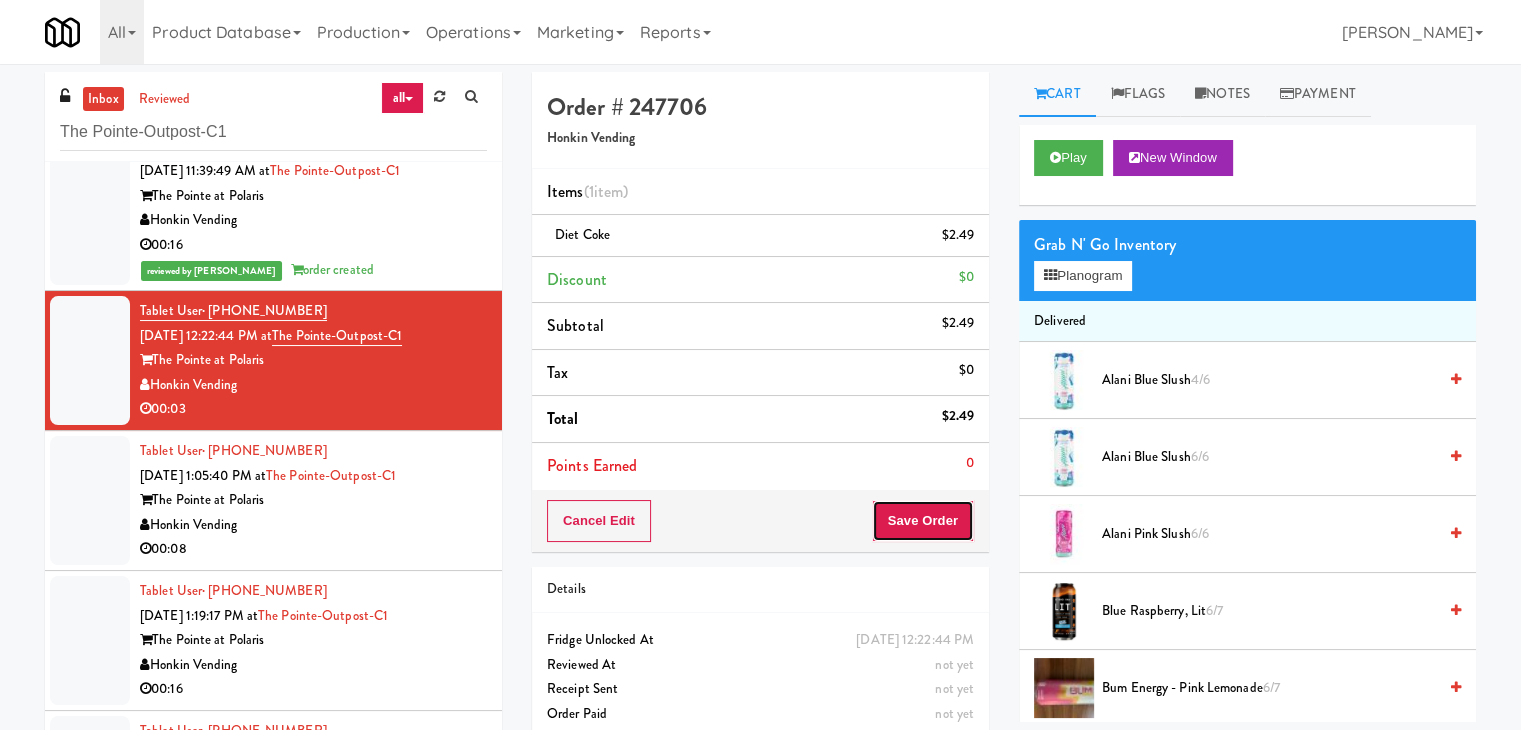 click on "Save Order" at bounding box center [923, 521] 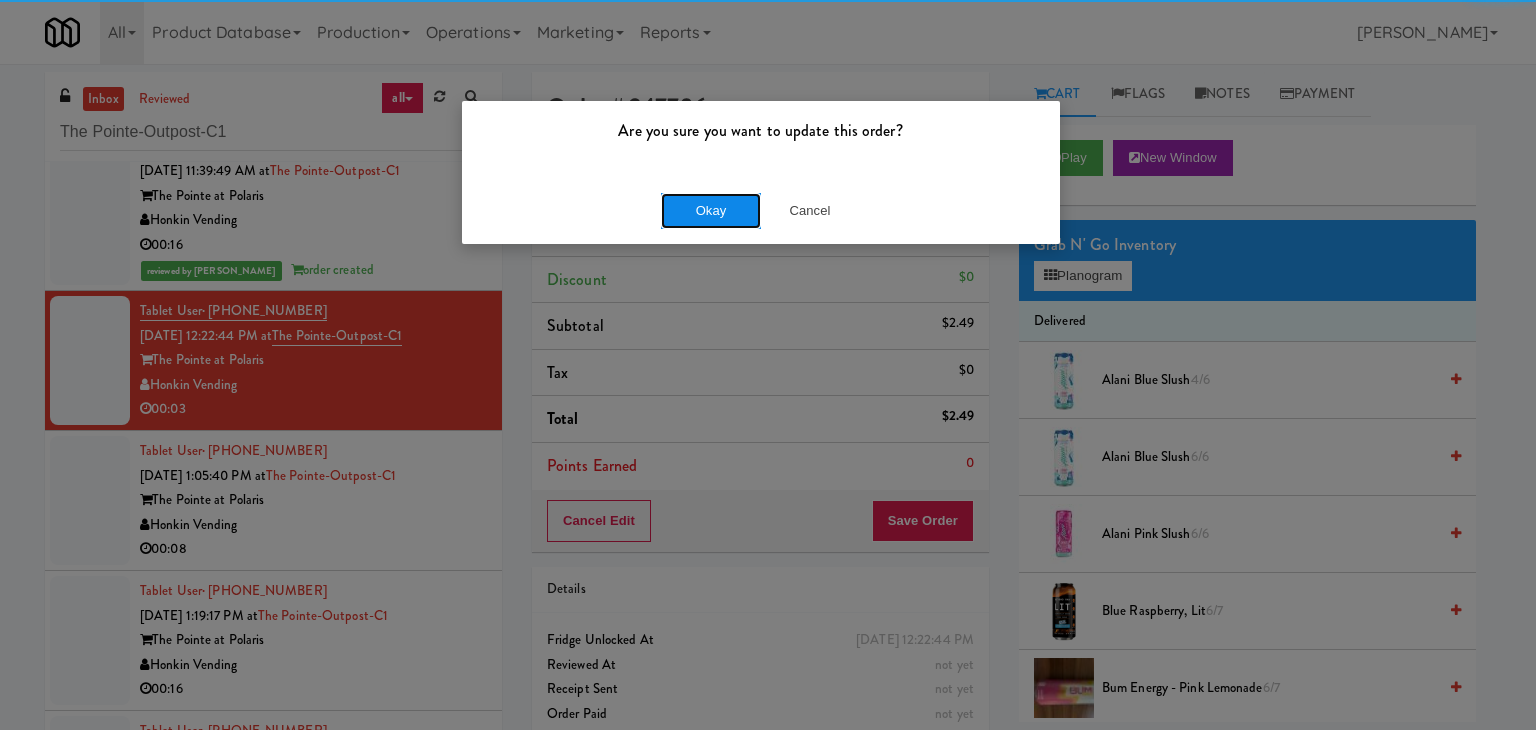 click on "Okay" at bounding box center [711, 211] 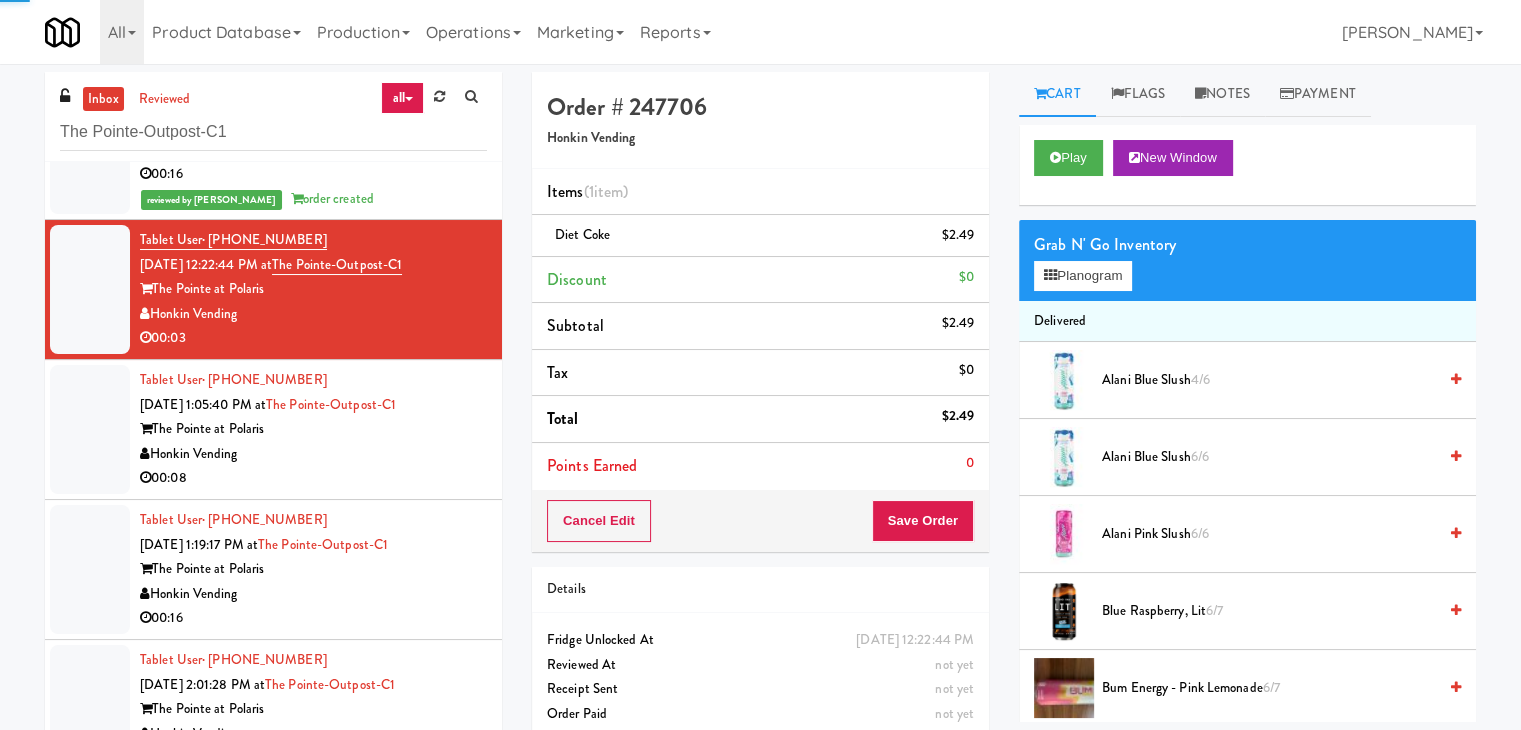 scroll, scrollTop: 287, scrollLeft: 0, axis: vertical 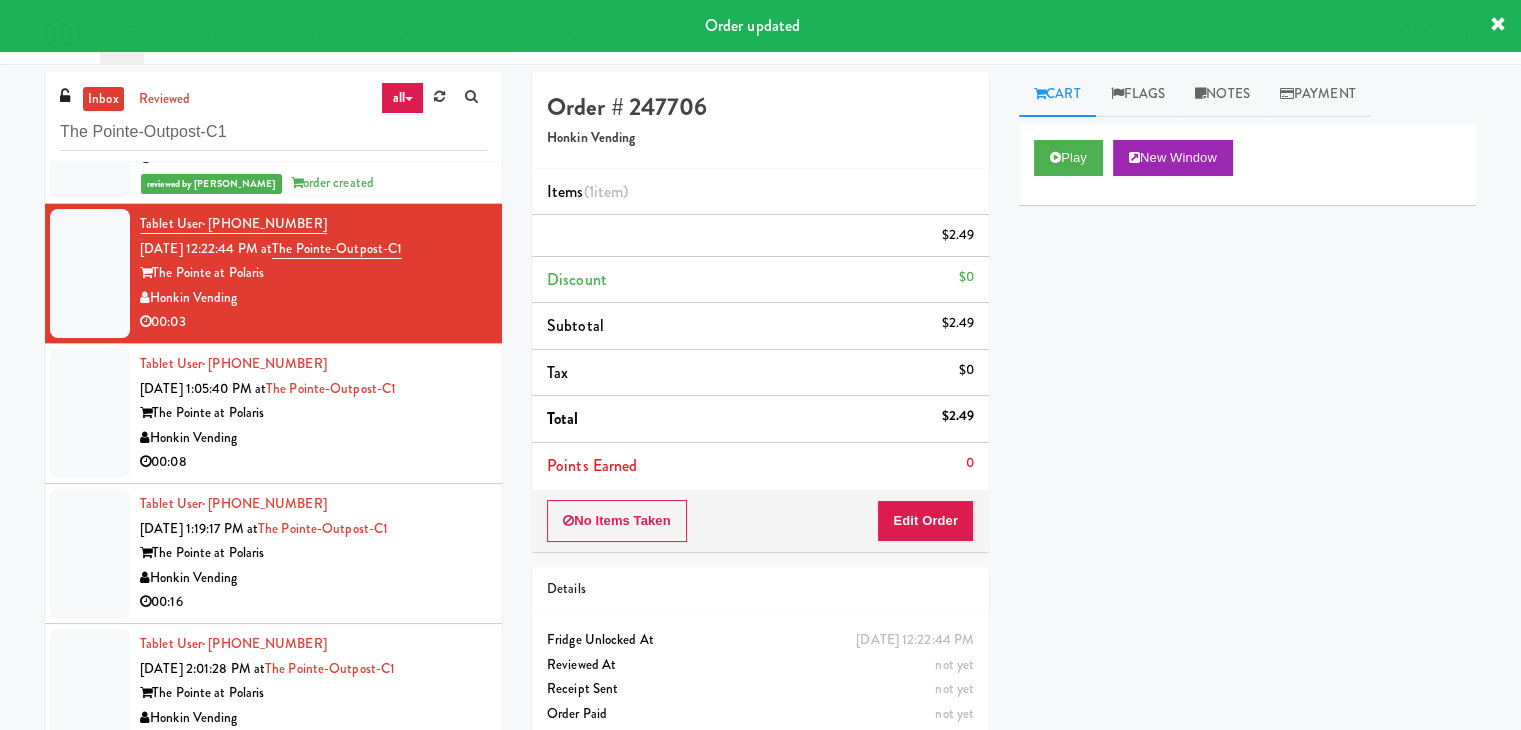 click on "00:08" at bounding box center [313, 462] 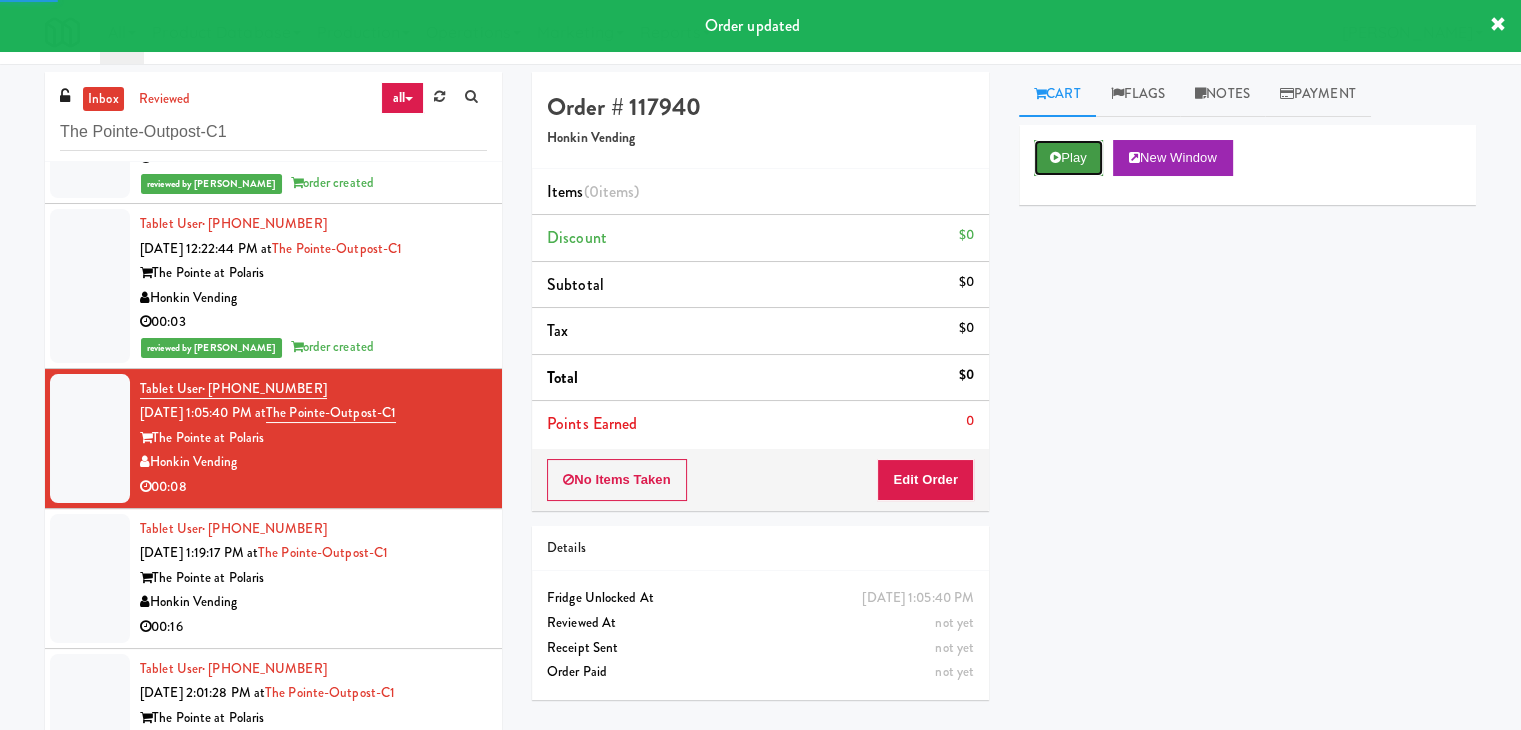 click on "Play" at bounding box center (1068, 158) 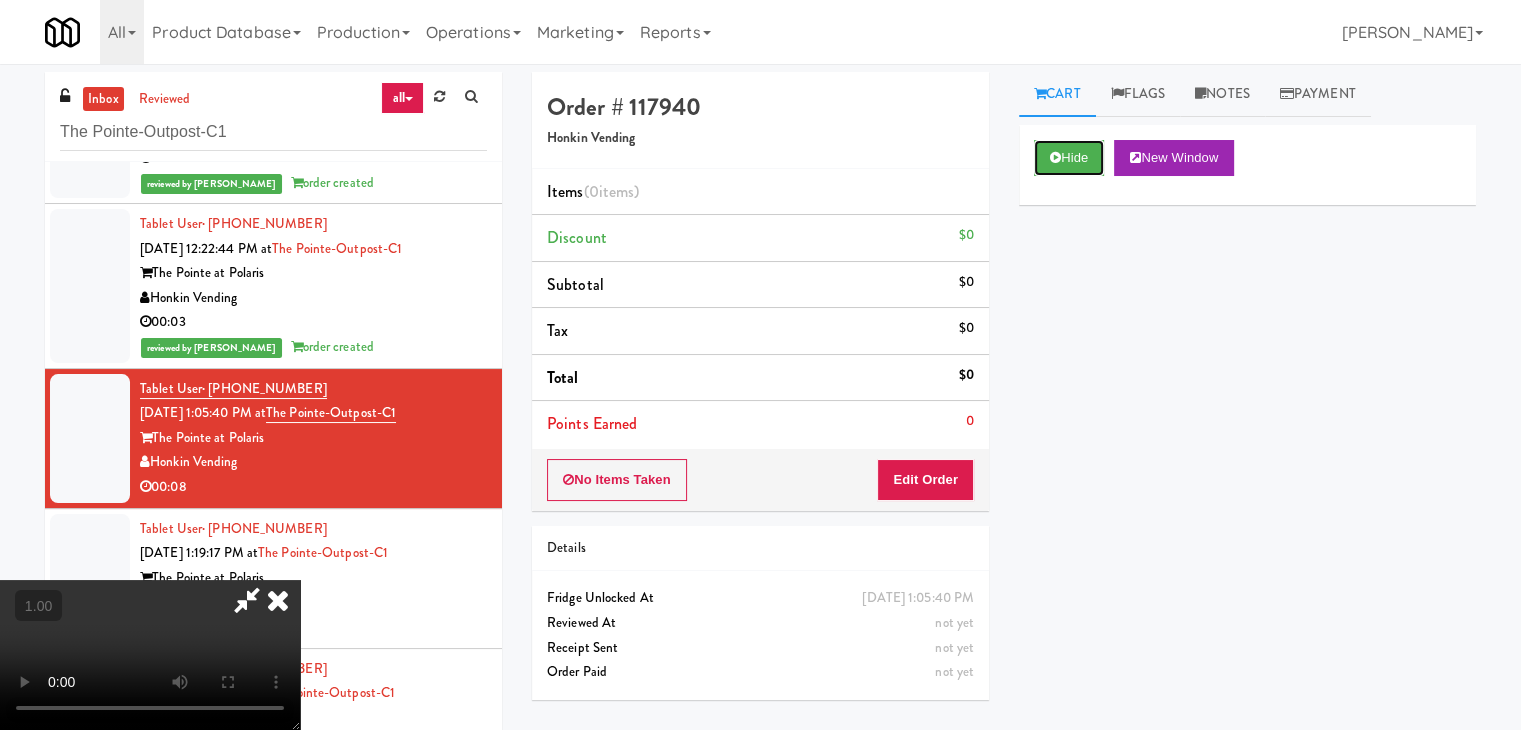 scroll, scrollTop: 0, scrollLeft: 0, axis: both 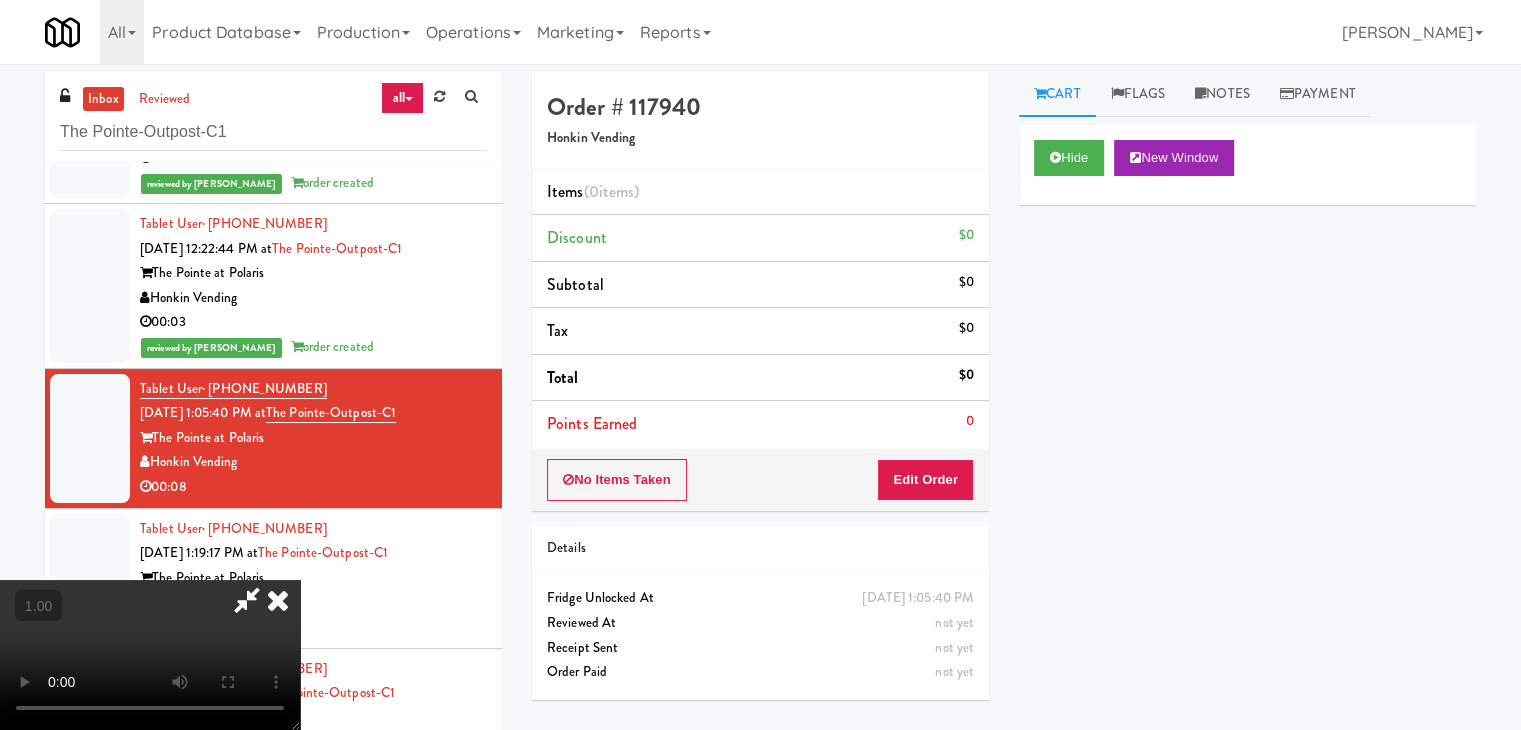 click at bounding box center [278, 600] 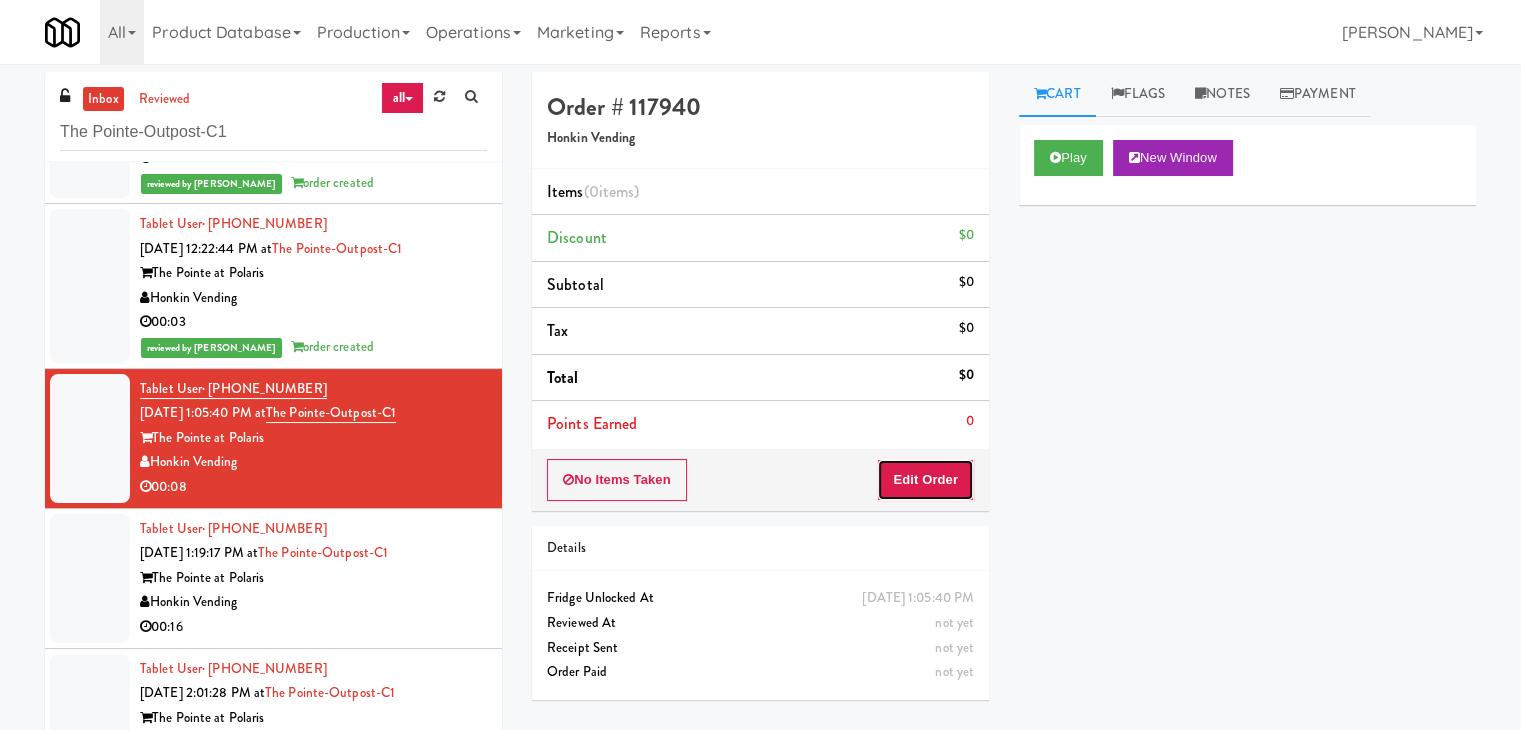 click on "Edit Order" at bounding box center [925, 480] 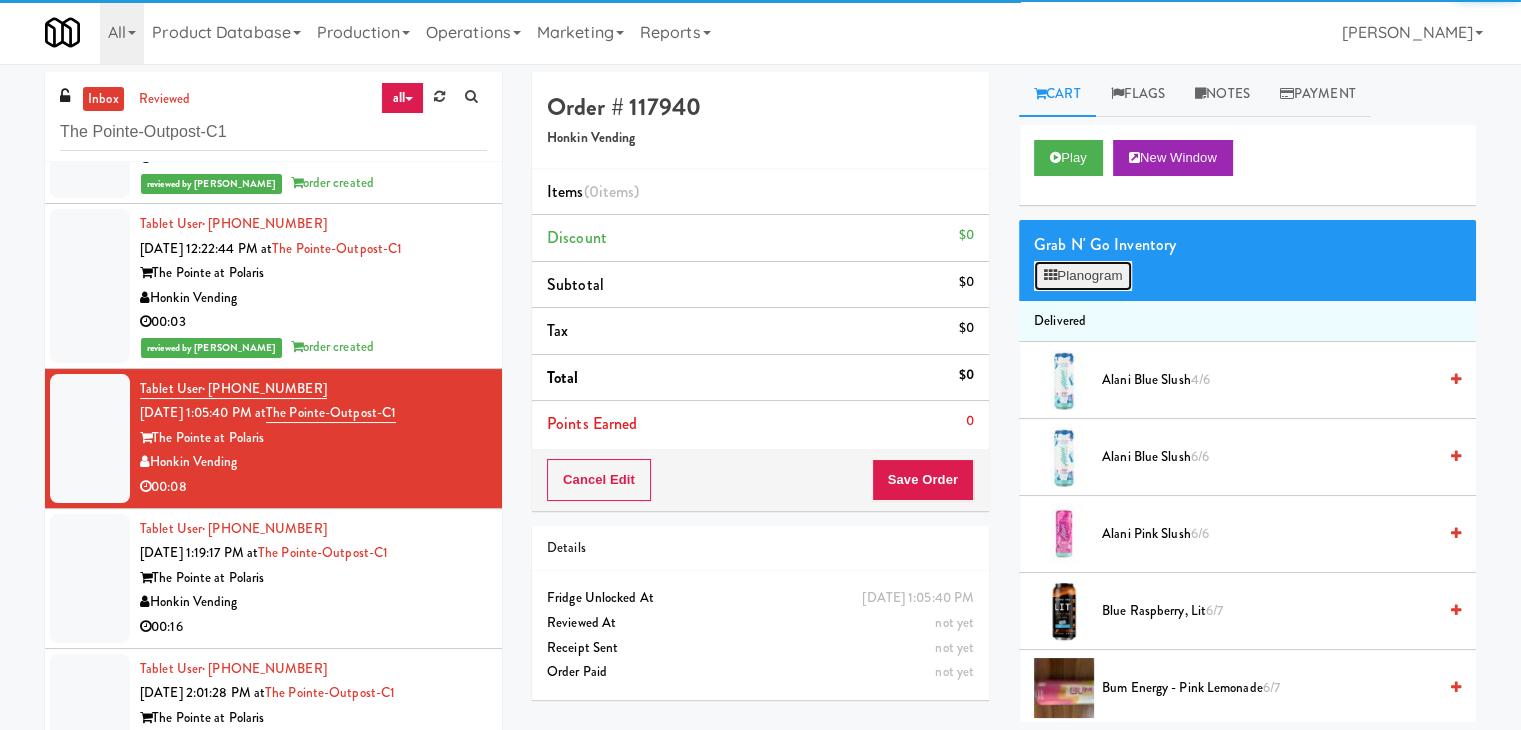 click on "Planogram" at bounding box center (1083, 276) 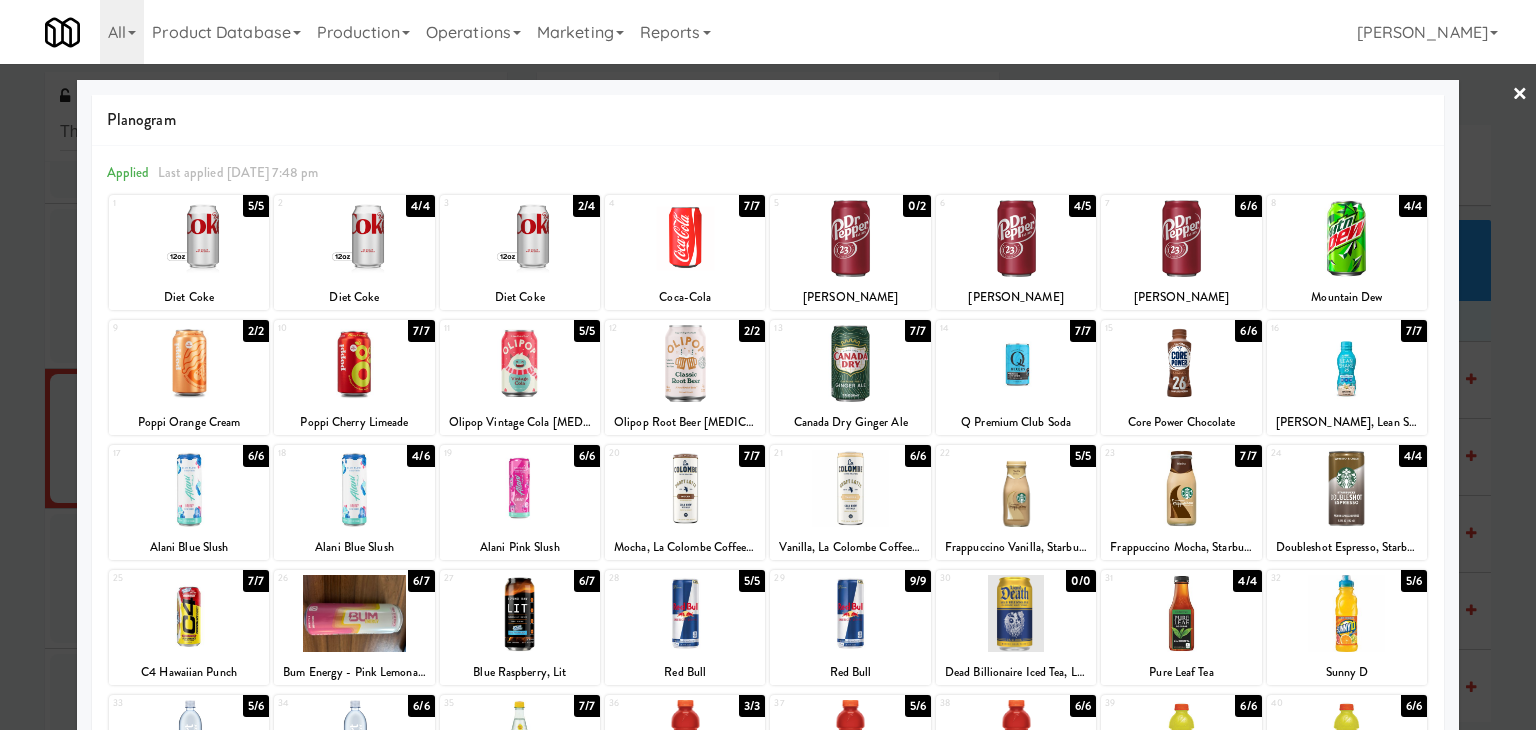 click at bounding box center (354, 238) 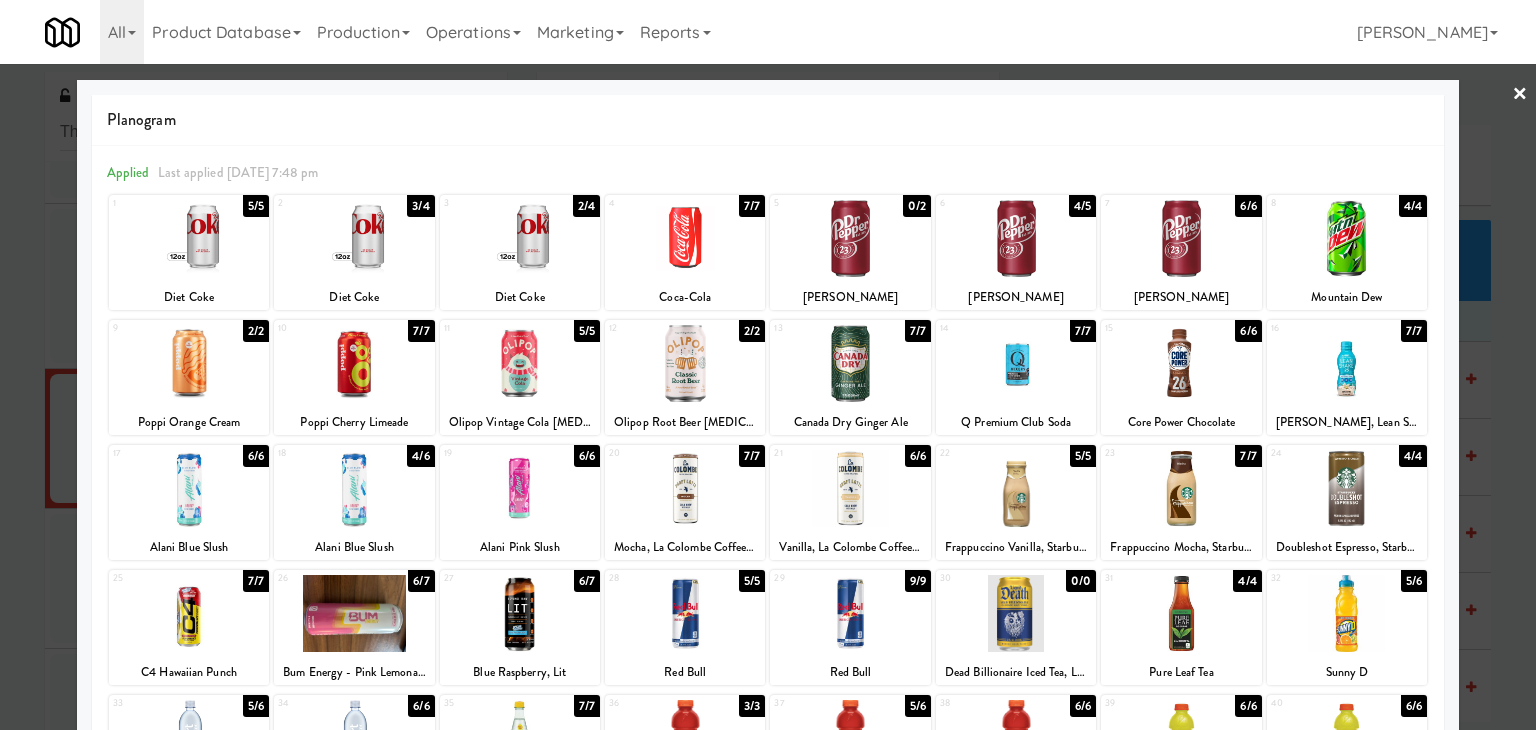 drag, startPoint x: 1503, startPoint y: 93, endPoint x: 1168, endPoint y: 180, distance: 346.1127 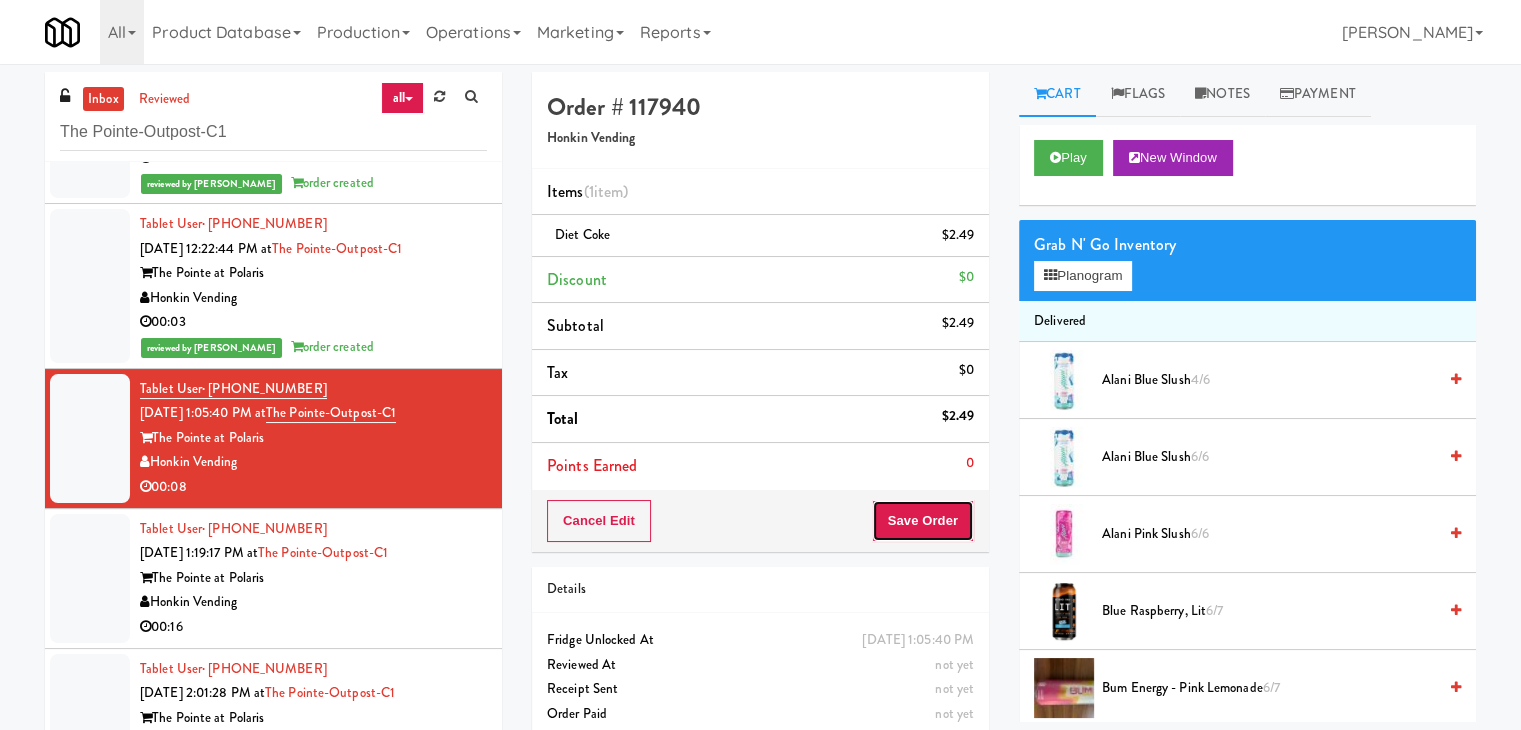 drag, startPoint x: 912, startPoint y: 526, endPoint x: 908, endPoint y: 511, distance: 15.524175 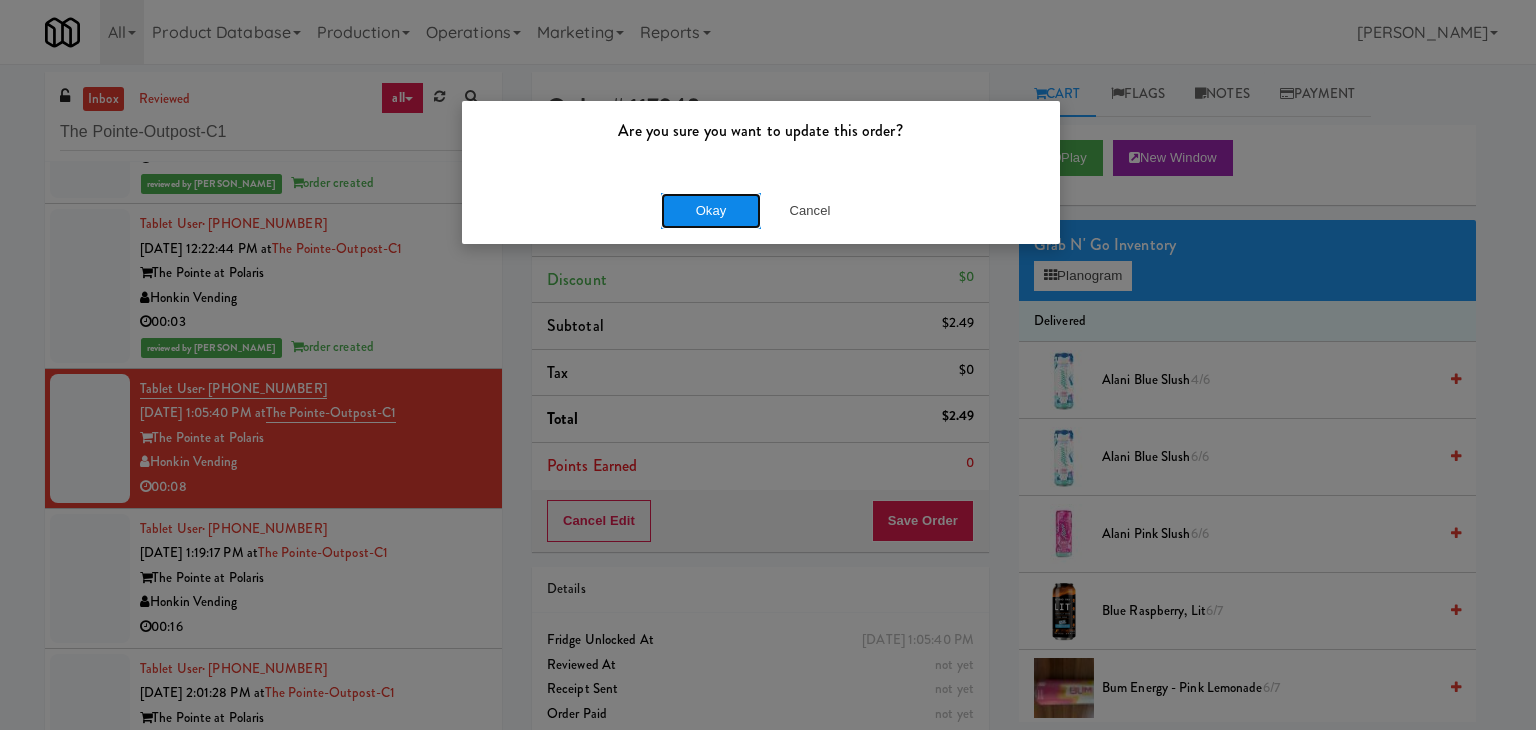 click on "Okay" at bounding box center (711, 211) 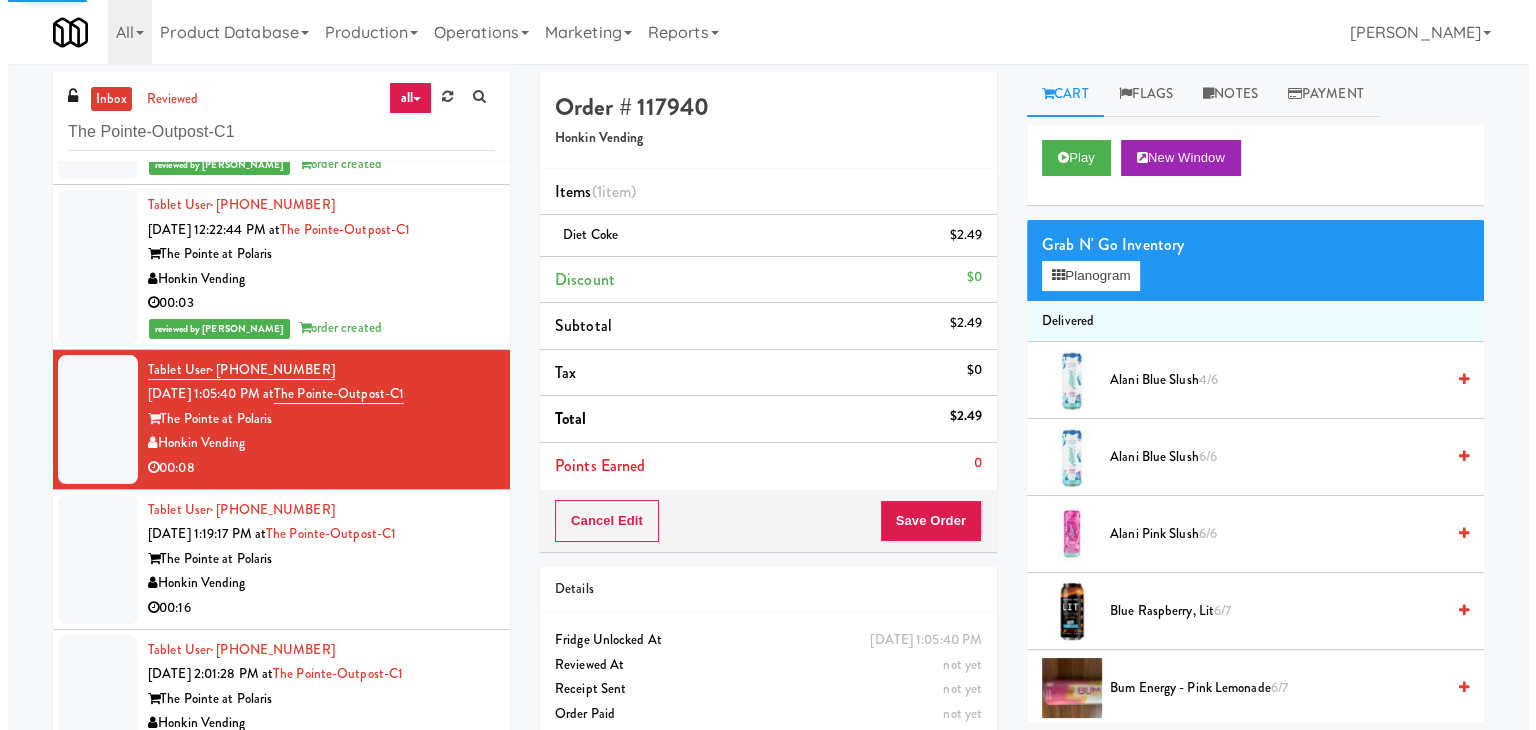 scroll, scrollTop: 312, scrollLeft: 0, axis: vertical 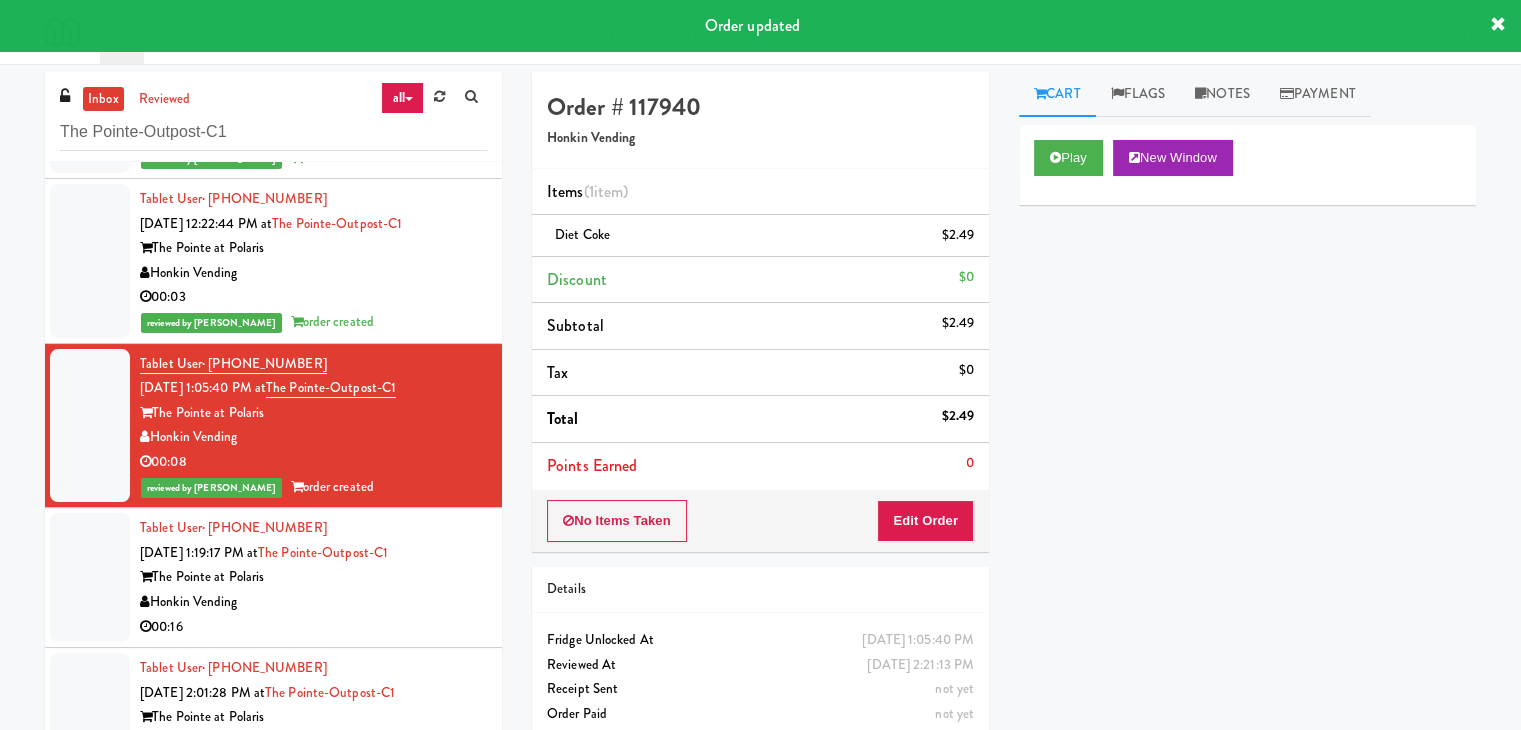 click on "00:16" at bounding box center [313, 627] 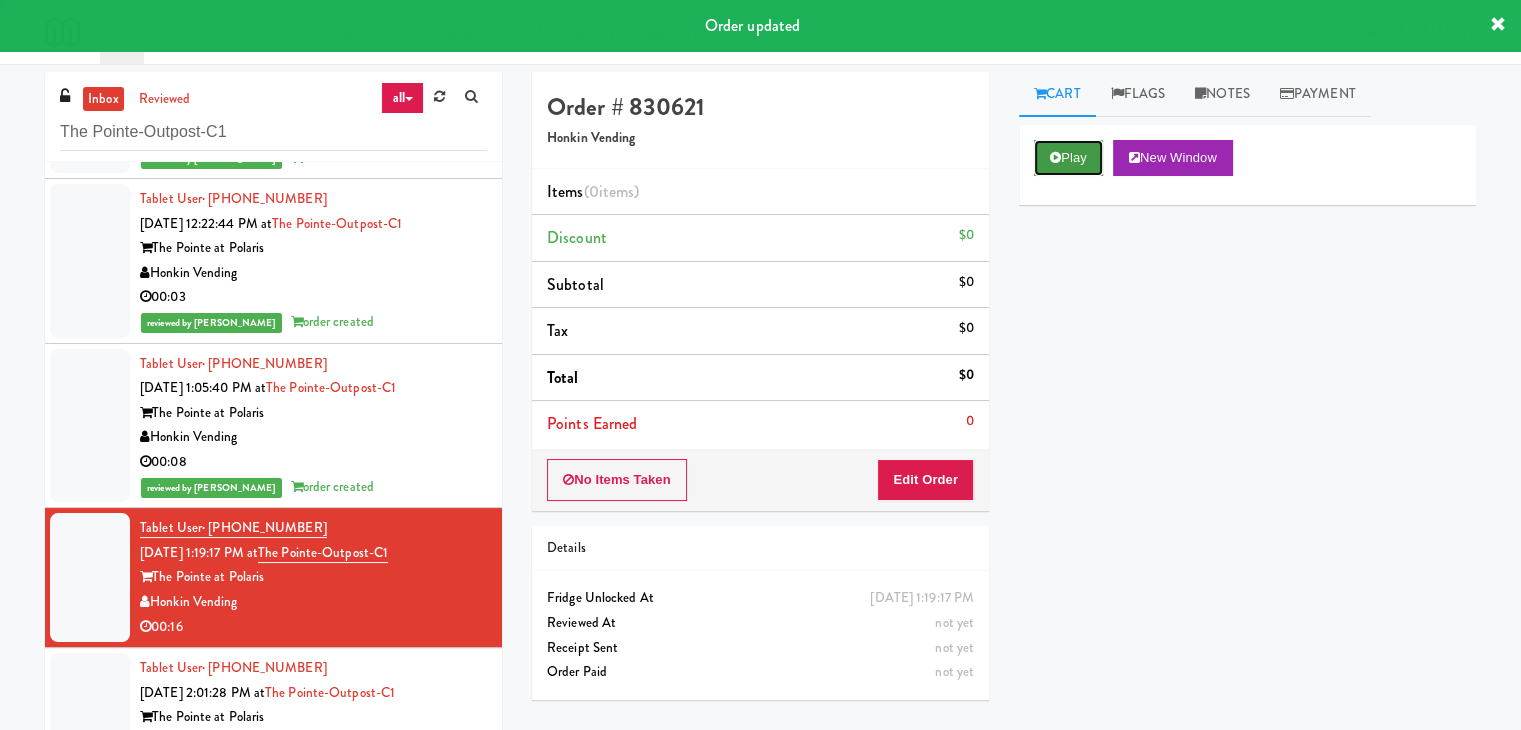 click on "Play" at bounding box center [1068, 158] 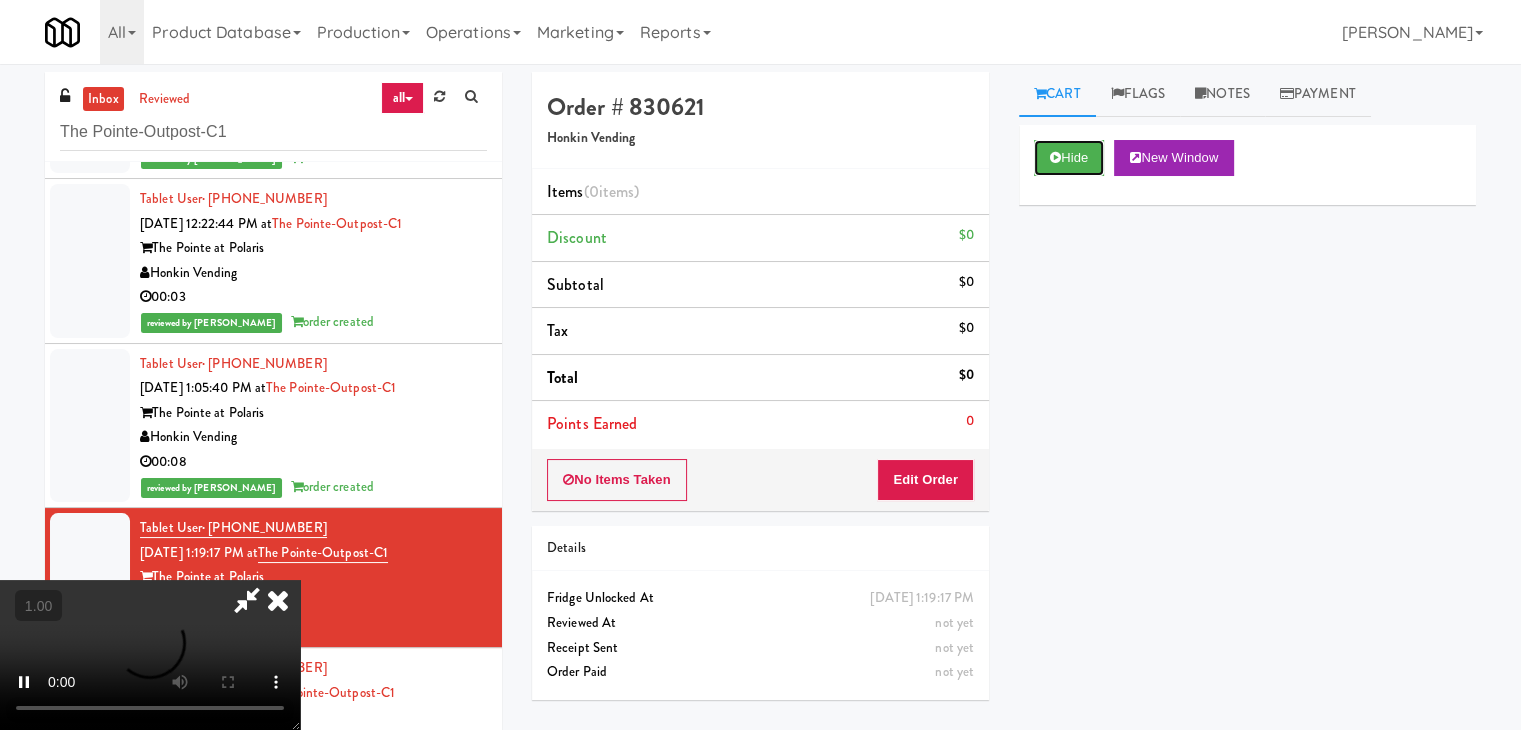 type 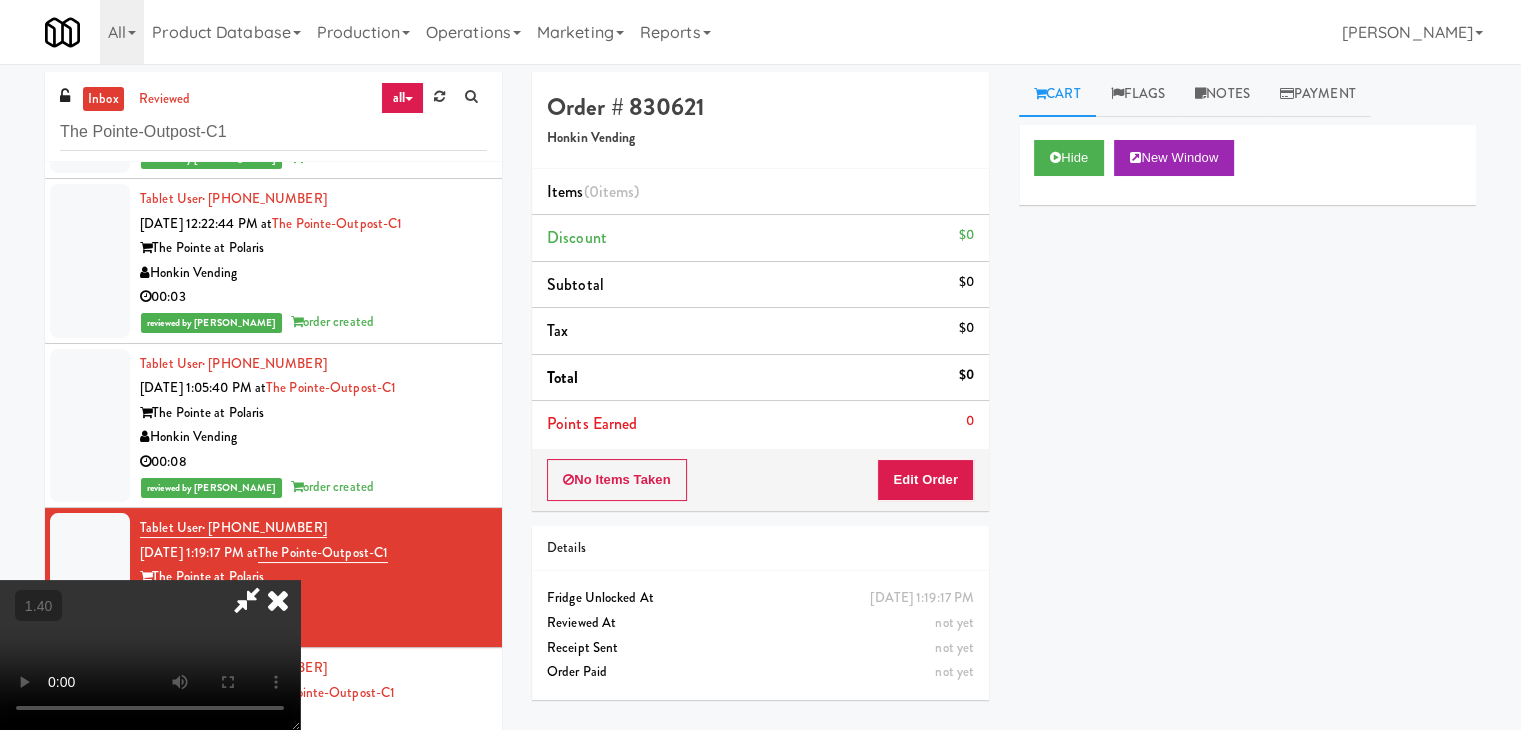 click at bounding box center [150, 655] 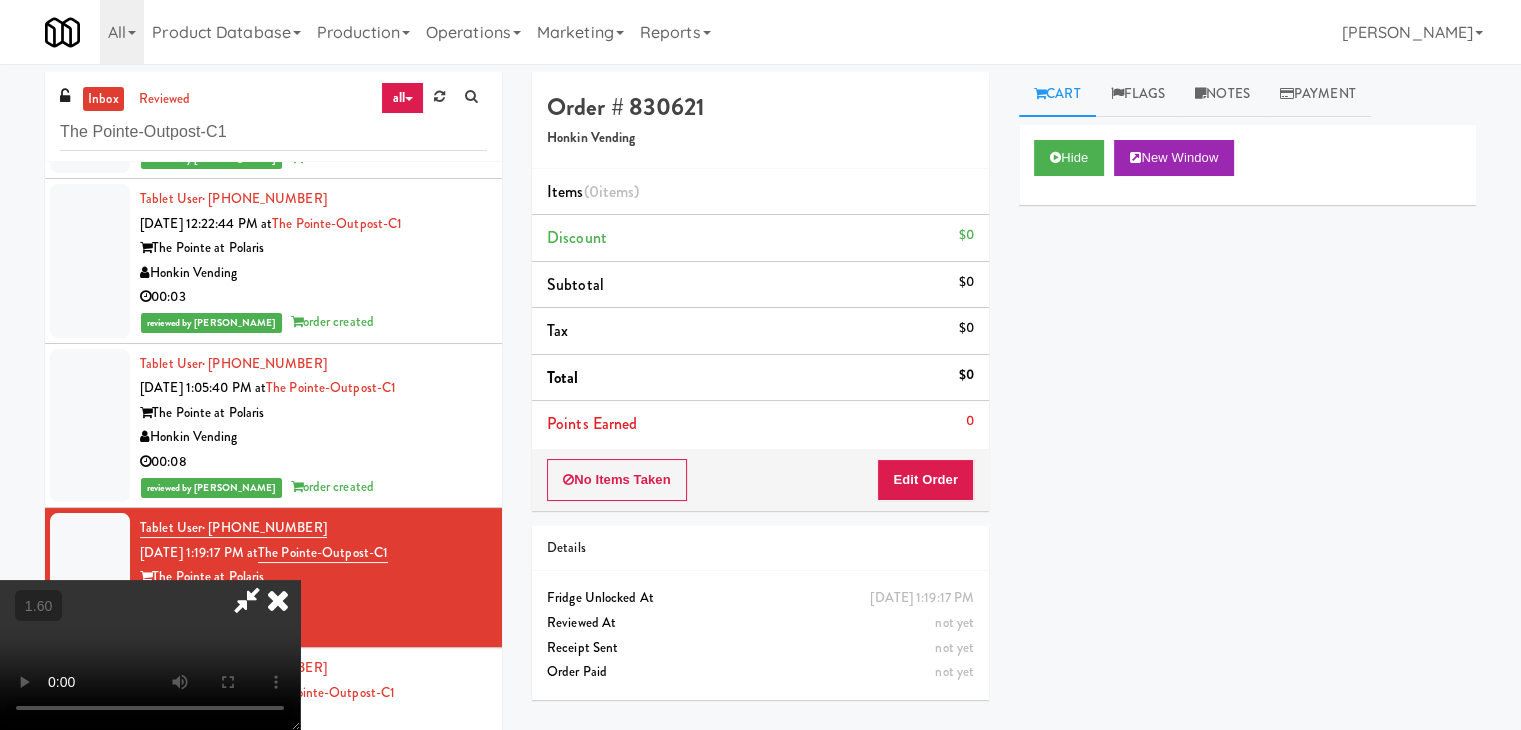 click at bounding box center [278, 600] 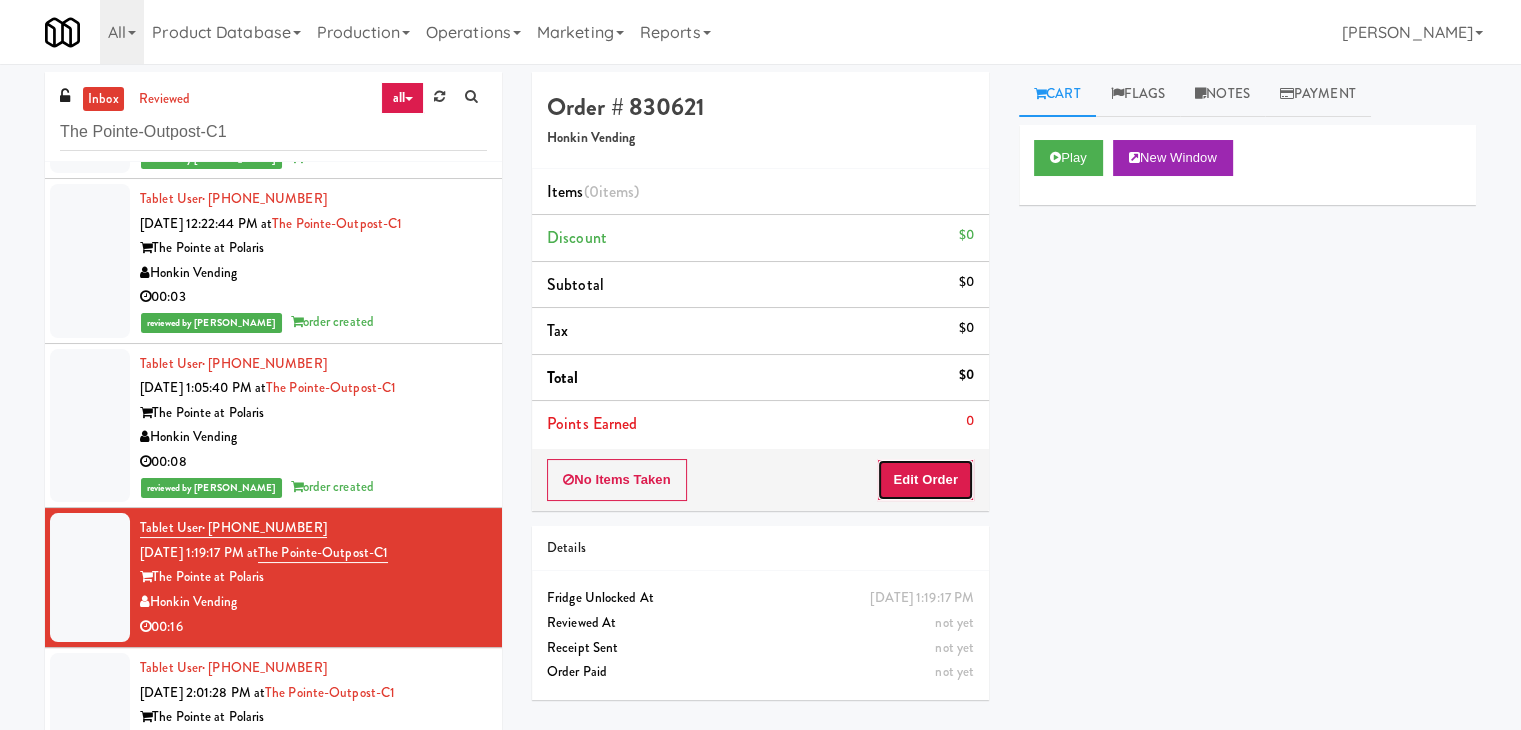 click on "Edit Order" at bounding box center (925, 480) 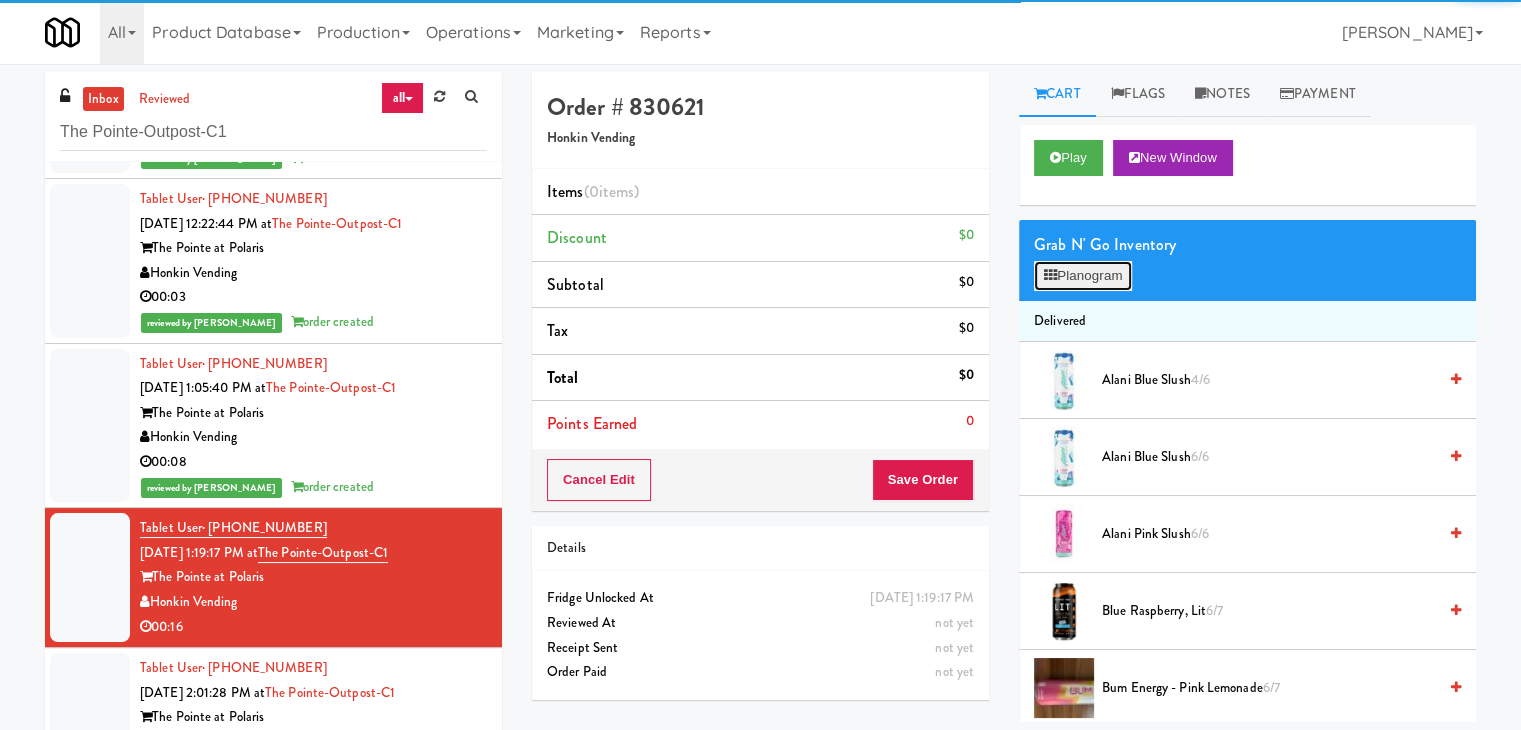 click on "Planogram" at bounding box center [1083, 276] 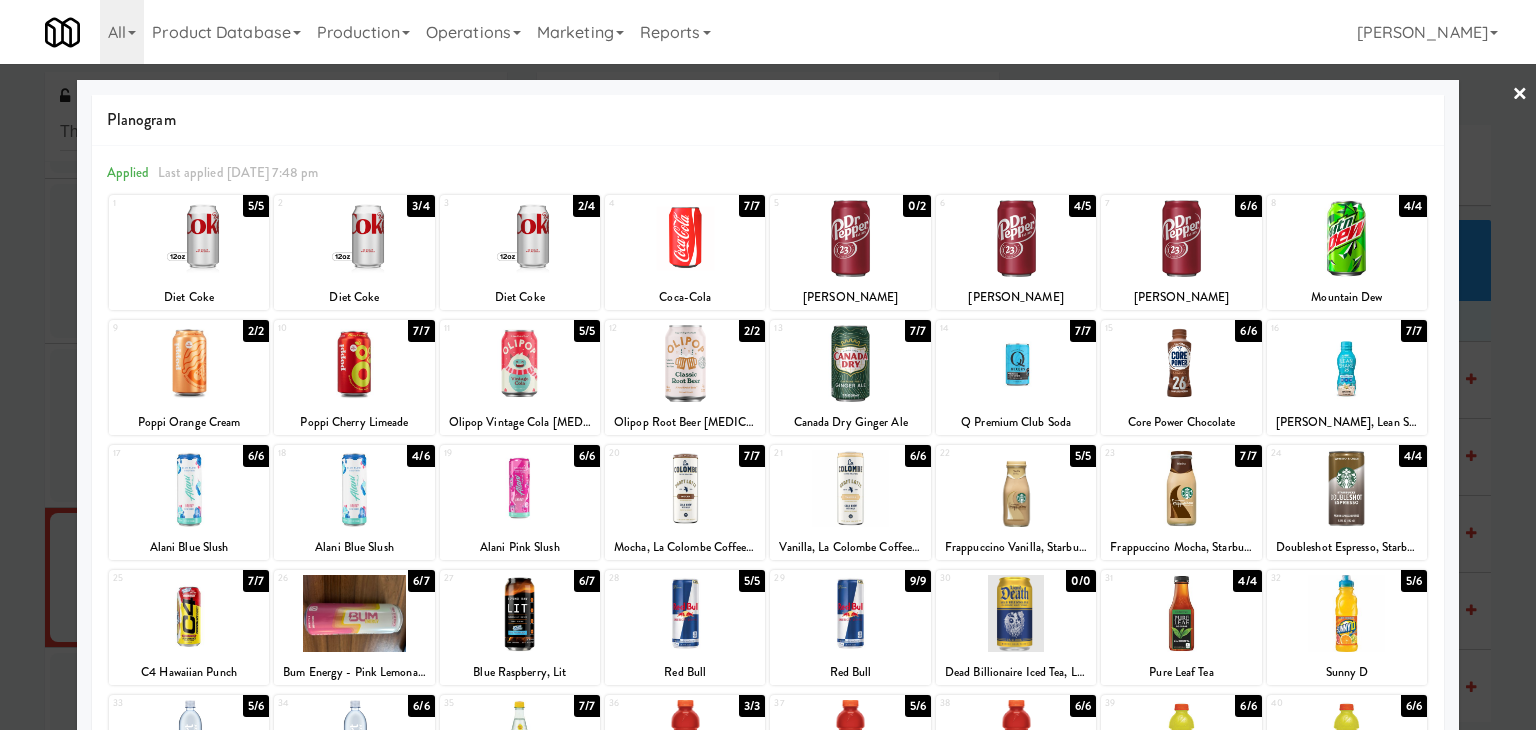 click at bounding box center (520, 363) 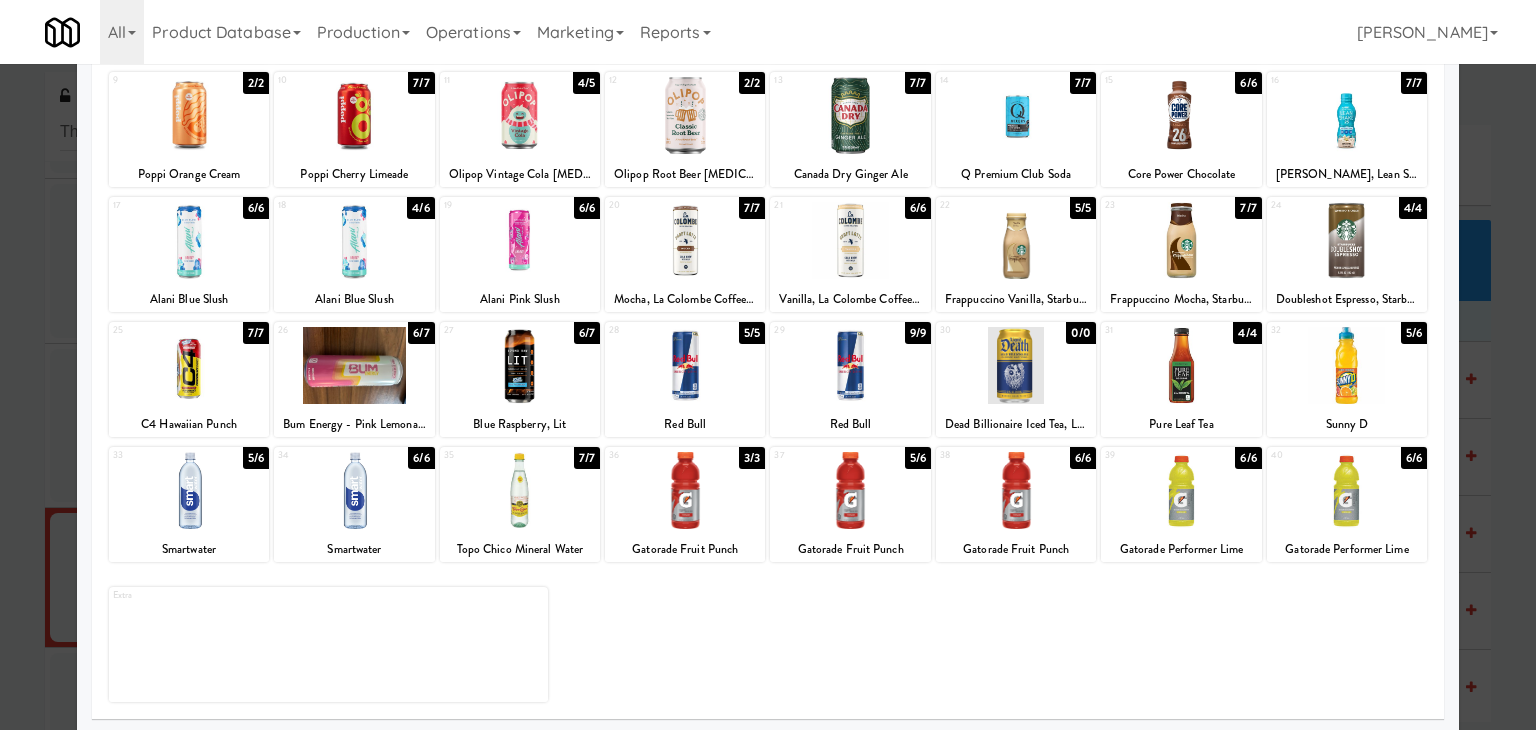 scroll, scrollTop: 252, scrollLeft: 0, axis: vertical 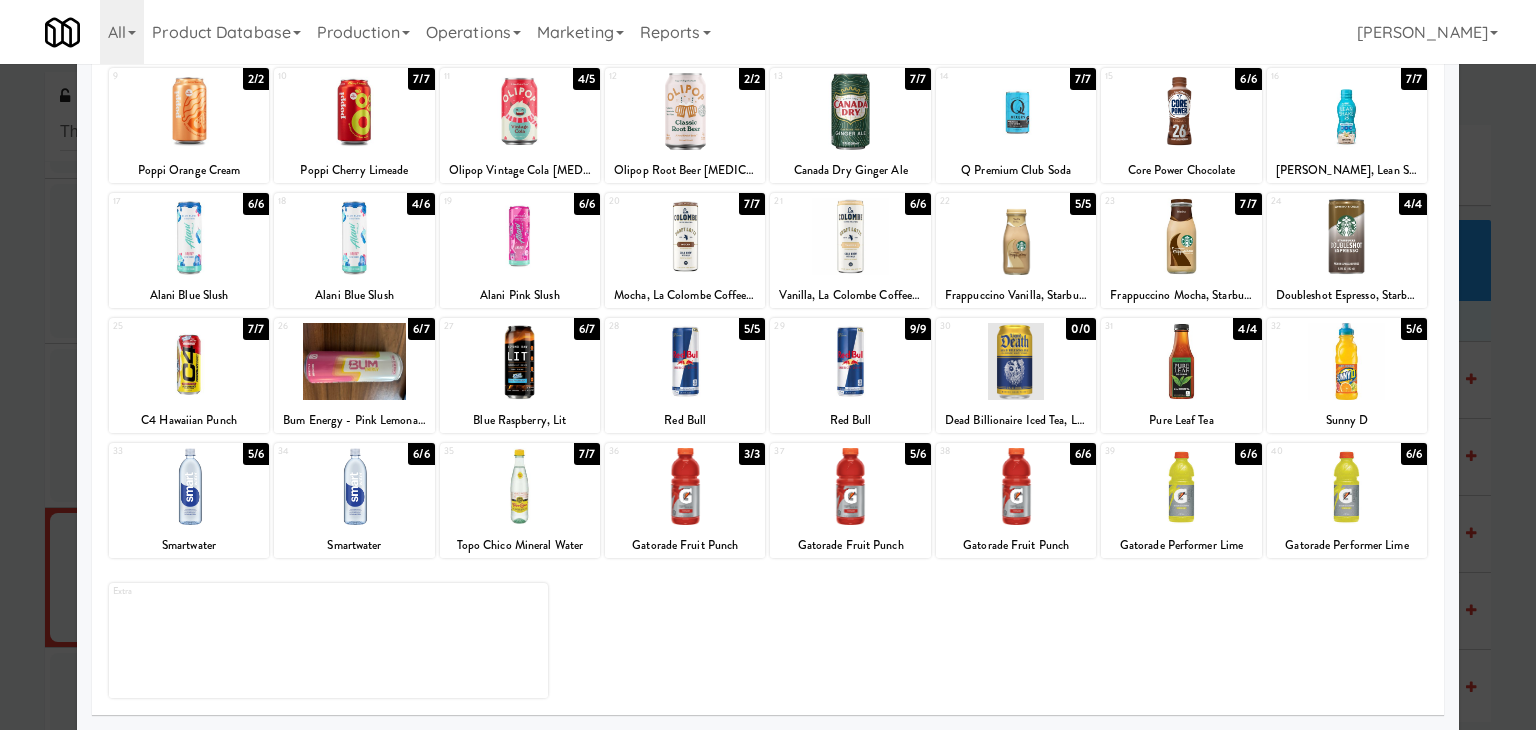 click at bounding box center (354, 486) 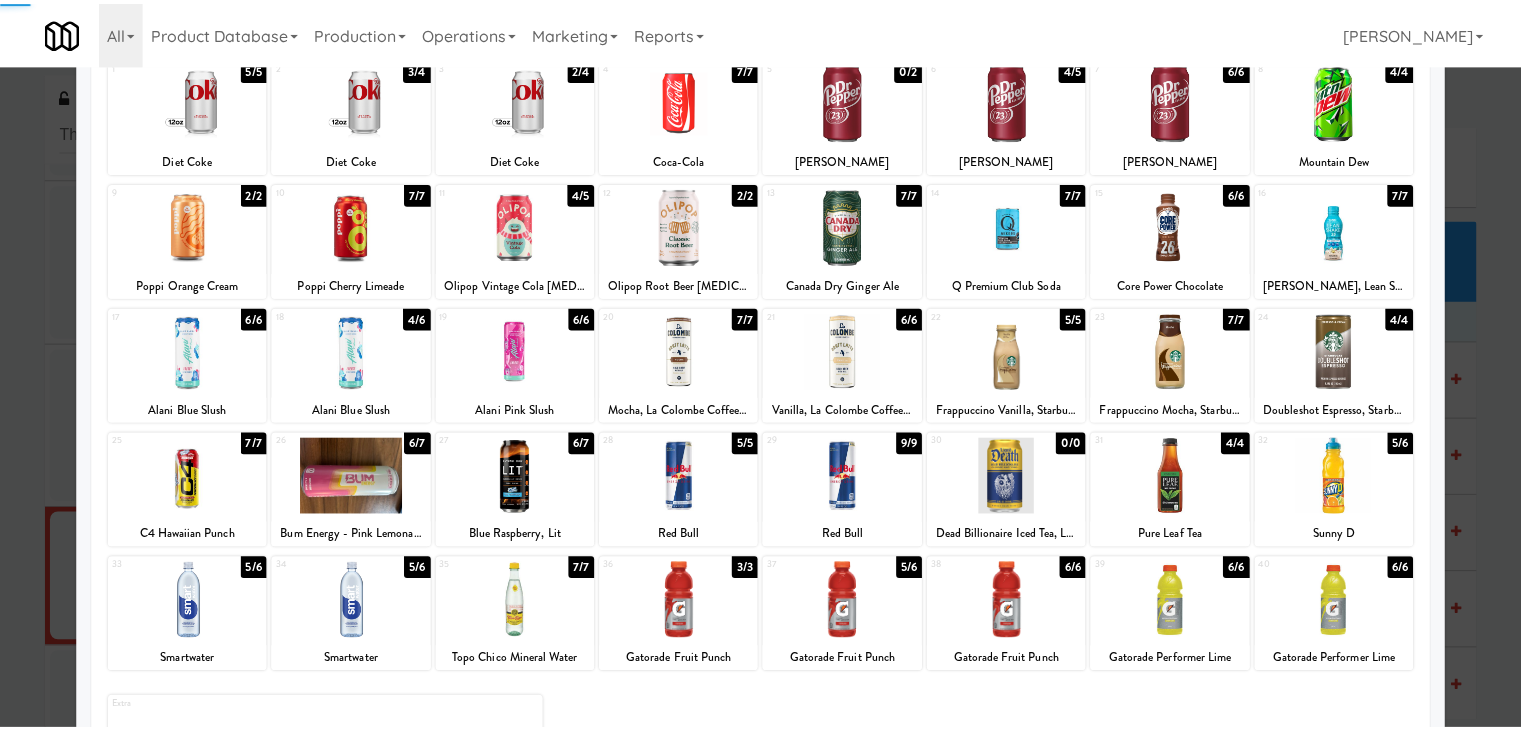 scroll, scrollTop: 0, scrollLeft: 0, axis: both 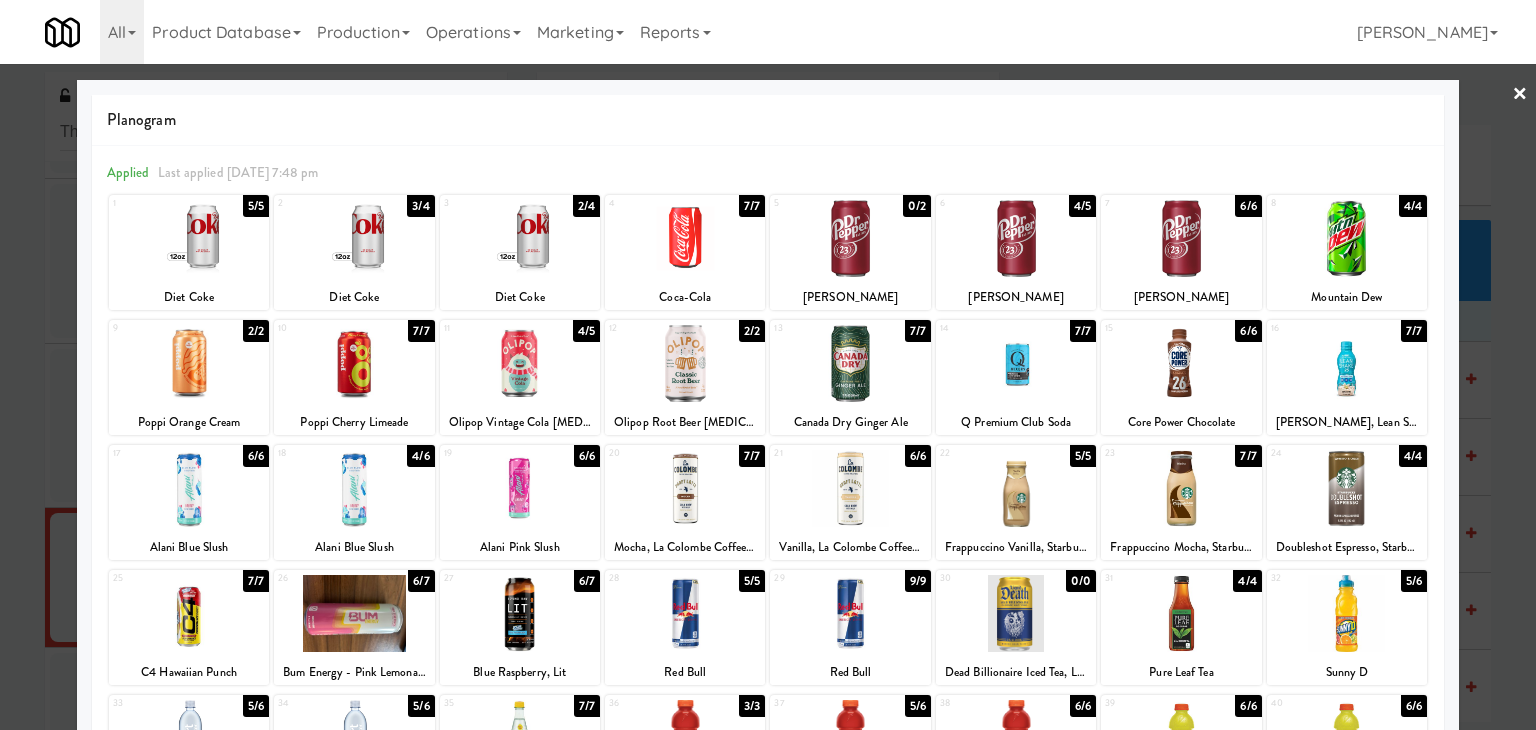 click on "×" at bounding box center (1520, 95) 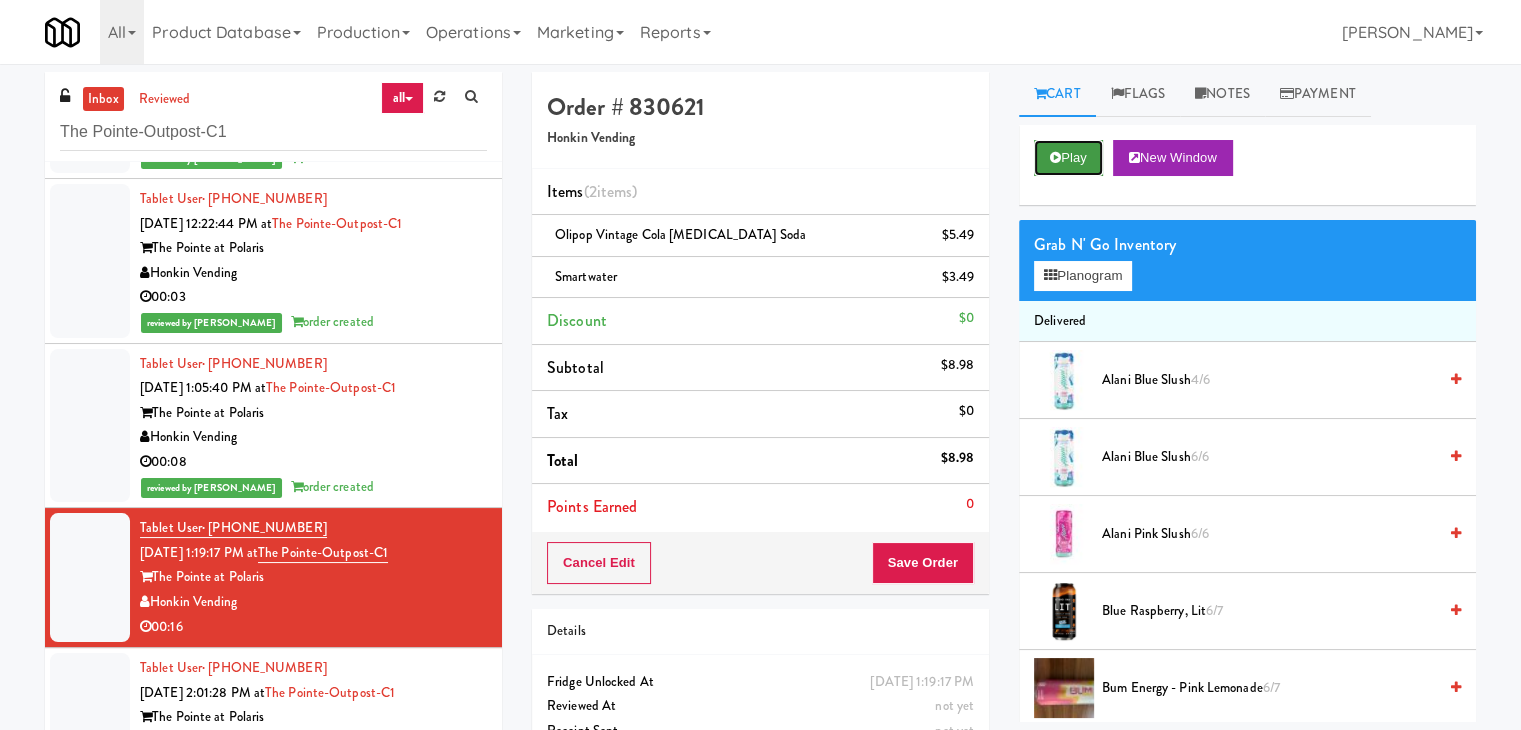 click on "Play" at bounding box center (1068, 158) 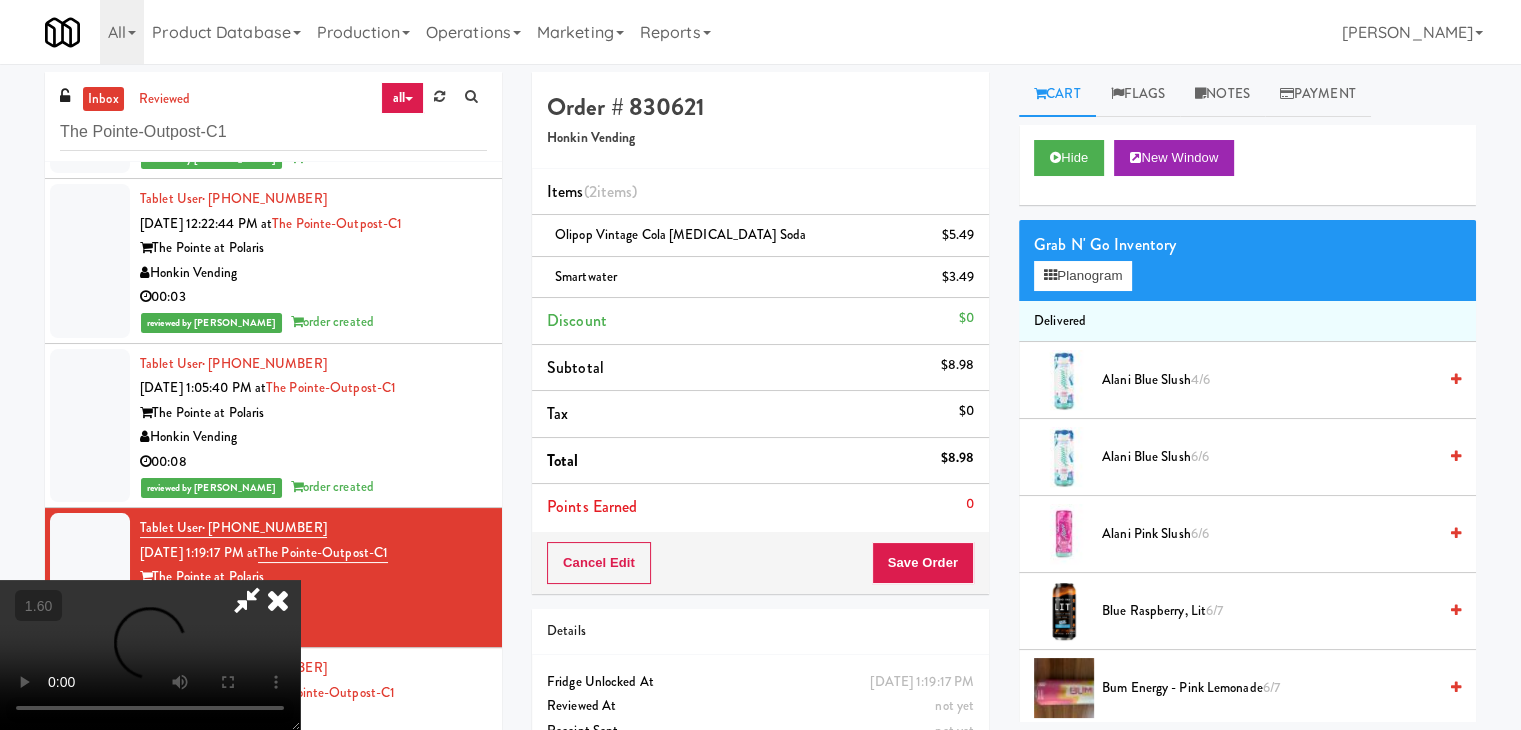 click at bounding box center (150, 655) 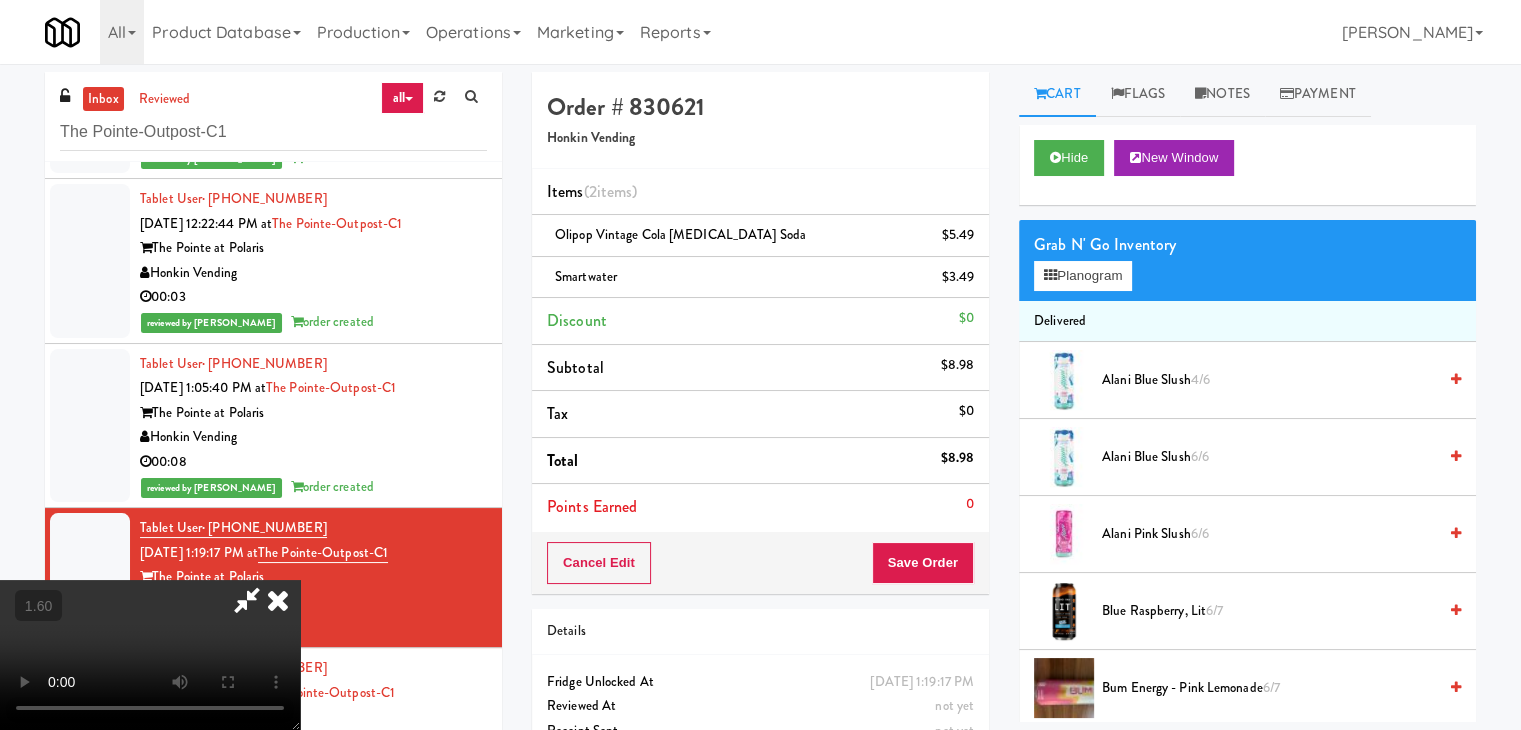 click at bounding box center (278, 600) 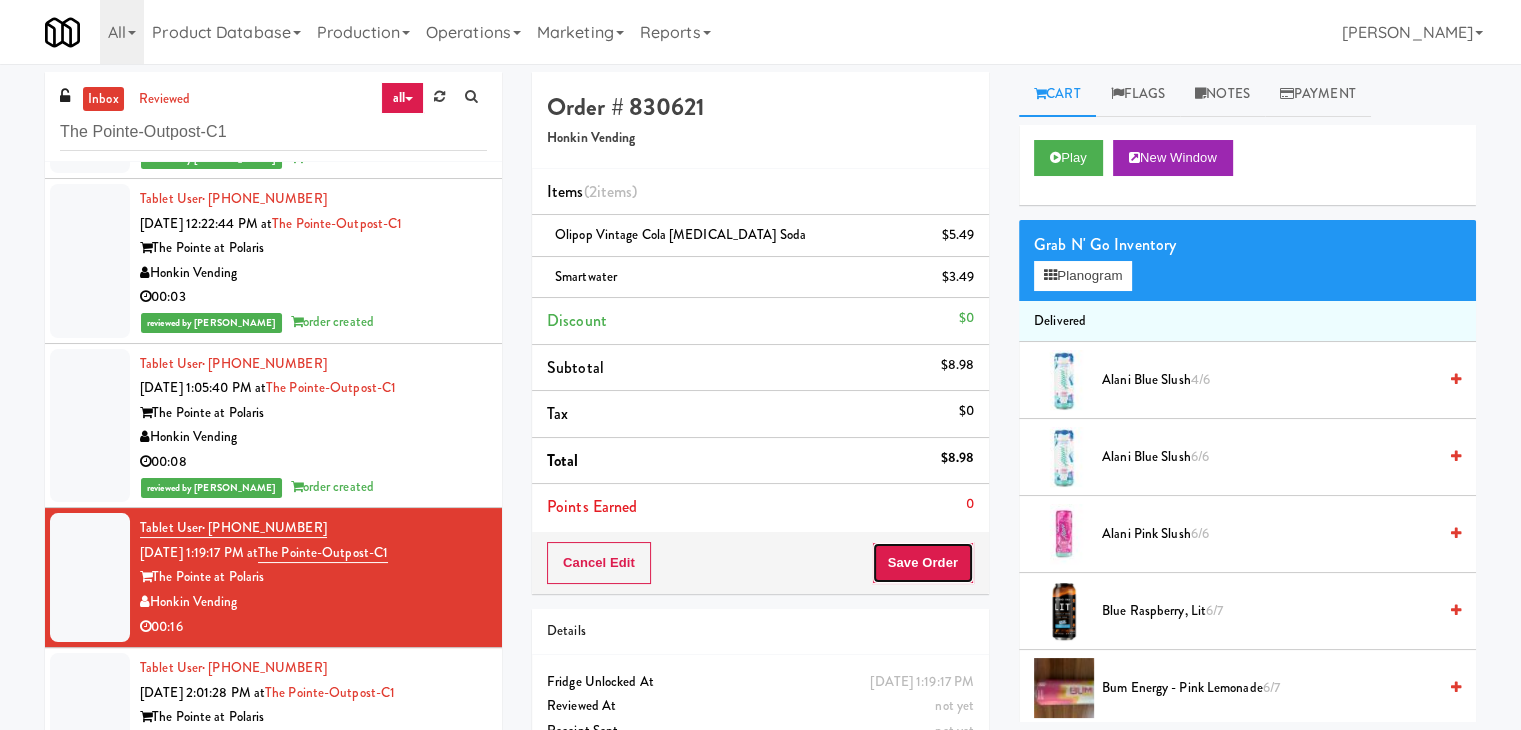 click on "Save Order" at bounding box center [923, 563] 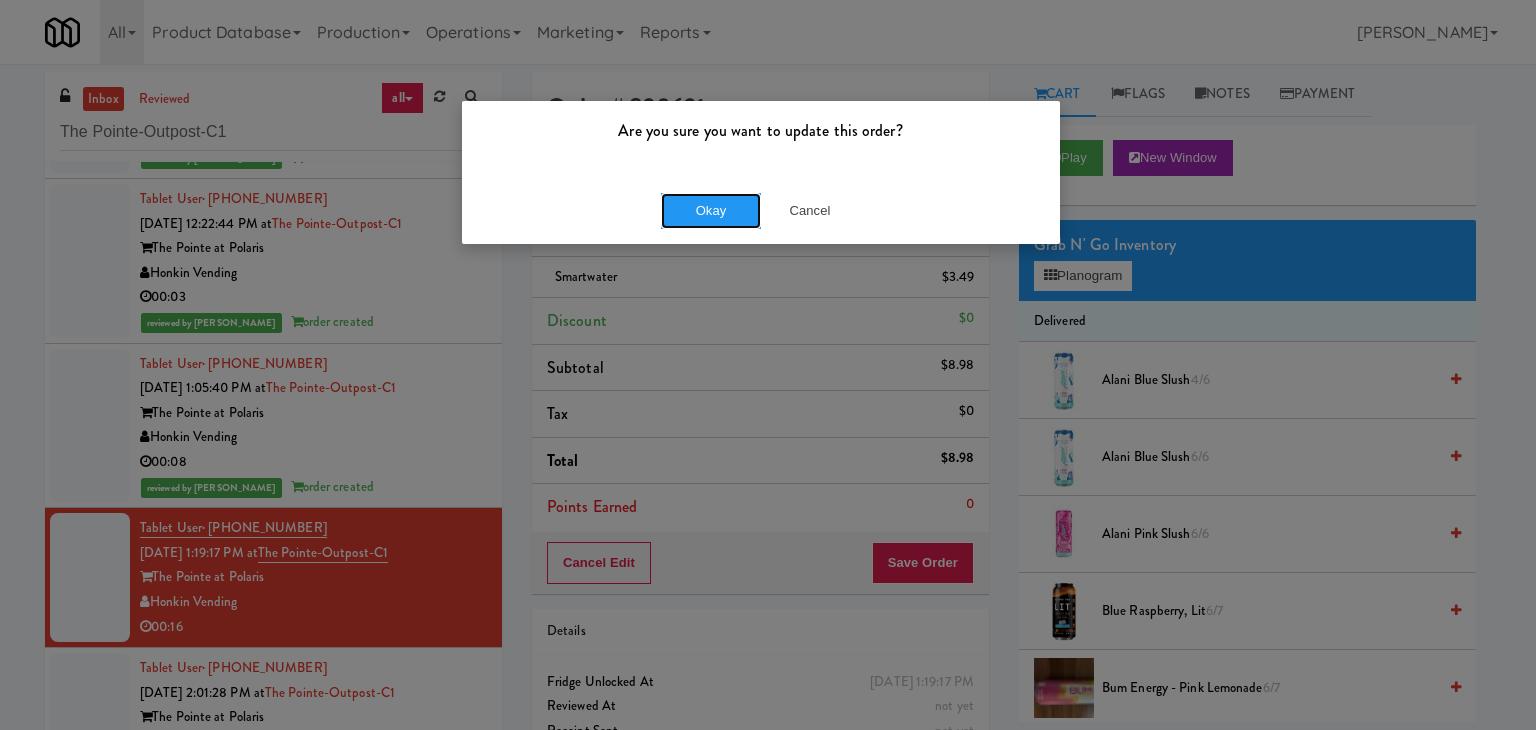 drag, startPoint x: 715, startPoint y: 212, endPoint x: 458, endPoint y: 333, distance: 284.05984 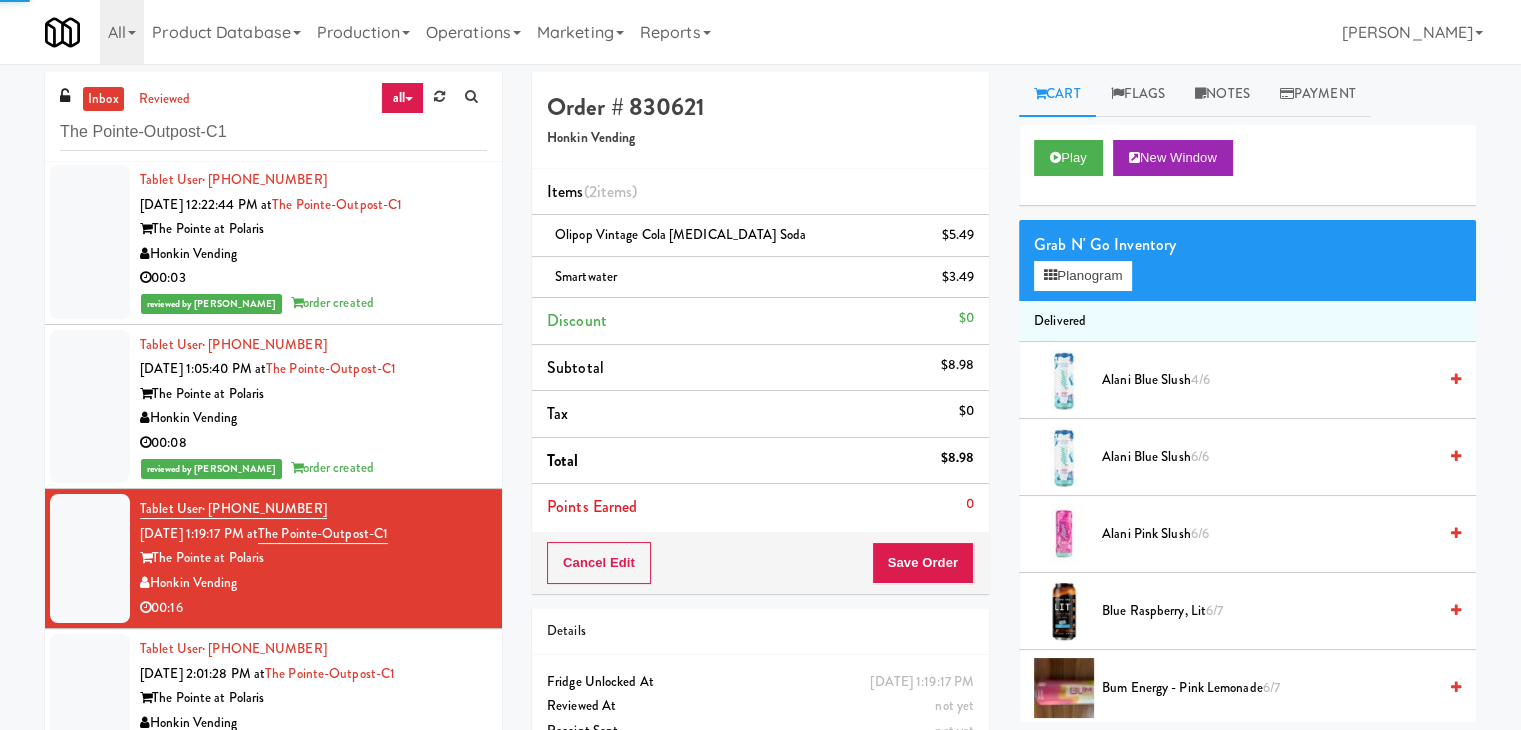 scroll, scrollTop: 336, scrollLeft: 0, axis: vertical 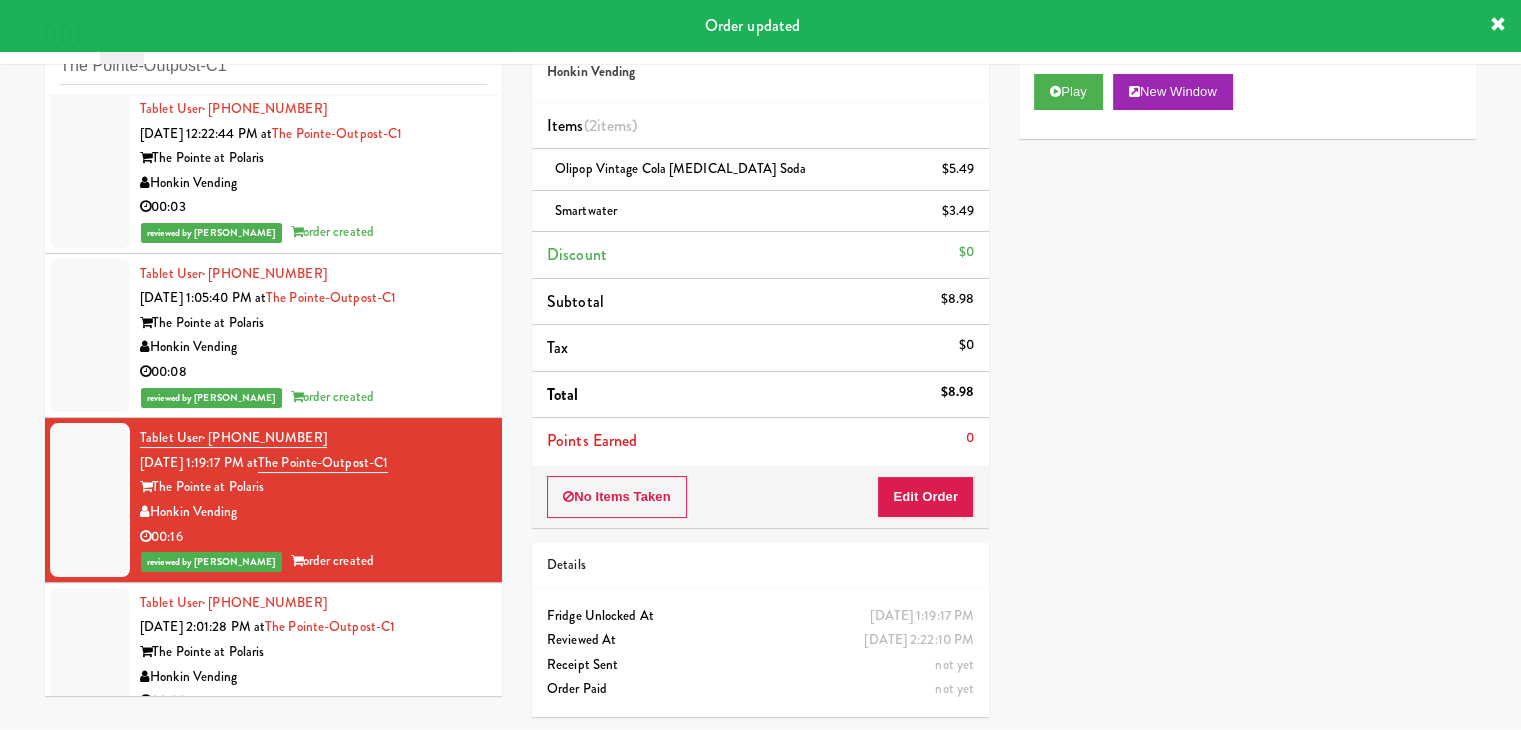 click on "Honkin Vending" at bounding box center [313, 677] 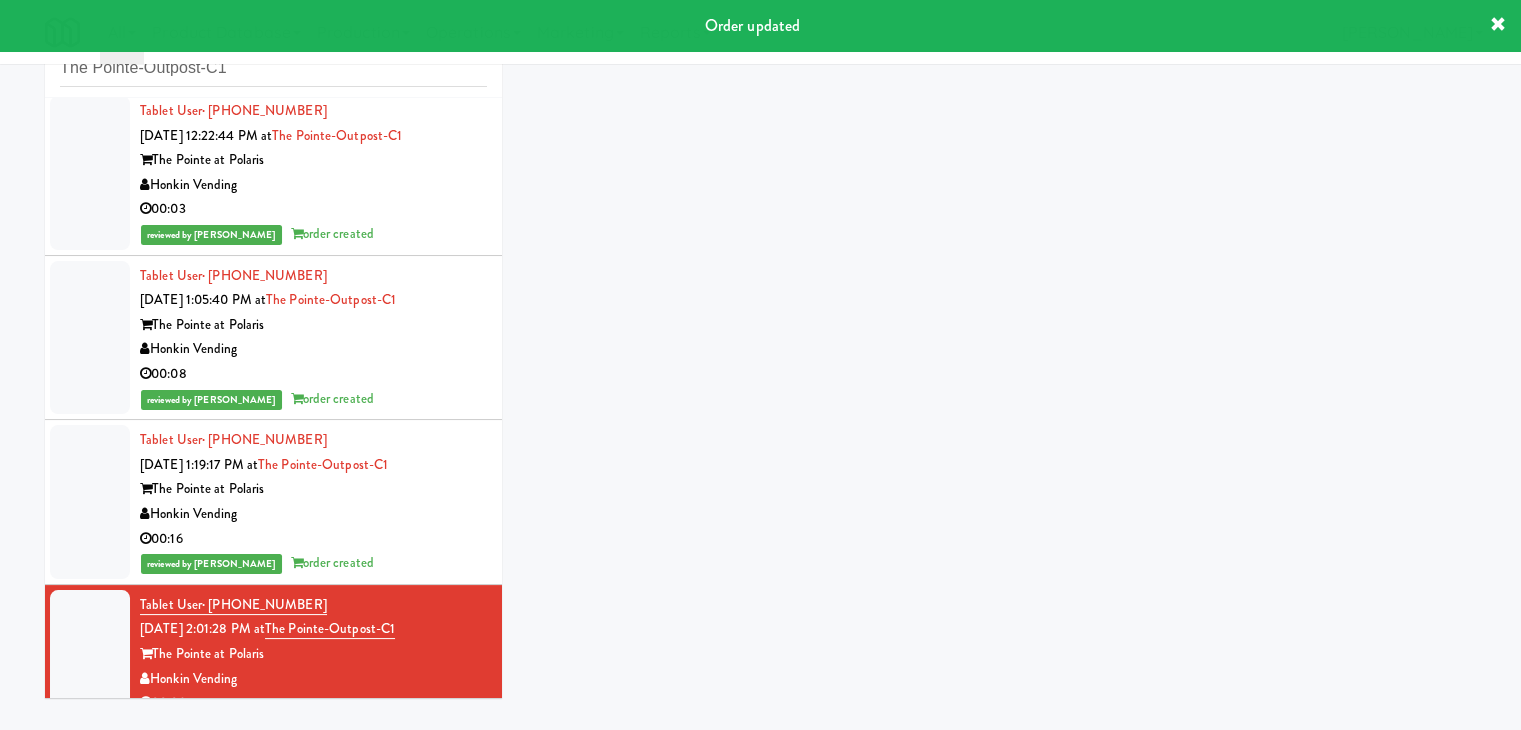 scroll, scrollTop: 64, scrollLeft: 0, axis: vertical 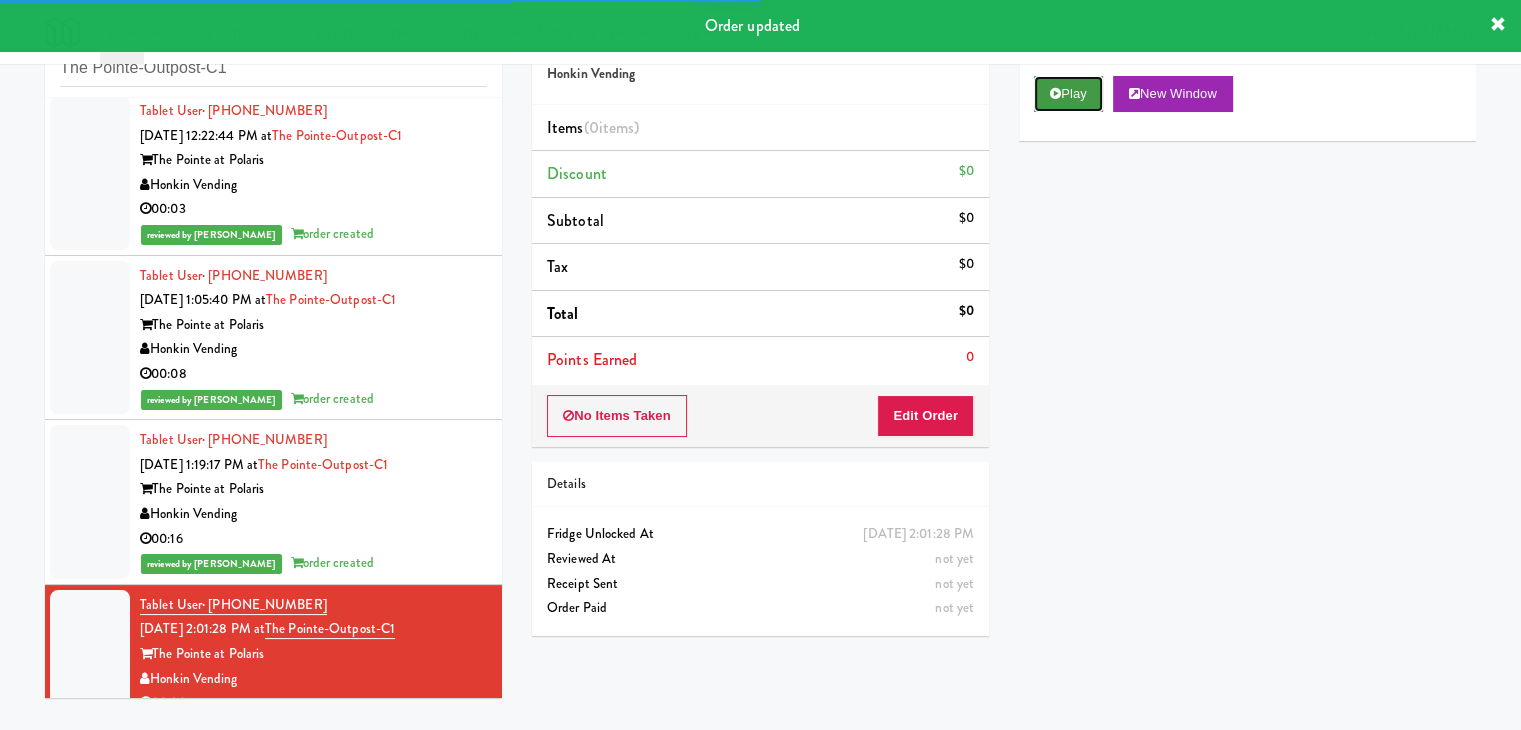click on "Play" at bounding box center (1068, 94) 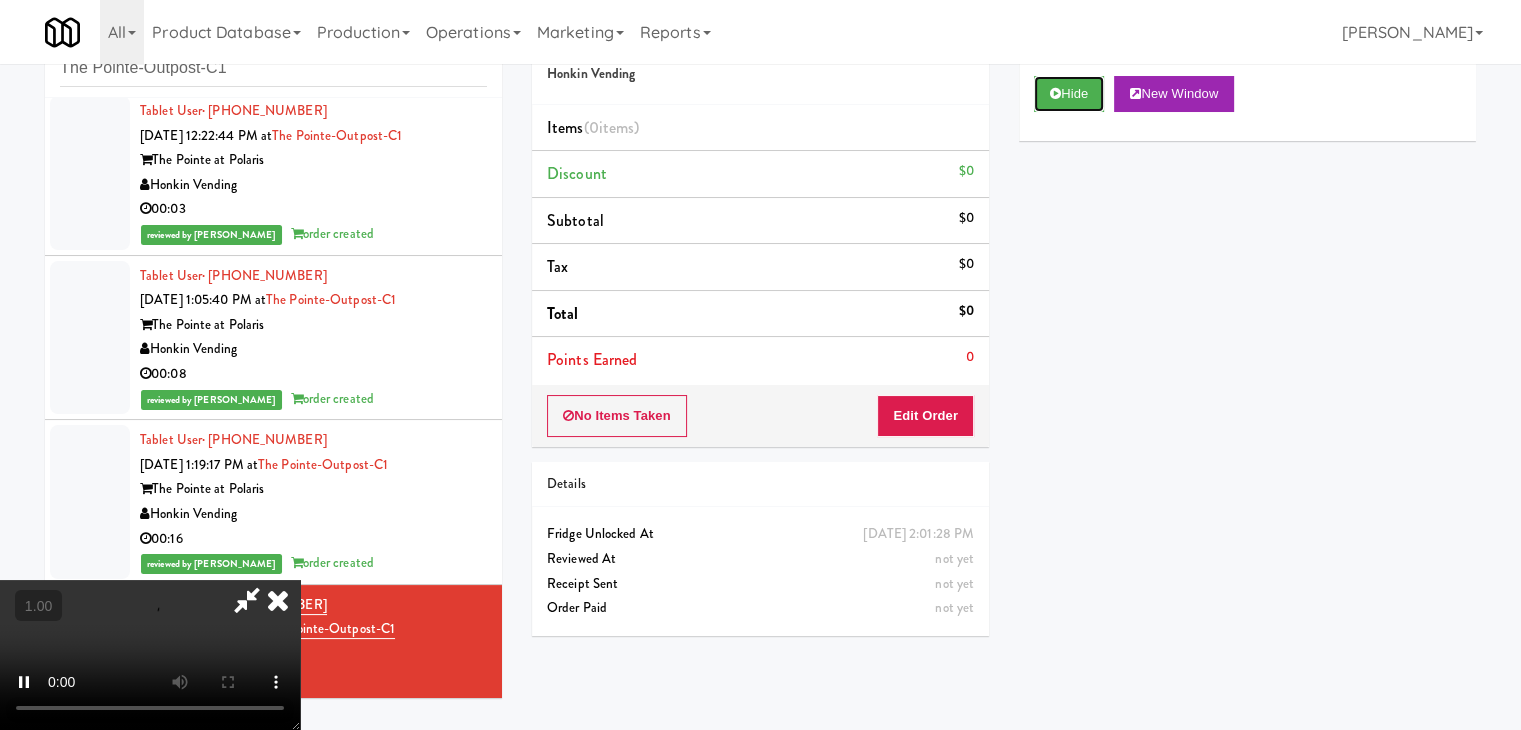 type 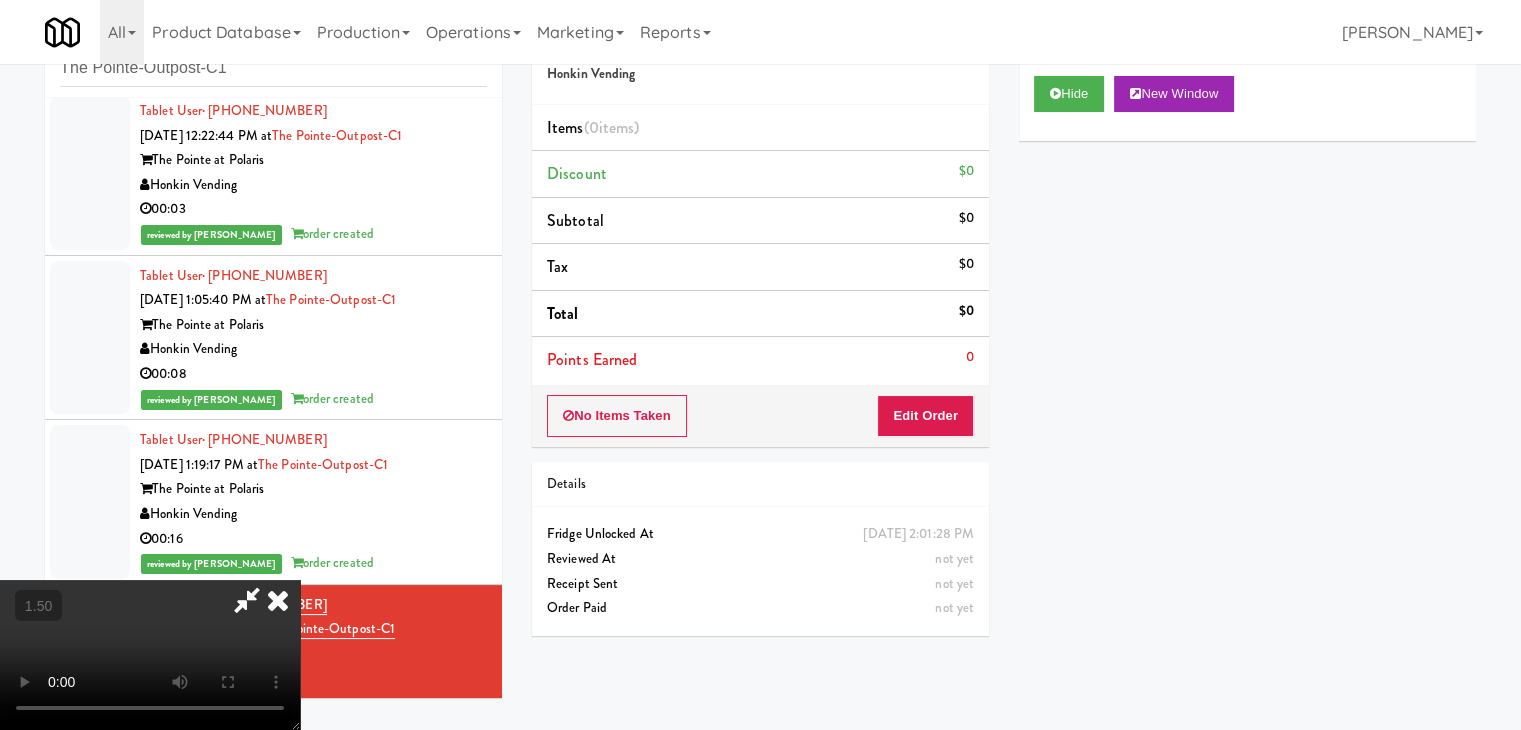 click at bounding box center [150, 655] 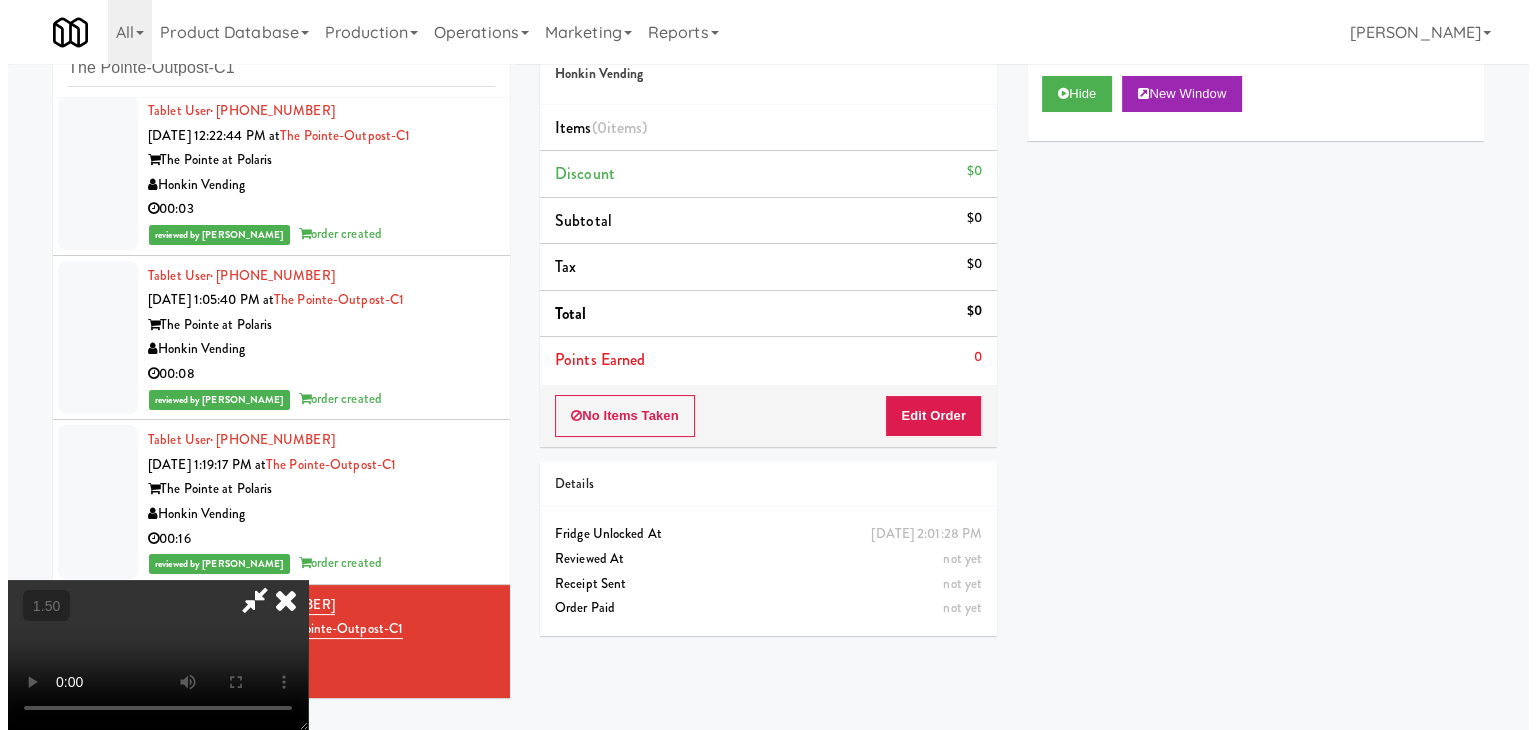scroll, scrollTop: 0, scrollLeft: 0, axis: both 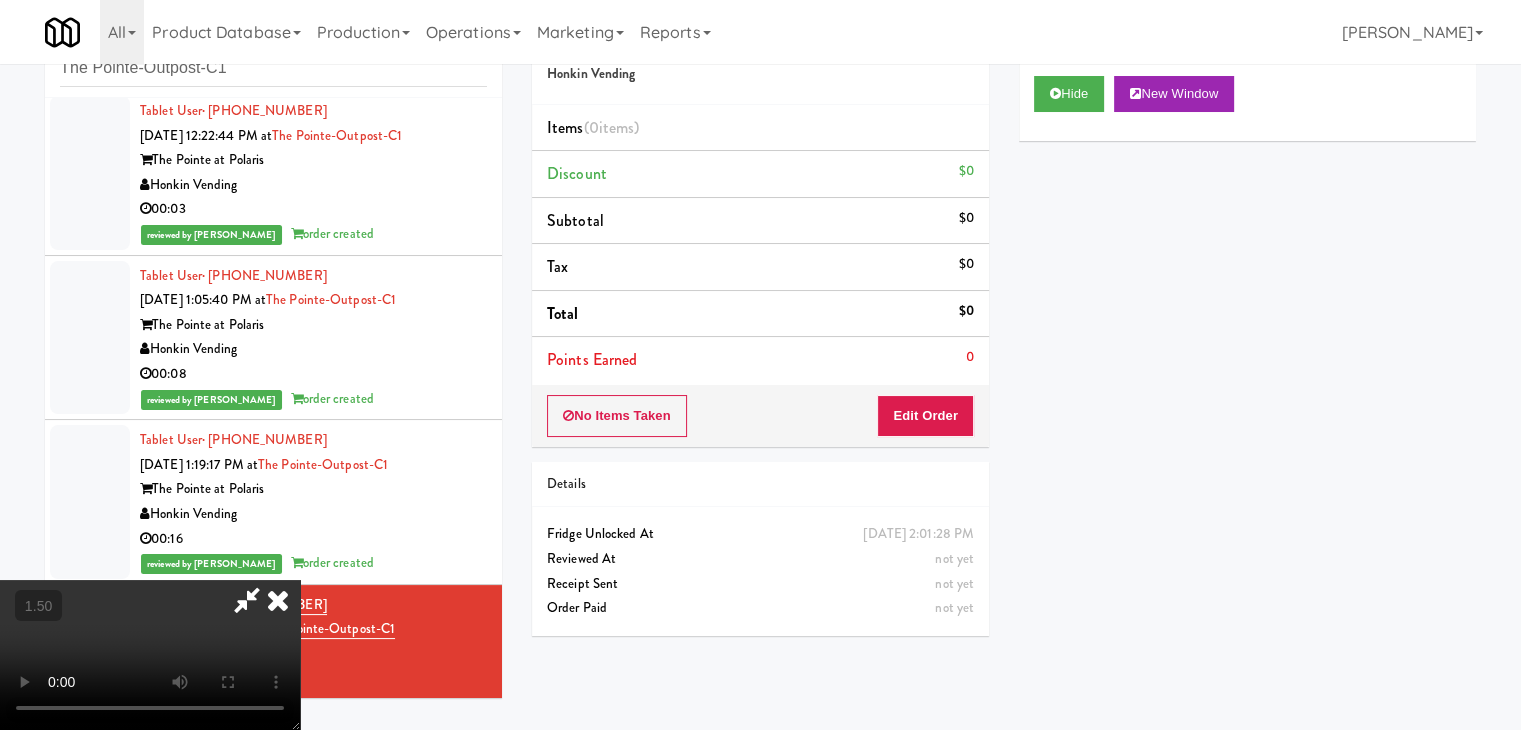 click at bounding box center (278, 600) 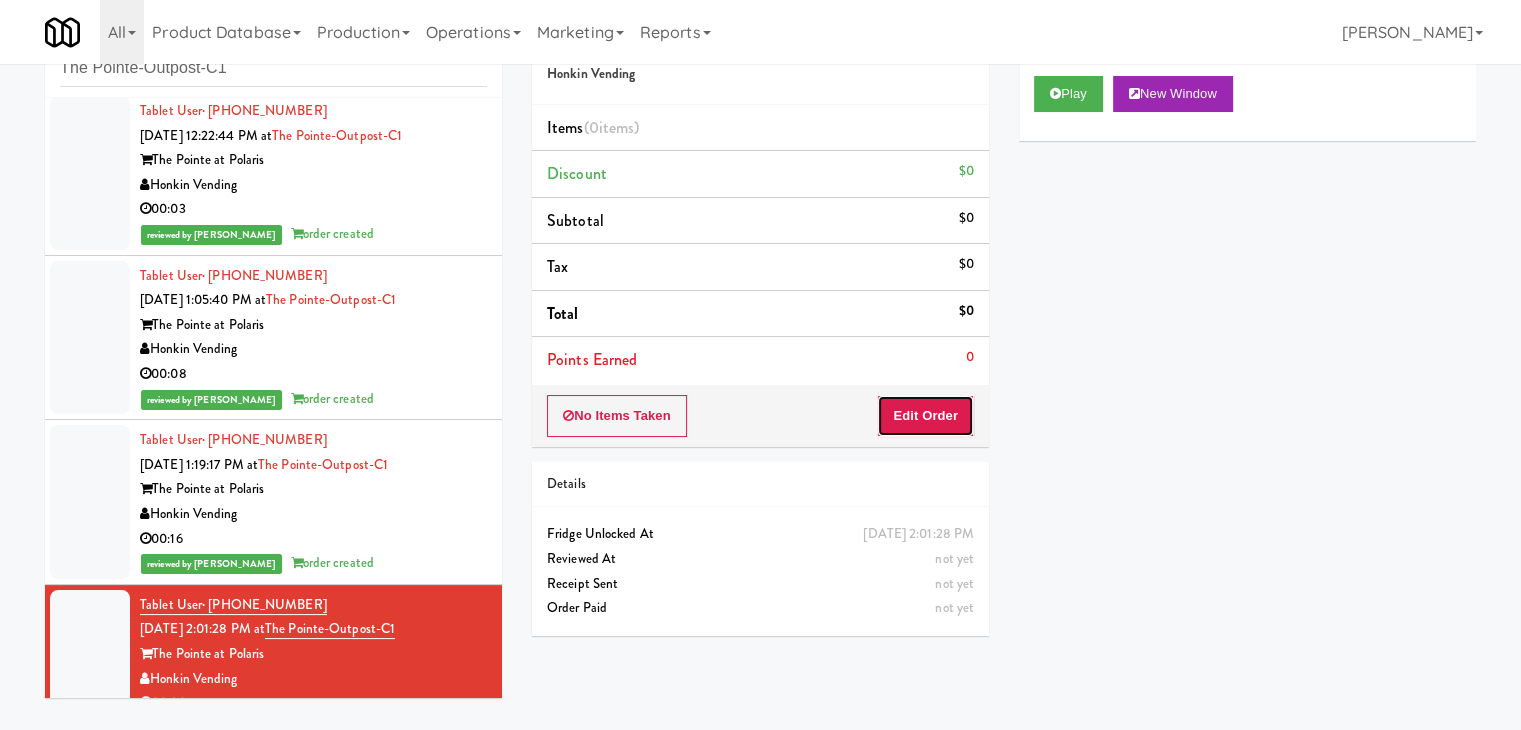 click on "Edit Order" at bounding box center [925, 416] 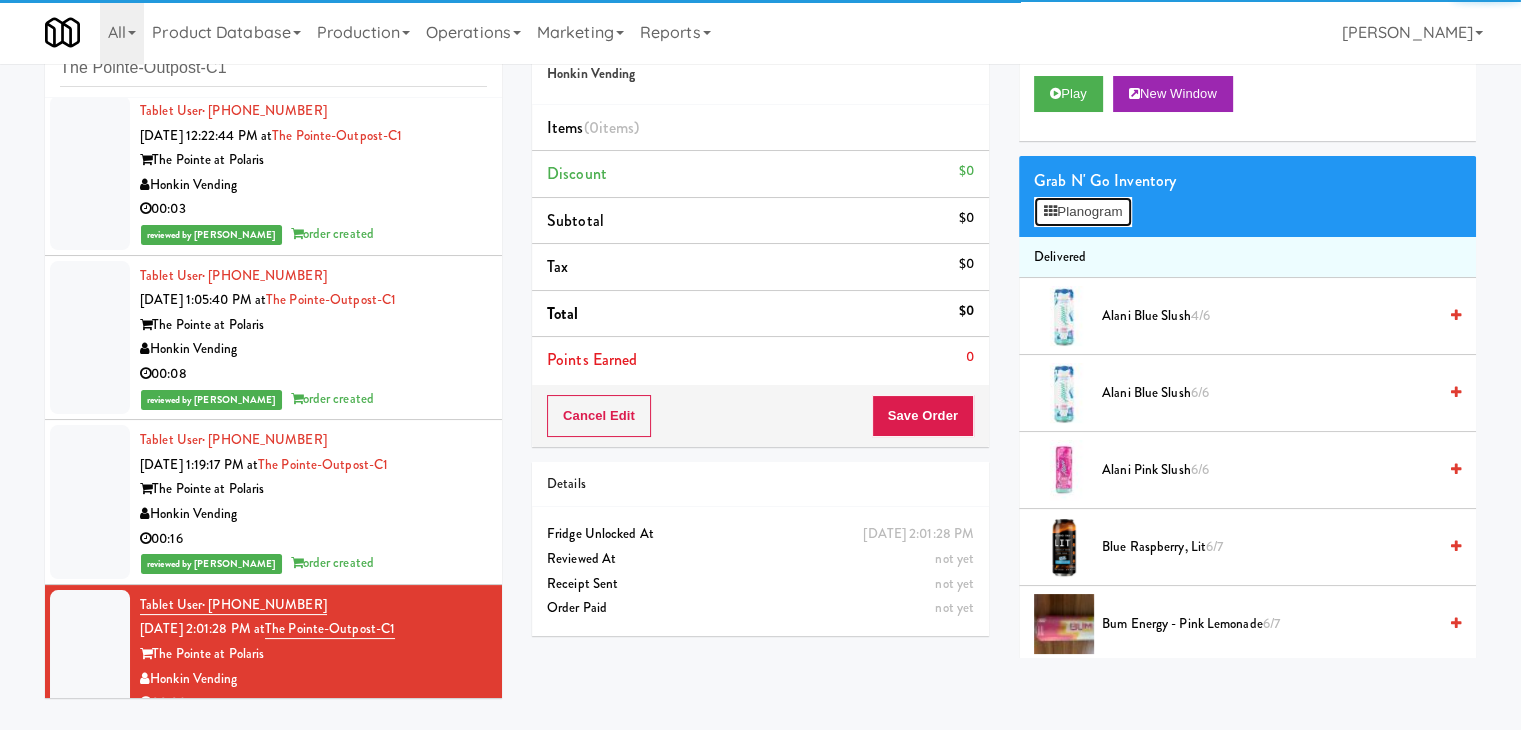 click on "Planogram" at bounding box center [1083, 212] 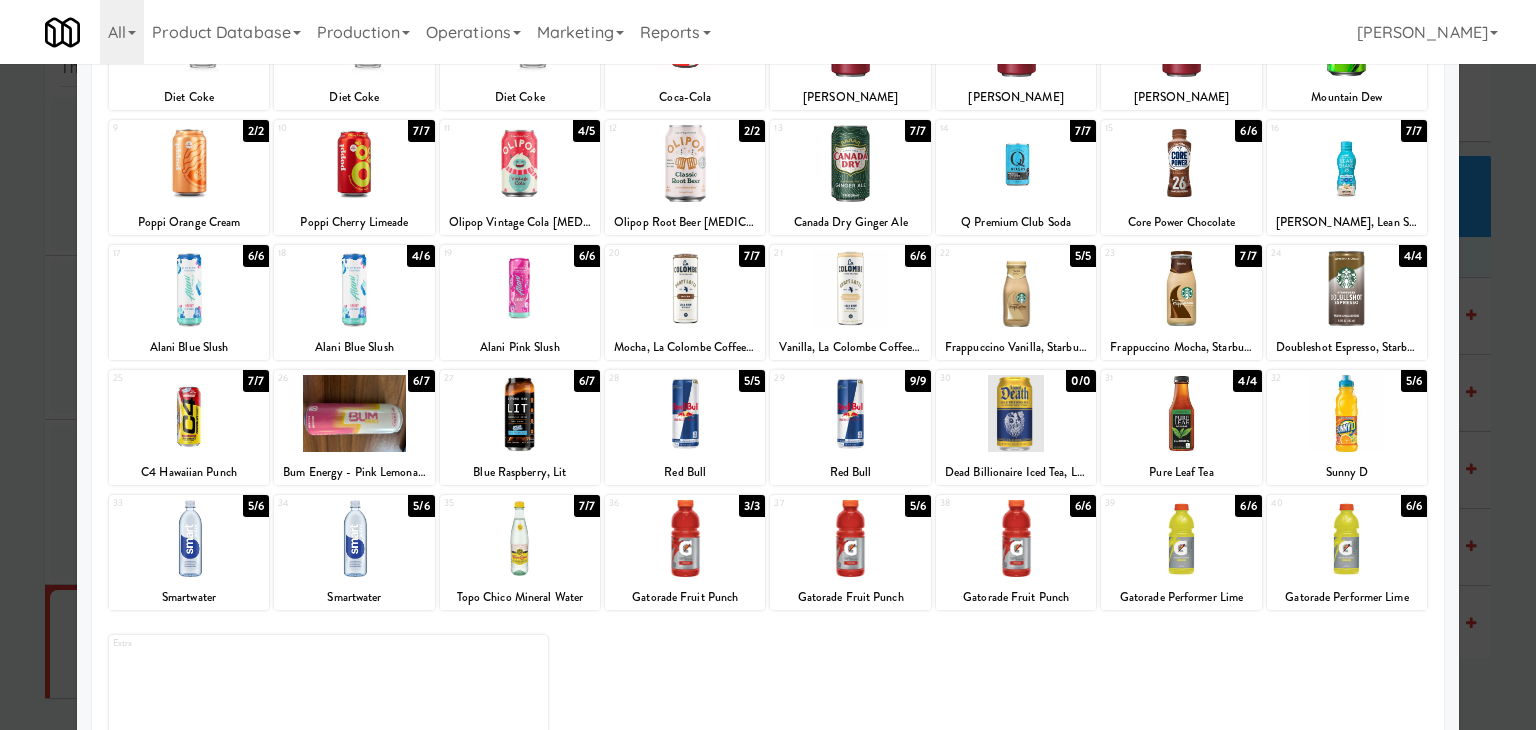 click at bounding box center [1347, 413] 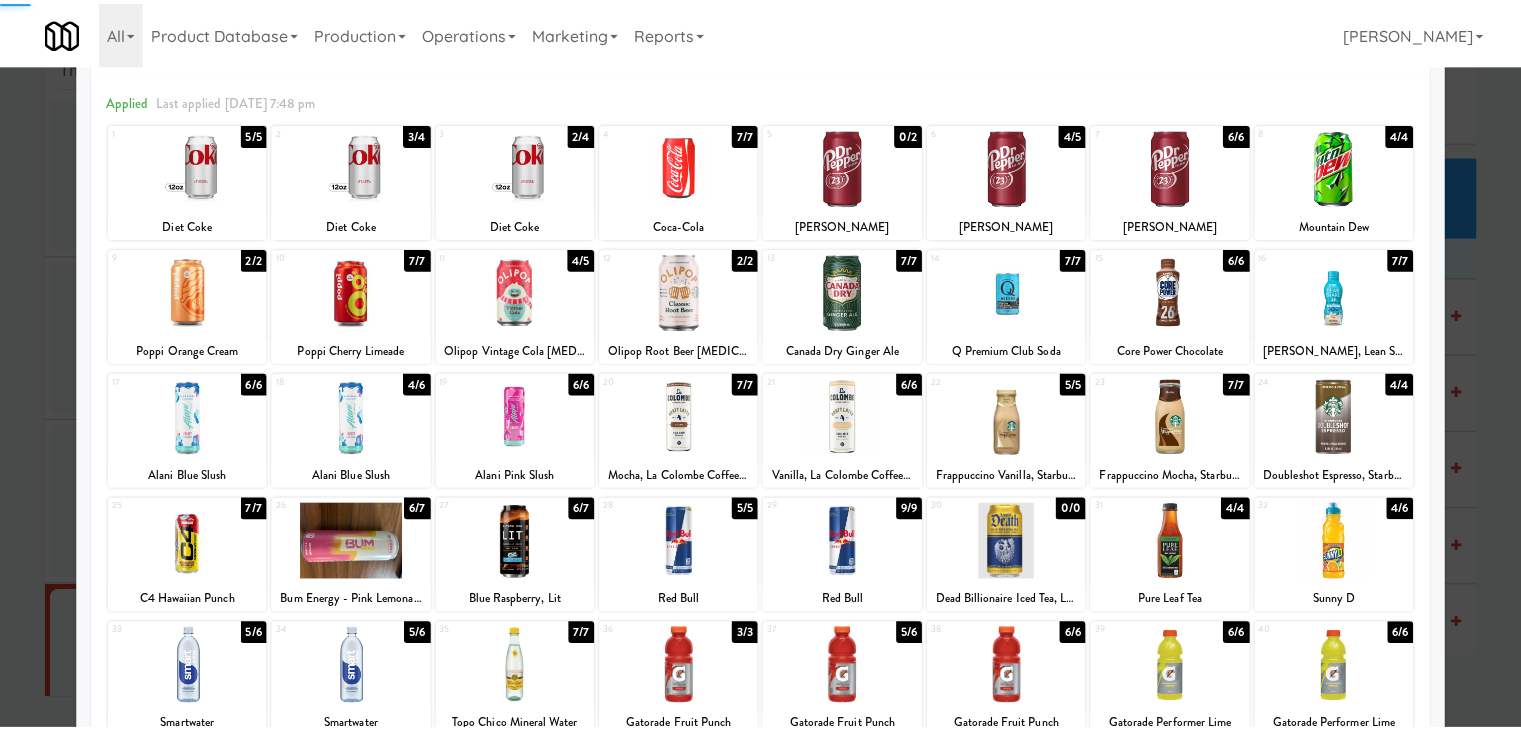 scroll, scrollTop: 0, scrollLeft: 0, axis: both 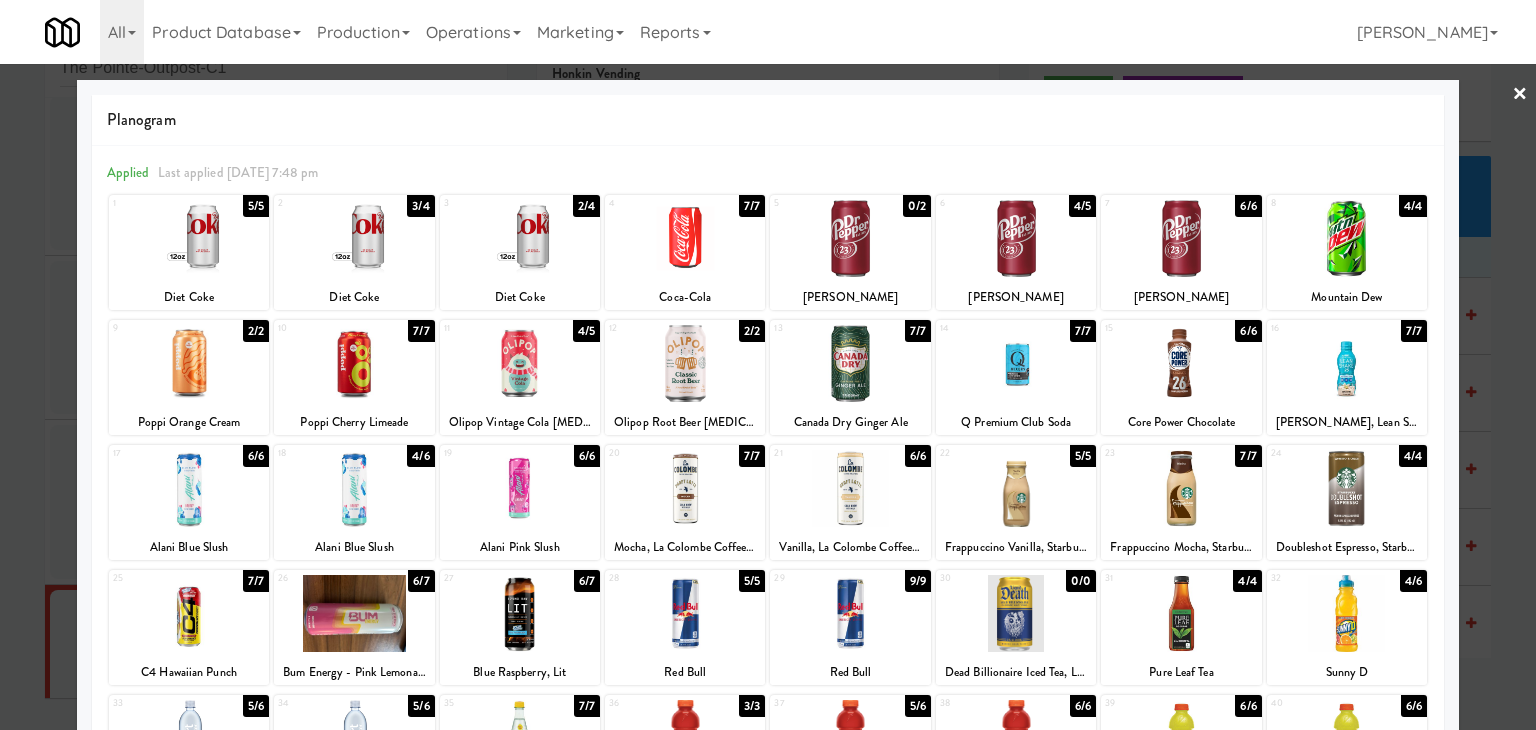 click on "×" at bounding box center (1520, 95) 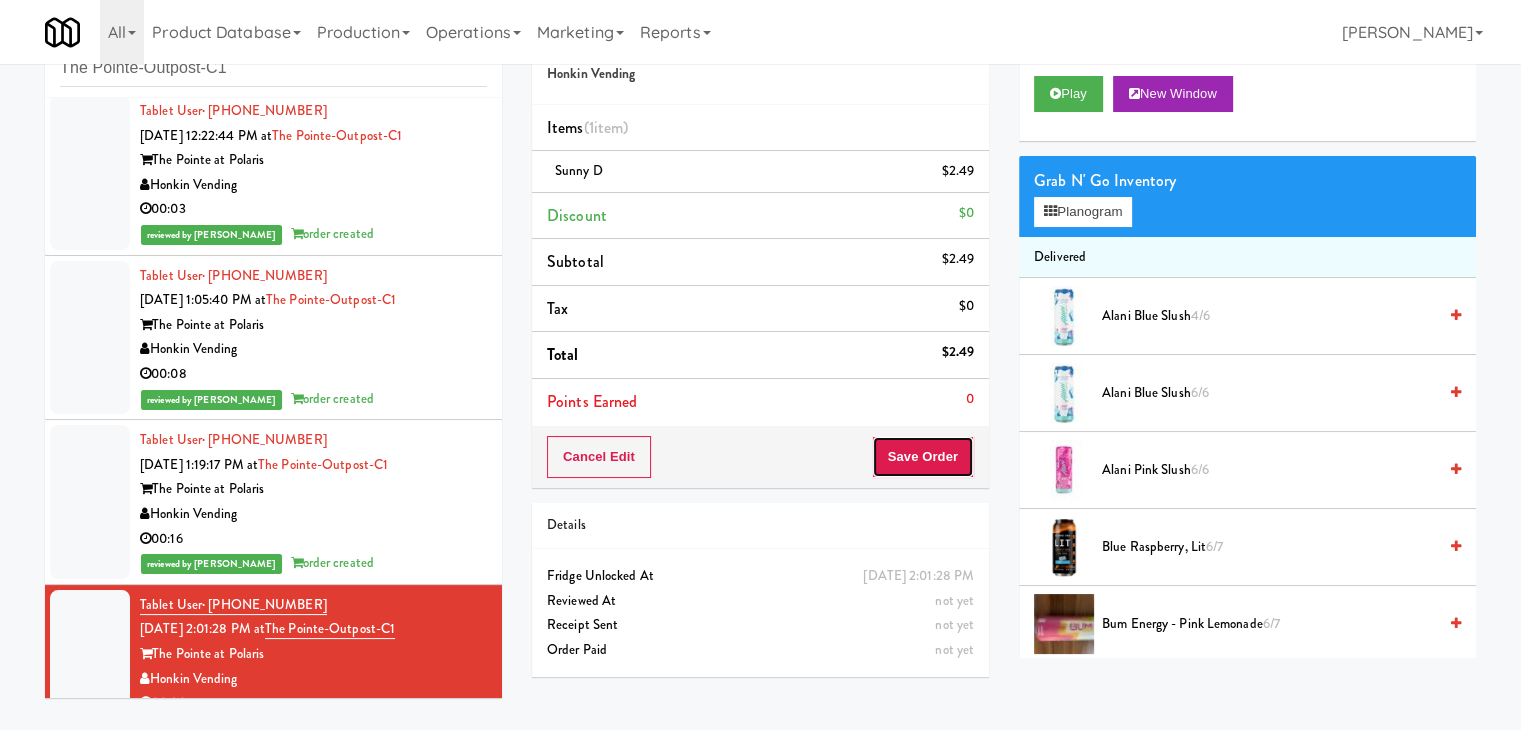 click on "Save Order" at bounding box center (923, 457) 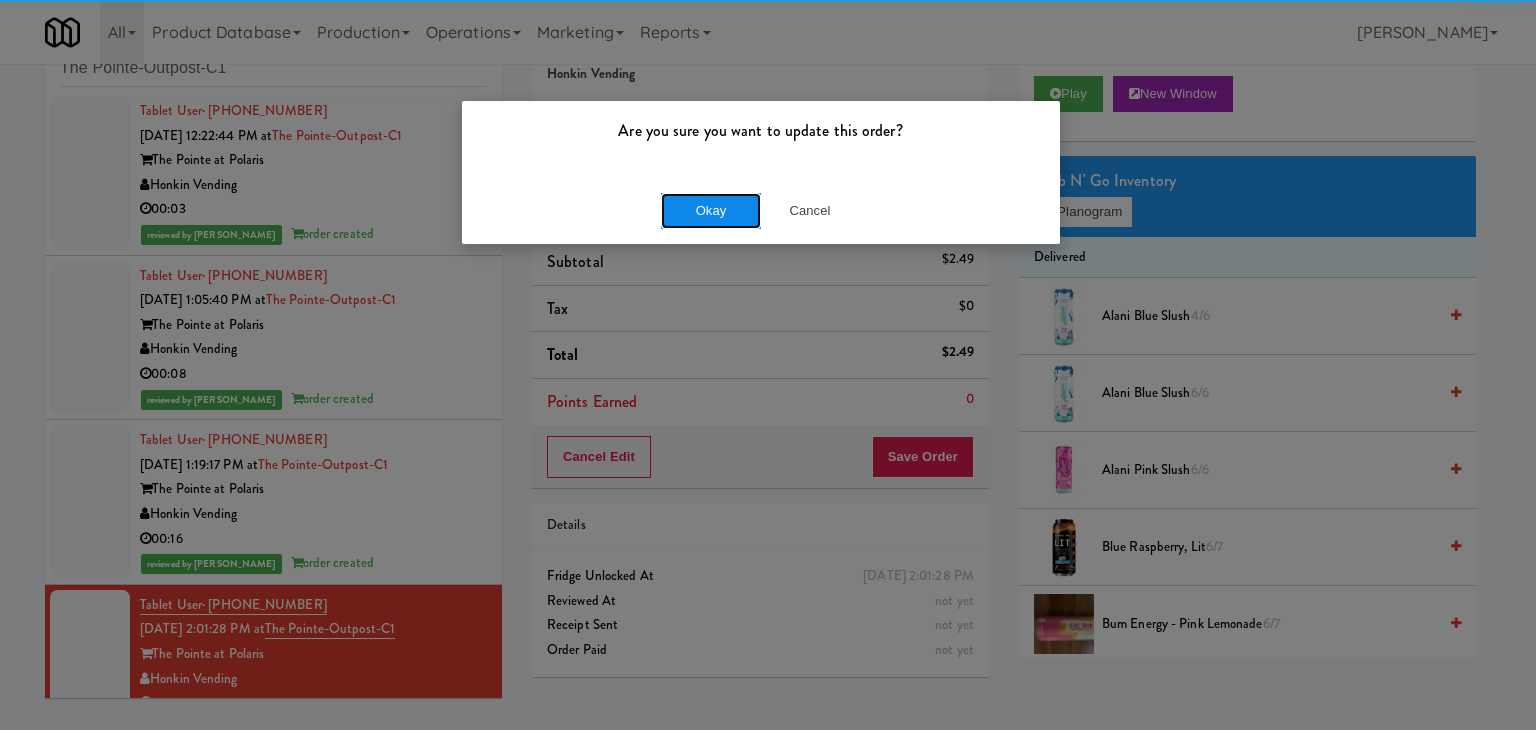 click on "Okay" at bounding box center (711, 211) 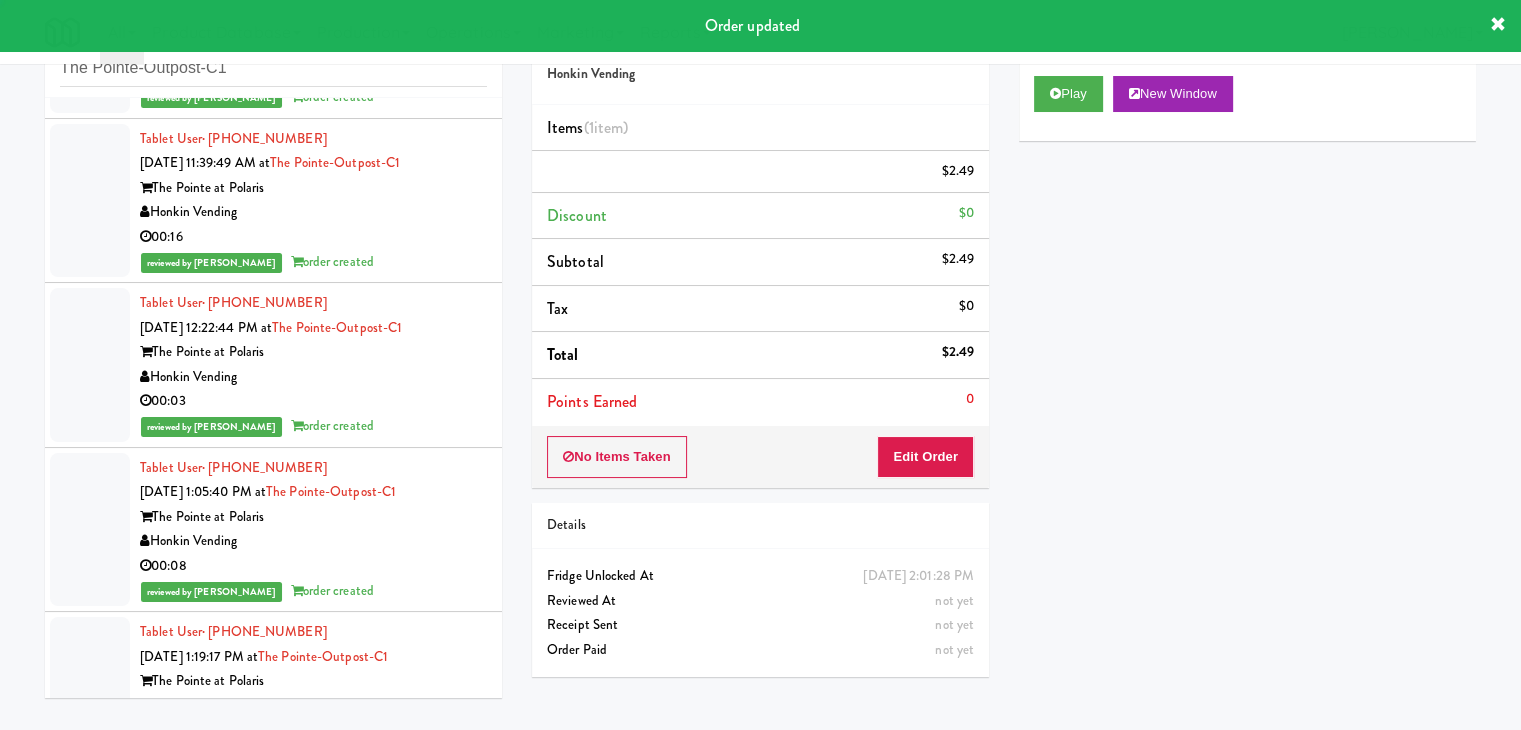 scroll, scrollTop: 136, scrollLeft: 0, axis: vertical 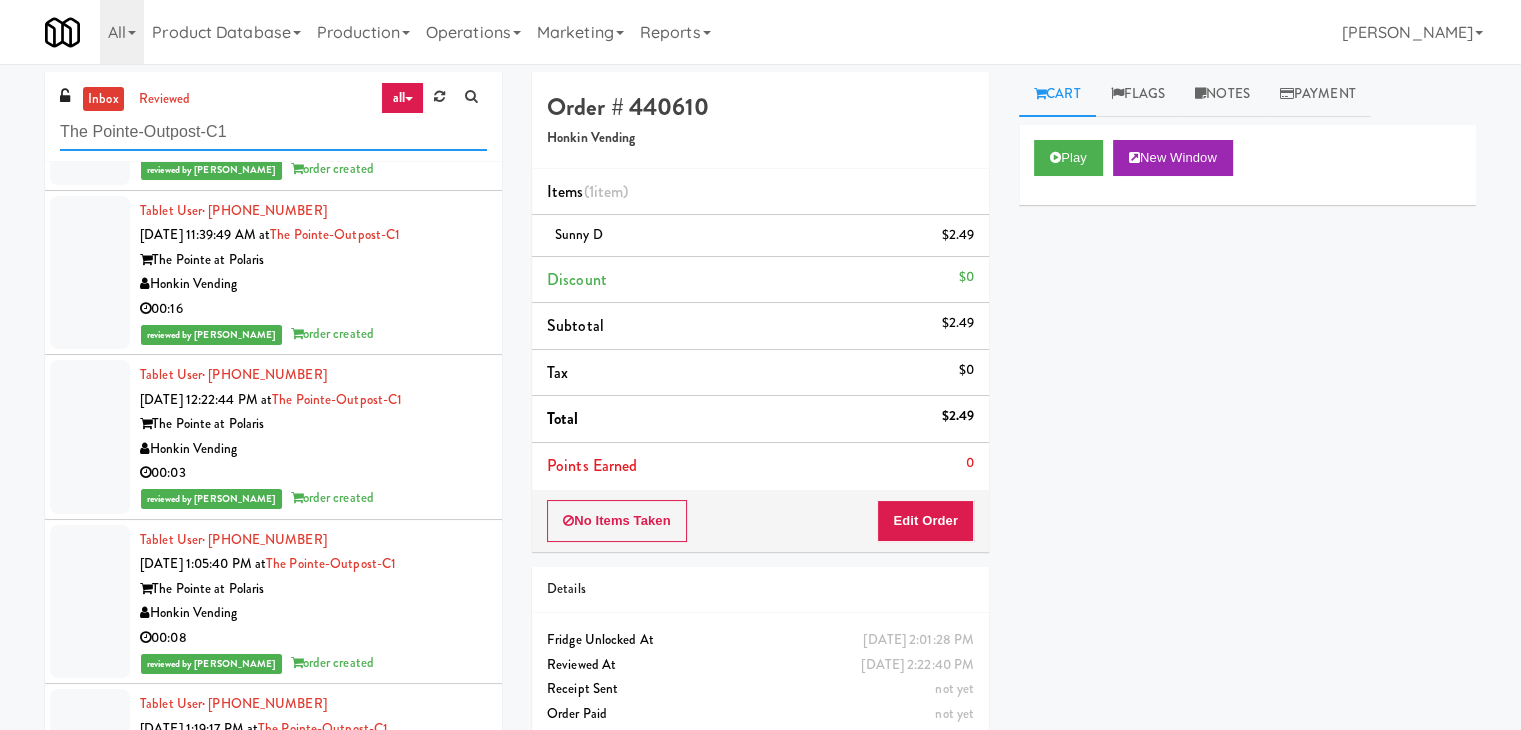 click on "The Pointe-Outpost-C1" at bounding box center (273, 132) 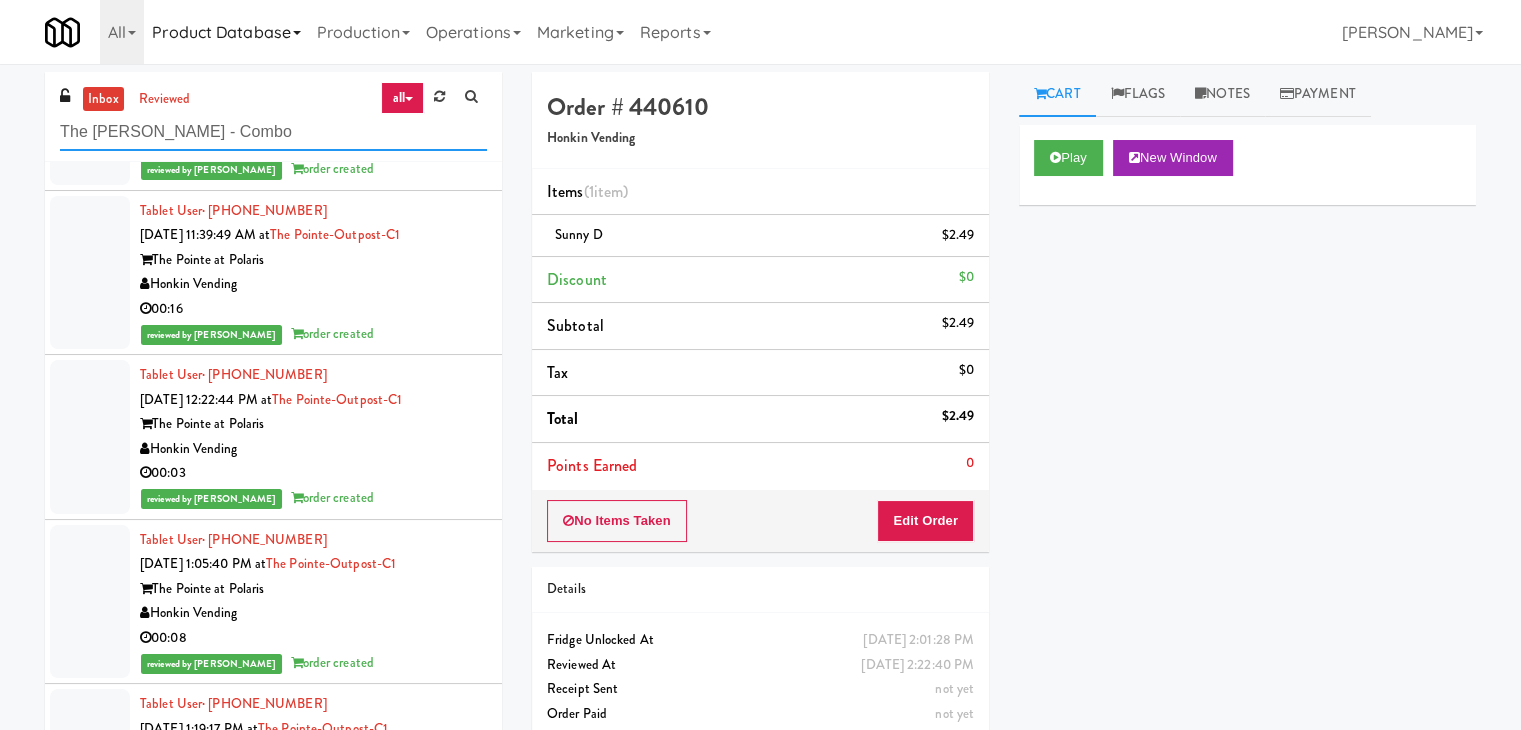 scroll, scrollTop: 0, scrollLeft: 0, axis: both 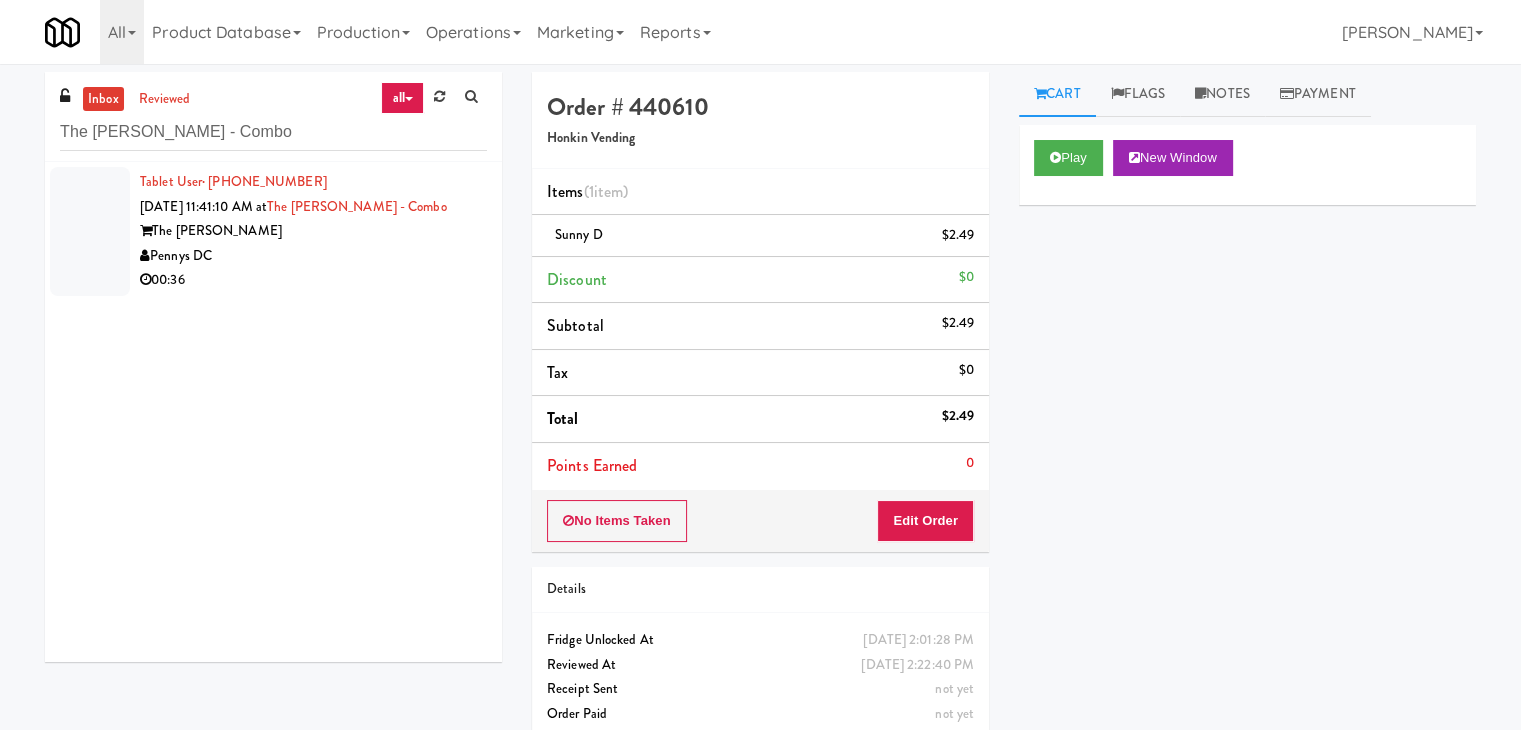 click on "00:36" at bounding box center [313, 280] 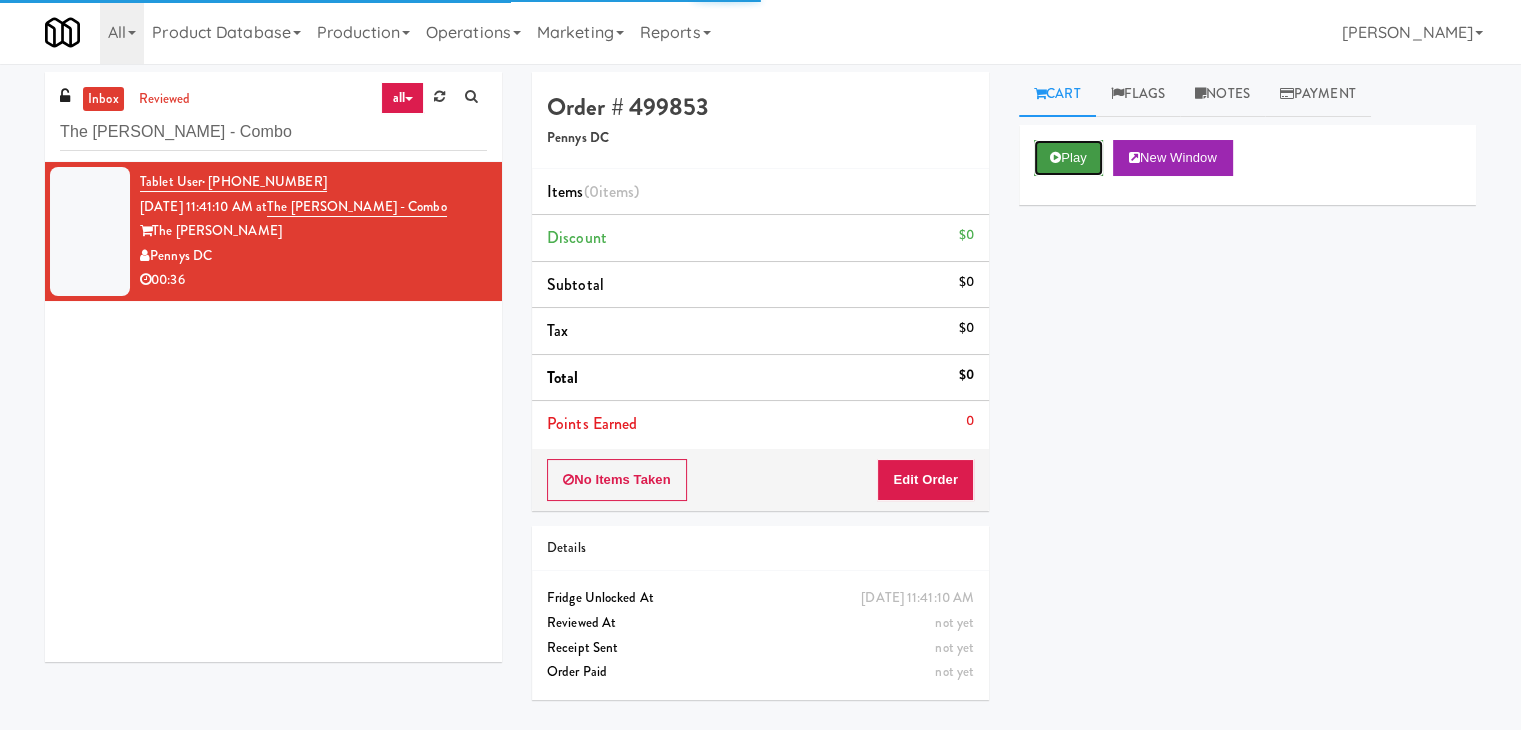 click on "Play" at bounding box center [1068, 158] 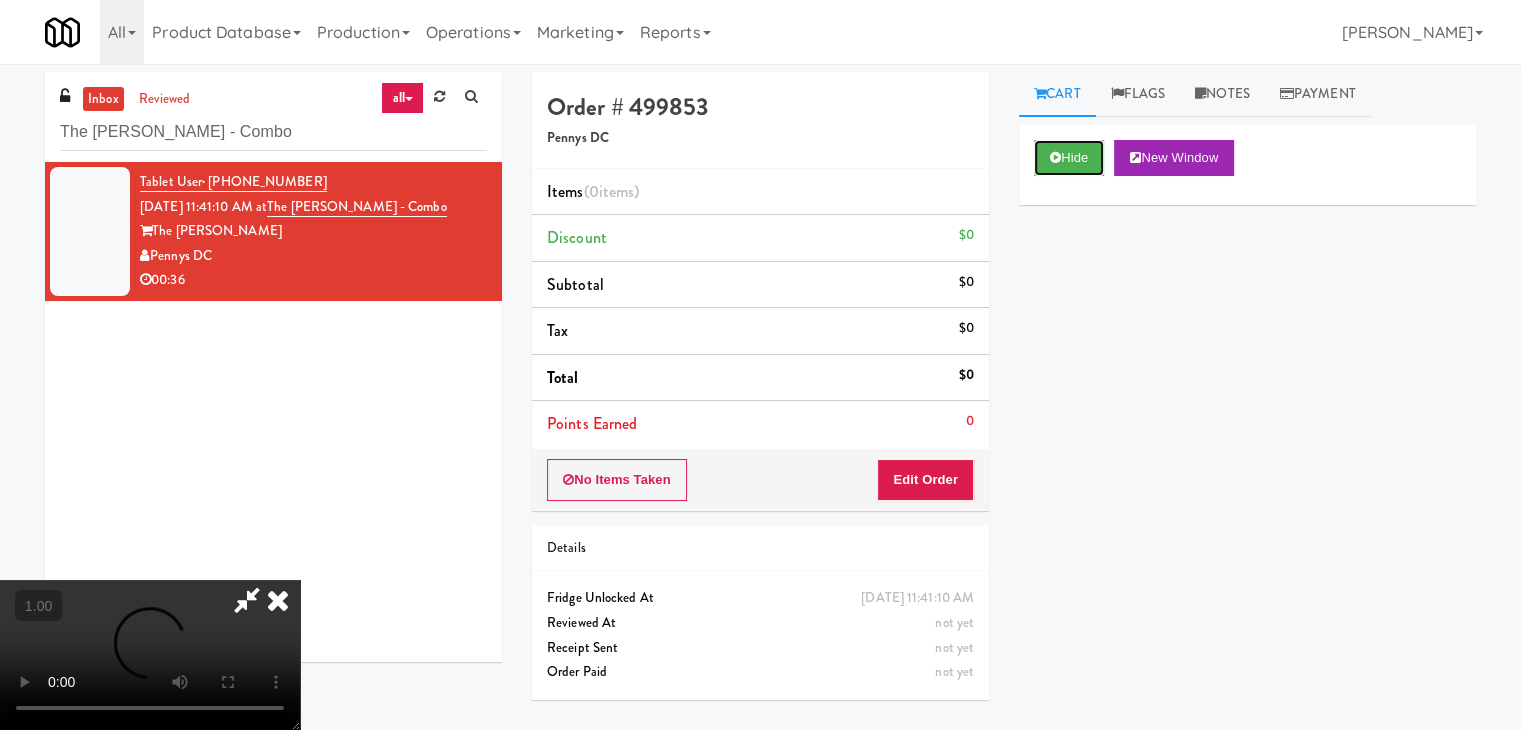 scroll, scrollTop: 200, scrollLeft: 0, axis: vertical 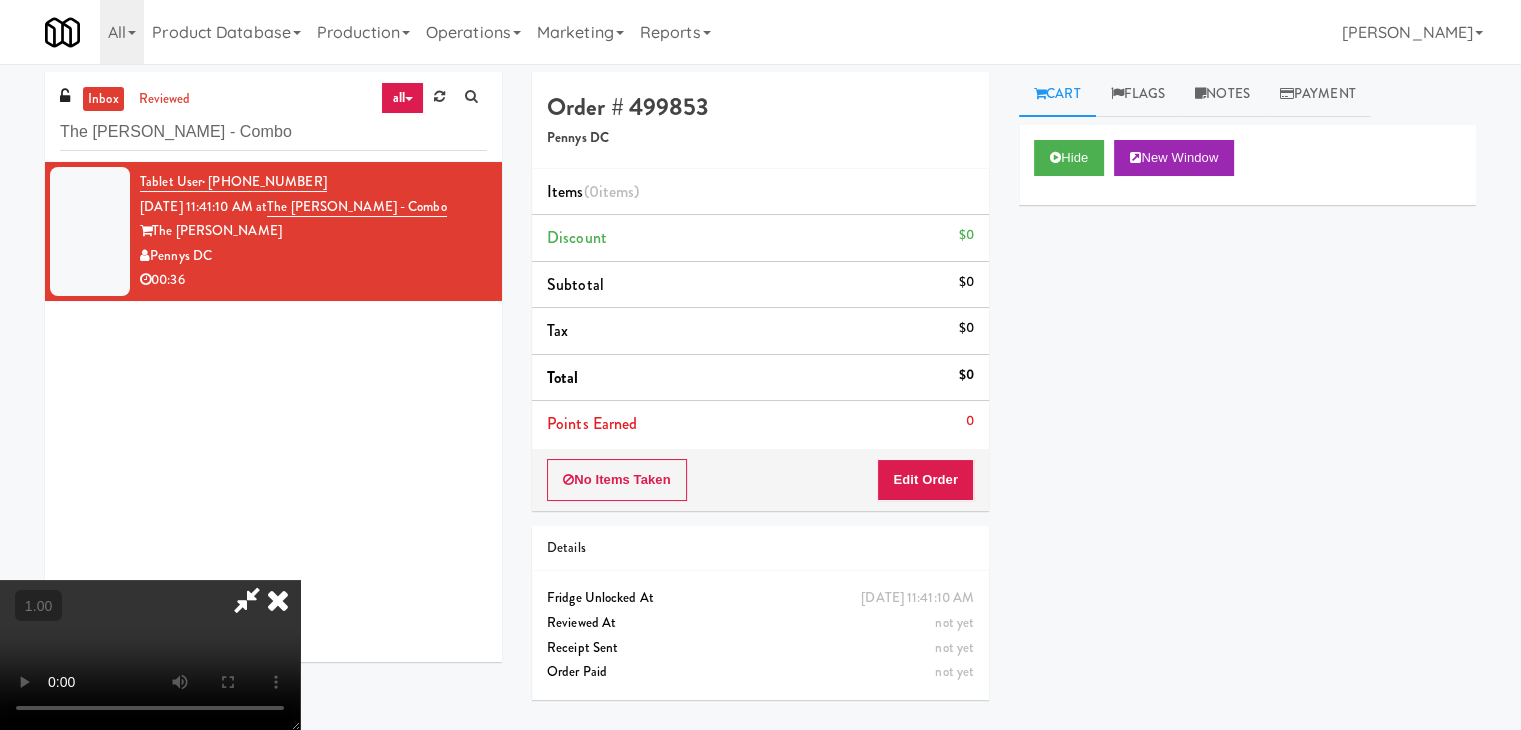 click at bounding box center [150, 655] 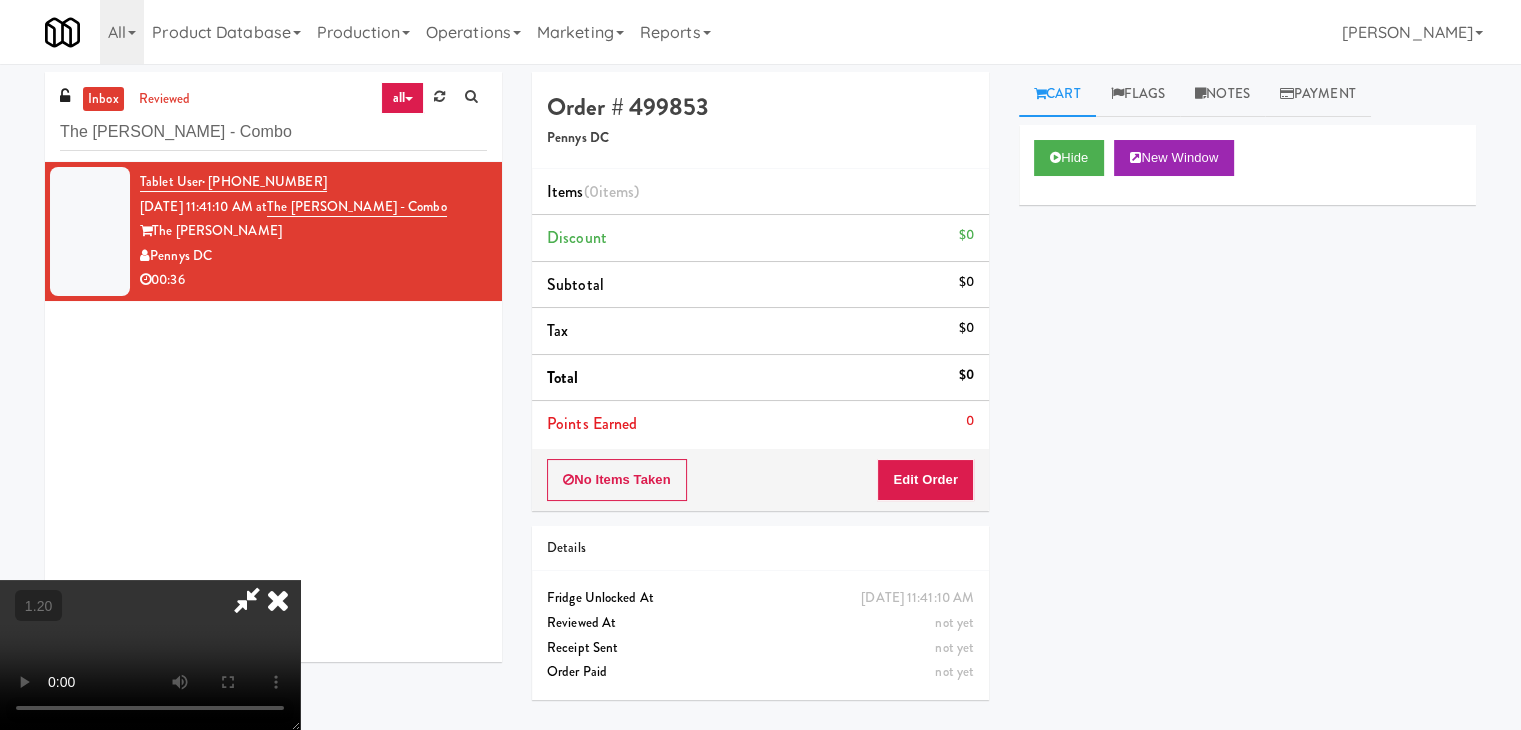 scroll, scrollTop: 200, scrollLeft: 0, axis: vertical 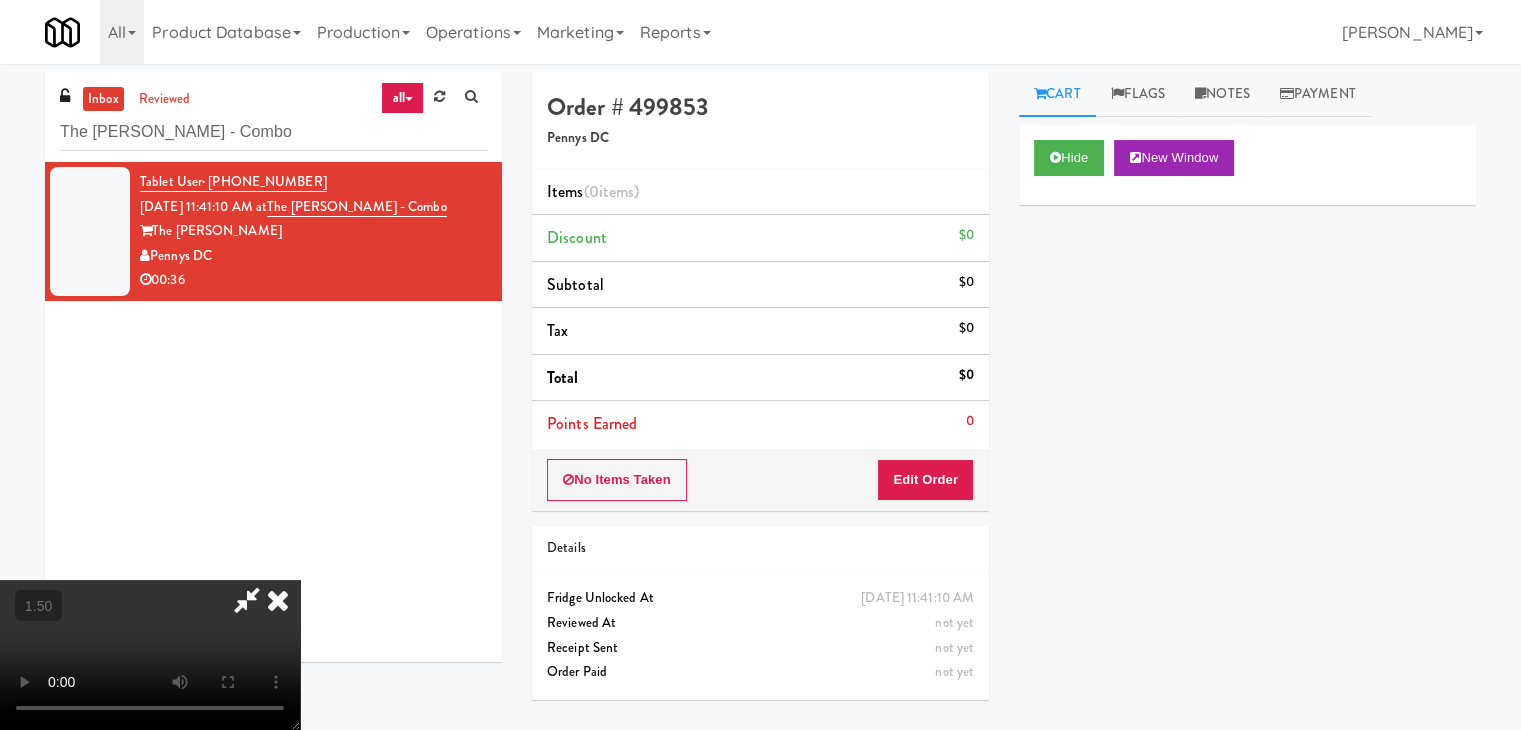 click at bounding box center (150, 655) 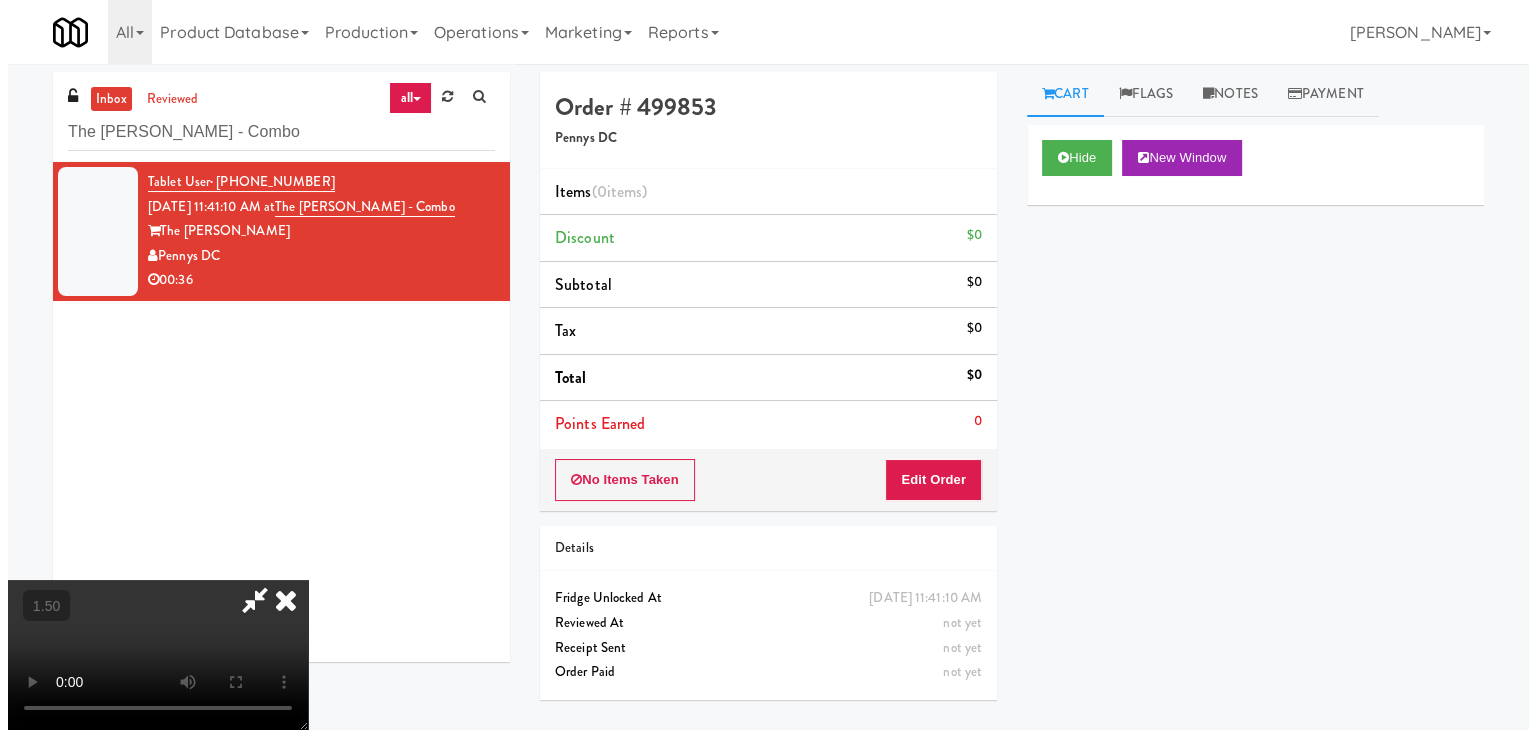 scroll, scrollTop: 0, scrollLeft: 0, axis: both 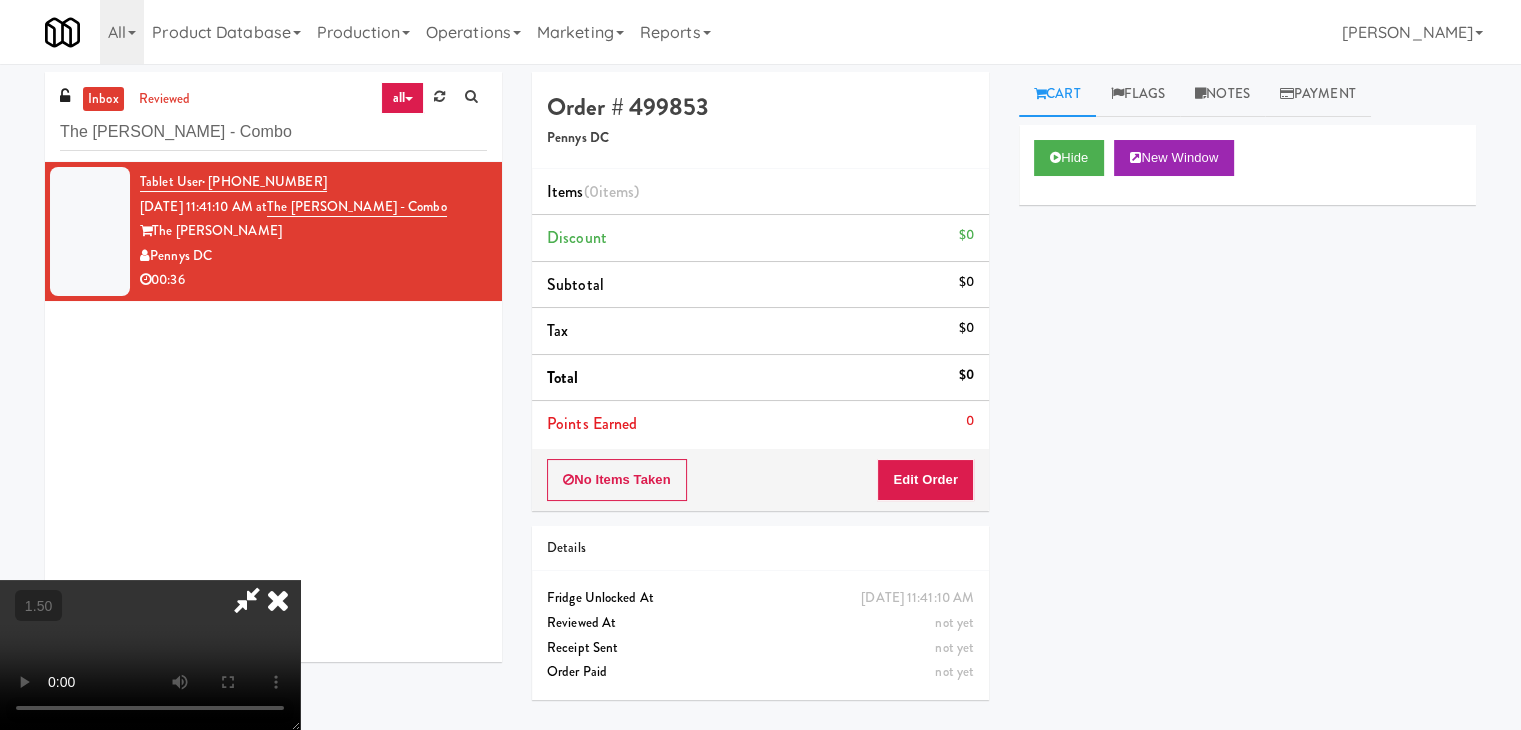 click at bounding box center [150, 655] 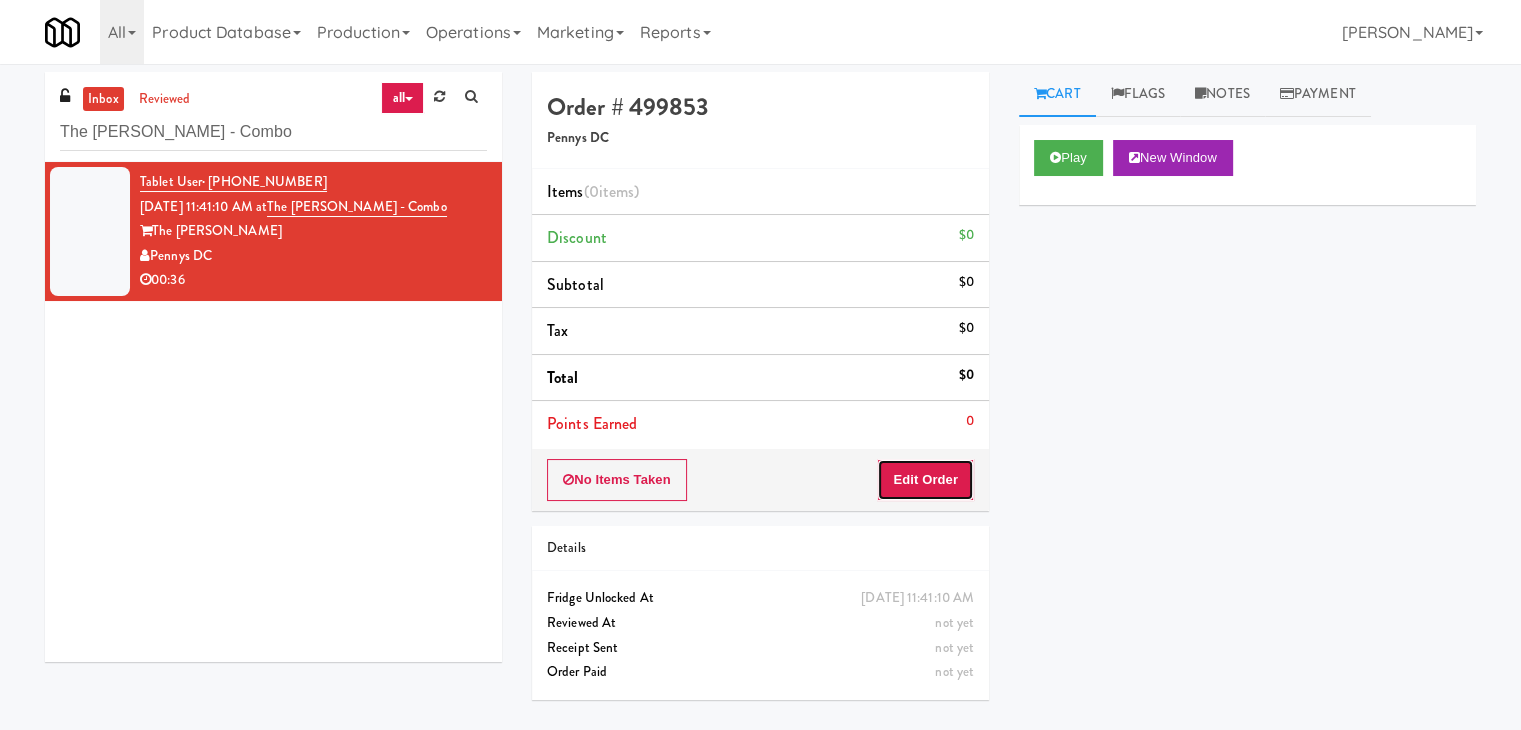 click on "Edit Order" at bounding box center (925, 480) 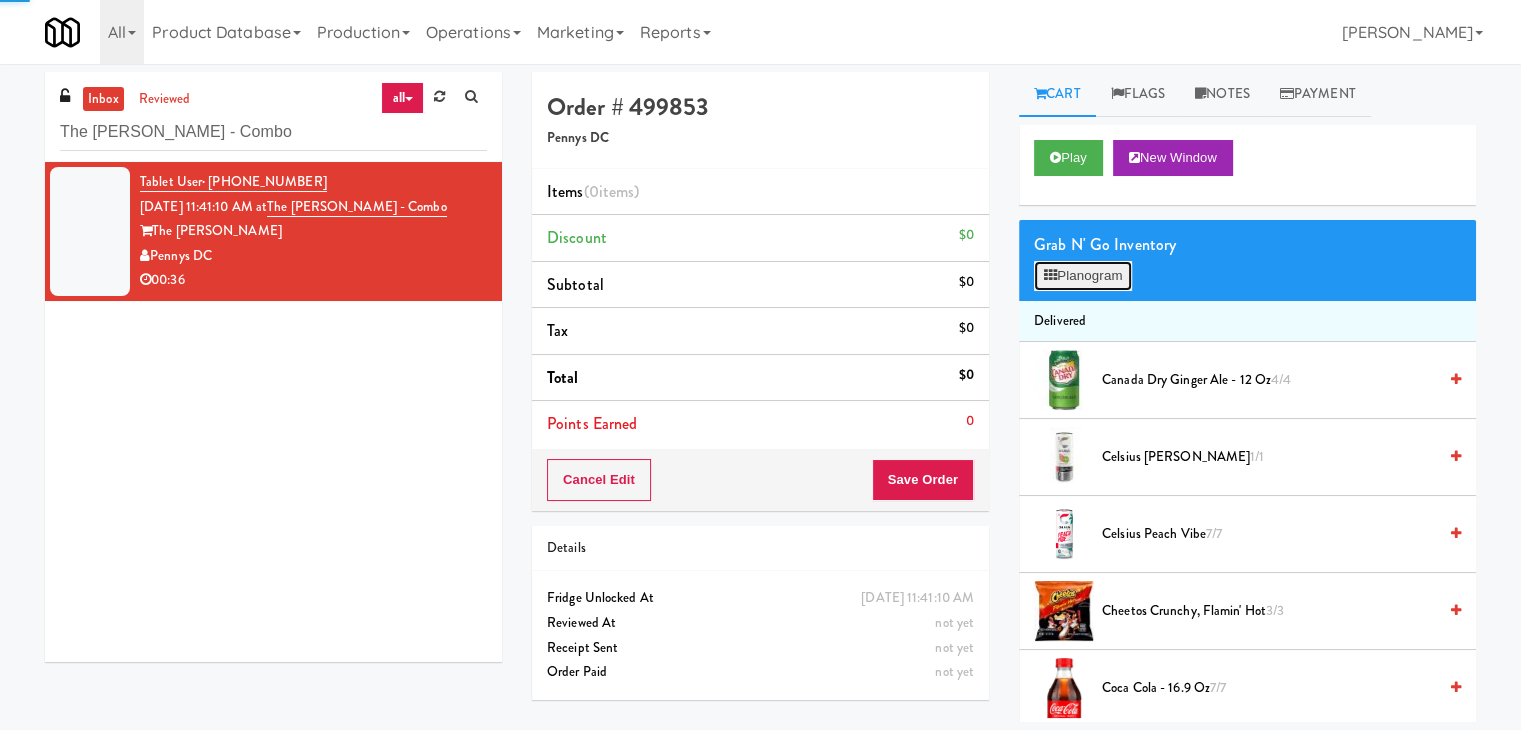 click on "Planogram" at bounding box center [1083, 276] 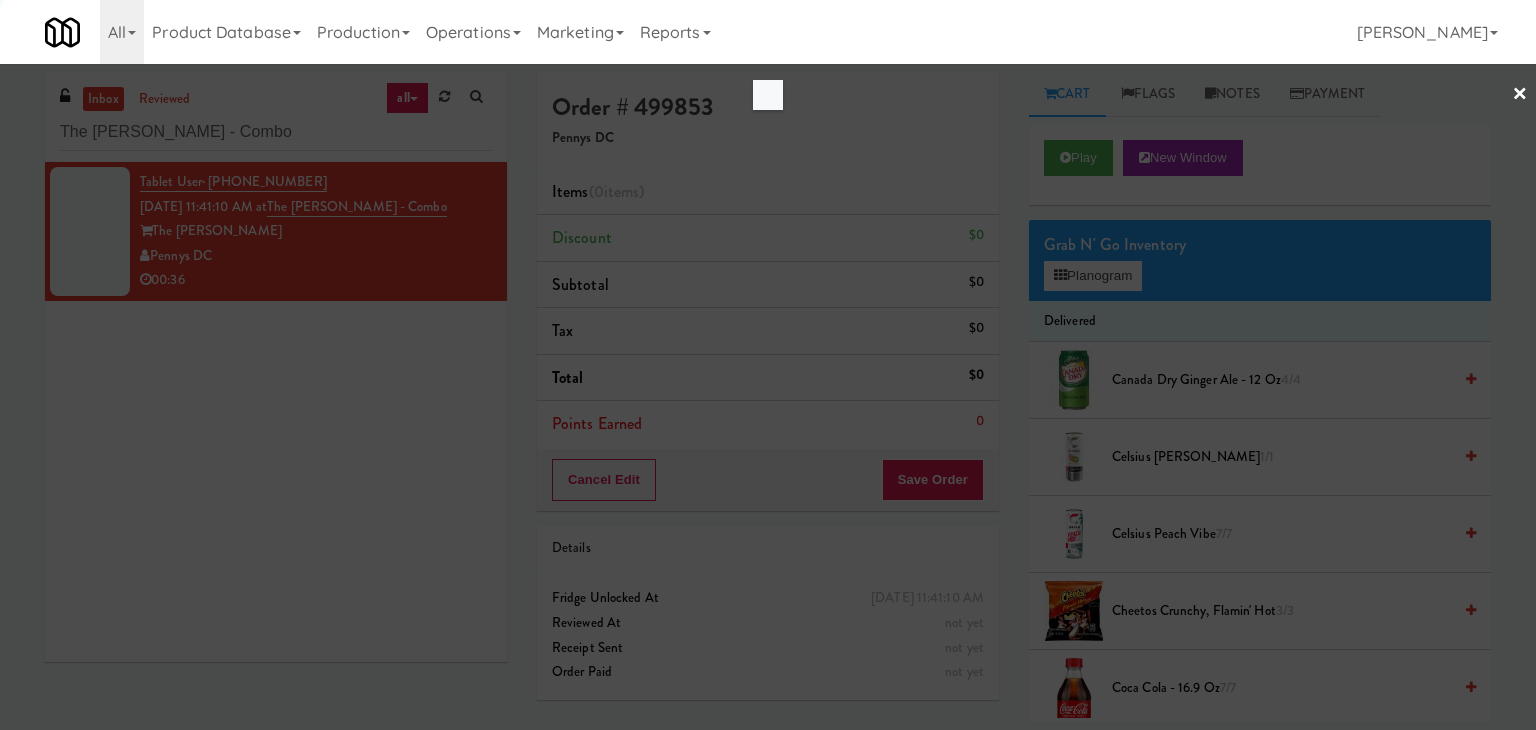 drag, startPoint x: 1053, startPoint y: 273, endPoint x: 663, endPoint y: 327, distance: 393.7207 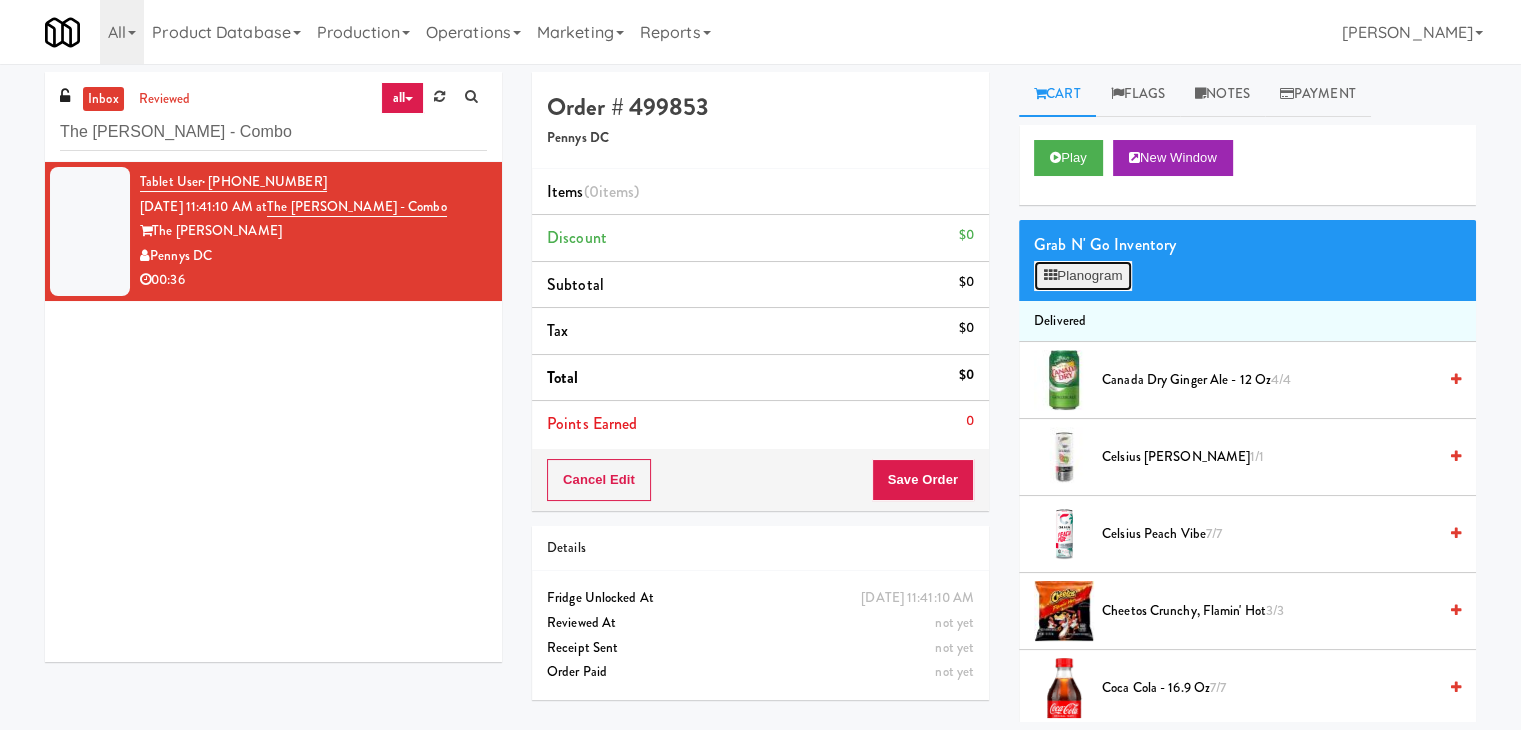 drag, startPoint x: 1076, startPoint y: 265, endPoint x: 1023, endPoint y: 288, distance: 57.77543 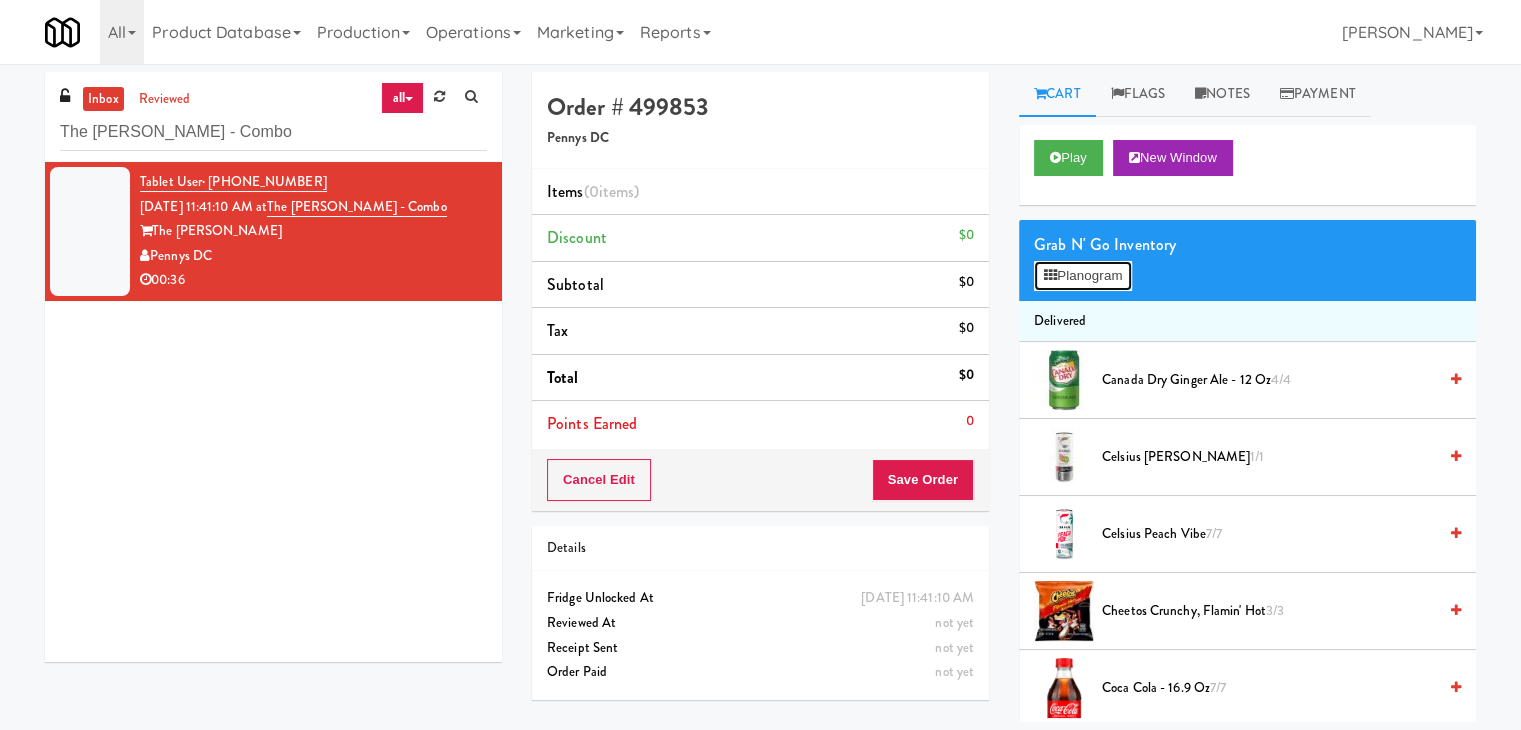 click on "Planogram" at bounding box center [1083, 276] 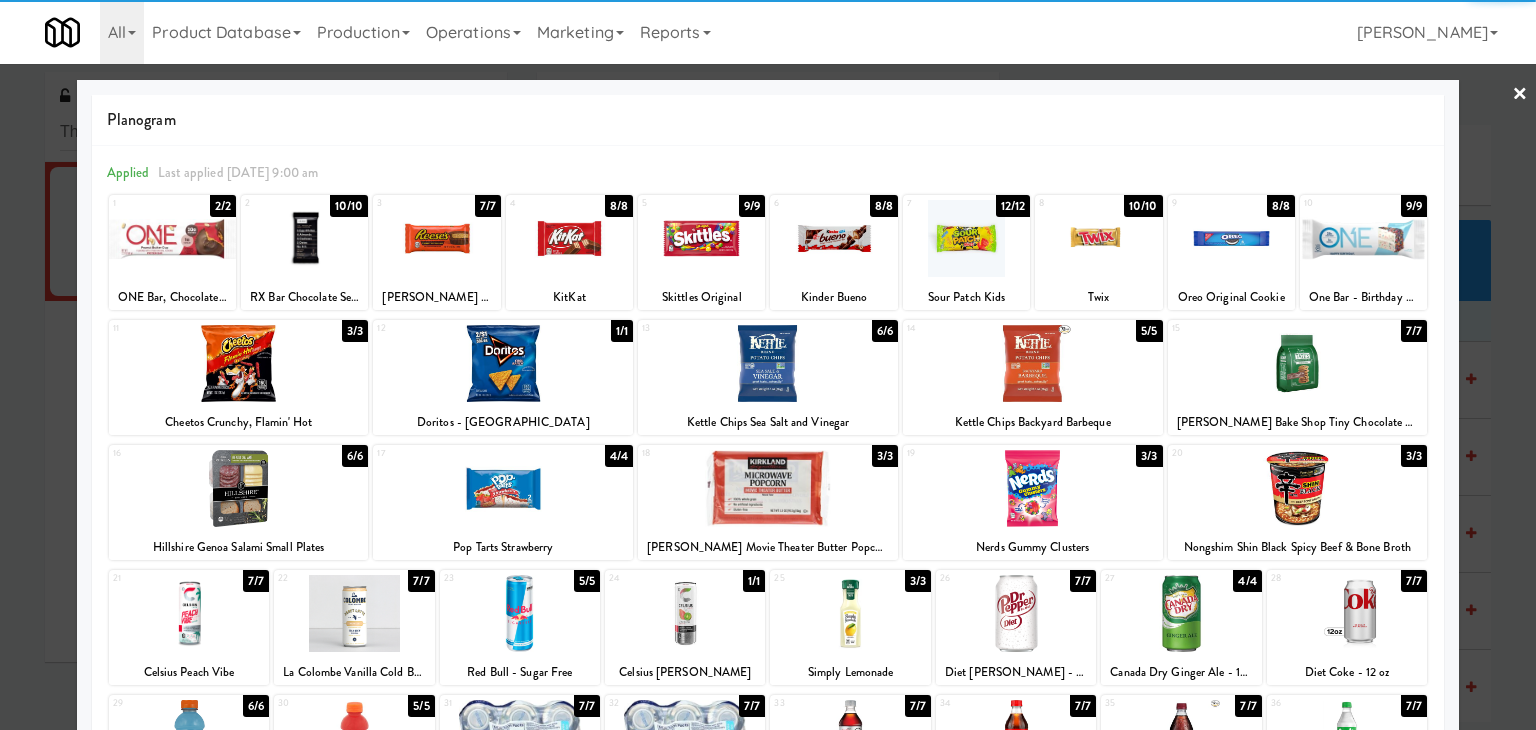 scroll, scrollTop: 200, scrollLeft: 0, axis: vertical 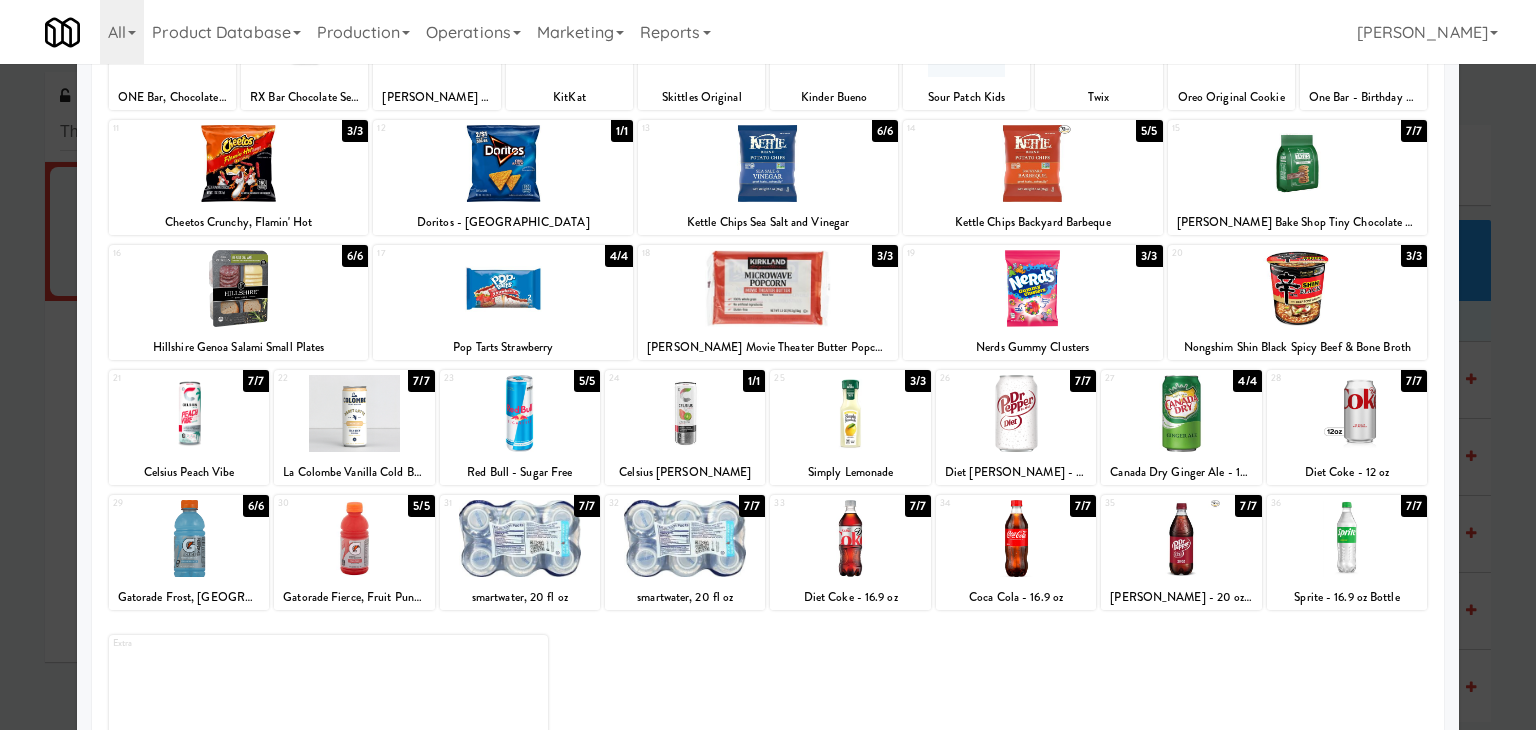 click at bounding box center [354, 538] 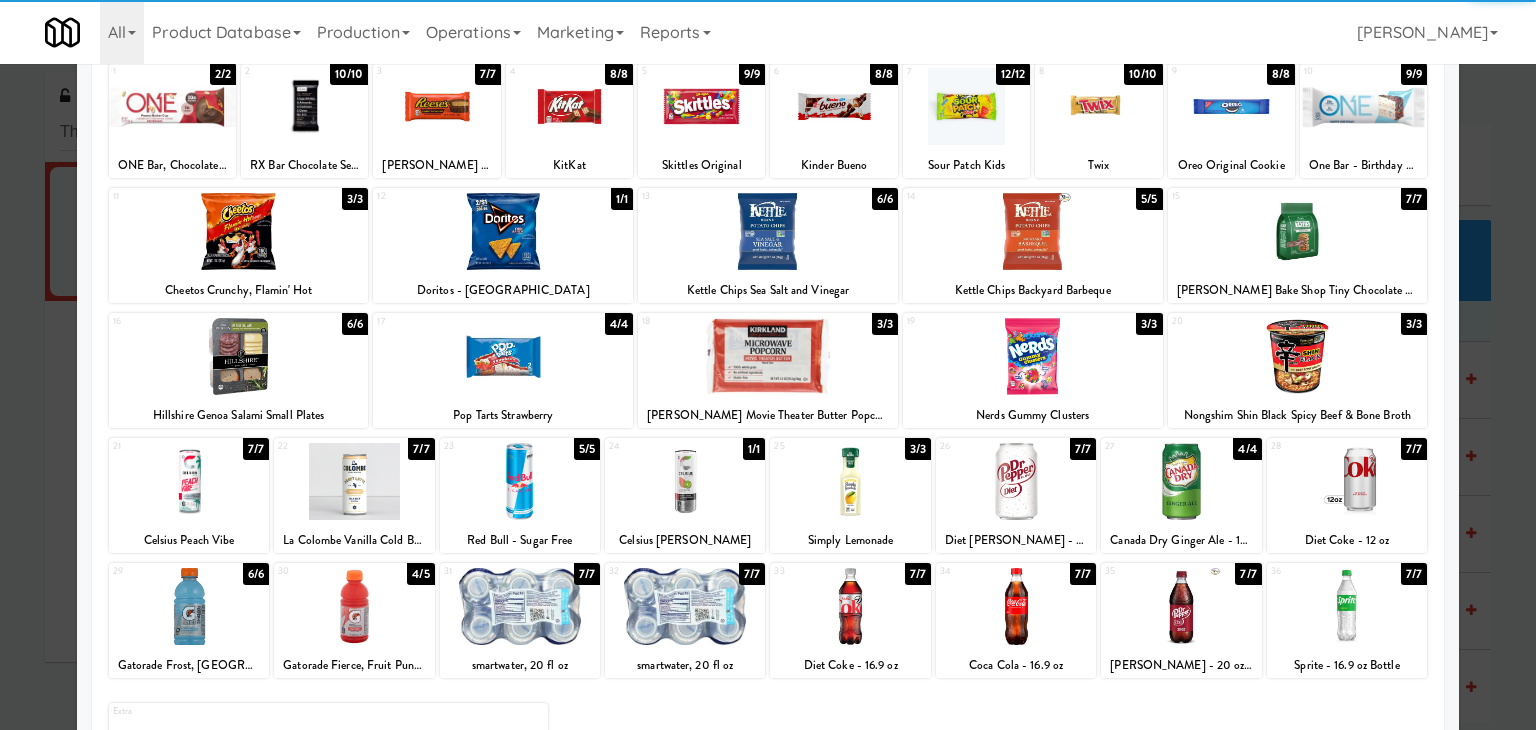 scroll, scrollTop: 100, scrollLeft: 0, axis: vertical 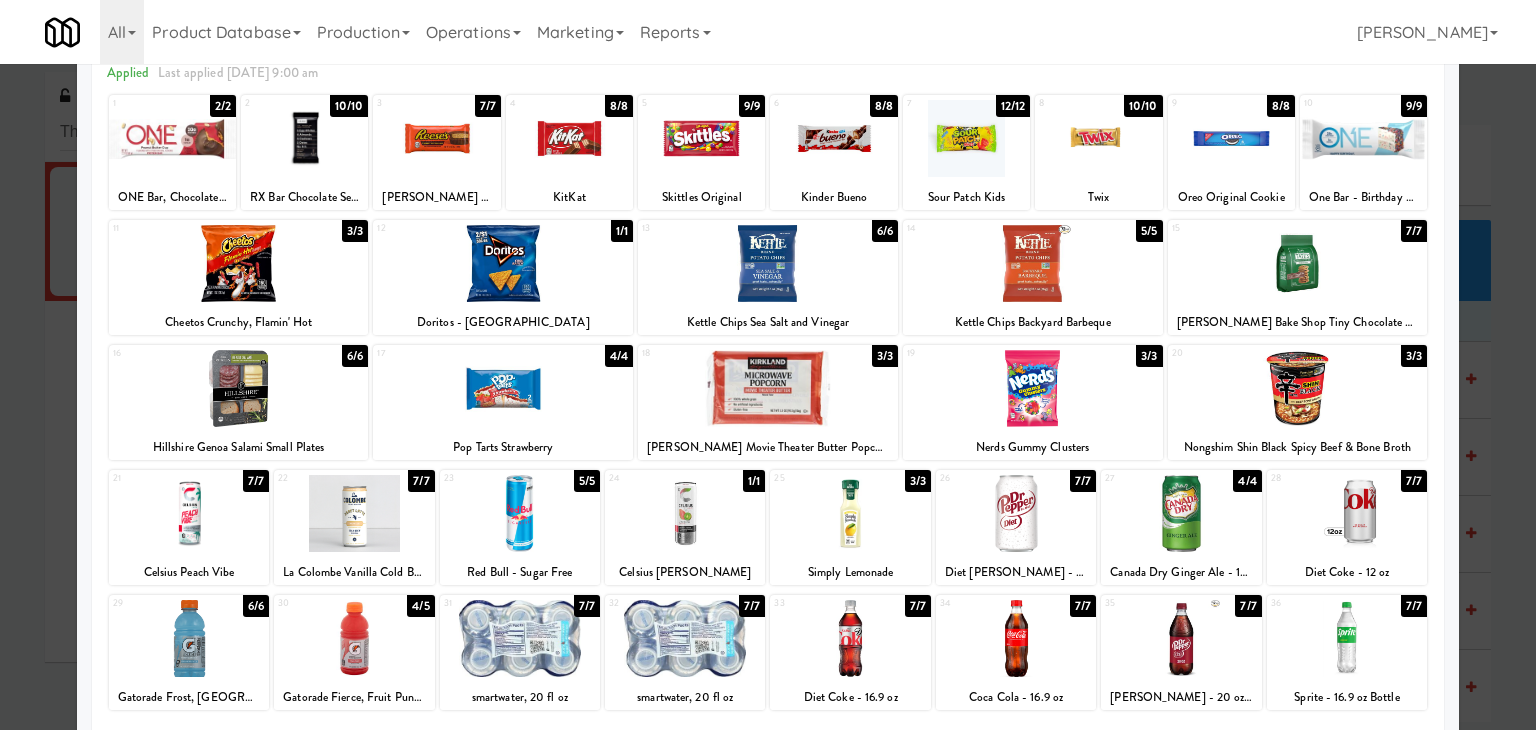 click at bounding box center (1098, 138) 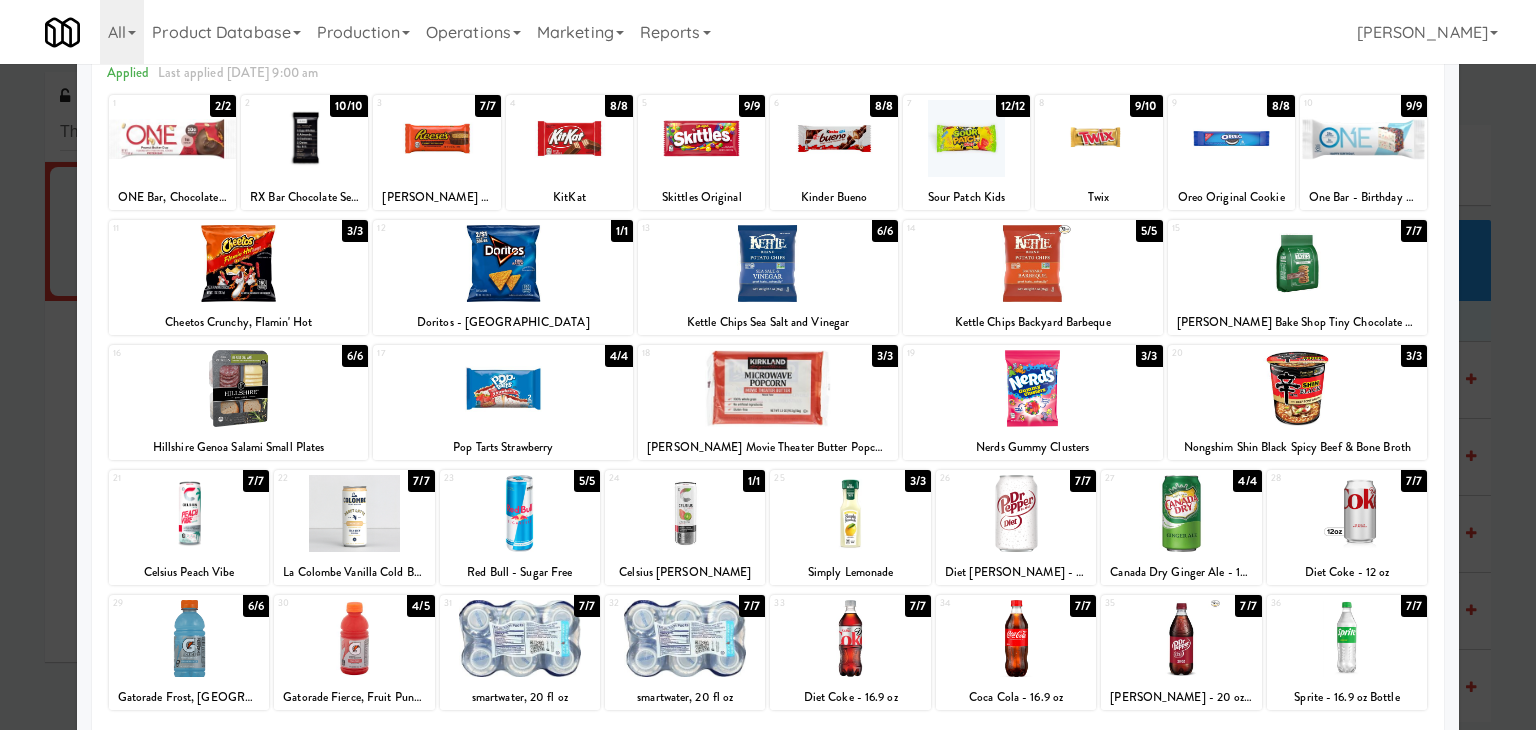 click at bounding box center [503, 388] 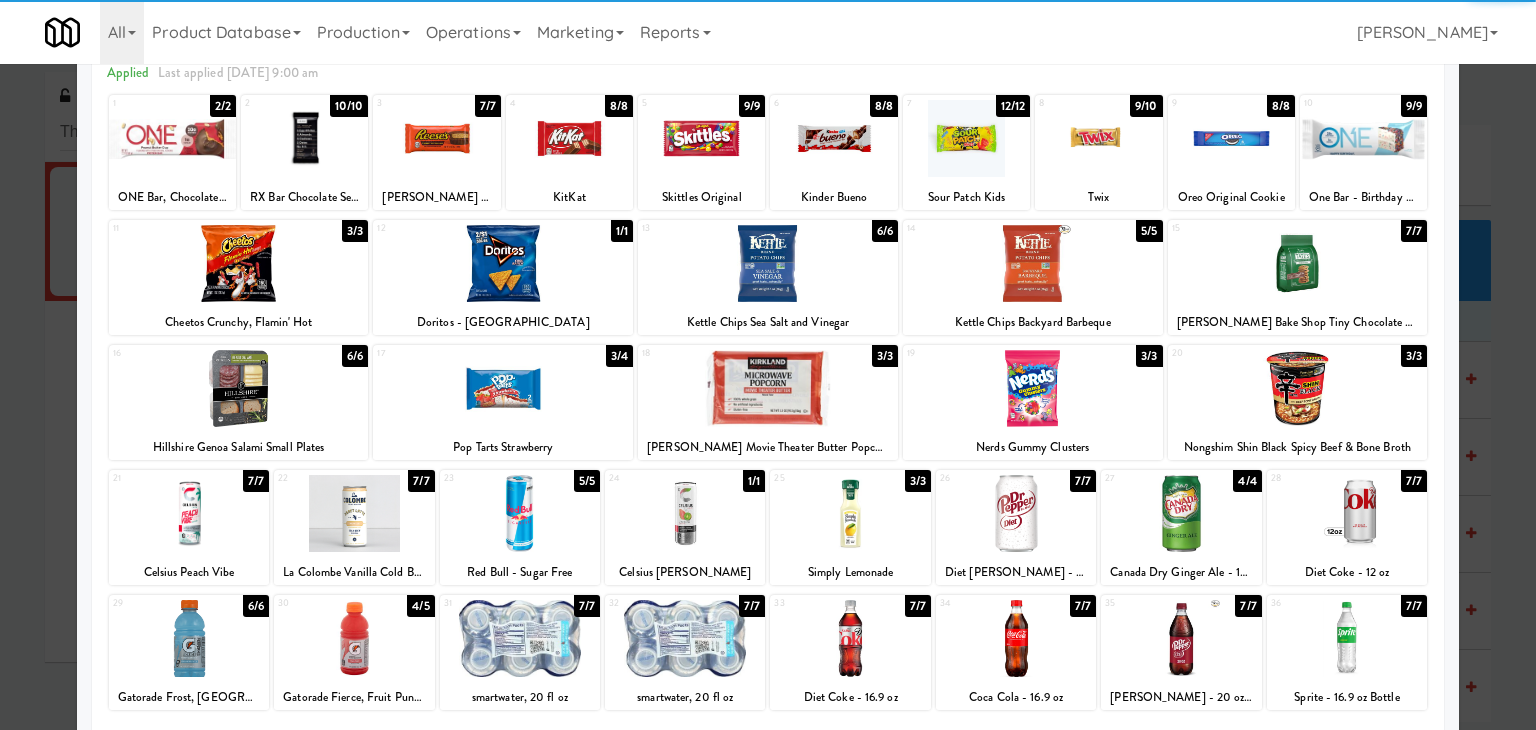 click at bounding box center [701, 138] 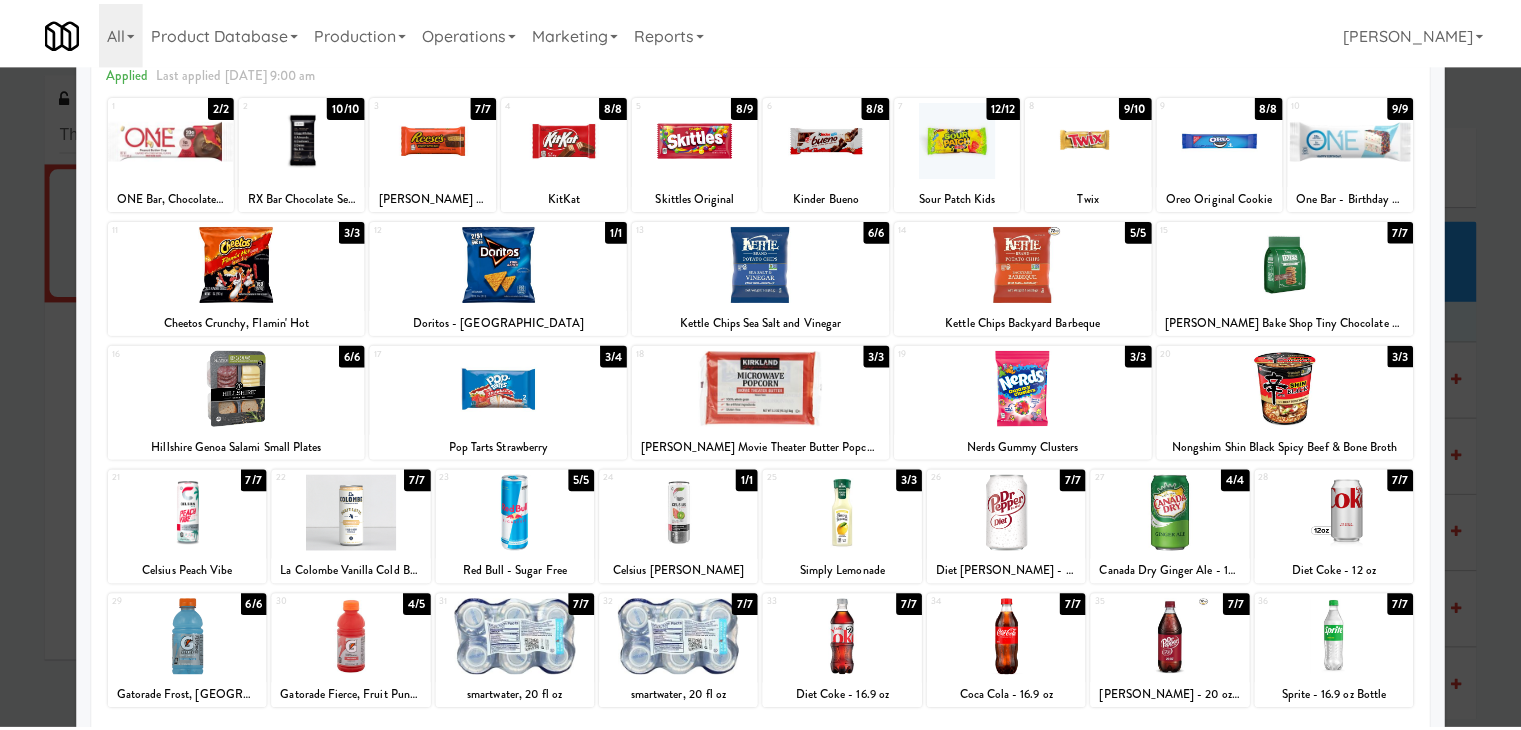 scroll, scrollTop: 0, scrollLeft: 0, axis: both 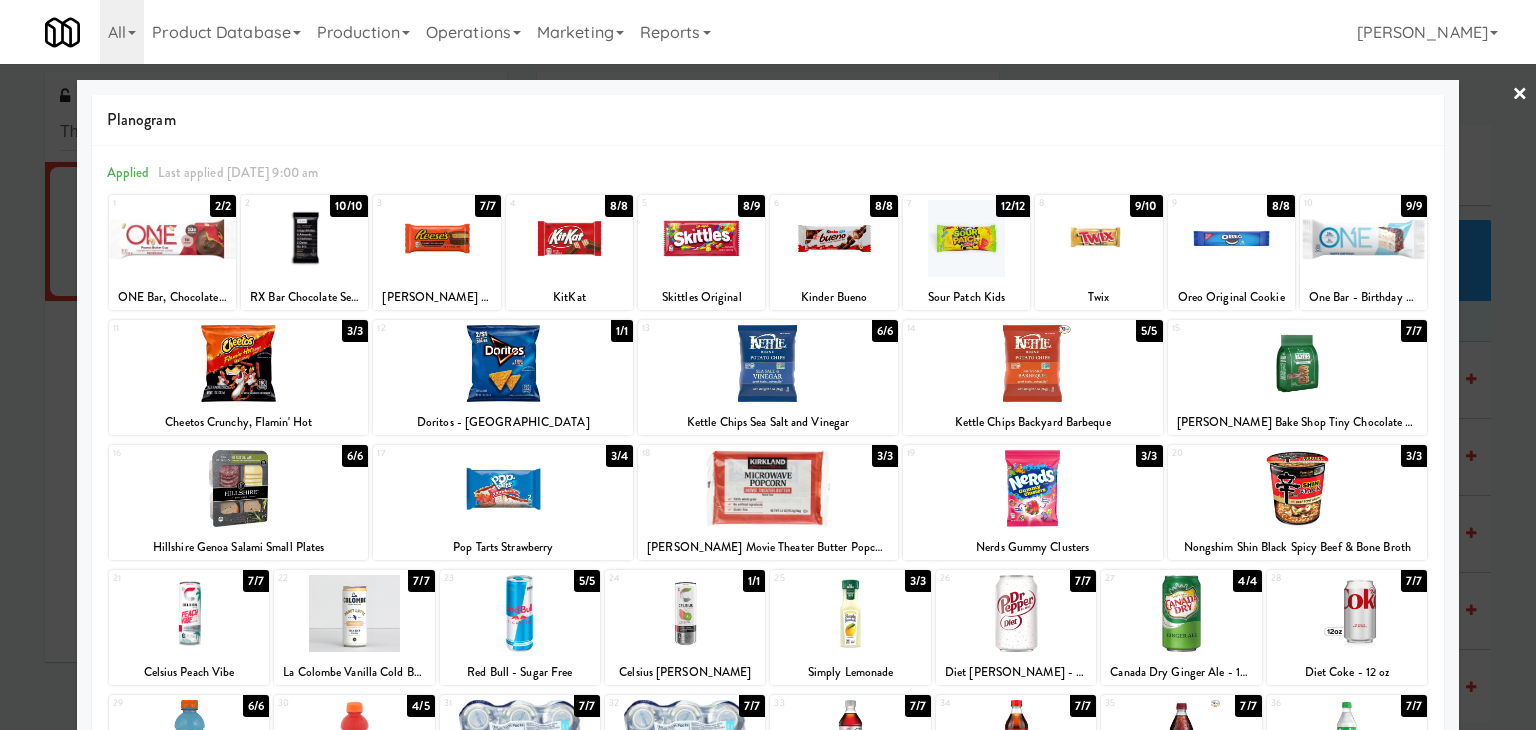 click on "×" at bounding box center [1520, 95] 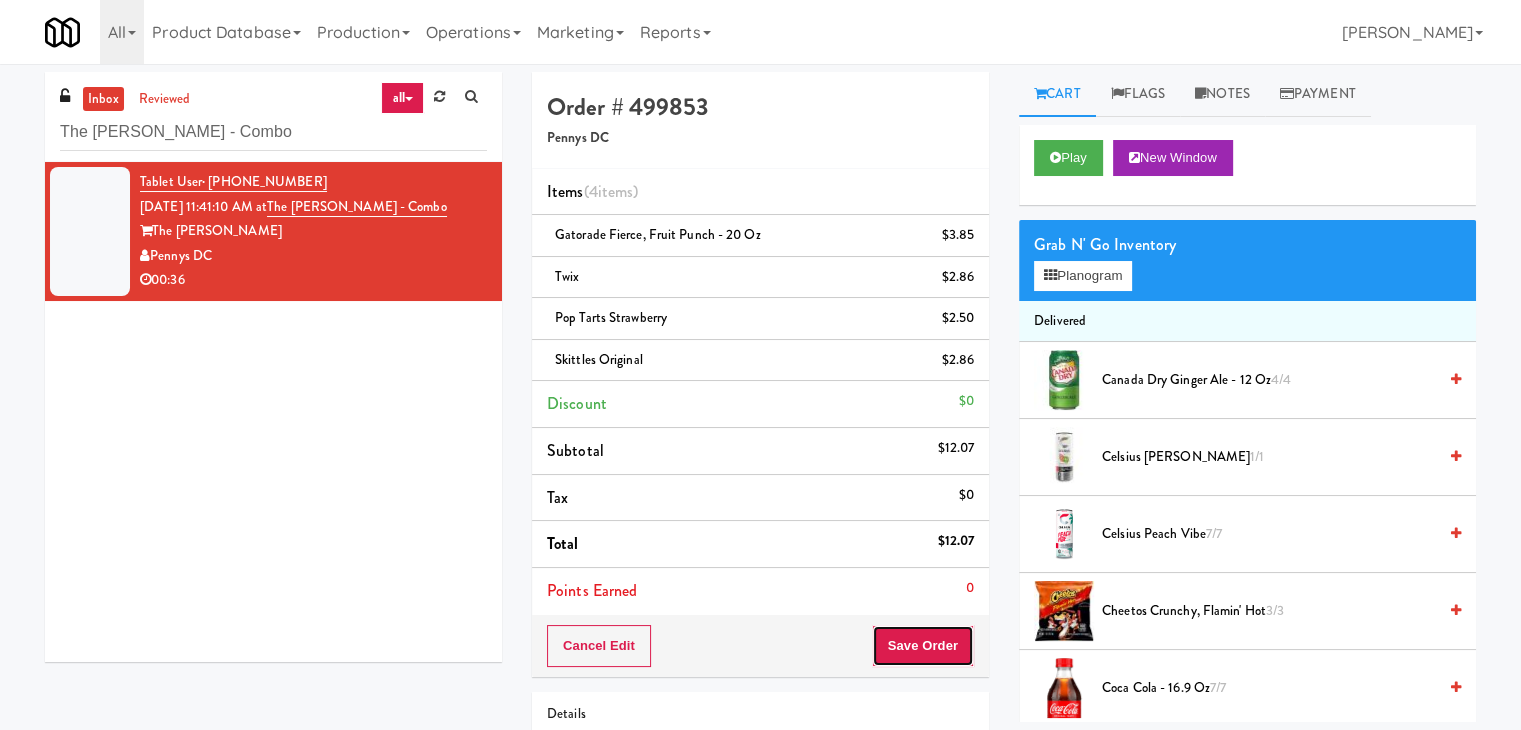 click on "Save Order" at bounding box center (923, 646) 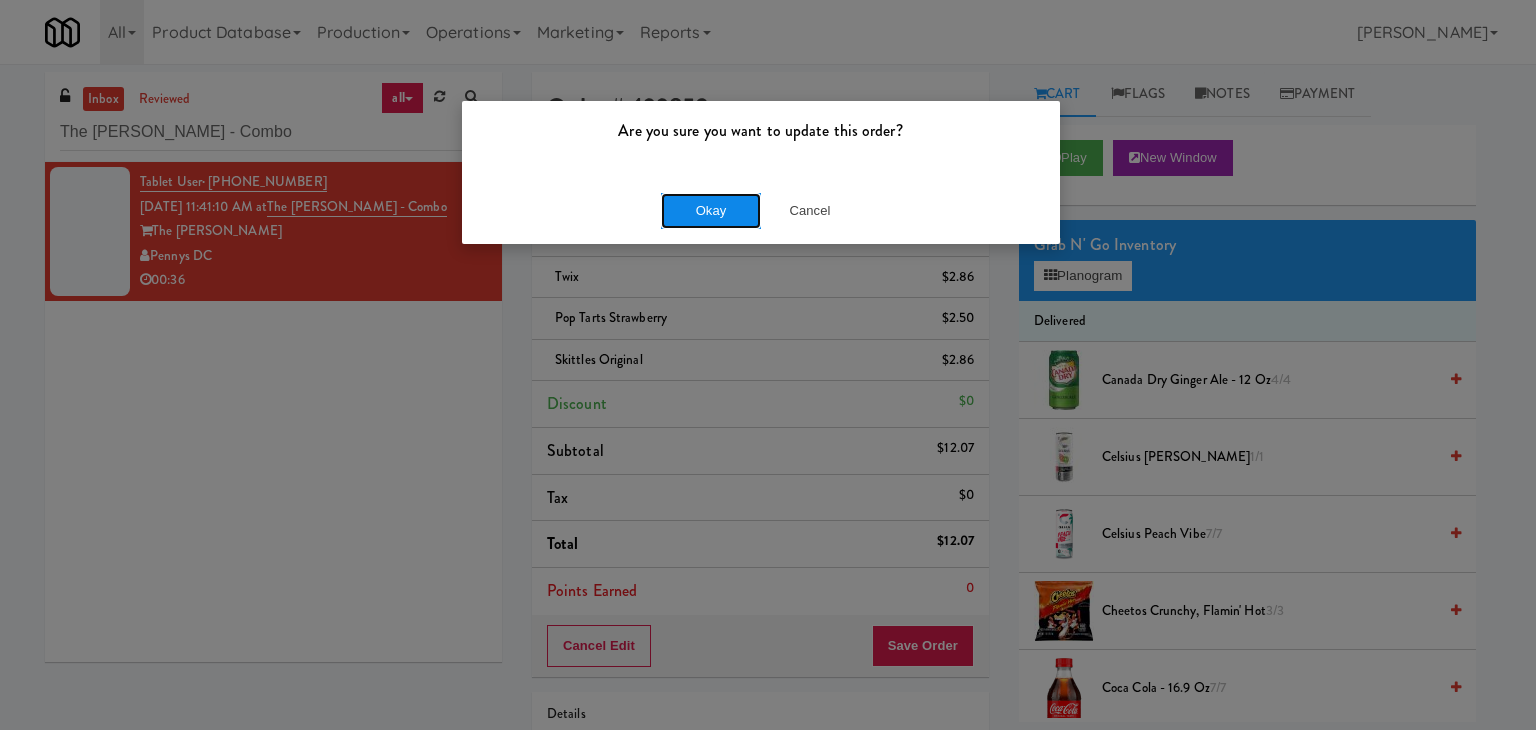 click on "Okay" at bounding box center [711, 211] 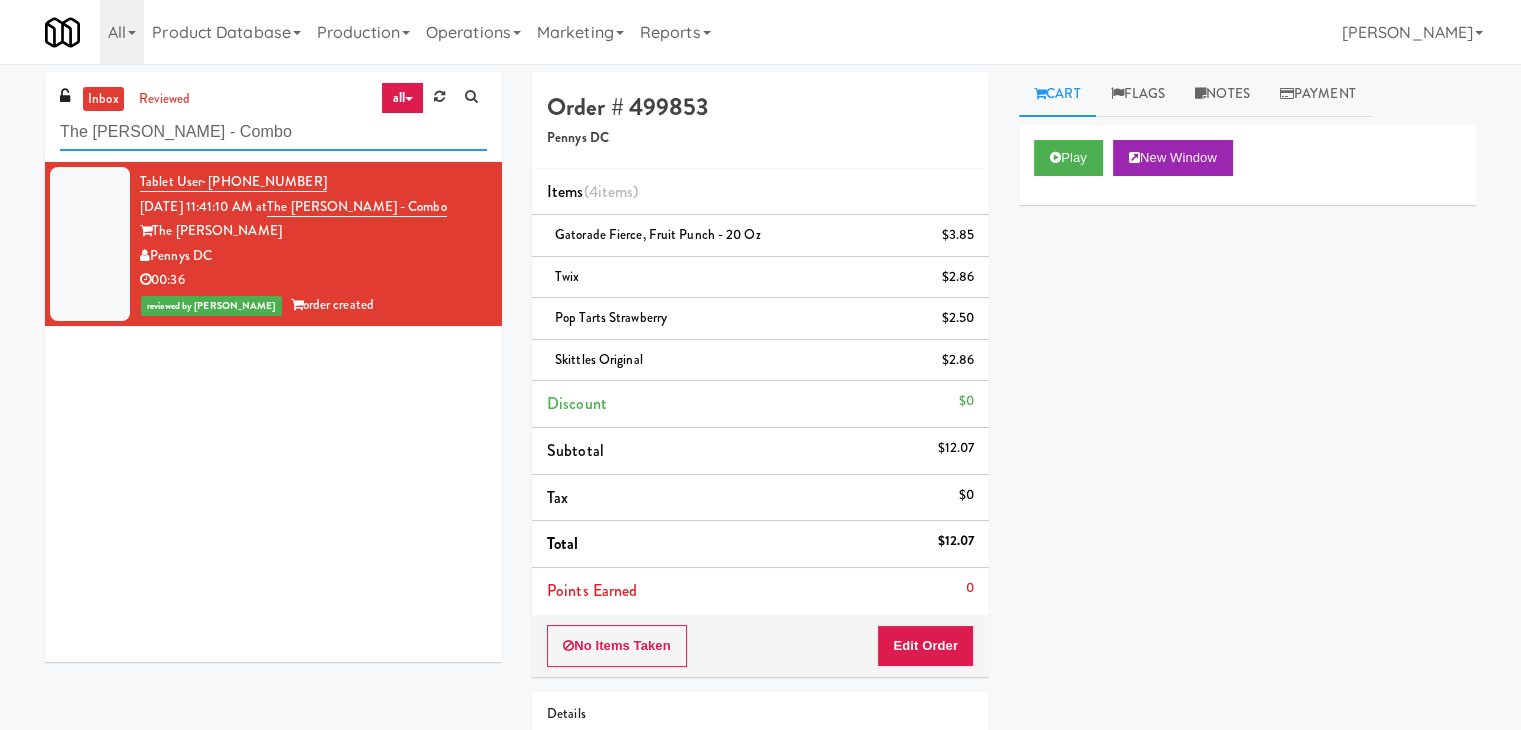 click on "The [PERSON_NAME] - Combo" at bounding box center [273, 132] 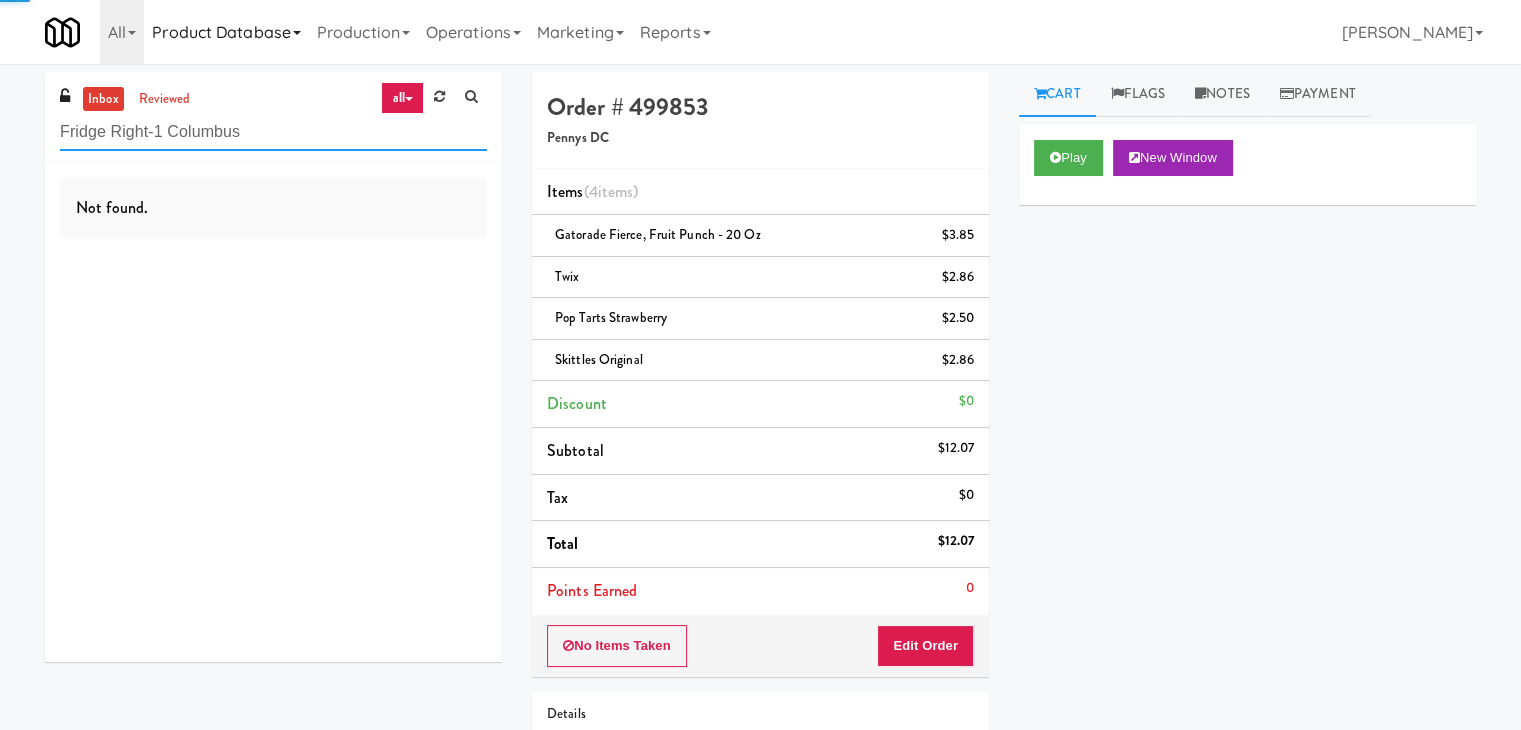 type on "Fridge Right-1 Columbus" 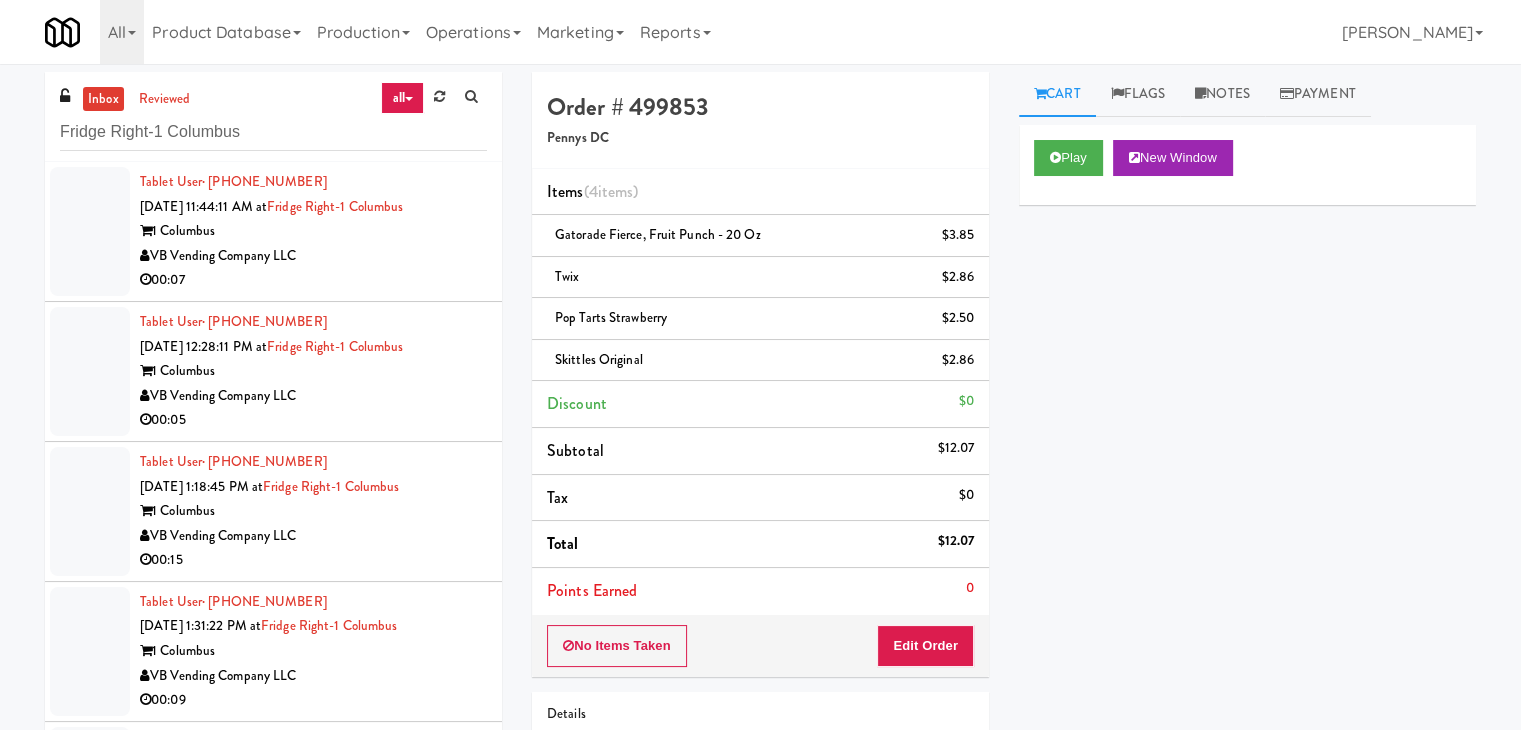 click on "00:07" at bounding box center (313, 280) 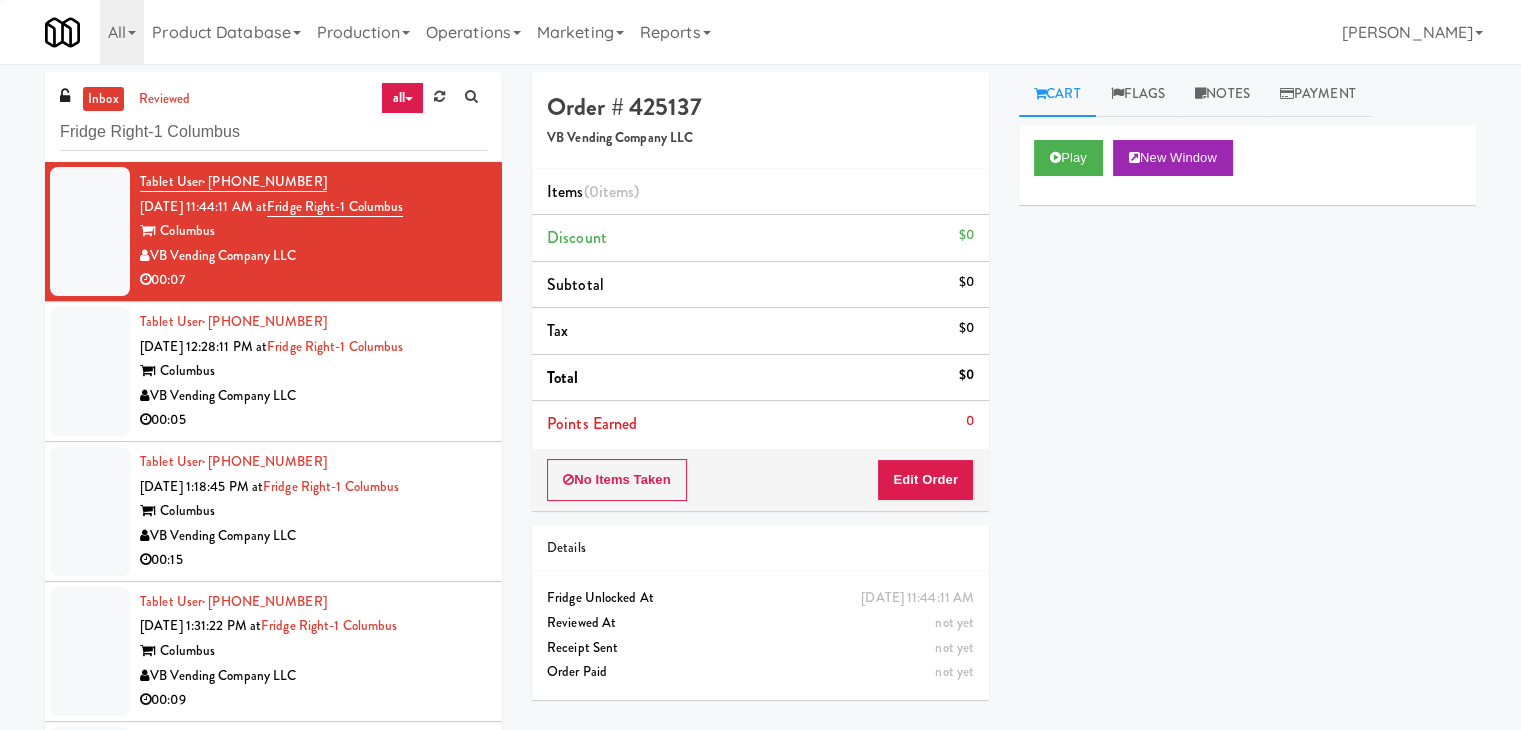 click on "Play  New Window" at bounding box center (1247, 165) 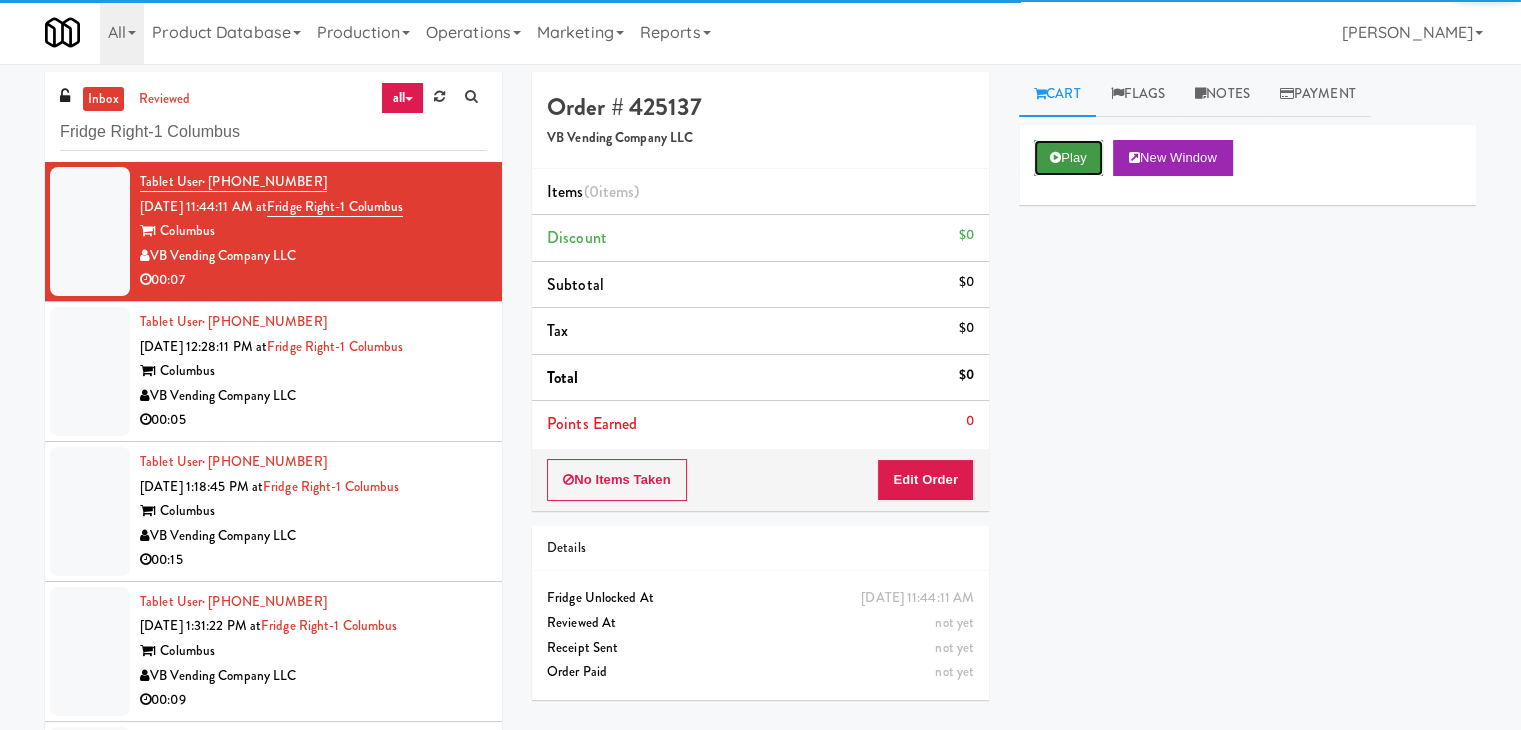 click at bounding box center [1055, 157] 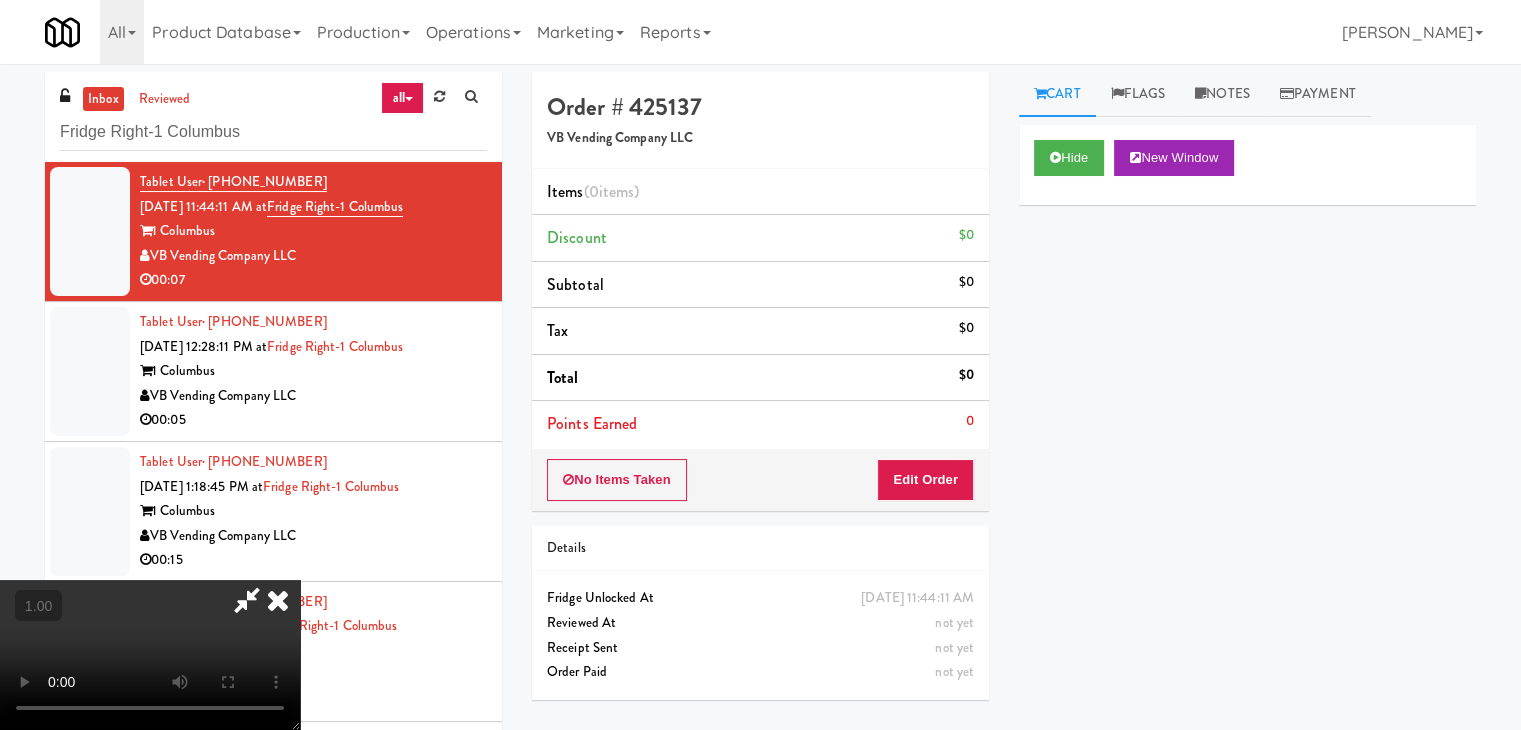 click at bounding box center (150, 655) 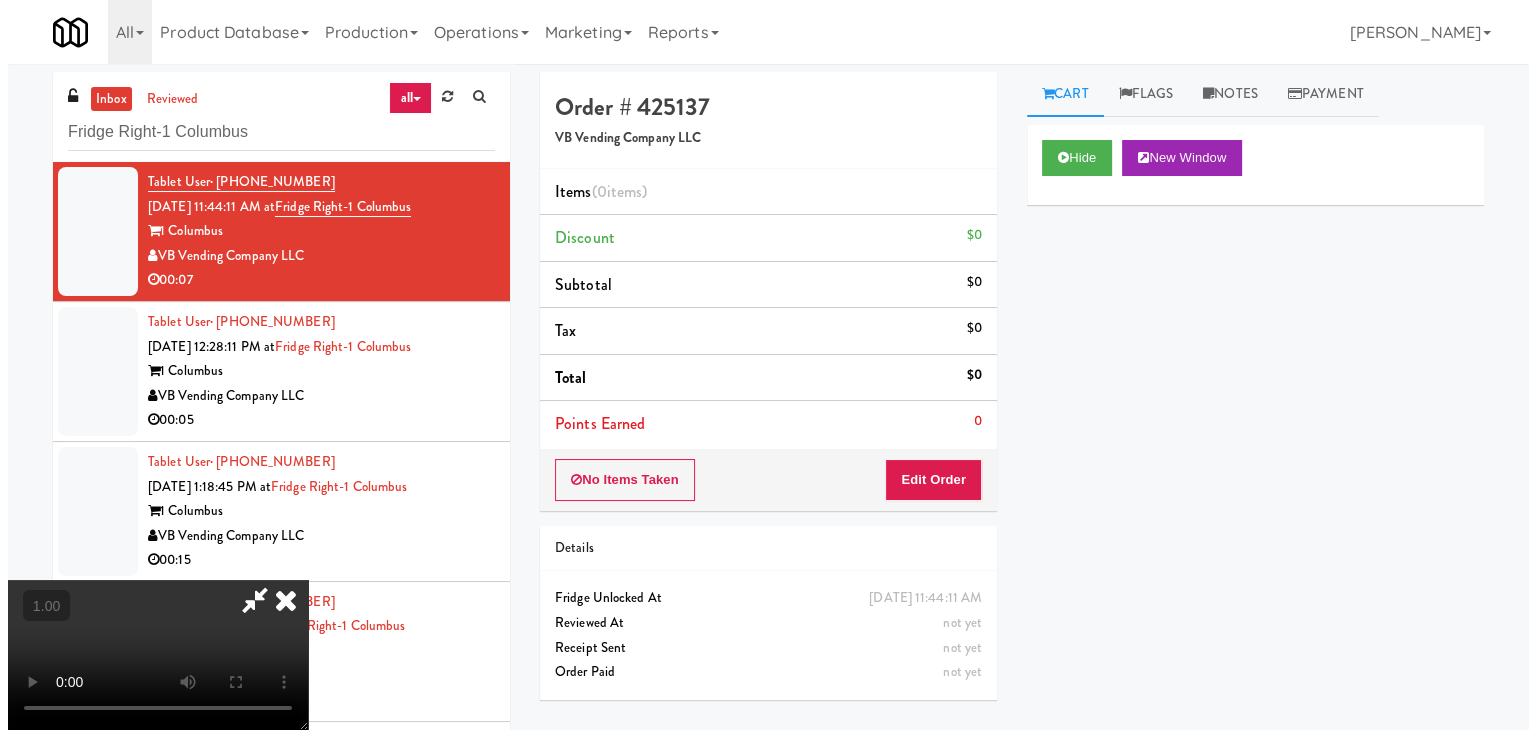 scroll, scrollTop: 64, scrollLeft: 0, axis: vertical 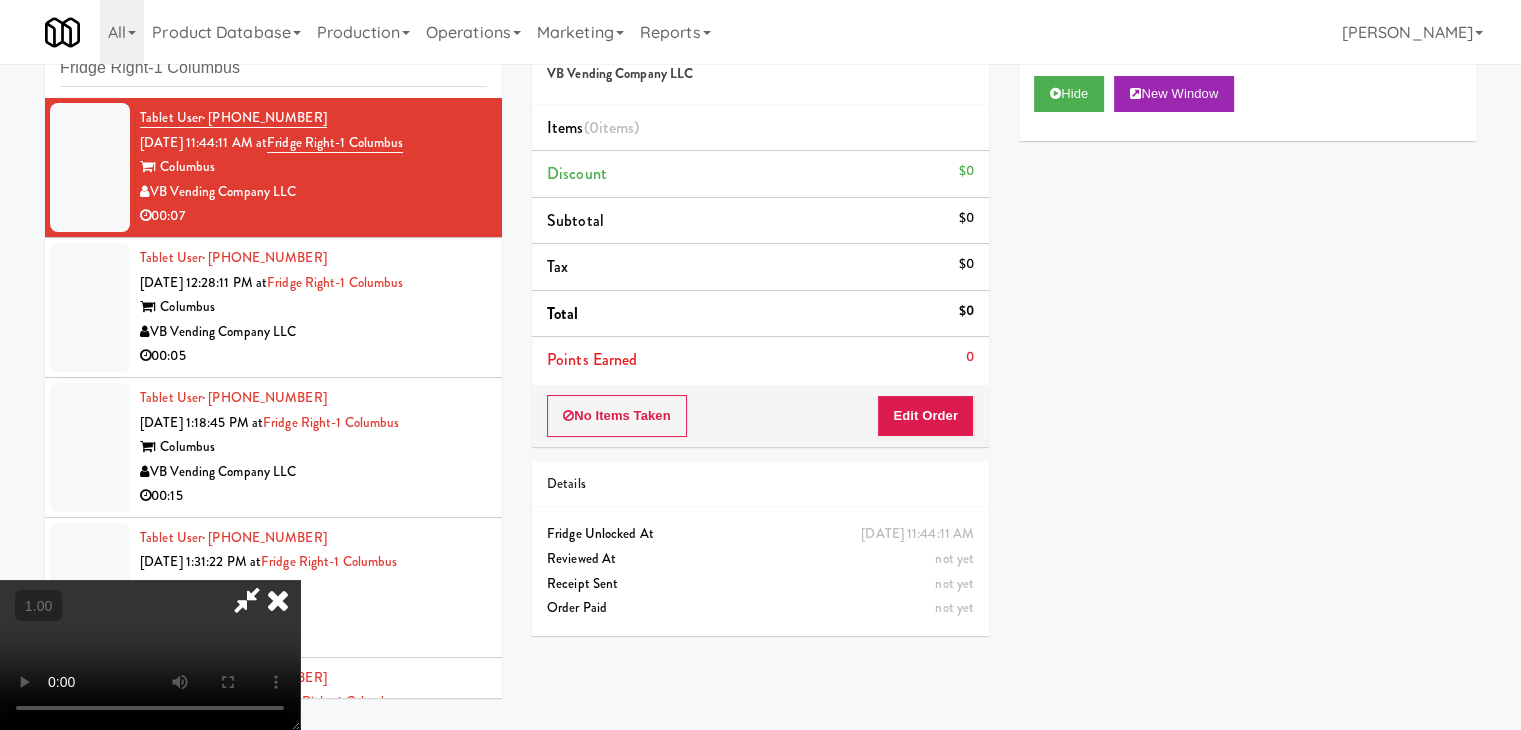 drag, startPoint x: 890, startPoint y: 241, endPoint x: 890, endPoint y: 260, distance: 19 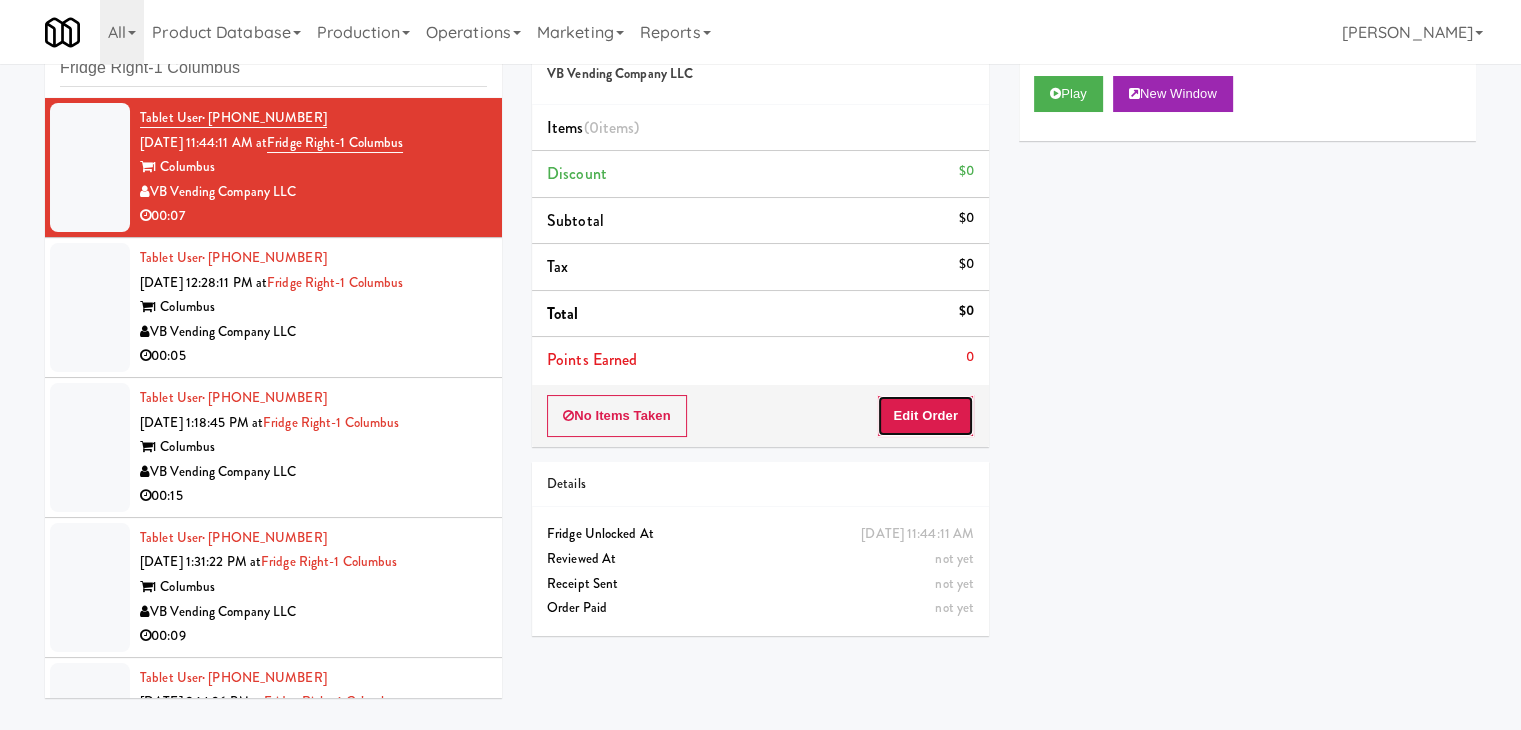 click on "Edit Order" at bounding box center [925, 416] 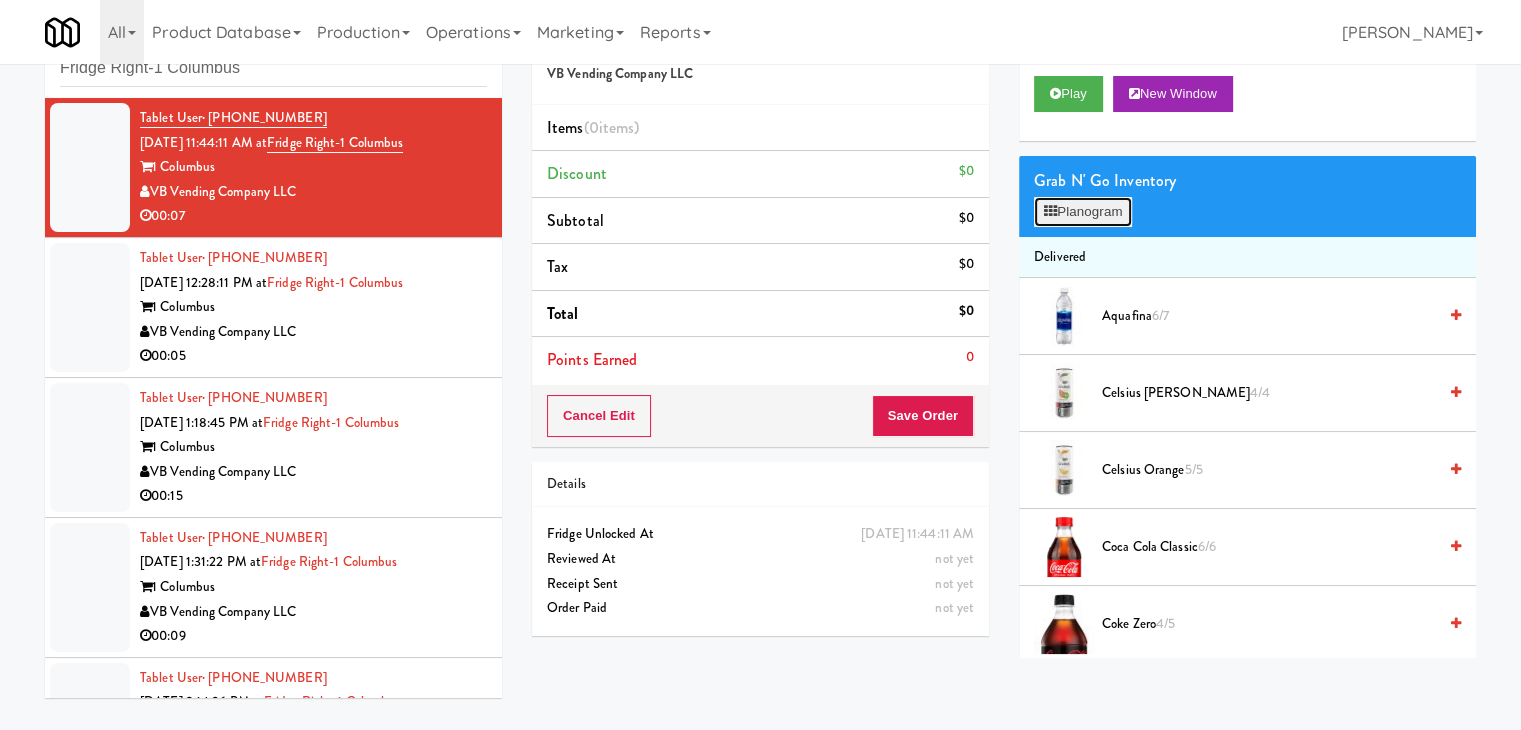 click on "Planogram" at bounding box center [1083, 212] 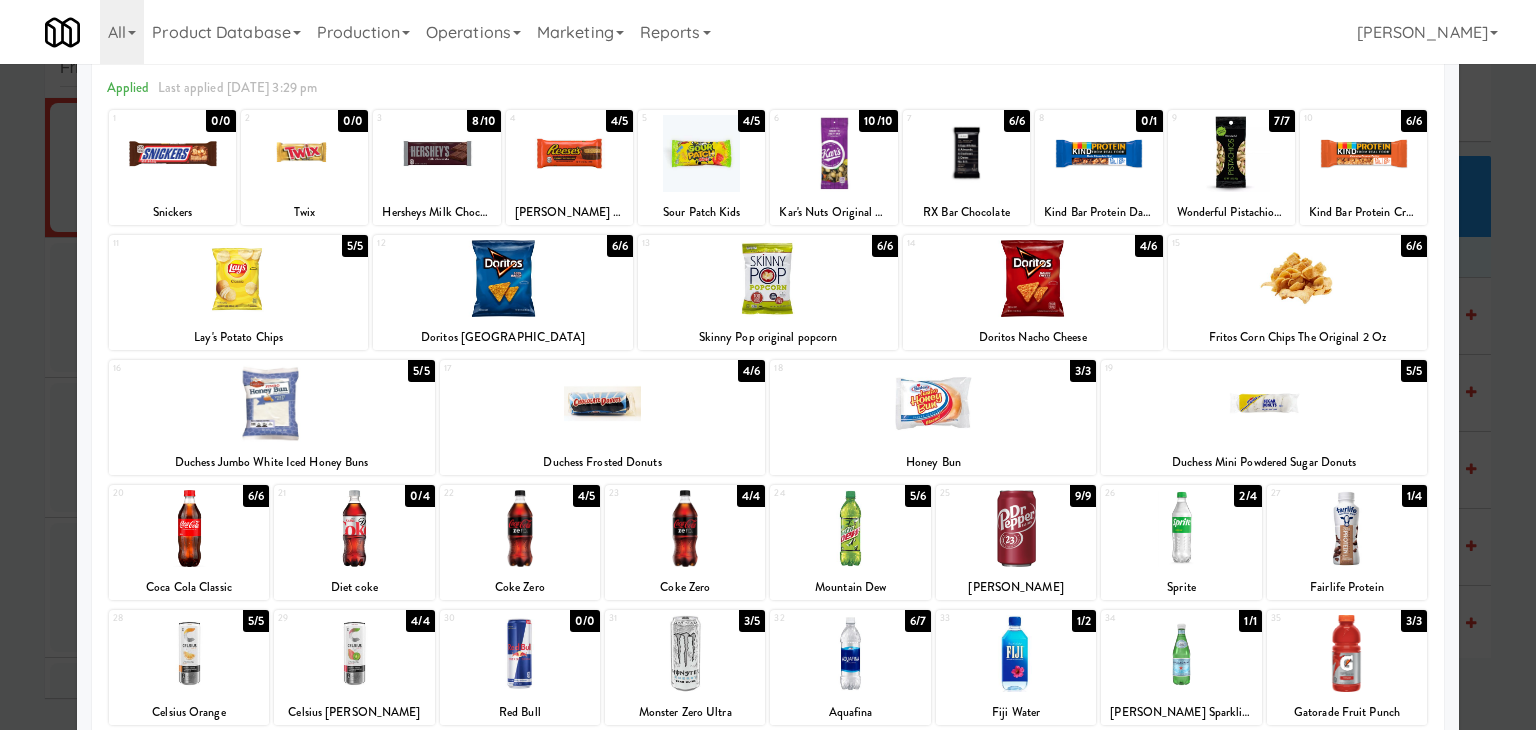 scroll, scrollTop: 252, scrollLeft: 0, axis: vertical 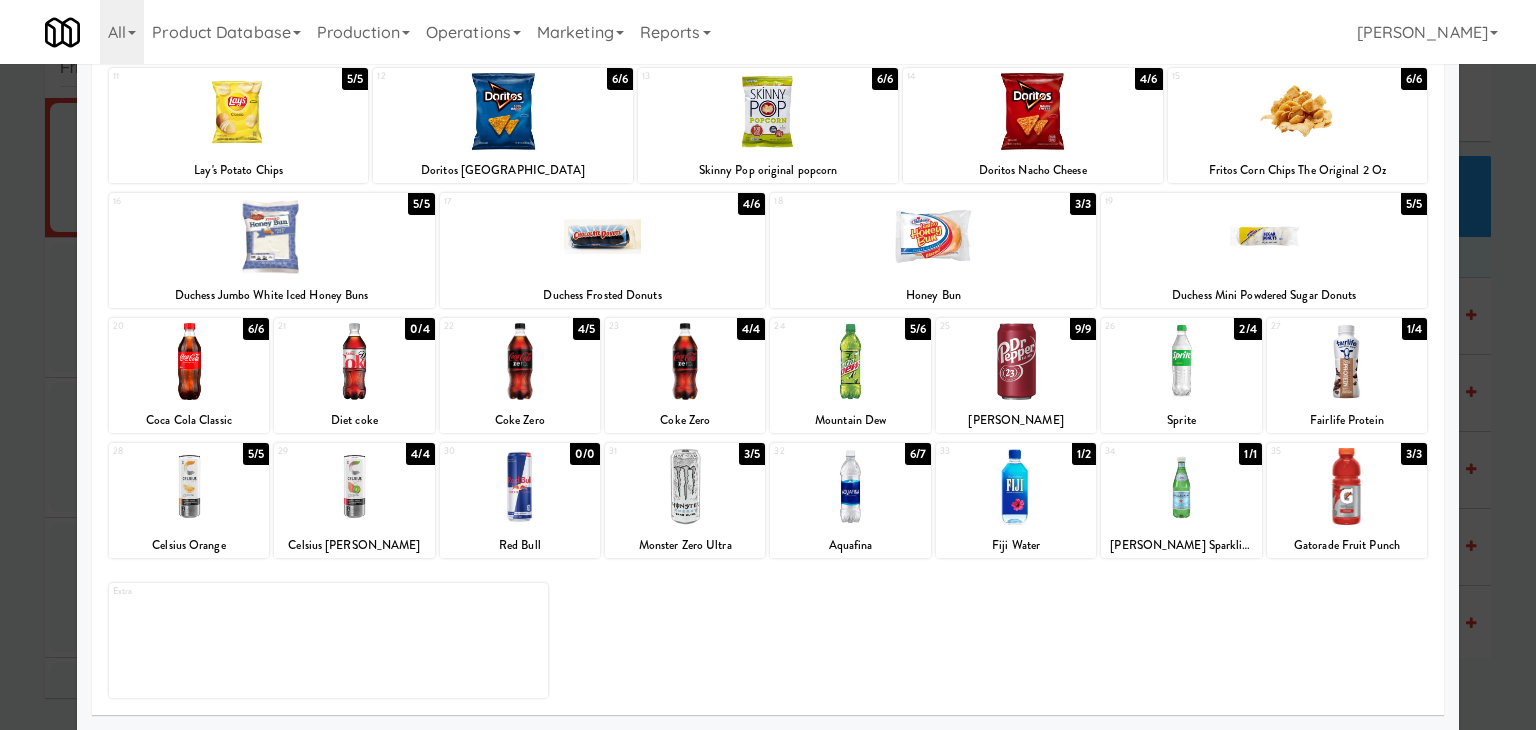 click at bounding box center (354, 486) 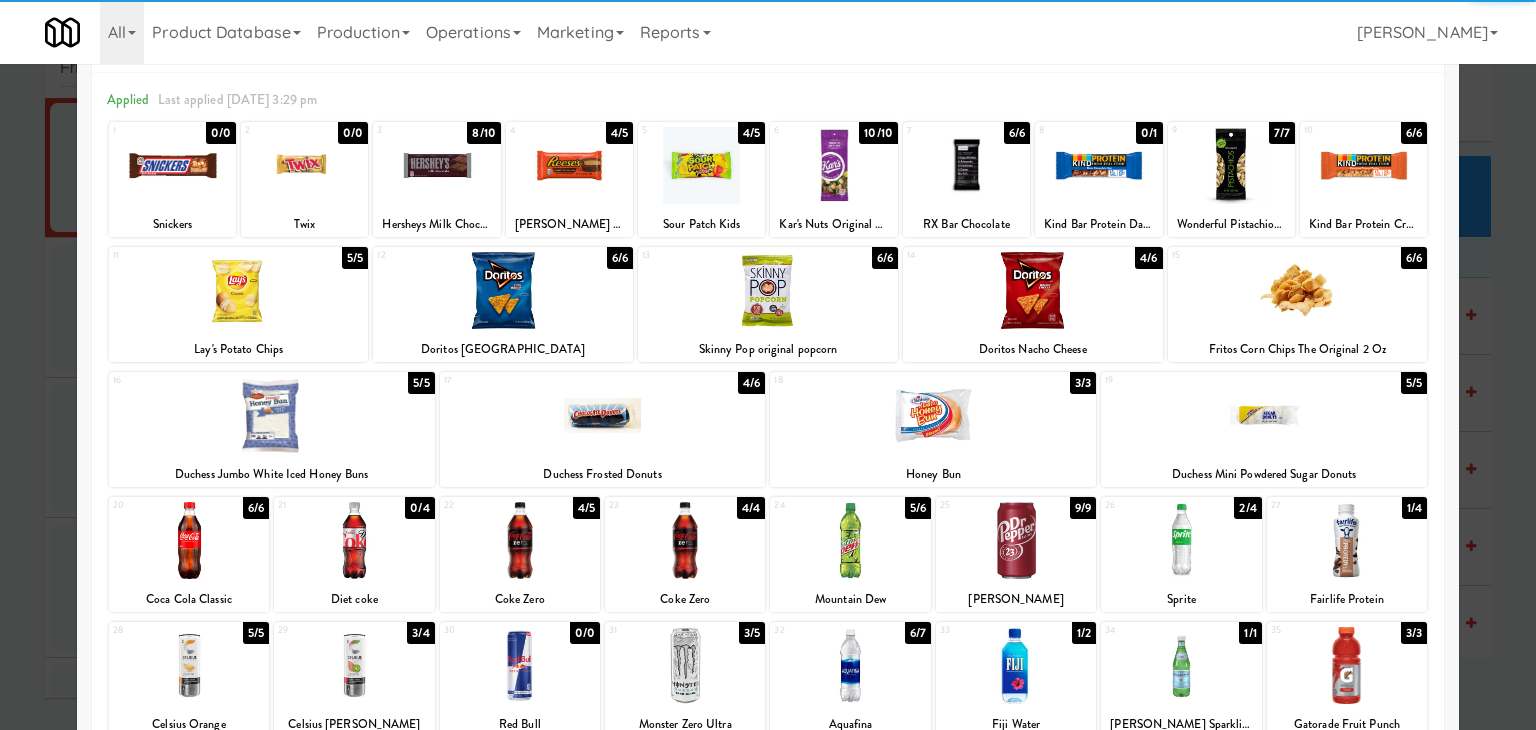 scroll, scrollTop: 0, scrollLeft: 0, axis: both 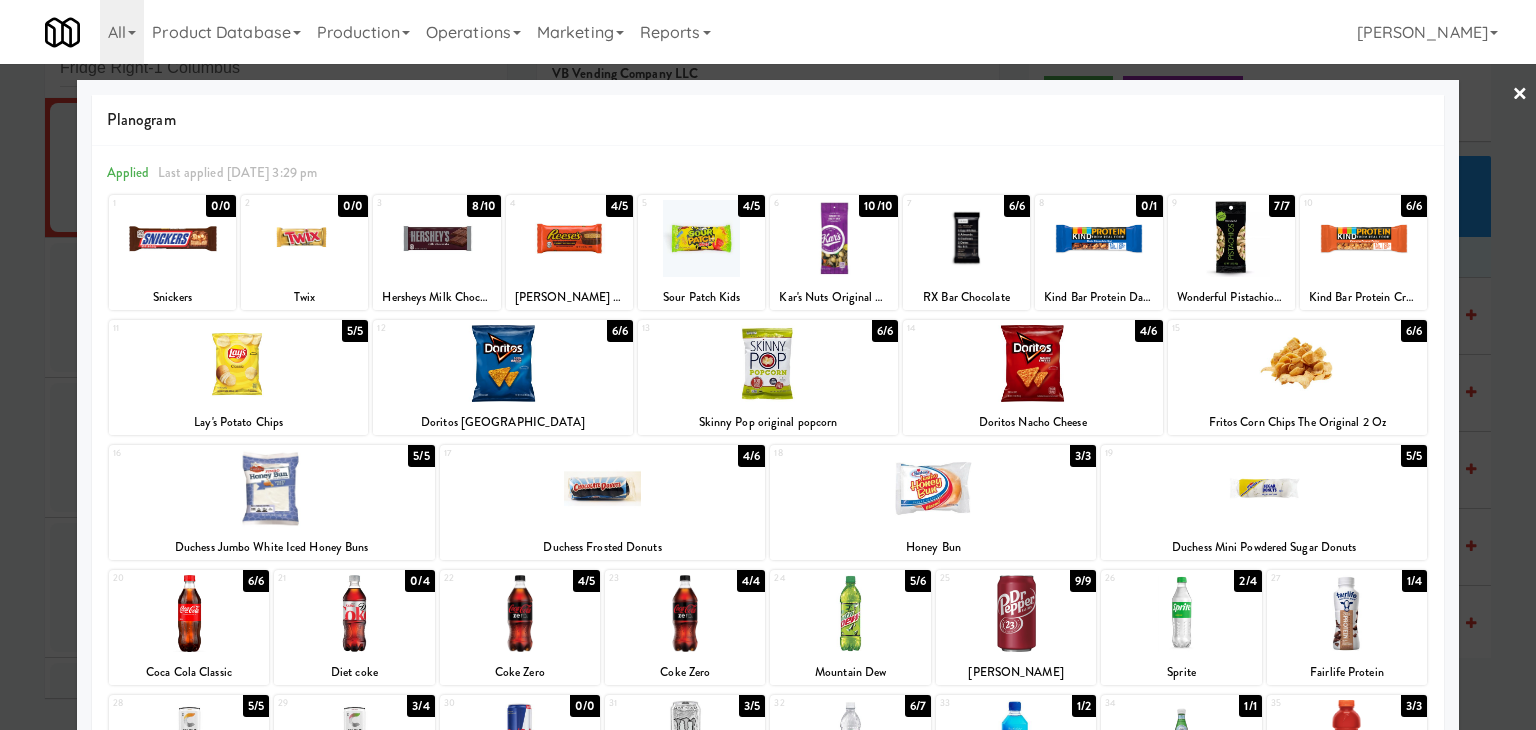 click on "×" at bounding box center [1520, 95] 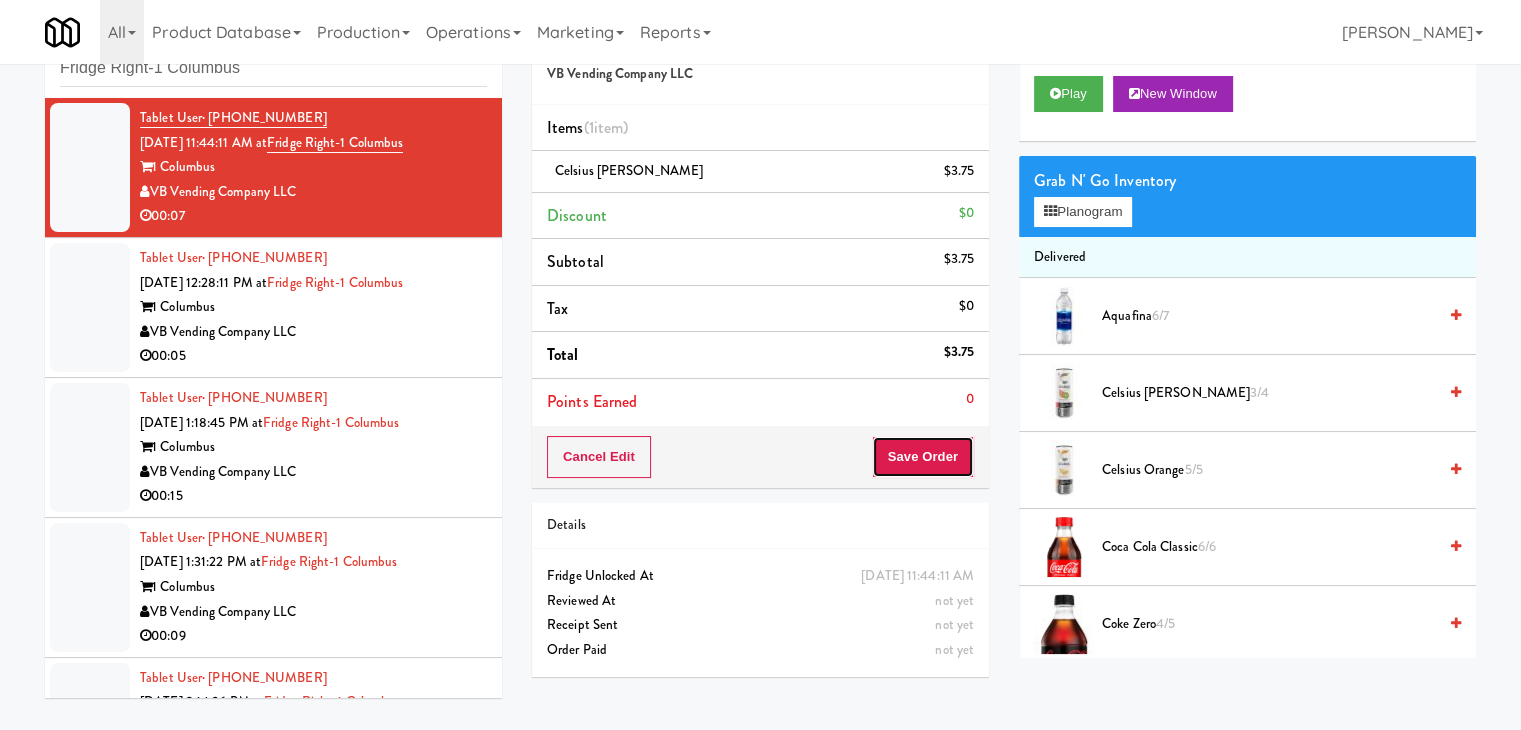 click on "Save Order" at bounding box center [923, 457] 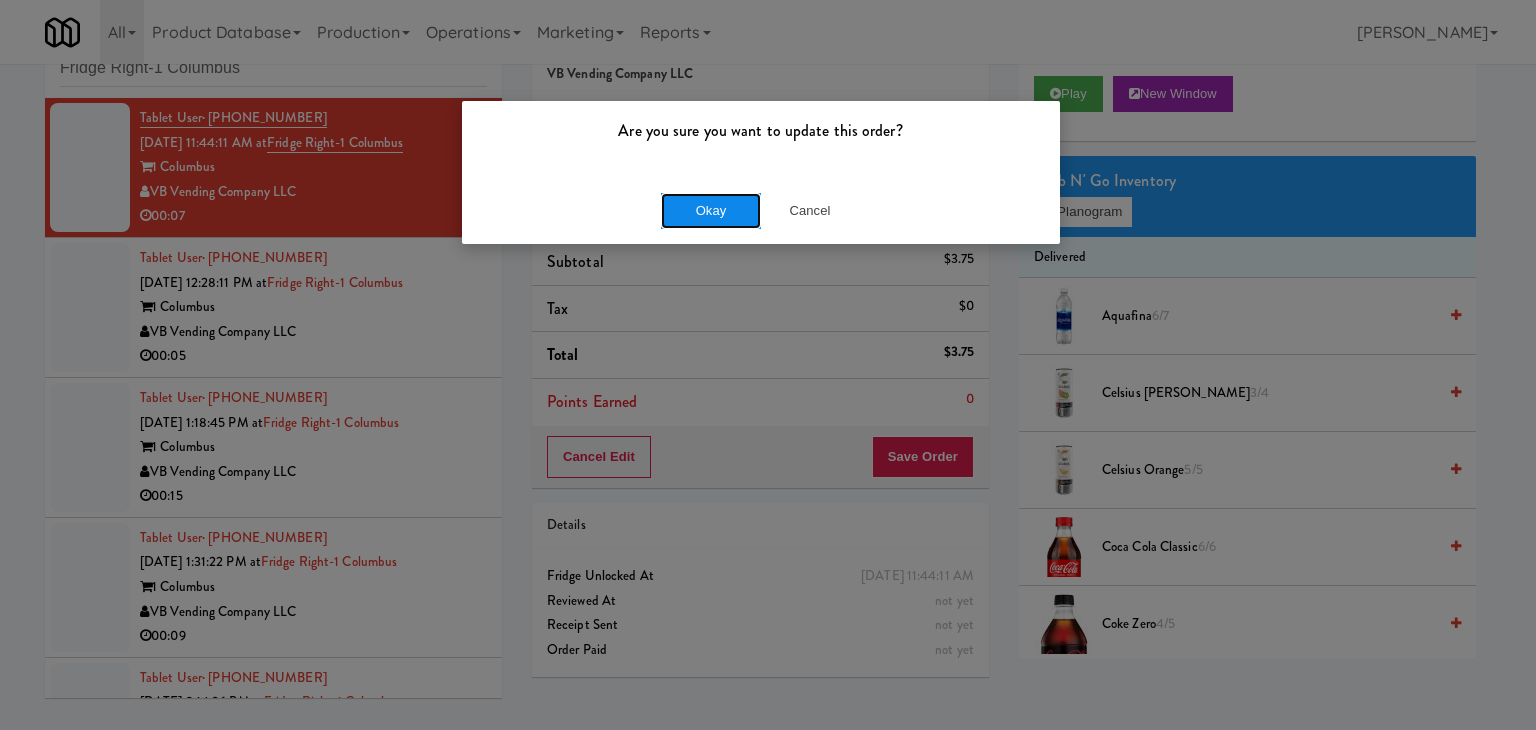 click on "Okay" at bounding box center [711, 211] 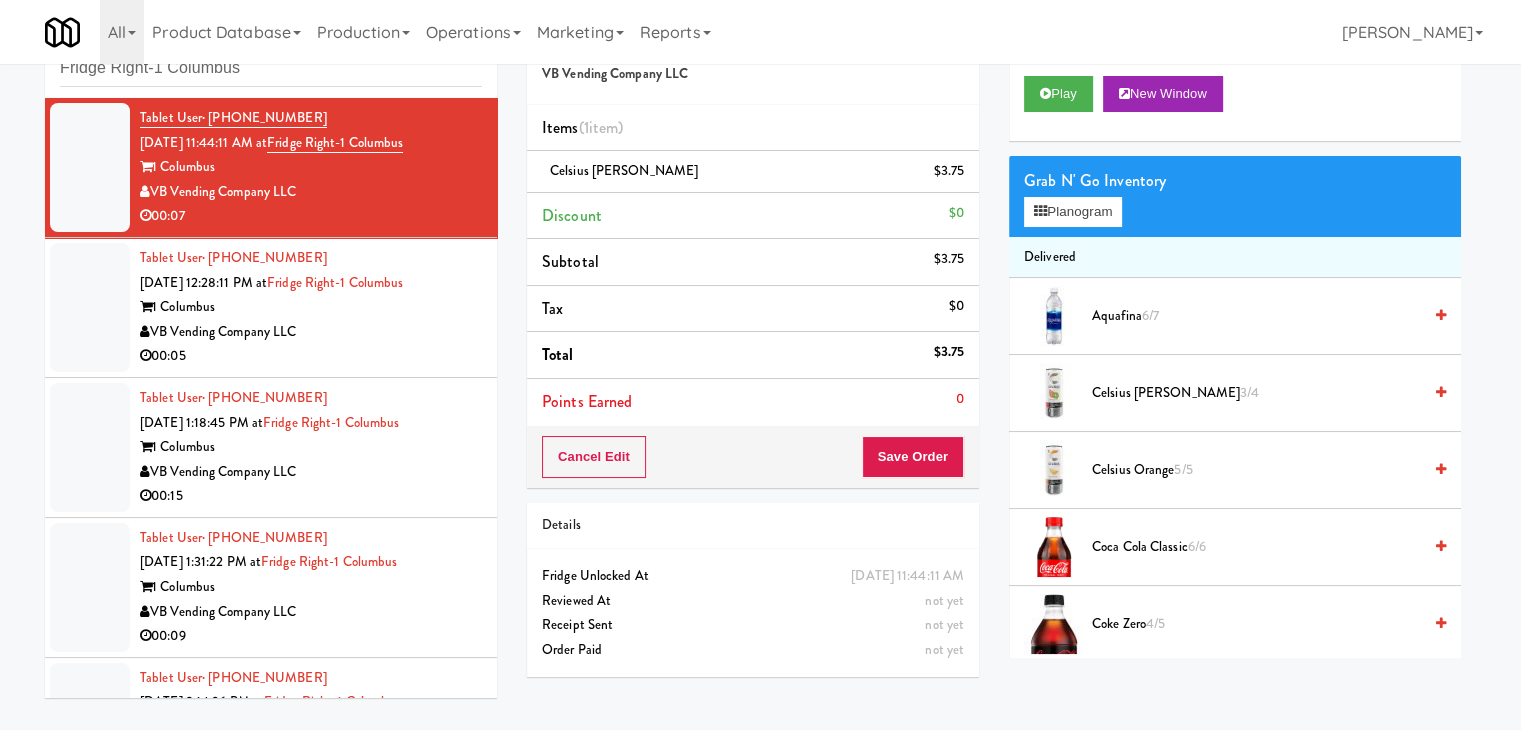 click on "VB Vending Company LLC" at bounding box center (311, 332) 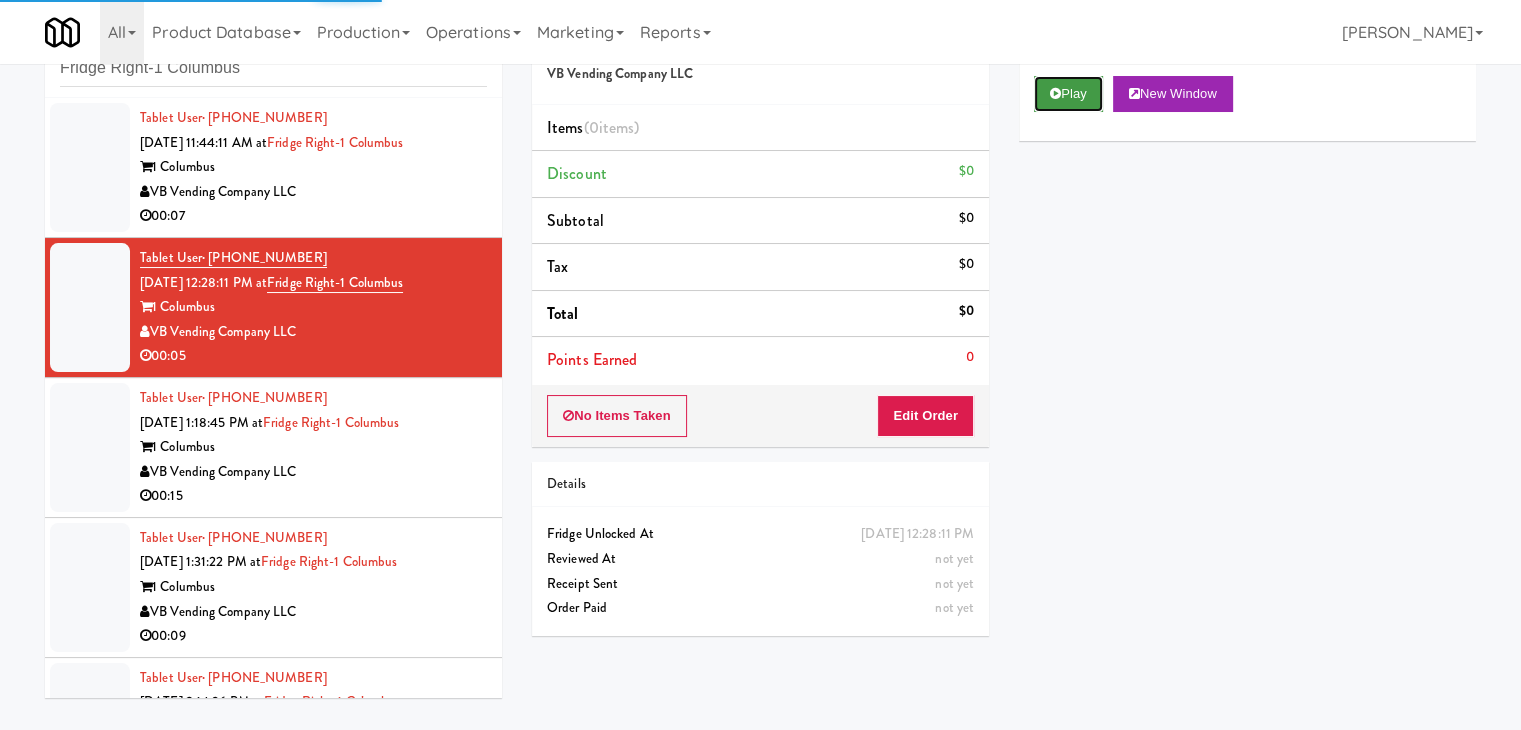 click on "Play" at bounding box center [1068, 94] 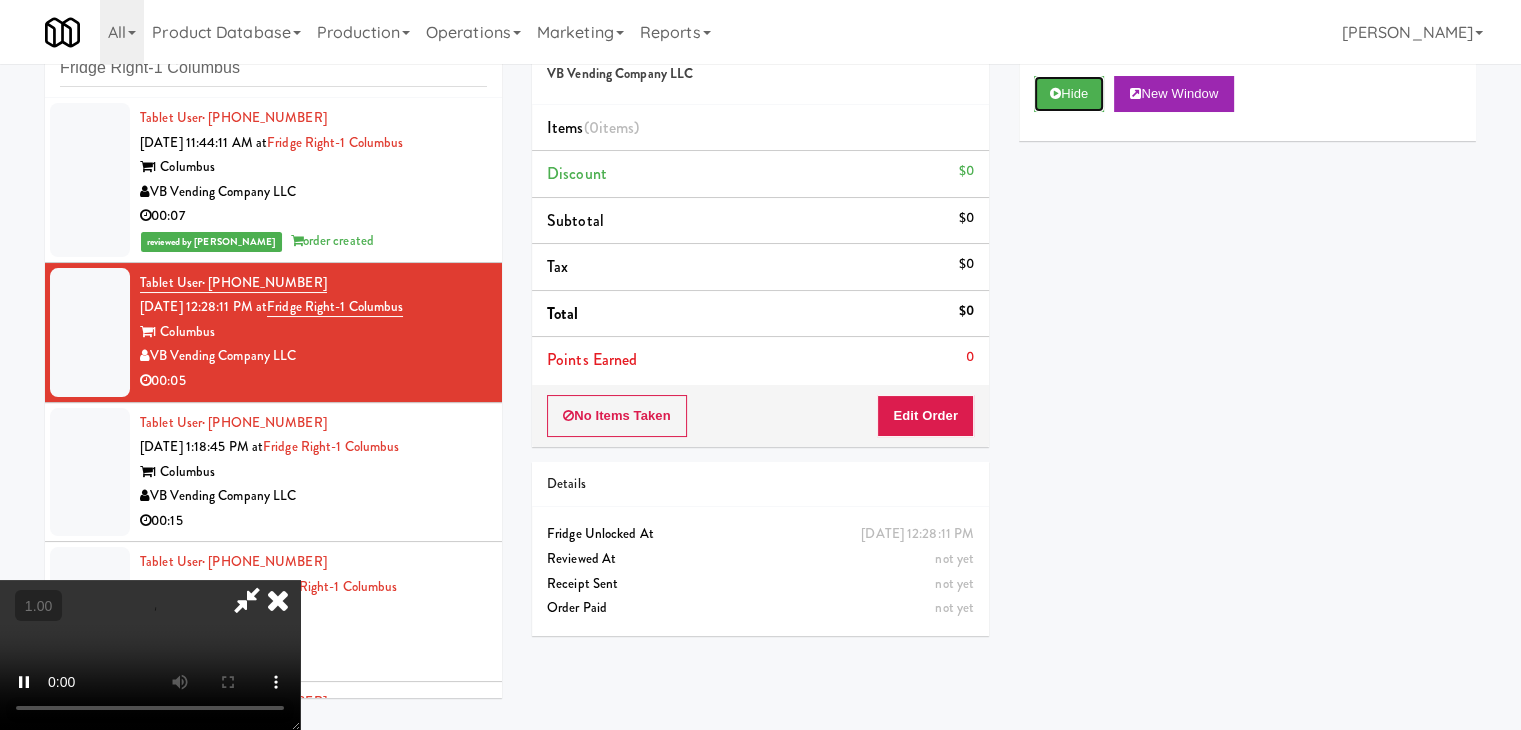 type 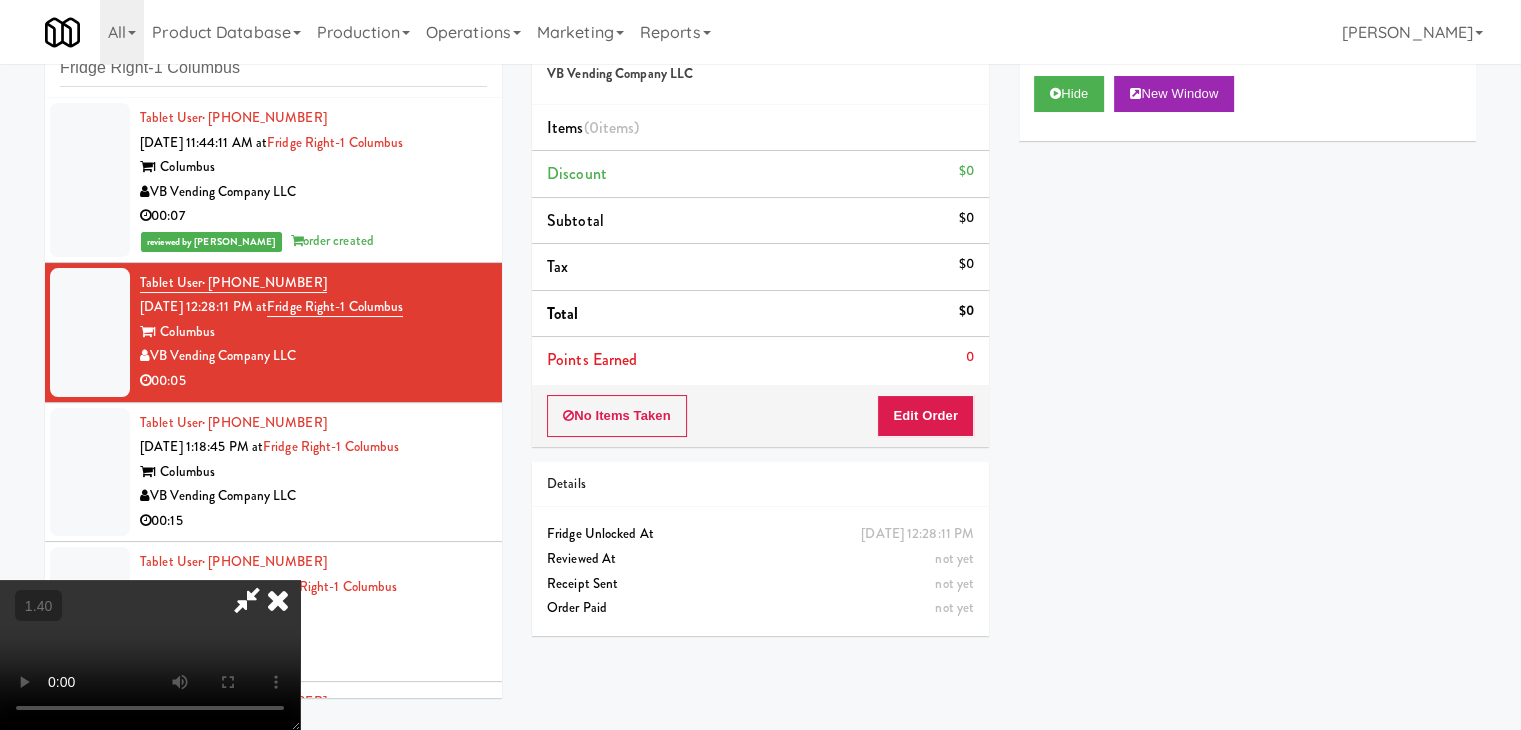 click at bounding box center [150, 655] 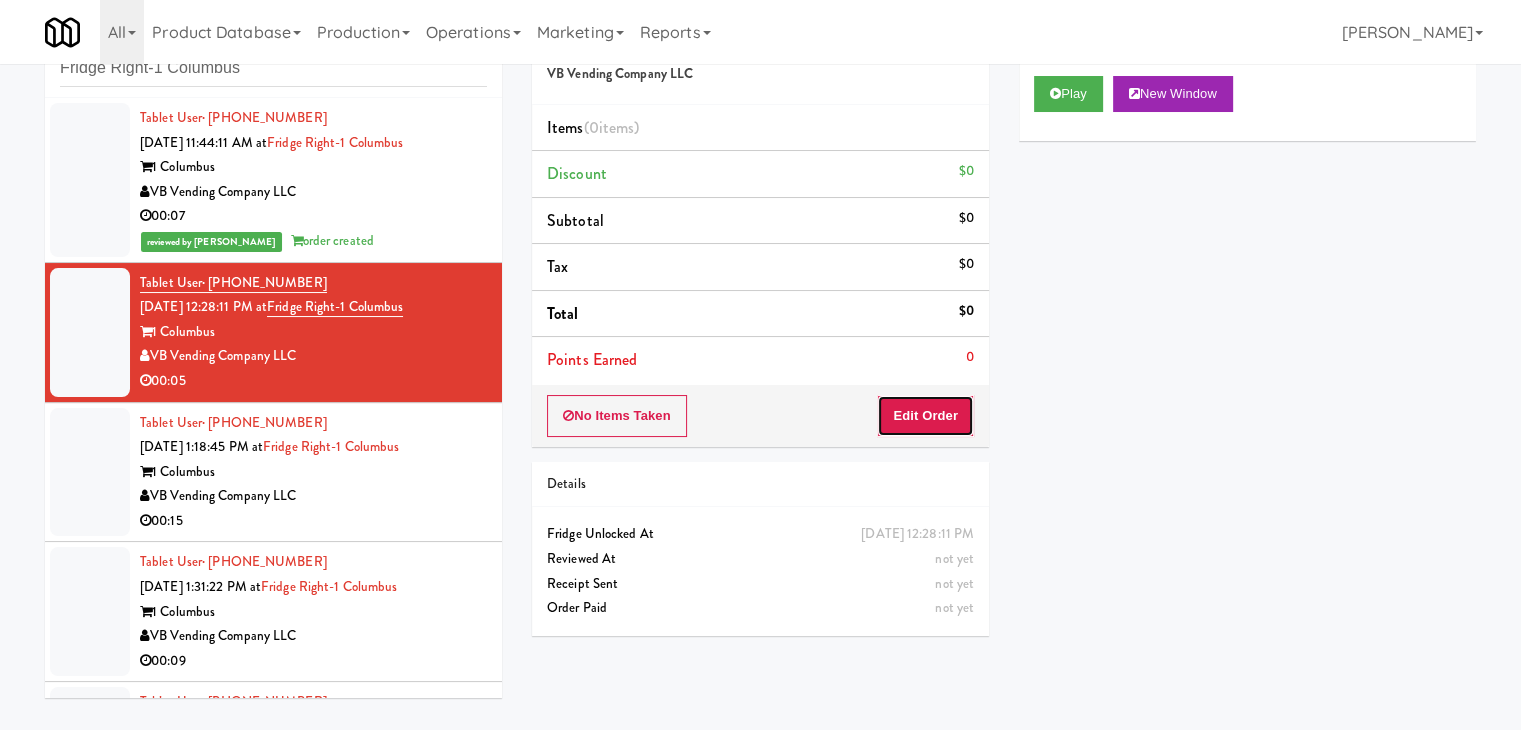 click on "Edit Order" at bounding box center (925, 416) 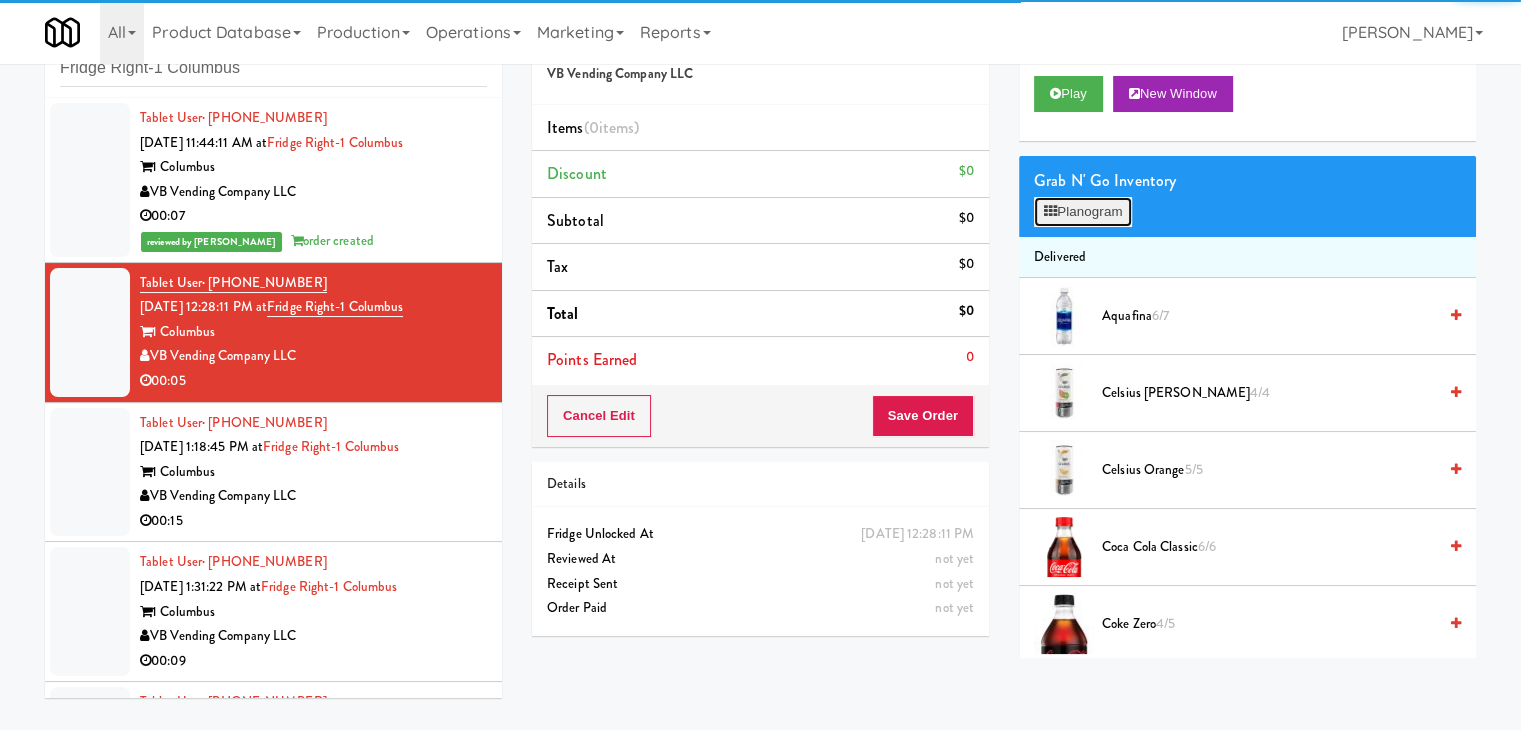 click on "Planogram" at bounding box center [1083, 212] 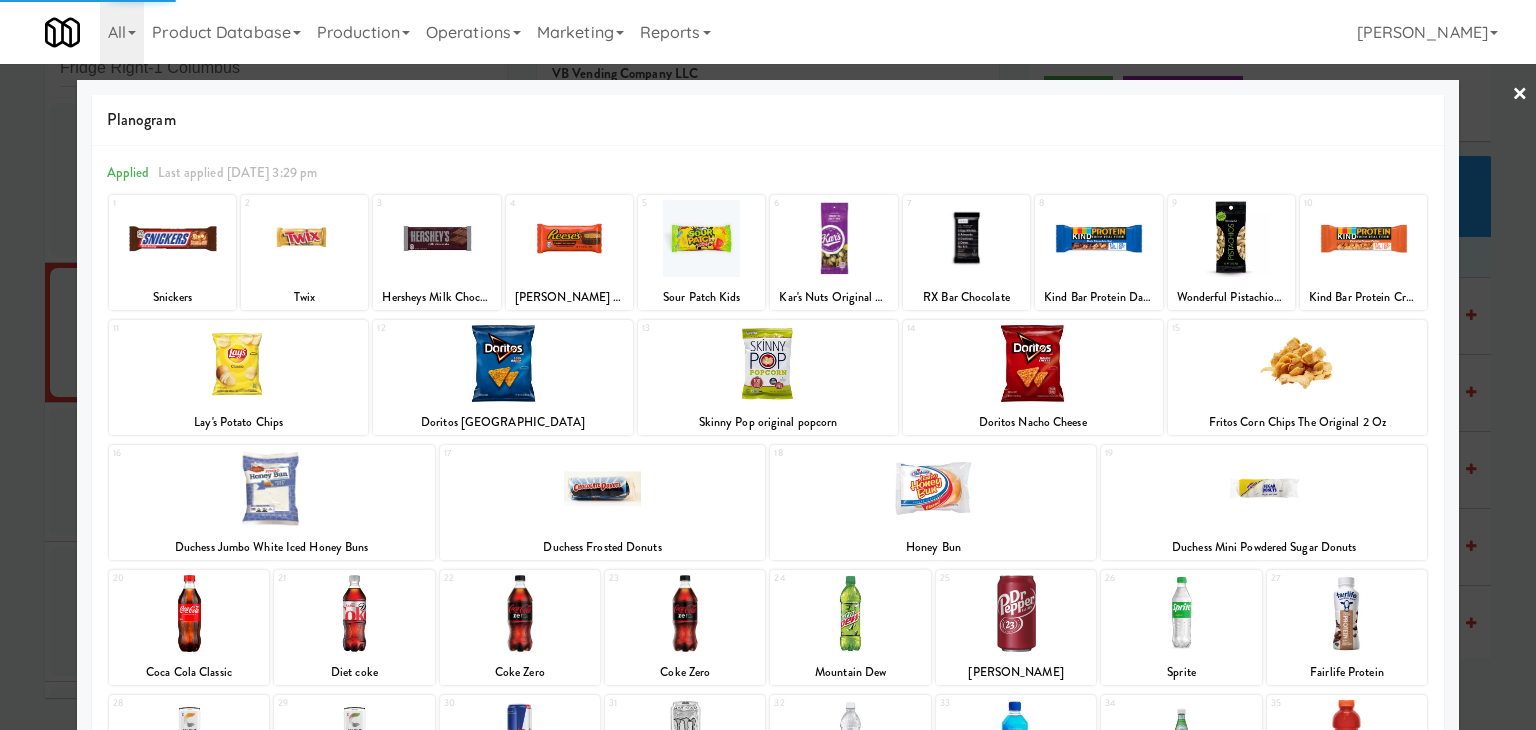 scroll, scrollTop: 100, scrollLeft: 0, axis: vertical 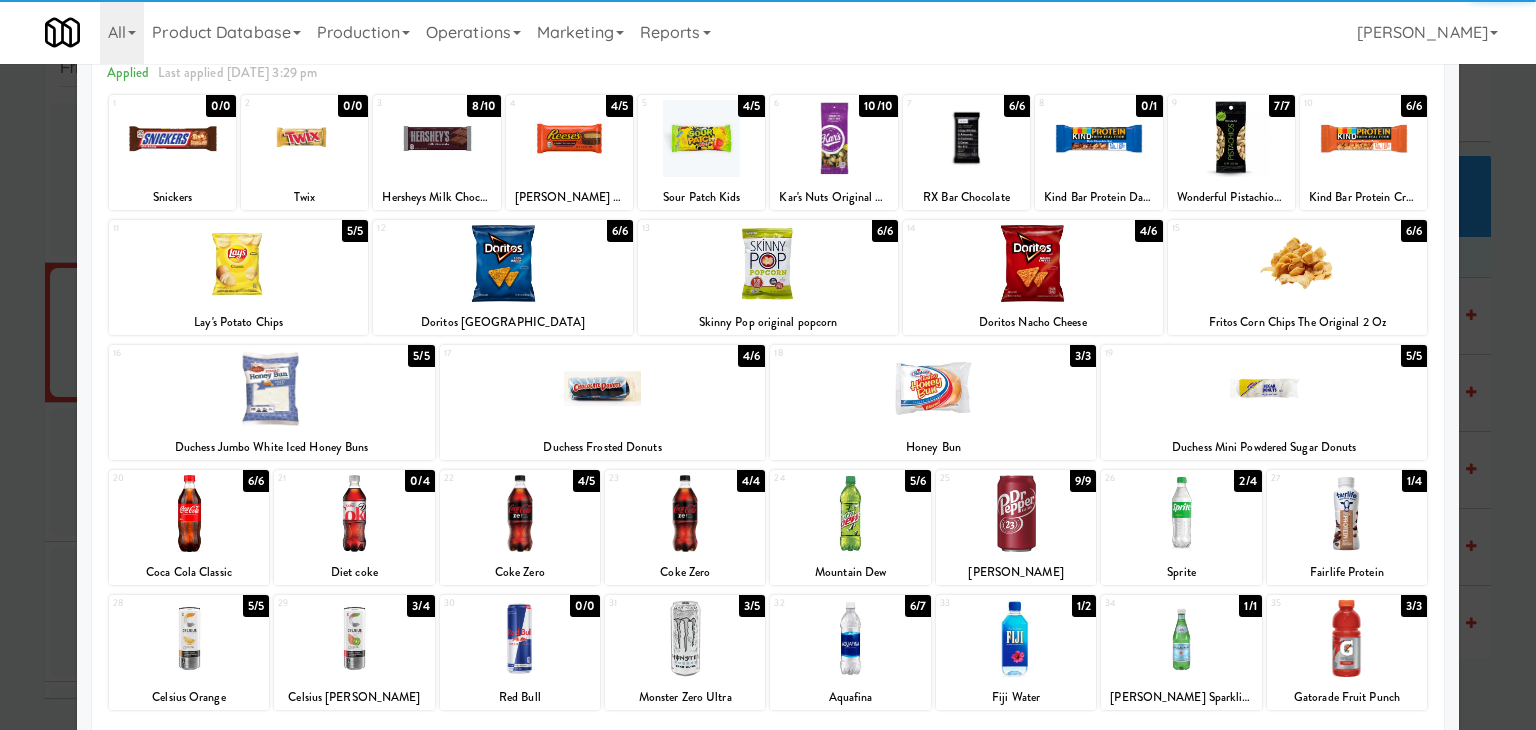 click at bounding box center [685, 513] 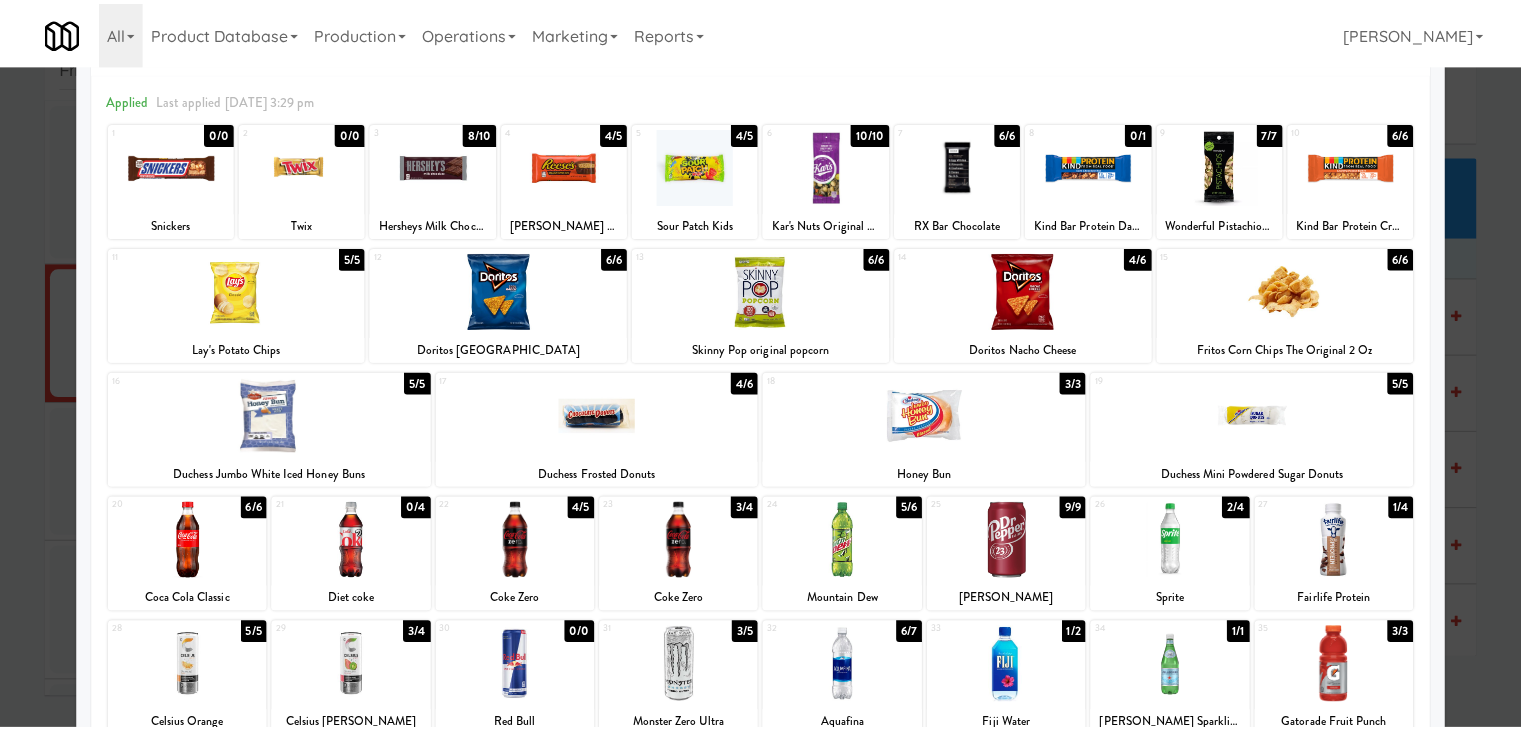 scroll, scrollTop: 0, scrollLeft: 0, axis: both 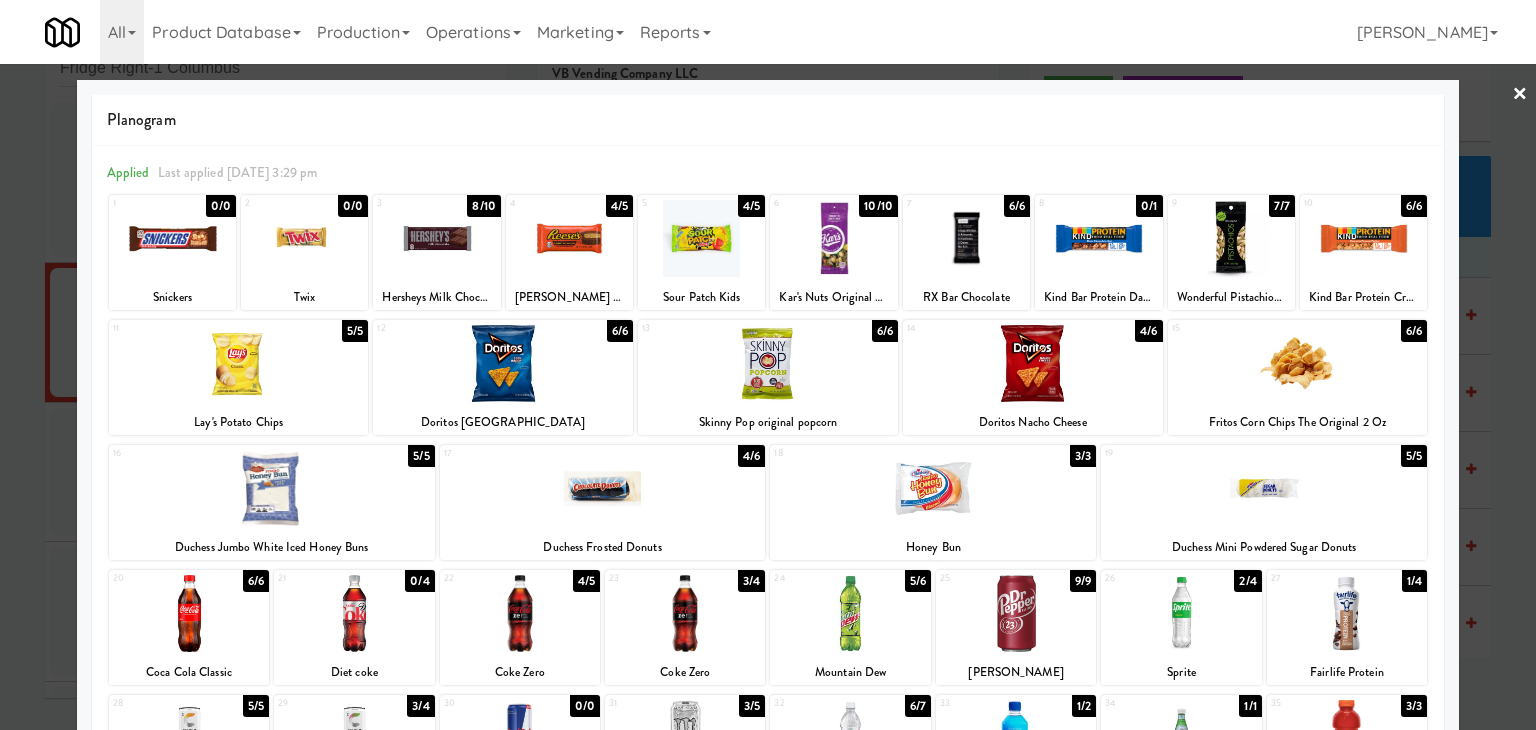click on "×" at bounding box center (1520, 95) 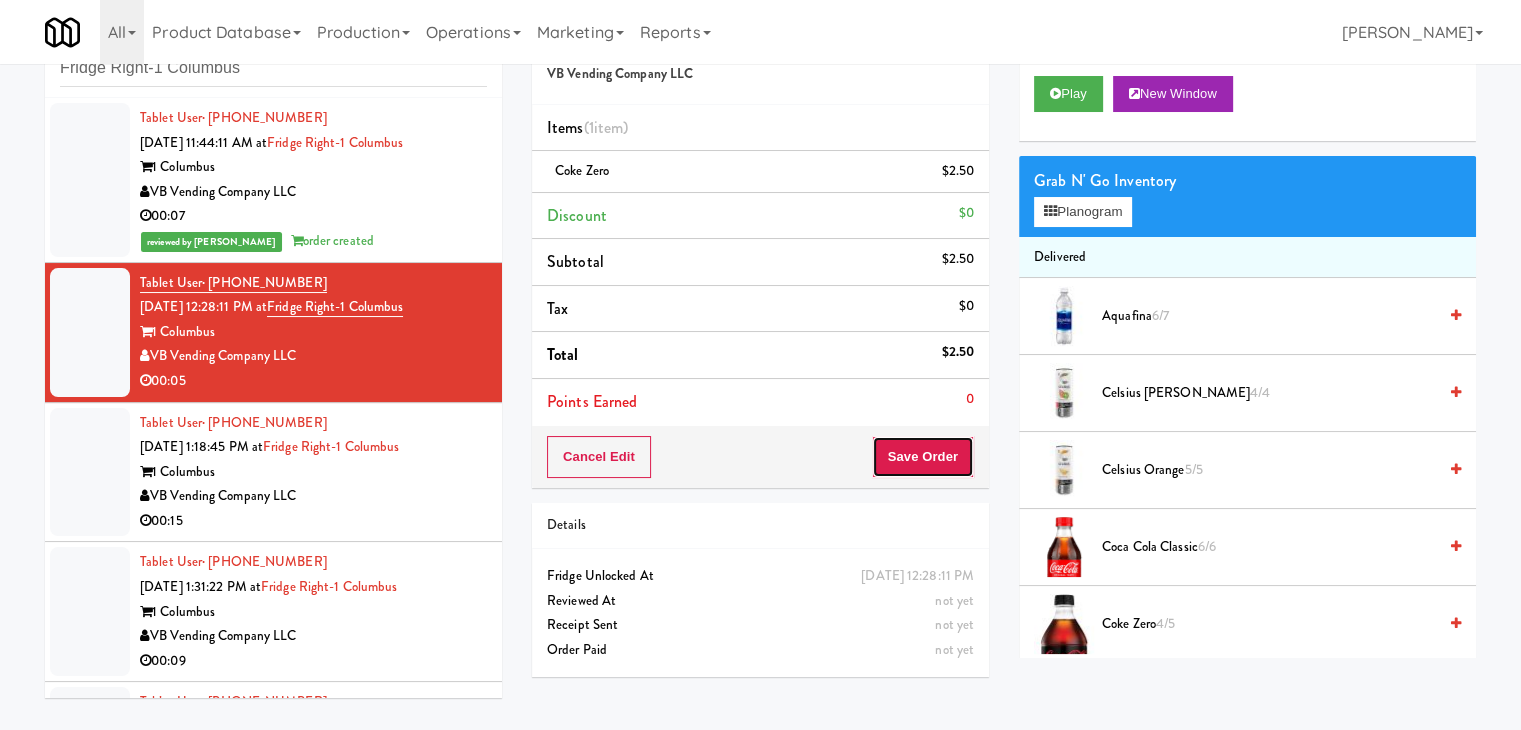 click on "Save Order" at bounding box center [923, 457] 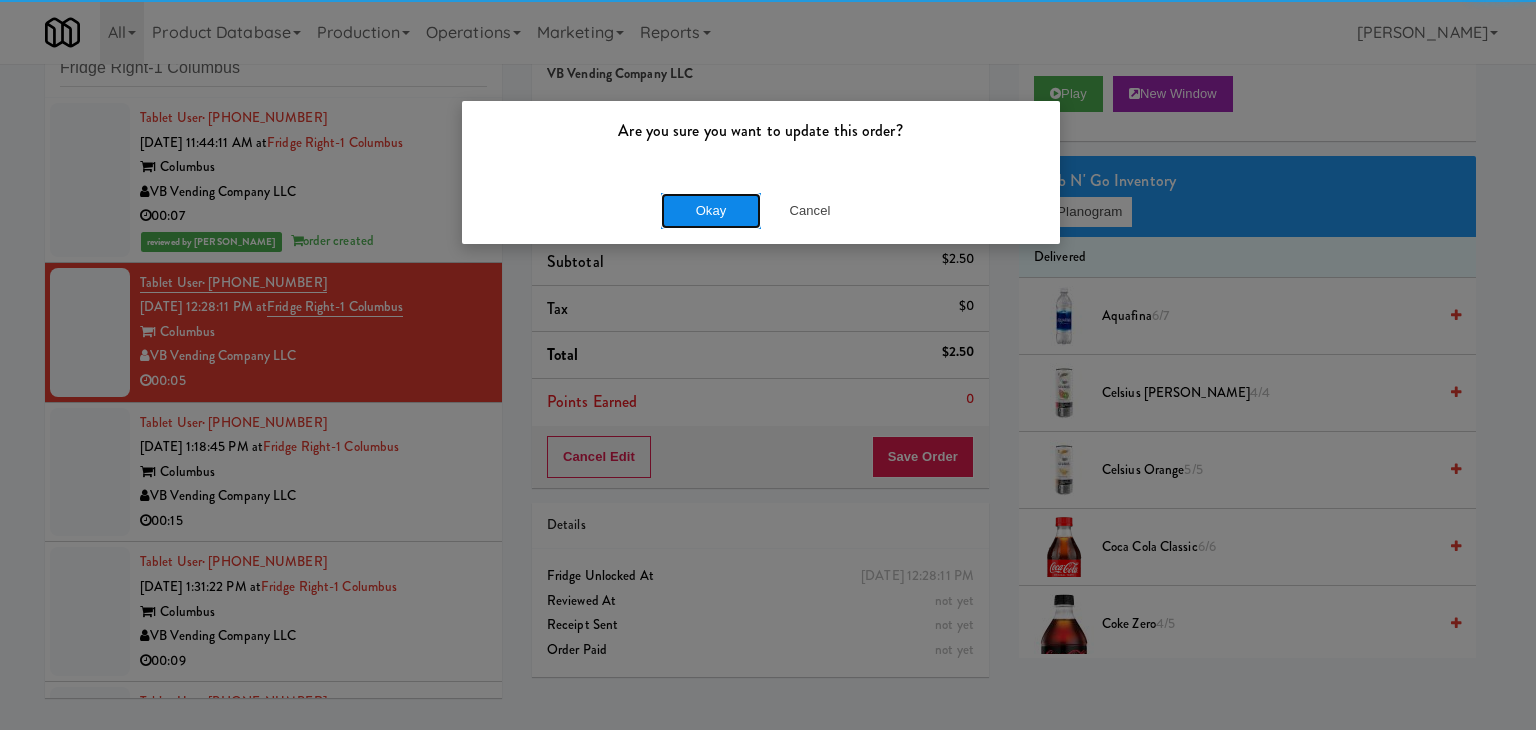 click on "Okay" at bounding box center [711, 211] 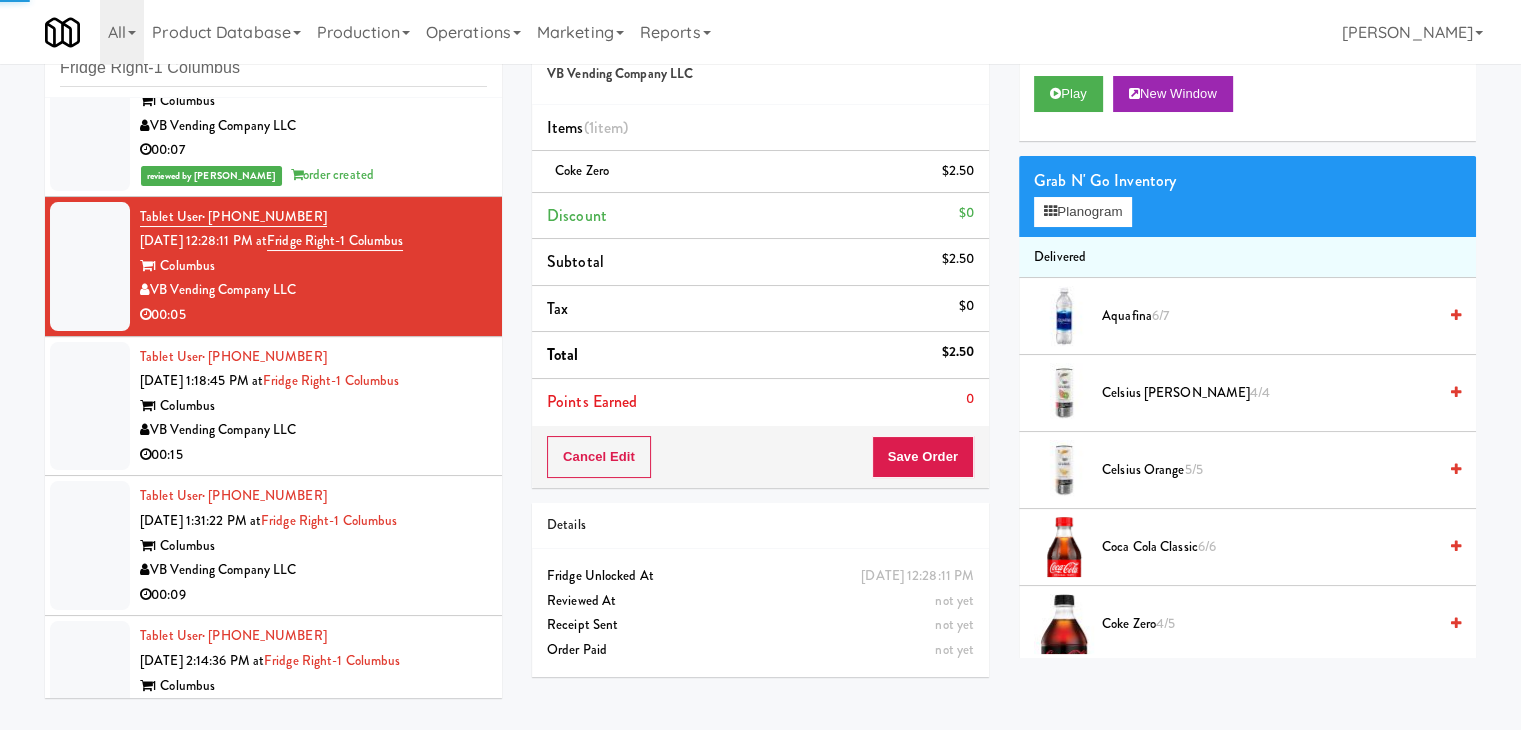 scroll, scrollTop: 123, scrollLeft: 0, axis: vertical 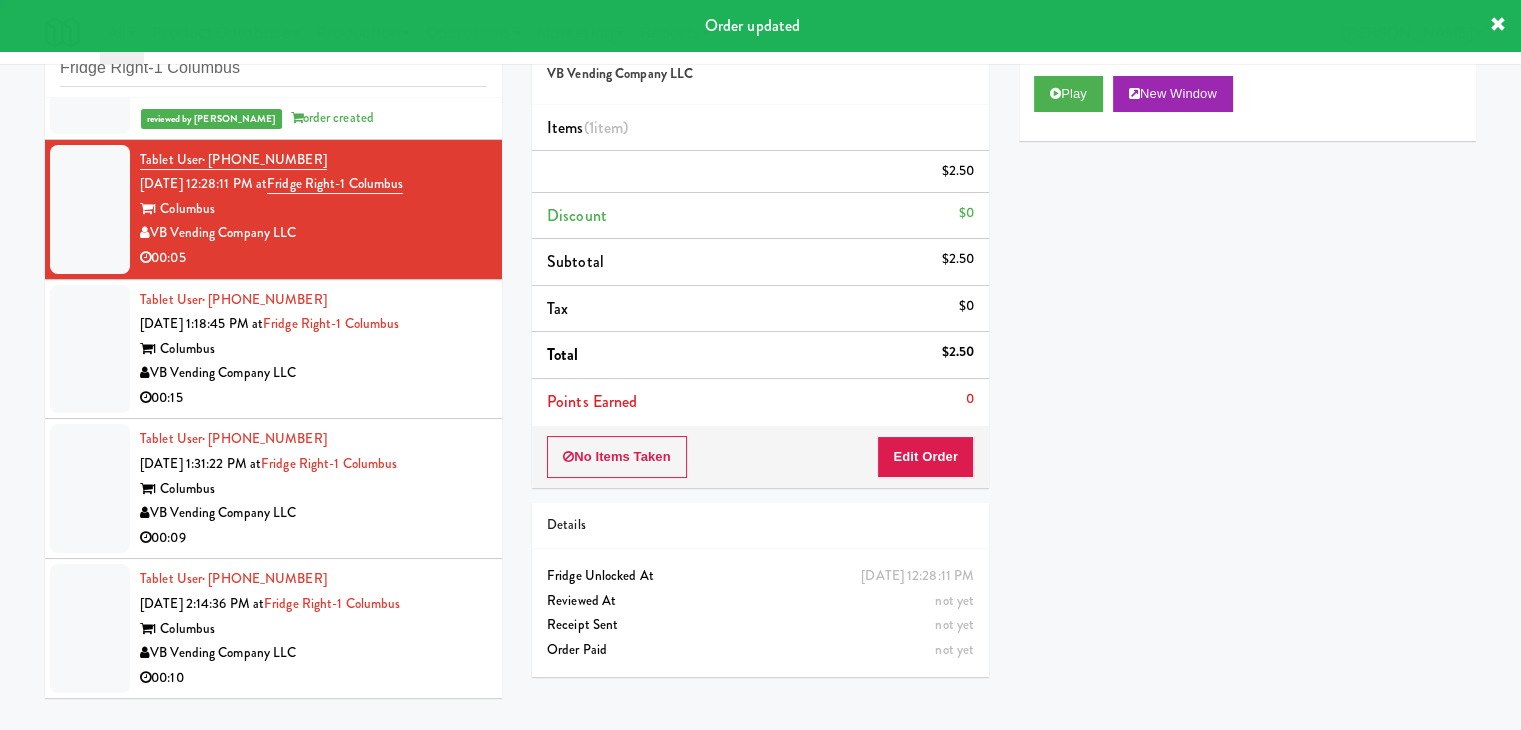 click on "VB Vending Company LLC" at bounding box center [313, 373] 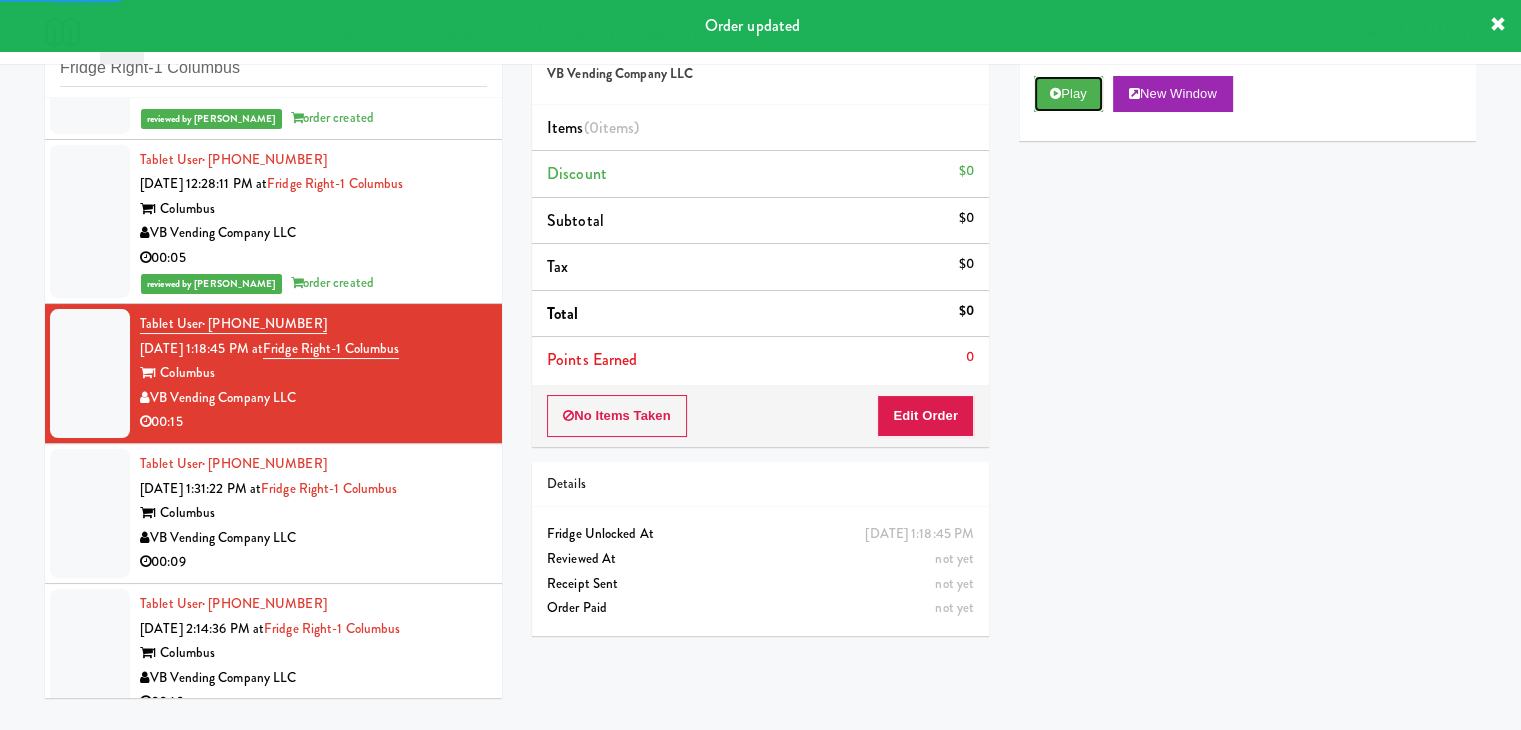 drag, startPoint x: 1081, startPoint y: 96, endPoint x: 857, endPoint y: 188, distance: 242.15697 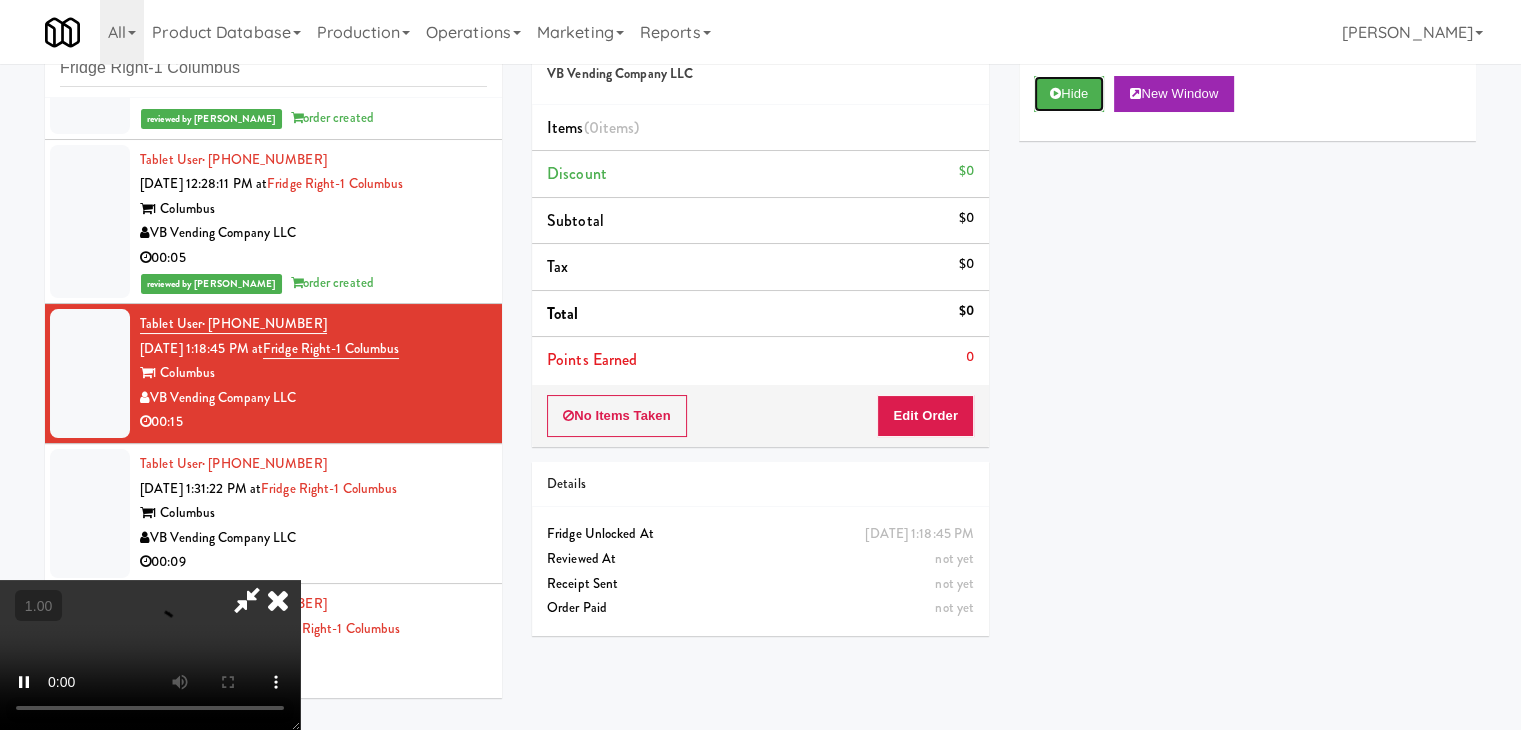 type 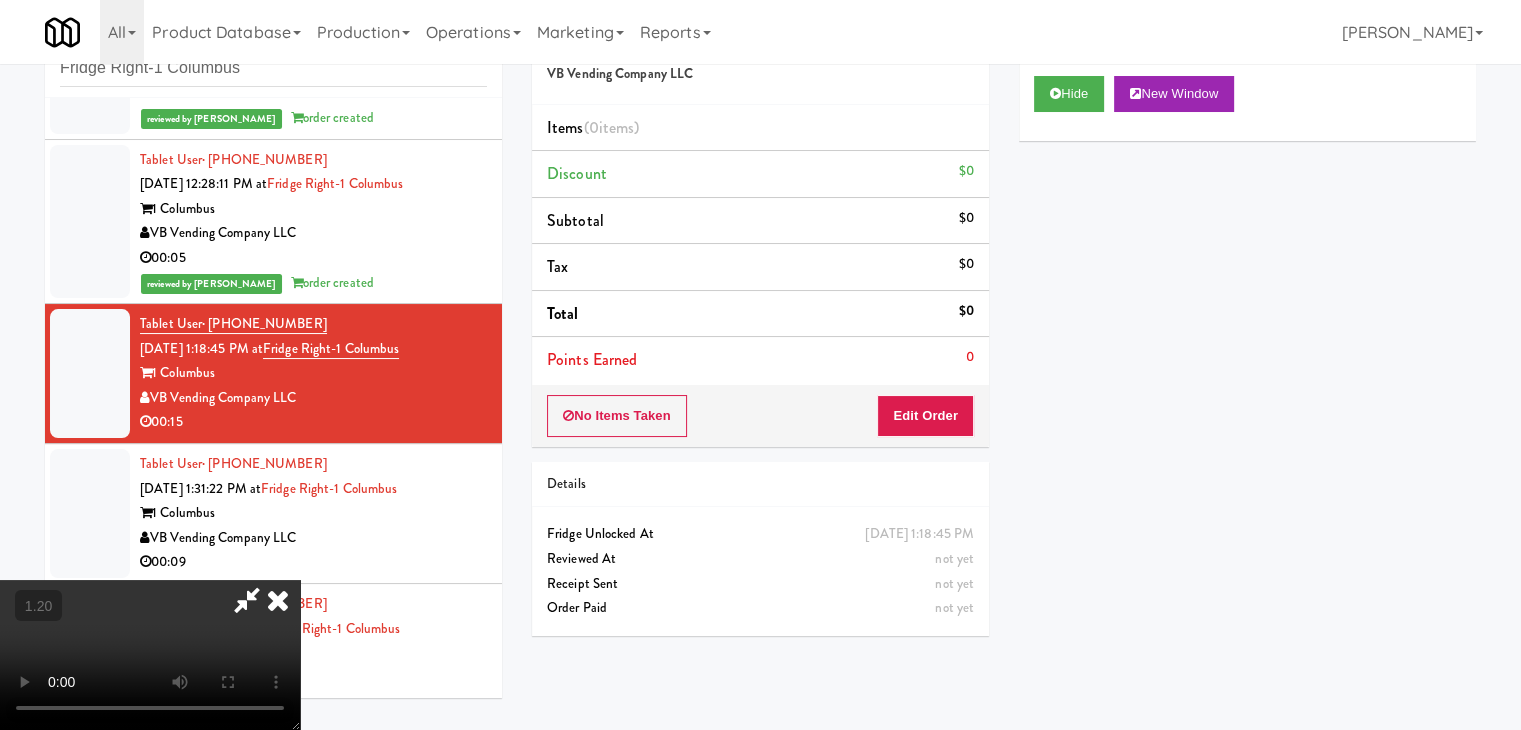 click at bounding box center (150, 655) 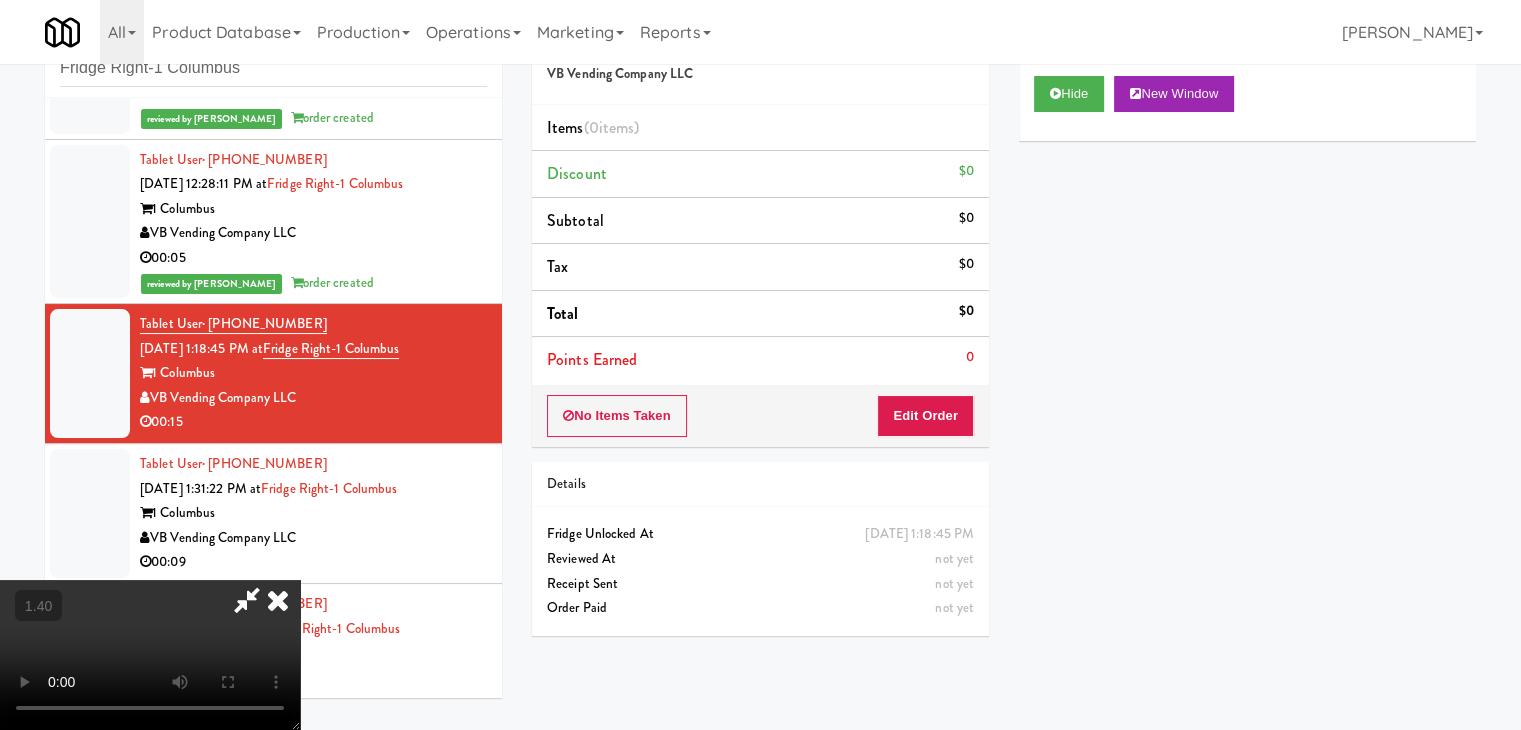 click at bounding box center (278, 600) 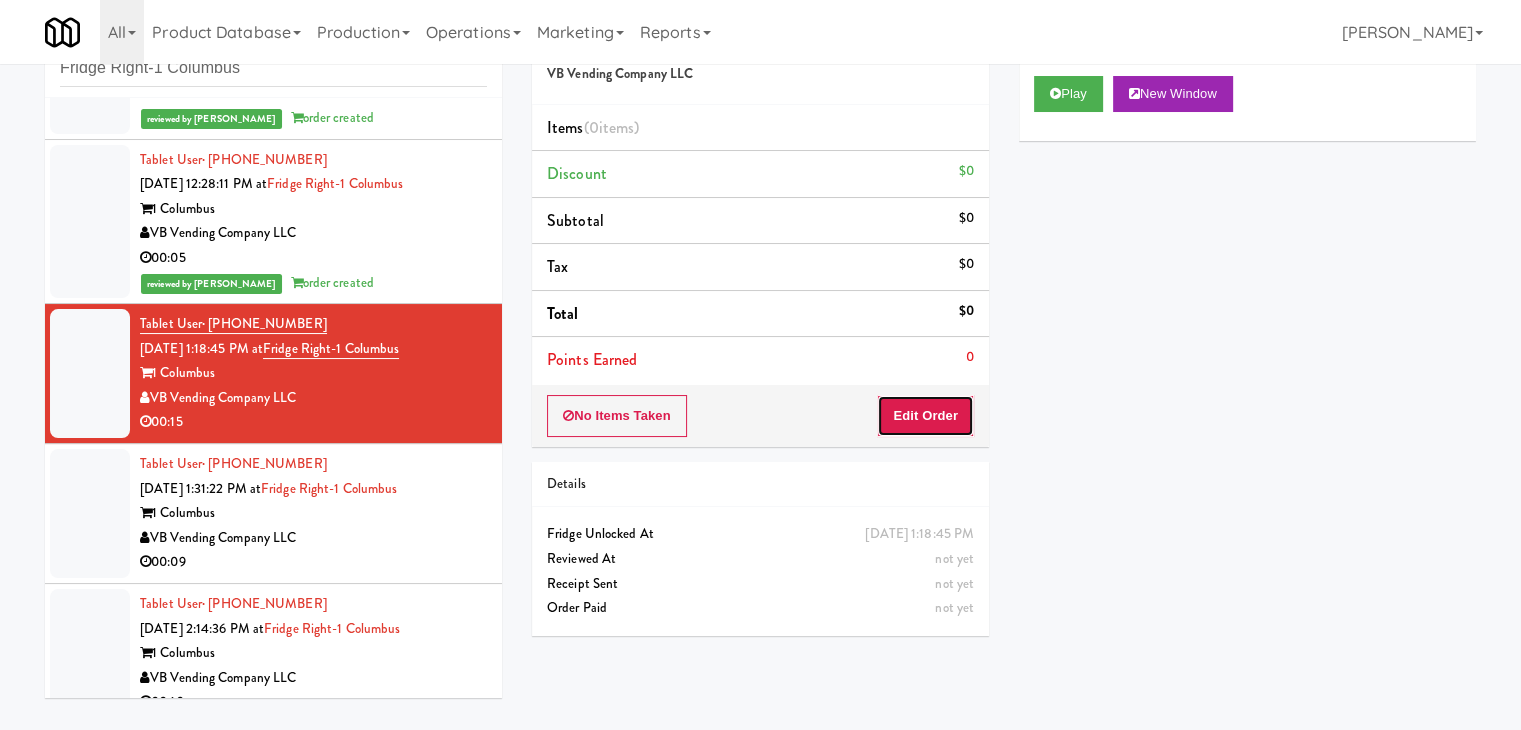 click on "Edit Order" at bounding box center (925, 416) 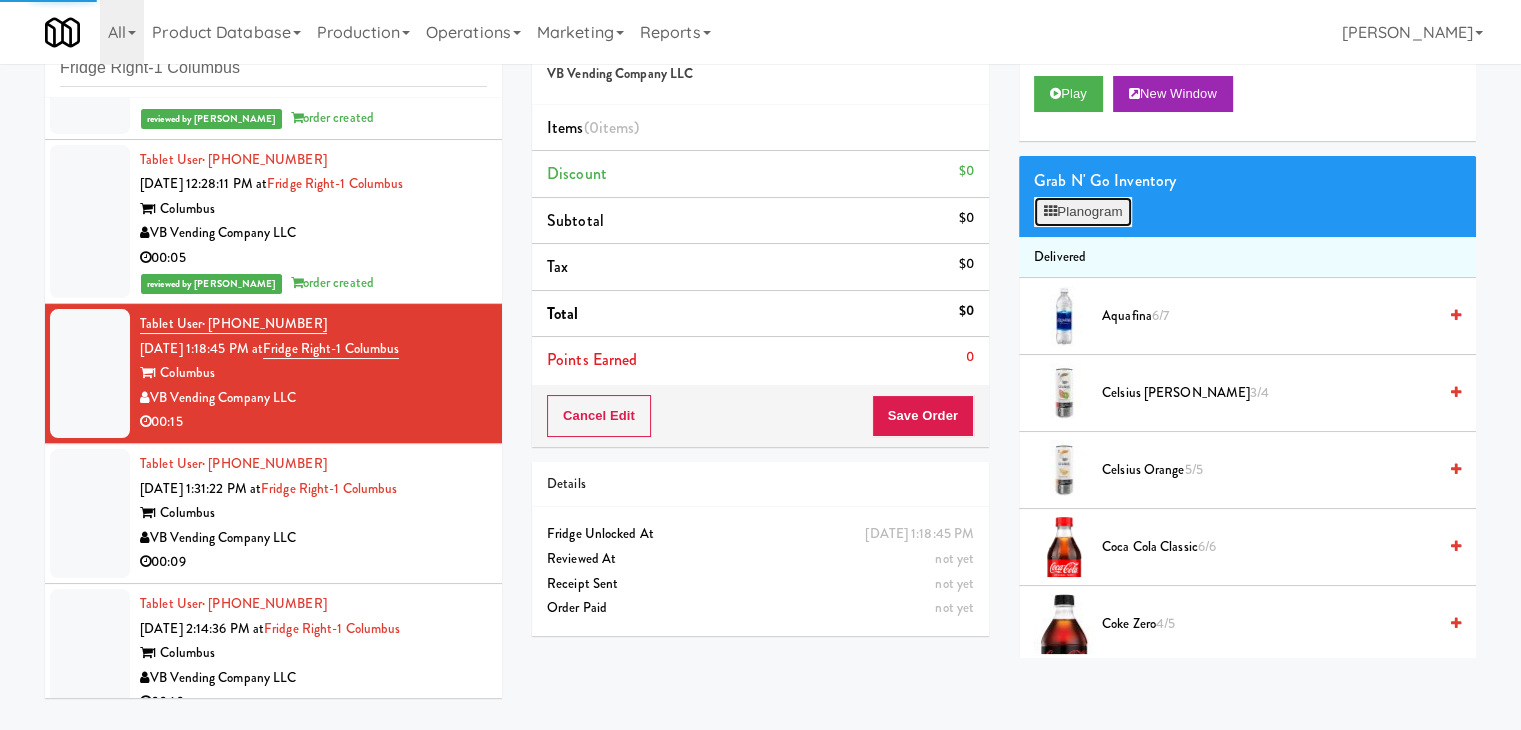 click on "Planogram" at bounding box center (1083, 212) 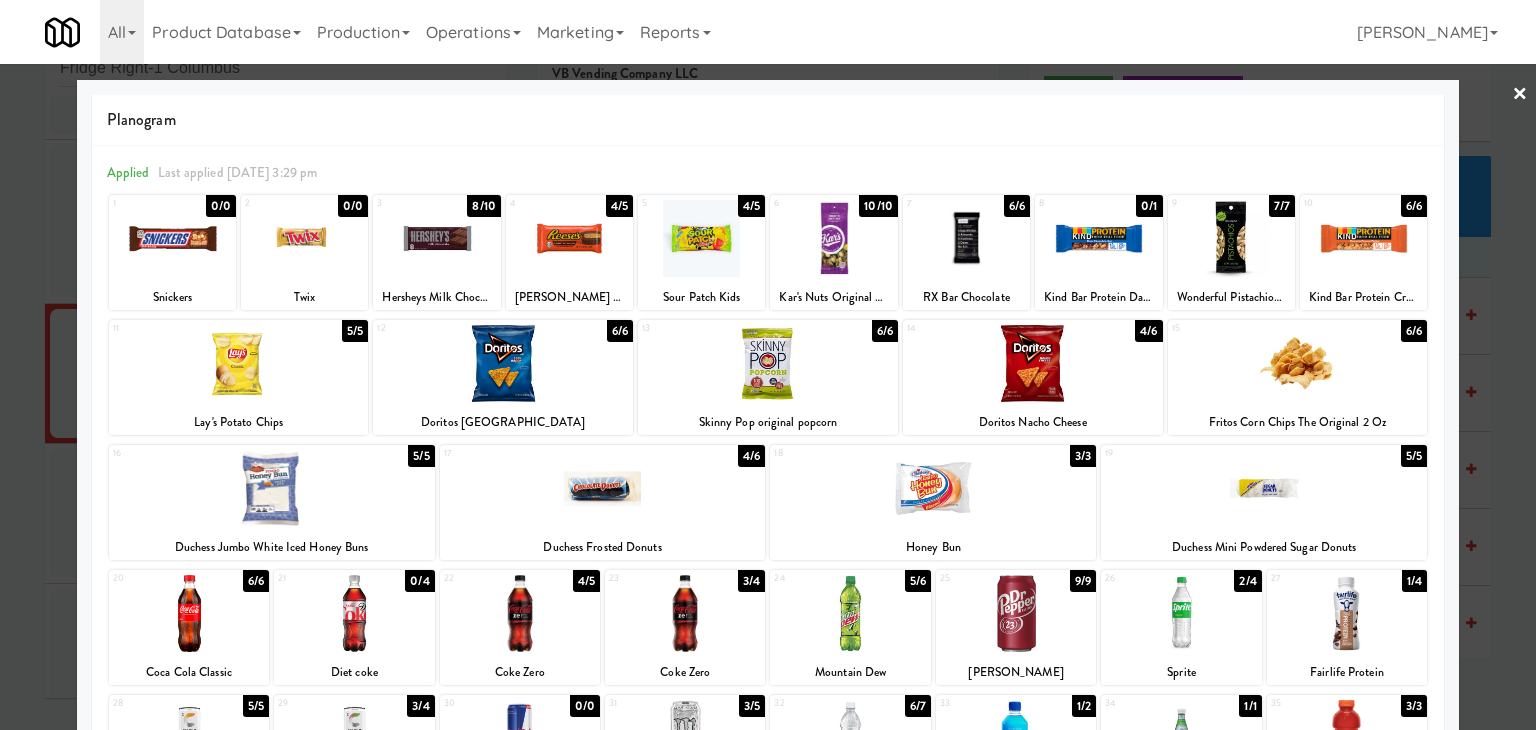 click at bounding box center [768, 363] 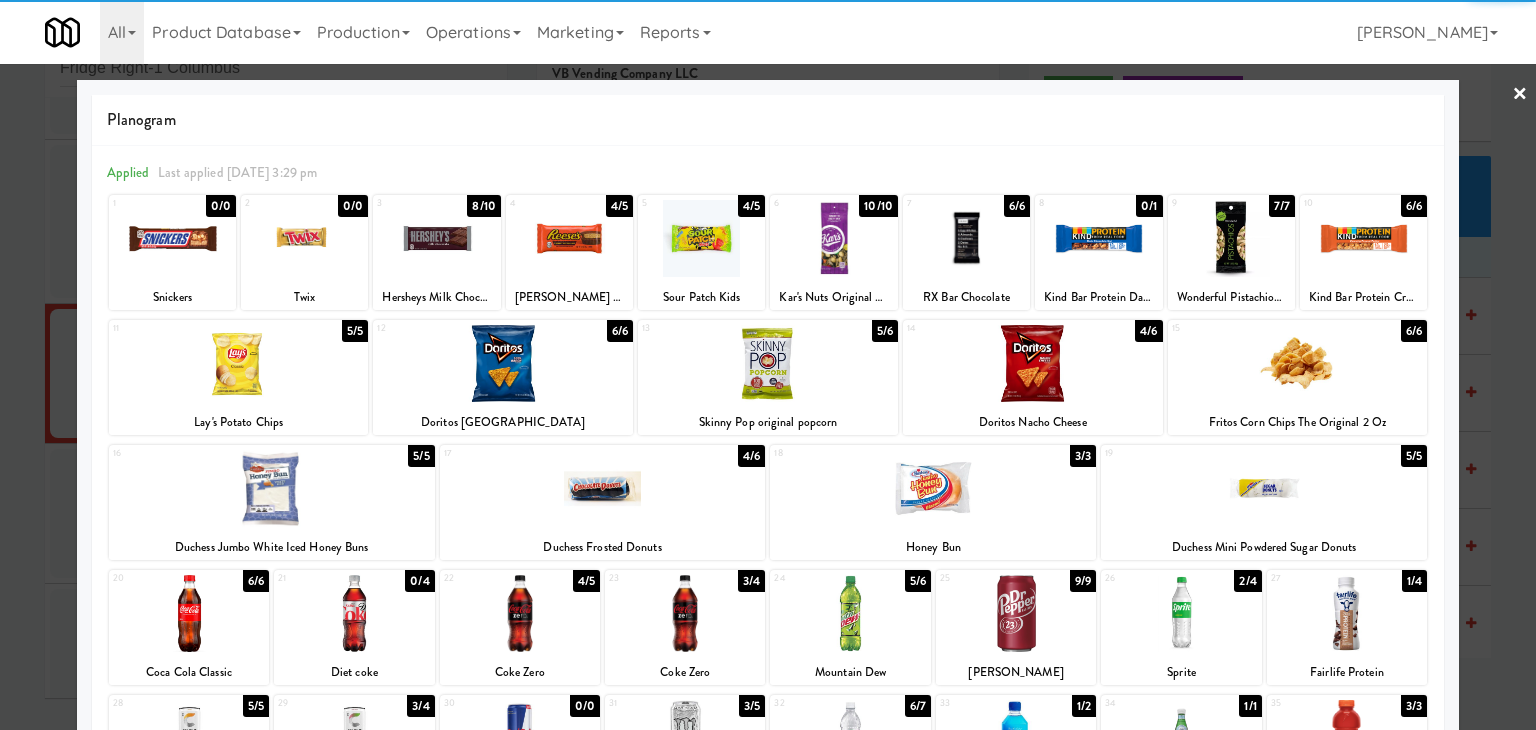 click at bounding box center (768, 363) 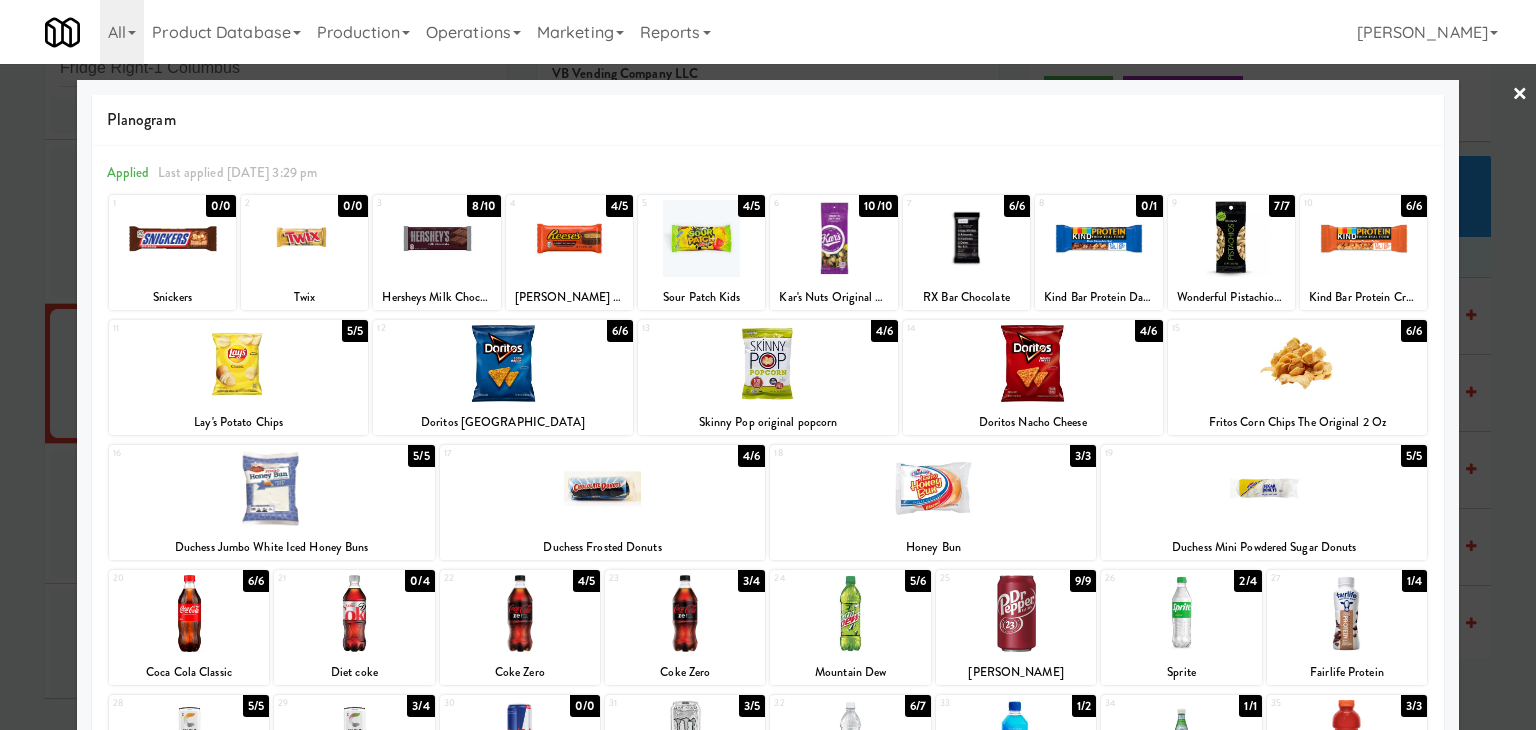 click at bounding box center (685, 613) 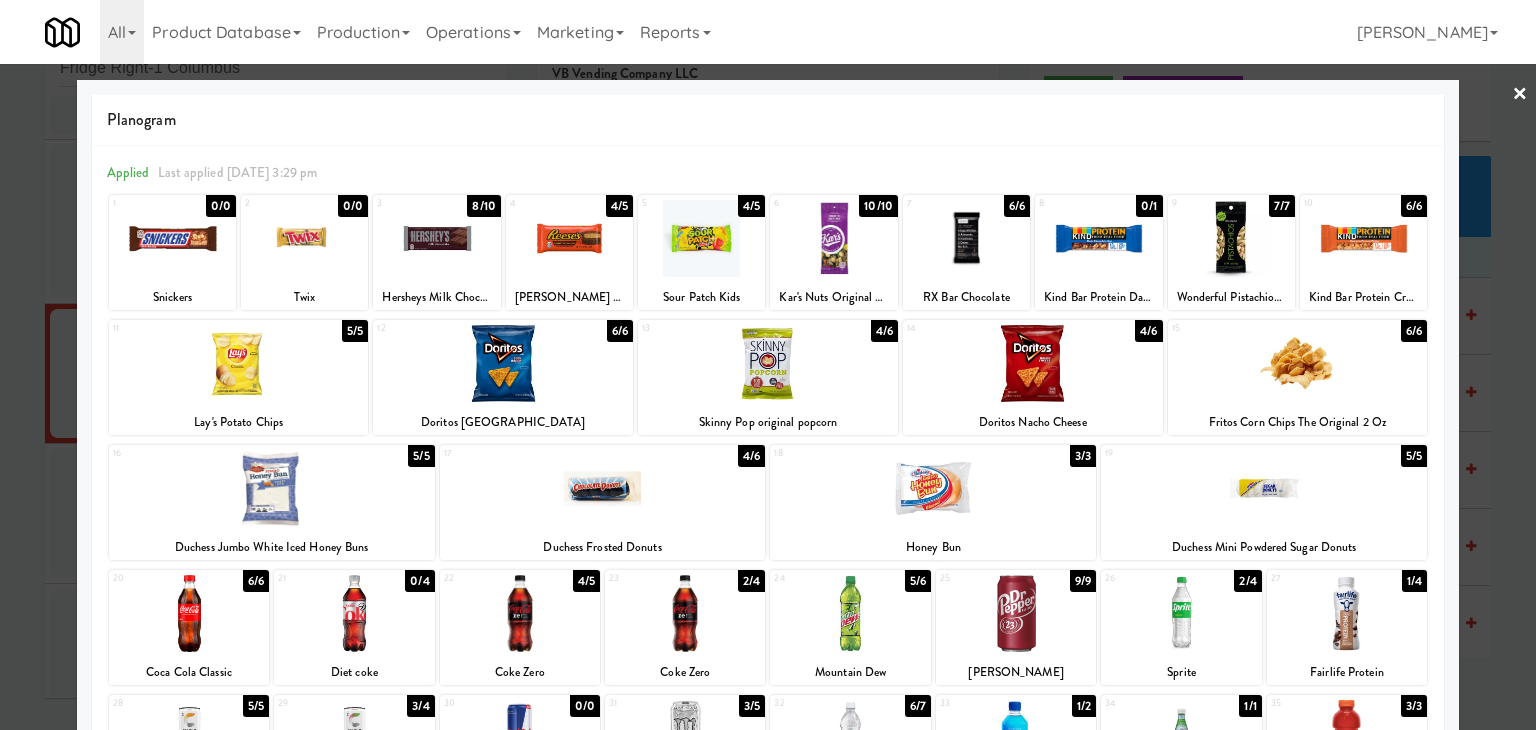 click on "×" at bounding box center [1520, 95] 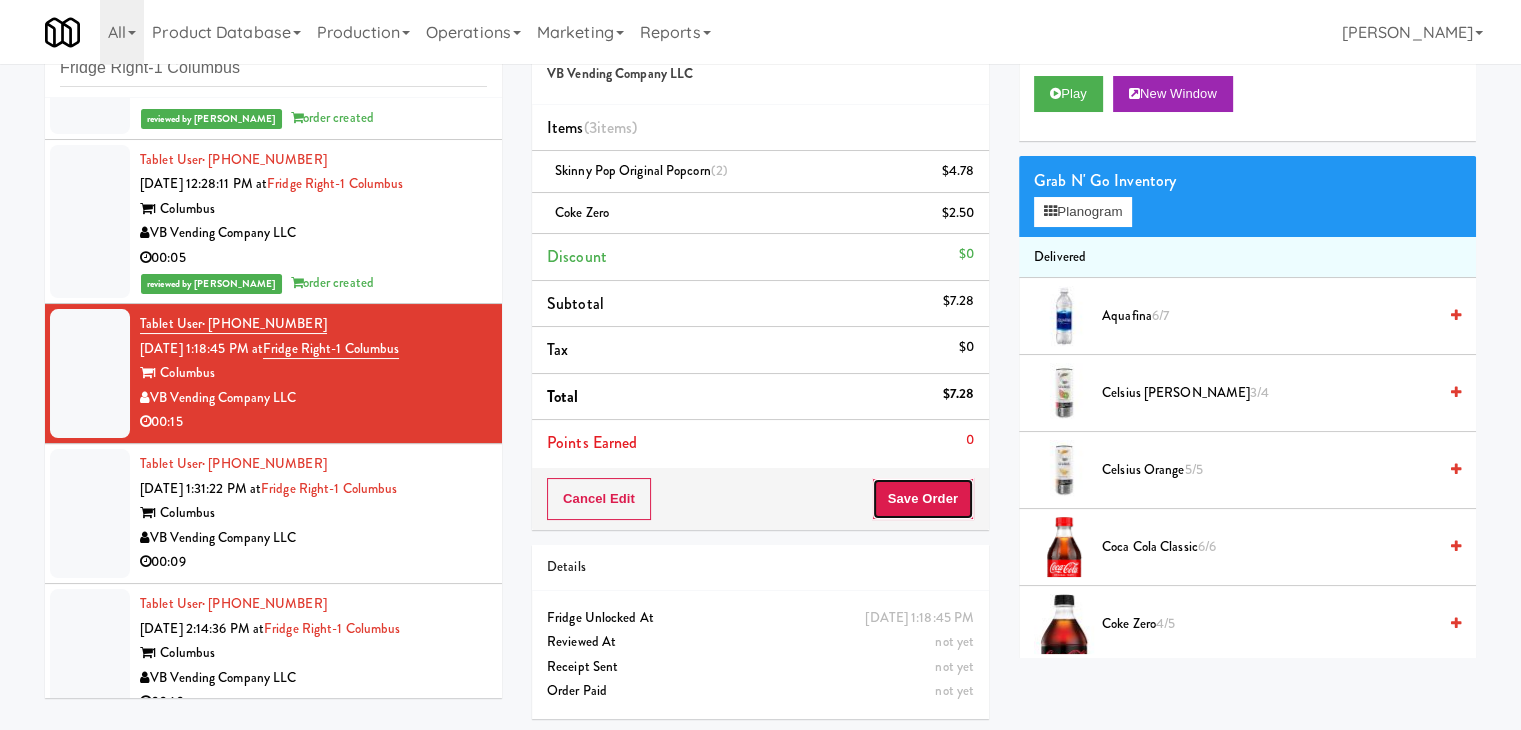 click on "Save Order" at bounding box center (923, 499) 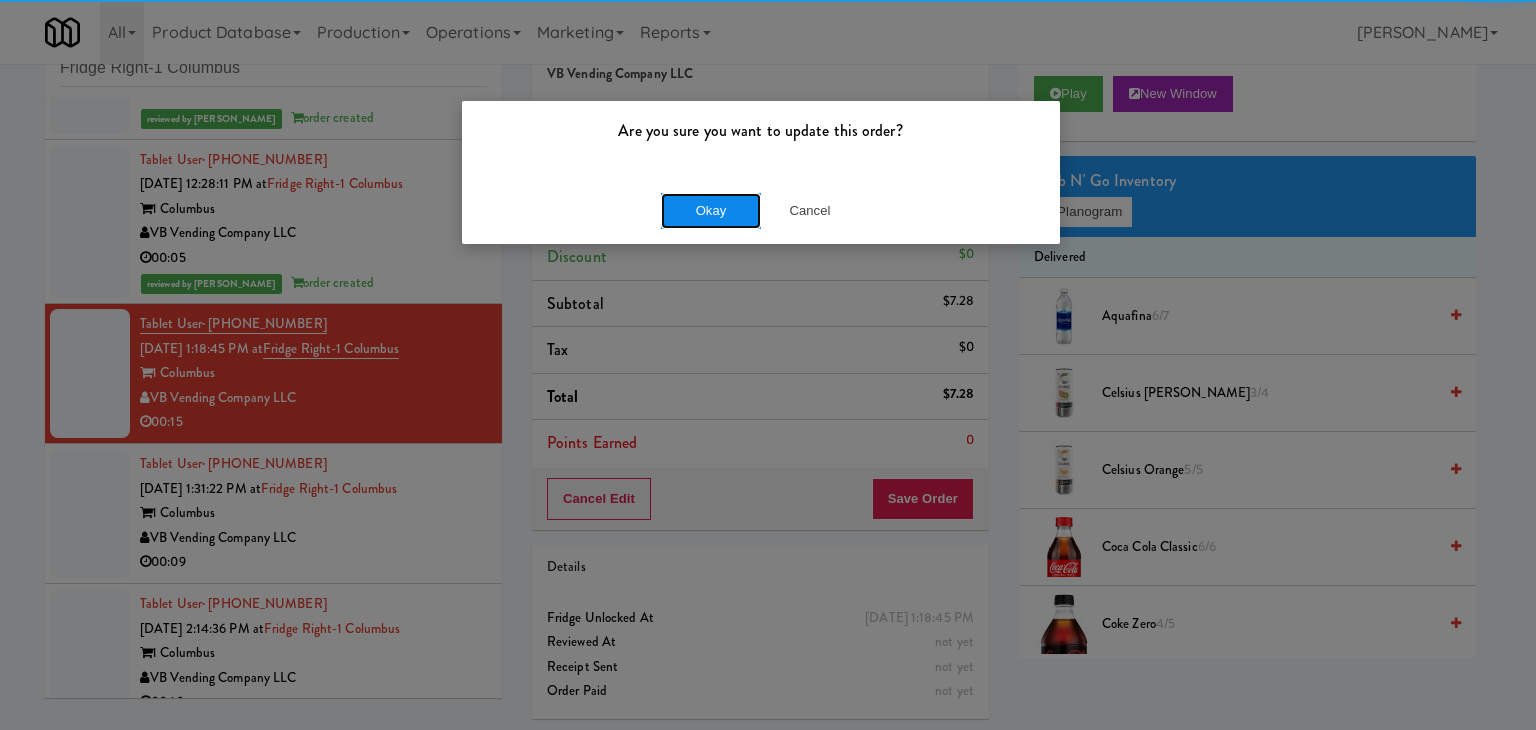 click on "Okay" at bounding box center [711, 211] 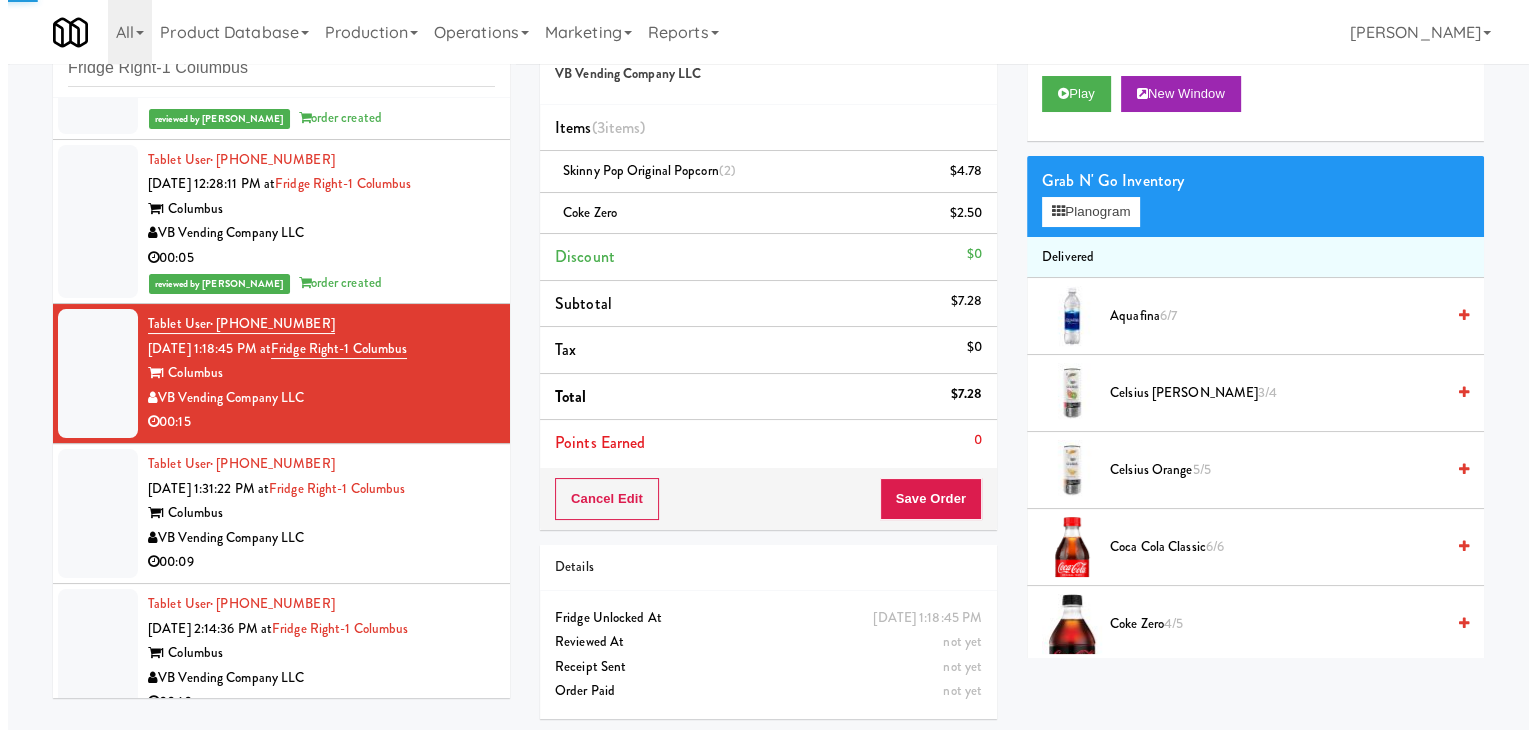 scroll, scrollTop: 147, scrollLeft: 0, axis: vertical 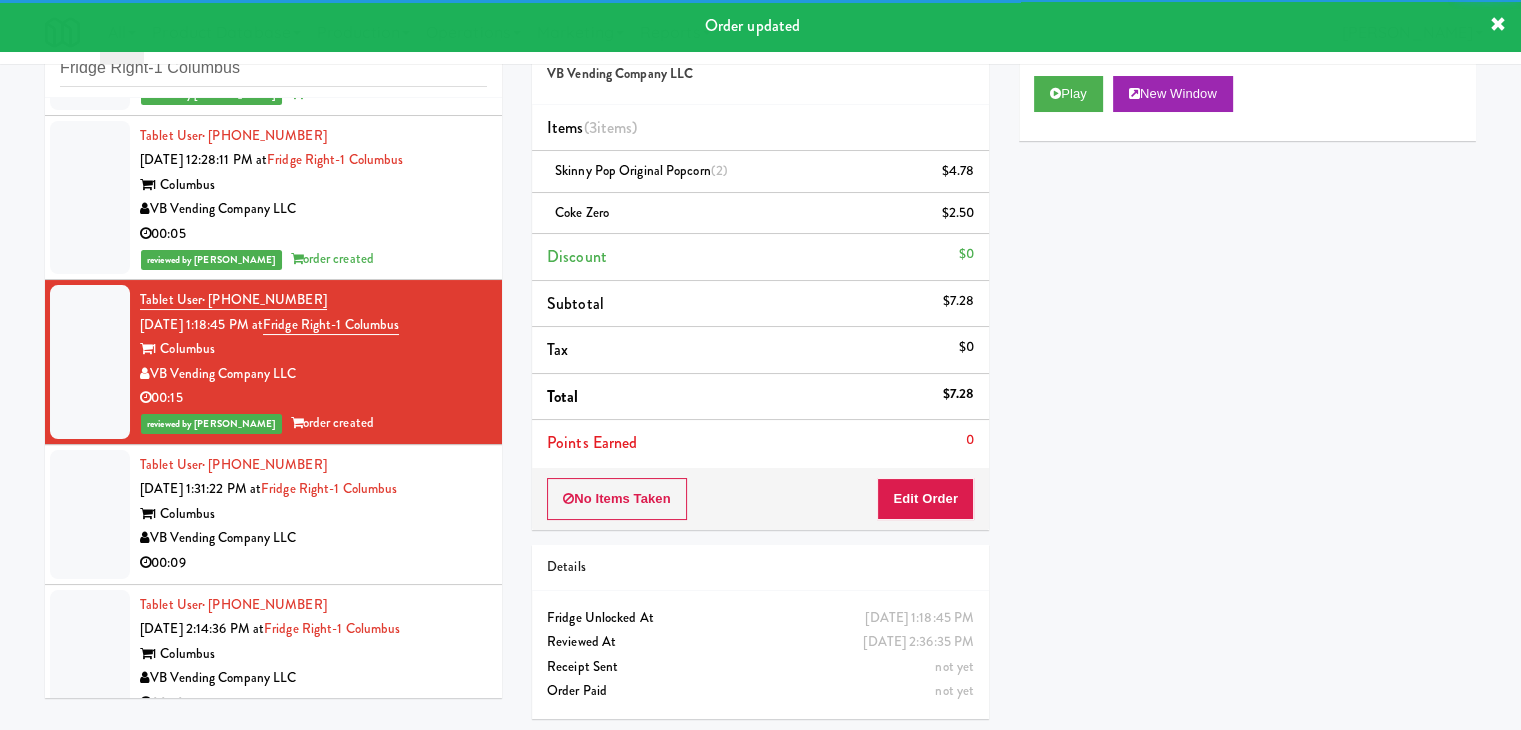 click on "VB Vending Company LLC" at bounding box center (313, 538) 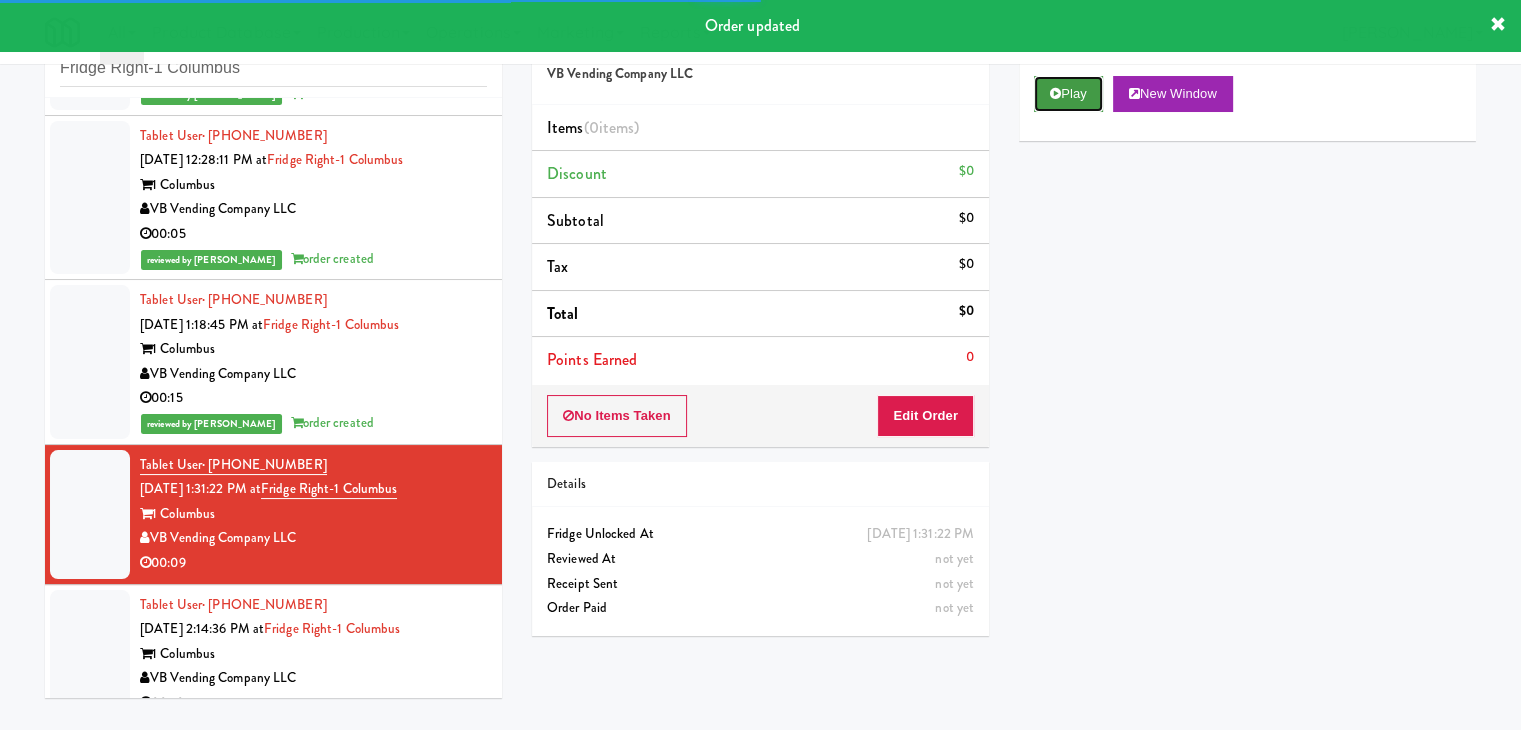 click on "Play" at bounding box center (1068, 94) 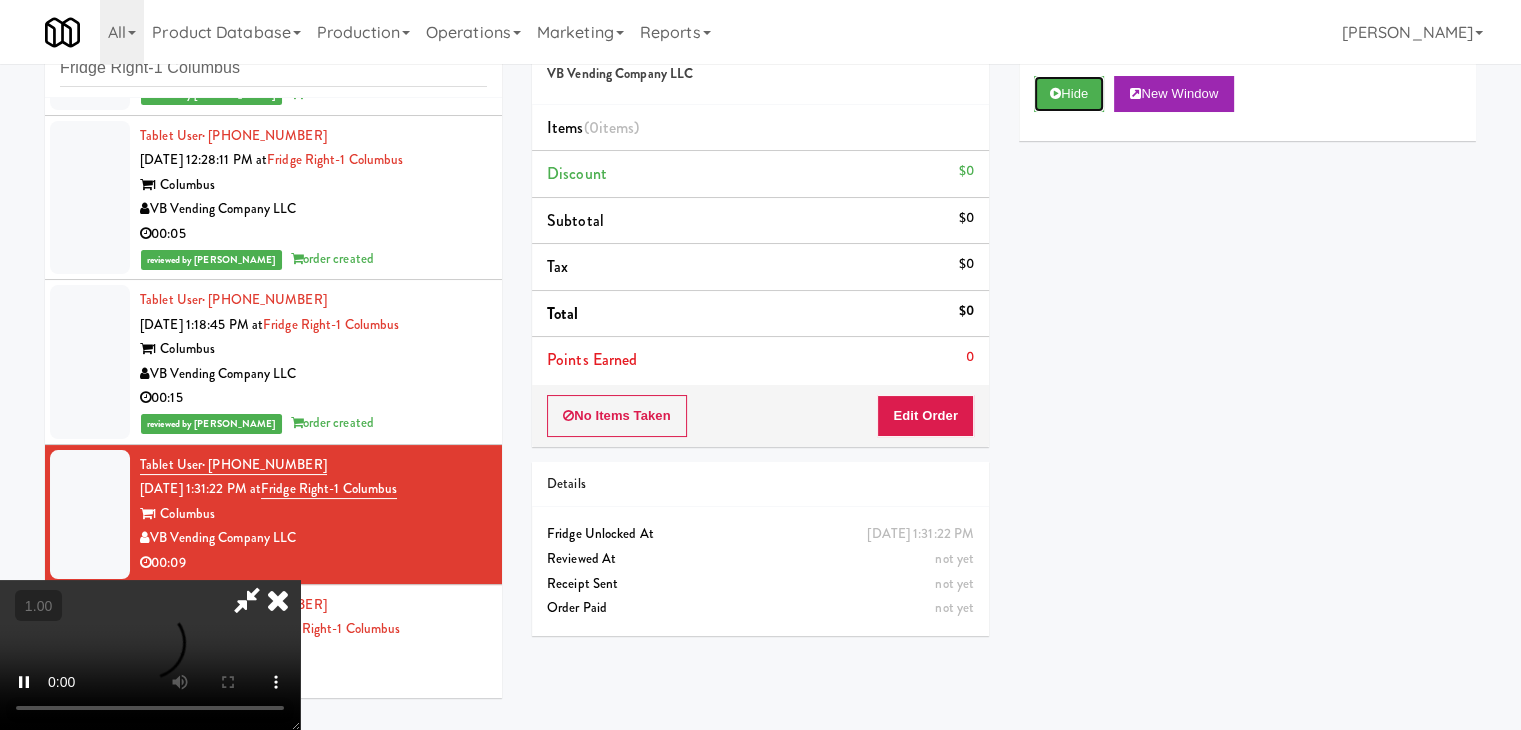 type 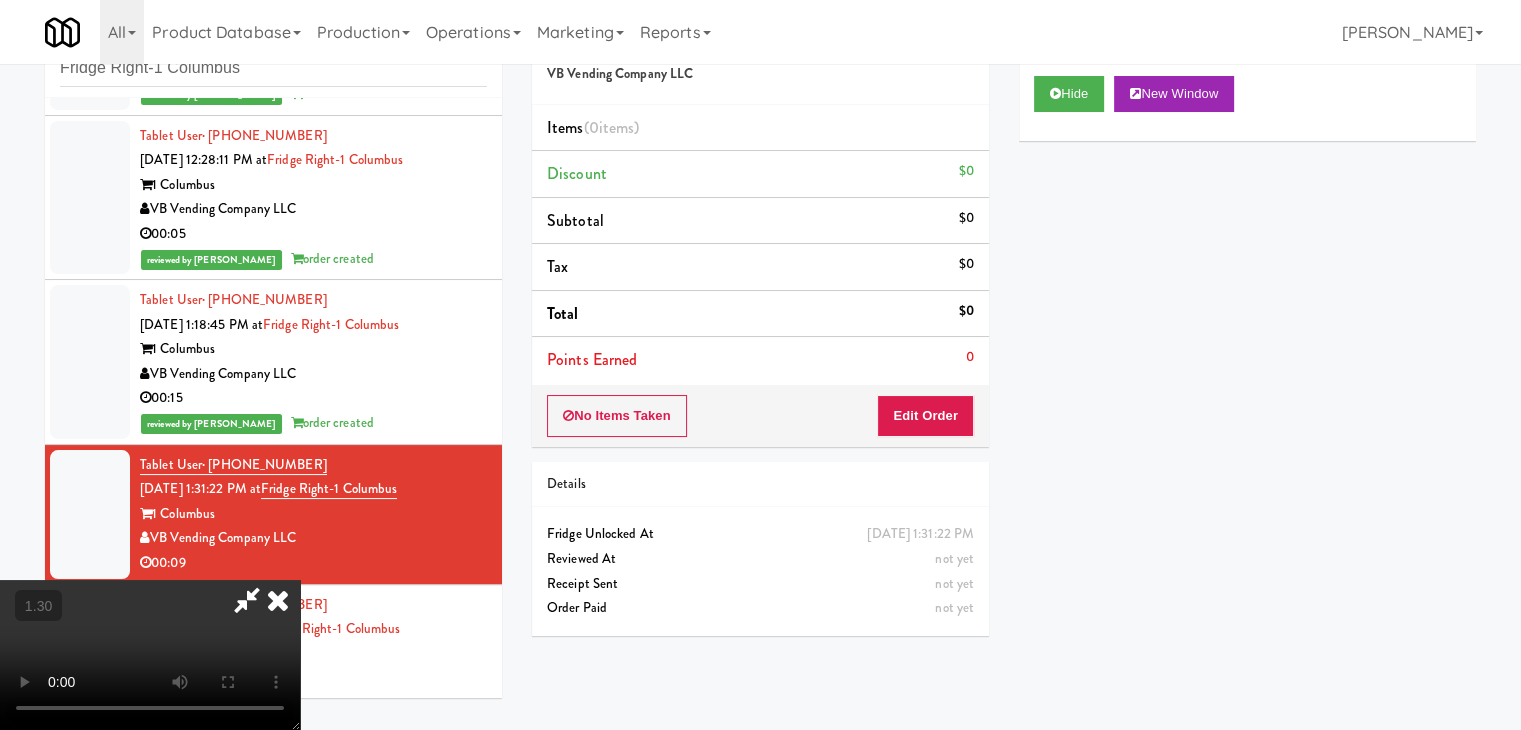 click at bounding box center (150, 655) 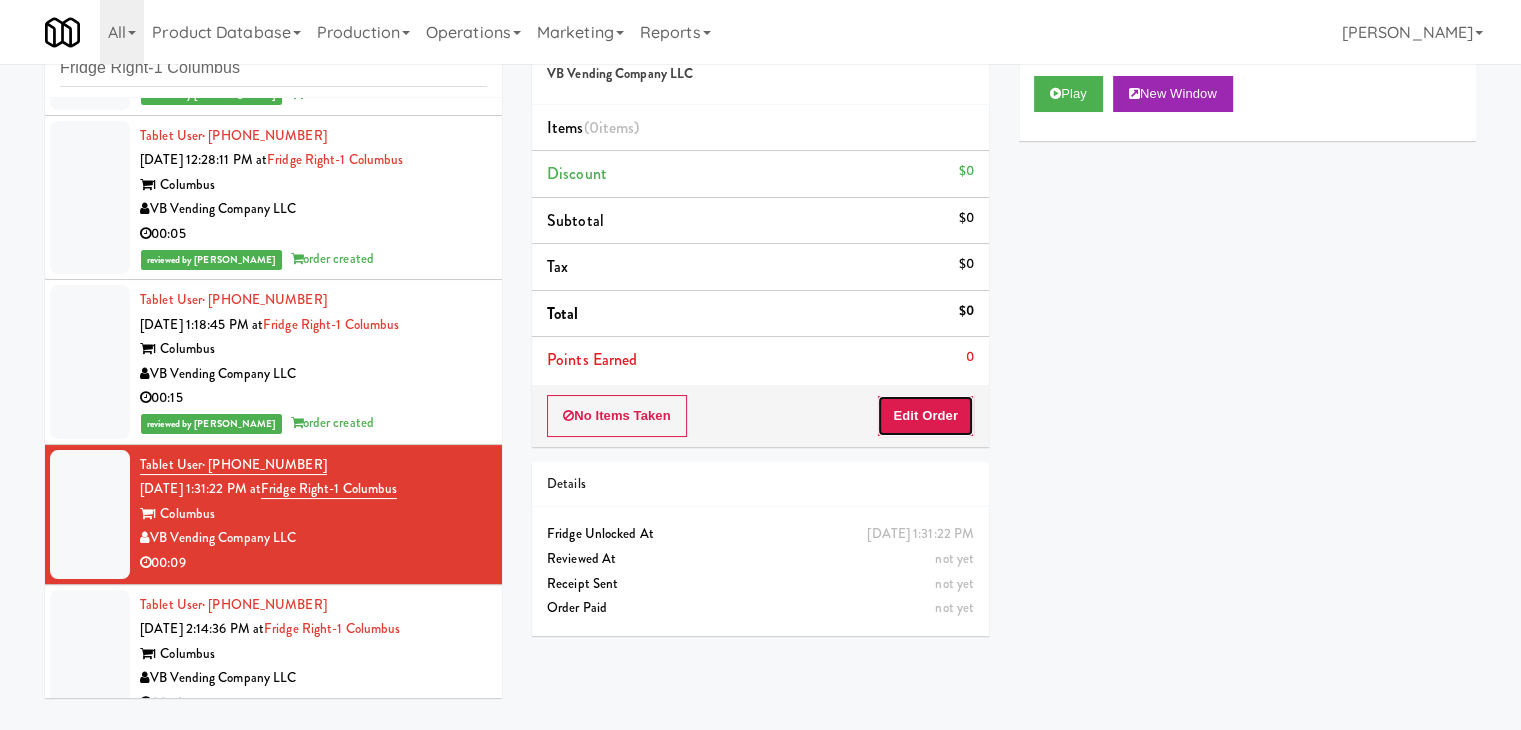 click on "Edit Order" at bounding box center (925, 416) 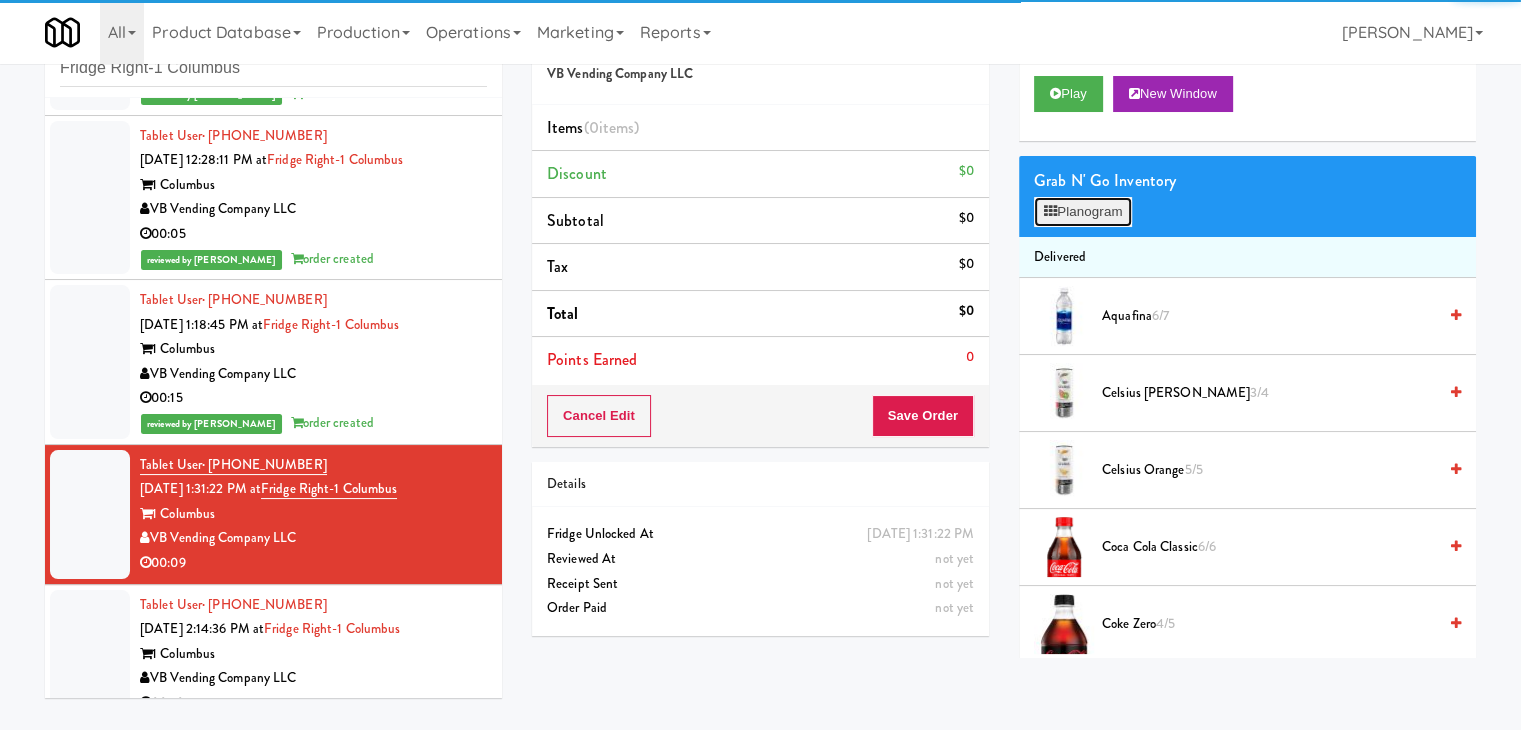 click on "Planogram" at bounding box center [1083, 212] 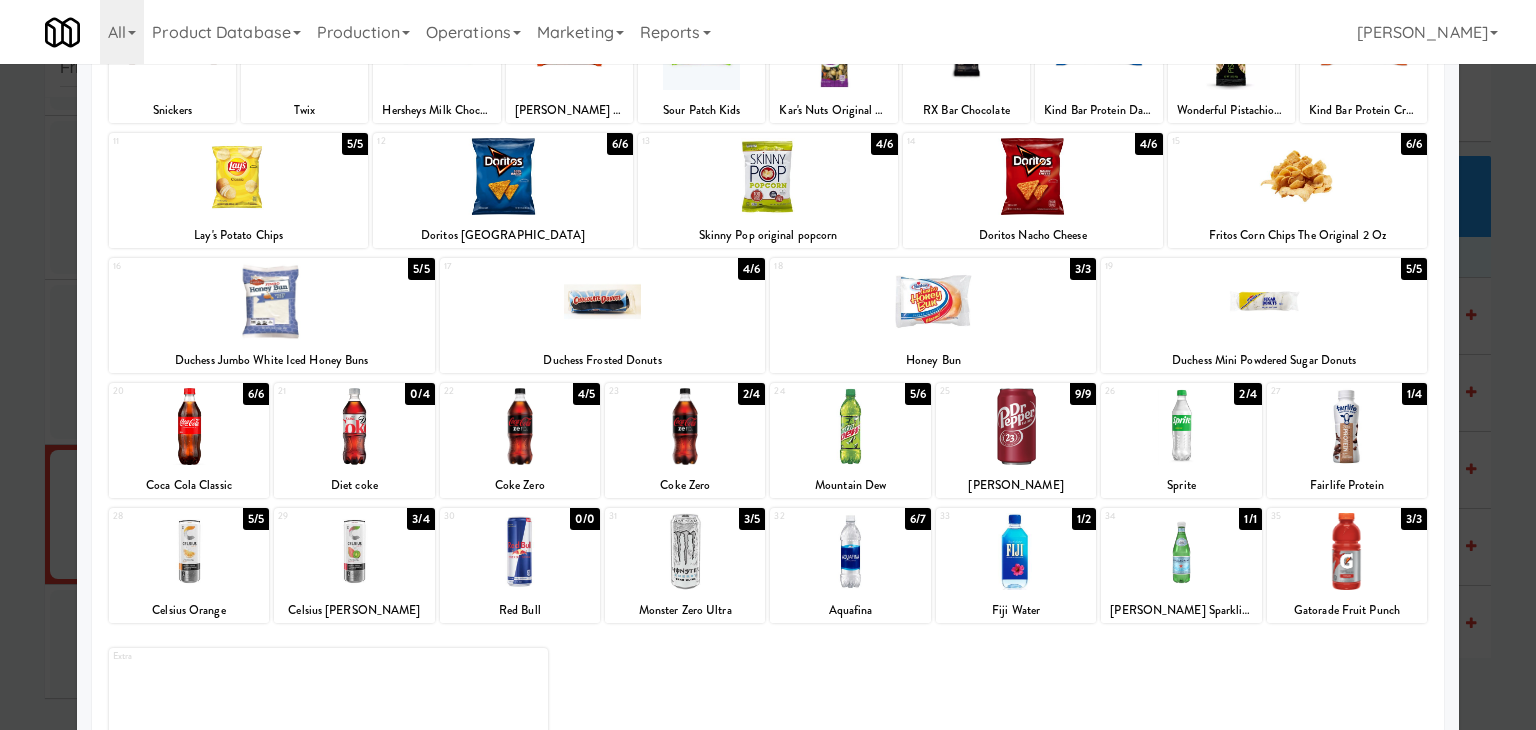 scroll, scrollTop: 200, scrollLeft: 0, axis: vertical 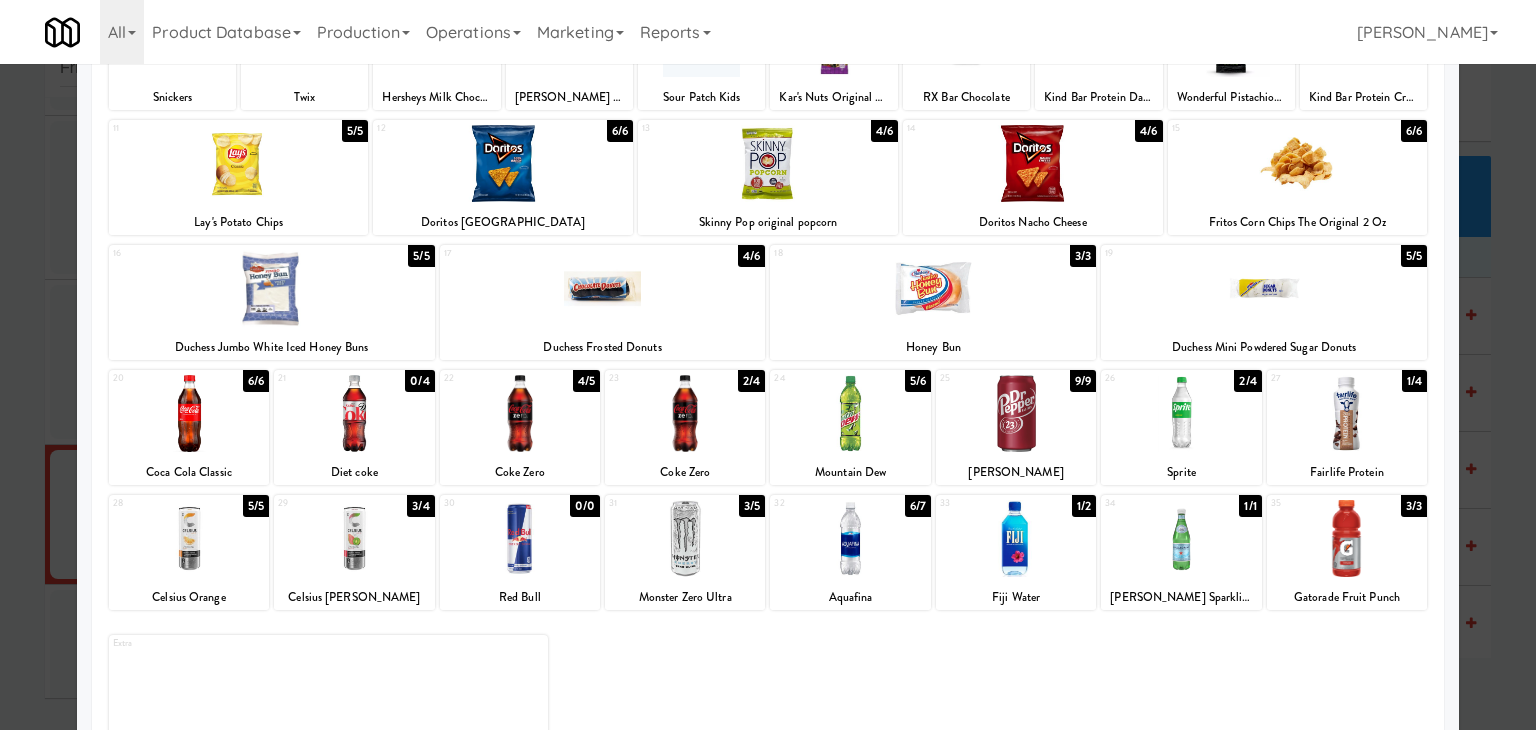 click at bounding box center (1016, 413) 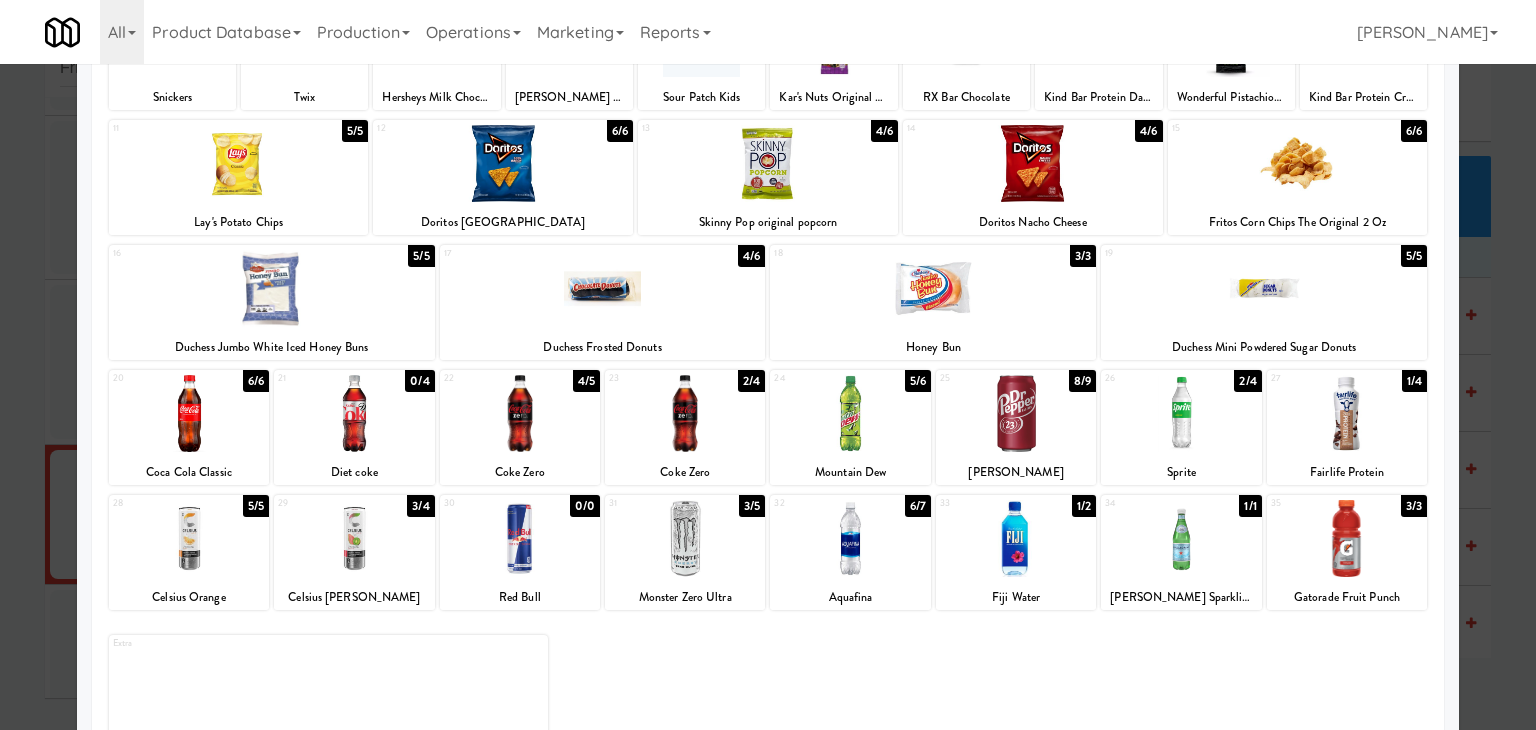 click at bounding box center [503, 163] 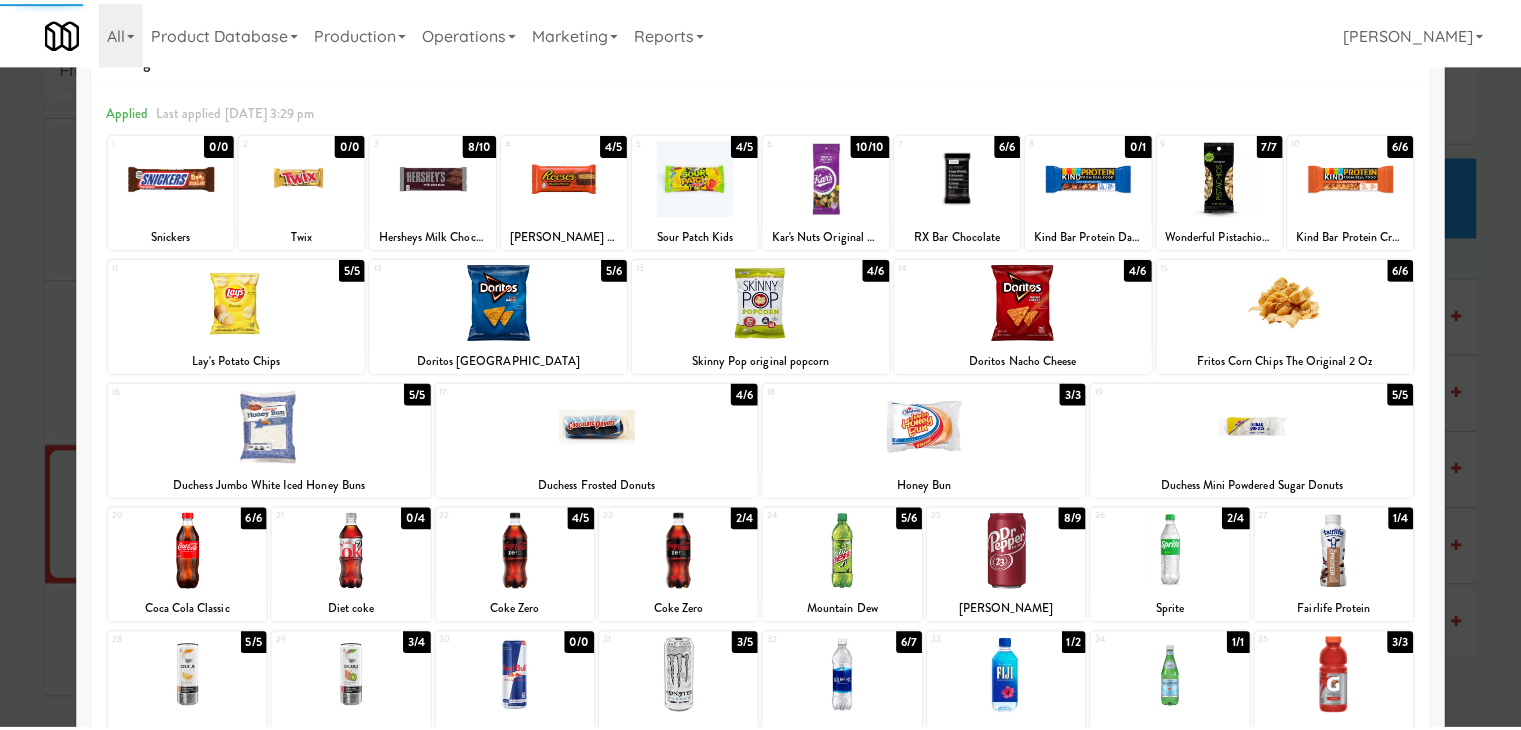 scroll, scrollTop: 0, scrollLeft: 0, axis: both 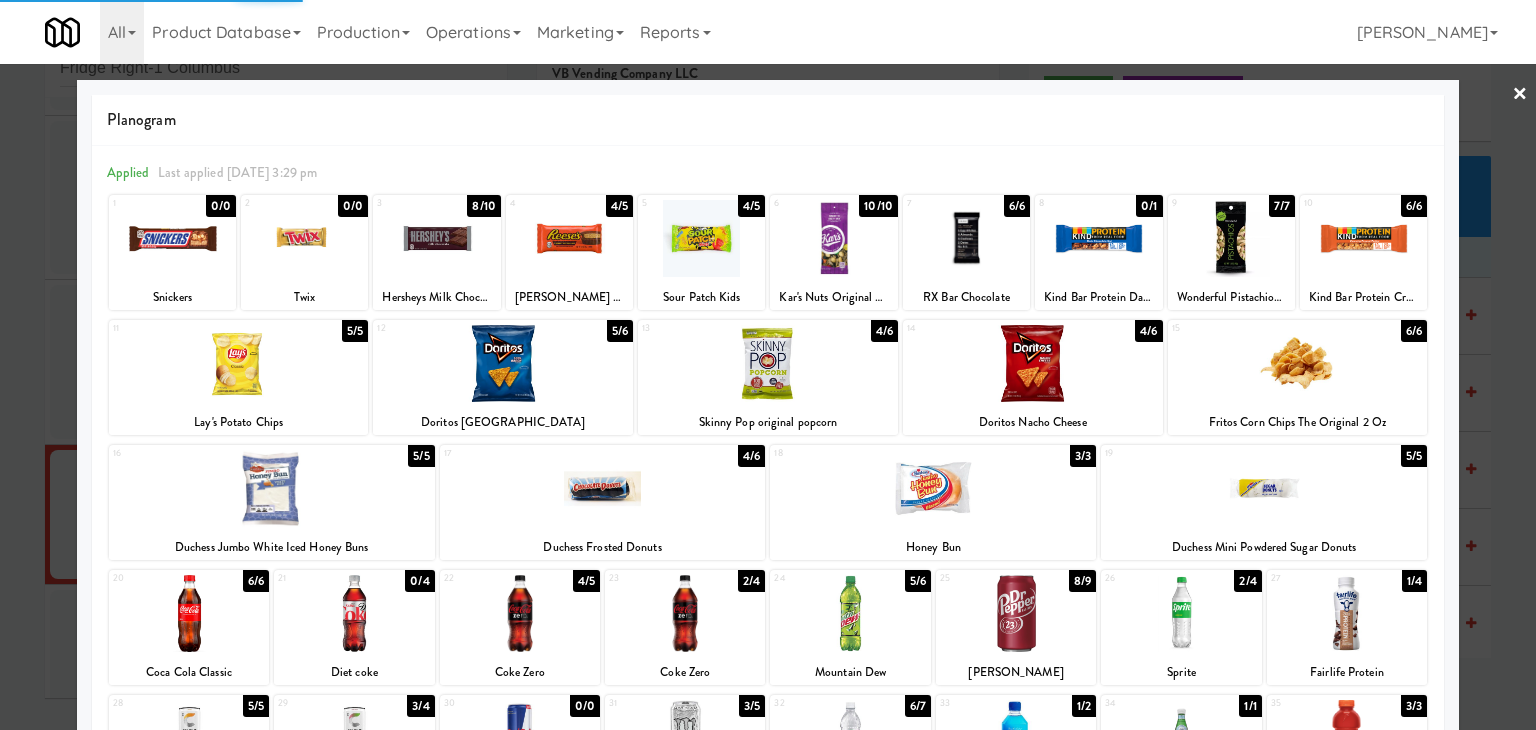 click on "×" at bounding box center (1520, 95) 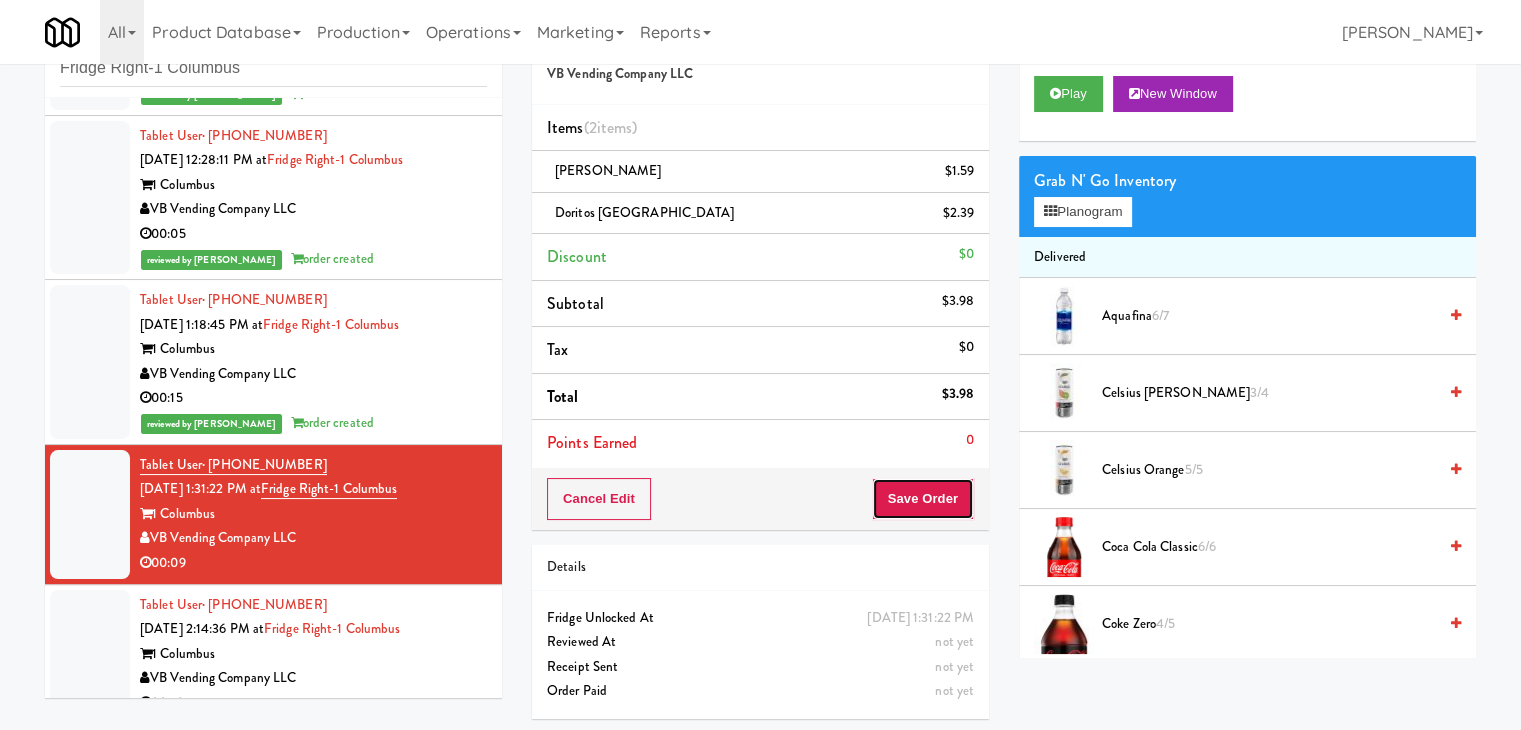 click on "Save Order" at bounding box center [923, 499] 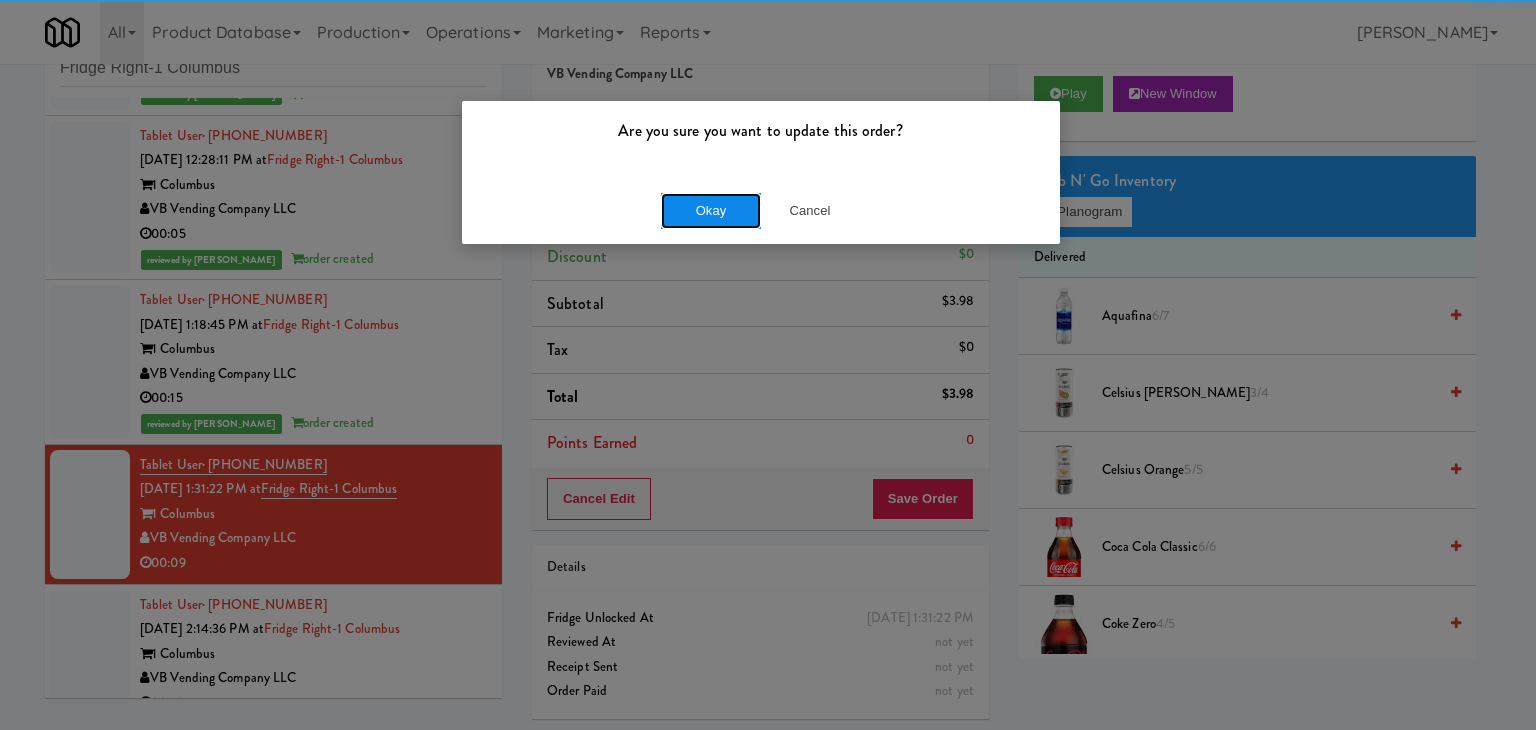 click on "Okay" at bounding box center [711, 211] 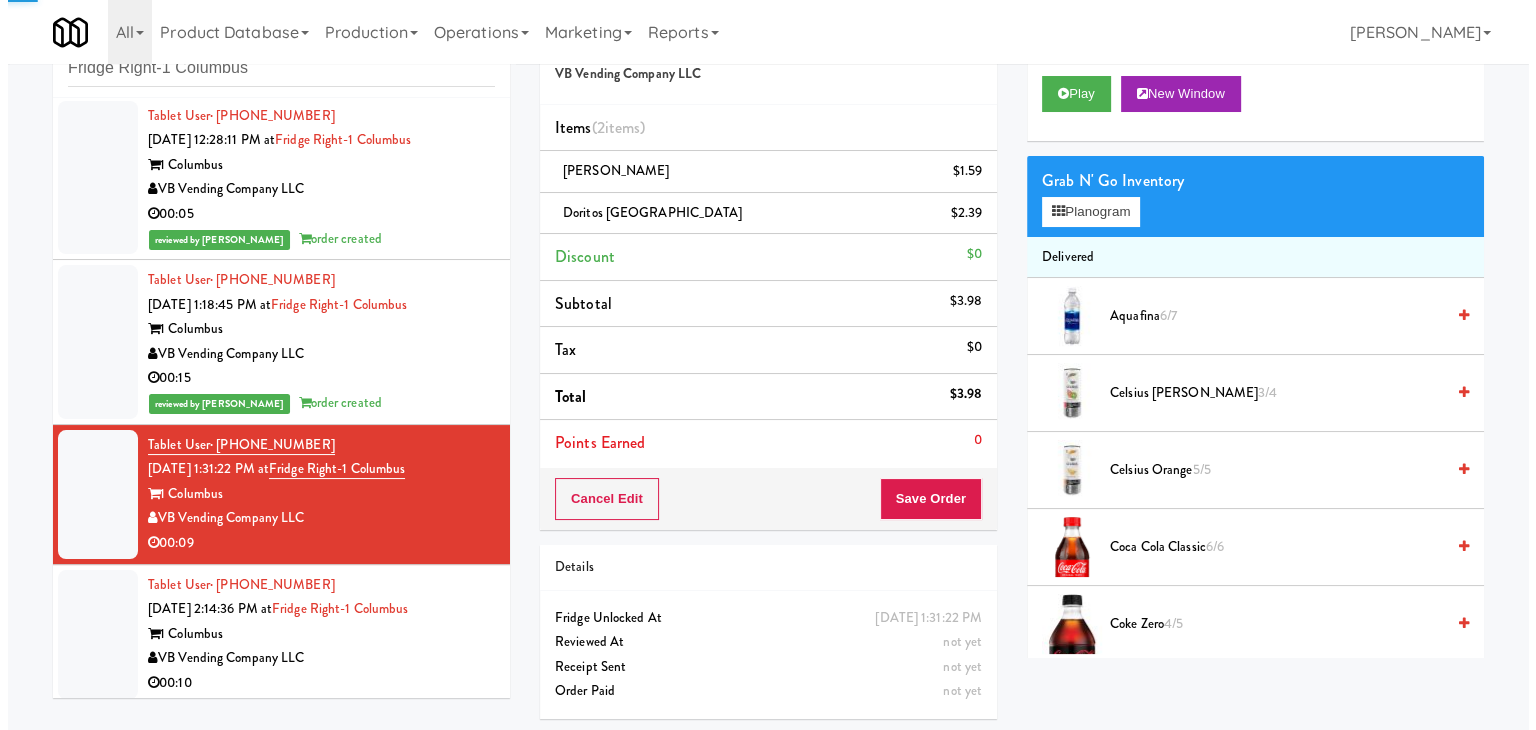 scroll, scrollTop: 172, scrollLeft: 0, axis: vertical 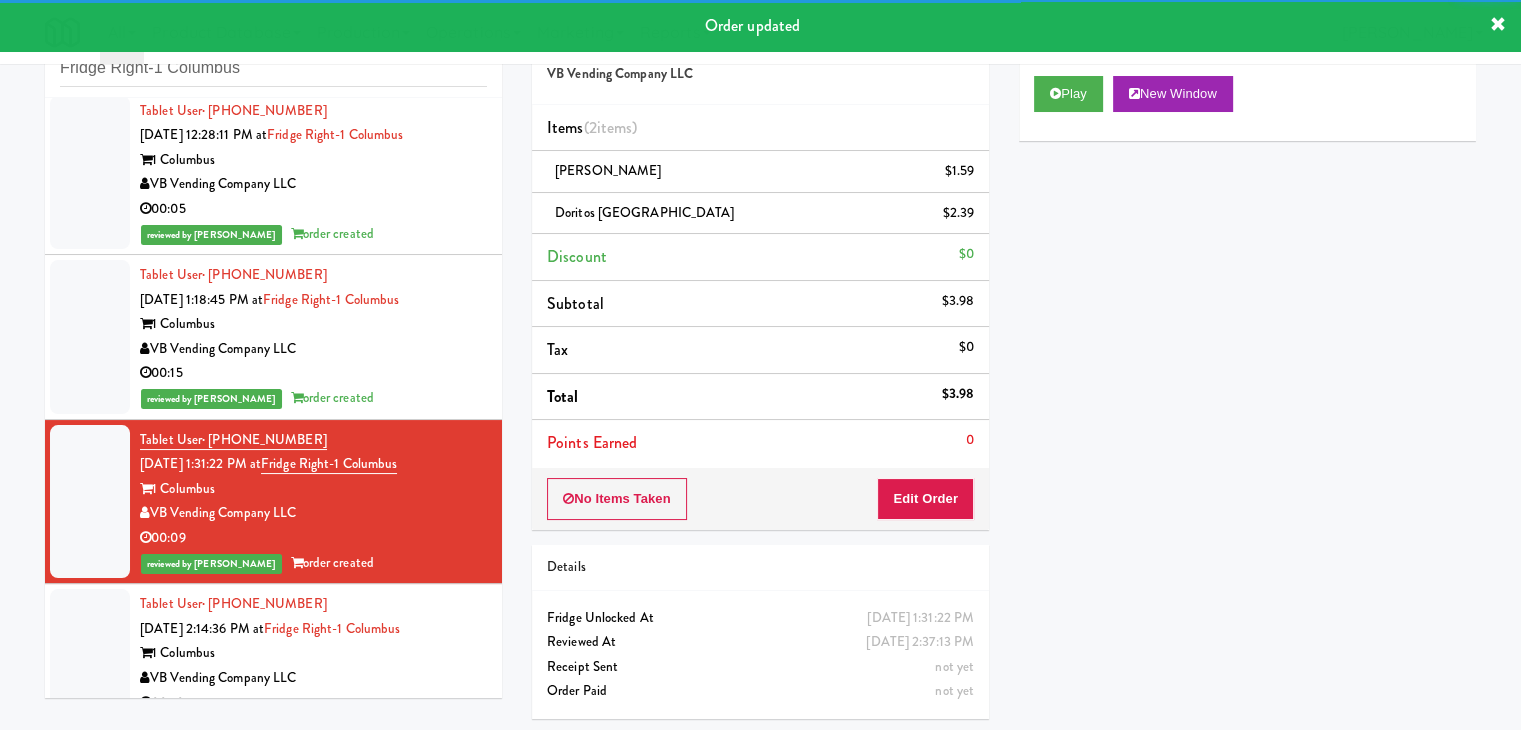 click on "VB Vending Company LLC" at bounding box center [313, 678] 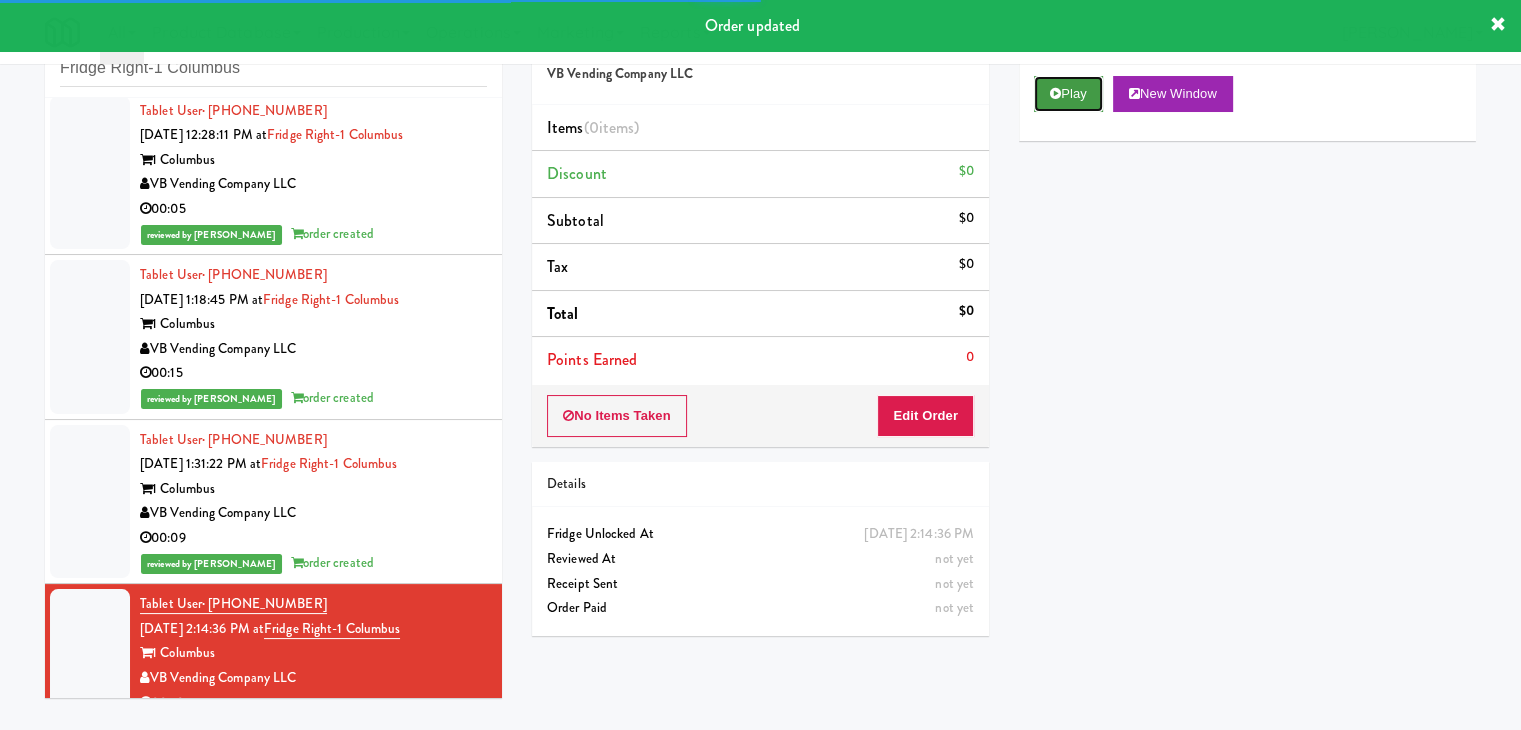 click on "Play" at bounding box center [1068, 94] 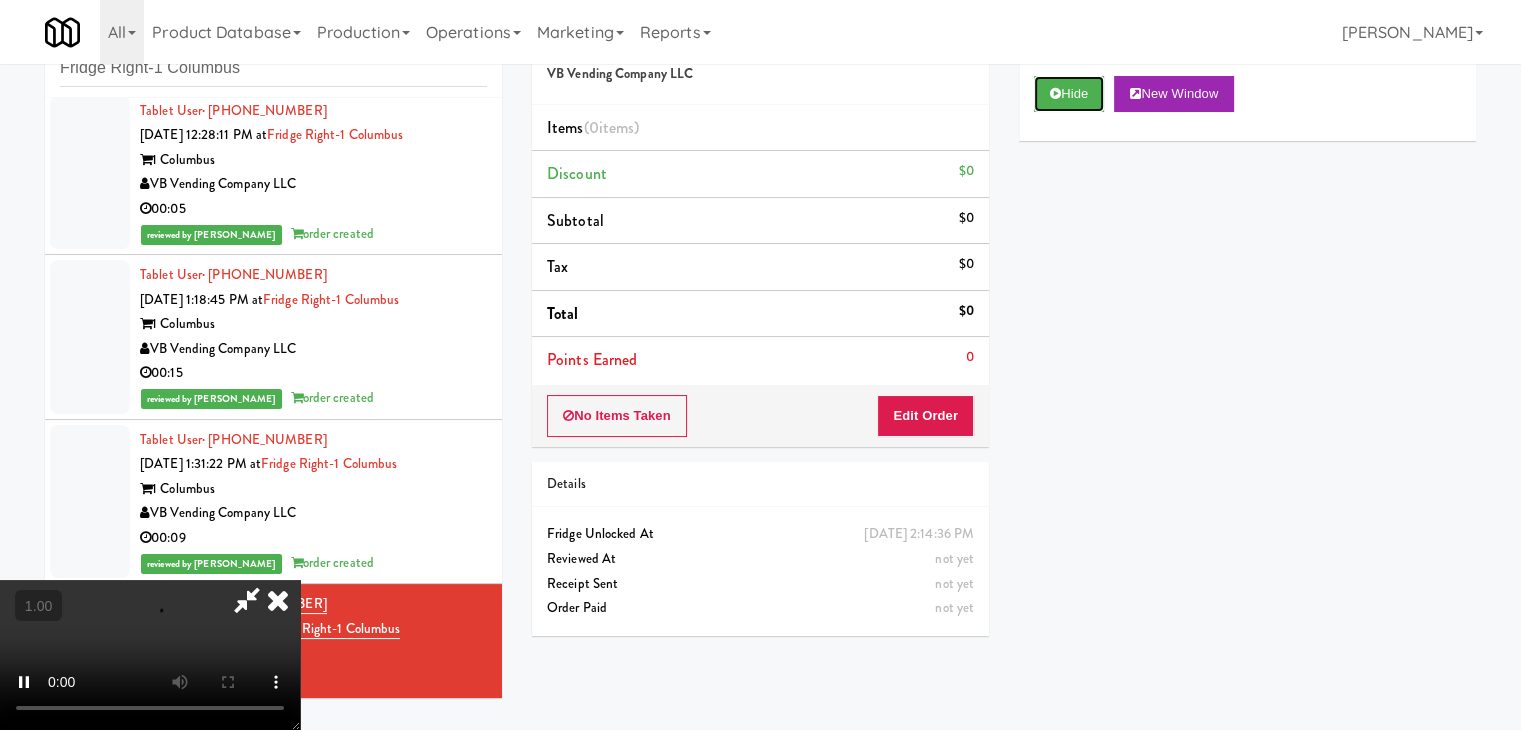 type 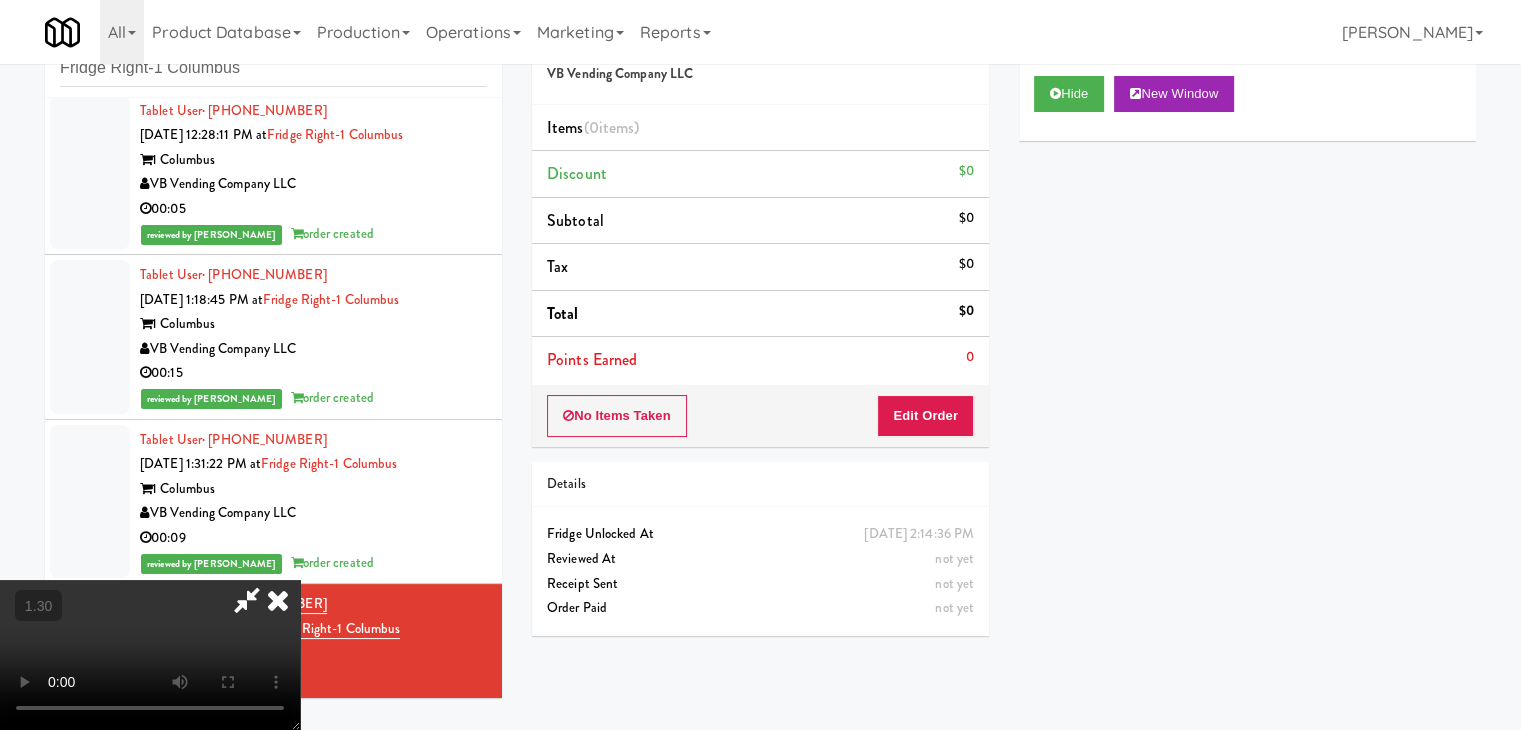 click at bounding box center (150, 655) 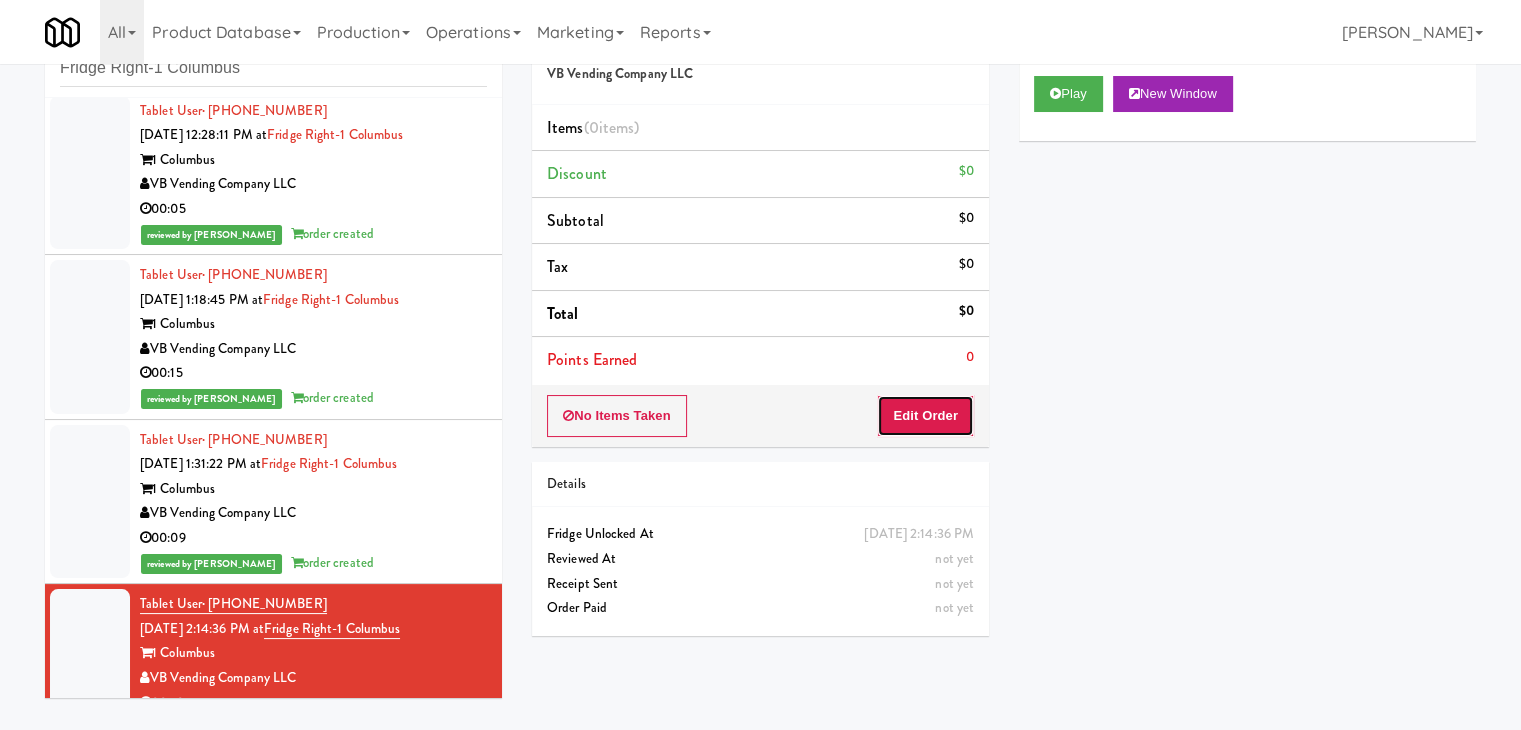 click on "Edit Order" at bounding box center (925, 416) 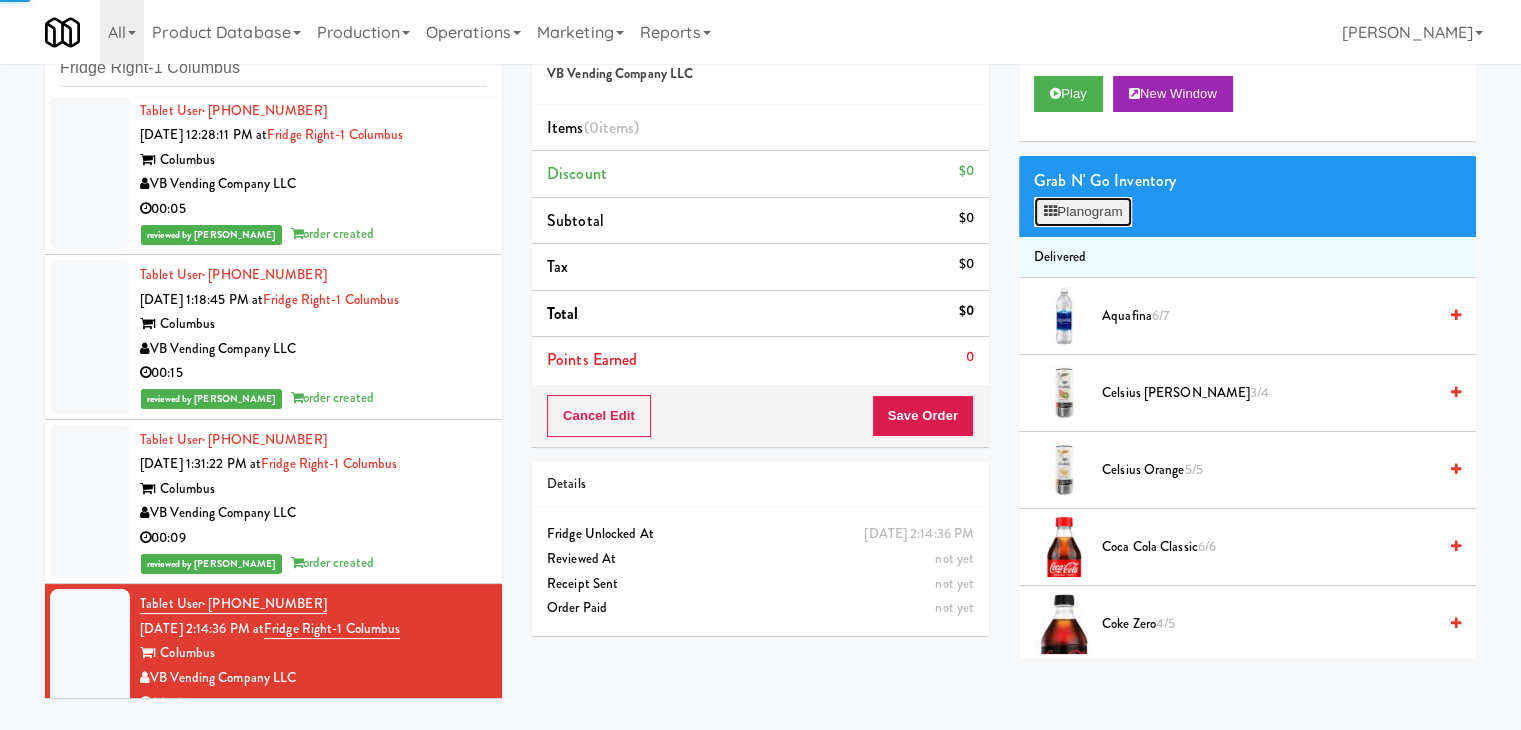 click at bounding box center [1050, 211] 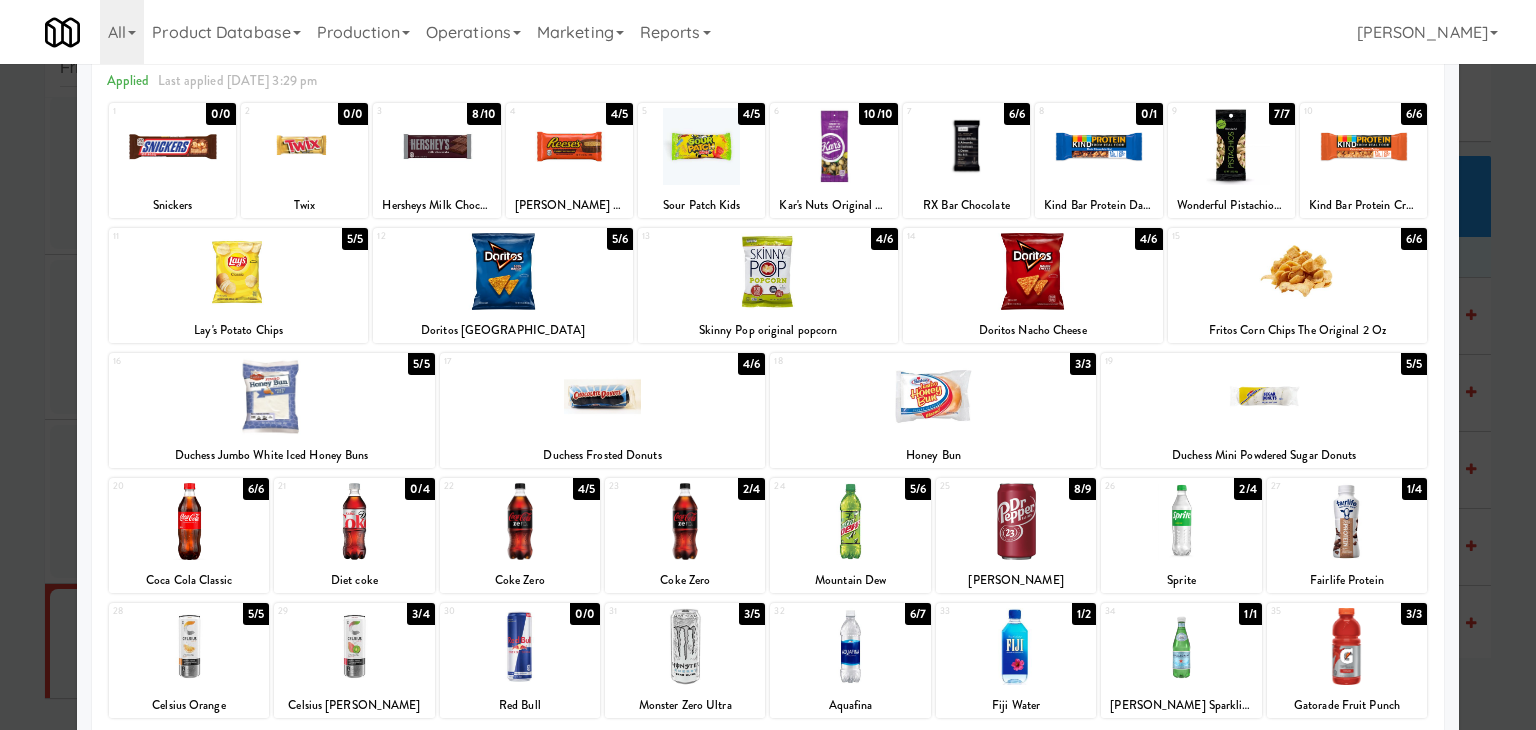 scroll, scrollTop: 200, scrollLeft: 0, axis: vertical 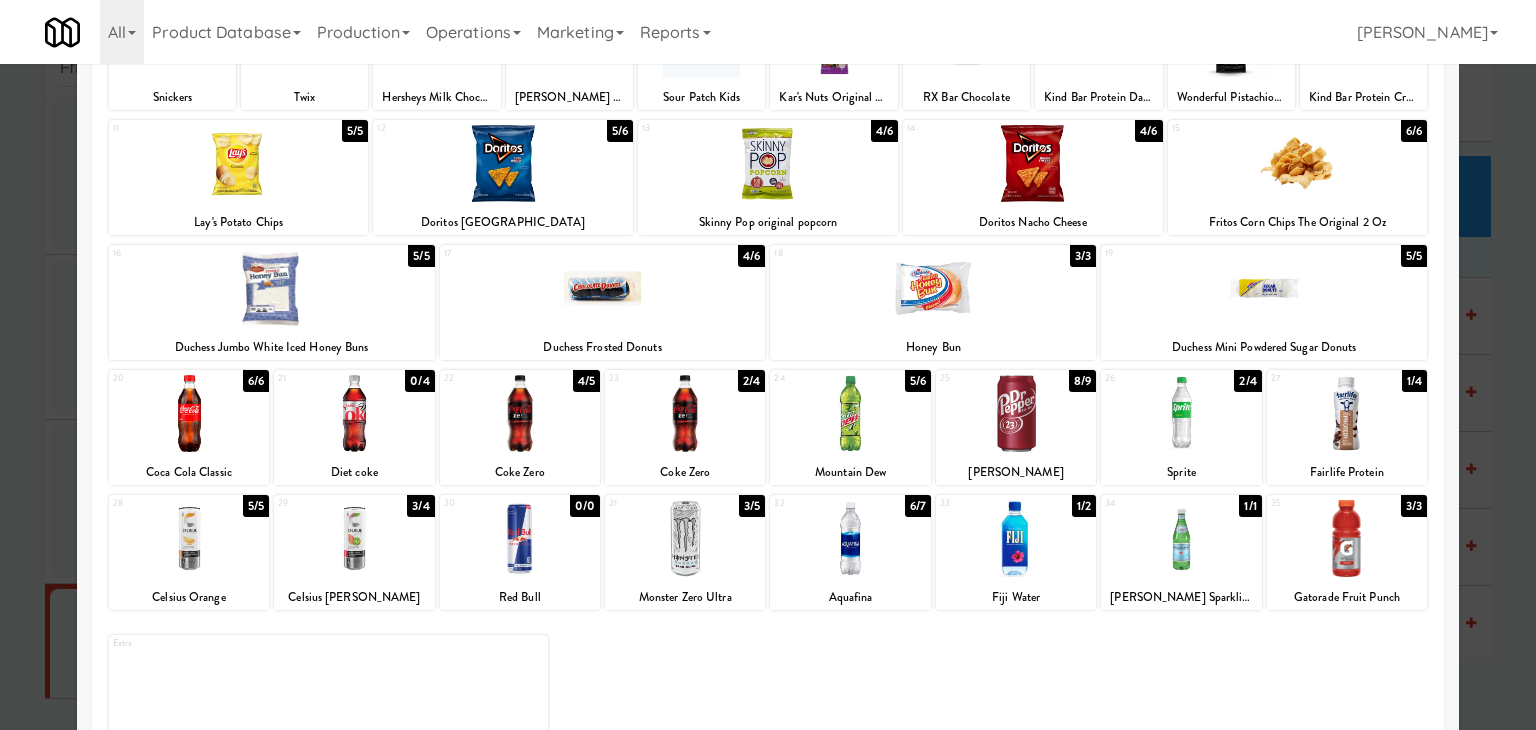 click at bounding box center [189, 538] 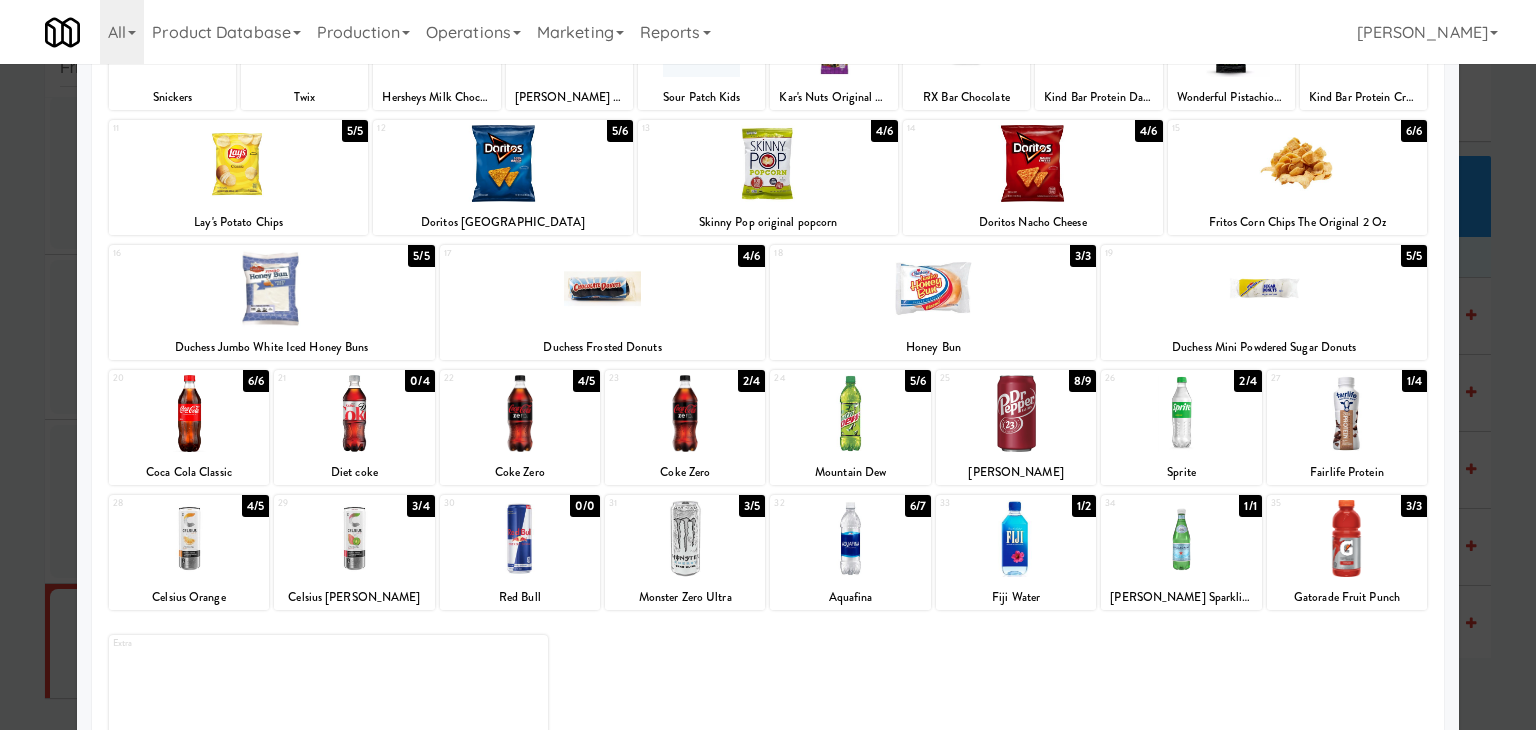 click at bounding box center [354, 538] 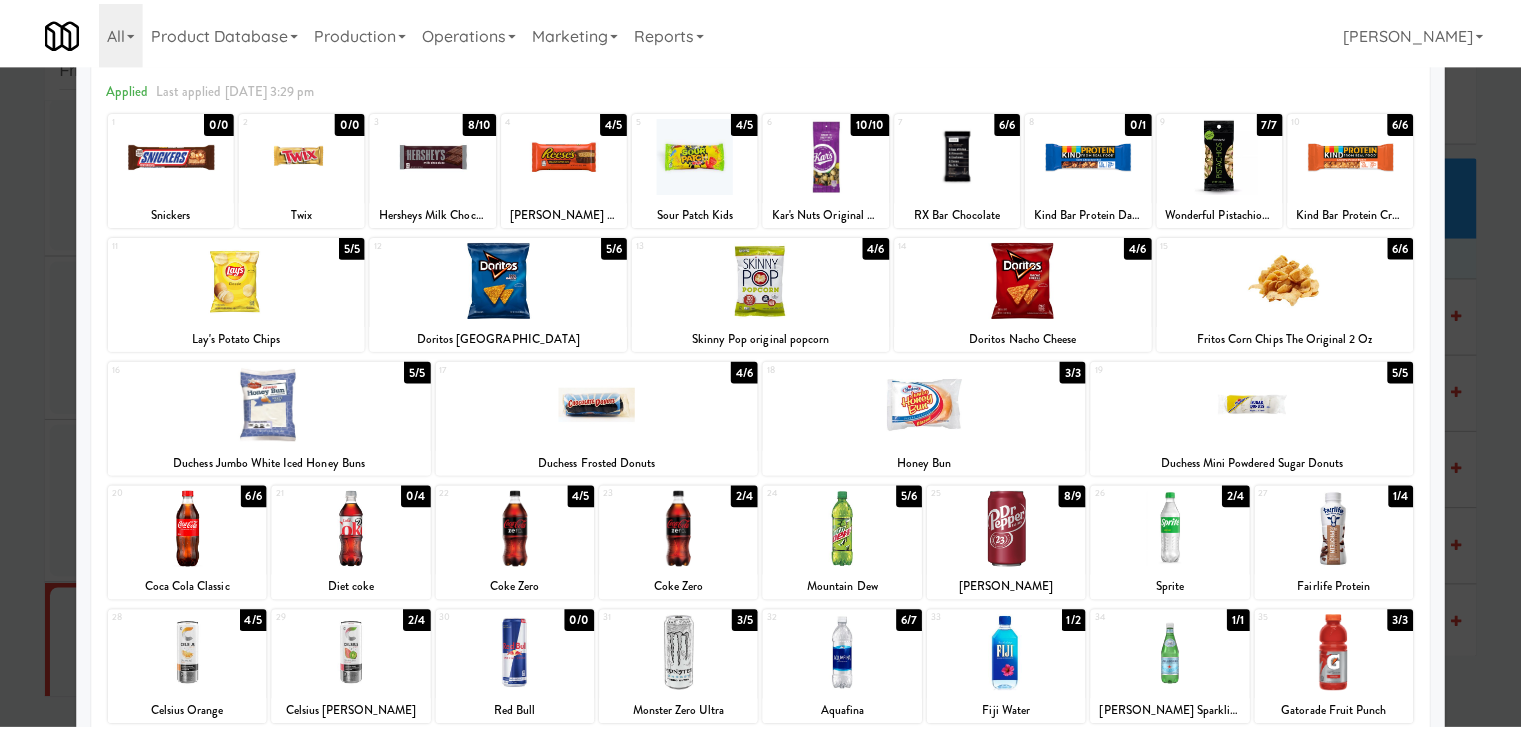 scroll, scrollTop: 0, scrollLeft: 0, axis: both 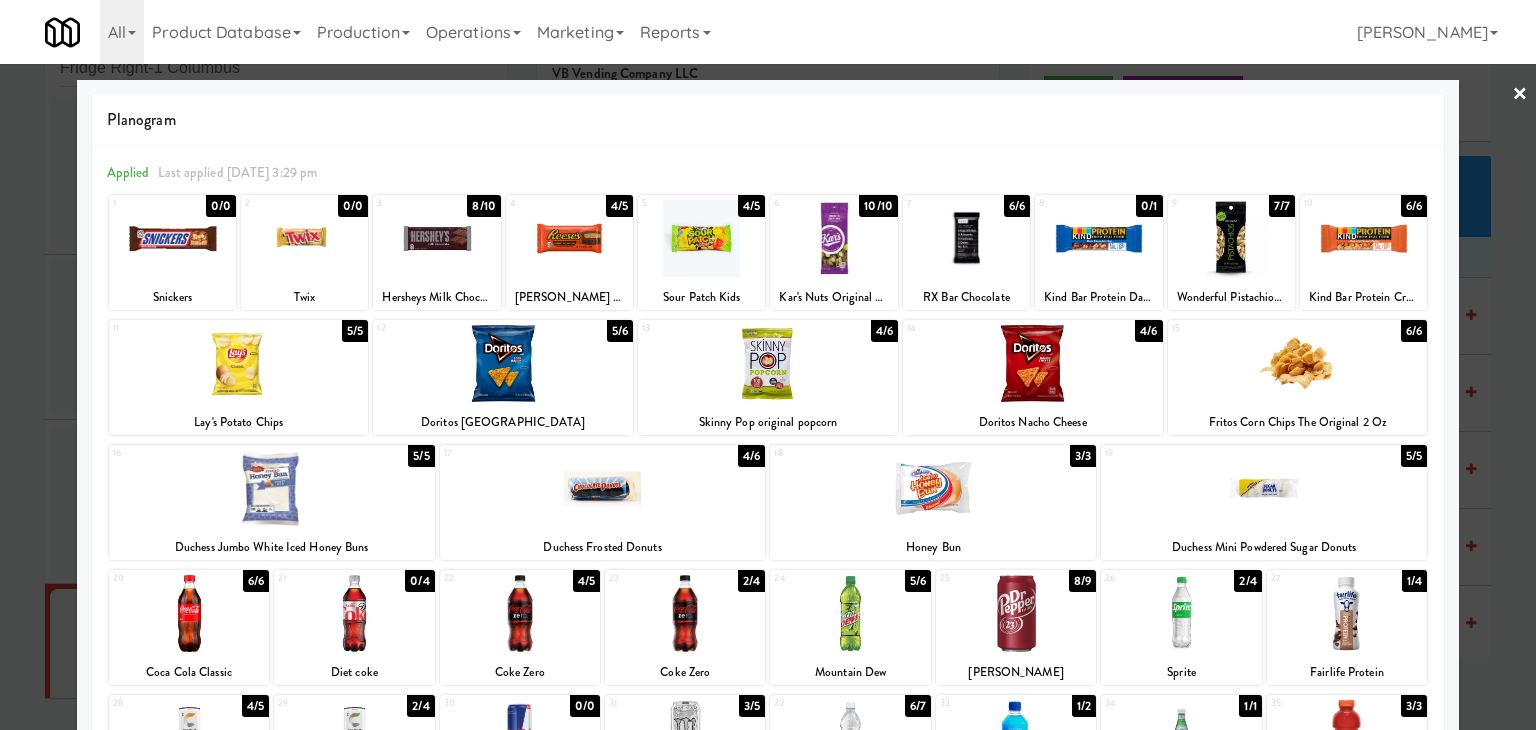 drag, startPoint x: 1503, startPoint y: 92, endPoint x: 1476, endPoint y: 98, distance: 27.658634 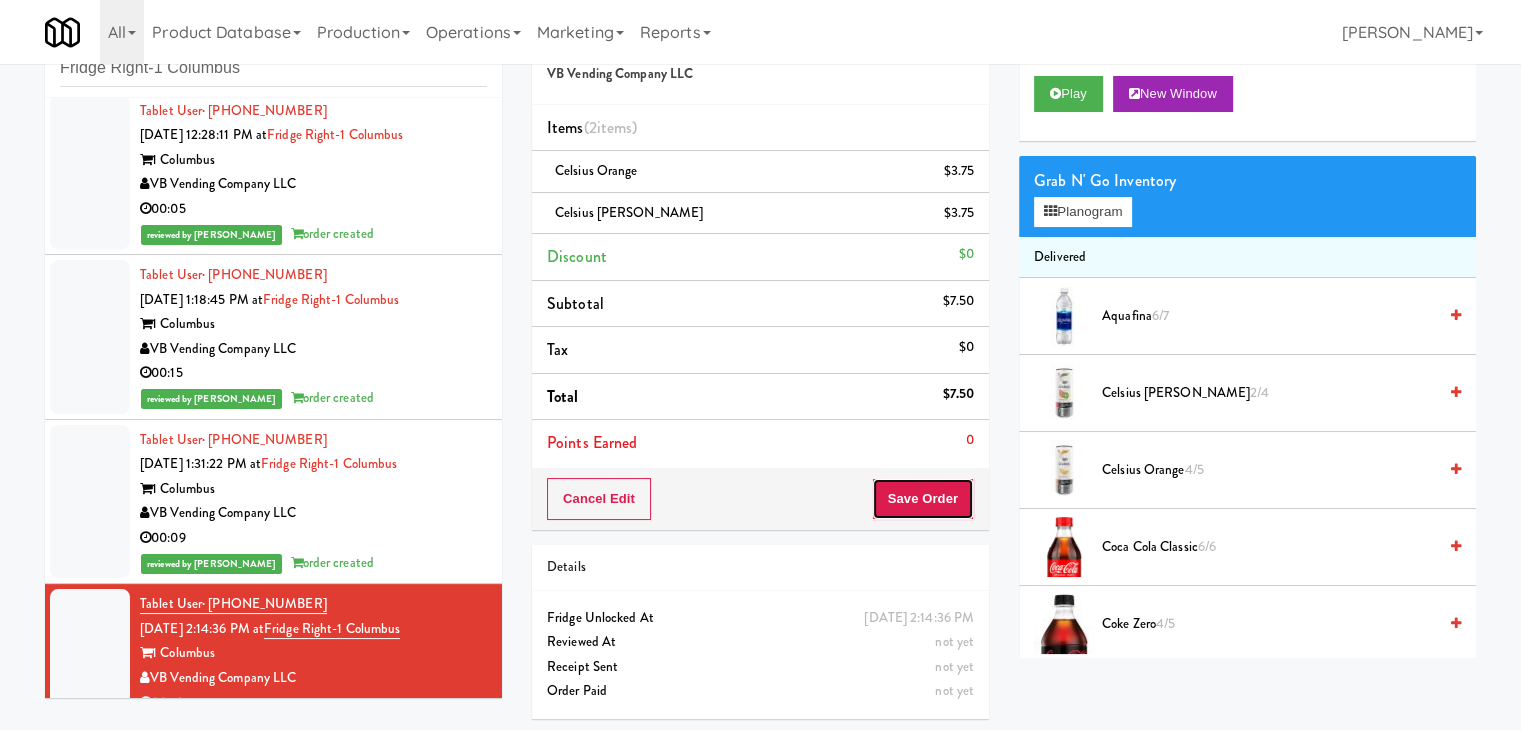 click on "Save Order" at bounding box center (923, 499) 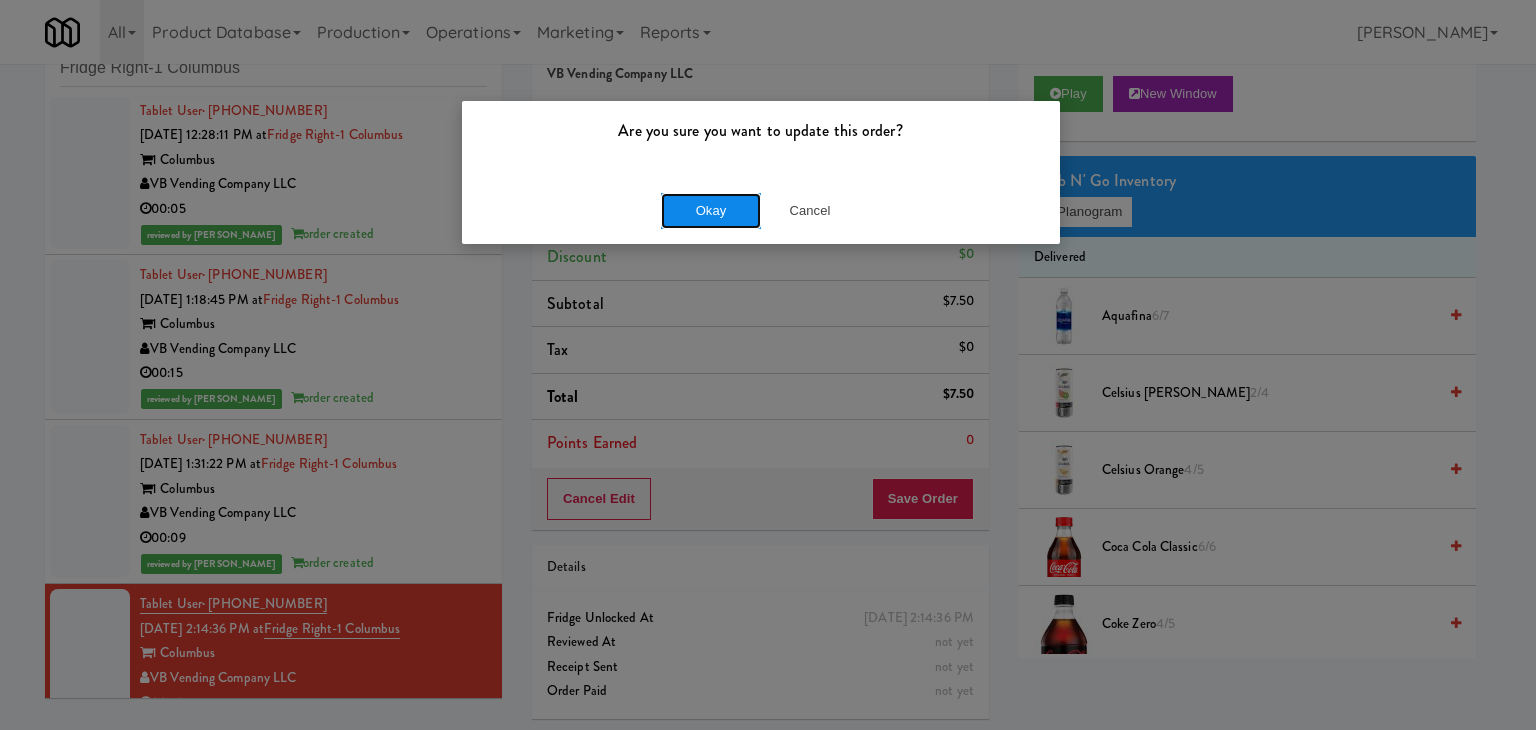 click on "Okay" at bounding box center [711, 211] 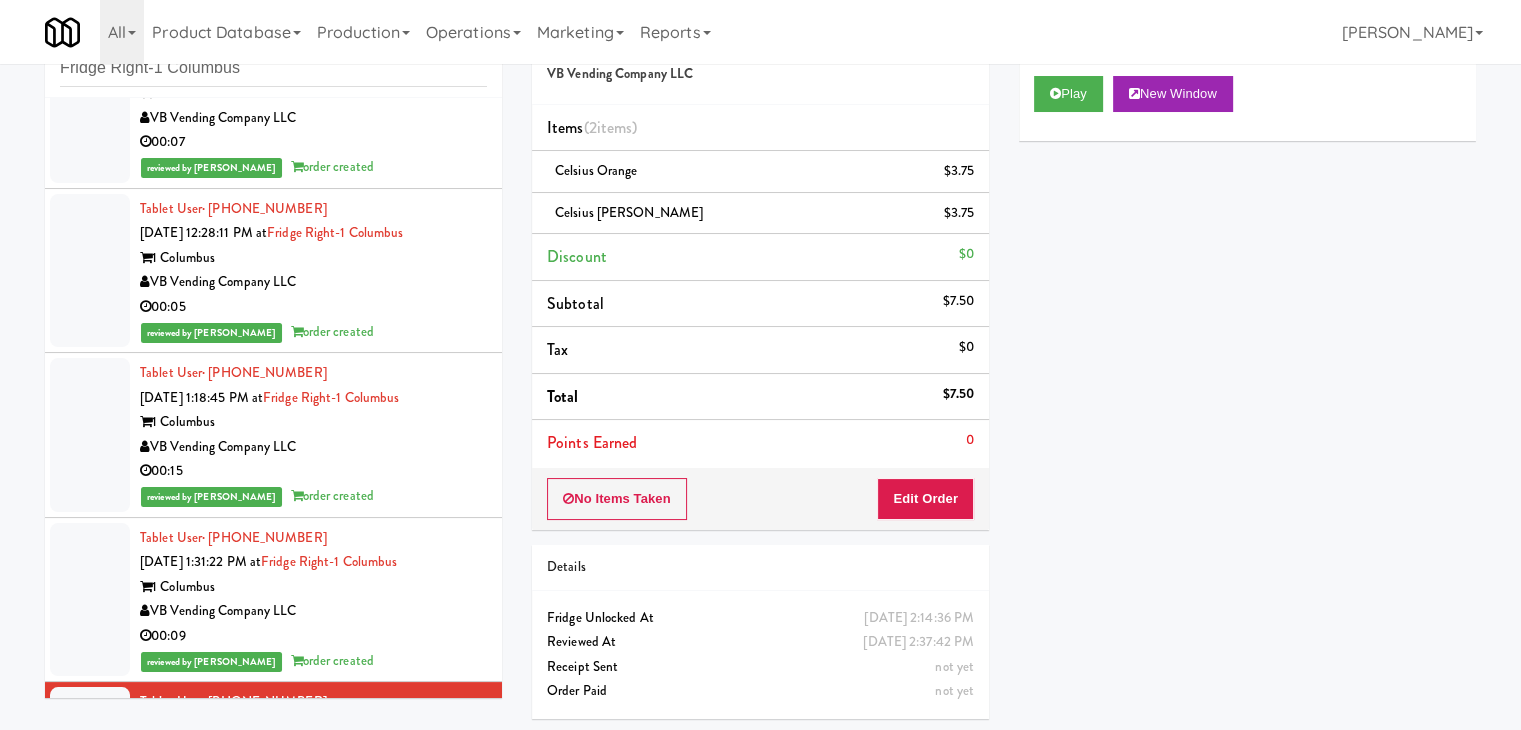 scroll, scrollTop: 0, scrollLeft: 0, axis: both 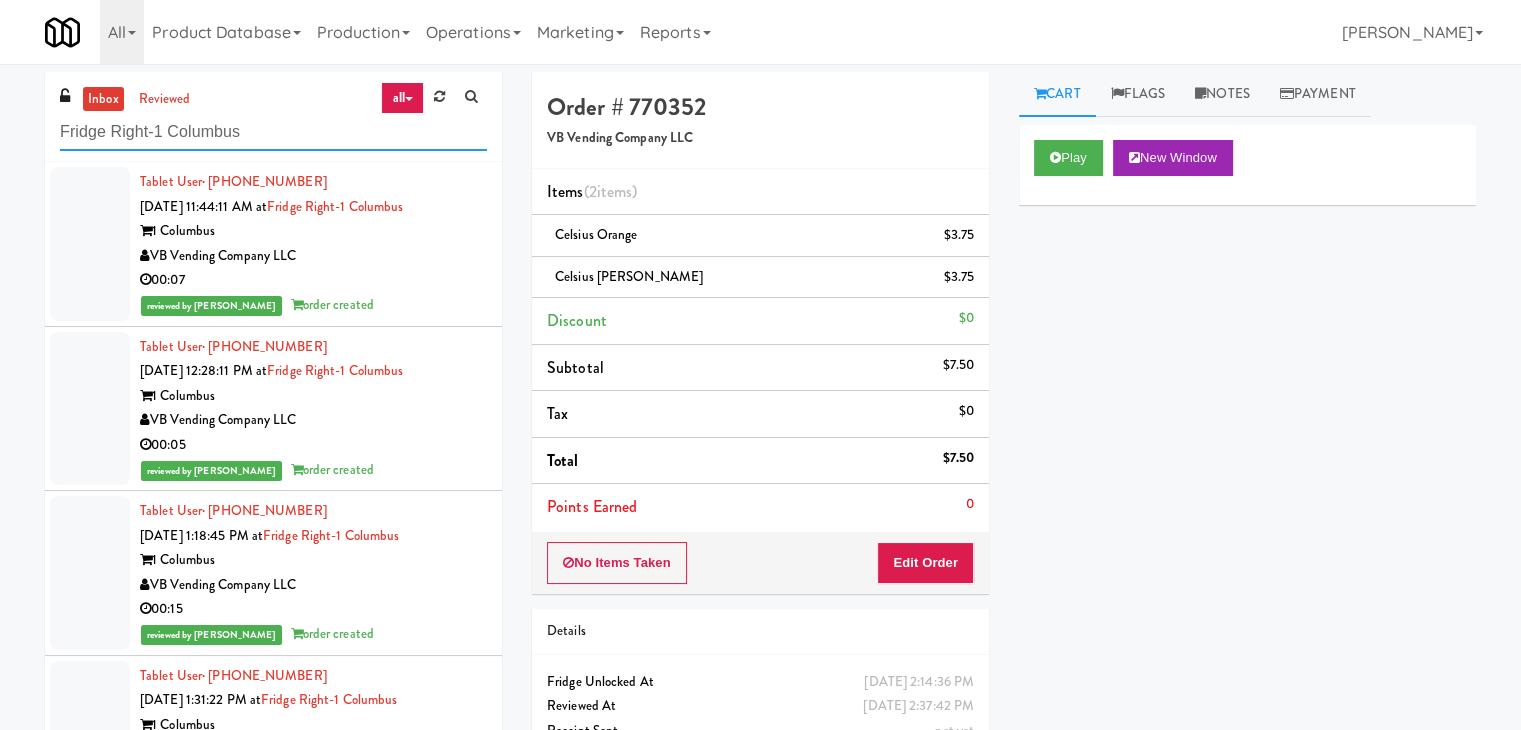 click on "Fridge Right-1 Columbus" at bounding box center (273, 132) 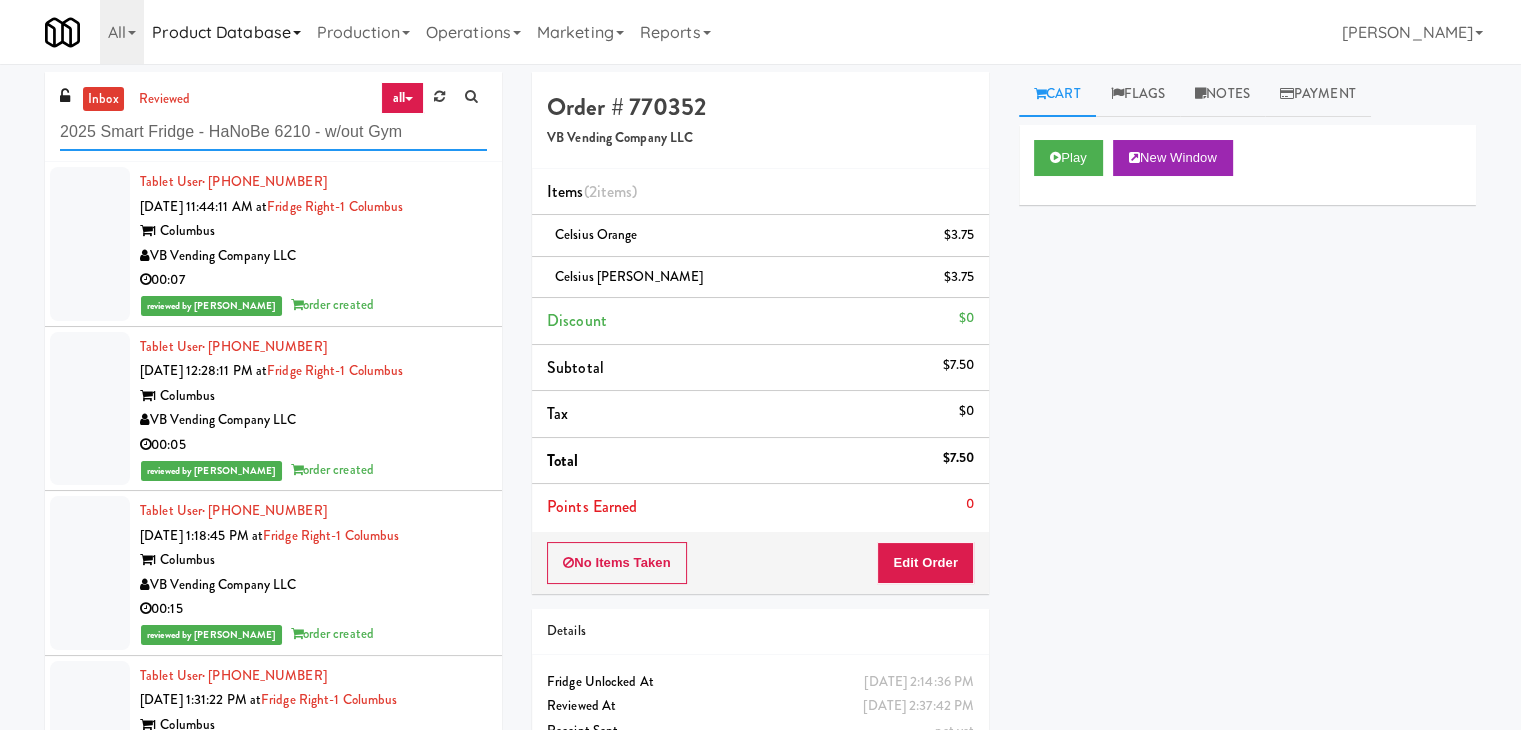 type on "2025 Smart Fridge - HaNoBe 6210 - w/out Gym" 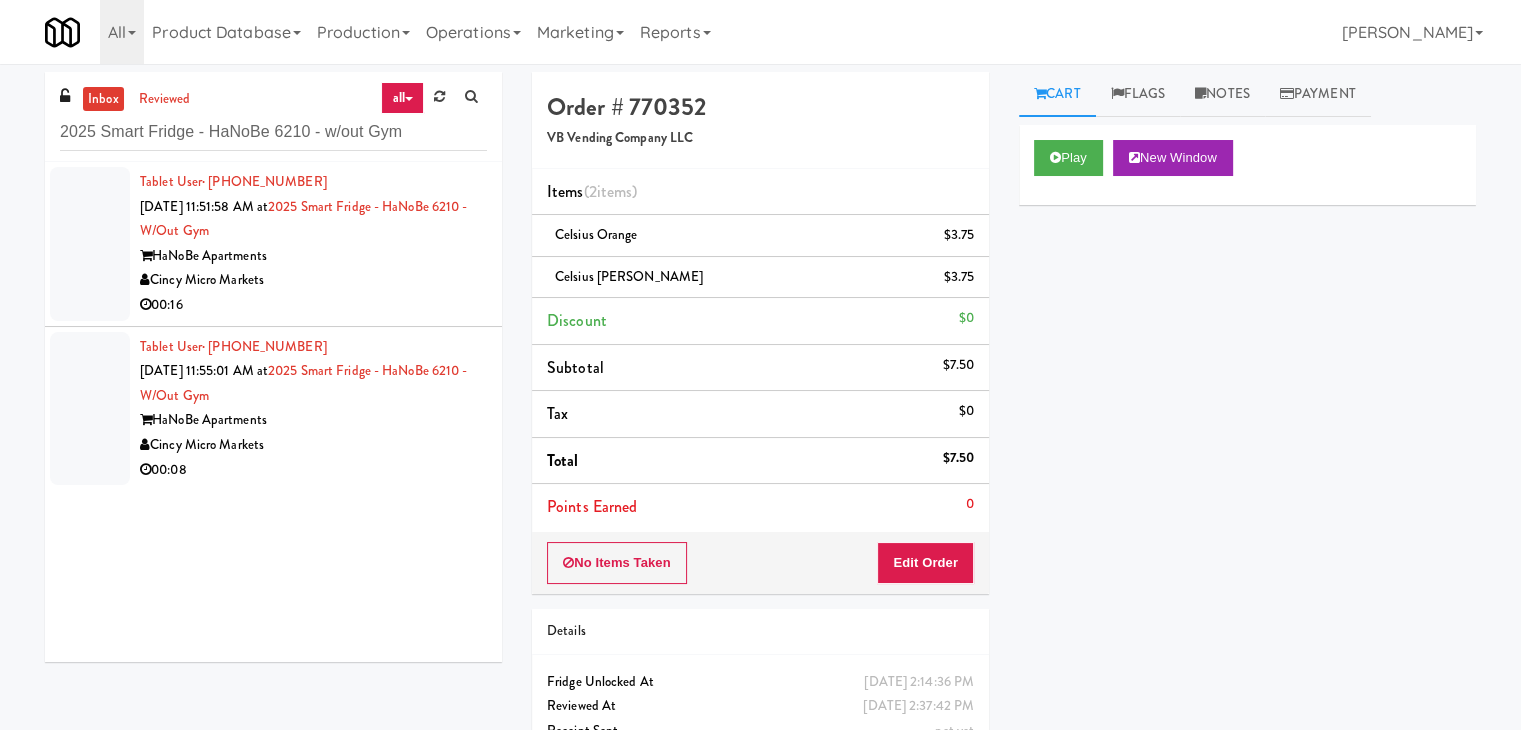 click on "HaNoBe Apartments" at bounding box center (313, 256) 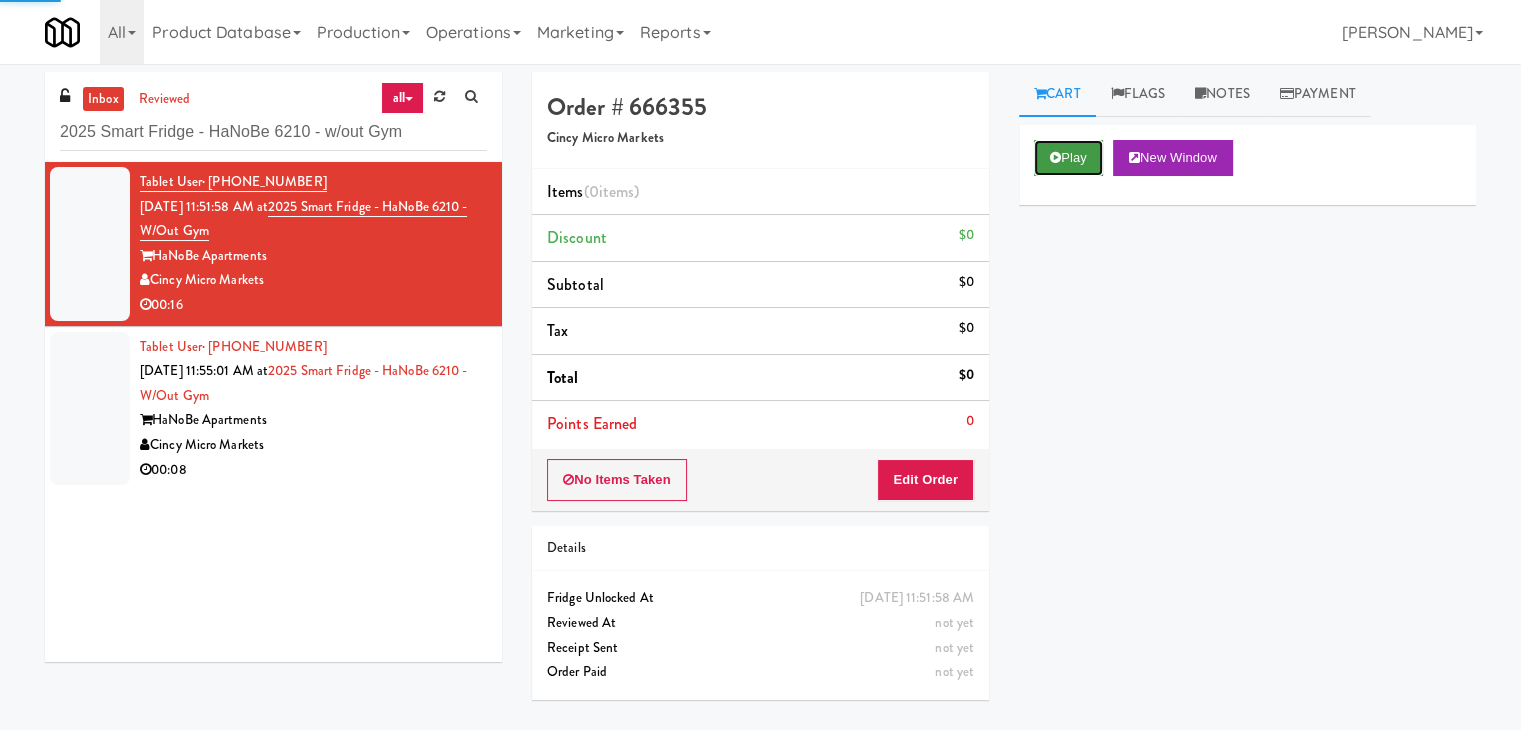 click on "Play" at bounding box center [1068, 158] 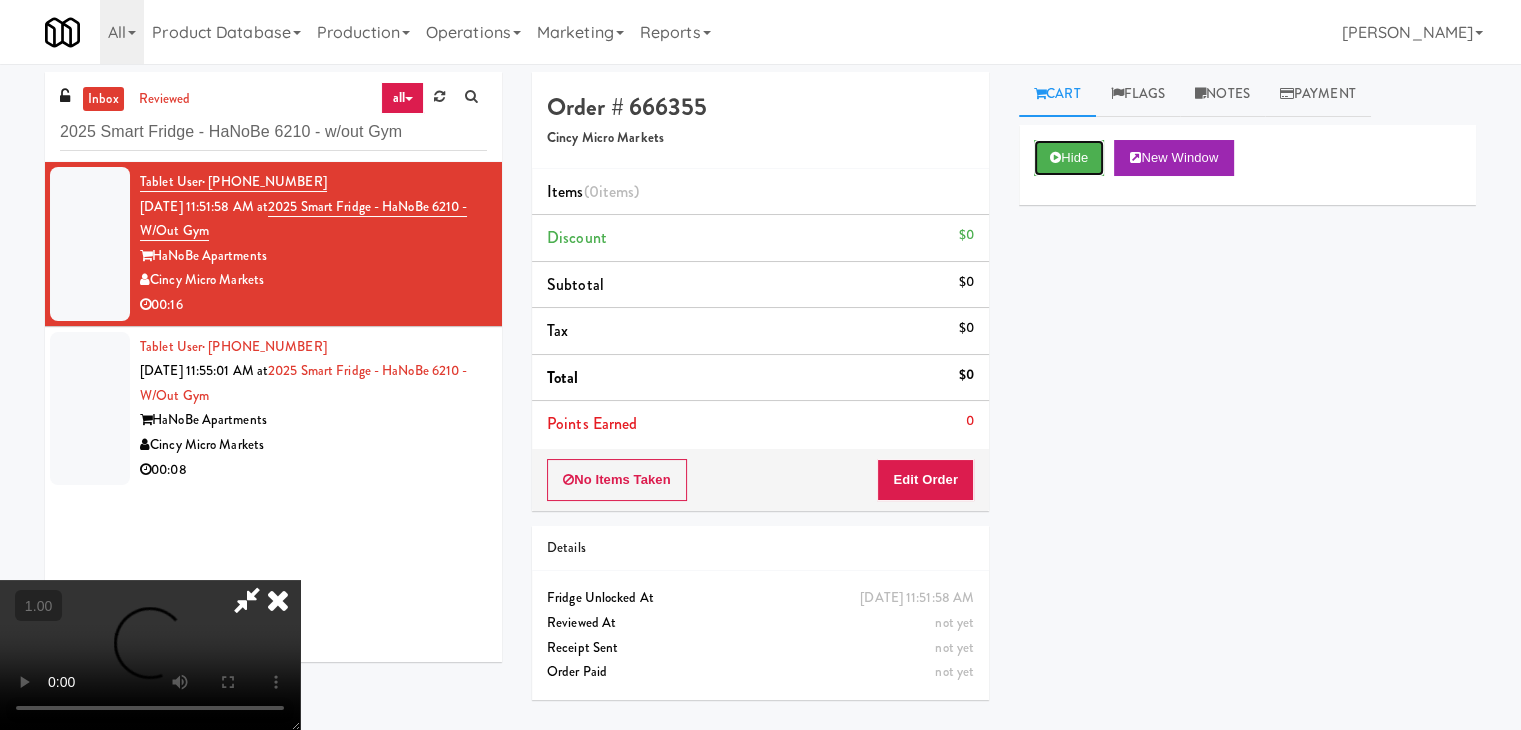 type 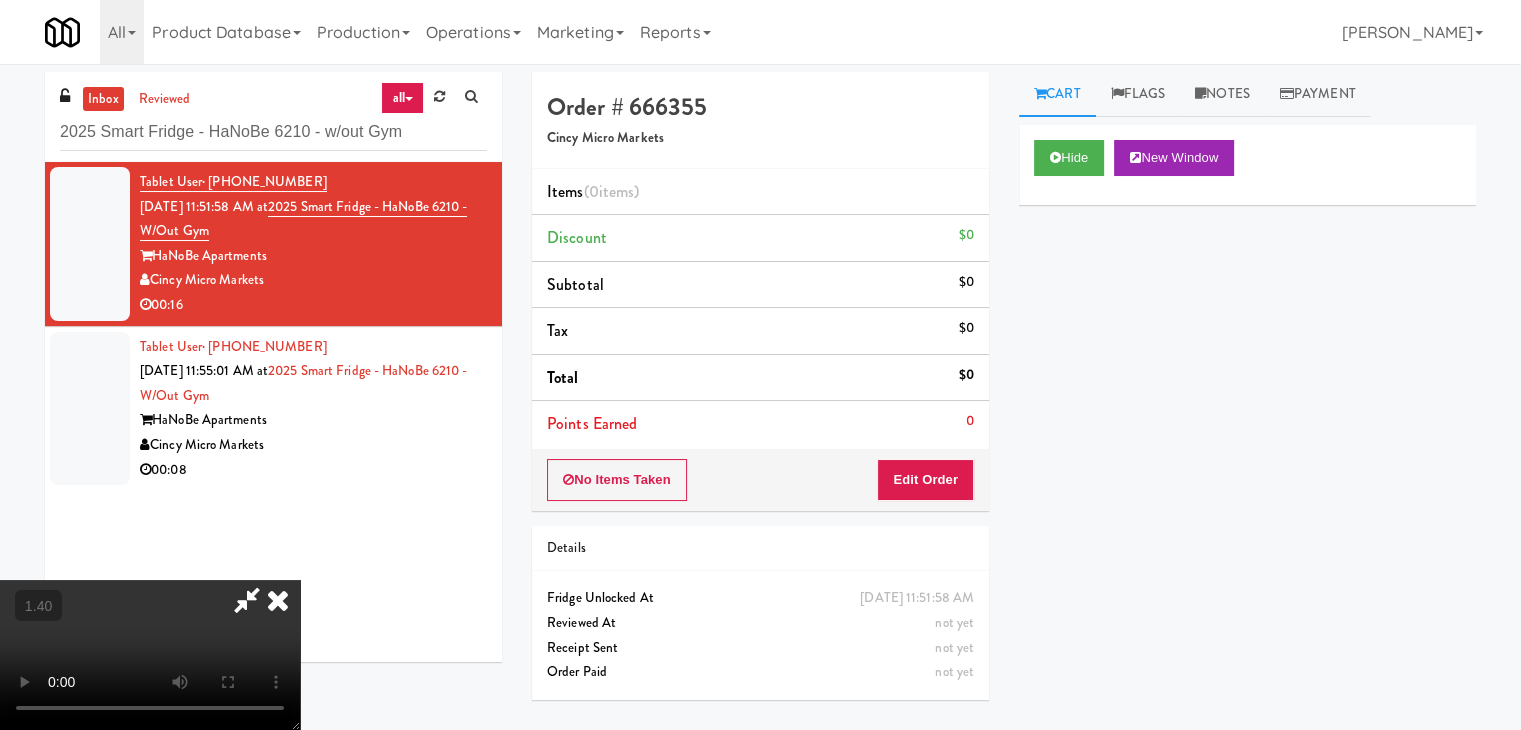 click at bounding box center [150, 655] 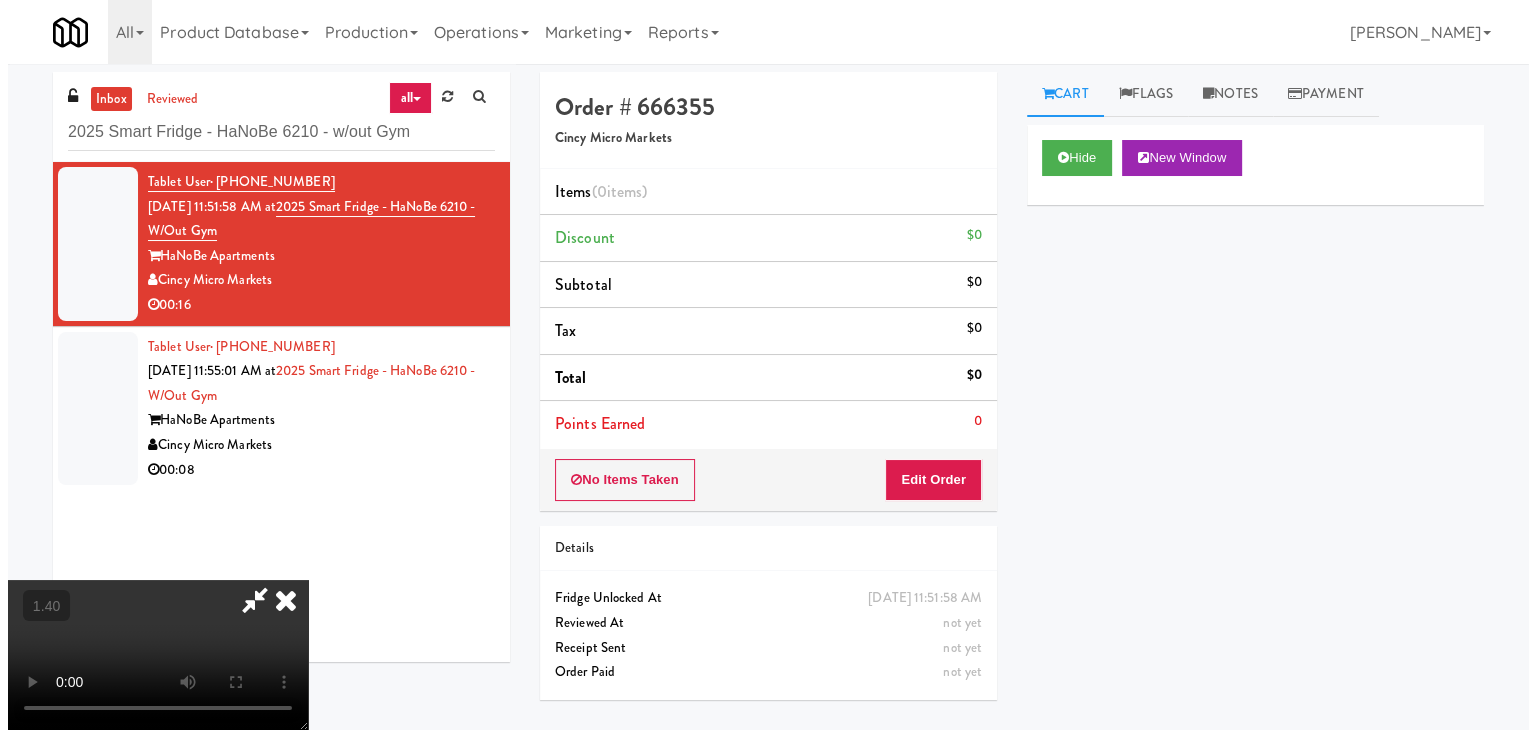 scroll, scrollTop: 0, scrollLeft: 0, axis: both 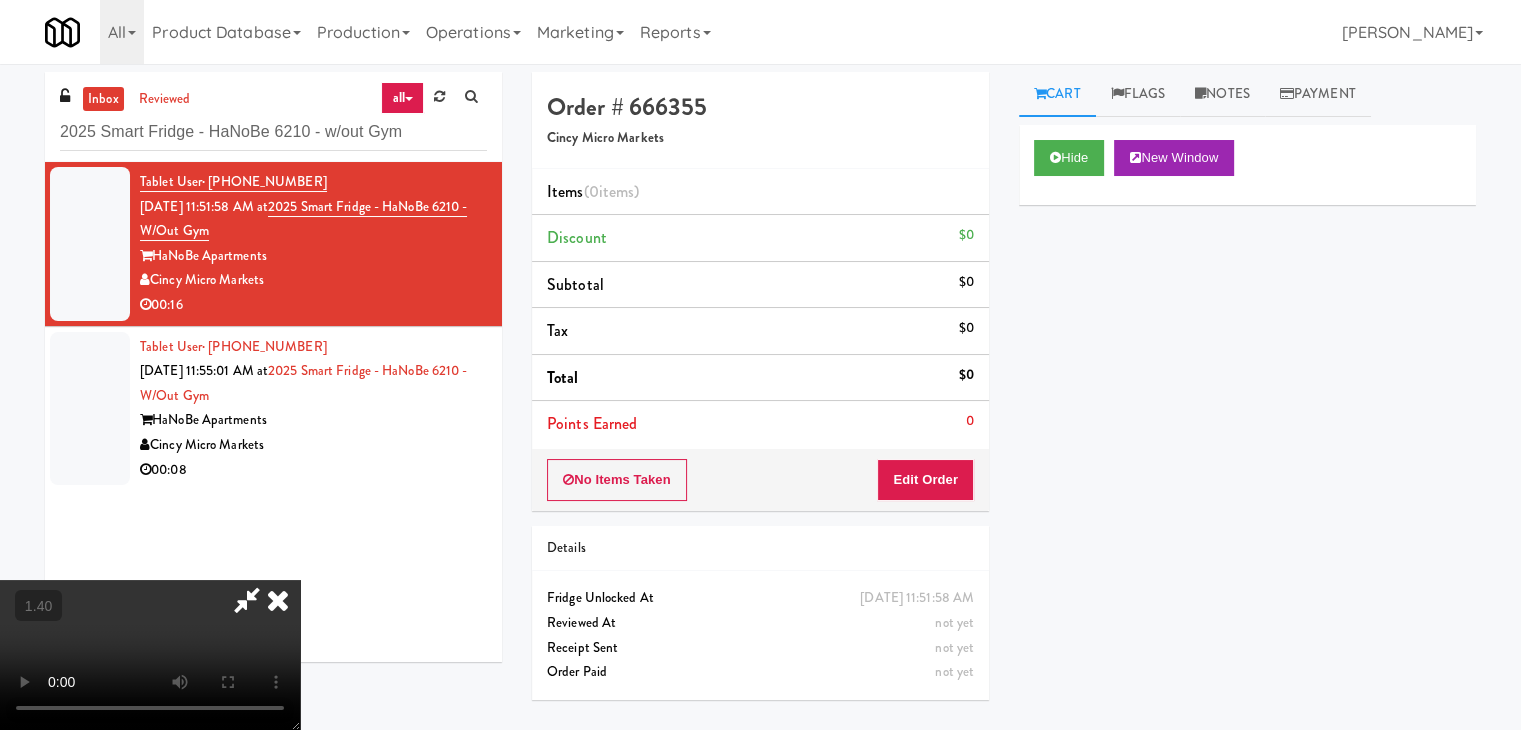 click at bounding box center (278, 600) 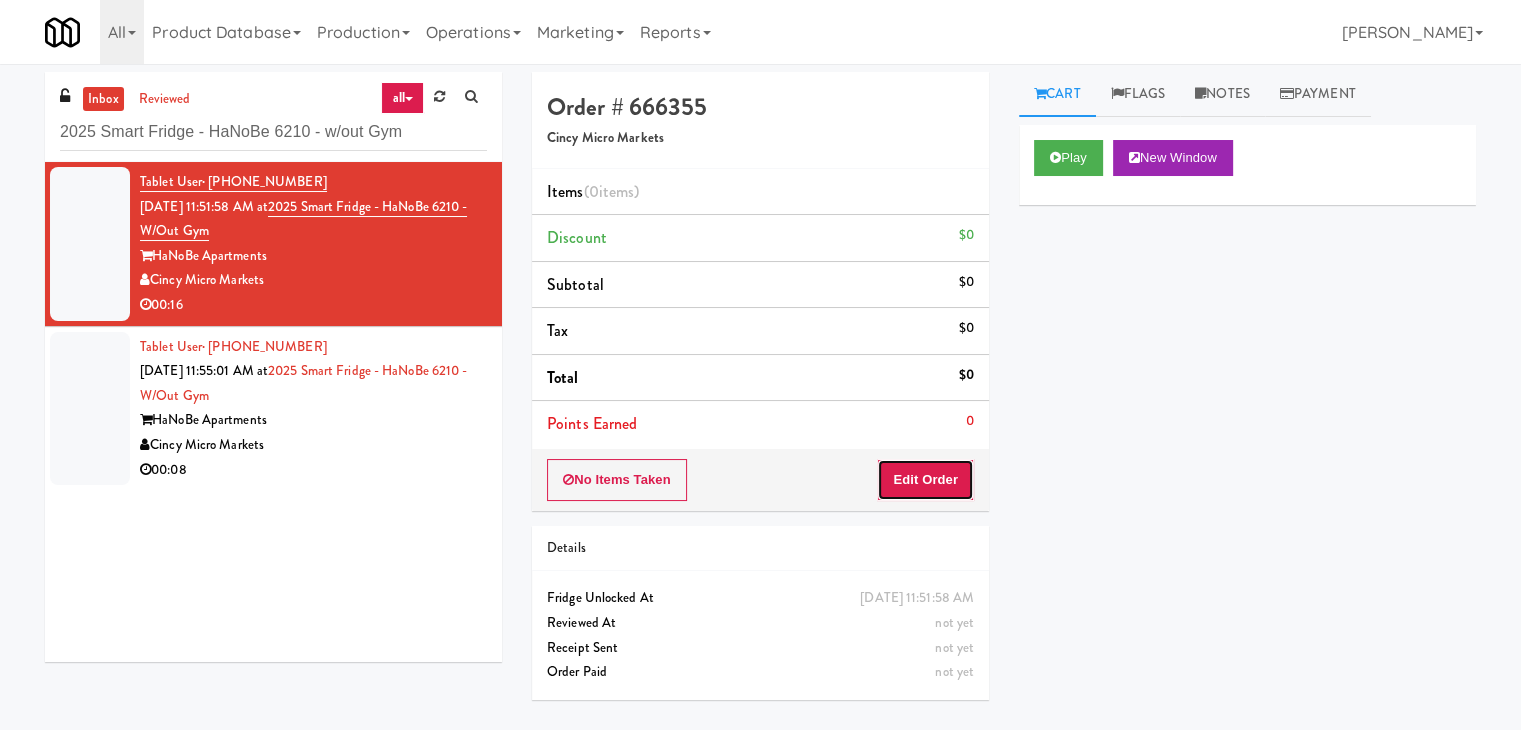 click on "Edit Order" at bounding box center [925, 480] 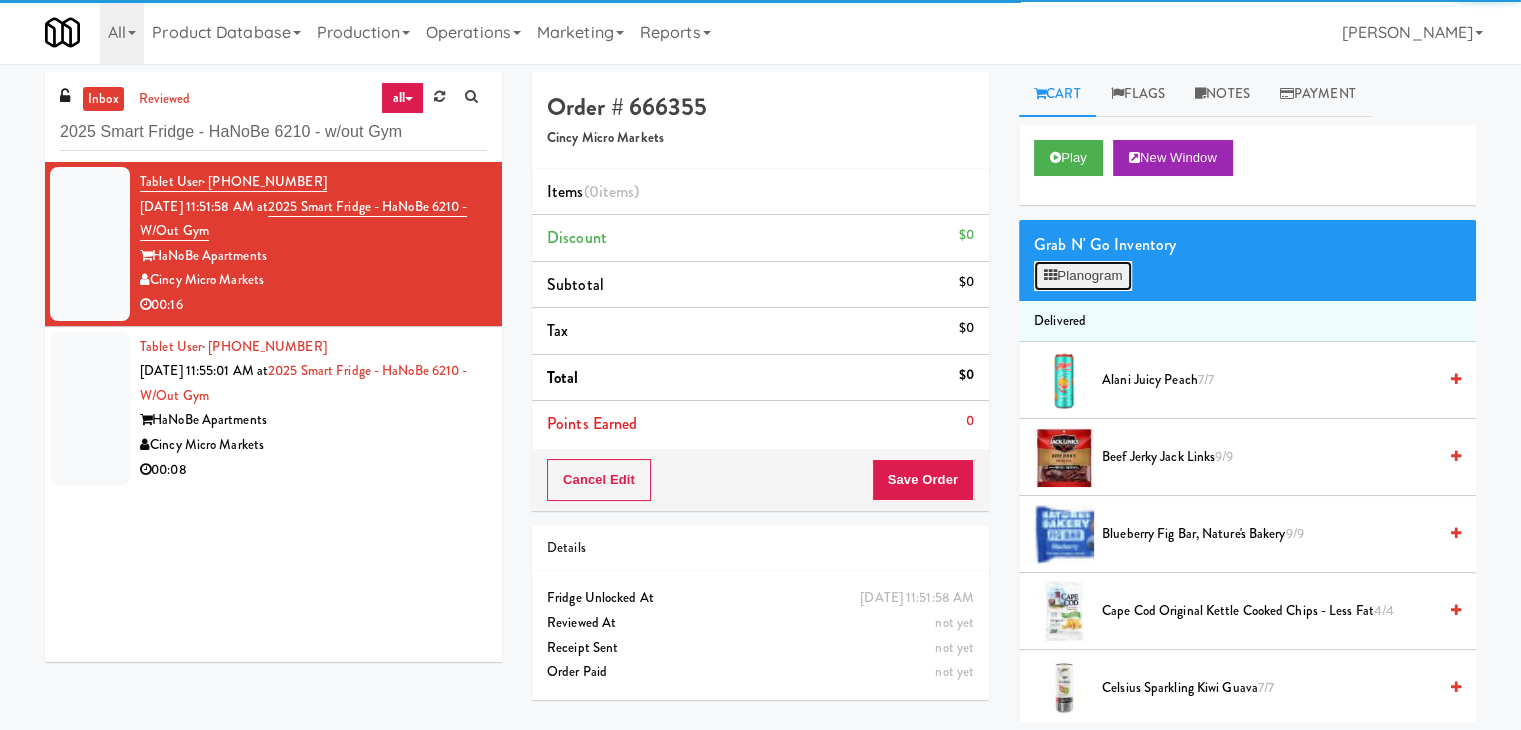 click on "Planogram" at bounding box center [1083, 276] 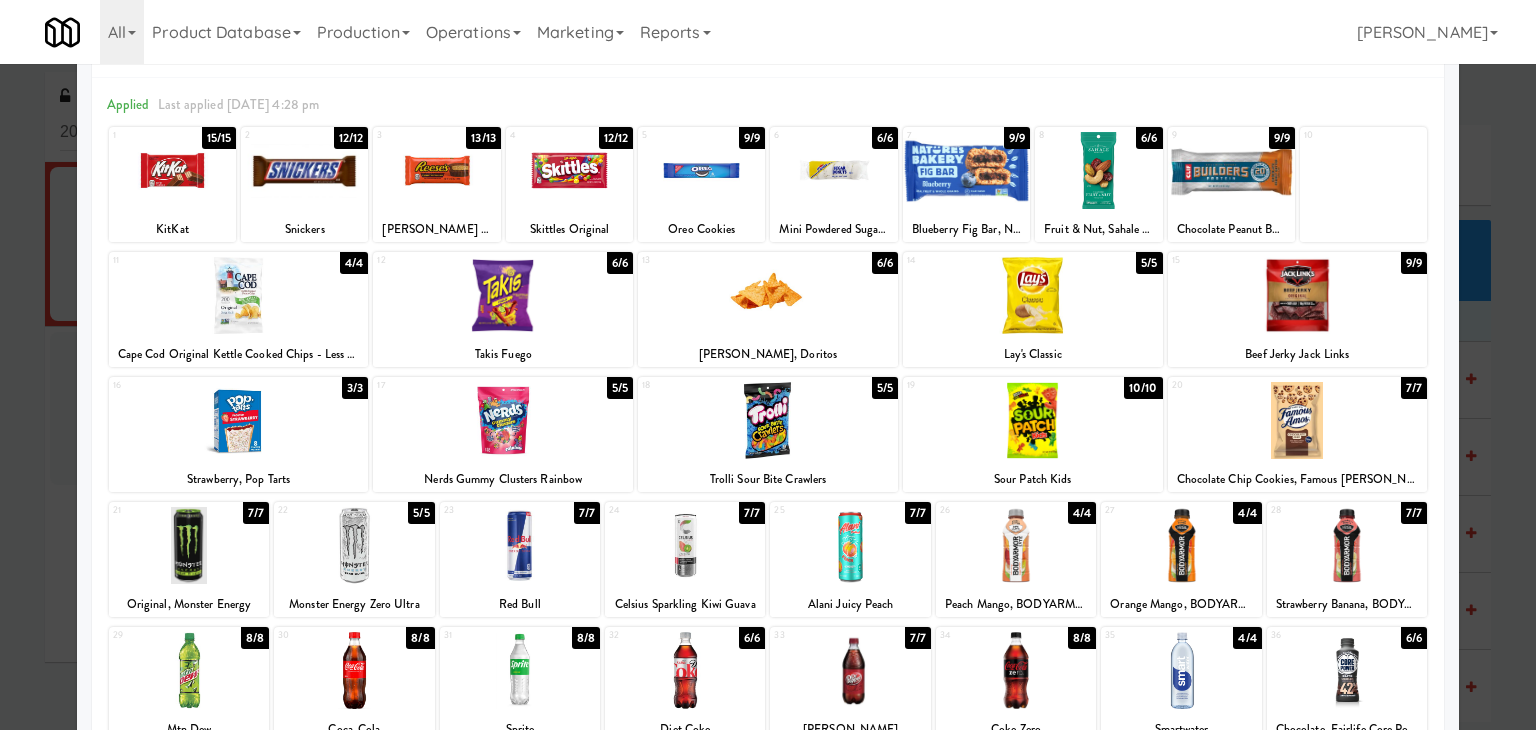 scroll, scrollTop: 100, scrollLeft: 0, axis: vertical 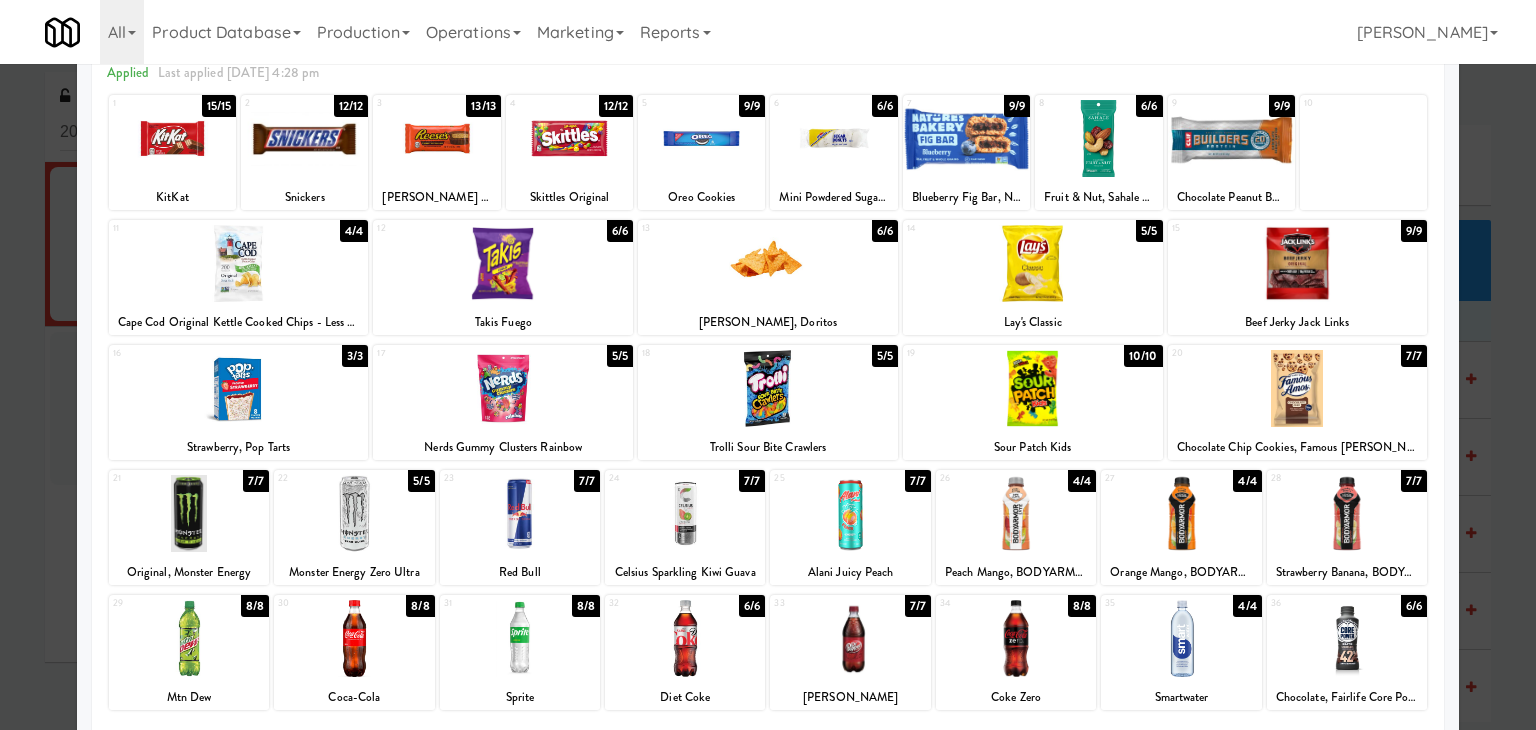 click at bounding box center [1347, 513] 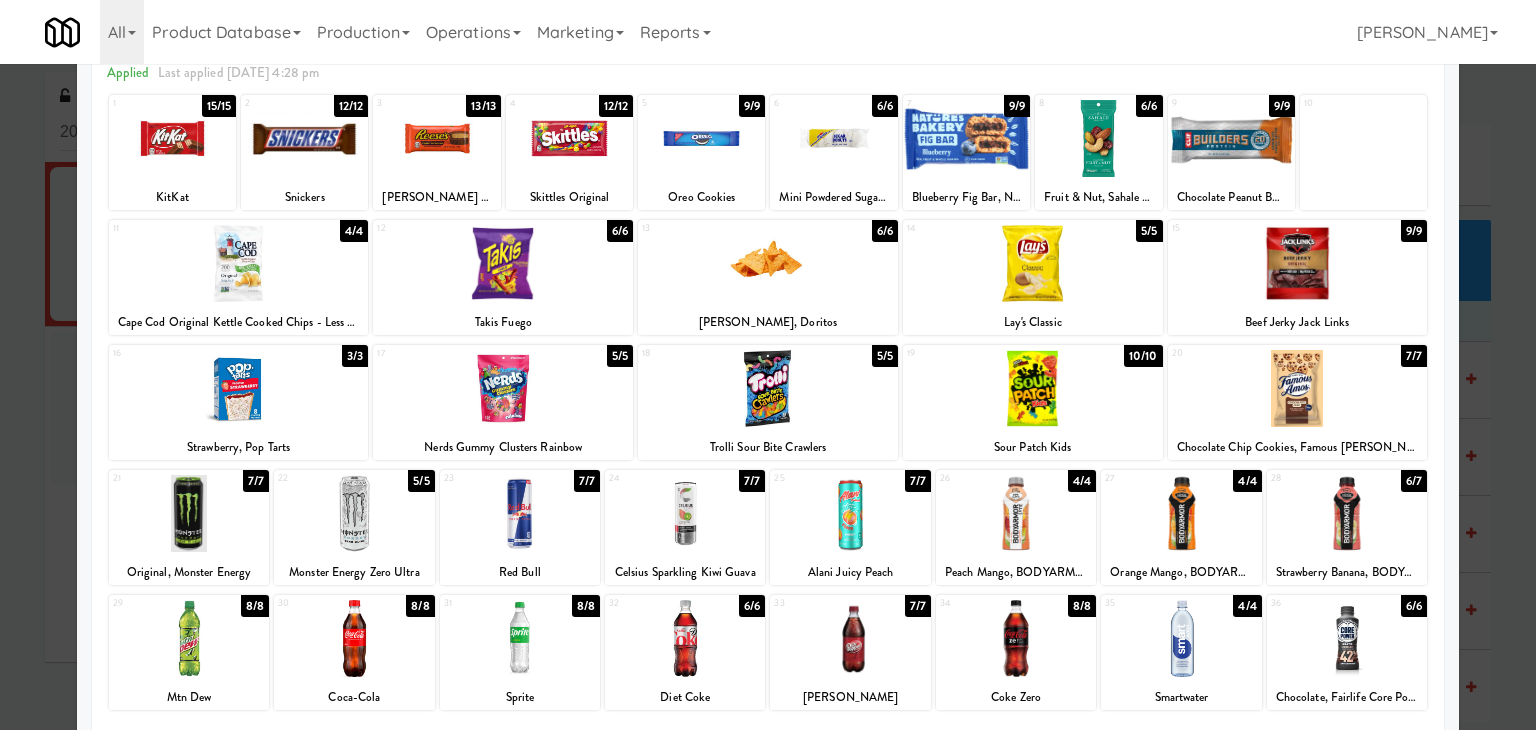 click at bounding box center (768, 388) 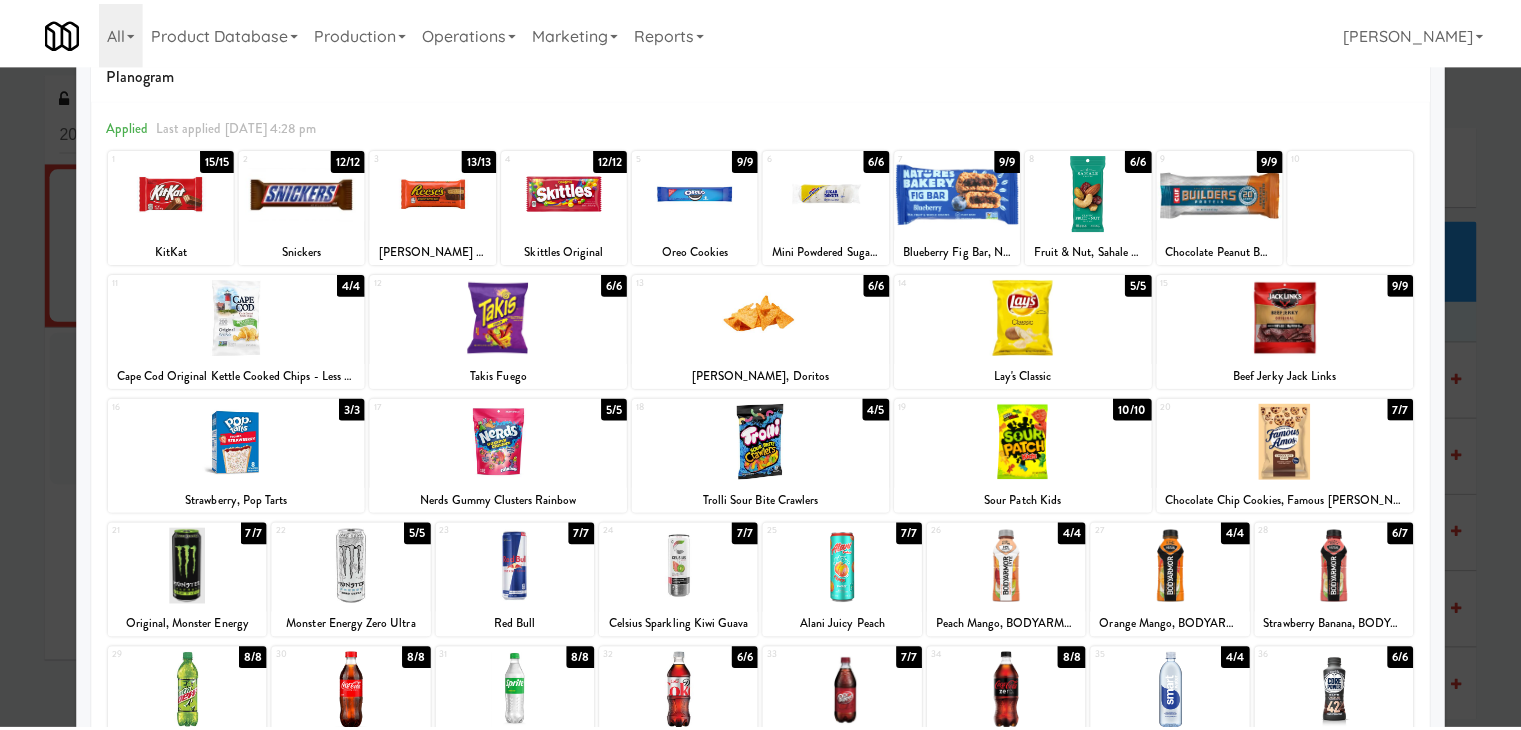 scroll, scrollTop: 0, scrollLeft: 0, axis: both 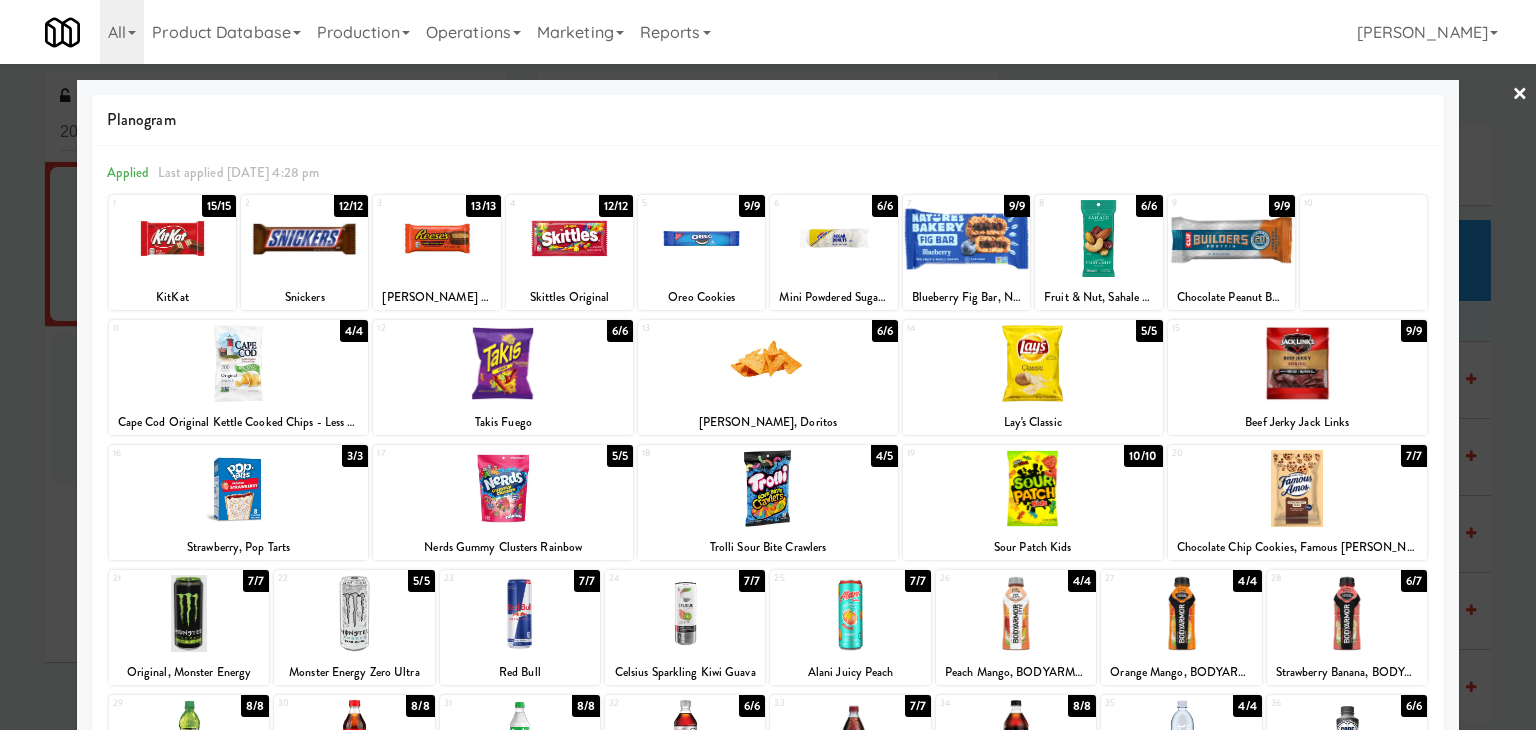 click on "×" at bounding box center [1520, 95] 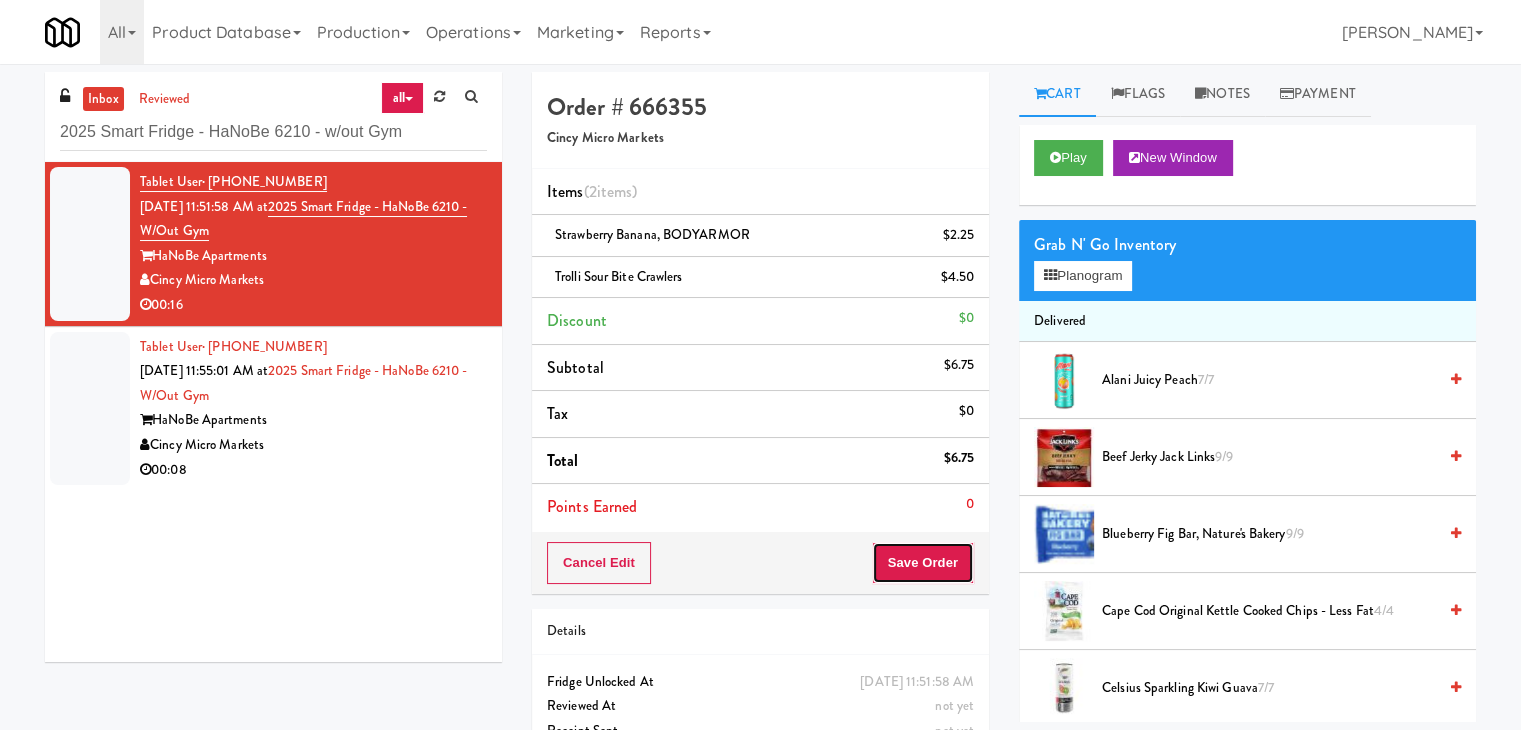 click on "Save Order" at bounding box center [923, 563] 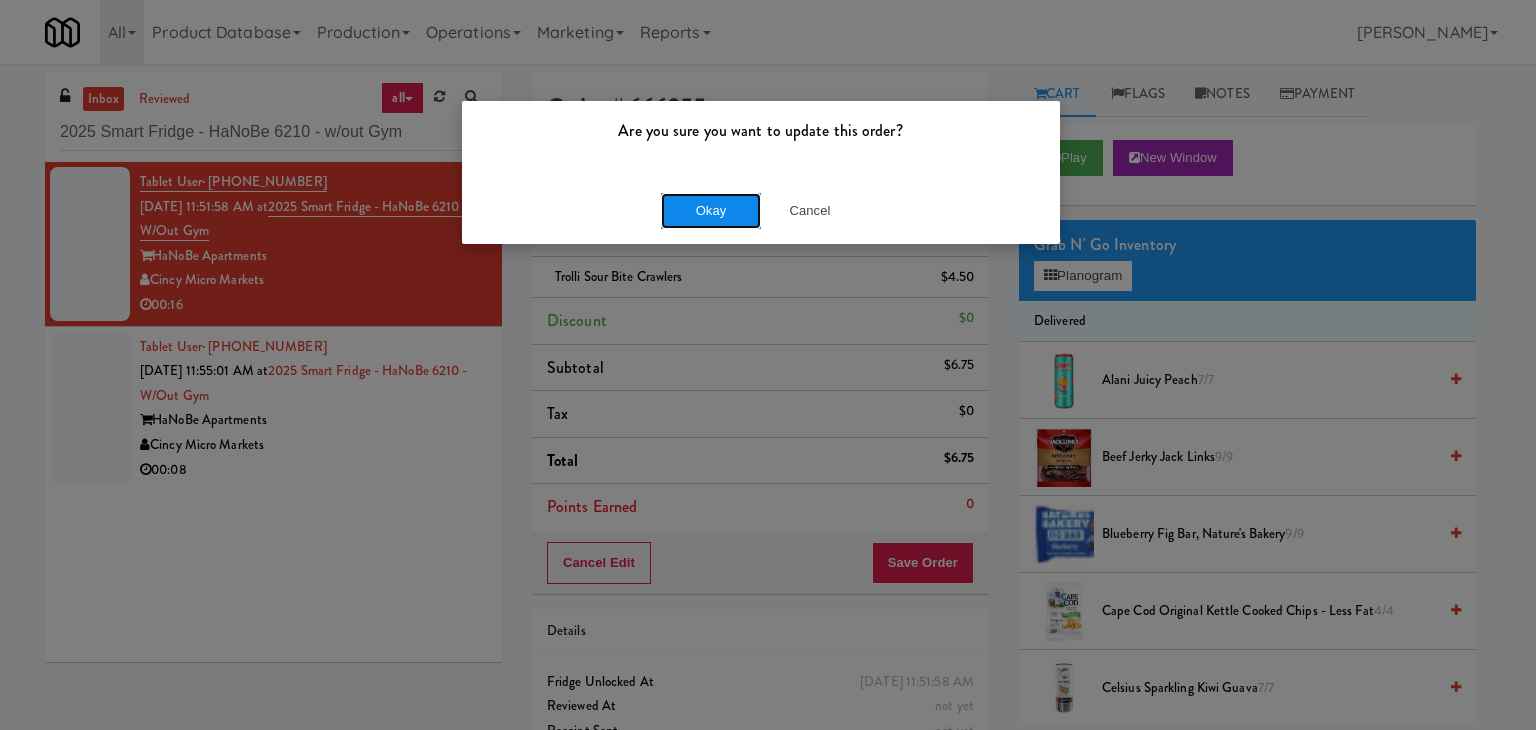 click on "Okay" at bounding box center (711, 211) 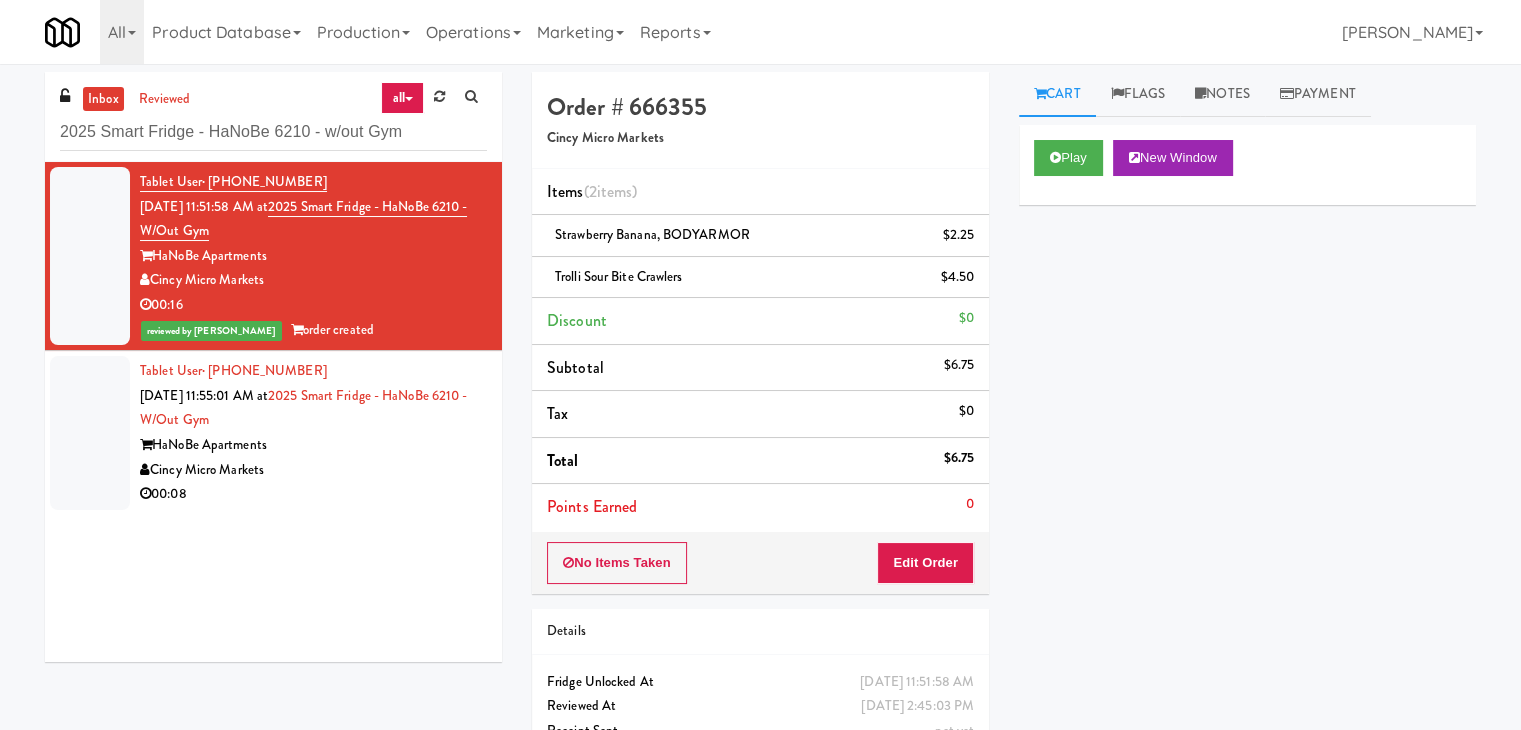 click on "Cincy Micro Markets" at bounding box center (313, 470) 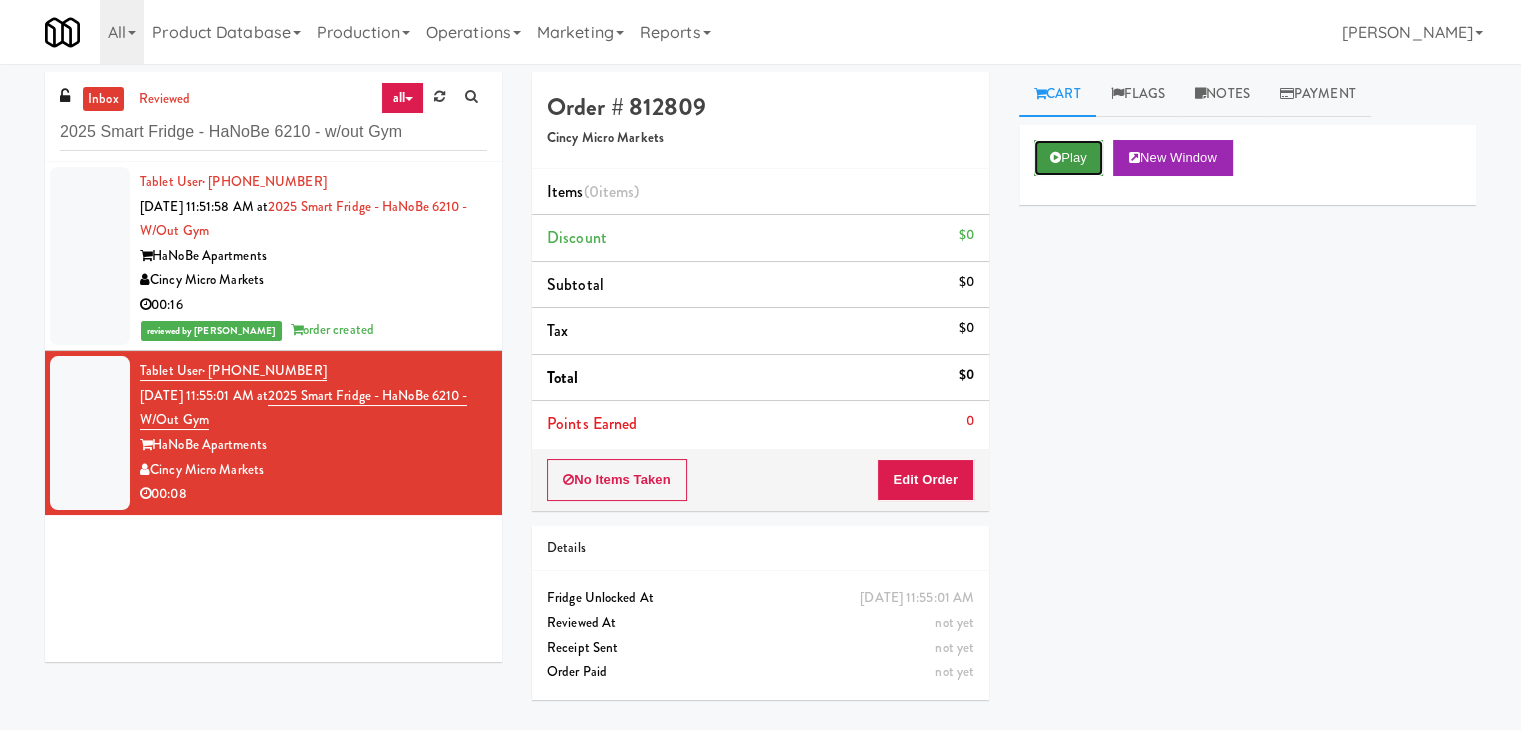 click on "Play" at bounding box center [1068, 158] 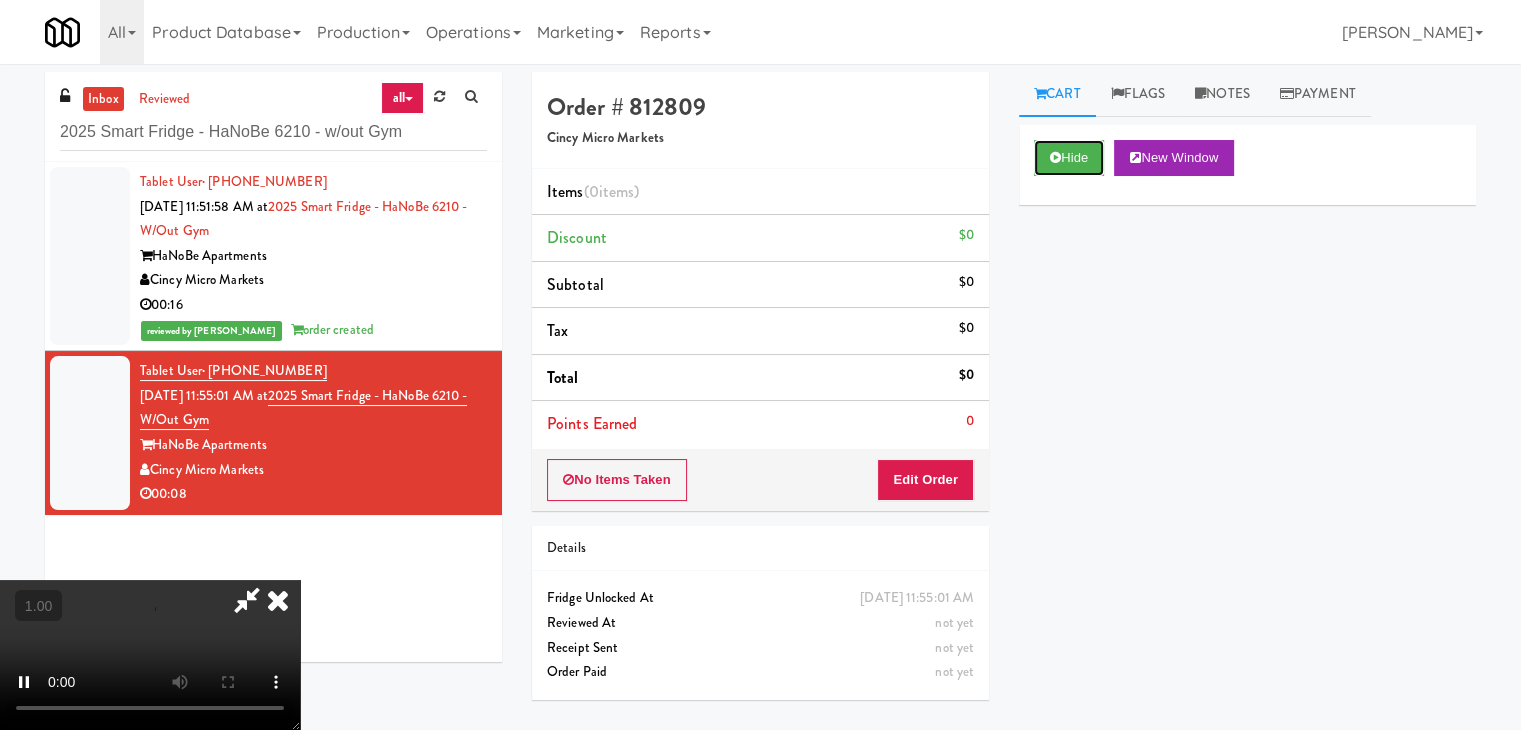 type 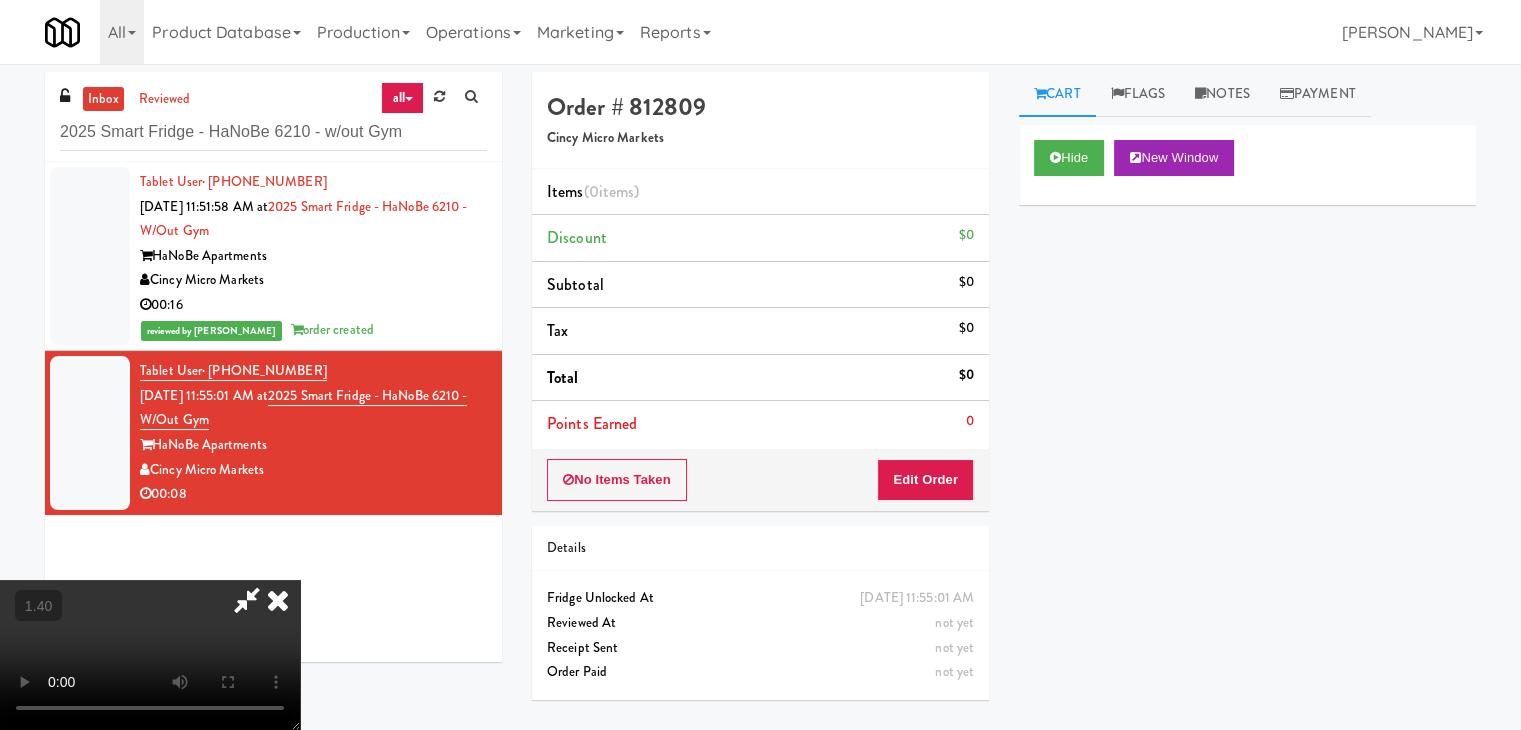 click at bounding box center (150, 655) 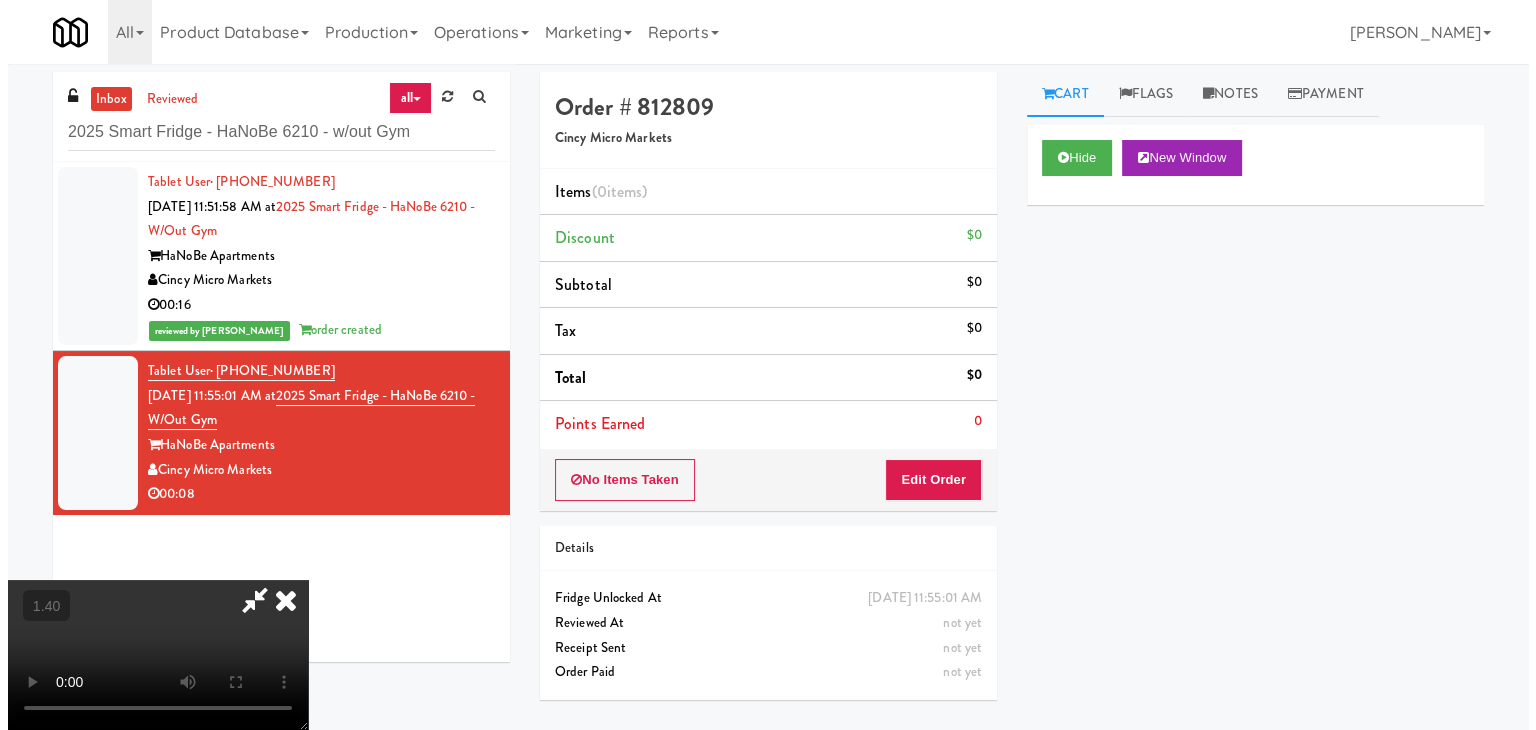 scroll, scrollTop: 0, scrollLeft: 0, axis: both 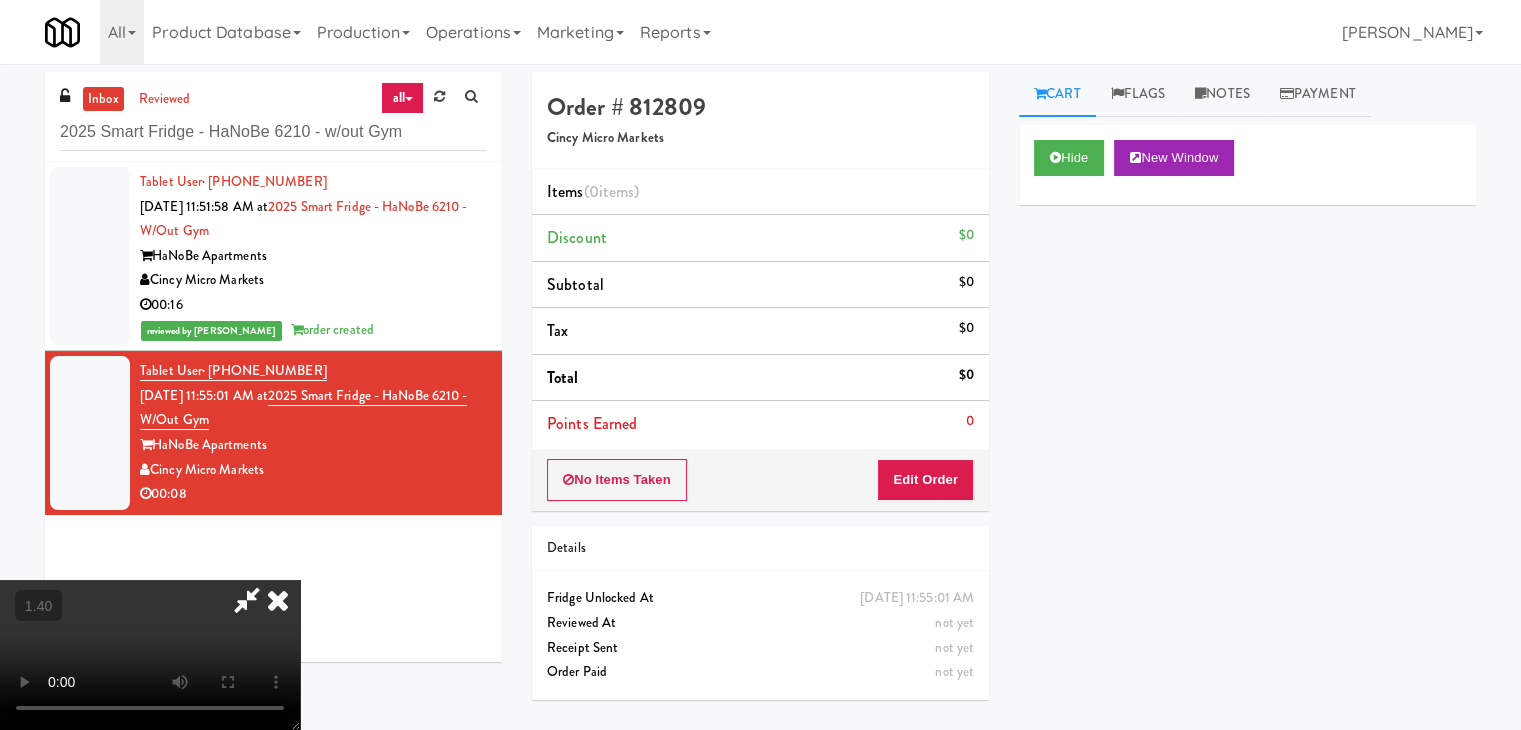 click at bounding box center (278, 600) 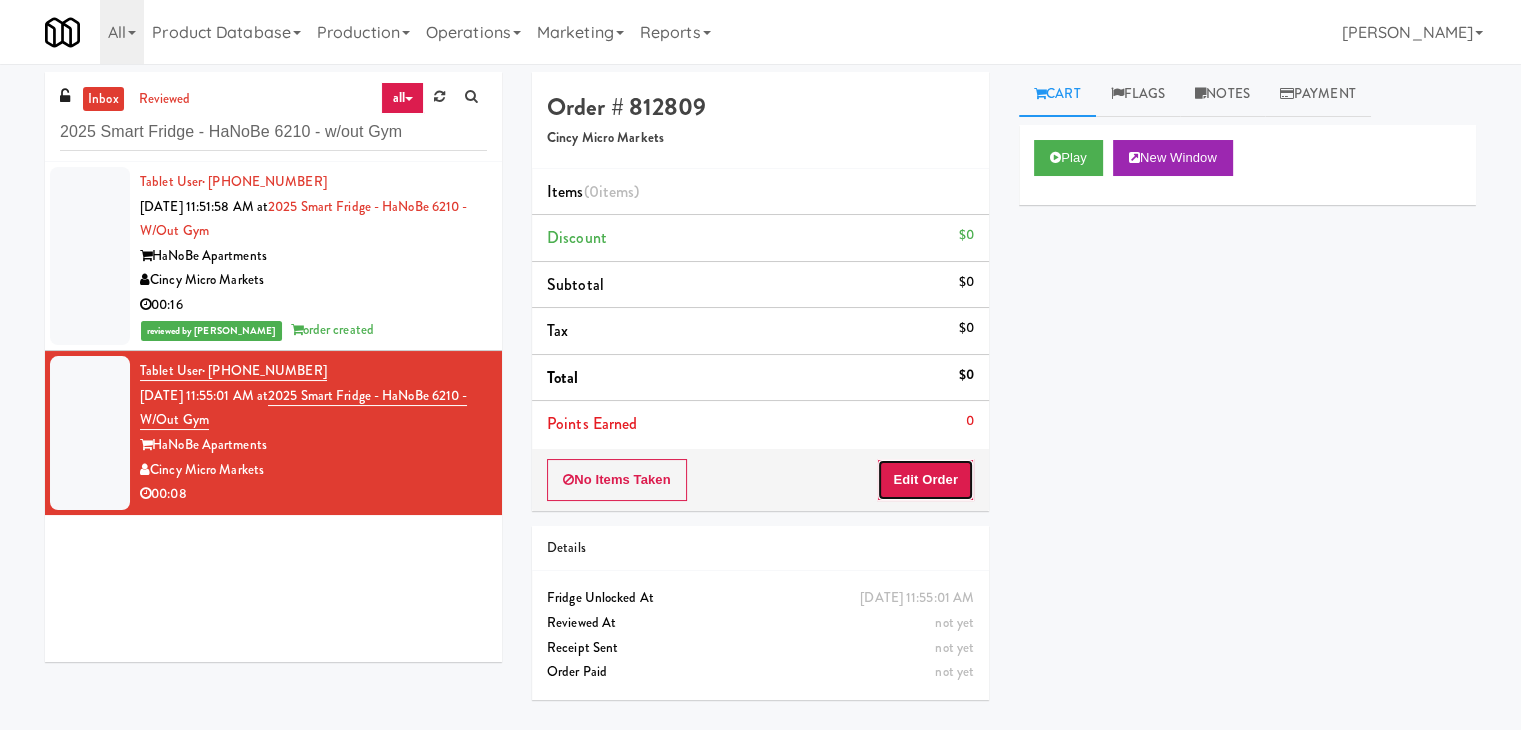 click on "Edit Order" at bounding box center (925, 480) 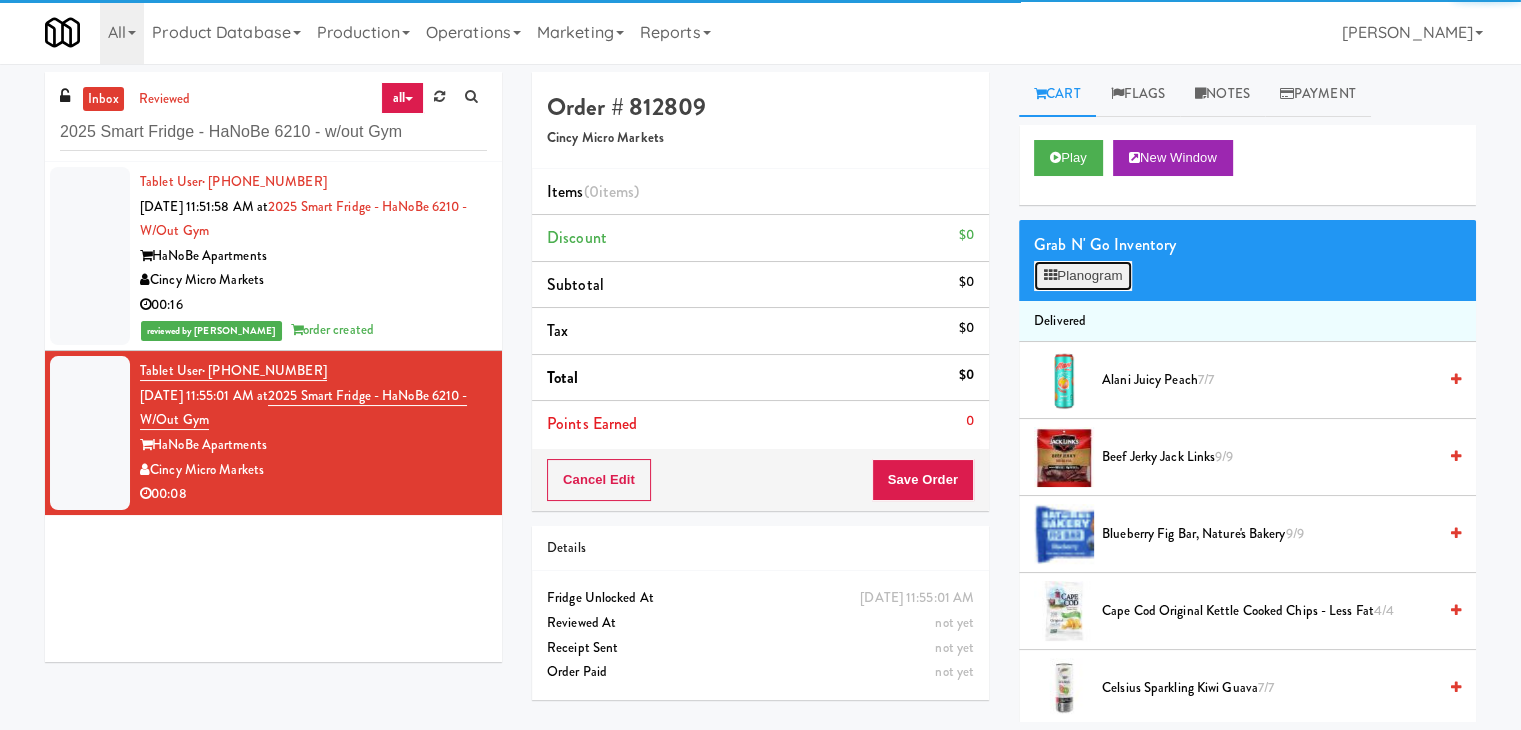 click on "Planogram" at bounding box center [1083, 276] 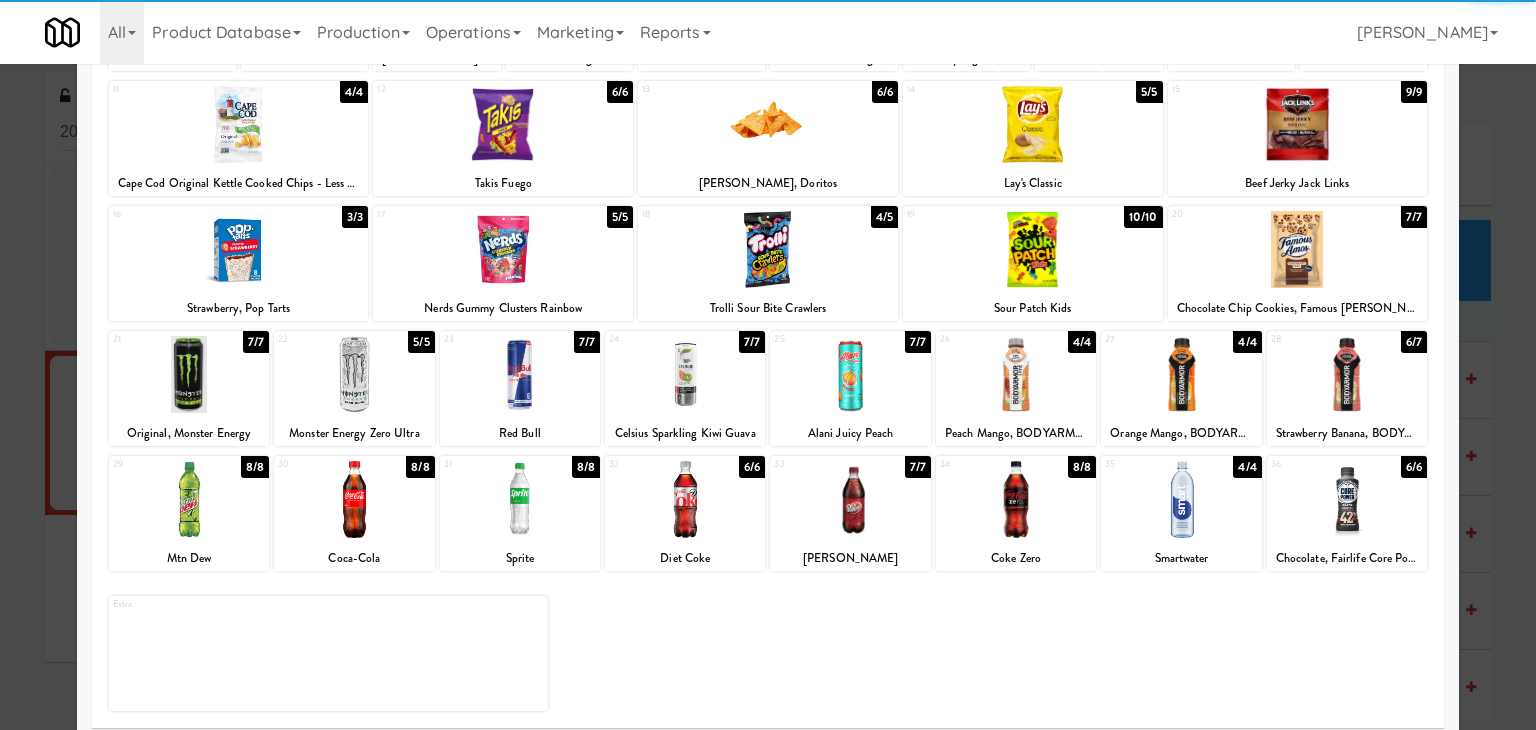 scroll, scrollTop: 252, scrollLeft: 0, axis: vertical 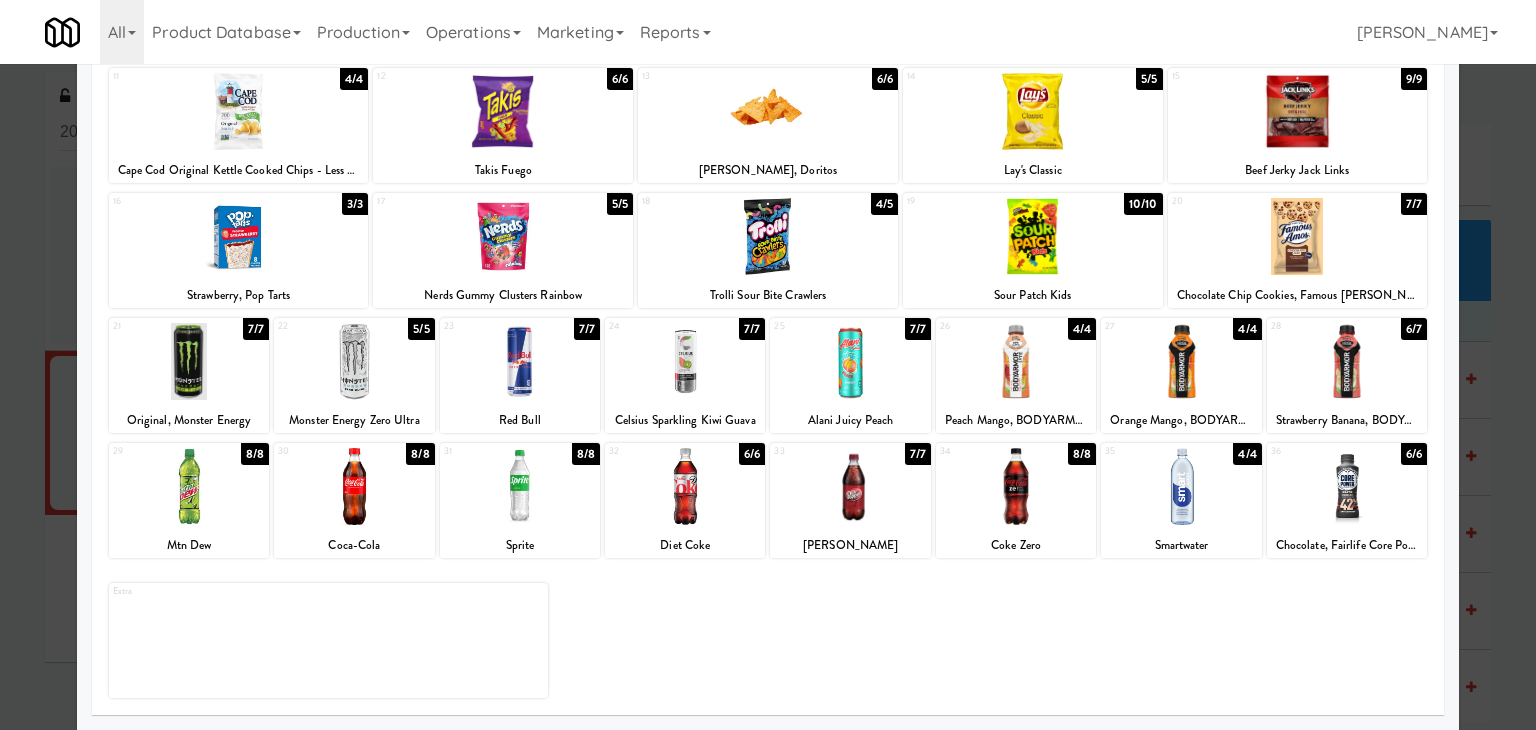 click at bounding box center [354, 361] 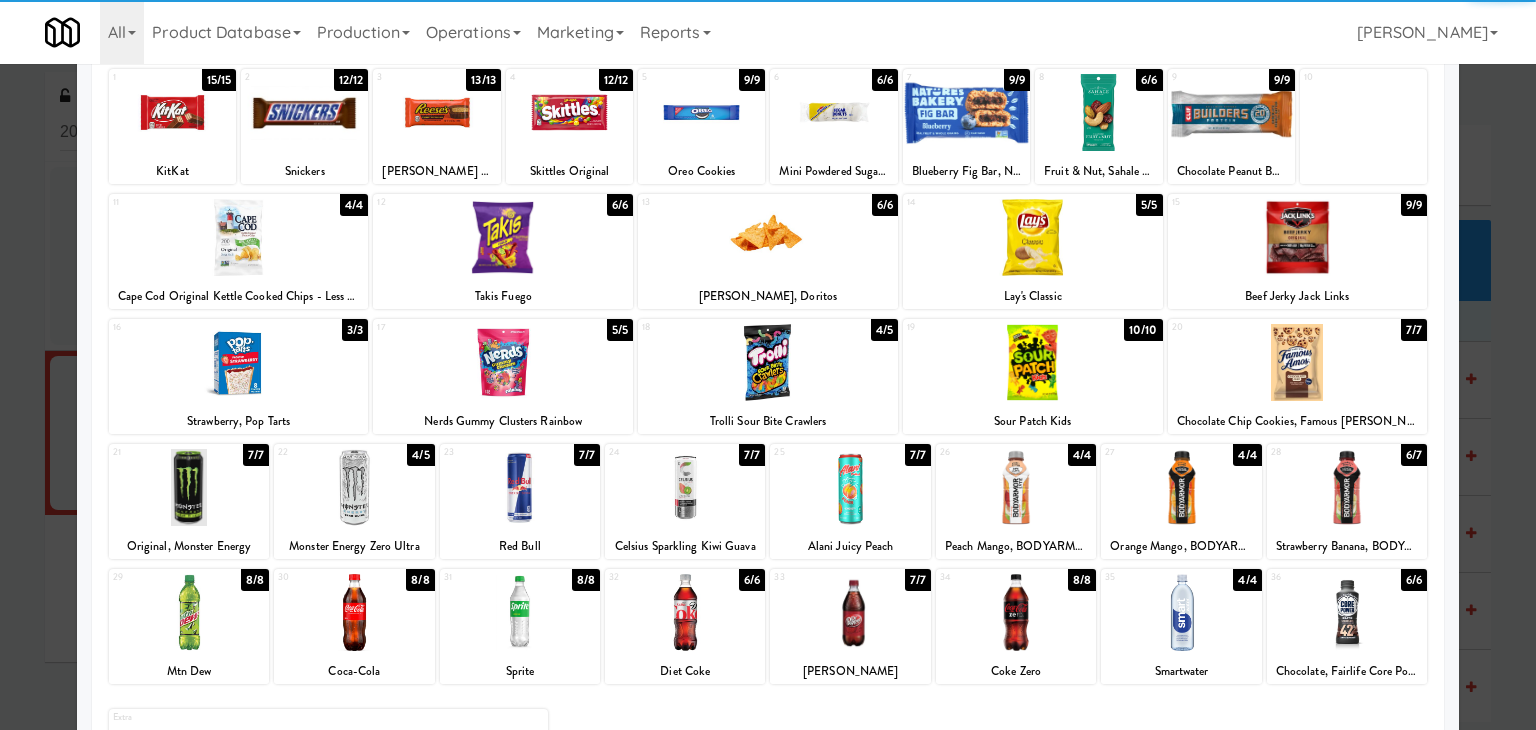 scroll, scrollTop: 52, scrollLeft: 0, axis: vertical 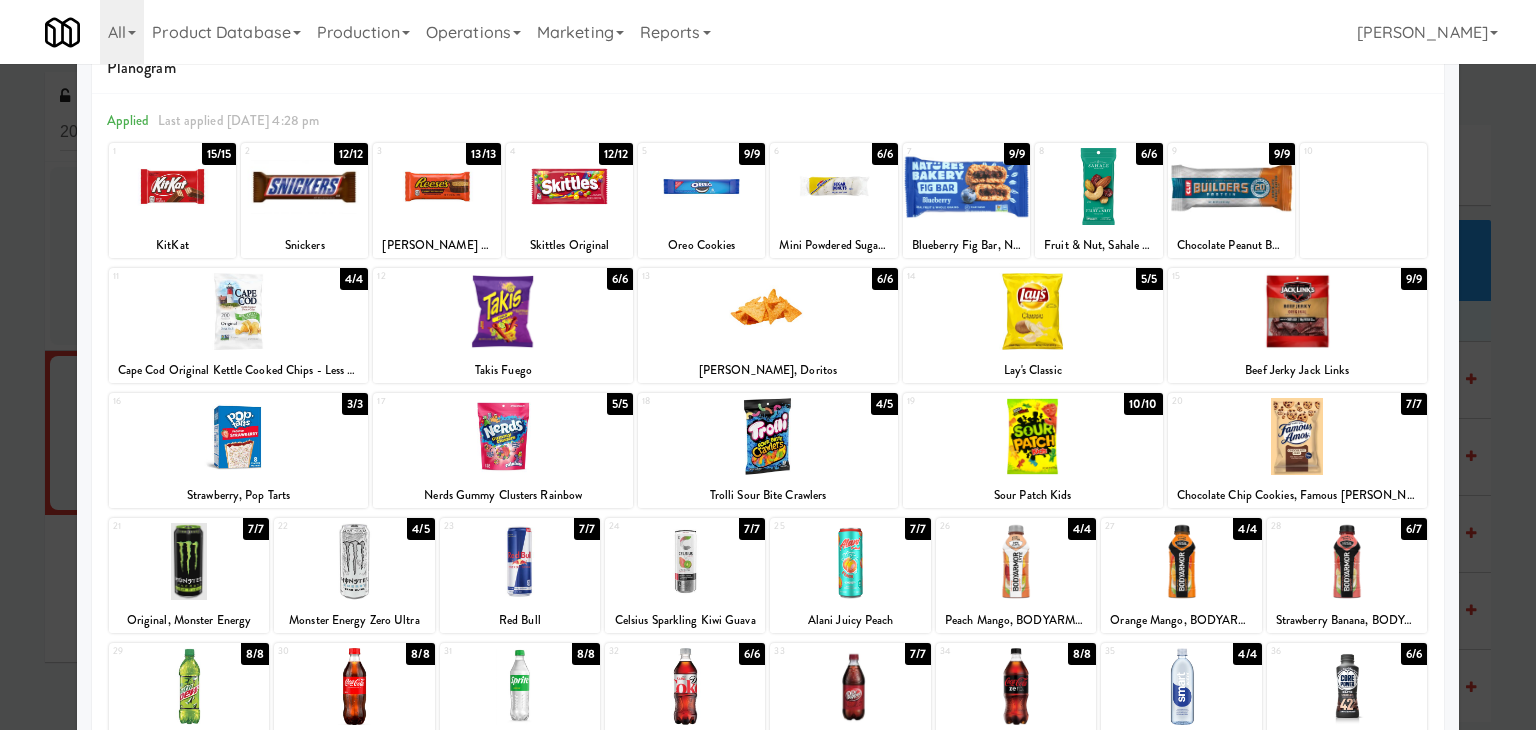 click at bounding box center (966, 186) 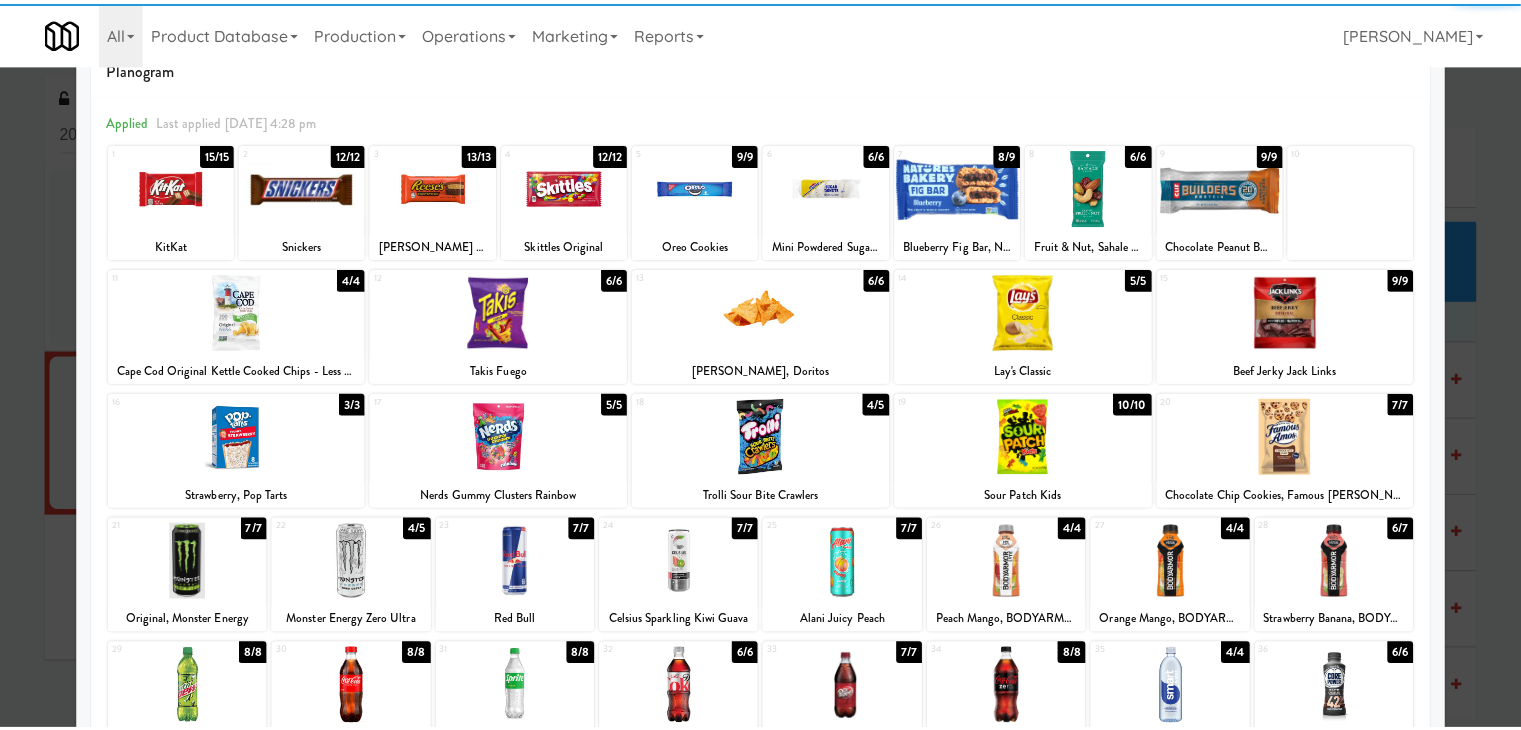 scroll, scrollTop: 0, scrollLeft: 0, axis: both 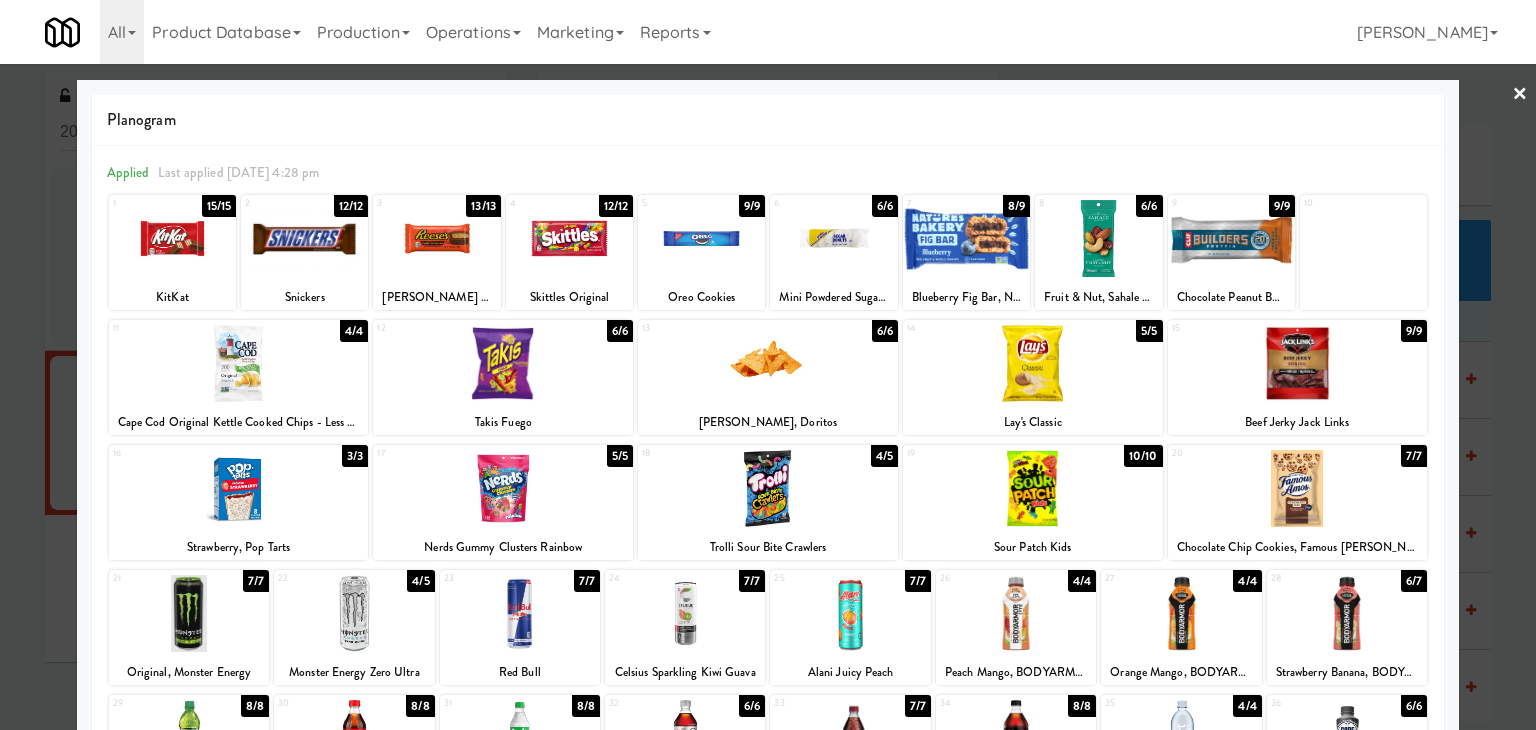 click on "×" at bounding box center [1520, 95] 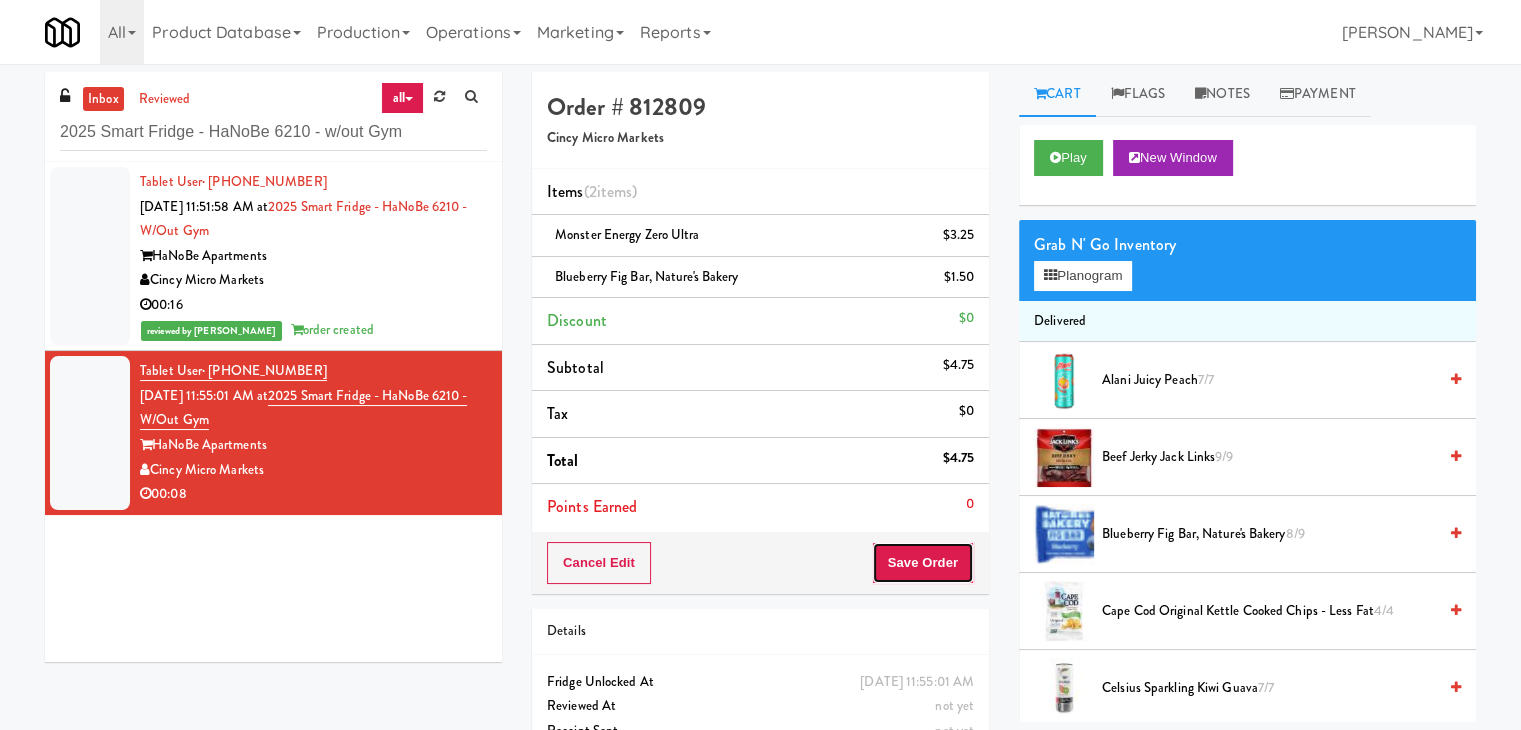 click on "Save Order" at bounding box center (923, 563) 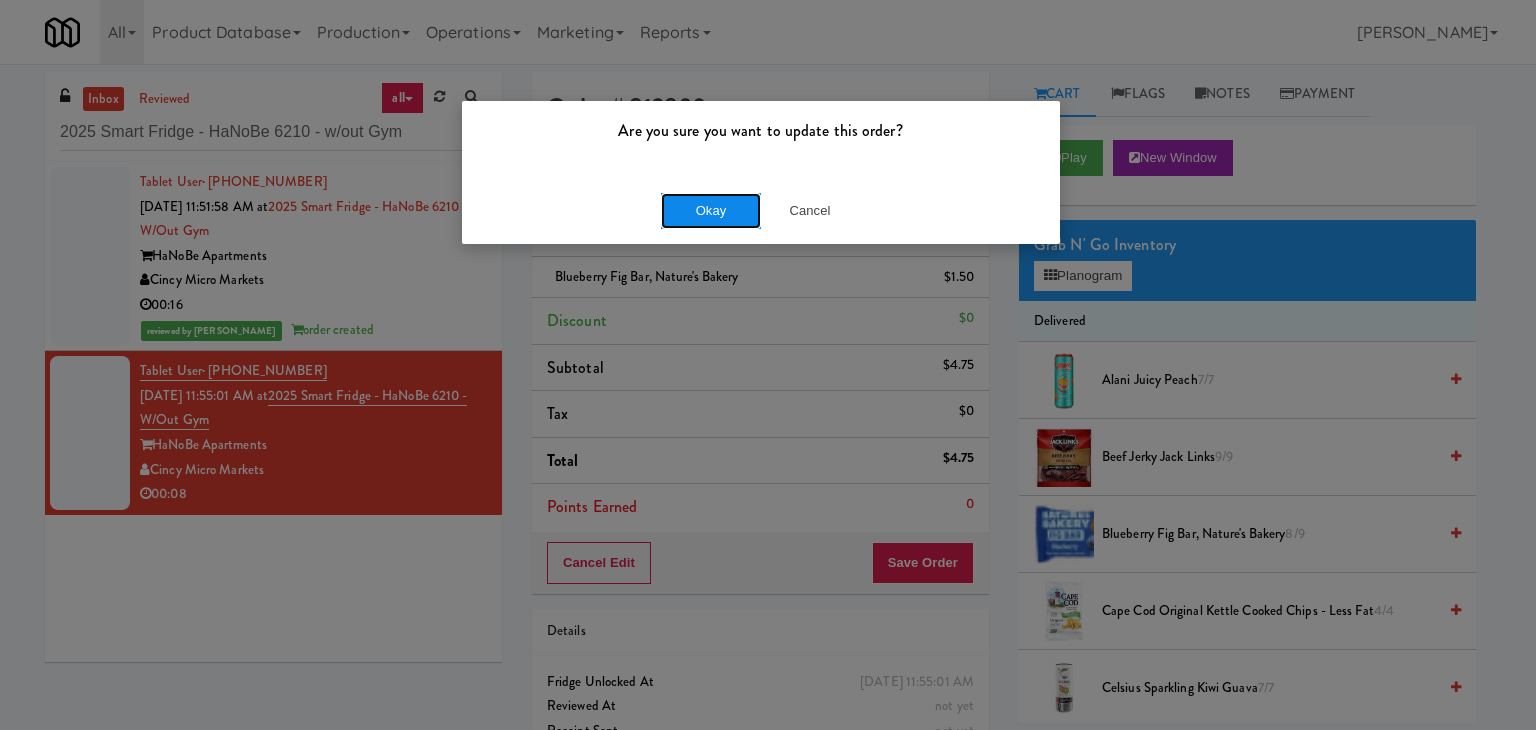 click on "Okay" at bounding box center [711, 211] 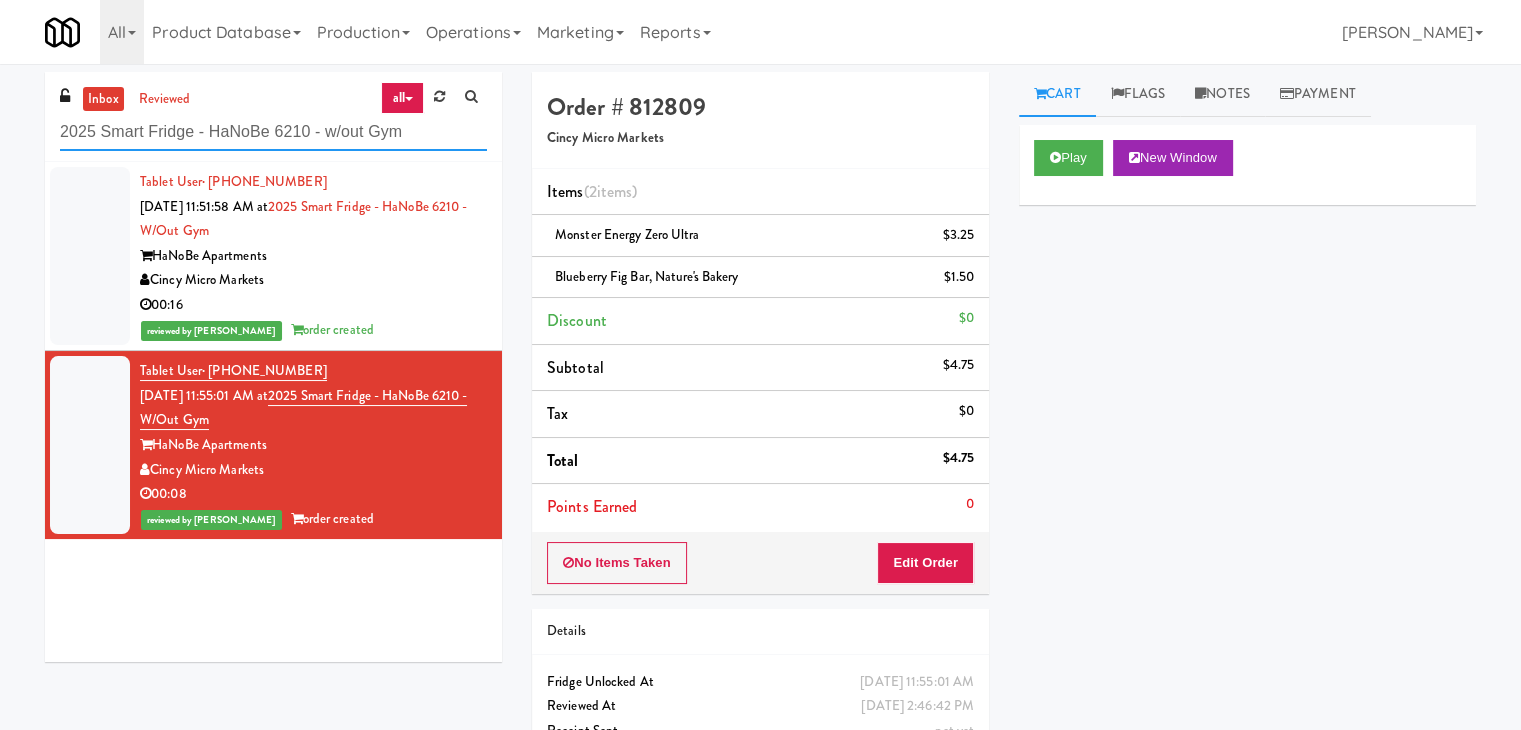 click on "2025 Smart Fridge - HaNoBe 6210 - w/out Gym" at bounding box center [273, 132] 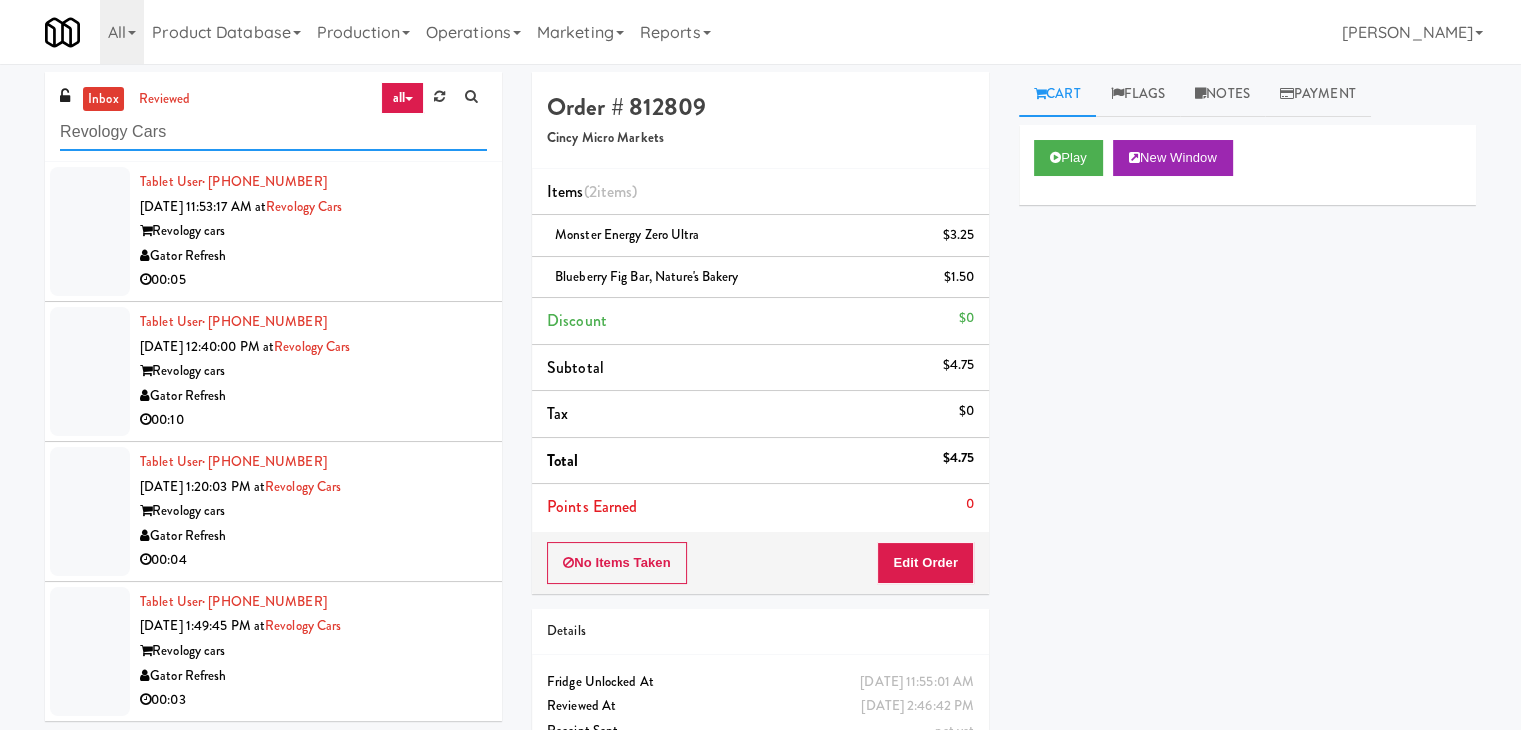 type on "Revology Cars" 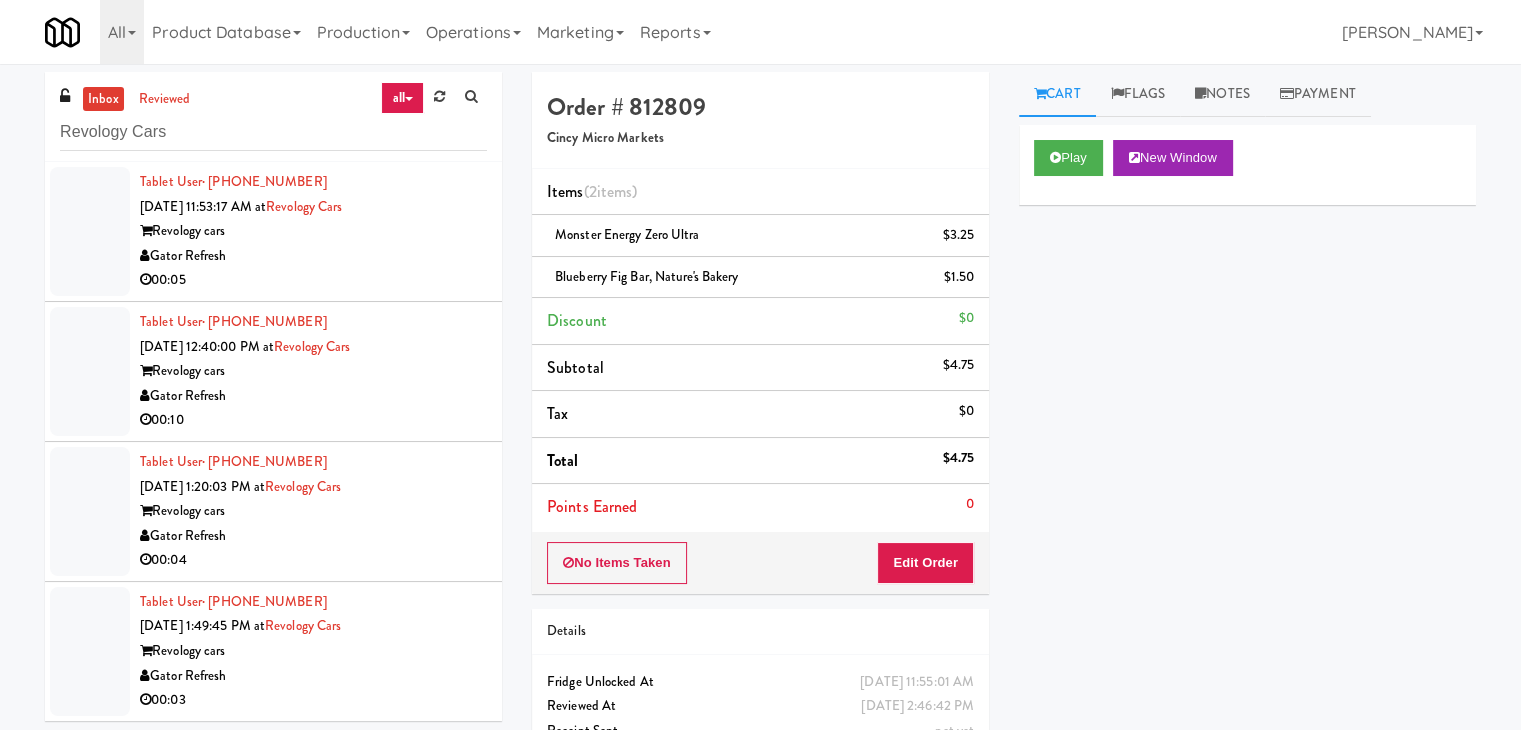 click on "00:05" at bounding box center (313, 280) 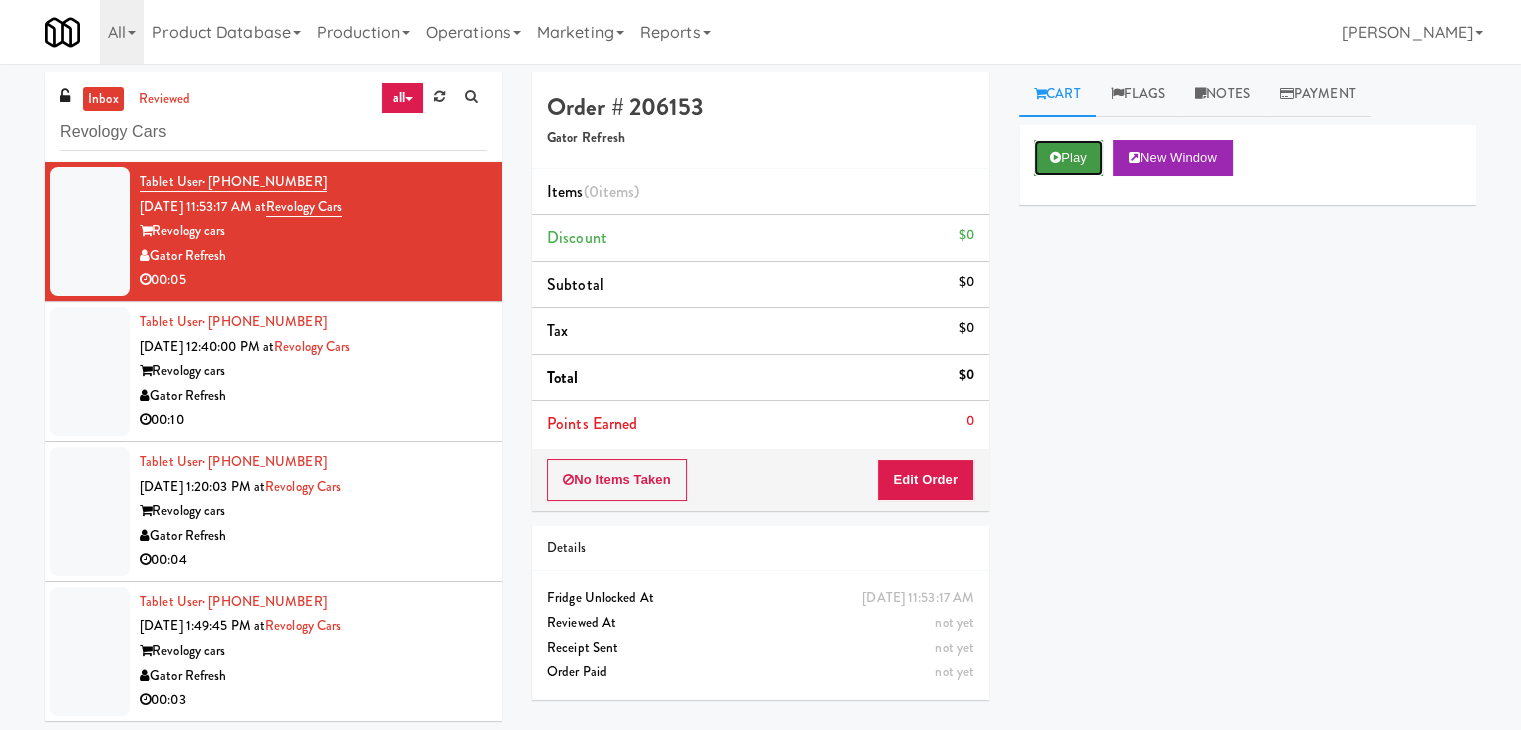 click at bounding box center (1055, 157) 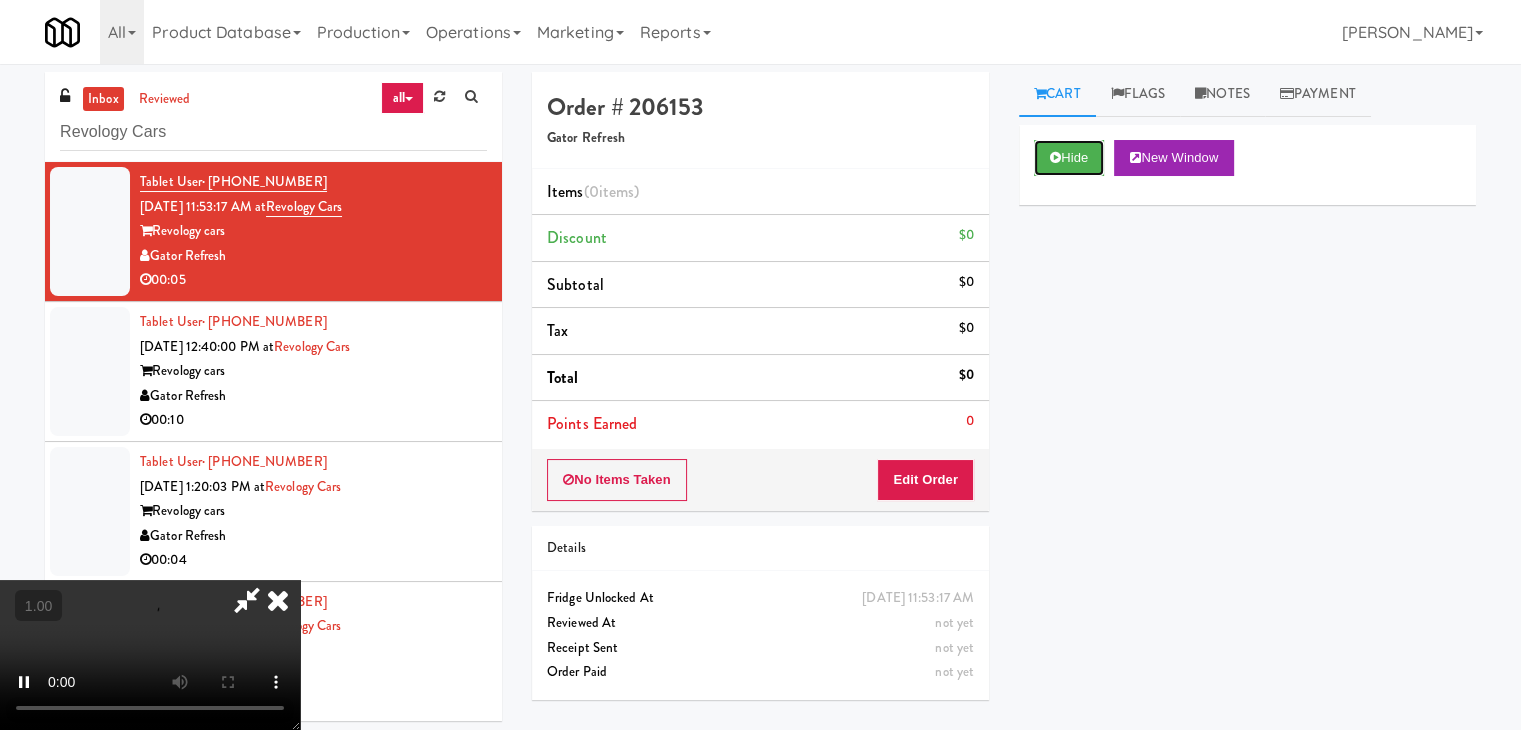 type 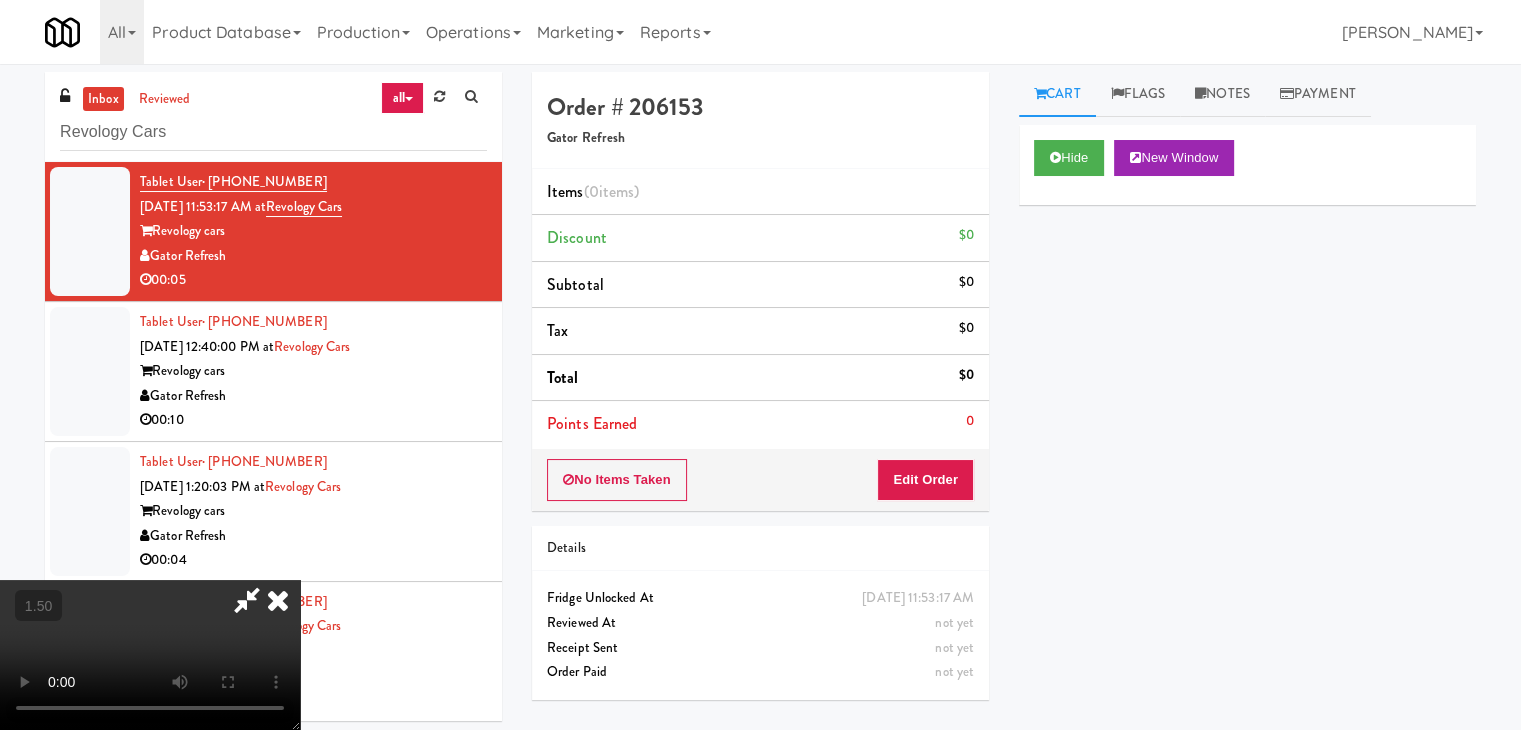 click at bounding box center [150, 655] 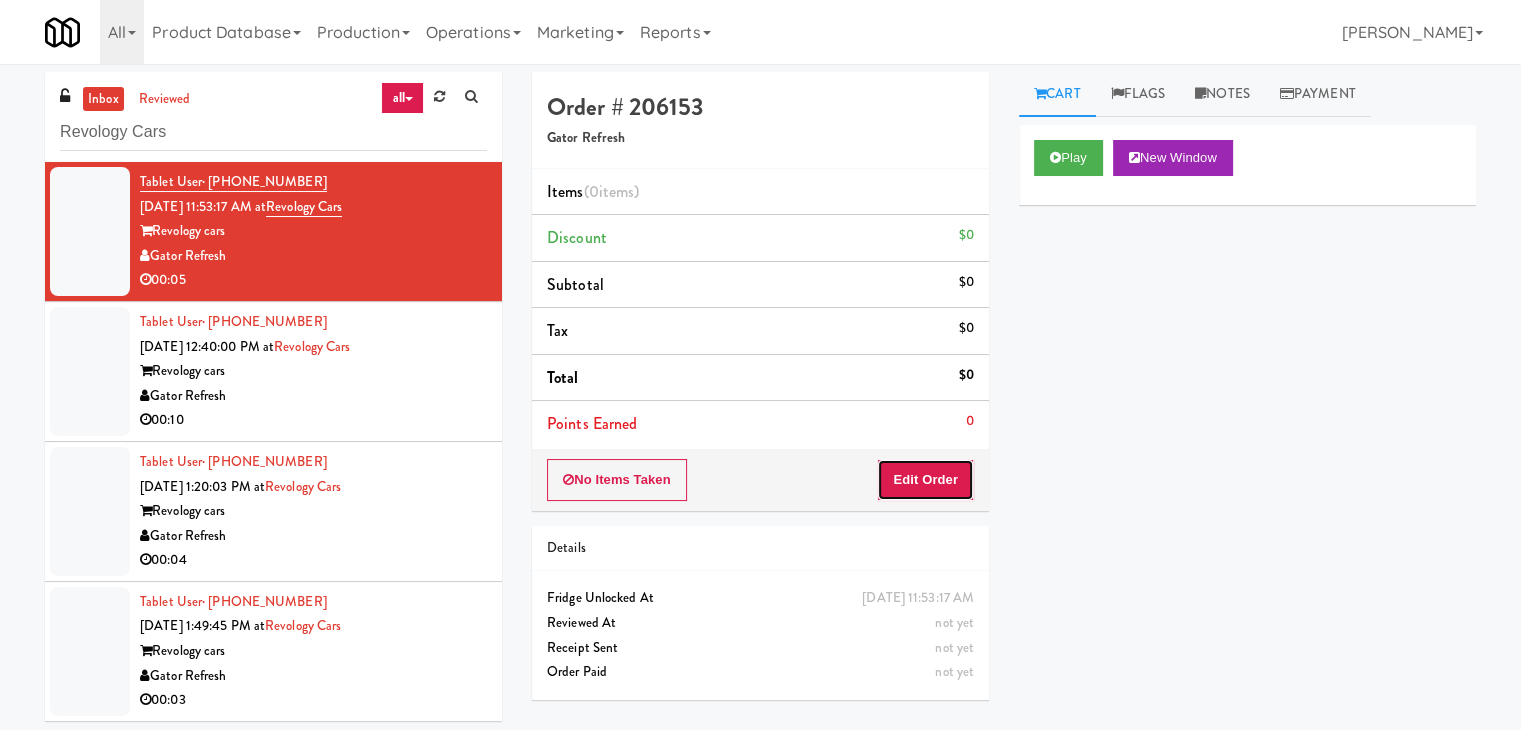 click on "Edit Order" at bounding box center (925, 480) 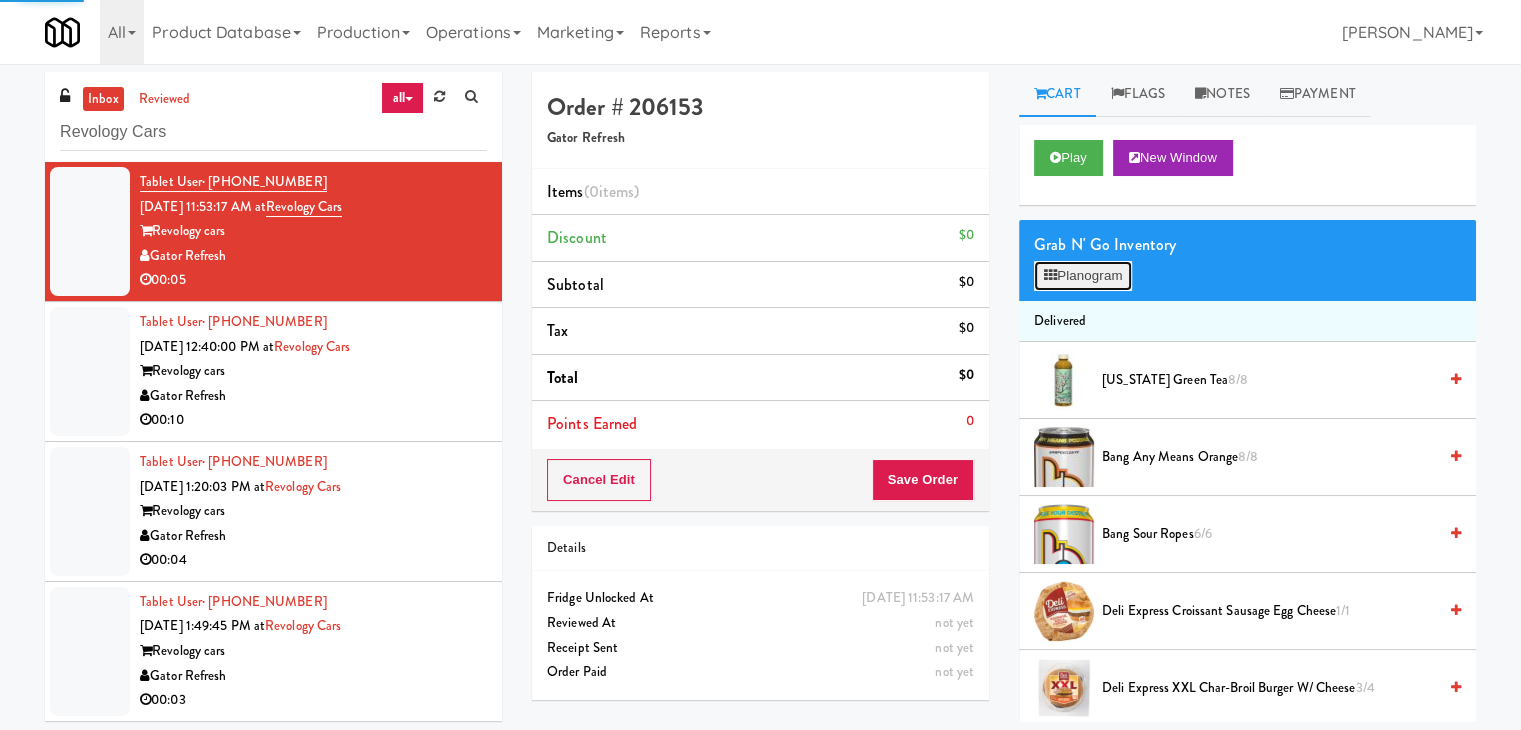 click on "Planogram" at bounding box center (1083, 276) 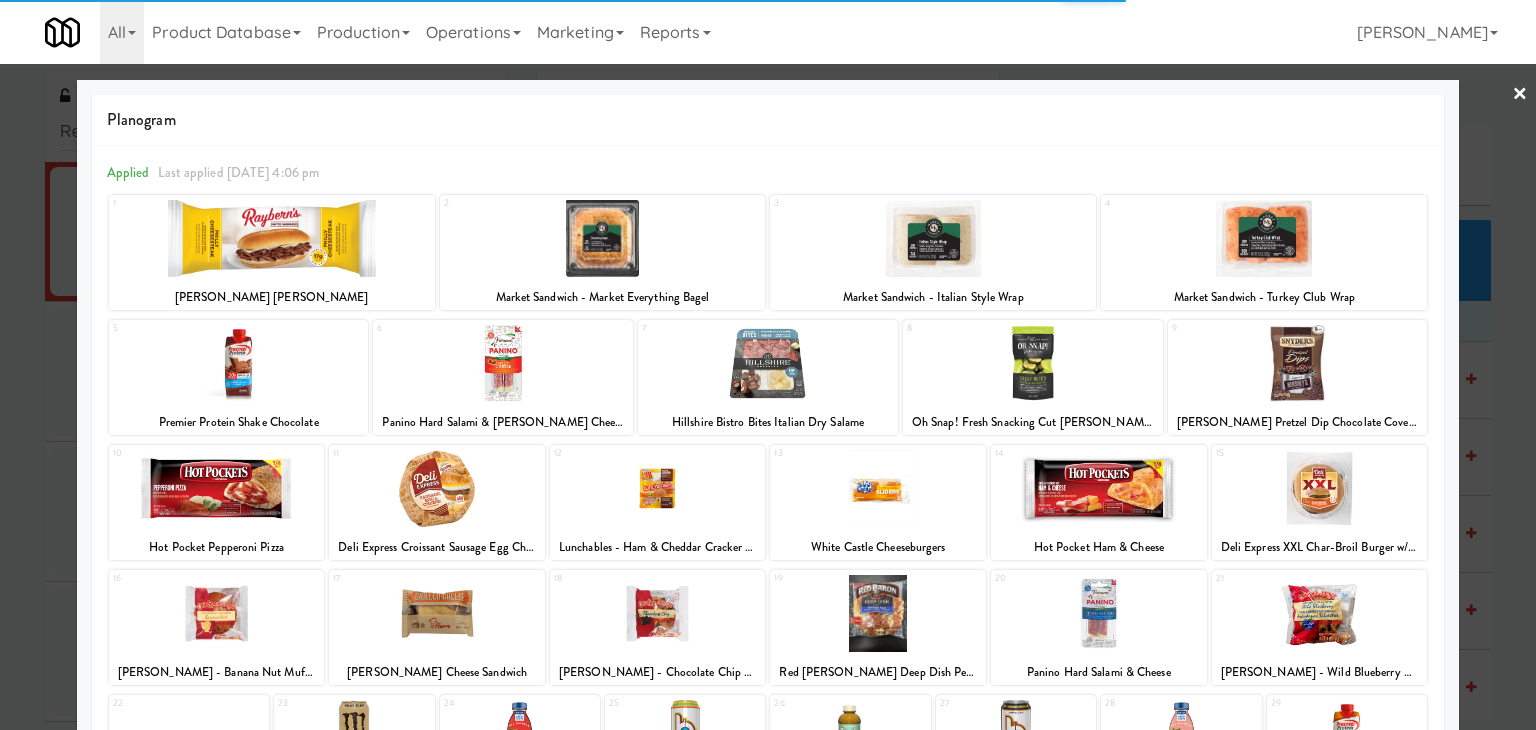 click at bounding box center [217, 488] 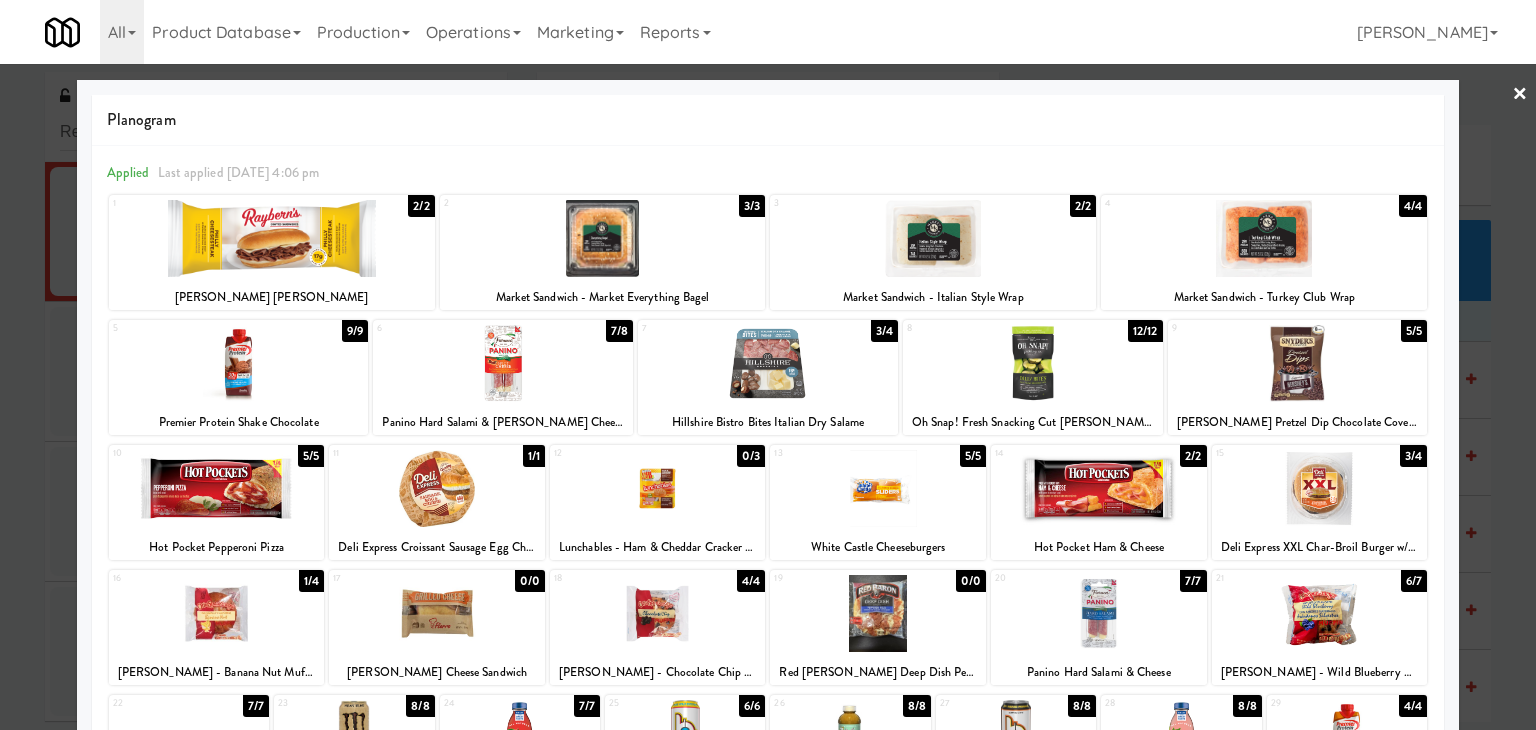 click on "× Planogram Applied Last applied [DATE] 4:06 pm 1 2/2 [PERSON_NAME] Philly Cheesesteak 2 3/3 Market Sandwich - Market Everything Bagel 3 2/2 Market Sandwich - Italian Style Wrap 4 4/4 Market Sandwich - [GEOGRAPHIC_DATA] Club Wrap 5 9/9 Premier Protein Shake Chocolate 6 7/8 Panino Hard Salami & [PERSON_NAME] Cheese 7 3/4 Hillshire Bistro Bites Italian Dry Salame 8 12/12 Oh Snap! Fresh Snacking Cut [PERSON_NAME] Pickle 9 5/5 [PERSON_NAME] Pretzel Dip Chocolate Covered 10 5/5 Hot Pocket Pepperoni Pizza 11 1/1 Deli Express Croissant Sausage Egg Cheese 12 0/3 Lunchables - Ham & Cheddar Cracker Stacker 13 5/5 White Castle Cheeseburgers 14 2/2 Hot Pocket Ham & Cheese 15 3/4 Deli Express XXL Char-Broil Burger w/ Cheese 16 1/4 [PERSON_NAME] - Banana Nut Muffins 17 0/0 [PERSON_NAME] Cheese Sandwich 18 4/4 [PERSON_NAME] - Chocolate Chip Muffin 19 0/0 Red [PERSON_NAME] Deep Dish Pepperoni Pizza 20 7/7 Panino Hard Salami & Cheese 21 6/7 [PERSON_NAME] - Wild Blueberry Muffins 22 7/7 Mistic Bahama Blueberry 23 8/8 Monster Java Mean Bean 24 7/7 25 6/6" at bounding box center [768, 365] 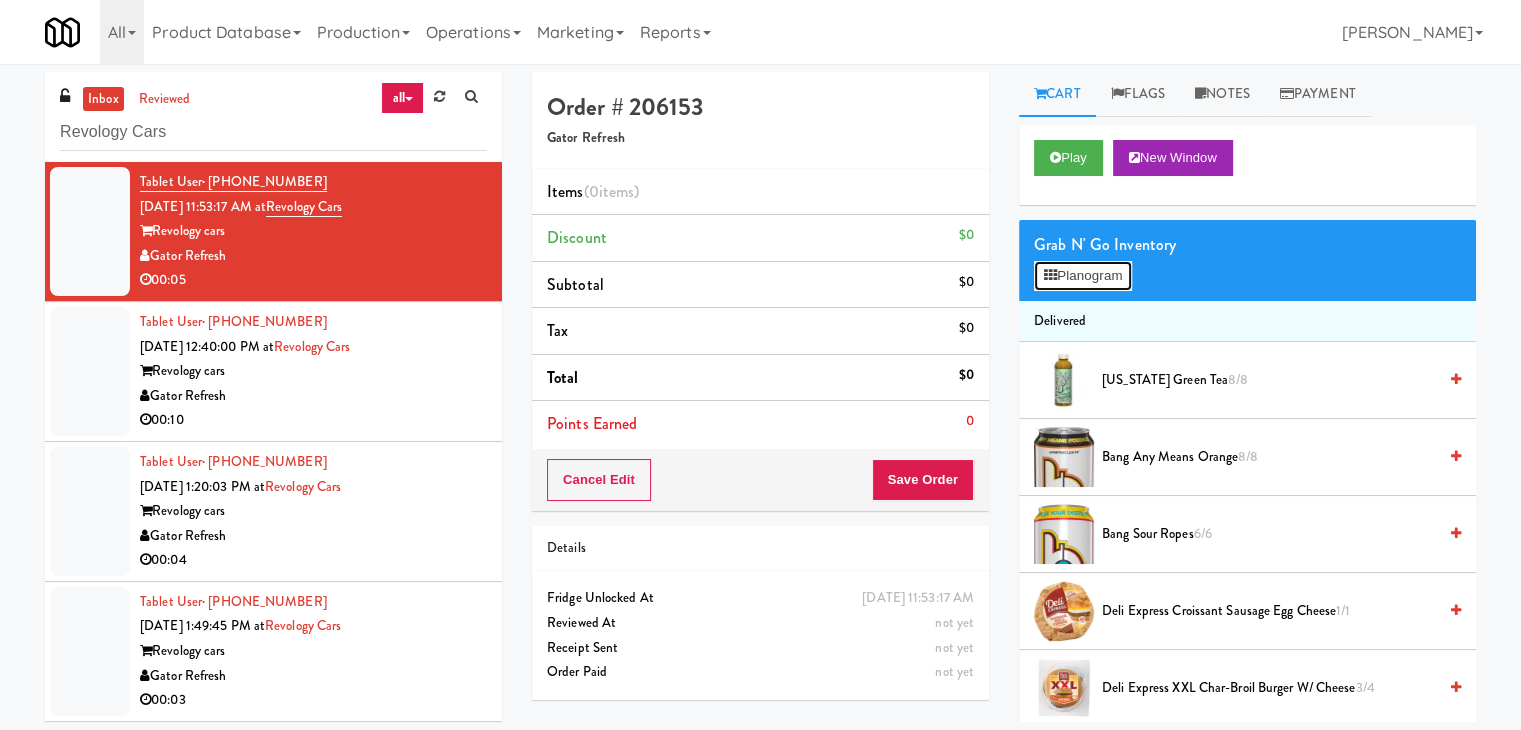 click on "Planogram" at bounding box center [1083, 276] 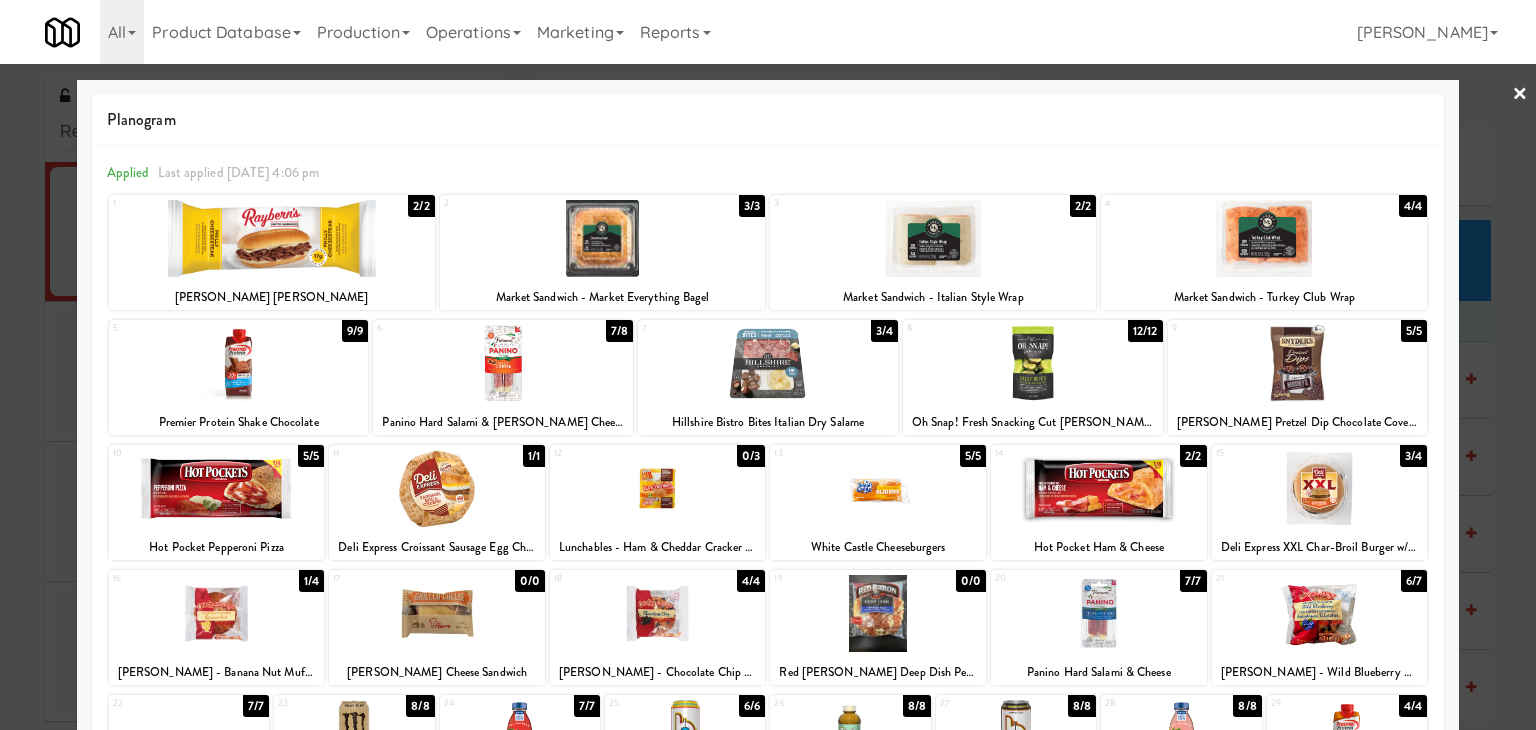 click at bounding box center (217, 488) 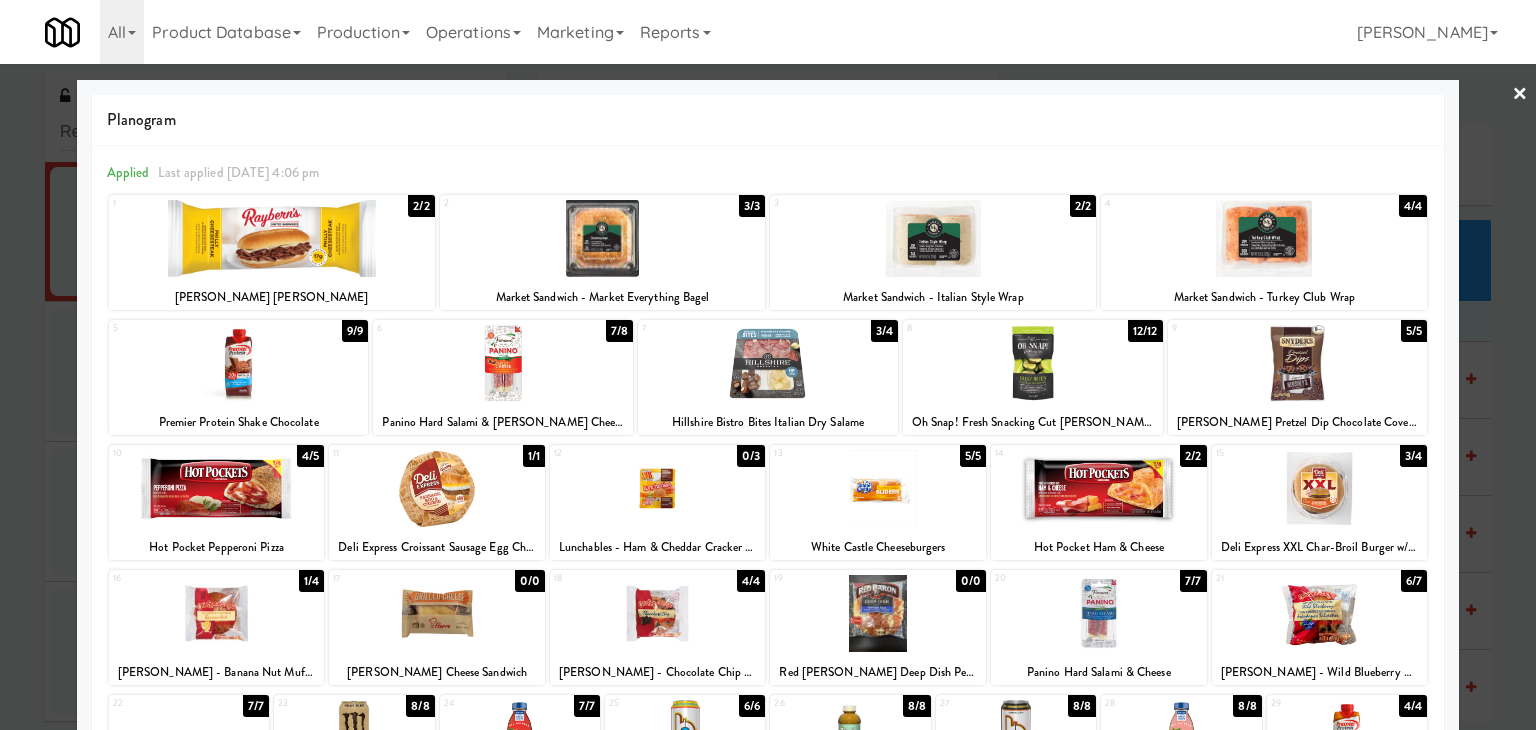 click on "×" at bounding box center (1520, 95) 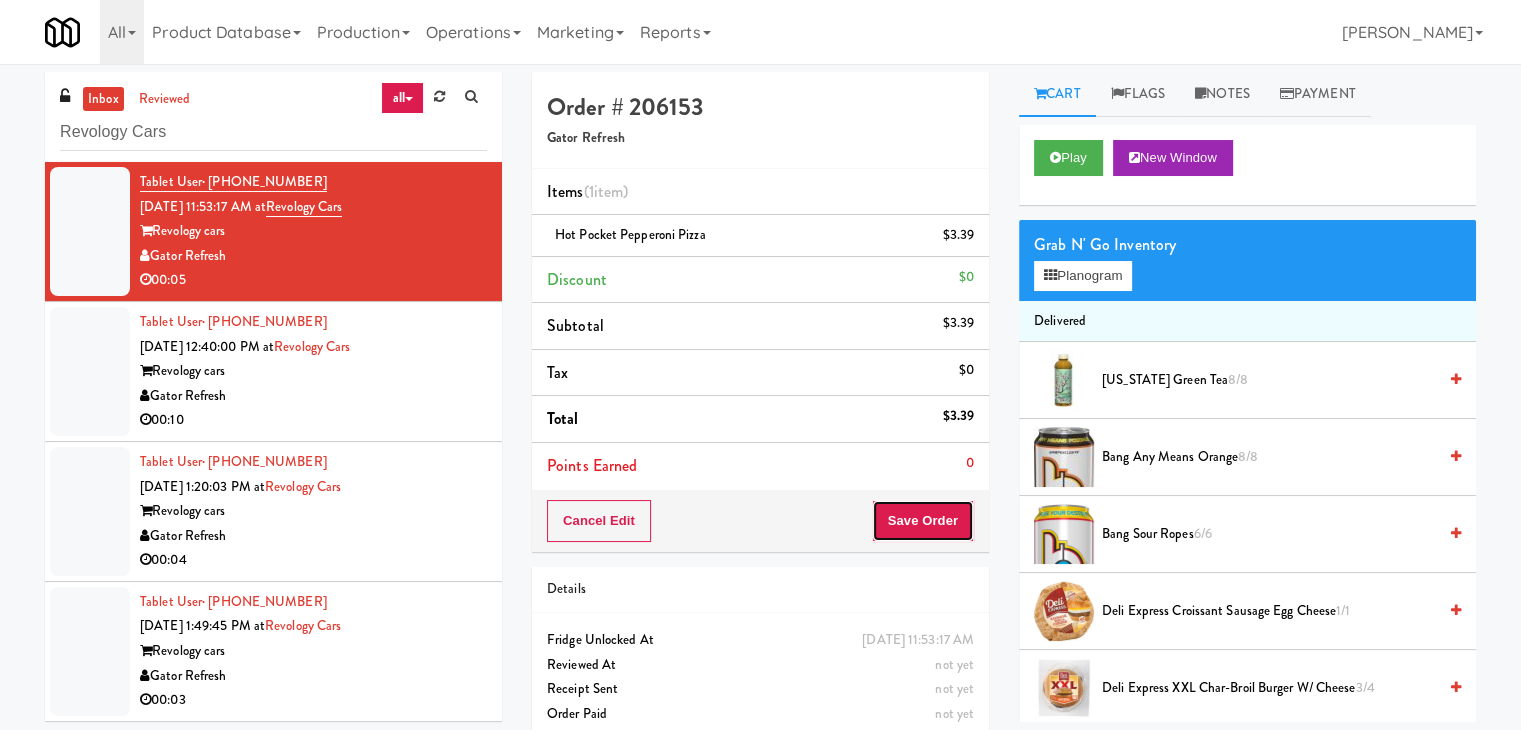 click on "Save Order" at bounding box center [923, 521] 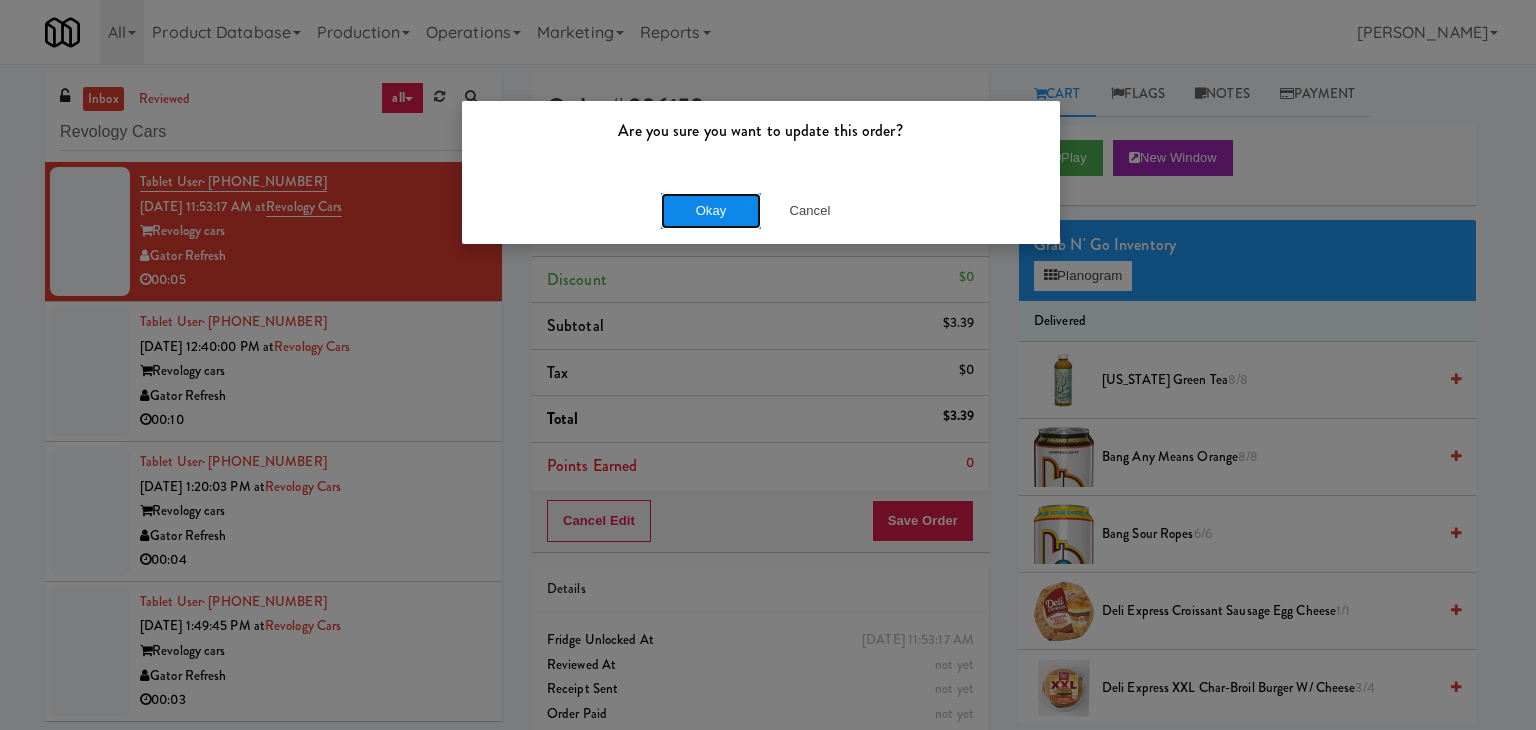 click on "Okay" at bounding box center [711, 211] 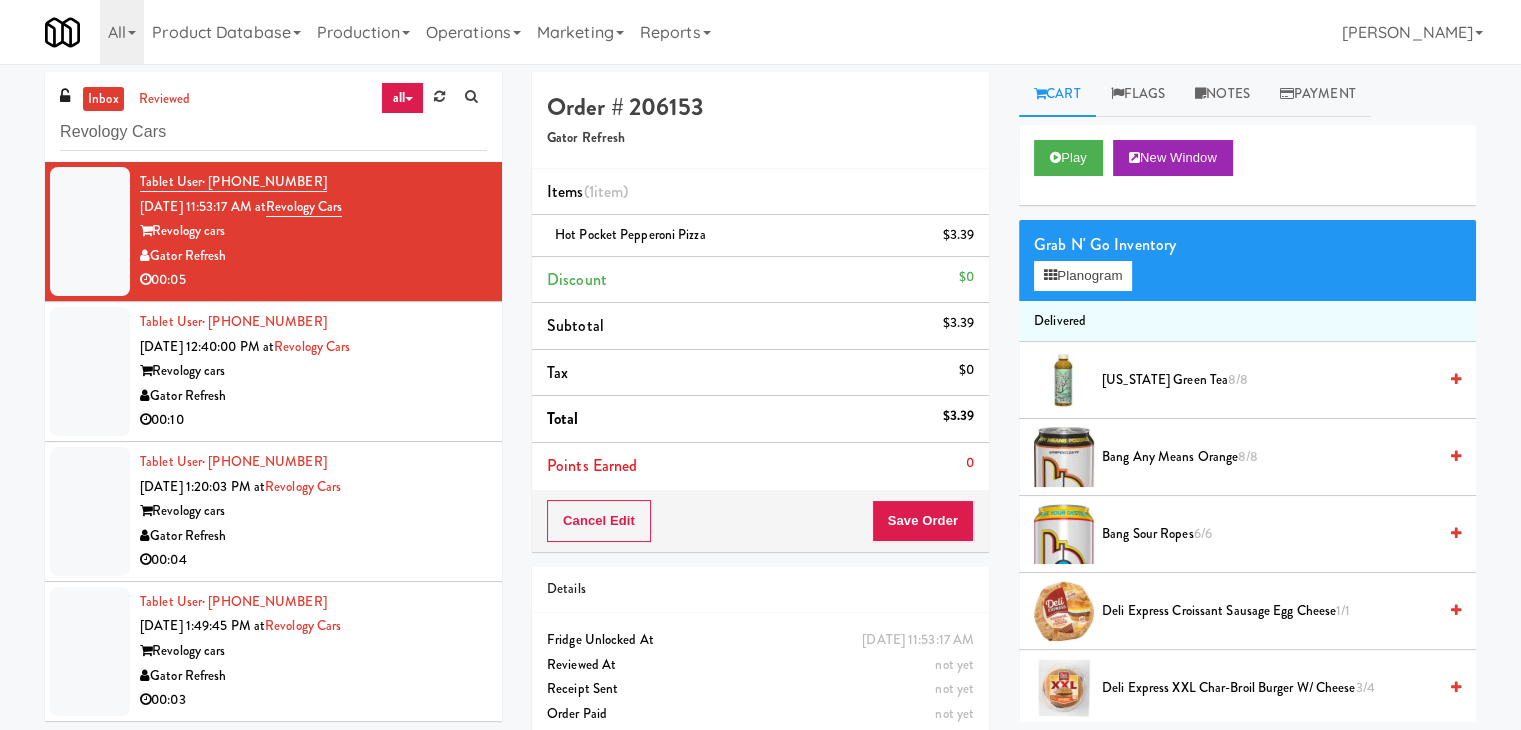 click on "00:10" at bounding box center [313, 420] 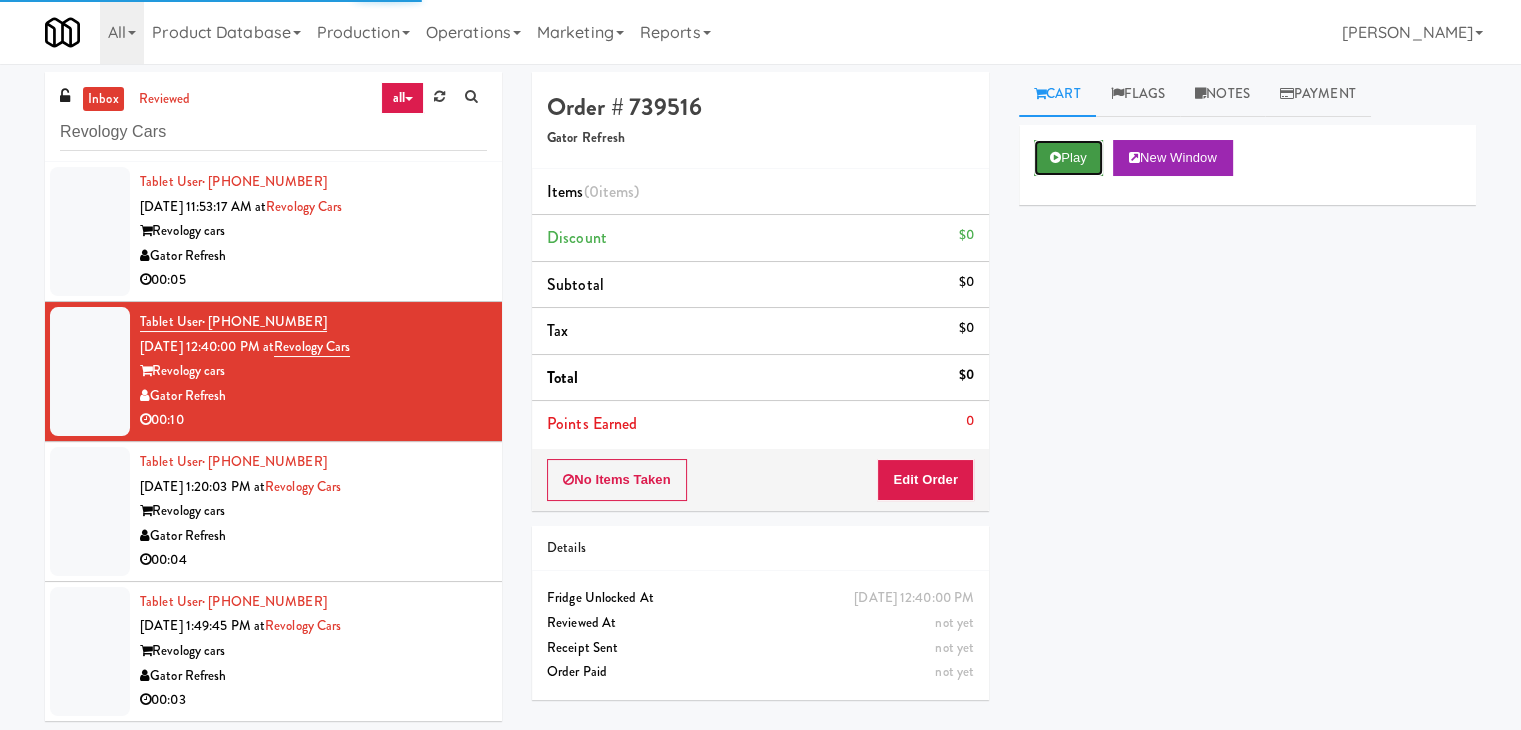 click on "Play" at bounding box center [1068, 158] 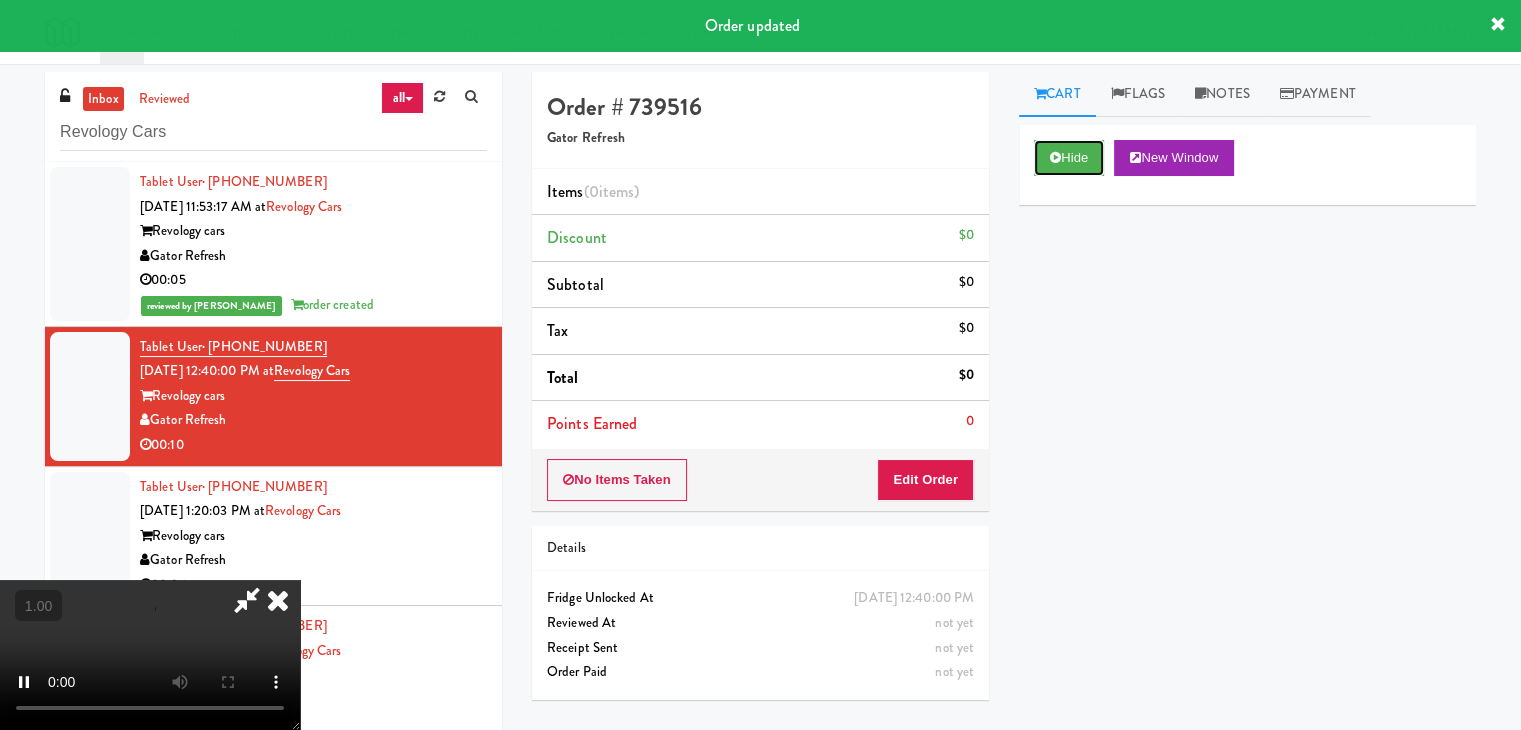 type 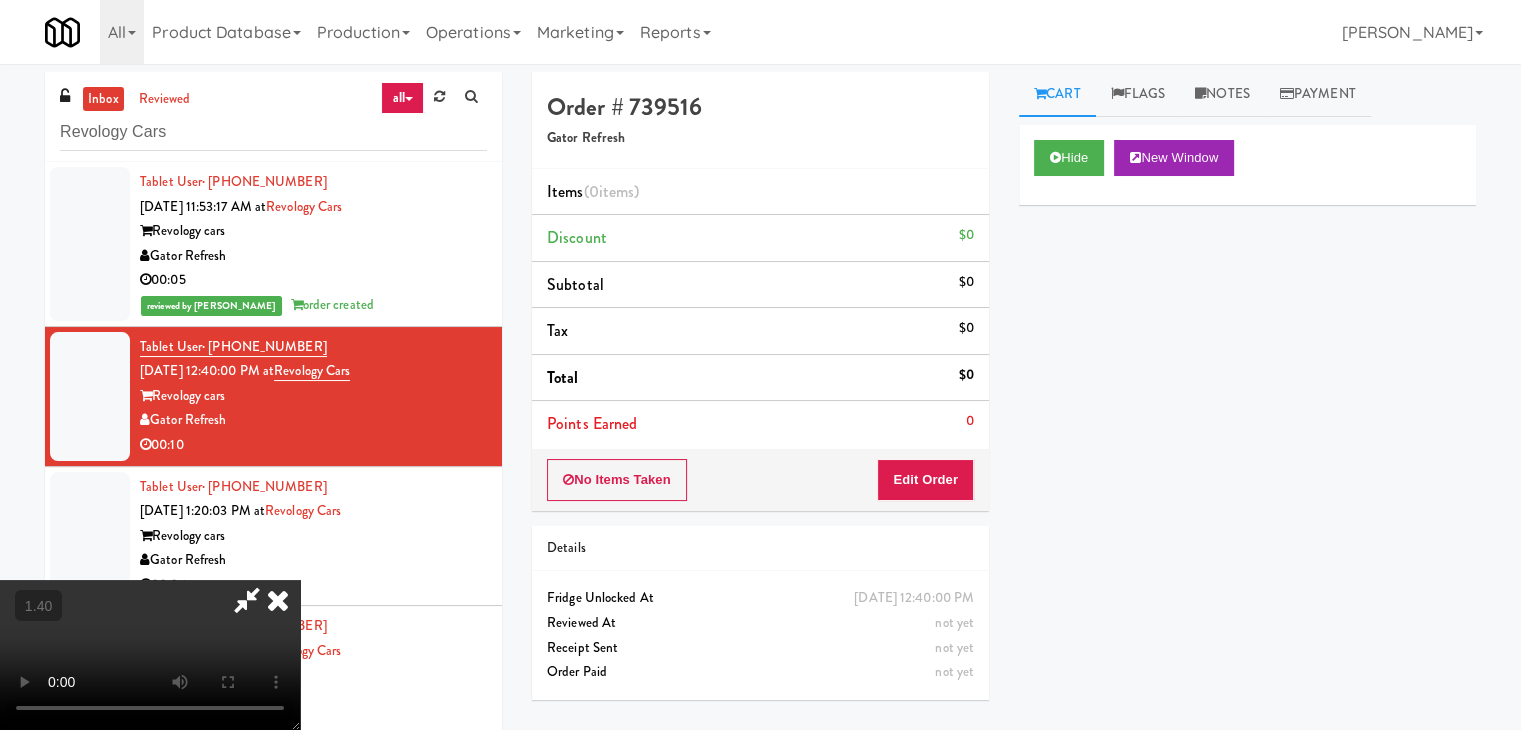click at bounding box center (150, 655) 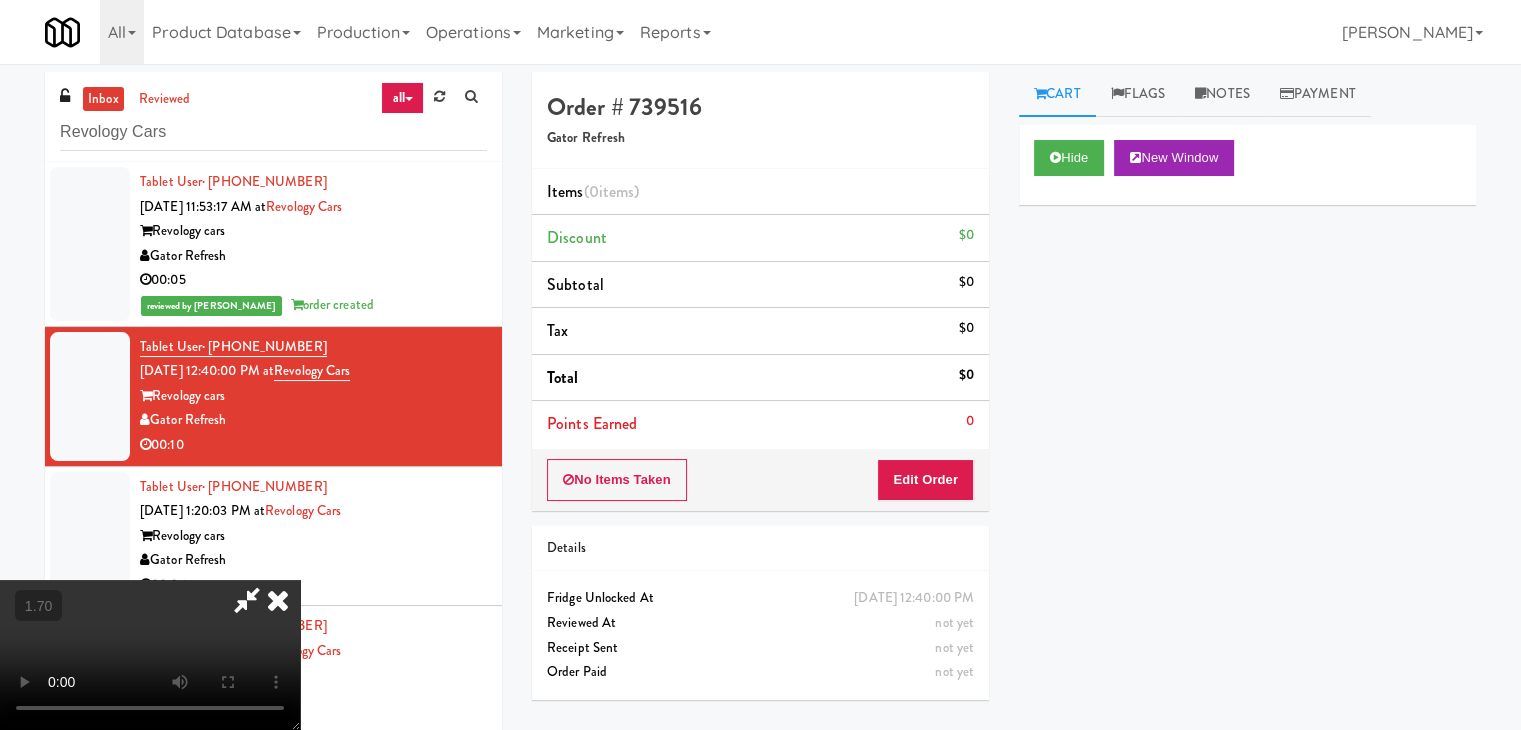 scroll, scrollTop: 0, scrollLeft: 0, axis: both 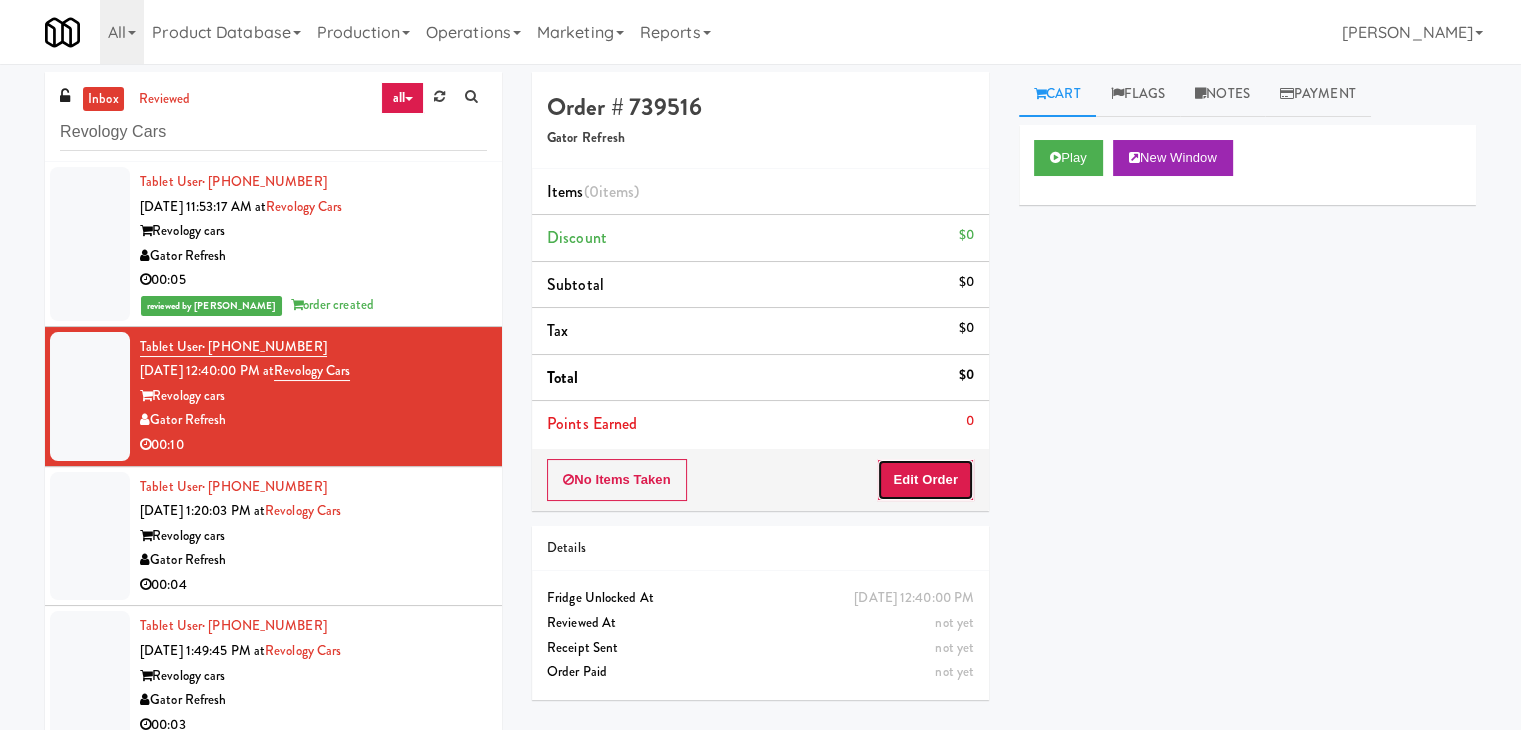 click on "Edit Order" at bounding box center [925, 480] 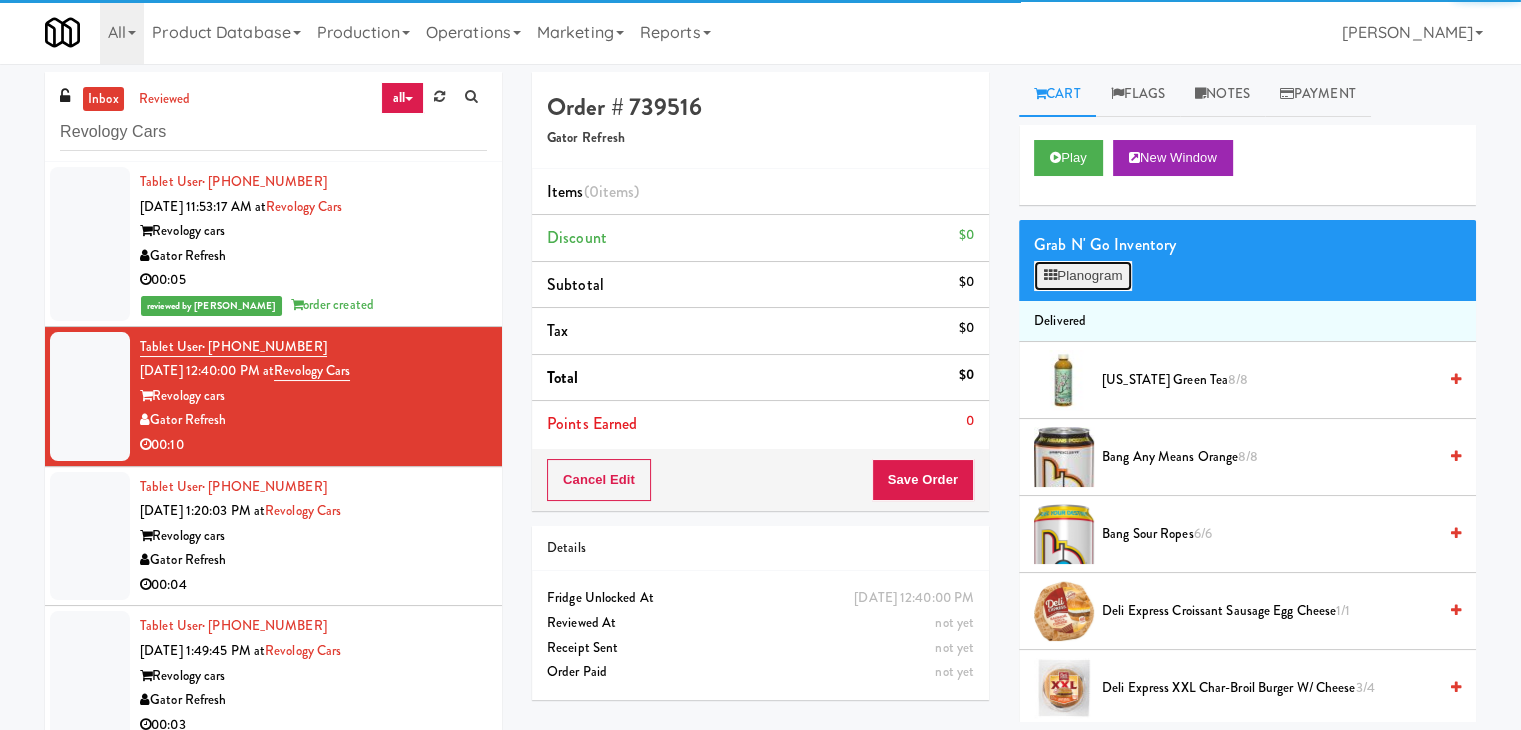 click on "Planogram" at bounding box center [1083, 276] 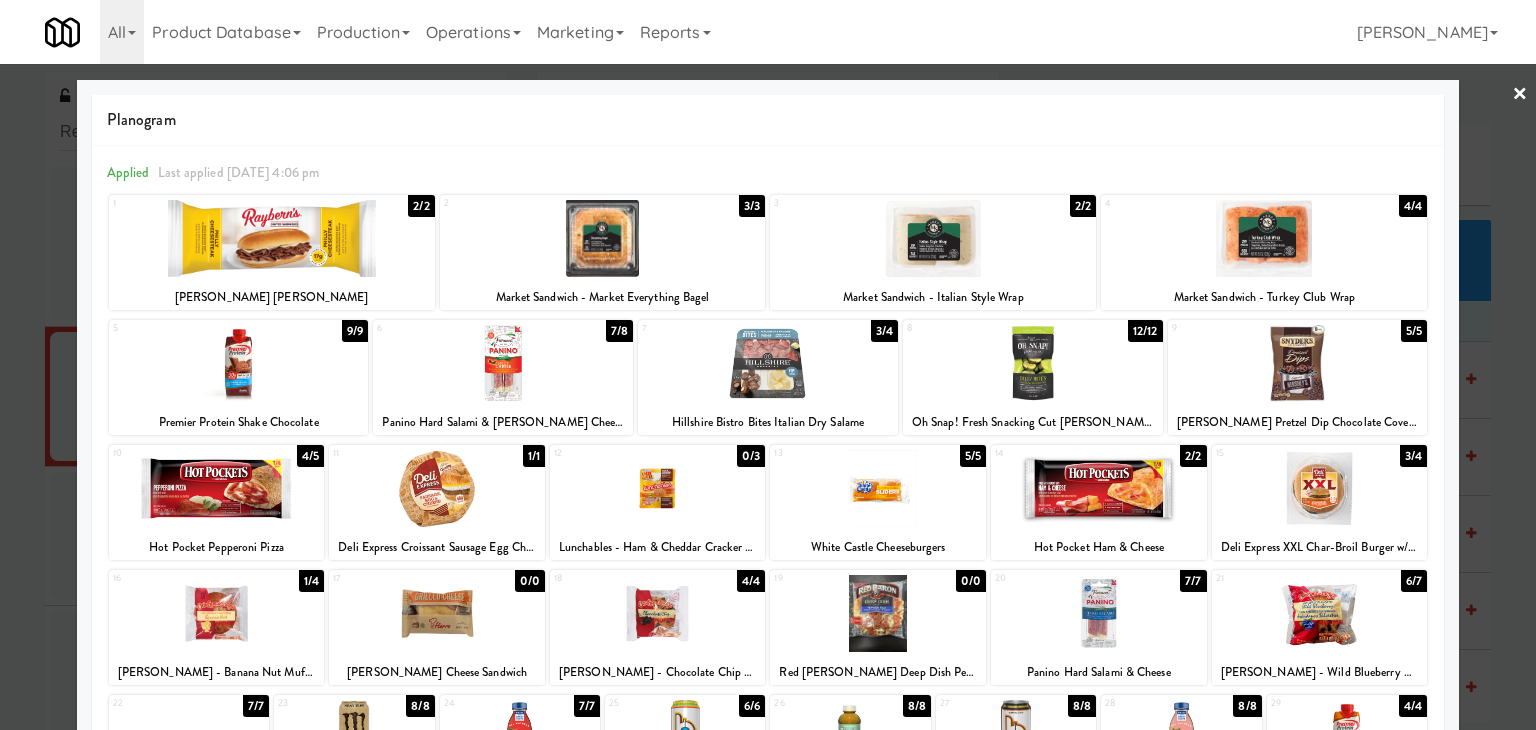 click at bounding box center [239, 363] 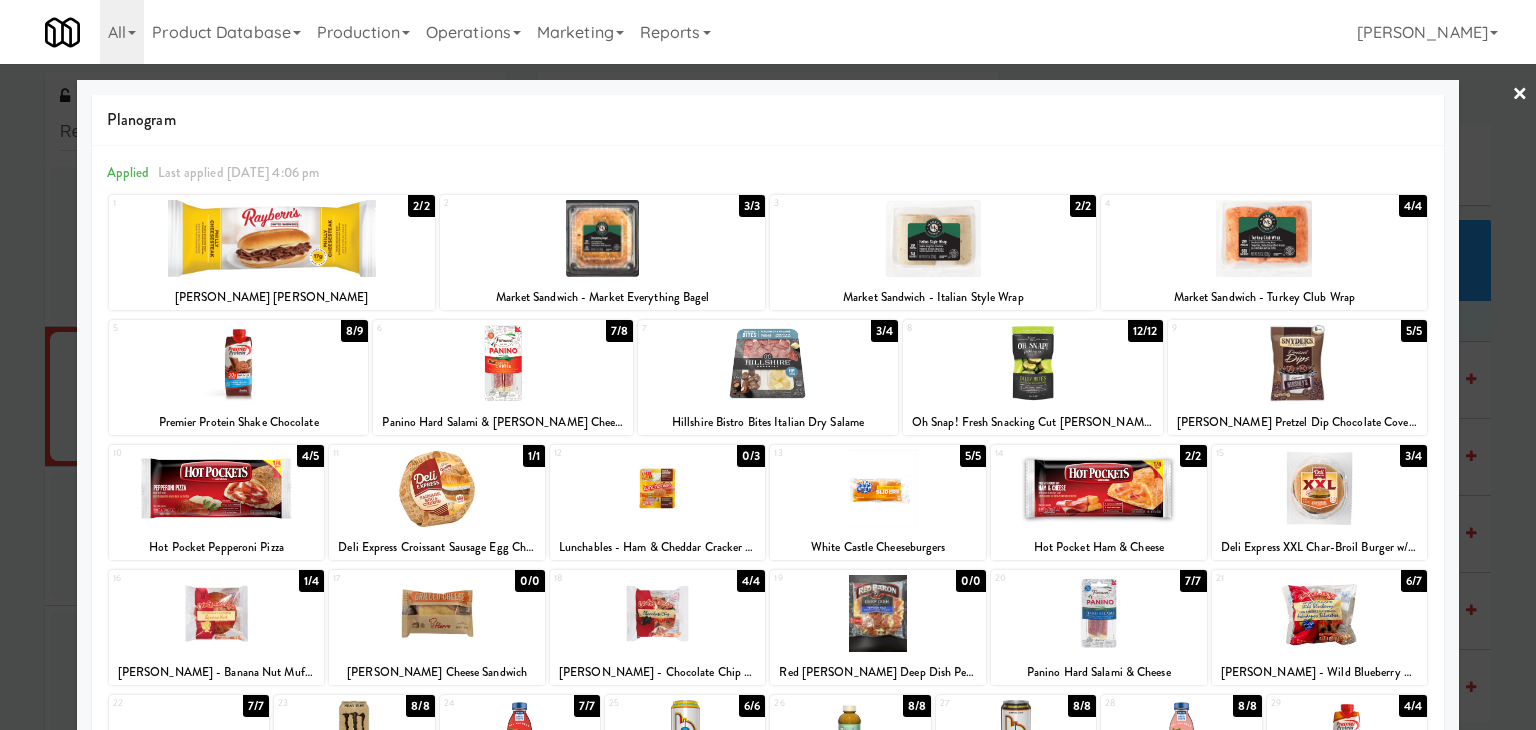 click on "×" at bounding box center [1520, 95] 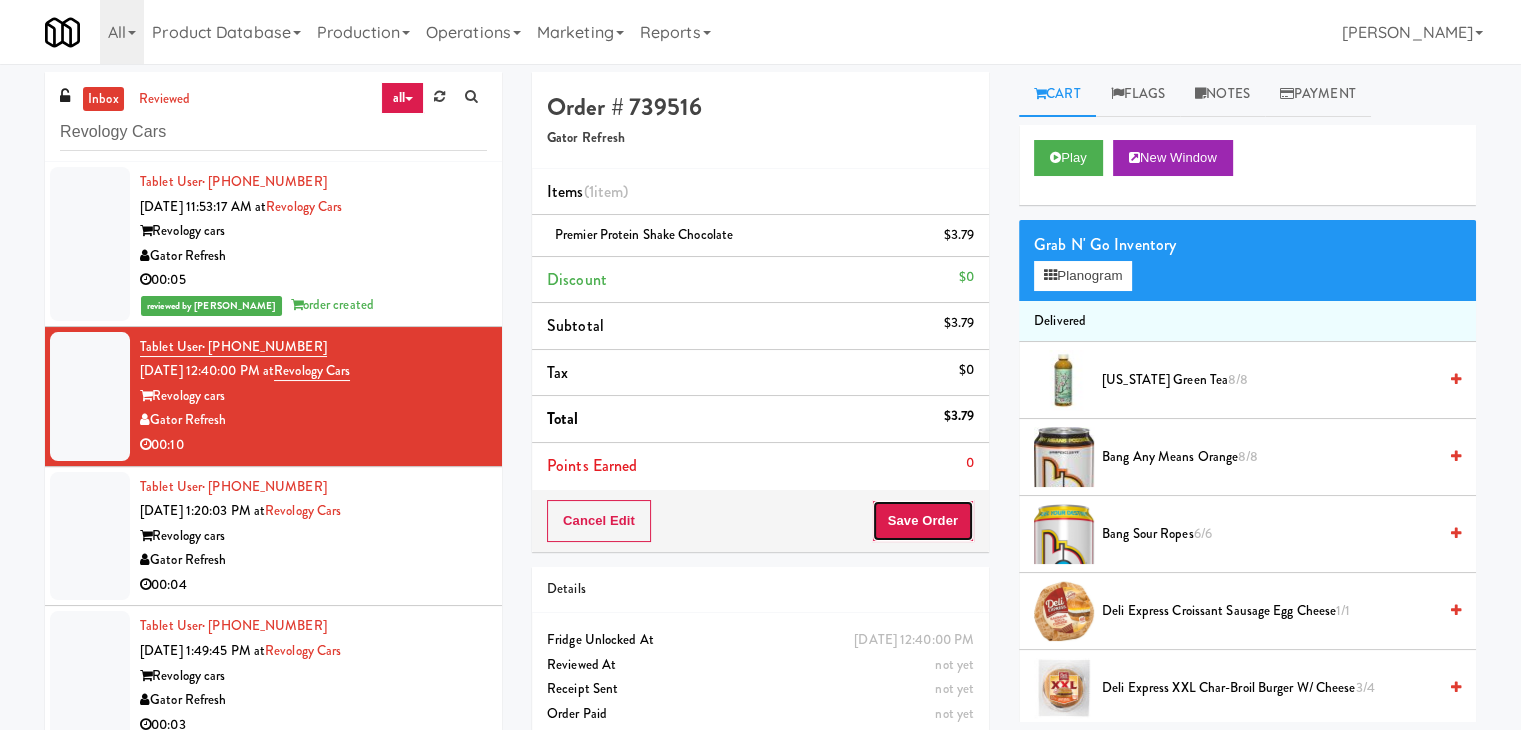 click on "Save Order" at bounding box center (923, 521) 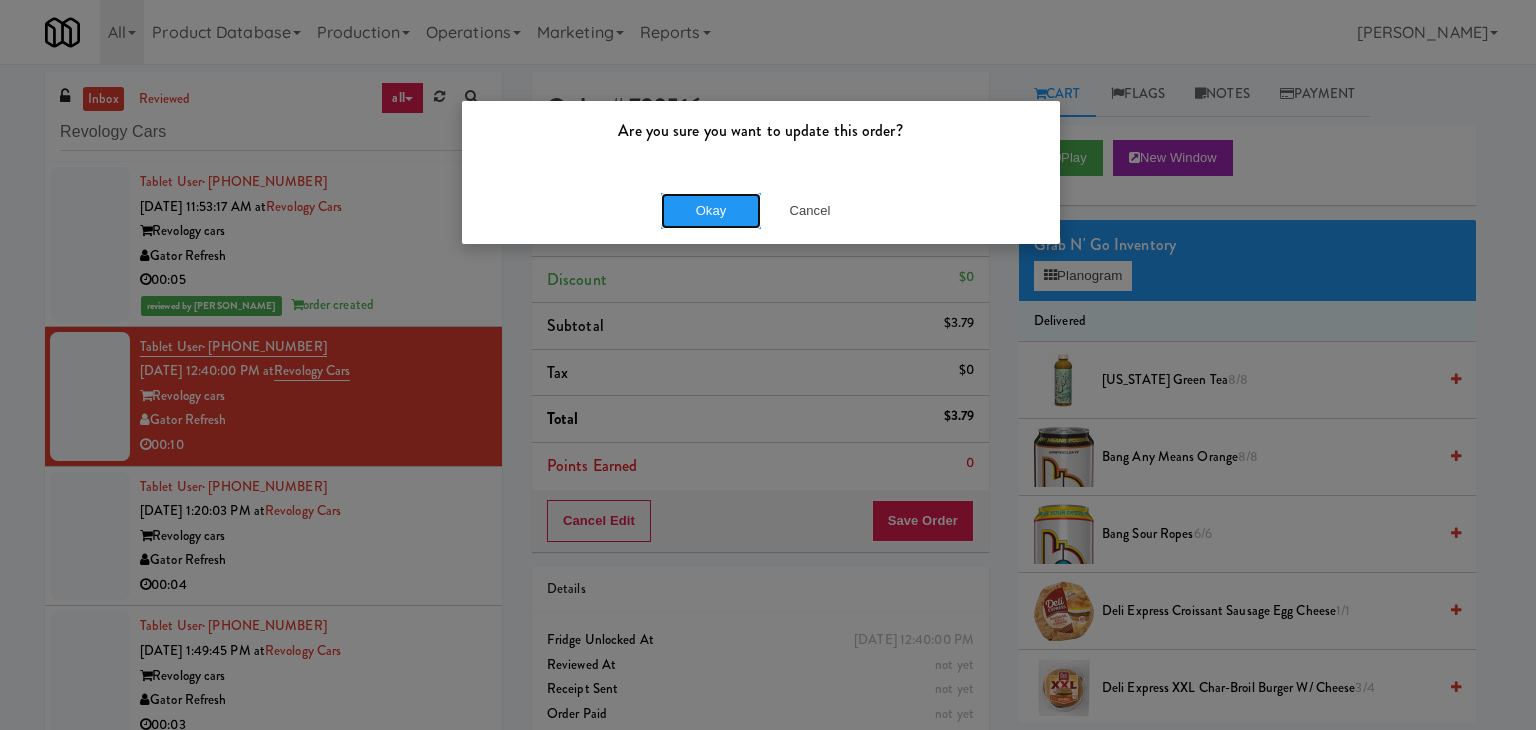 click on "Okay" at bounding box center [711, 211] 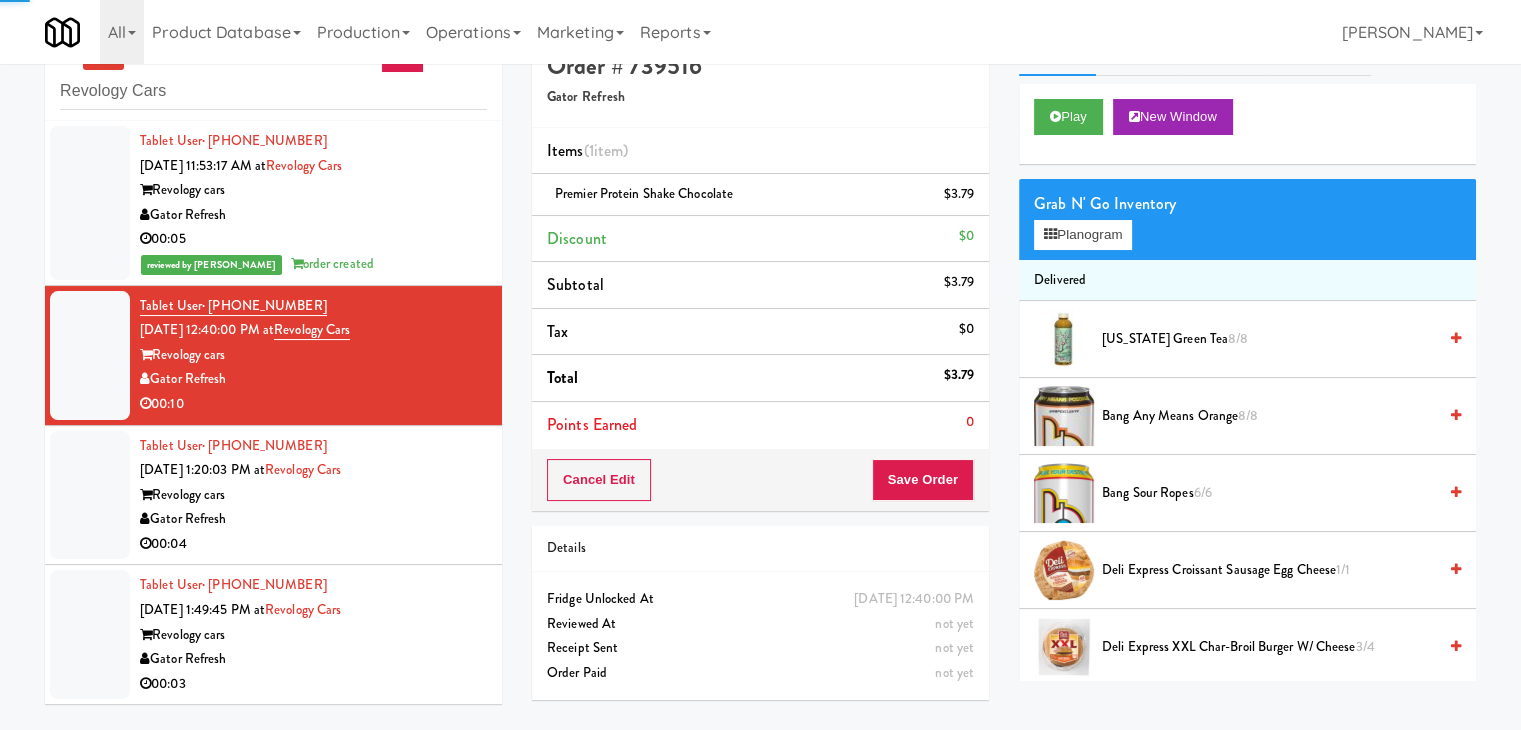 scroll, scrollTop: 64, scrollLeft: 0, axis: vertical 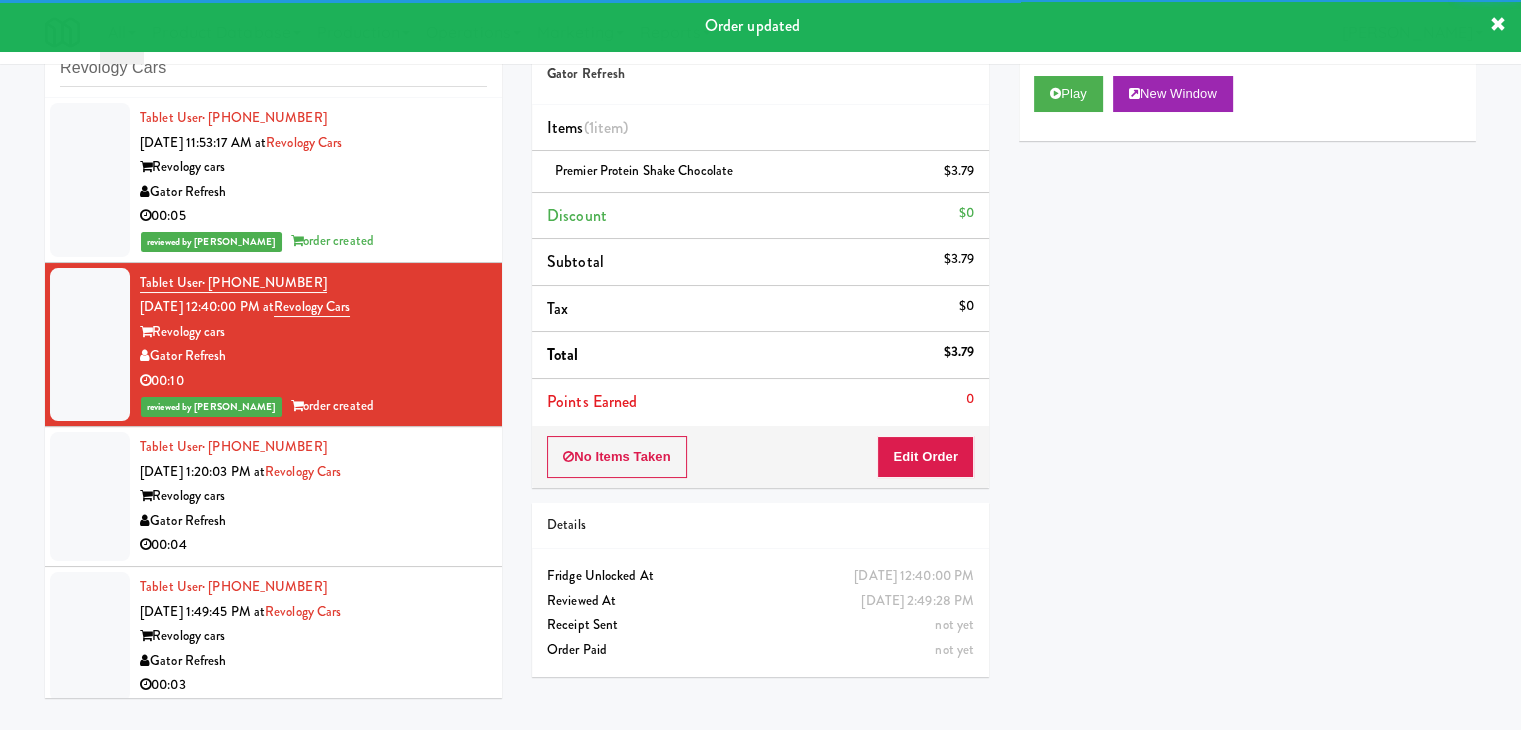 click on "Gator Refresh" at bounding box center (313, 521) 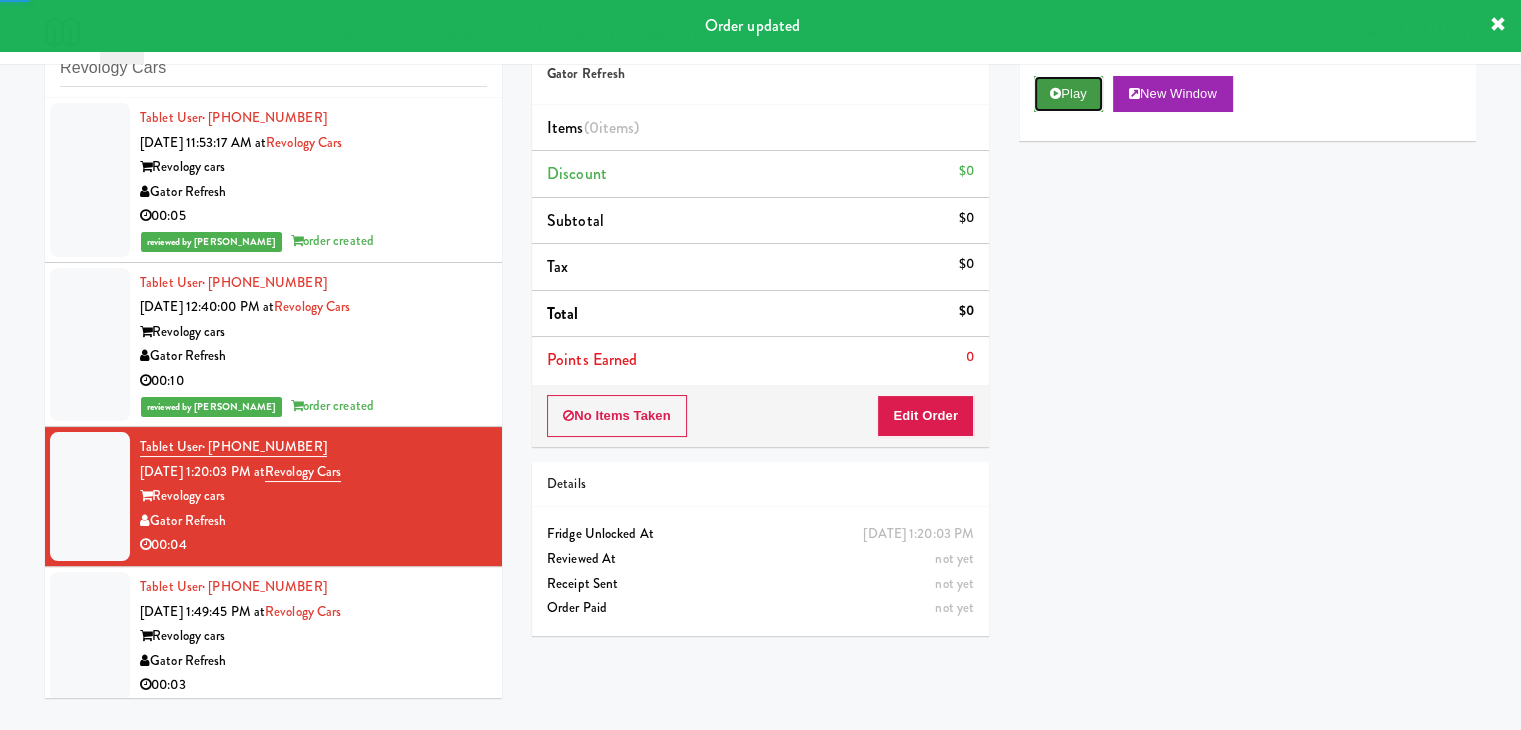 click on "Play" at bounding box center [1068, 94] 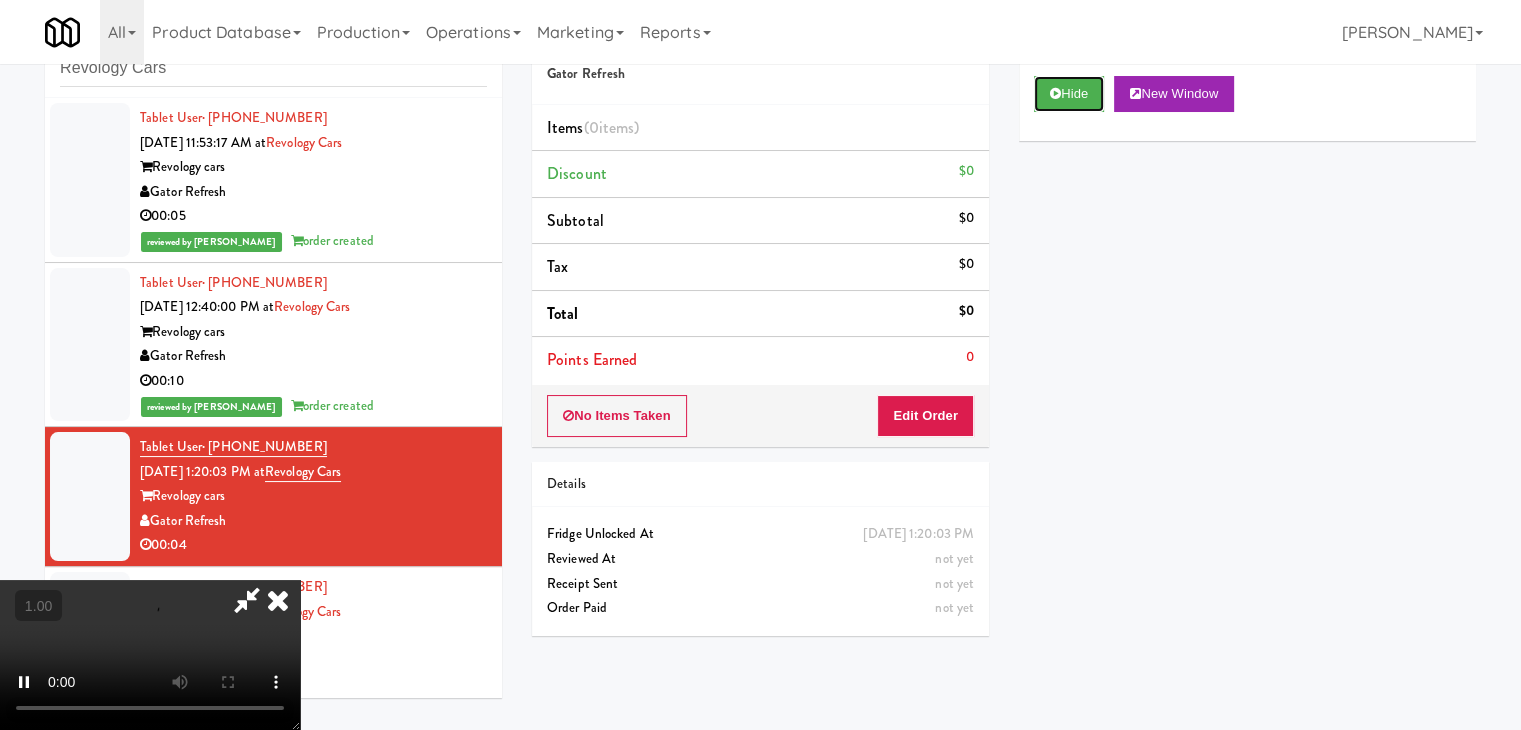 type 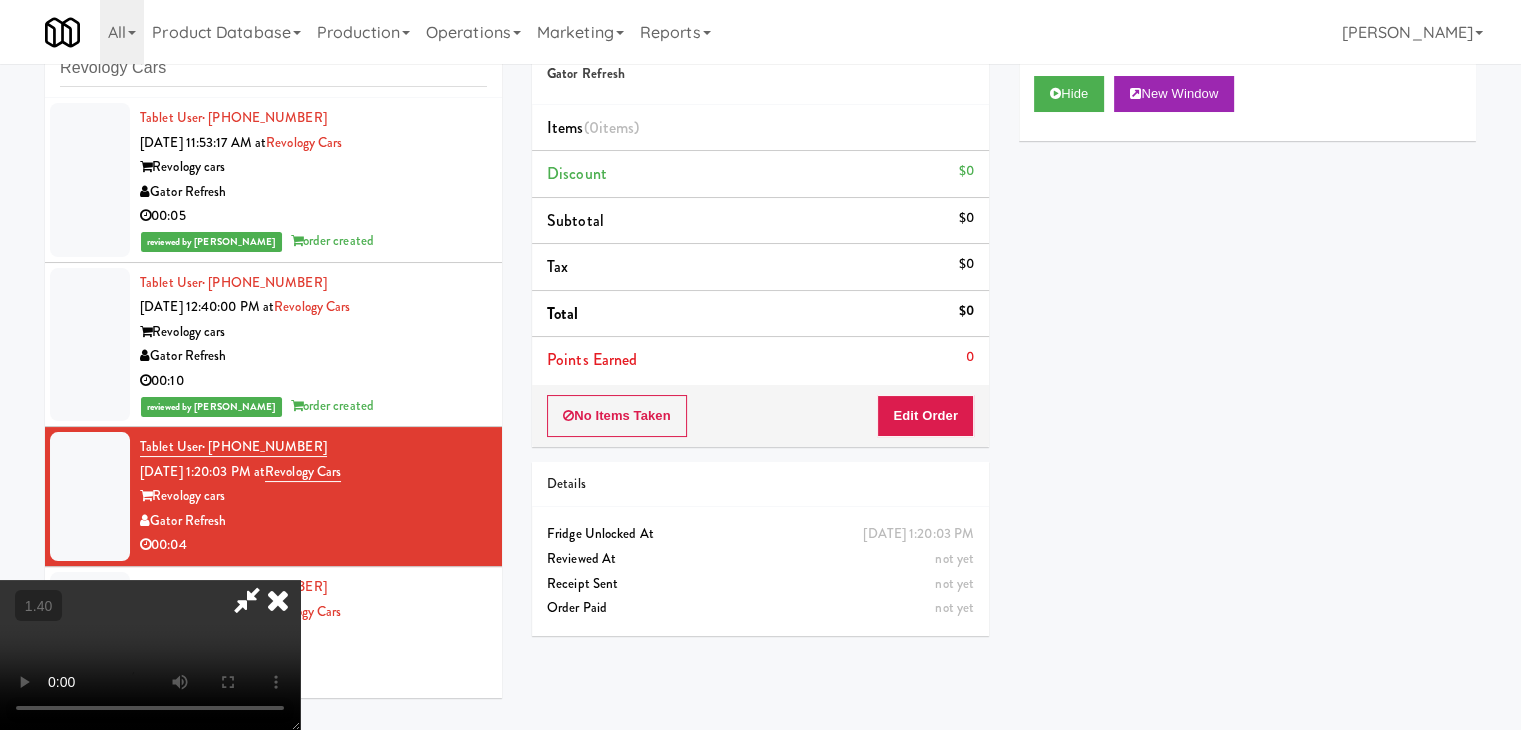click at bounding box center [150, 655] 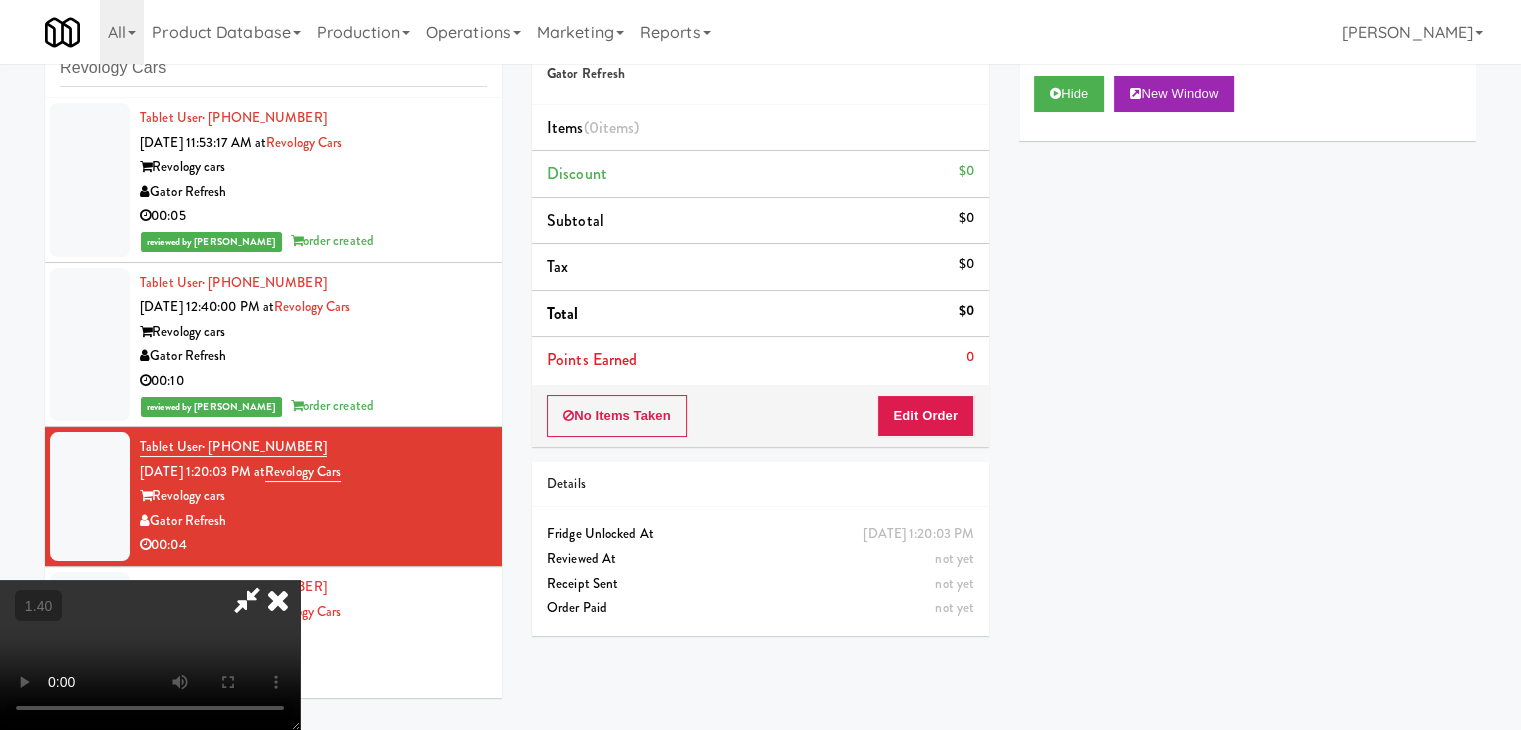 scroll, scrollTop: 281, scrollLeft: 0, axis: vertical 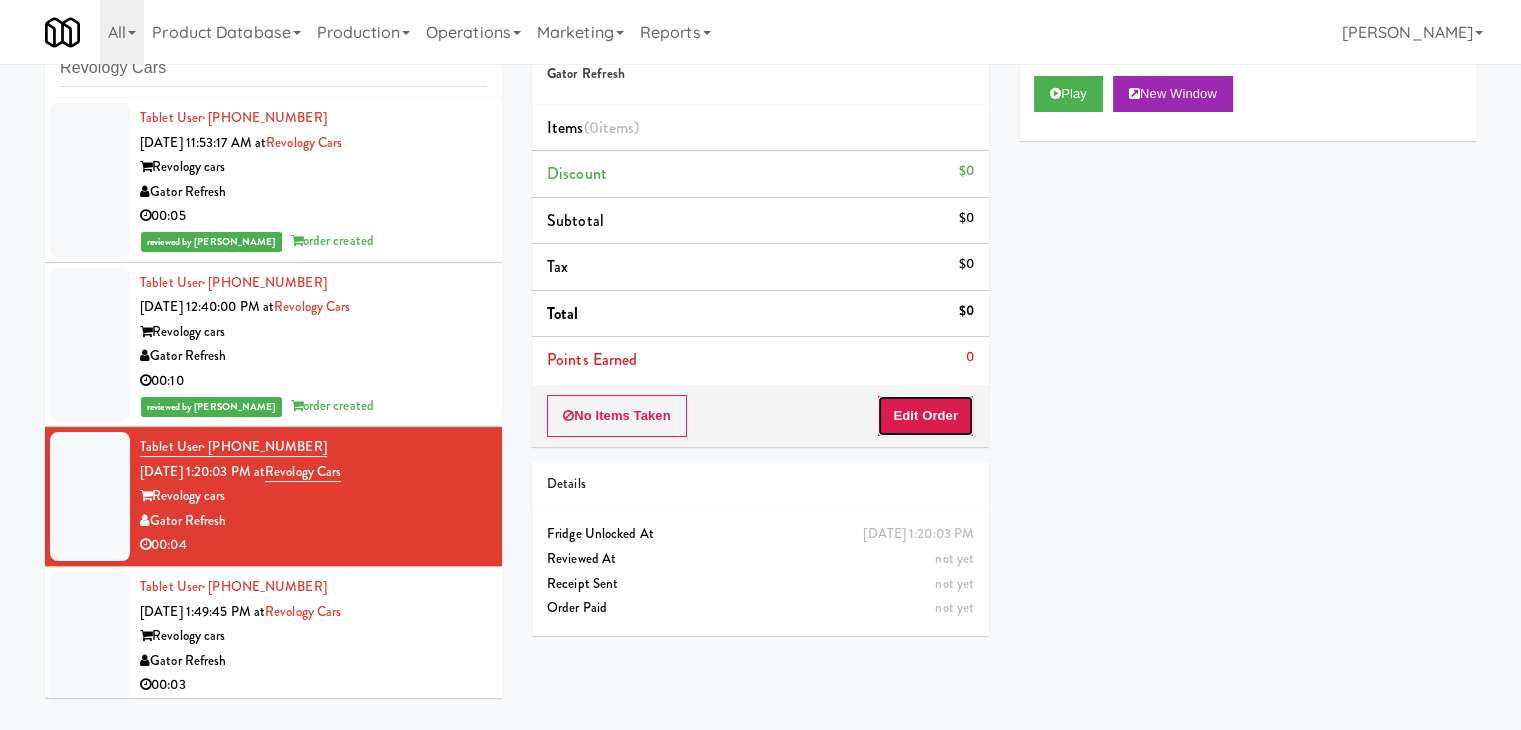 click on "Edit Order" at bounding box center (925, 416) 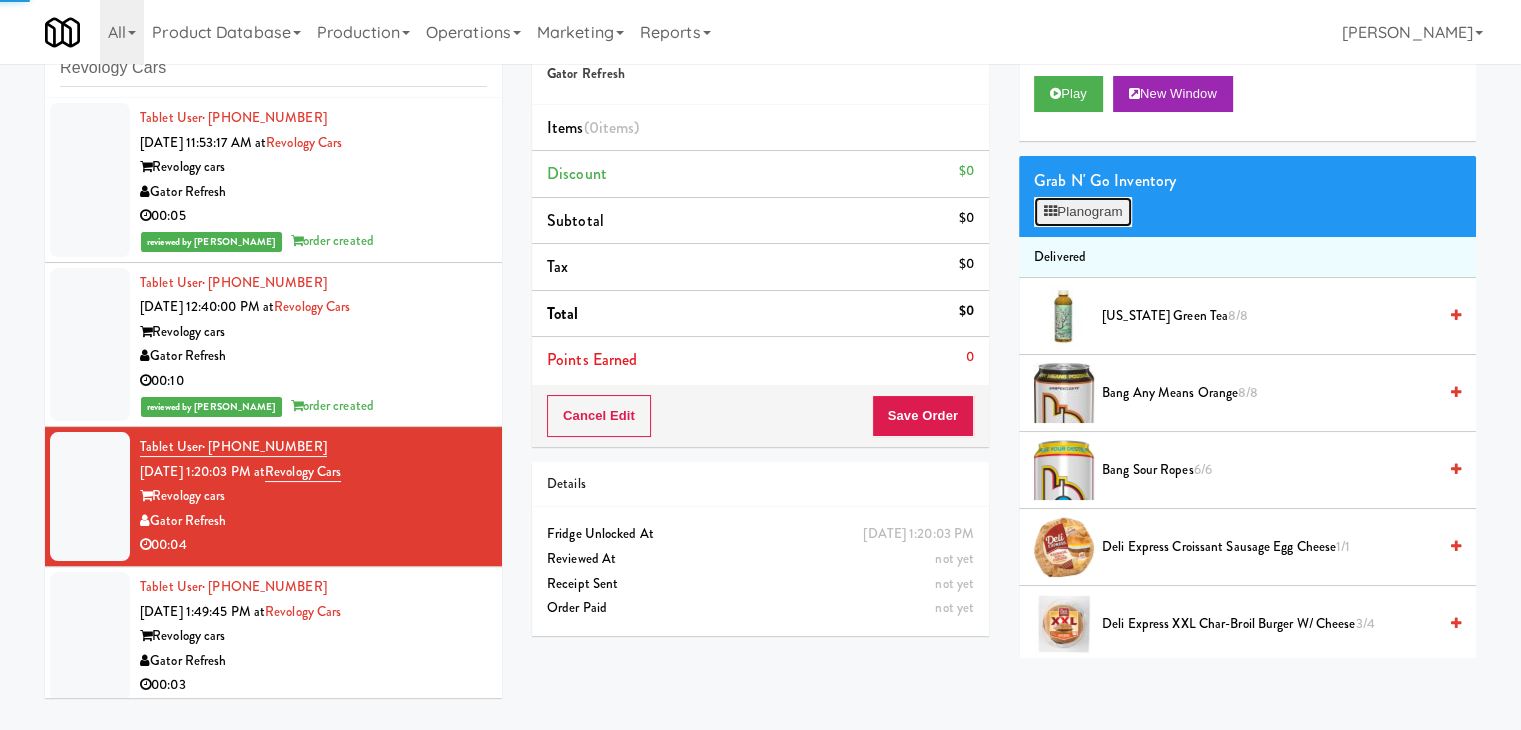 click on "Planogram" at bounding box center (1083, 212) 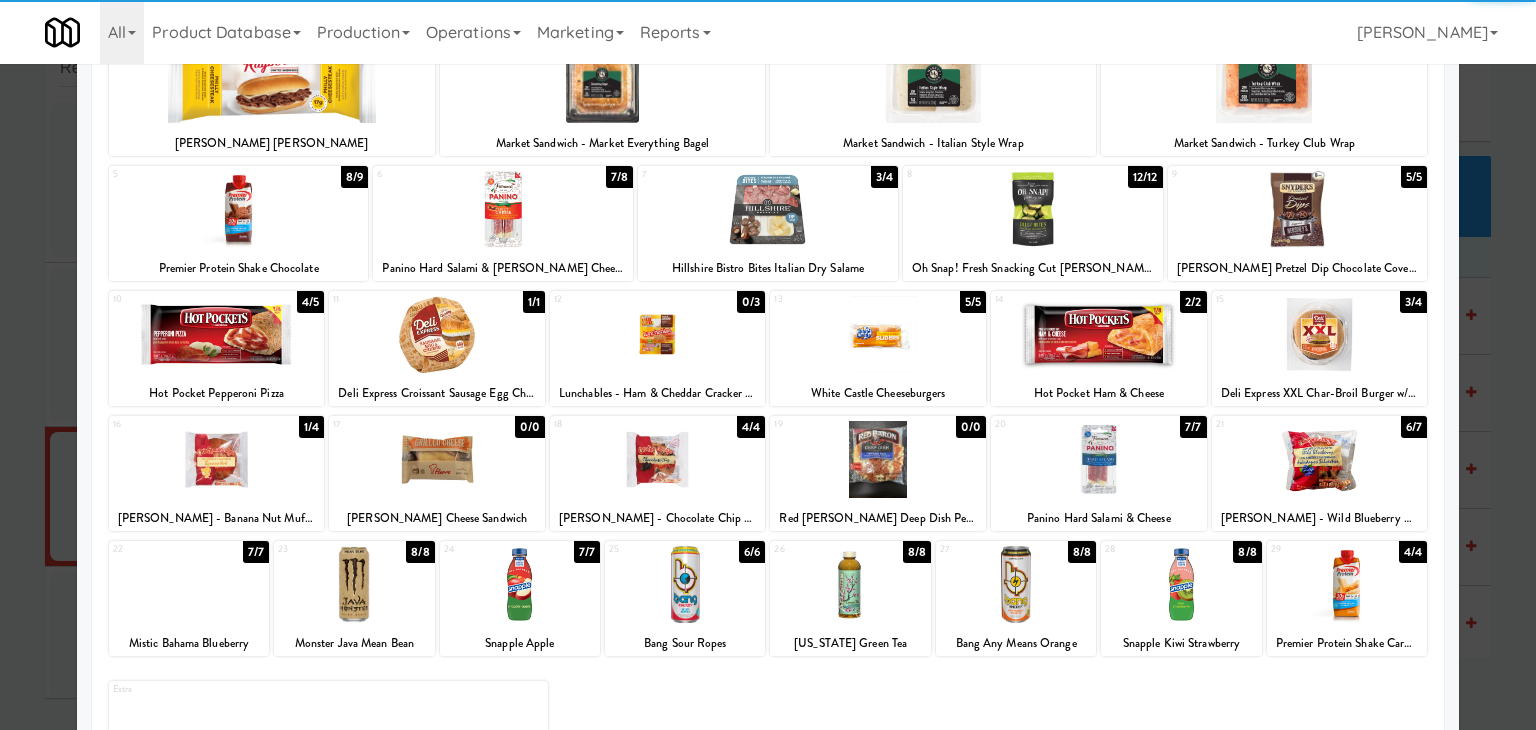 scroll, scrollTop: 252, scrollLeft: 0, axis: vertical 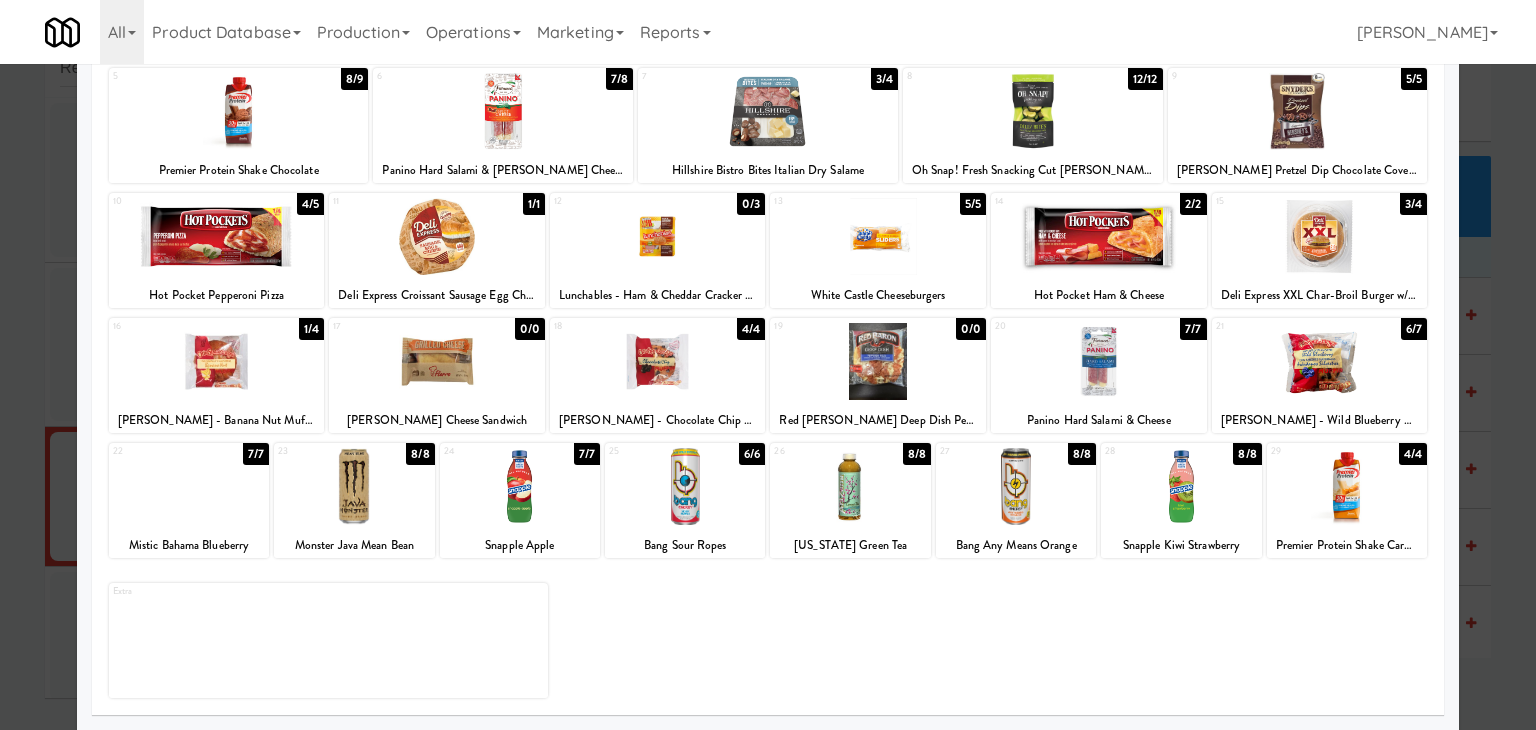 click at bounding box center [850, 486] 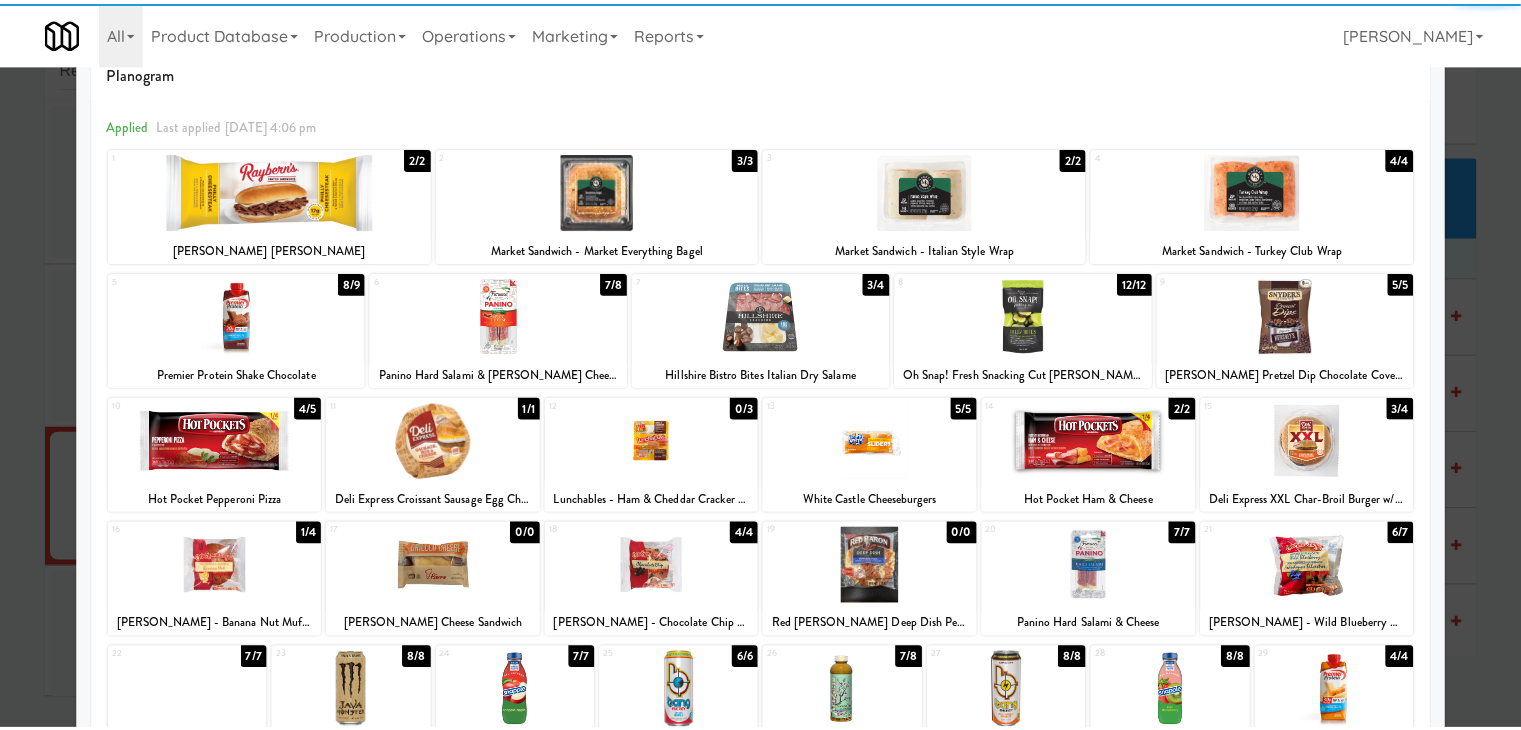 scroll, scrollTop: 0, scrollLeft: 0, axis: both 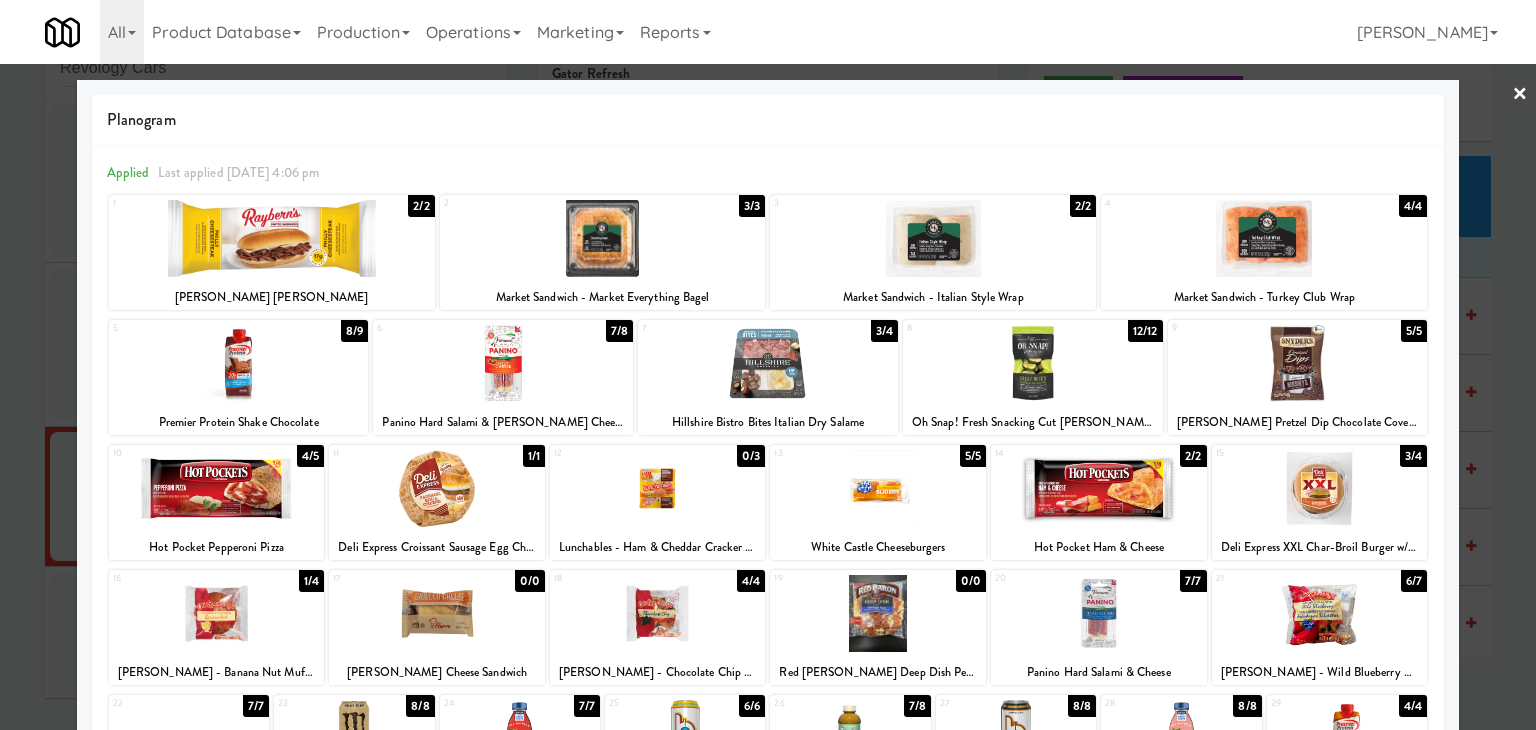 click on "×" at bounding box center [1520, 95] 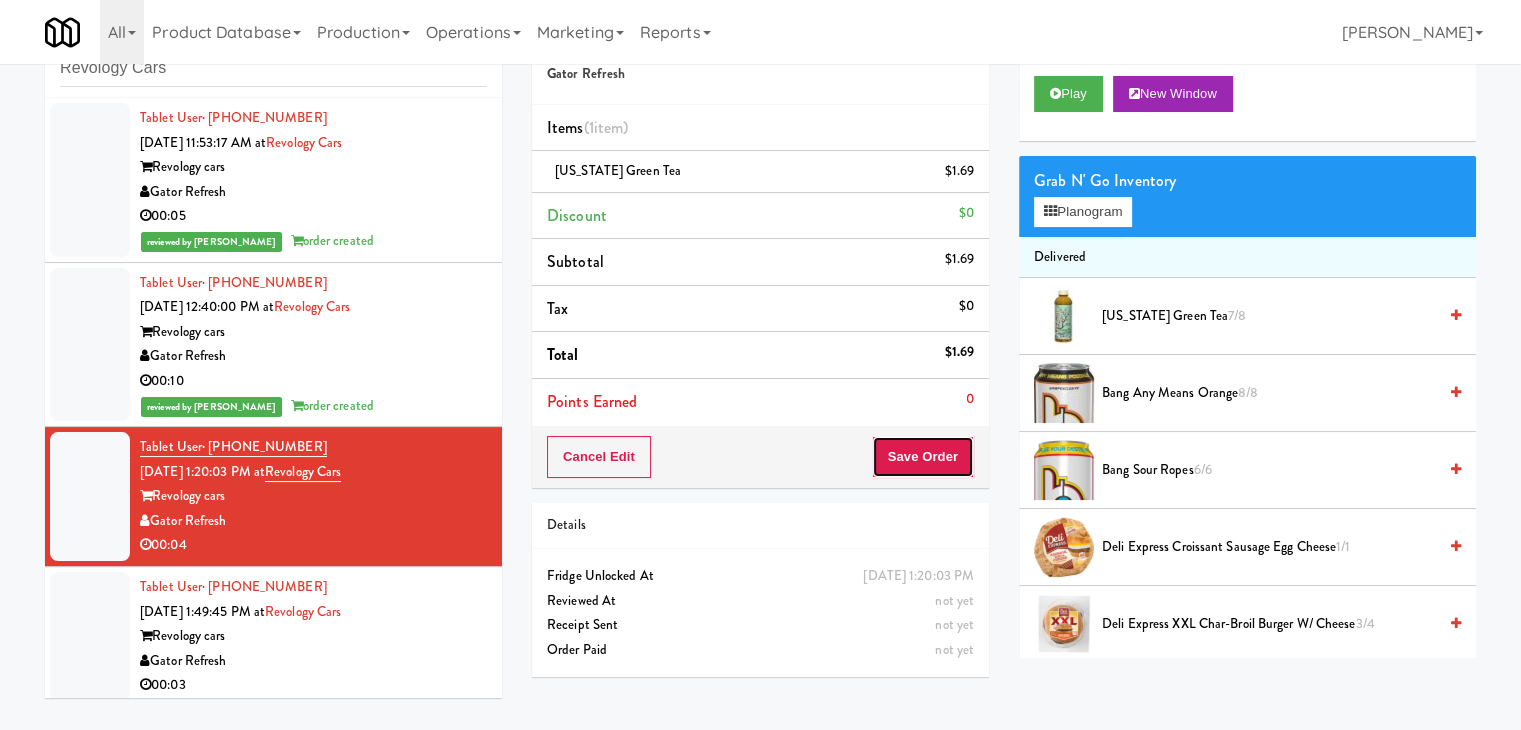 click on "Save Order" at bounding box center [923, 457] 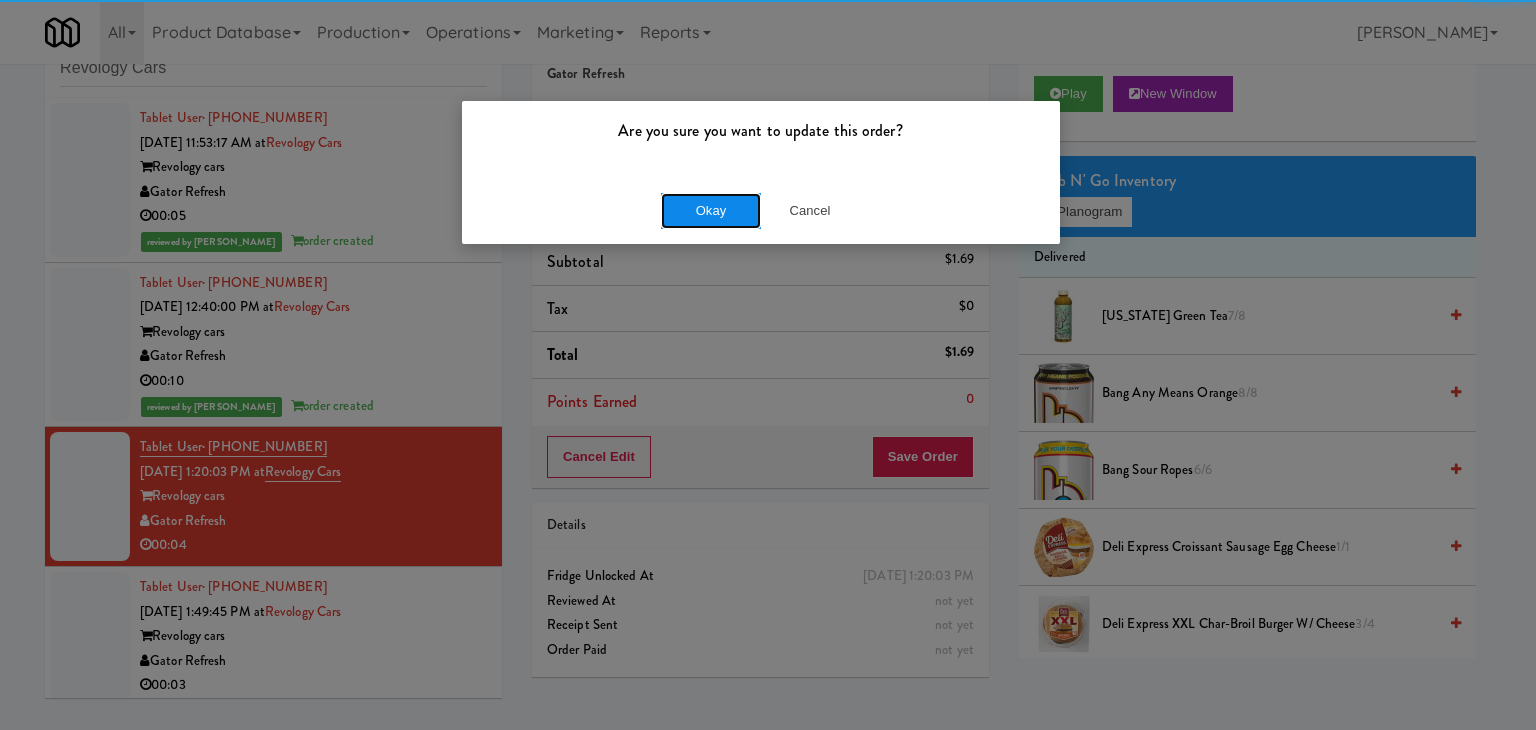 click on "Okay" at bounding box center [711, 211] 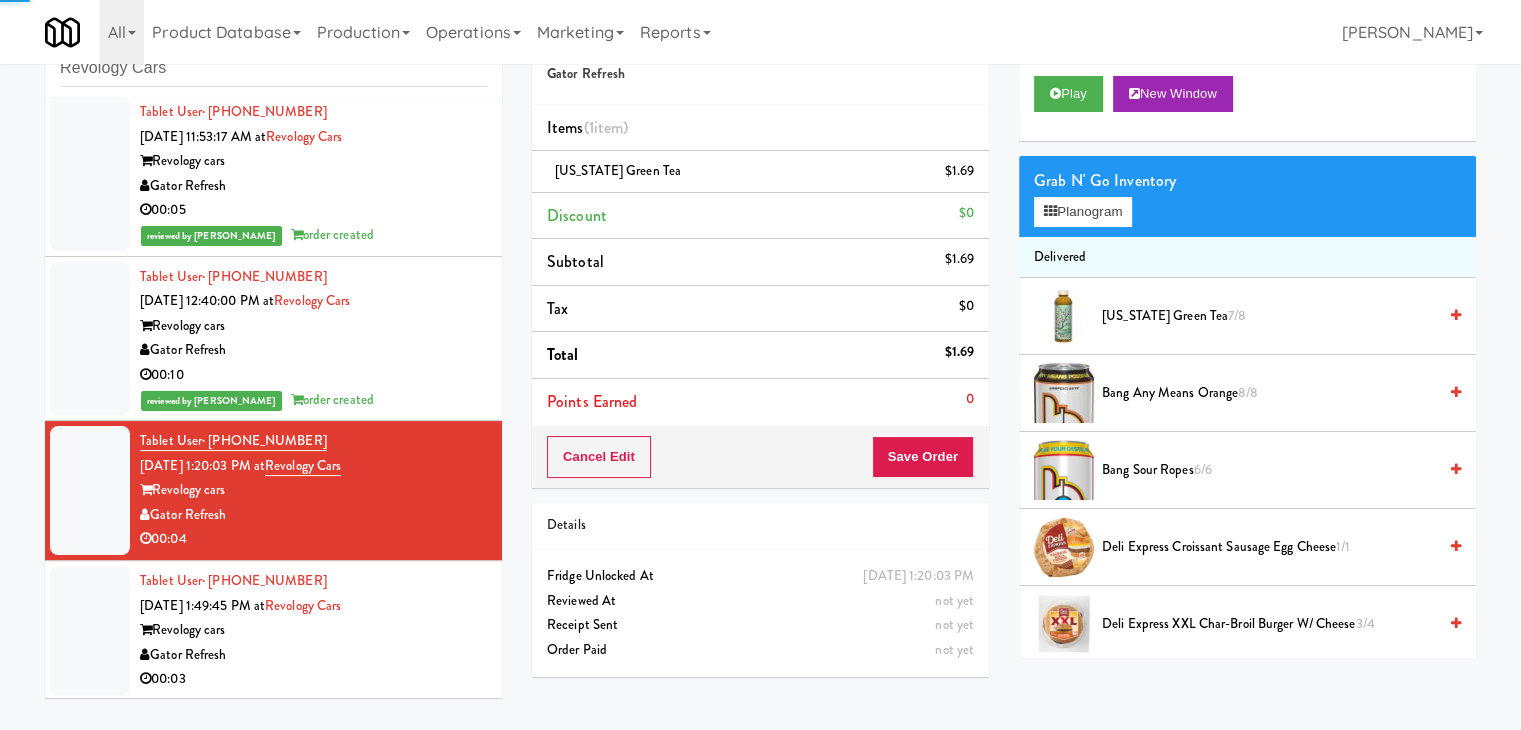 scroll, scrollTop: 8, scrollLeft: 0, axis: vertical 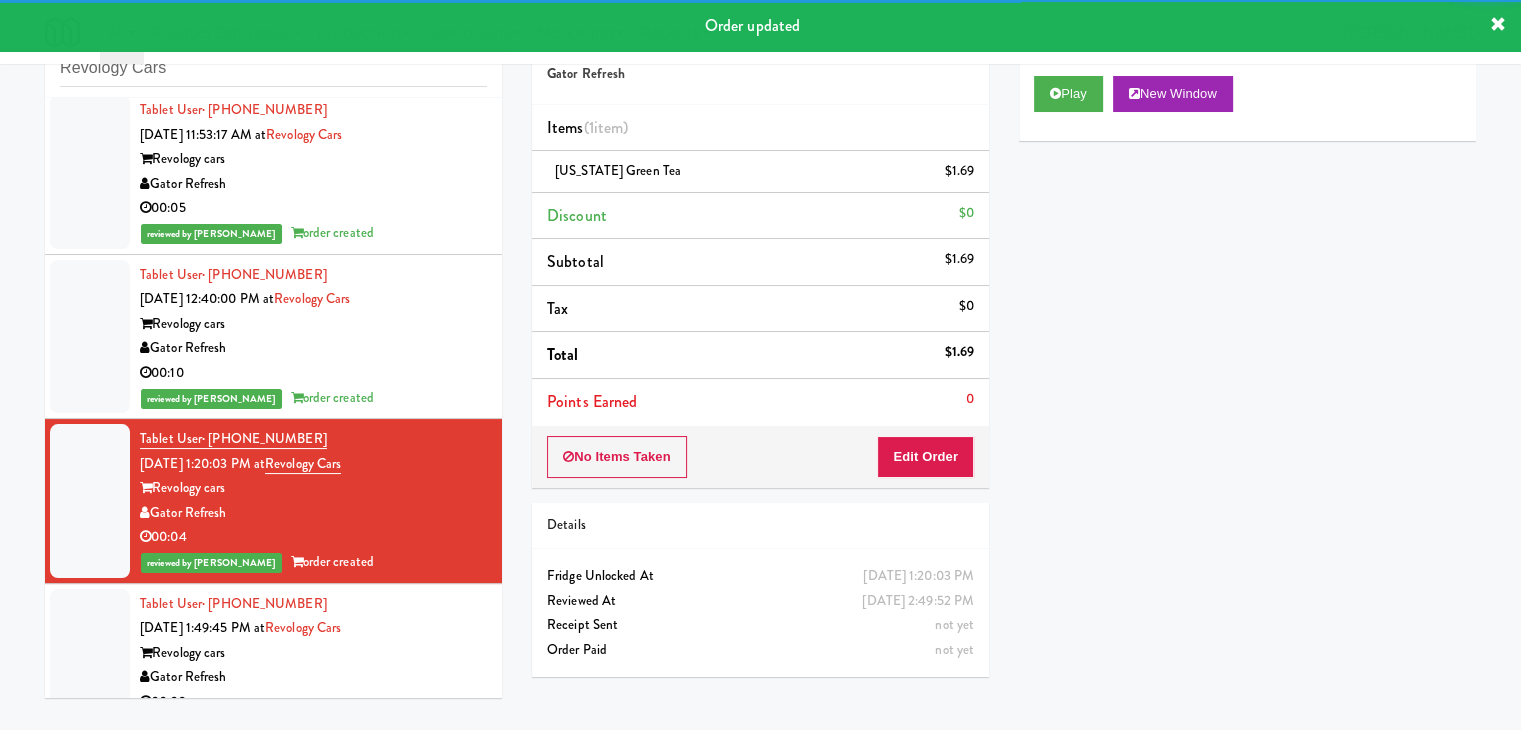 click on "Gator Refresh" at bounding box center (313, 677) 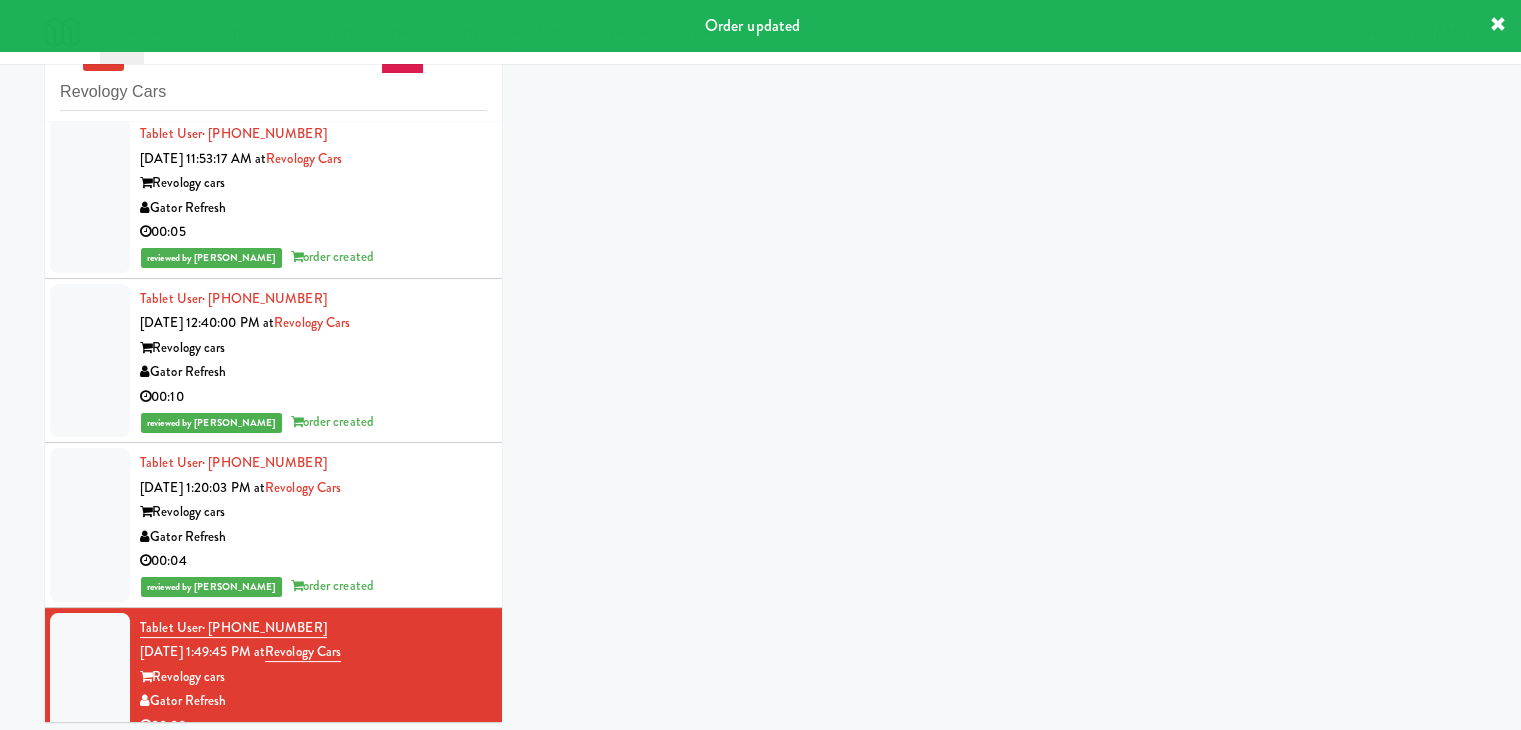 scroll, scrollTop: 0, scrollLeft: 0, axis: both 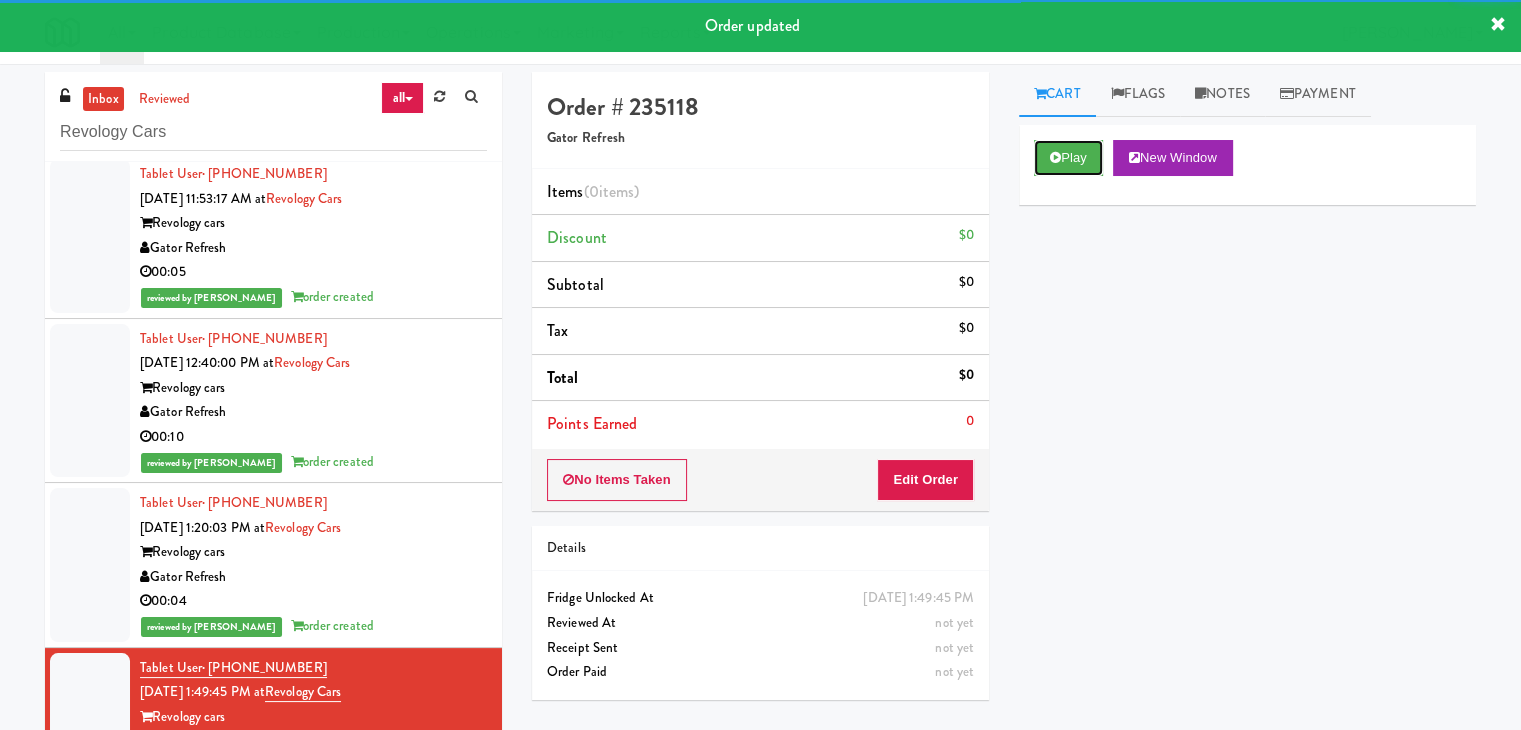 drag, startPoint x: 1094, startPoint y: 153, endPoint x: 894, endPoint y: 185, distance: 202.54382 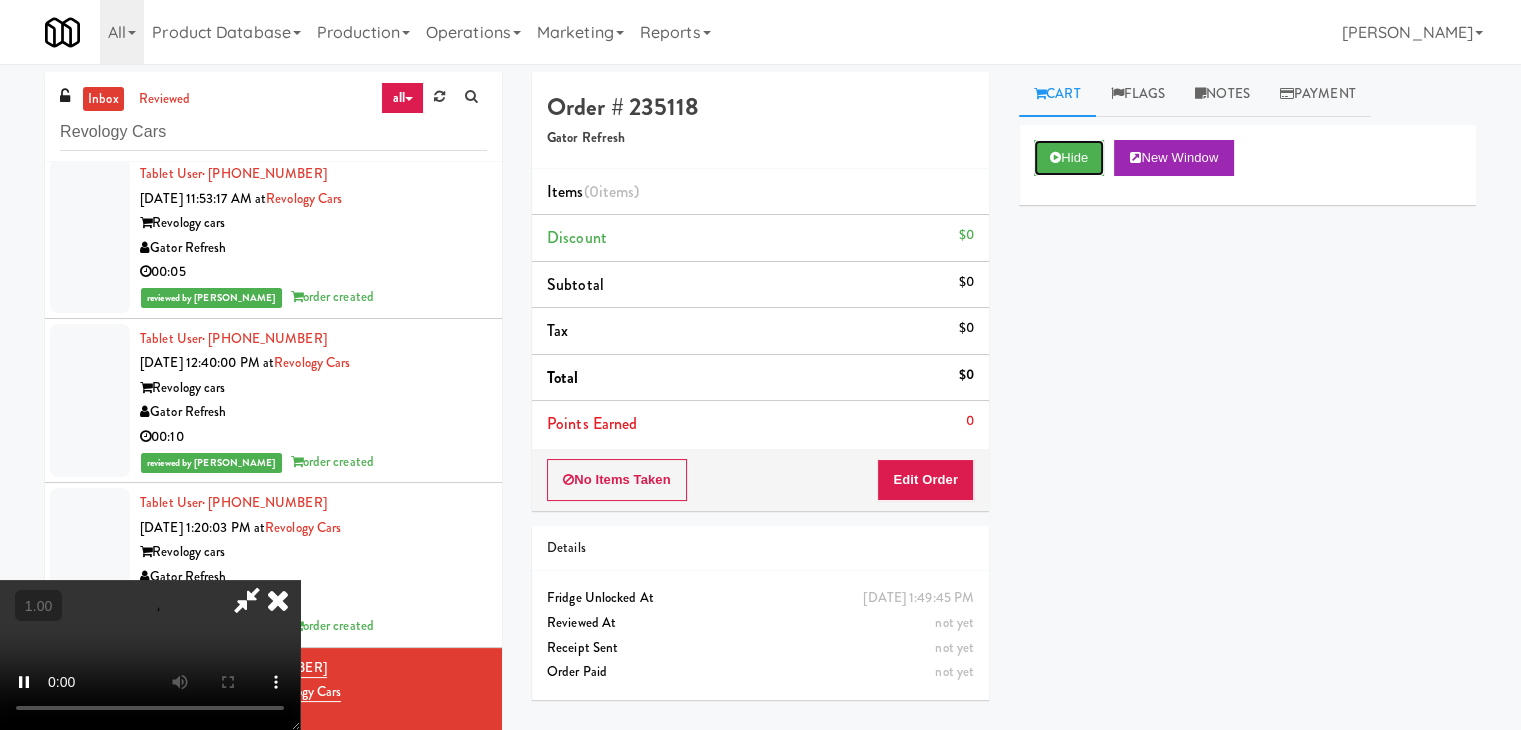 type 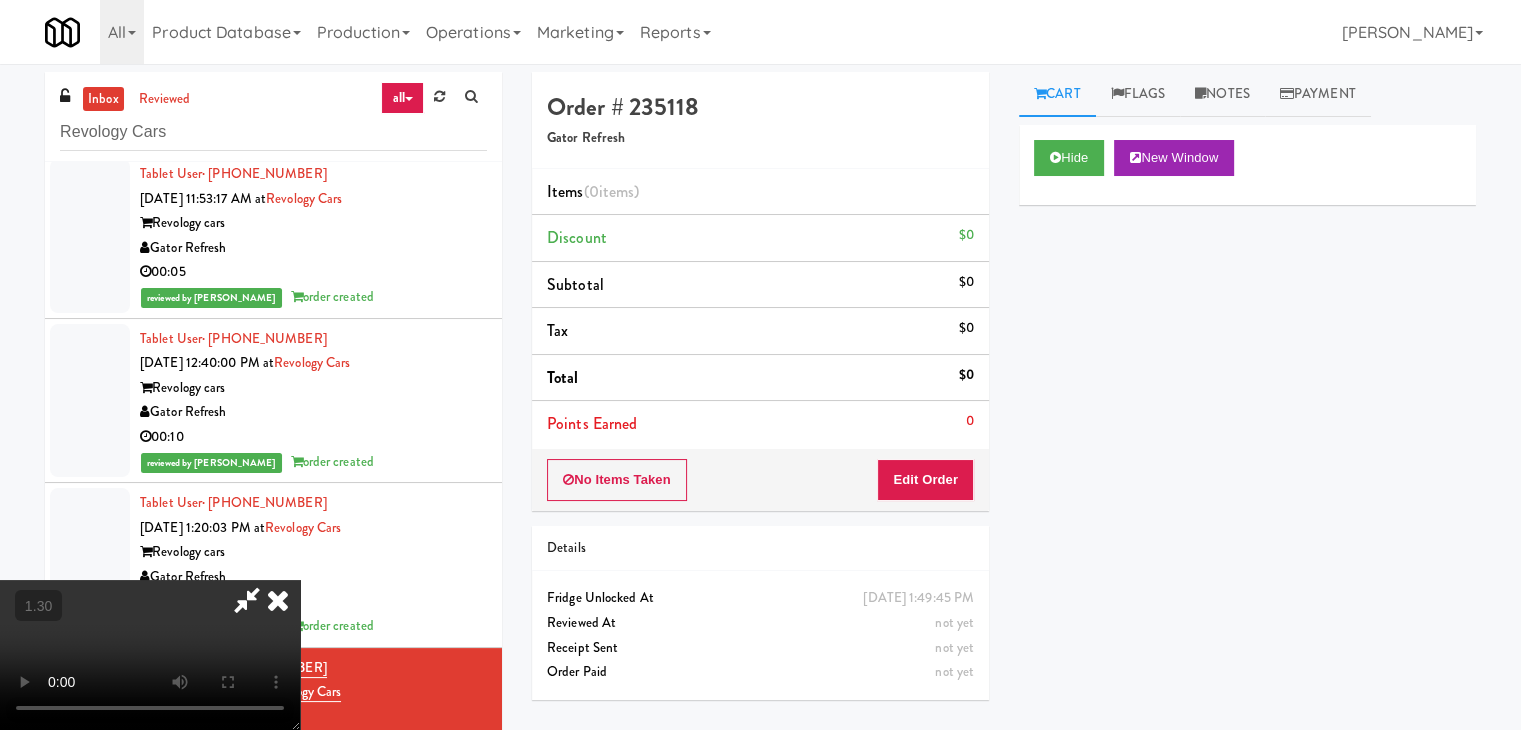 click at bounding box center [150, 655] 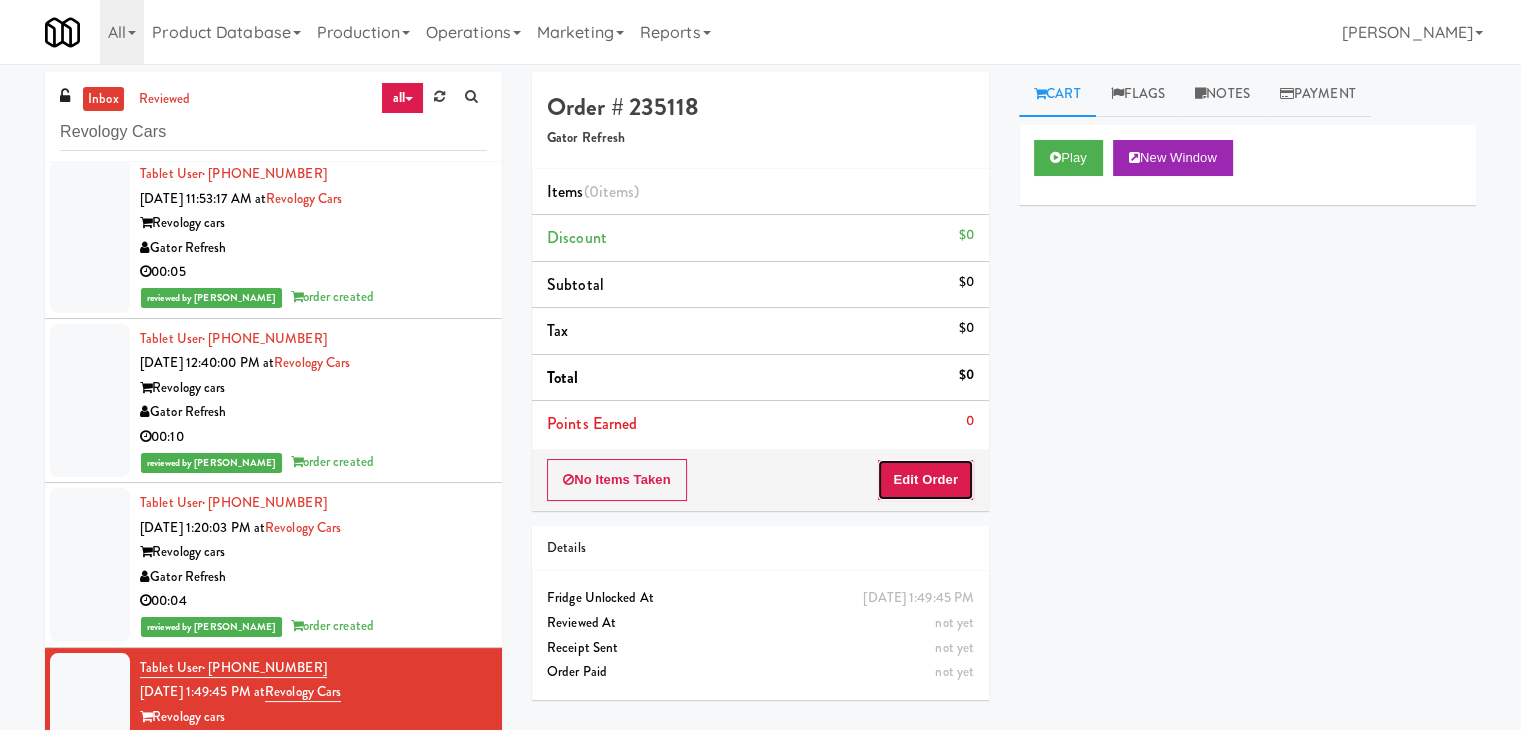 click on "Edit Order" at bounding box center [925, 480] 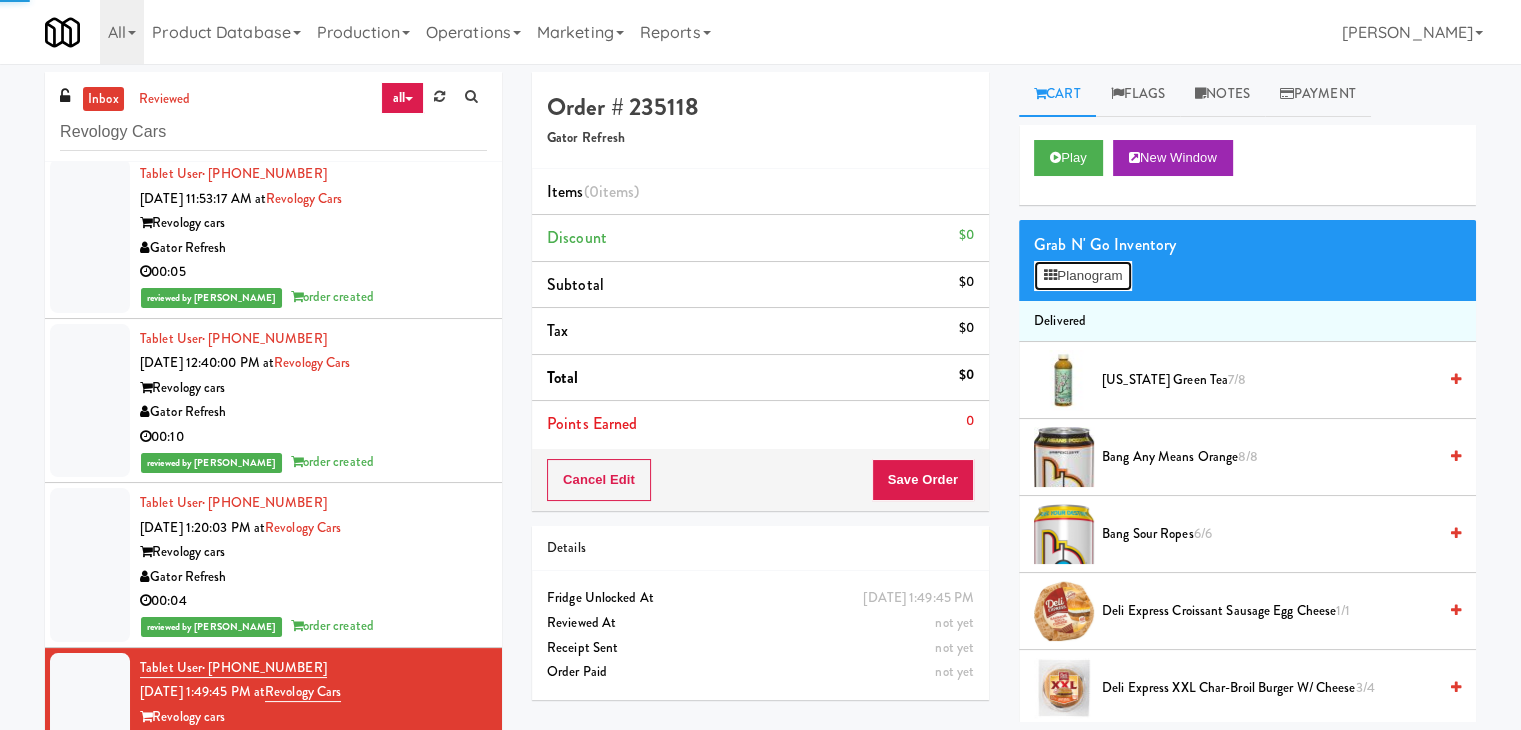 click on "Planogram" at bounding box center (1083, 276) 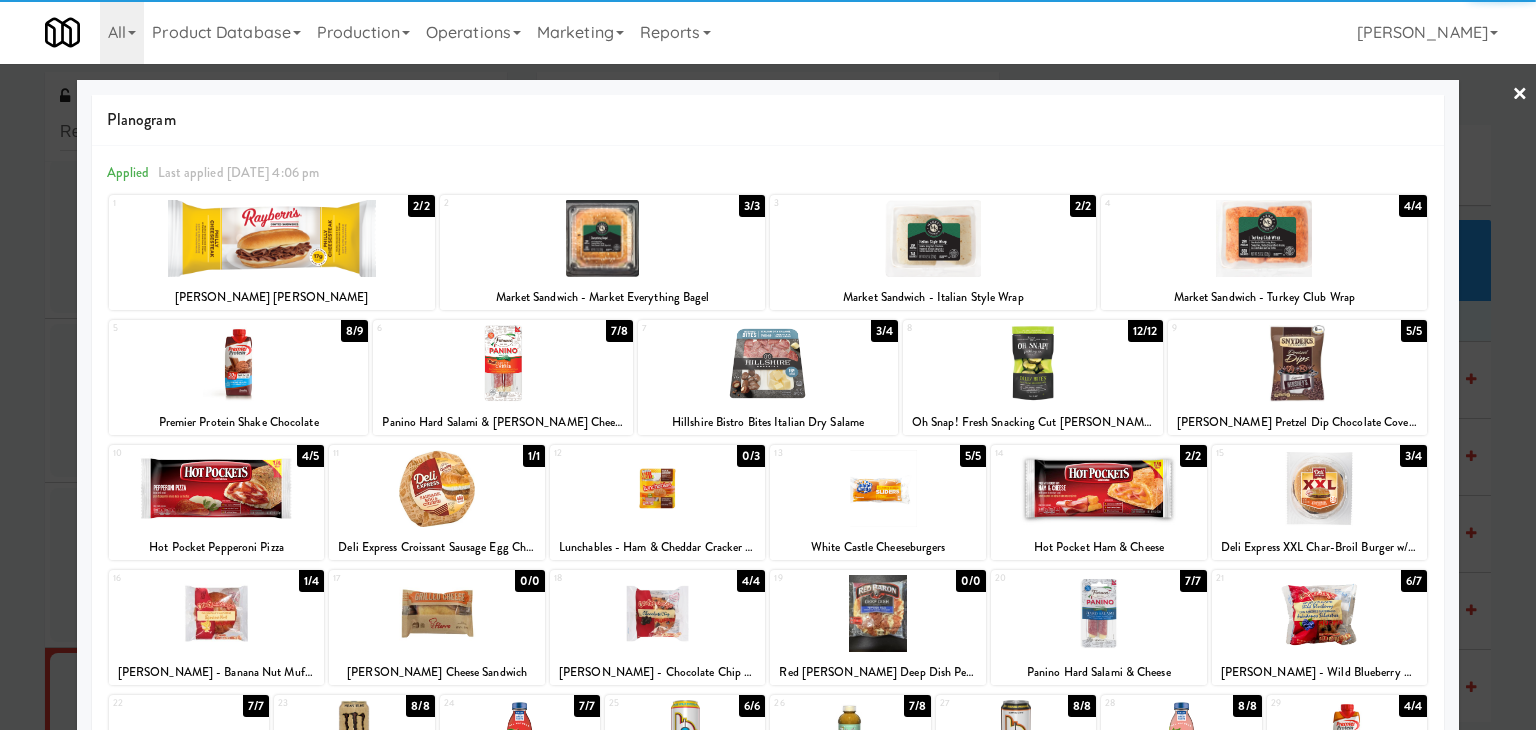 click at bounding box center [1264, 238] 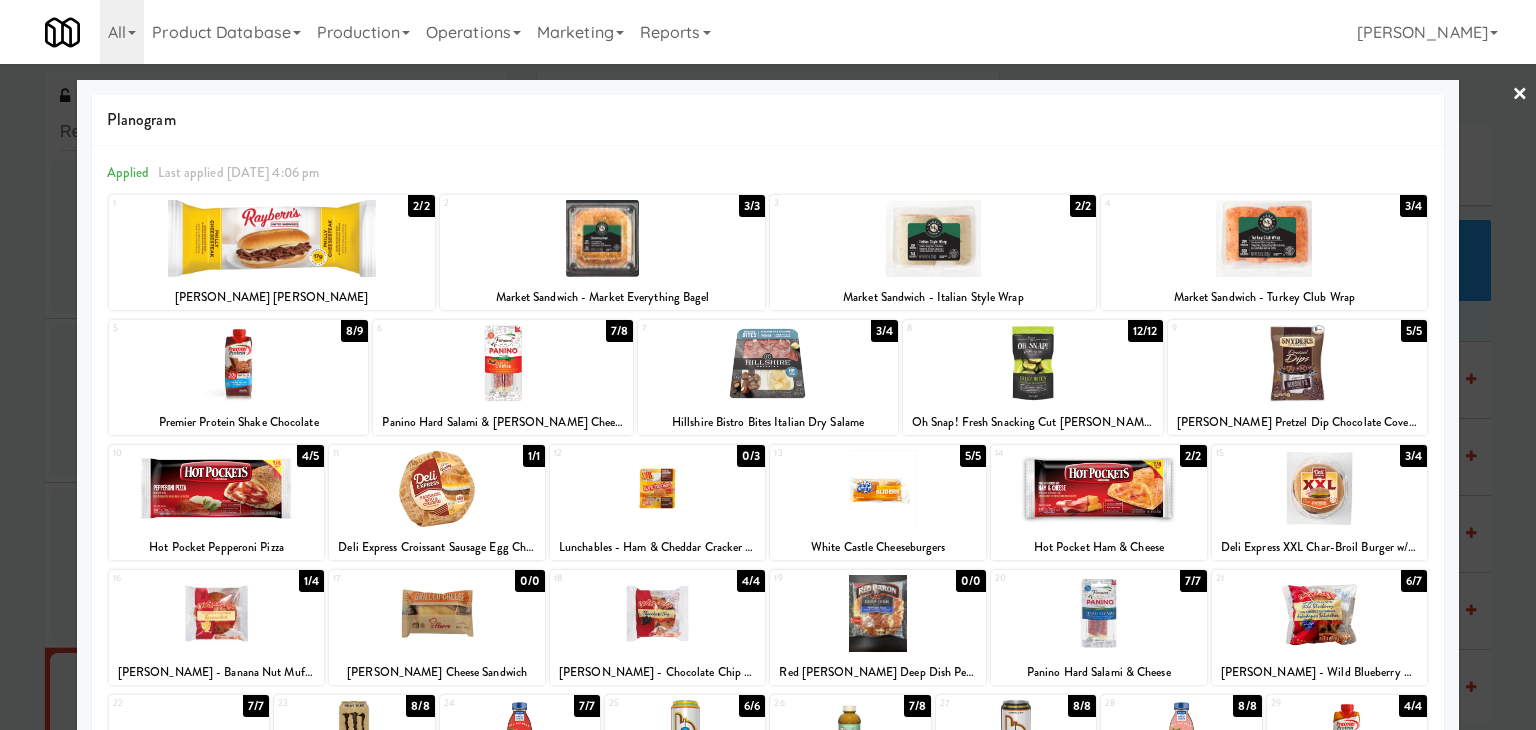 click on "×" at bounding box center [1520, 95] 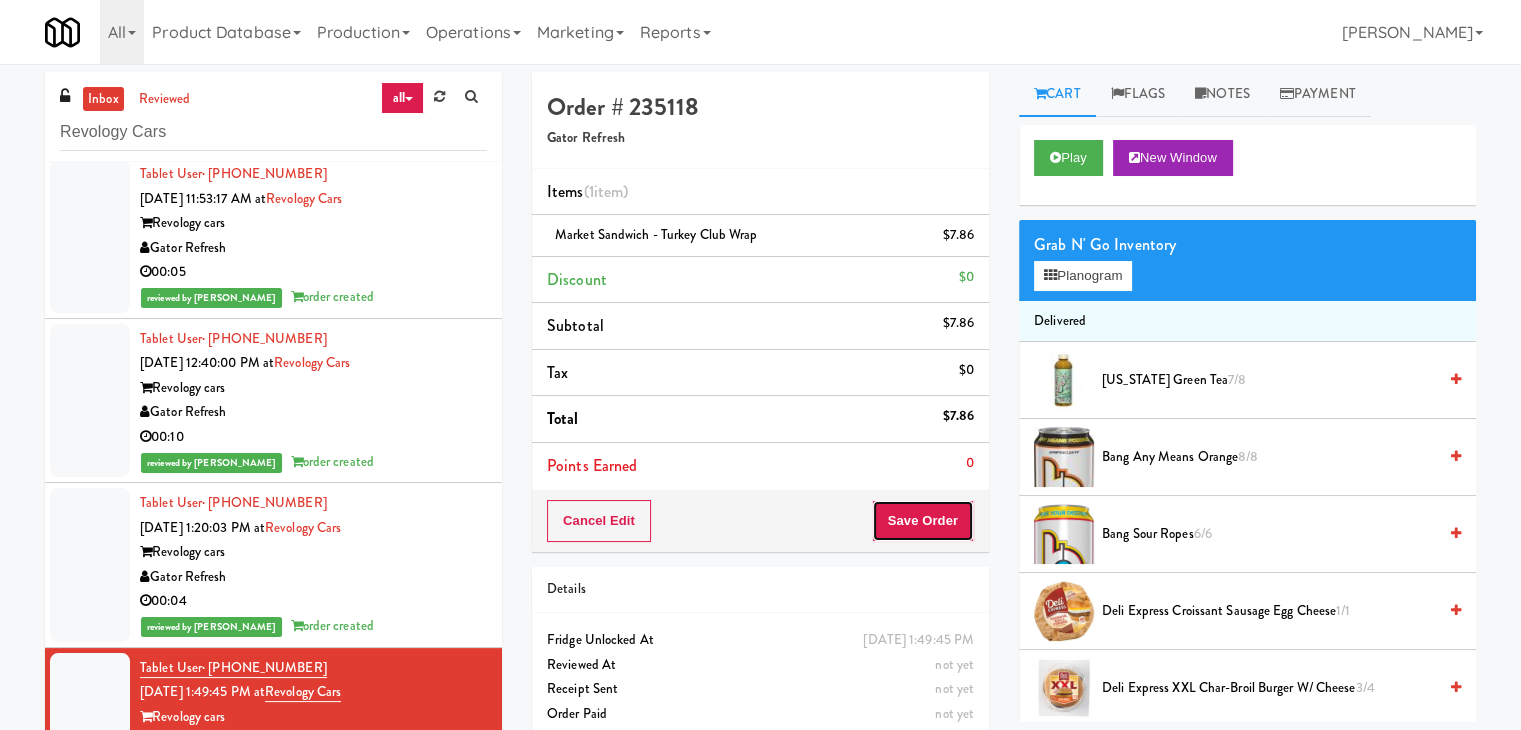 click on "Save Order" at bounding box center (923, 521) 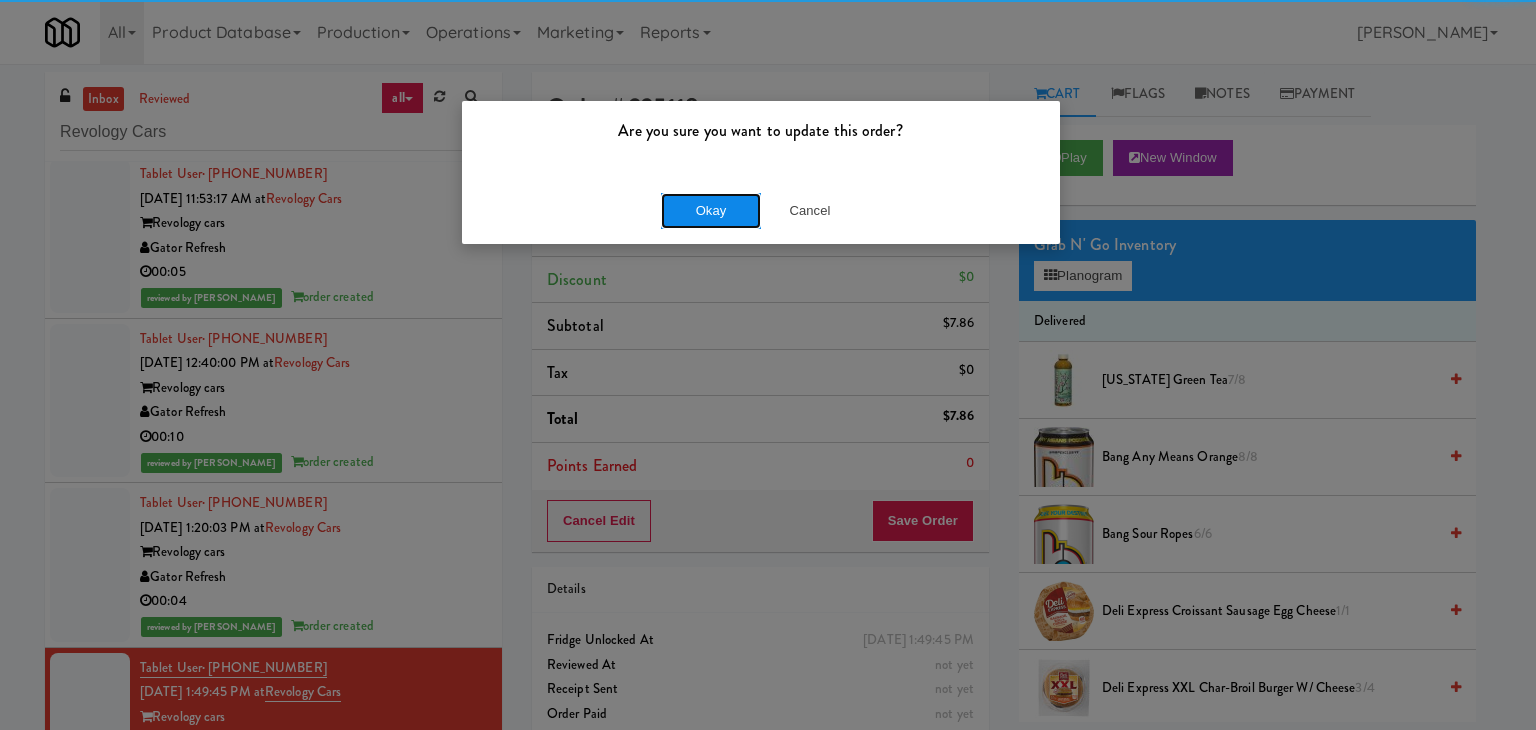 click on "Okay" at bounding box center (711, 211) 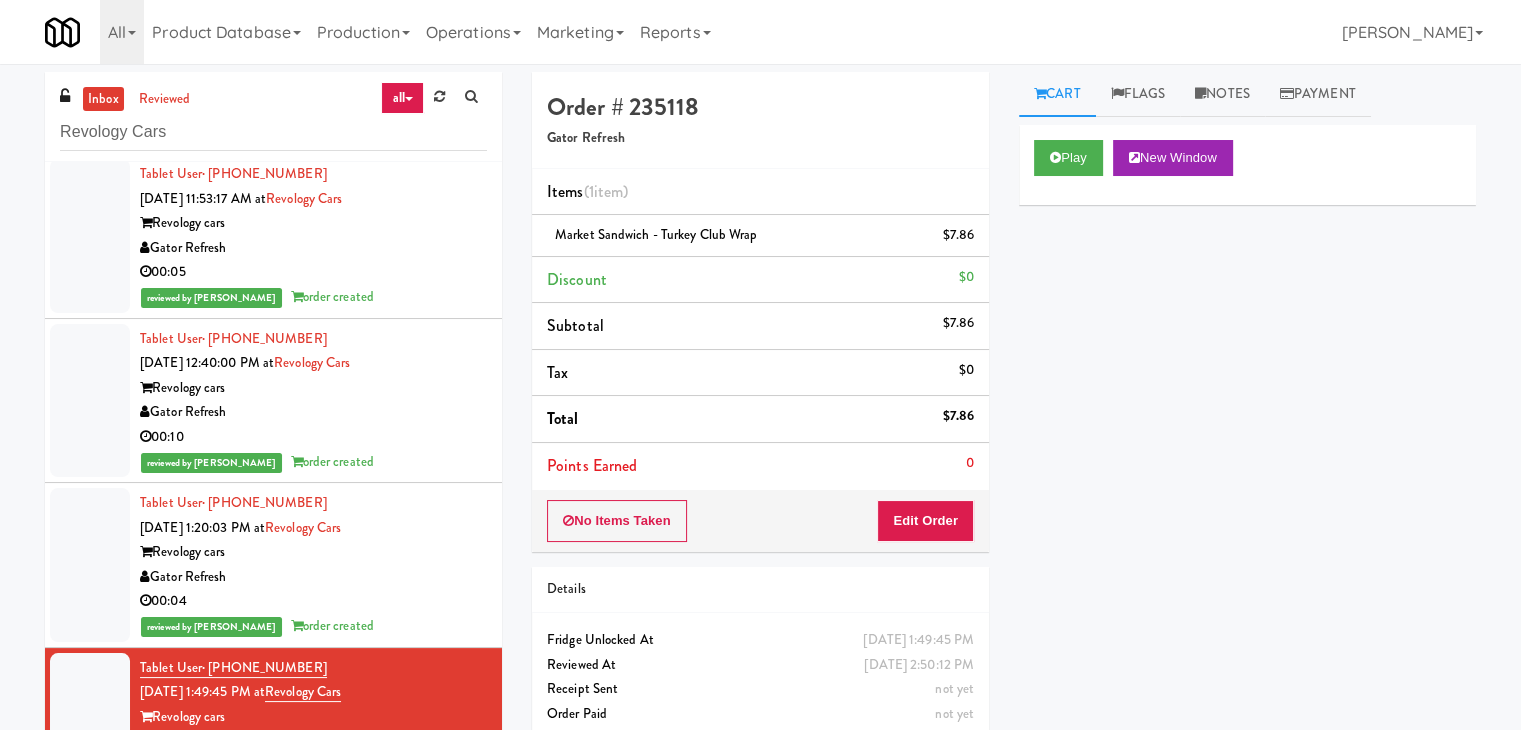 scroll, scrollTop: 56, scrollLeft: 0, axis: vertical 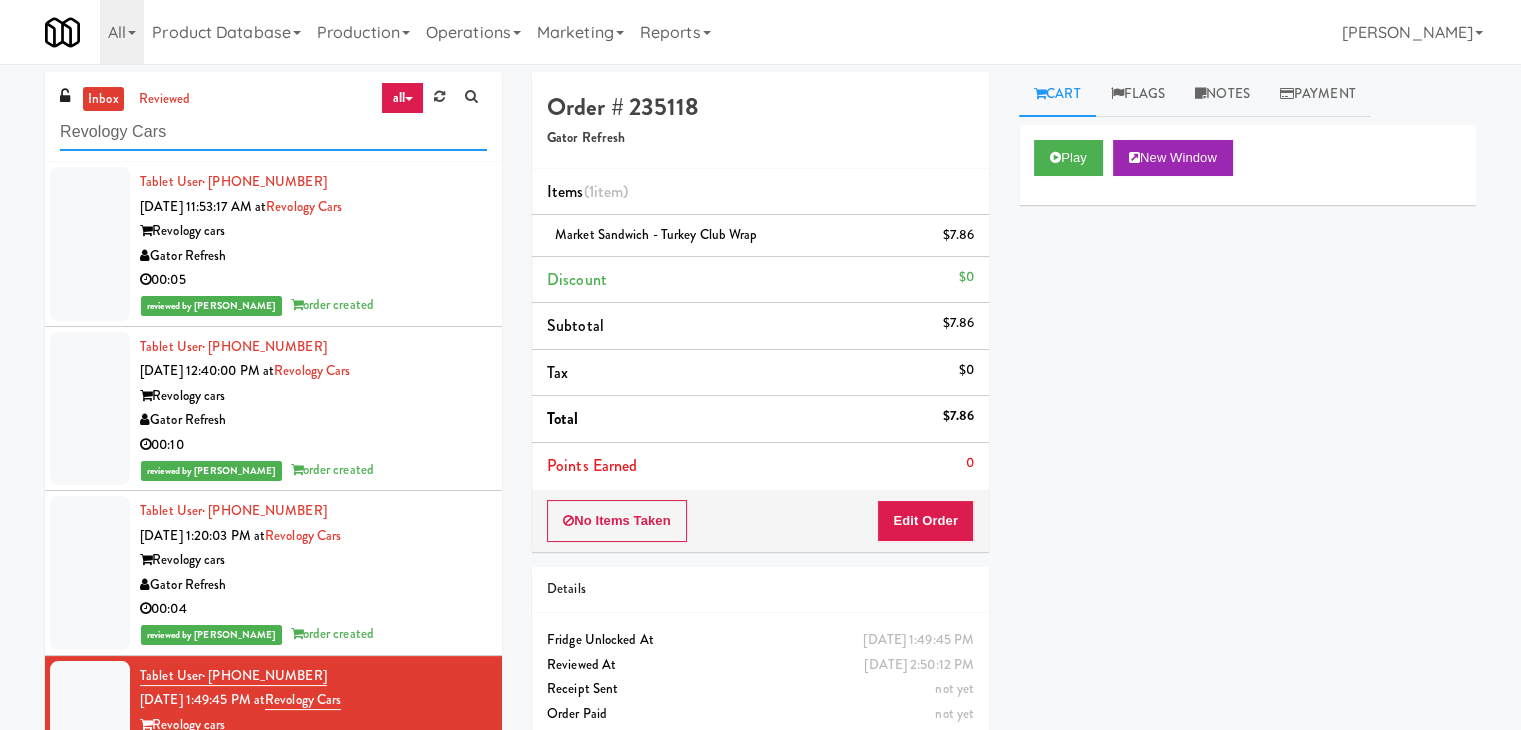 click on "Revology Cars" at bounding box center [273, 132] 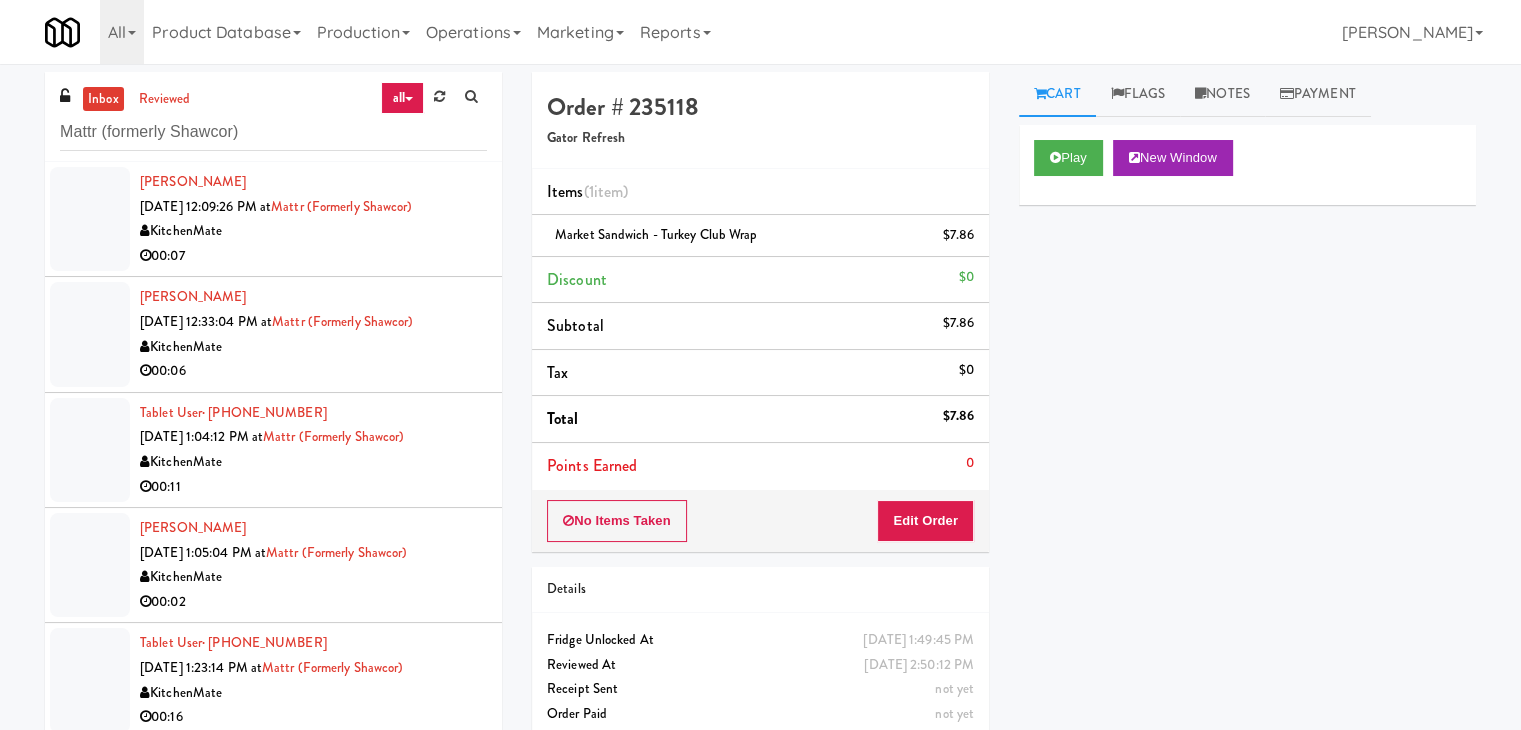 click on "00:07" at bounding box center [313, 256] 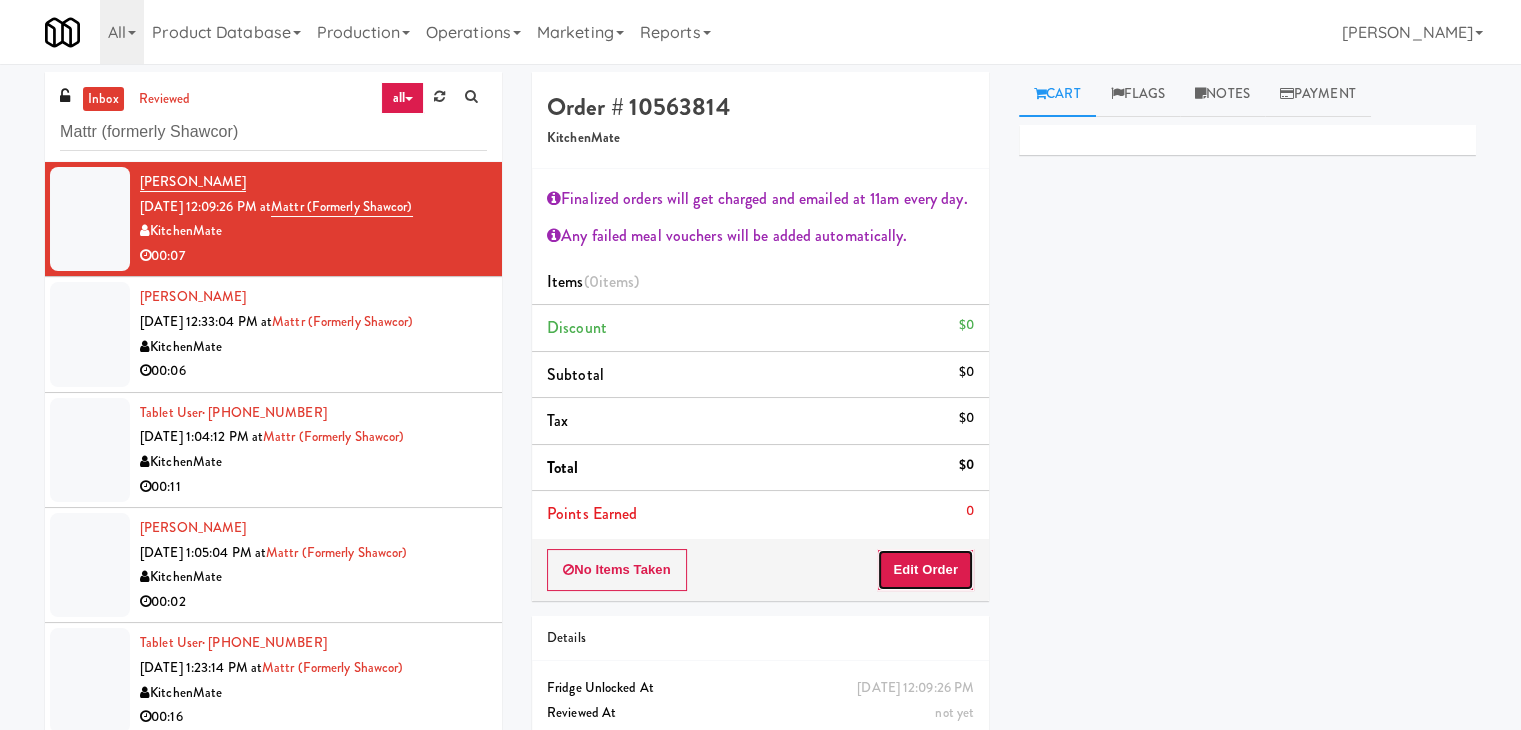 click on "Edit Order" at bounding box center [925, 570] 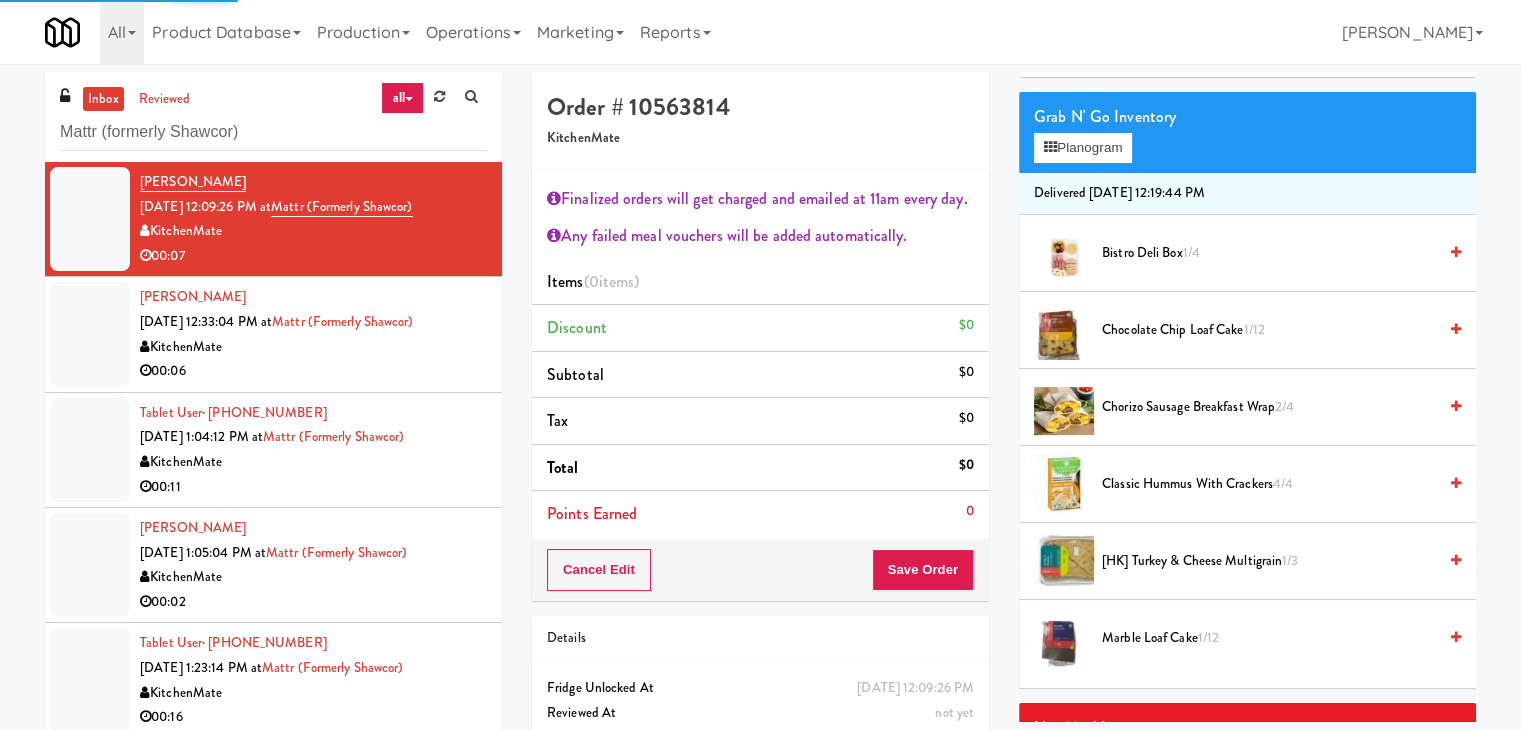 scroll, scrollTop: 200, scrollLeft: 0, axis: vertical 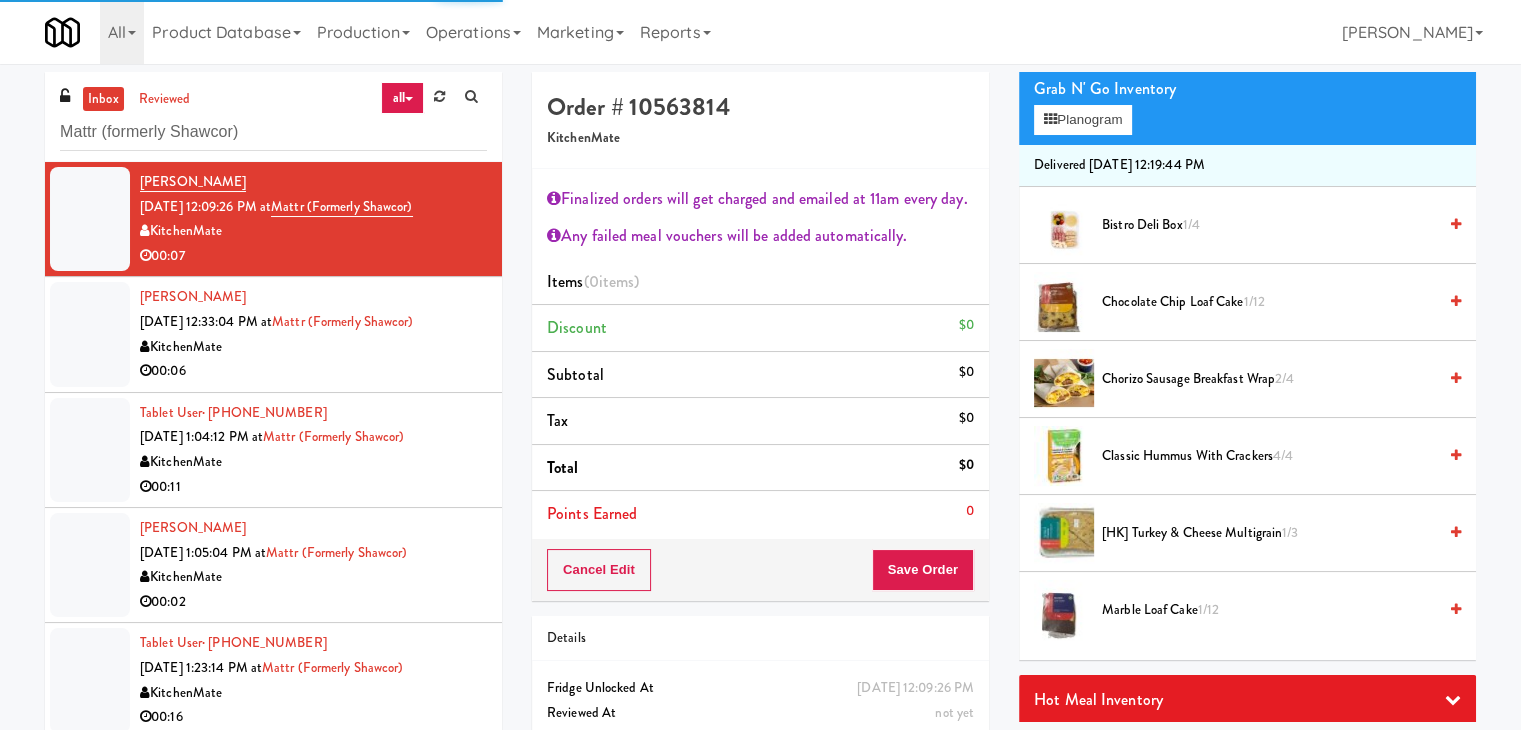 click at bounding box center [1456, 532] 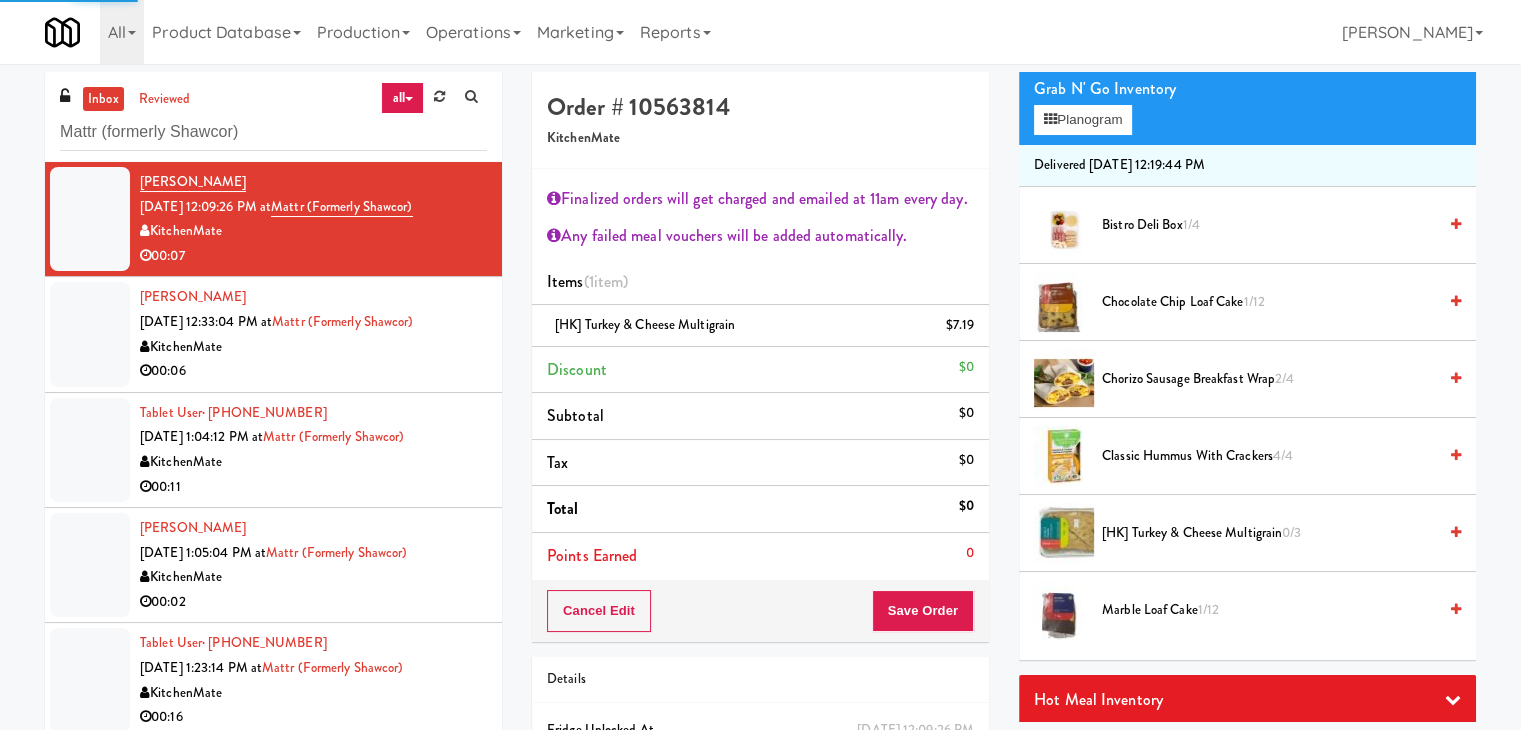 click at bounding box center (1456, 609) 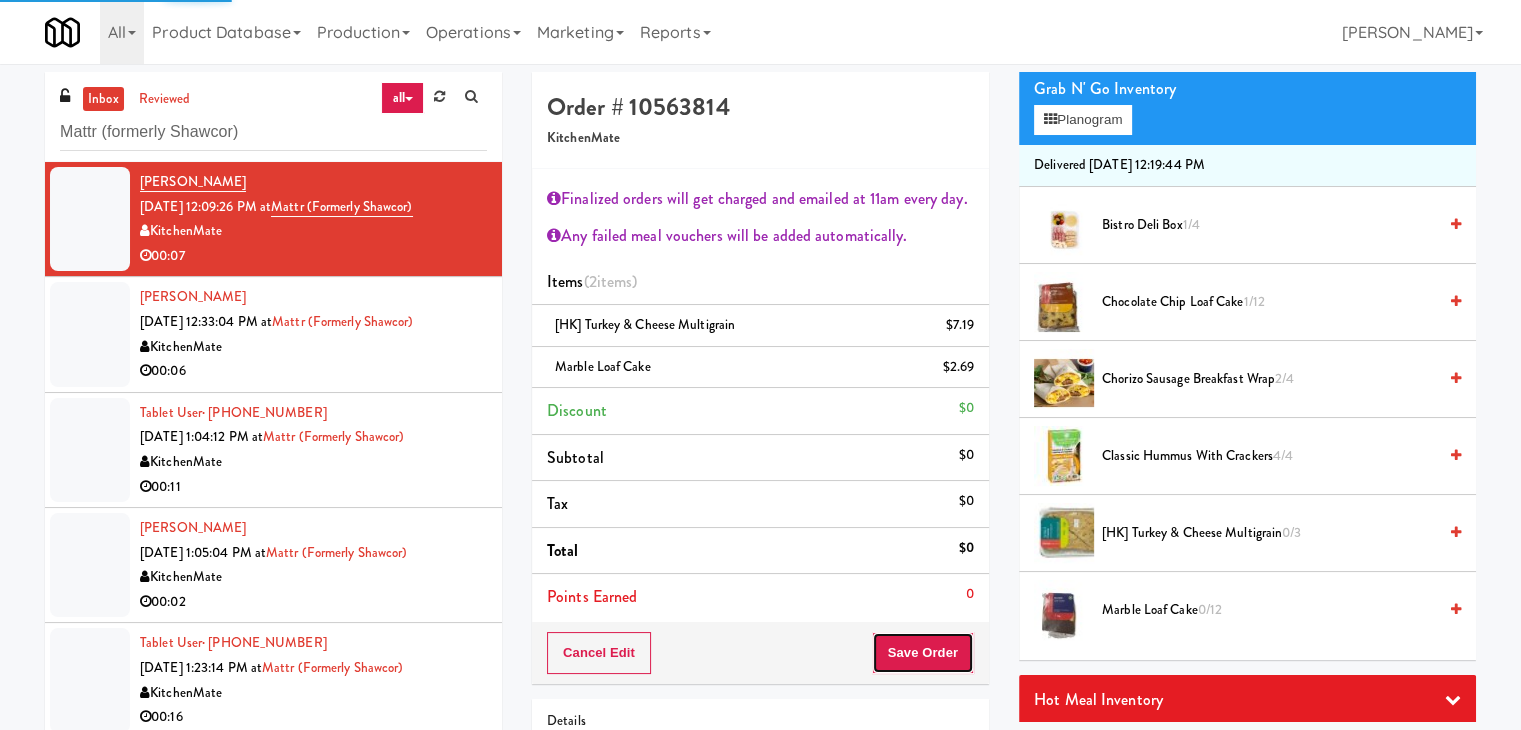 click on "Order # 10563814 KitchenMate  Finalized orders will get charged and emailed at 11am every day.  Any failed meal vouchers will be added automatically. Items  (2  items ) [HK] Turkey & Cheese Multigrain  $7.19 Marble Loaf Cake  $2.69 Discount  $0 Subtotal $0 Tax $0 Total $0 Points Earned  0 Cancel Edit Save Order" at bounding box center [760, 378] 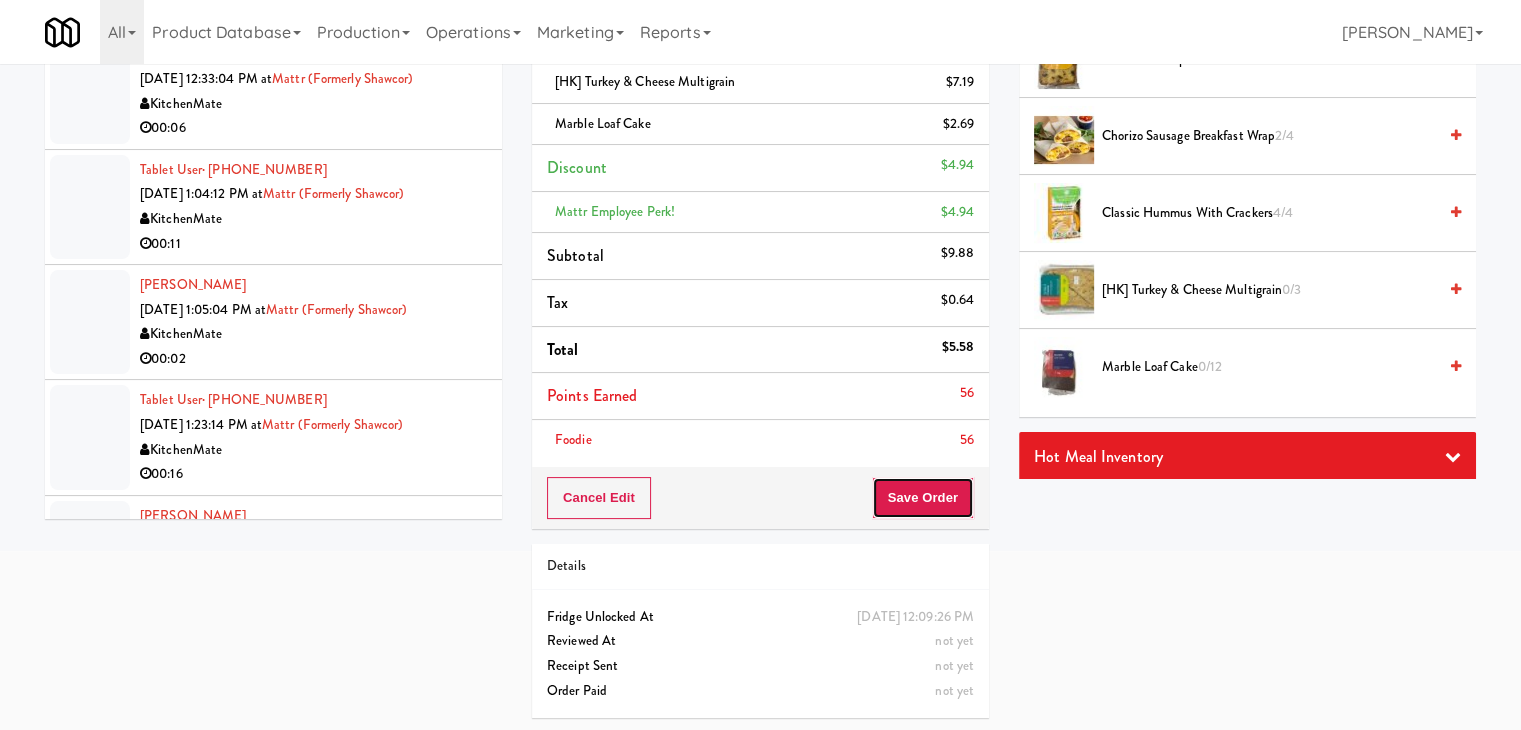 scroll, scrollTop: 244, scrollLeft: 0, axis: vertical 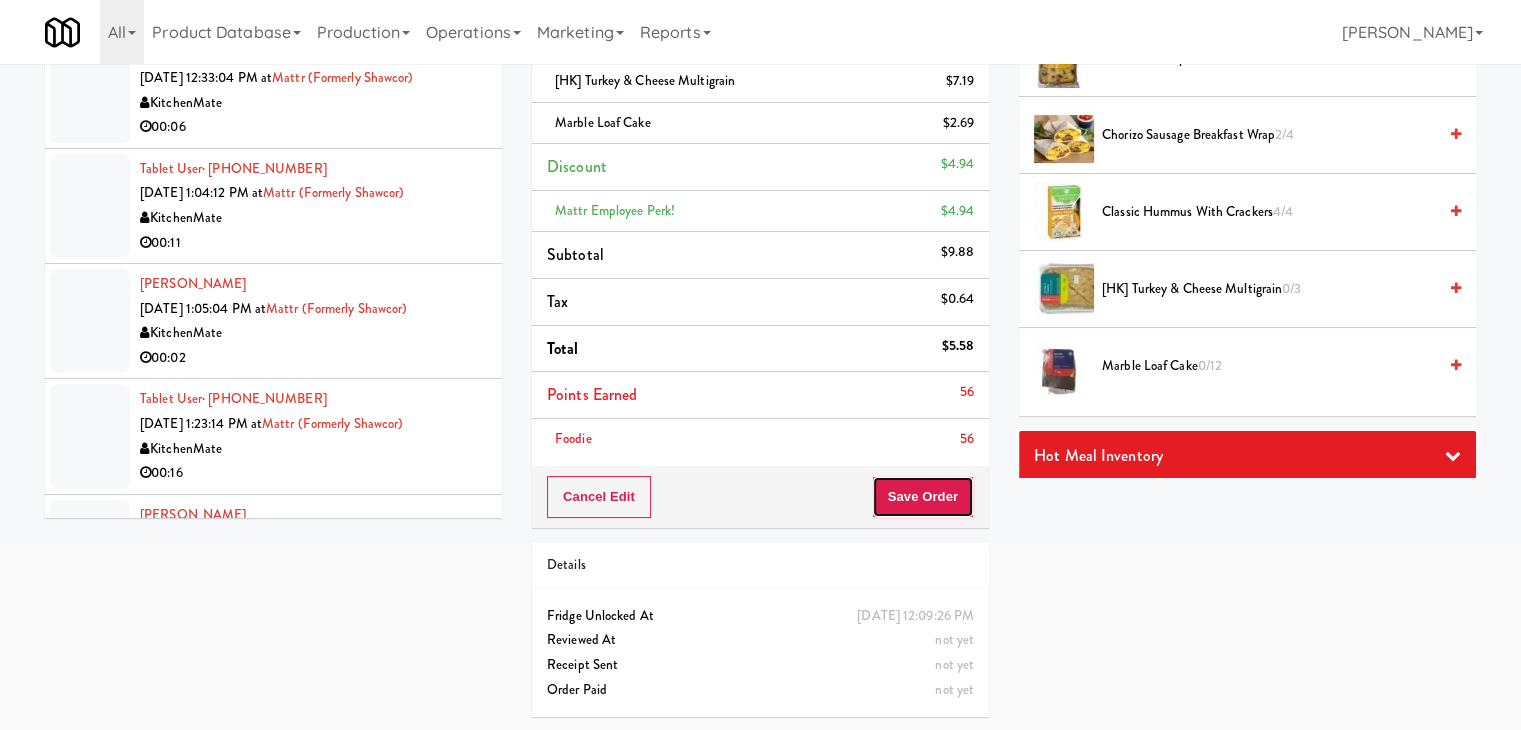 click on "Save Order" at bounding box center (923, 497) 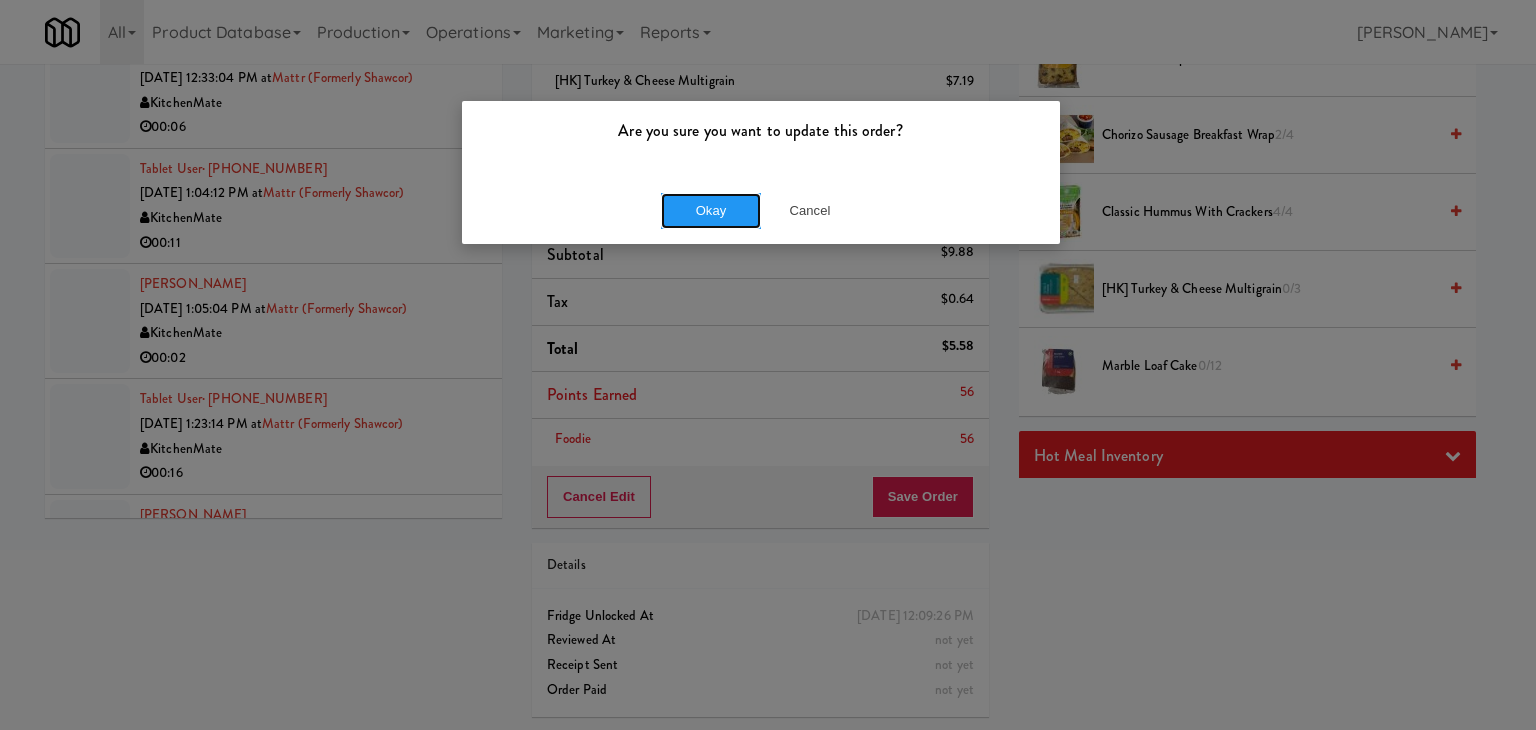 drag, startPoint x: 726, startPoint y: 215, endPoint x: 568, endPoint y: 201, distance: 158.61903 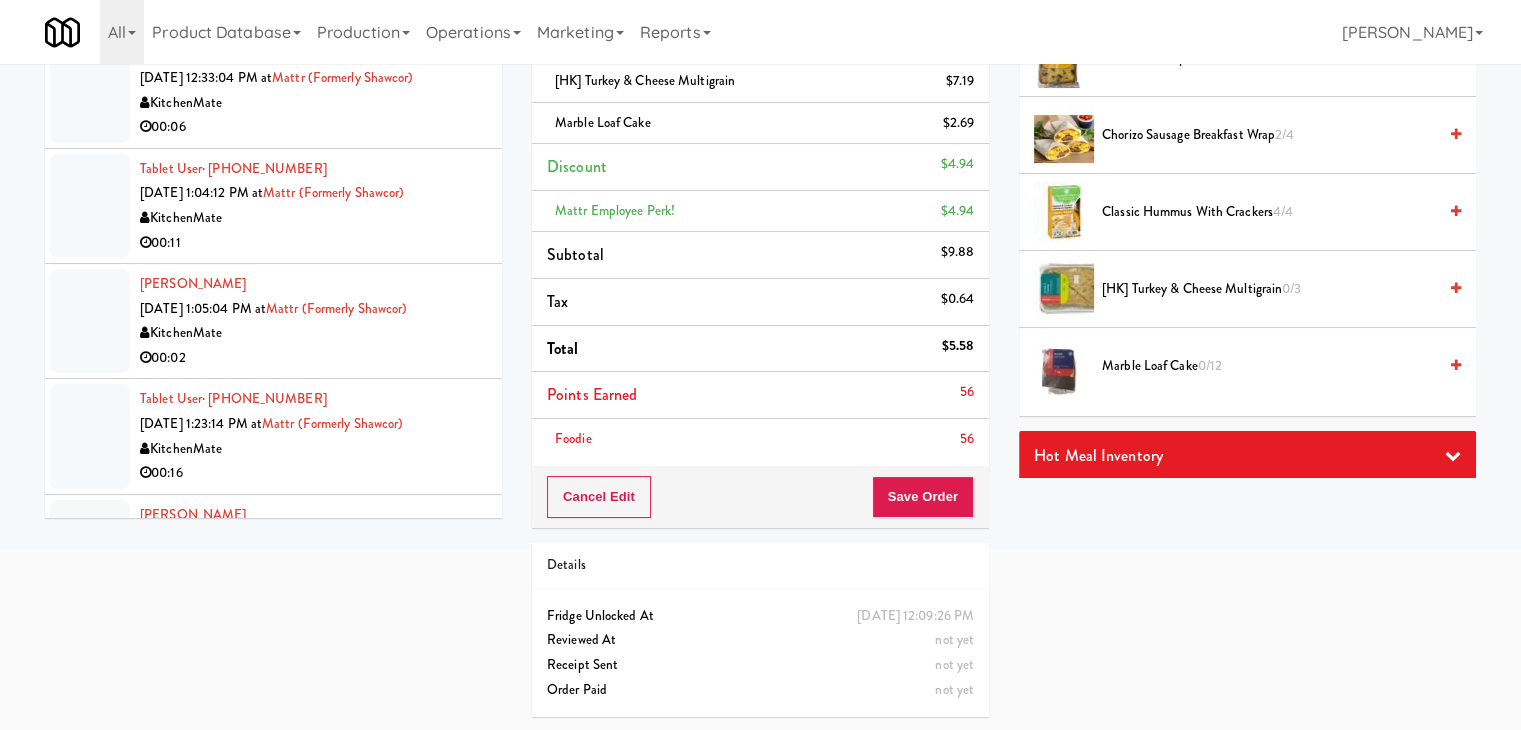 click on "00:06" at bounding box center [313, 127] 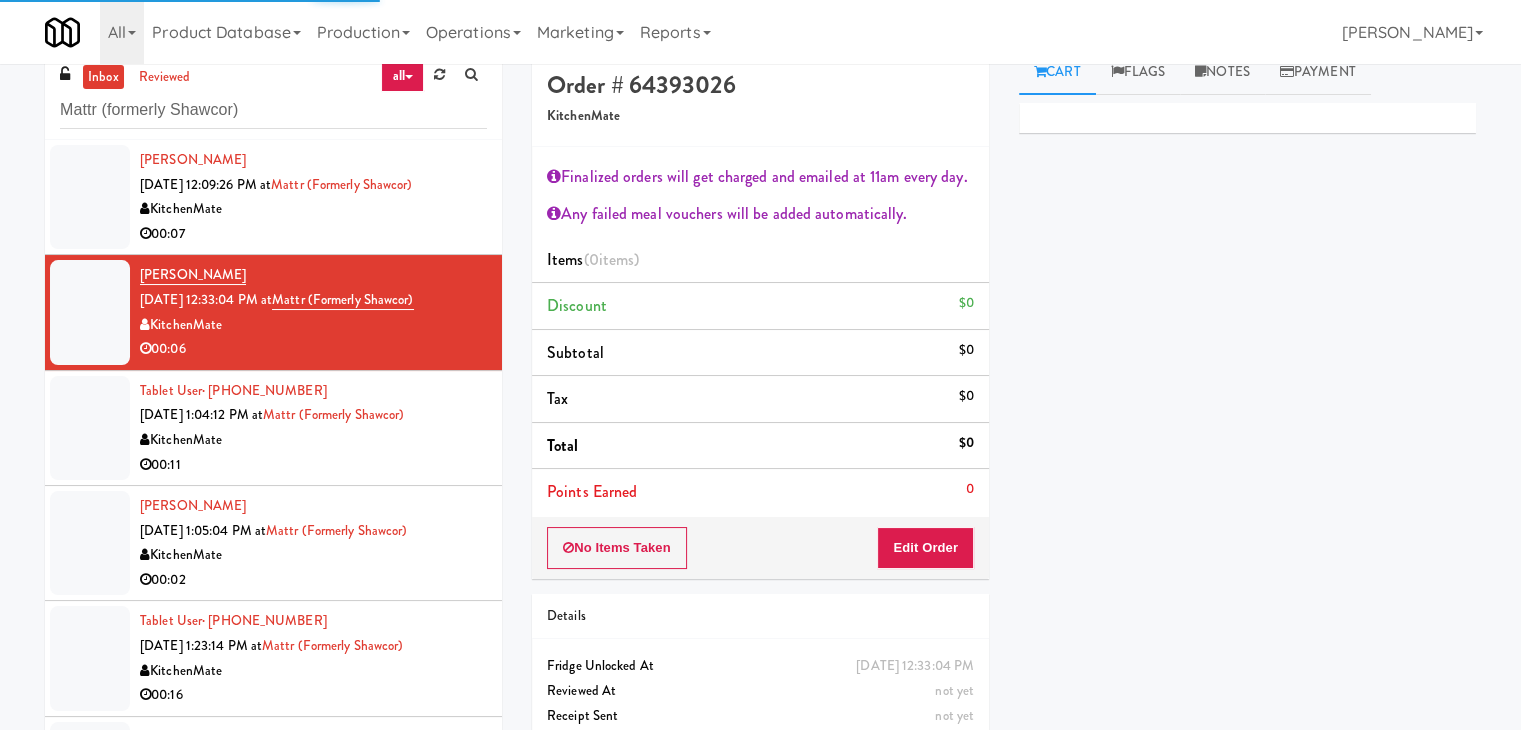 scroll, scrollTop: 0, scrollLeft: 0, axis: both 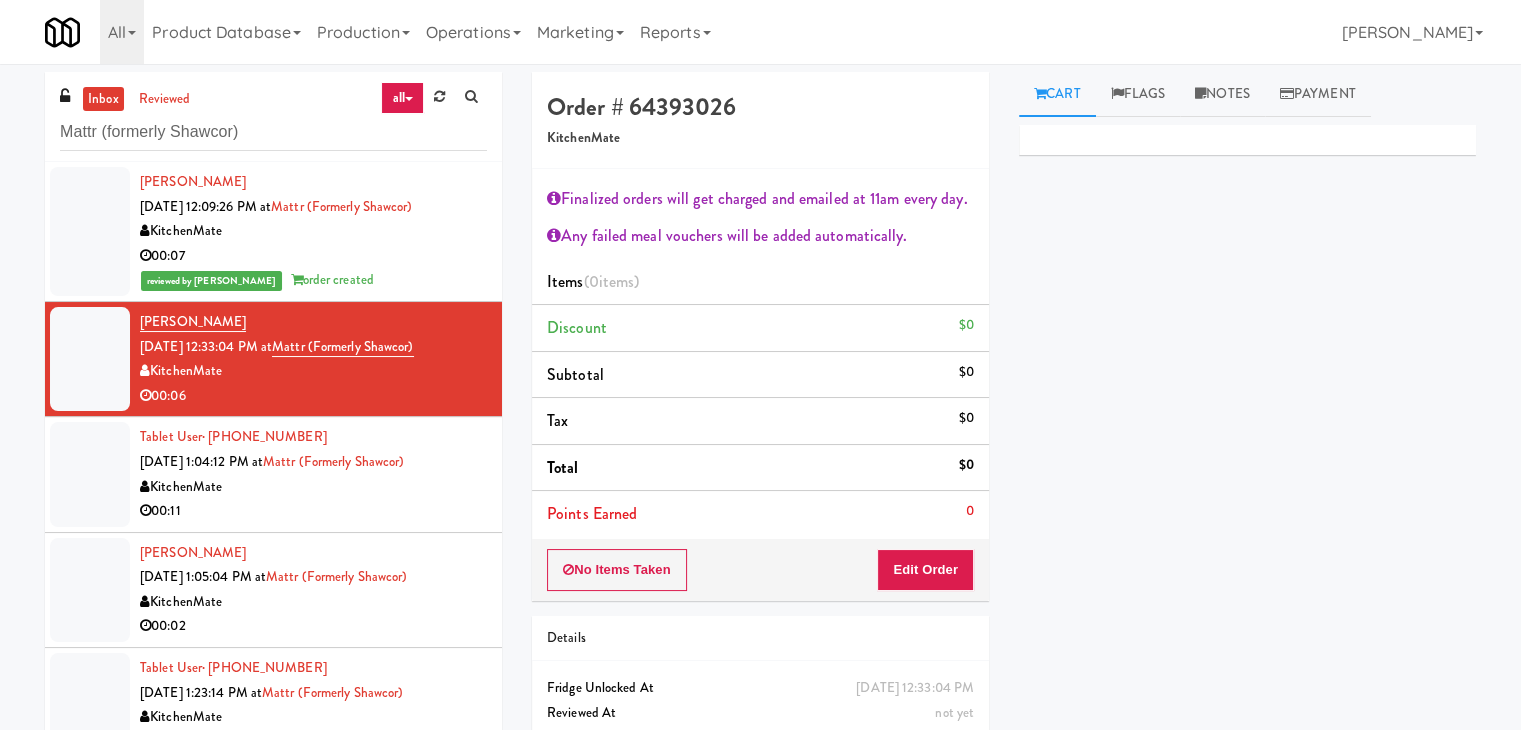 drag, startPoint x: 904, startPoint y: 542, endPoint x: 908, endPoint y: 552, distance: 10.770329 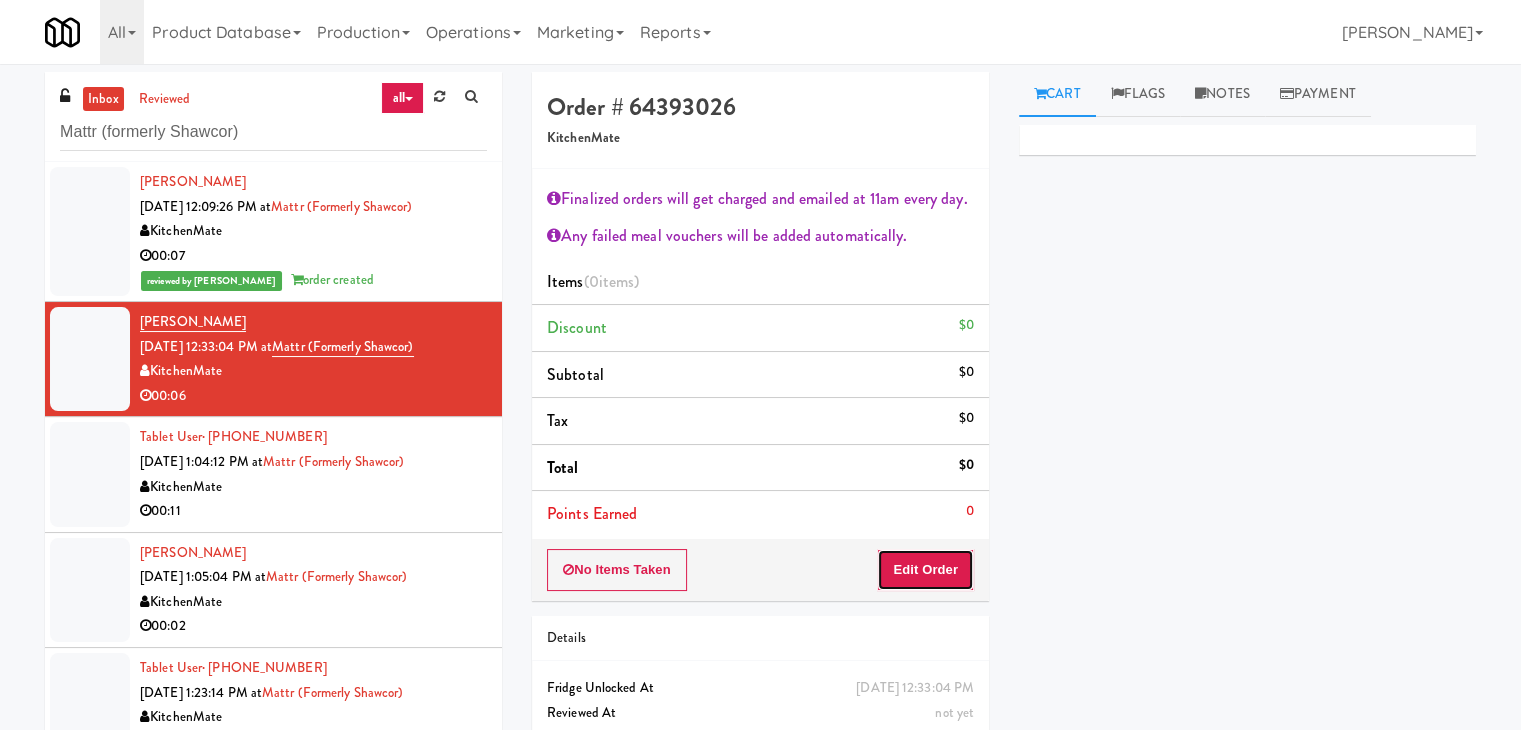 click on "Edit Order" at bounding box center [925, 570] 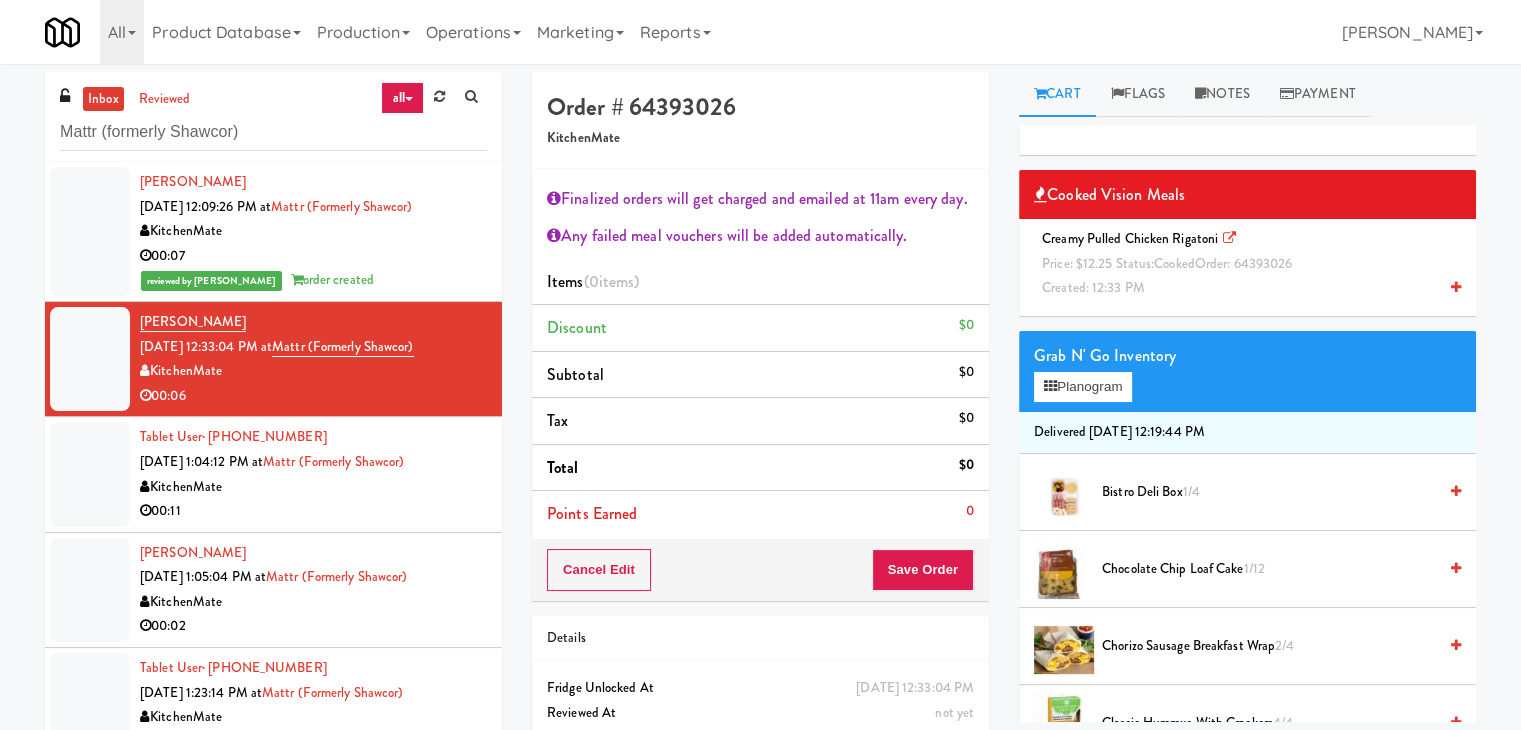 click at bounding box center [1456, 287] 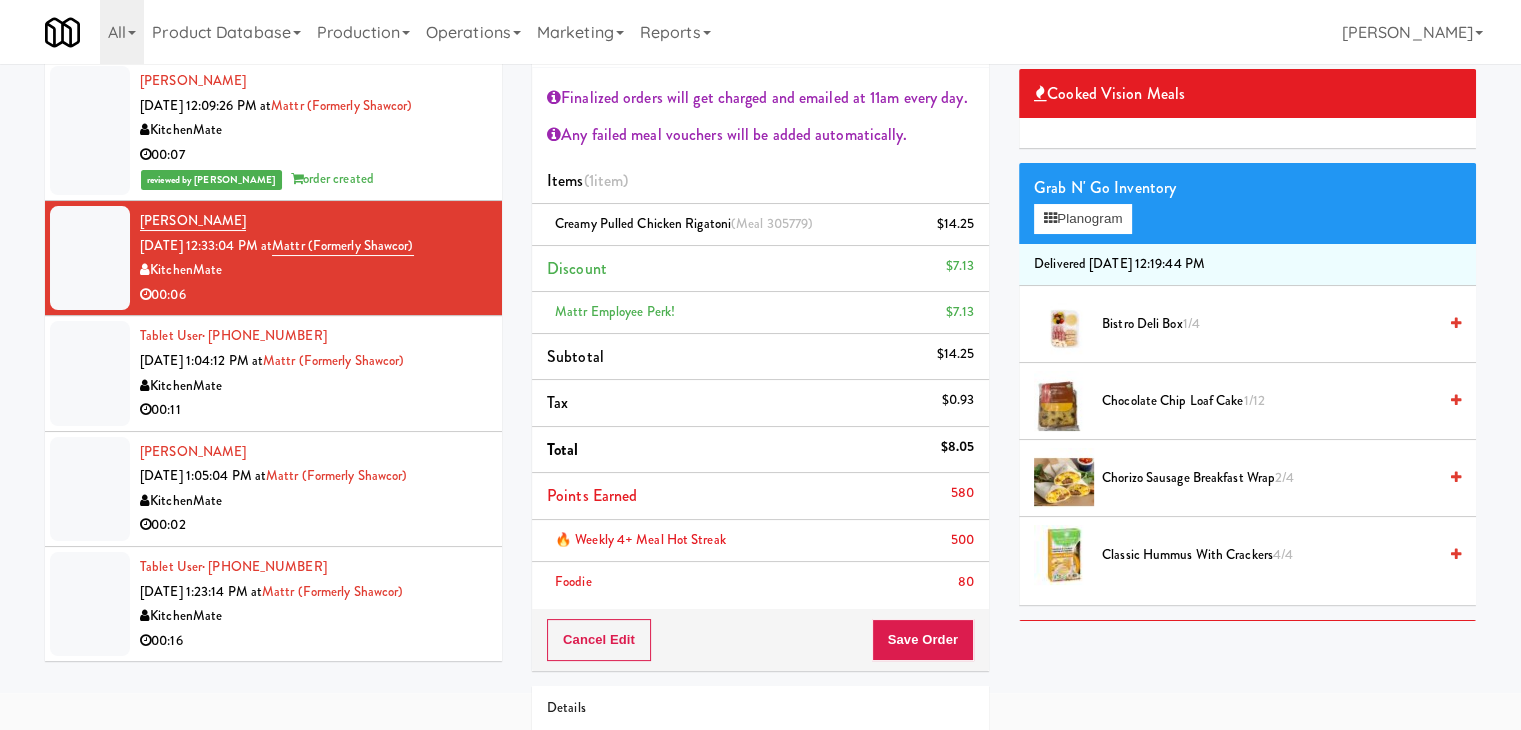 scroll, scrollTop: 200, scrollLeft: 0, axis: vertical 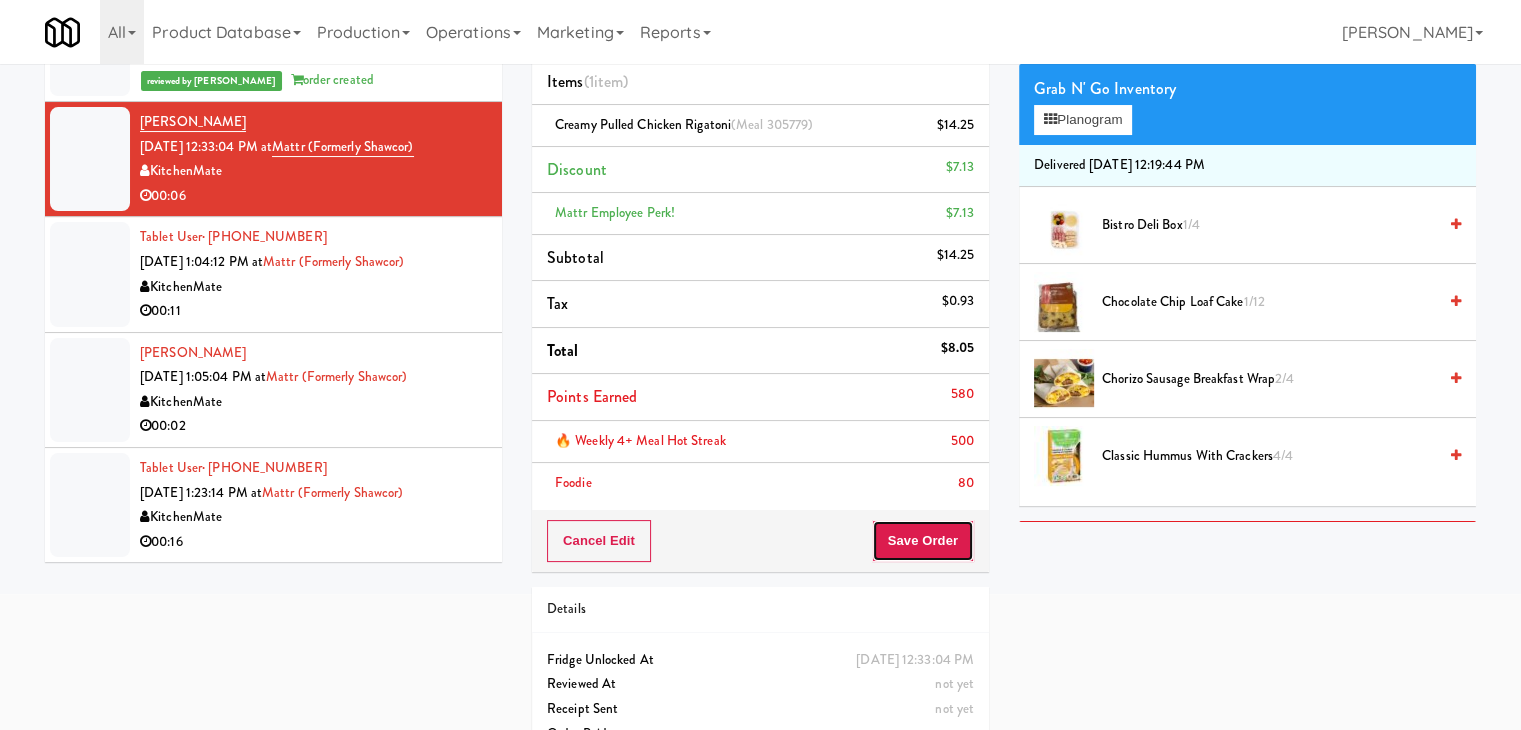 click on "Save Order" at bounding box center (923, 541) 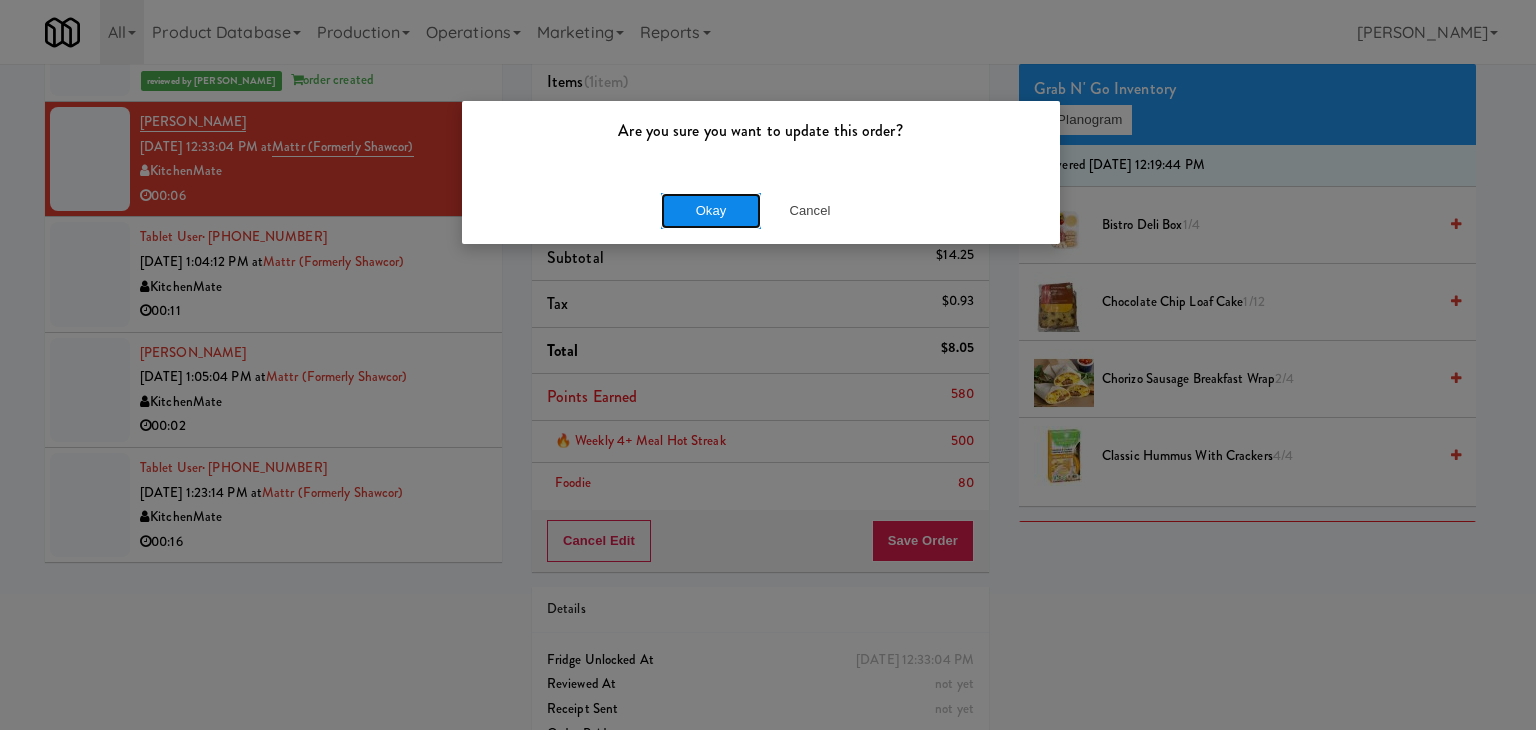 click on "Okay" at bounding box center (711, 211) 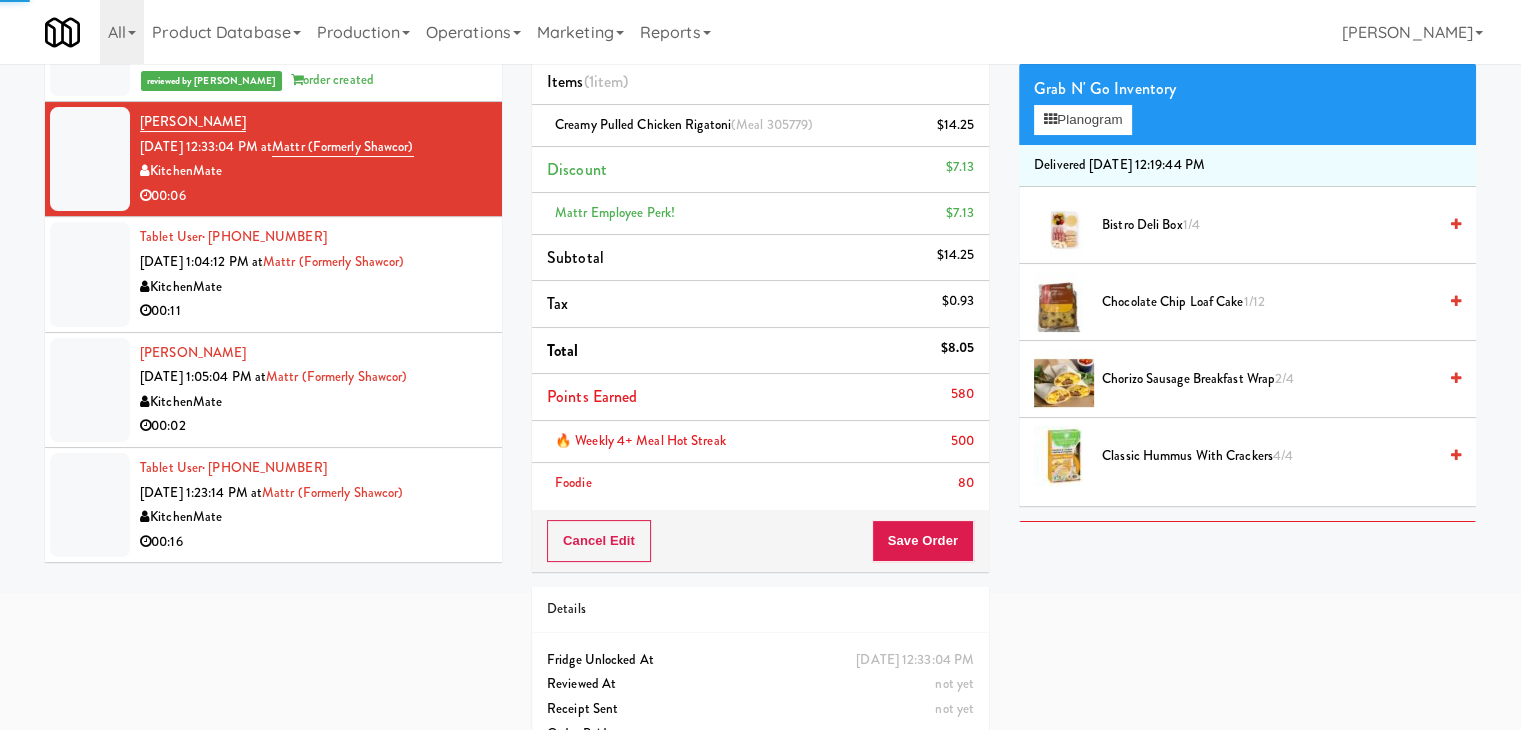 click on "00:11" at bounding box center [313, 311] 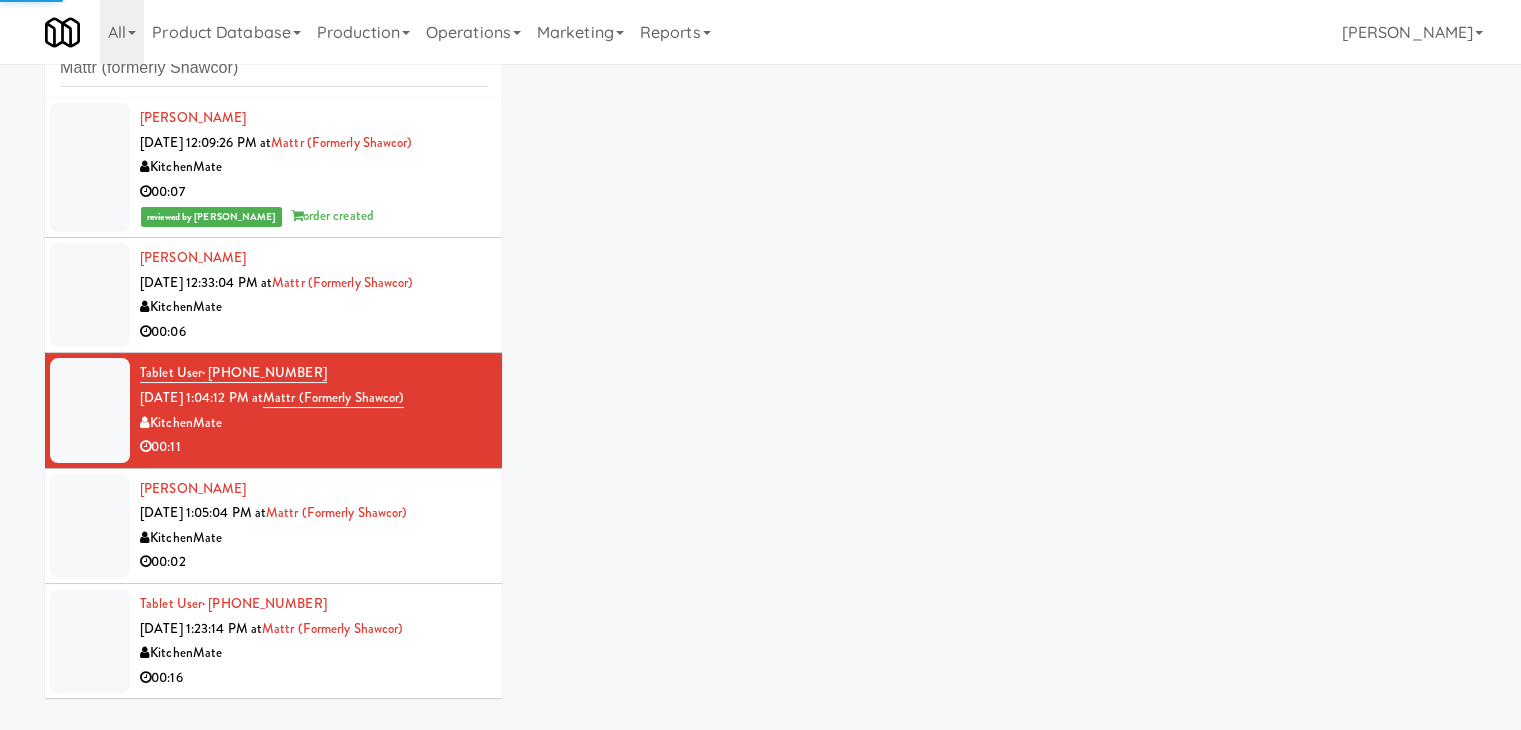 scroll, scrollTop: 73, scrollLeft: 0, axis: vertical 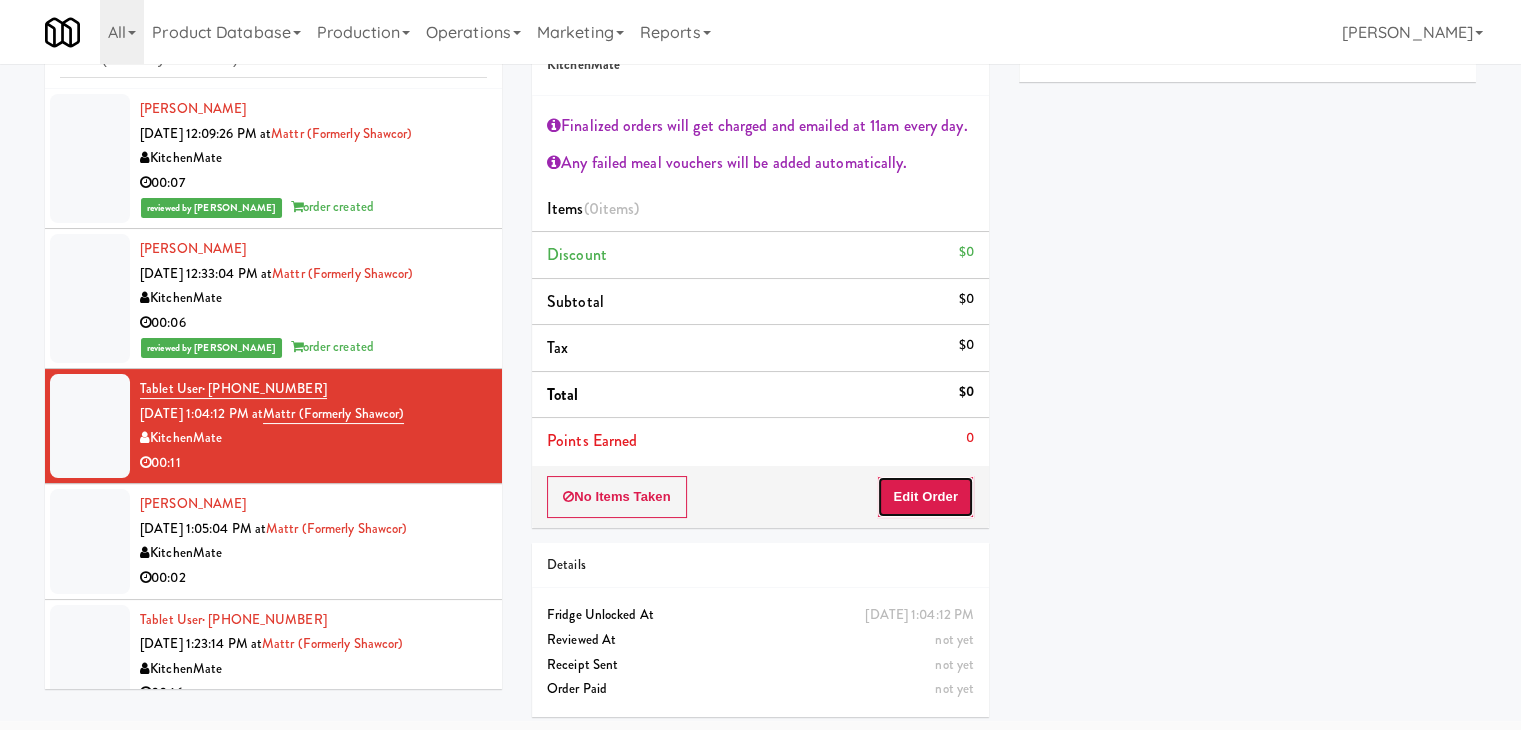 click on "Edit Order" at bounding box center (925, 497) 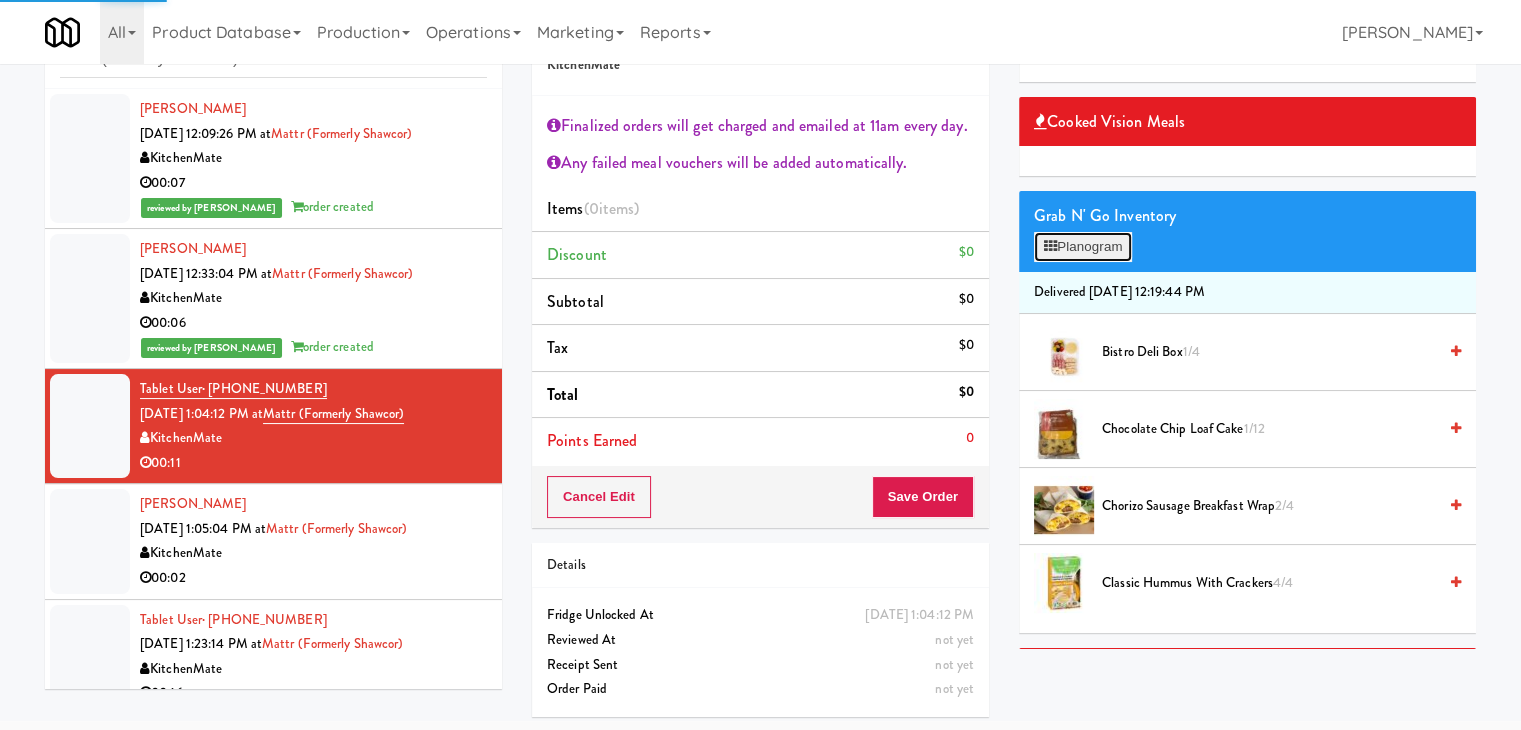 click on "Planogram" at bounding box center [1083, 247] 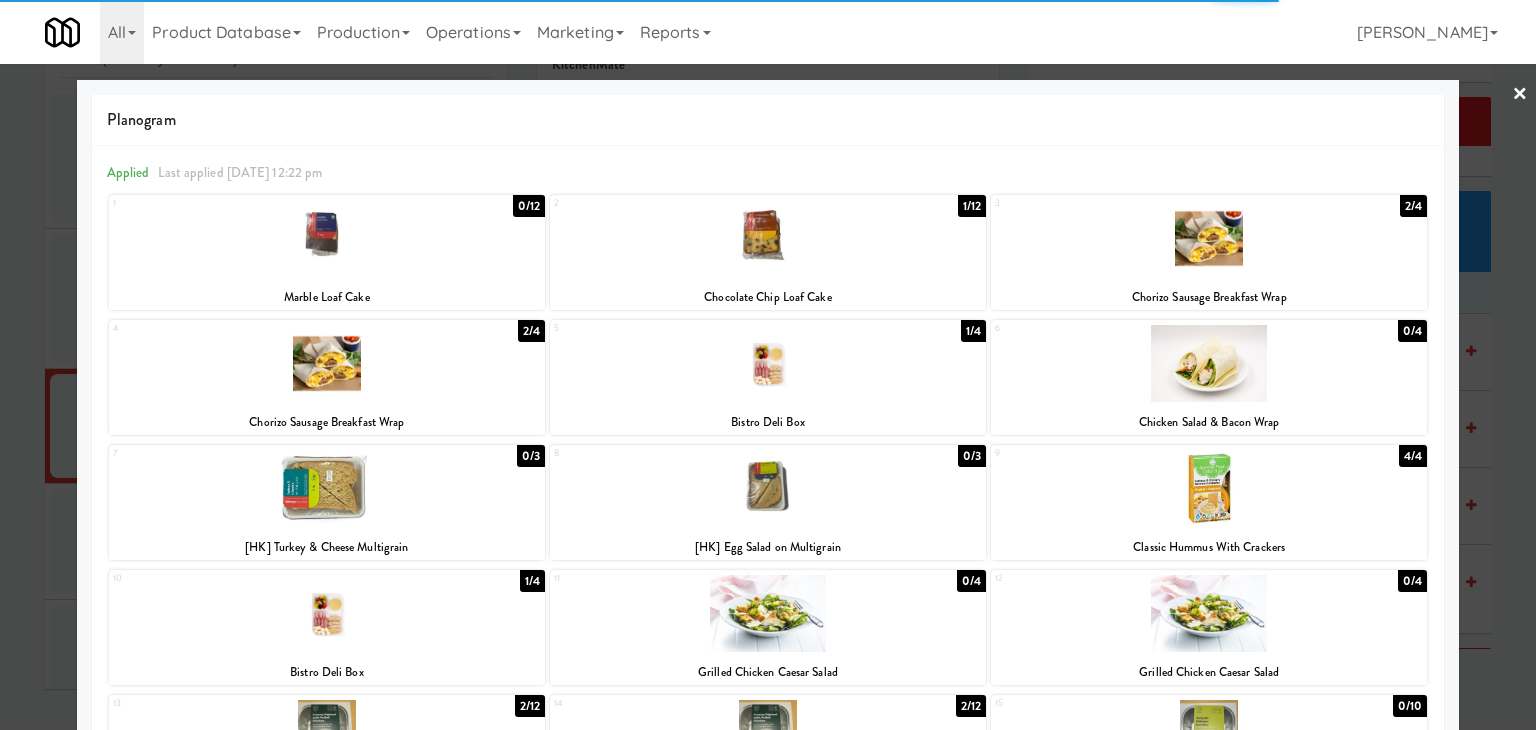 click at bounding box center [768, 238] 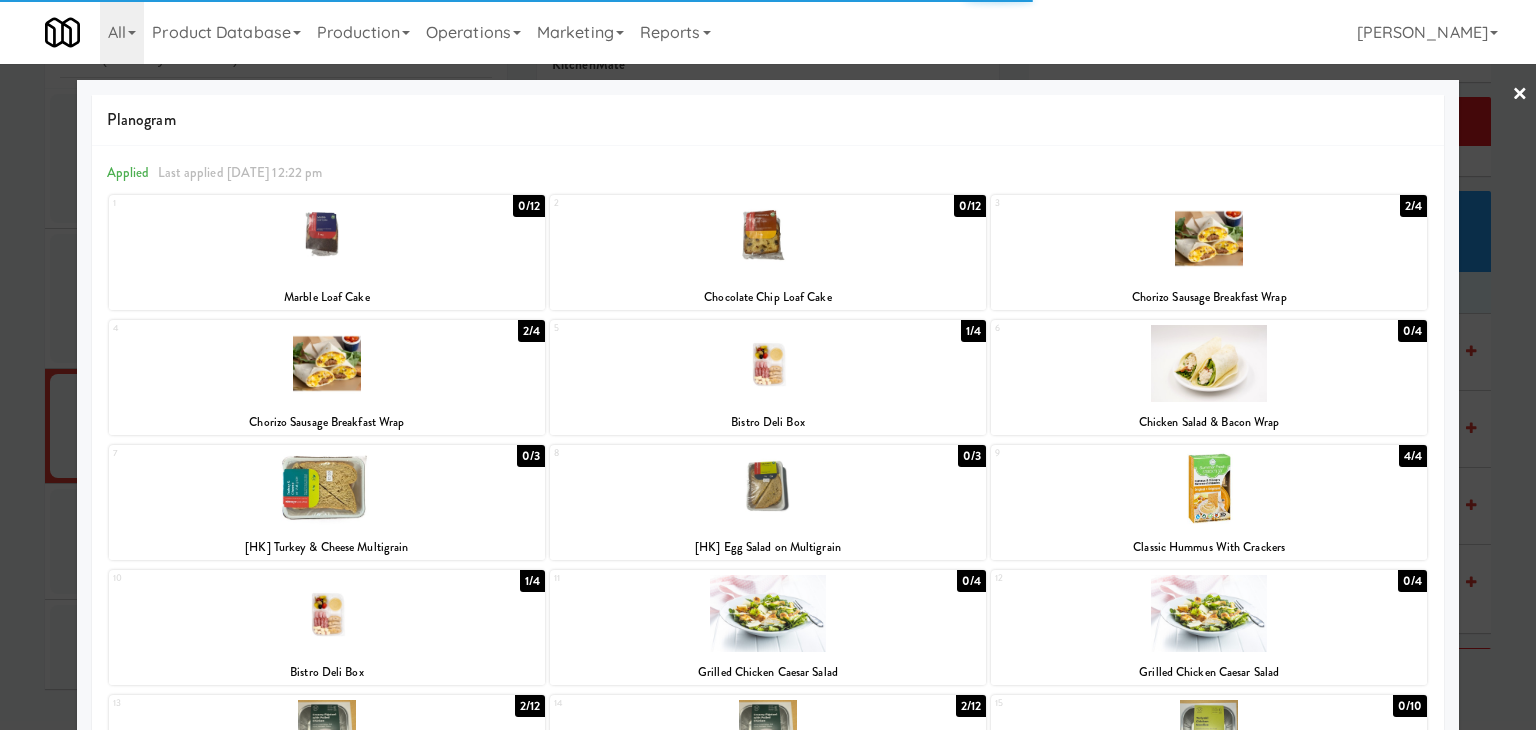 click on "×" at bounding box center (1520, 95) 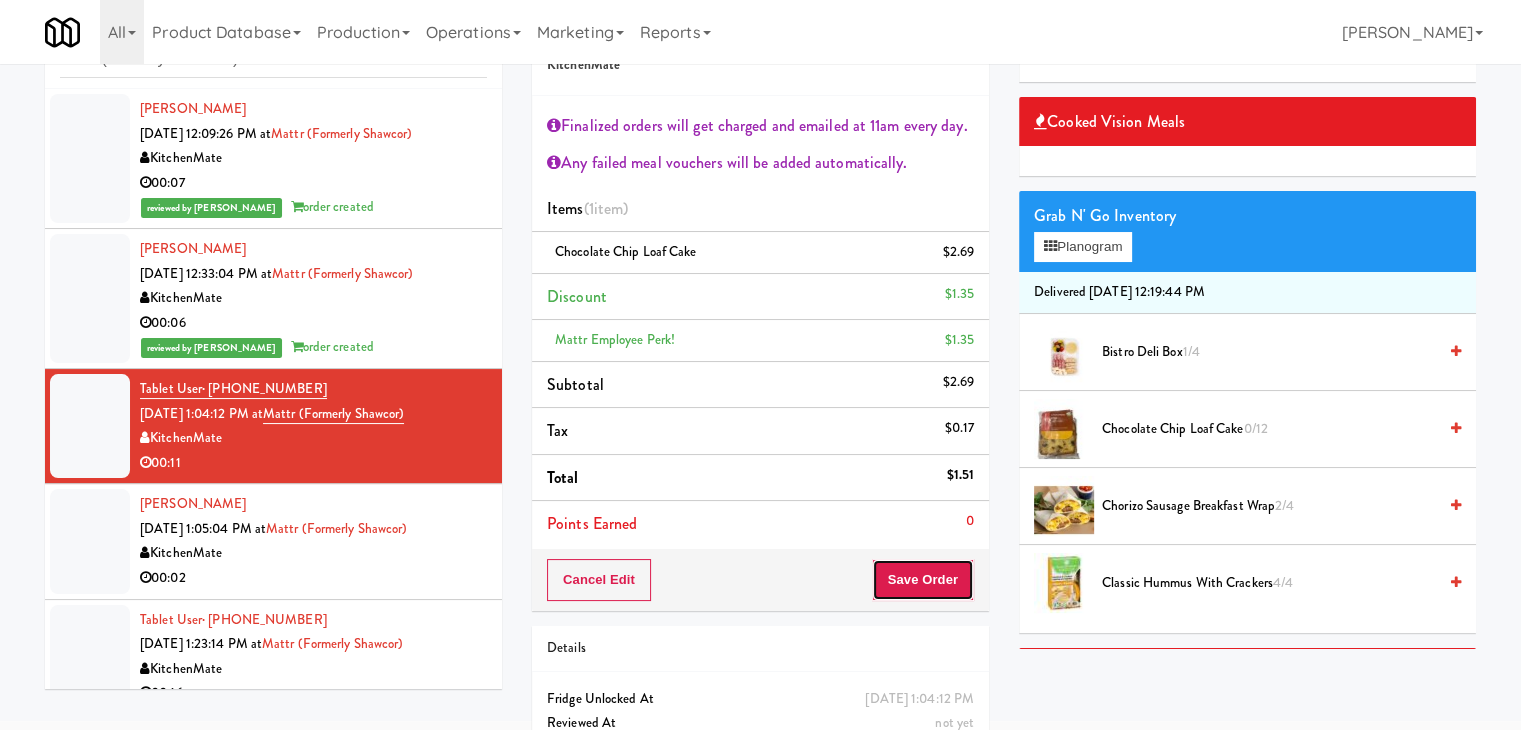 click on "Save Order" at bounding box center [923, 580] 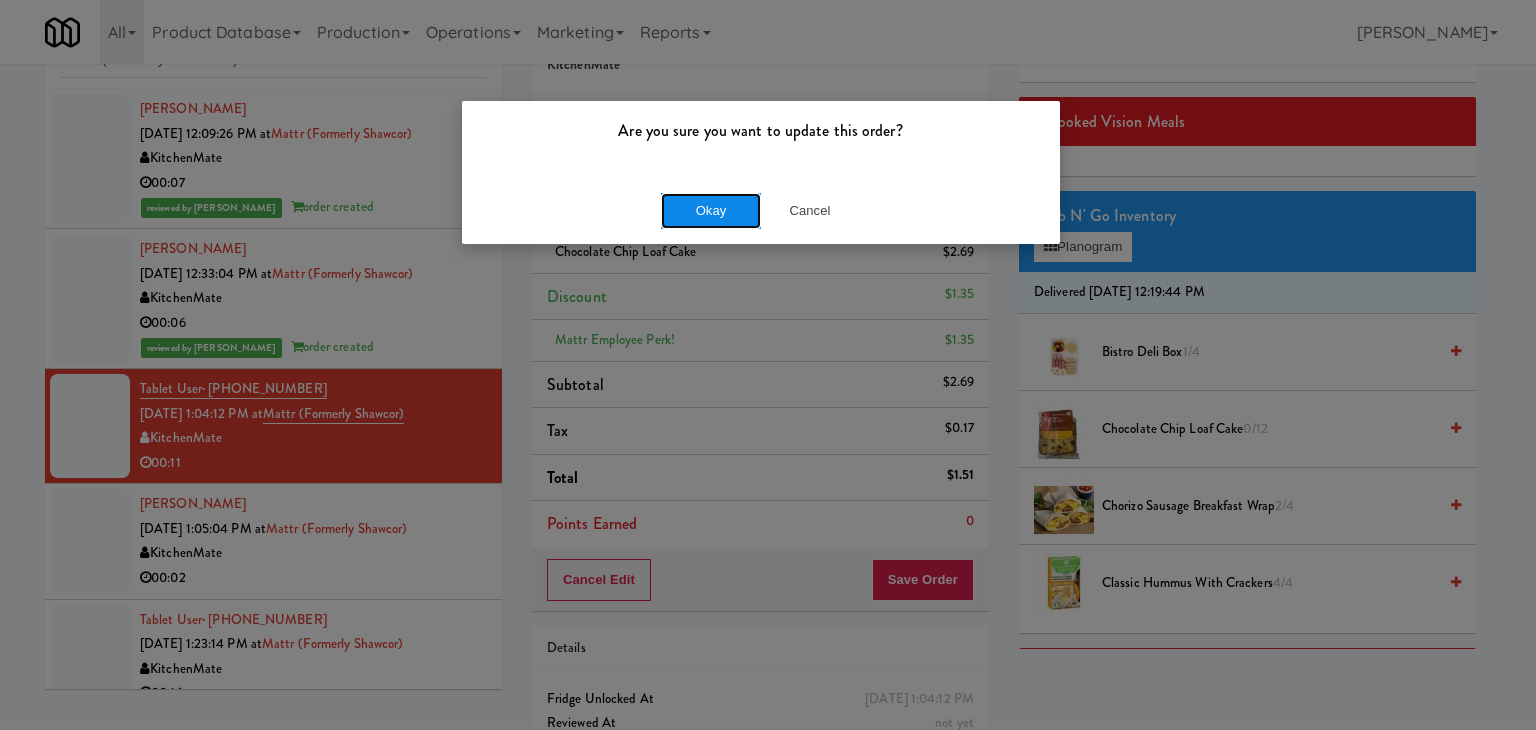 click on "Okay" at bounding box center (711, 211) 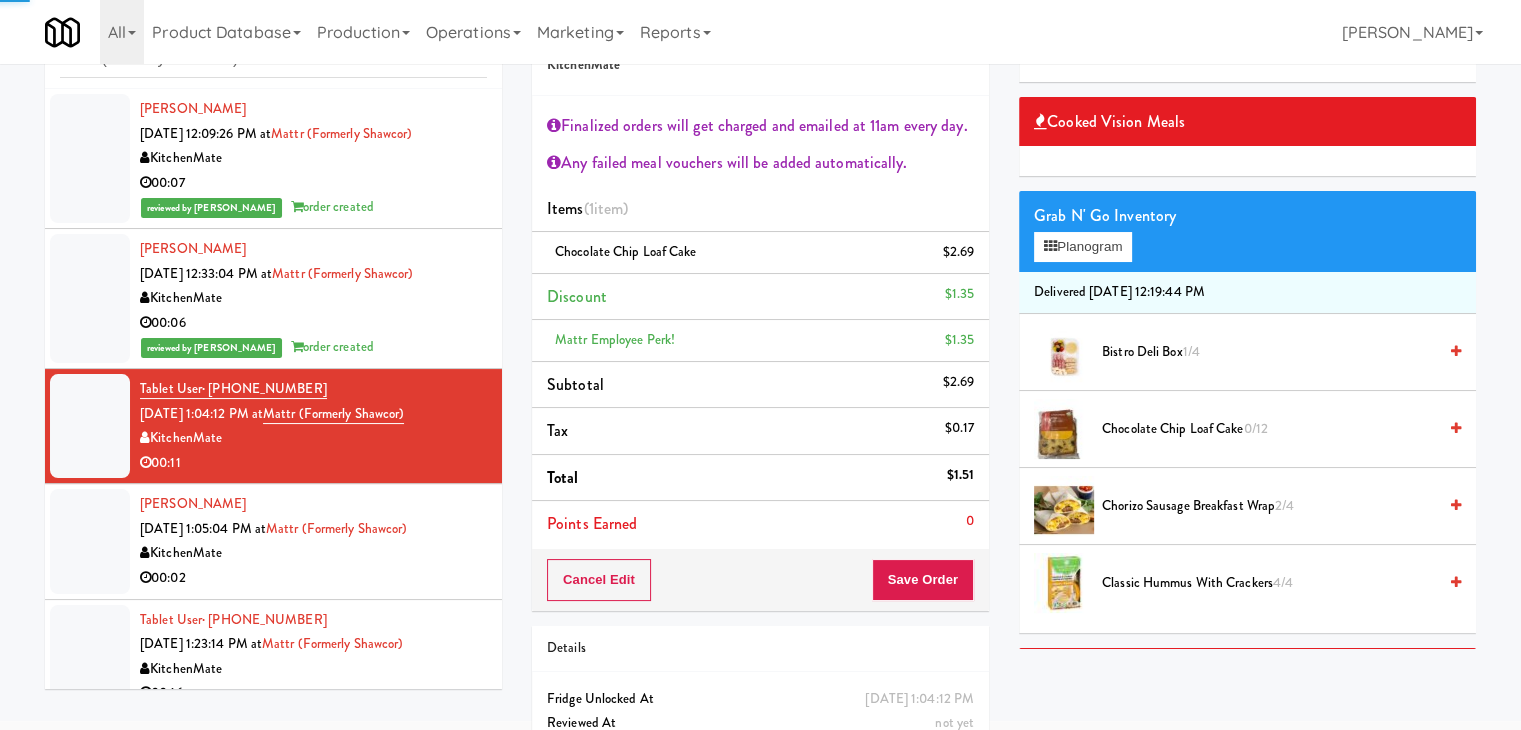 scroll, scrollTop: 255, scrollLeft: 0, axis: vertical 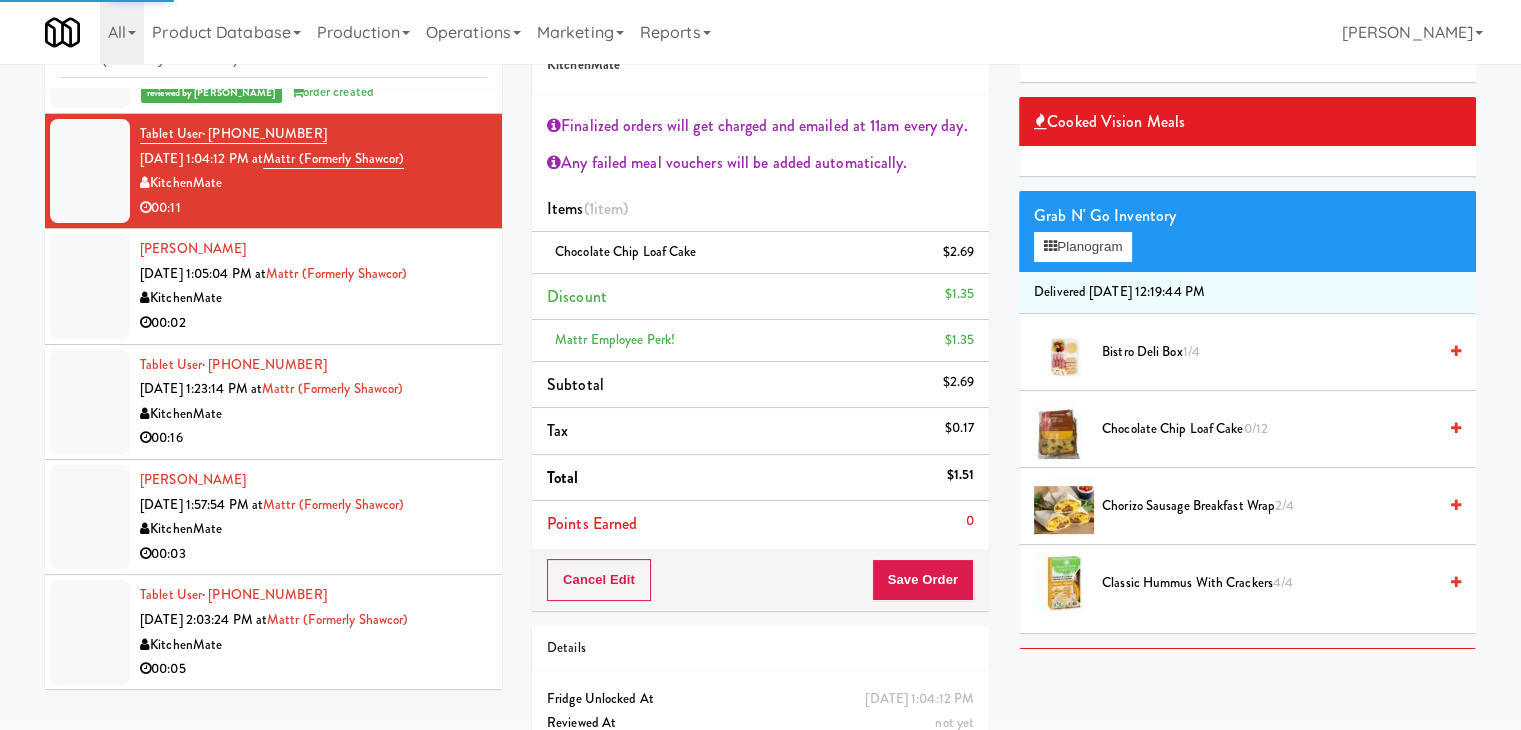 click on "00:02" at bounding box center [313, 323] 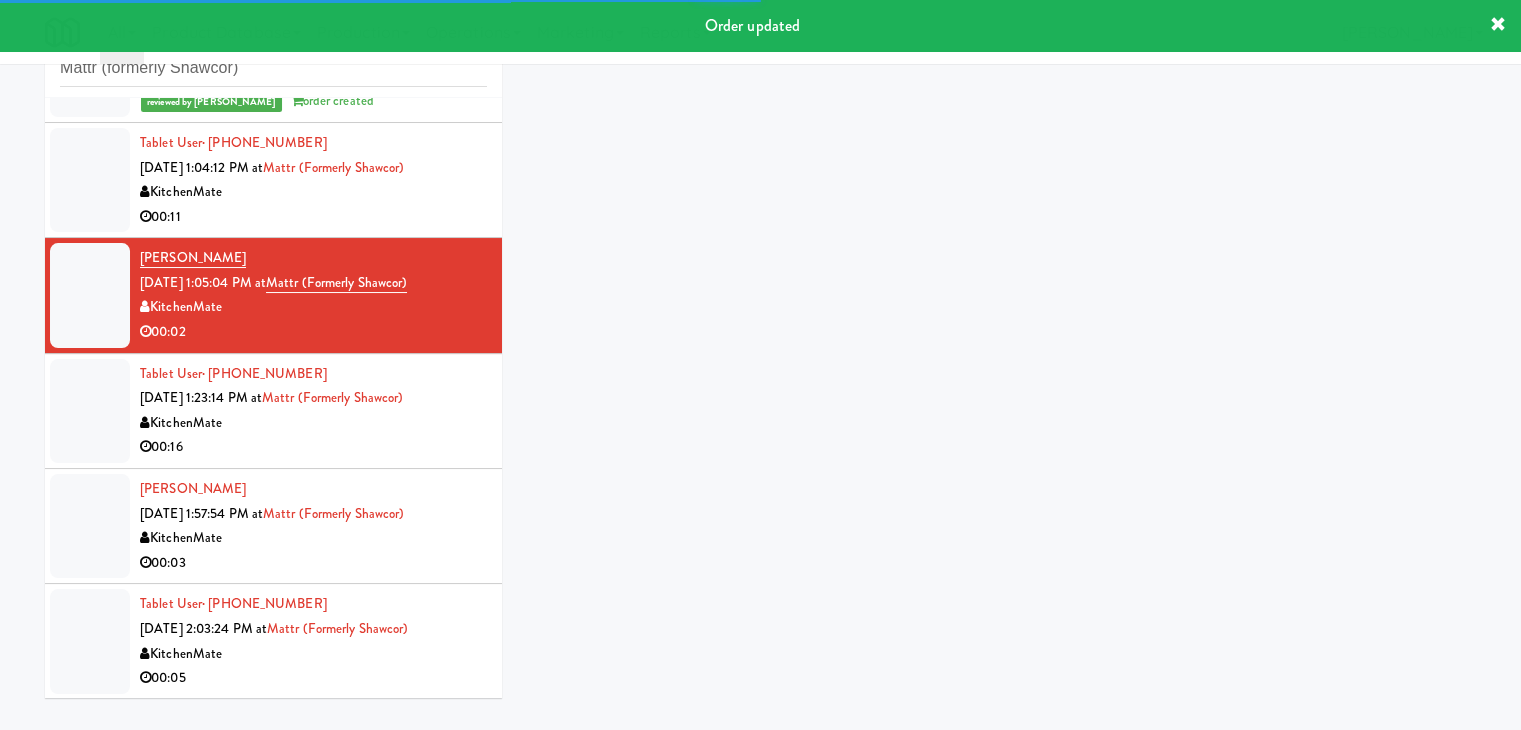 scroll, scrollTop: 73, scrollLeft: 0, axis: vertical 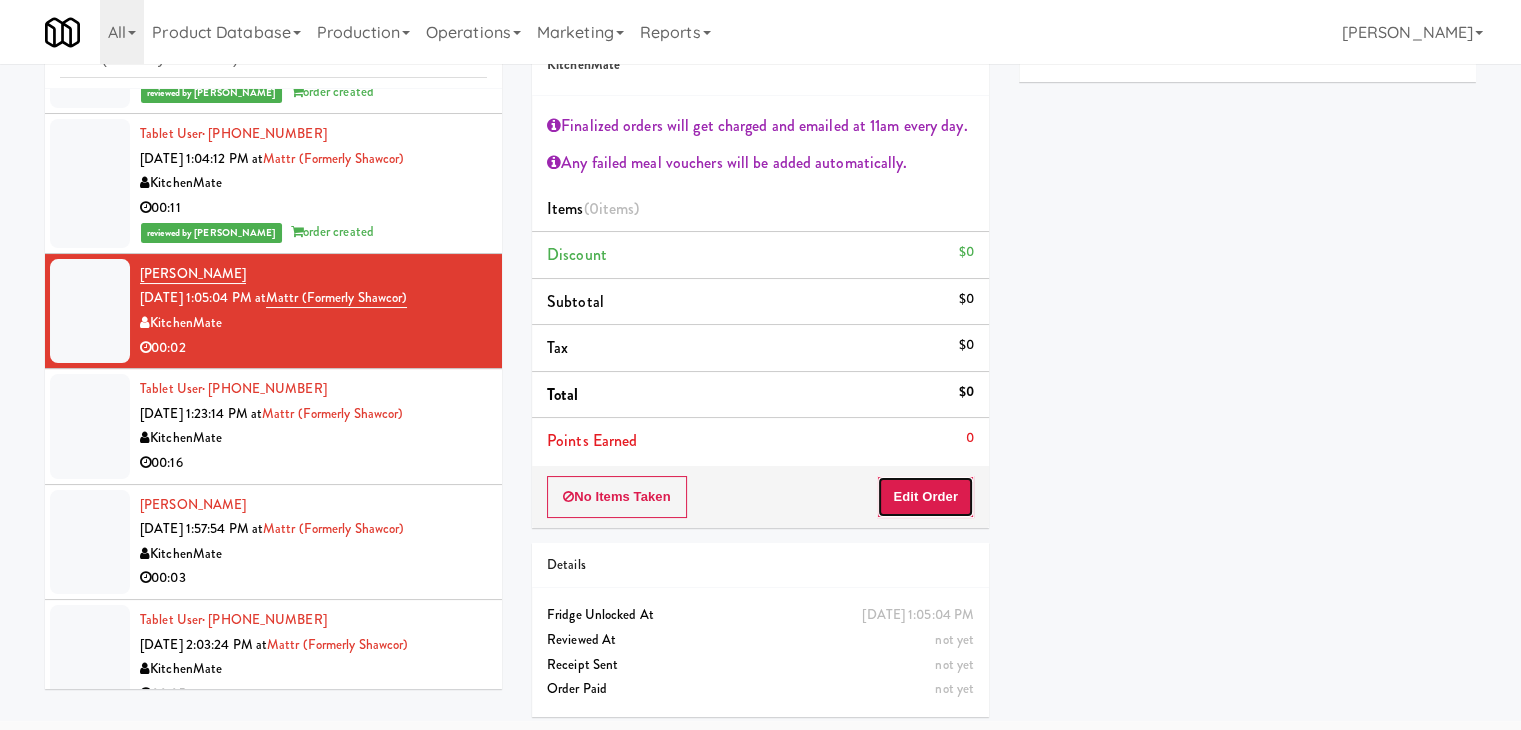 click on "Edit Order" at bounding box center (925, 497) 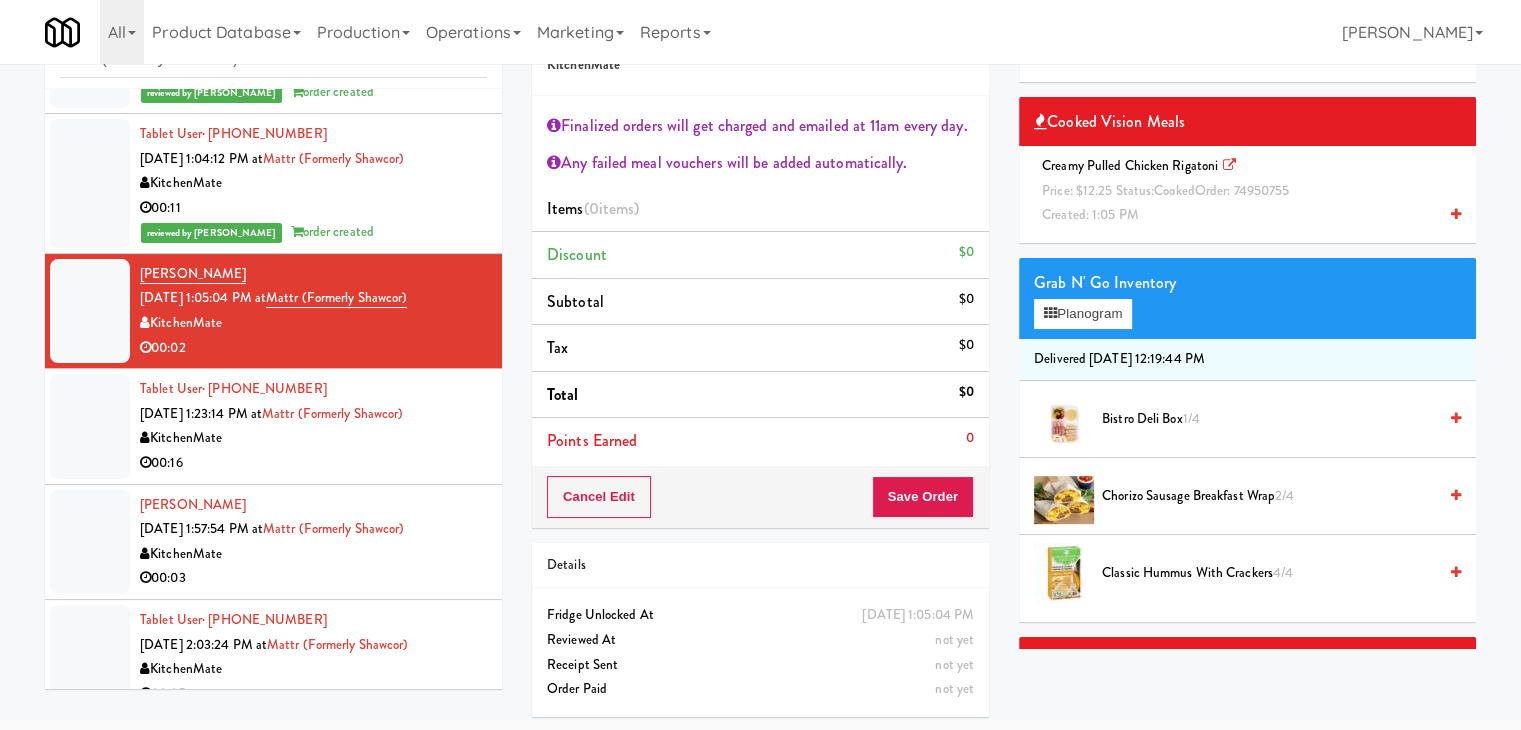 click at bounding box center (1456, 214) 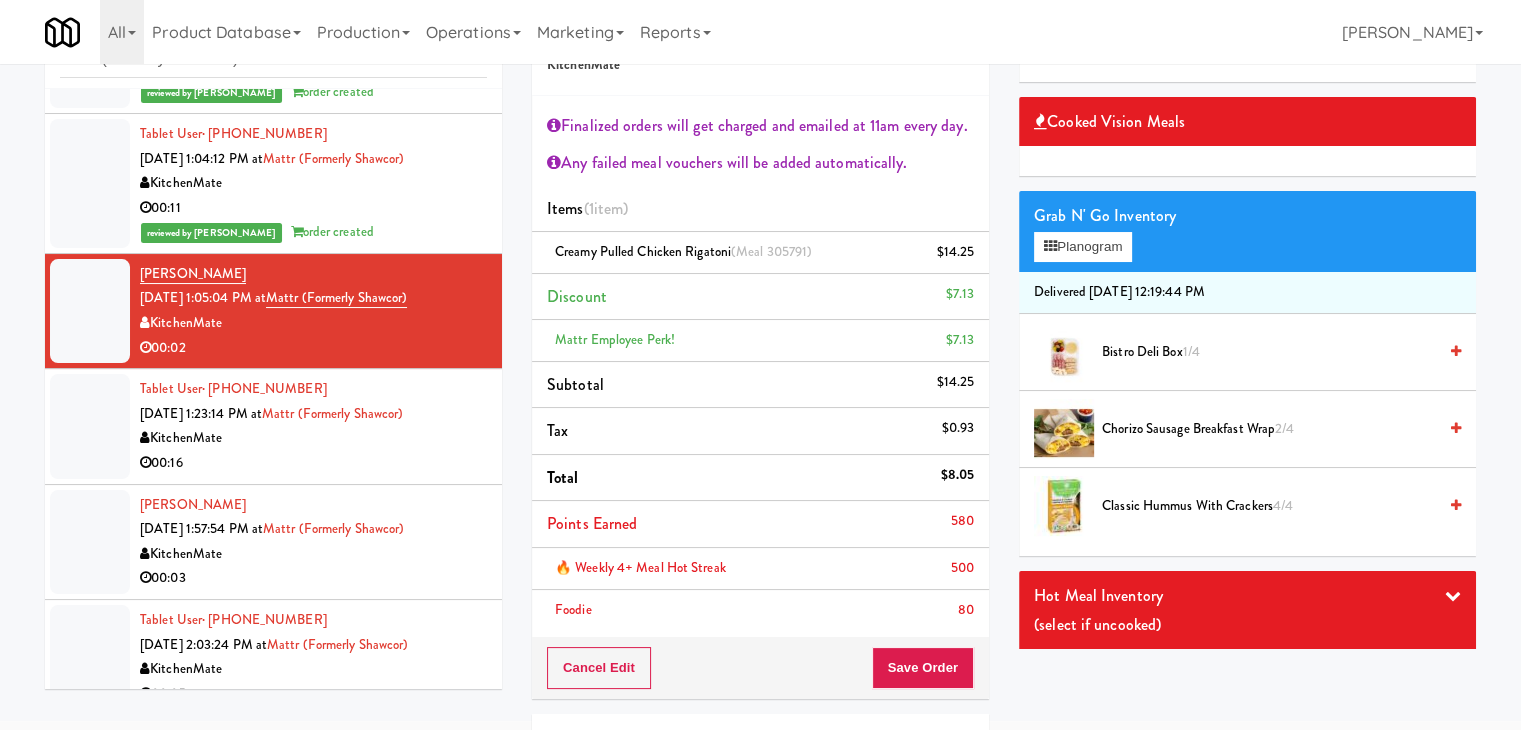 scroll, scrollTop: 244, scrollLeft: 0, axis: vertical 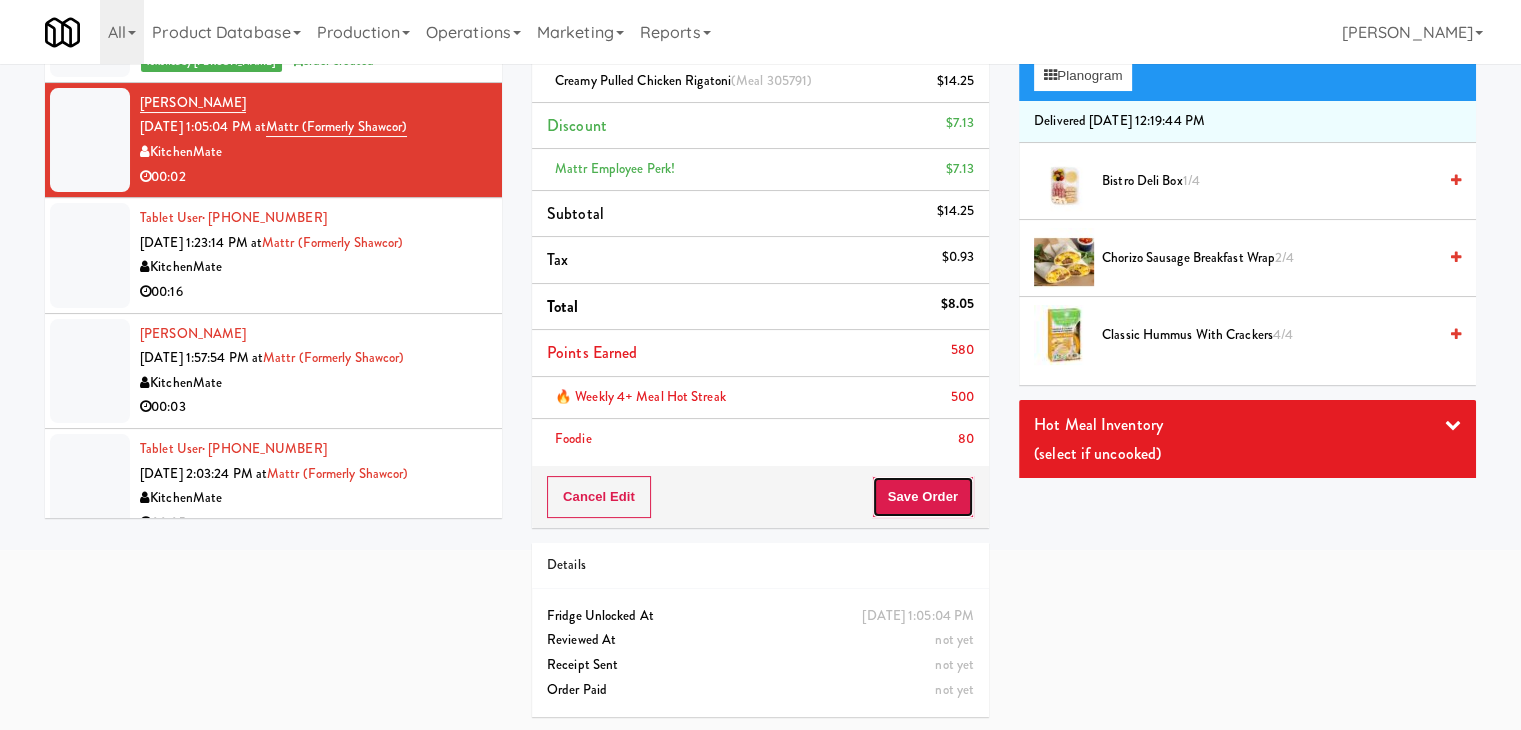 click on "Save Order" at bounding box center [923, 497] 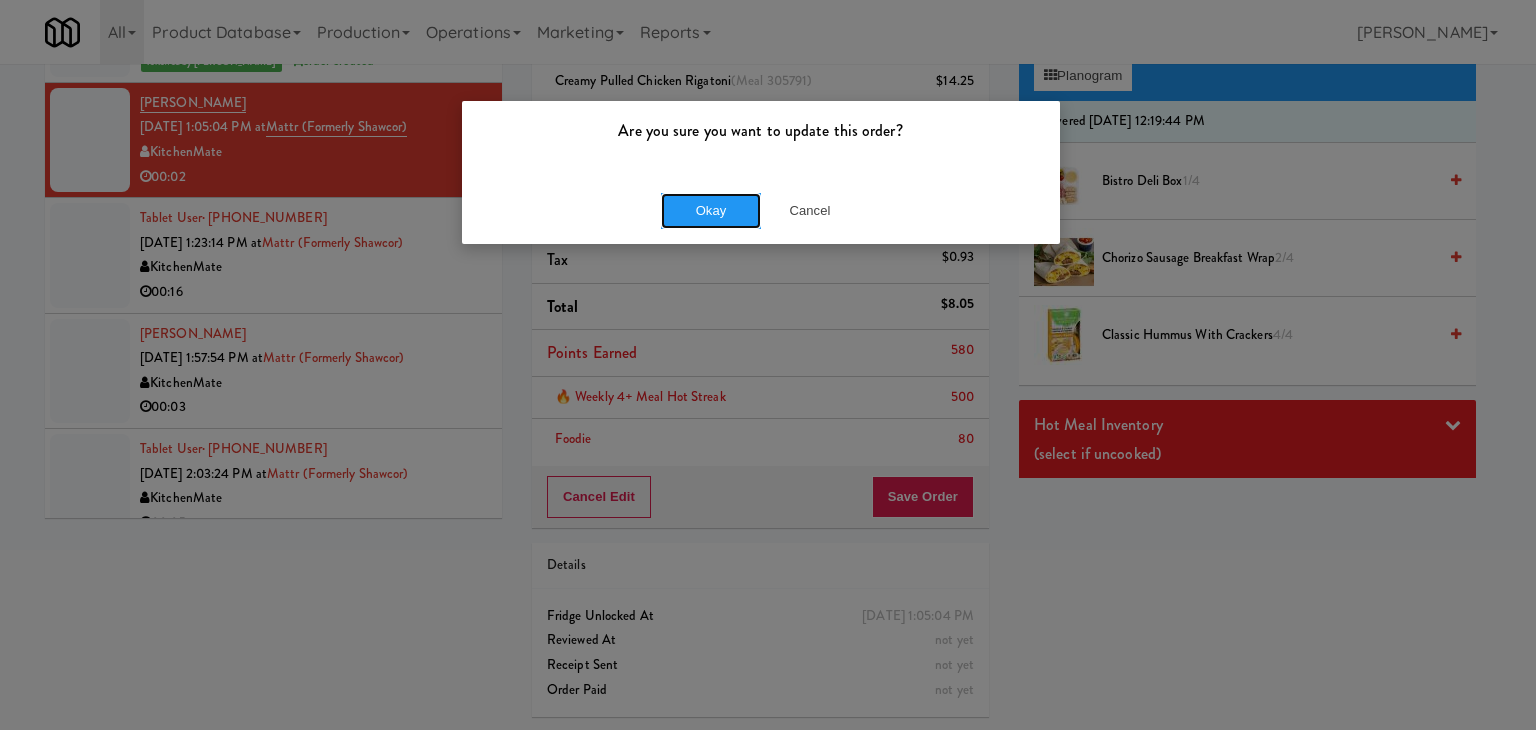 drag, startPoint x: 728, startPoint y: 221, endPoint x: 538, endPoint y: 266, distance: 195.25624 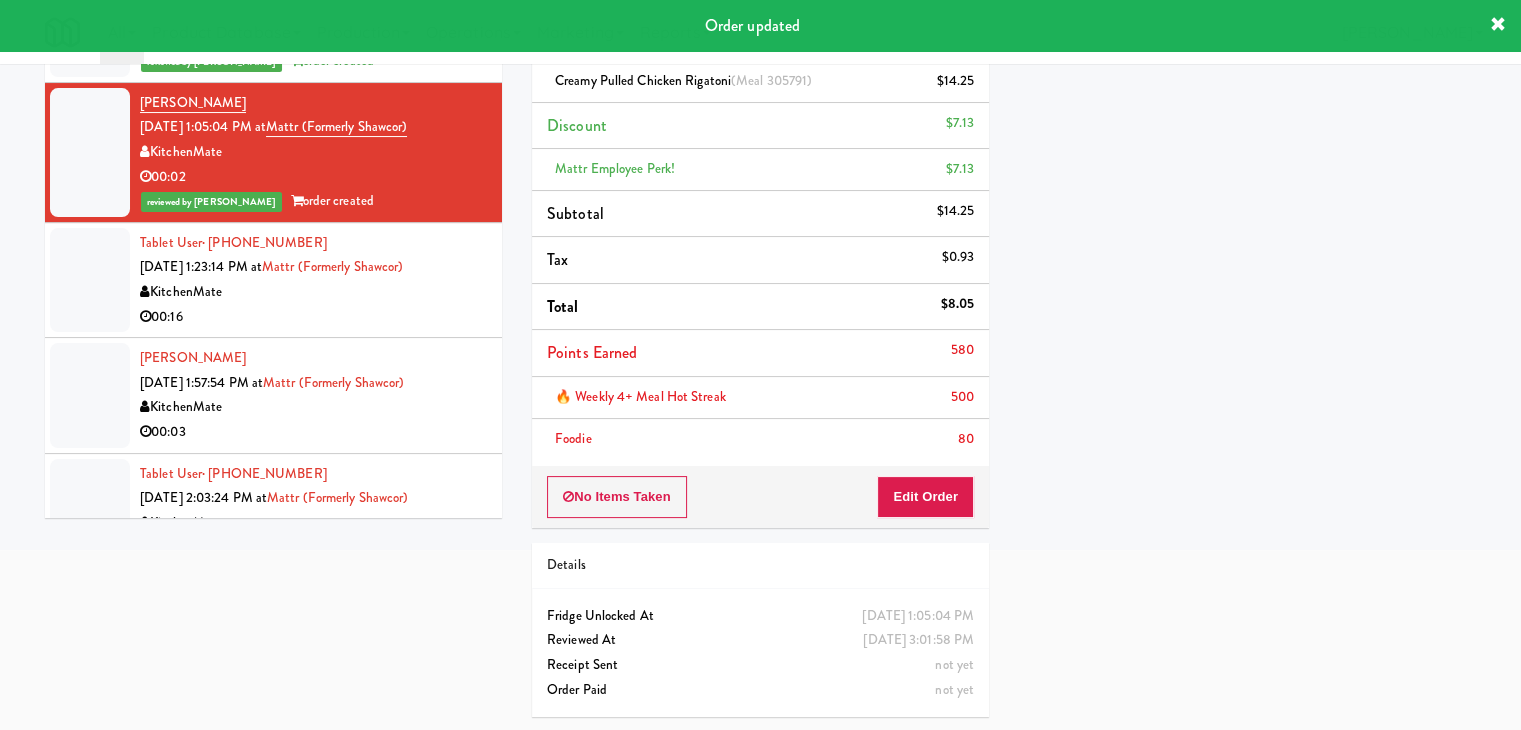 click on "00:16" at bounding box center (313, 317) 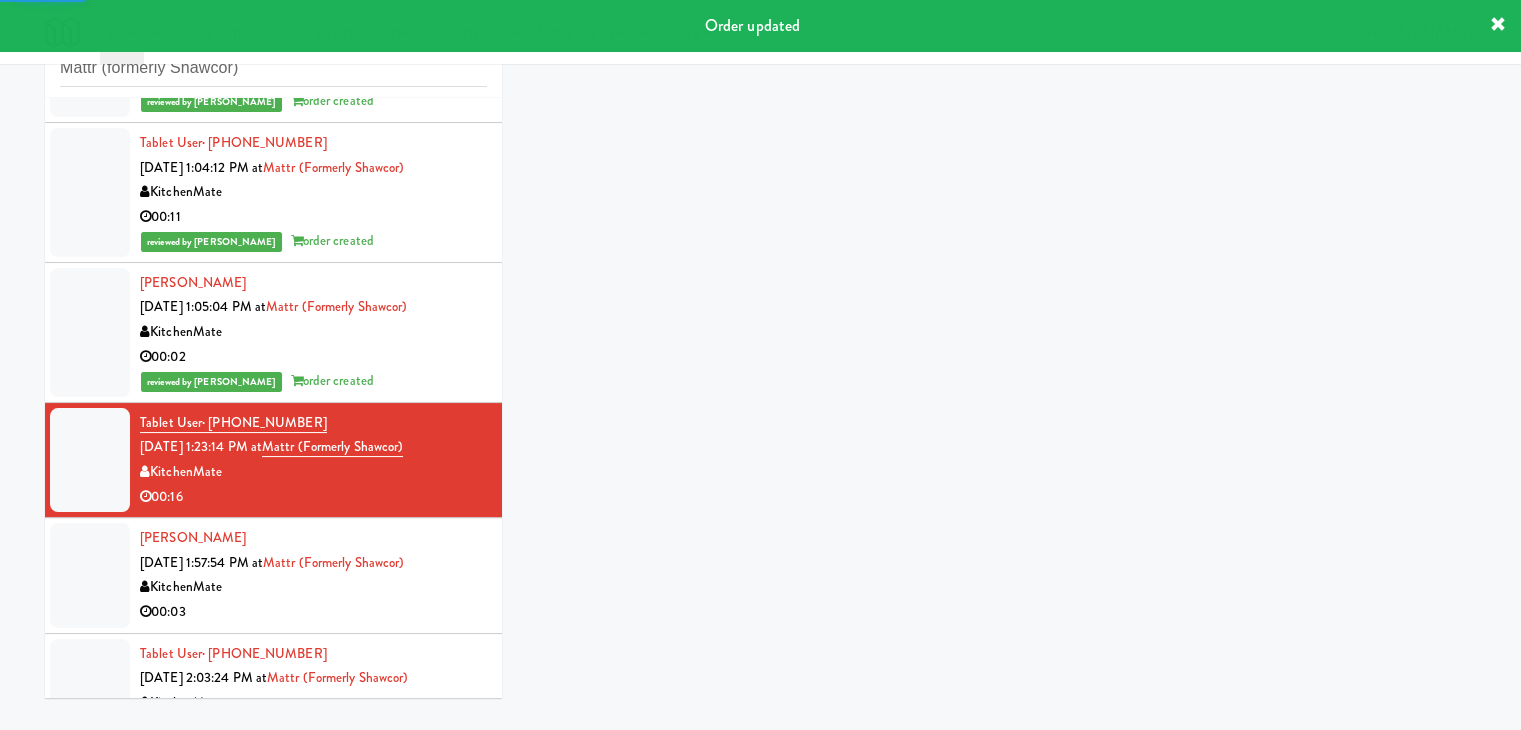 scroll, scrollTop: 73, scrollLeft: 0, axis: vertical 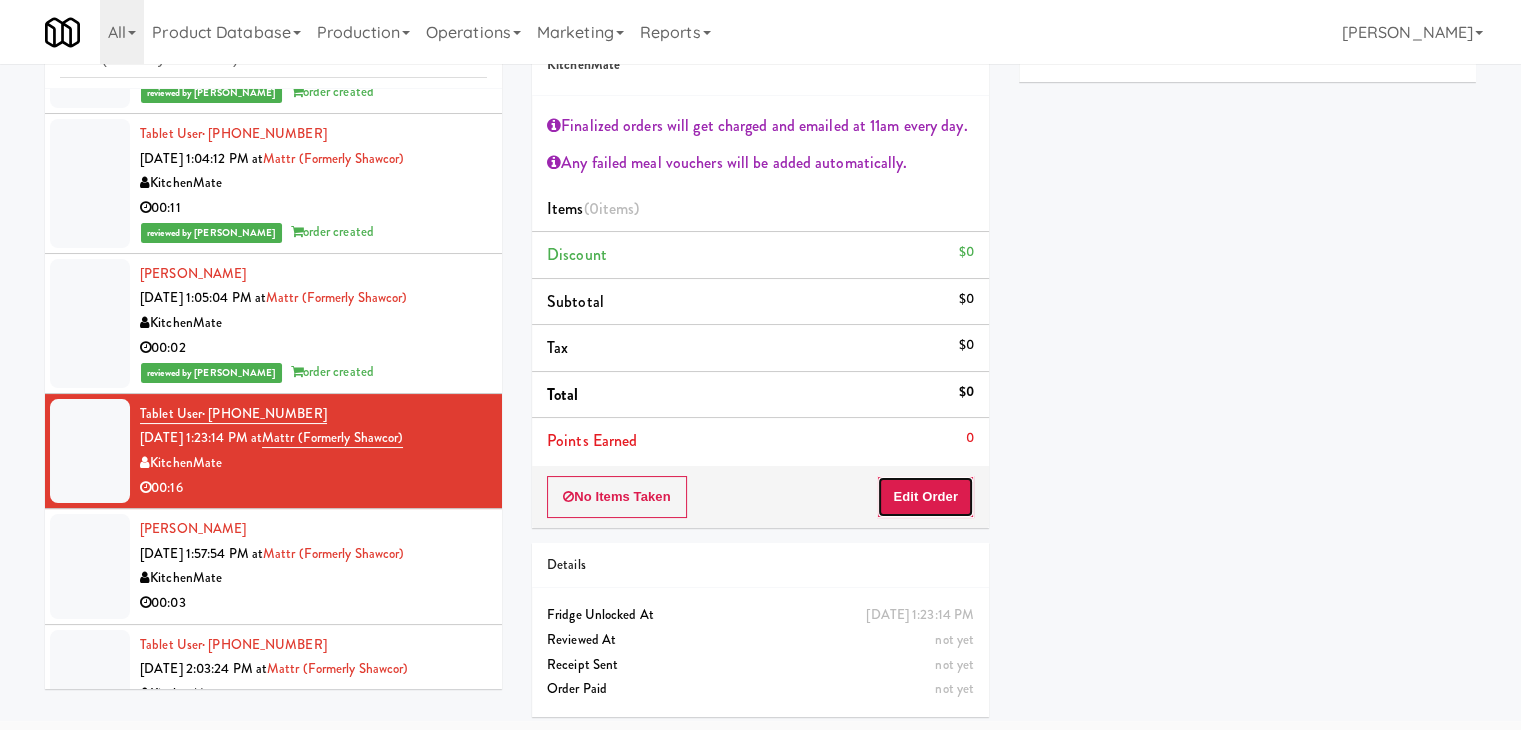 click on "Edit Order" at bounding box center (925, 497) 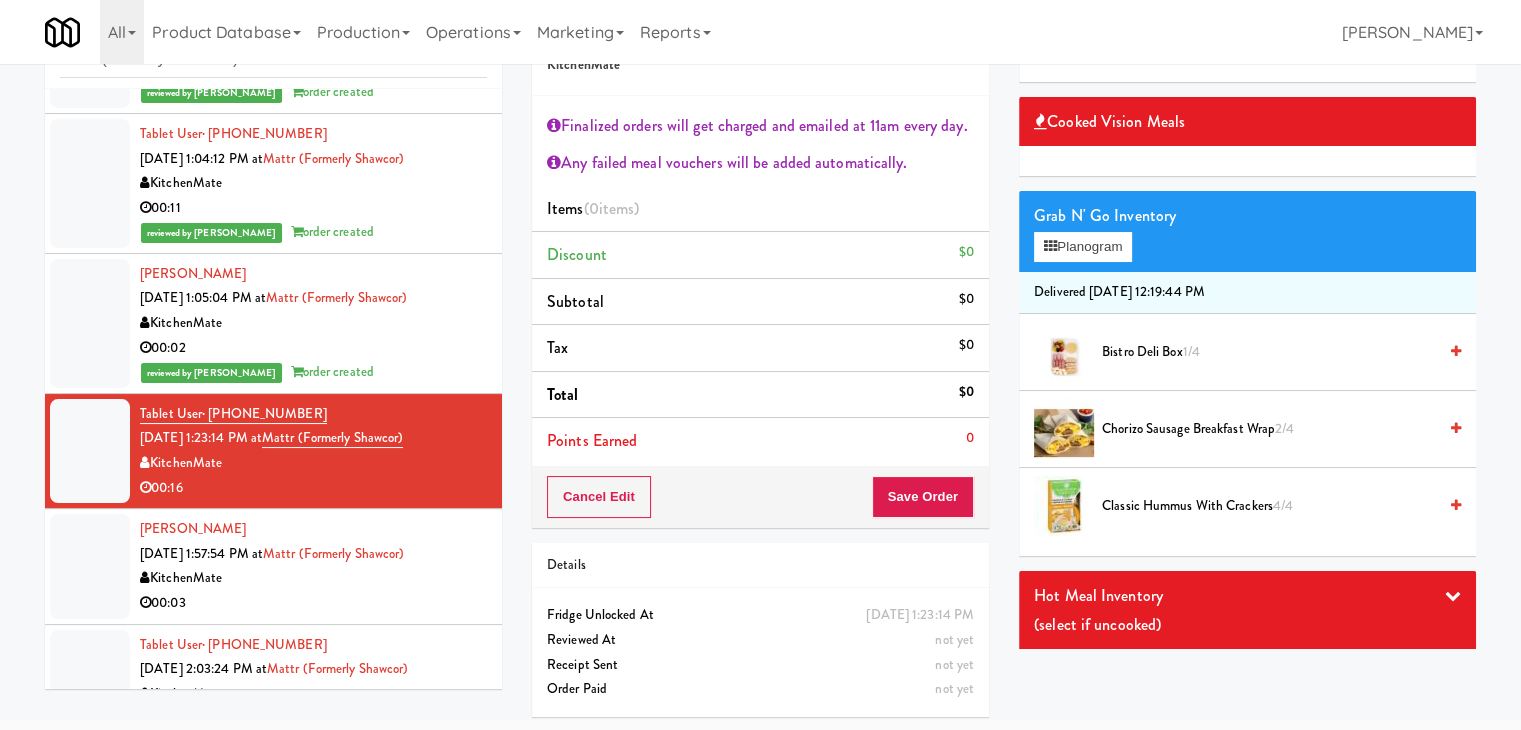 drag, startPoint x: 1443, startPoint y: 349, endPoint x: 1349, endPoint y: 356, distance: 94.26028 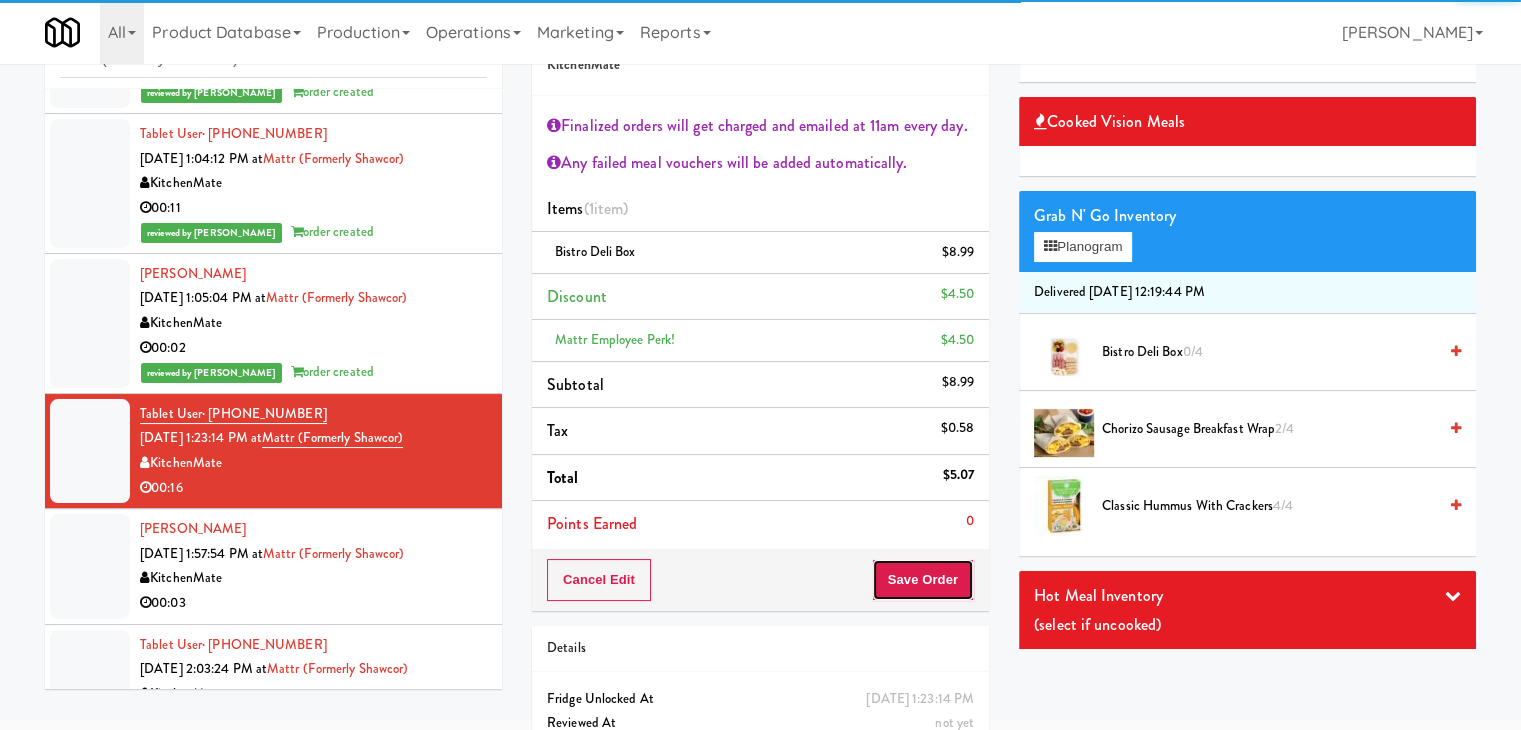 click on "Save Order" at bounding box center (923, 580) 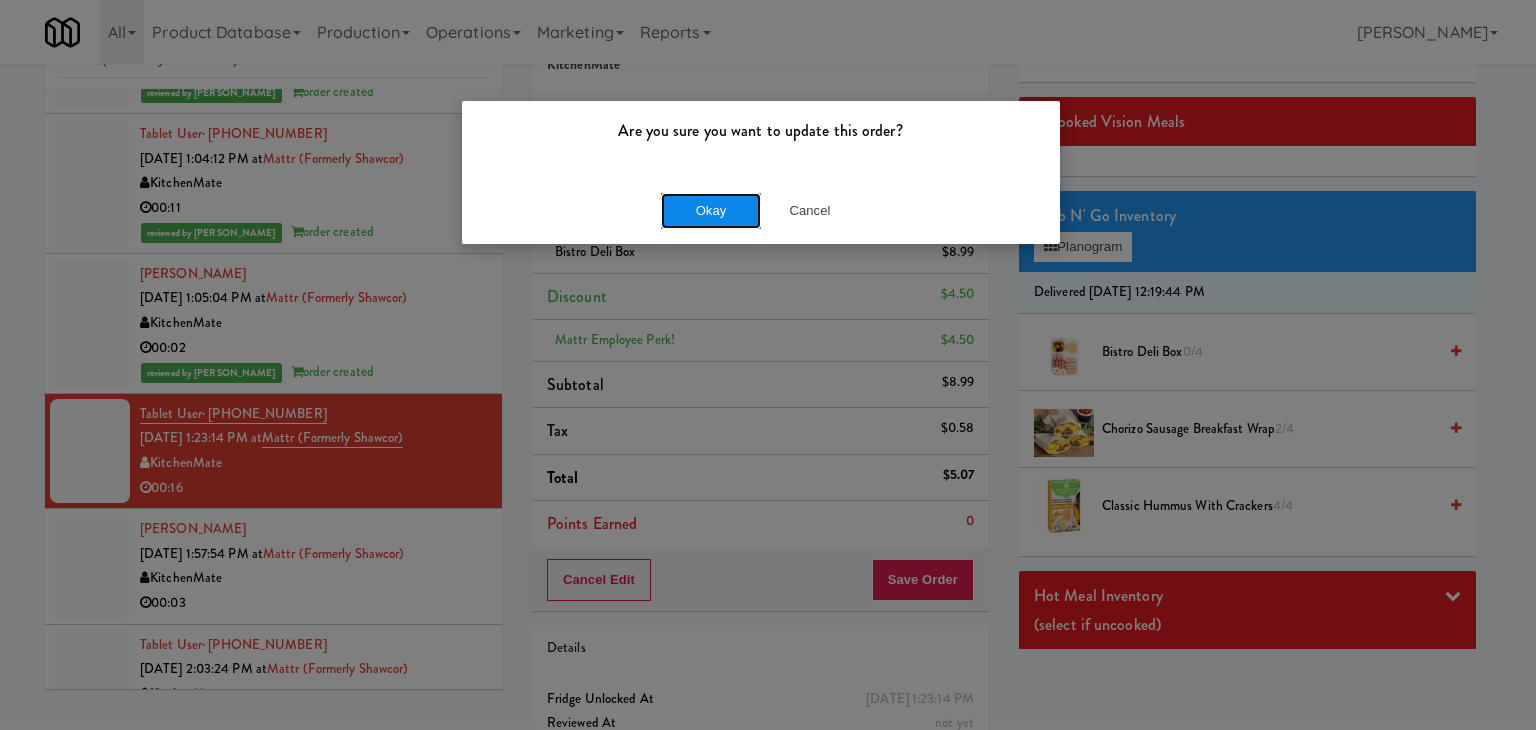 click on "Okay" at bounding box center (711, 211) 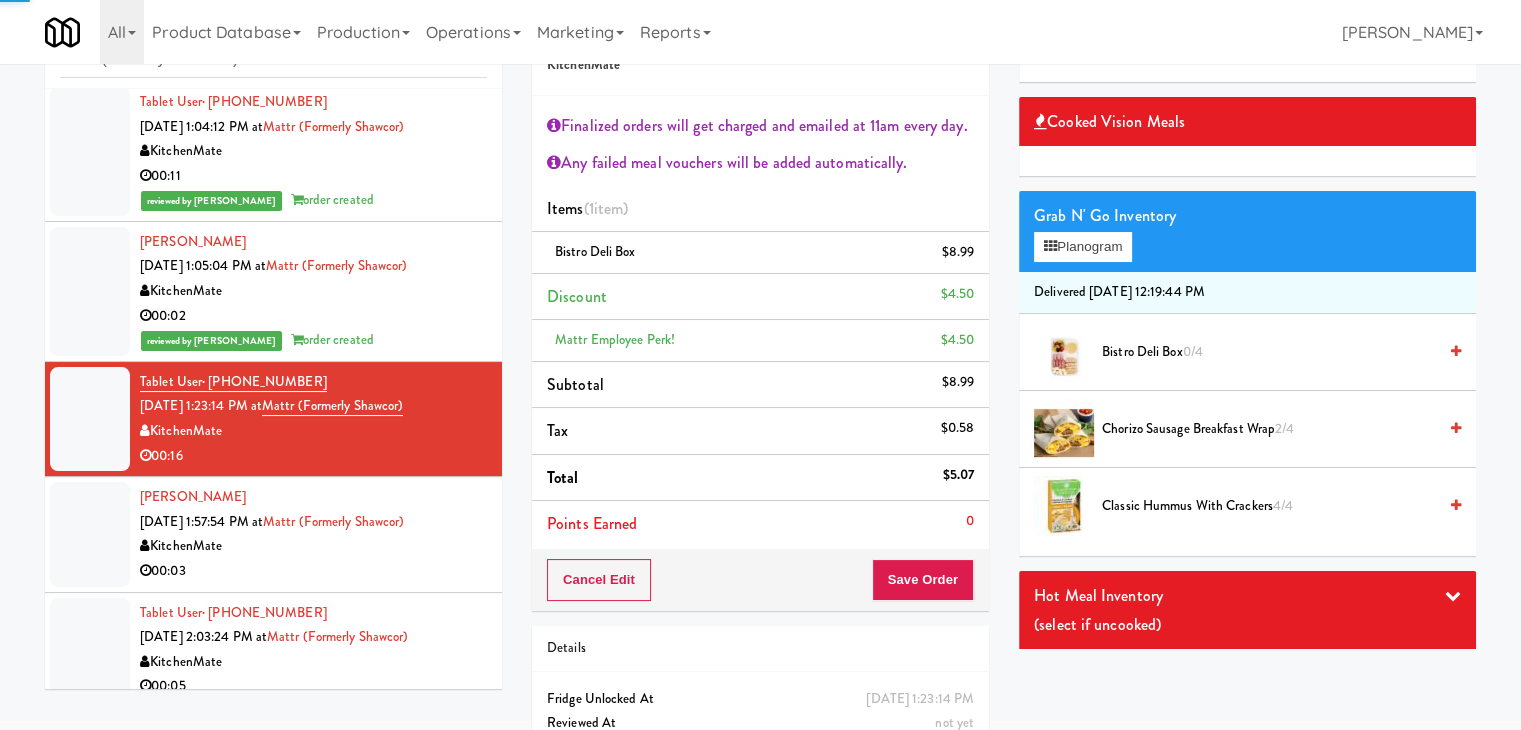 scroll, scrollTop: 304, scrollLeft: 0, axis: vertical 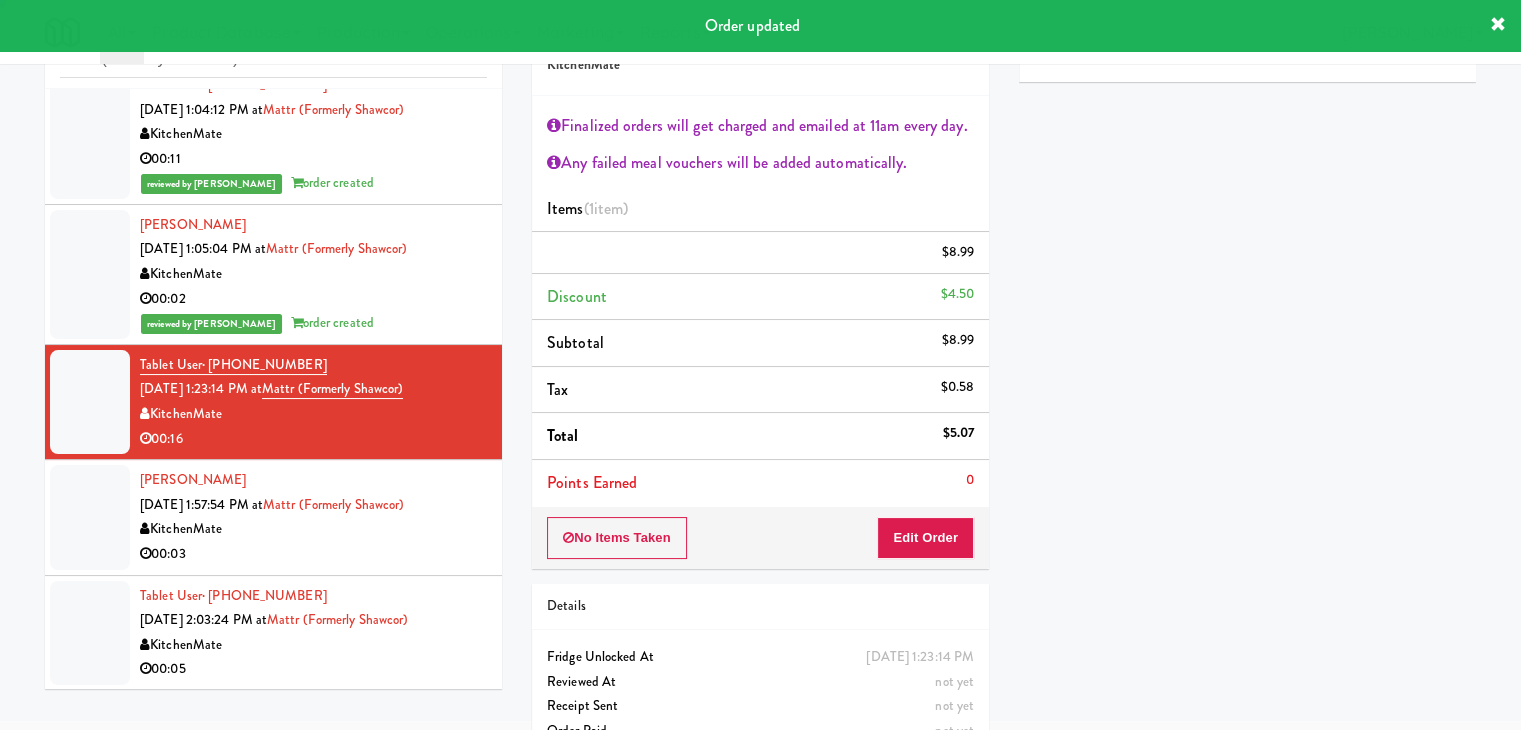 click on "00:03" at bounding box center (313, 554) 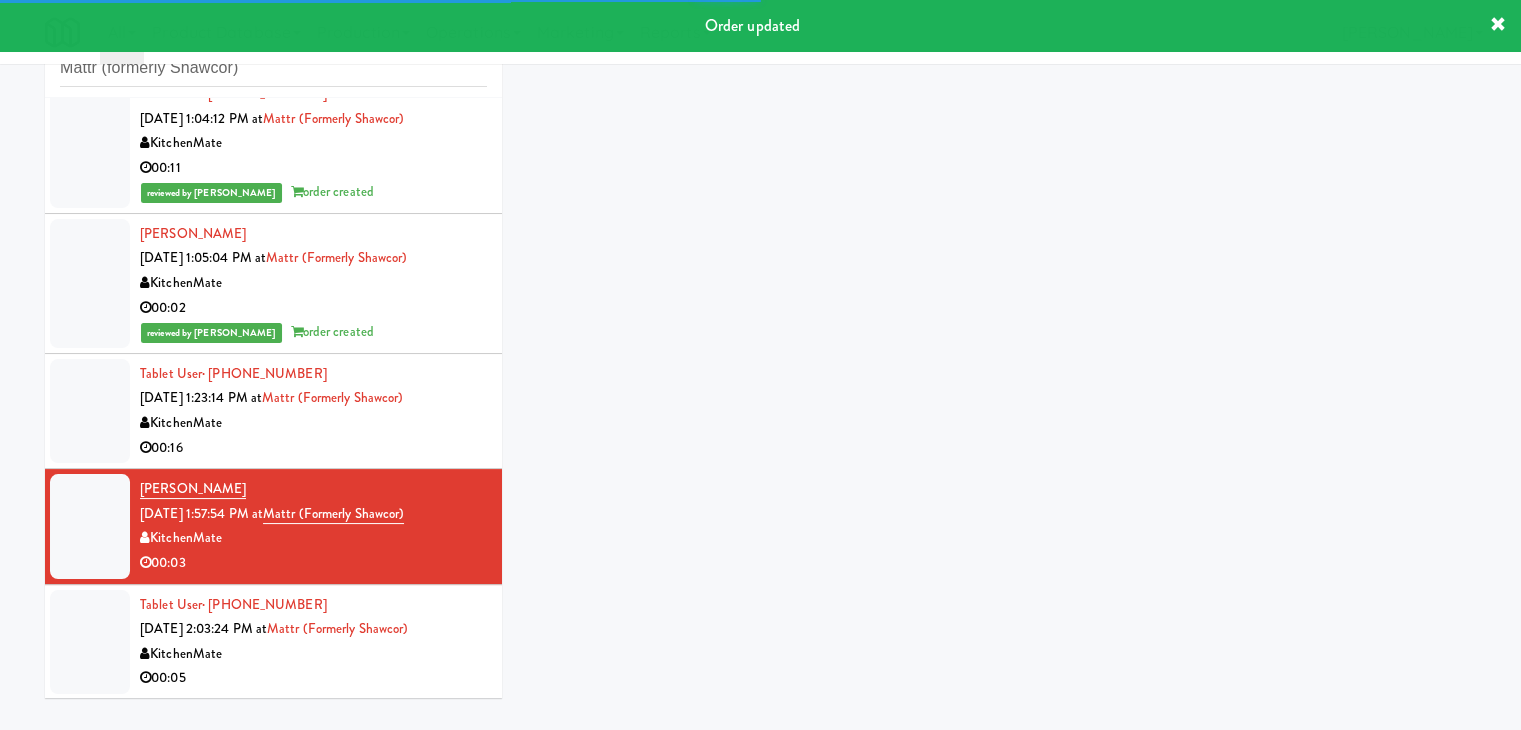 scroll, scrollTop: 73, scrollLeft: 0, axis: vertical 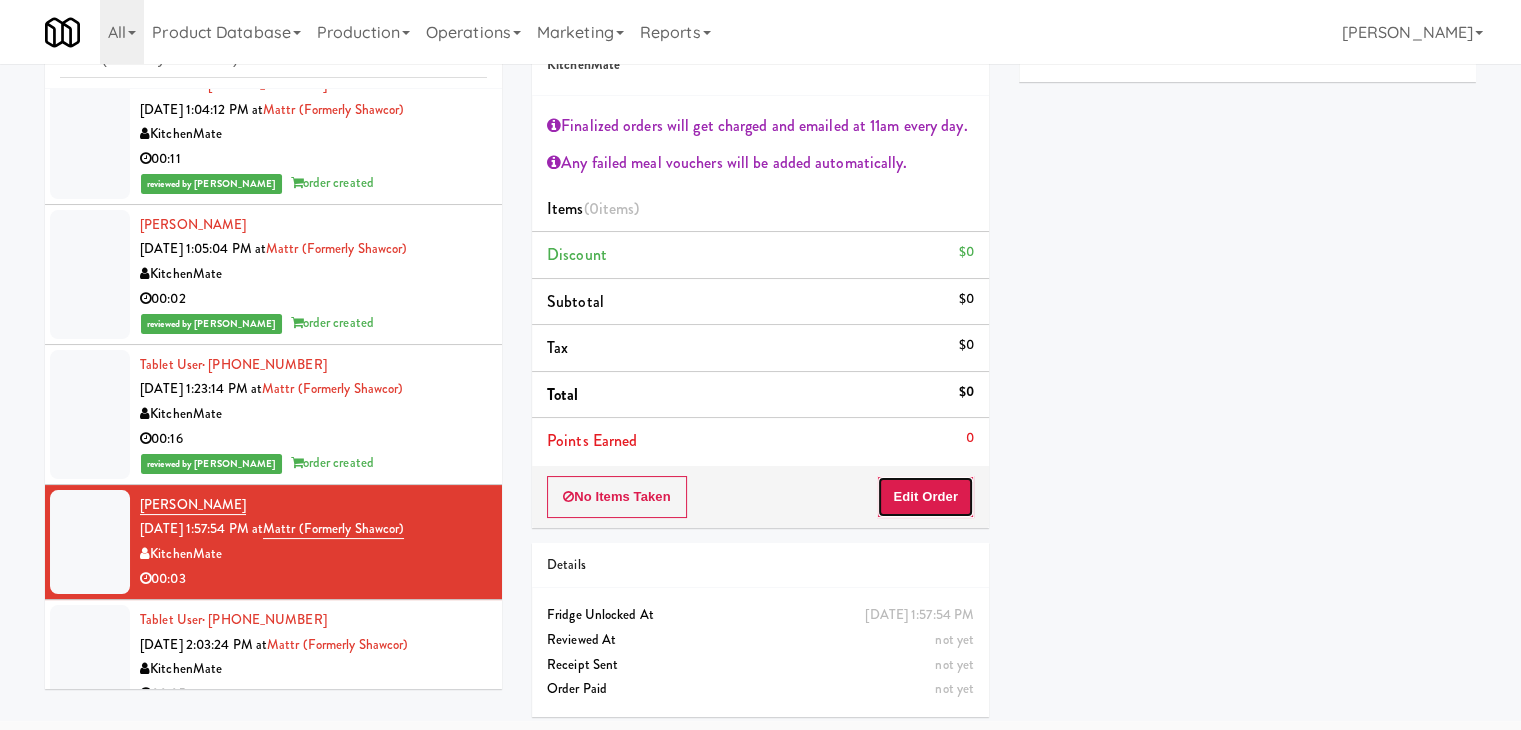 click on "Edit Order" at bounding box center [925, 497] 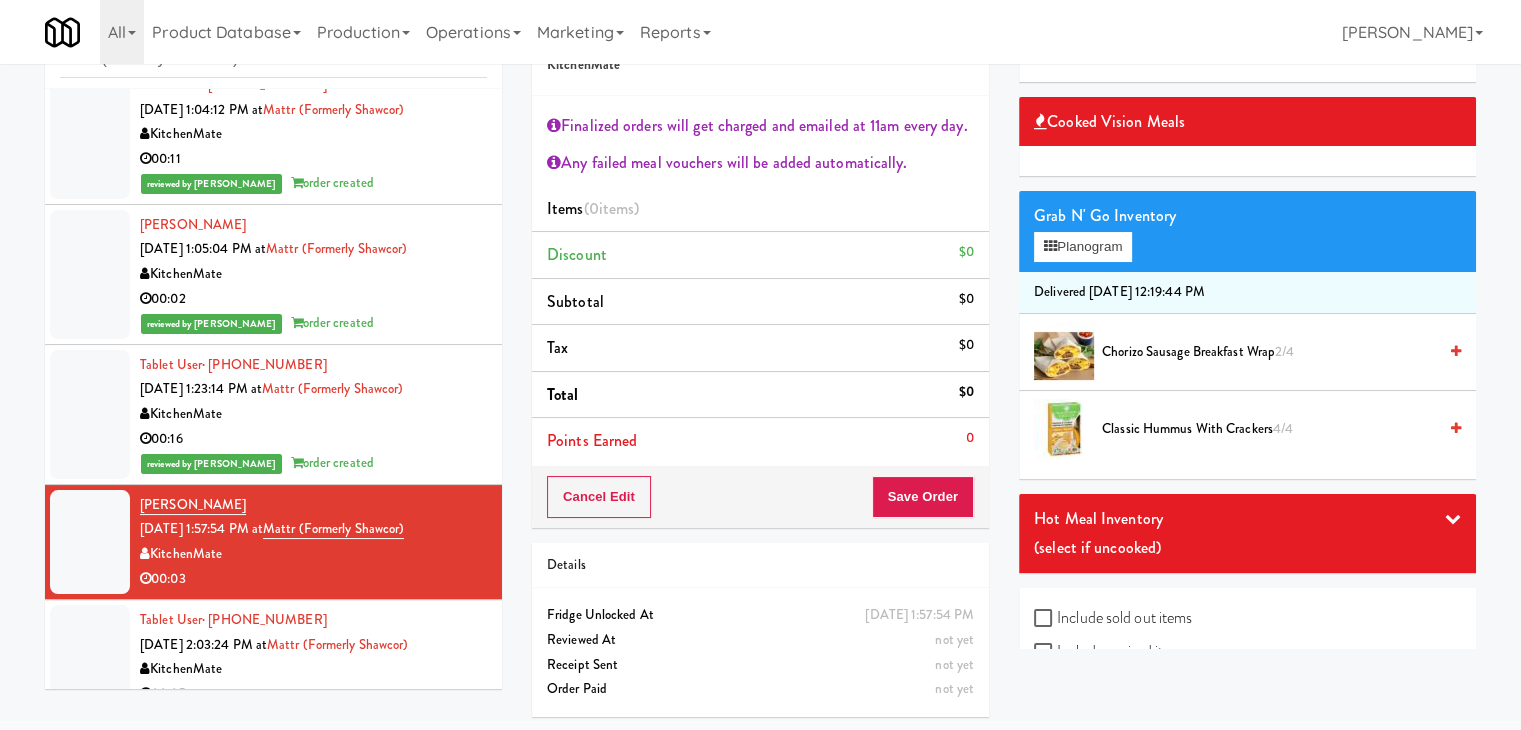click at bounding box center (1456, 429) 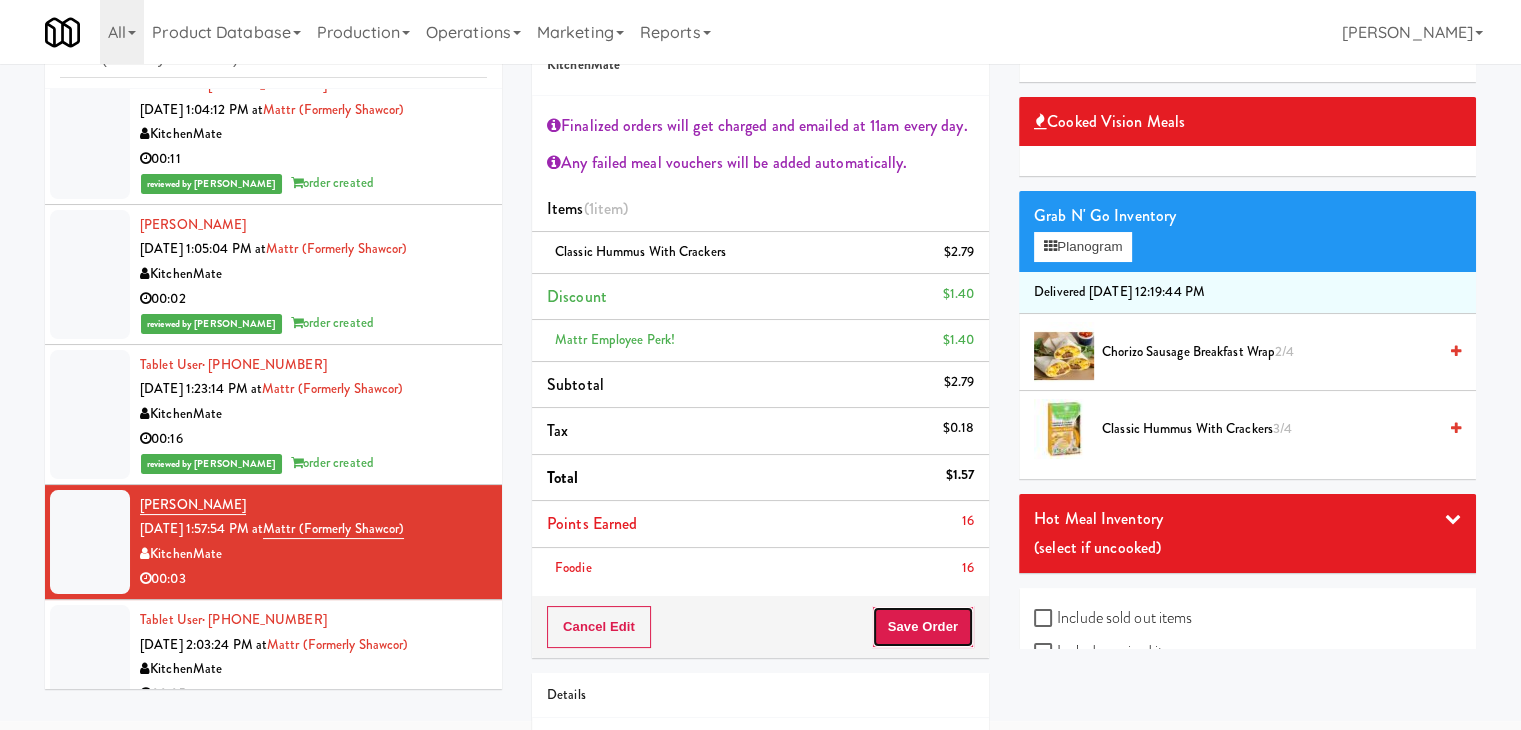 click on "Save Order" at bounding box center [923, 627] 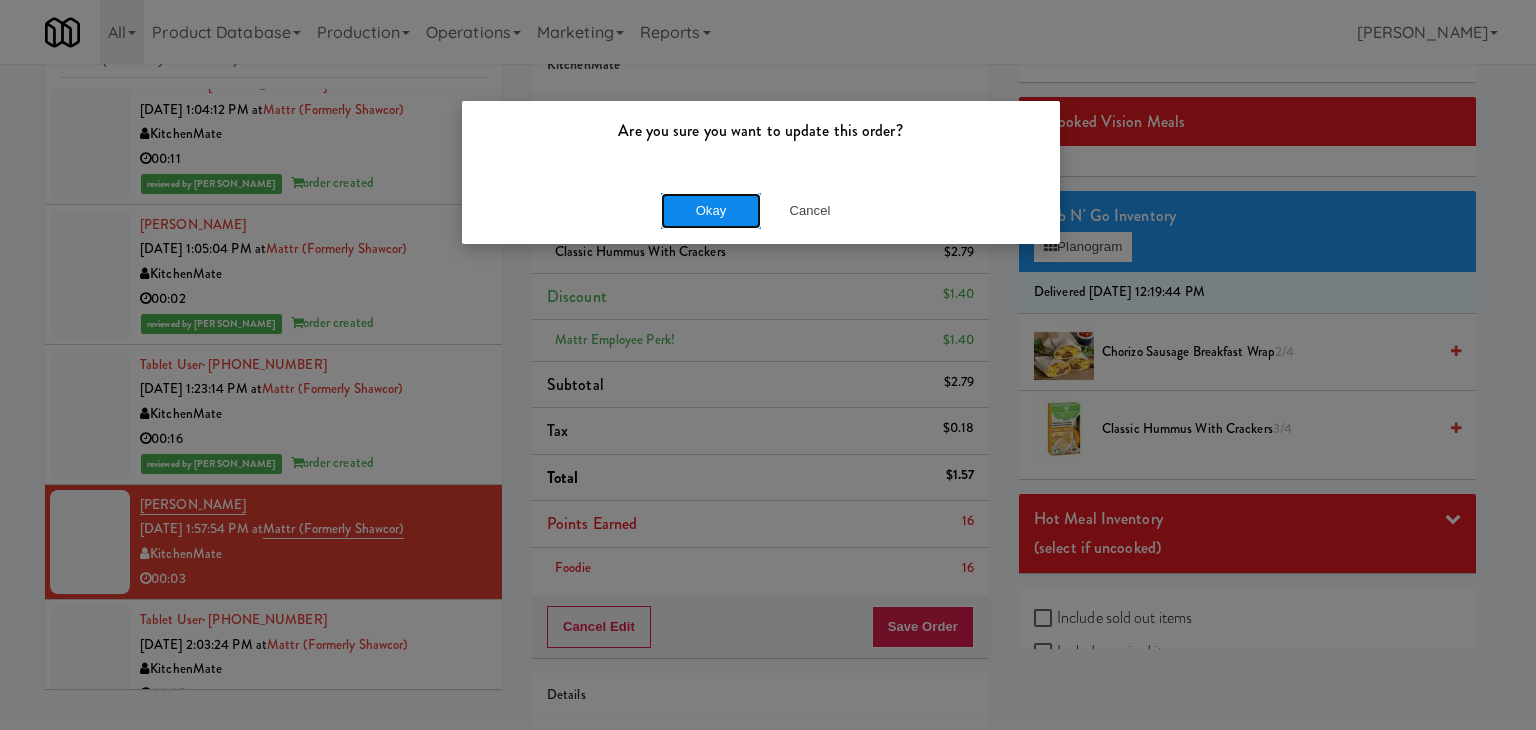 click on "Okay" at bounding box center [711, 211] 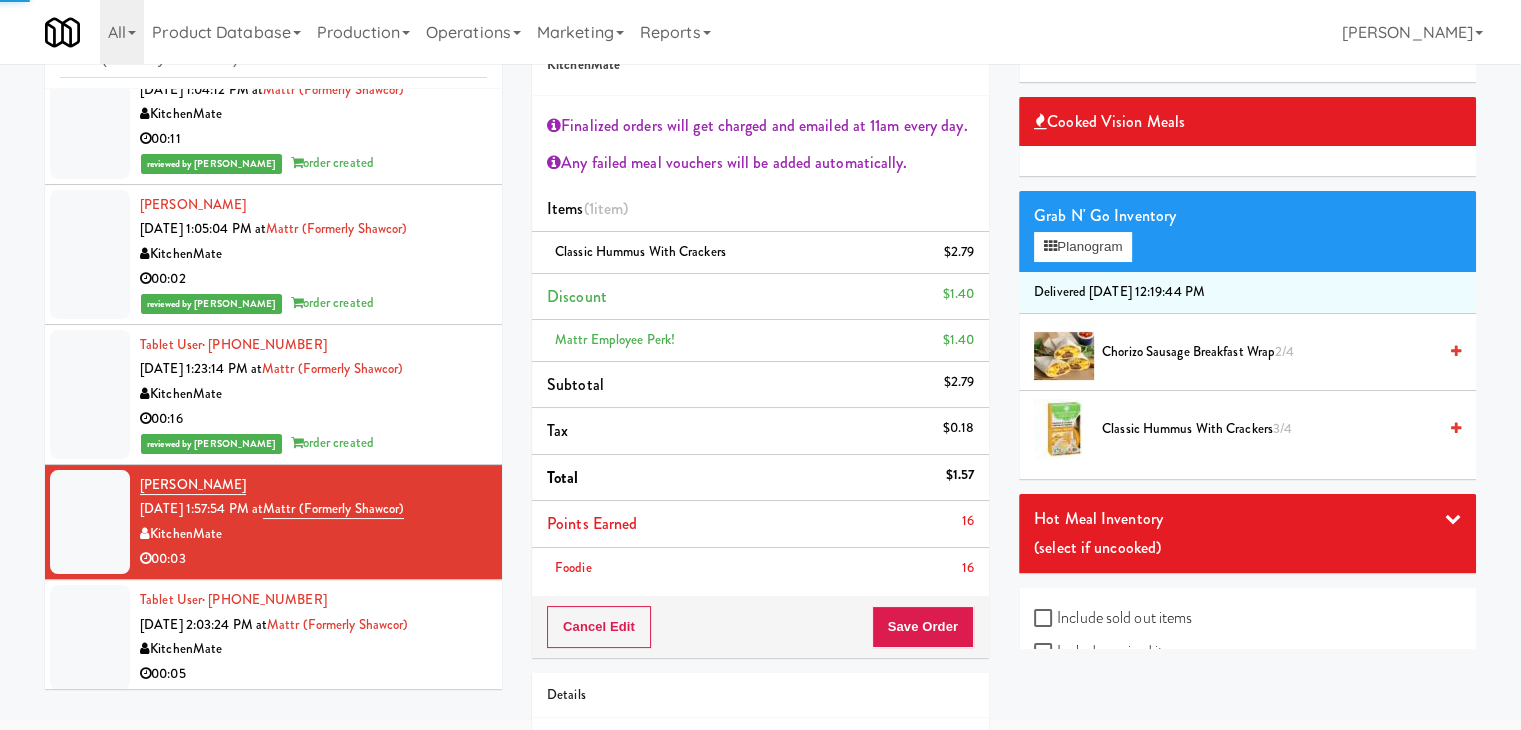 scroll, scrollTop: 328, scrollLeft: 0, axis: vertical 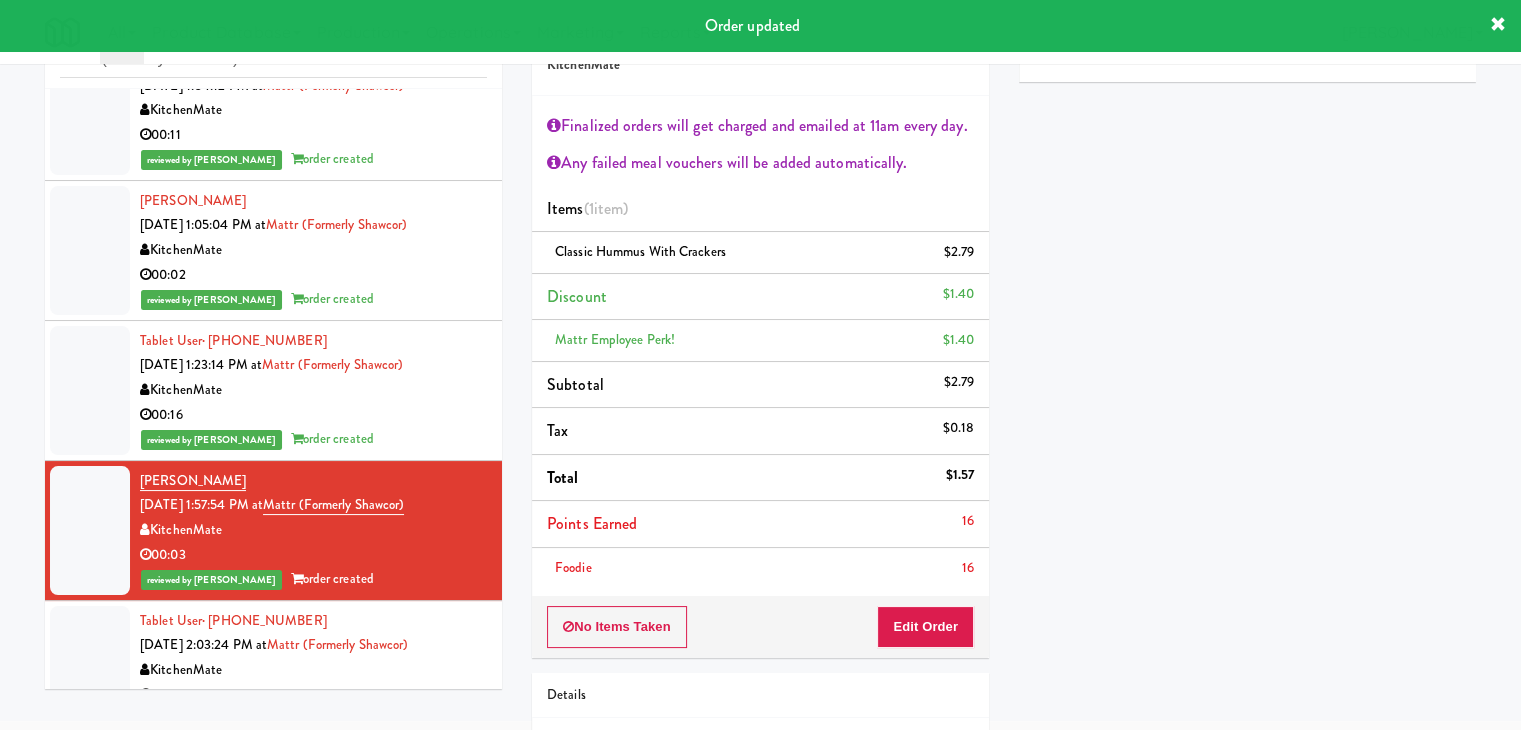 click on "KitchenMate" at bounding box center [313, 670] 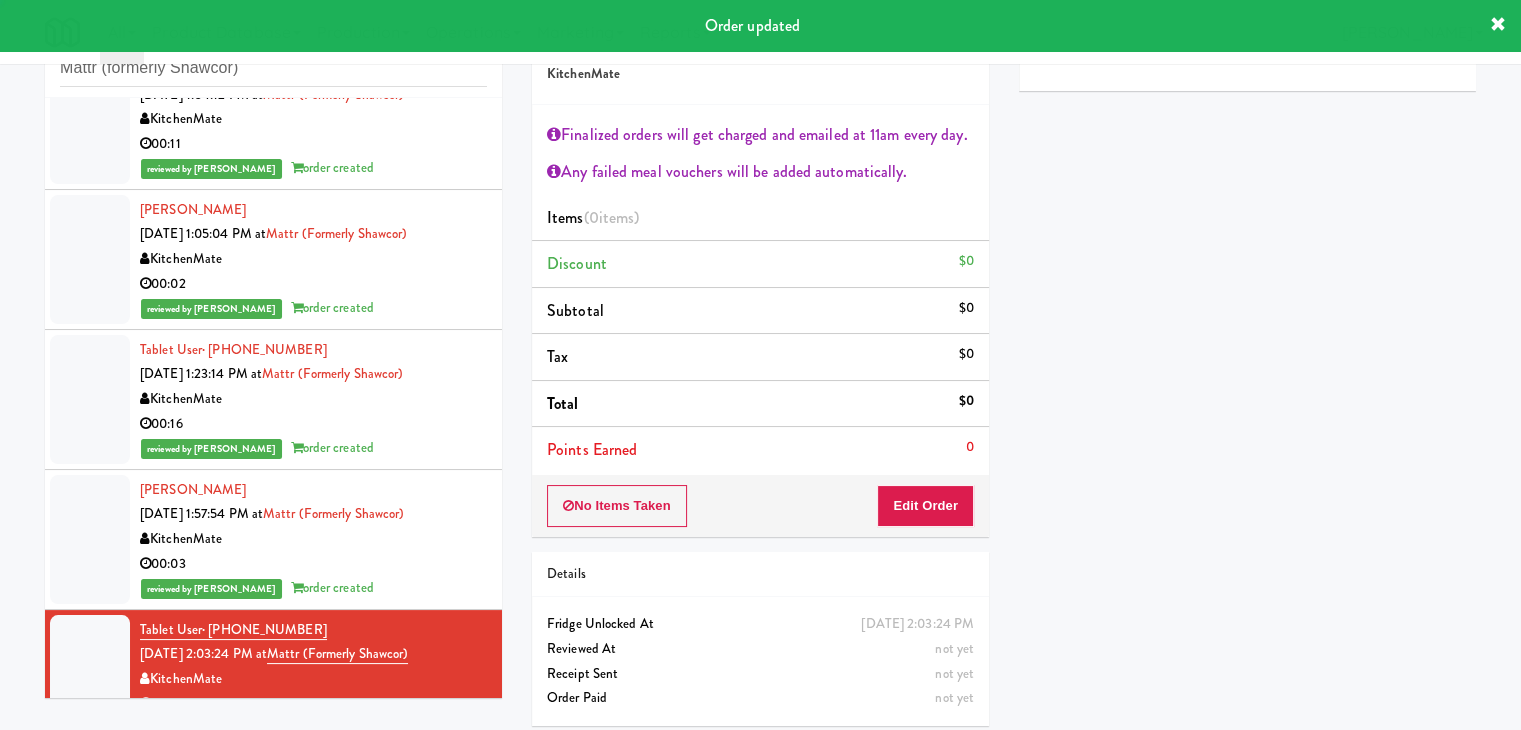 scroll, scrollTop: 73, scrollLeft: 0, axis: vertical 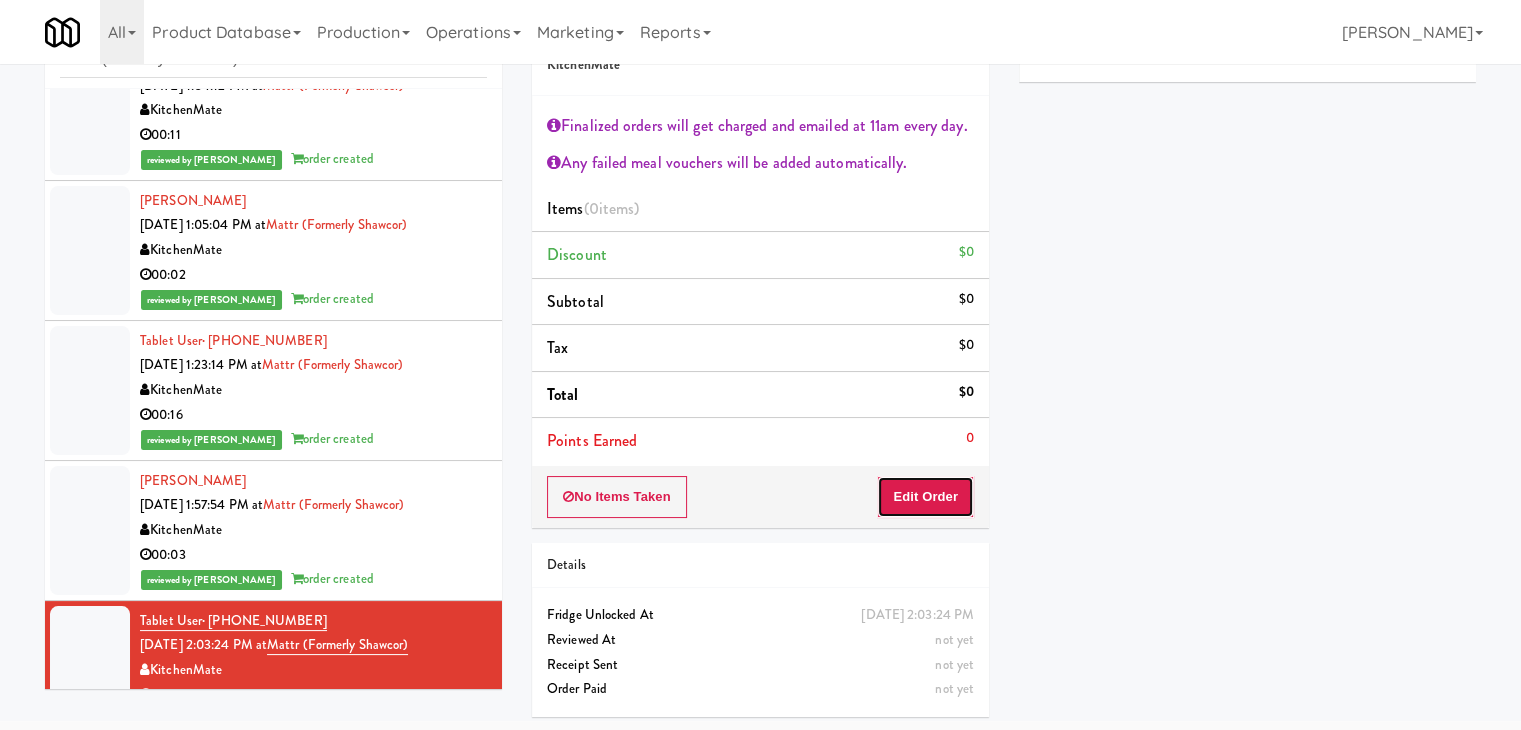 click on "Edit Order" at bounding box center [925, 497] 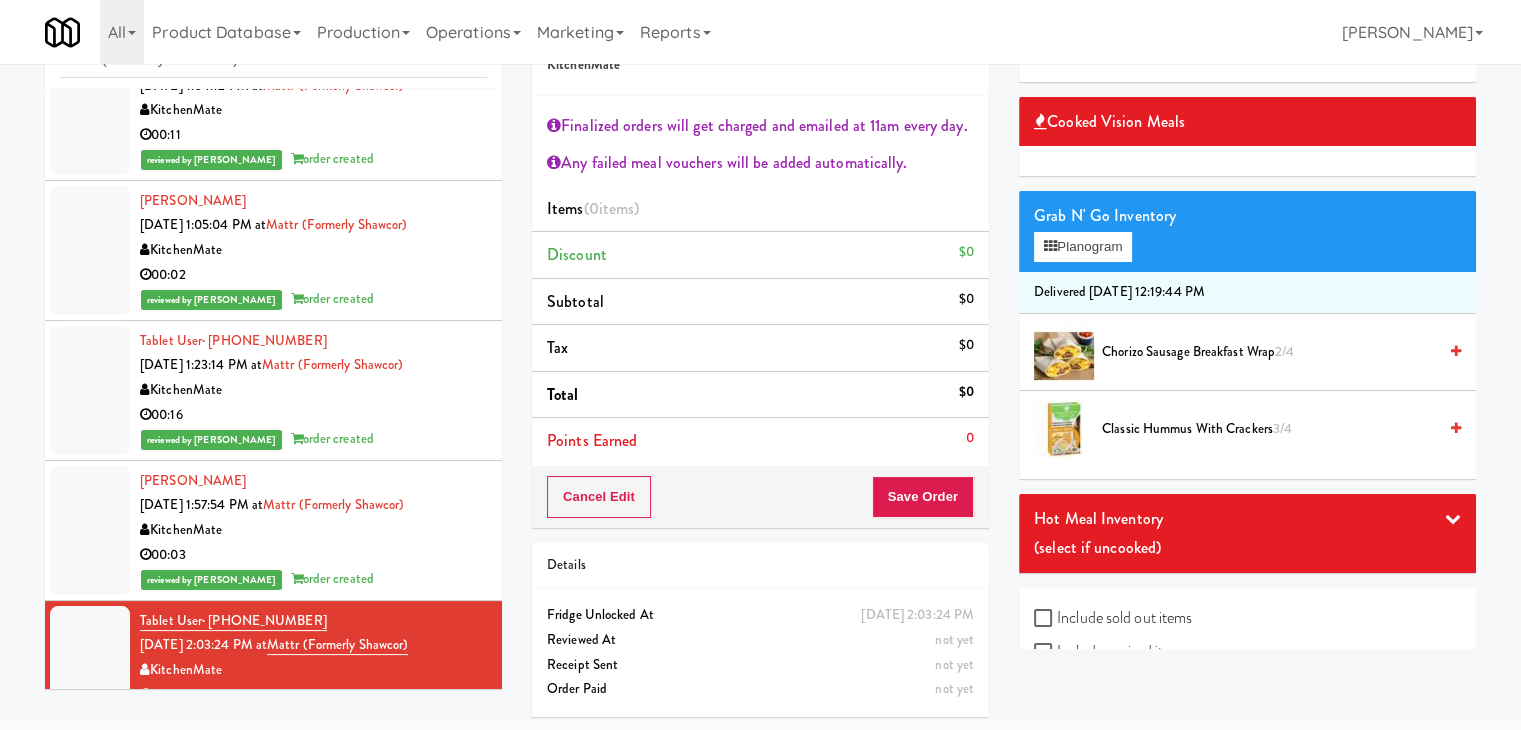 click at bounding box center [1456, 428] 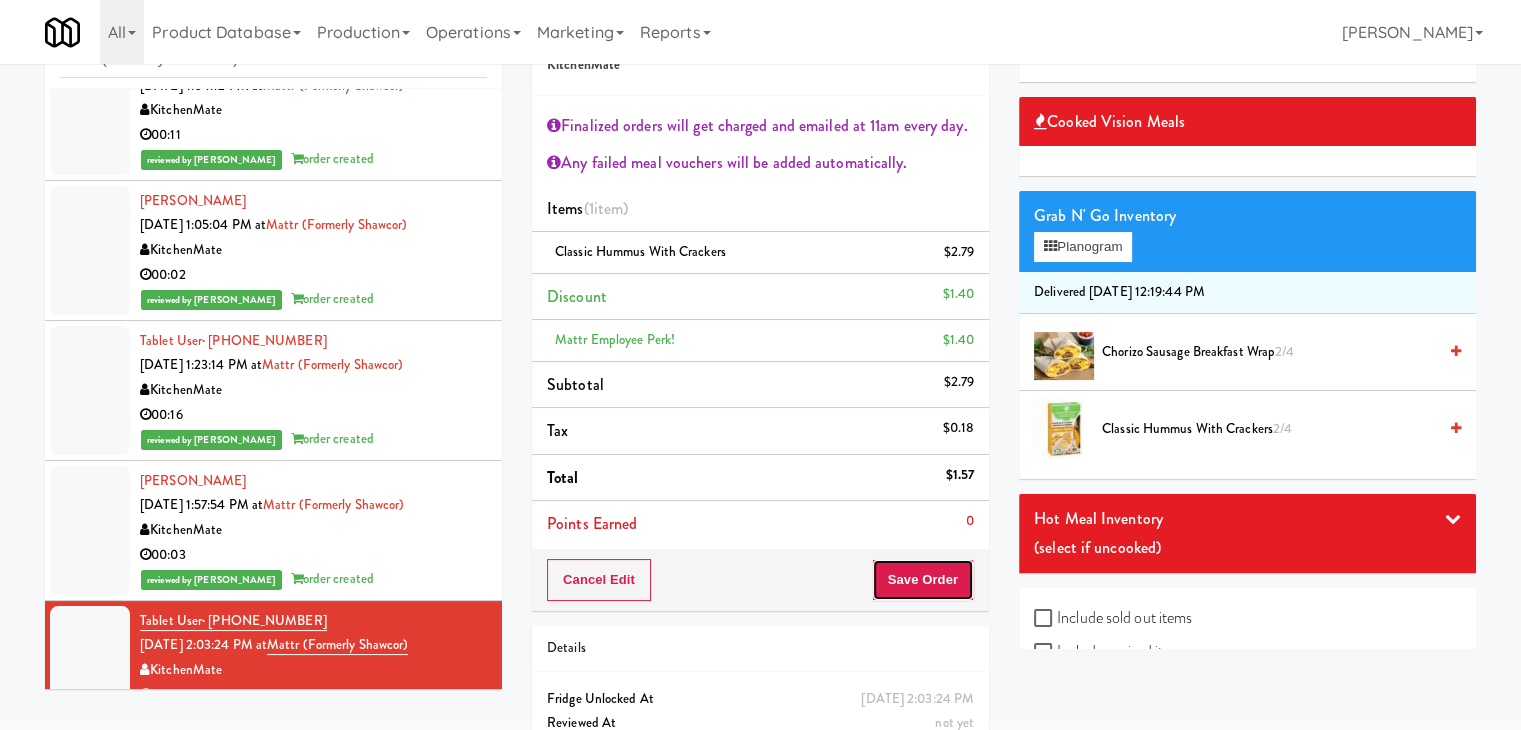 click on "Save Order" at bounding box center [923, 580] 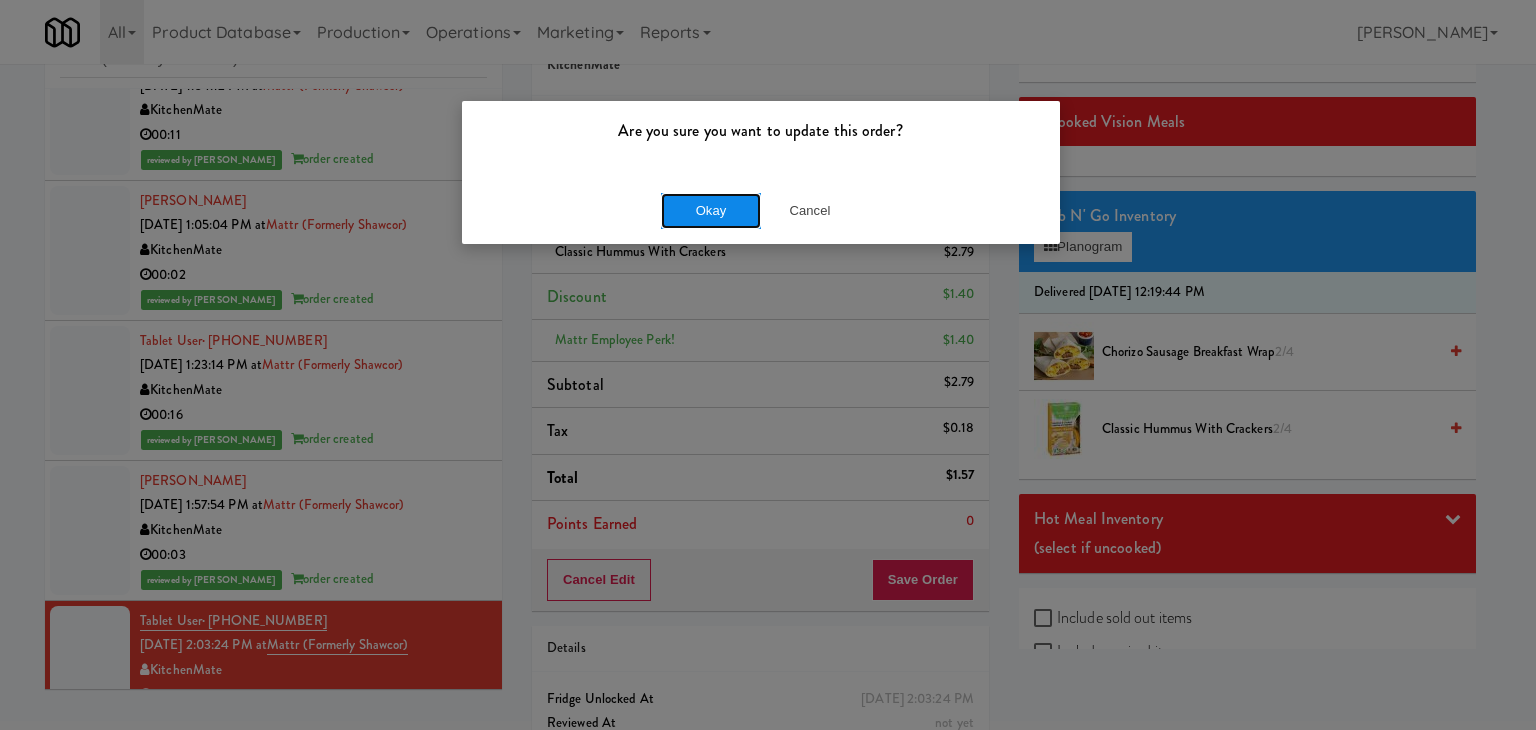 click on "Okay" at bounding box center [711, 211] 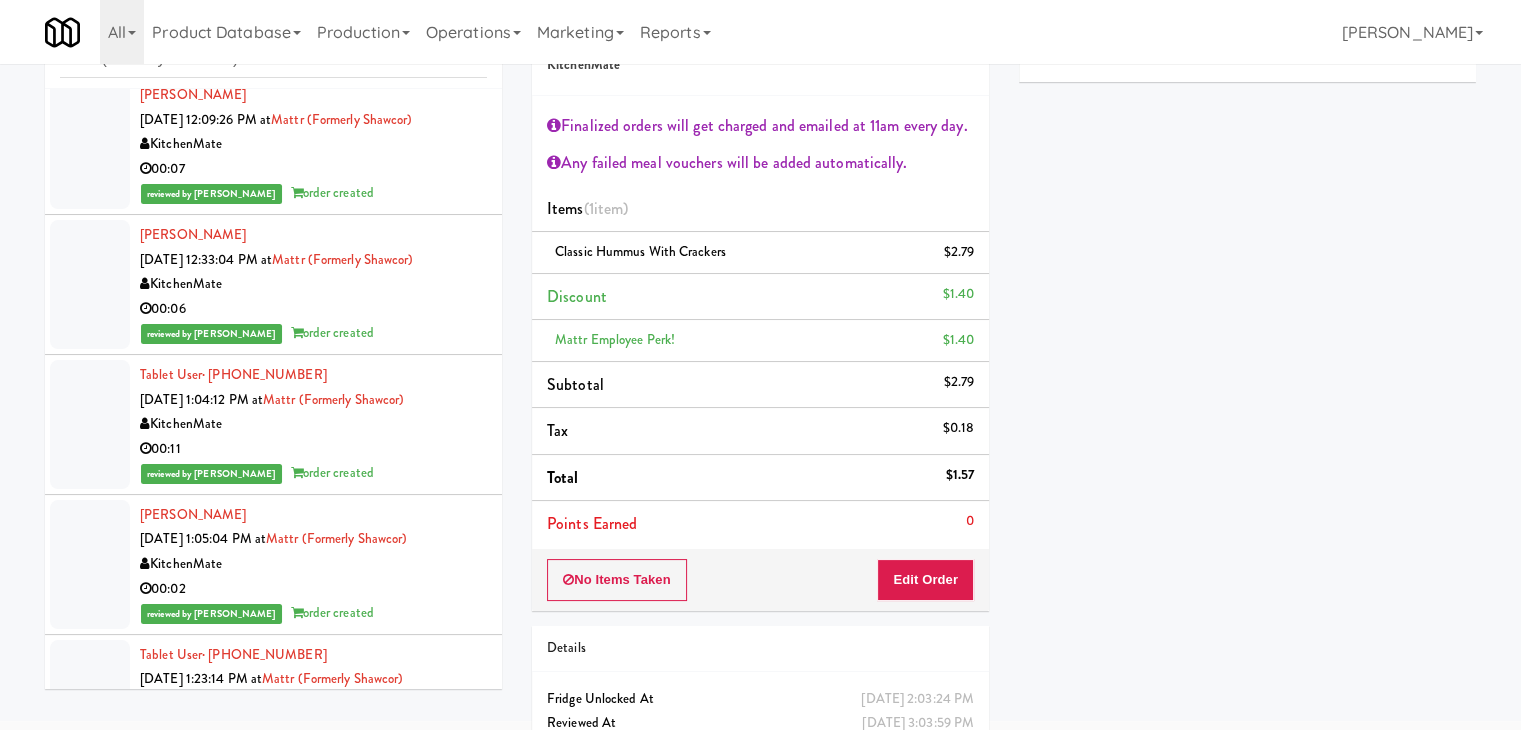 scroll, scrollTop: 0, scrollLeft: 0, axis: both 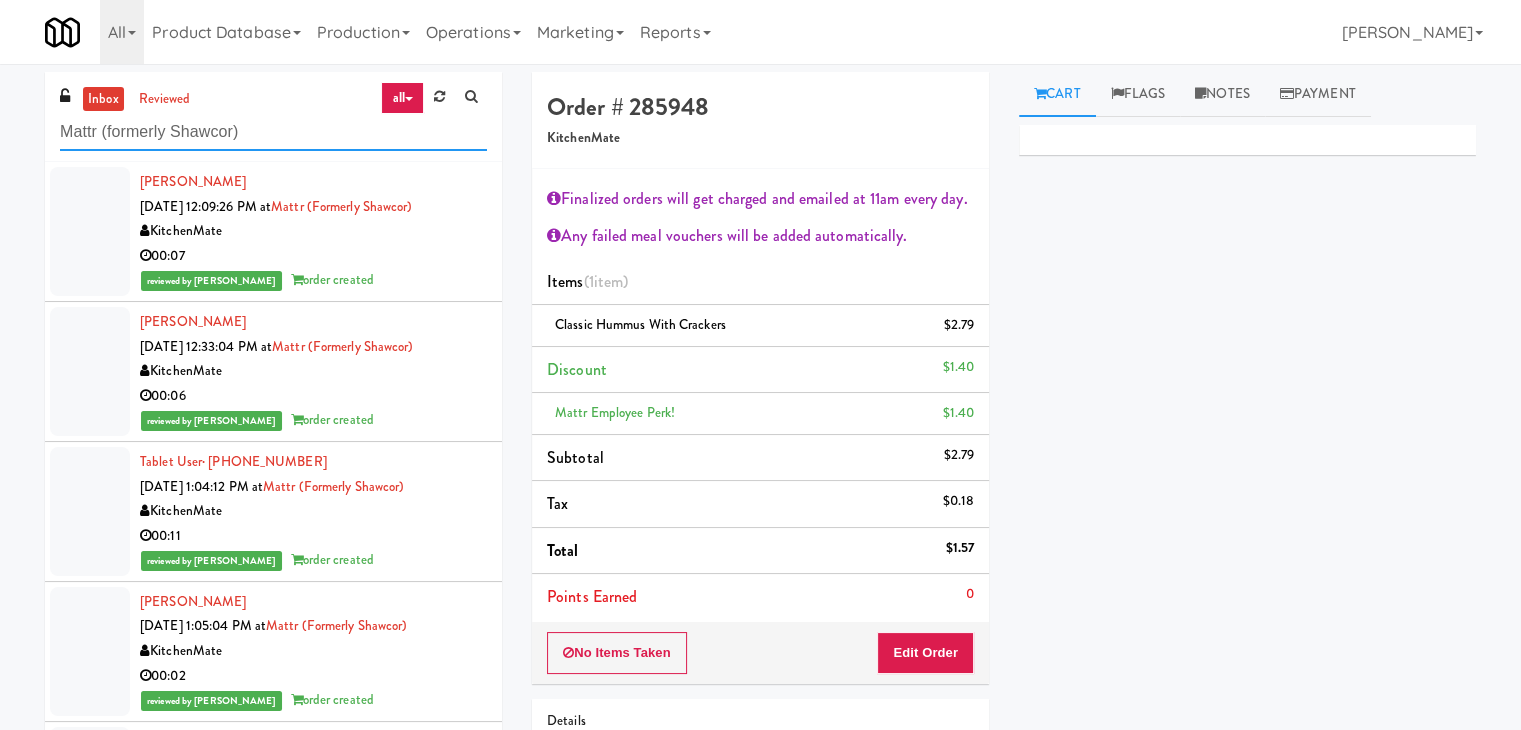 click on "Mattr (formerly Shawcor)" at bounding box center (273, 132) 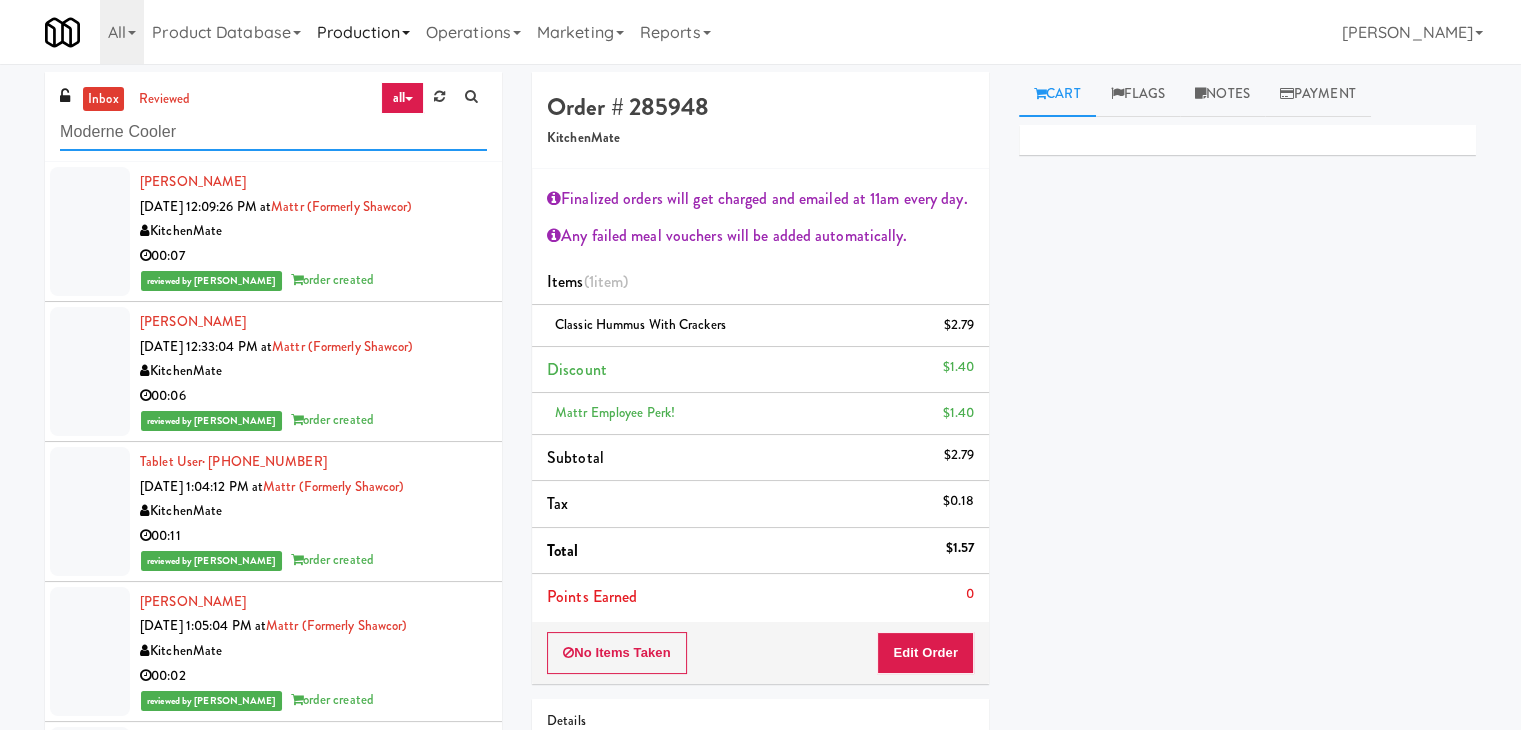 type on "Moderne Cooler" 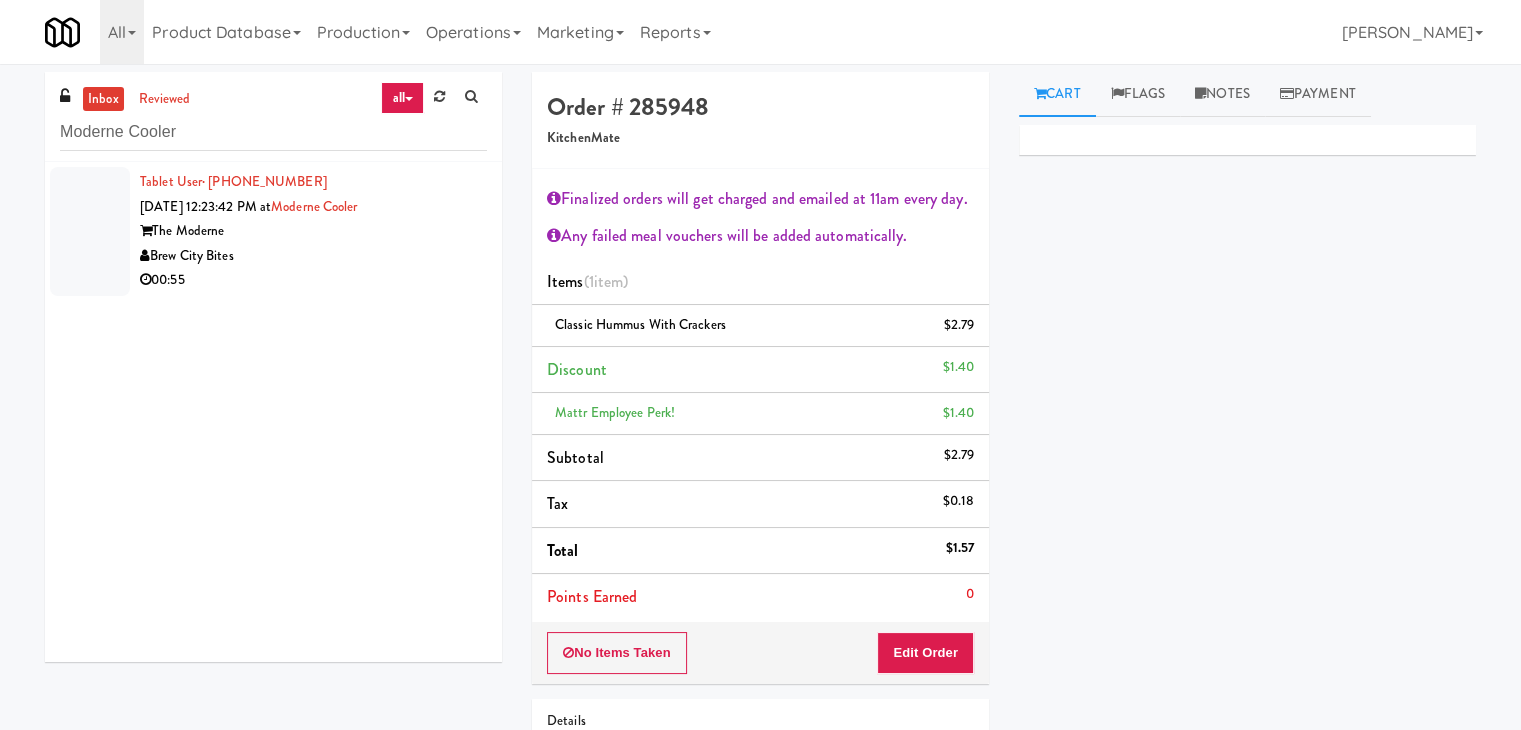 click on "00:55" at bounding box center [313, 280] 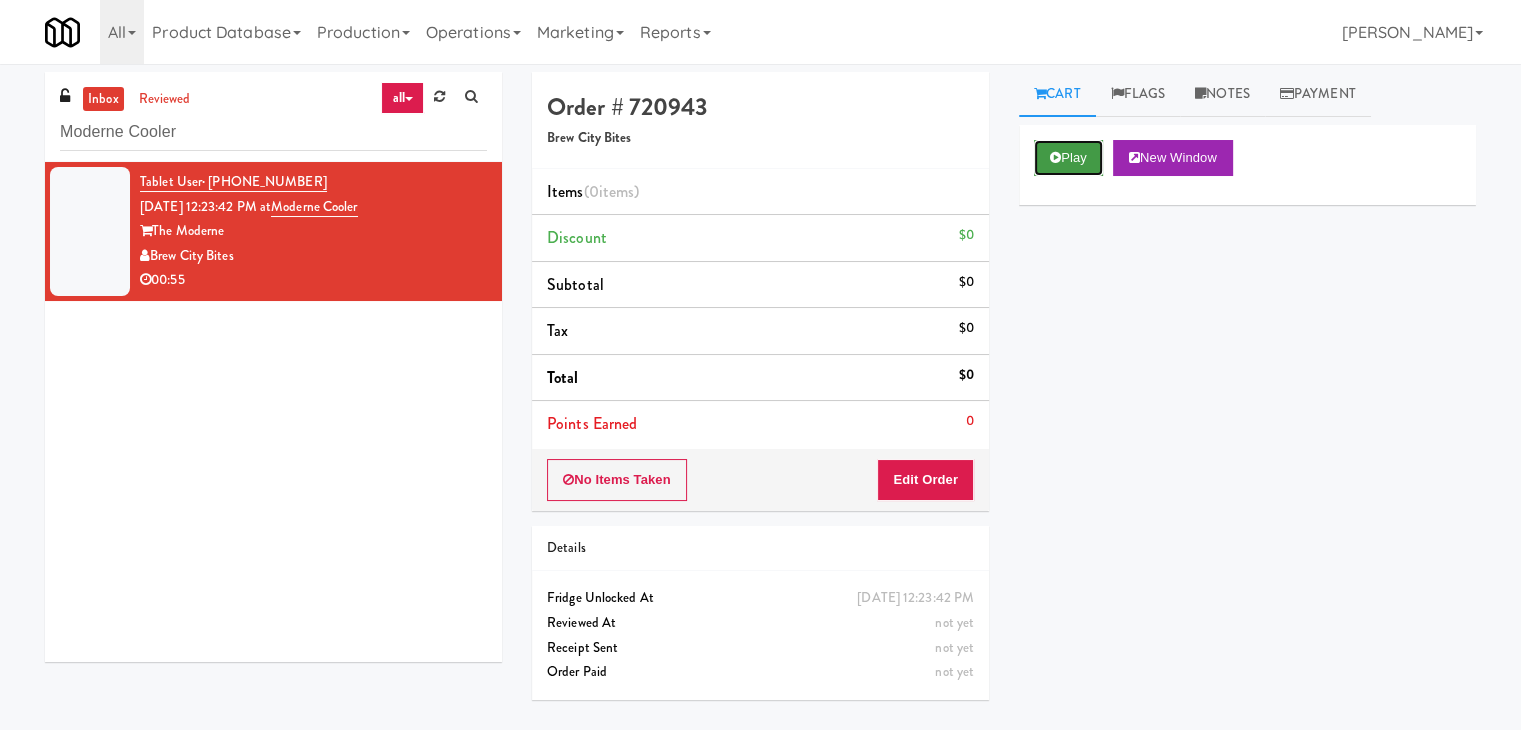click on "Play" at bounding box center [1068, 158] 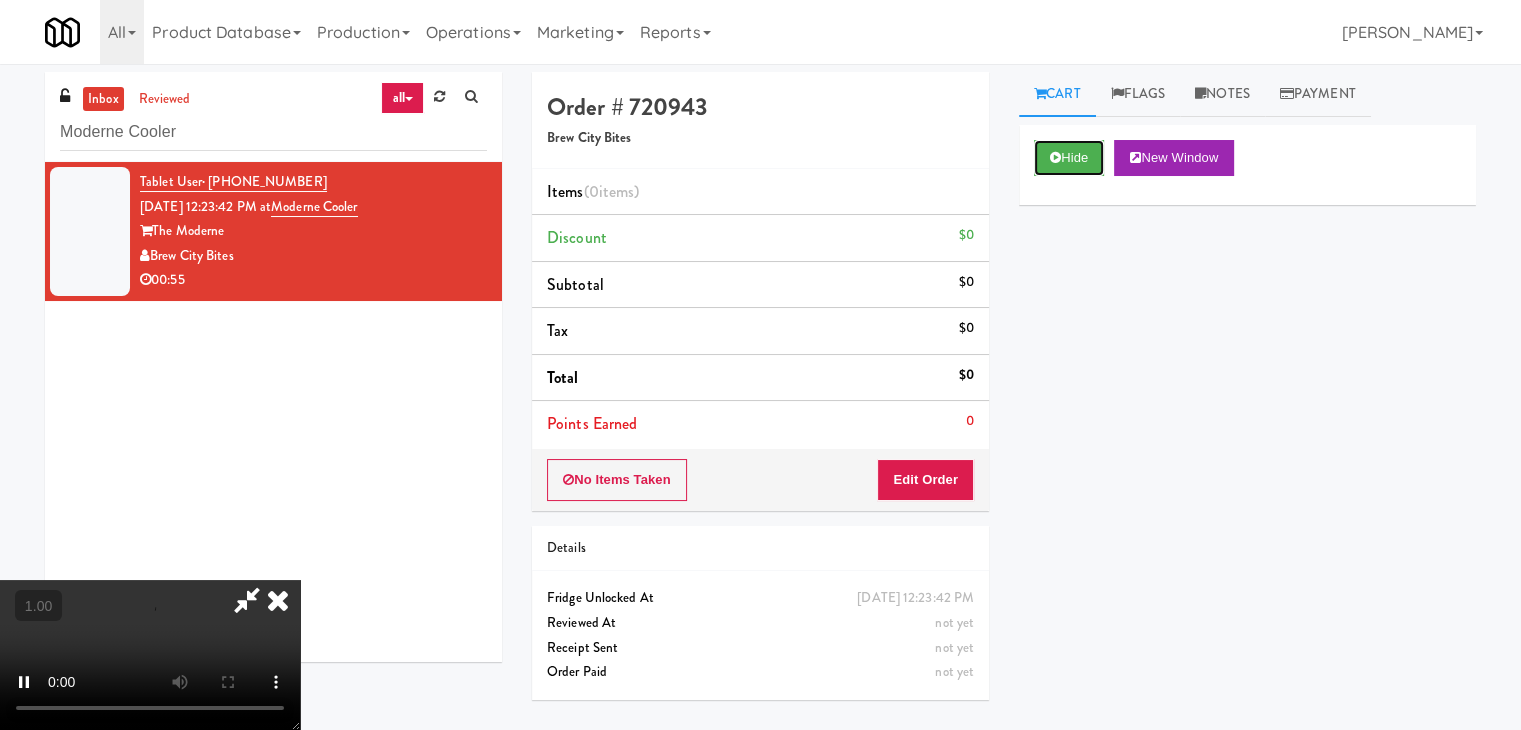 type 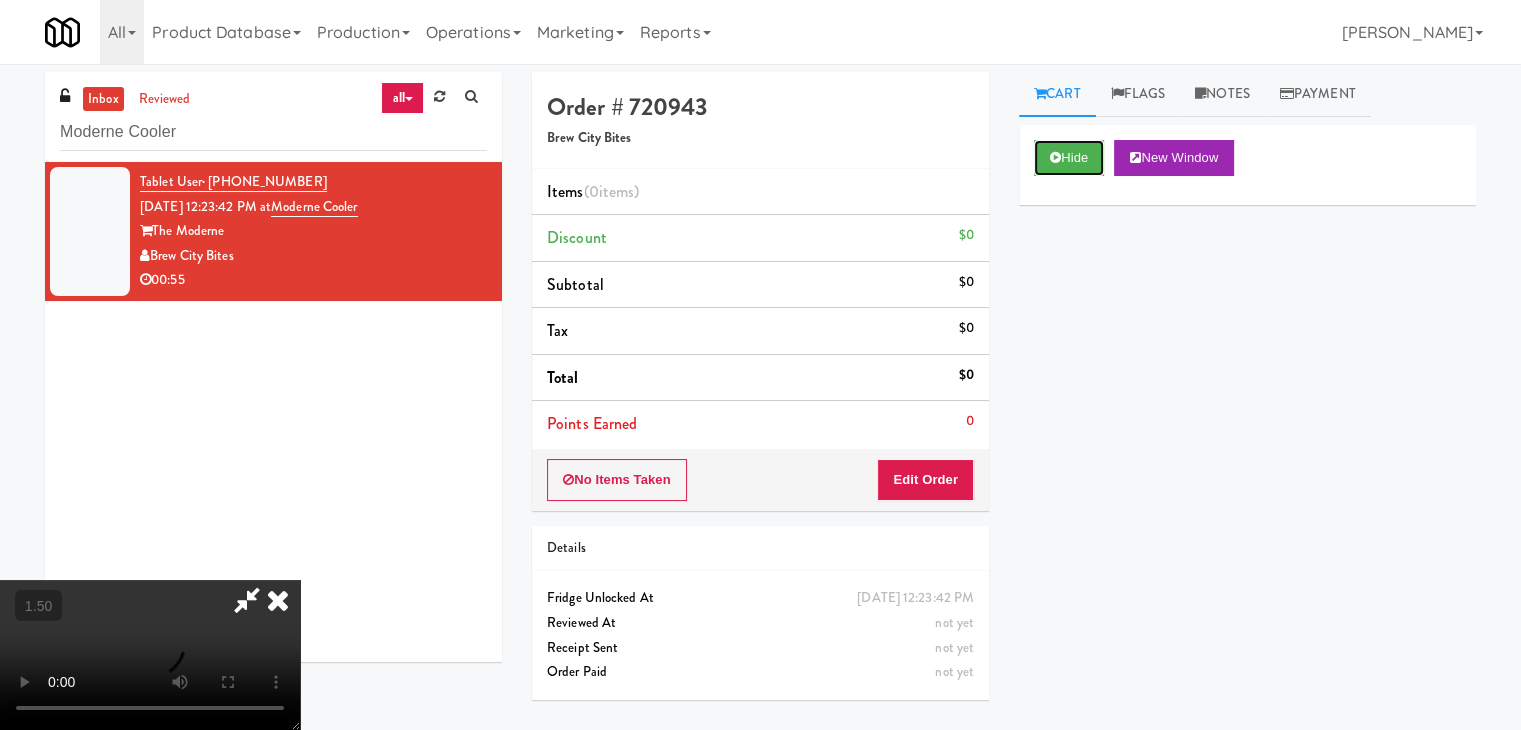 scroll, scrollTop: 0, scrollLeft: 0, axis: both 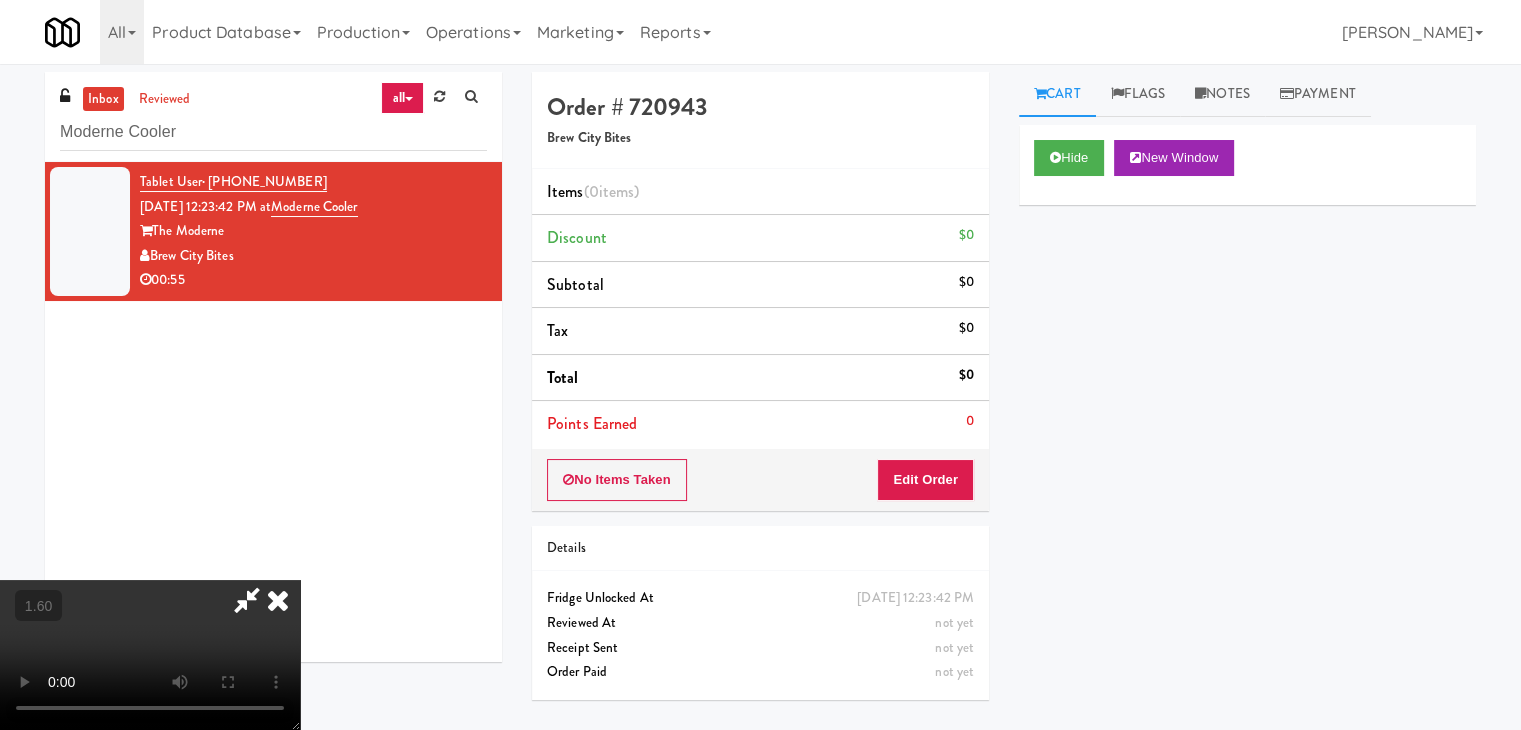click at bounding box center (150, 655) 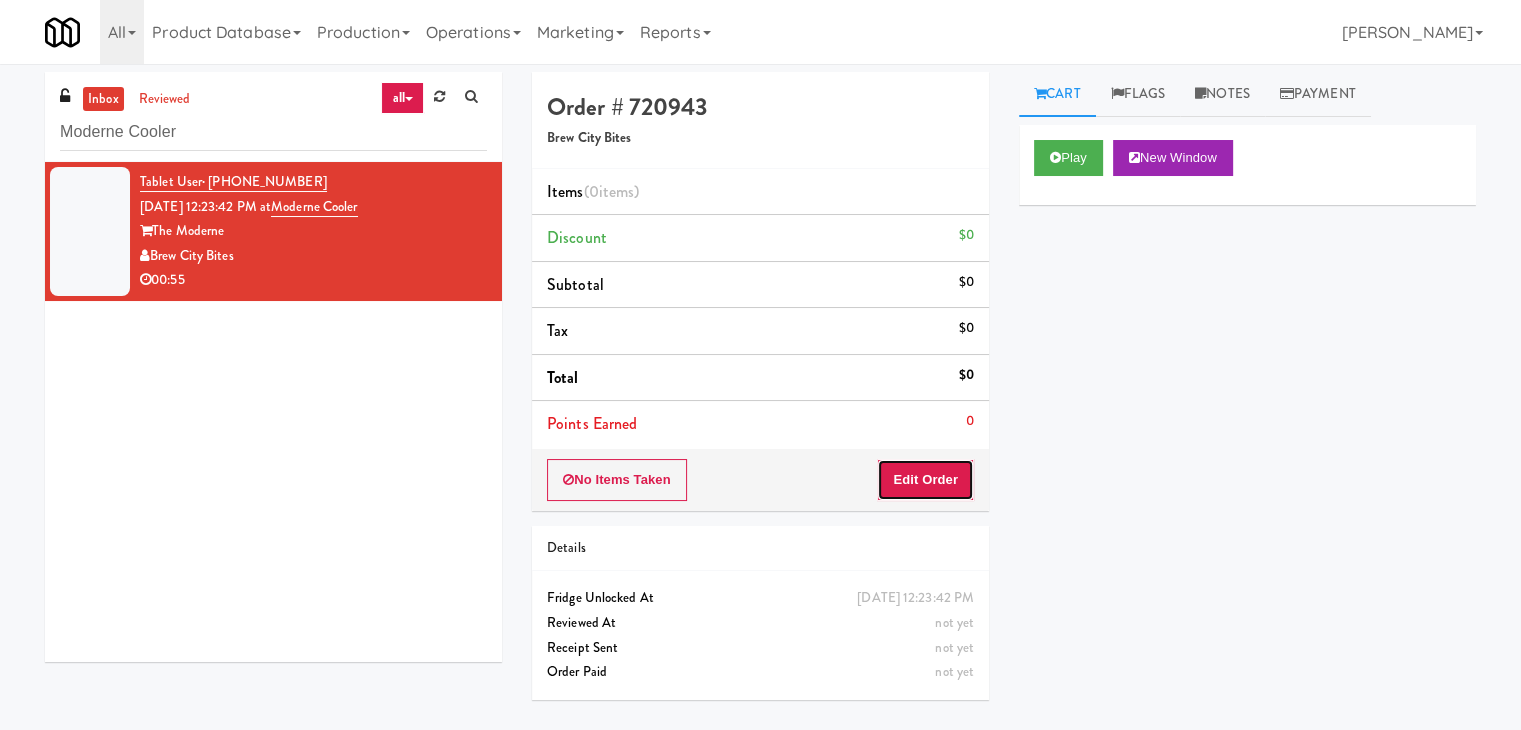 click on "Edit Order" at bounding box center (925, 480) 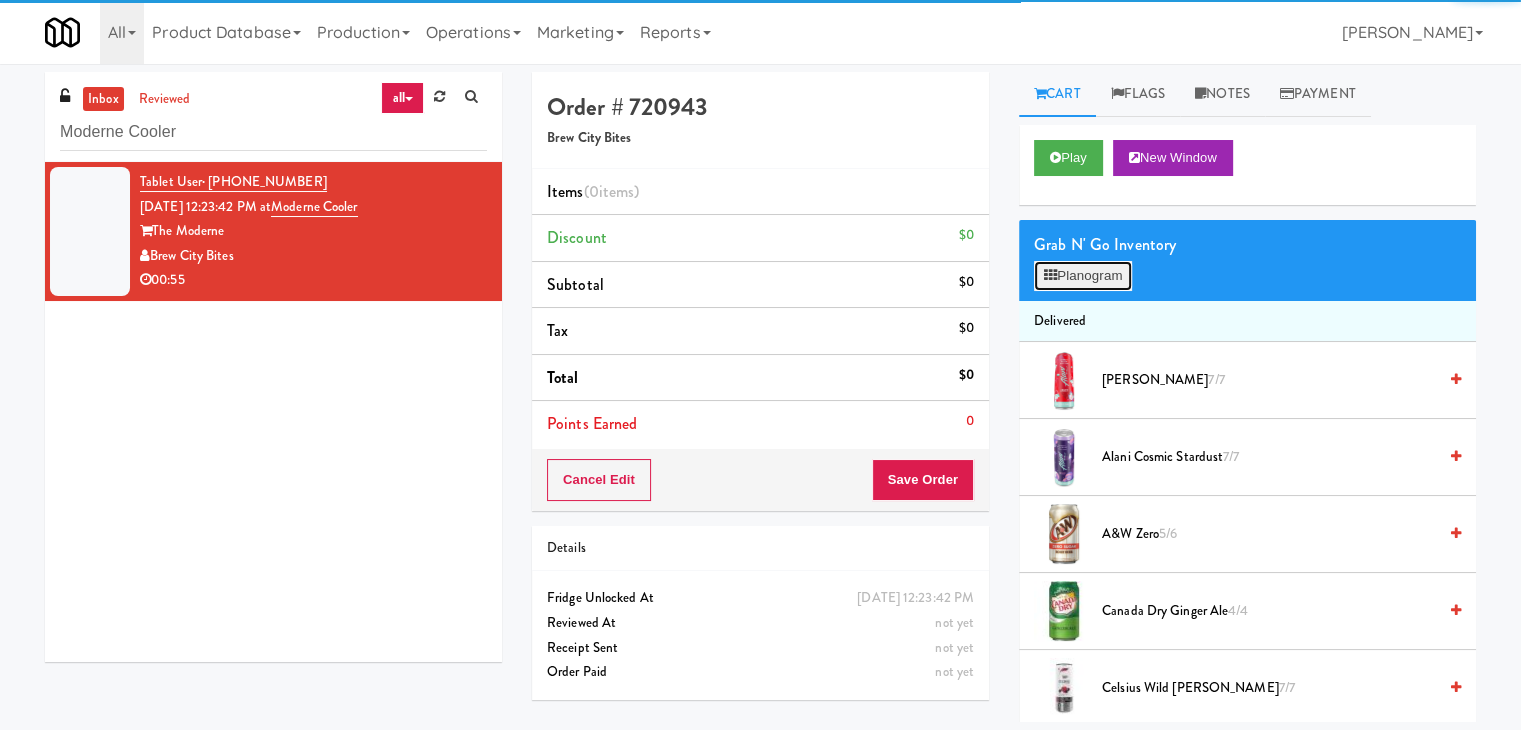 click on "Planogram" at bounding box center (1083, 276) 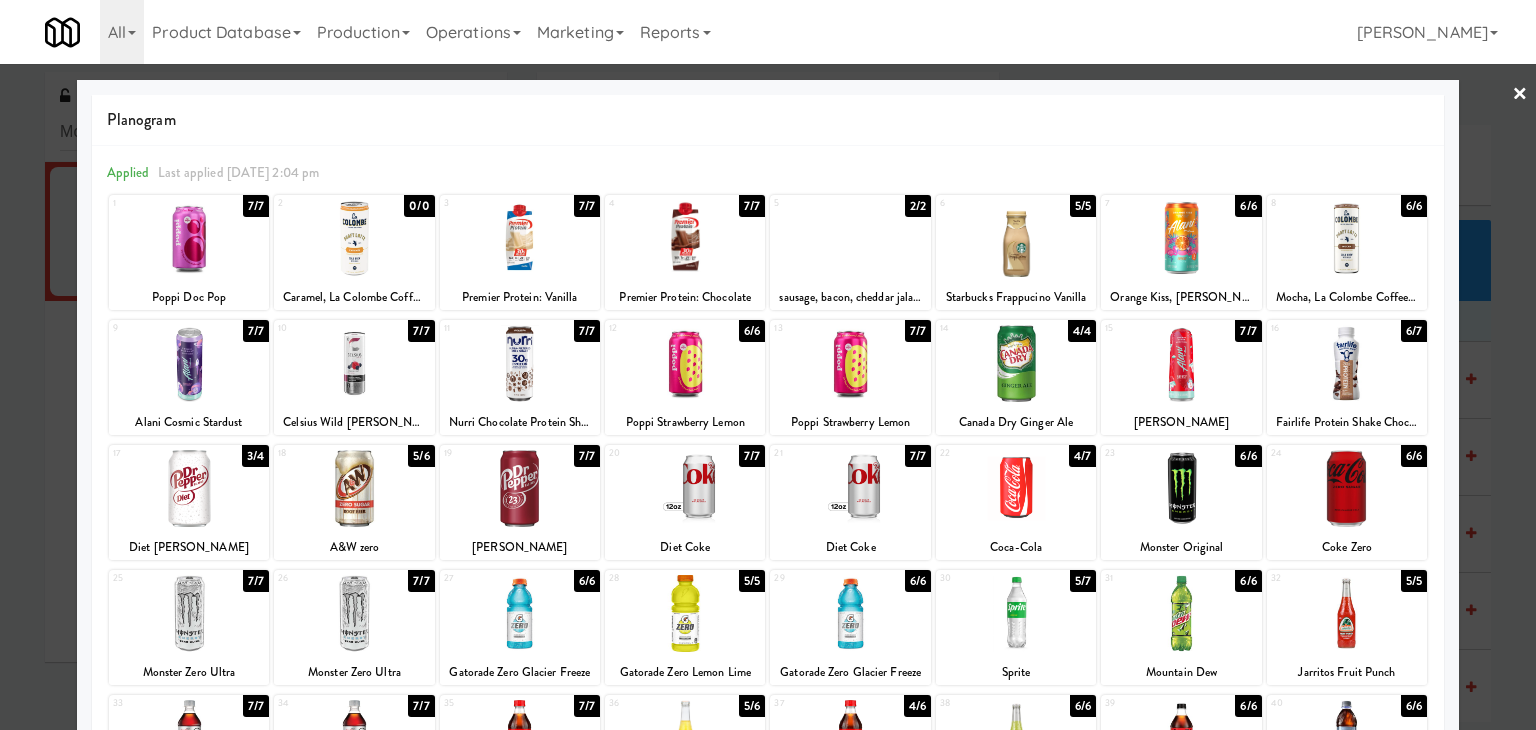 click at bounding box center [1347, 363] 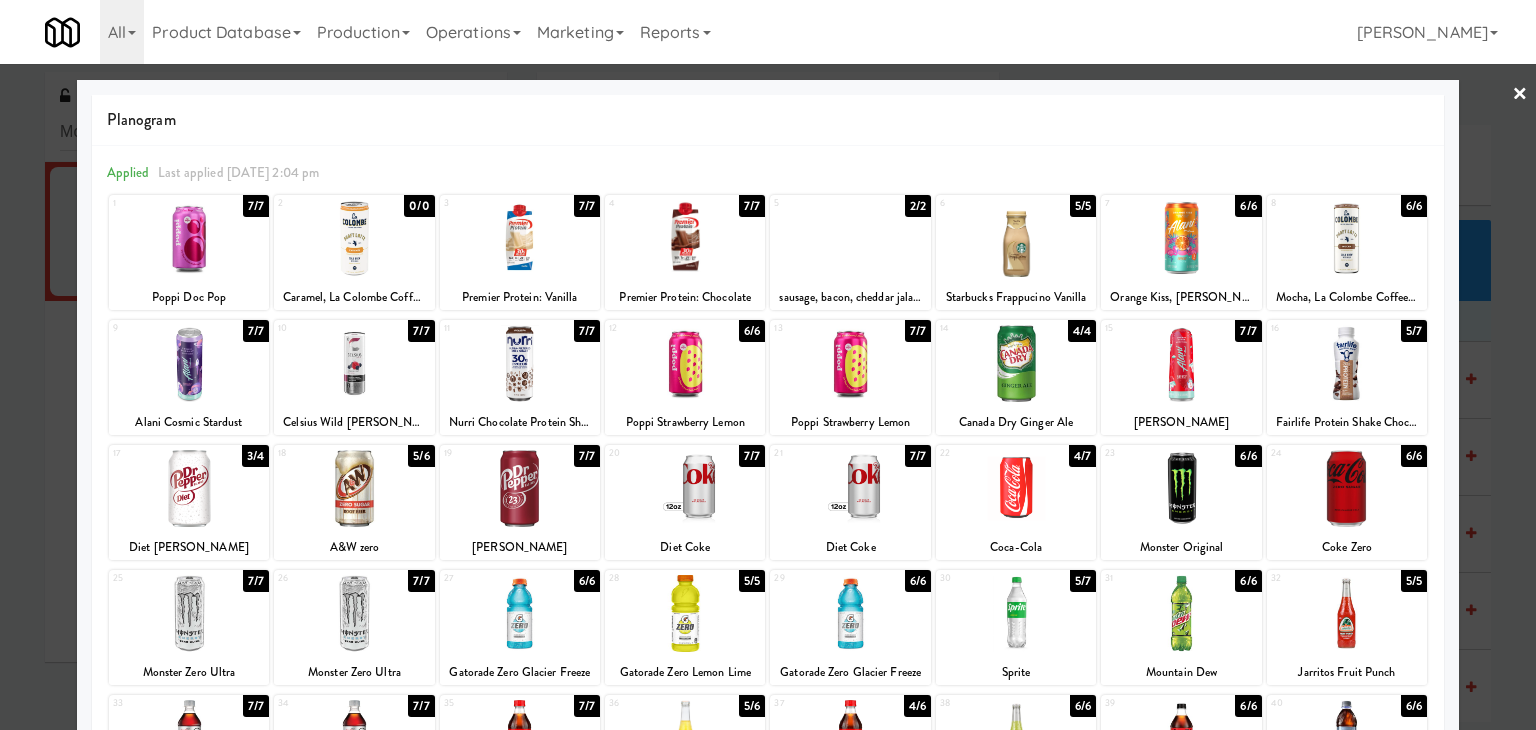 click on "×" at bounding box center [1520, 95] 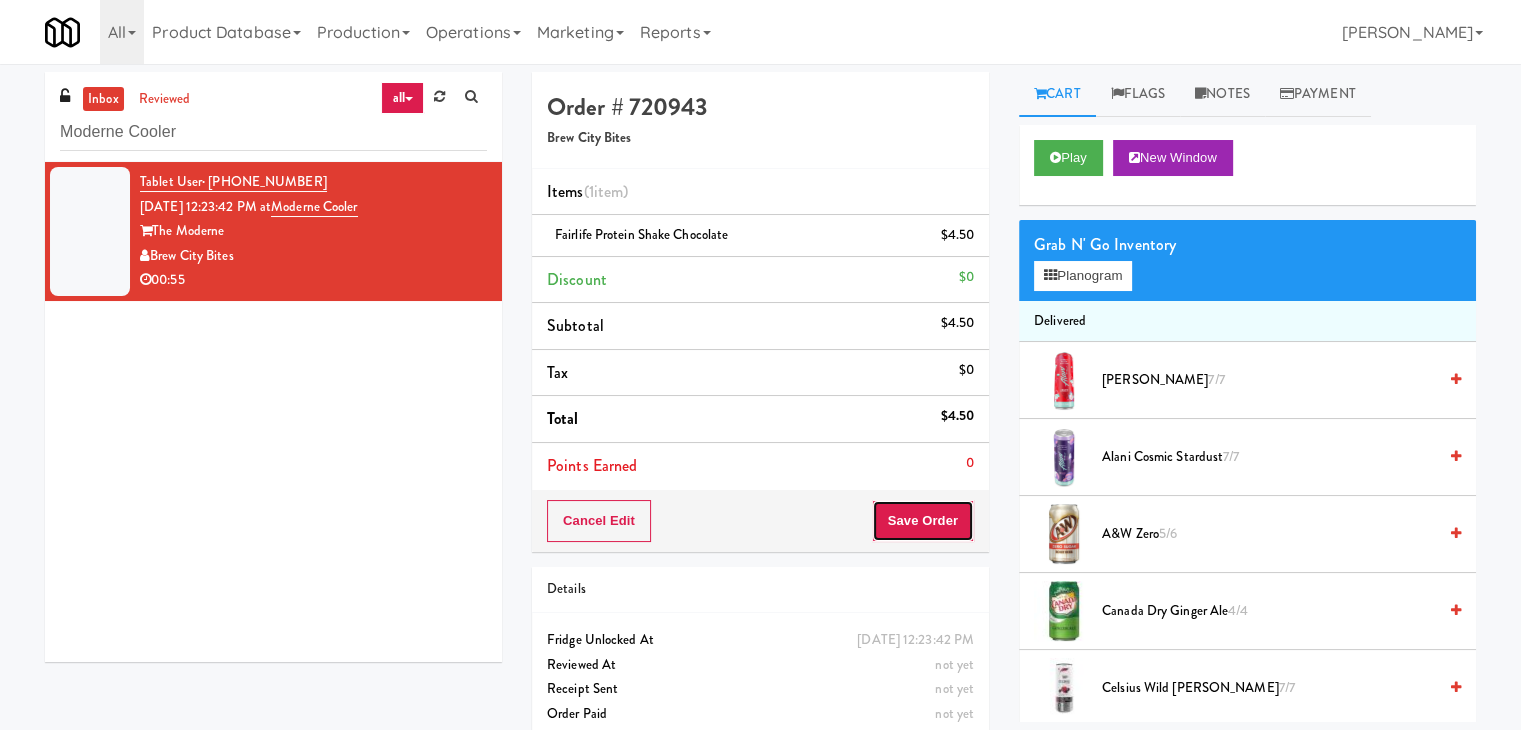 click on "Save Order" at bounding box center (923, 521) 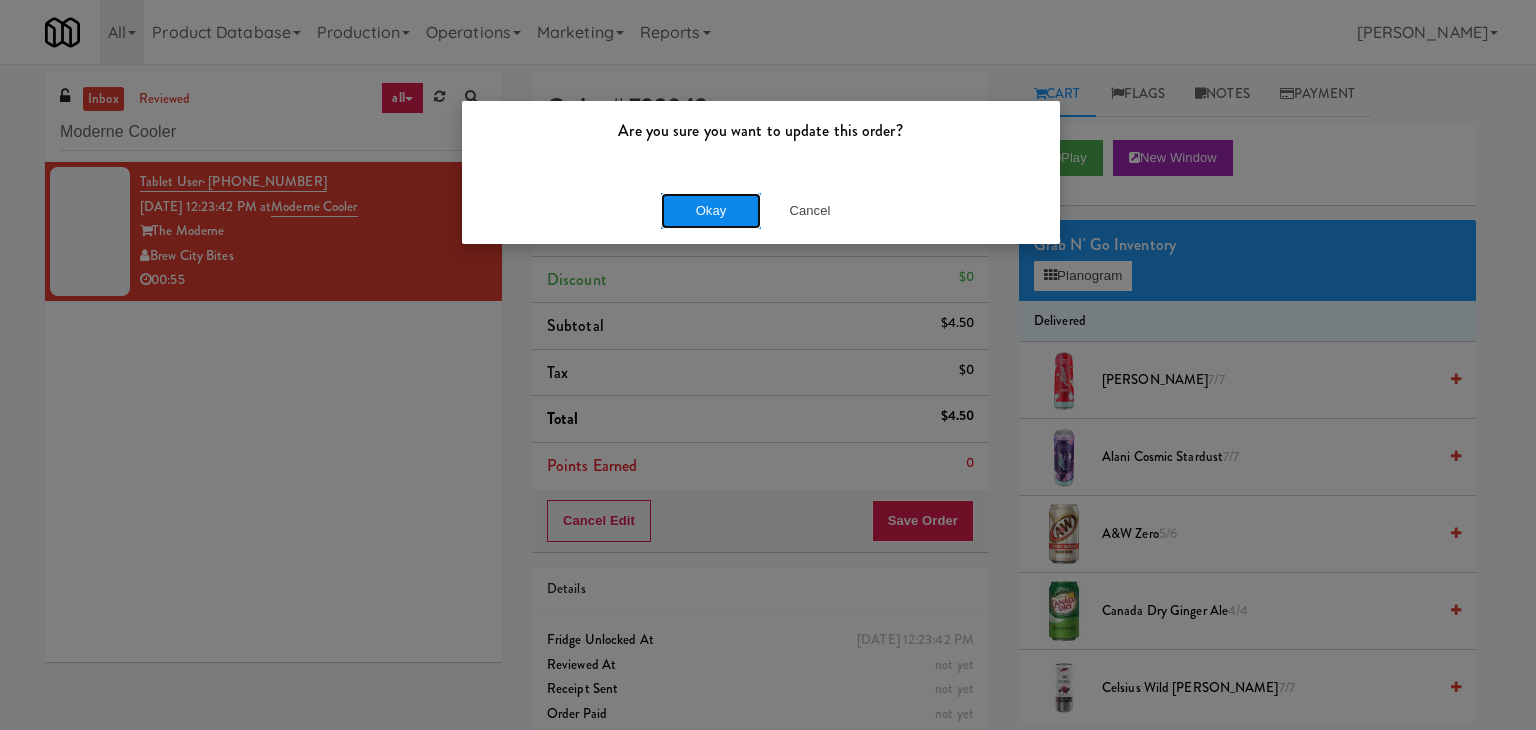 drag, startPoint x: 715, startPoint y: 218, endPoint x: 688, endPoint y: 200, distance: 32.449963 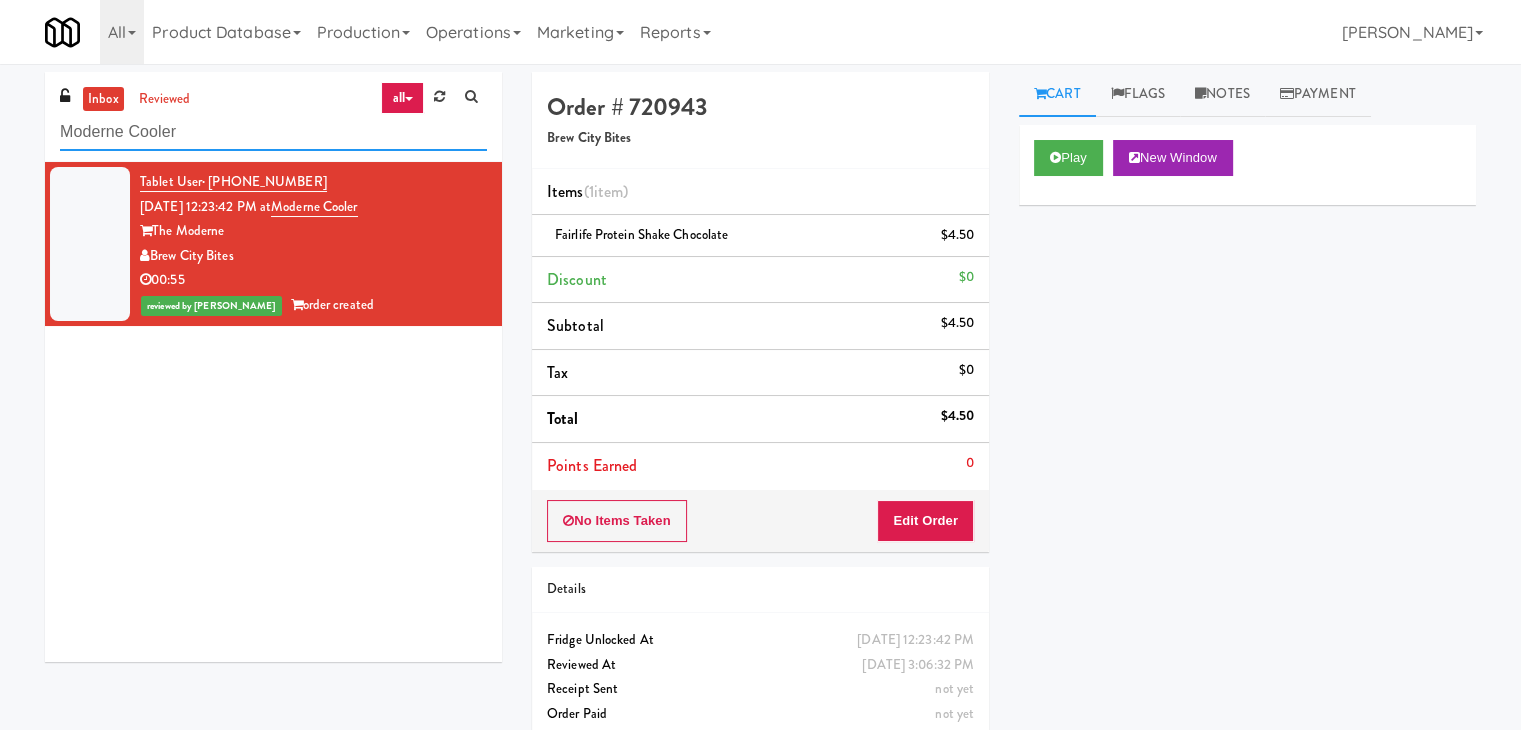 click on "Moderne Cooler" at bounding box center (273, 132) 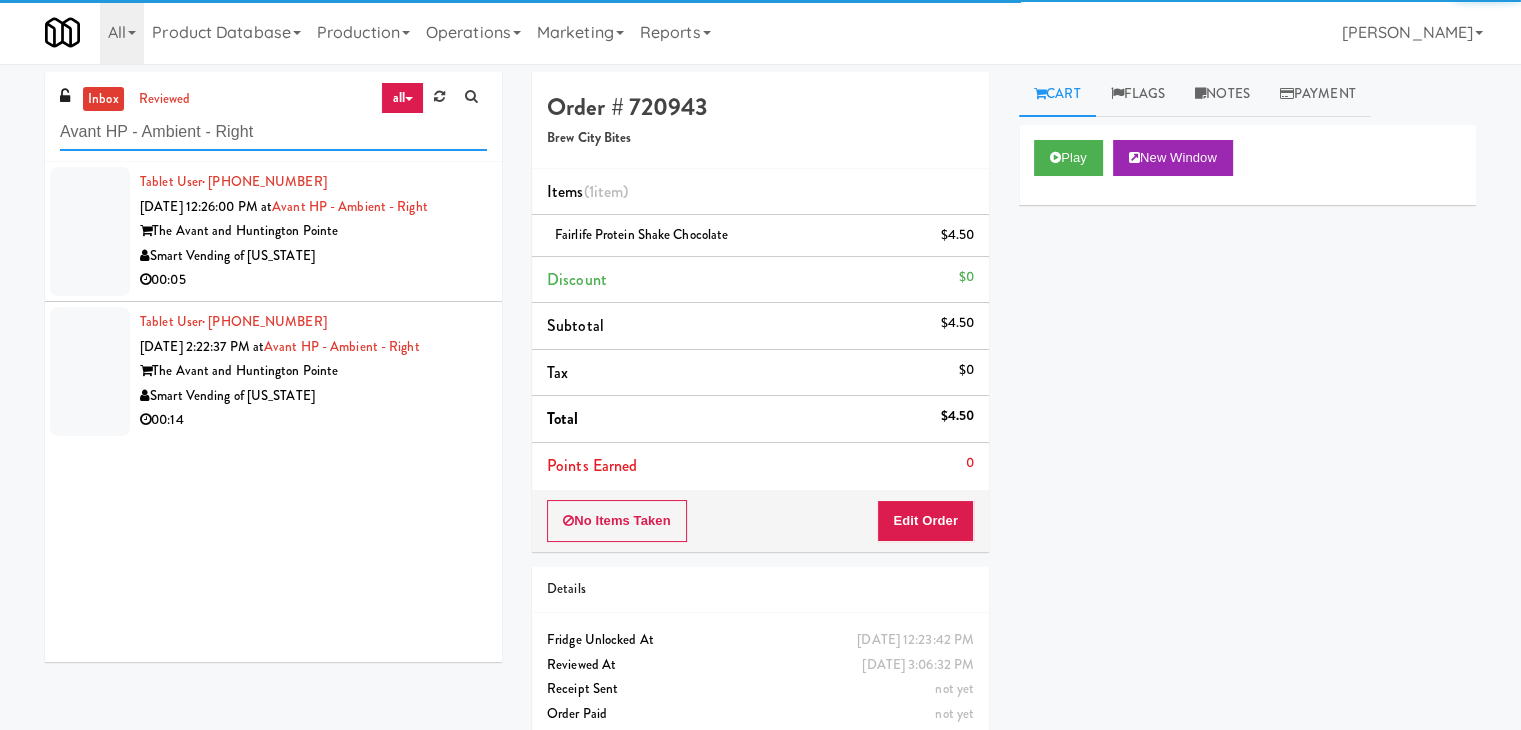type on "Avant HP - Ambient - Right" 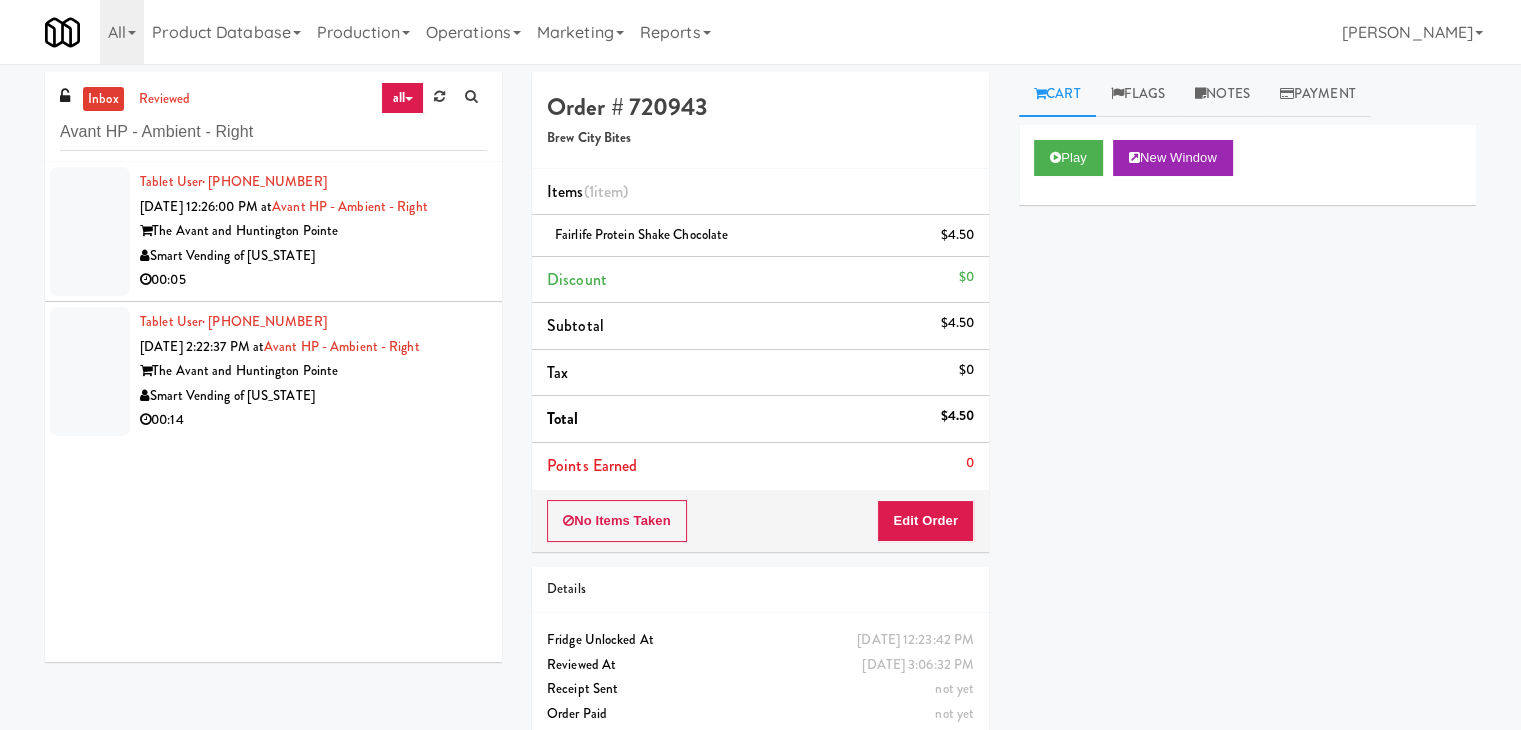 click on "00:05" at bounding box center [313, 280] 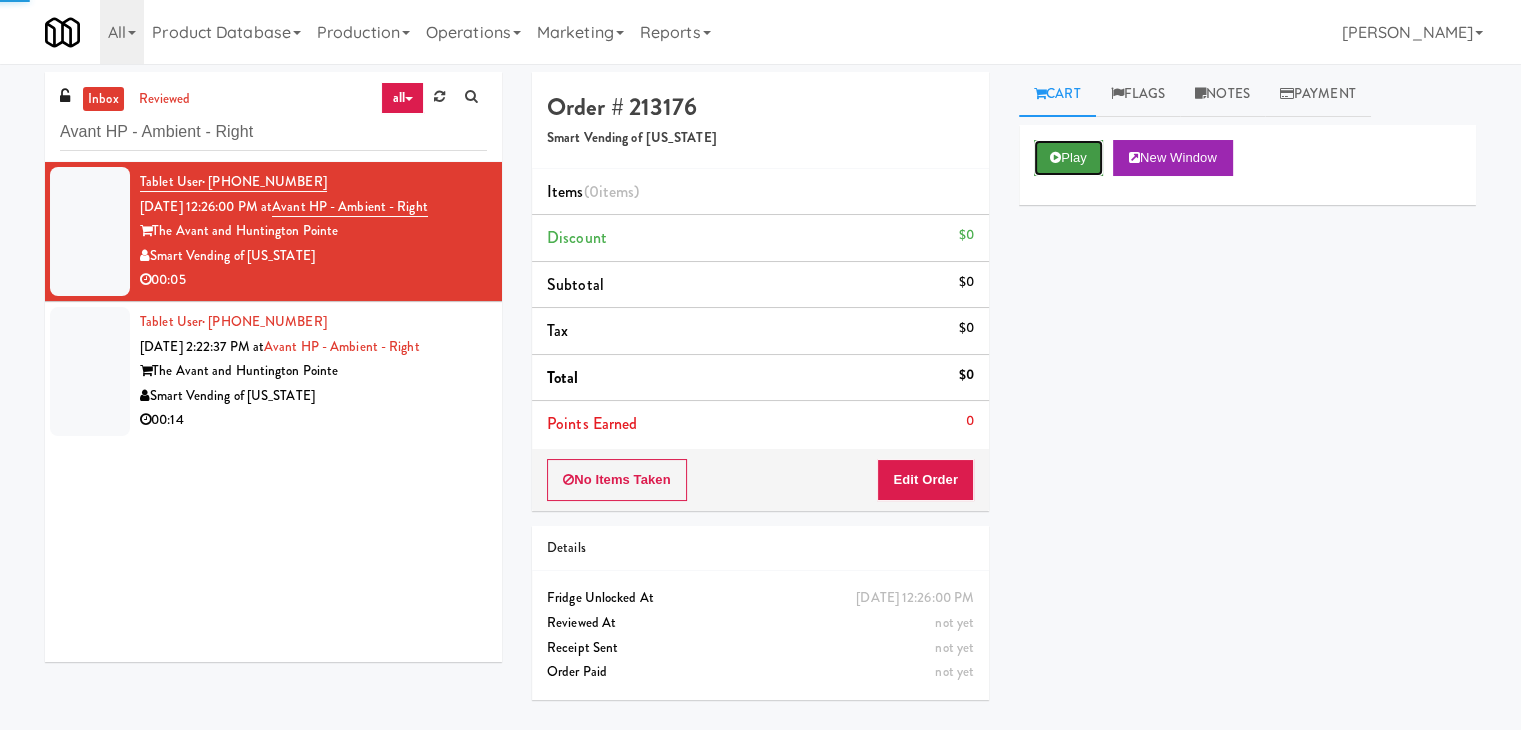 click on "Play" at bounding box center [1068, 158] 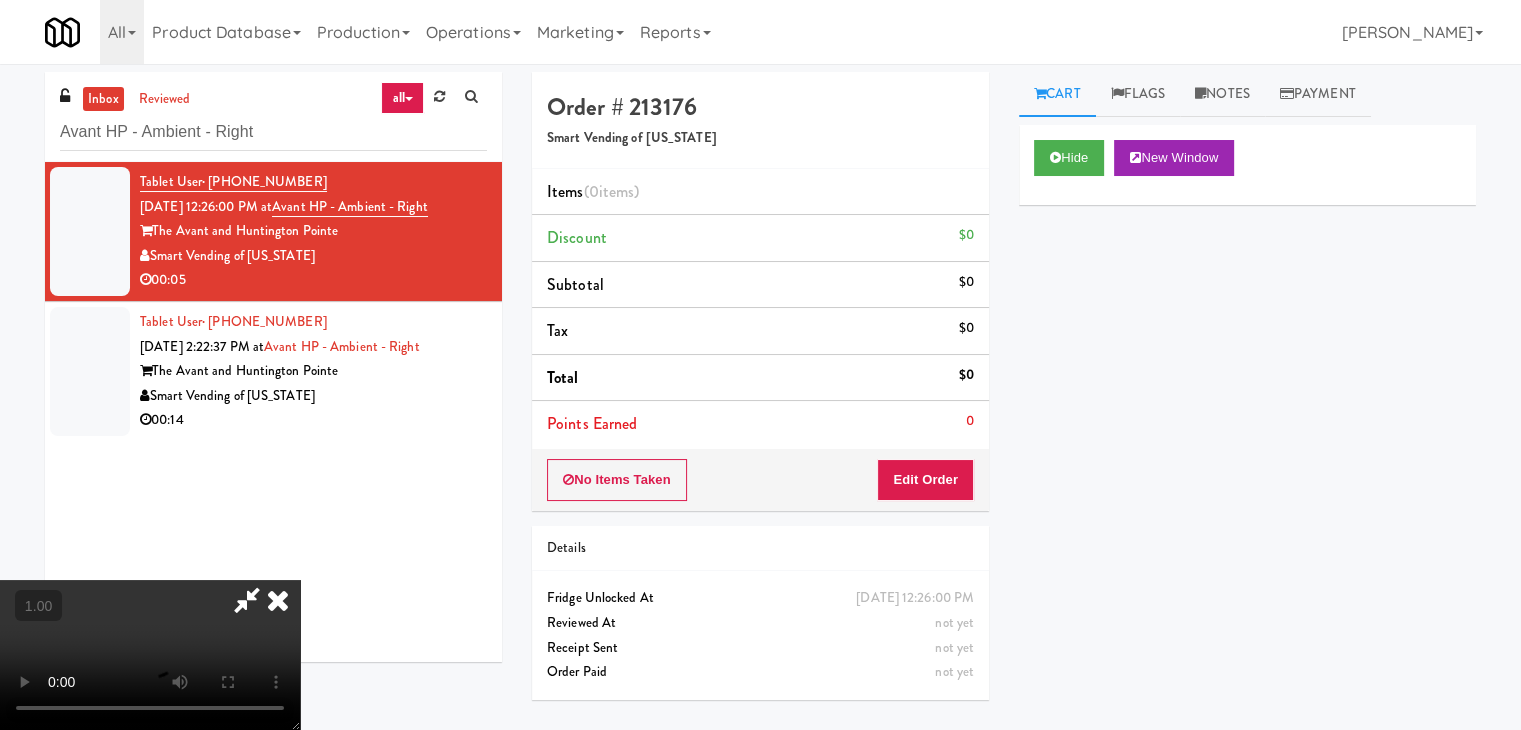 drag, startPoint x: 494, startPoint y: 351, endPoint x: 349, endPoint y: 445, distance: 172.80336 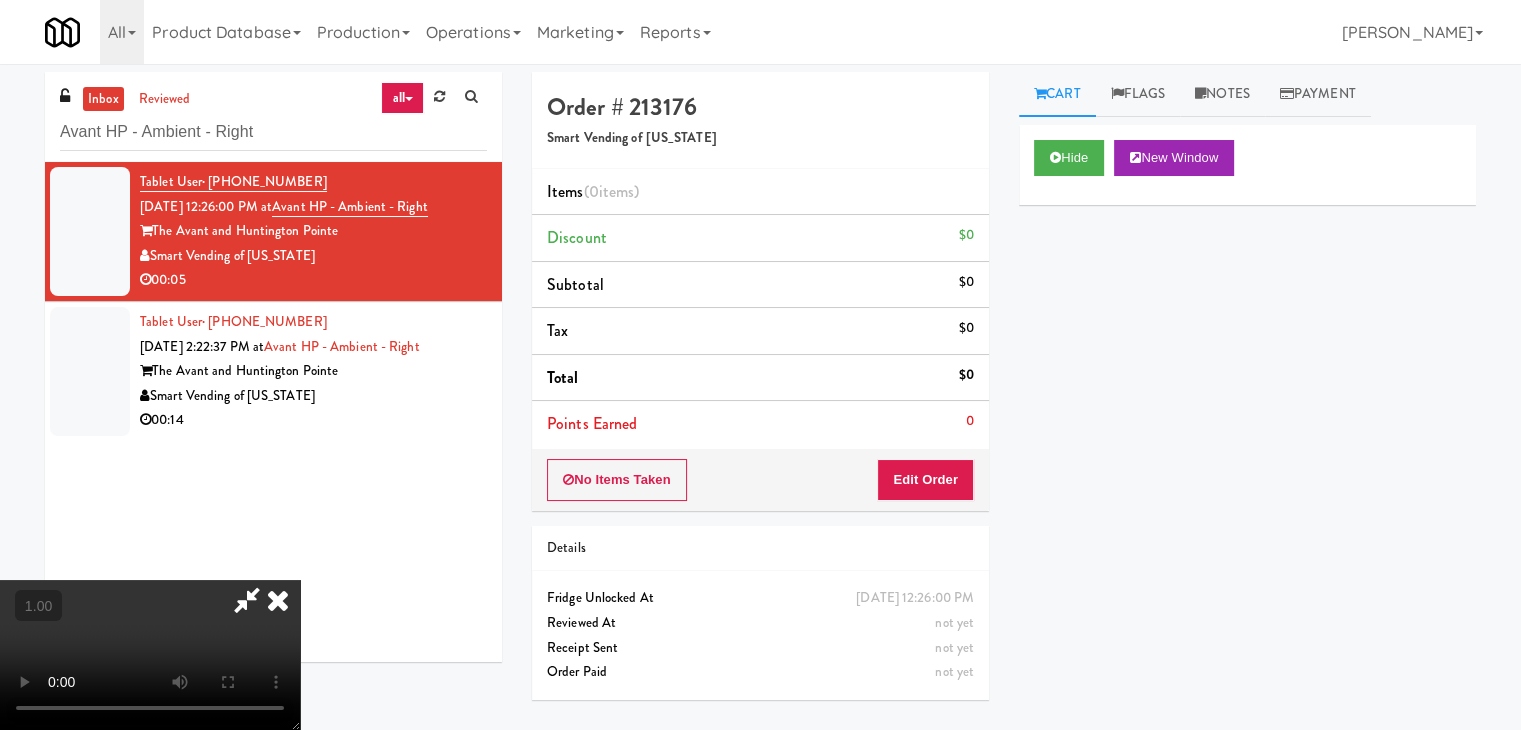 click on "inbox reviewed all    all     unclear take     inventory issue     suspicious     failed   Avant HP - Ambient - Right Tablet User  · (808) 570-4313 [DATE] 12:26:00 PM at  Avant HP - Ambient - Right  The Avant and Huntington Pointe  Smart Vending of [US_STATE]  00:05     Tablet User  · (757) 759-0365 [DATE] 2:22:37 PM at  Avant HP - Ambient - Right  The Avant and Huntington Pointe  Smart Vending of [US_STATE]  00:14     Order # 213176 Smart Vending of [US_STATE] Items  (0  items ) Discount  $0 Subtotal $0 Tax $0 Total $0 Points Earned  0  No Items Taken Edit Order Details [DATE] 12:26:00 PM Fridge Unlocked At not yet Reviewed At not yet Receipt Sent not yet Order Paid  Cart  Flags  Notes  Payment  Hide  New Window  Primary Flag  Clear     Flag if unable to determine what was taken or order not processable due to inventory issues Unclear Take - No Video Unclear Take - Short or Cut Off Unclear Take - Obstructed Inventory Issue - Product Not in Inventory  Additional Concerns" at bounding box center (760, 397) 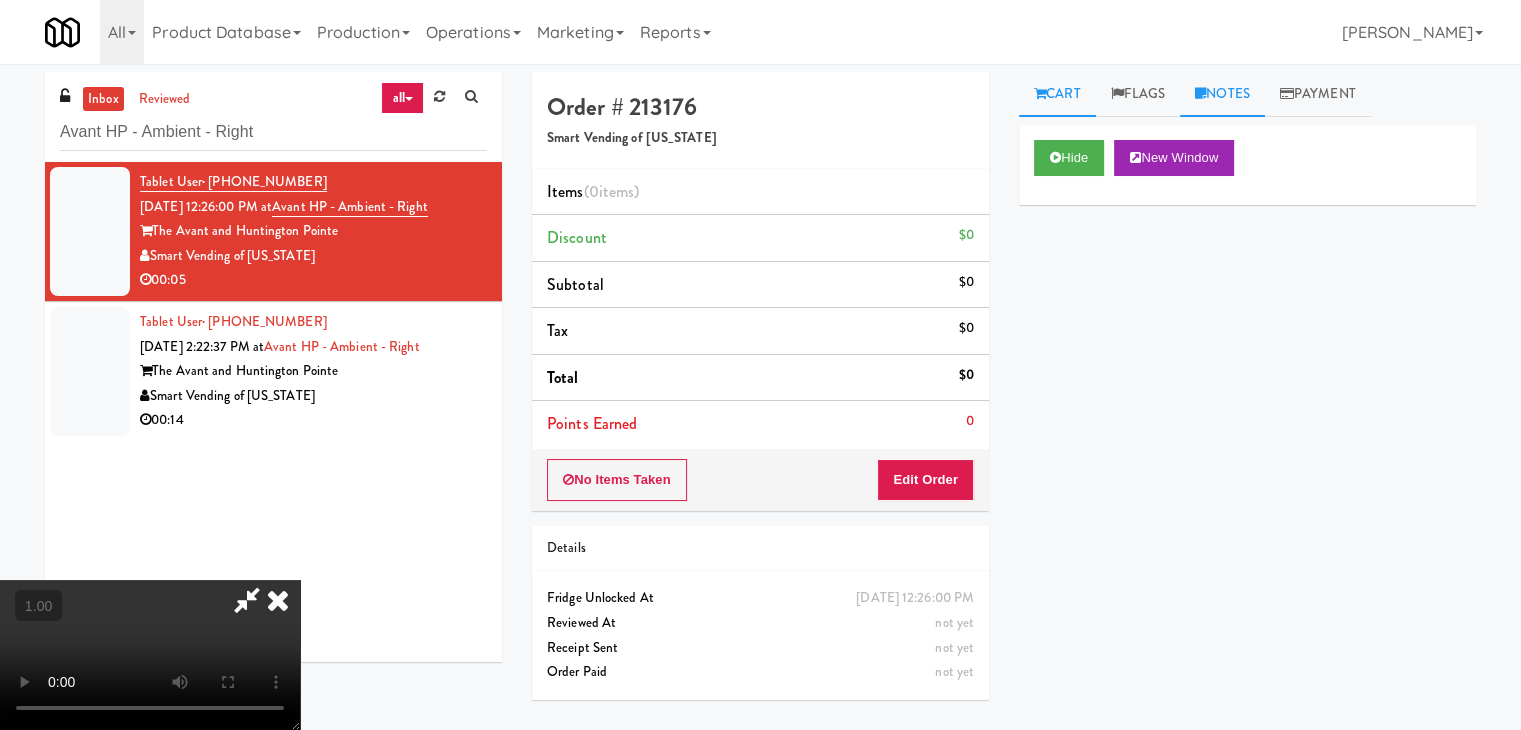 click on "Notes" at bounding box center [1222, 94] 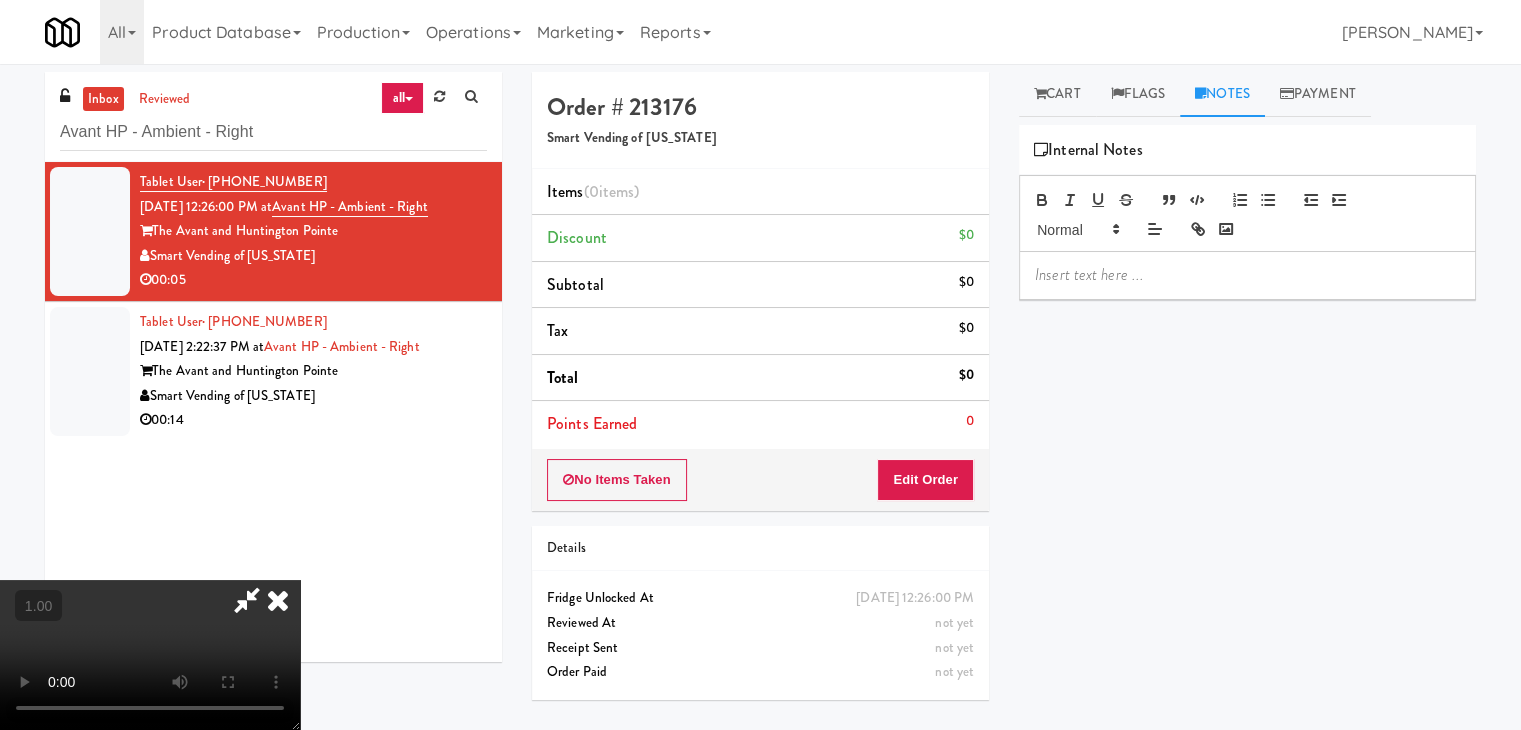 click at bounding box center (1247, 275) 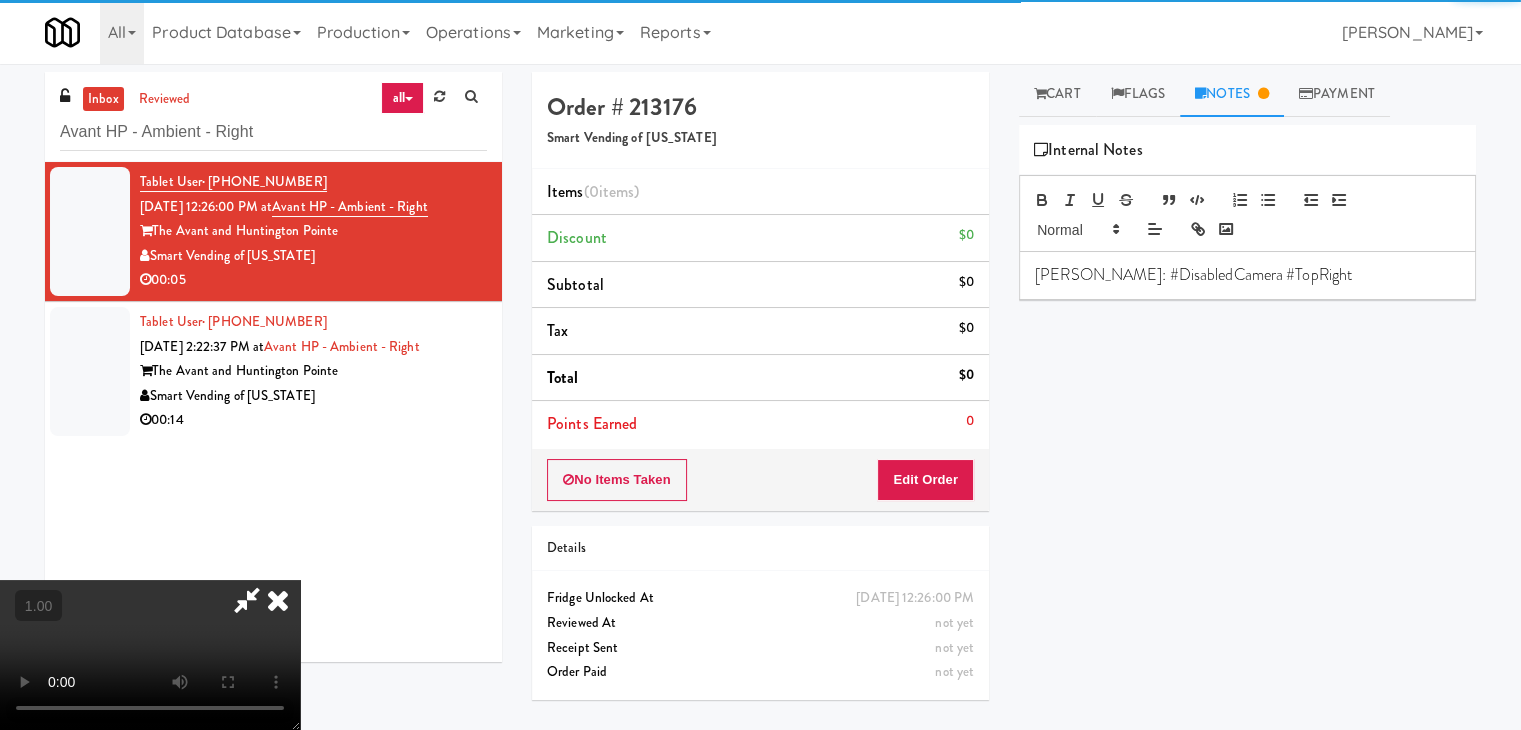 click at bounding box center [150, 655] 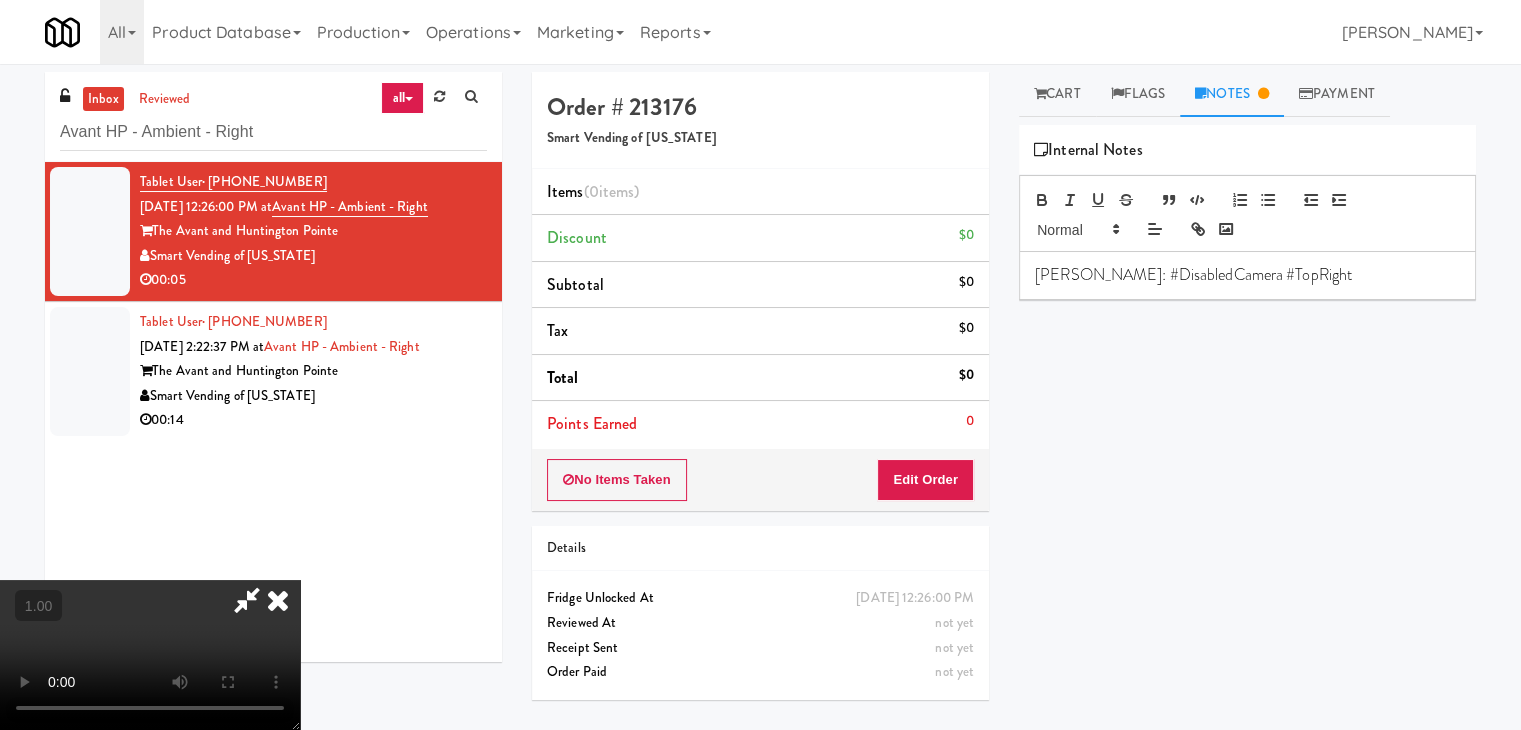 click at bounding box center (150, 655) 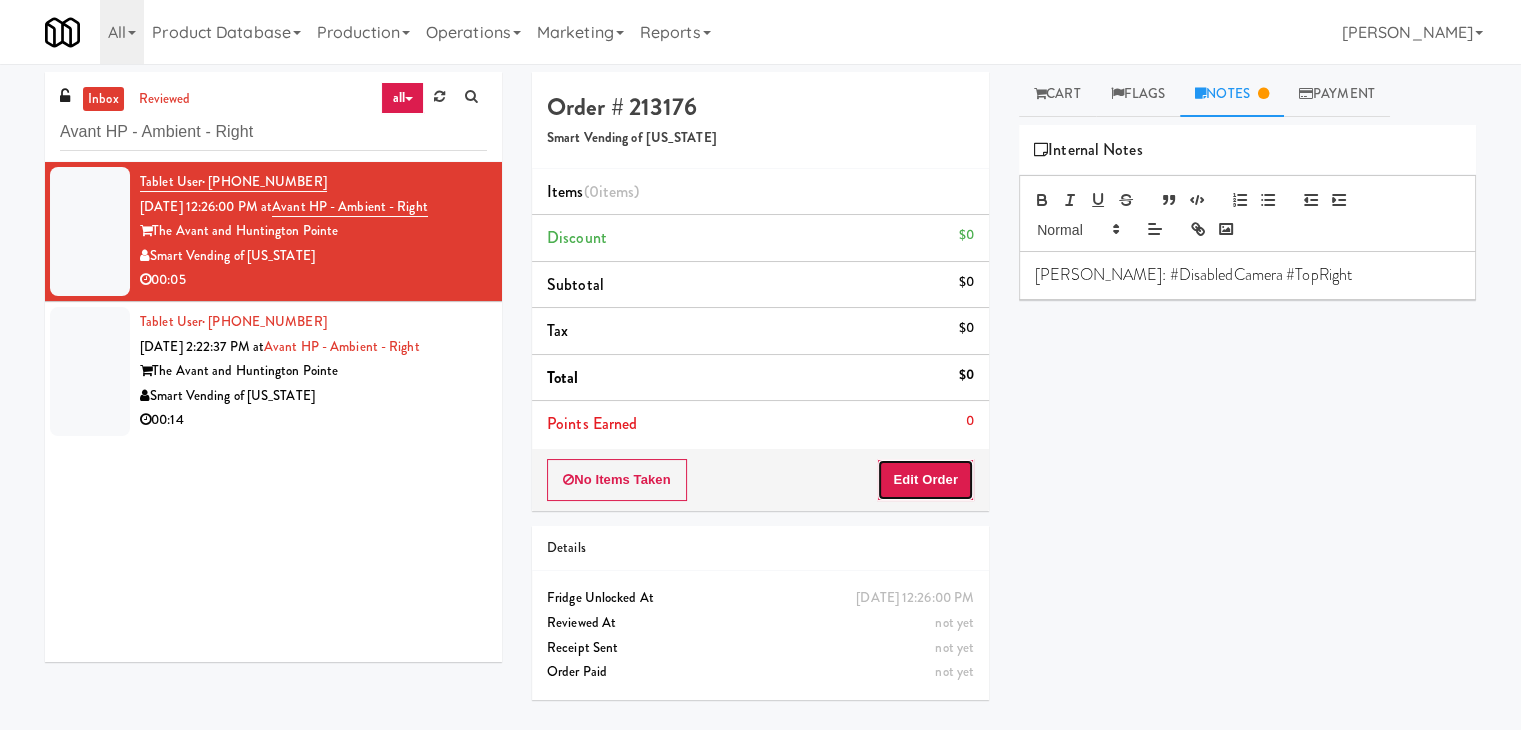 click on "Edit Order" at bounding box center [925, 480] 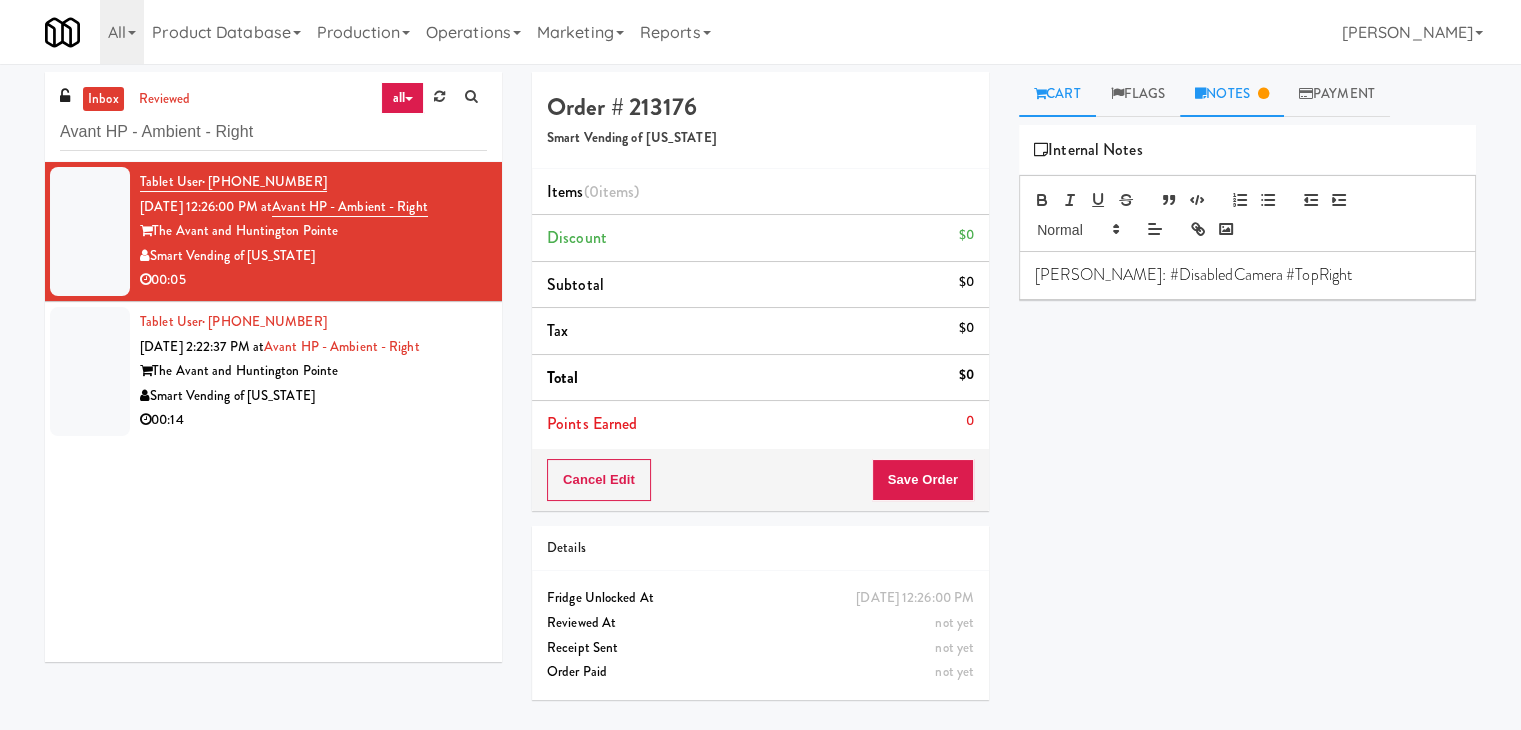 click on "Cart" at bounding box center (1057, 94) 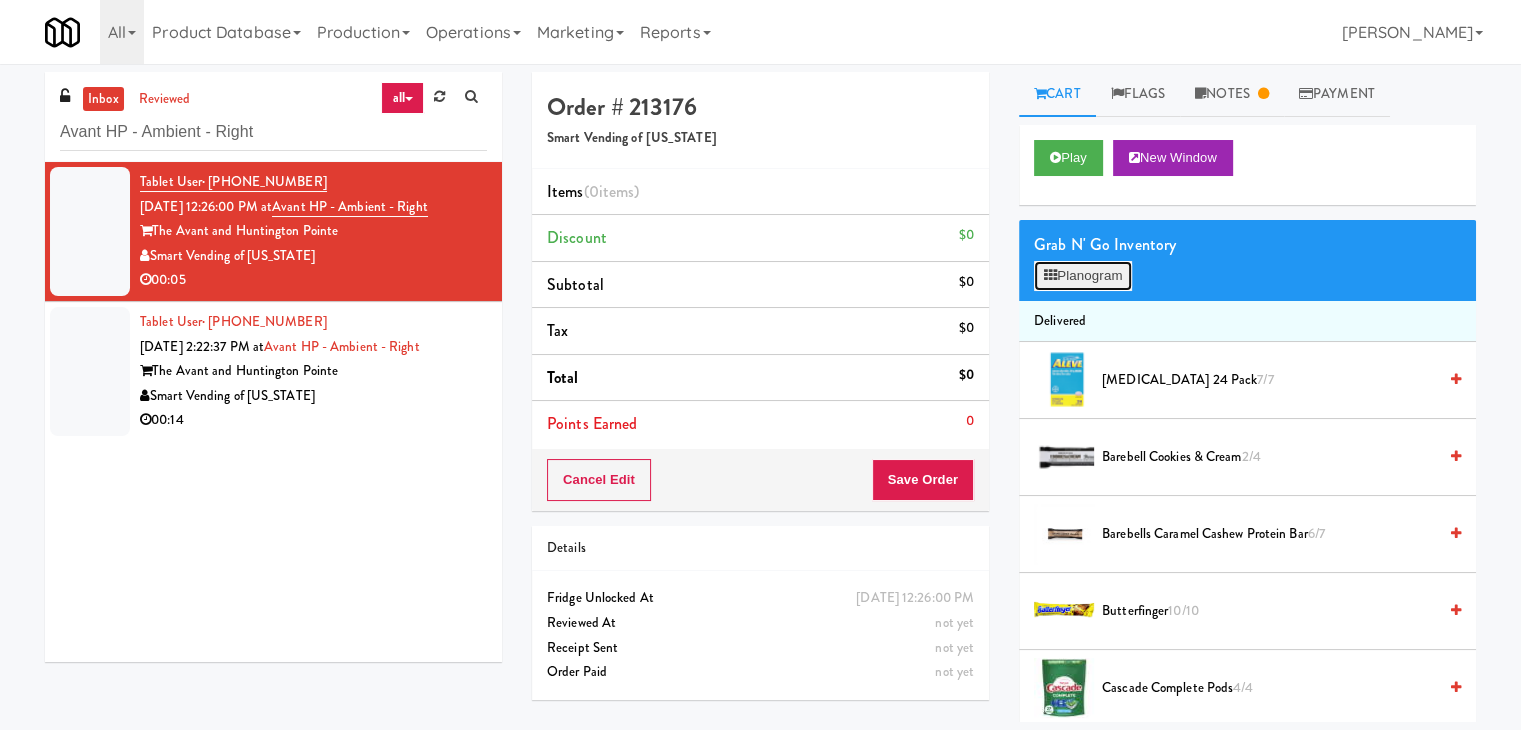 click on "Planogram" at bounding box center [1083, 276] 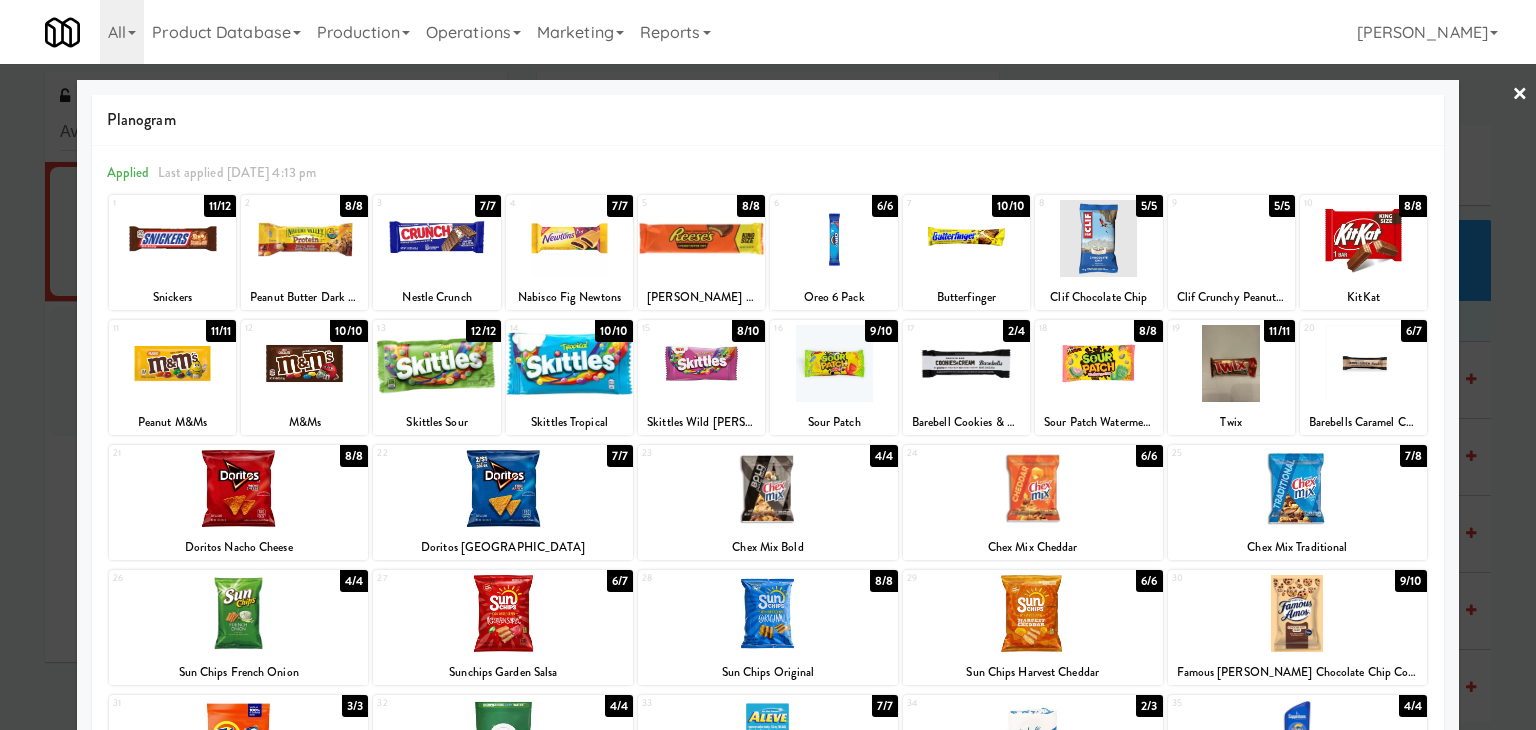 click at bounding box center [569, 363] 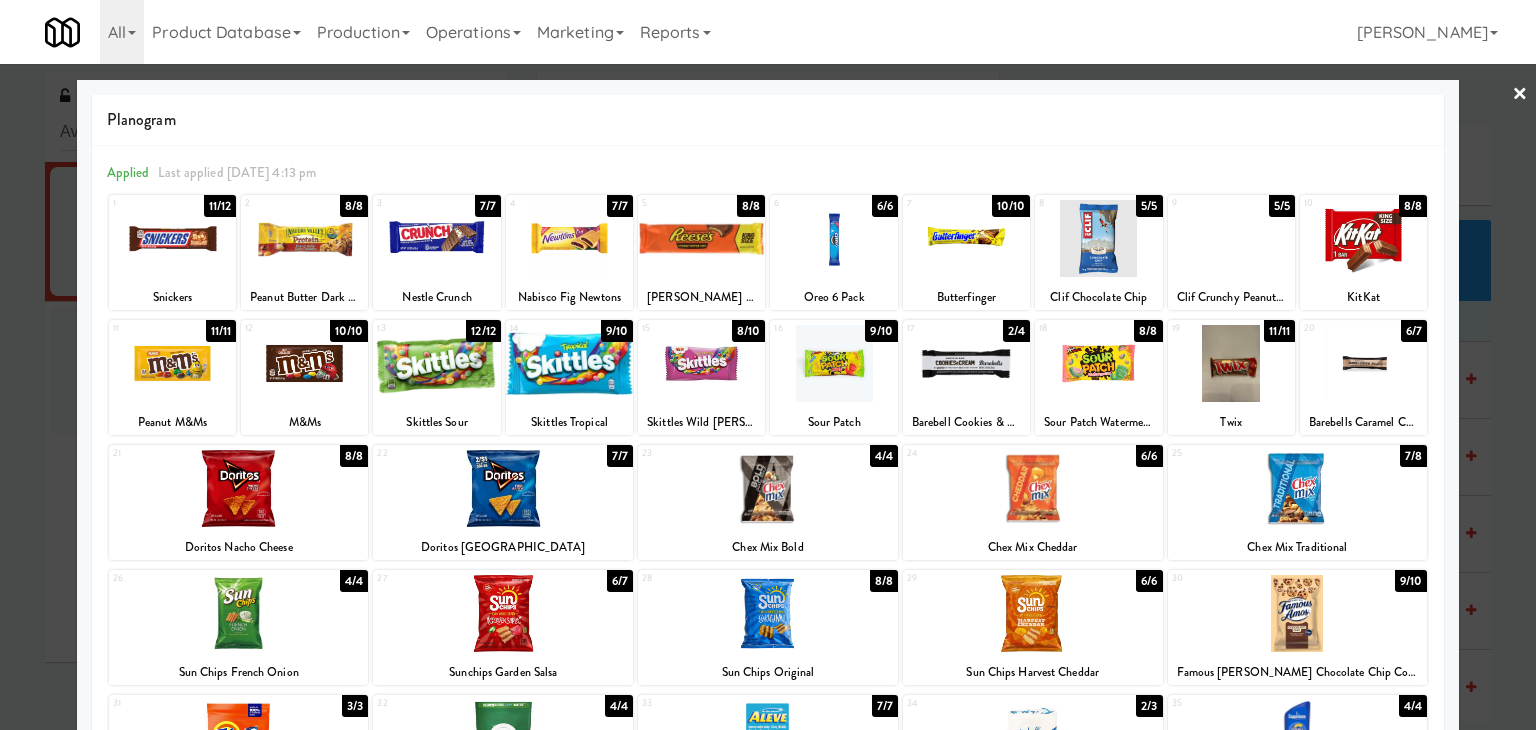 click at bounding box center [701, 363] 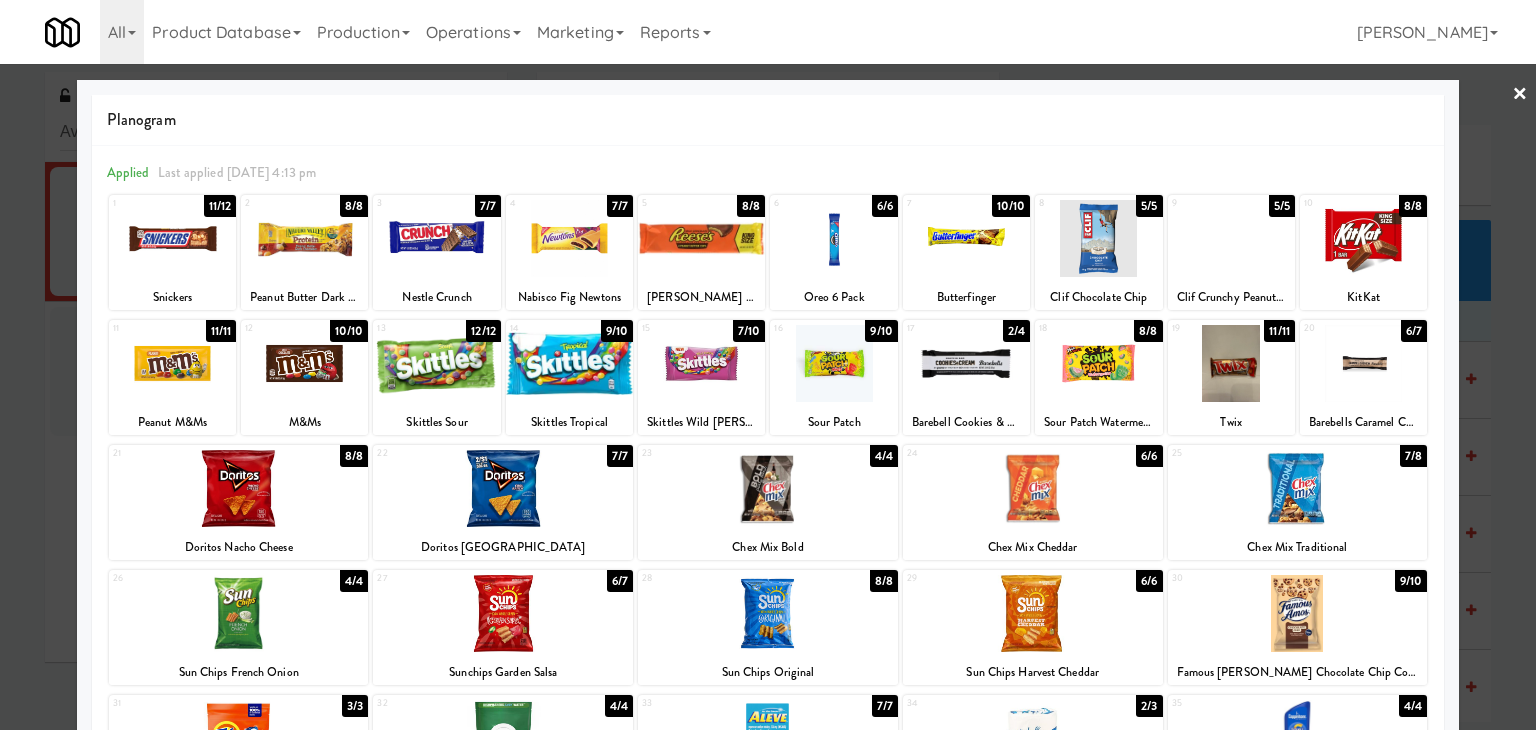 drag, startPoint x: 1504, startPoint y: 93, endPoint x: 1124, endPoint y: 120, distance: 380.958 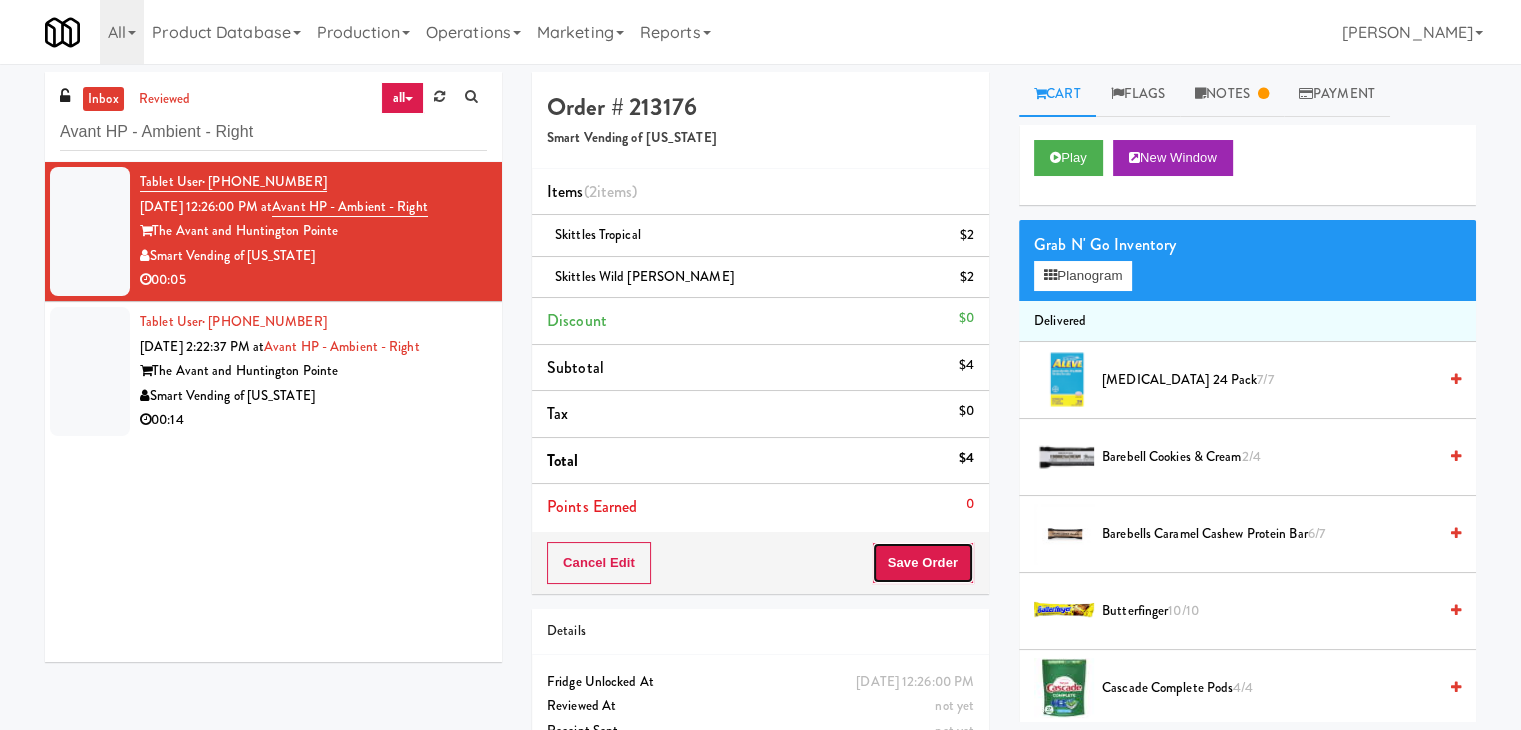 click on "Save Order" at bounding box center [923, 563] 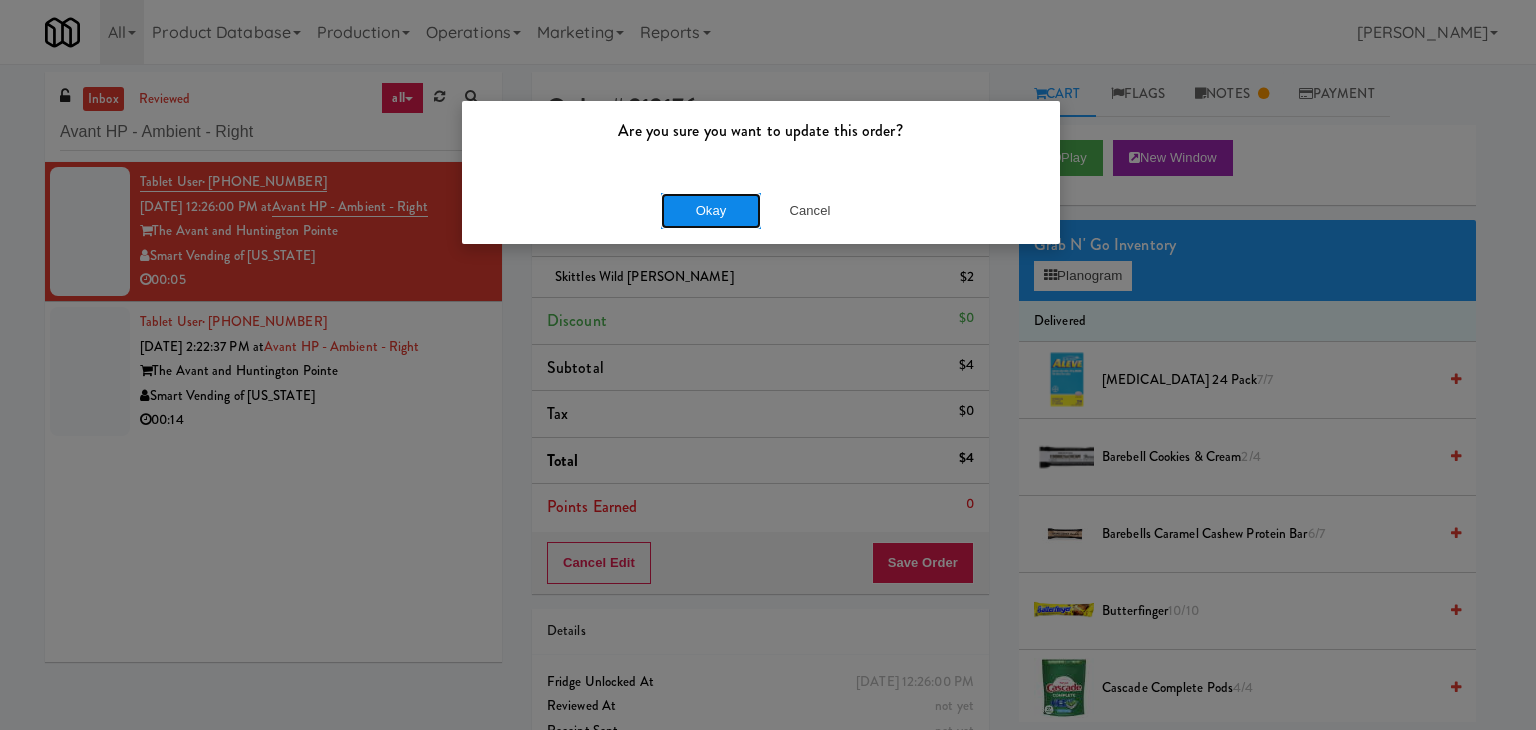 click on "Okay" at bounding box center (711, 211) 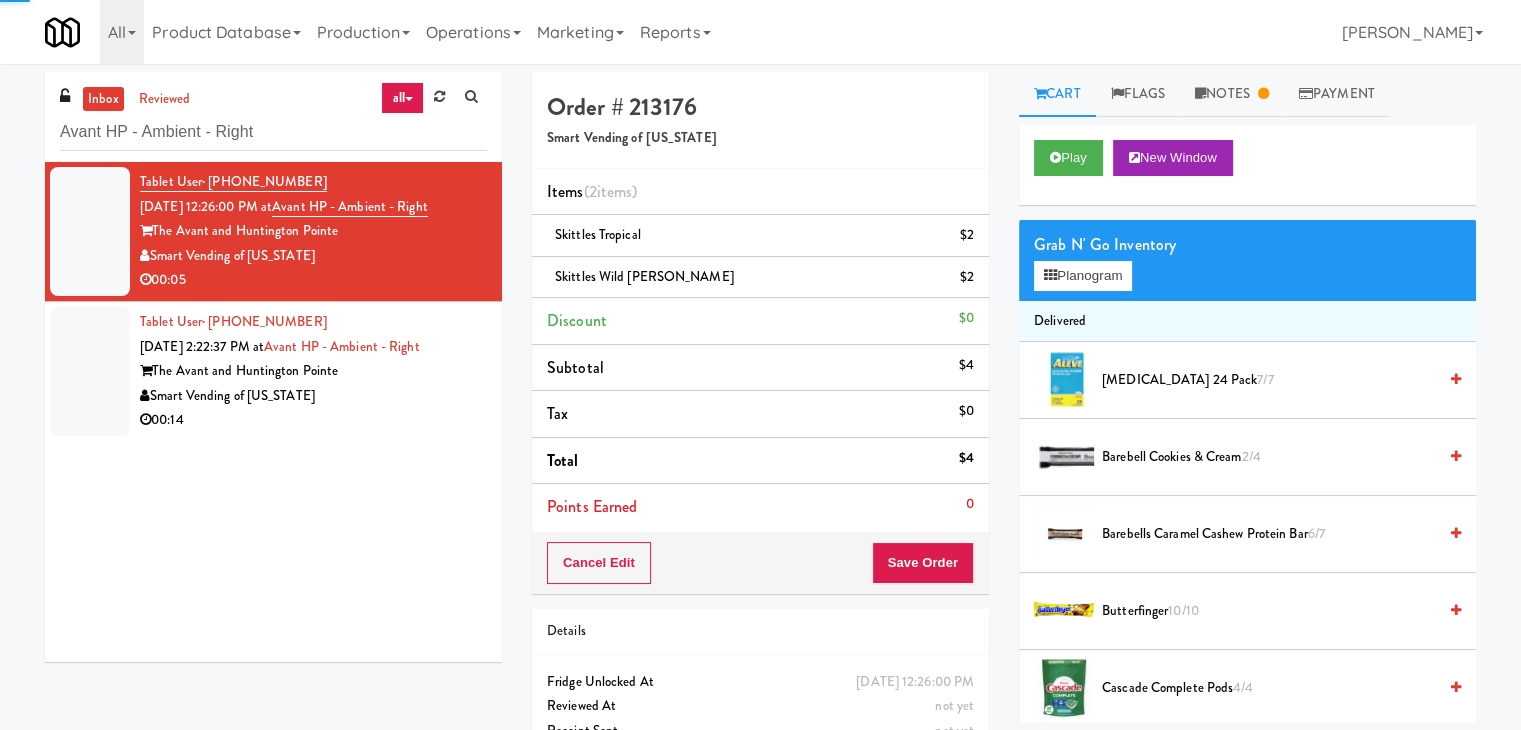 click on "00:14" at bounding box center [313, 420] 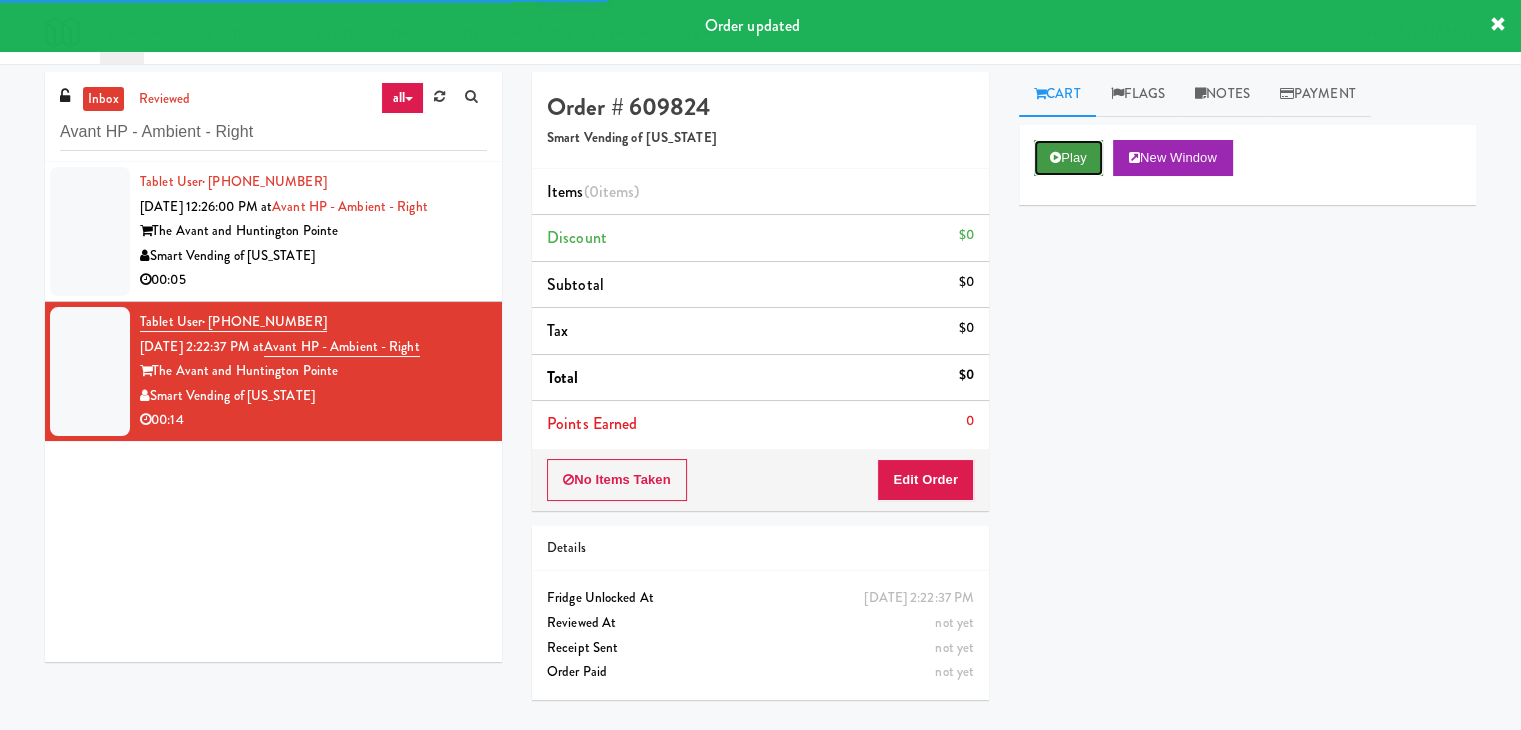 click at bounding box center [1055, 157] 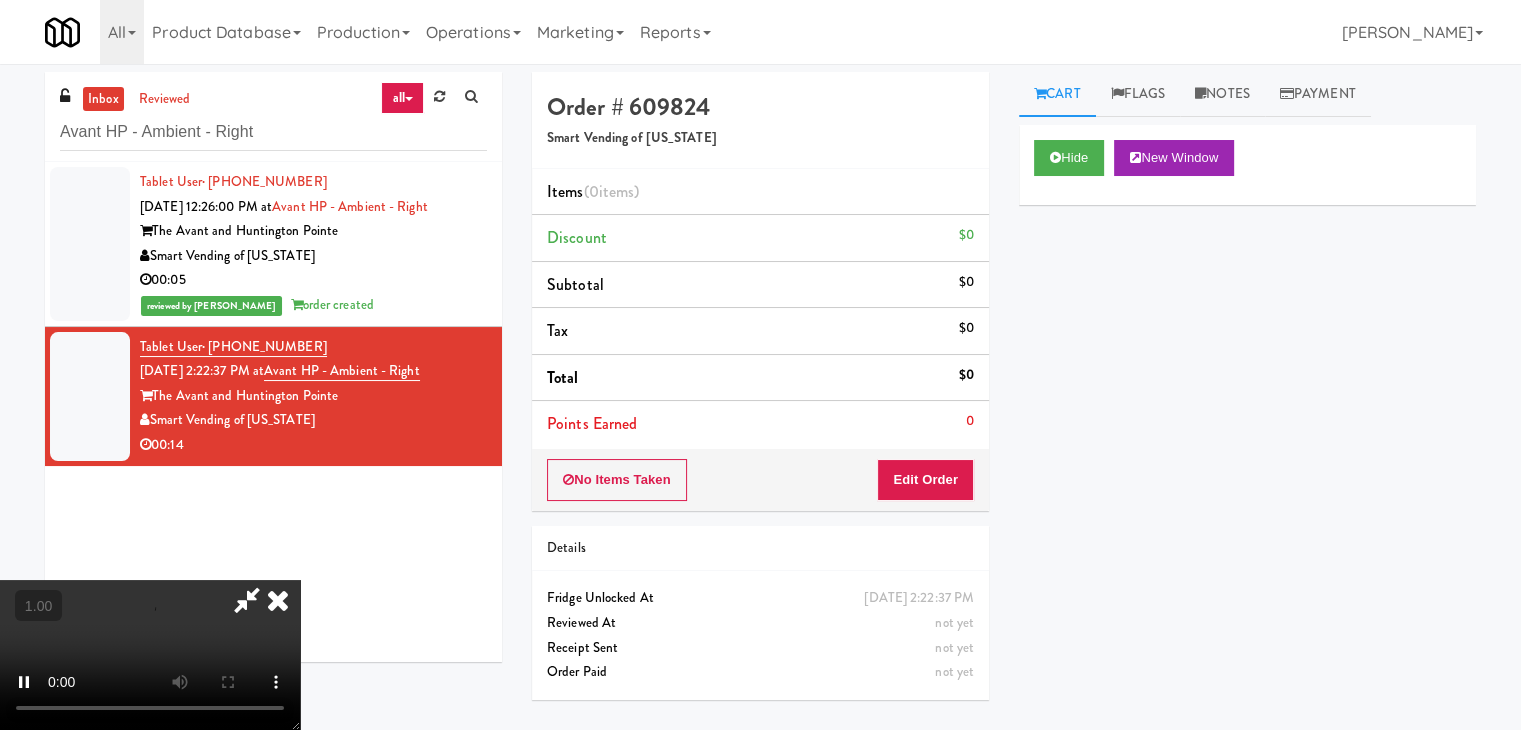 drag, startPoint x: 1060, startPoint y: 153, endPoint x: 1016, endPoint y: 423, distance: 273.5617 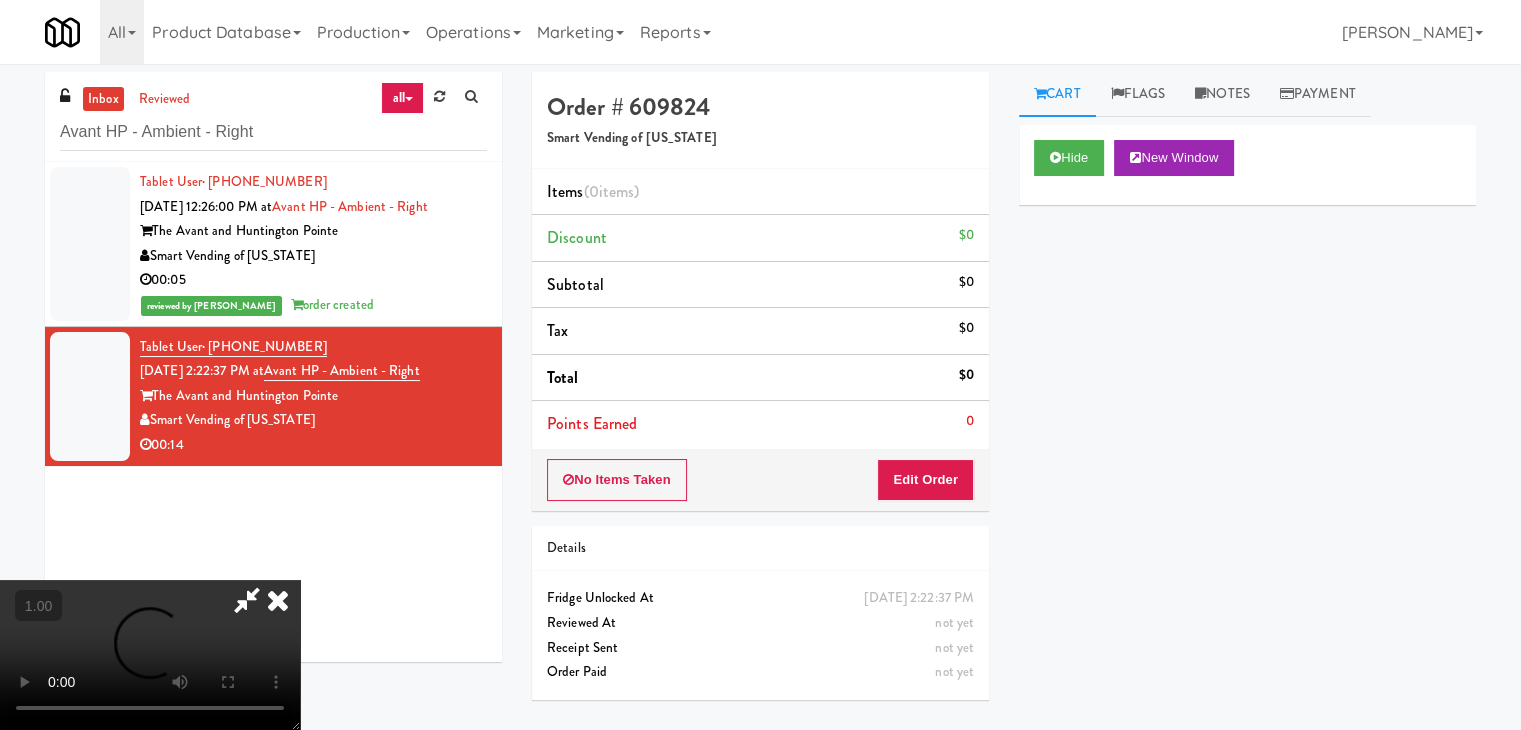 click on "Hide  New Window  Primary Flag  Clear     Flag if unable to determine what was taken or order not processable due to inventory issues Unclear Take - No Video Unclear Take - Short or Cut Off Unclear Take - Obstructed Inventory Issue - Product Not in Inventory Inventory Issue - Product prices as $0  Additional Concerns  Clear Flag as Suspicious Returned Product Place a foreign product in  Internal Notes                                                                                                                                                                Card  View Transaction Details  Card  9918 Transaction Ref 464215725 Preauth 10.00 Brand VISA Number 4148 65** **** 9918 Entry Mode ctls  Card Issuer Checks  Payout" at bounding box center [1247, 500] 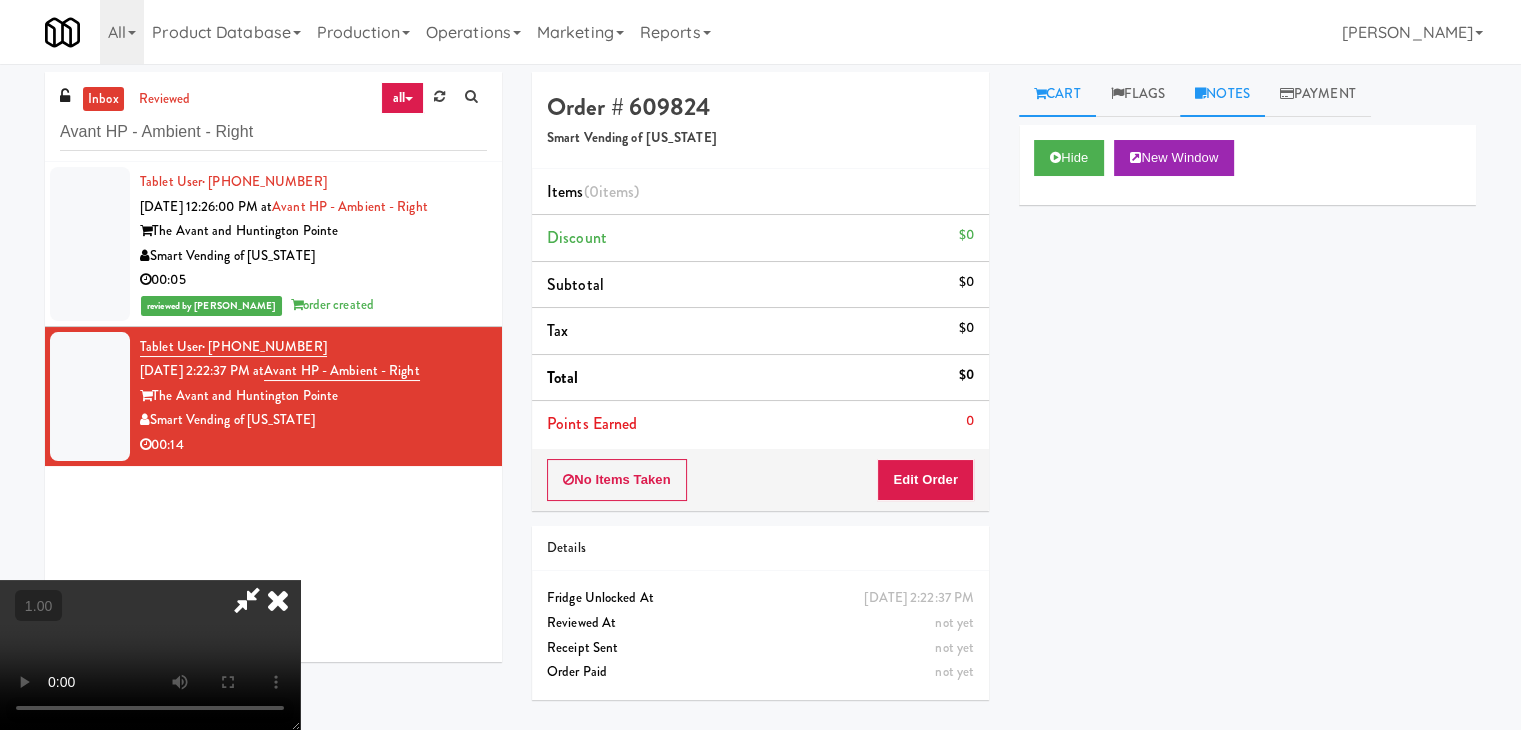 click on "Notes" at bounding box center (1222, 94) 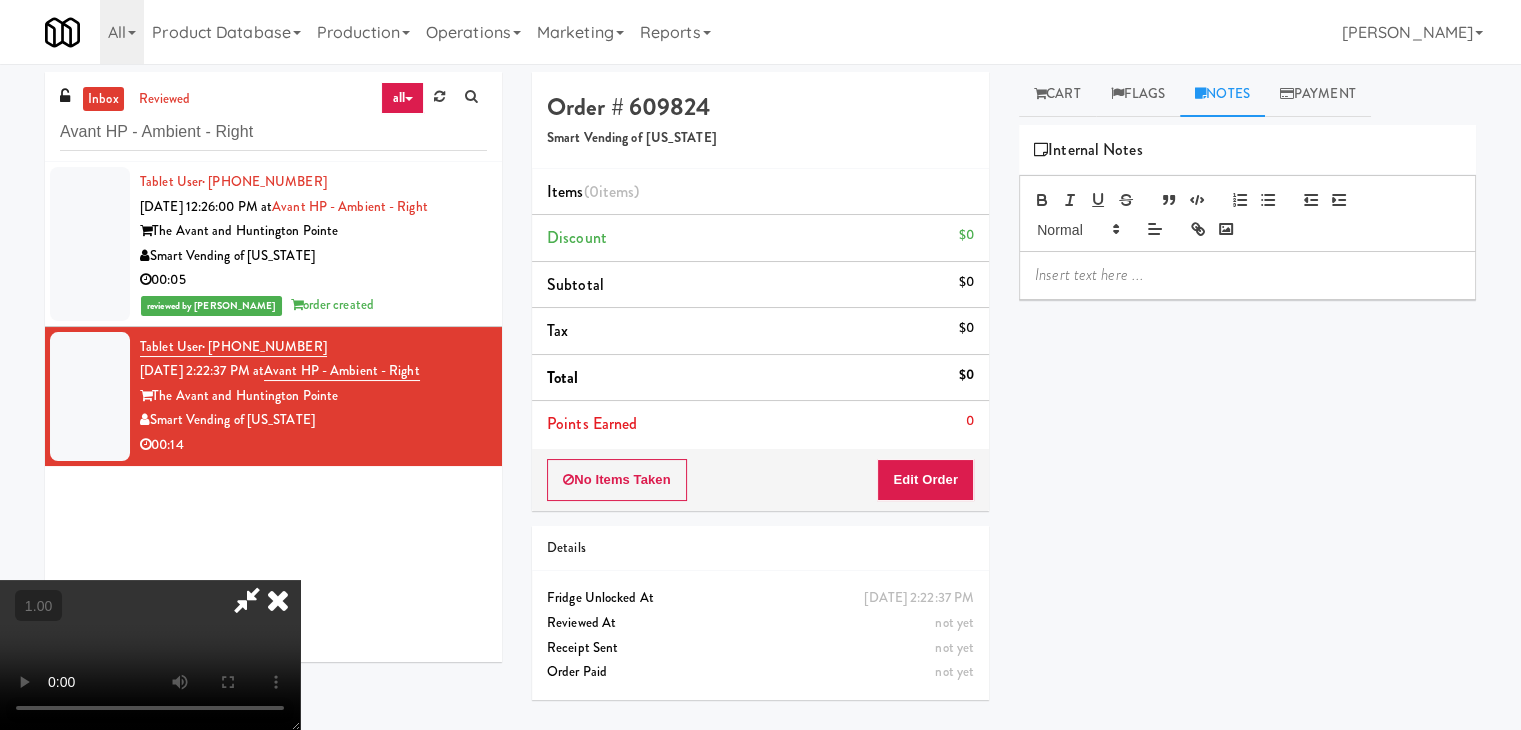 click at bounding box center [1247, 275] 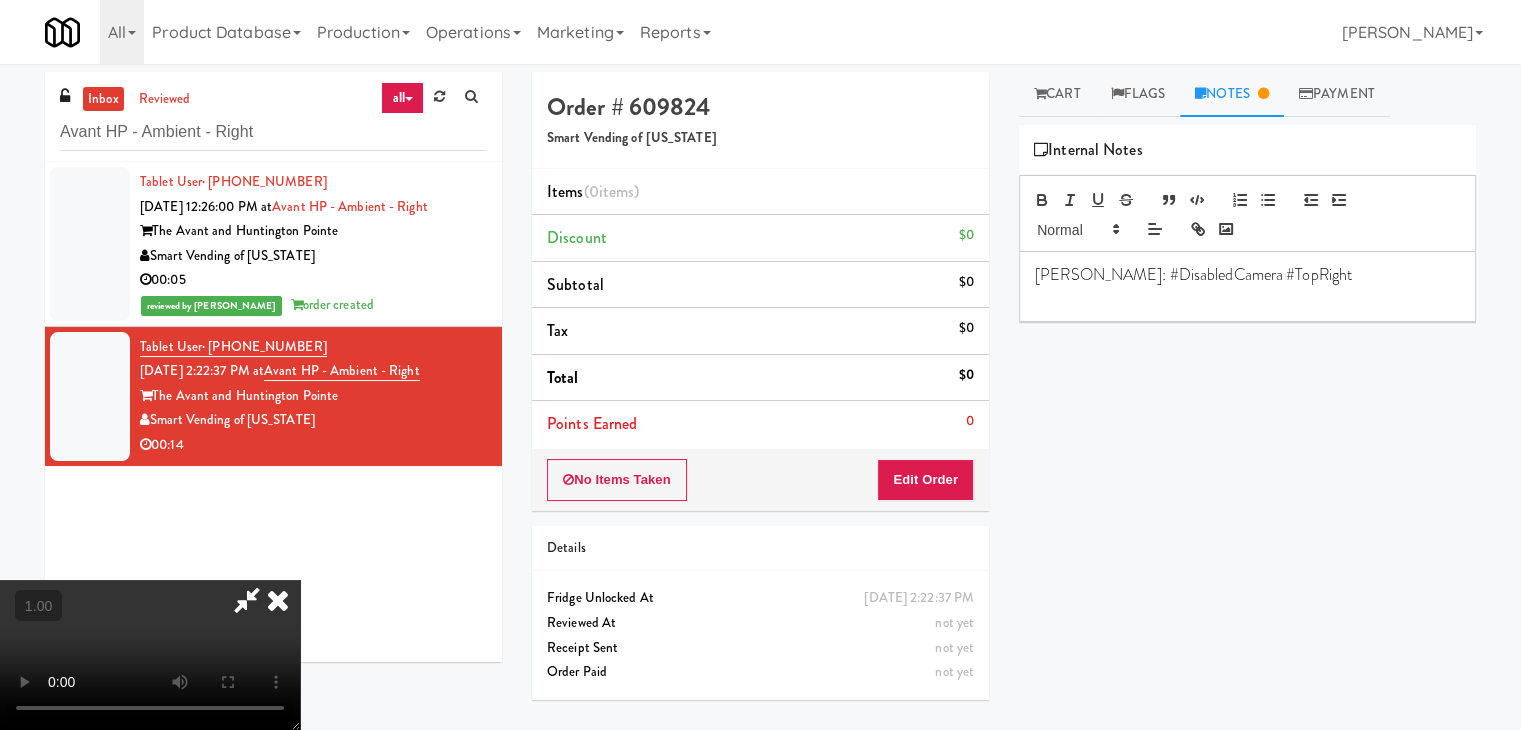 scroll, scrollTop: 0, scrollLeft: 0, axis: both 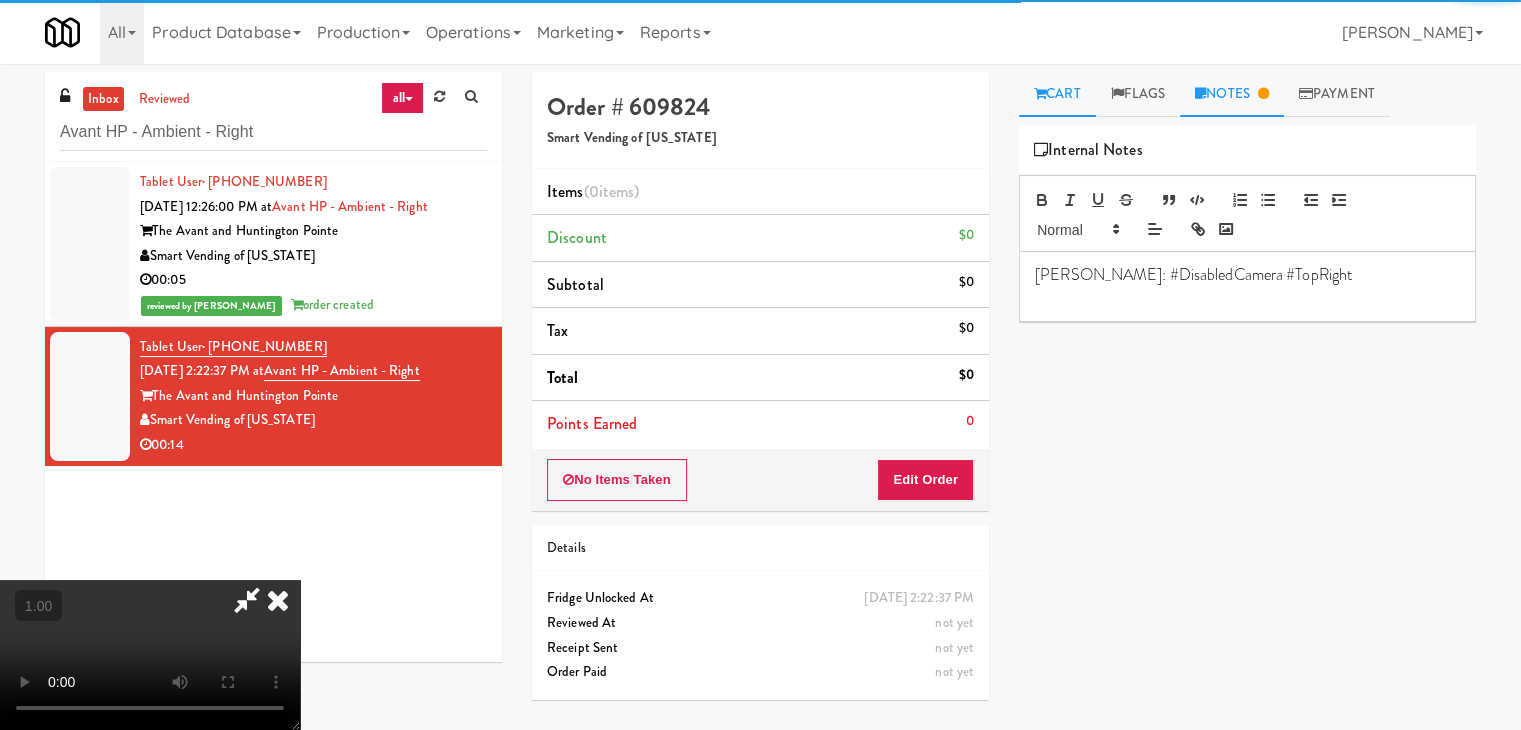 click on "Cart" at bounding box center [1057, 94] 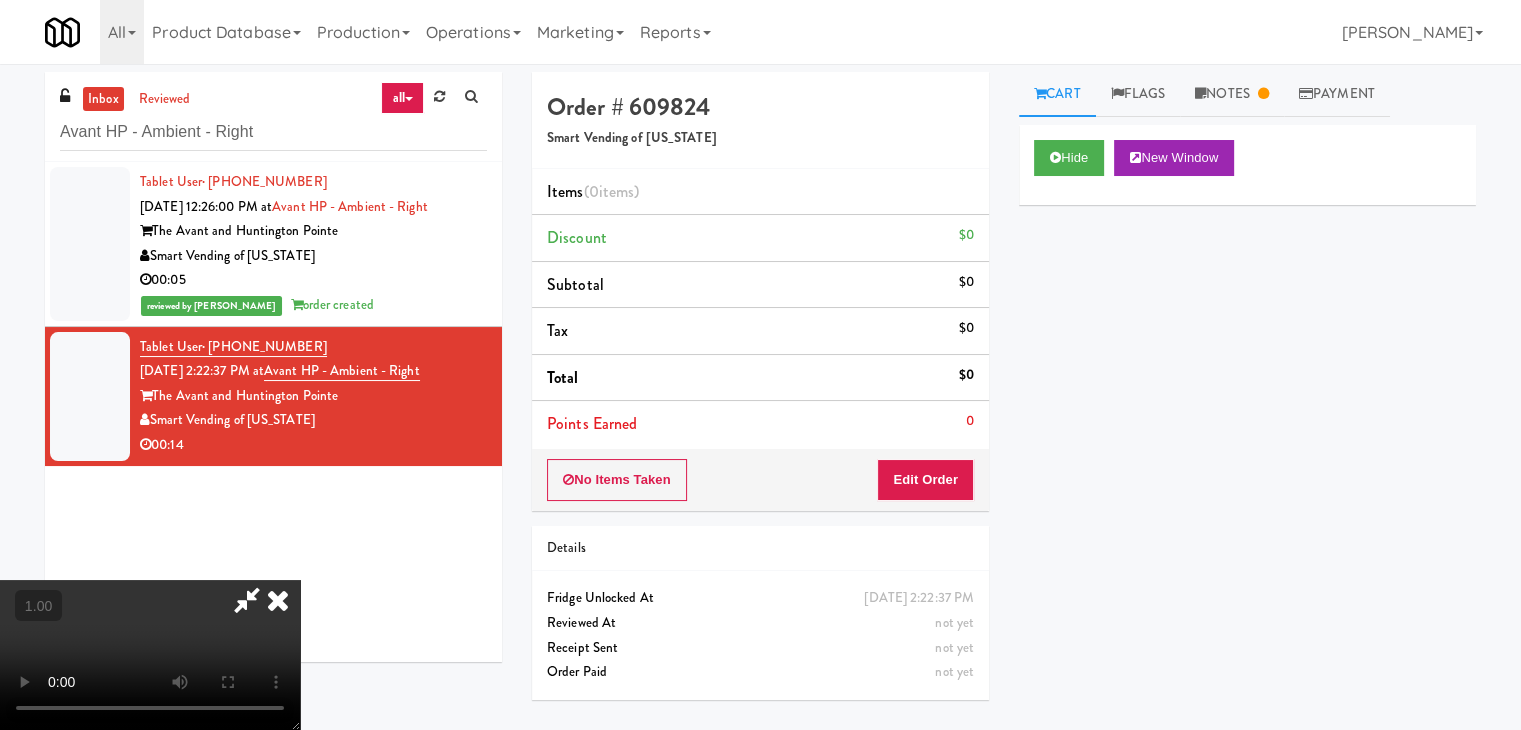 click at bounding box center (150, 655) 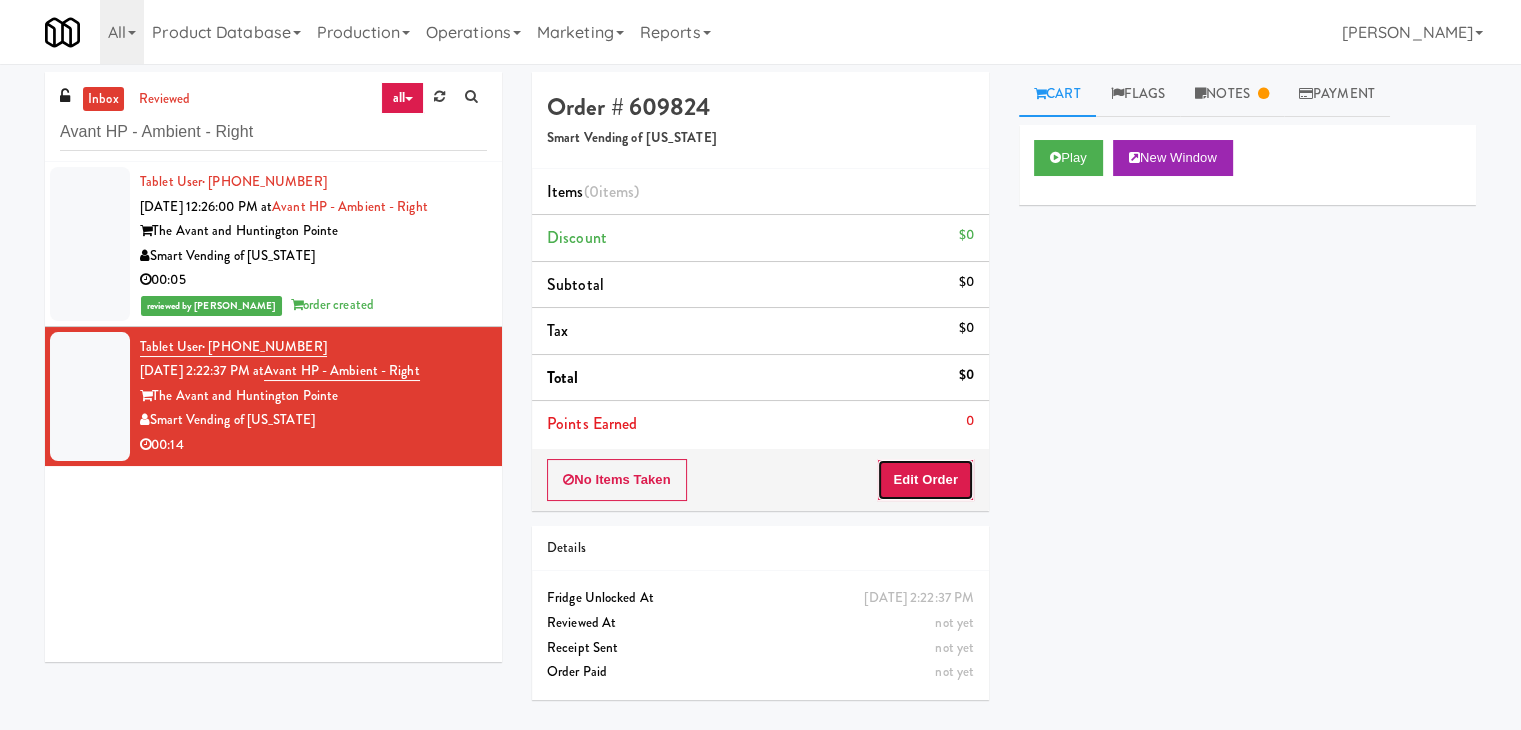 click on "Edit Order" at bounding box center [925, 480] 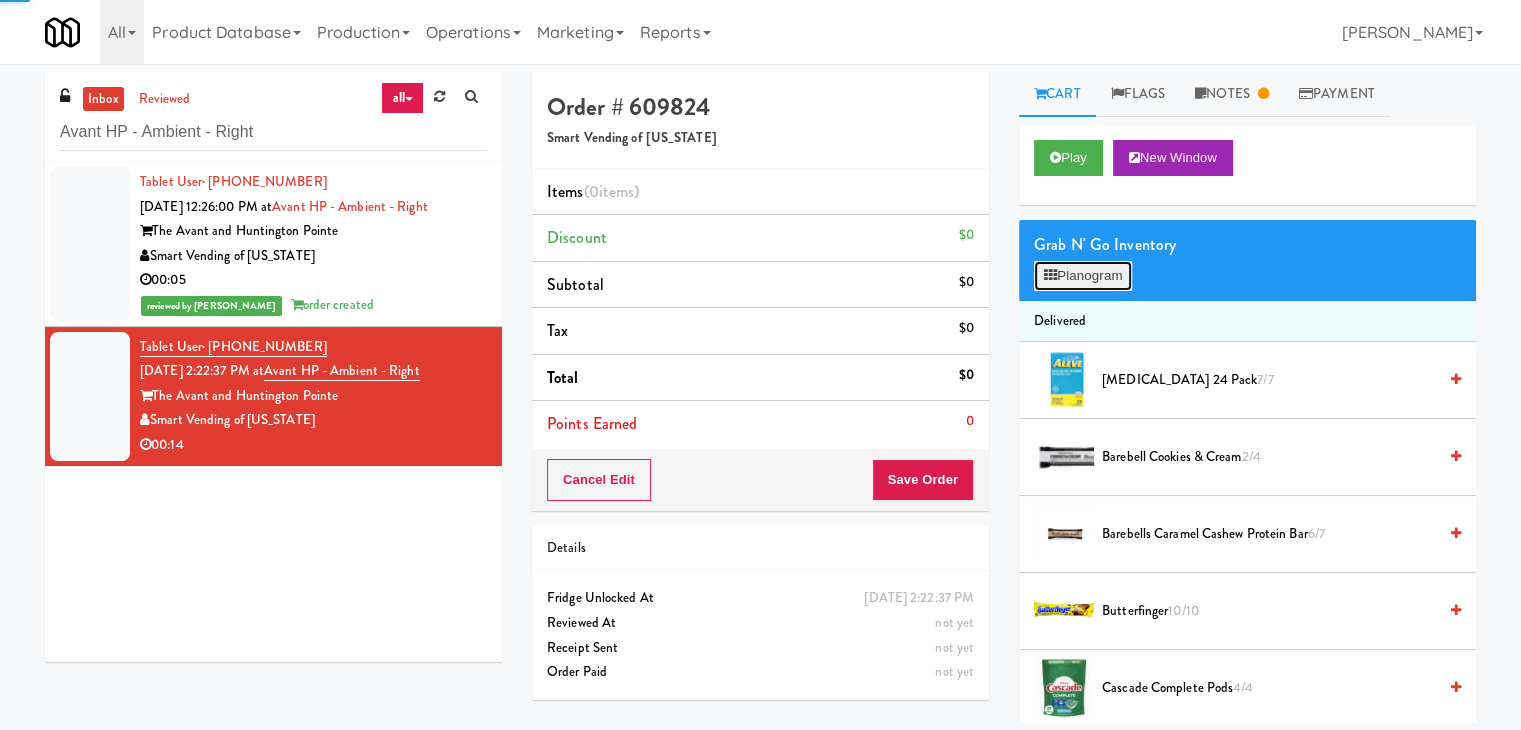 click on "Planogram" at bounding box center [1083, 276] 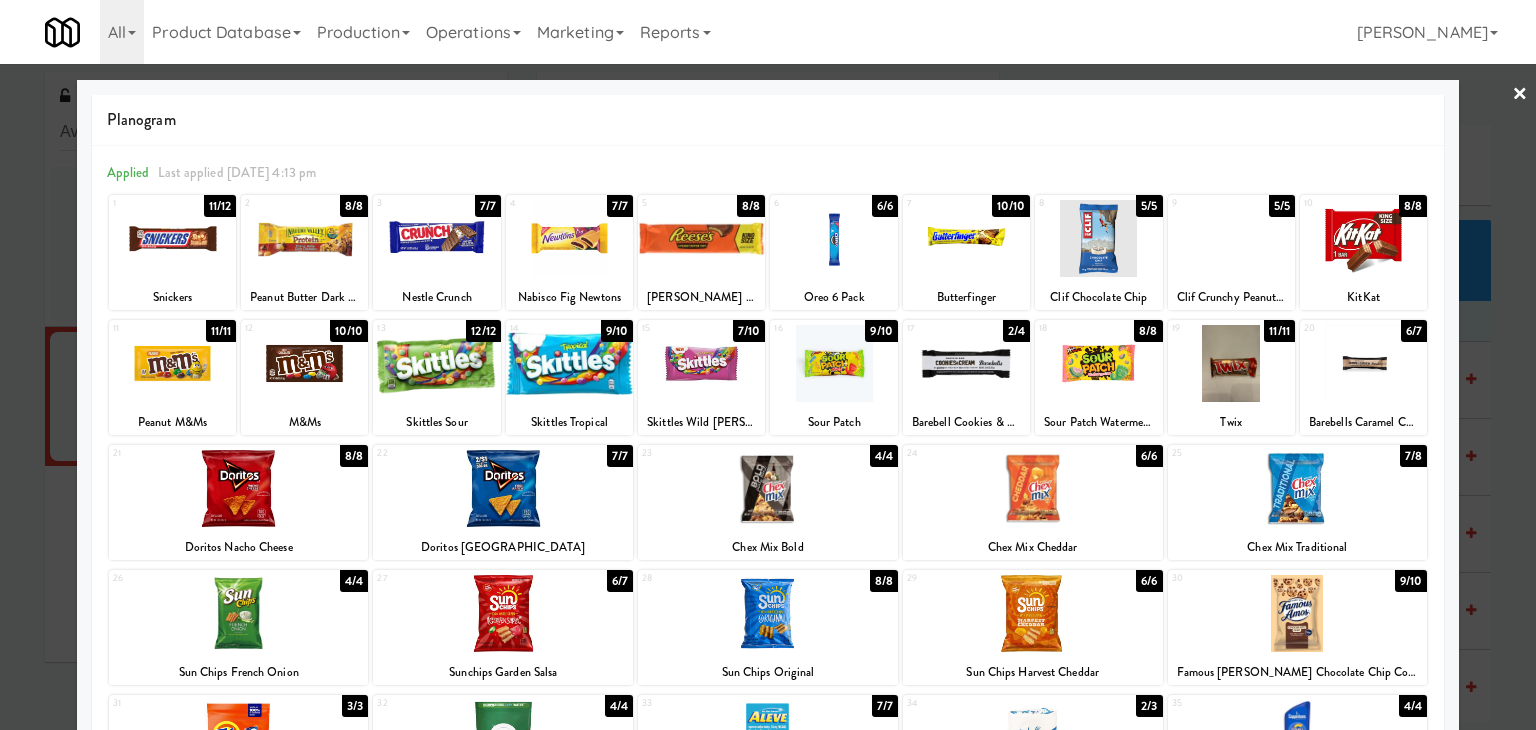 click at bounding box center (172, 238) 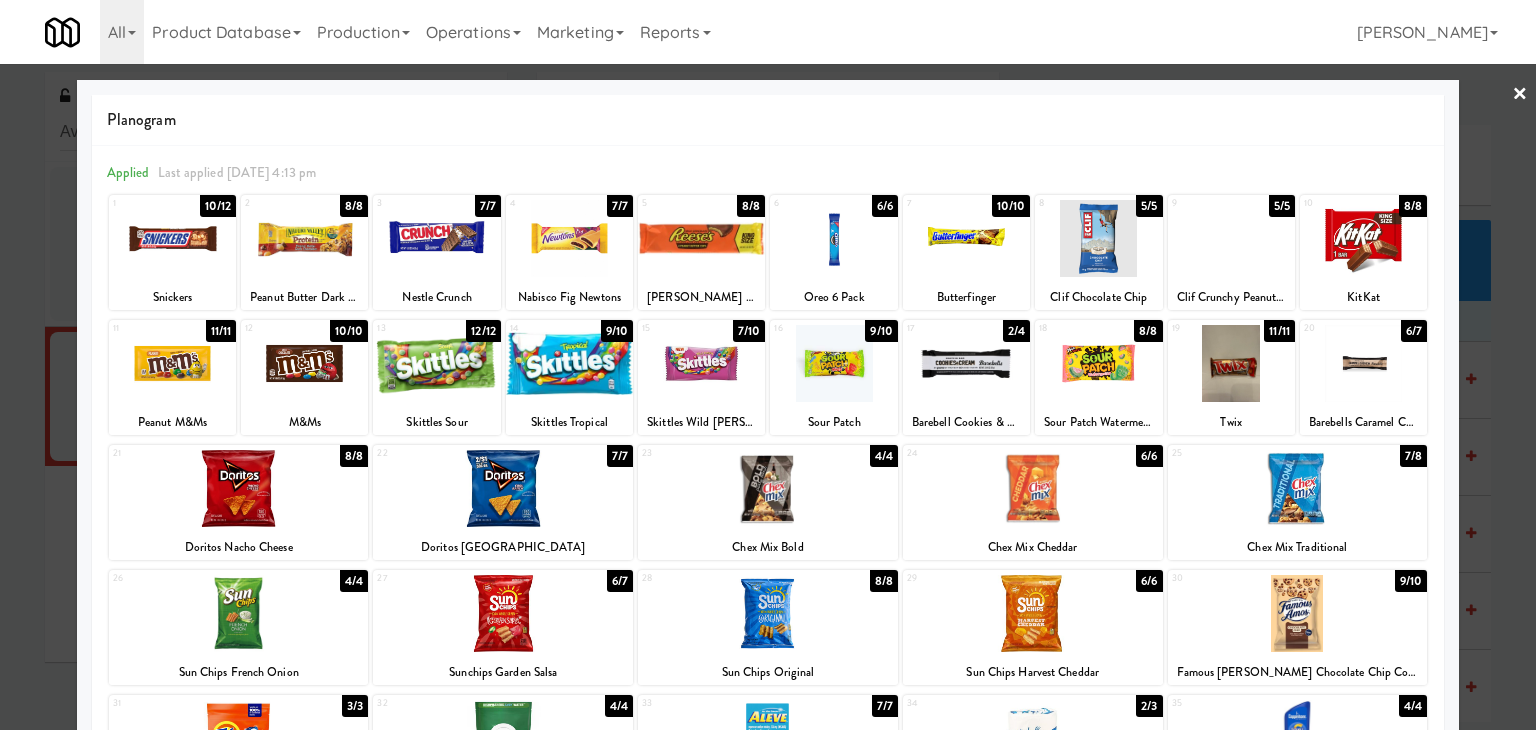 click at bounding box center [1231, 363] 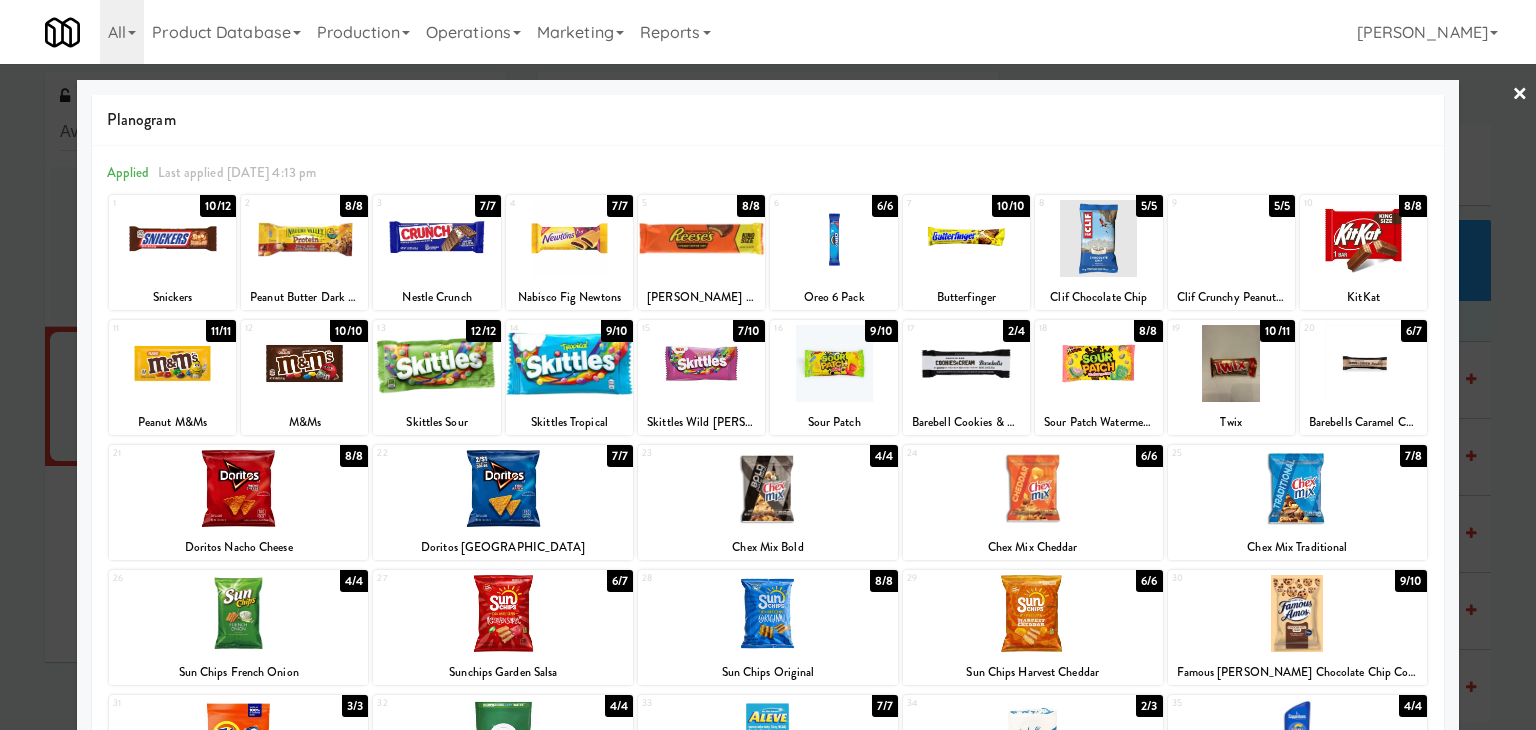 click at bounding box center (1033, 488) 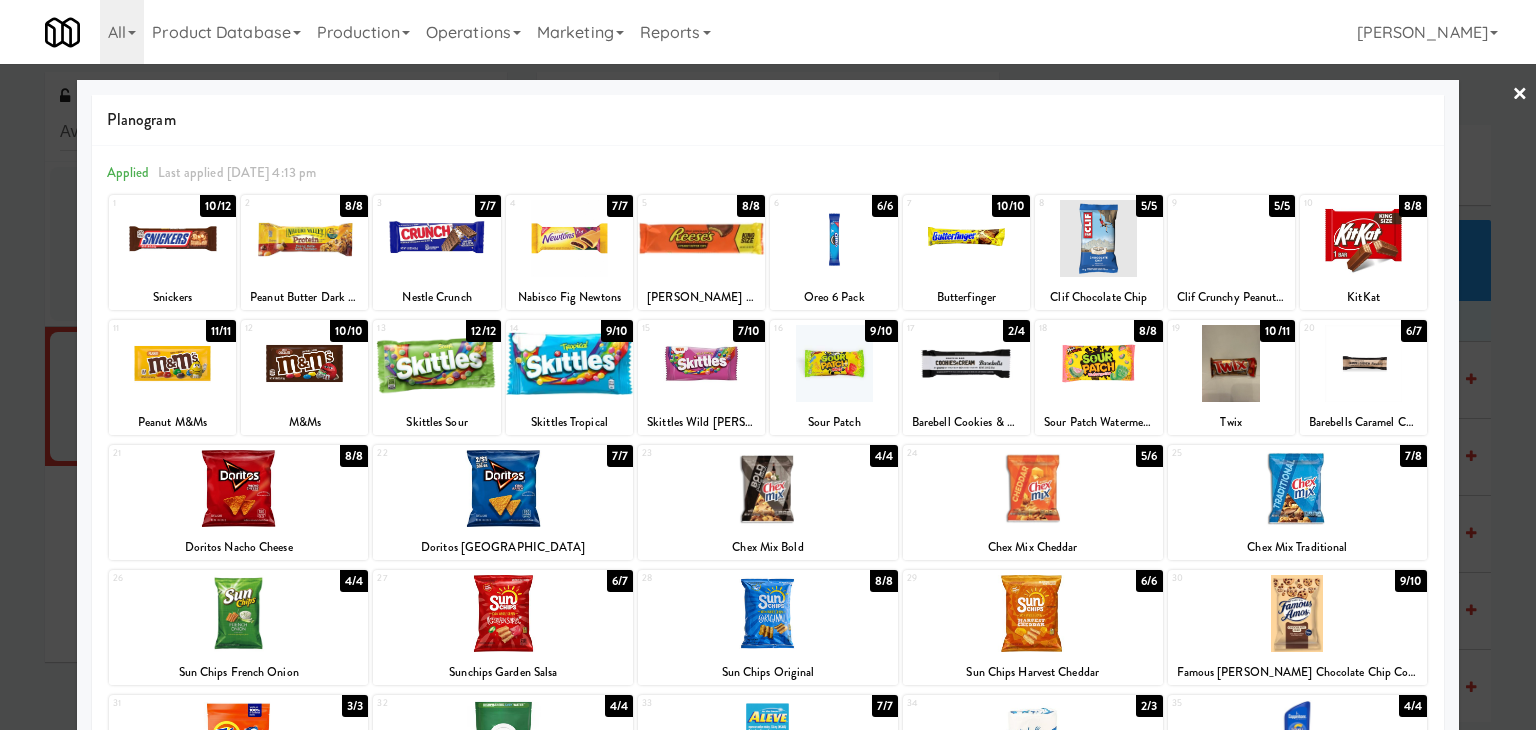 click at bounding box center [239, 488] 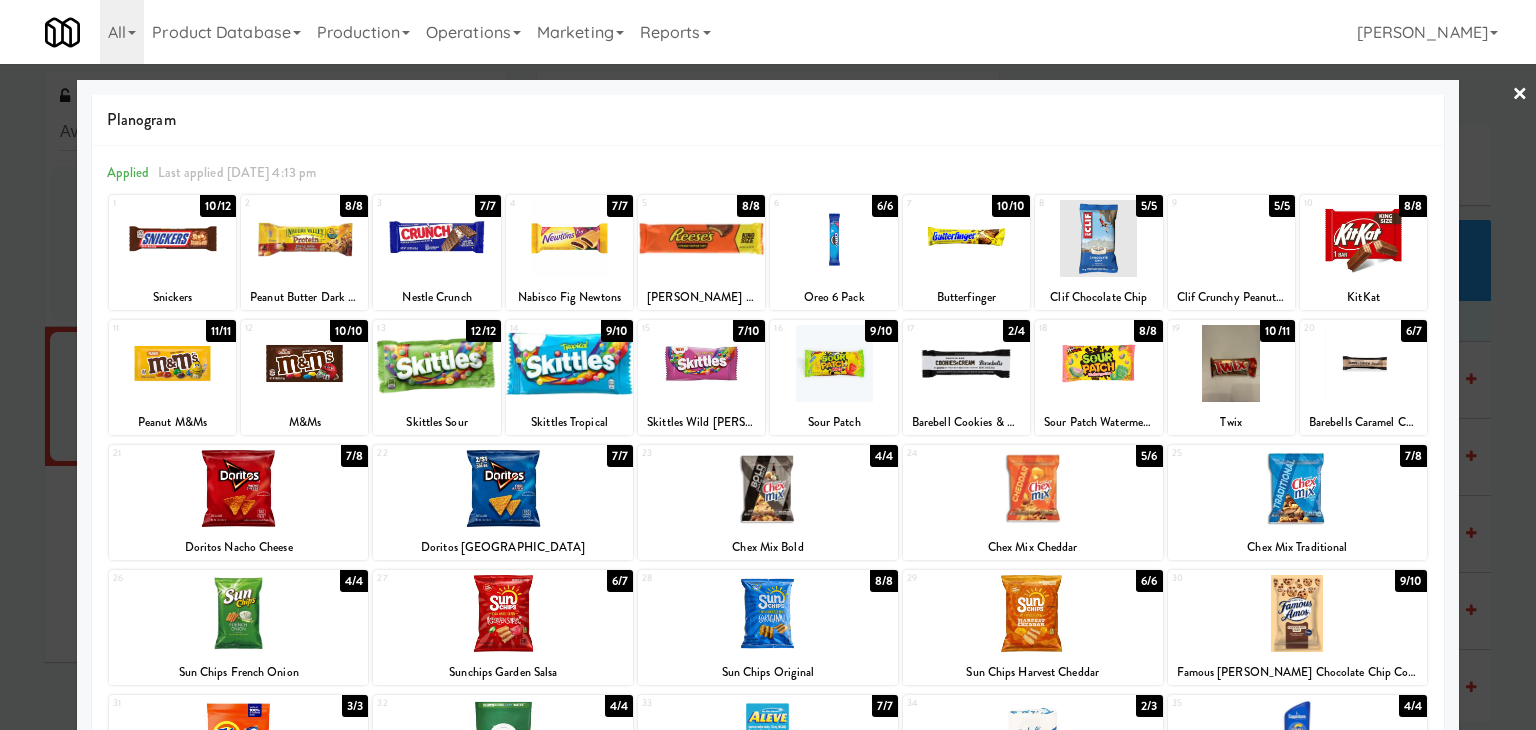 click on "×" at bounding box center [1520, 95] 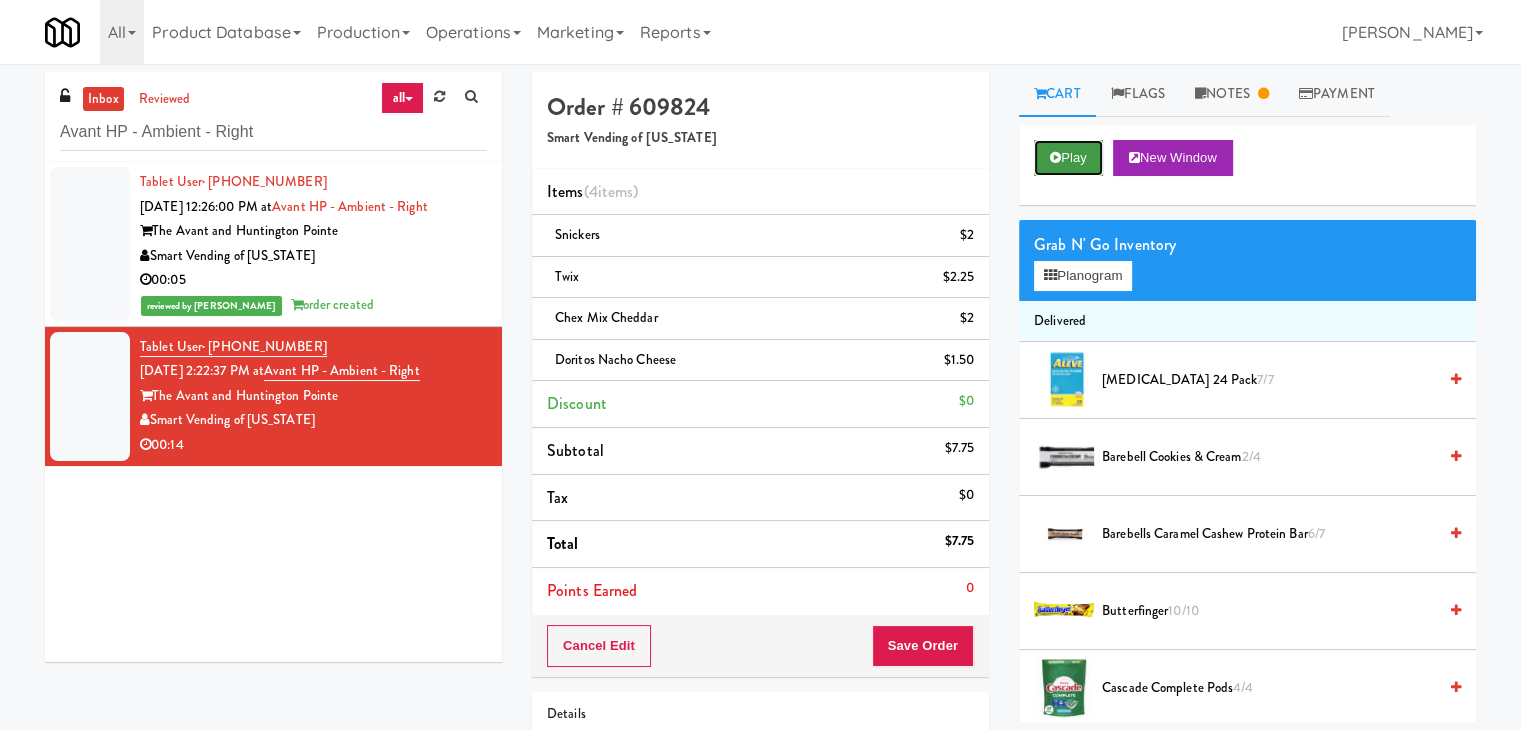 click on "Play" at bounding box center [1068, 158] 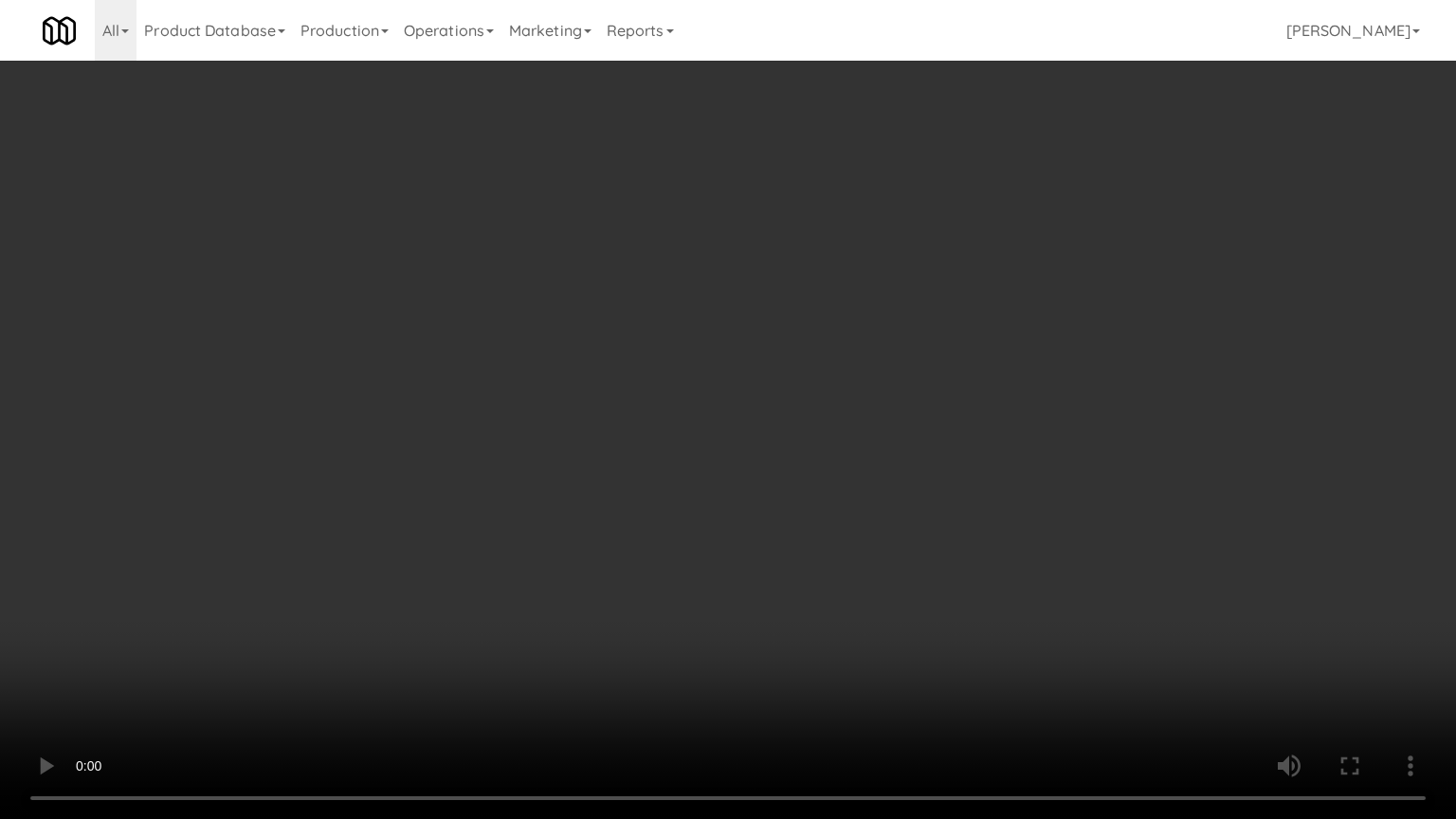 click at bounding box center (728, 410) 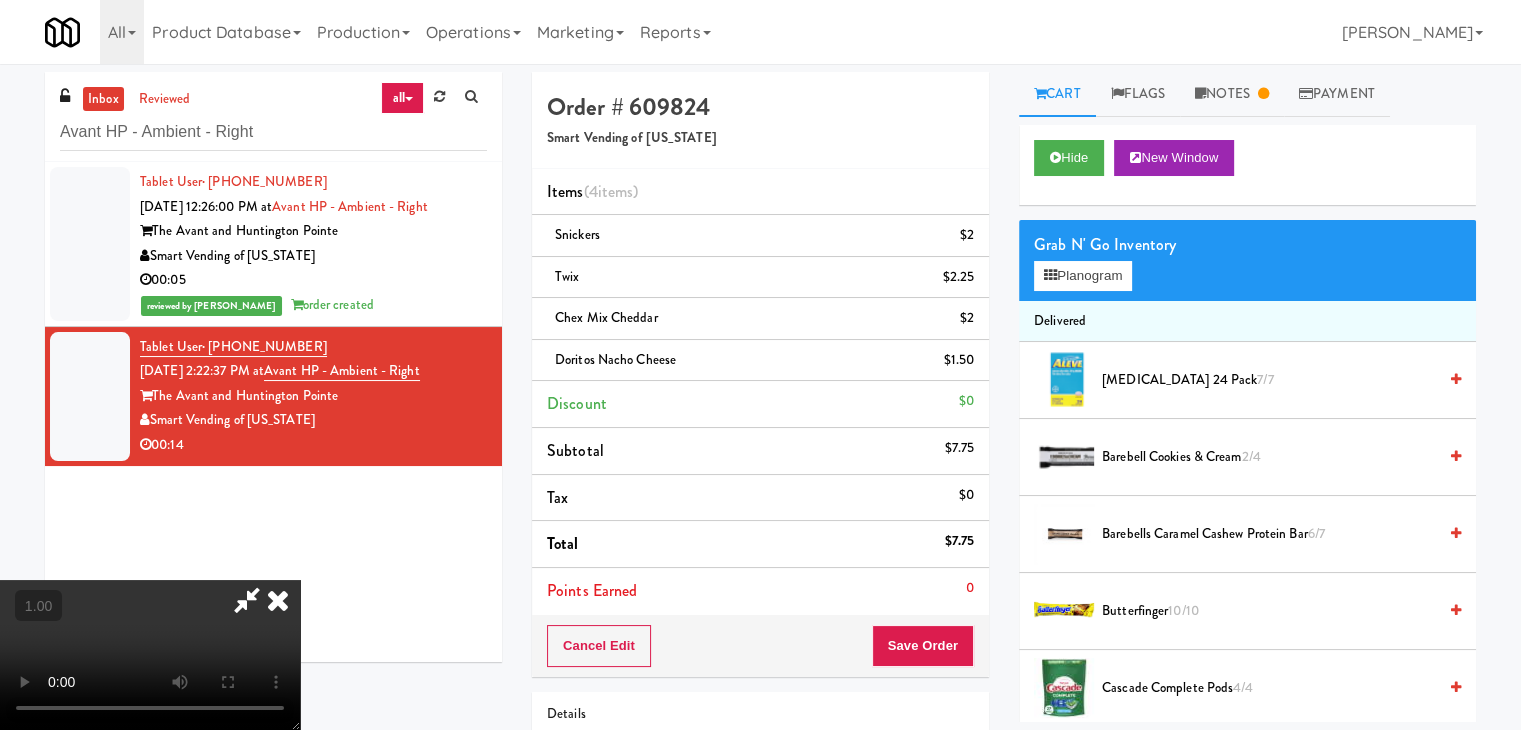 click at bounding box center (278, 600) 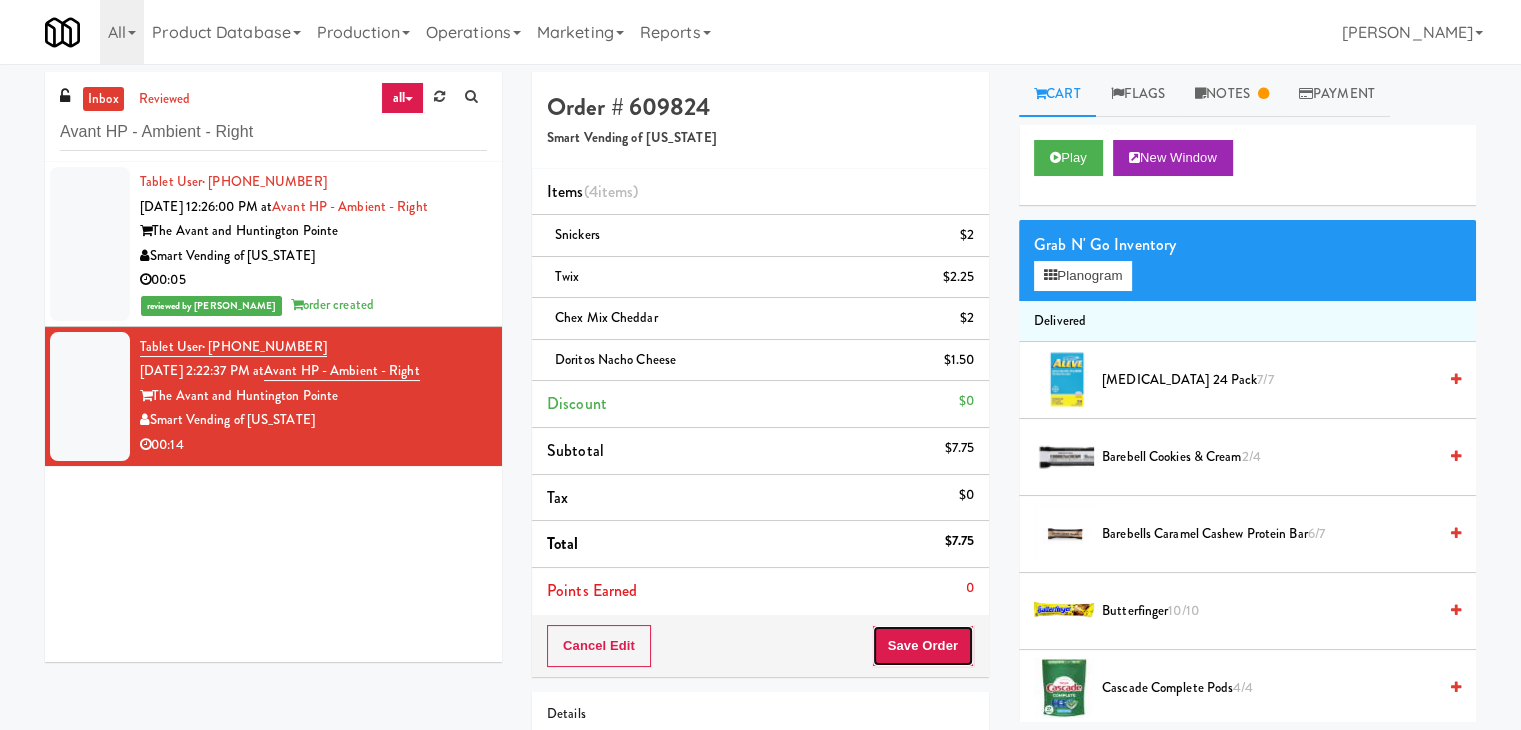 click on "Save Order" at bounding box center (923, 646) 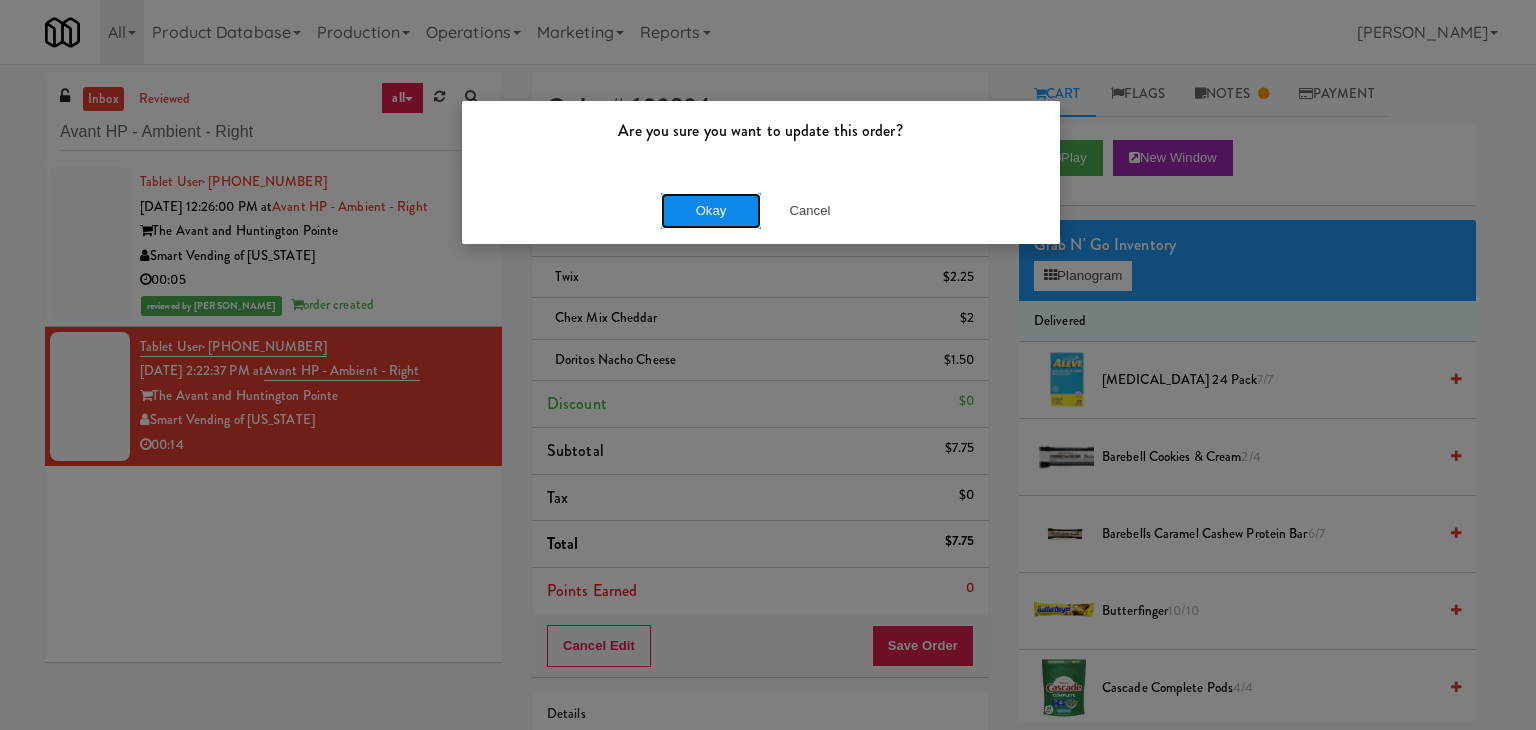 click on "Okay" at bounding box center (711, 211) 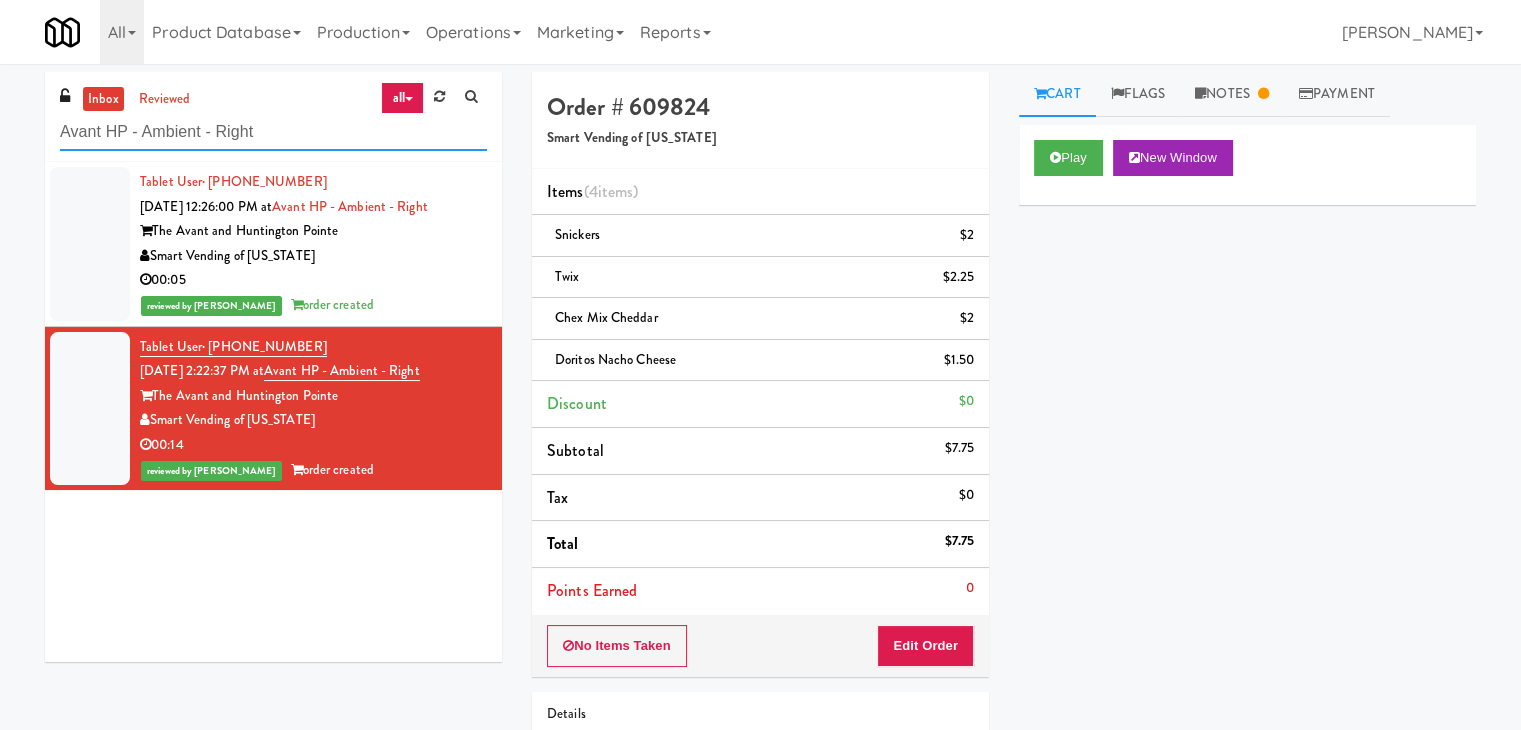 click on "Avant HP - Ambient - Right" at bounding box center [273, 132] 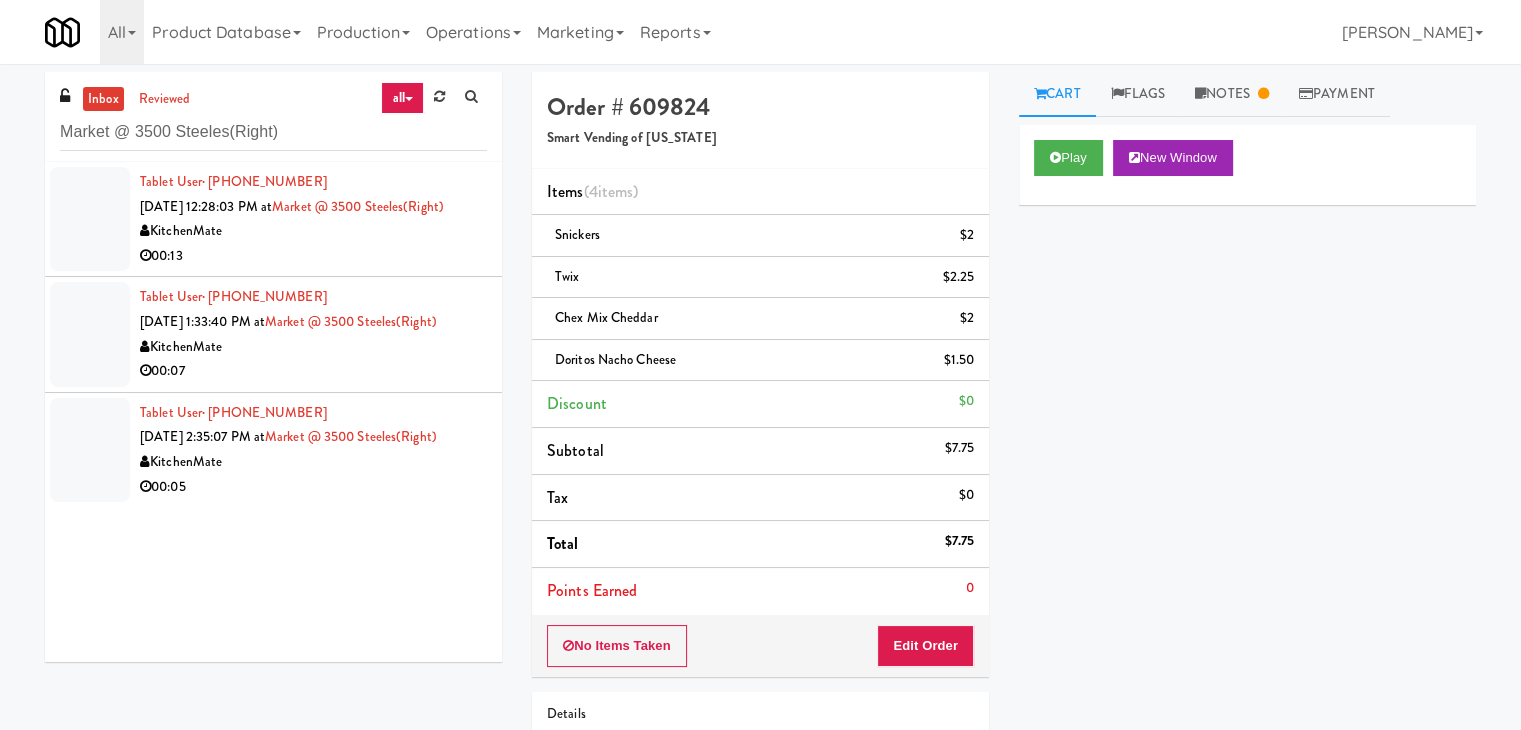 click on "00:13" at bounding box center (313, 256) 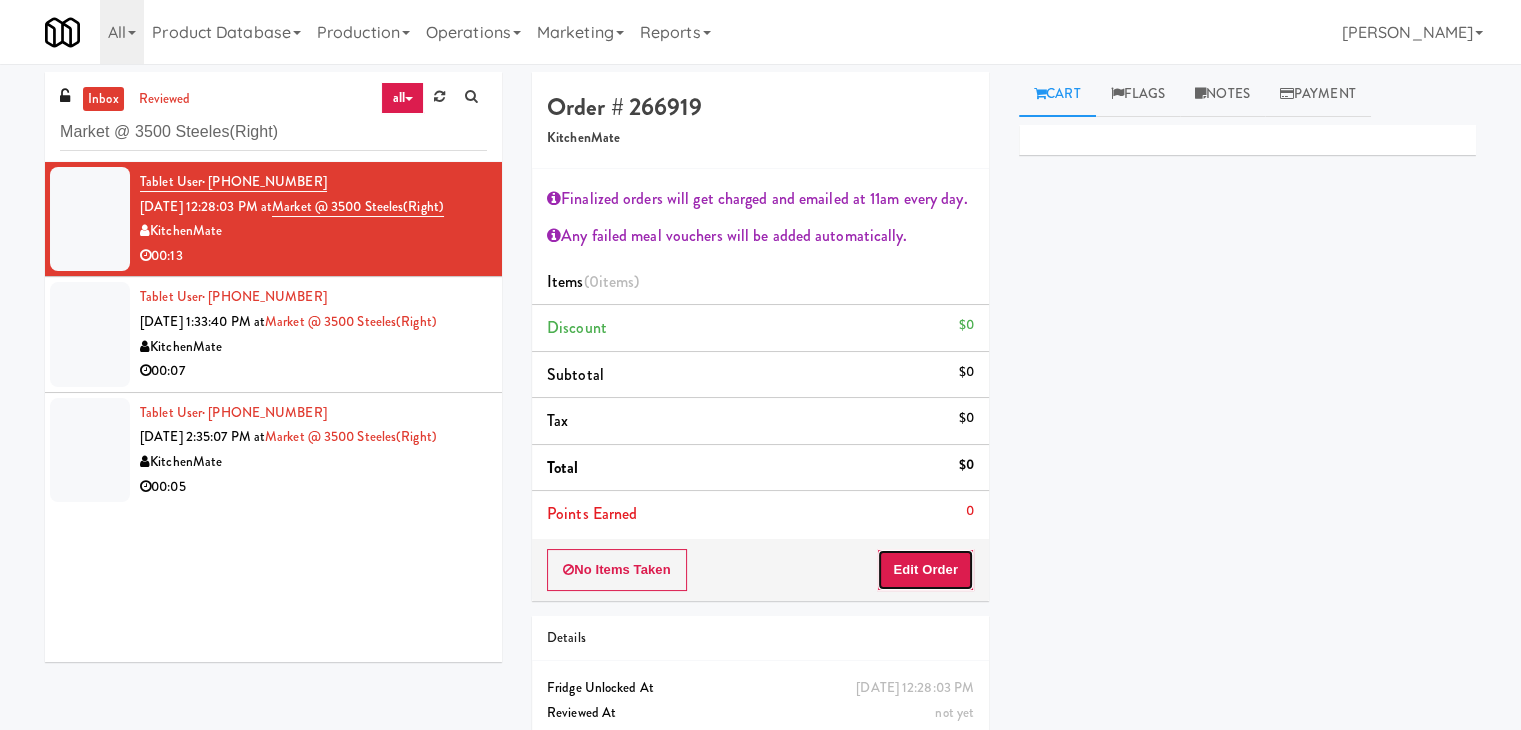 click on "Edit Order" at bounding box center [925, 570] 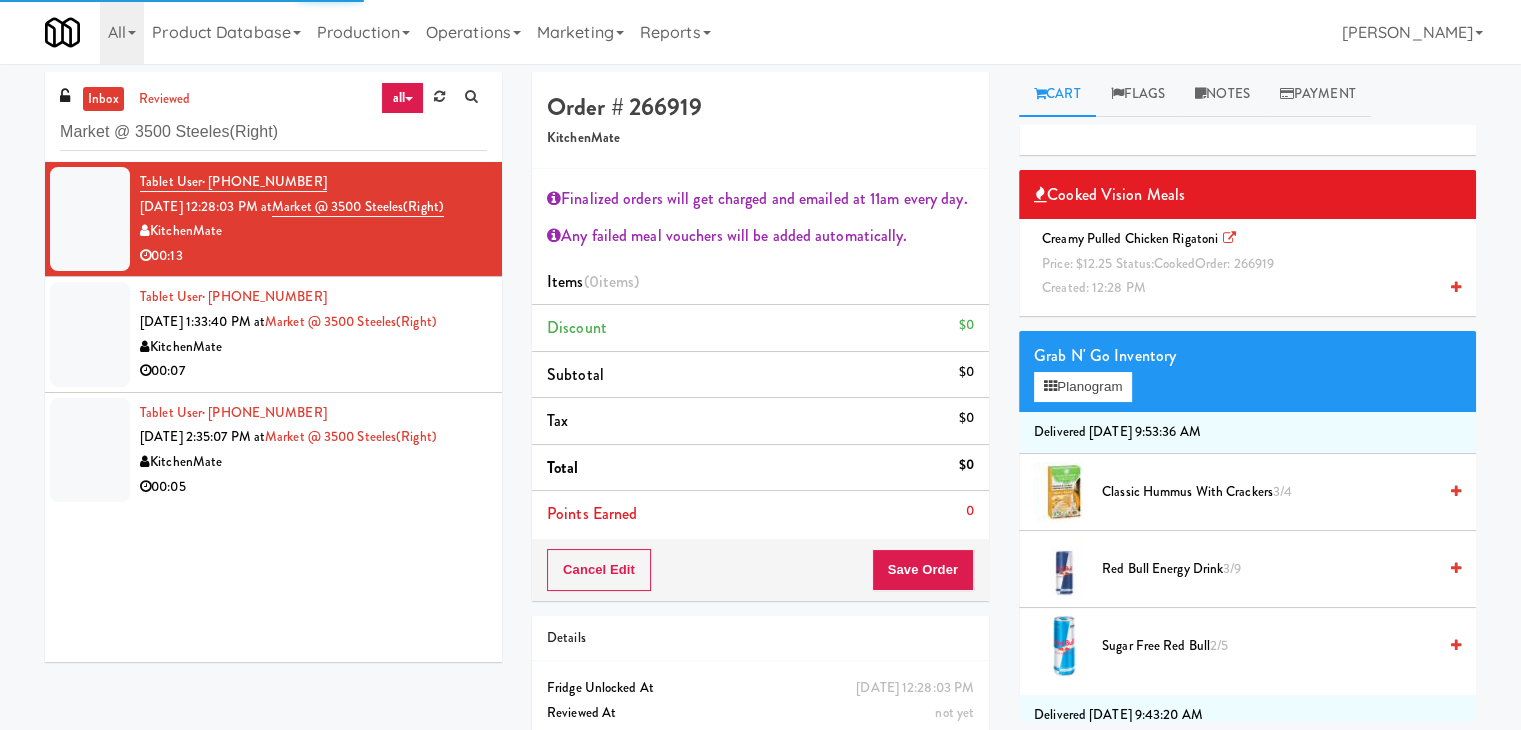 click at bounding box center [1456, 287] 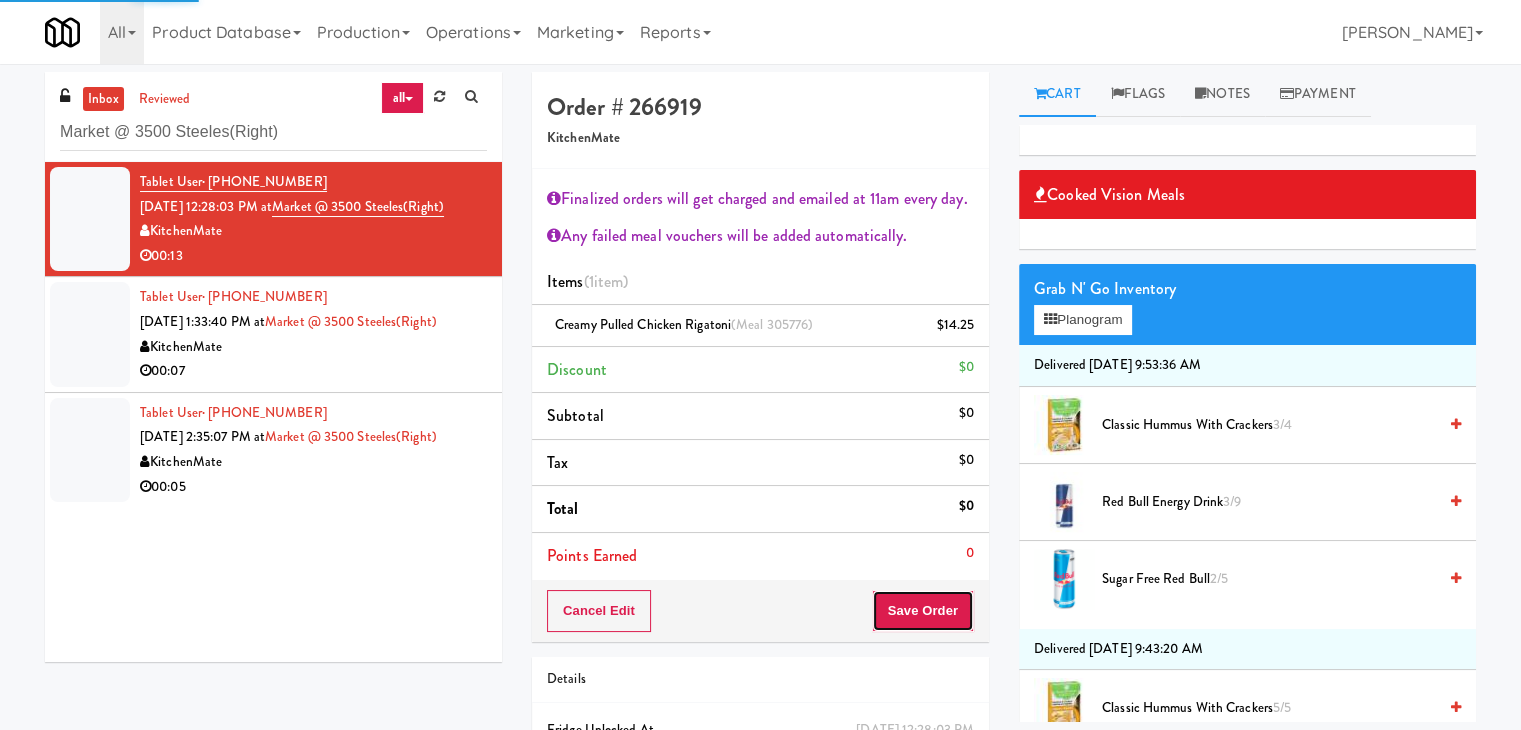 click on "Save Order" at bounding box center (923, 611) 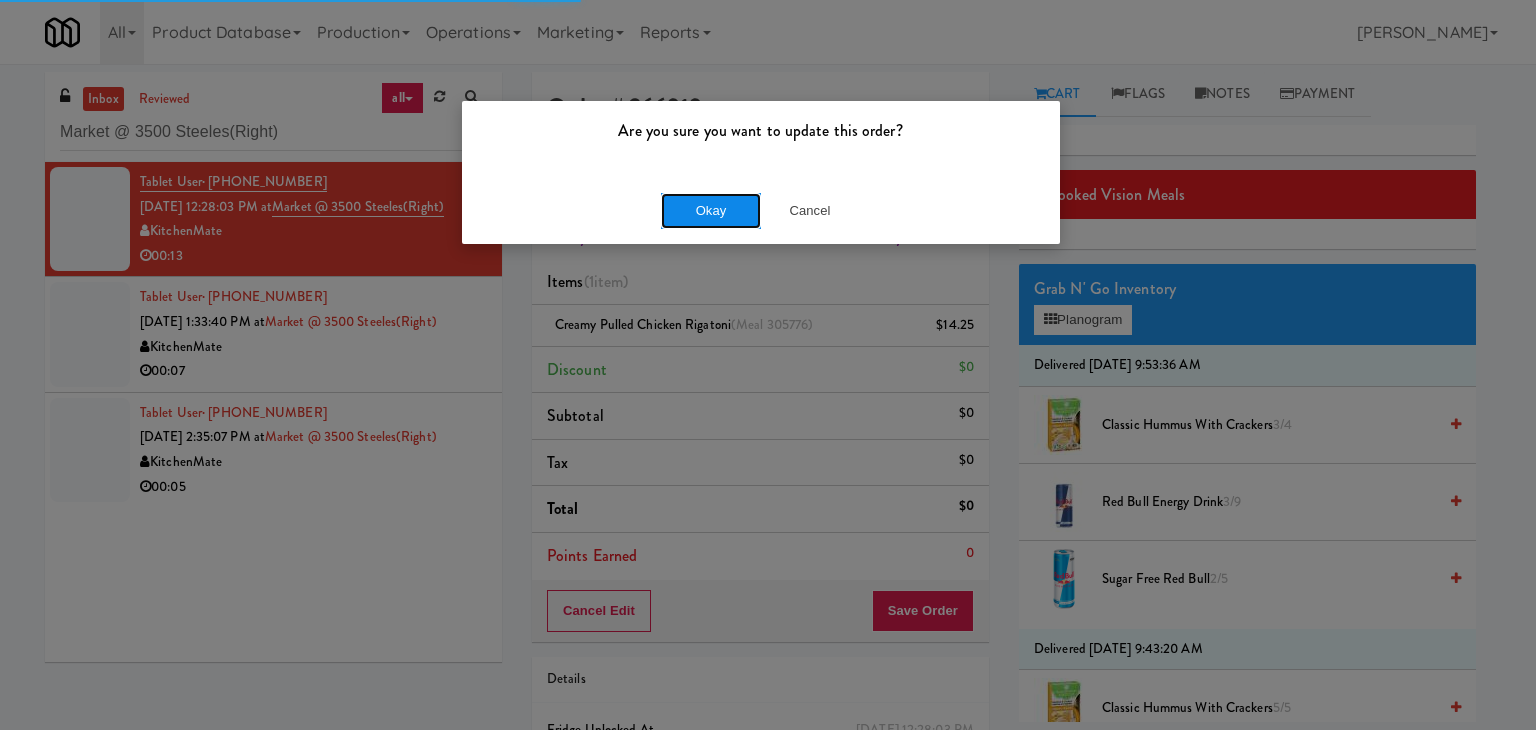 click on "Okay" at bounding box center [711, 211] 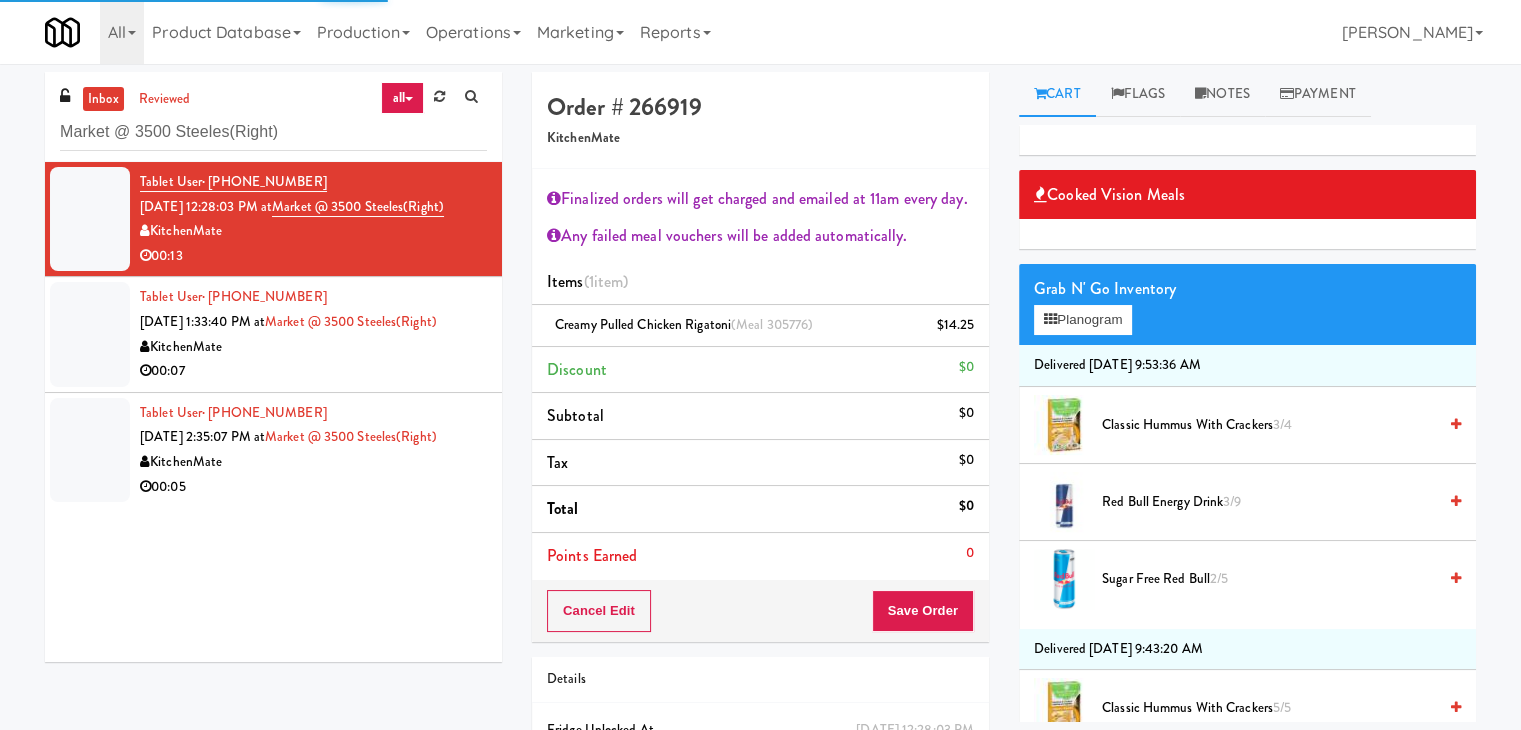 click on "00:07" at bounding box center [313, 371] 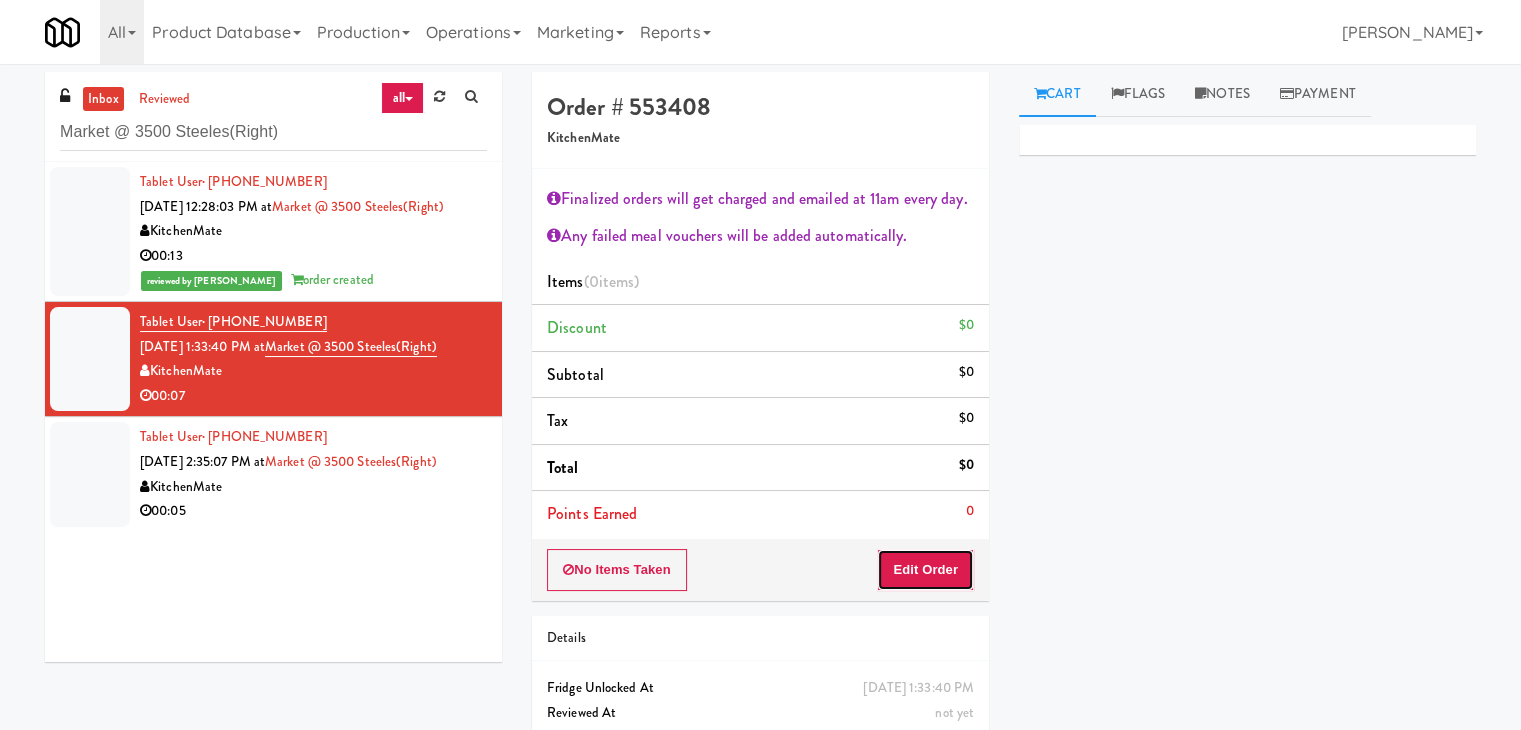 click on "Edit Order" at bounding box center (925, 570) 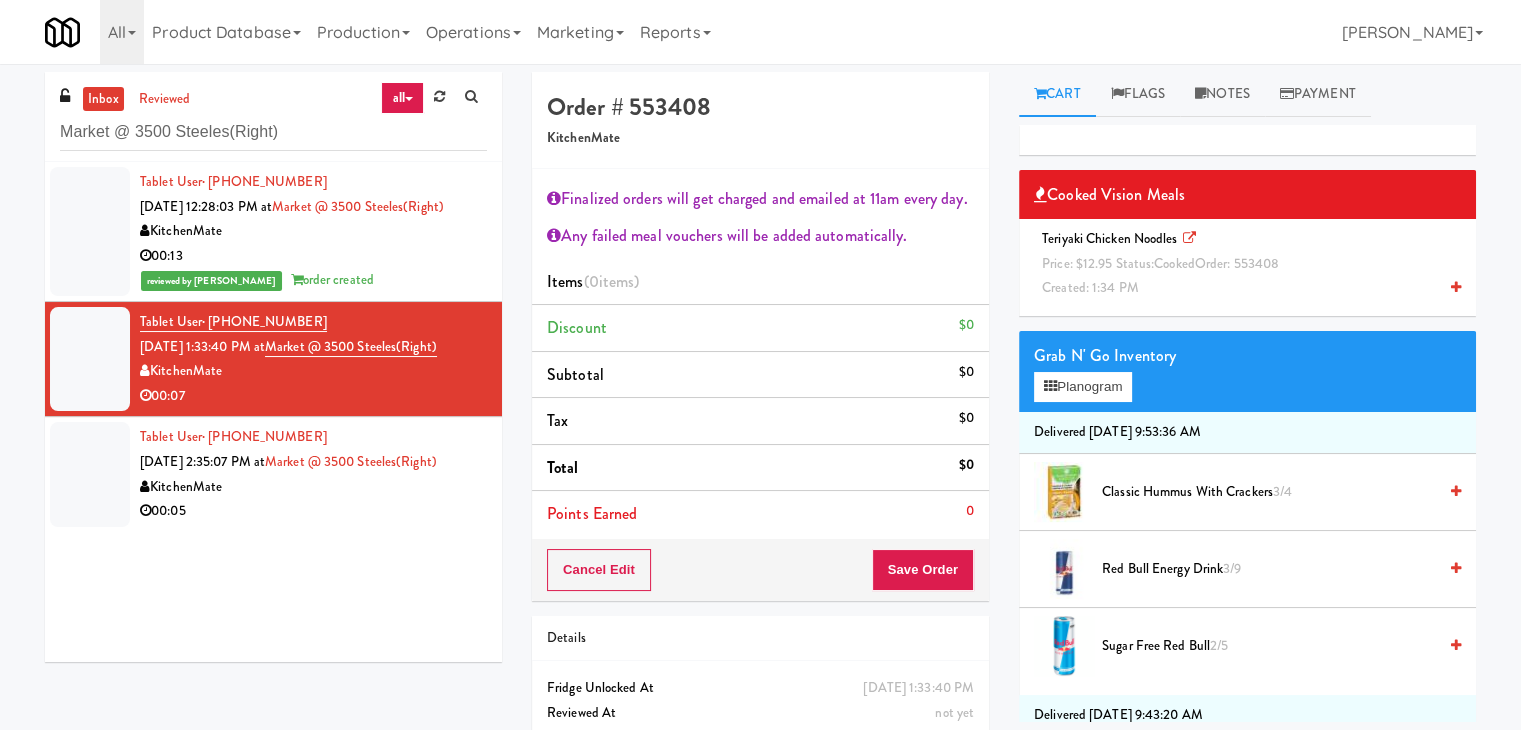 click at bounding box center (1456, 287) 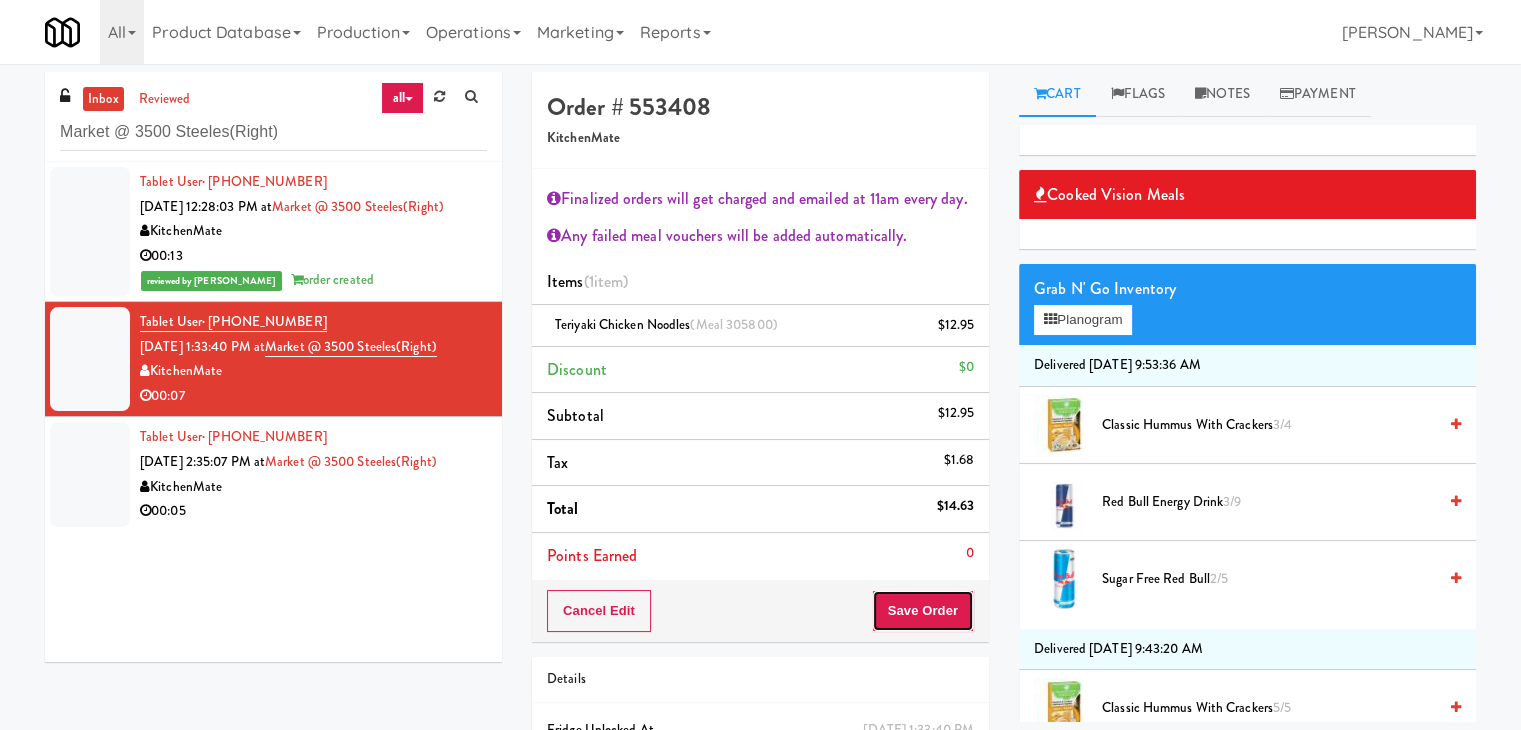 drag, startPoint x: 895, startPoint y: 626, endPoint x: 900, endPoint y: 605, distance: 21.587032 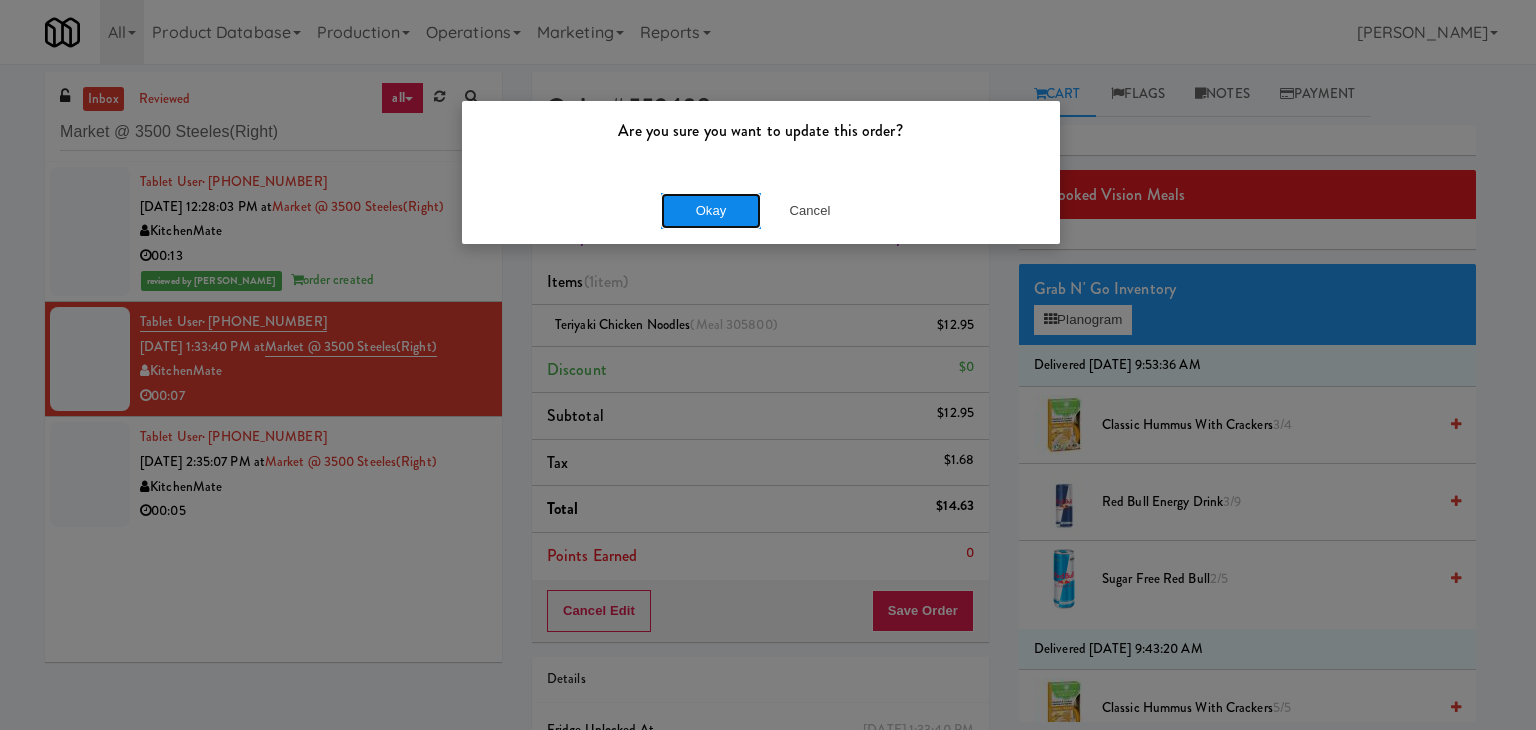 click on "Okay" at bounding box center (711, 211) 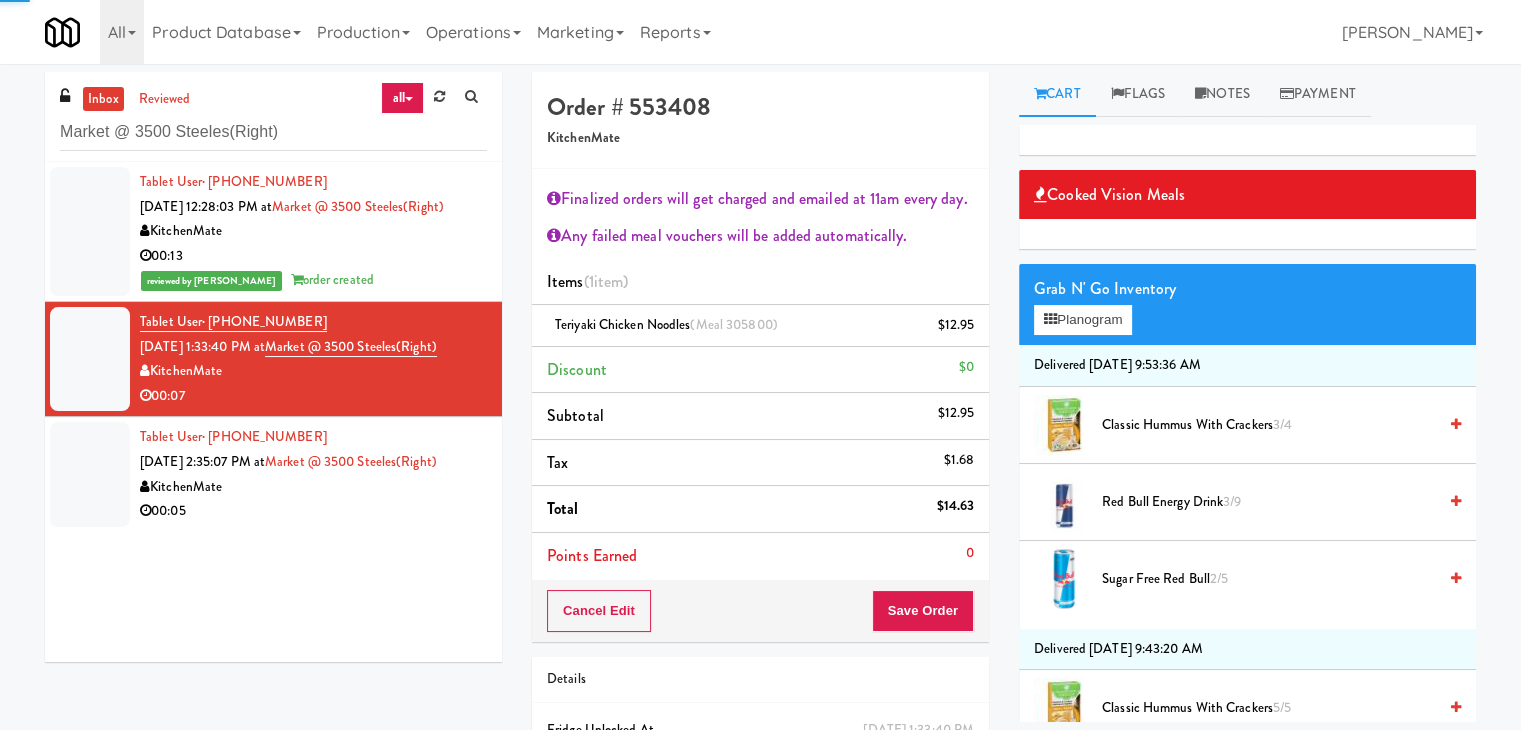 drag, startPoint x: 418, startPoint y: 541, endPoint x: 404, endPoint y: 532, distance: 16.643316 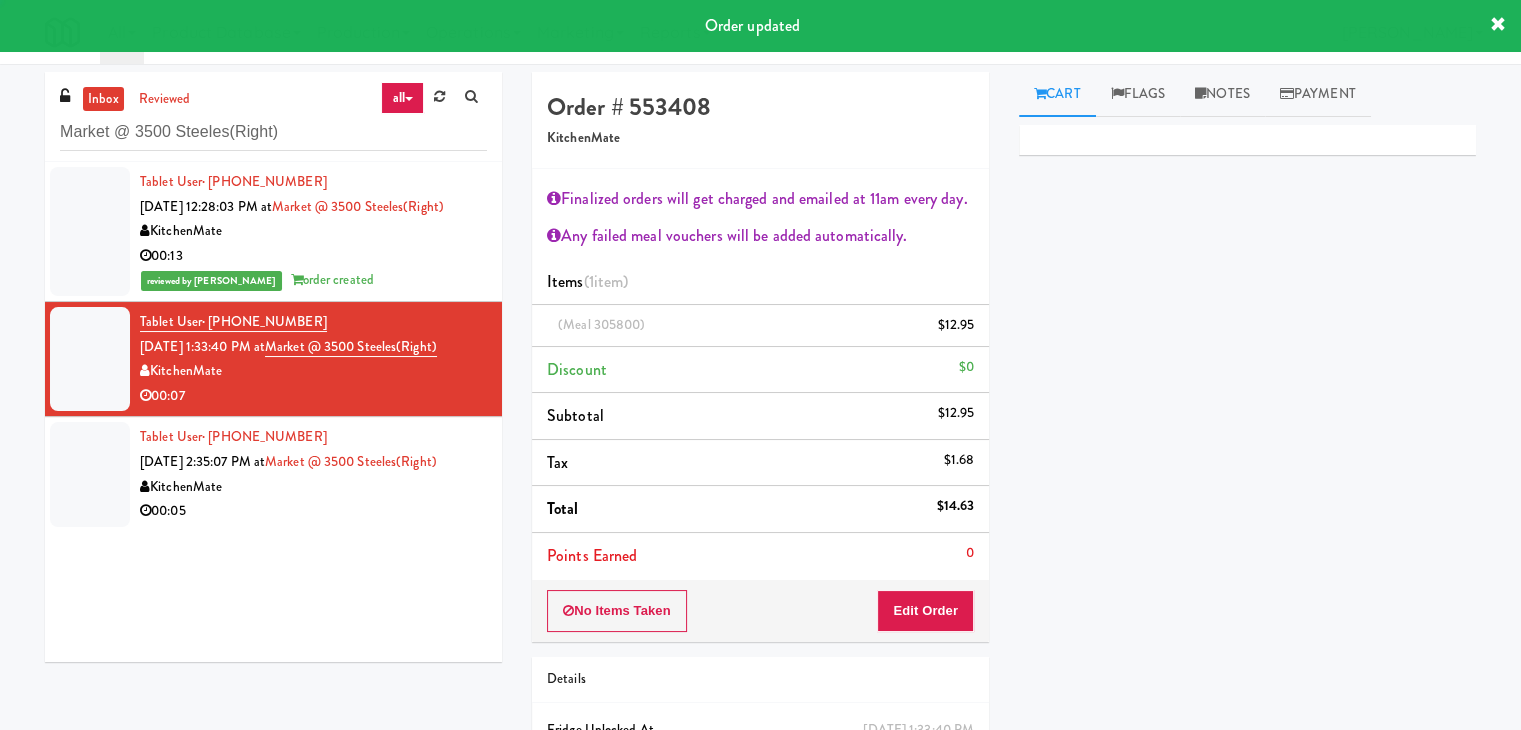 click on "00:05" at bounding box center (313, 511) 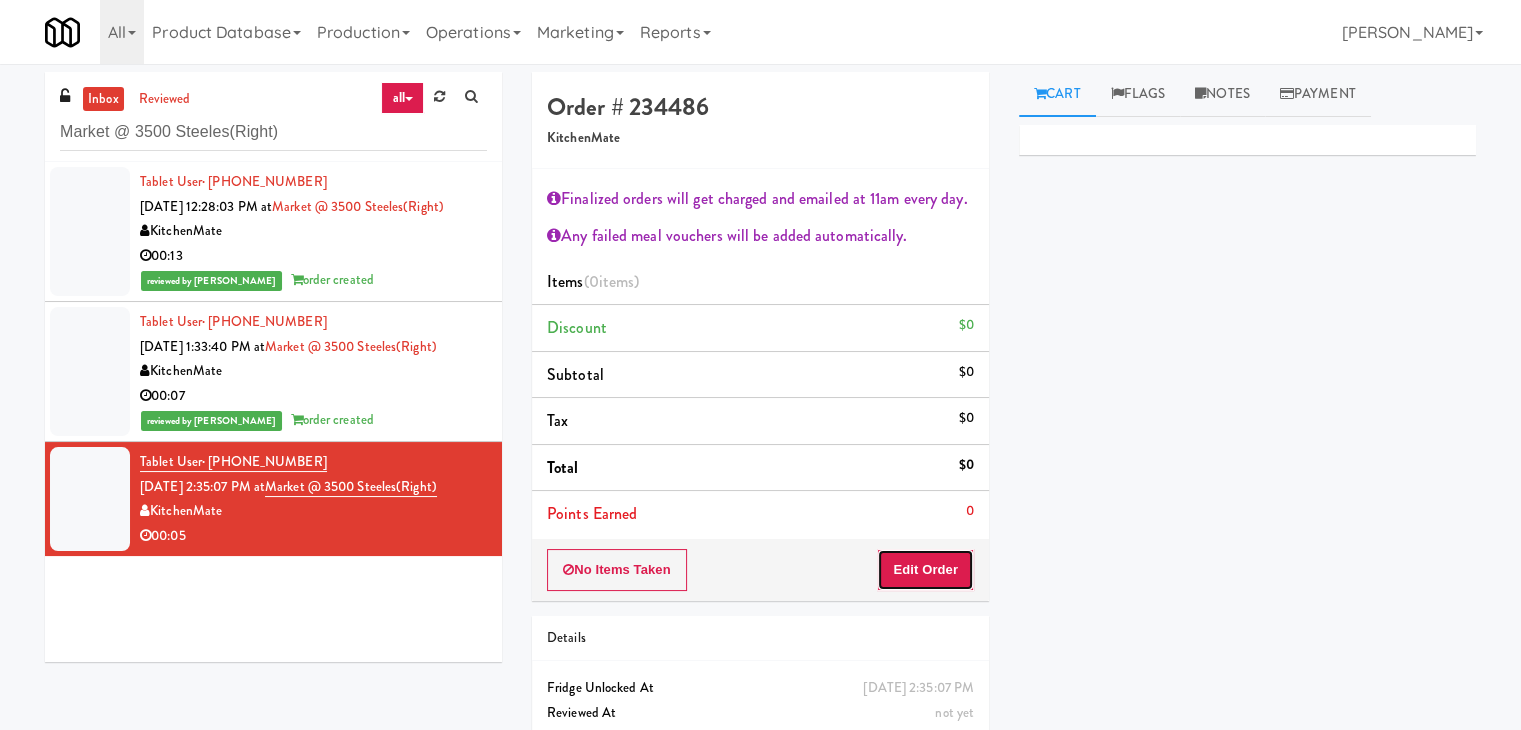 click on "Edit Order" at bounding box center (925, 570) 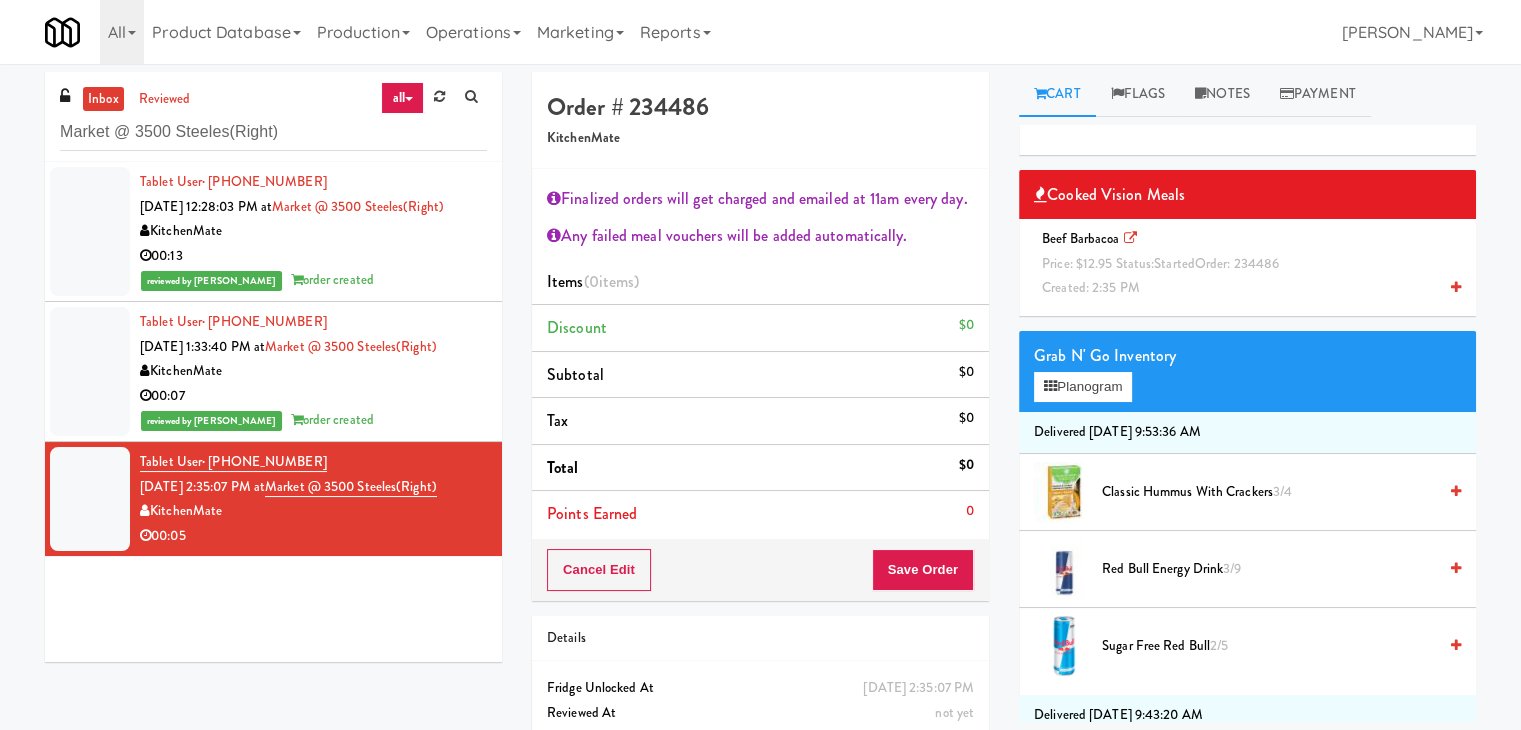 click at bounding box center [1456, 287] 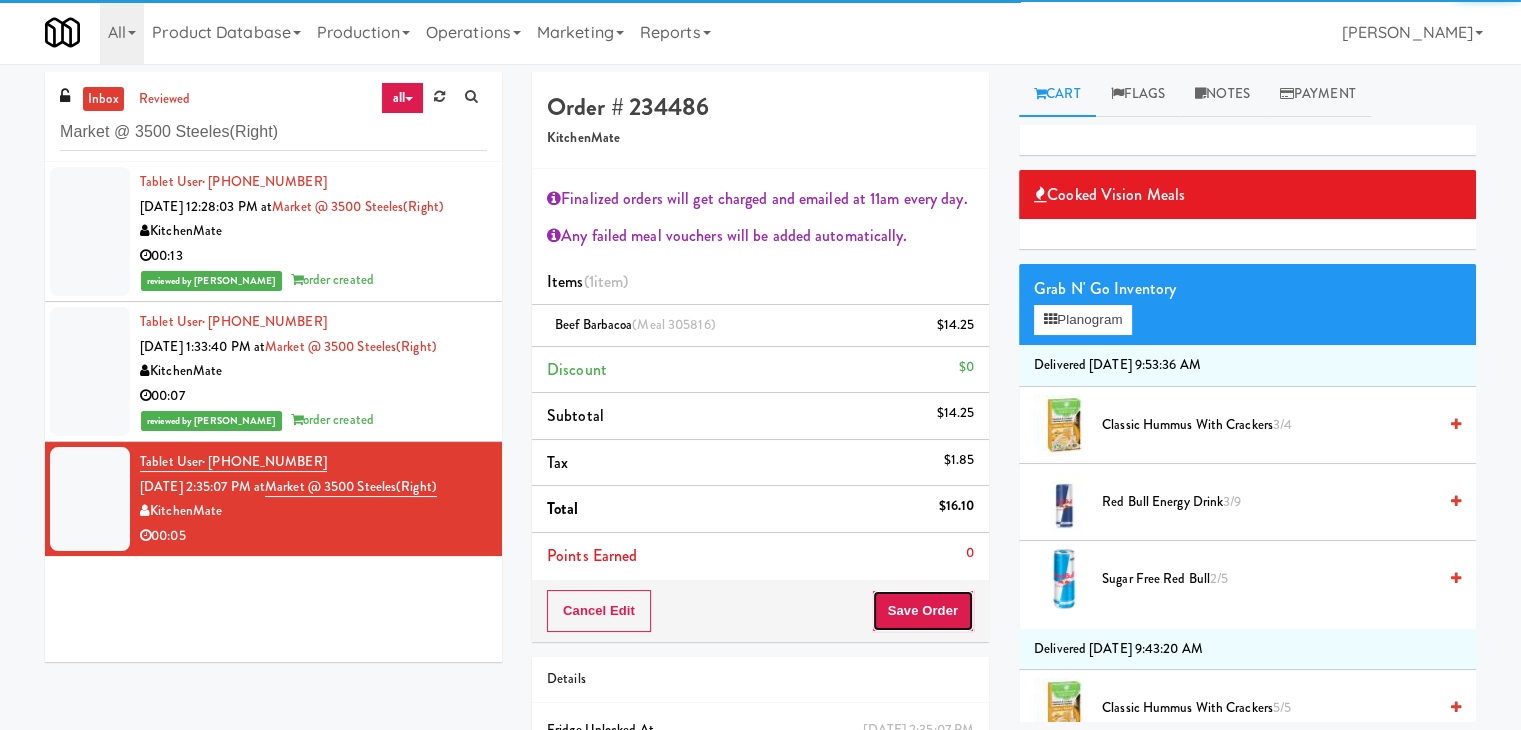 click on "Save Order" at bounding box center (923, 611) 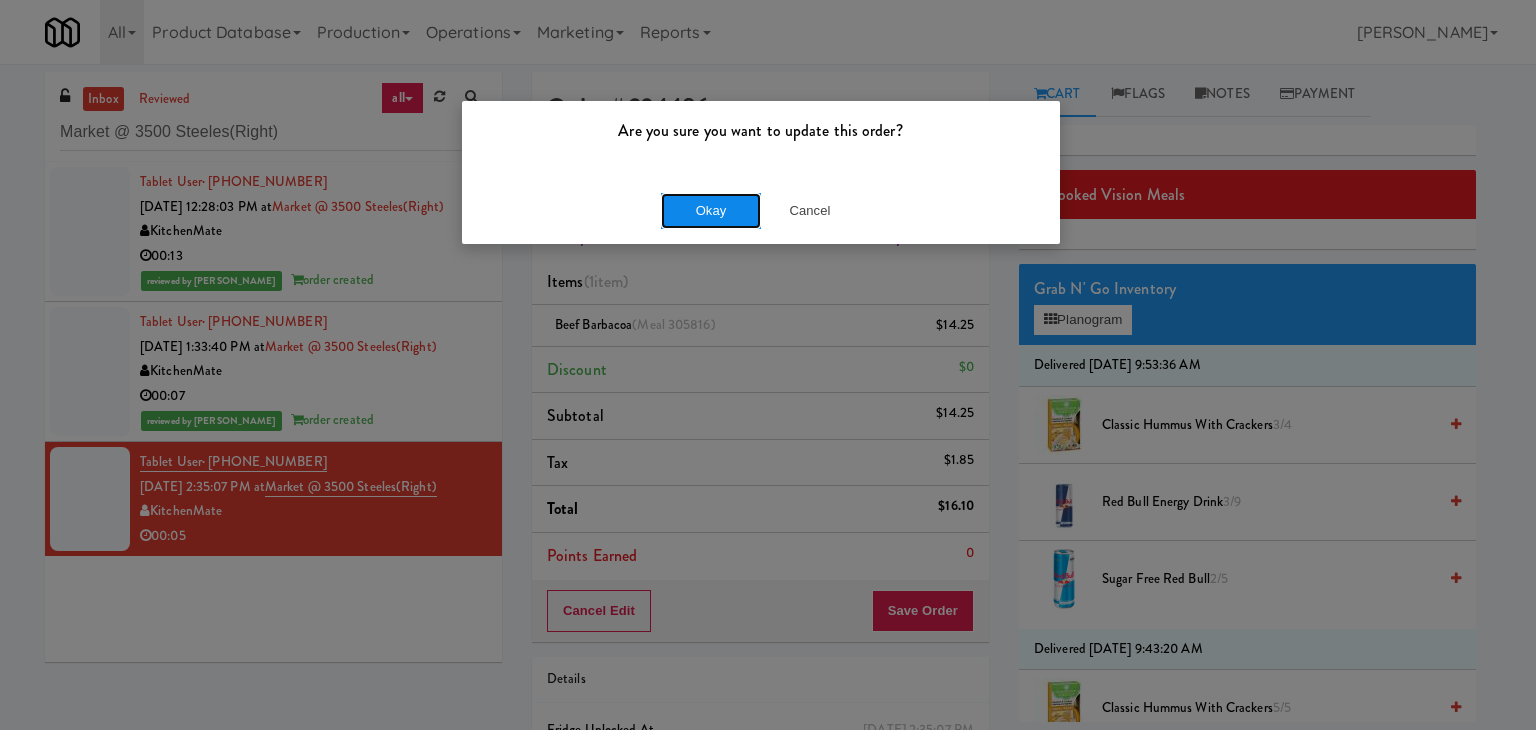 click on "Okay" at bounding box center [711, 211] 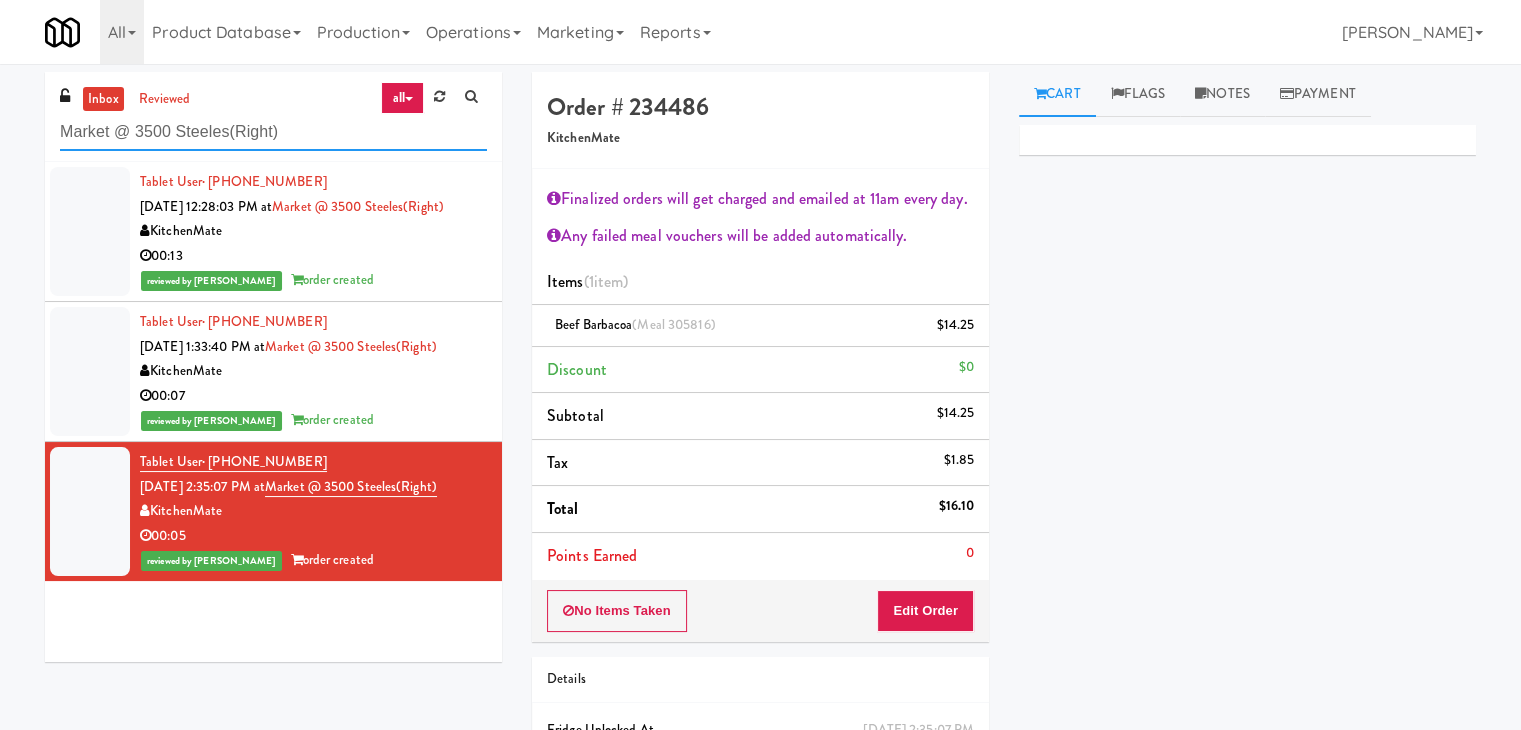click on "Market @ 3500 Steeles(Right)" at bounding box center [273, 132] 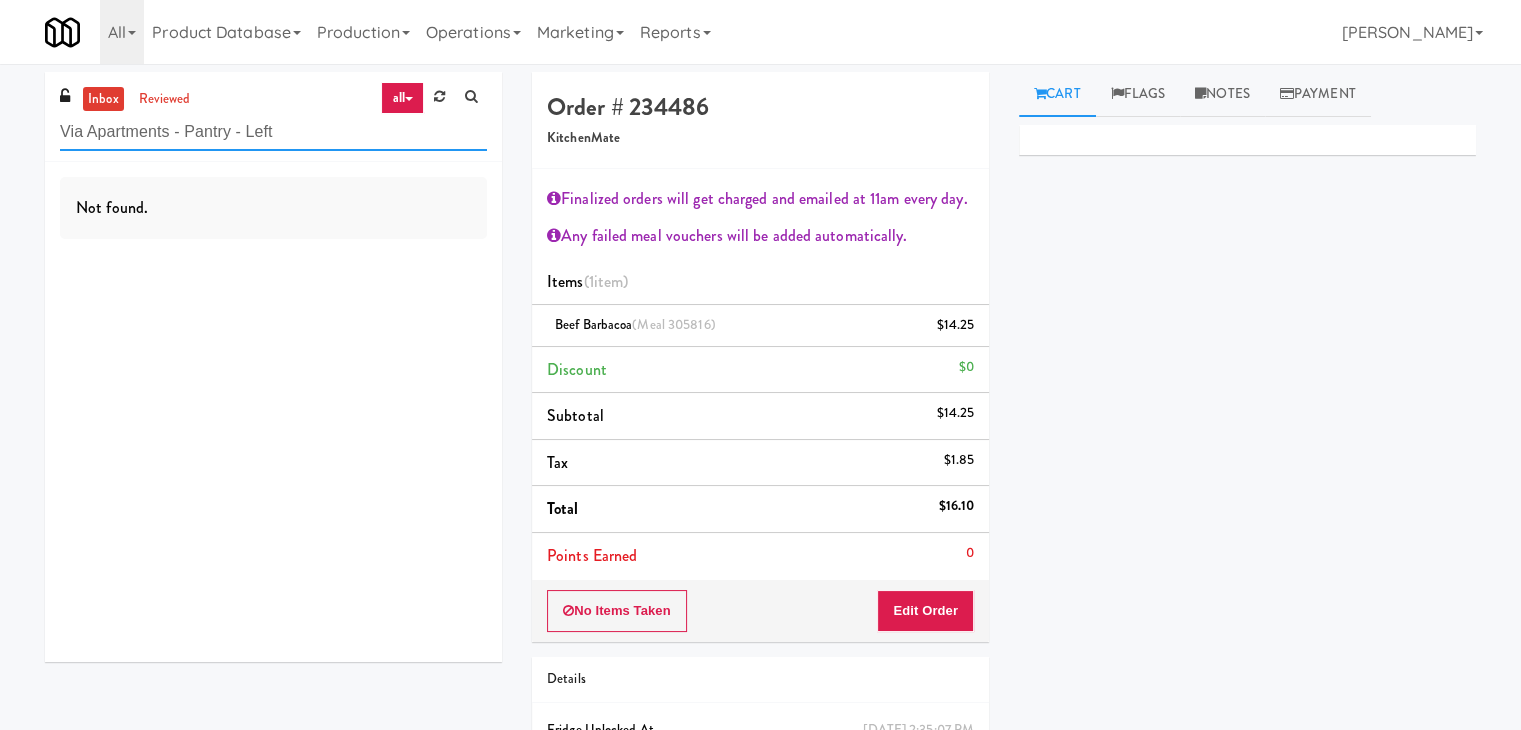 click on "Via Apartments - Pantry - Left" at bounding box center (273, 132) 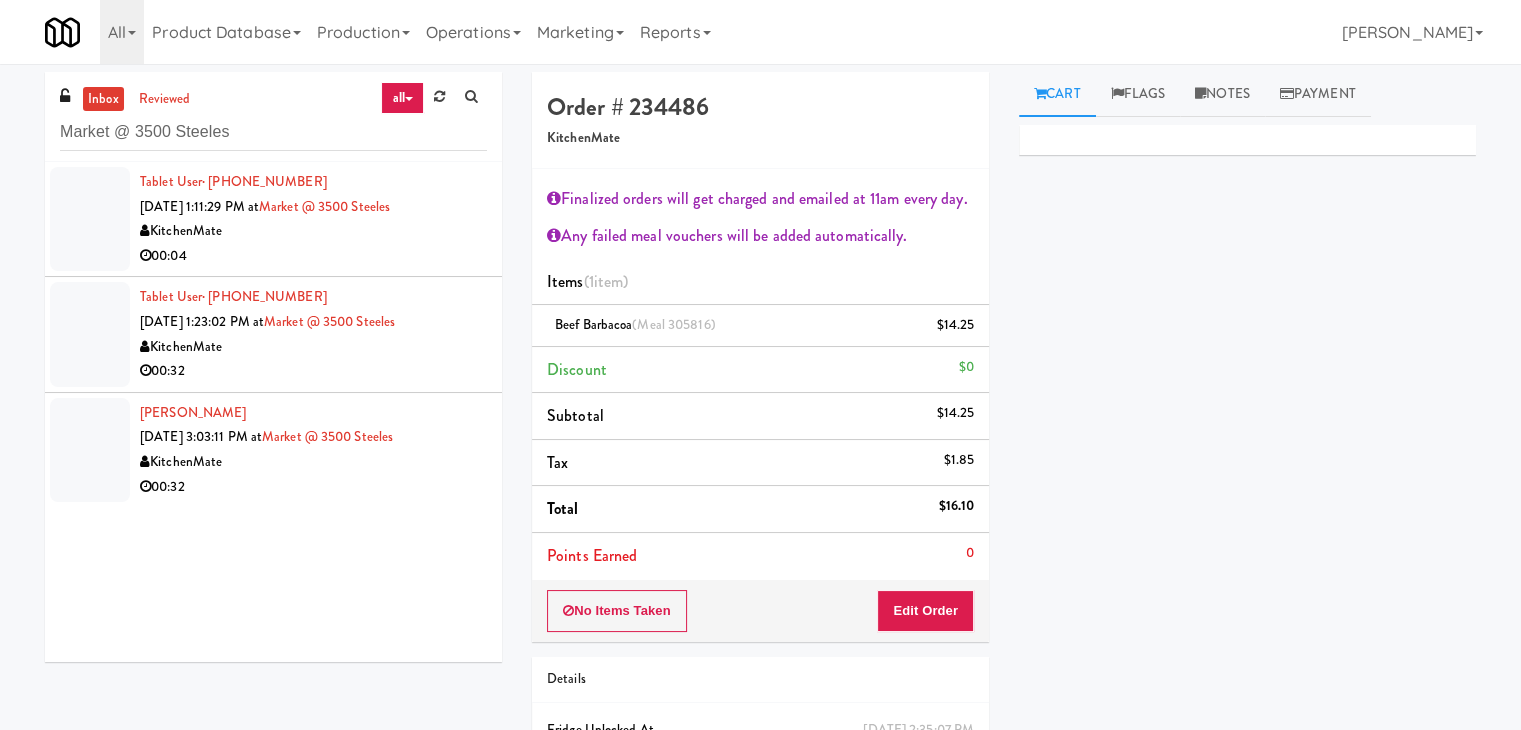 click on "00:04" at bounding box center (313, 256) 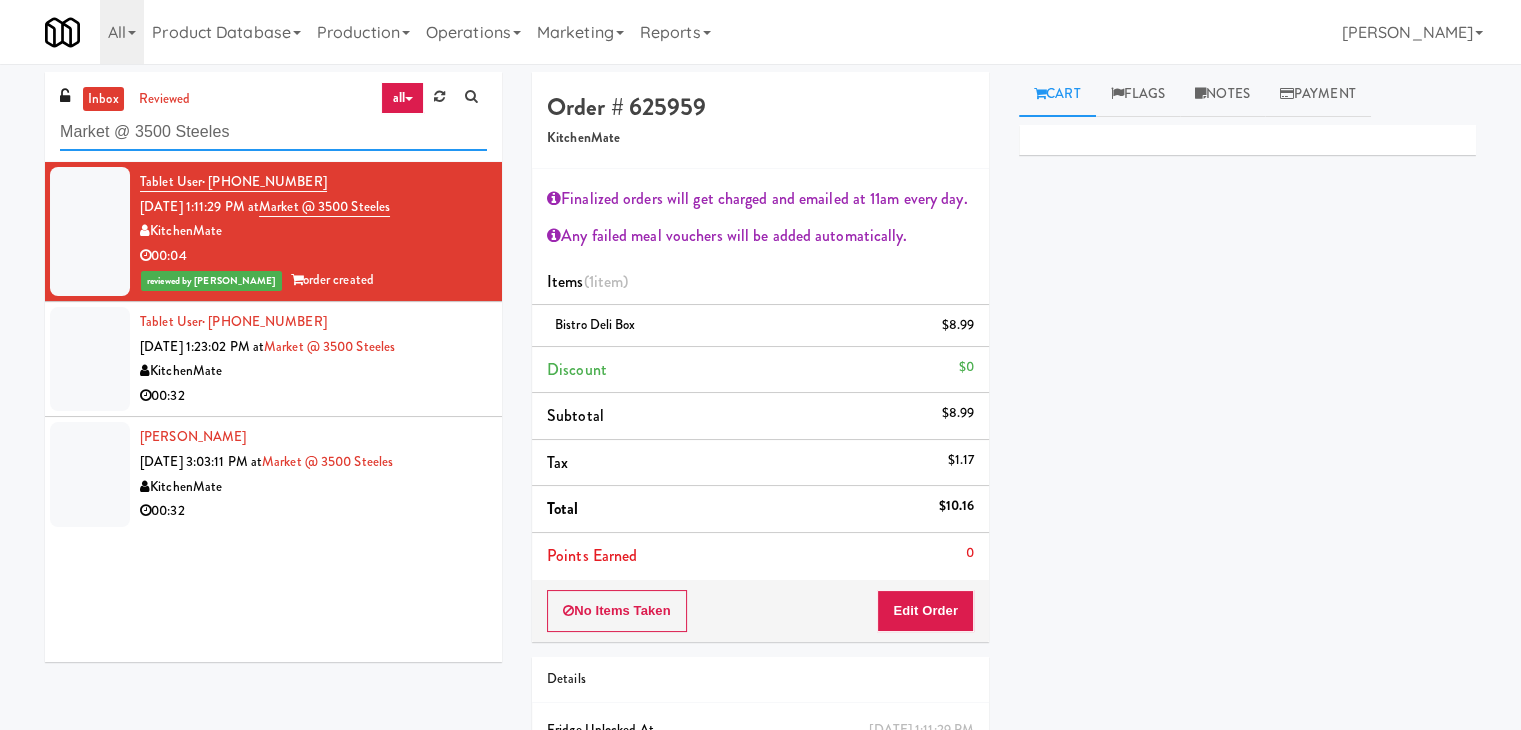 click on "Market @ 3500 Steeles" at bounding box center (273, 132) 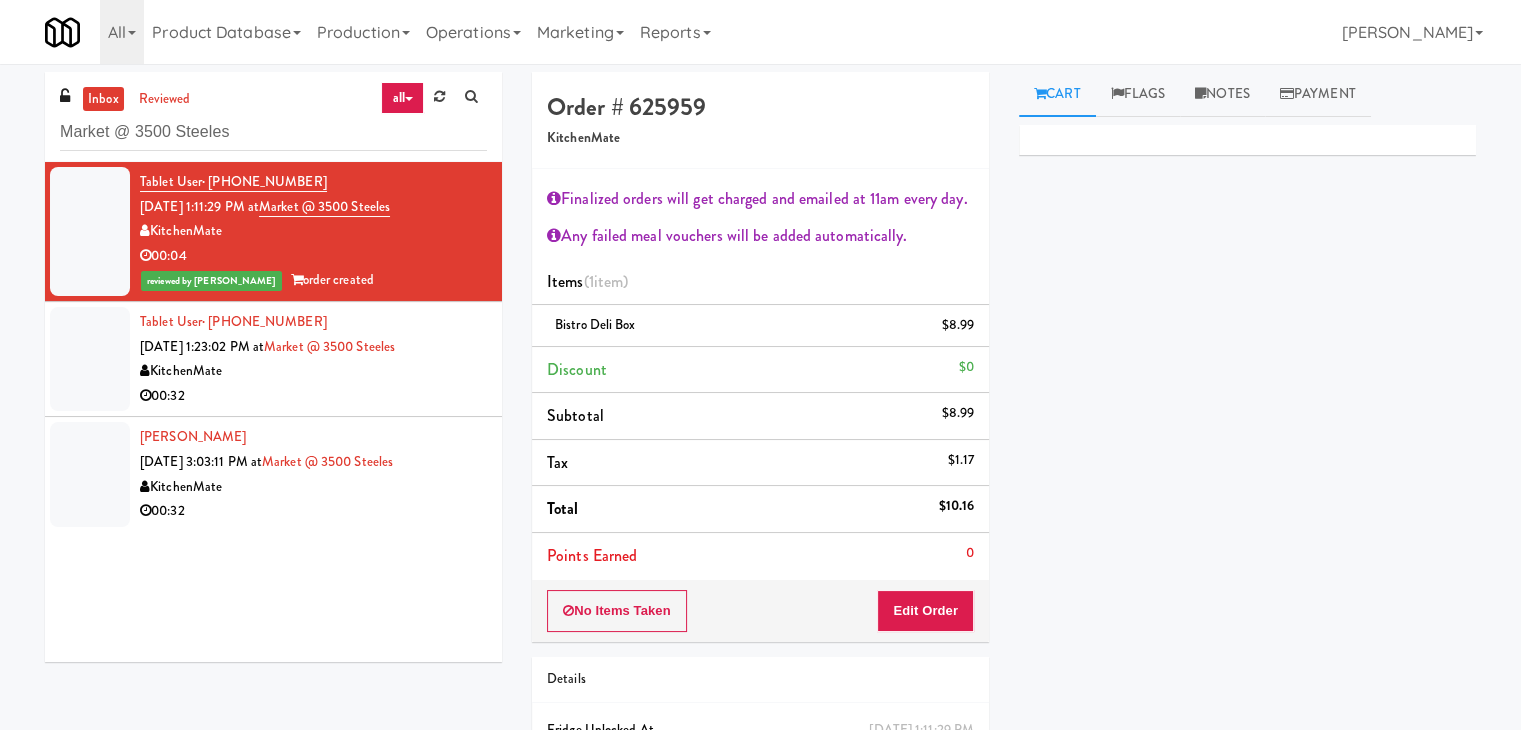 click on "00:32" at bounding box center (313, 396) 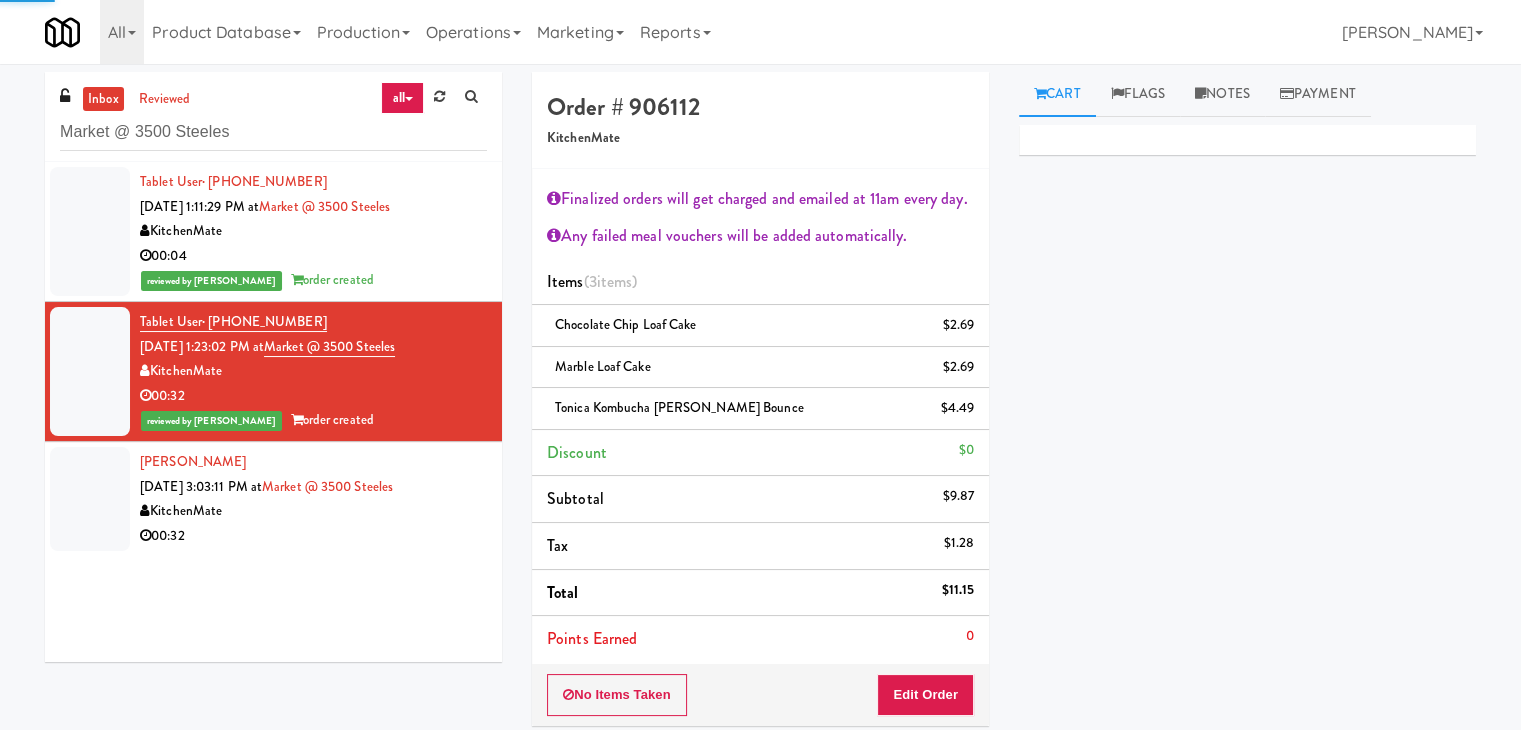 click on "KitchenMate" at bounding box center [313, 511] 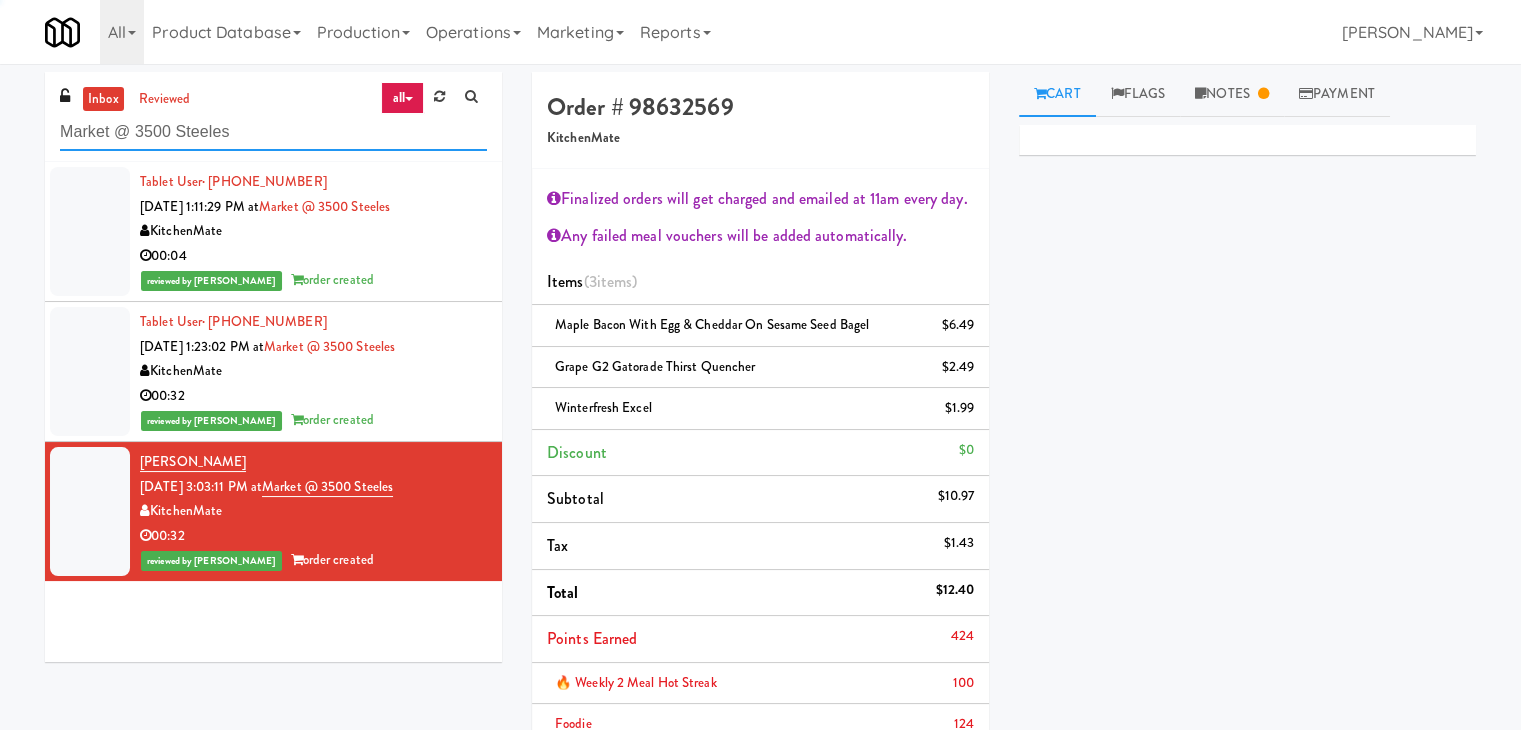 click on "Market @ 3500 Steeles" at bounding box center [273, 132] 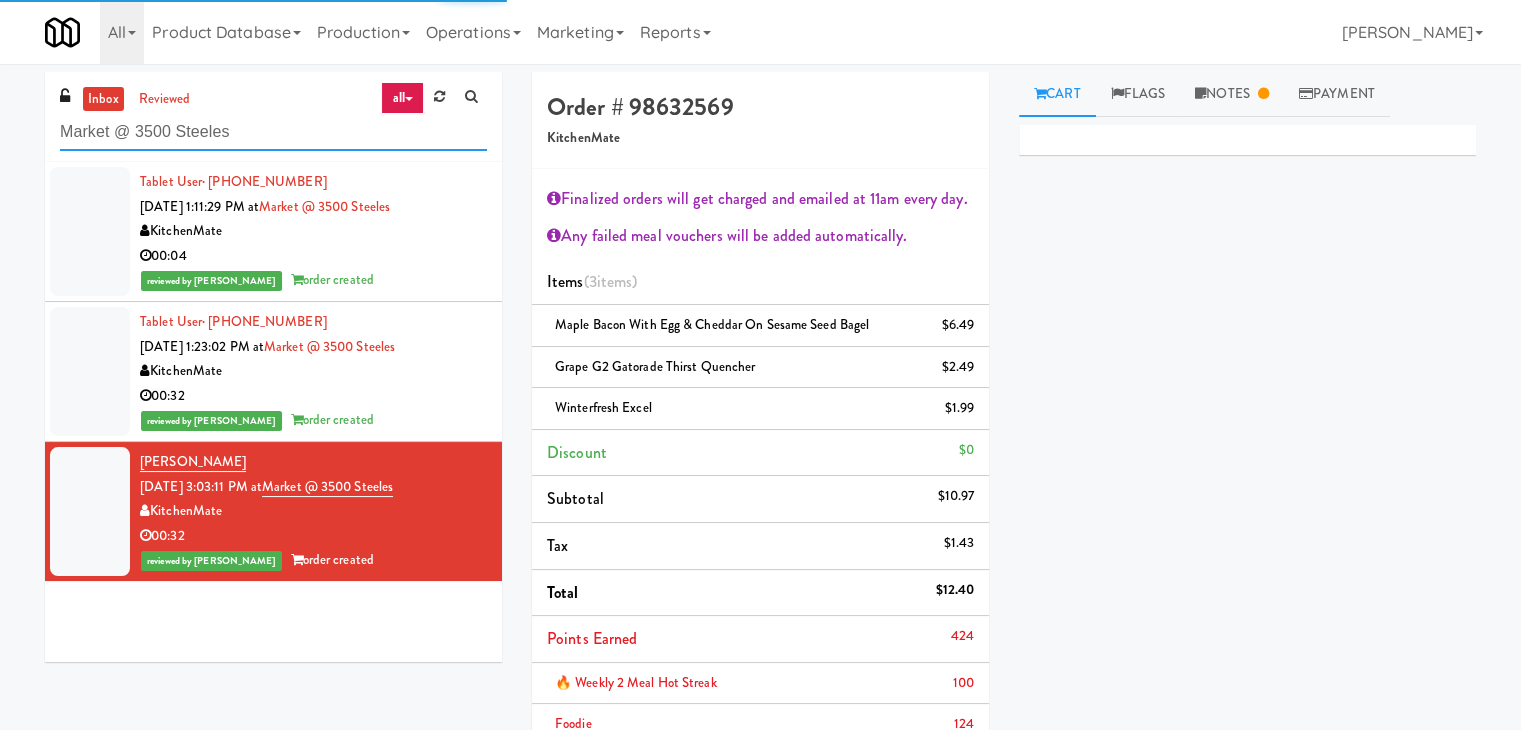 click on "Market @ 3500 Steeles" at bounding box center (273, 132) 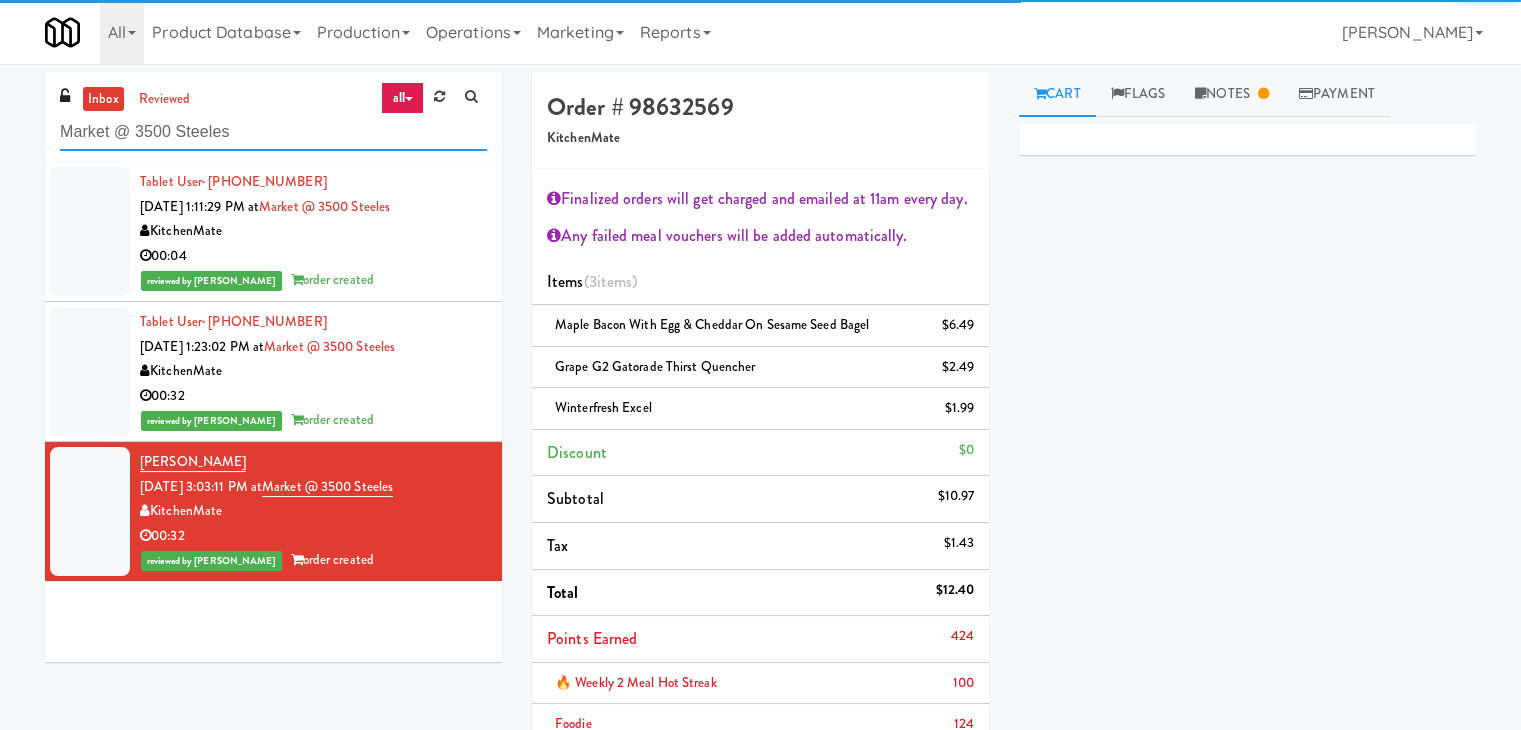 paste on "[PERSON_NAME] - Cooler - Left" 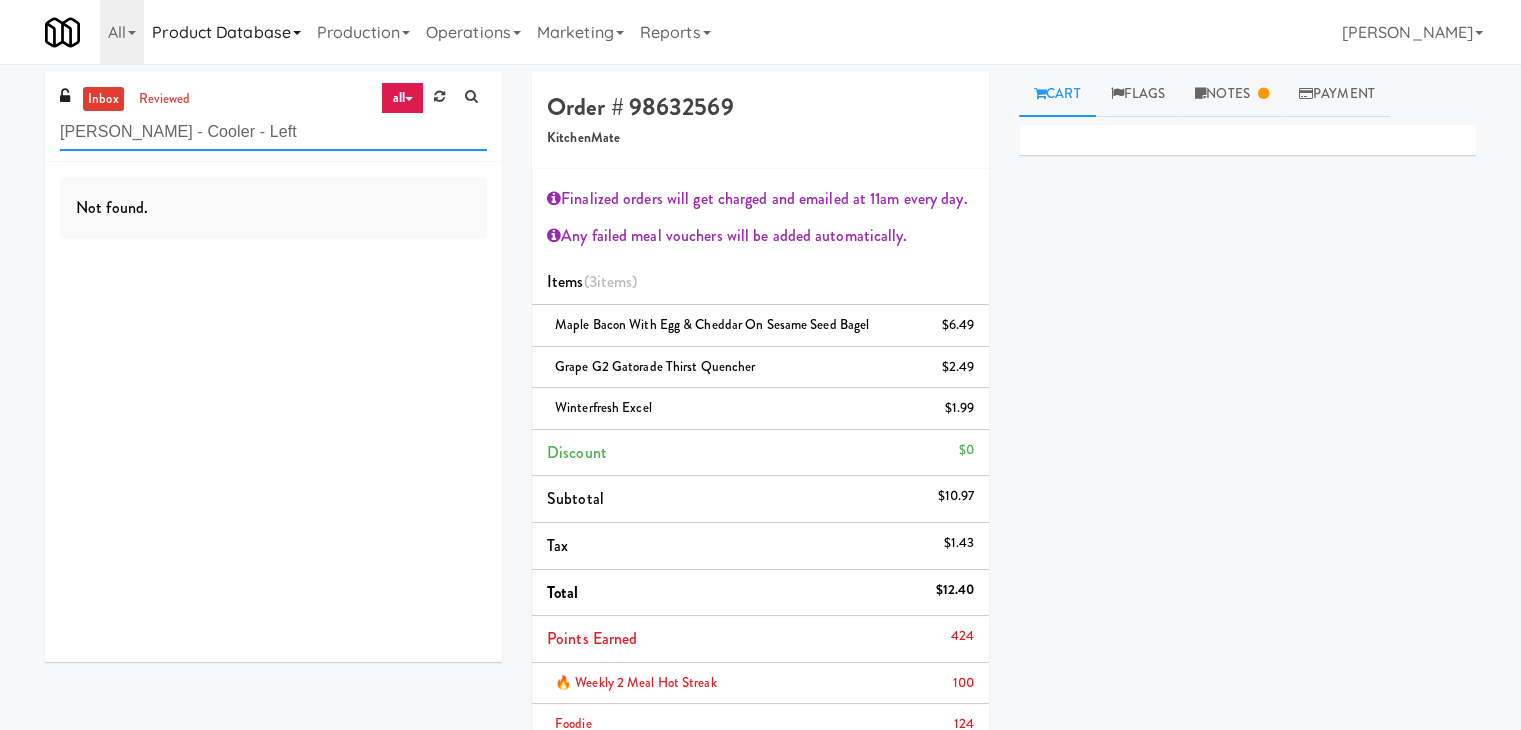 type on "[PERSON_NAME] - Cooler - Left" 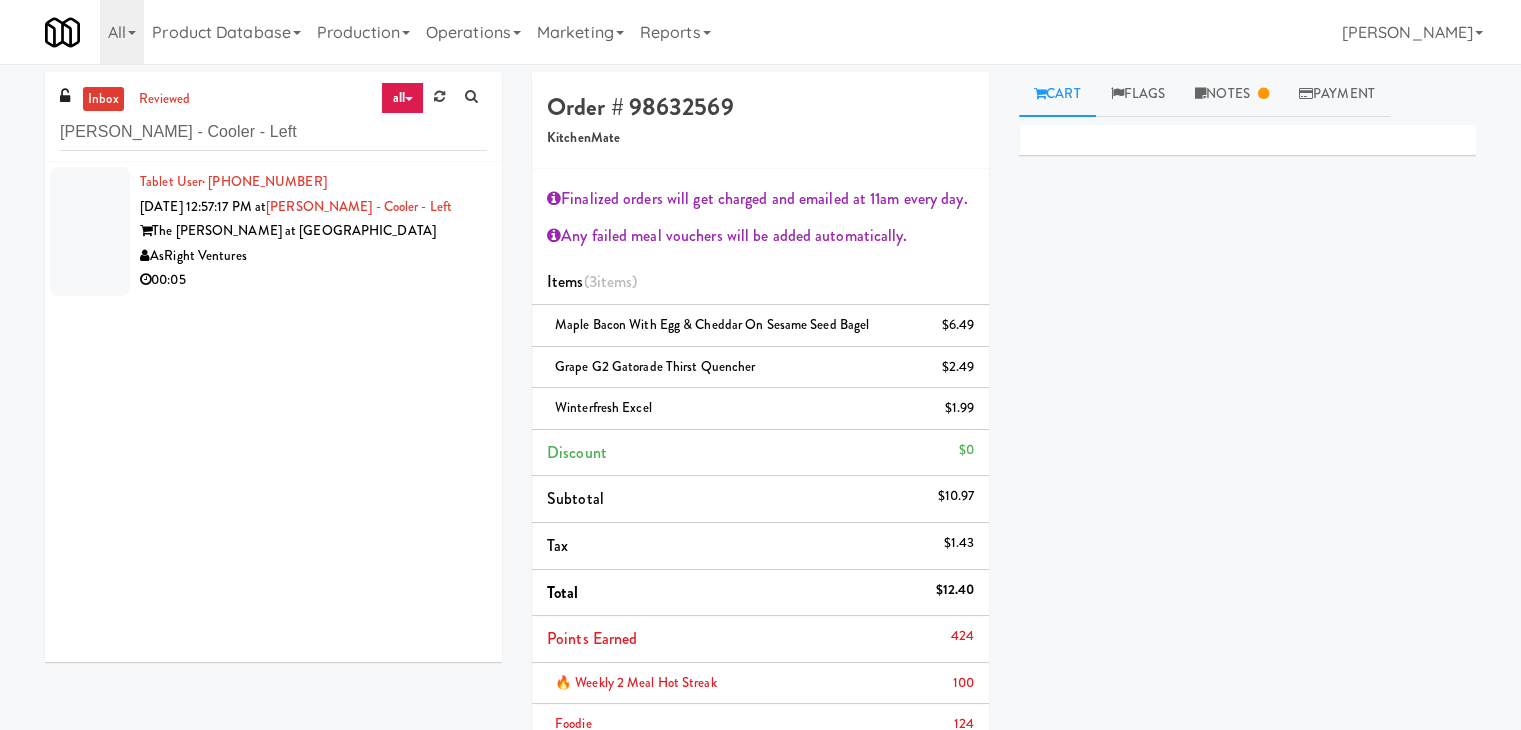 click on "AsRight Ventures" at bounding box center [313, 256] 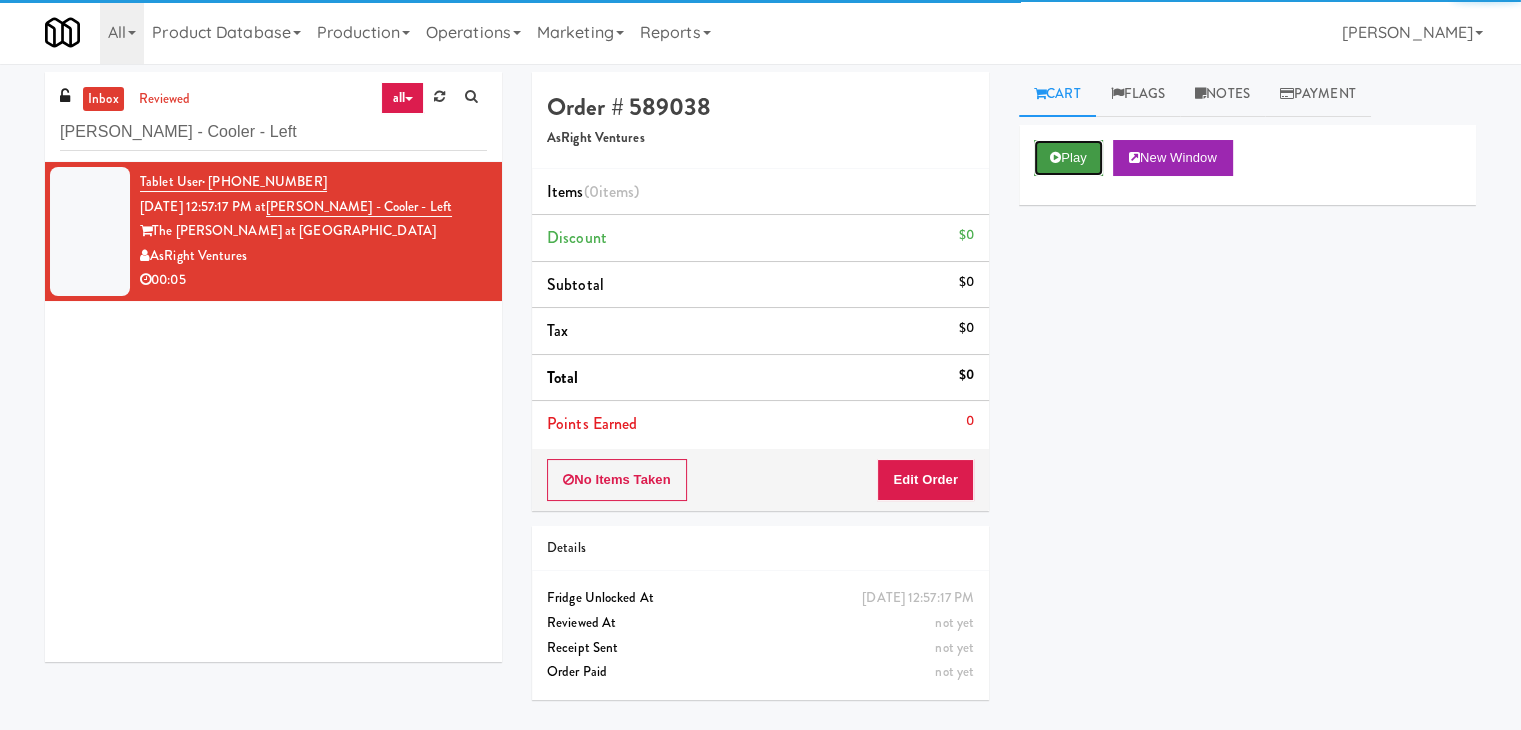 click on "Play" at bounding box center (1068, 158) 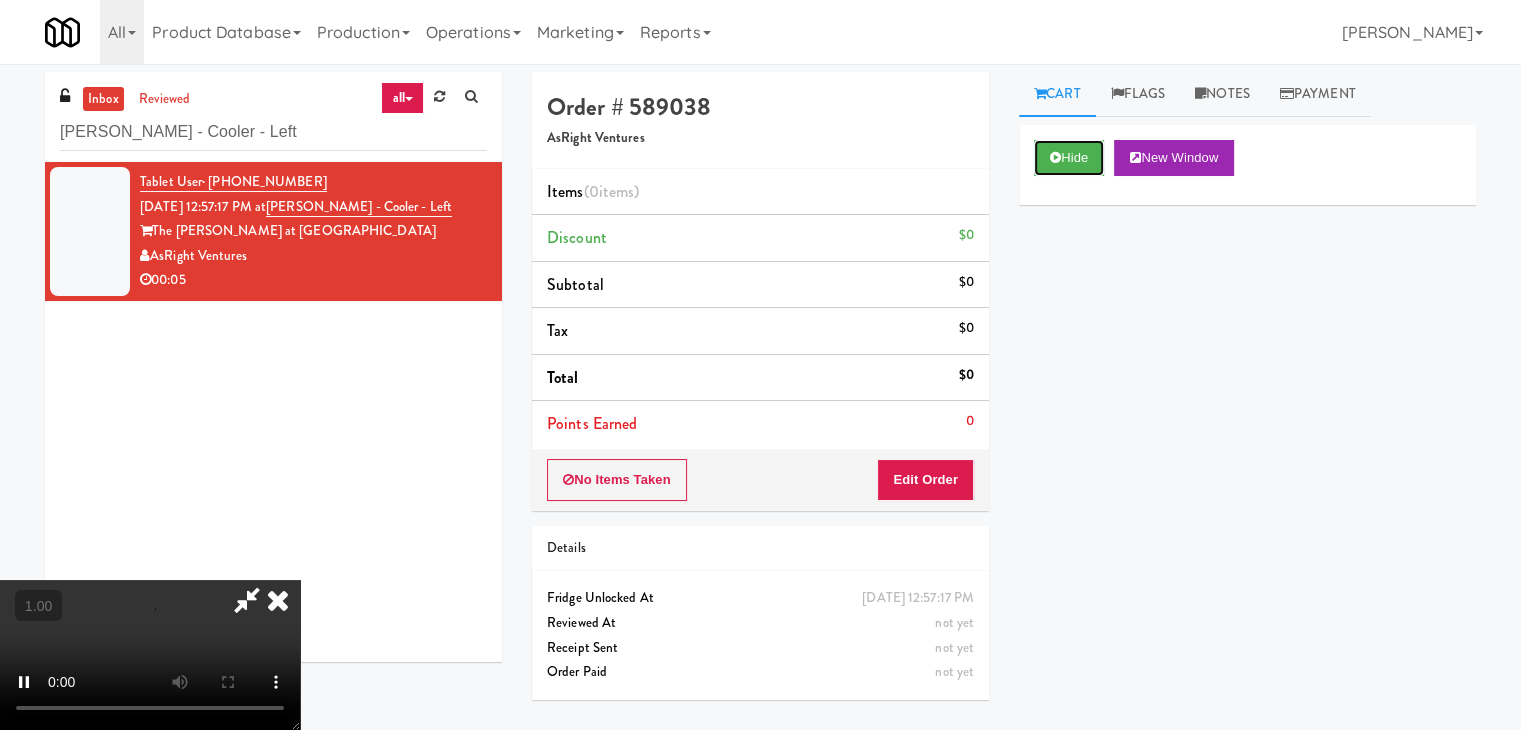 type 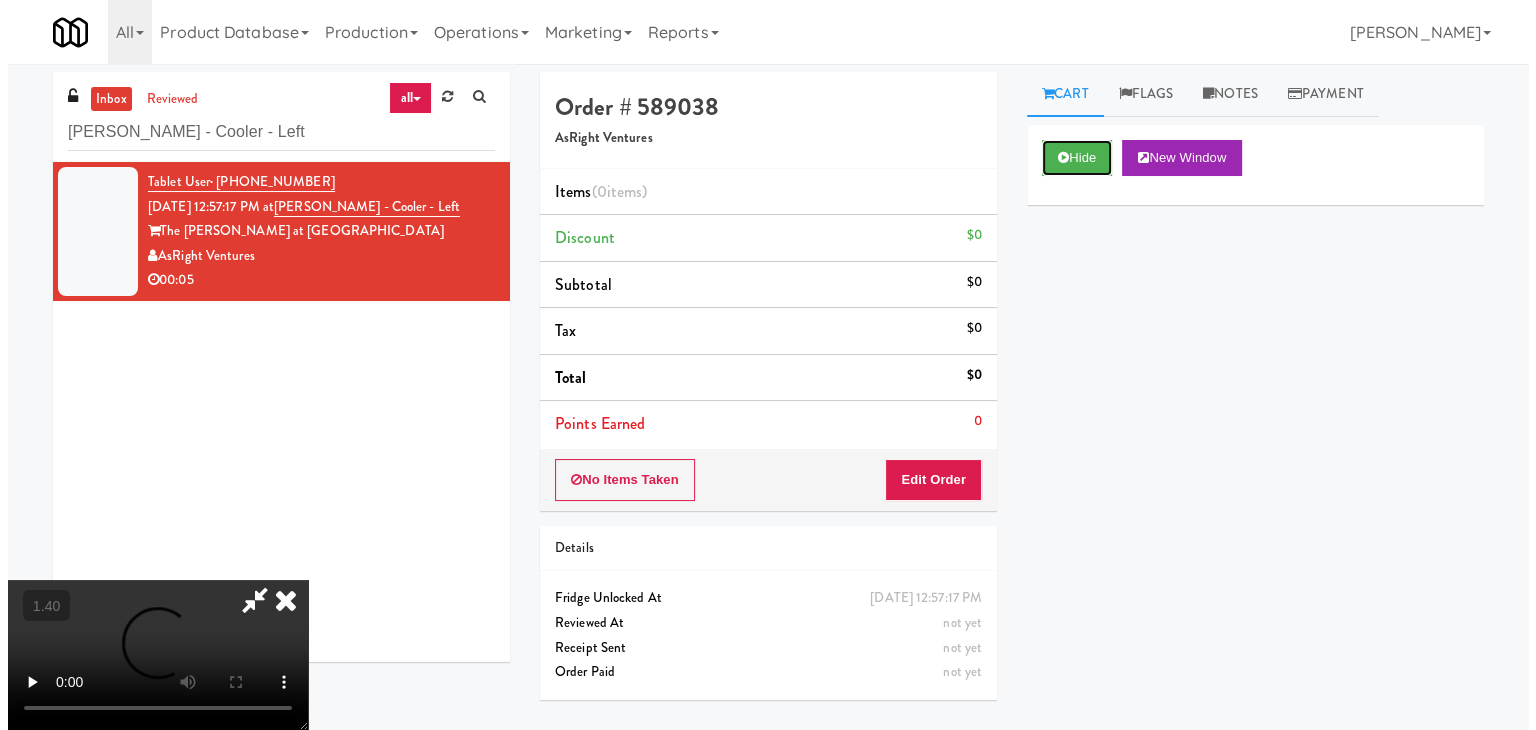 scroll, scrollTop: 0, scrollLeft: 0, axis: both 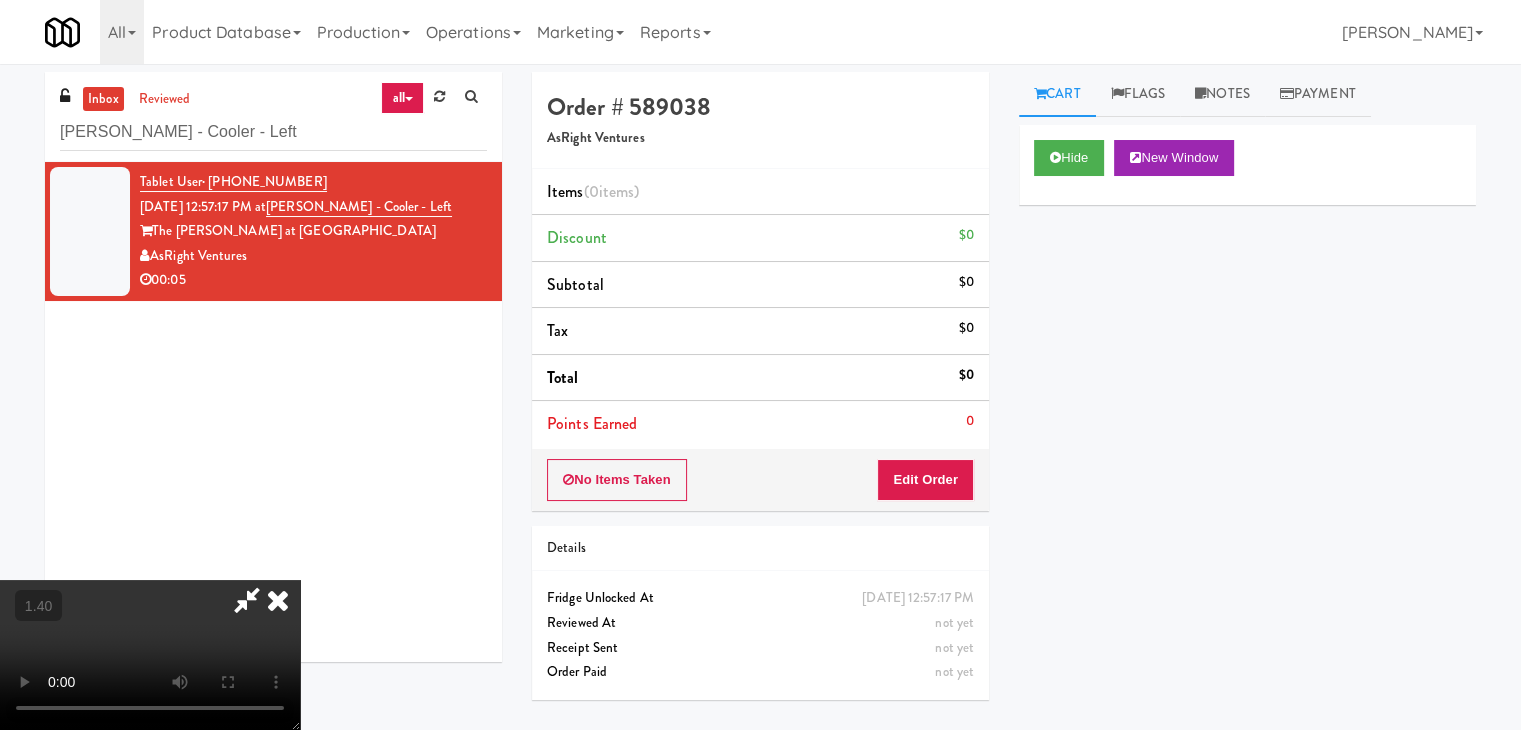 click at bounding box center (278, 600) 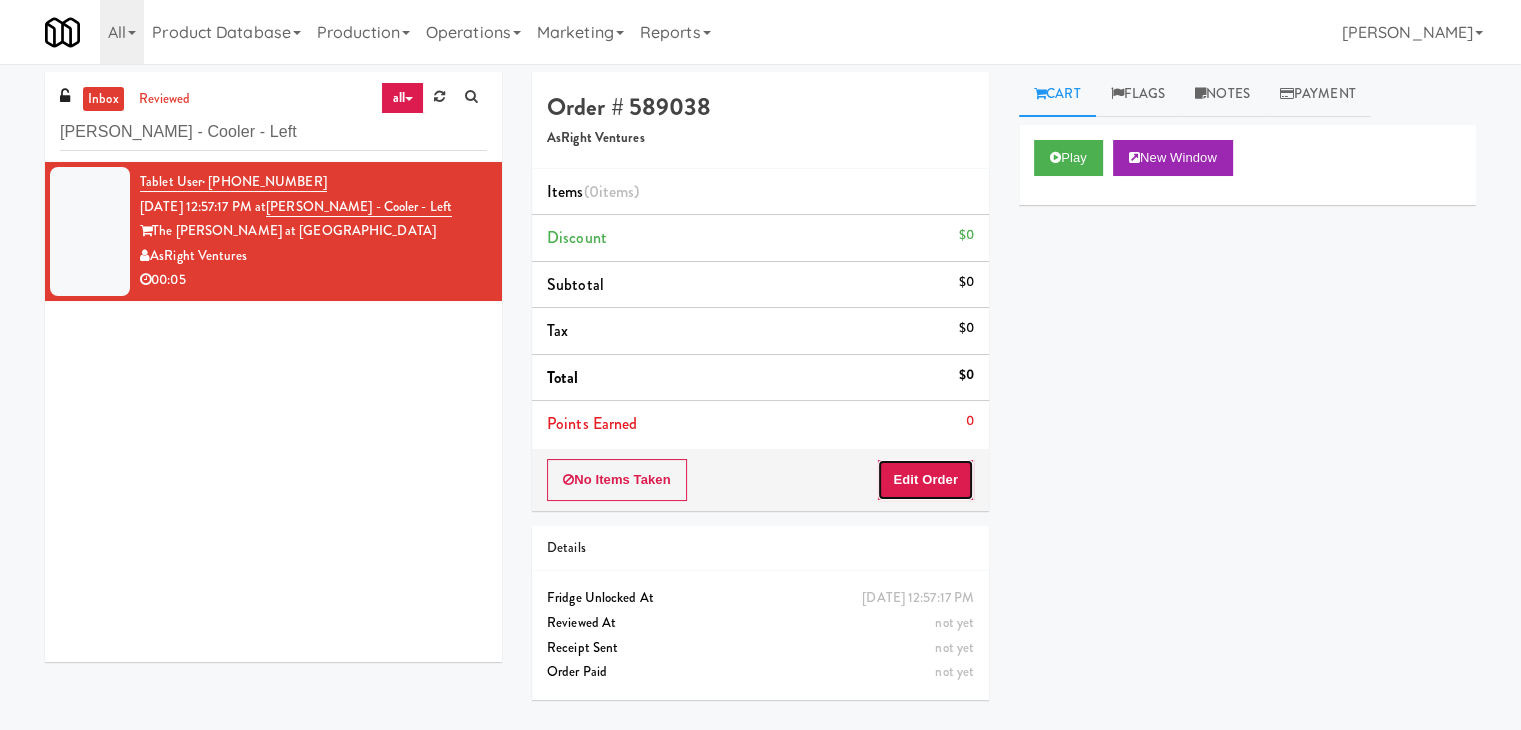 drag, startPoint x: 920, startPoint y: 474, endPoint x: 1004, endPoint y: 429, distance: 95.29428 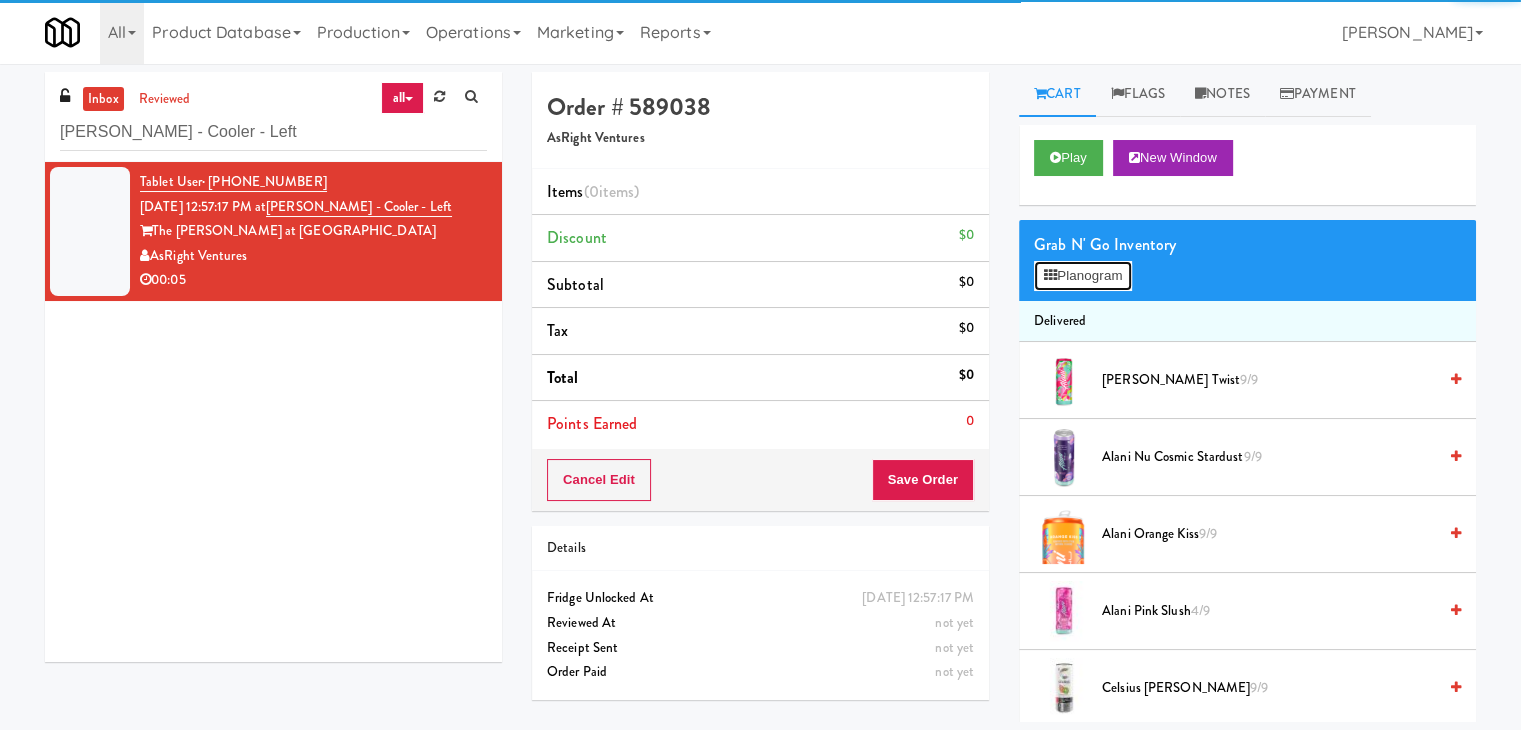 click on "Planogram" at bounding box center (1083, 276) 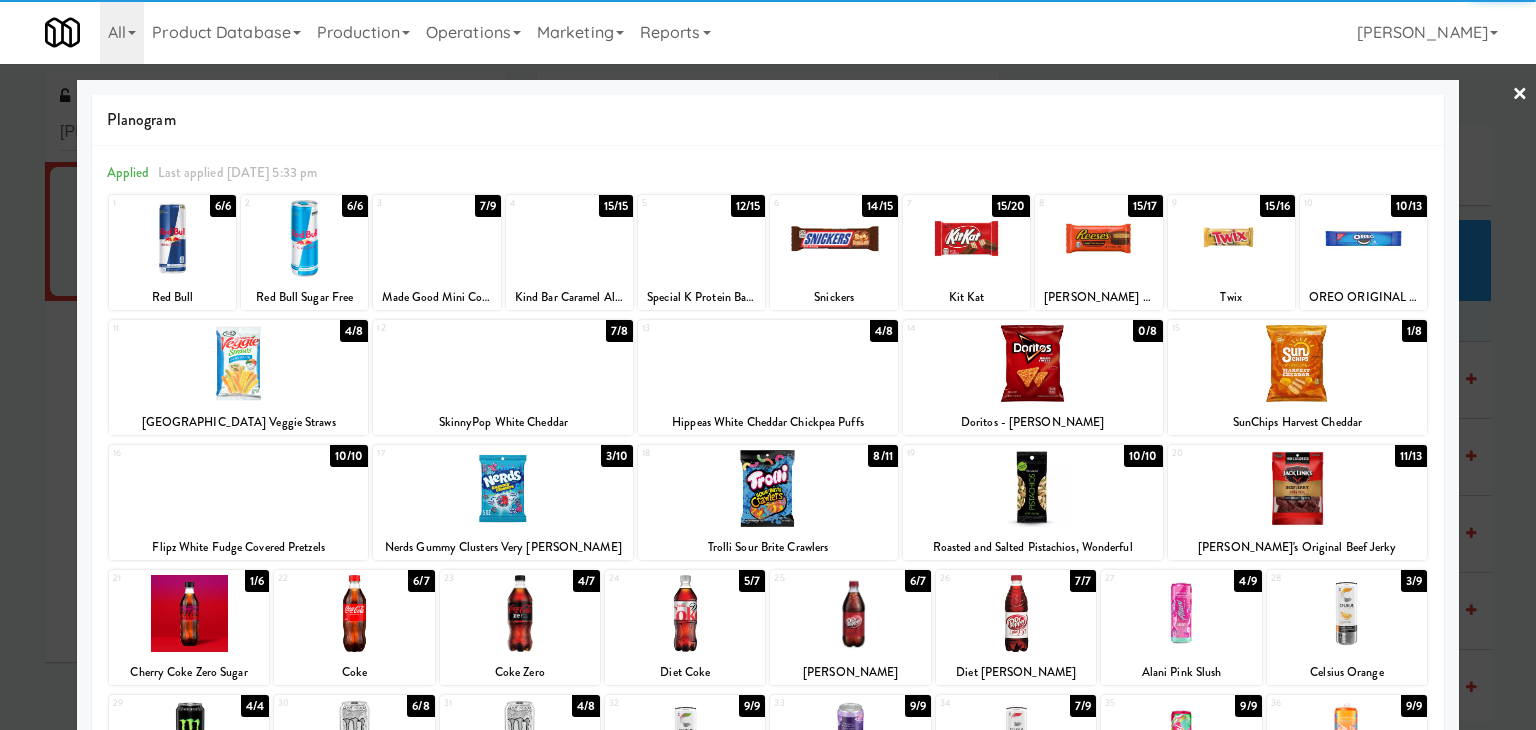 scroll, scrollTop: 252, scrollLeft: 0, axis: vertical 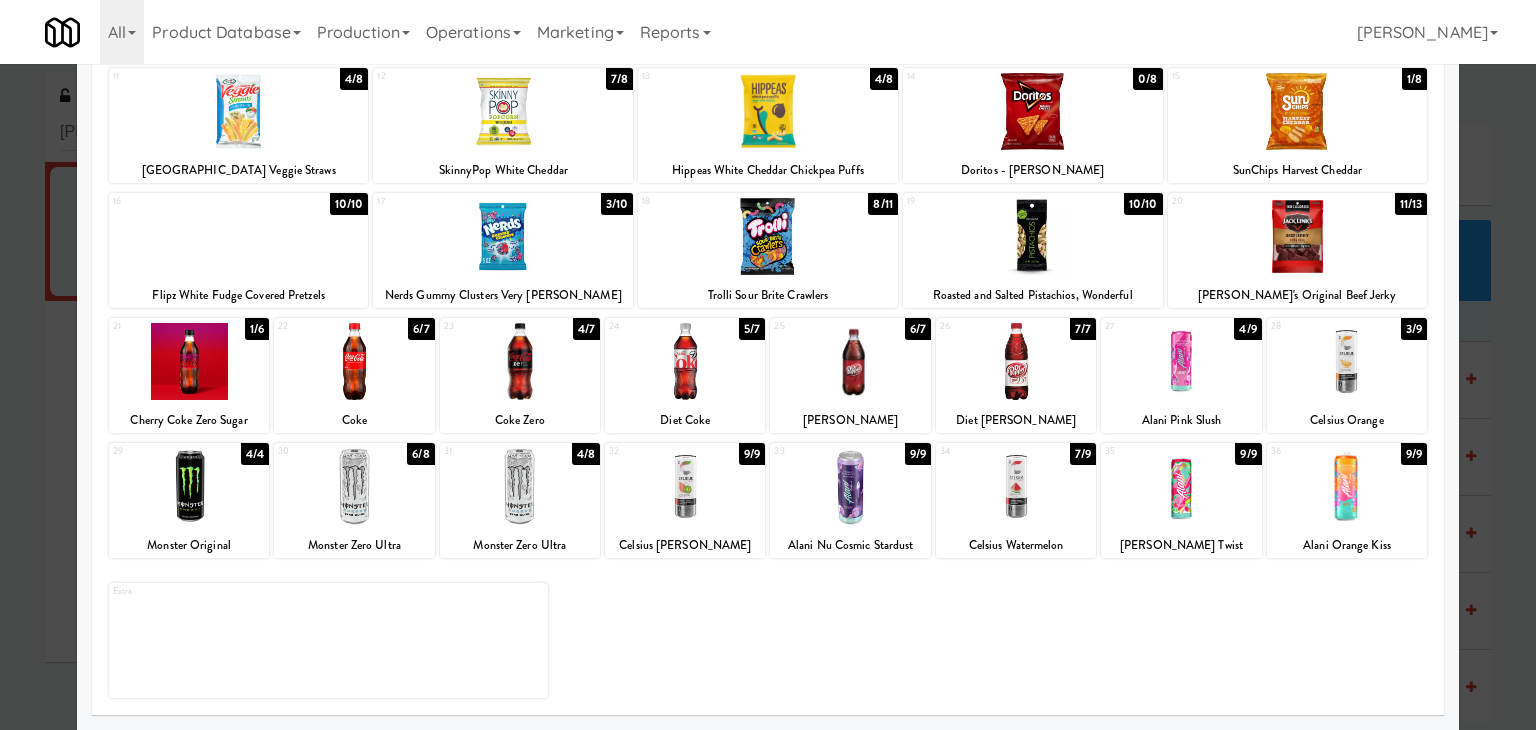 click at bounding box center (189, 361) 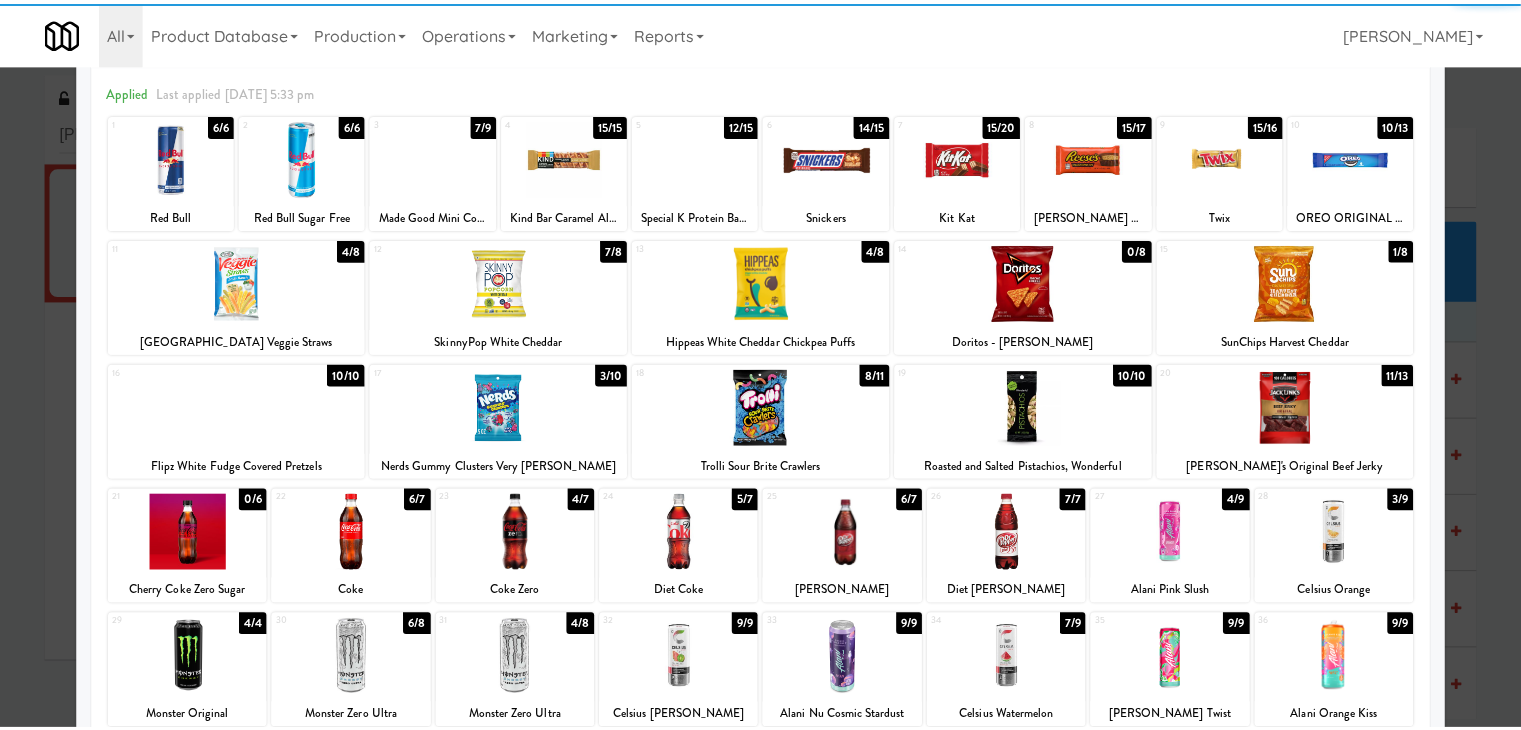 scroll, scrollTop: 0, scrollLeft: 0, axis: both 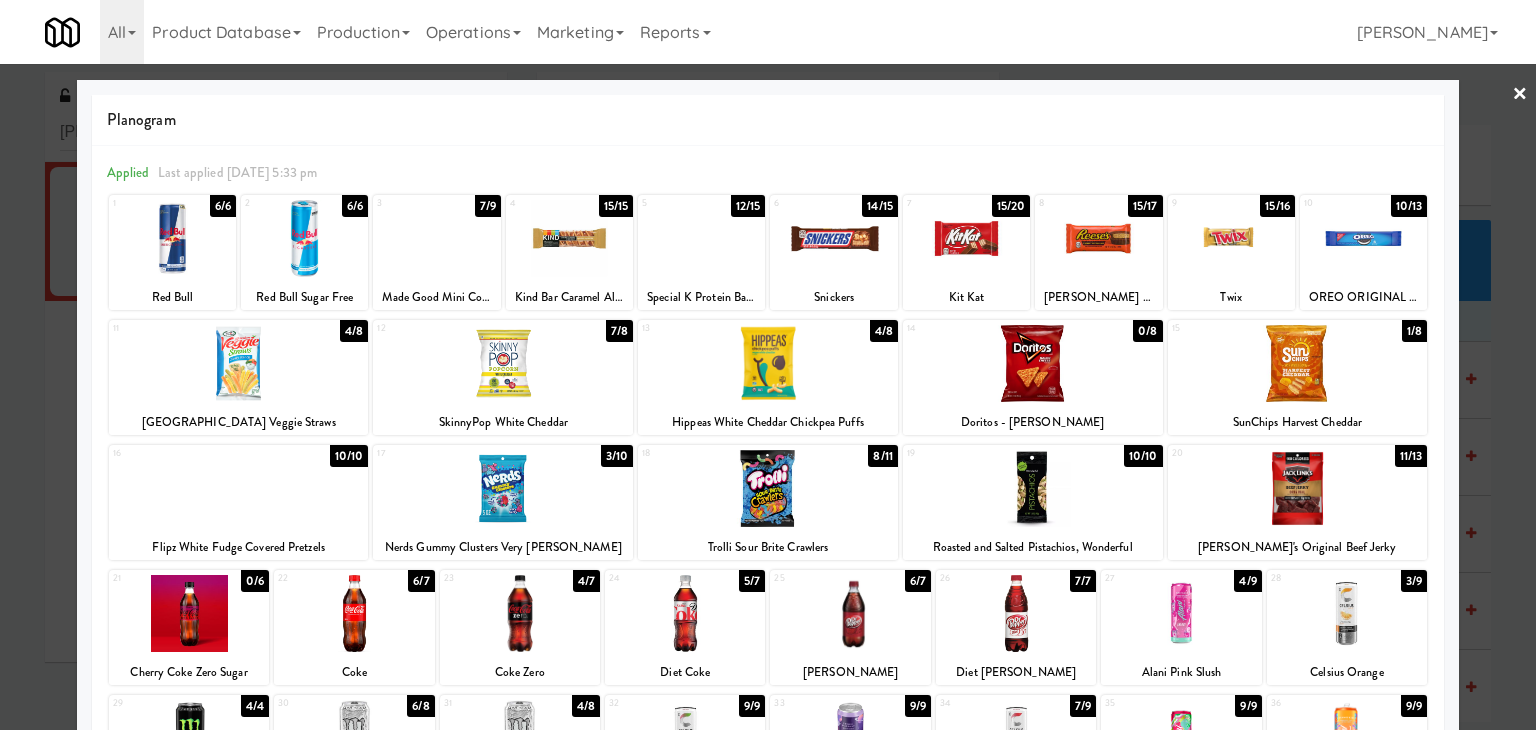 click on "×" at bounding box center (1520, 95) 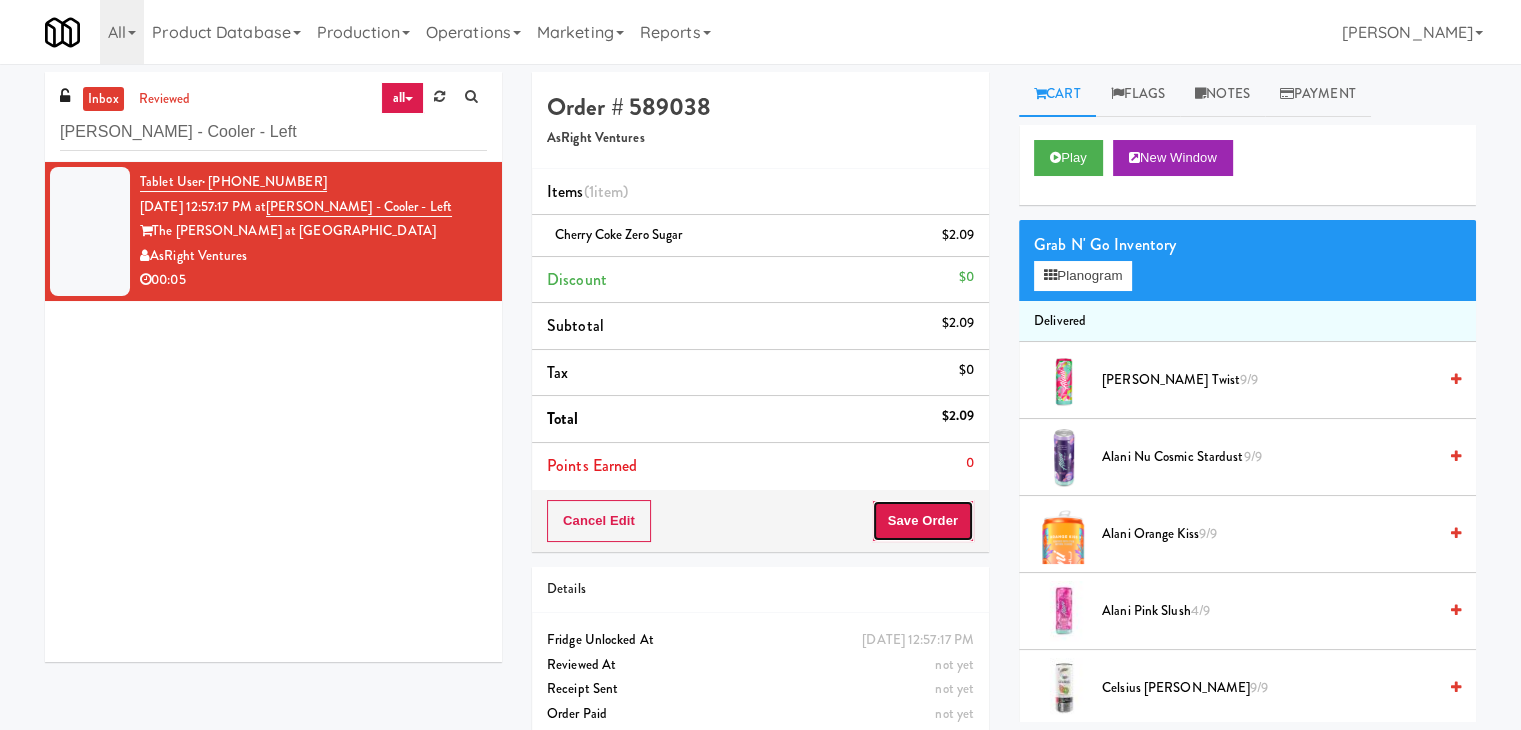 click on "Save Order" at bounding box center [923, 521] 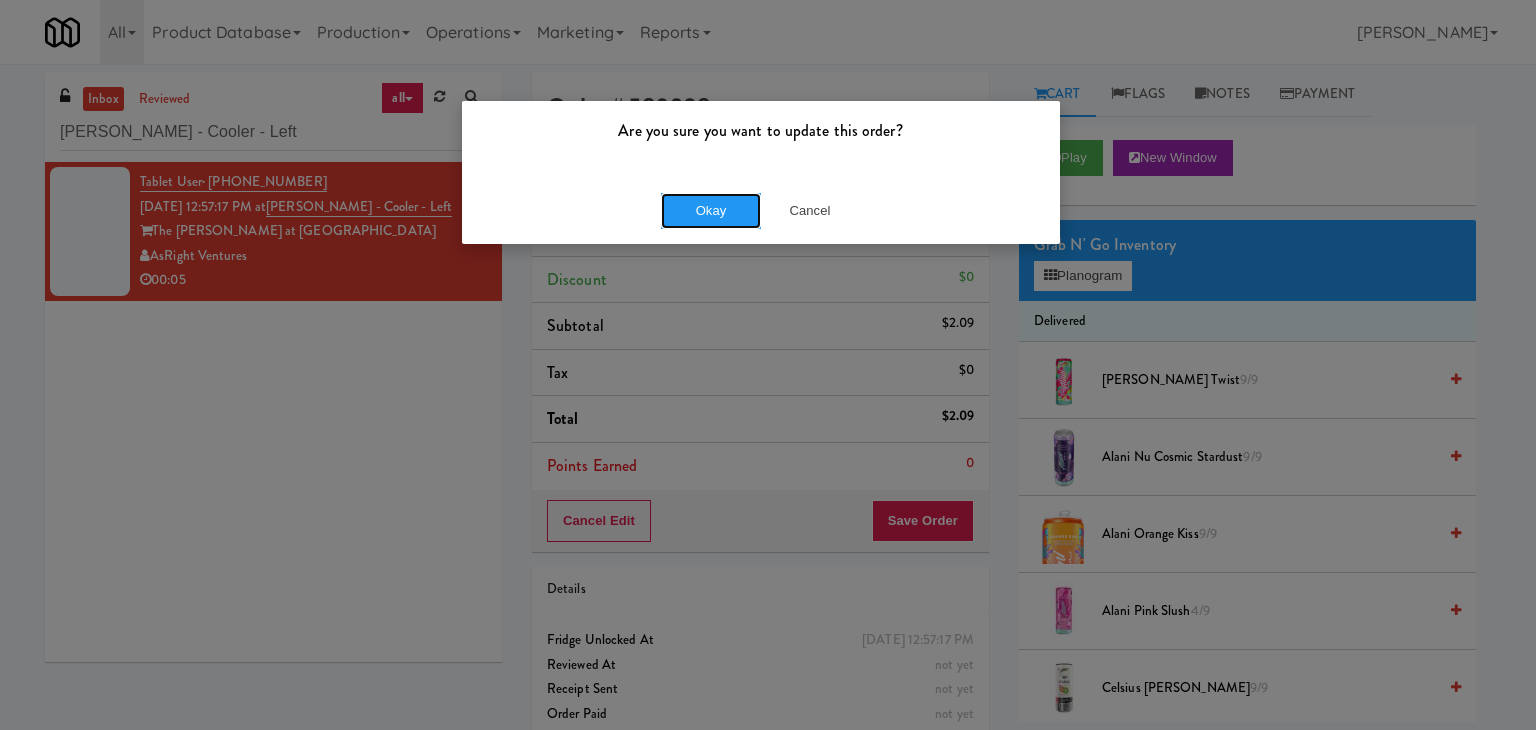 drag, startPoint x: 690, startPoint y: 218, endPoint x: 575, endPoint y: 78, distance: 181.17671 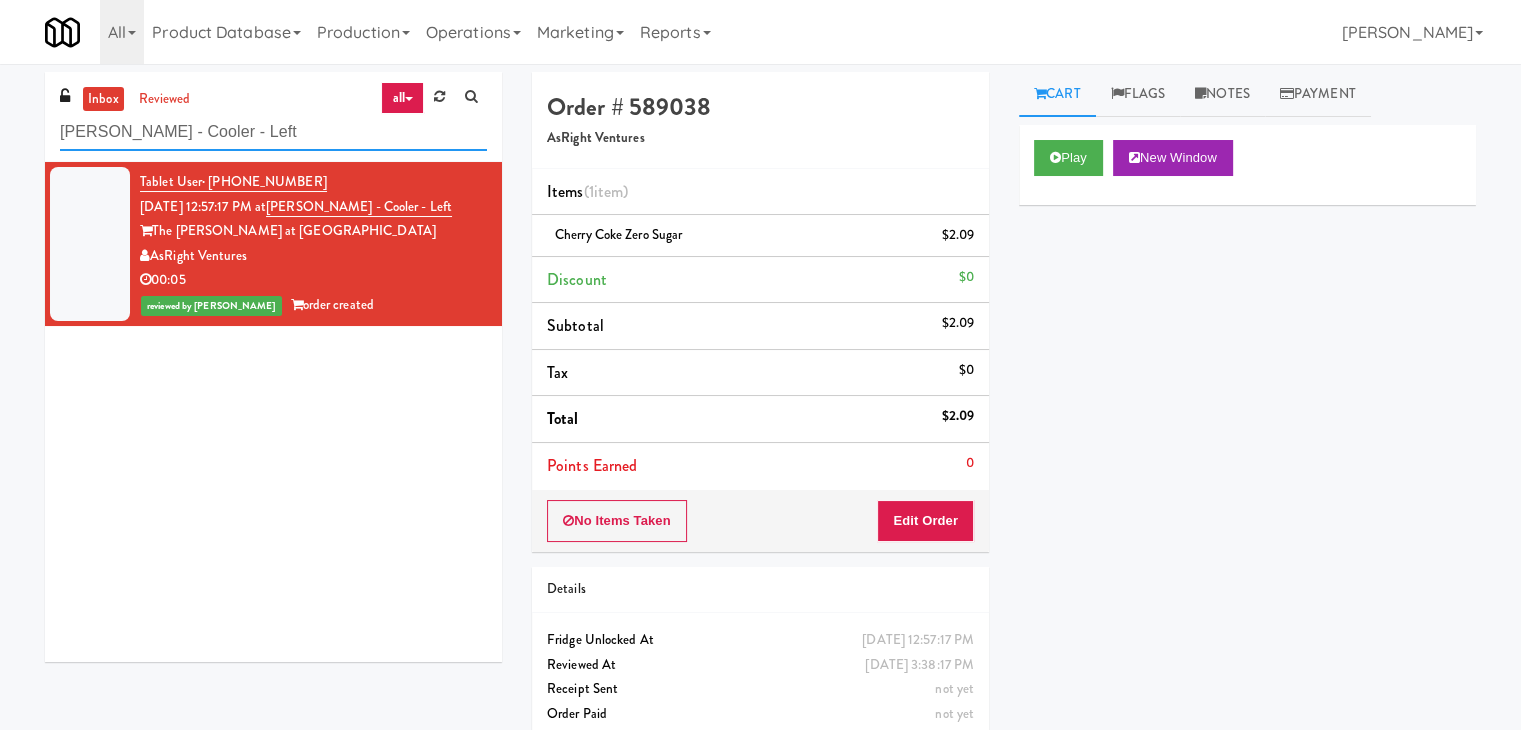 click on "[PERSON_NAME] - Cooler - Left" at bounding box center (273, 132) 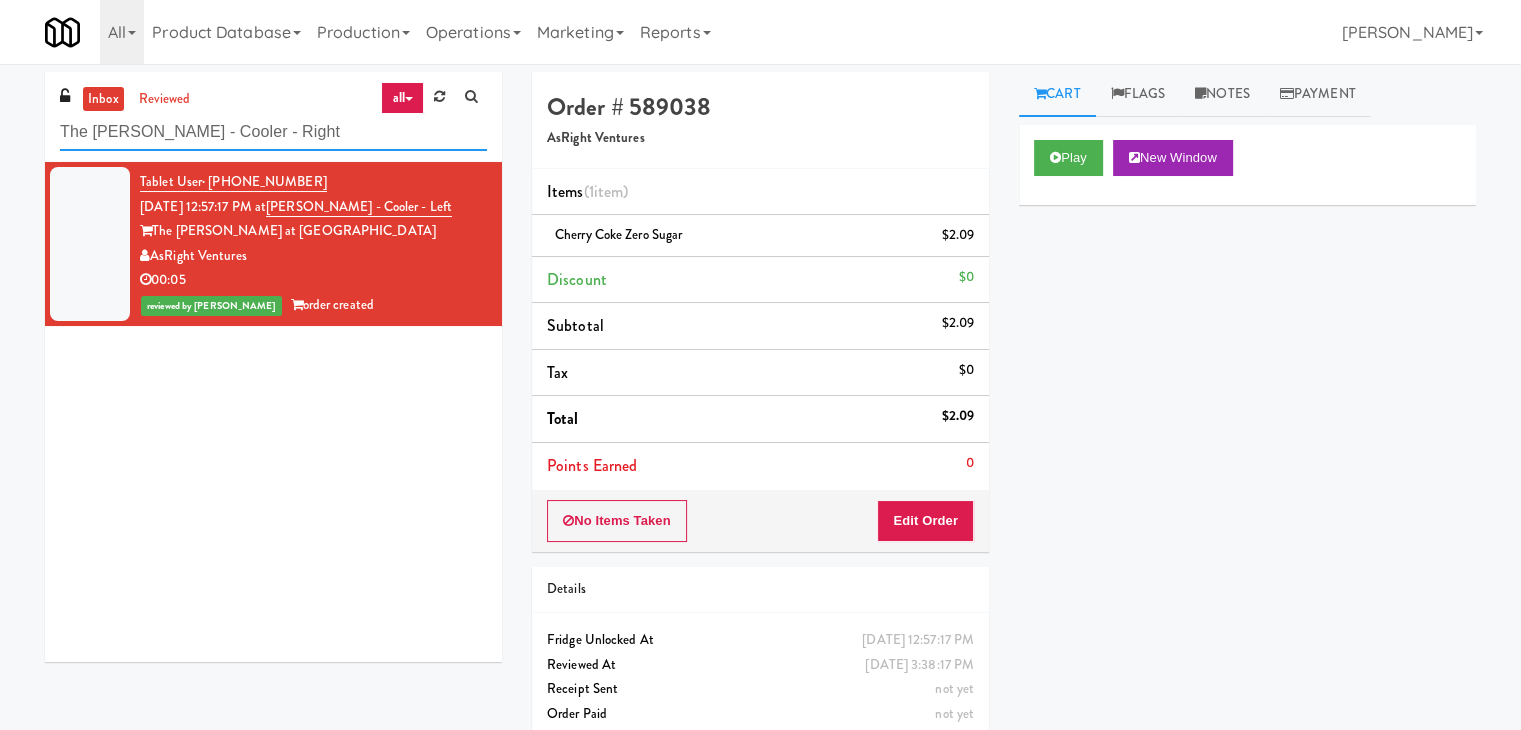 drag, startPoint x: 288, startPoint y: 140, endPoint x: 278, endPoint y: 76, distance: 64.77654 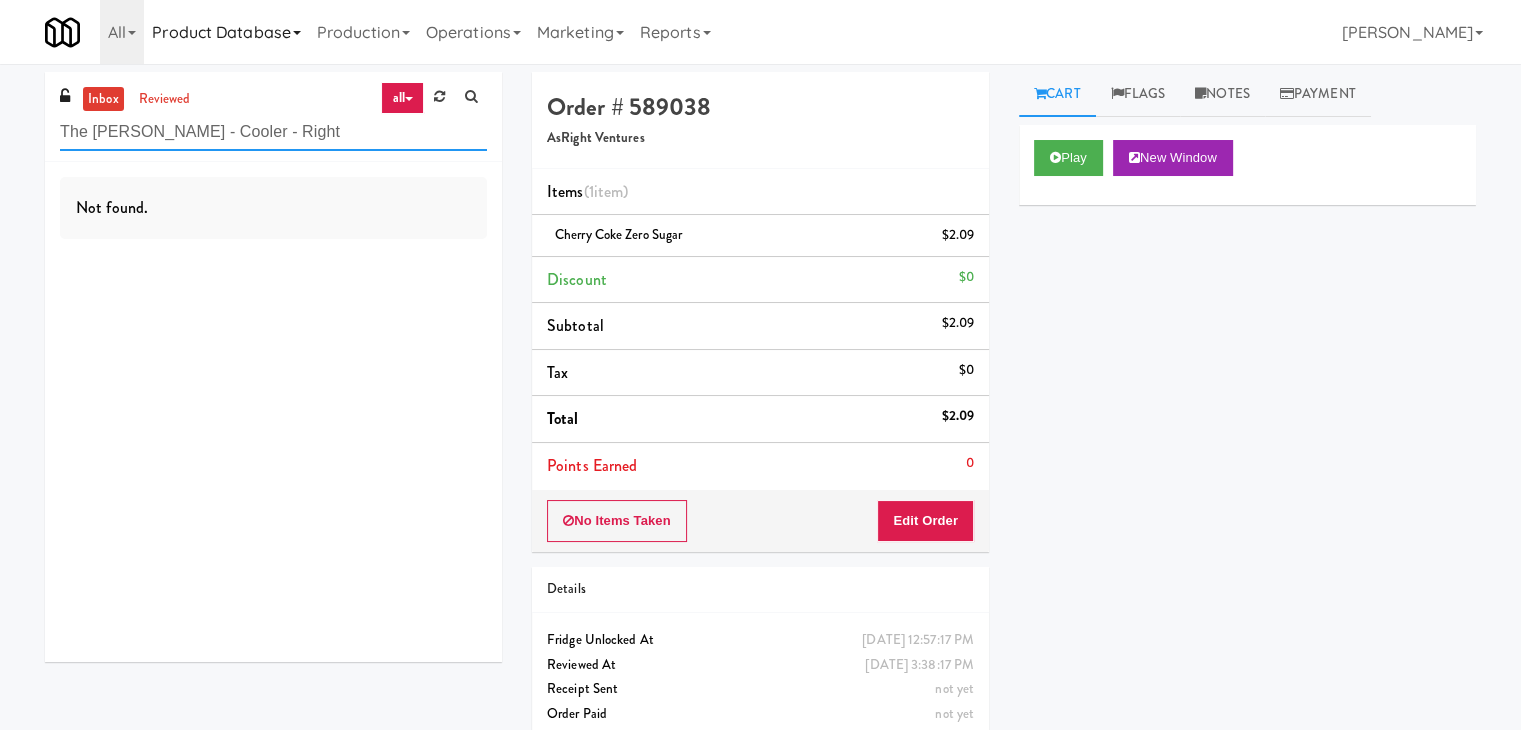 type on "The [PERSON_NAME] - Cooler - Right" 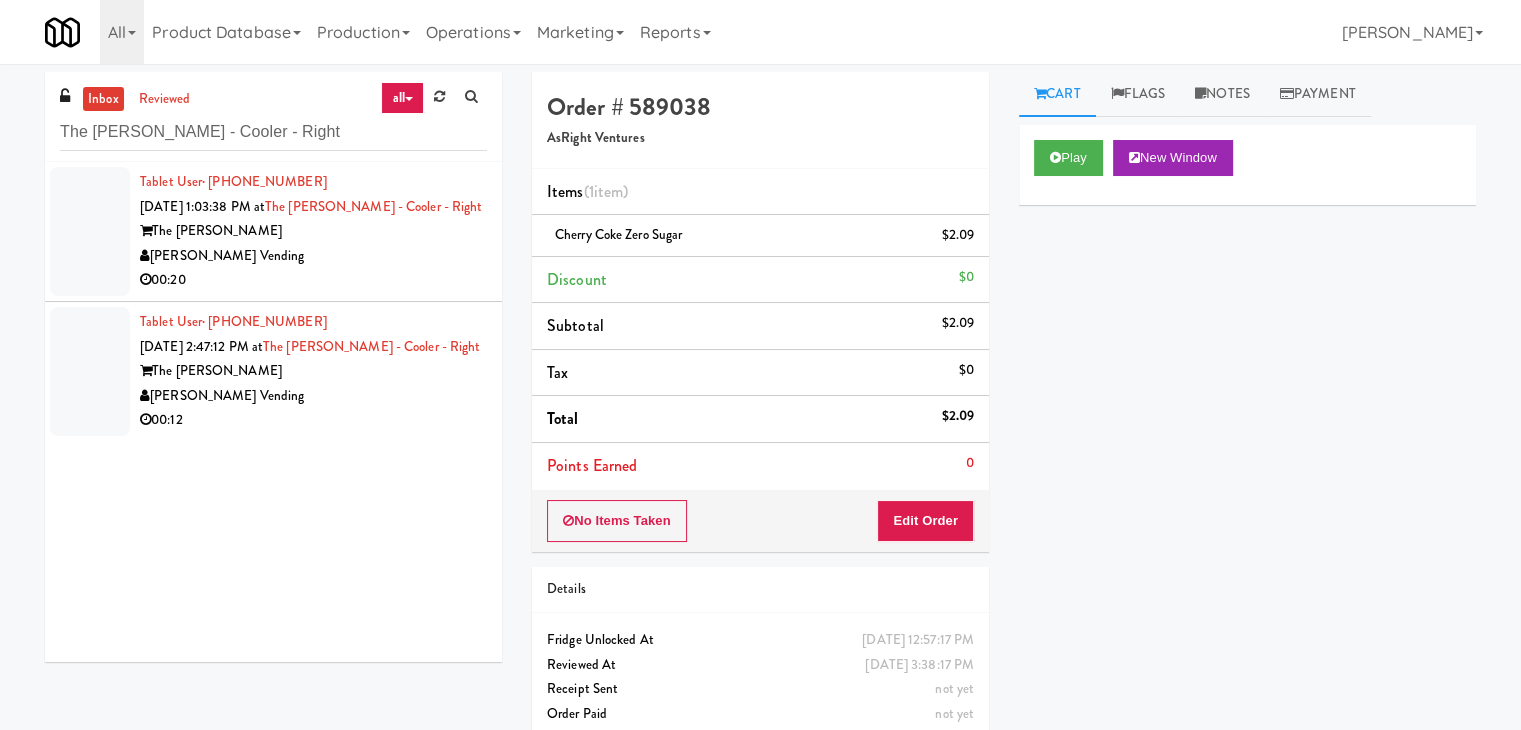 click on "[PERSON_NAME] Vending" at bounding box center (313, 256) 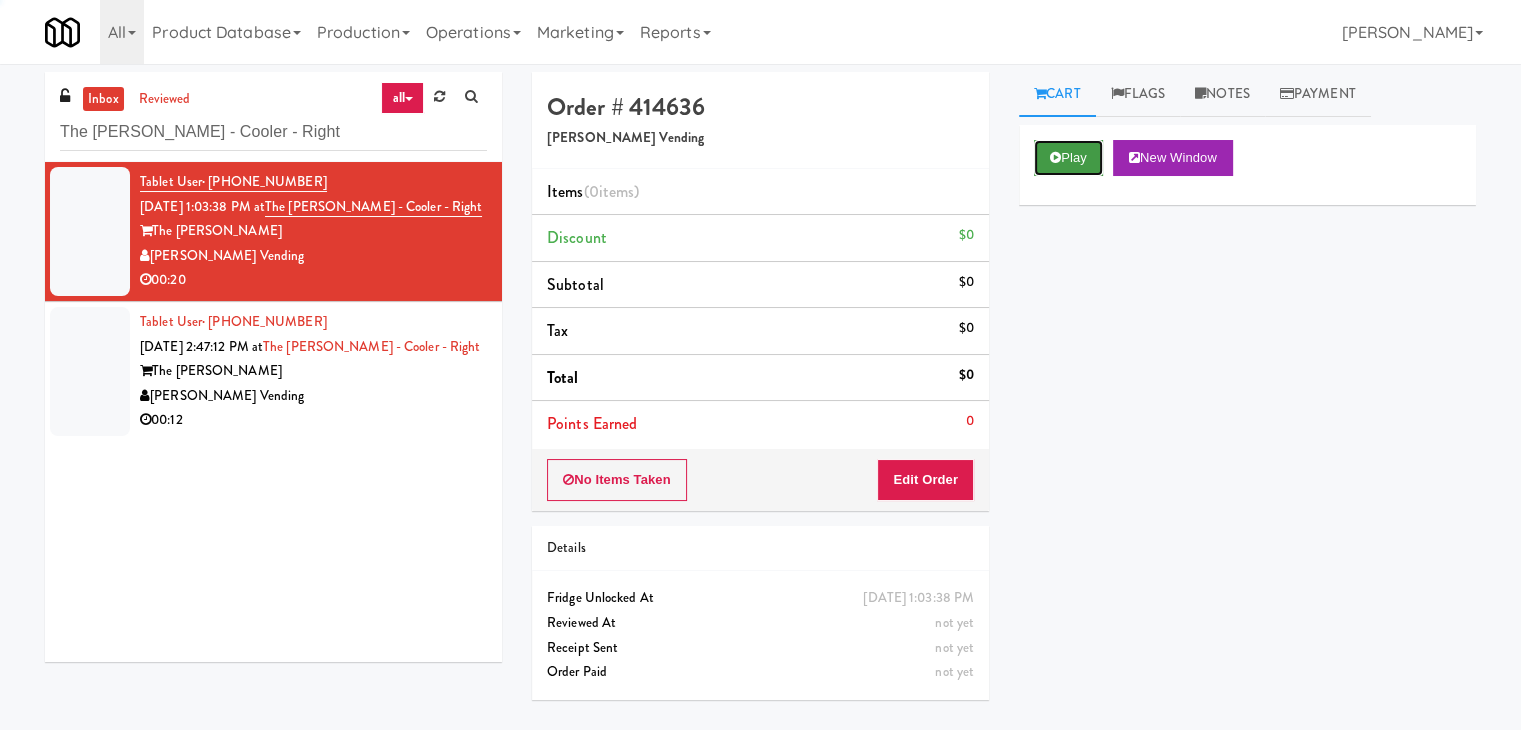 click on "Play" at bounding box center (1068, 158) 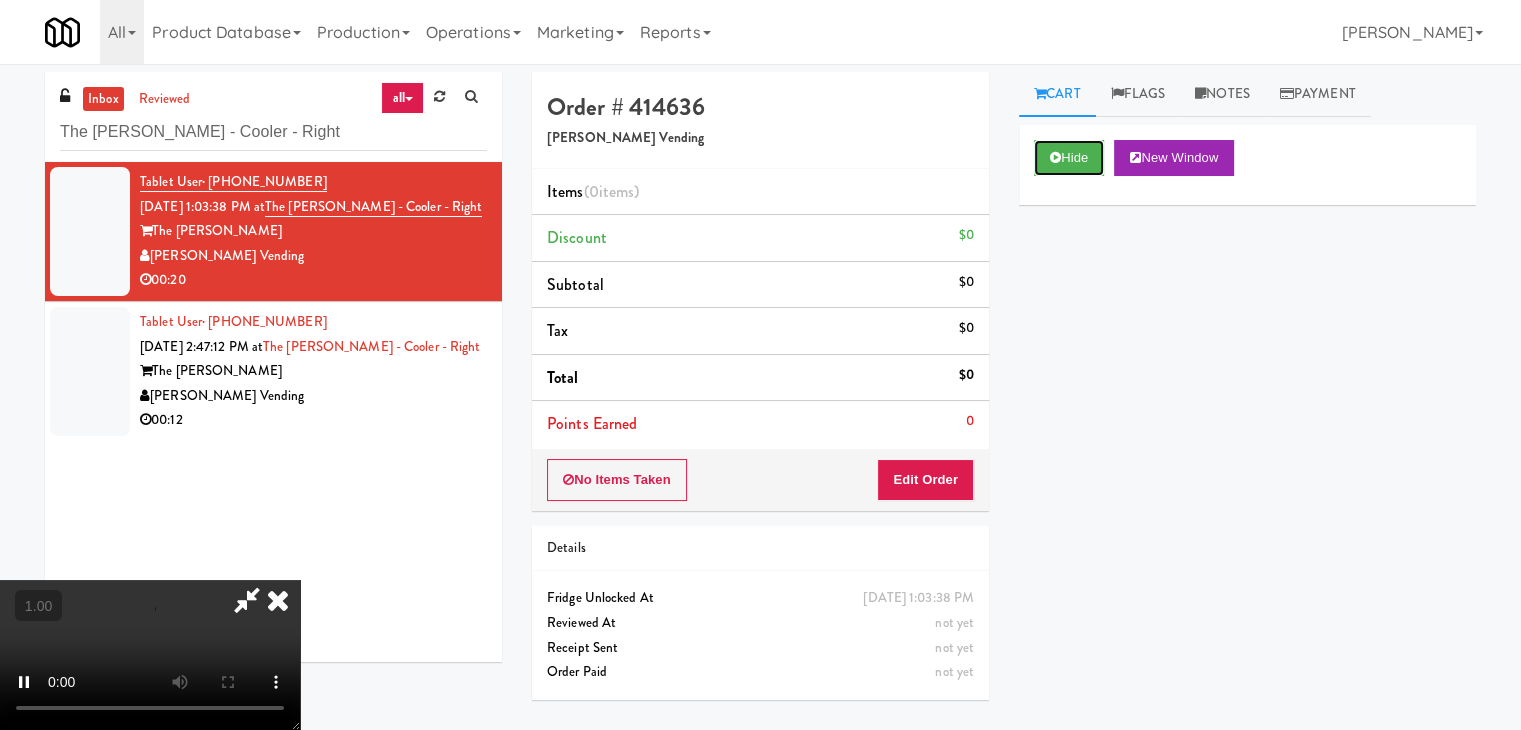type 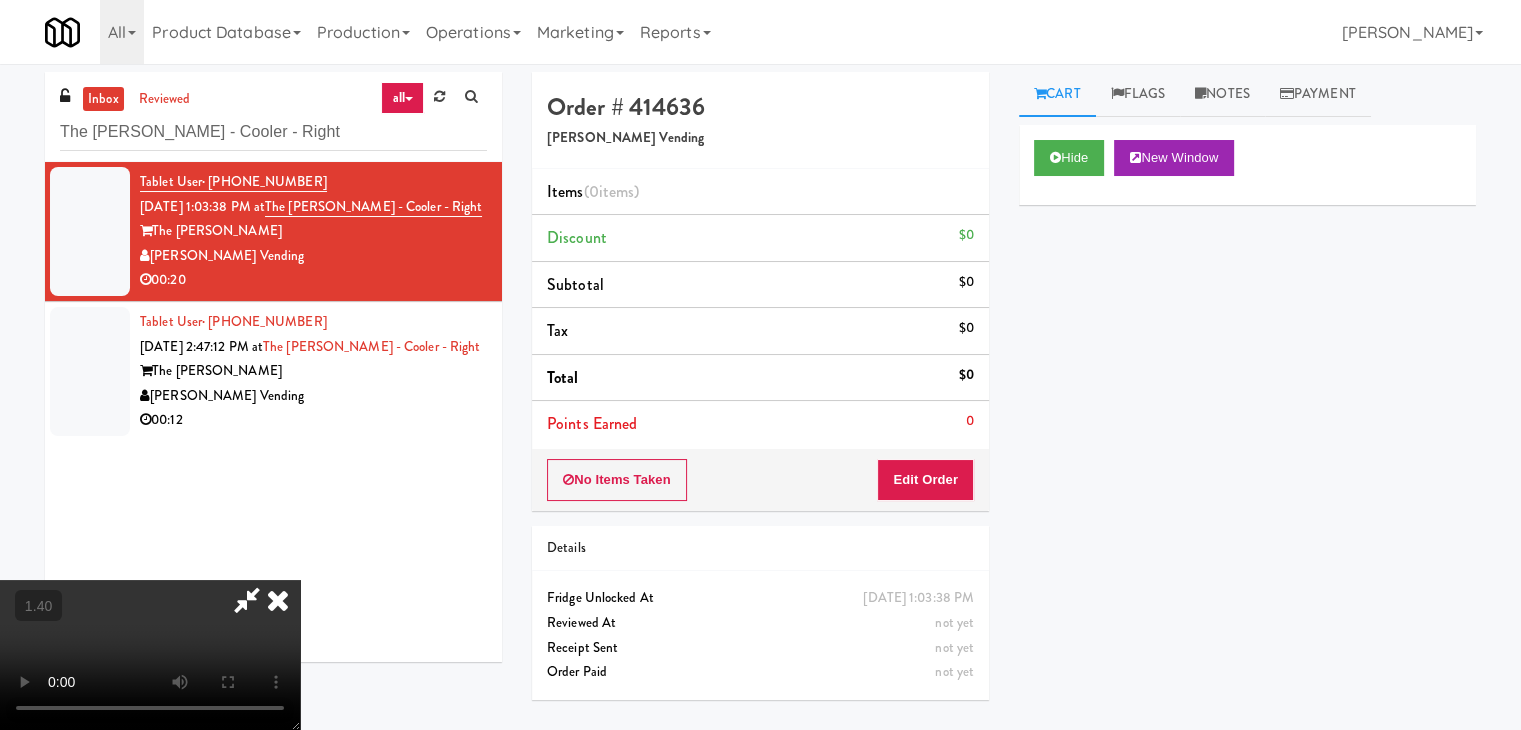 click at bounding box center [150, 655] 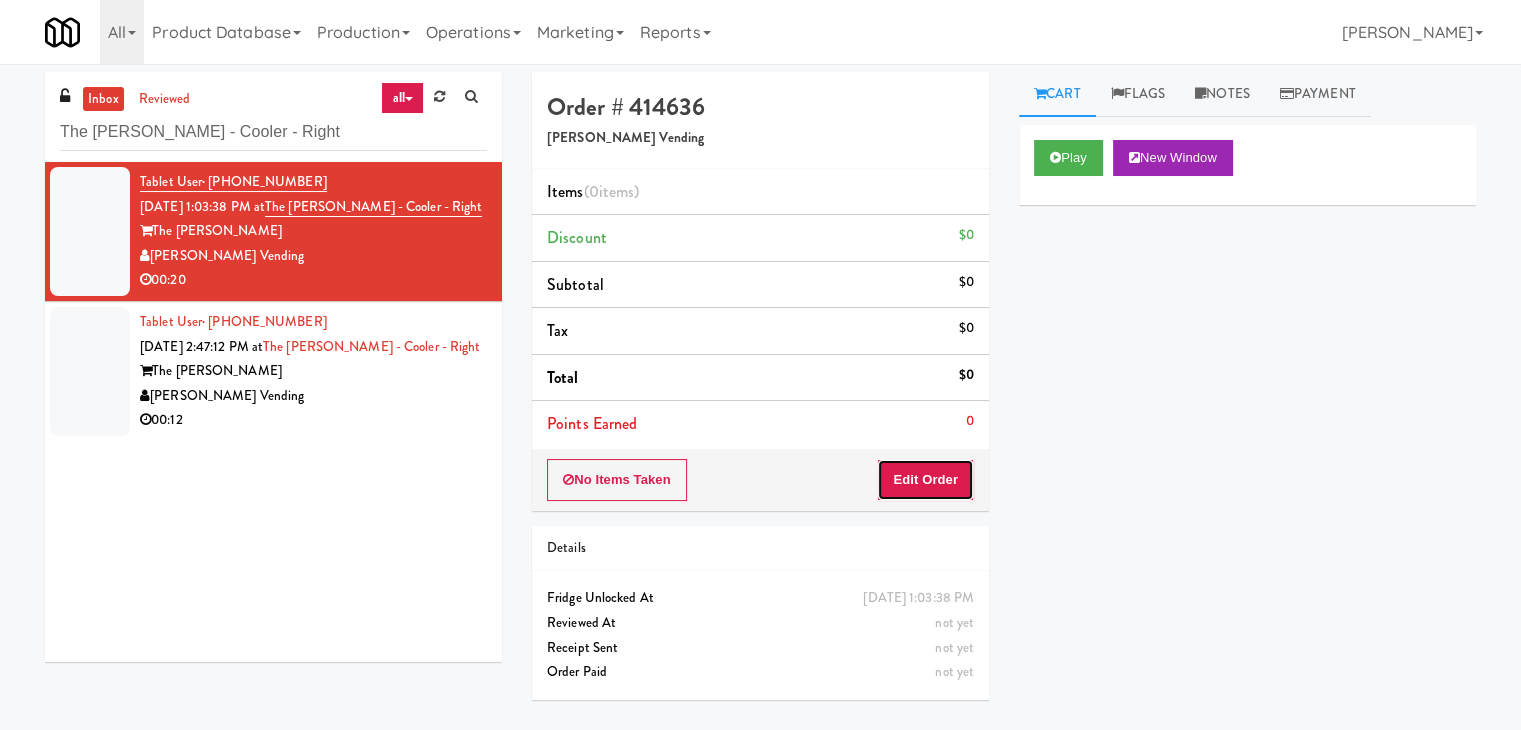 click on "Edit Order" at bounding box center (925, 480) 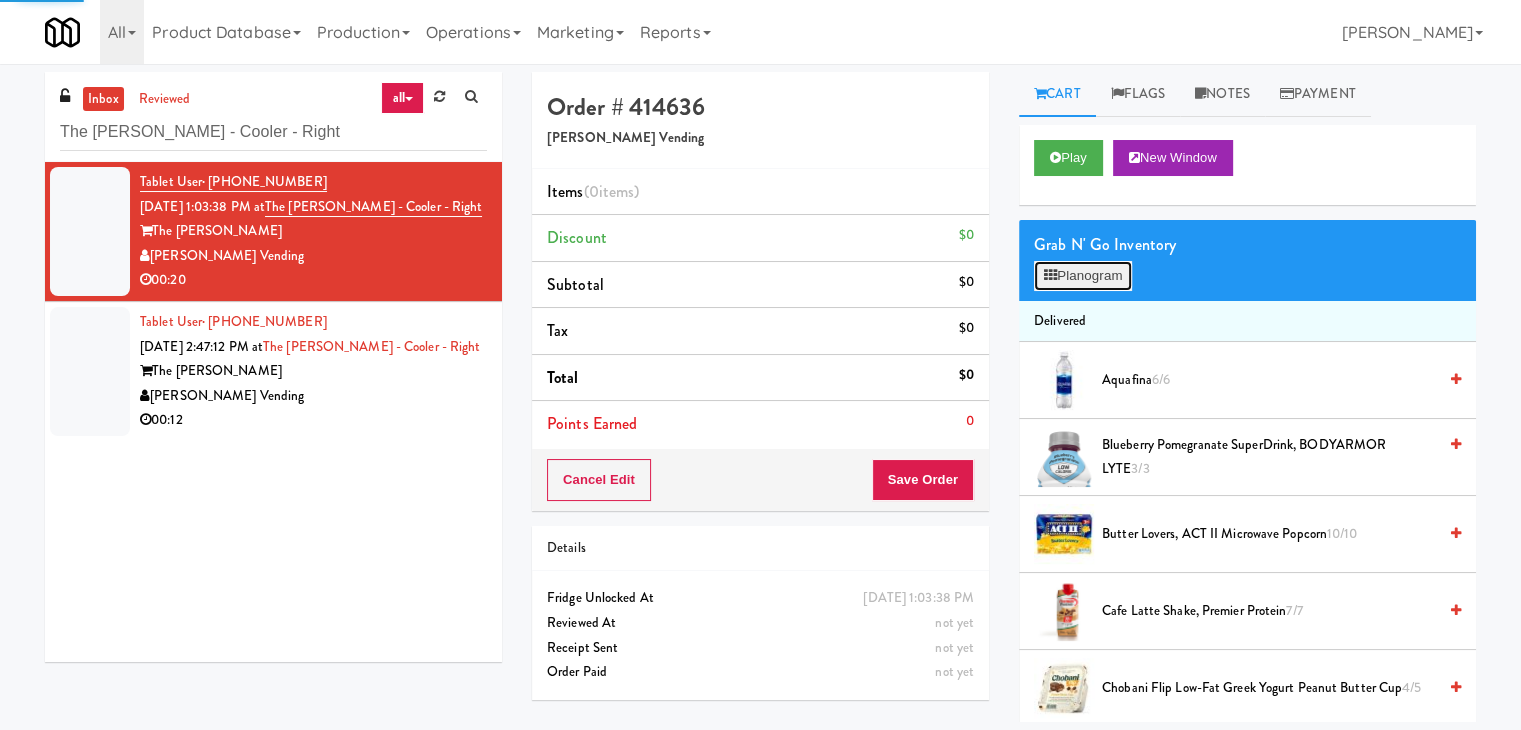 click on "Planogram" at bounding box center (1083, 276) 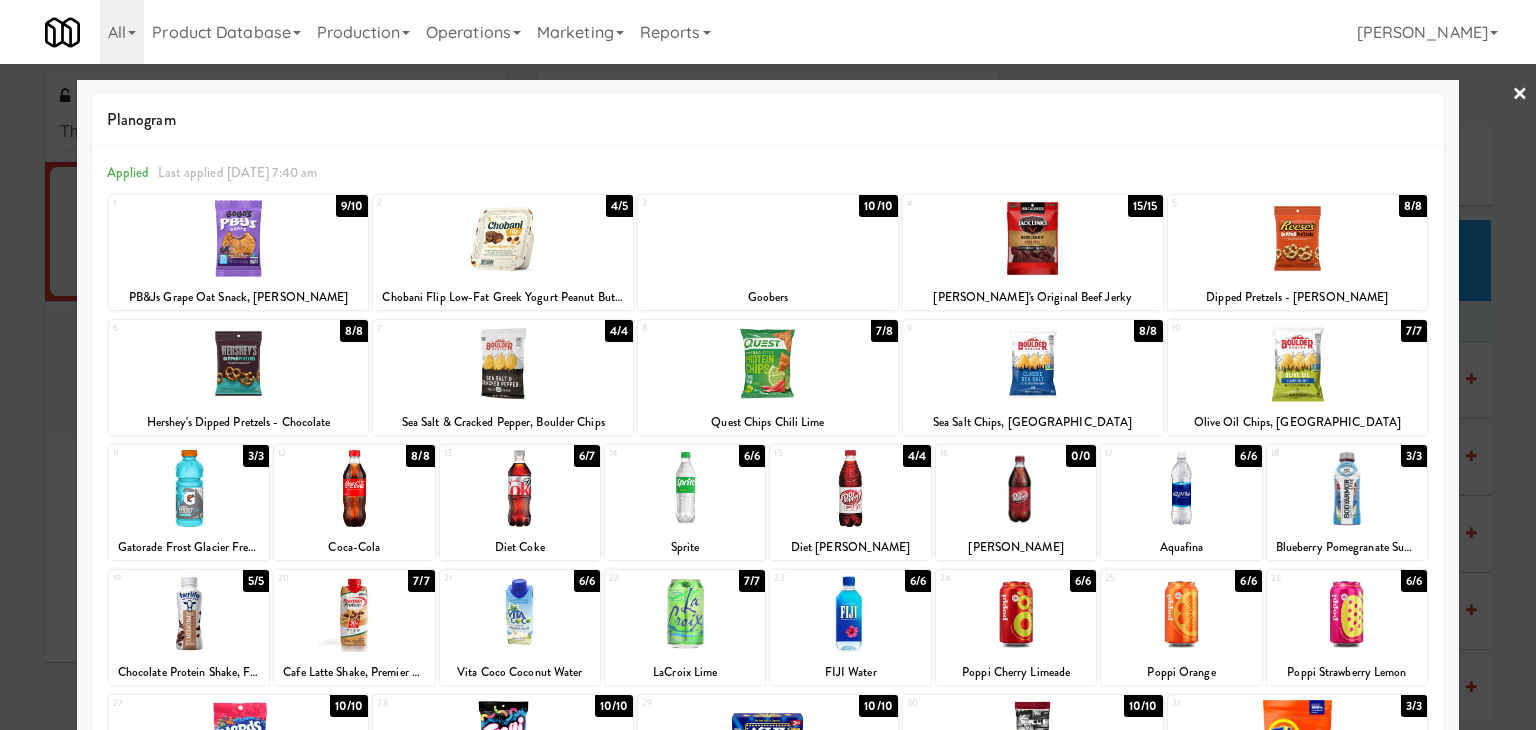 click at bounding box center (685, 488) 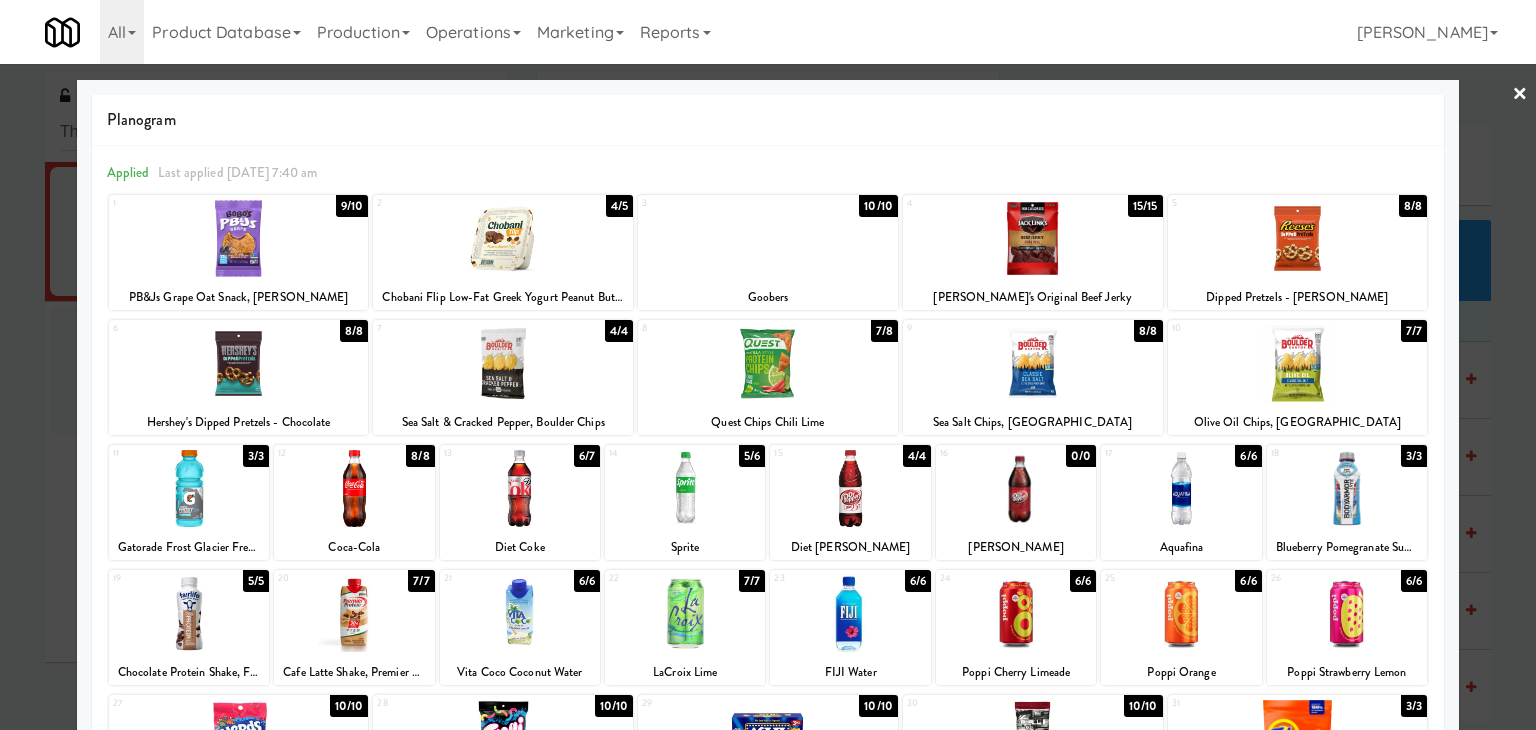 click on "×" at bounding box center (1520, 95) 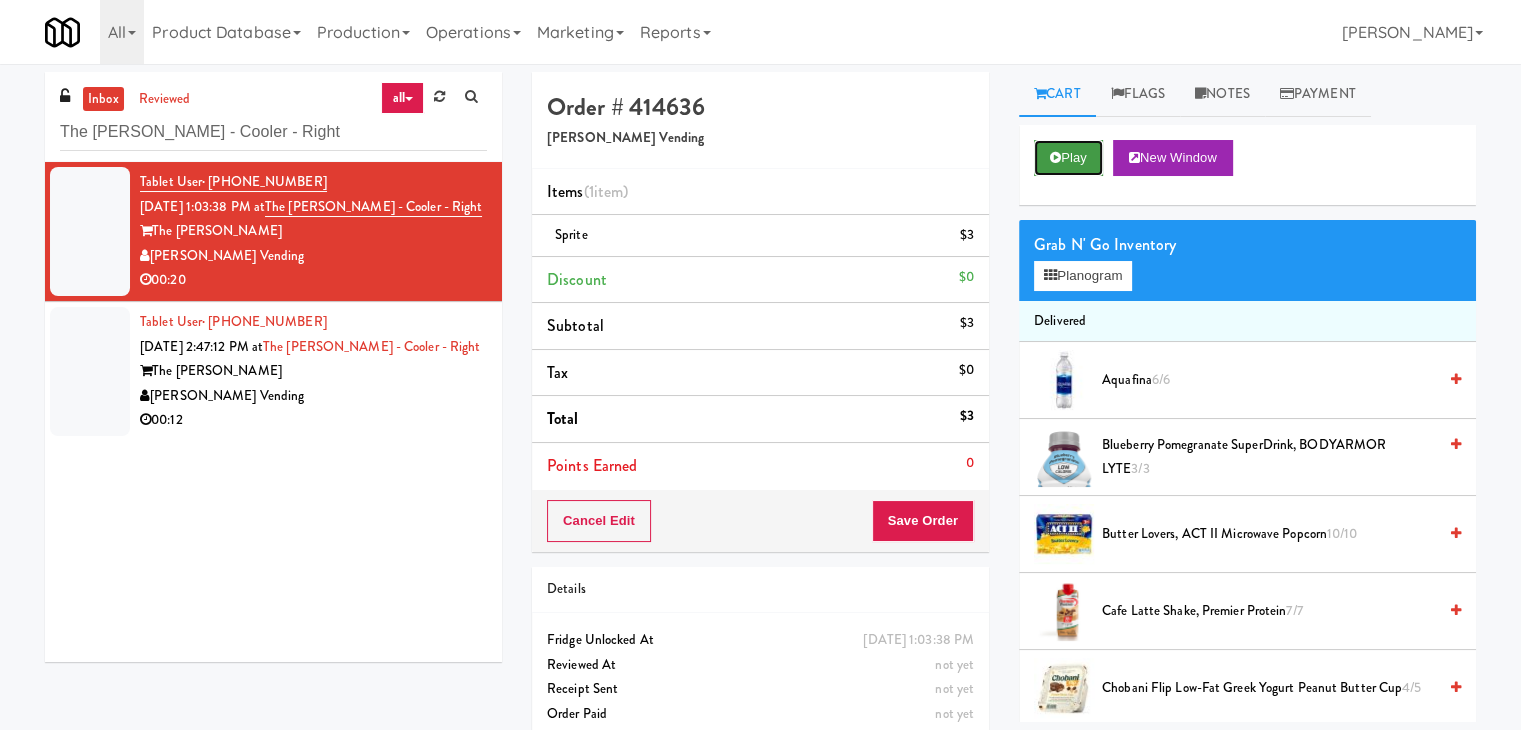 click on "Play" at bounding box center [1068, 158] 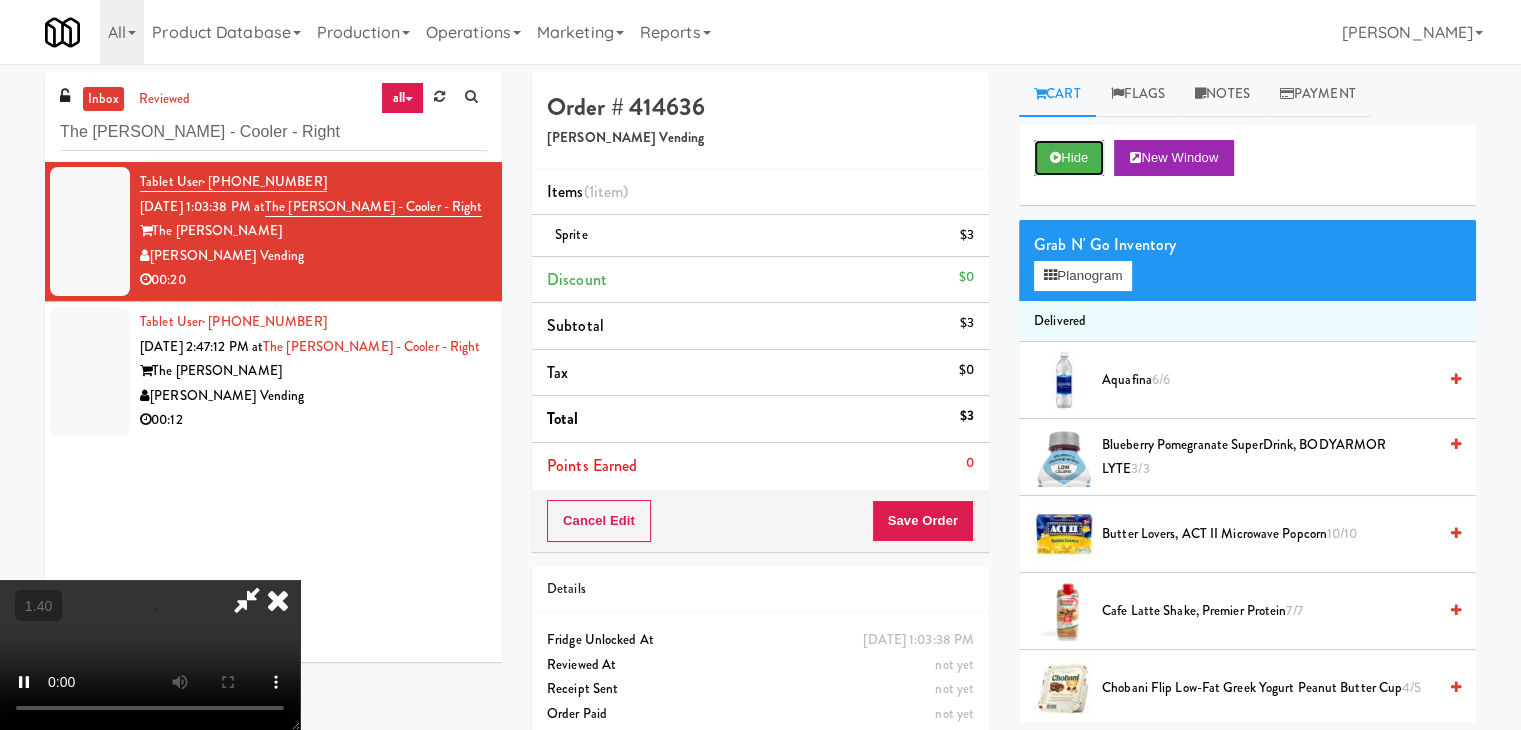 scroll, scrollTop: 281, scrollLeft: 0, axis: vertical 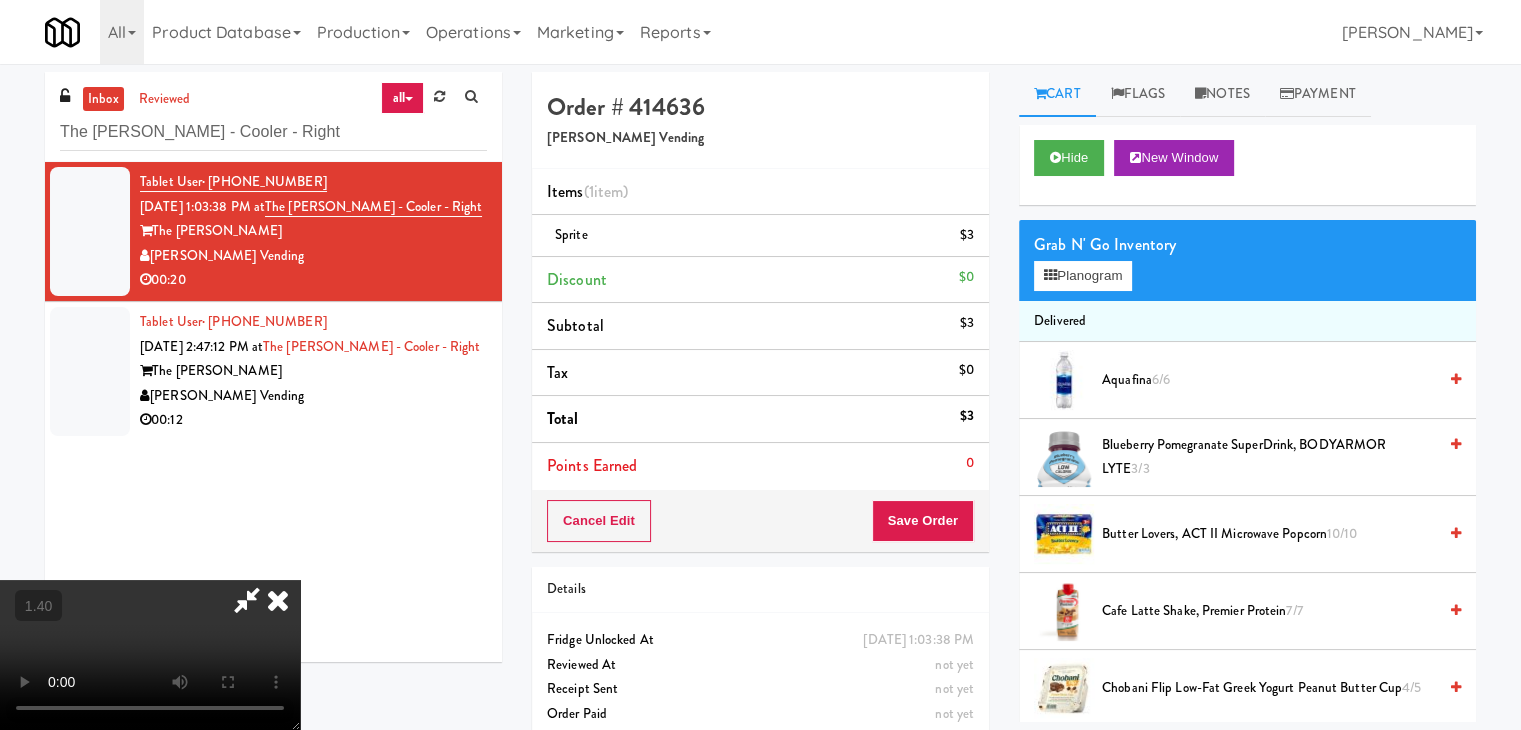 click at bounding box center [150, 655] 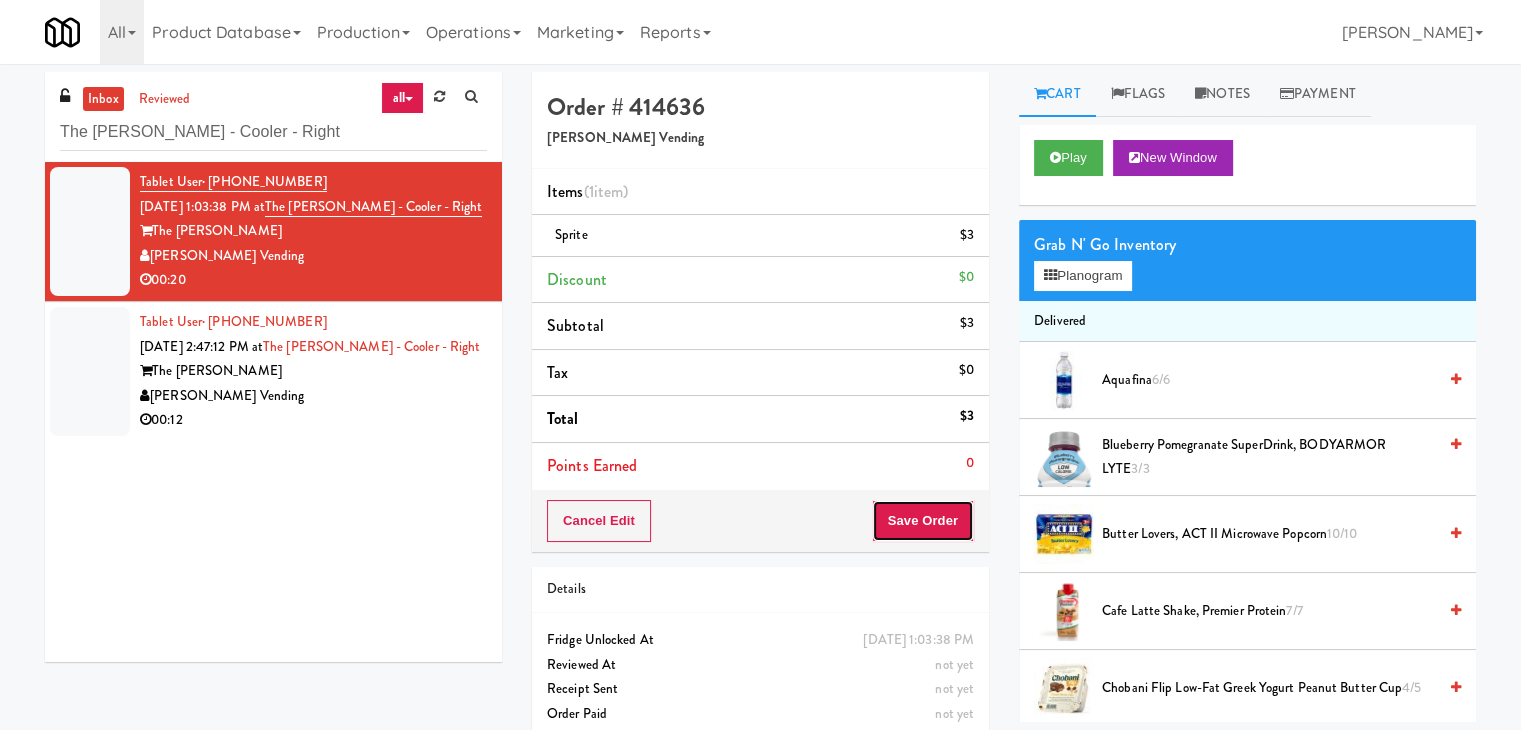 click on "Save Order" at bounding box center (923, 521) 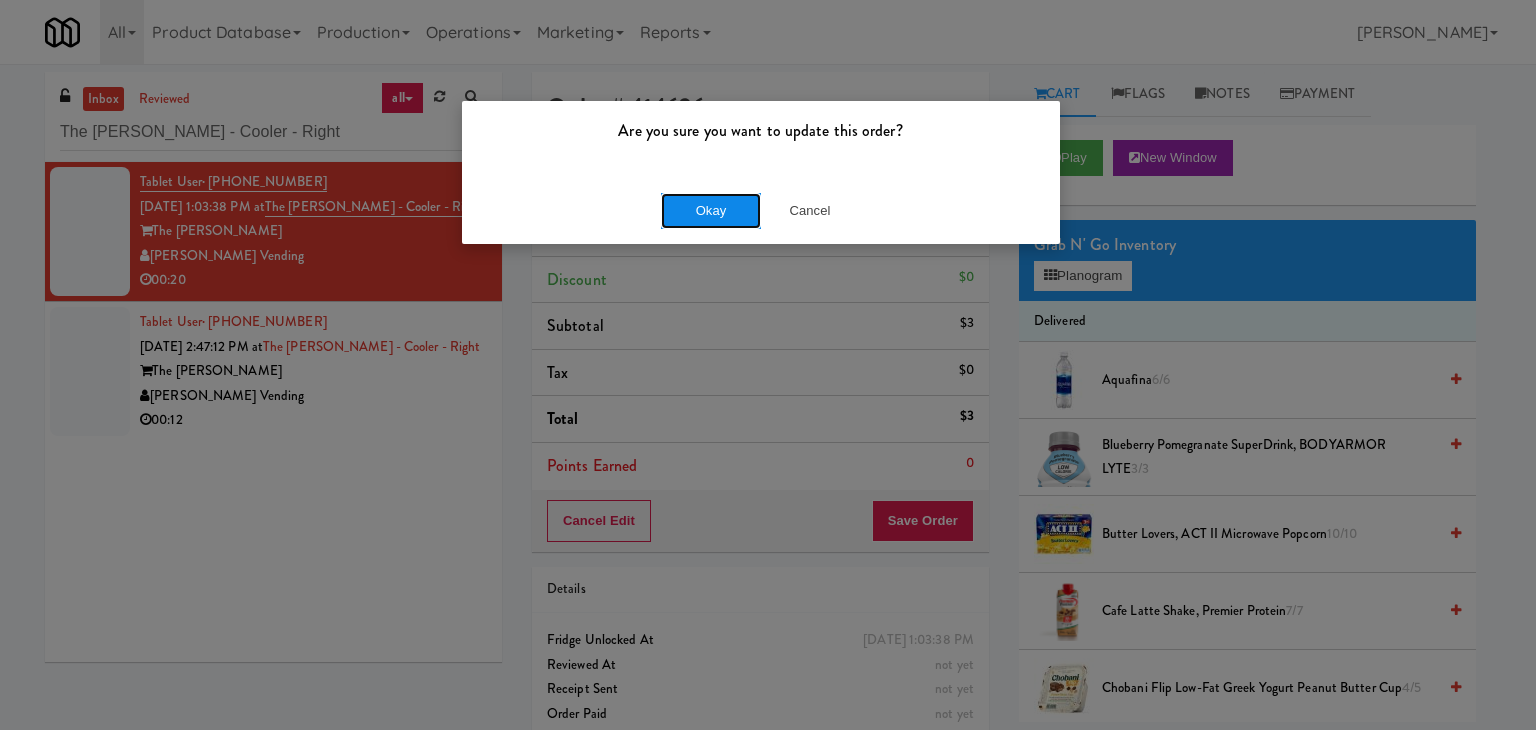 click on "Okay" at bounding box center (711, 211) 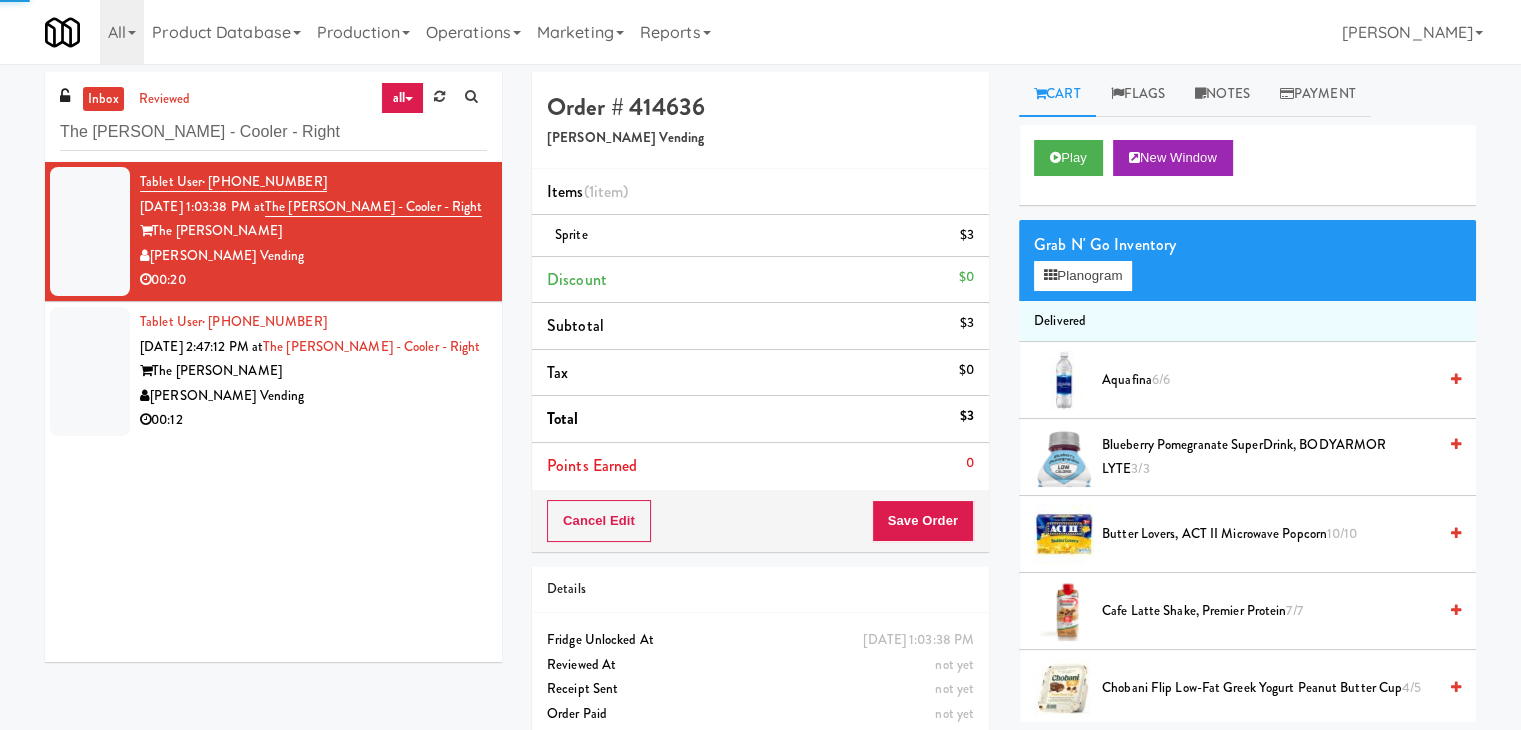 click on "The [PERSON_NAME]" at bounding box center [313, 371] 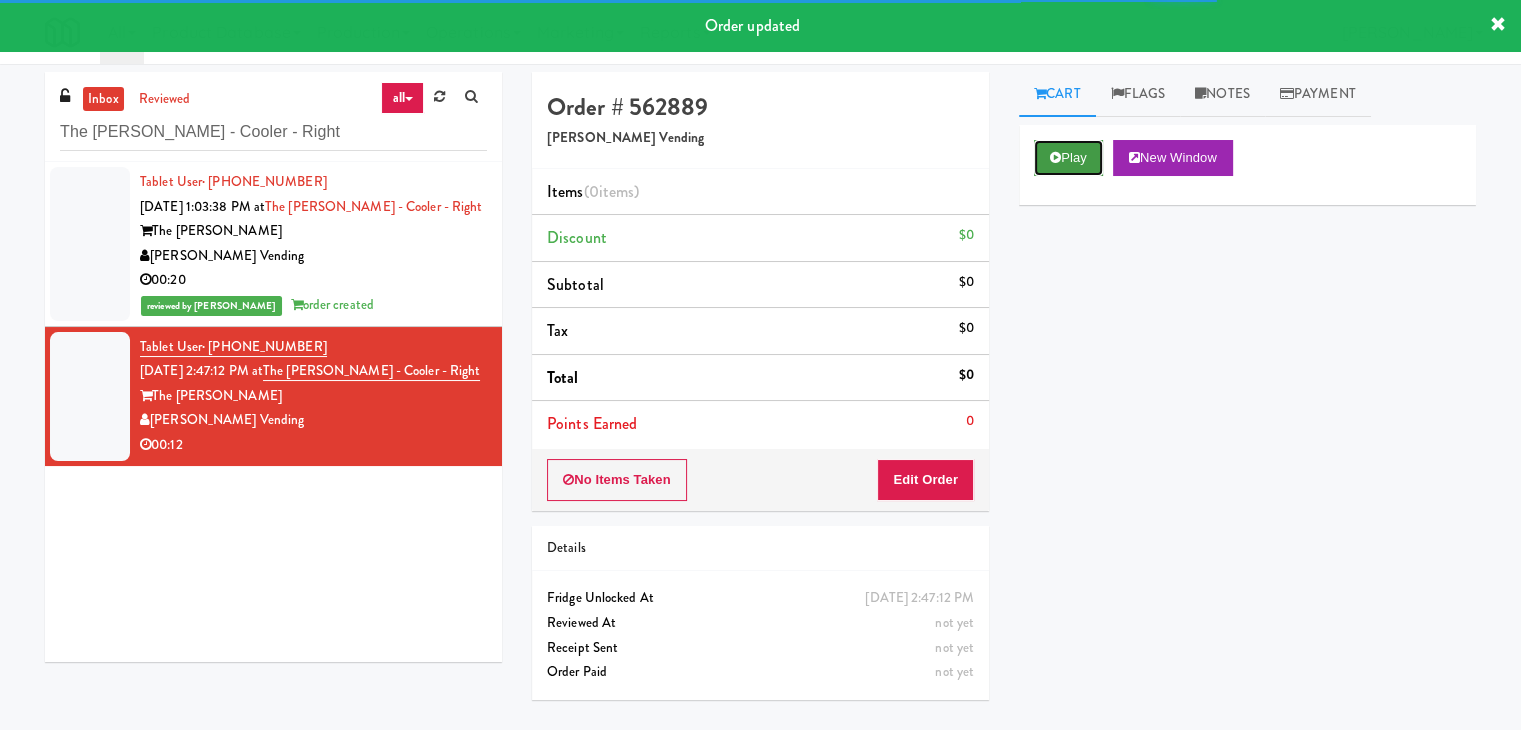 click on "Play" at bounding box center [1068, 158] 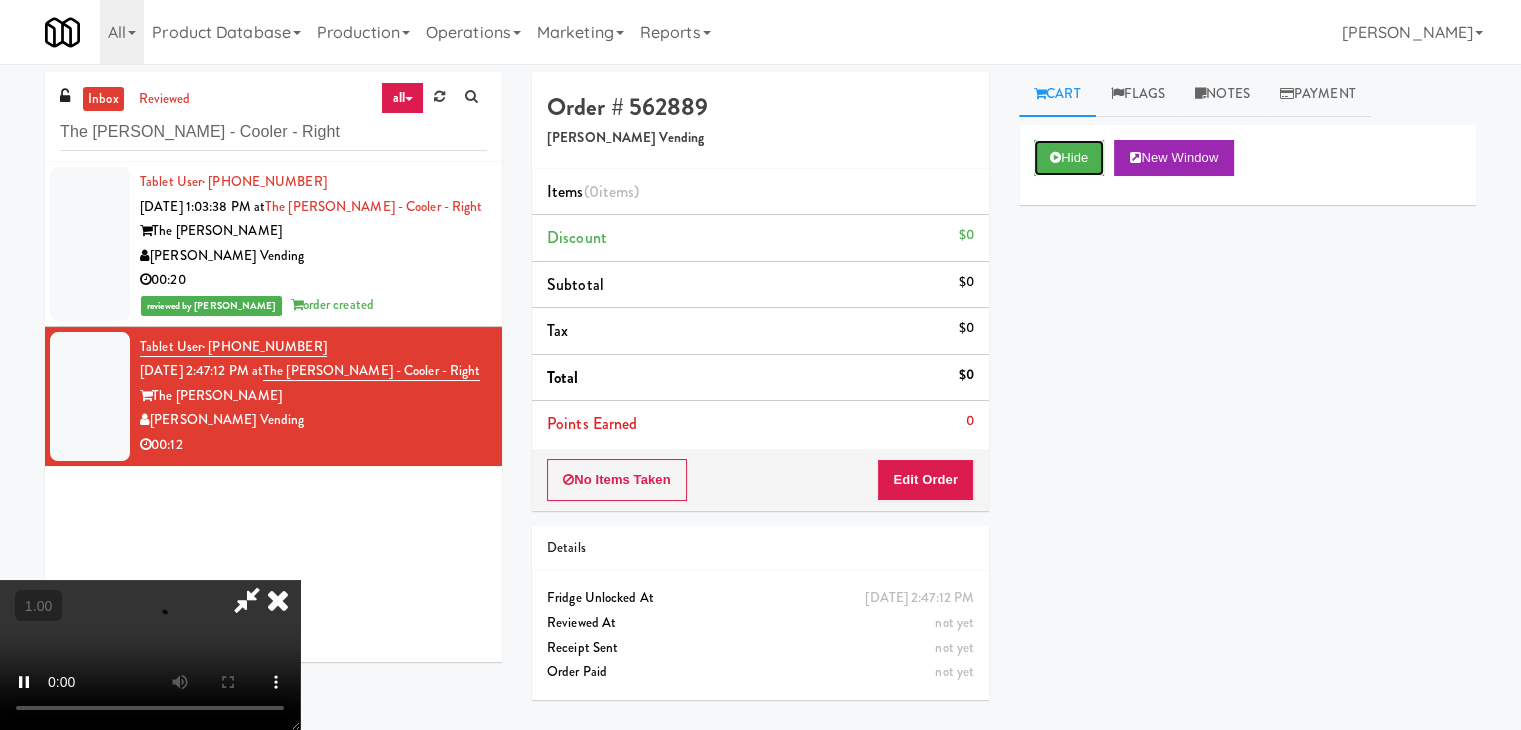type 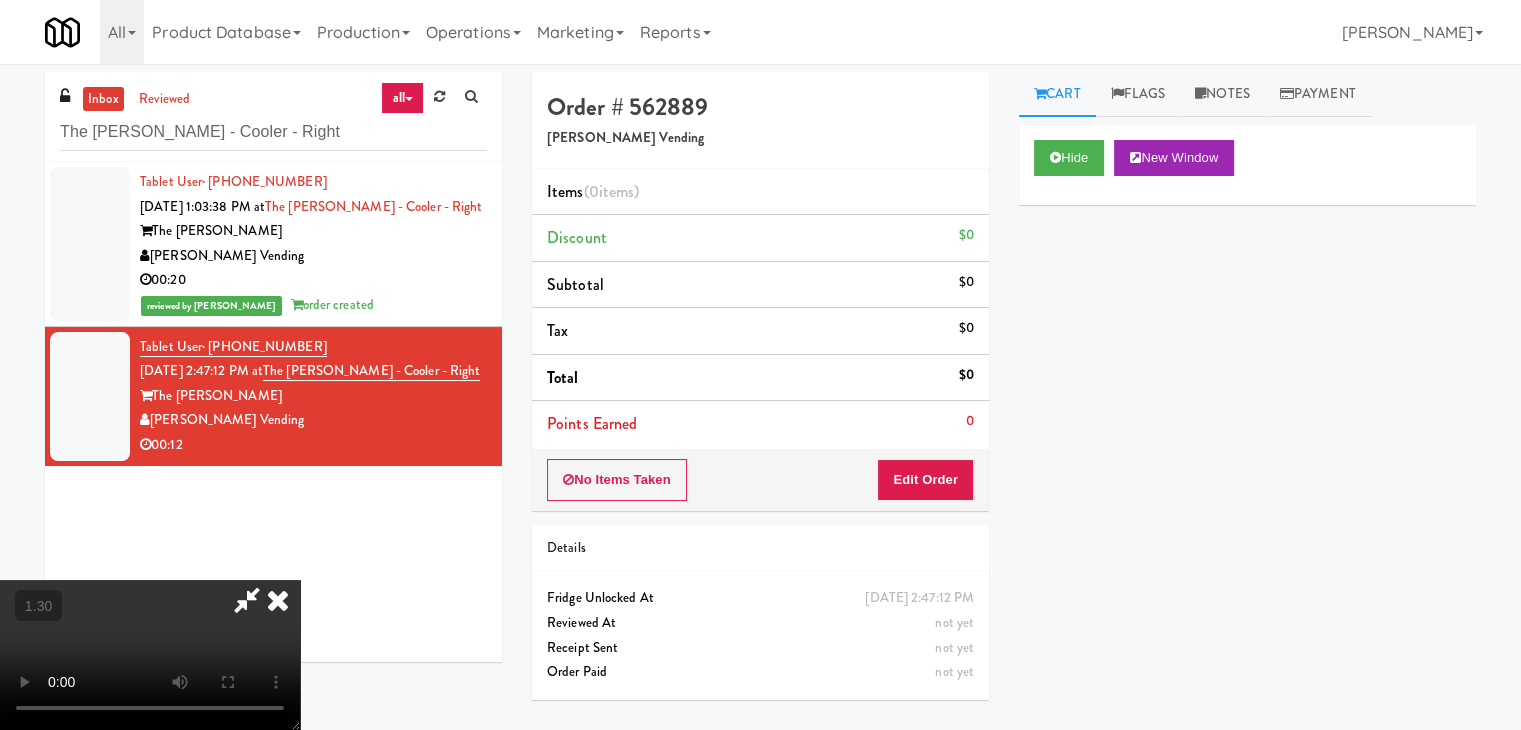 click at bounding box center [150, 655] 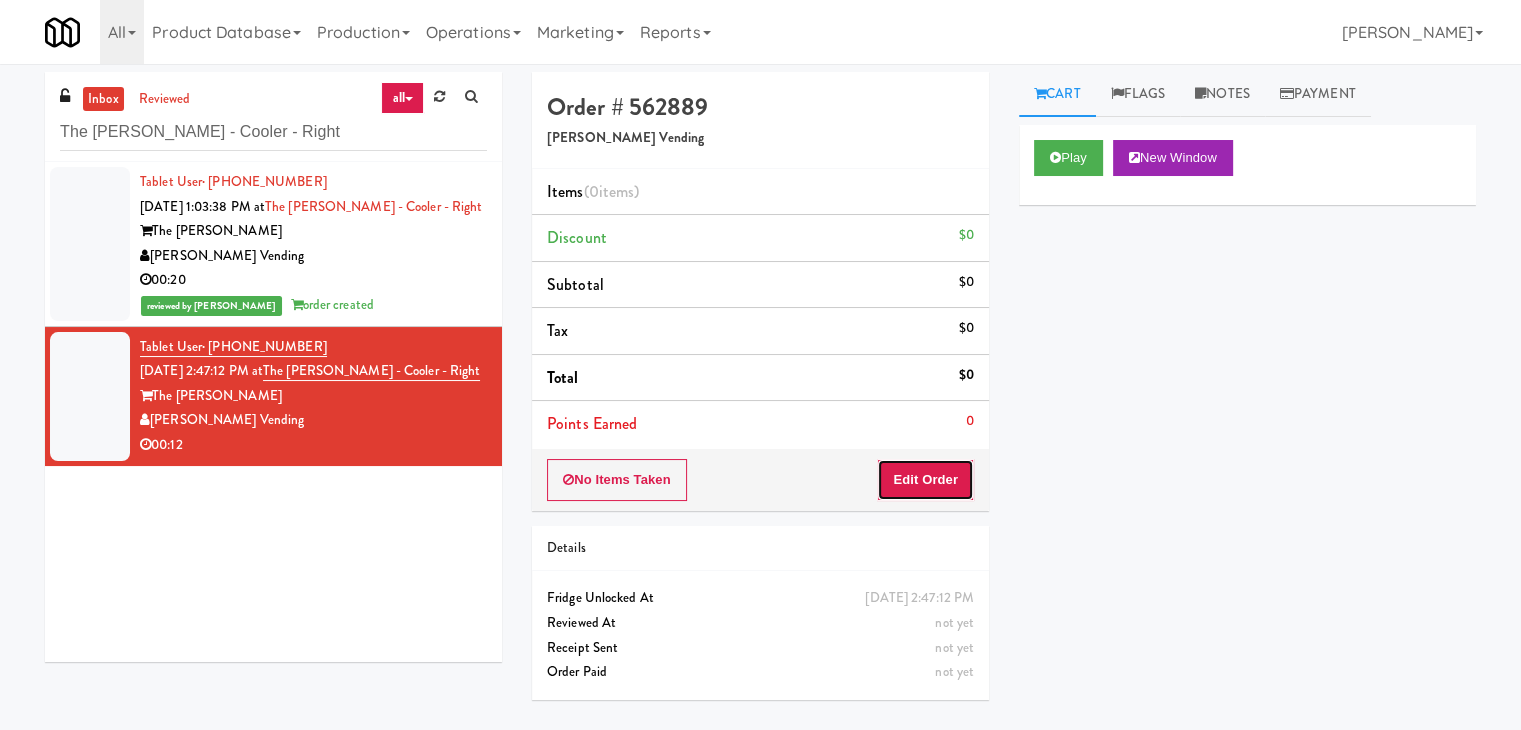 click on "Edit Order" at bounding box center (925, 480) 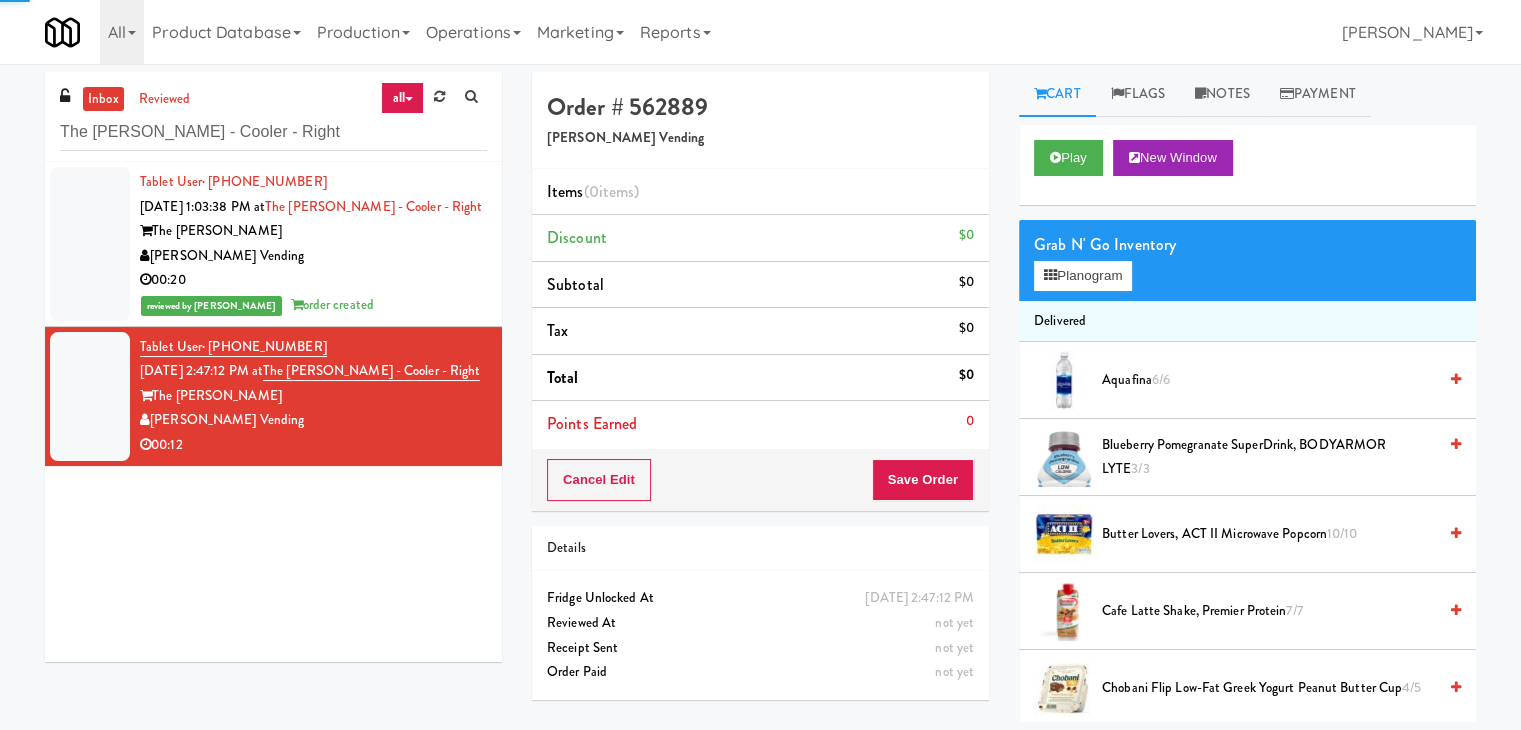 click on "Grab N' Go Inventory  Planogram" at bounding box center (1247, 260) 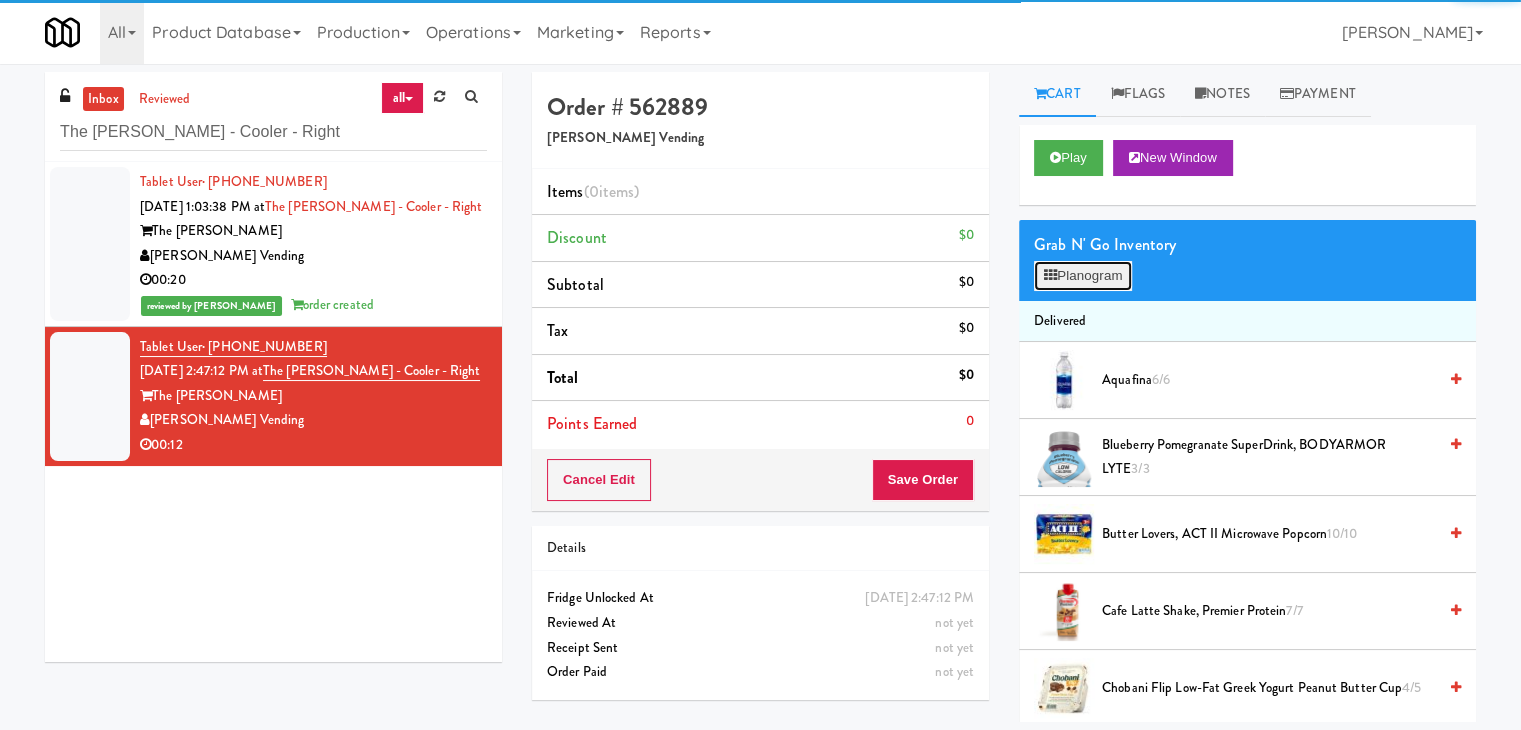 click on "Planogram" at bounding box center [1083, 276] 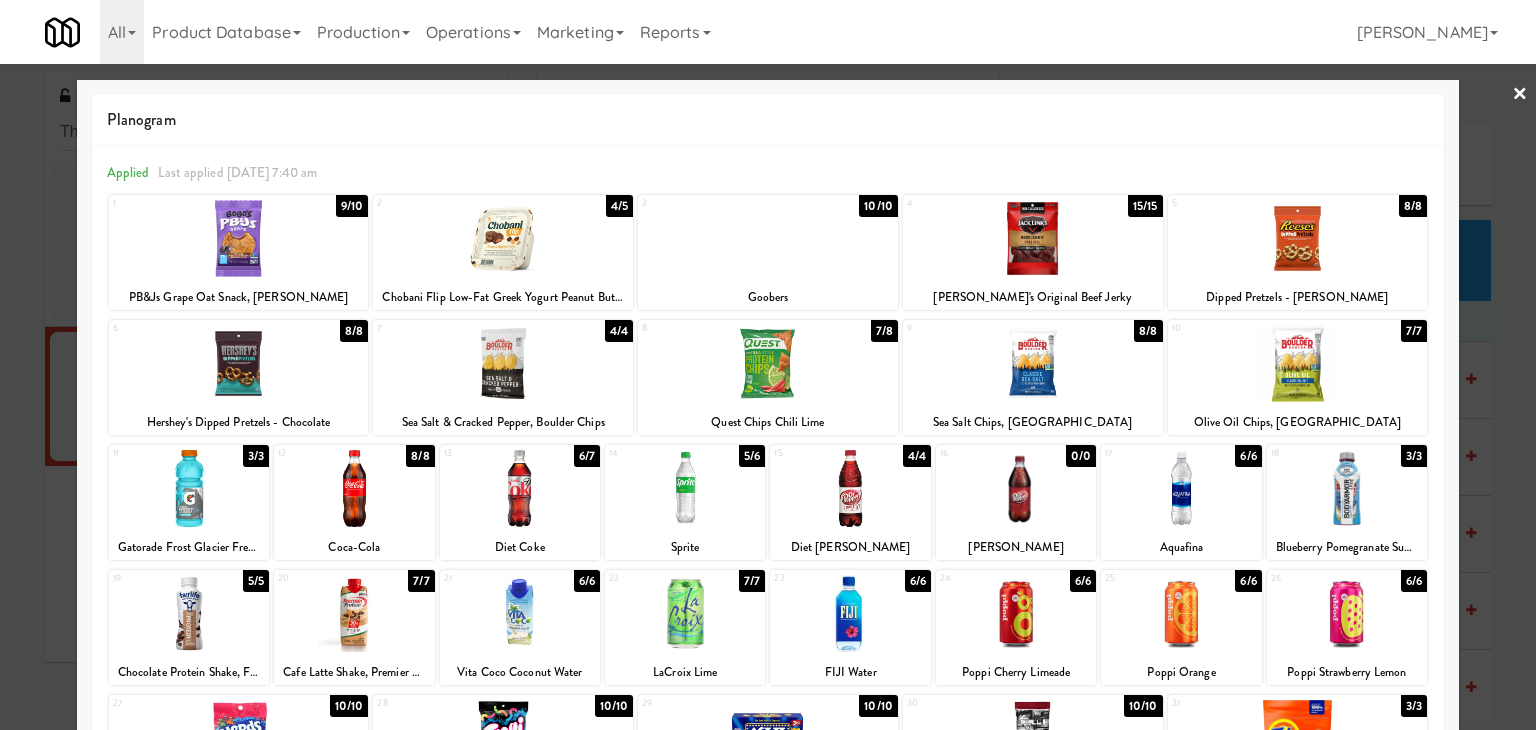 click at bounding box center [850, 488] 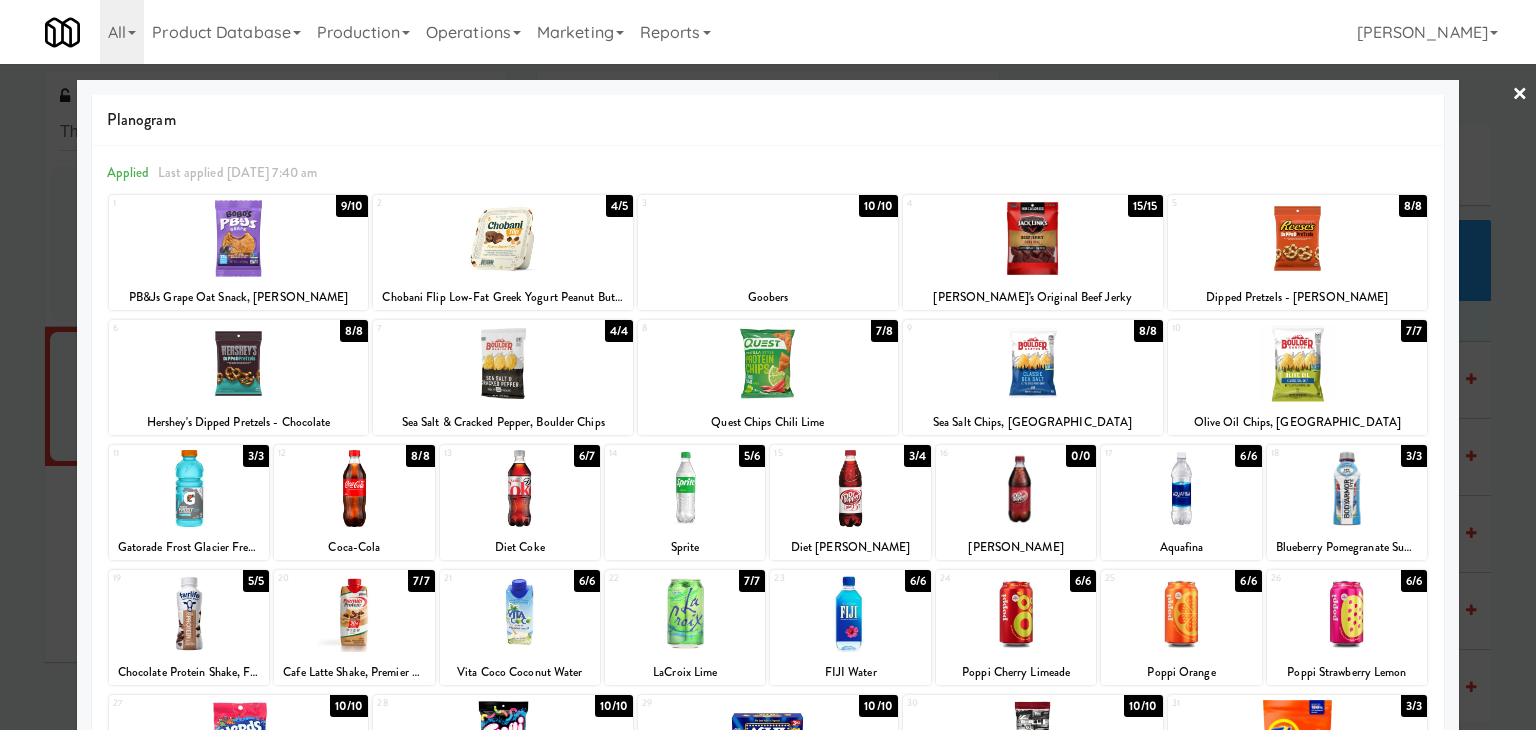 click on "×" at bounding box center (1520, 95) 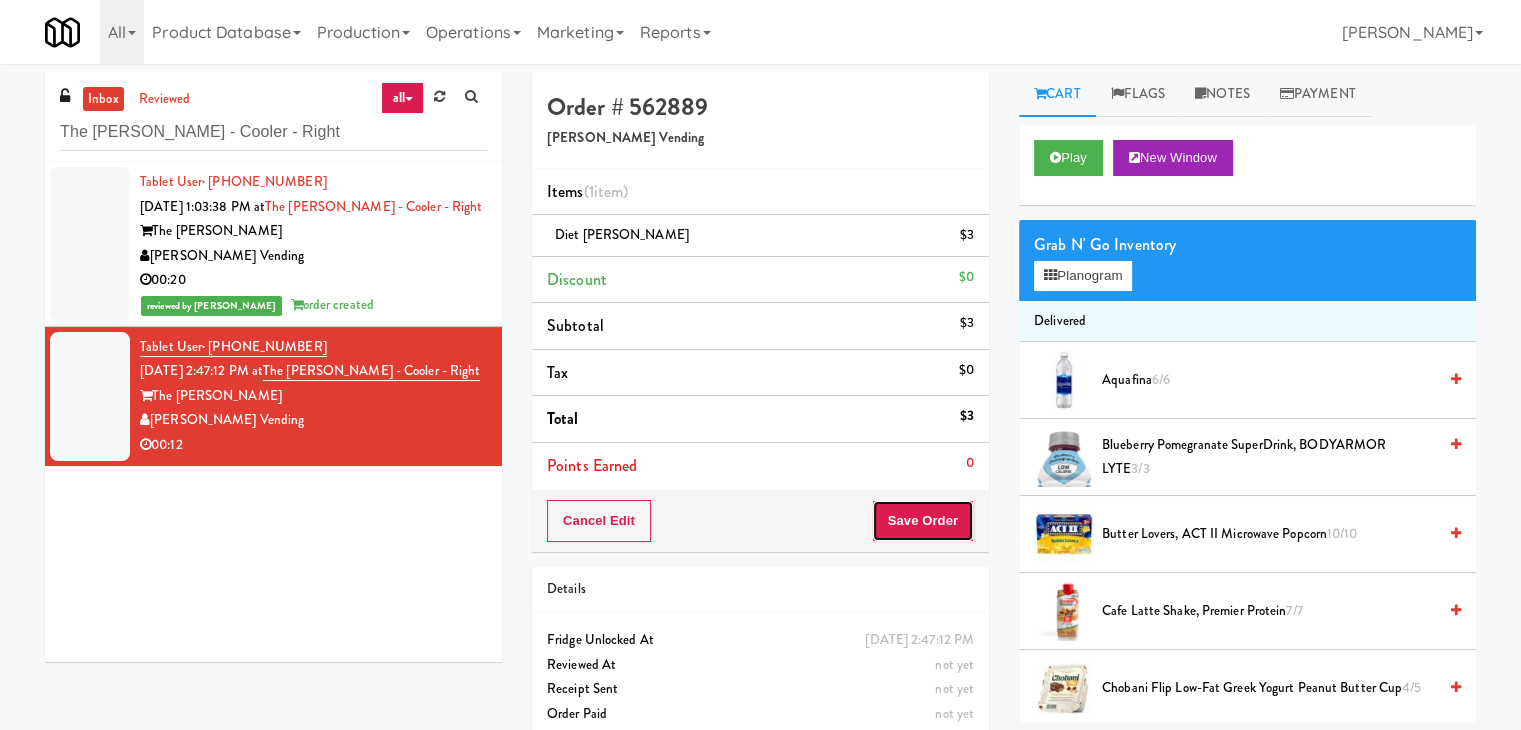 click on "Save Order" at bounding box center [923, 521] 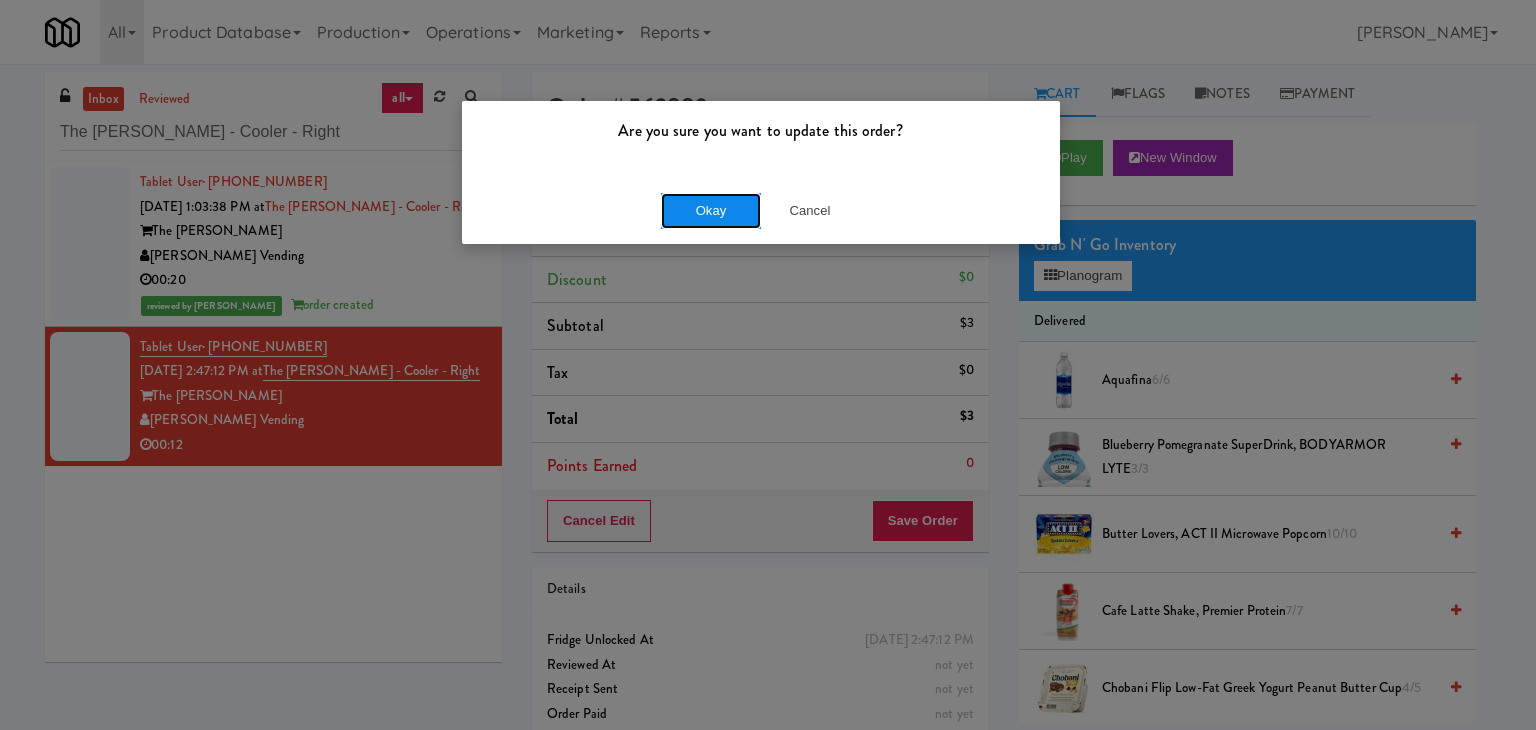 click on "Okay" at bounding box center (711, 211) 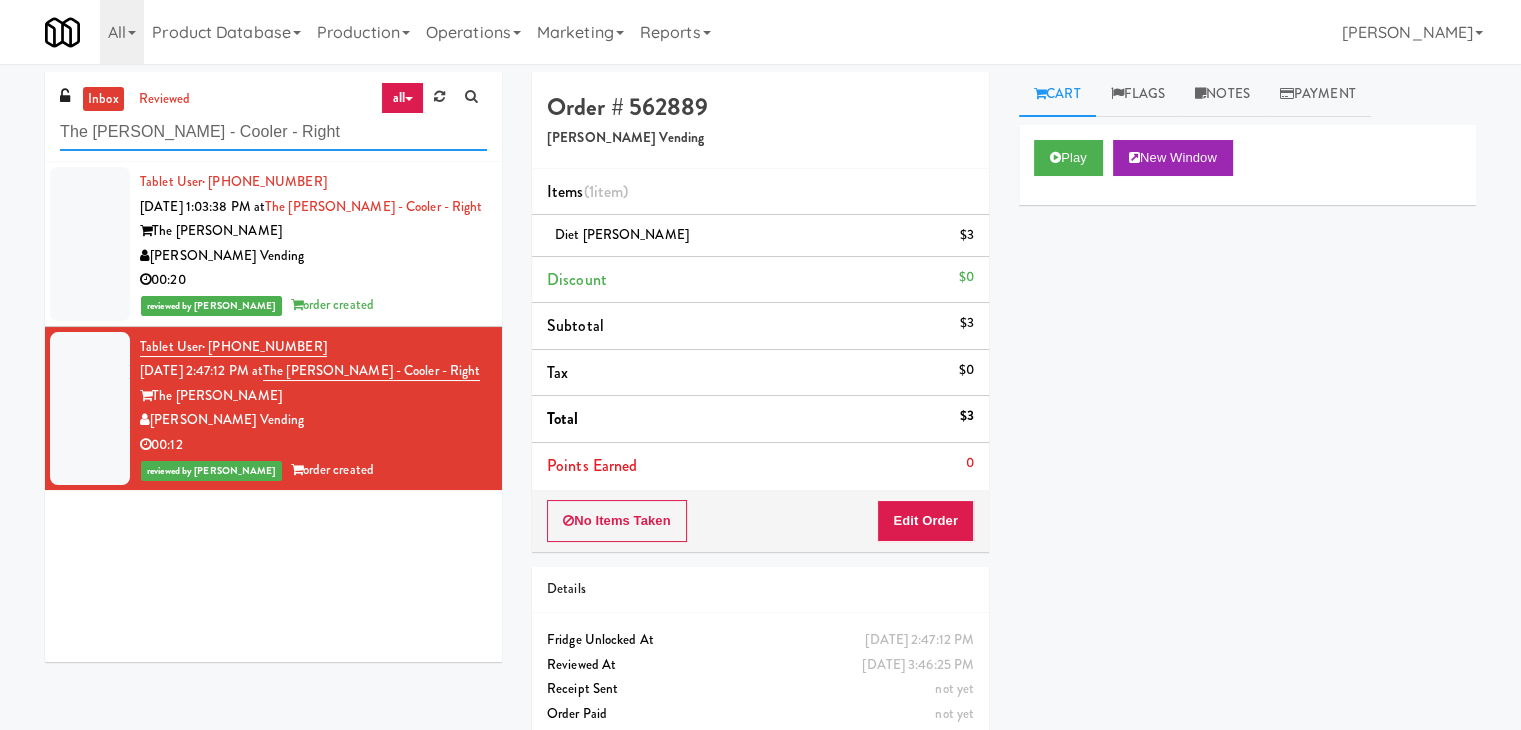 click on "The [PERSON_NAME] - Cooler - Right" at bounding box center (273, 132) 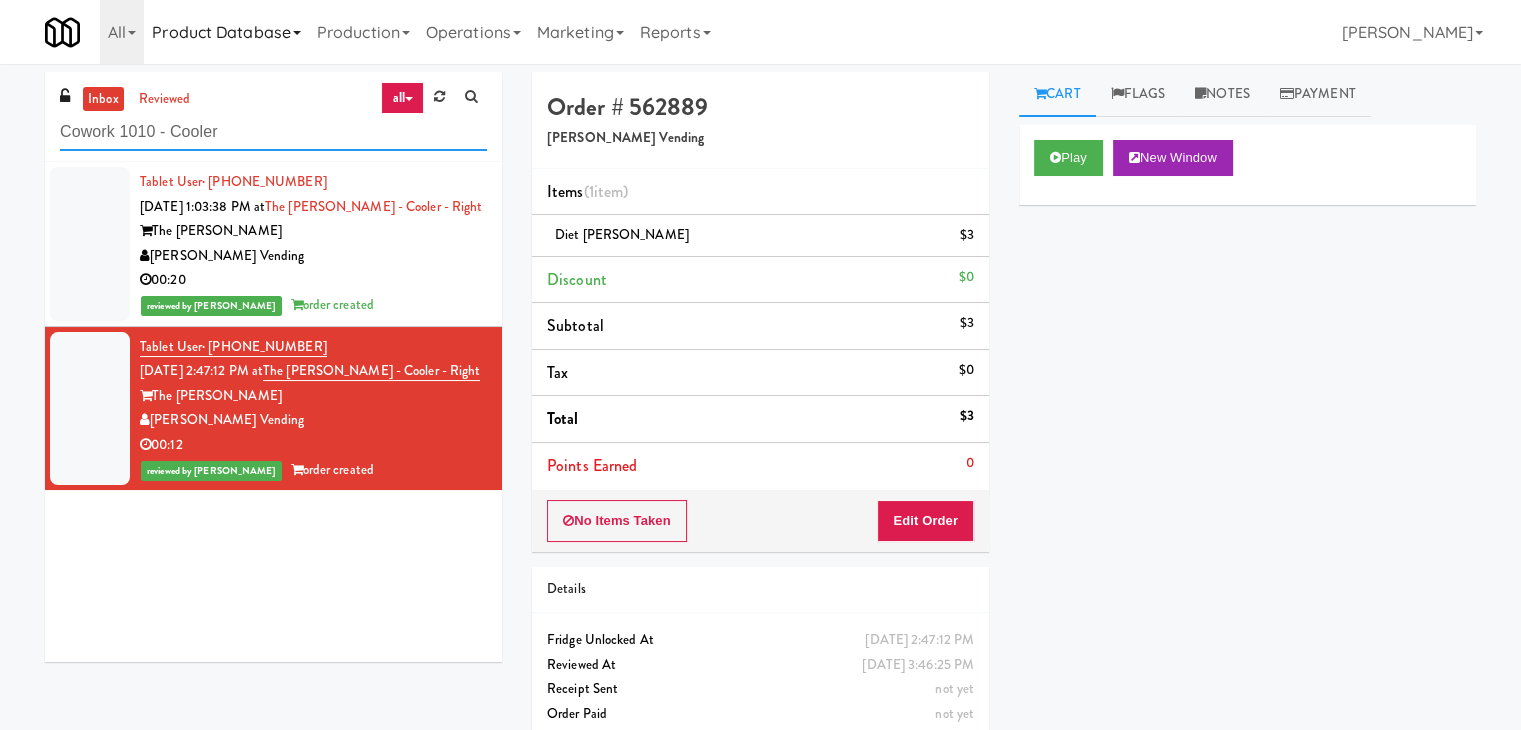 type on "Cowork 1010 - Cooler" 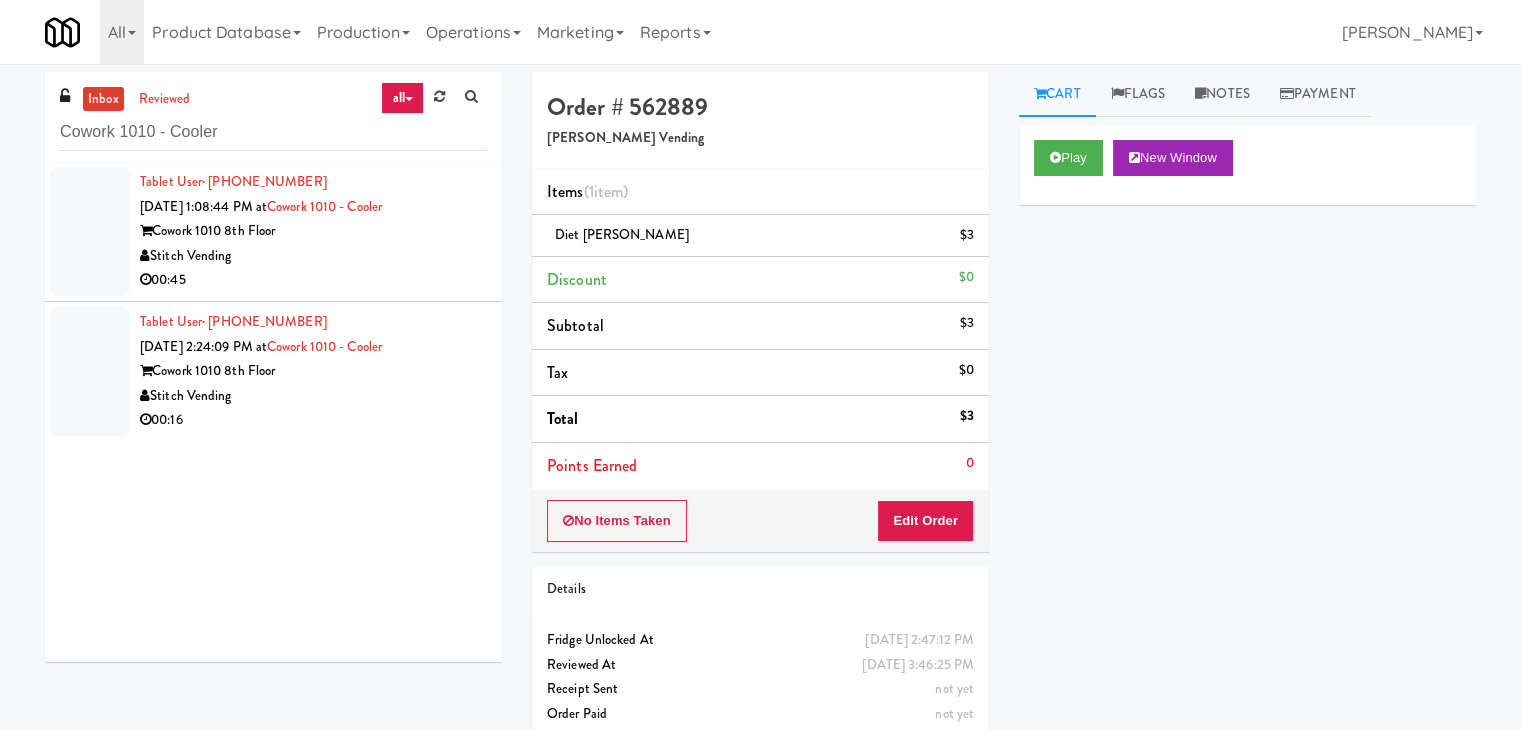 click on "00:45" at bounding box center [313, 280] 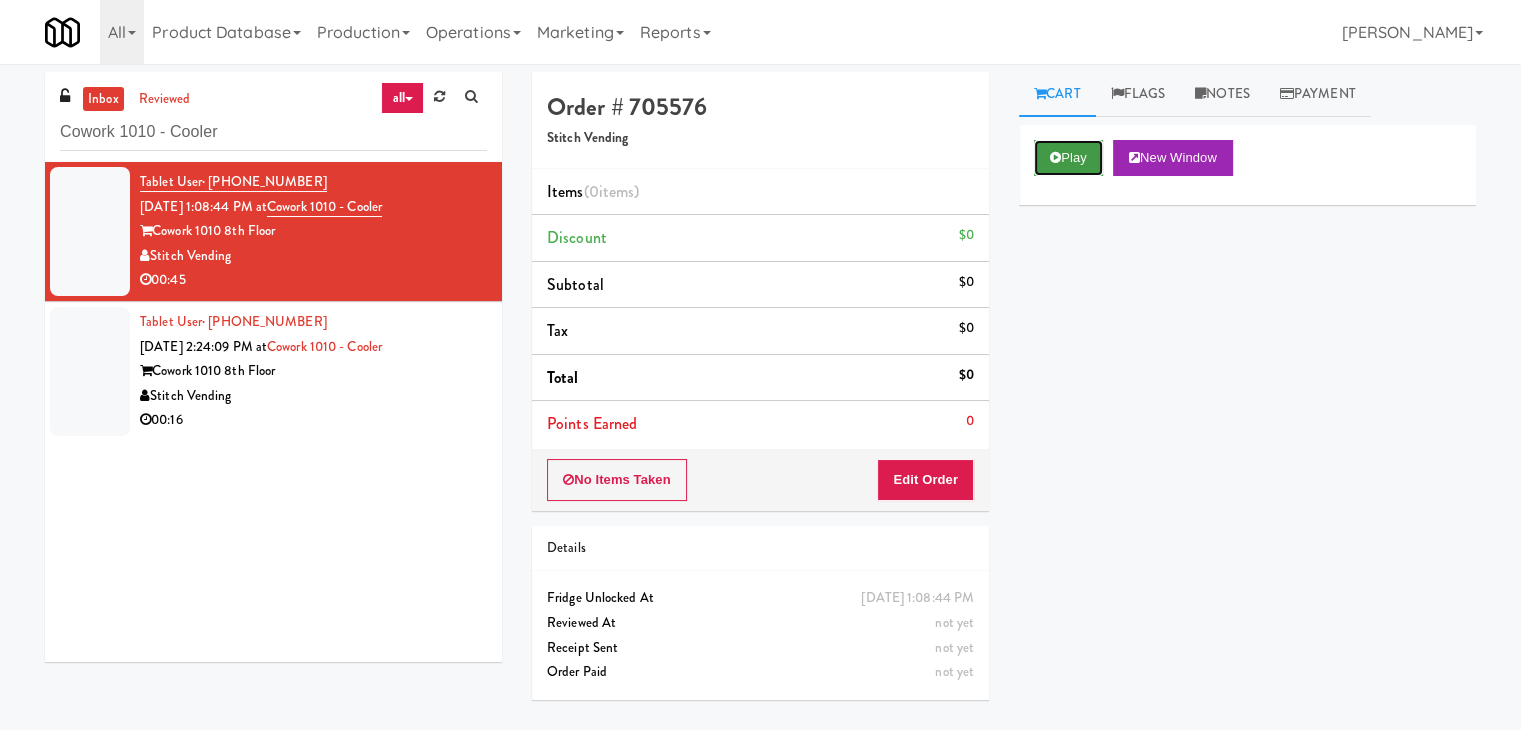 click on "Play" at bounding box center (1068, 158) 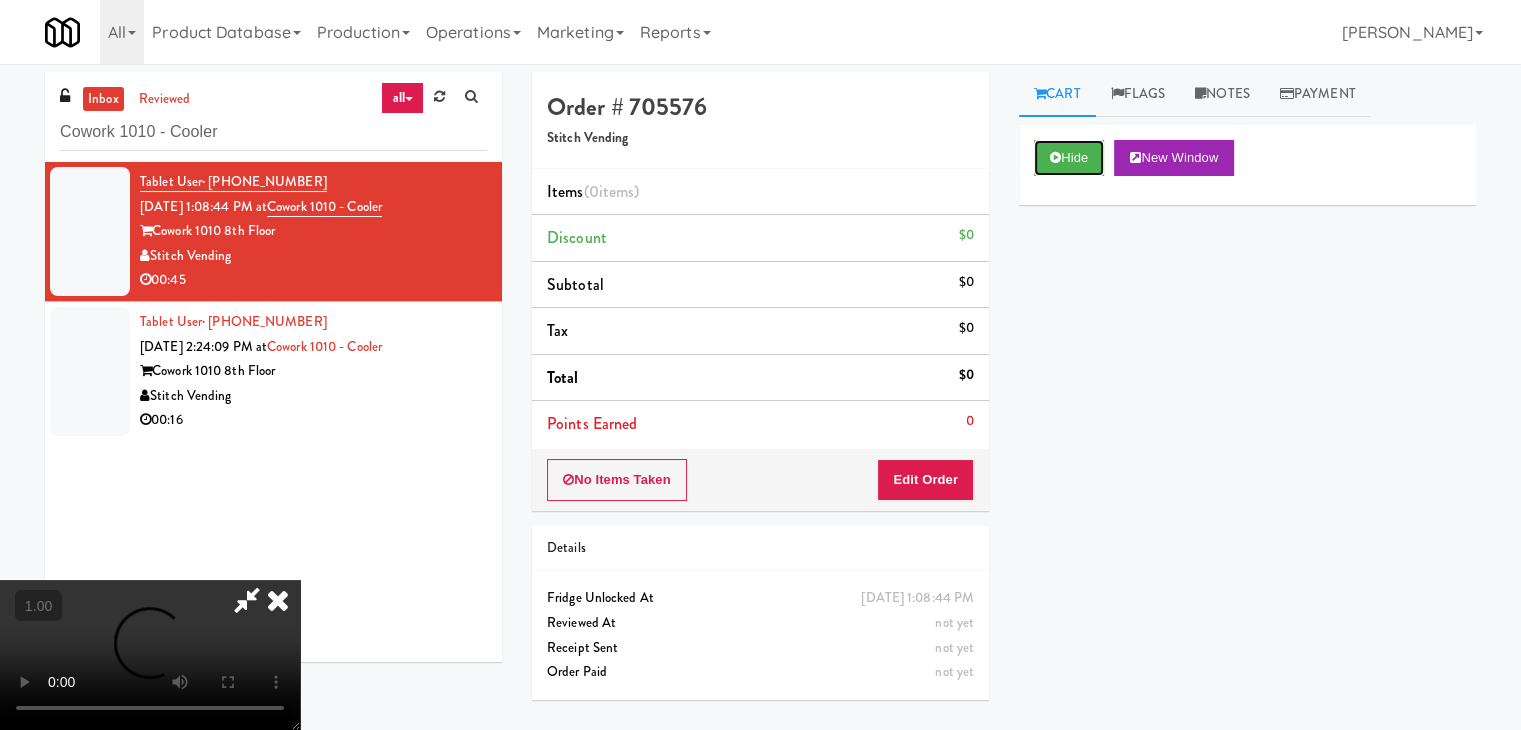 scroll, scrollTop: 281, scrollLeft: 0, axis: vertical 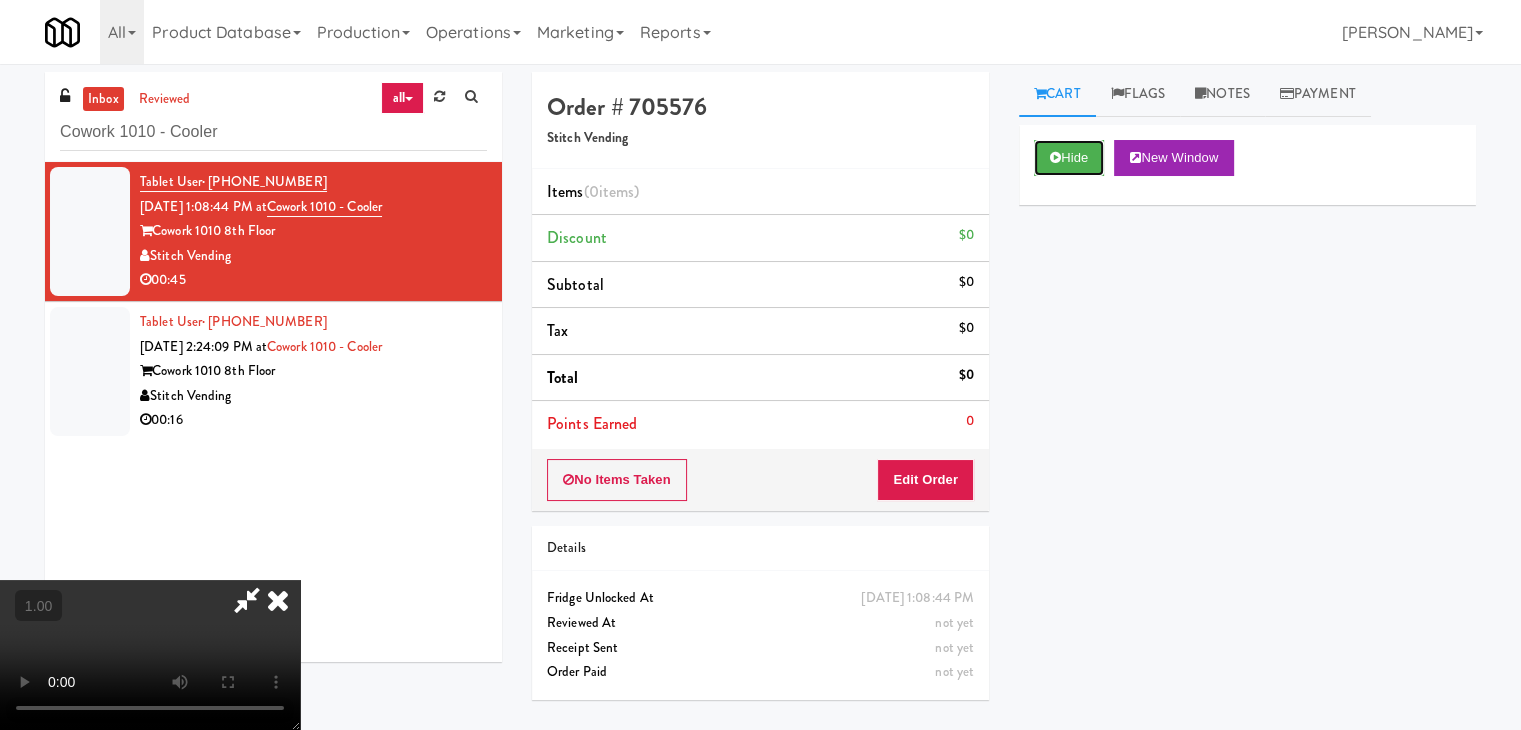 type 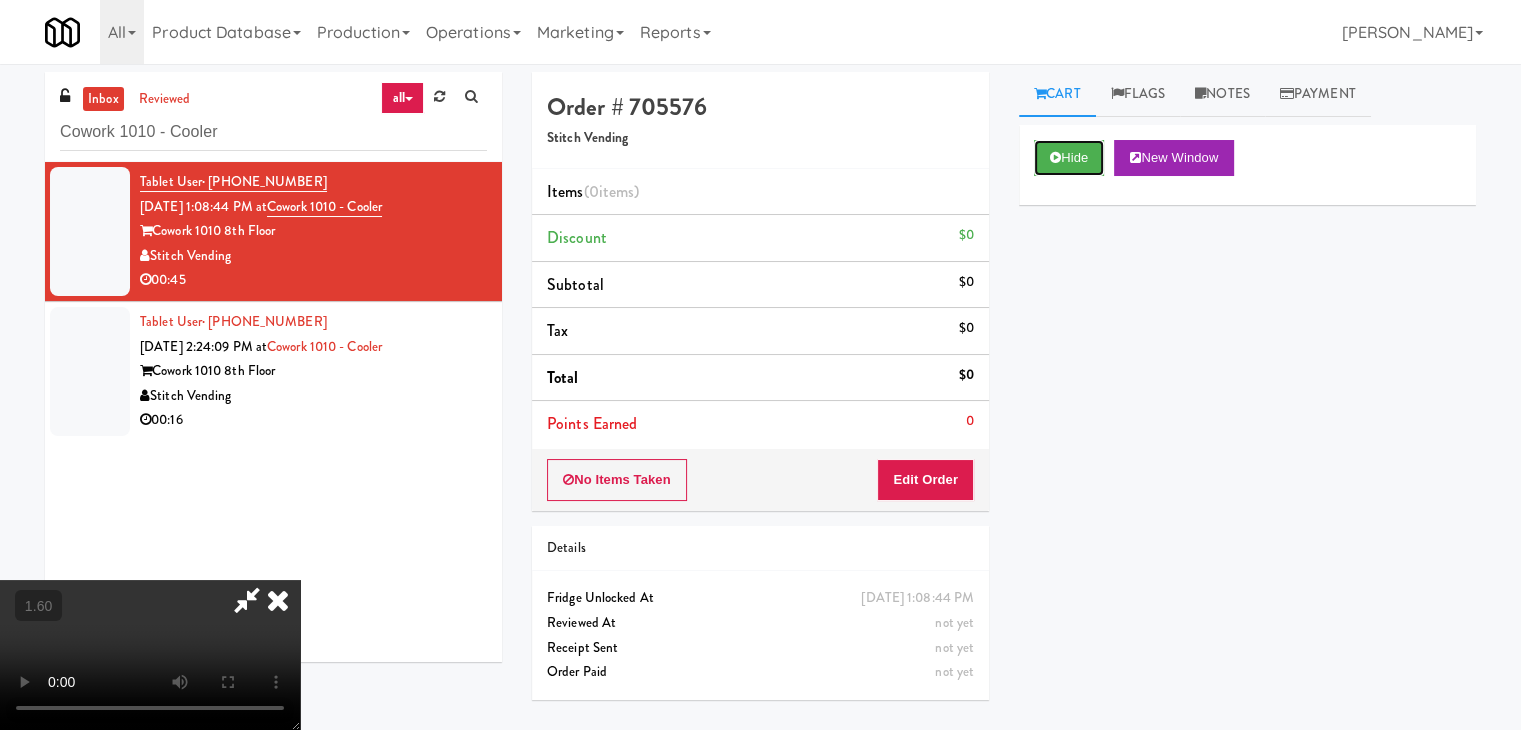 scroll, scrollTop: 0, scrollLeft: 0, axis: both 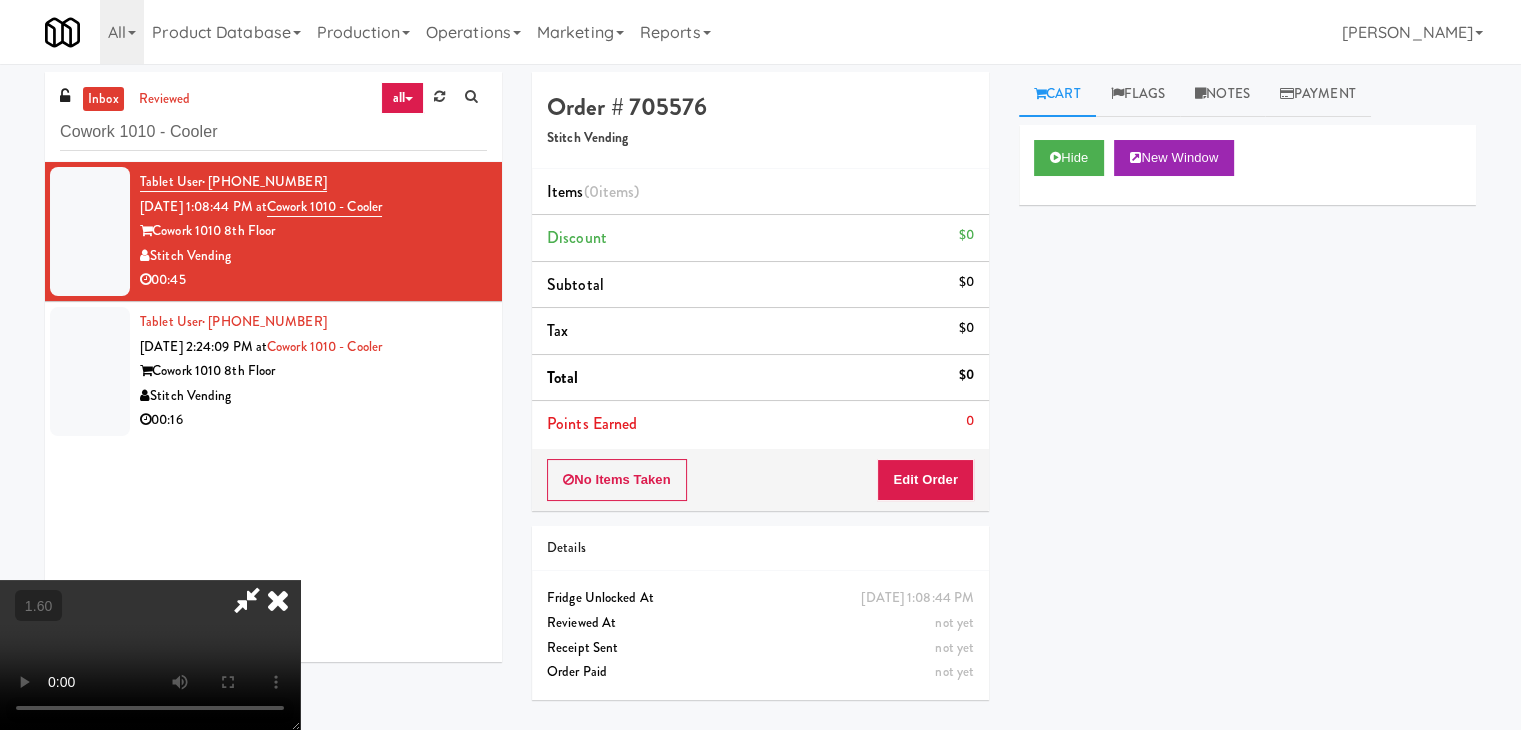 click at bounding box center [150, 655] 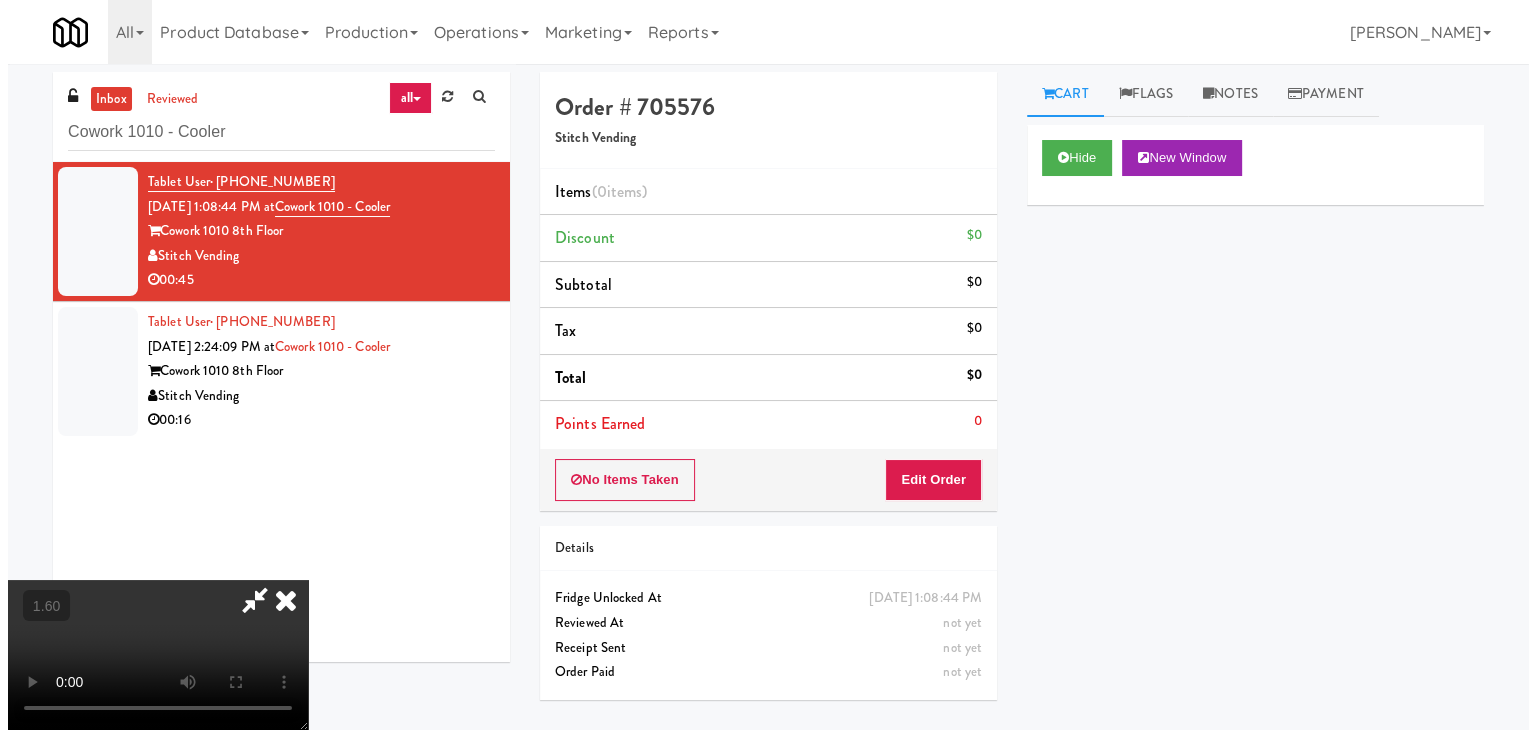 scroll, scrollTop: 0, scrollLeft: 0, axis: both 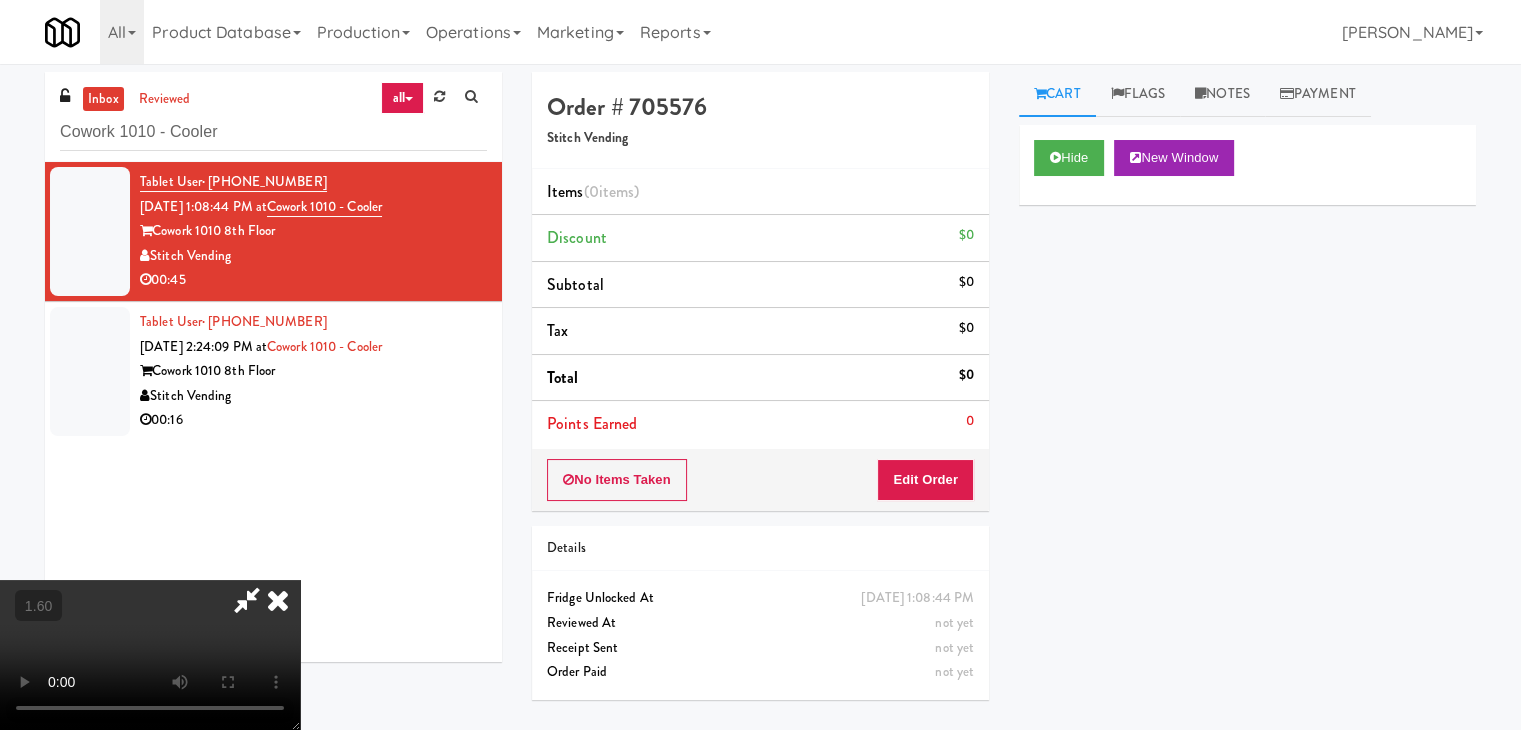 drag, startPoint x: 874, startPoint y: 85, endPoint x: 892, endPoint y: 277, distance: 192.8419 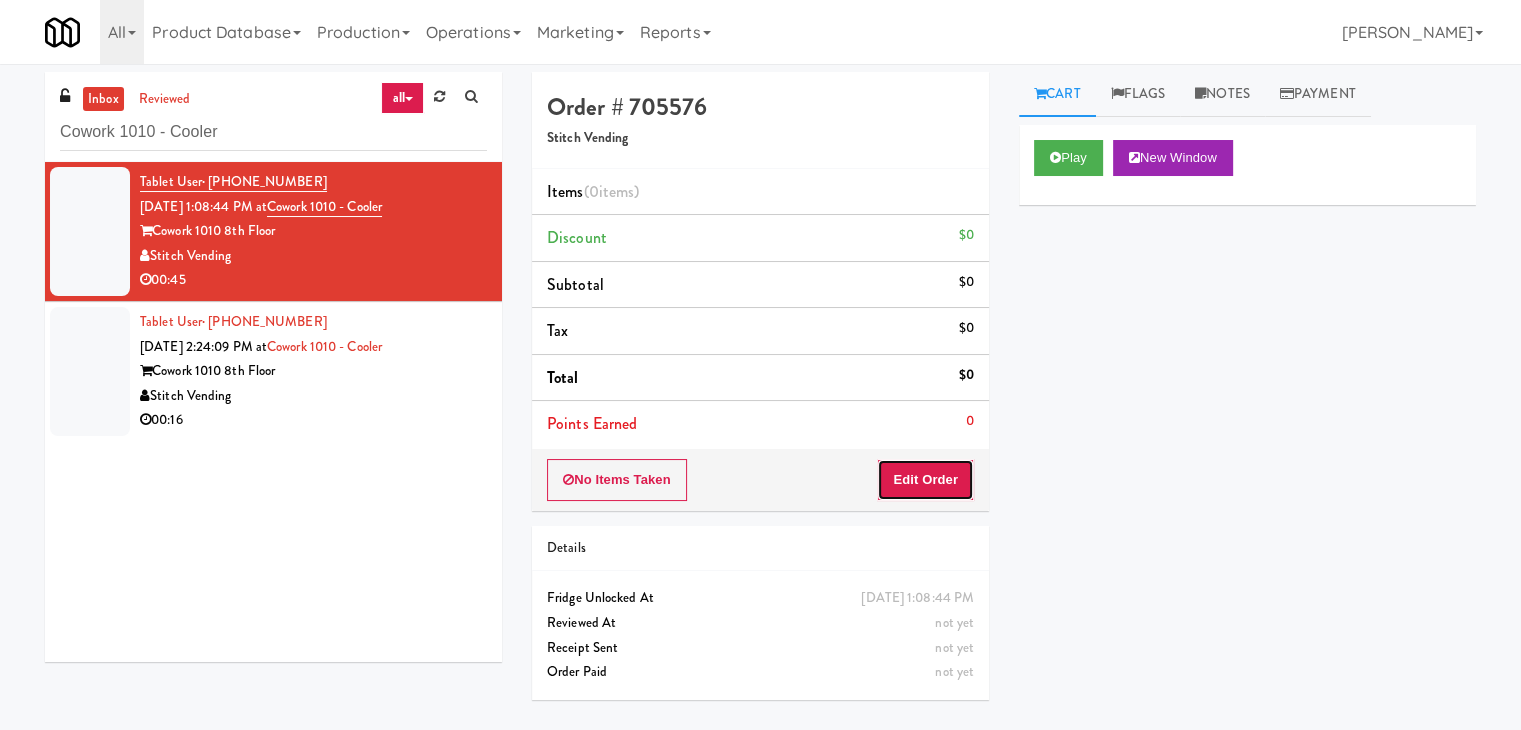 click on "Edit Order" at bounding box center [925, 480] 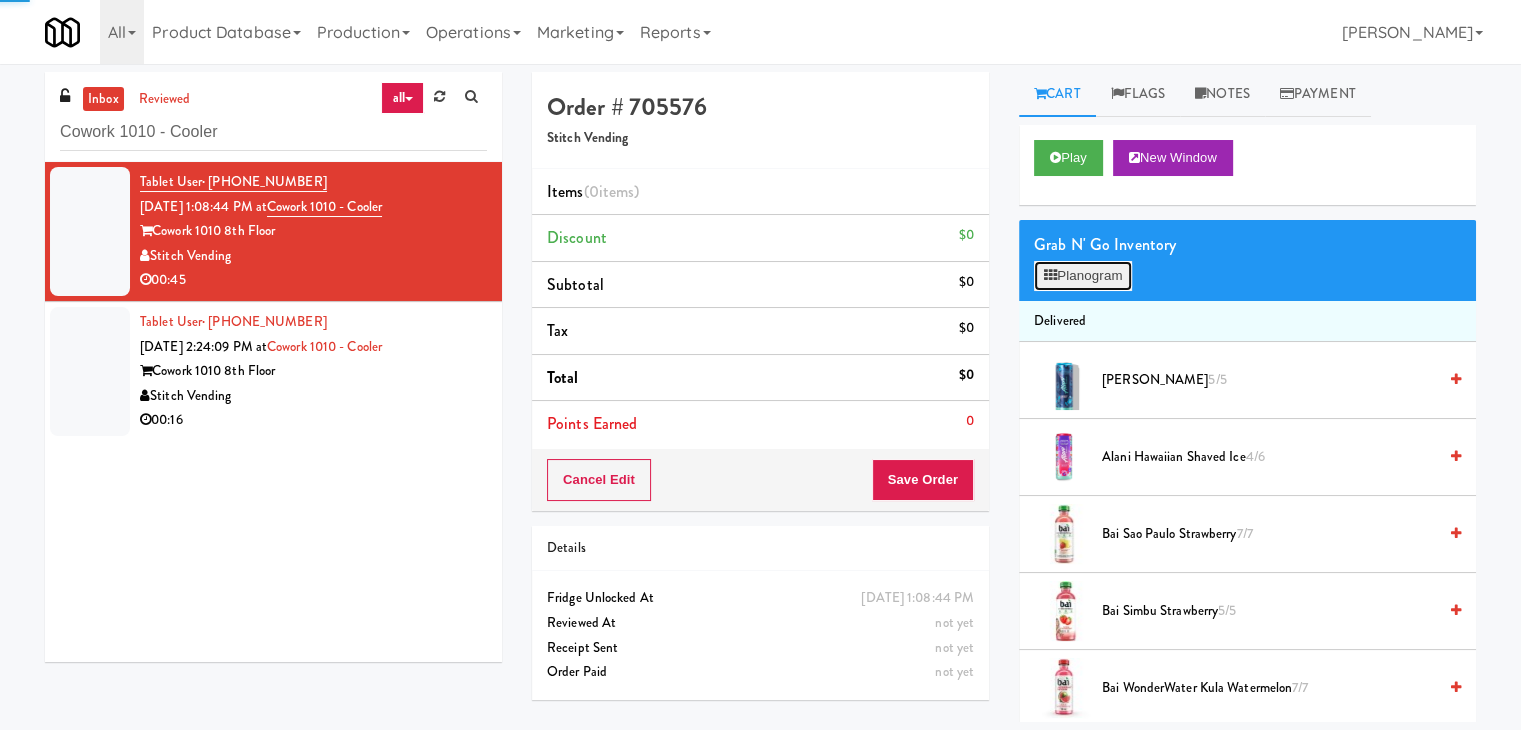 click on "Planogram" at bounding box center [1083, 276] 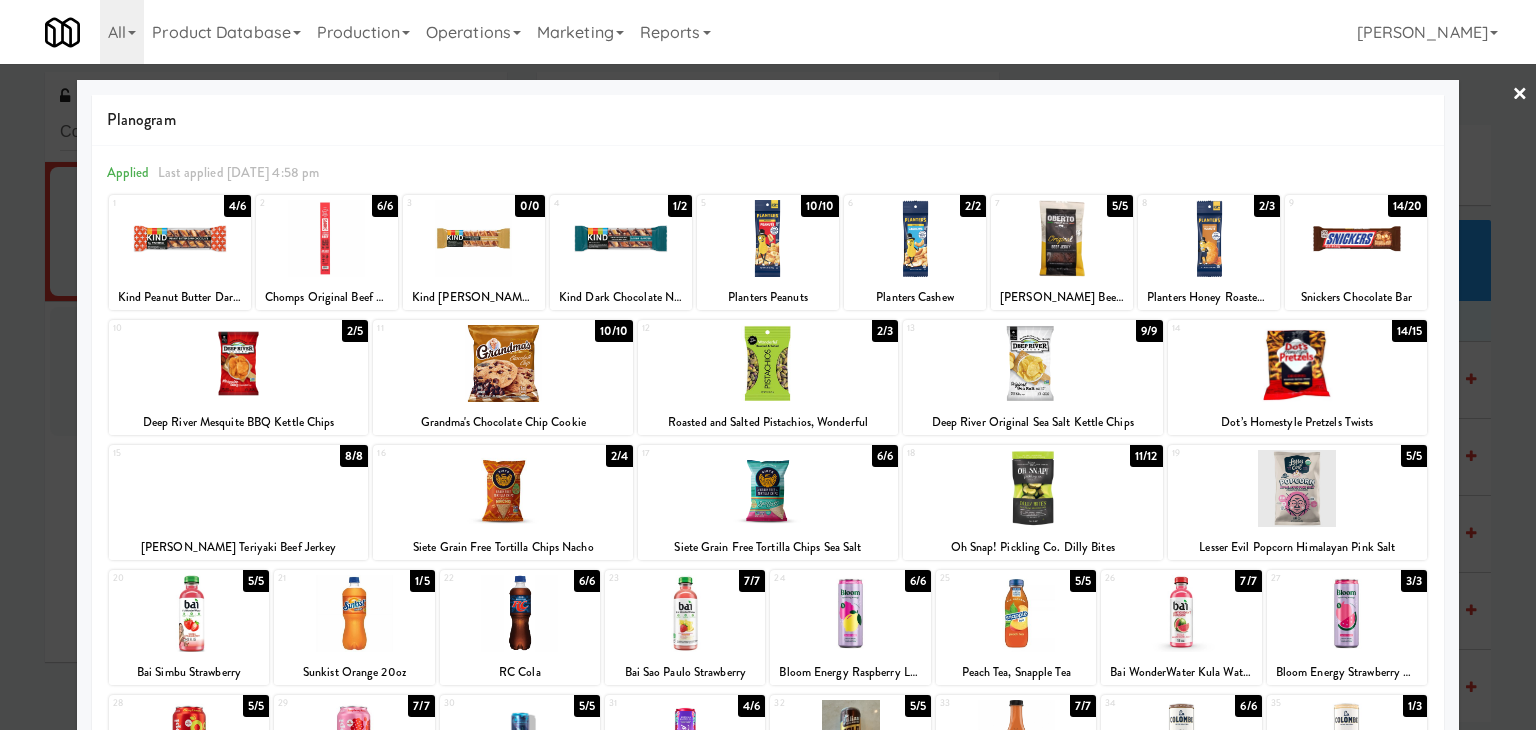 click at bounding box center (1033, 488) 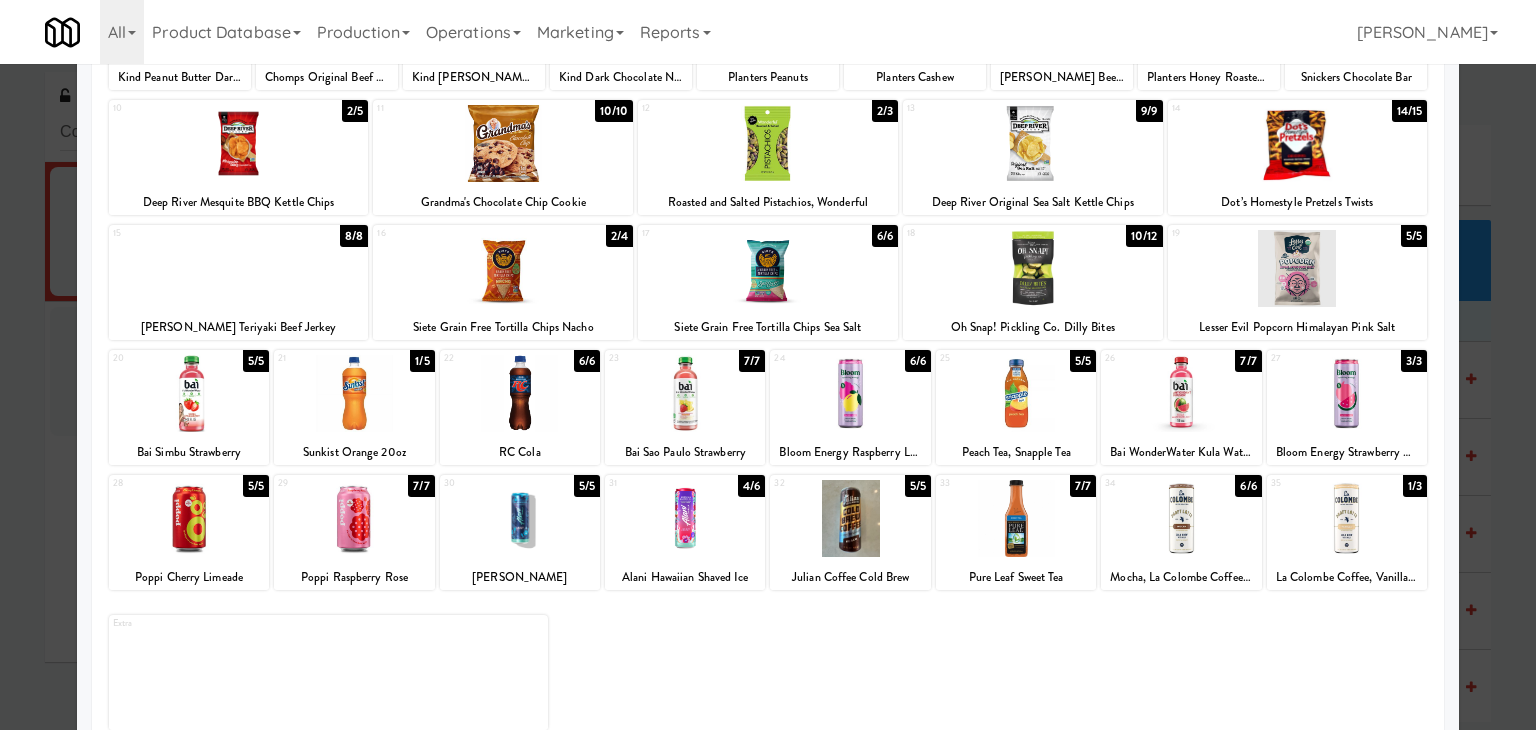 scroll, scrollTop: 252, scrollLeft: 0, axis: vertical 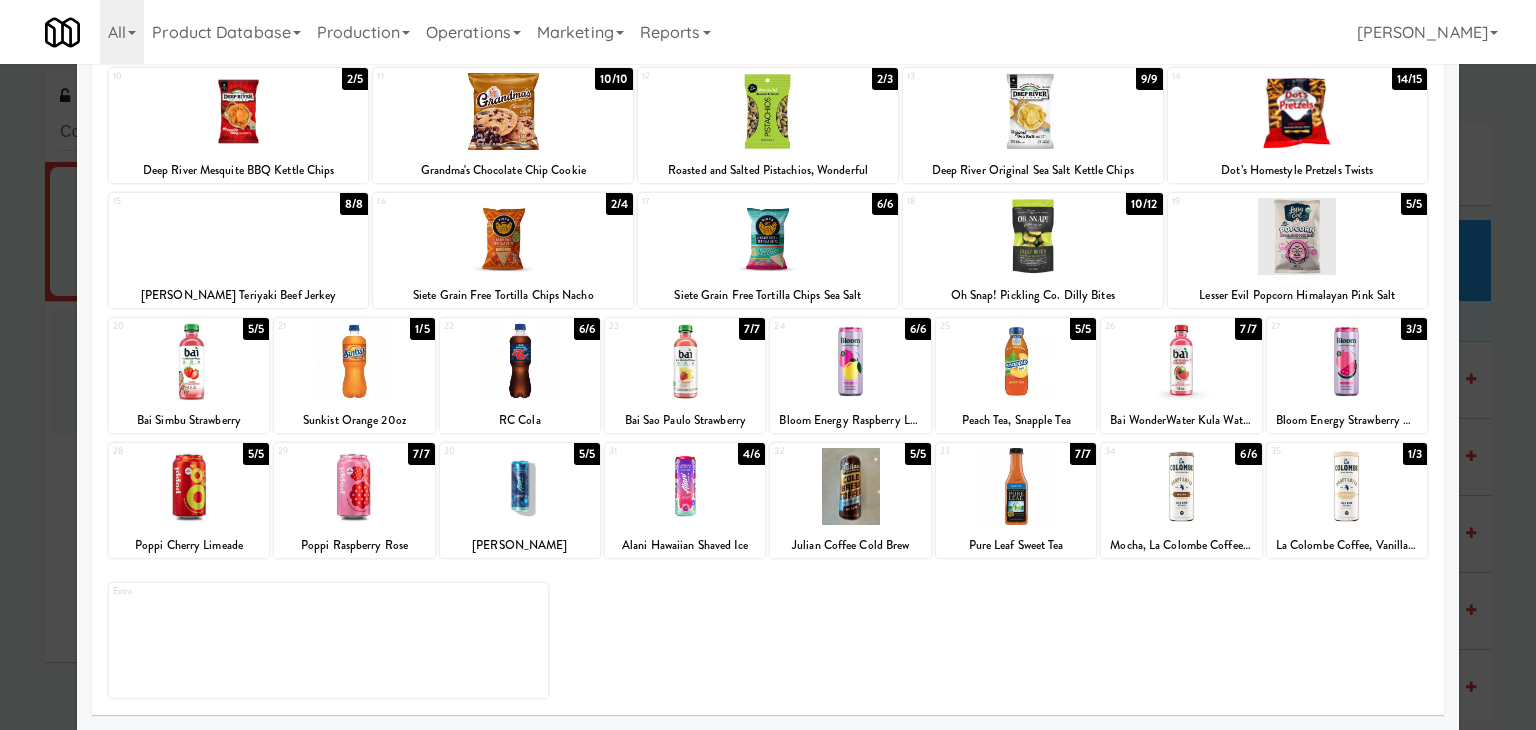 click at bounding box center [520, 486] 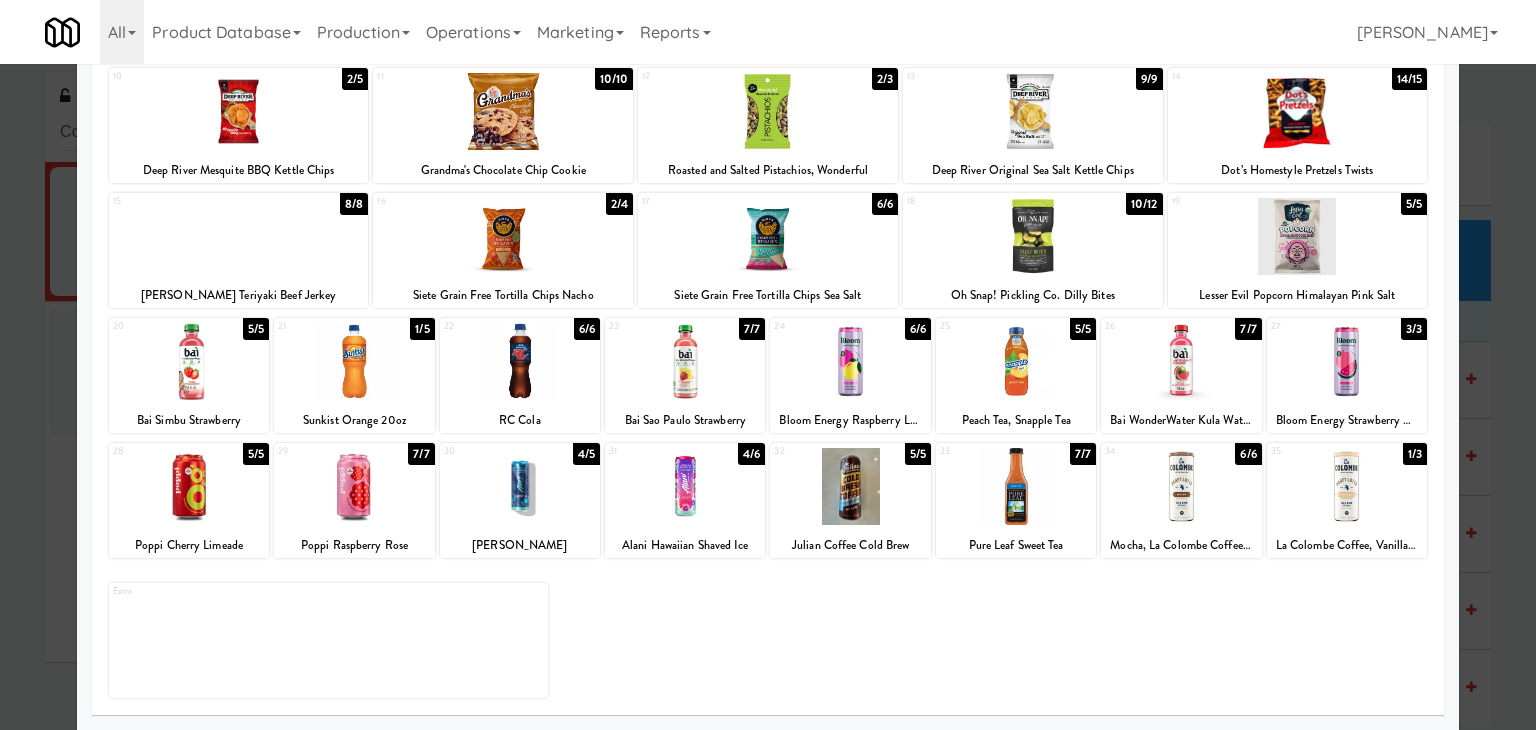 click at bounding box center (239, 236) 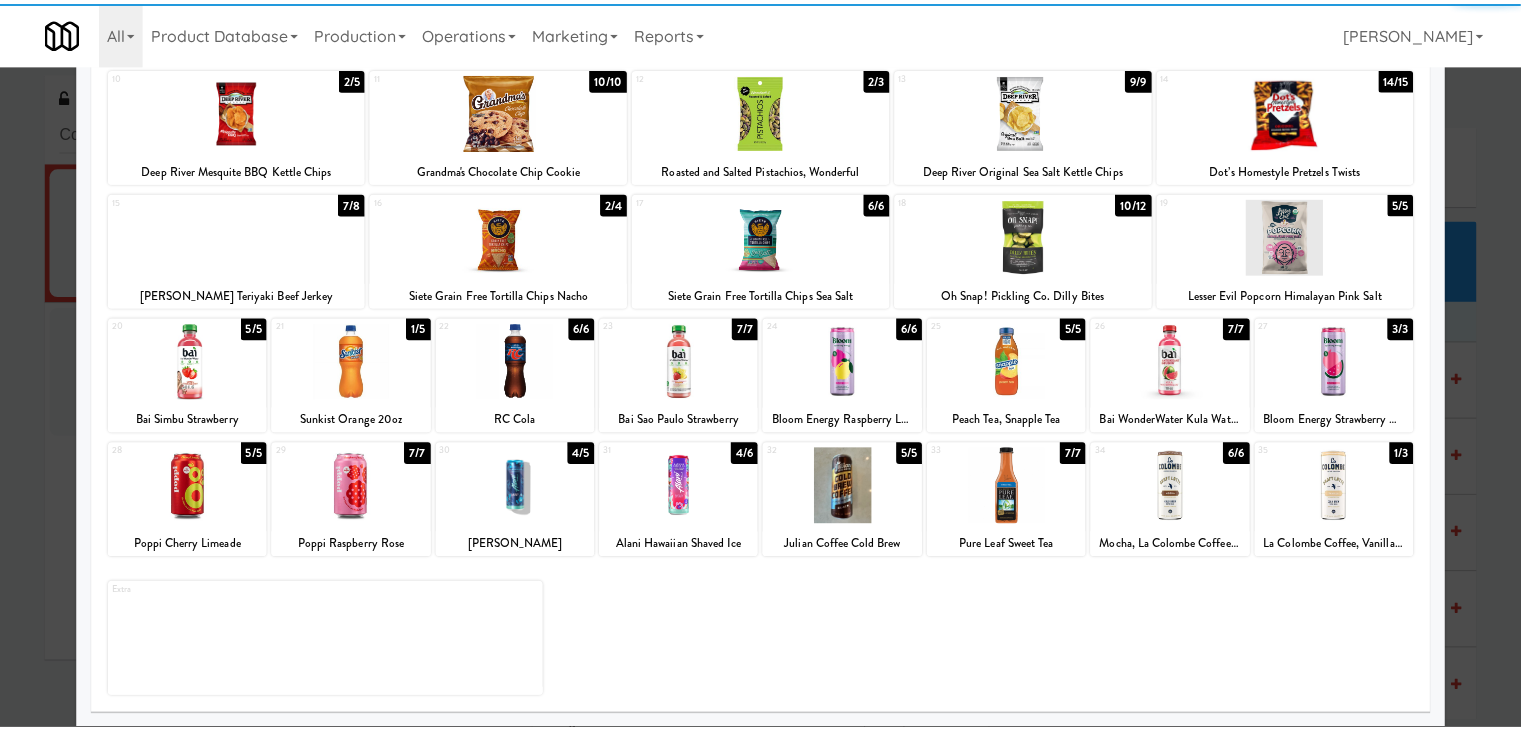 scroll, scrollTop: 0, scrollLeft: 0, axis: both 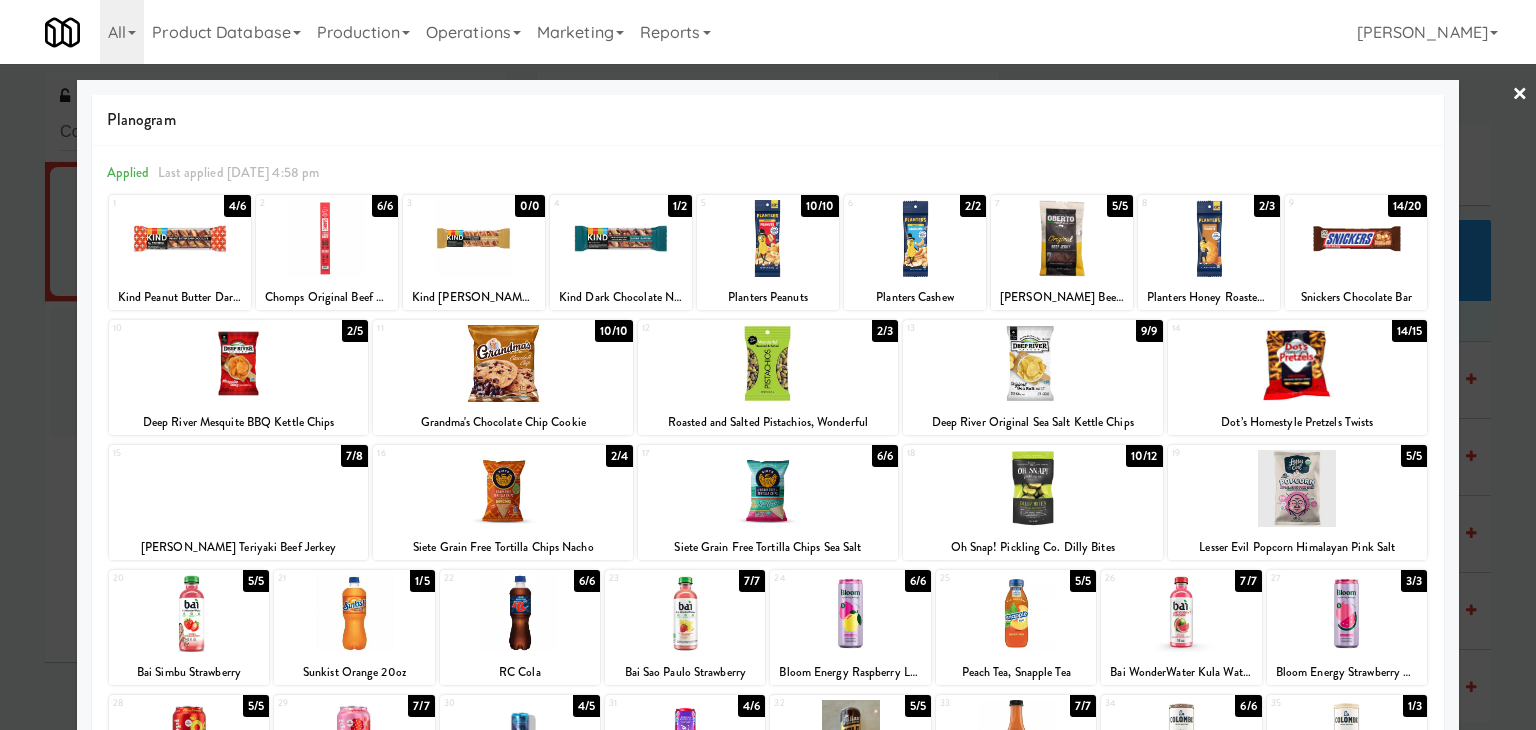 click on "×" at bounding box center (1520, 95) 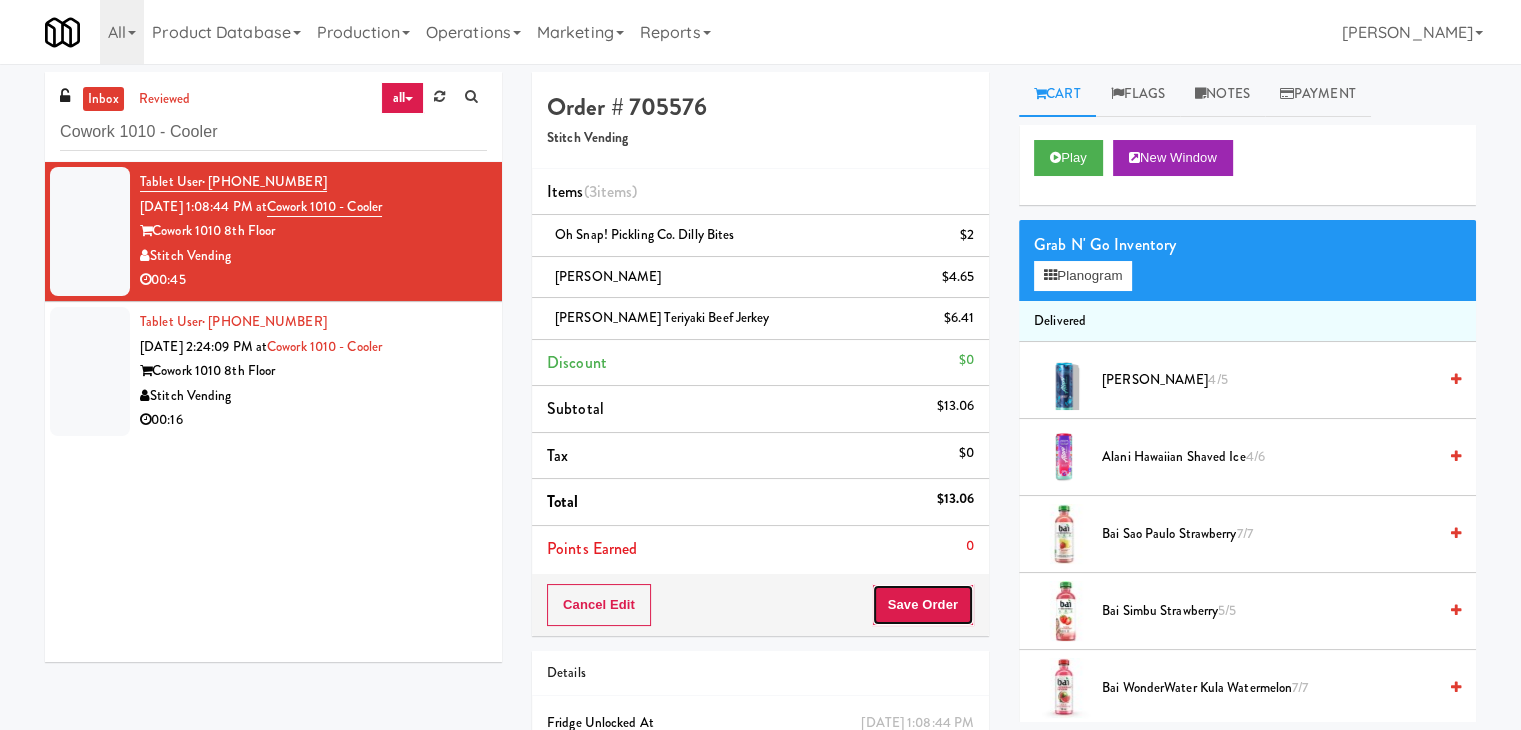 click on "Save Order" at bounding box center [923, 605] 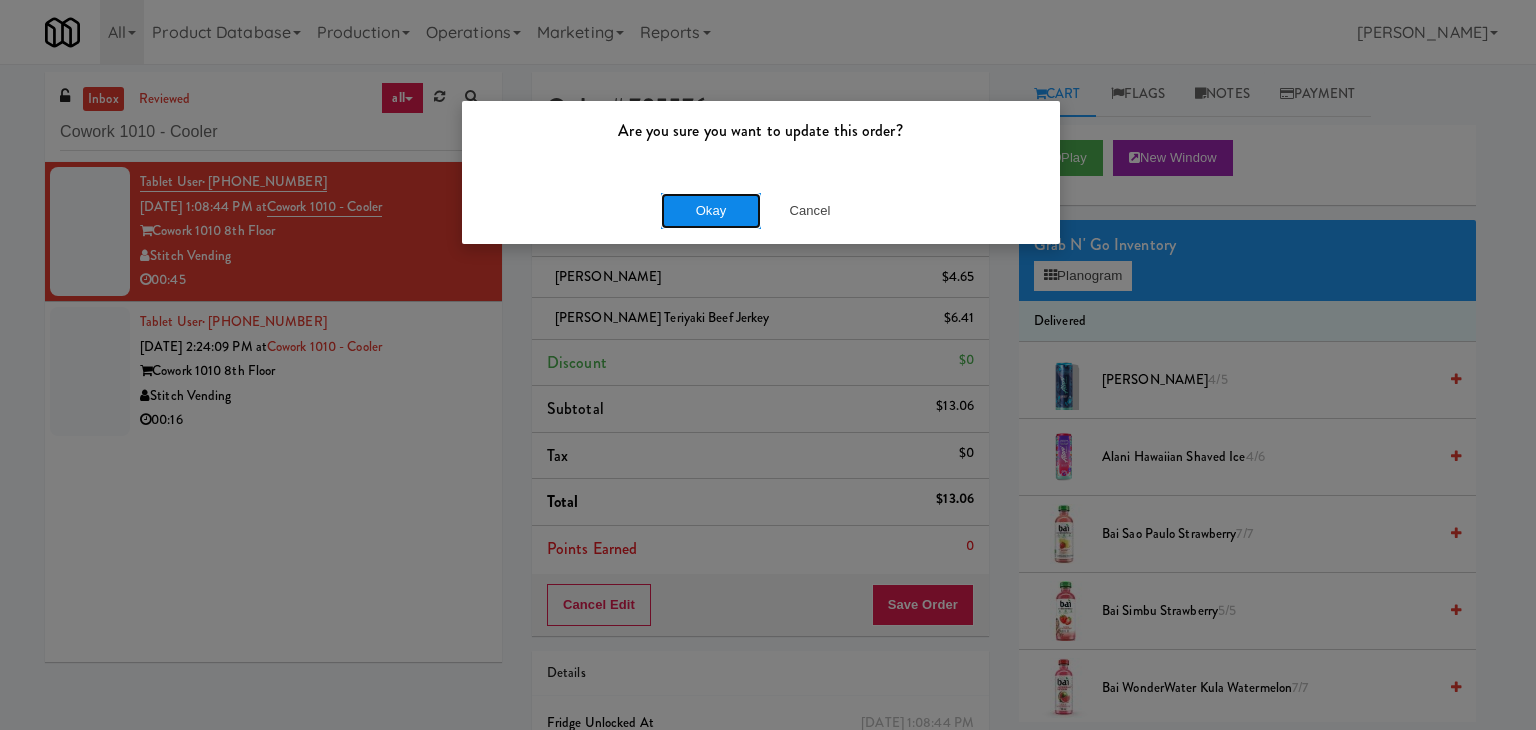 click on "Okay" at bounding box center (711, 211) 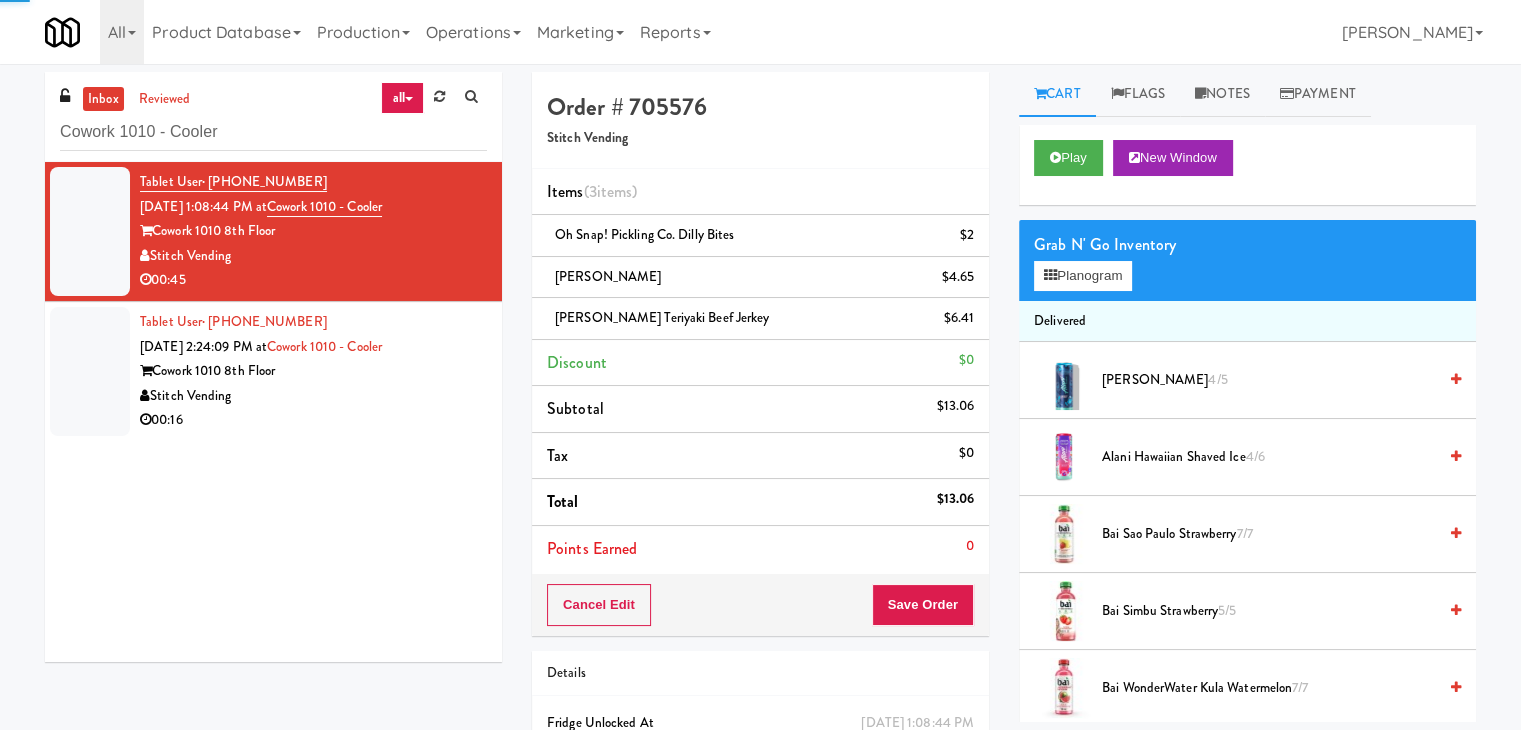 click on "Stitch Vending" at bounding box center [313, 396] 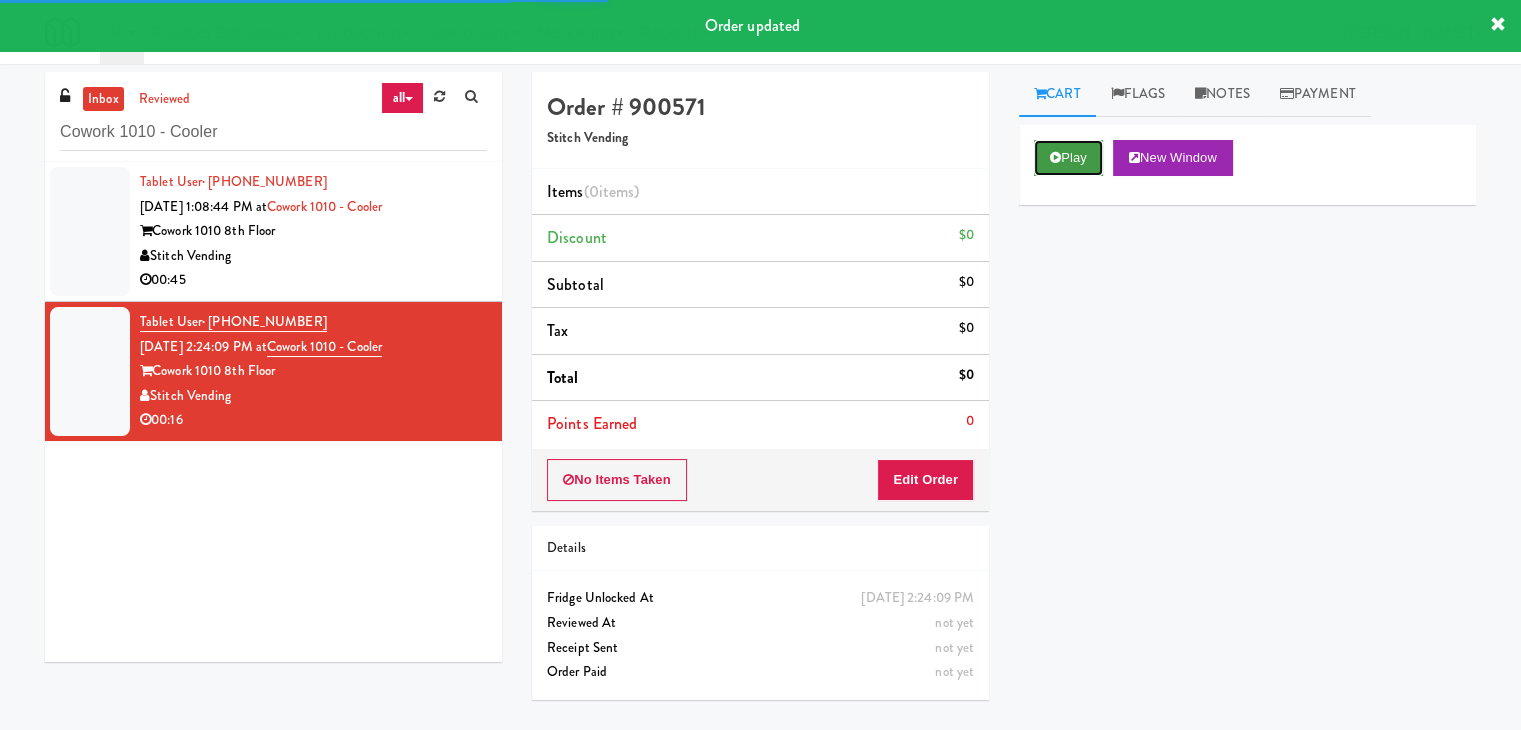 click on "Play" at bounding box center (1068, 158) 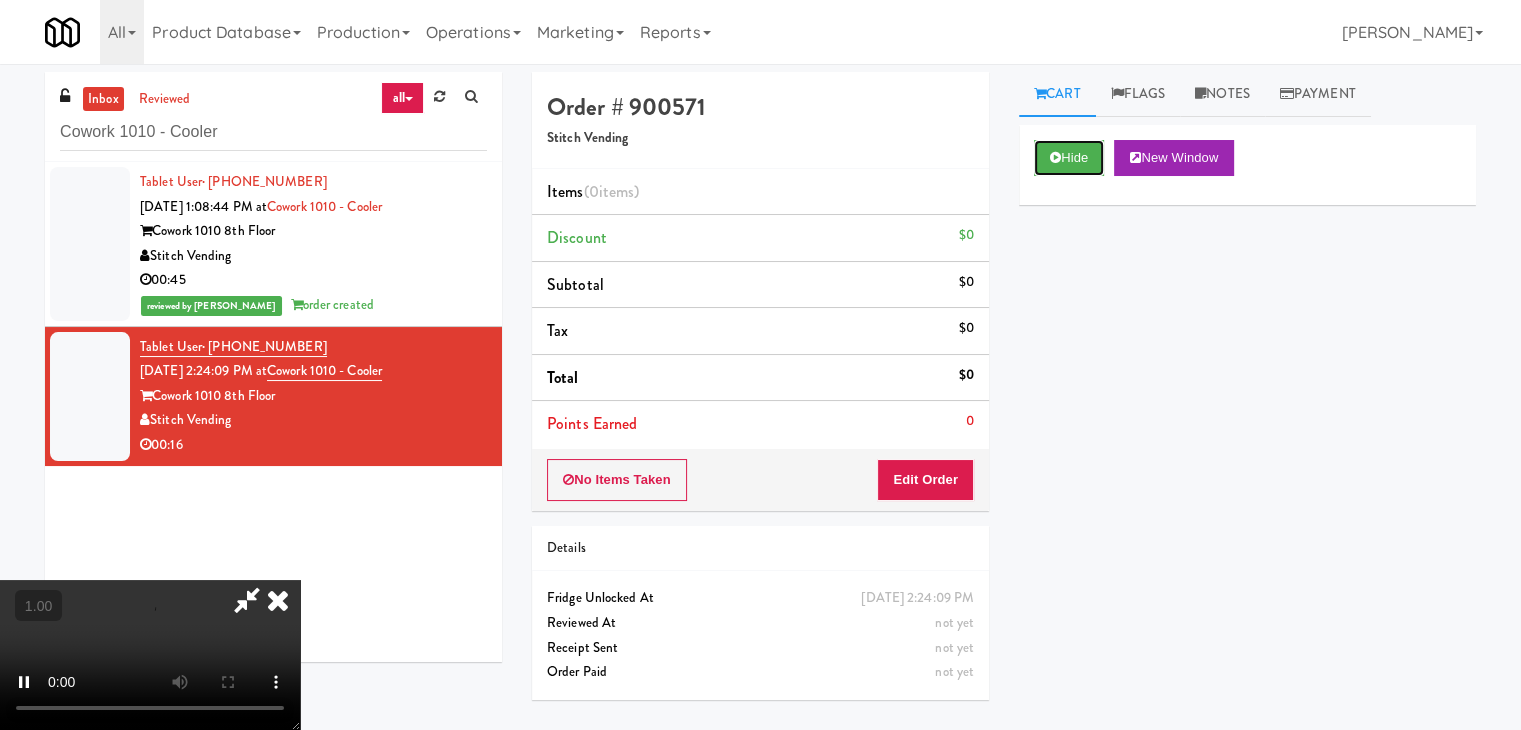 type 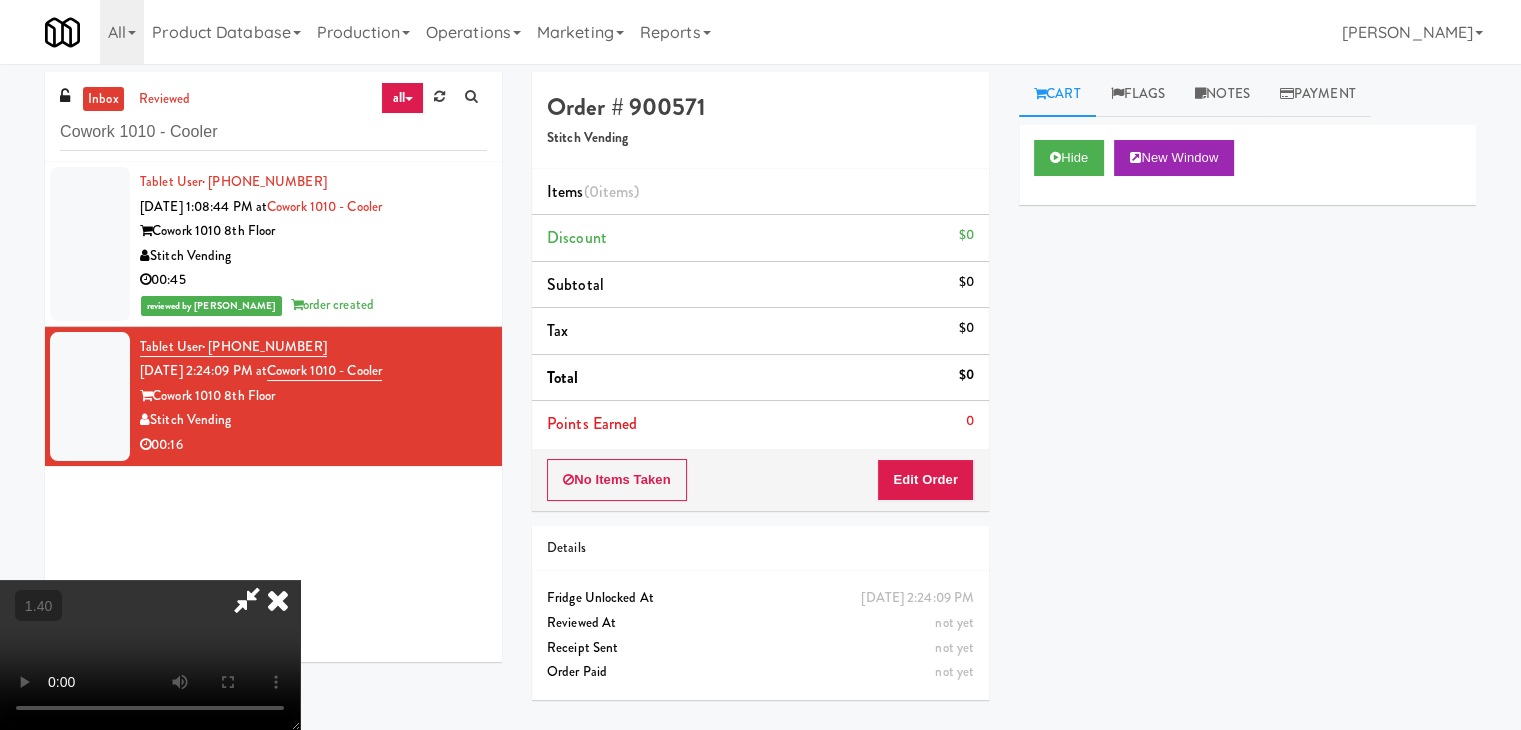 click at bounding box center [150, 655] 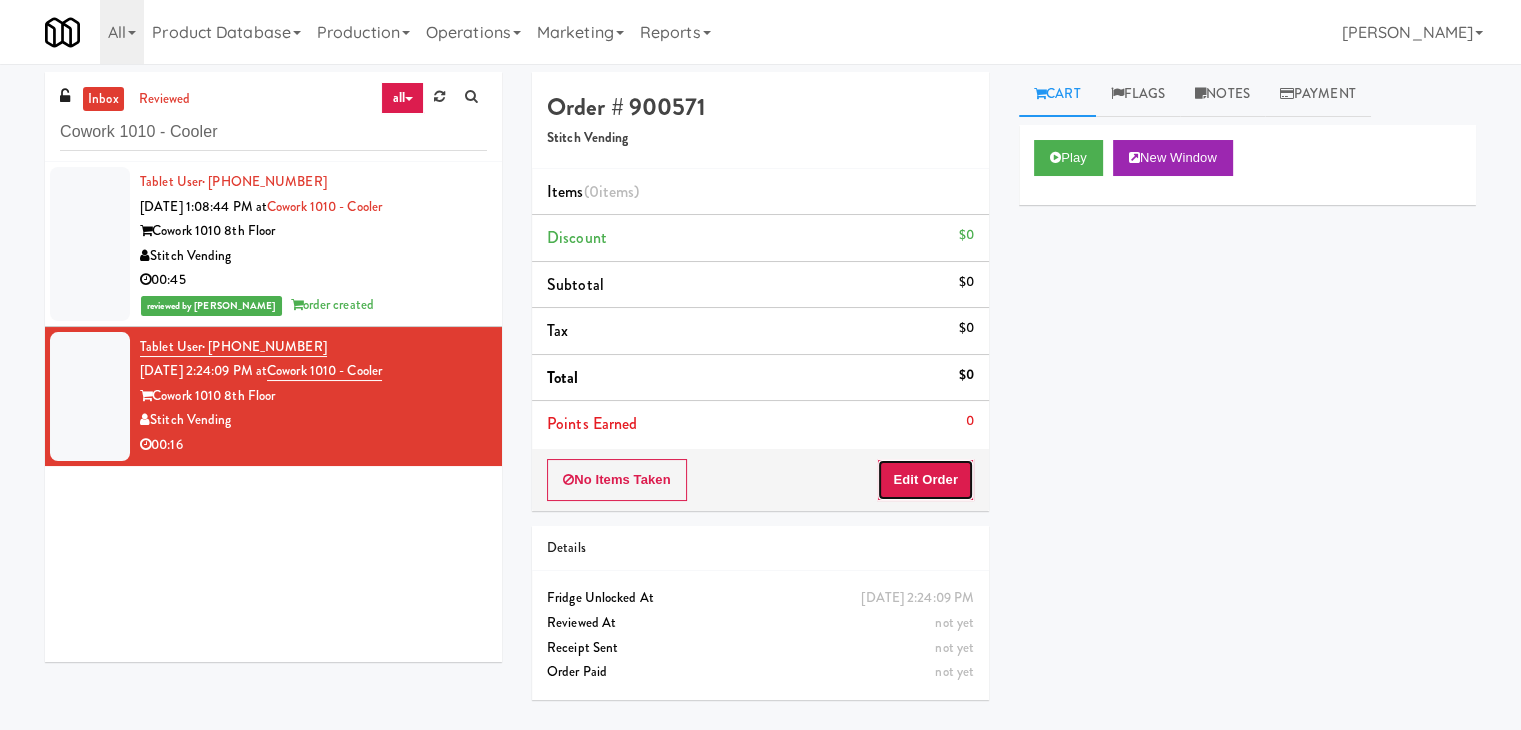 click on "Edit Order" at bounding box center (925, 480) 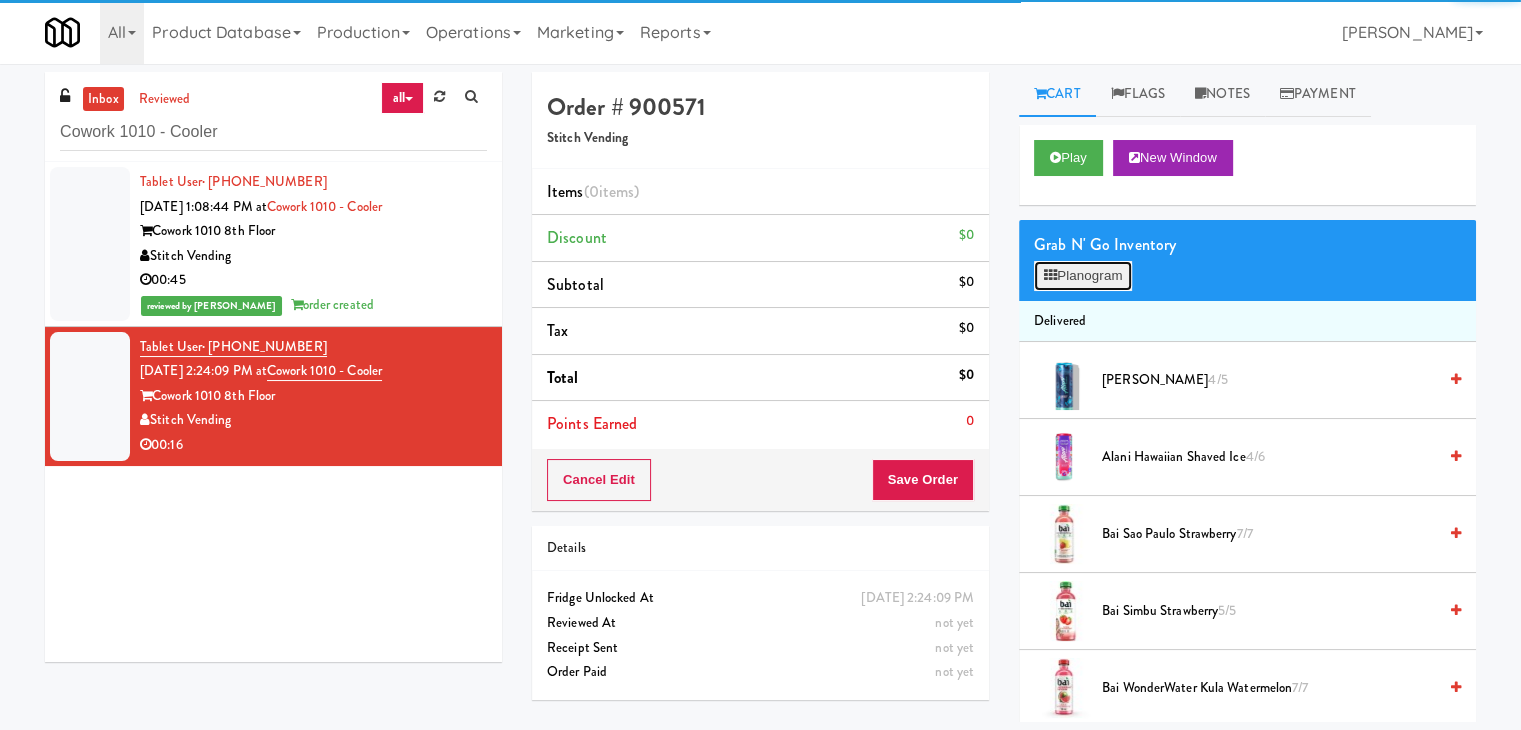 click on "Planogram" at bounding box center [1083, 276] 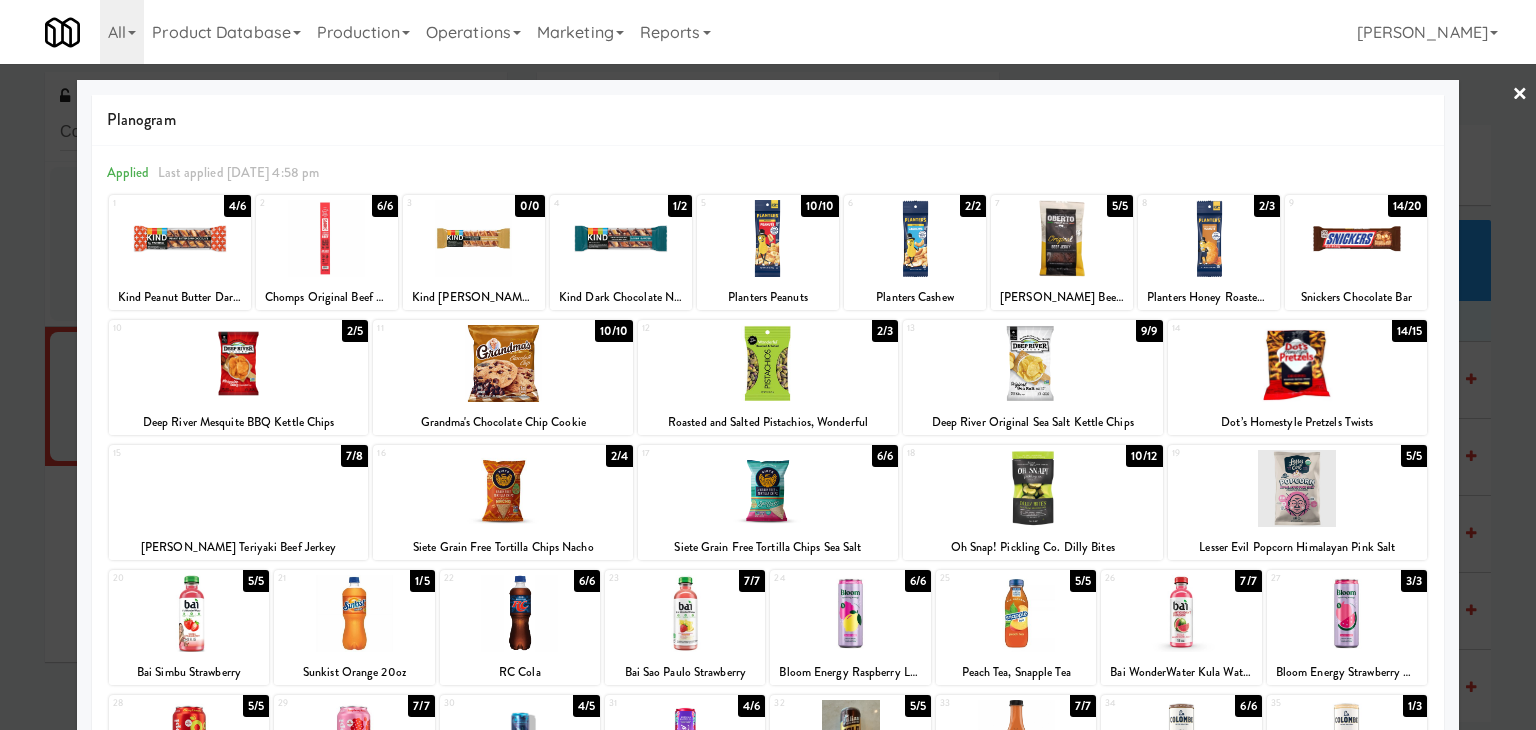 click on "Oh Snap! Pickling Co. Dilly Bites" at bounding box center [1033, 547] 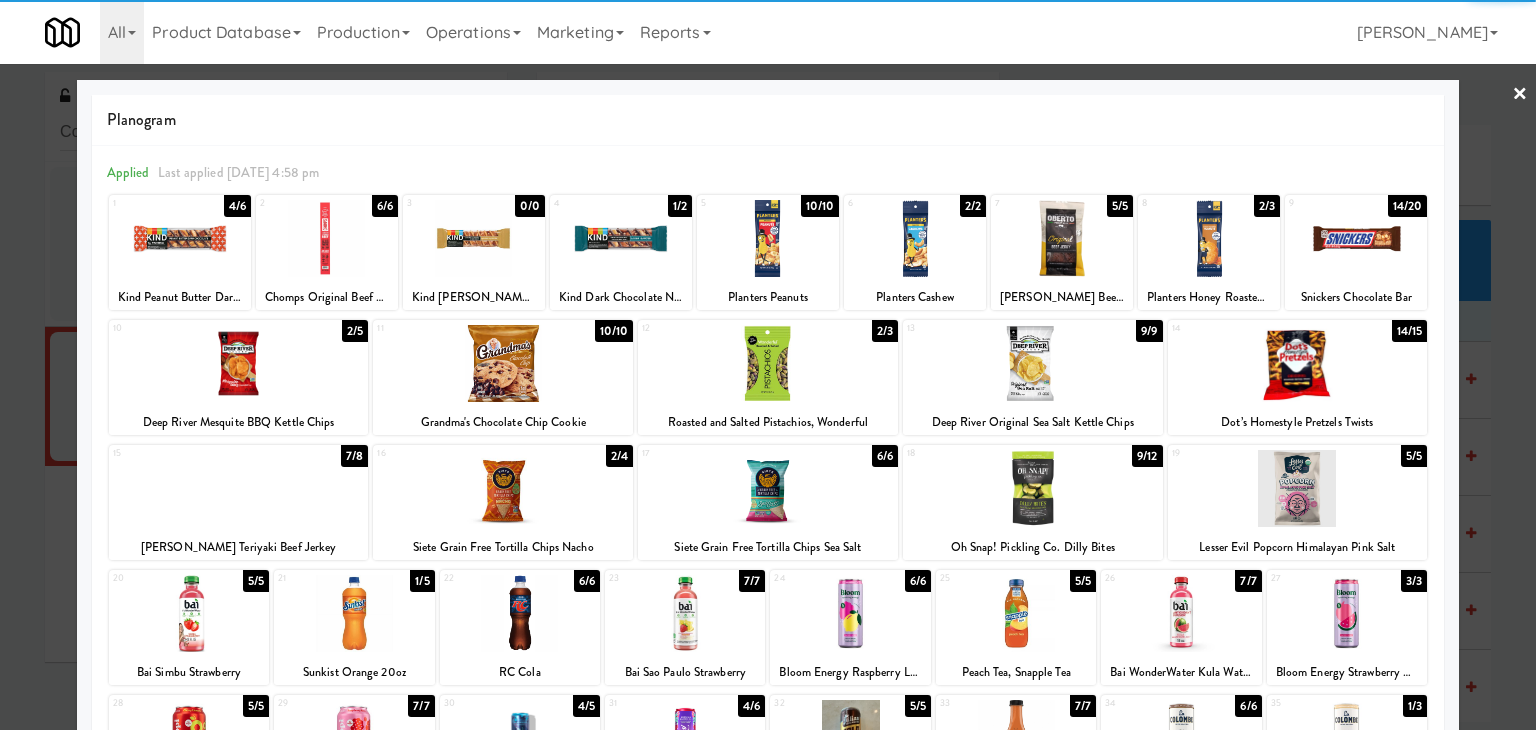 click at bounding box center (1033, 488) 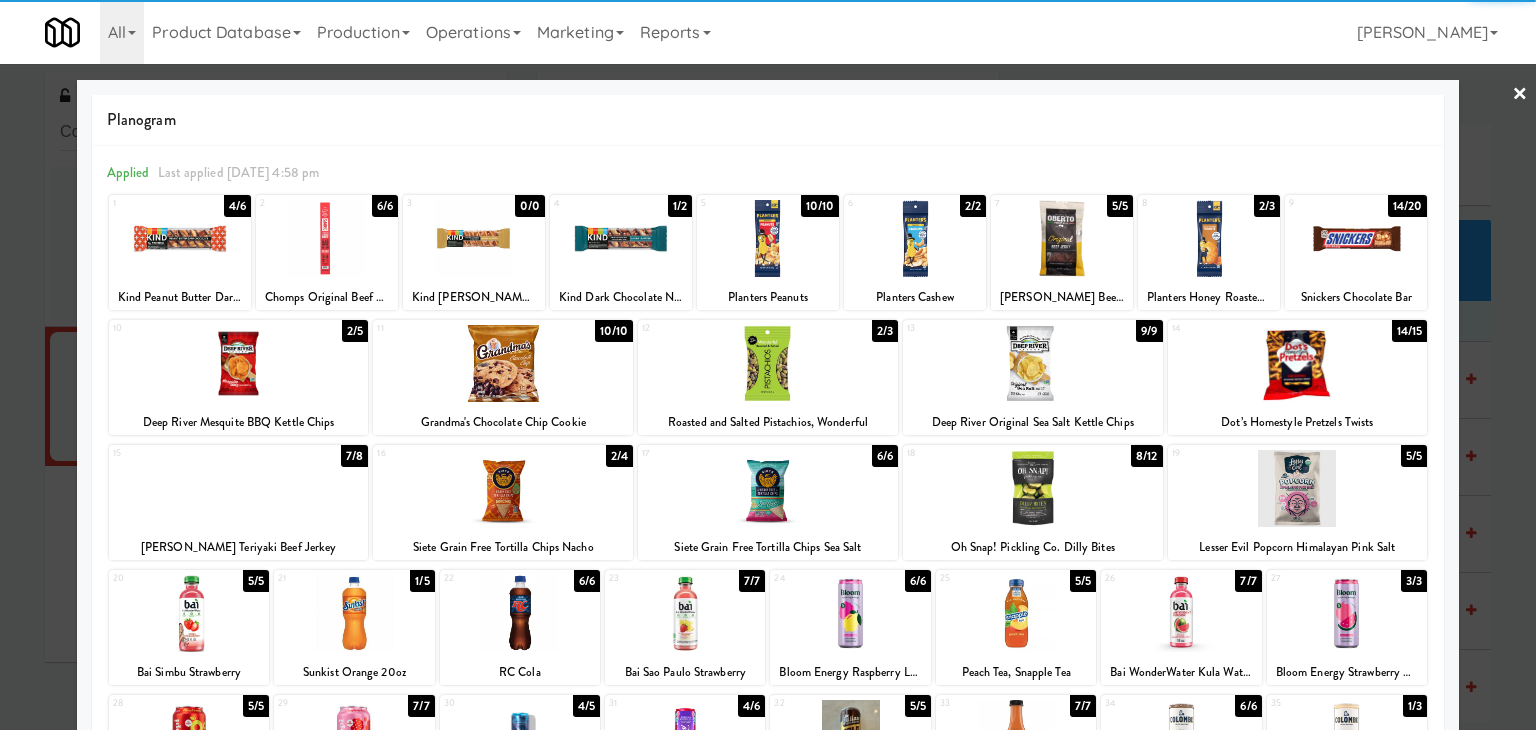 click on "×" at bounding box center (1520, 95) 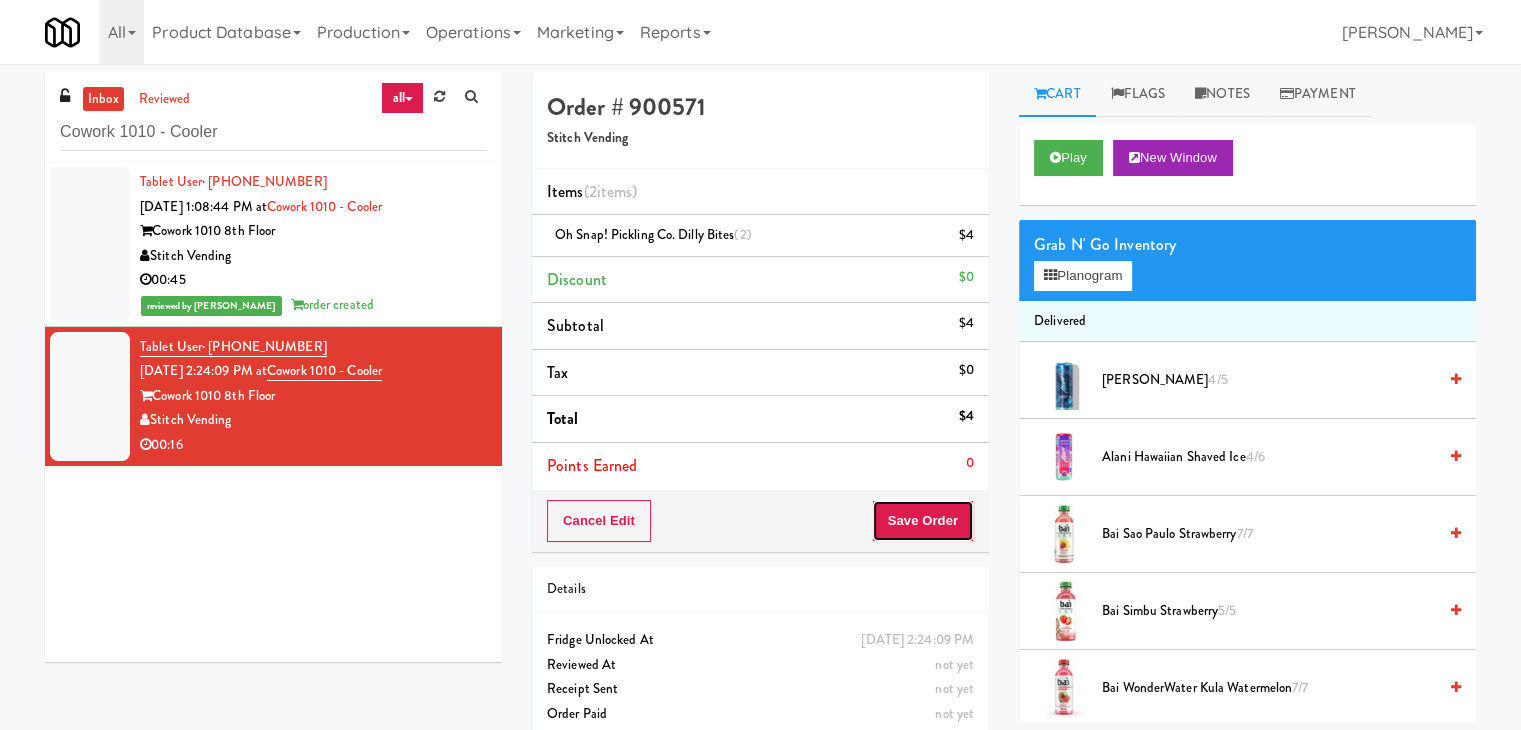 click on "Save Order" at bounding box center [923, 521] 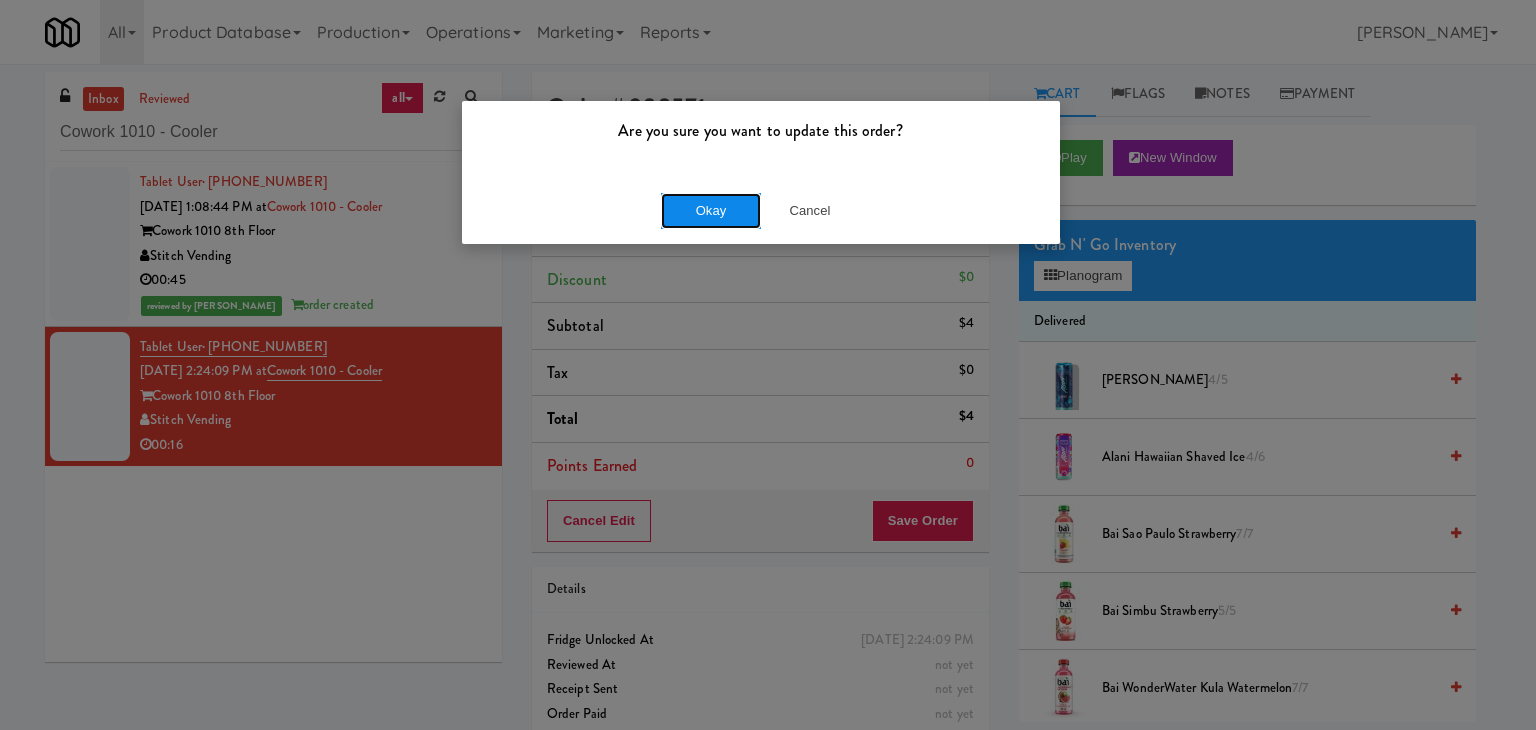drag, startPoint x: 719, startPoint y: 215, endPoint x: 696, endPoint y: 197, distance: 29.206163 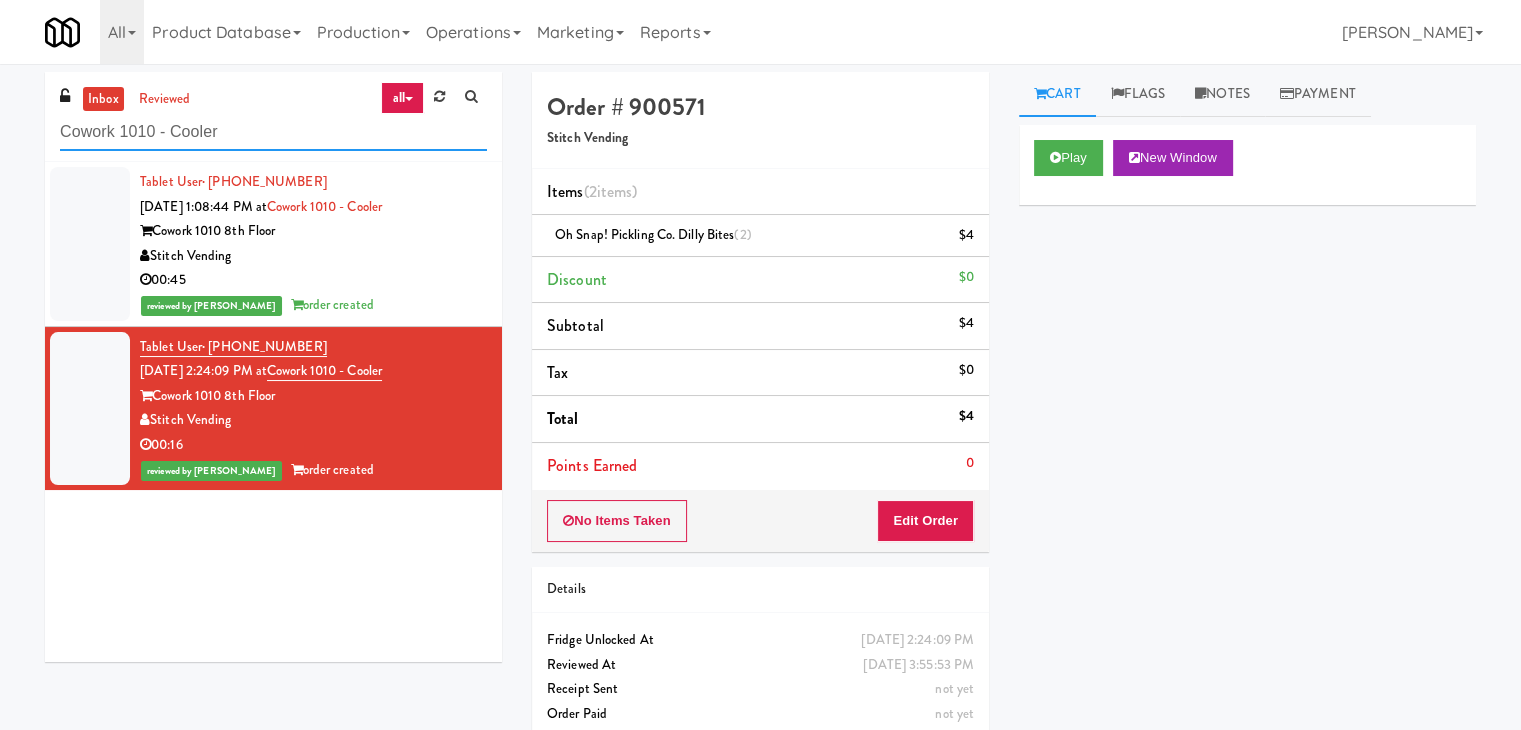 click on "Cowork 1010 - Cooler" at bounding box center (273, 132) 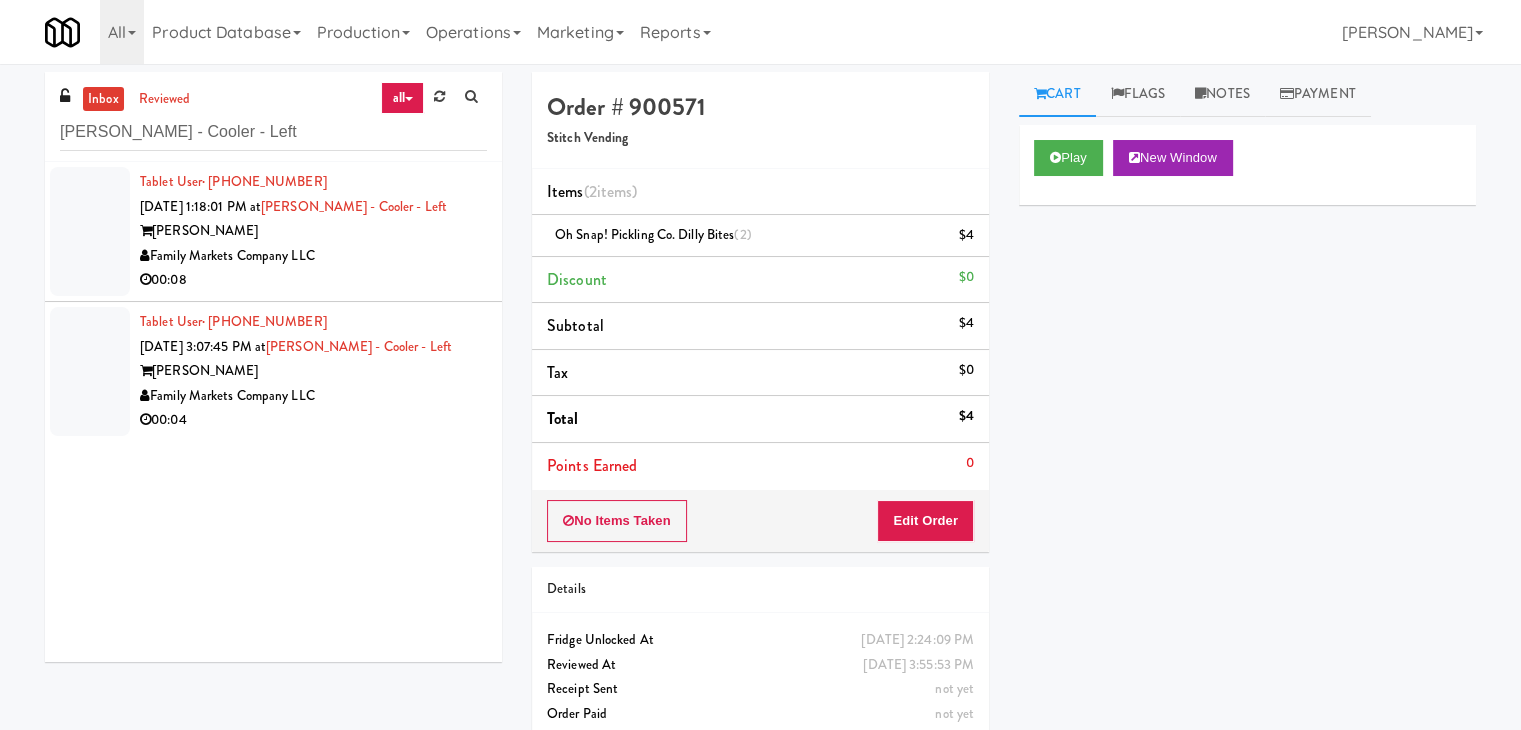 click on "00:08" at bounding box center [313, 280] 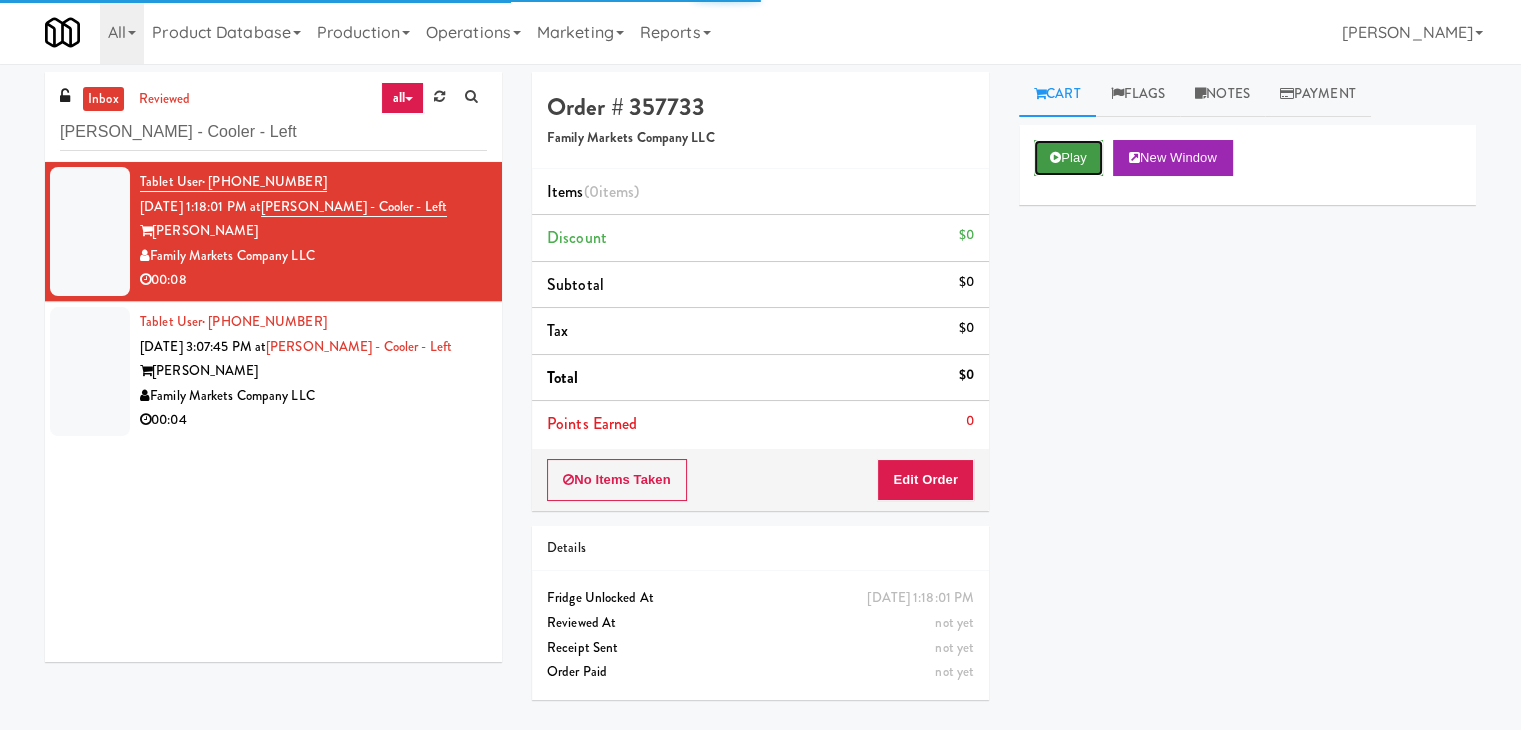 click on "Play" at bounding box center [1068, 158] 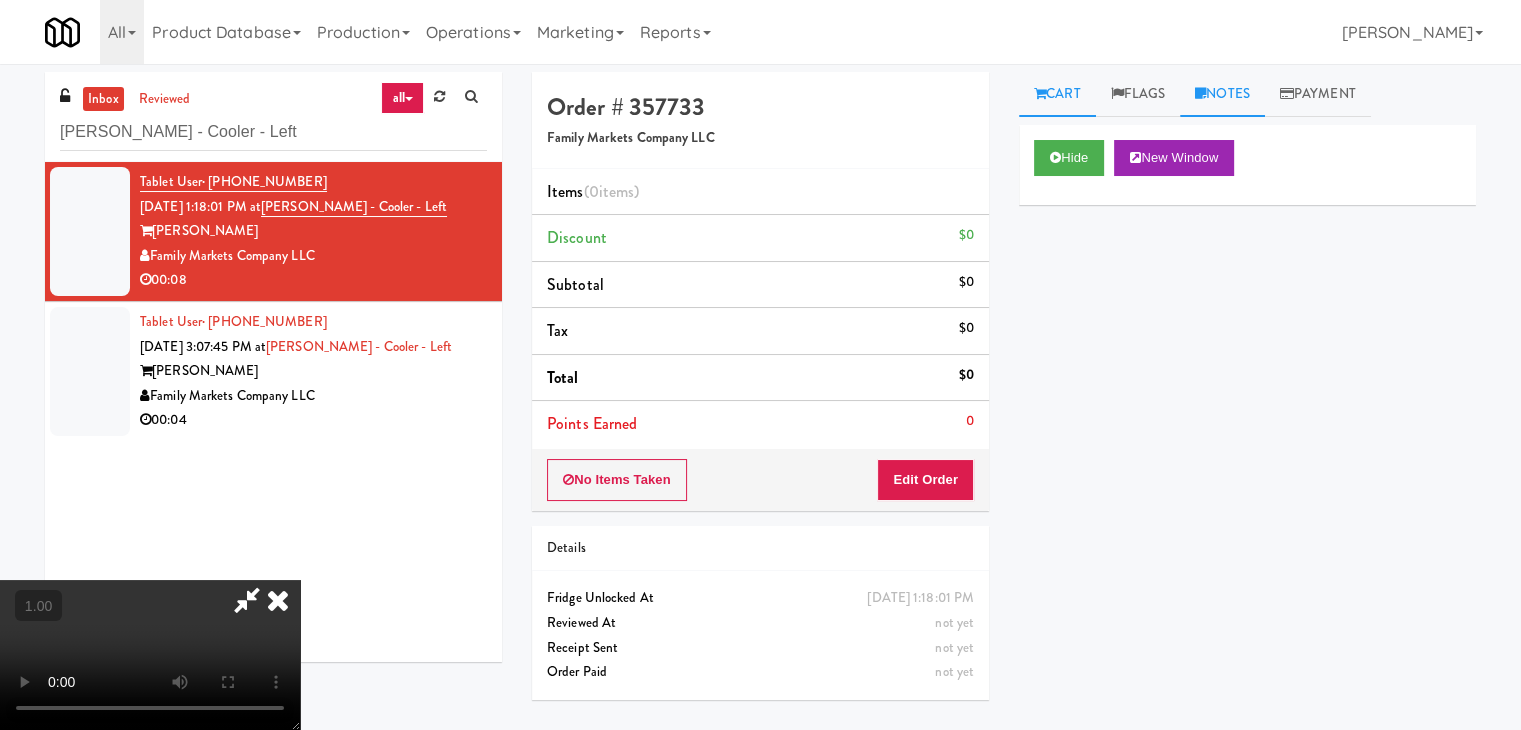 click on "Notes" at bounding box center [1222, 94] 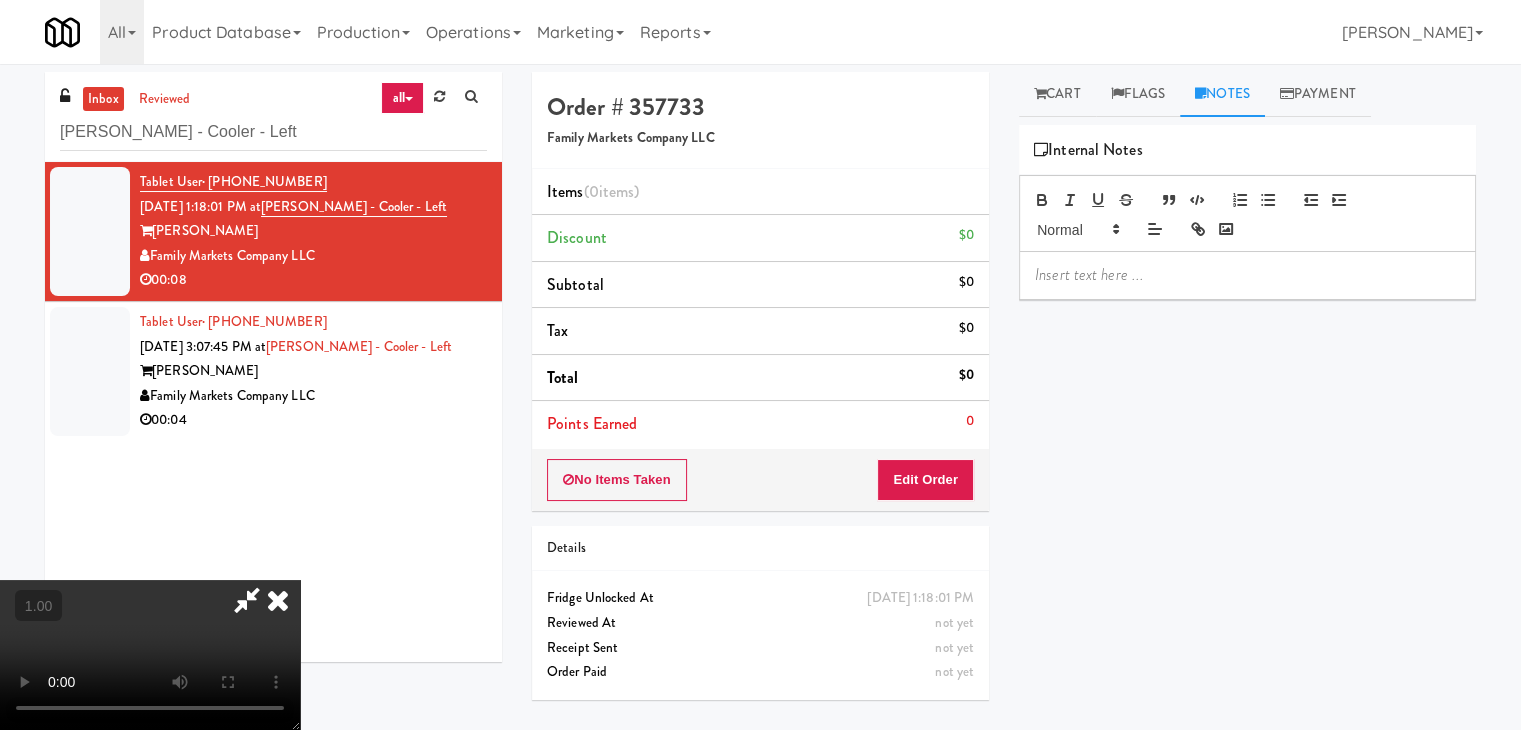 drag, startPoint x: 1125, startPoint y: 284, endPoint x: 1103, endPoint y: 286, distance: 22.090721 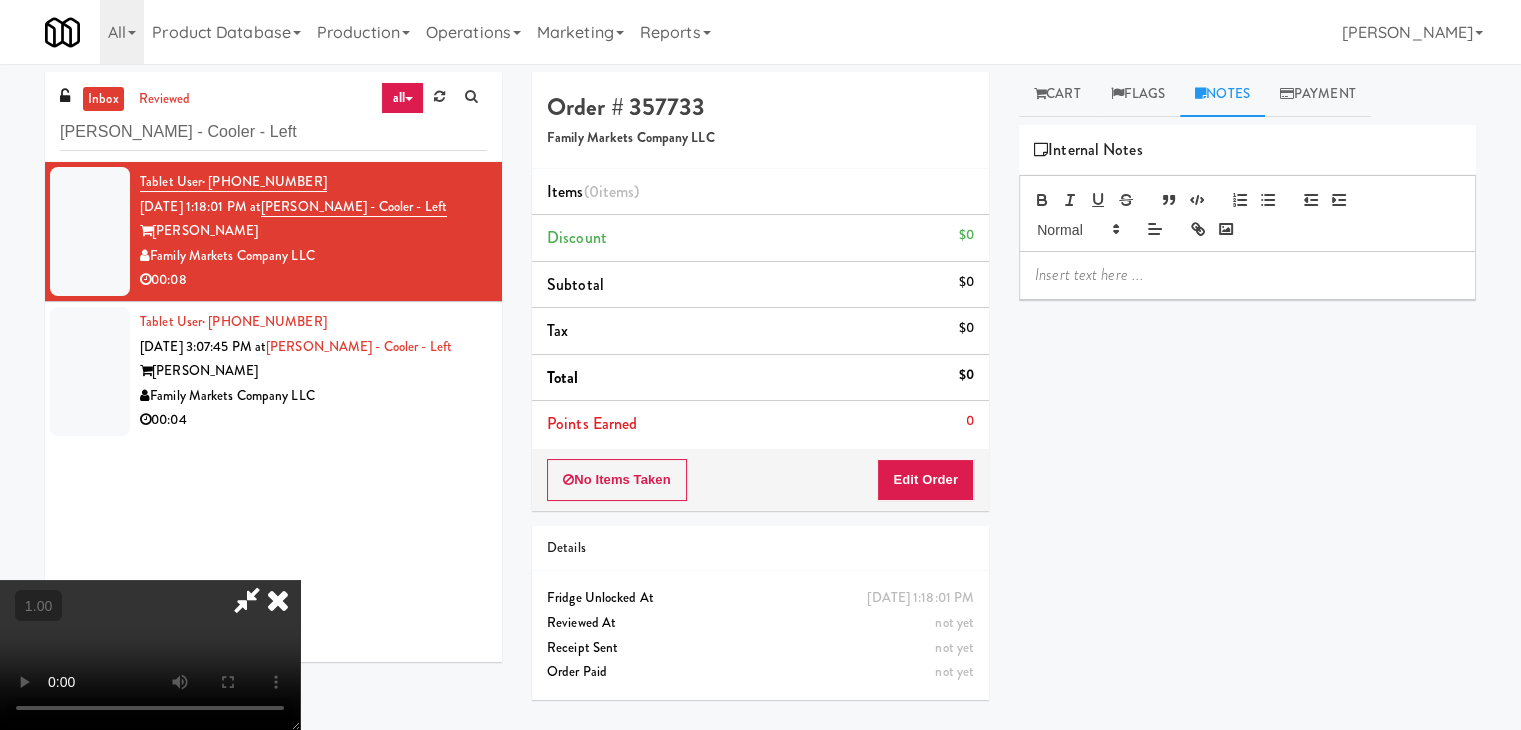 click at bounding box center [150, 655] 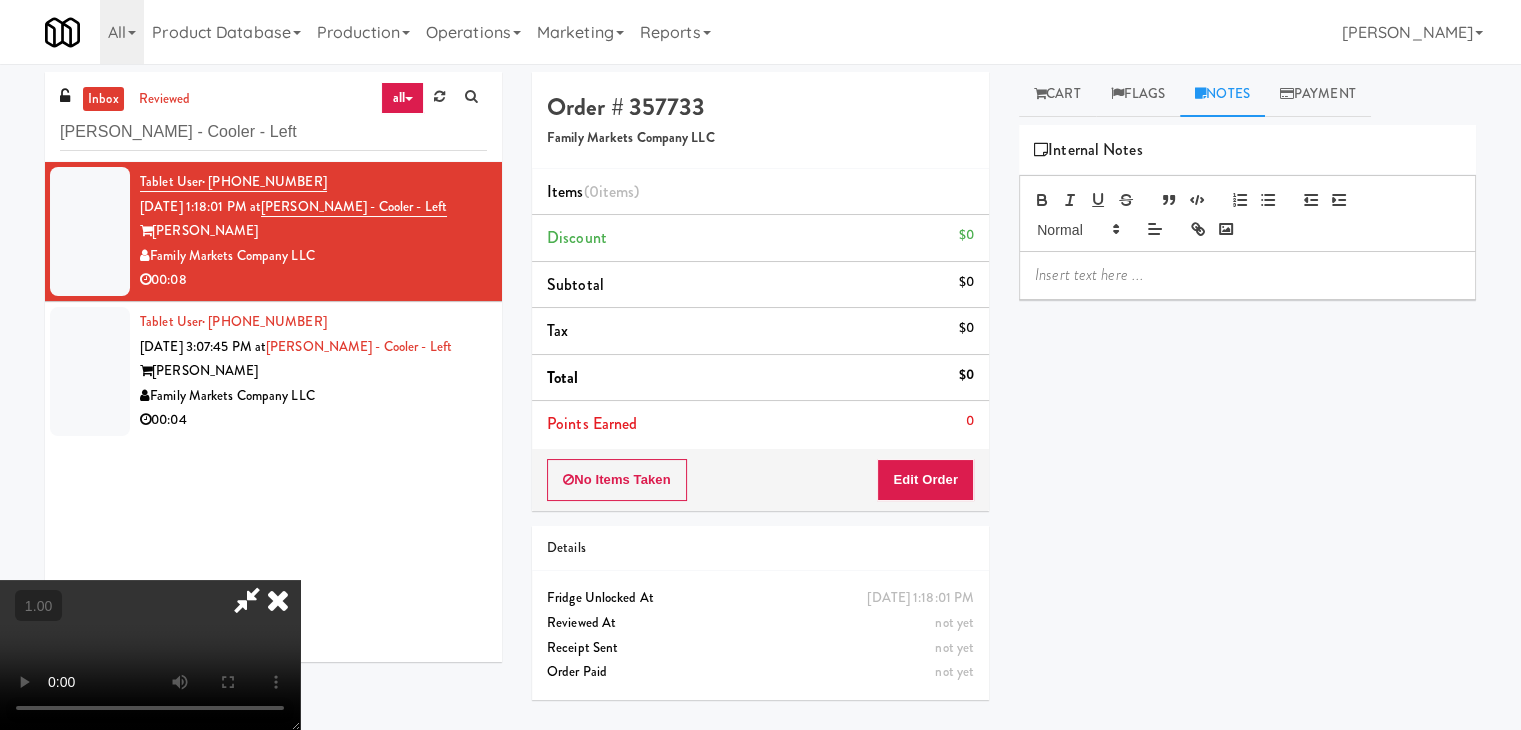 click at bounding box center [1247, 275] 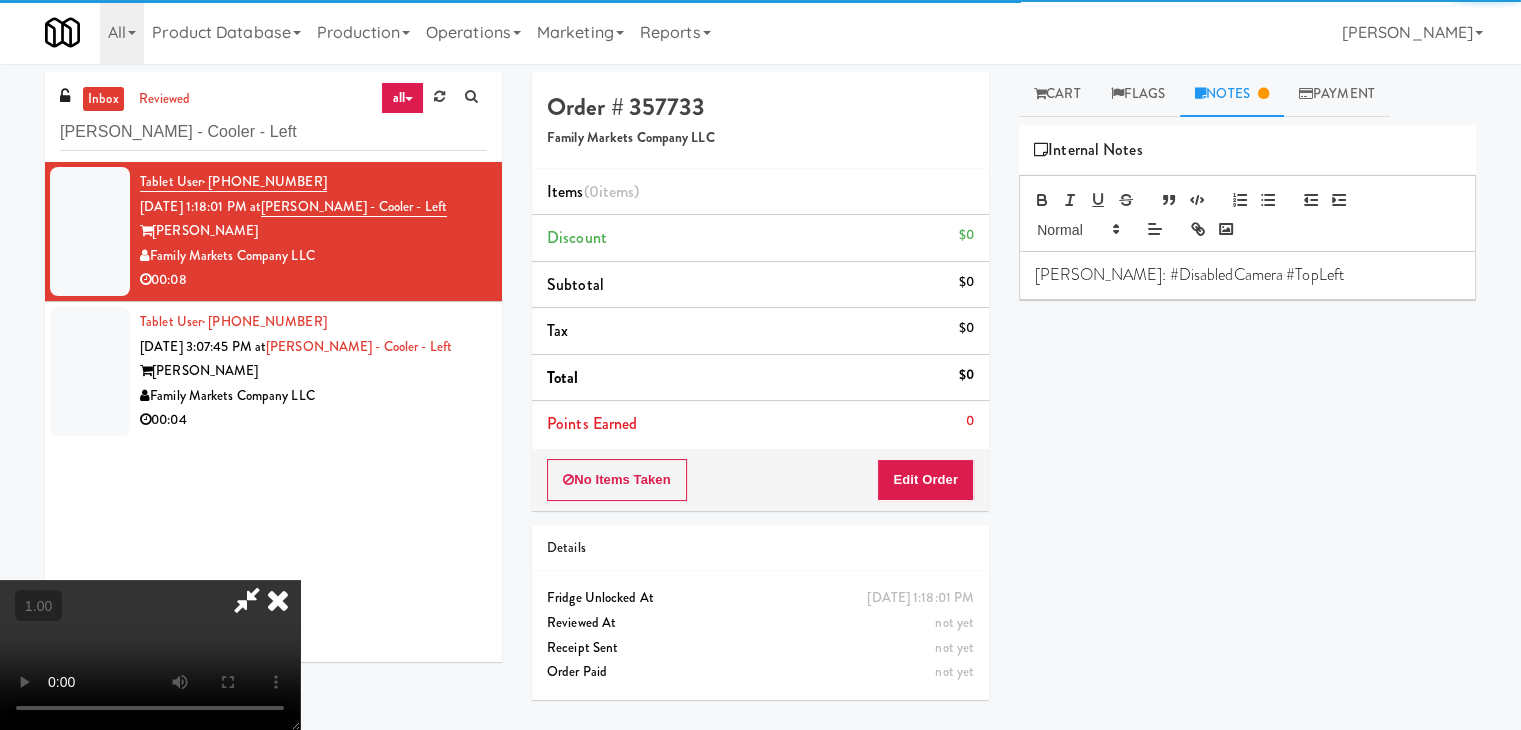 click at bounding box center [150, 655] 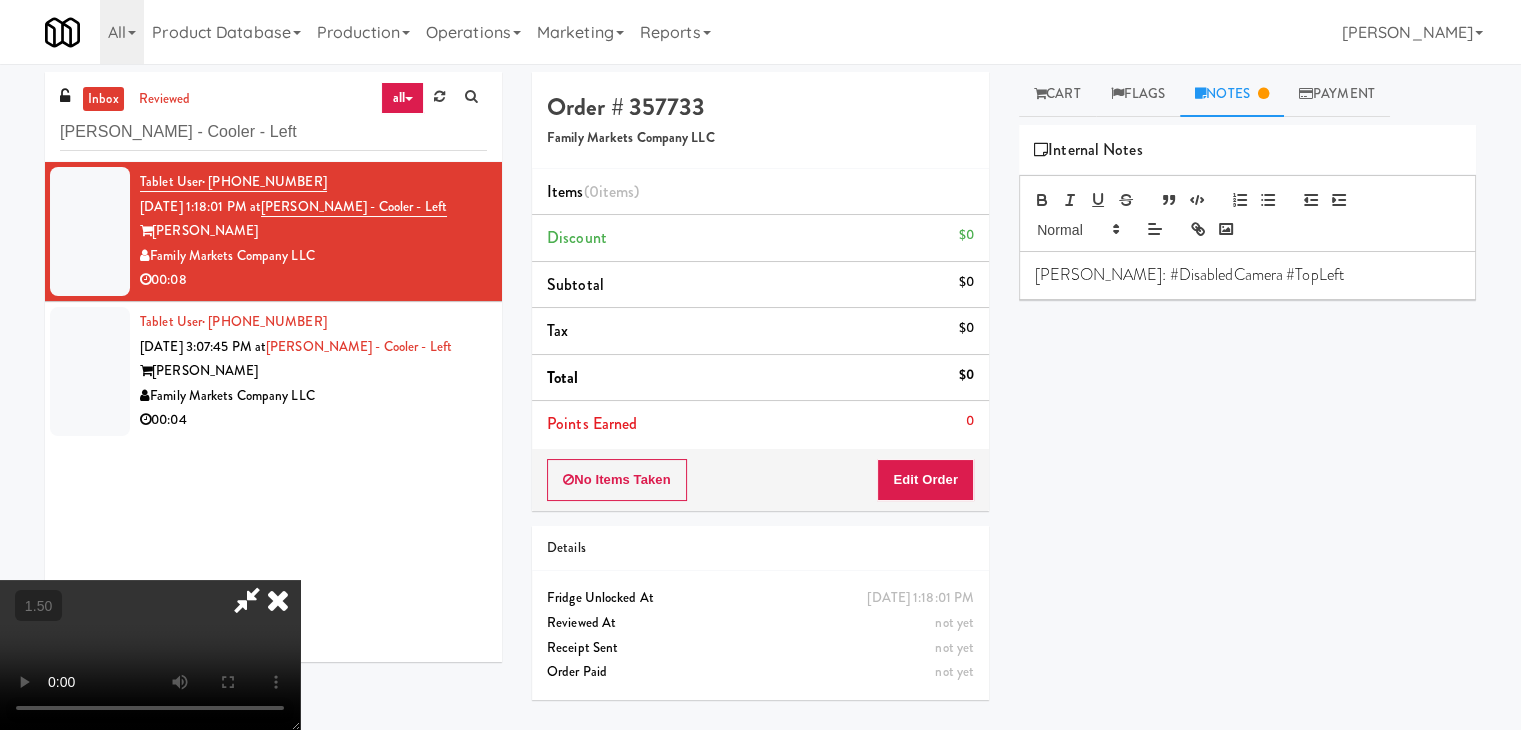 scroll, scrollTop: 0, scrollLeft: 0, axis: both 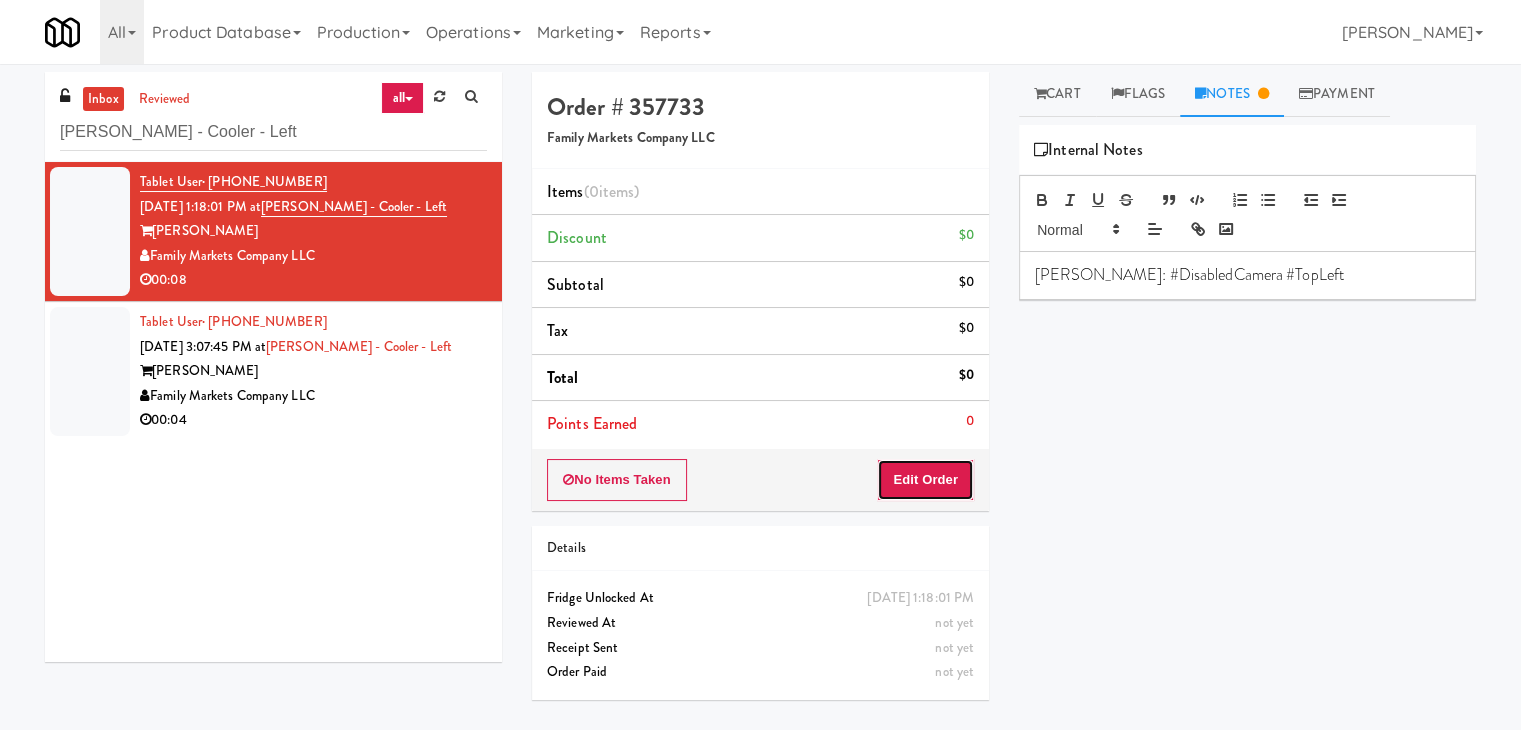 click on "Edit Order" at bounding box center (925, 480) 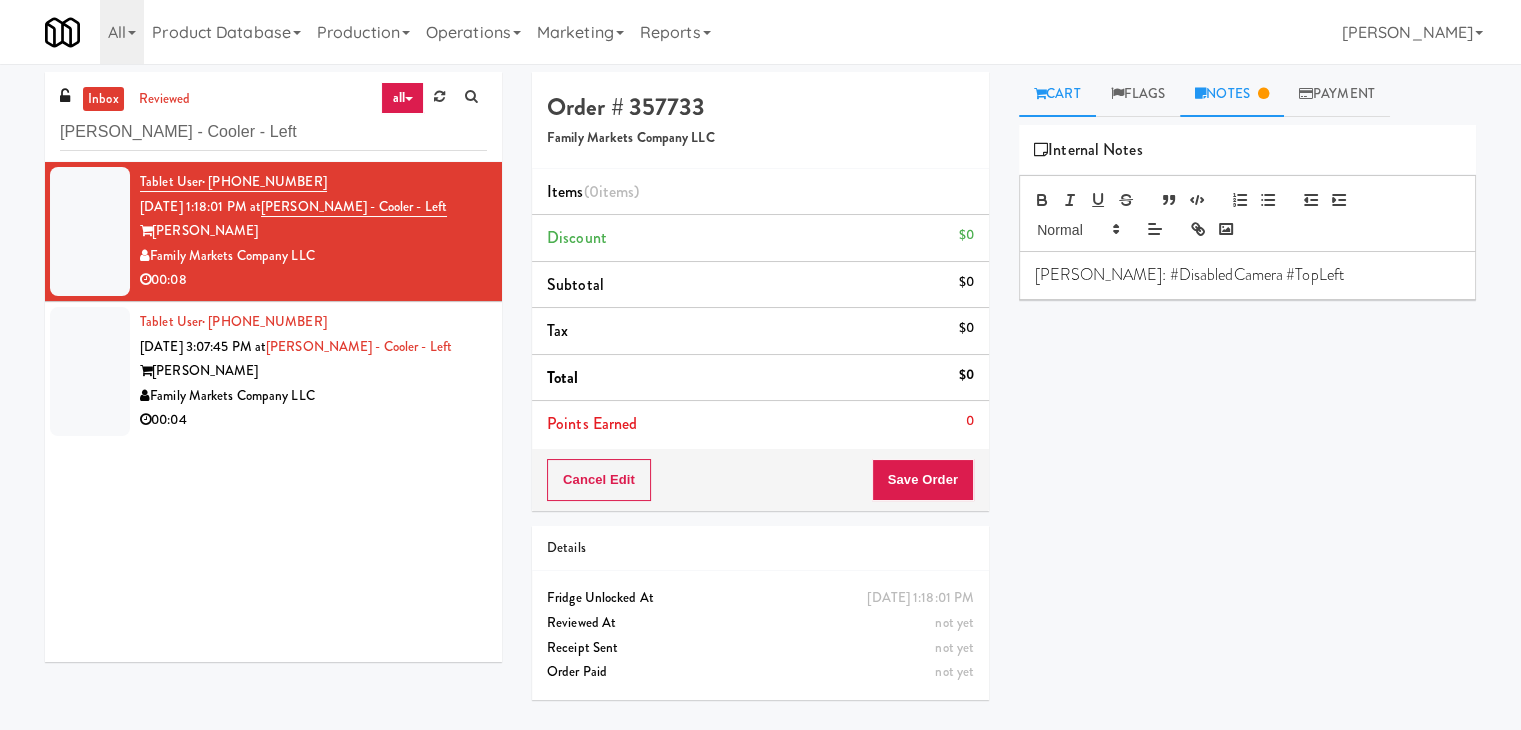 click on "Cart" at bounding box center [1057, 94] 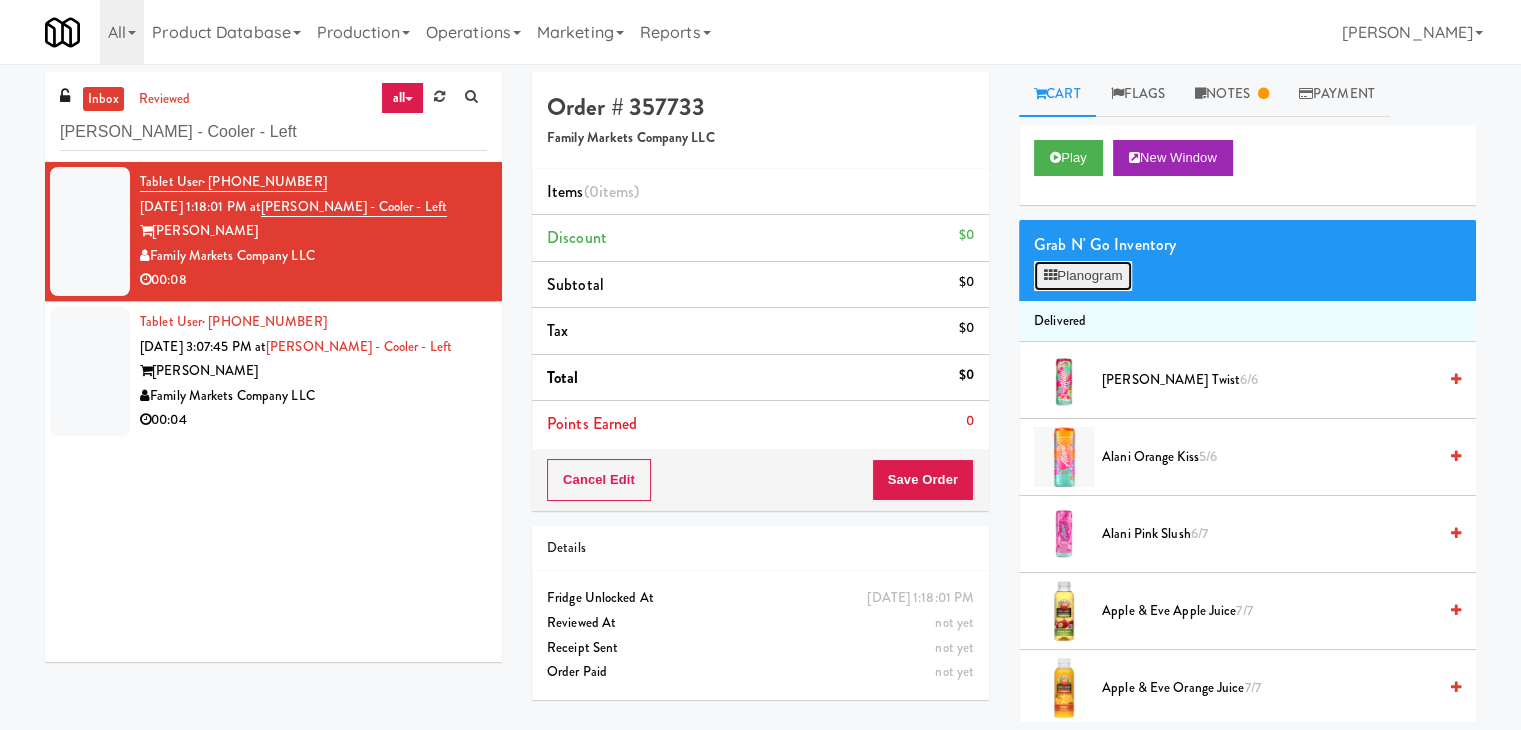 click on "Planogram" at bounding box center [1083, 276] 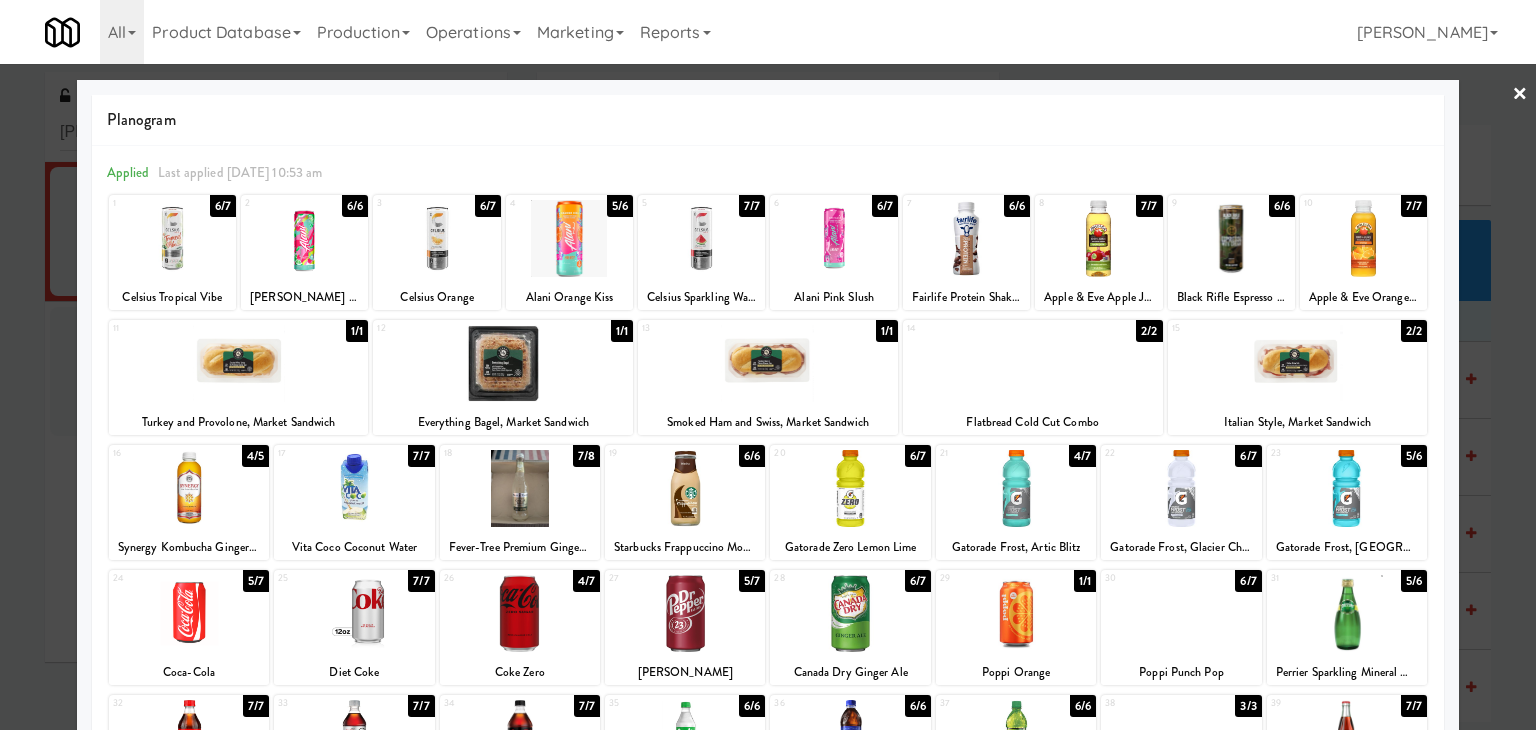 click at bounding box center (436, 238) 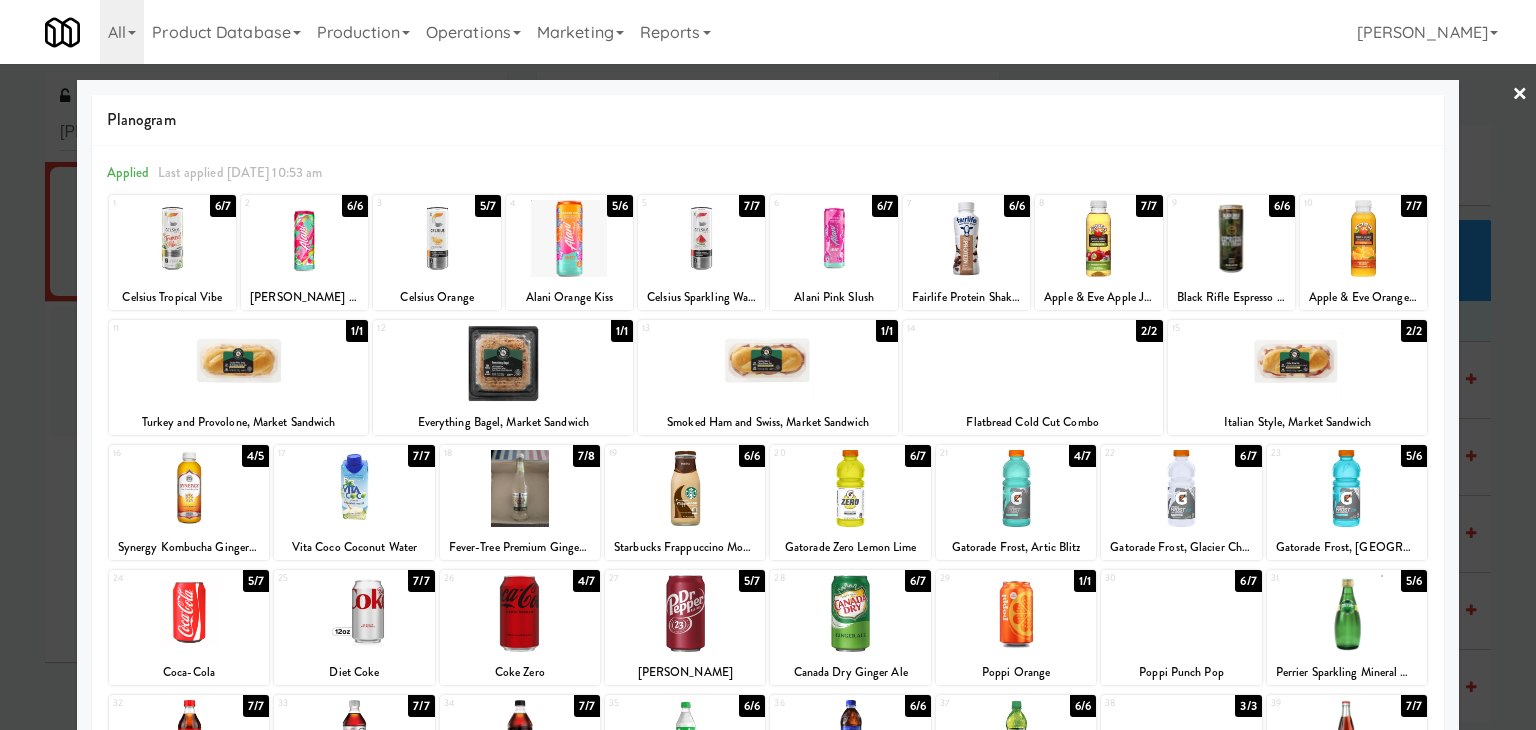 click on "×" at bounding box center [1520, 95] 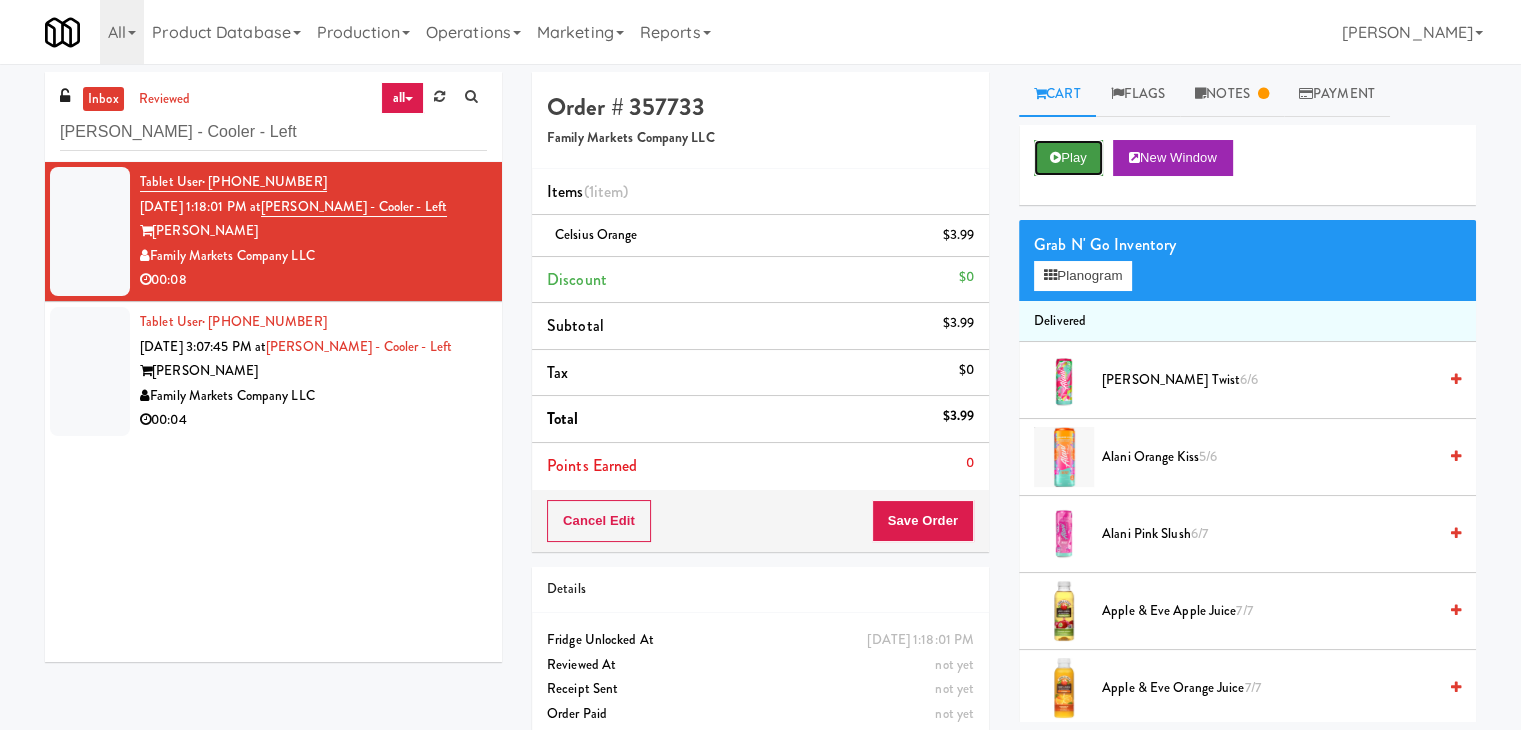 click on "Play" at bounding box center [1068, 158] 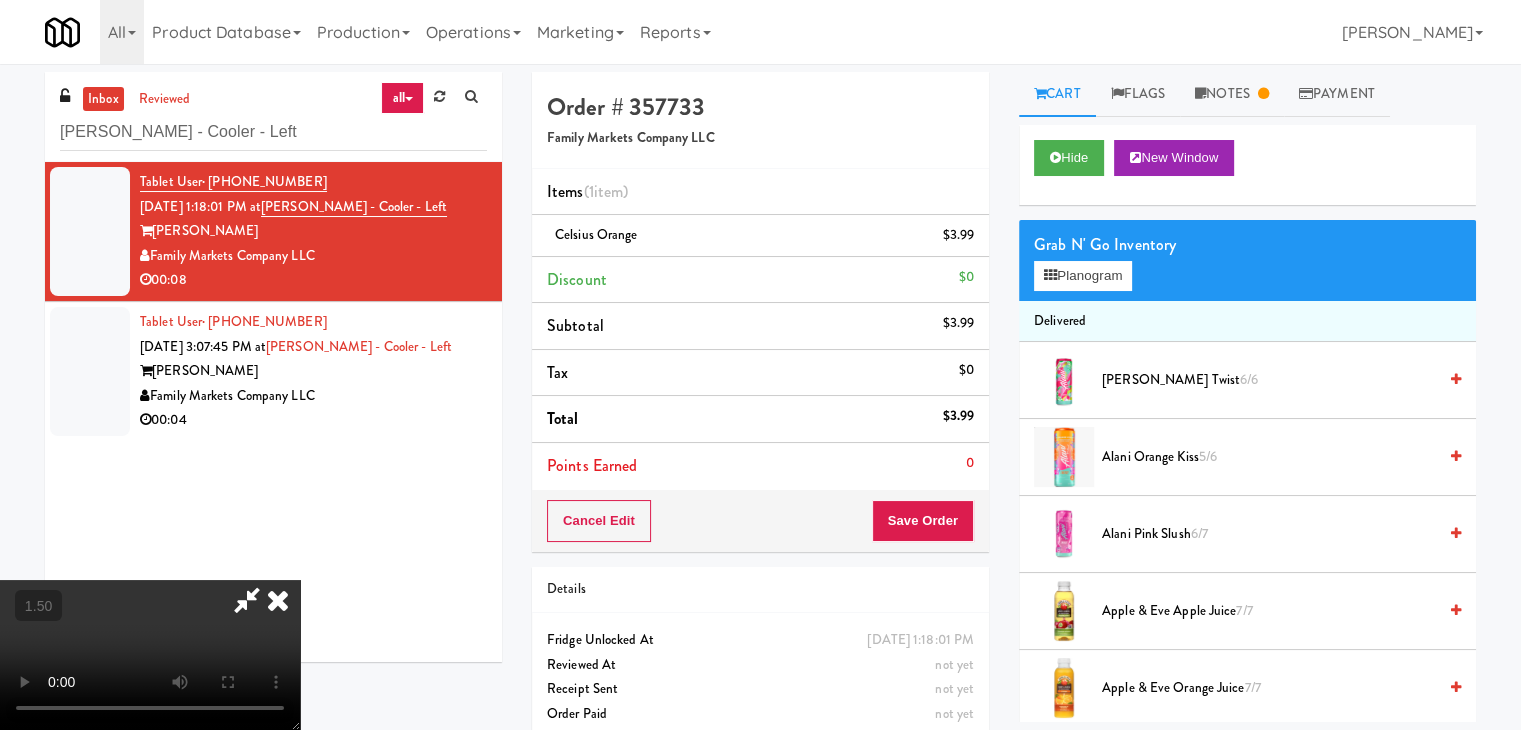 click at bounding box center [278, 600] 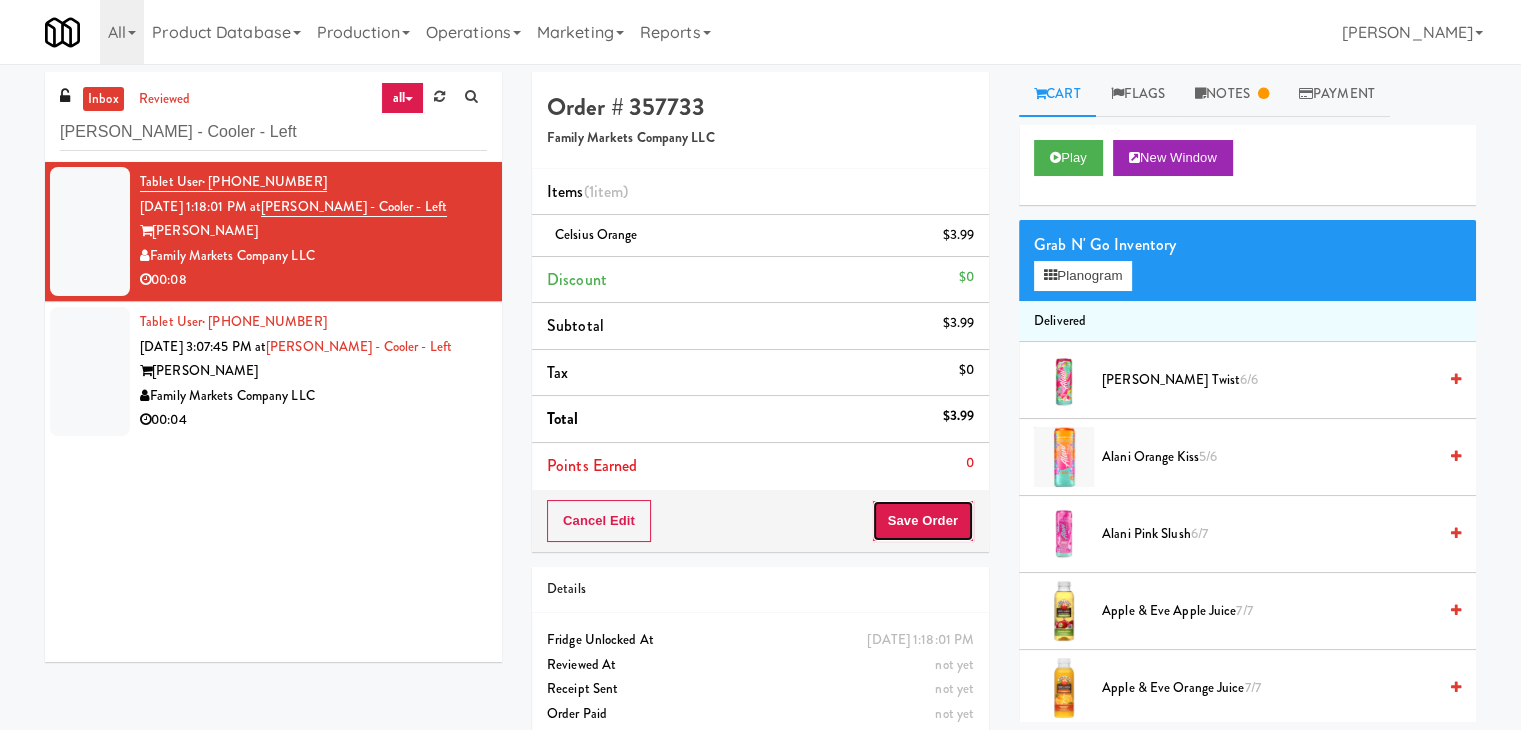 click on "Save Order" at bounding box center [923, 521] 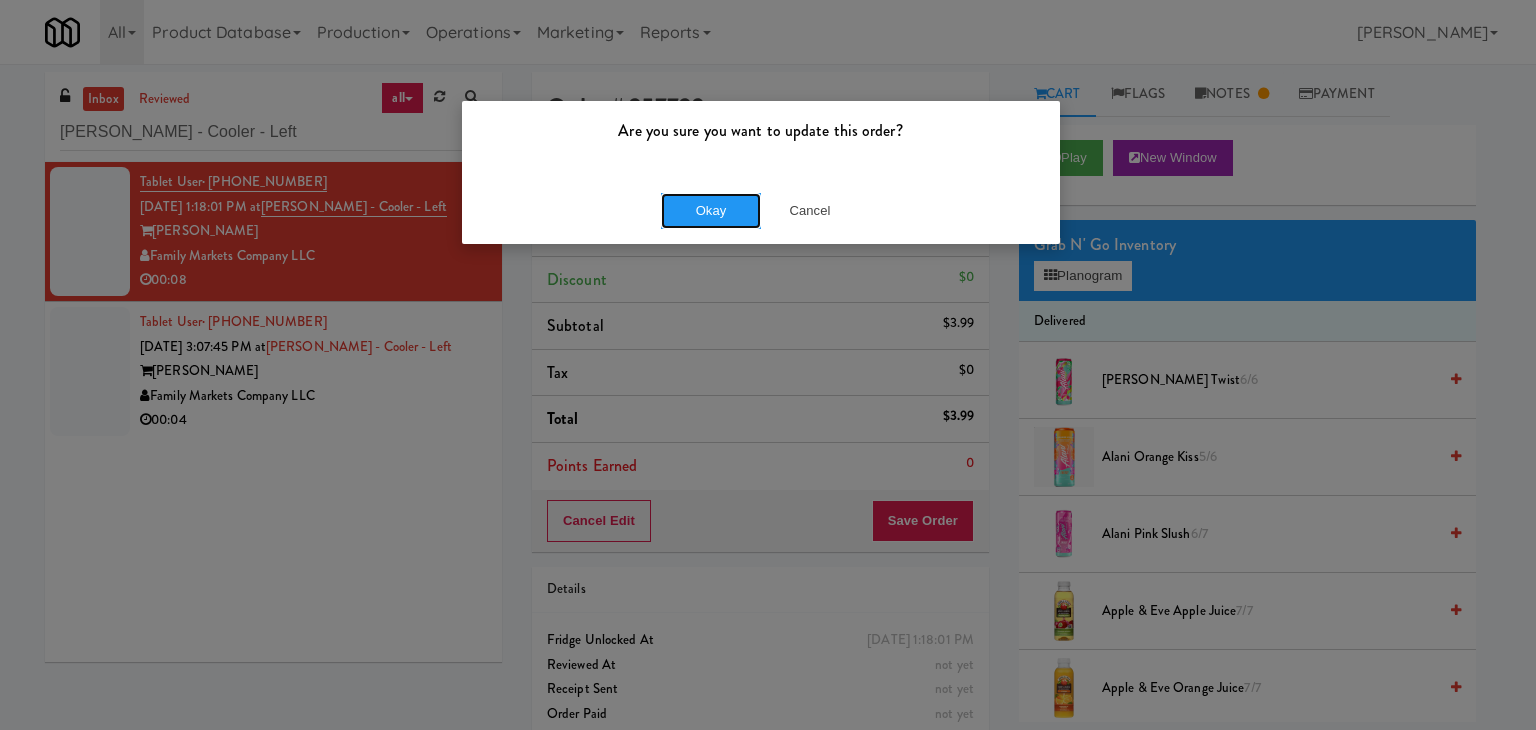 drag, startPoint x: 729, startPoint y: 201, endPoint x: 613, endPoint y: 275, distance: 137.5936 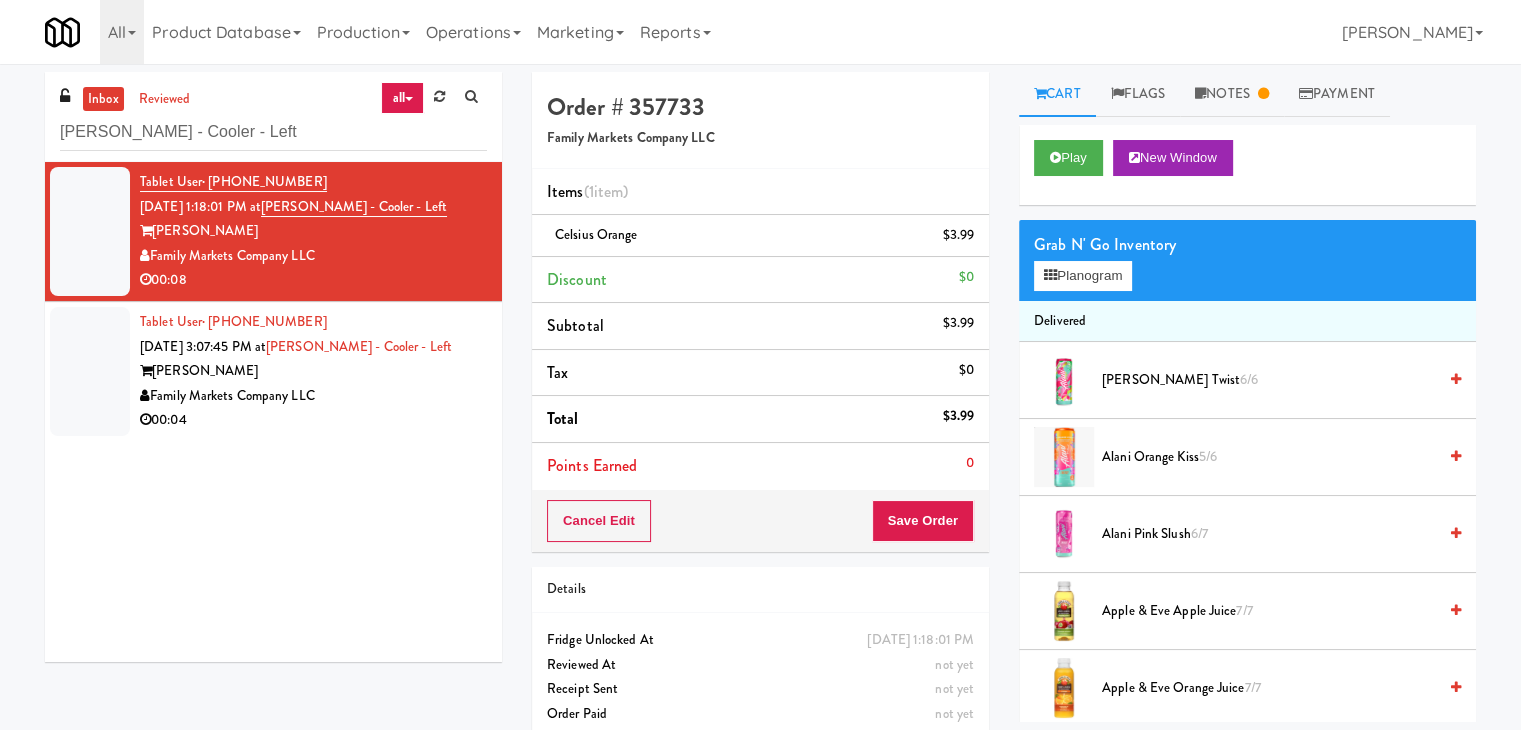click on "Family Markets Company LLC" at bounding box center [313, 396] 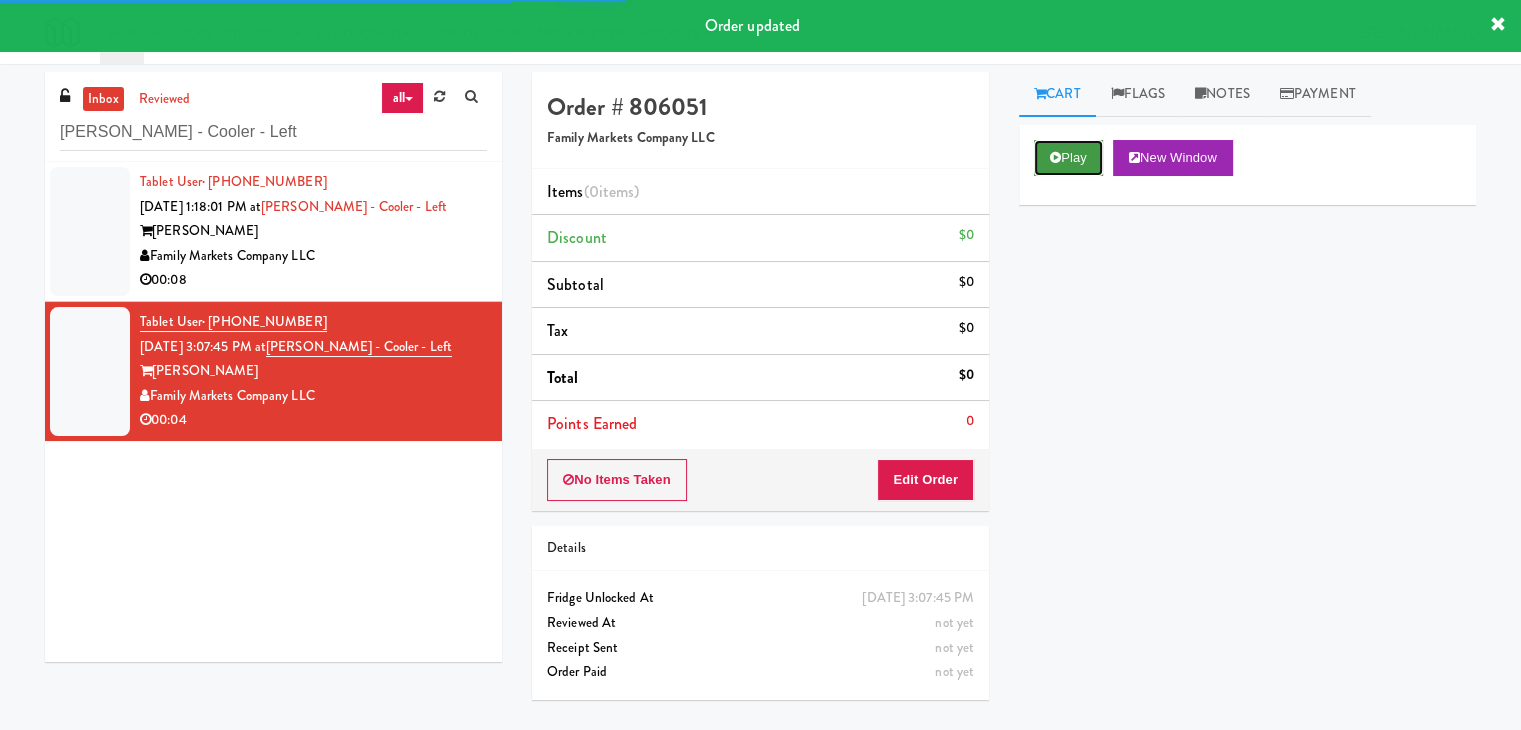 click on "Play" at bounding box center (1068, 158) 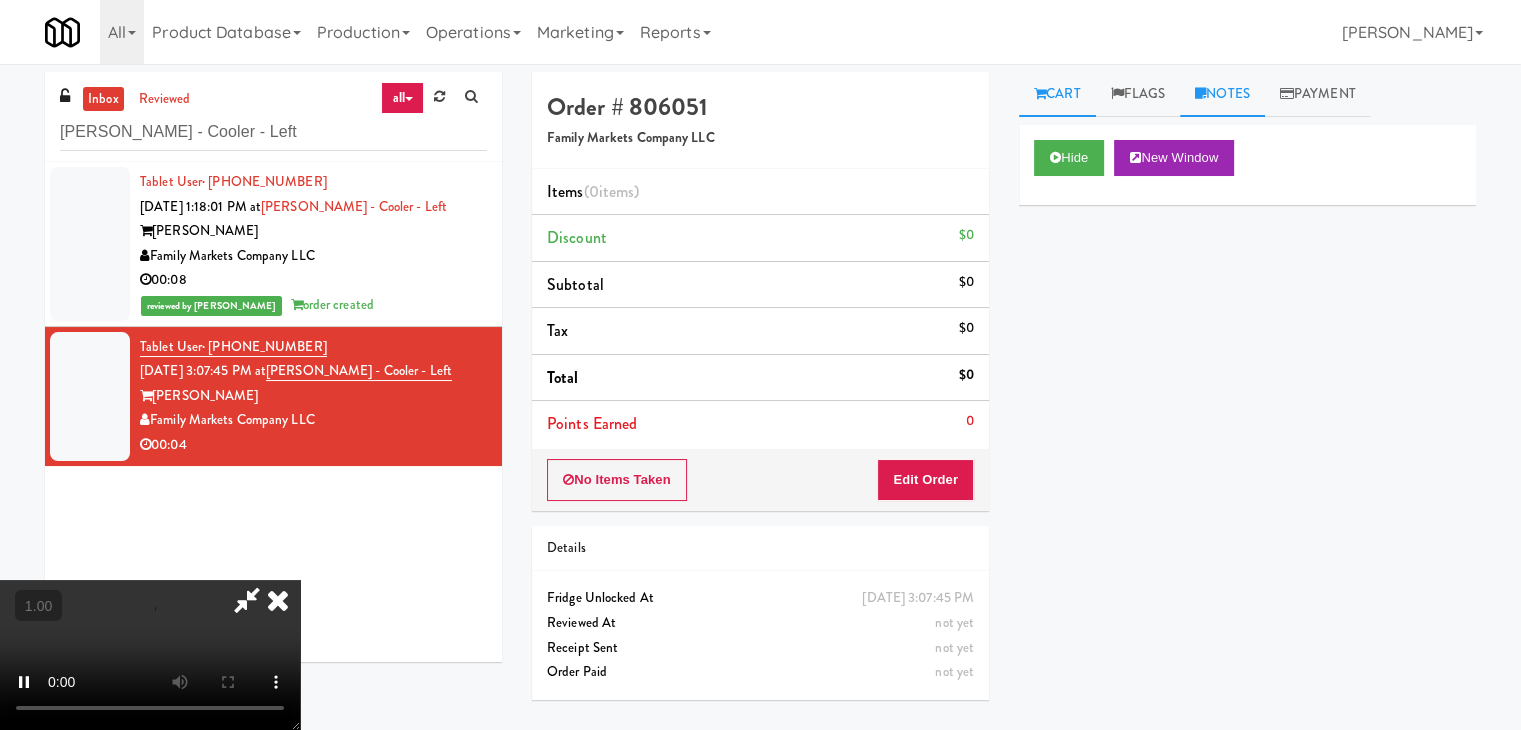 click on "Notes" at bounding box center (1222, 94) 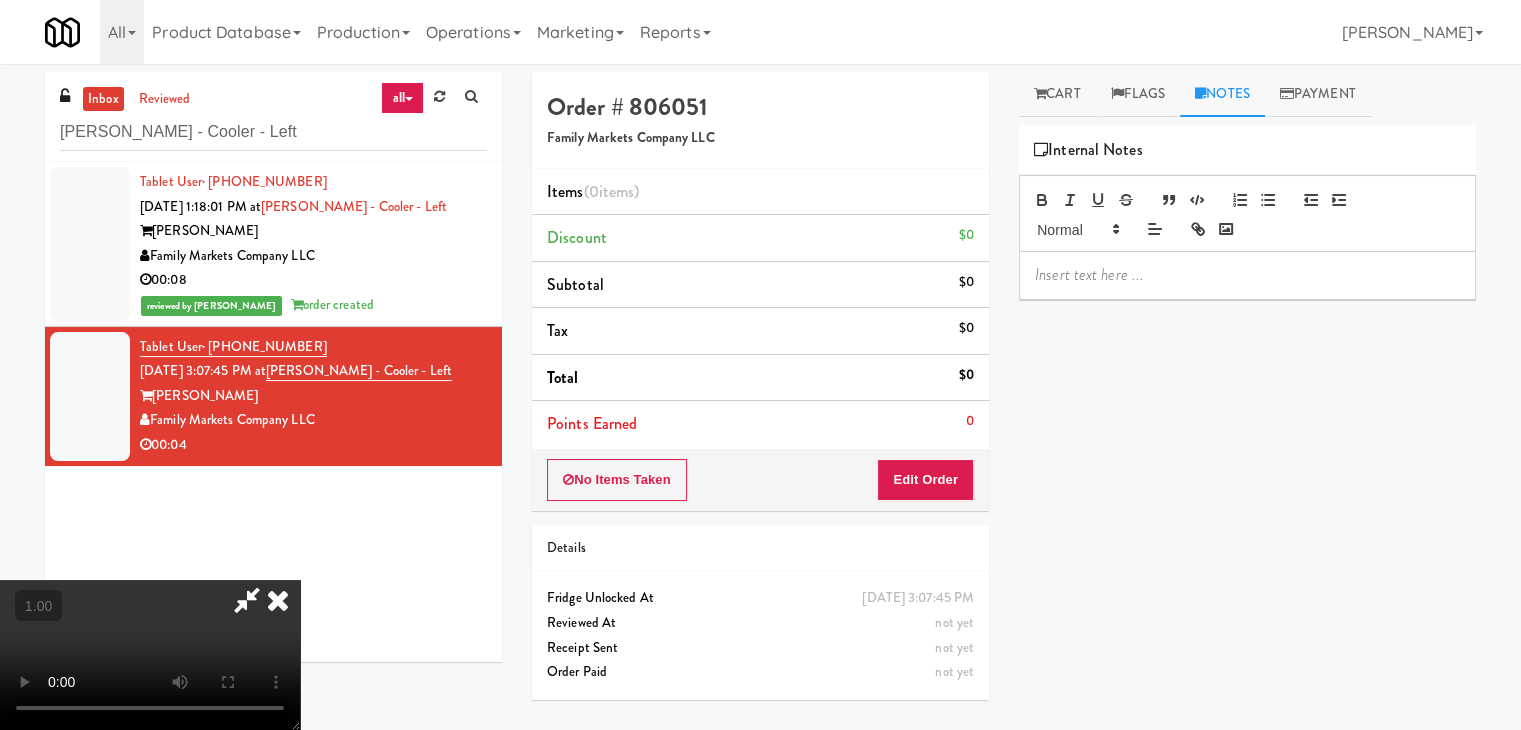 click at bounding box center [1247, 275] 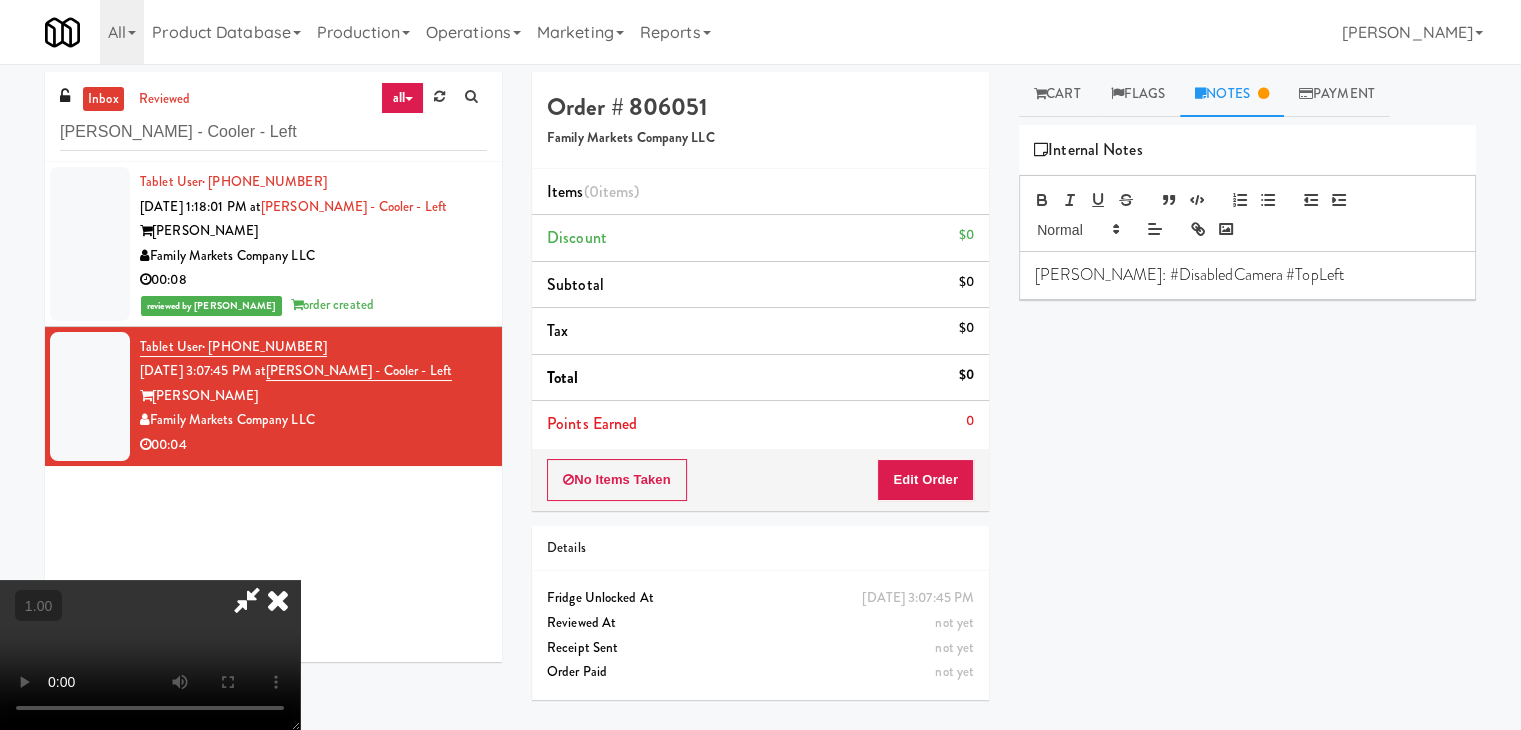 scroll, scrollTop: 0, scrollLeft: 0, axis: both 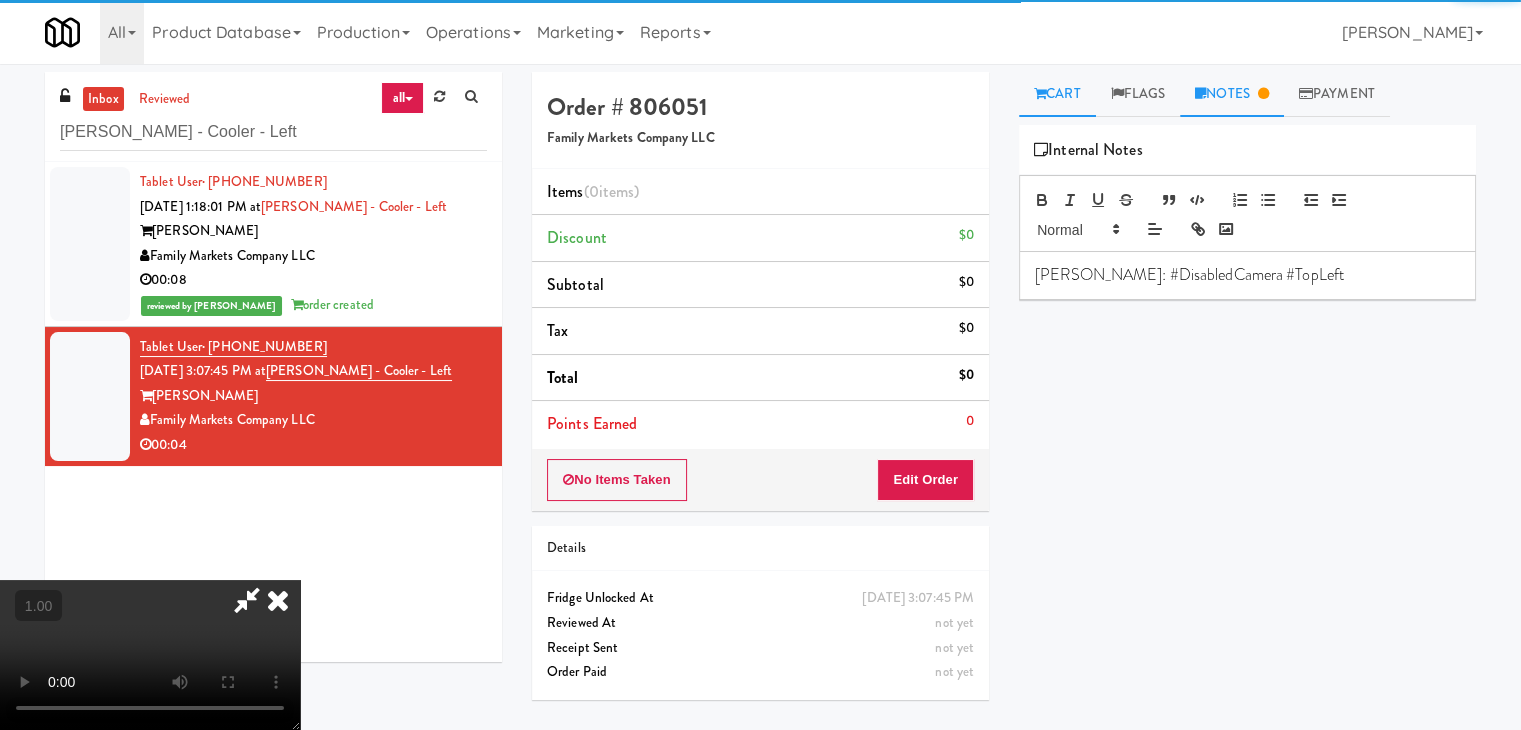 click on "Cart" at bounding box center [1057, 94] 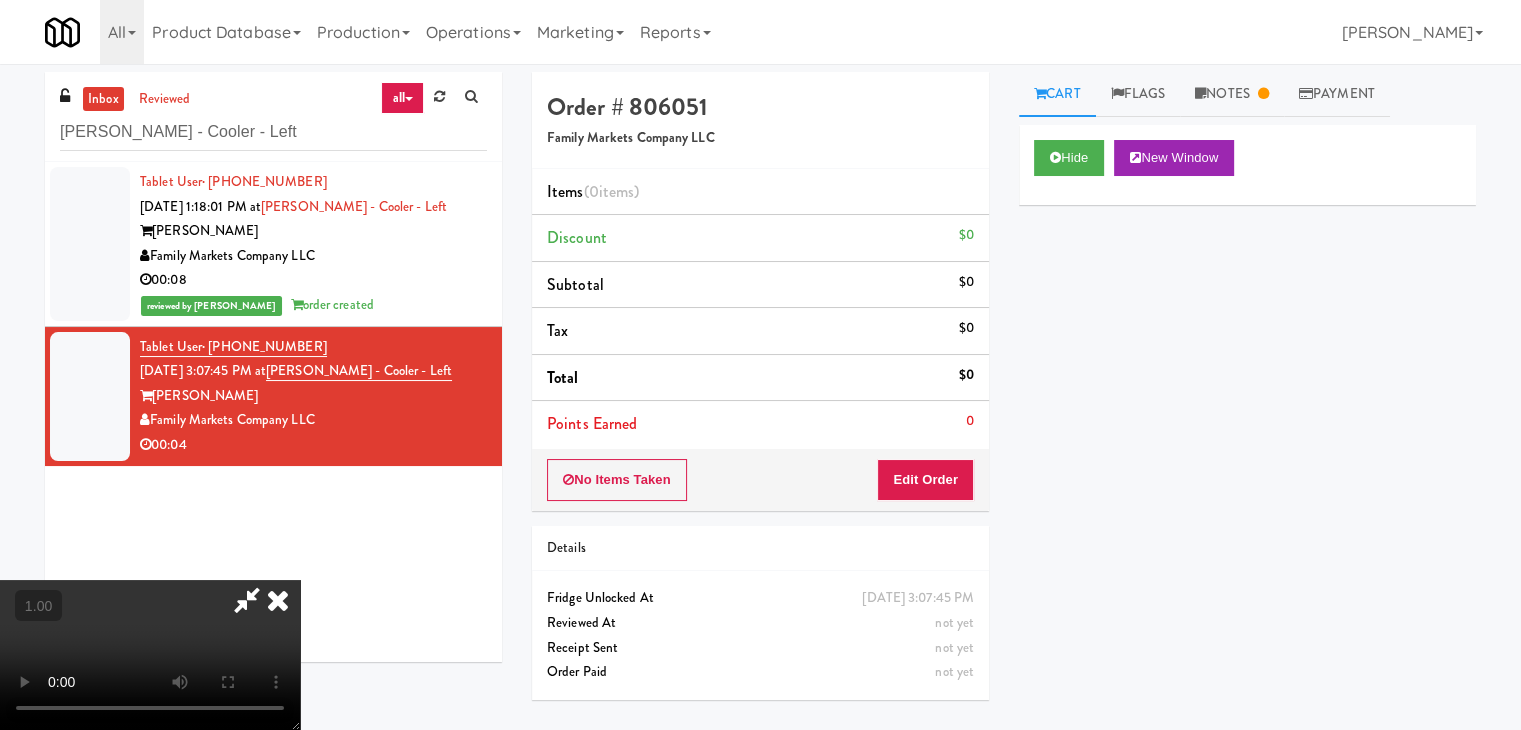 click at bounding box center (150, 655) 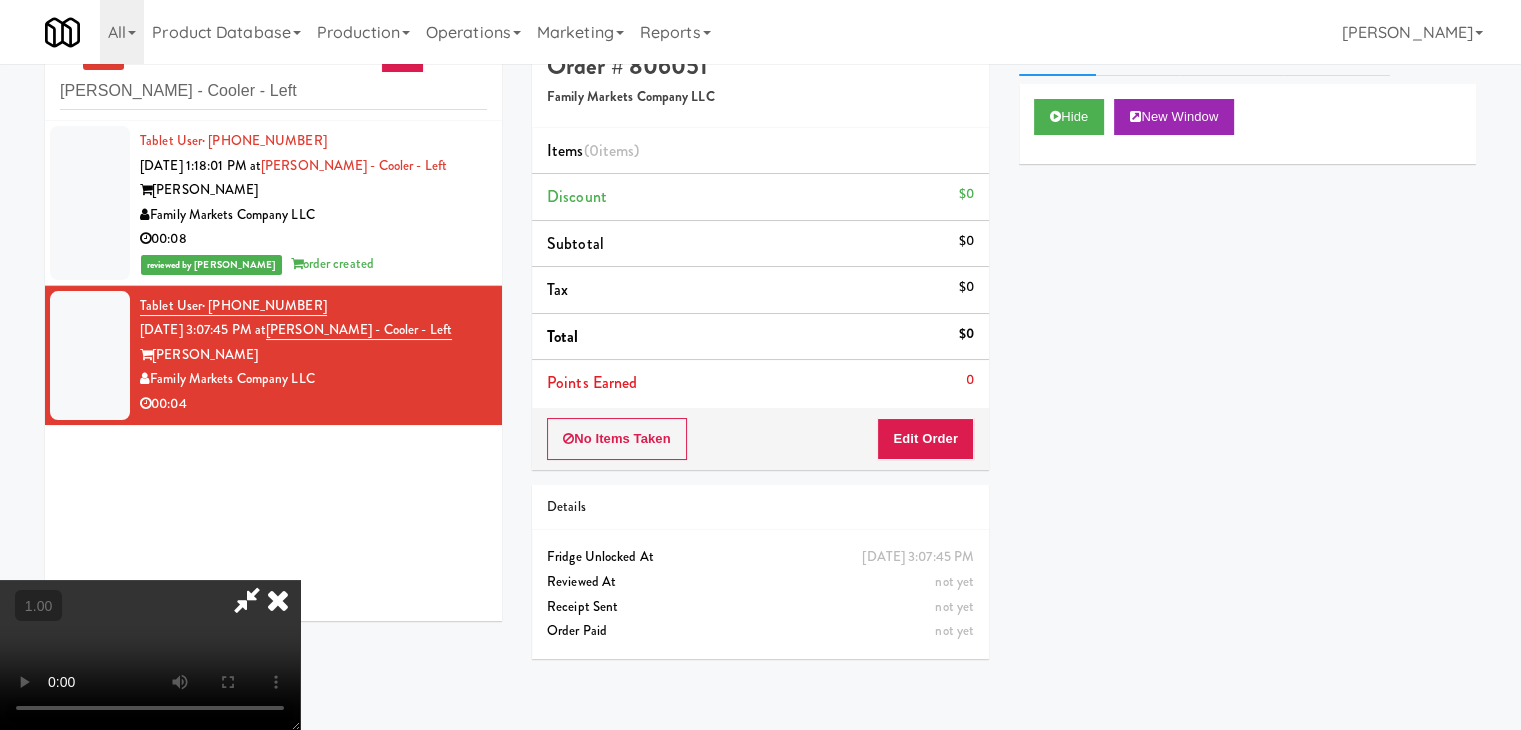 scroll, scrollTop: 64, scrollLeft: 0, axis: vertical 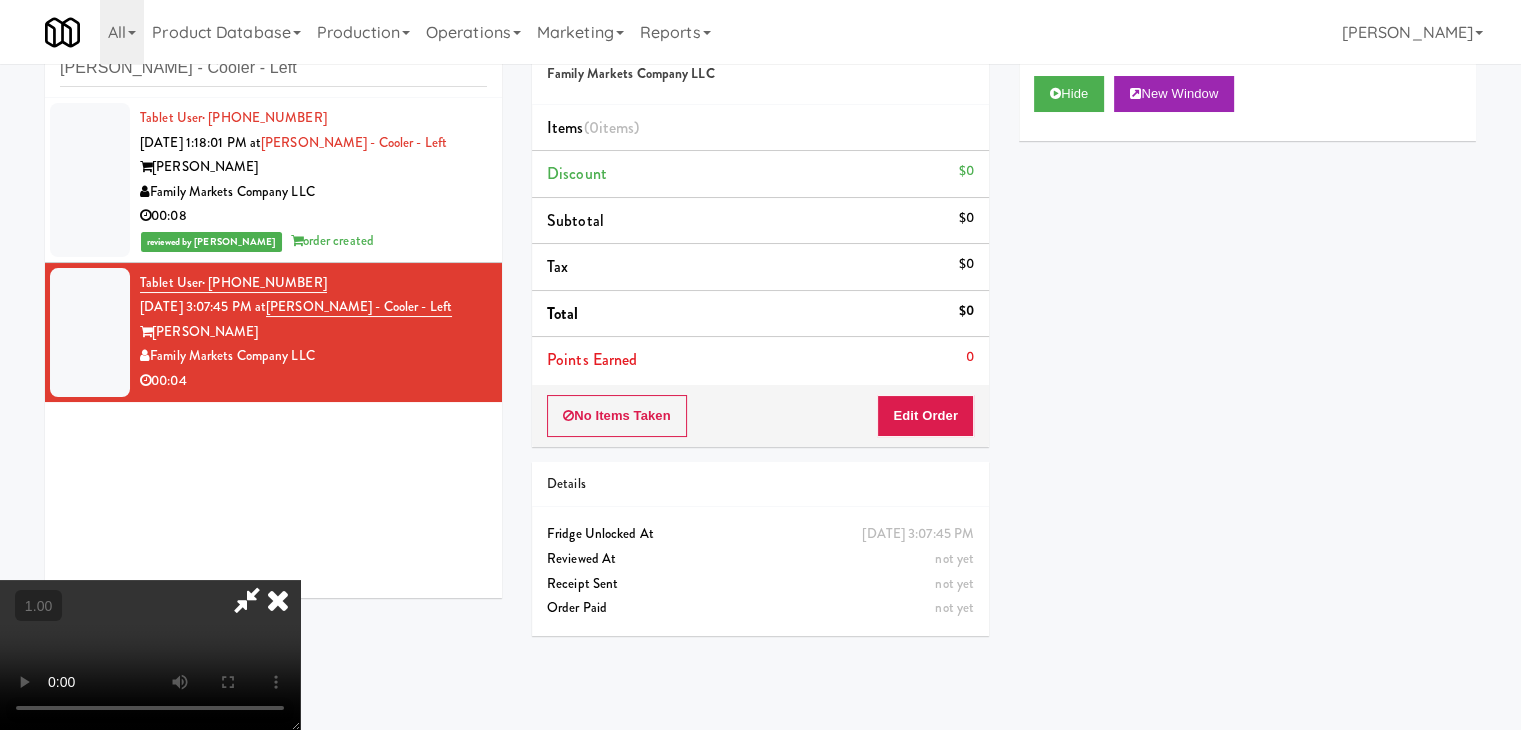click at bounding box center (278, 600) 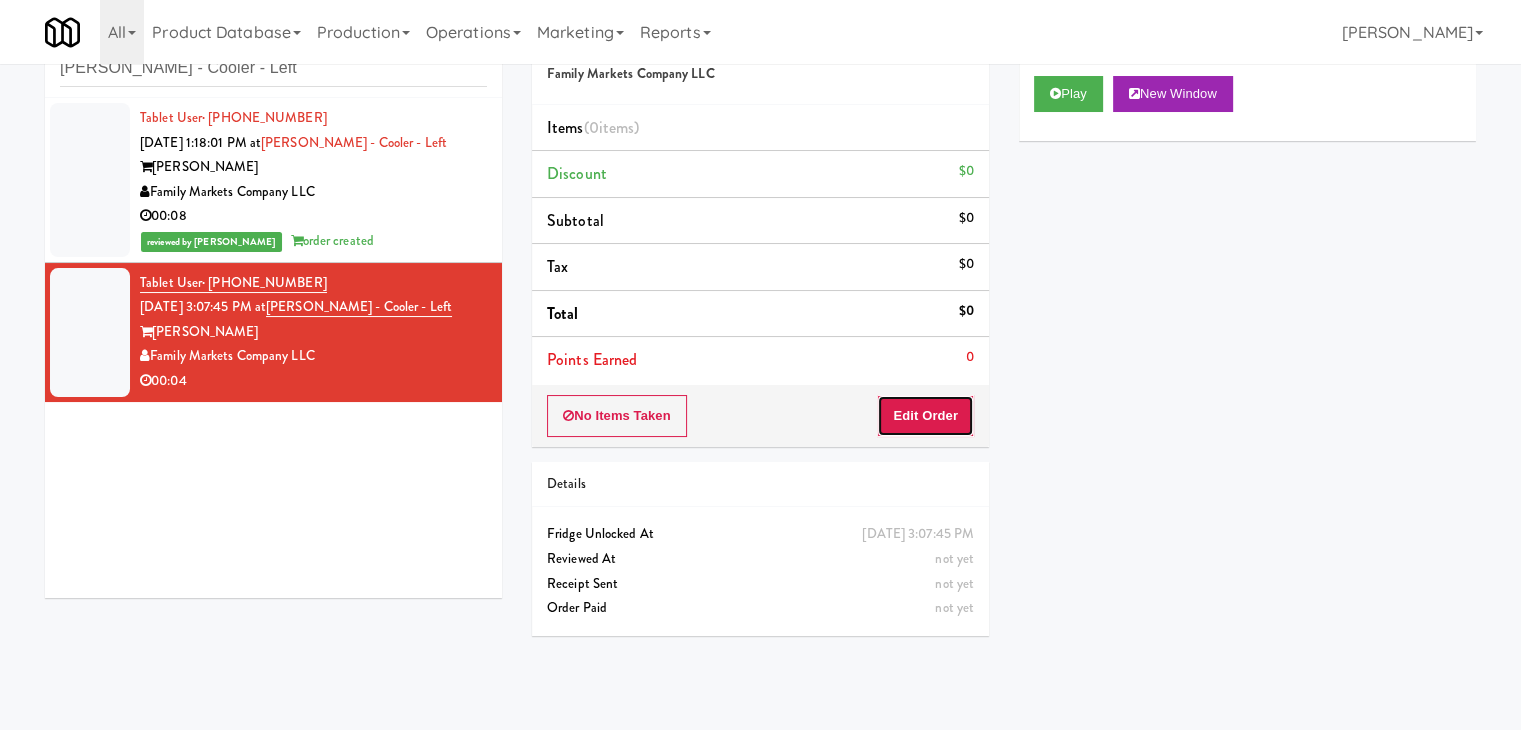 click on "Edit Order" at bounding box center (925, 416) 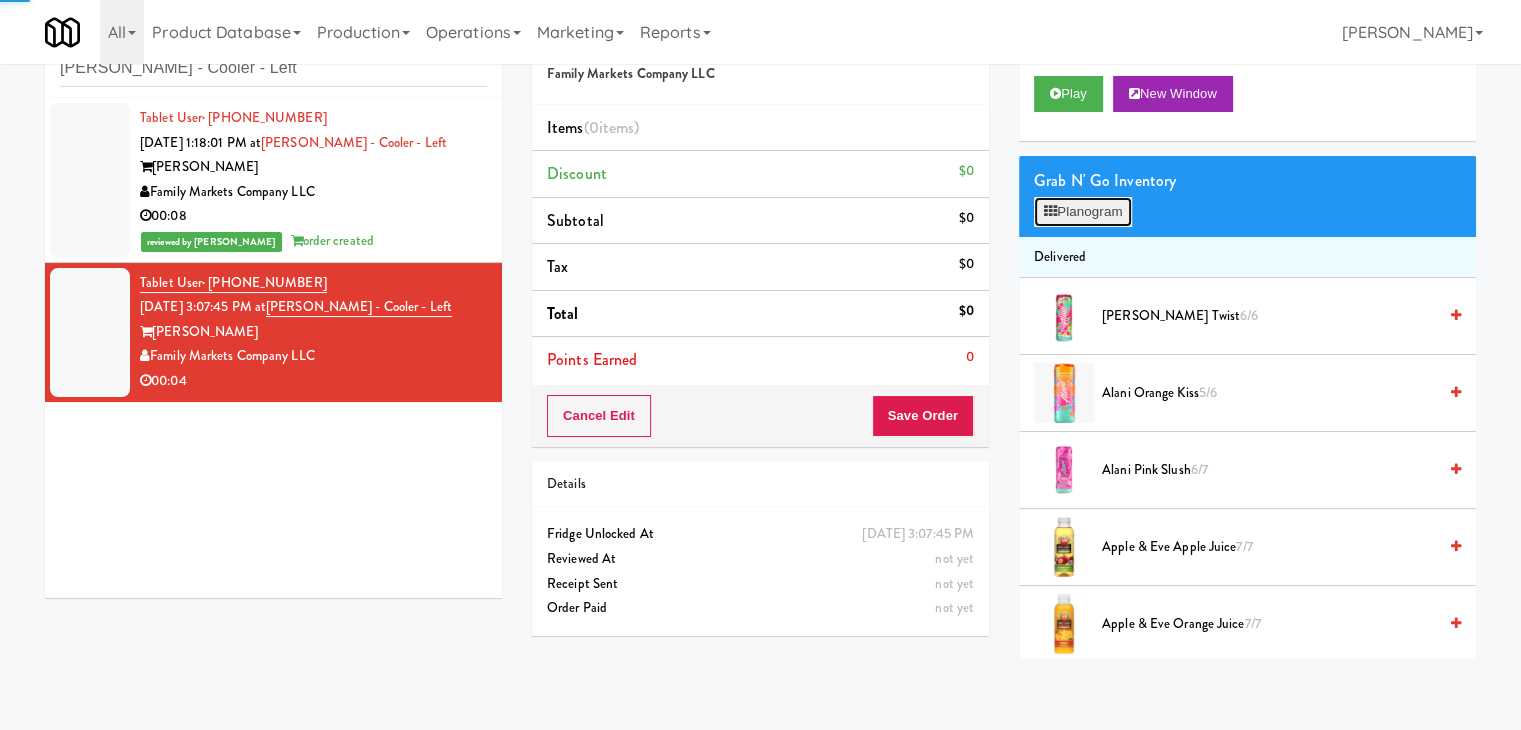 click on "Planogram" at bounding box center [1083, 212] 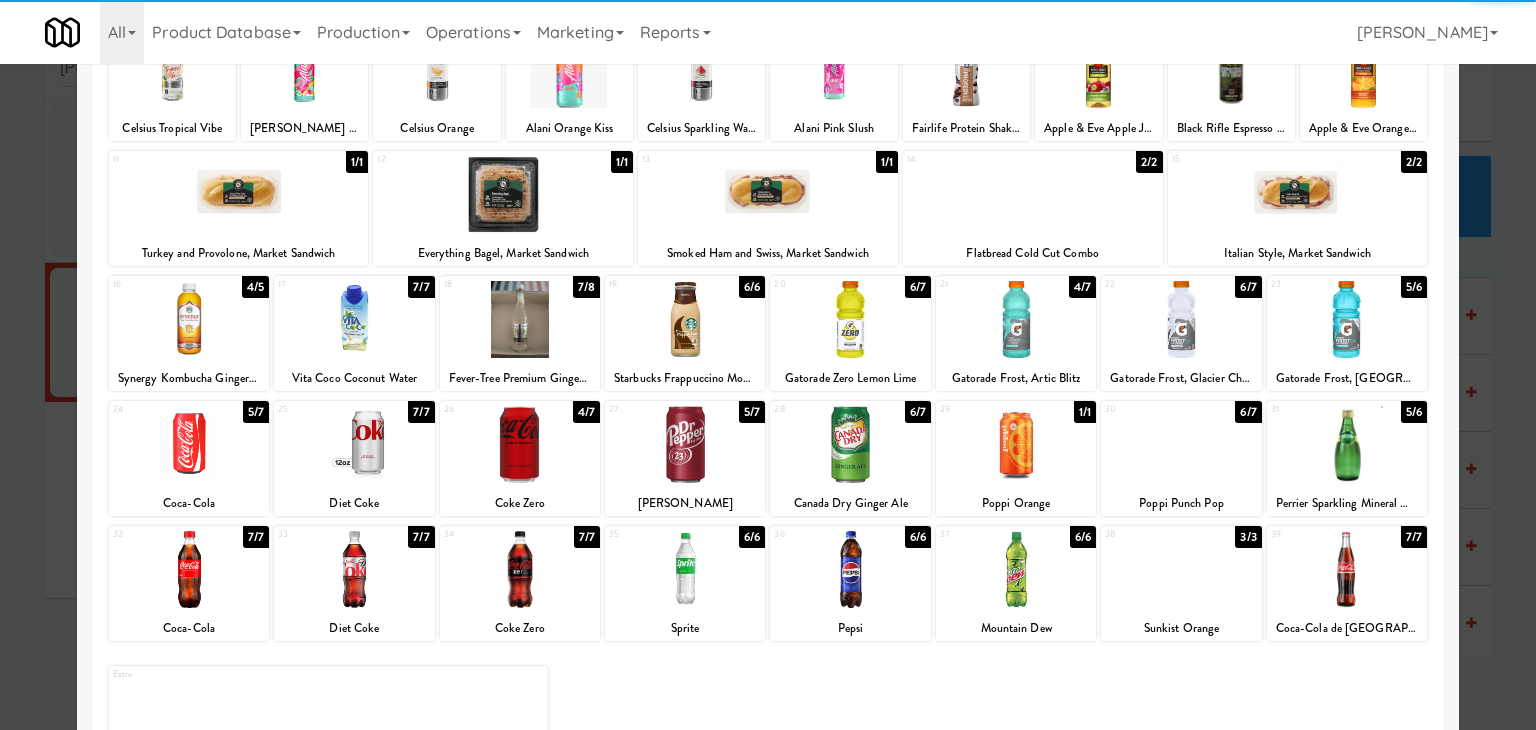 scroll, scrollTop: 200, scrollLeft: 0, axis: vertical 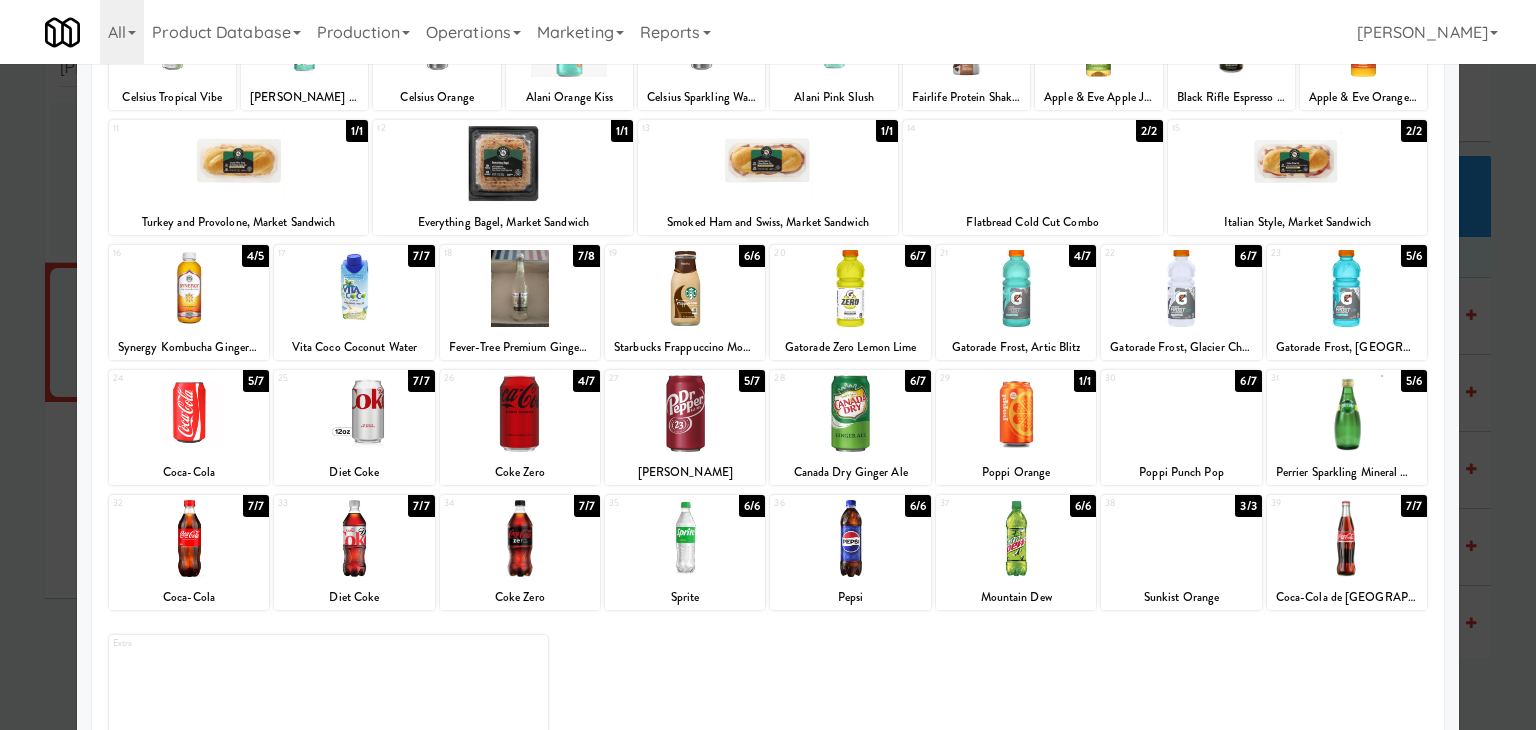 click at bounding box center [1016, 413] 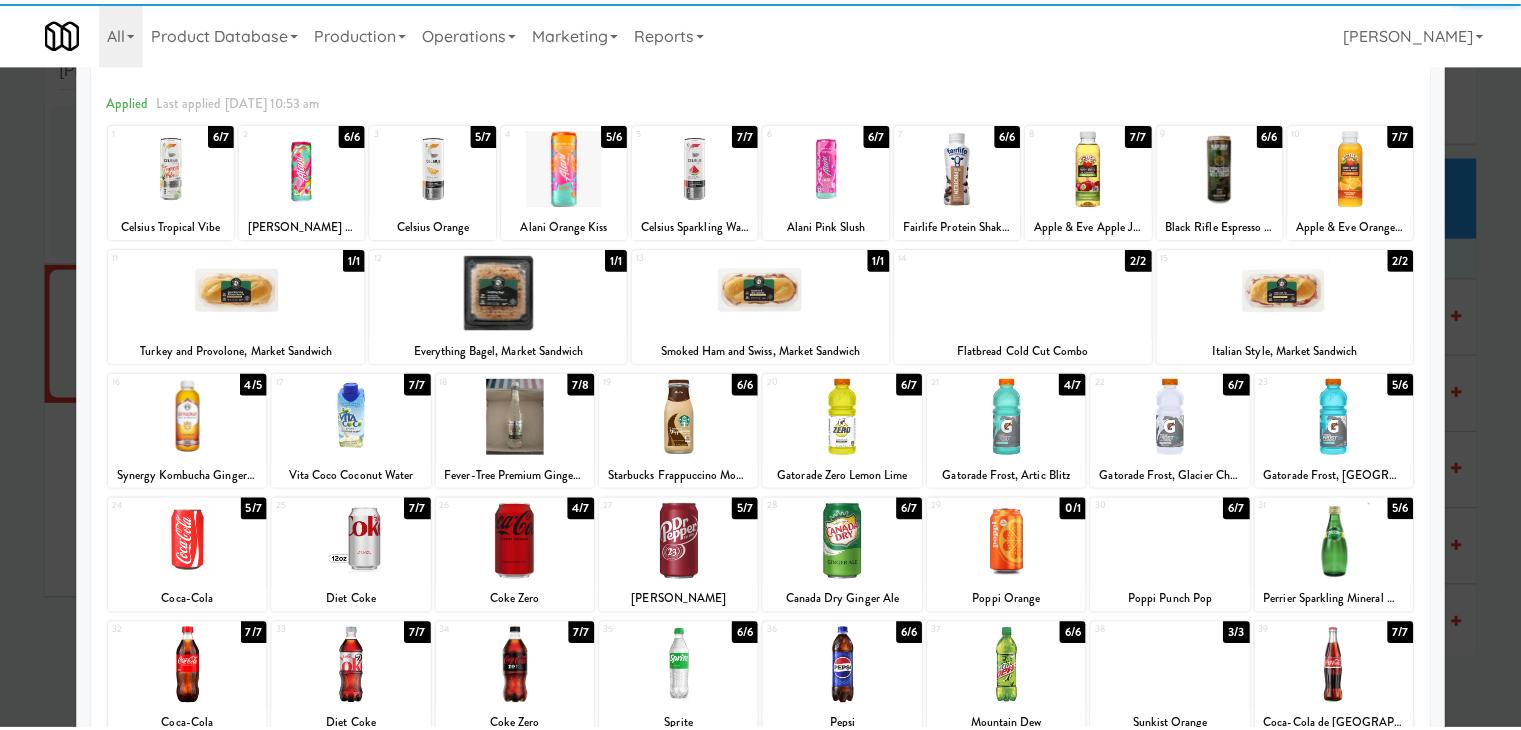 scroll, scrollTop: 0, scrollLeft: 0, axis: both 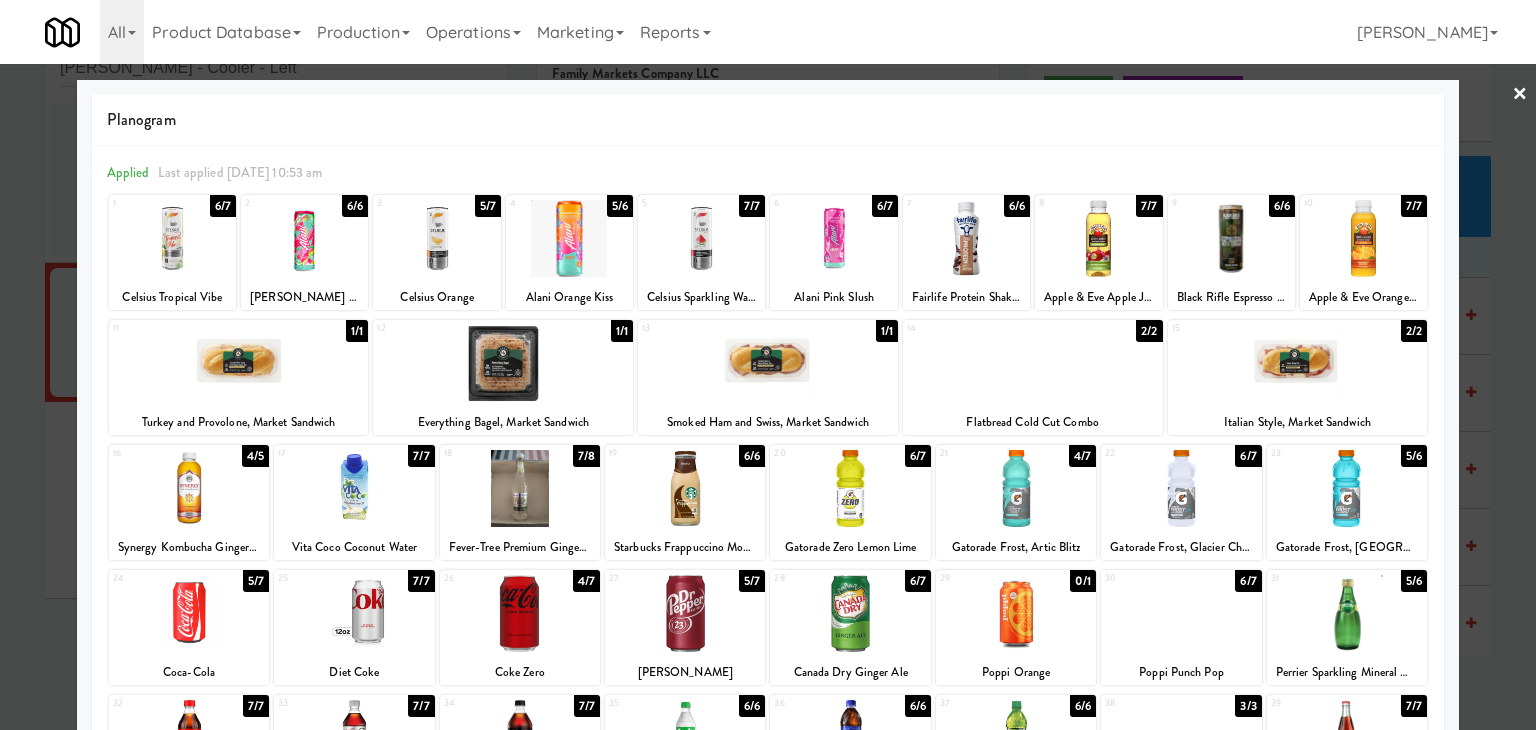 drag, startPoint x: 1503, startPoint y: 97, endPoint x: 1242, endPoint y: 149, distance: 266.12967 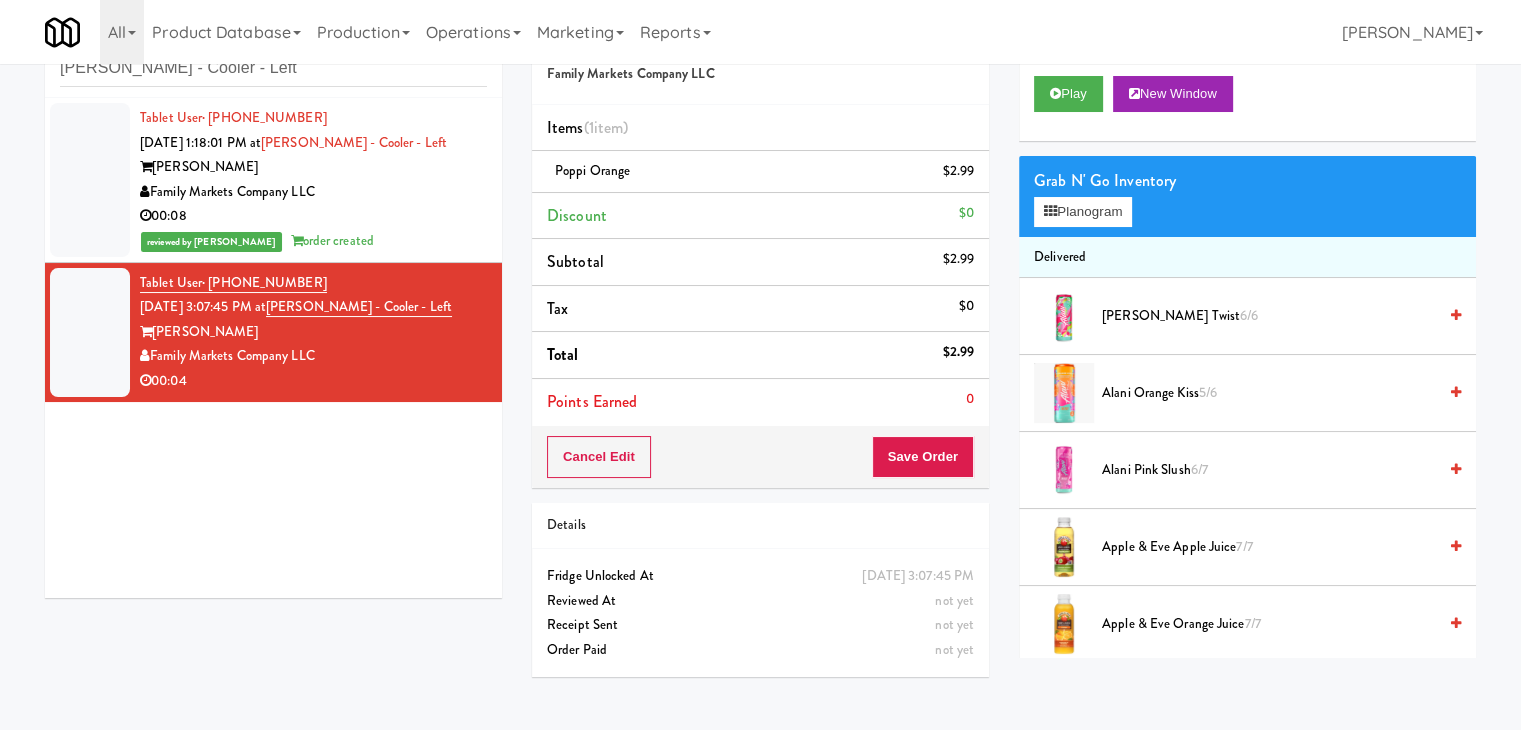 click on "Cancel Edit Save Order" at bounding box center [760, 457] 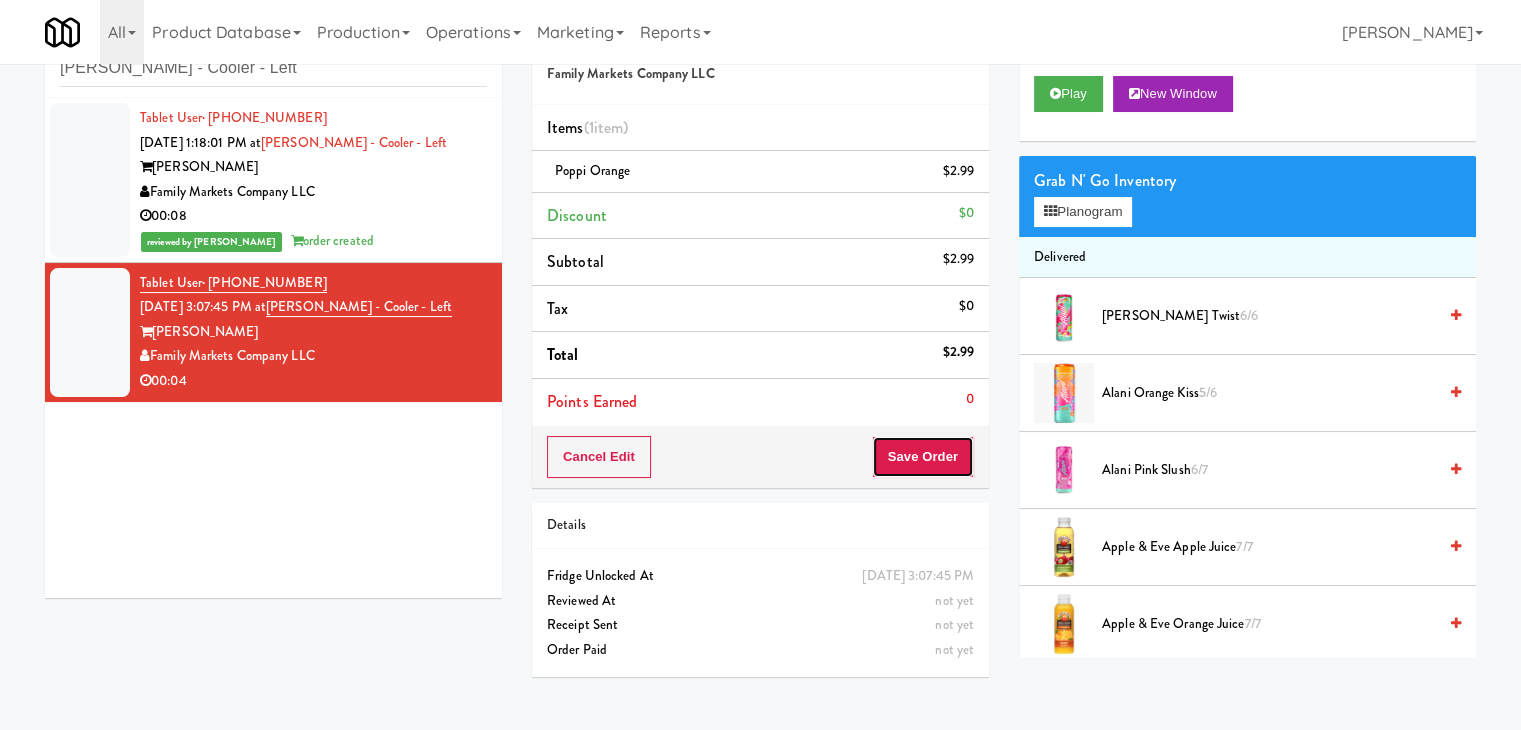 click on "Save Order" at bounding box center (923, 457) 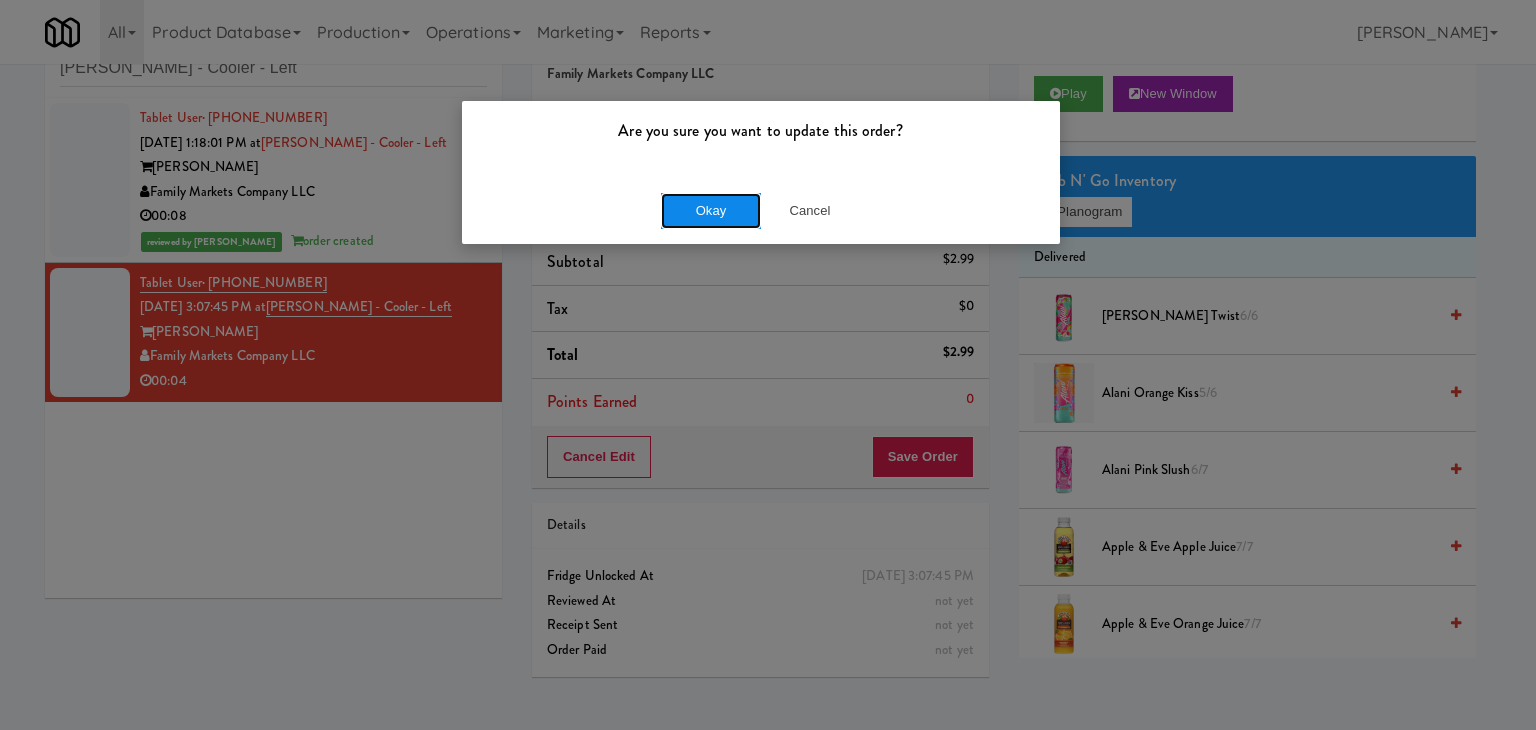 click on "Okay" at bounding box center (711, 211) 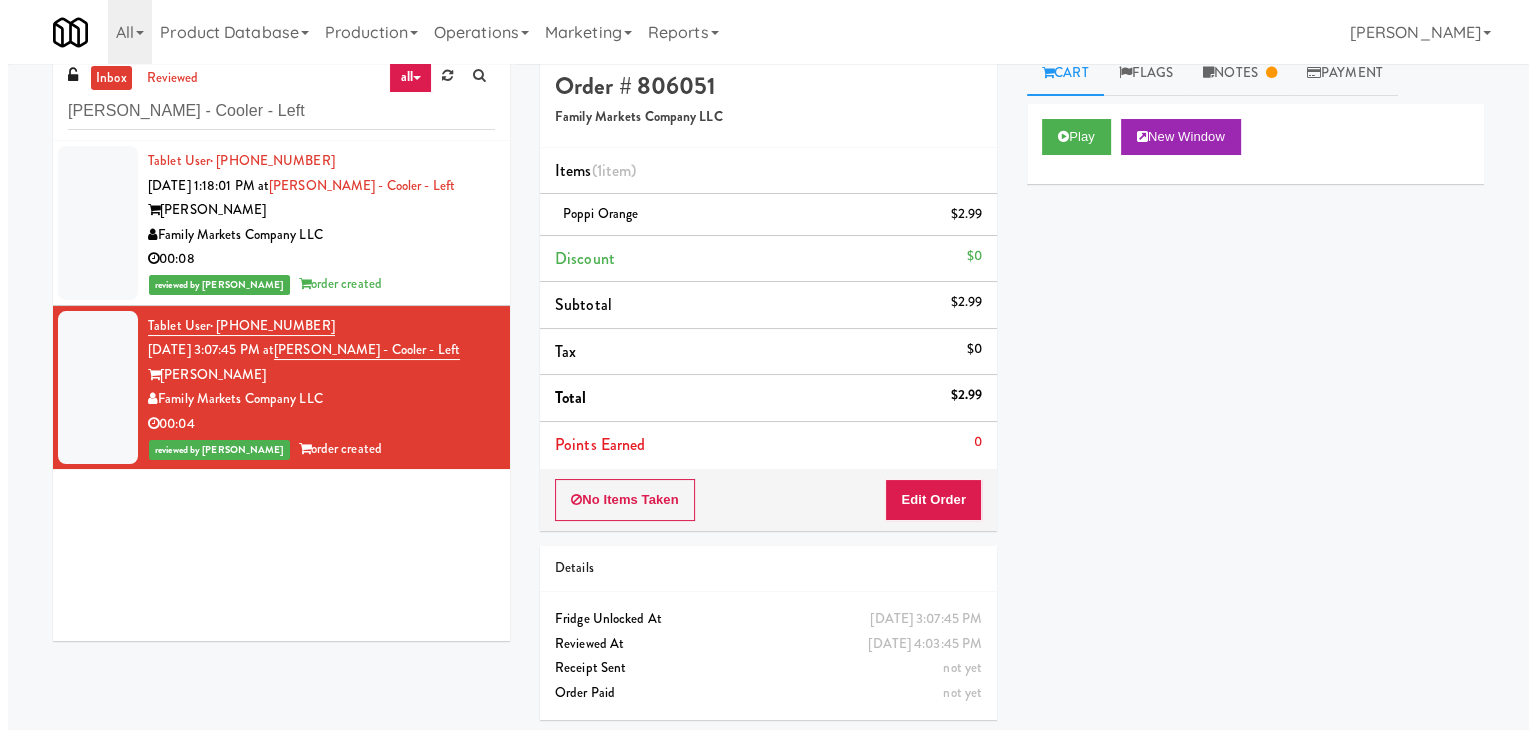 scroll, scrollTop: 0, scrollLeft: 0, axis: both 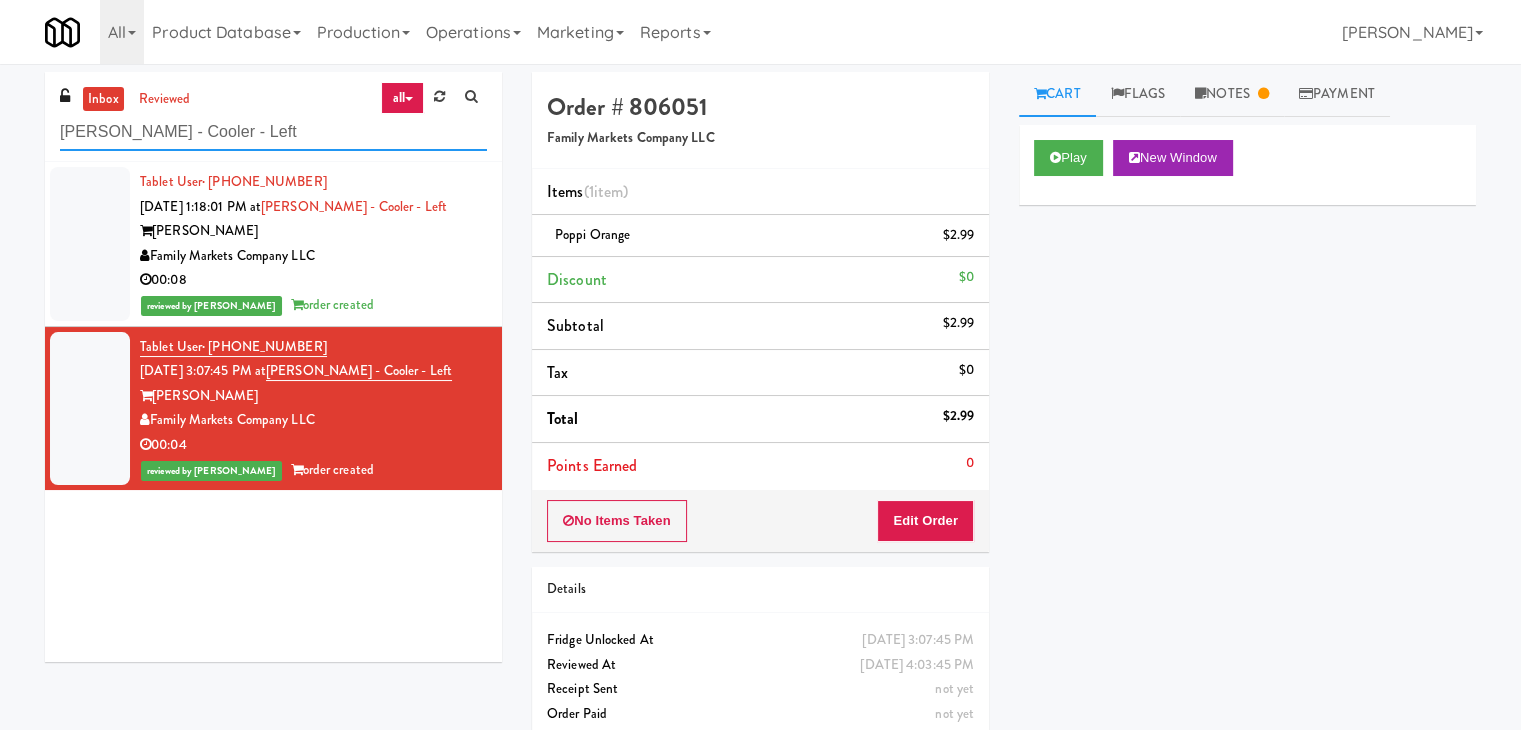 click on "[PERSON_NAME] - Cooler - Left" at bounding box center [273, 132] 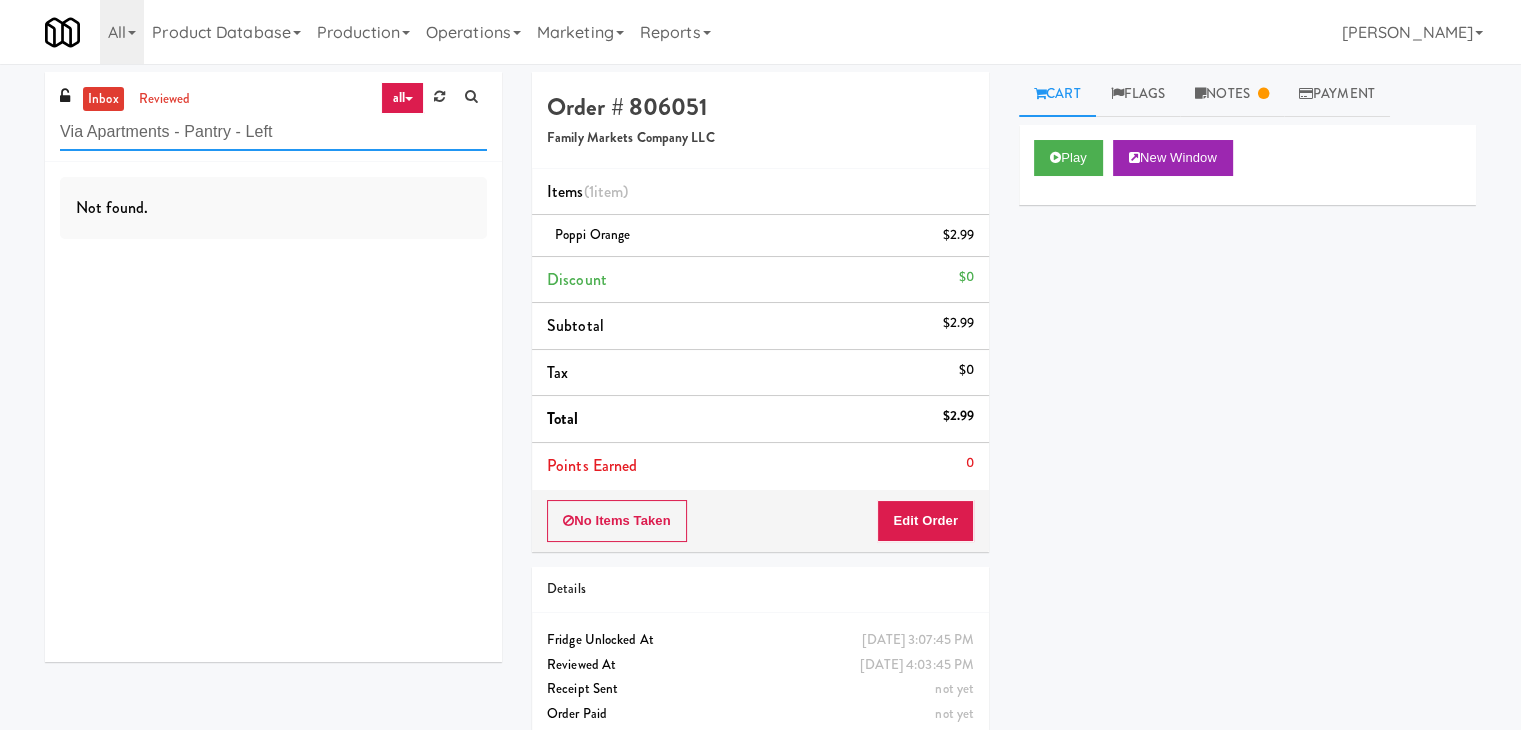 click on "Via Apartments - Pantry - Left" at bounding box center [273, 132] 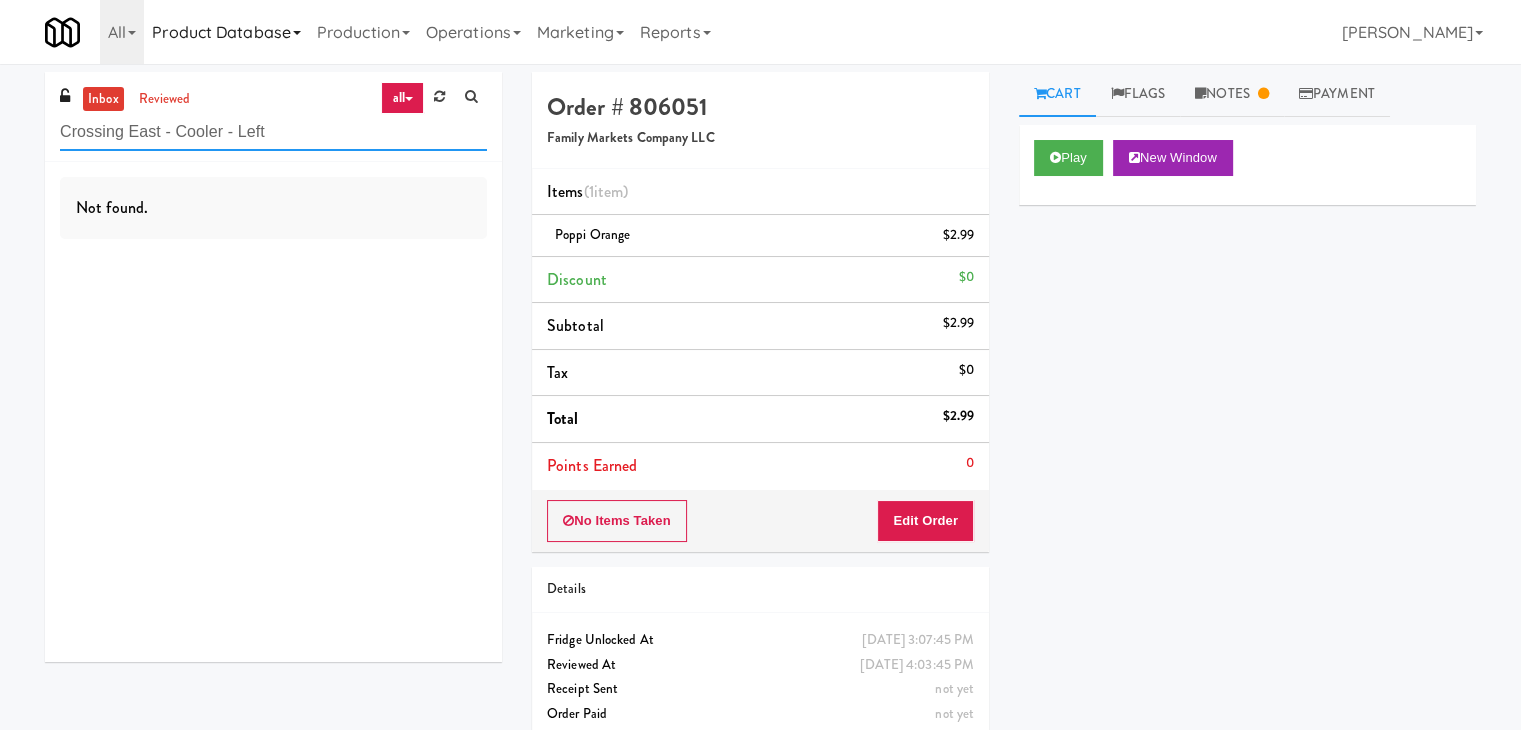 type on "Crossing East - Cooler - Left" 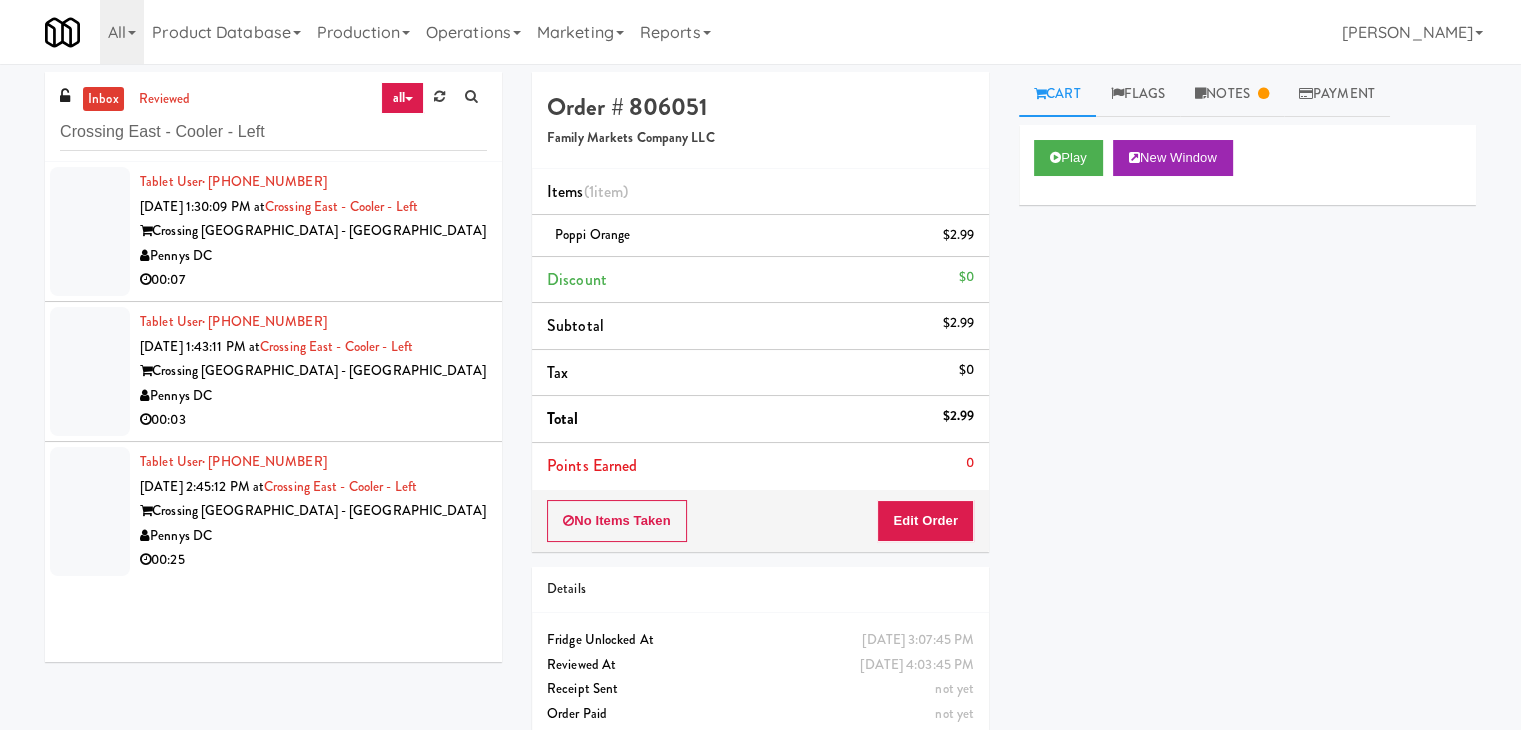 click on "Pennys DC" at bounding box center (313, 256) 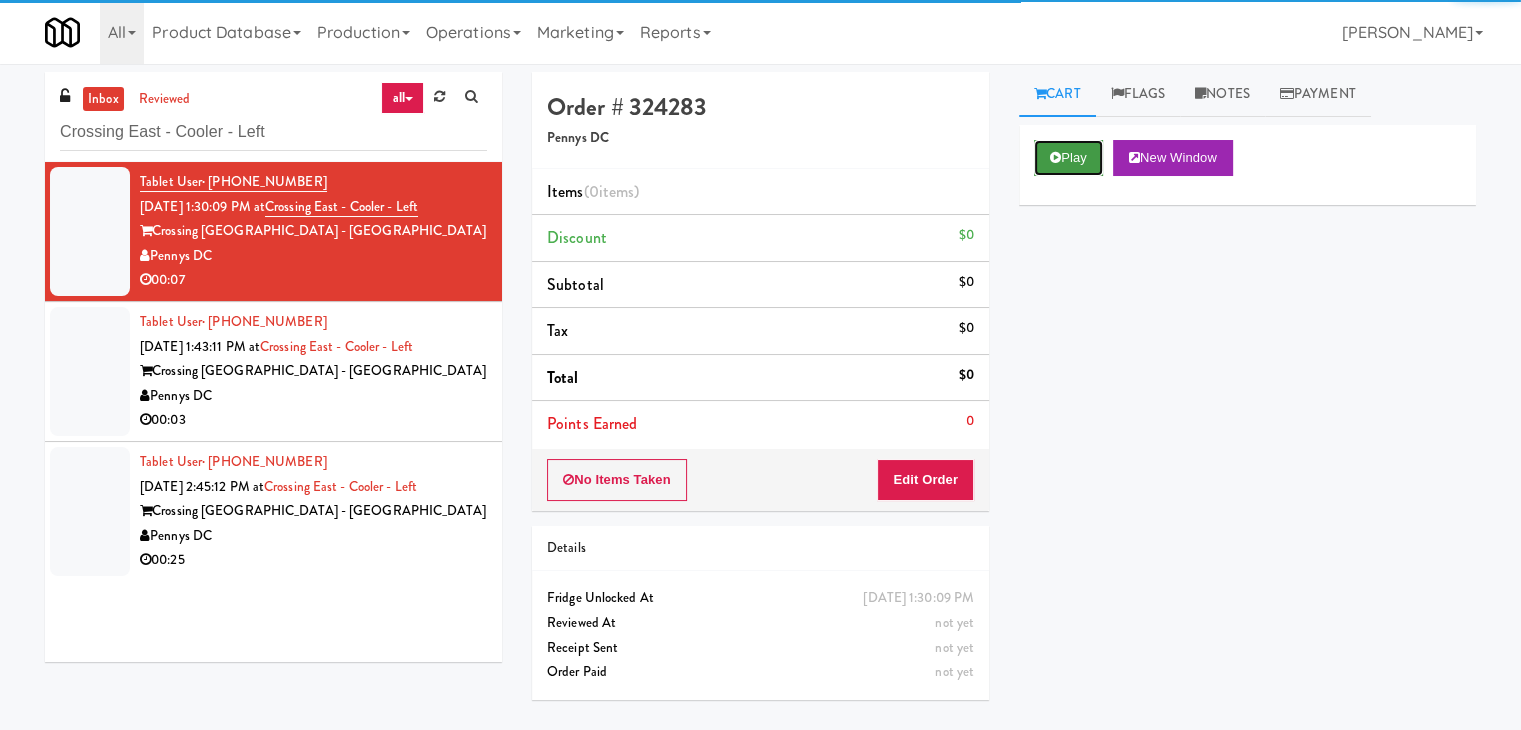click at bounding box center (1055, 157) 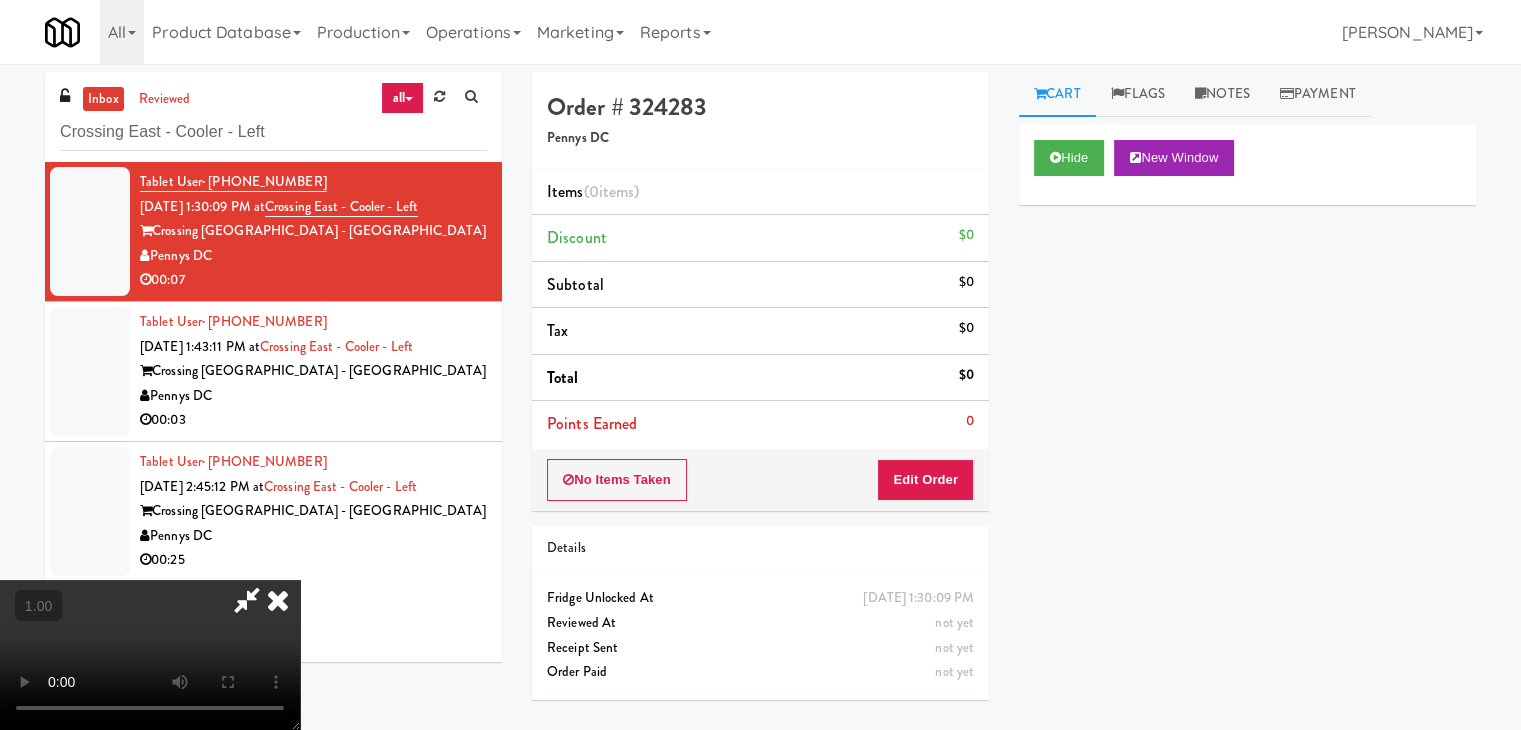 click at bounding box center [150, 655] 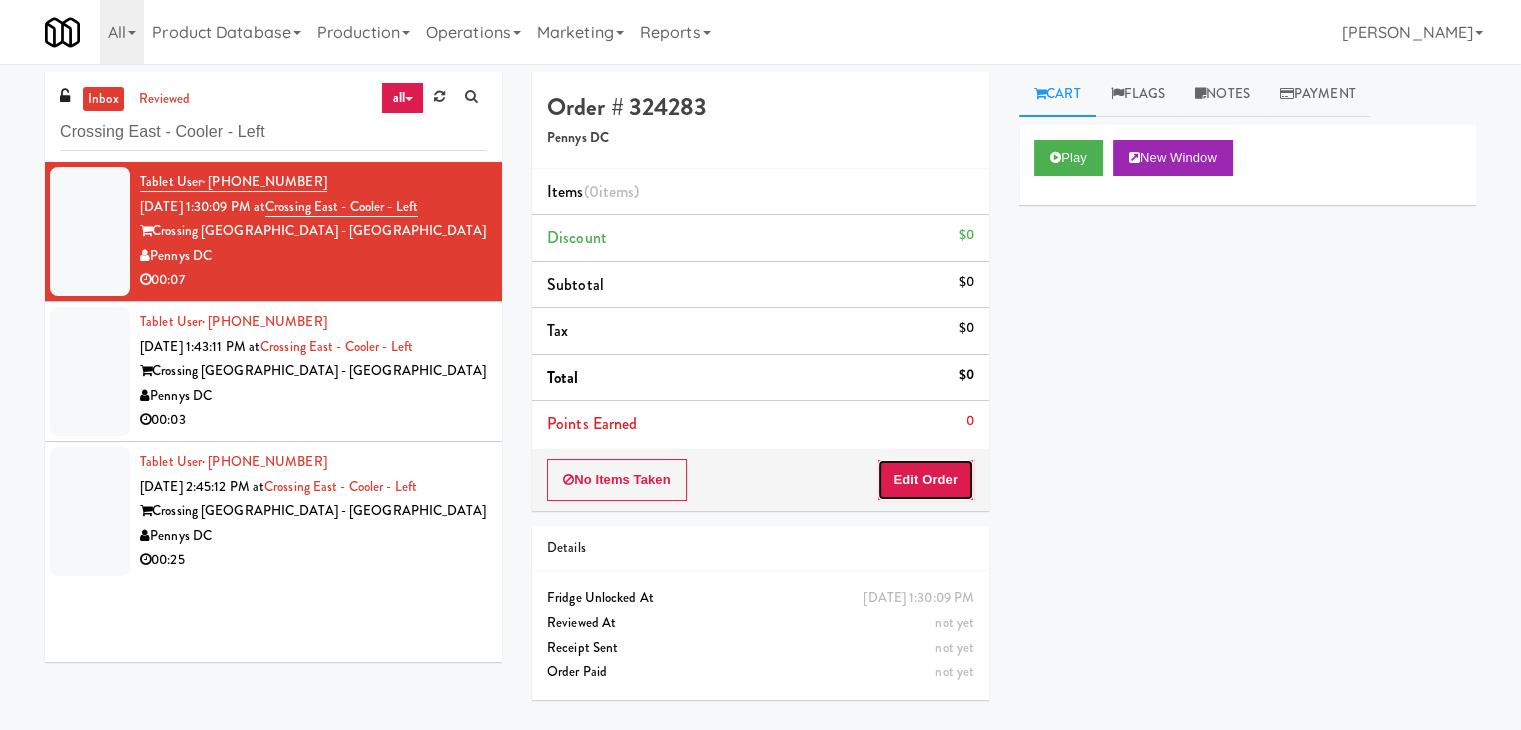 click on "Edit Order" at bounding box center [925, 480] 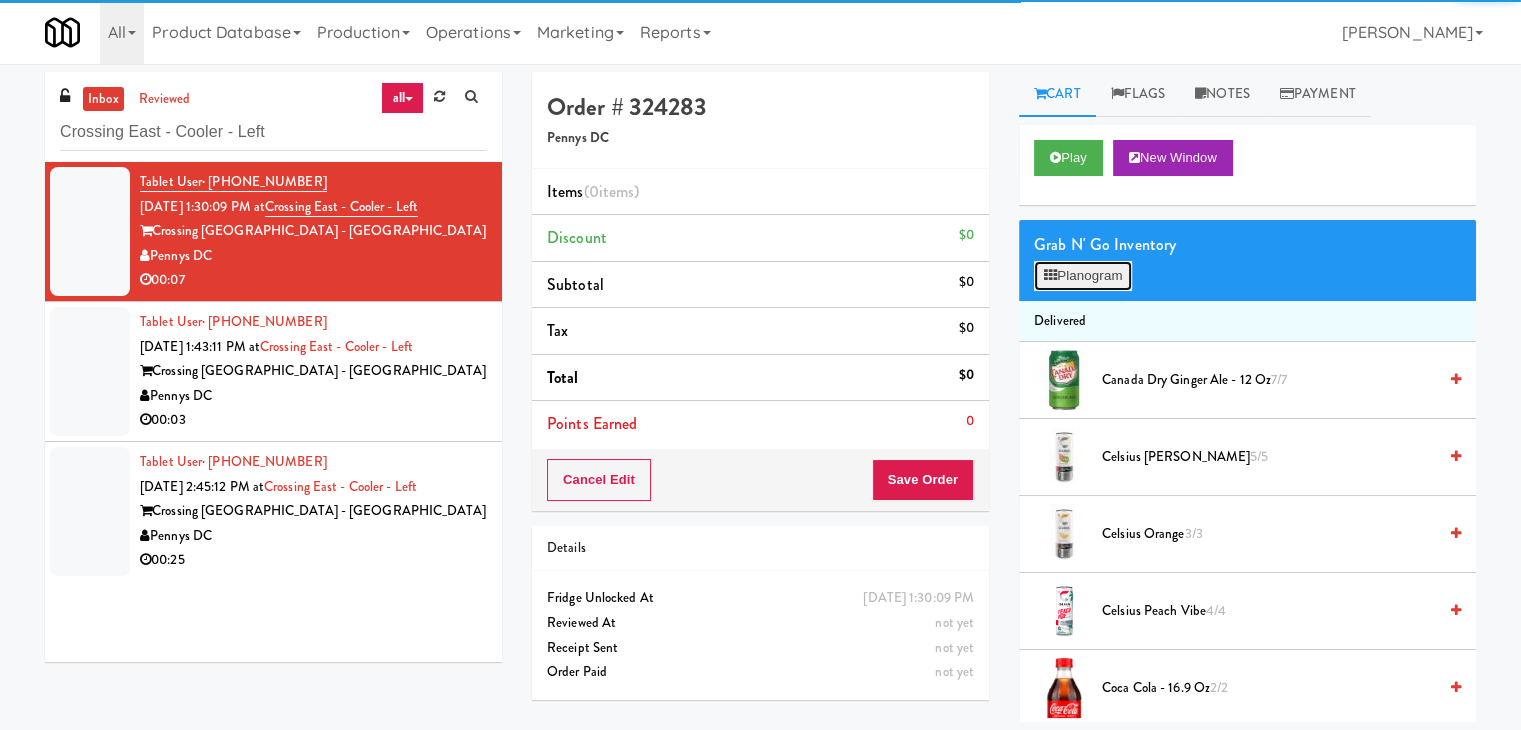 click on "Planogram" at bounding box center (1083, 276) 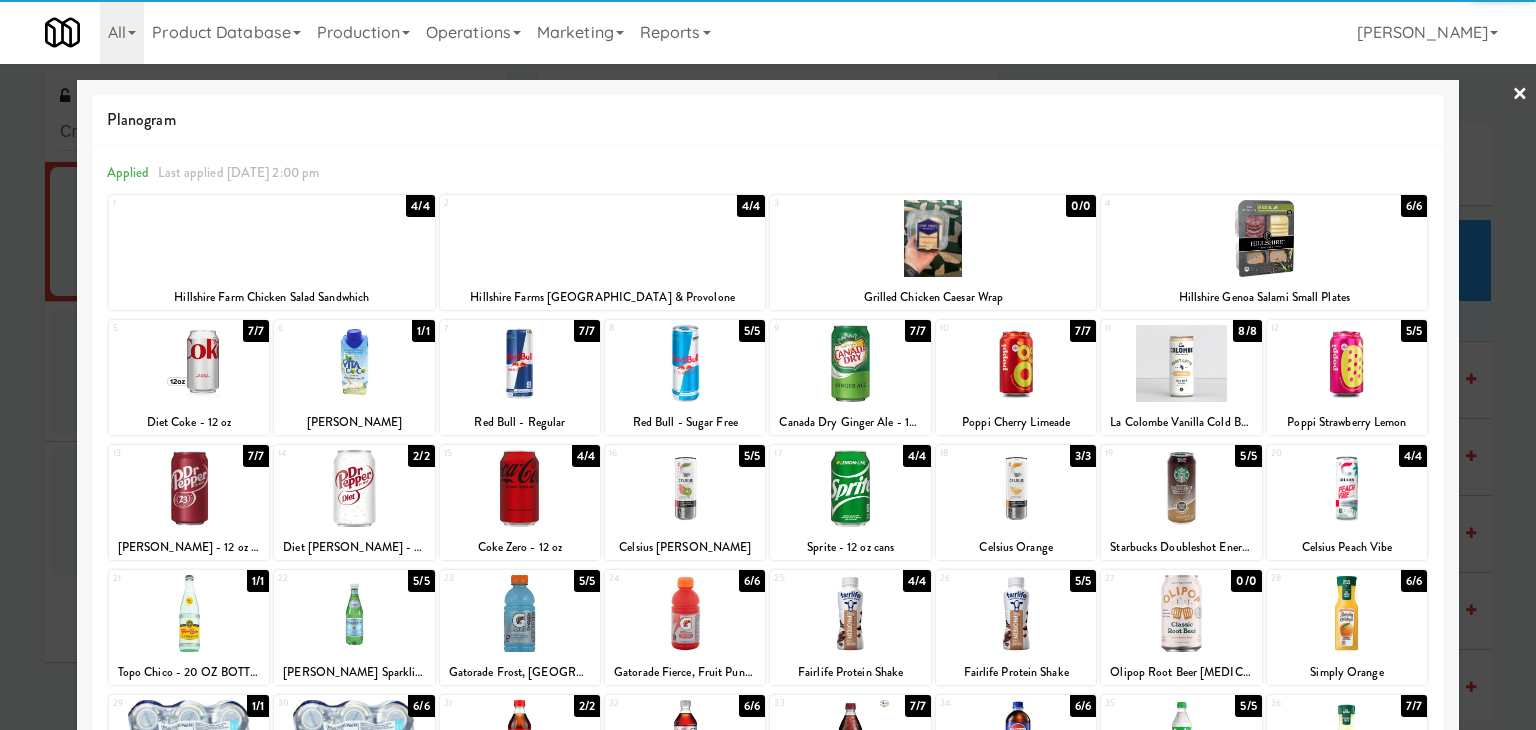 scroll, scrollTop: 252, scrollLeft: 0, axis: vertical 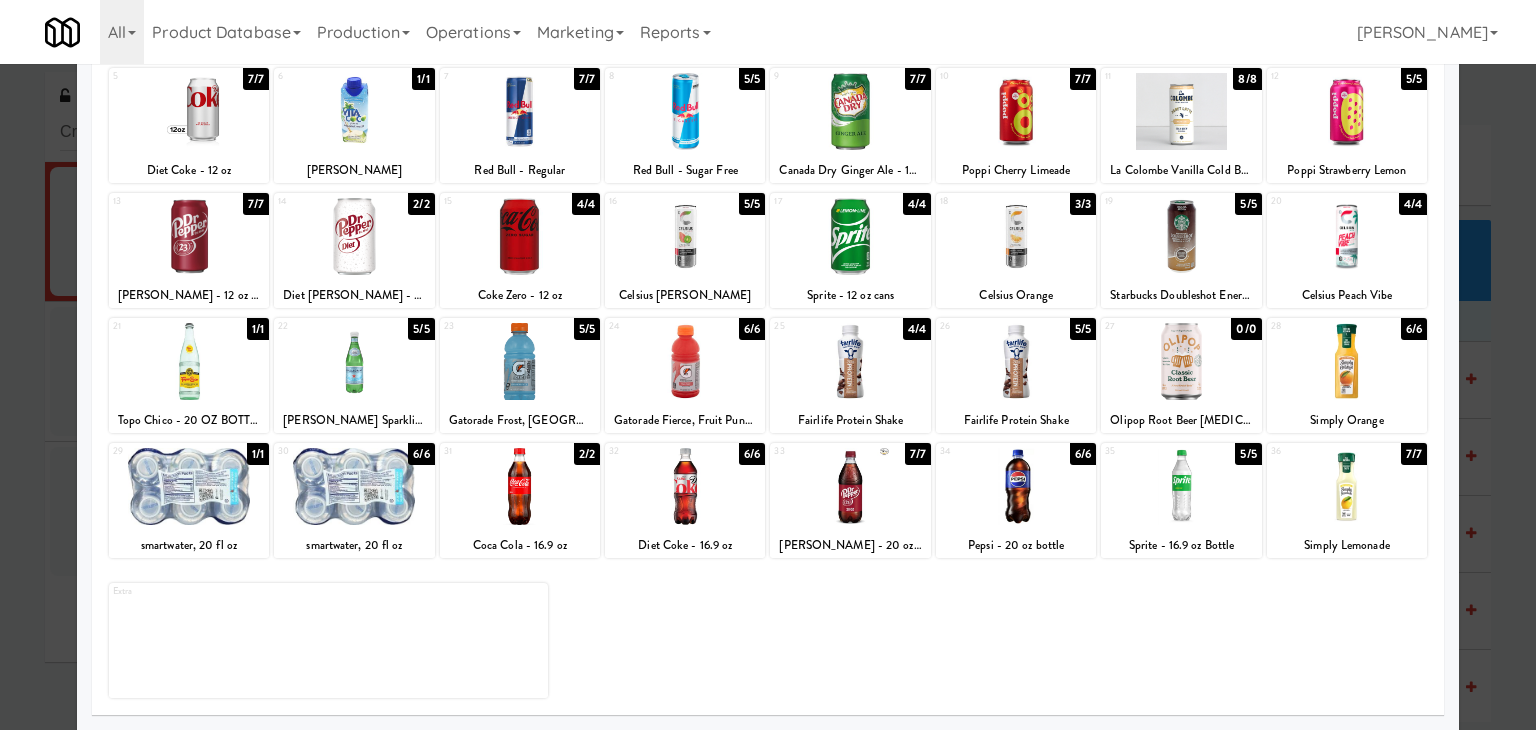 click at bounding box center [1347, 486] 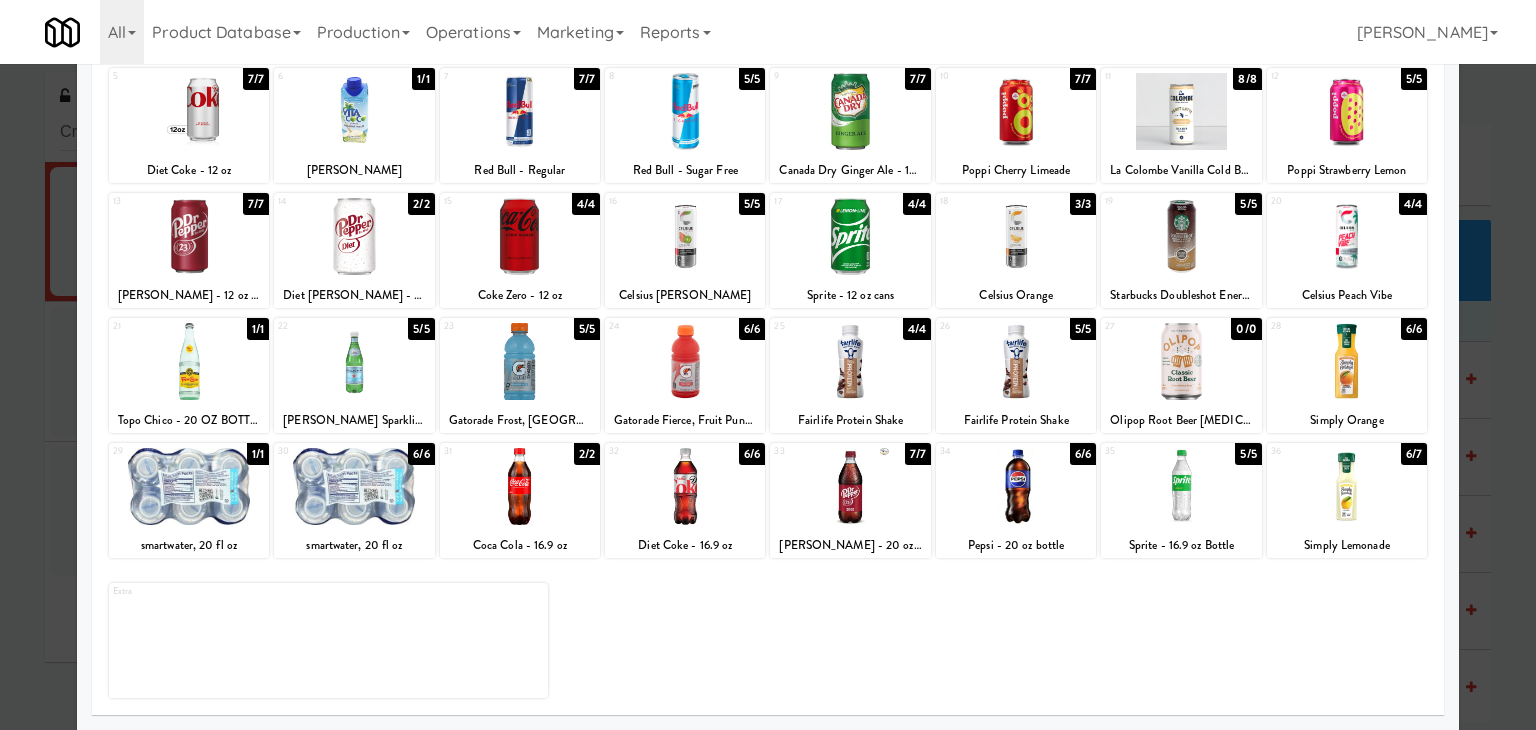 click at bounding box center [850, 236] 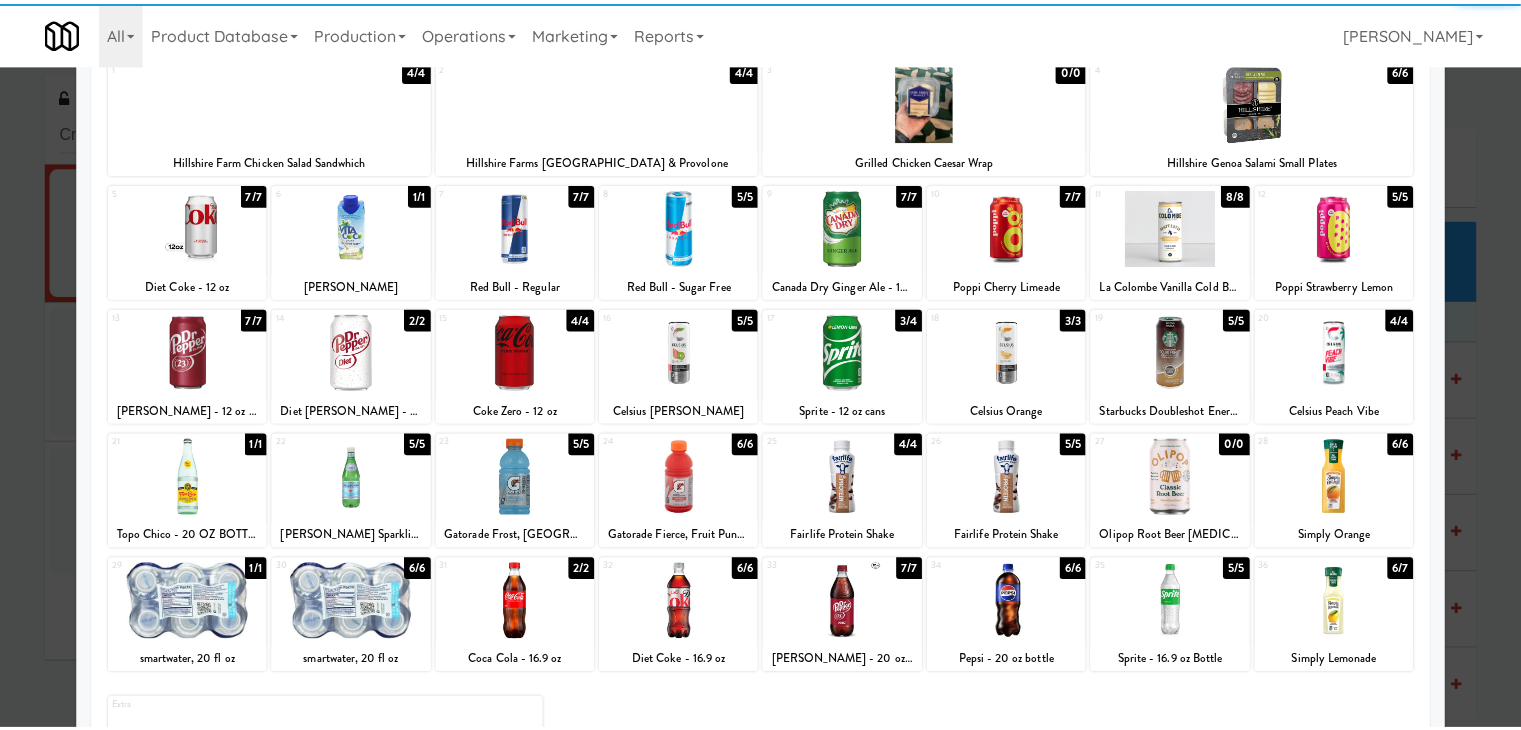 scroll, scrollTop: 0, scrollLeft: 0, axis: both 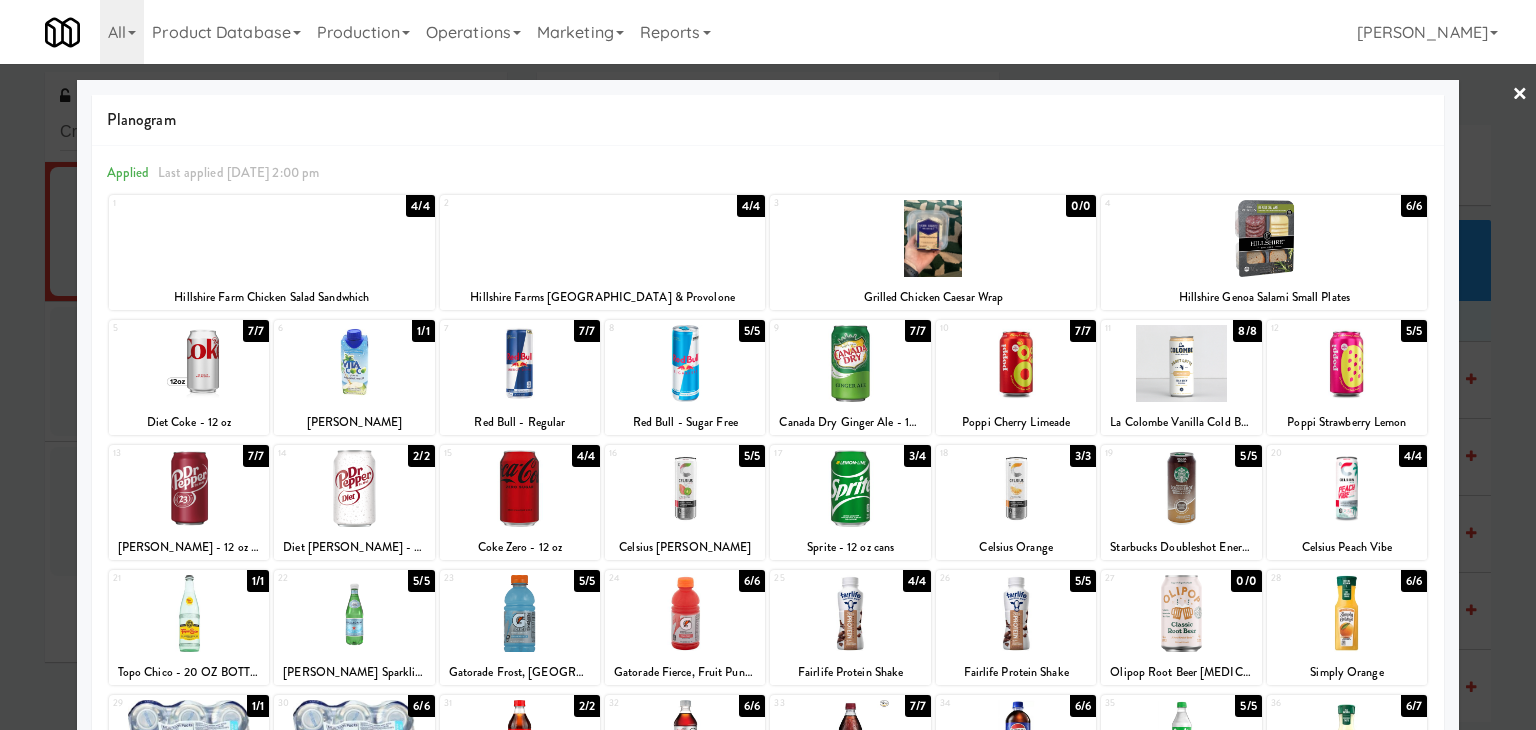 click on "×" at bounding box center [1520, 95] 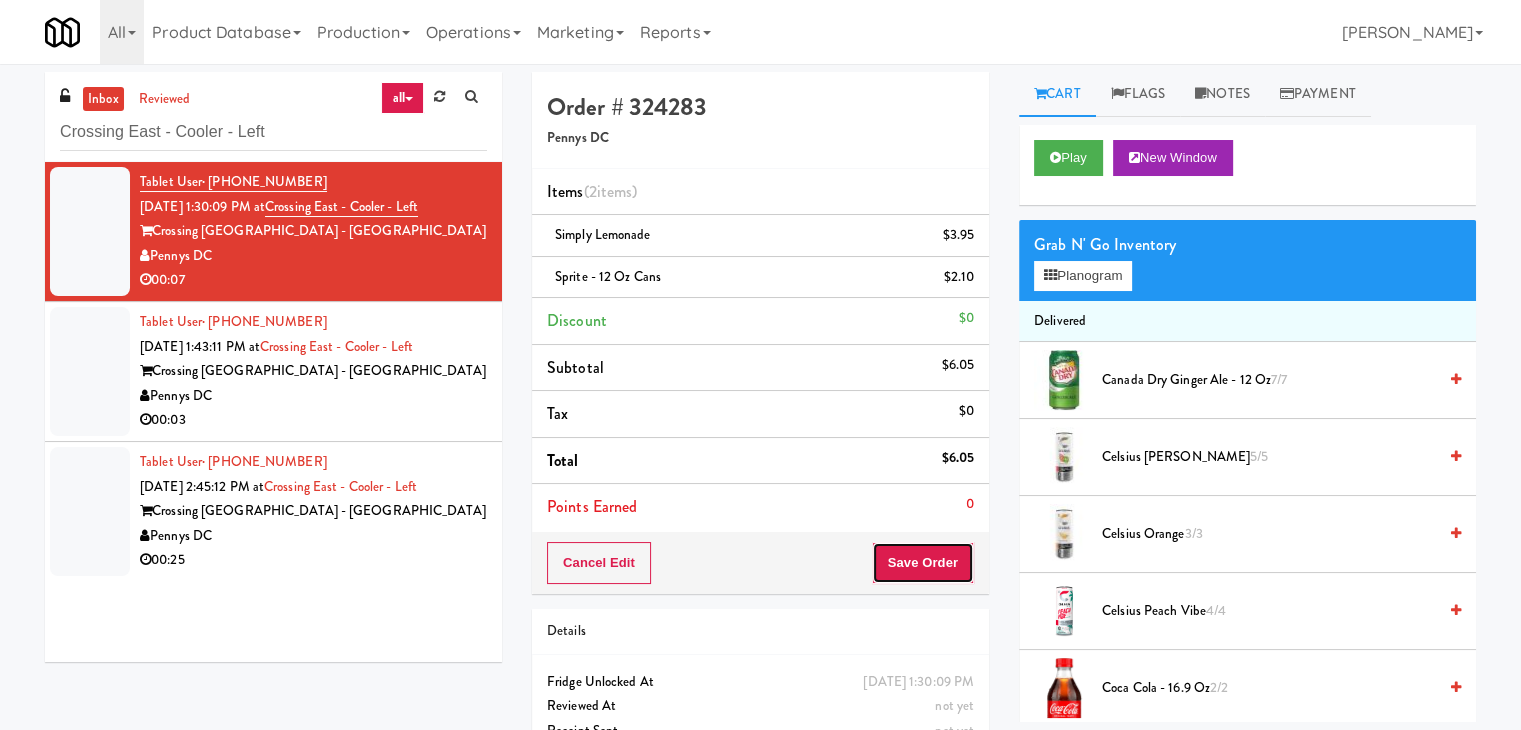 click on "Save Order" at bounding box center (923, 563) 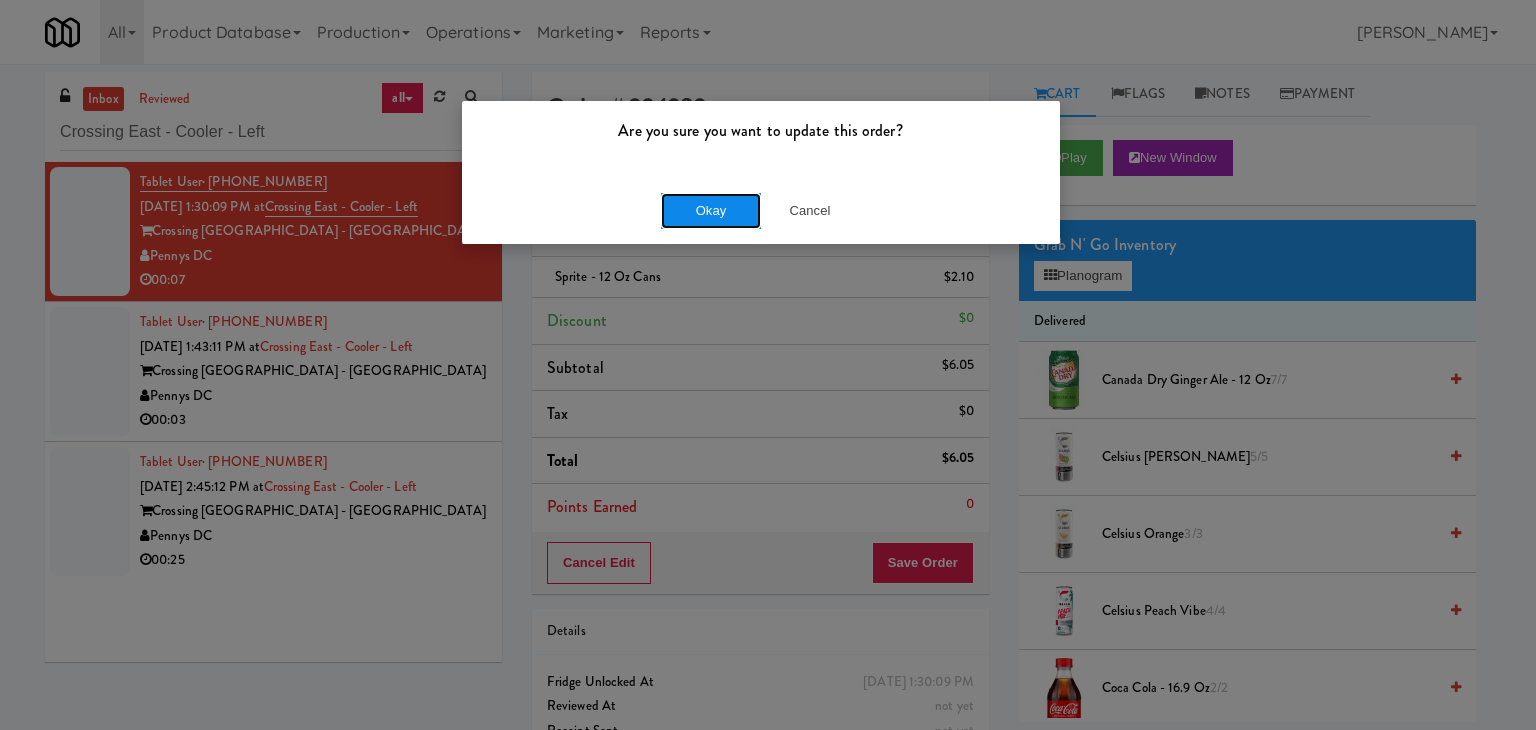 drag, startPoint x: 712, startPoint y: 213, endPoint x: 552, endPoint y: 323, distance: 194.16487 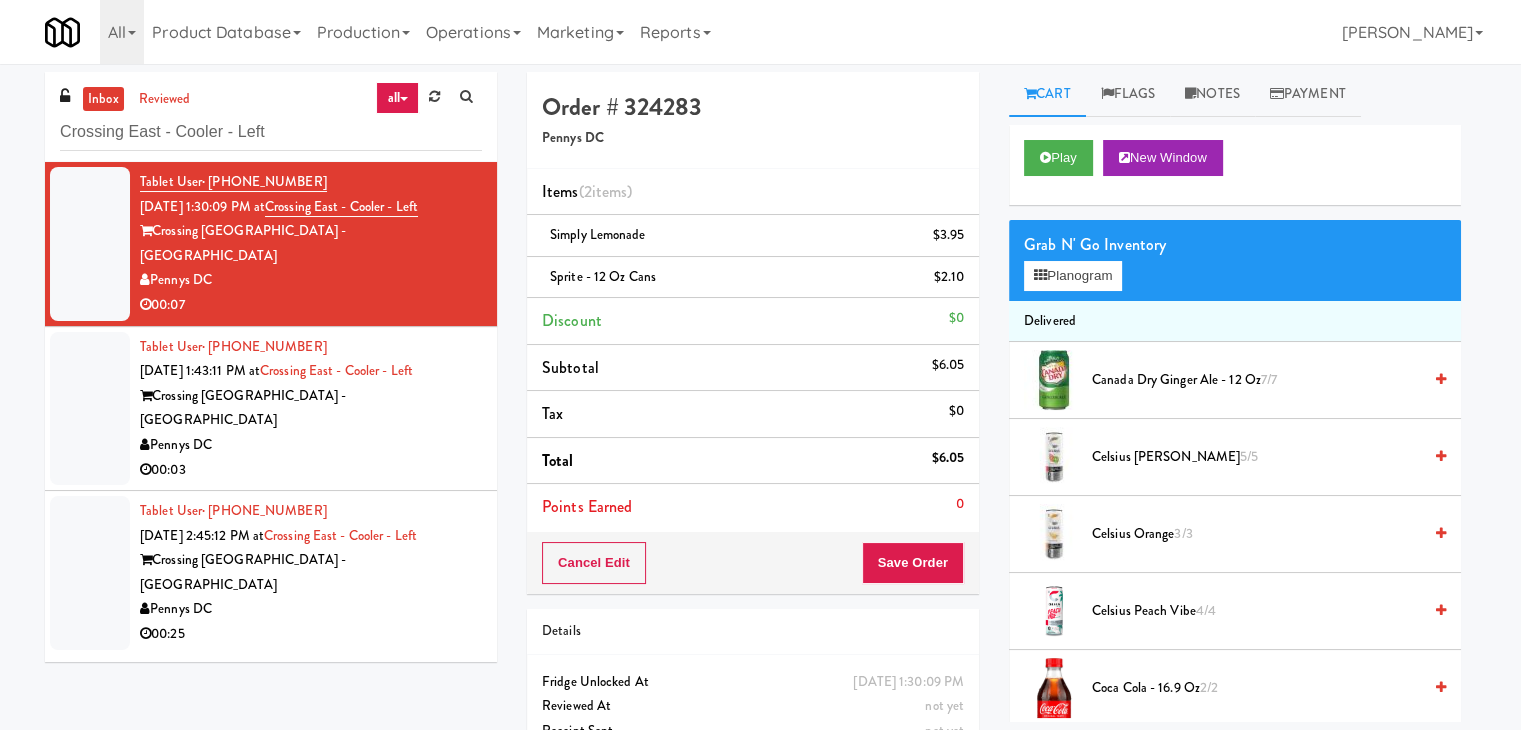 click on "00:03" at bounding box center (311, 470) 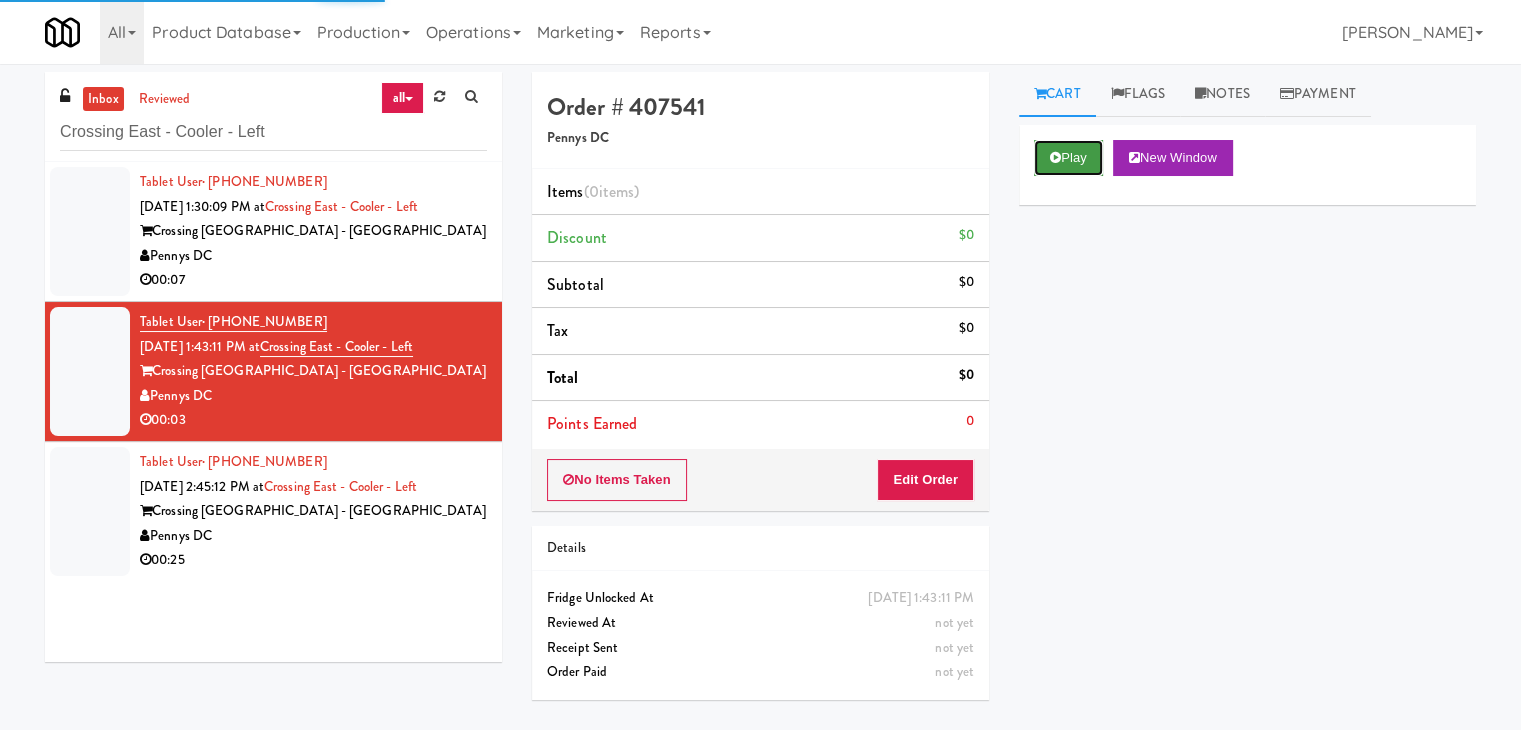 click at bounding box center [1055, 157] 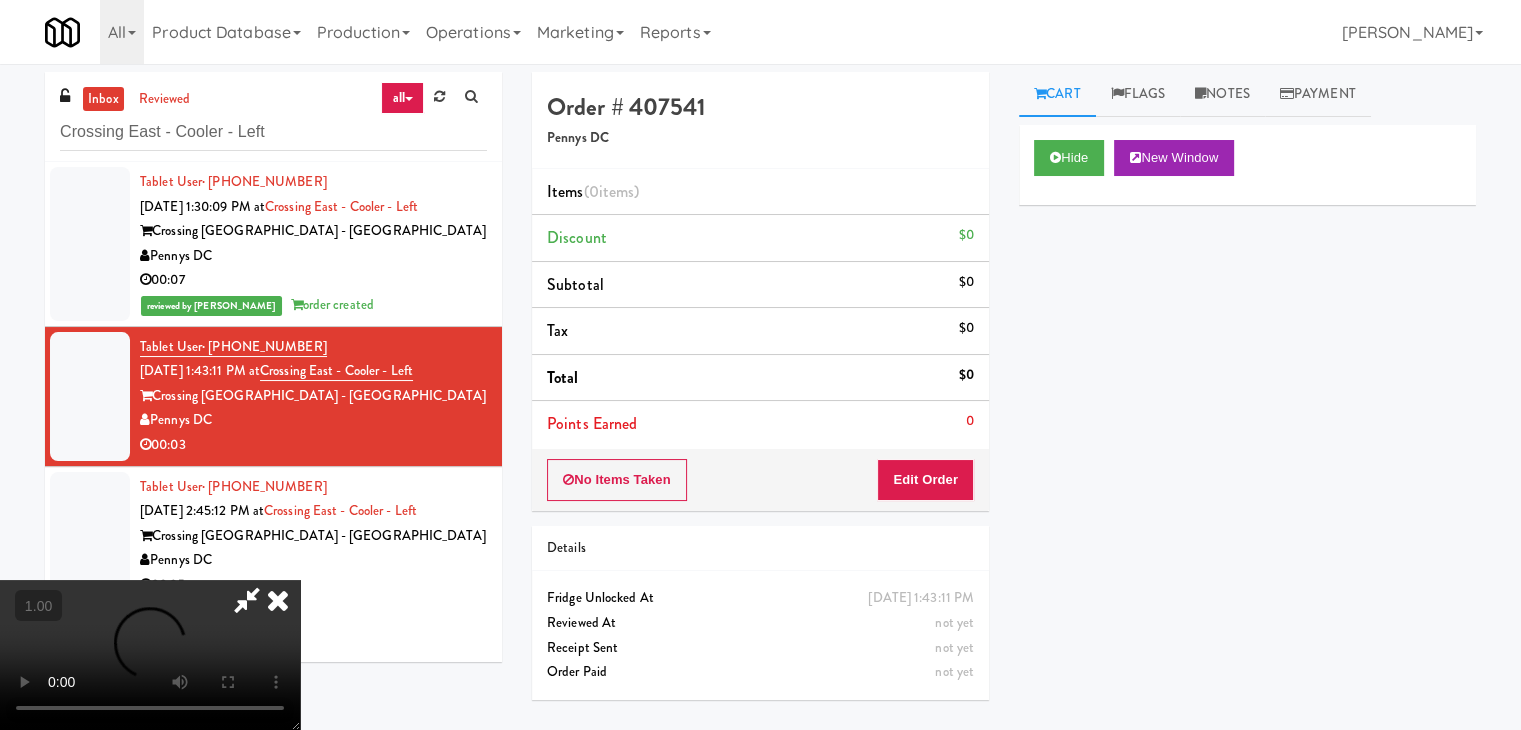 click at bounding box center (150, 655) 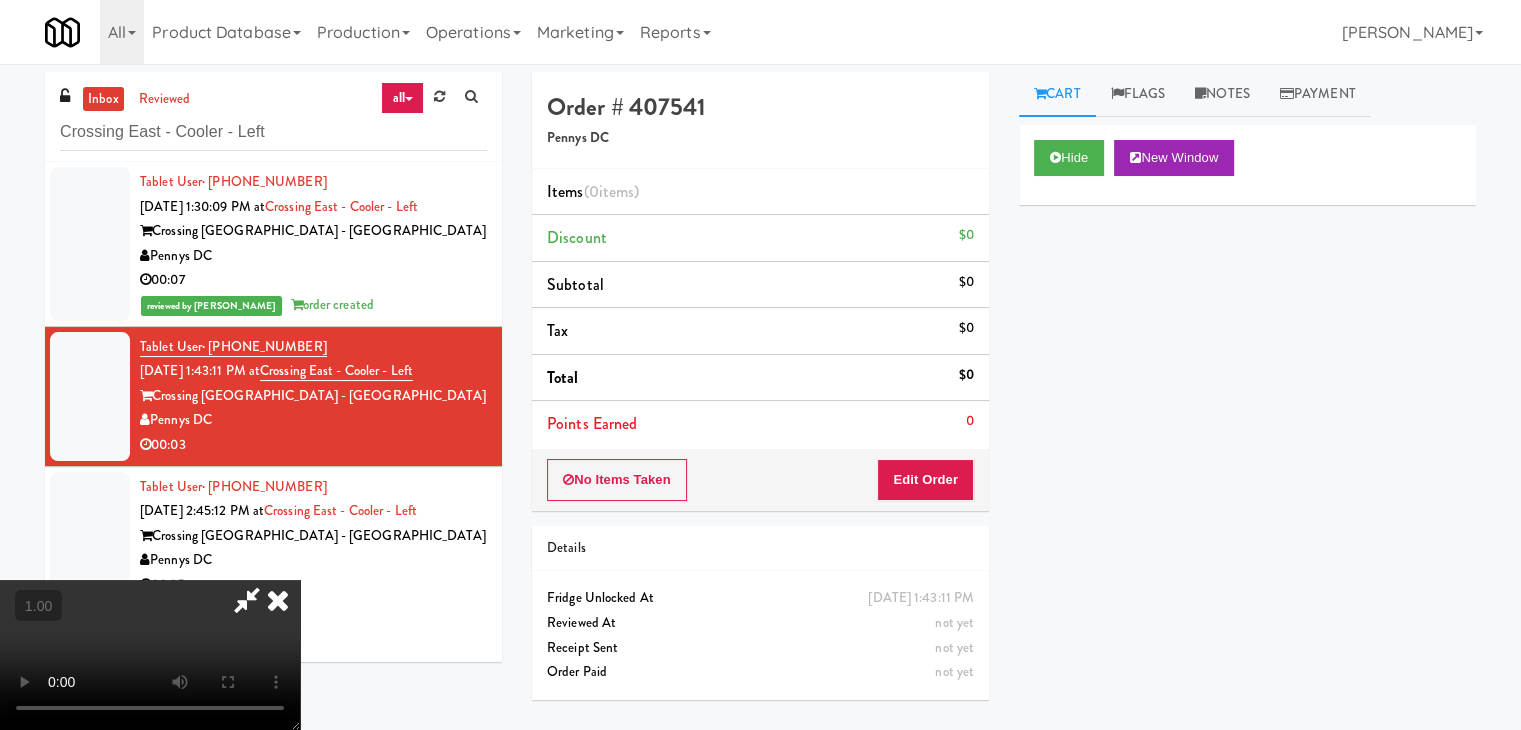 click at bounding box center [150, 655] 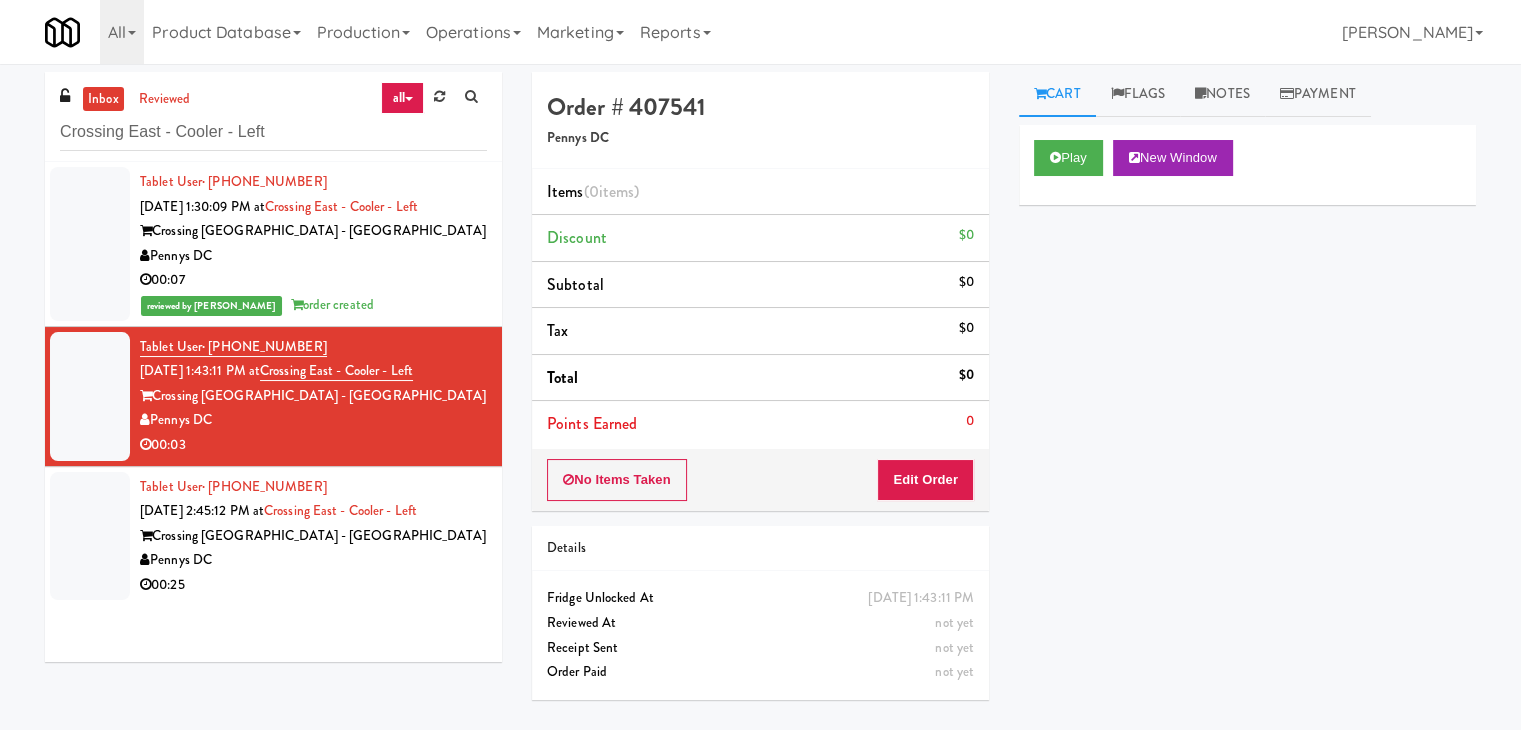 drag, startPoint x: 912, startPoint y: 440, endPoint x: 915, endPoint y: 469, distance: 29.15476 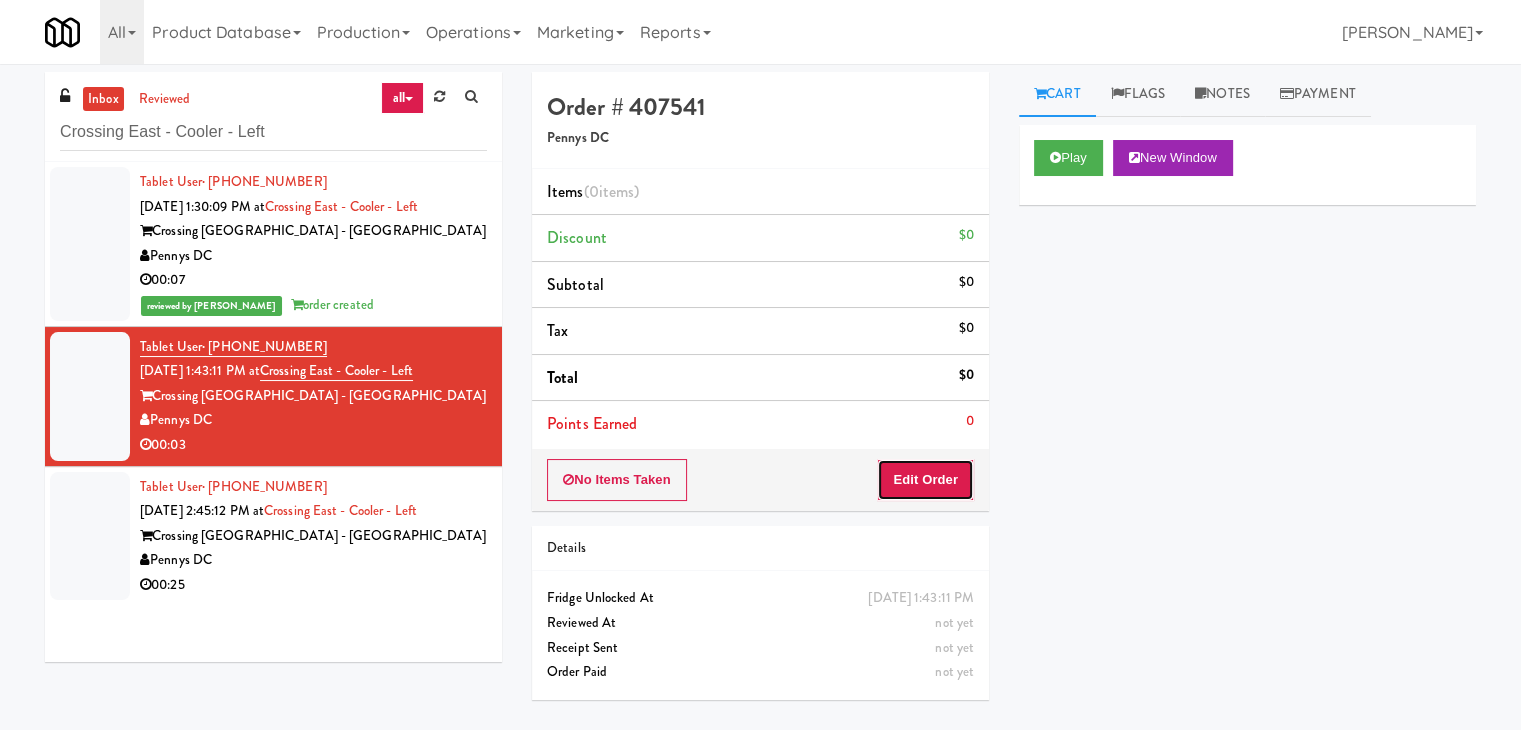 click on "Edit Order" at bounding box center (925, 480) 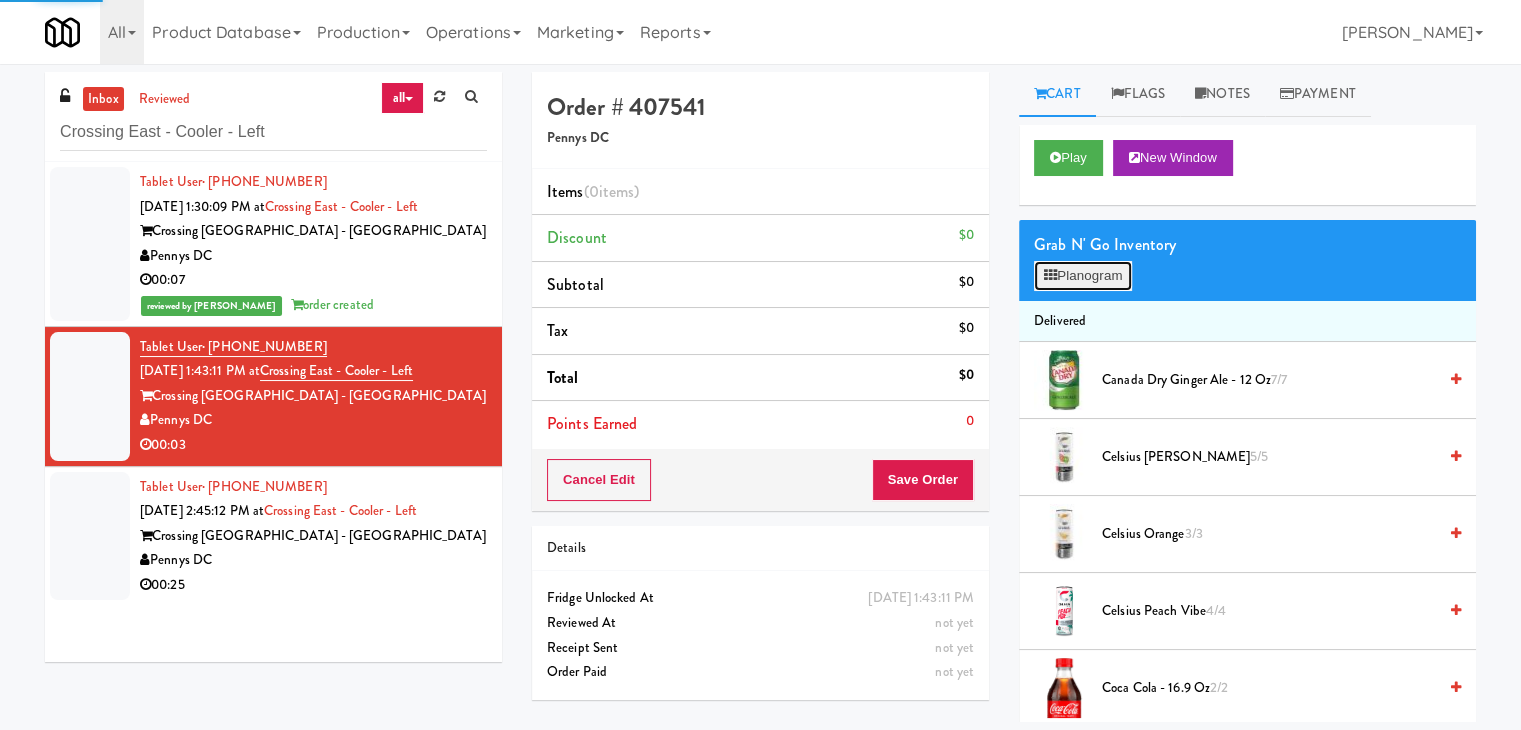 click on "Planogram" at bounding box center [1083, 276] 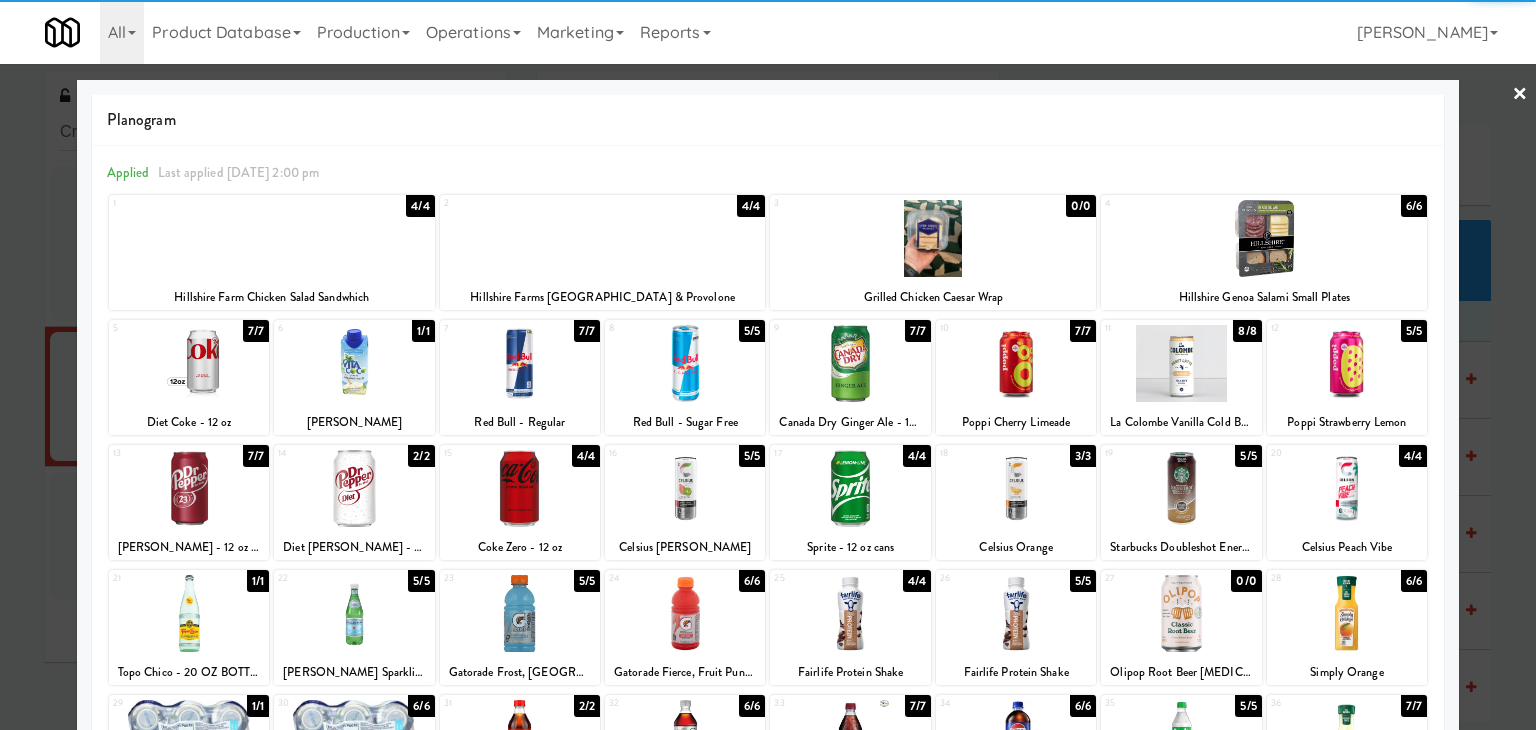 click at bounding box center [685, 488] 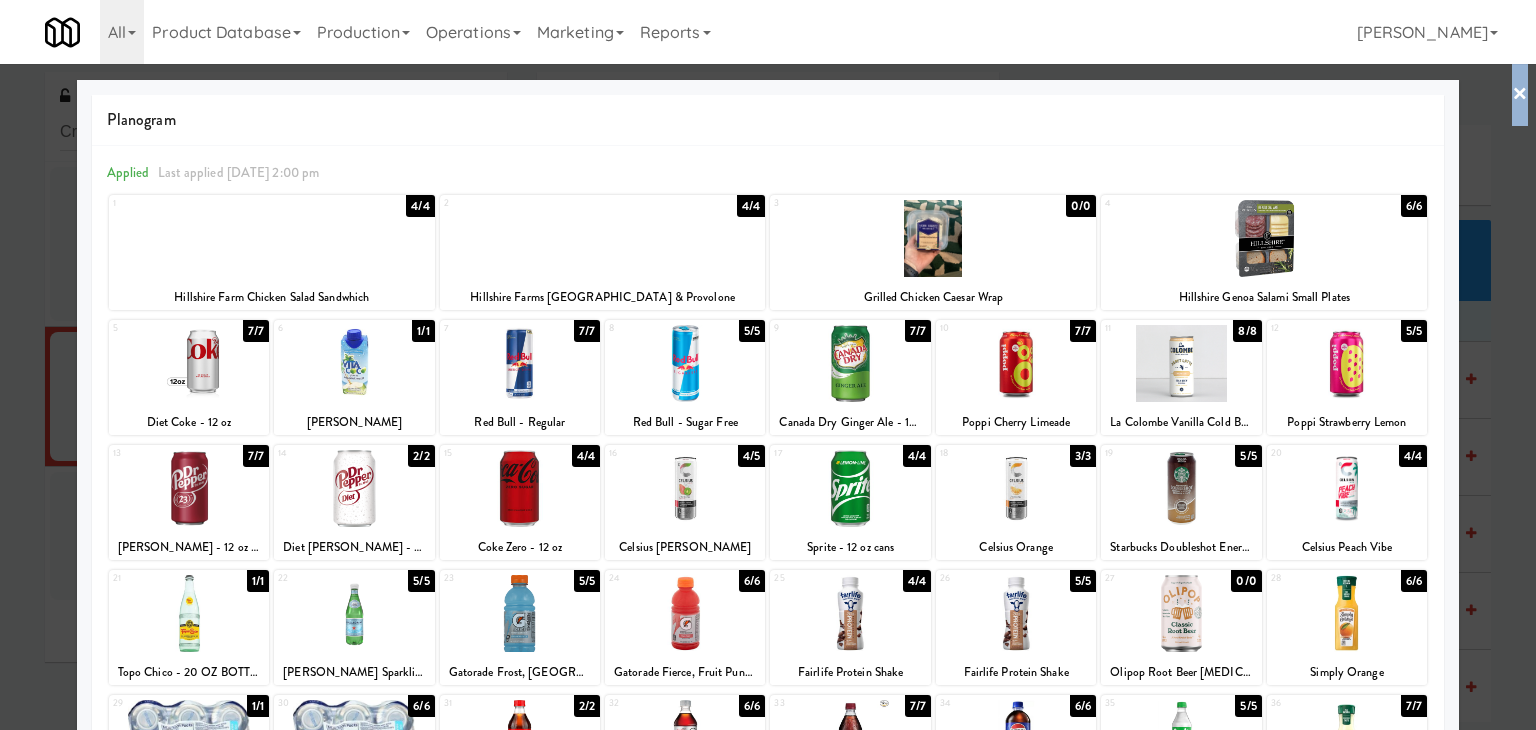 drag, startPoint x: 1506, startPoint y: 87, endPoint x: 1327, endPoint y: 169, distance: 196.88829 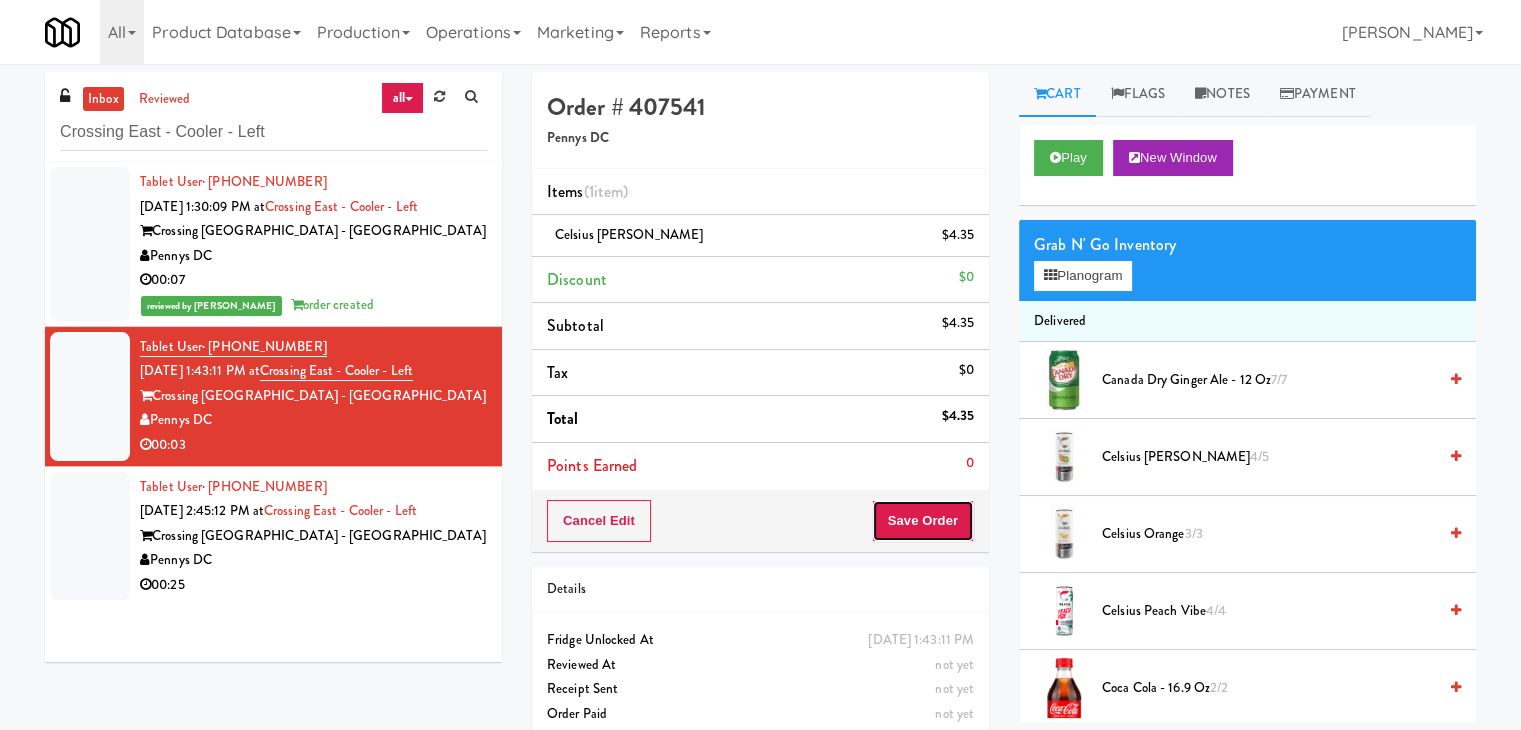 click on "Save Order" at bounding box center [923, 521] 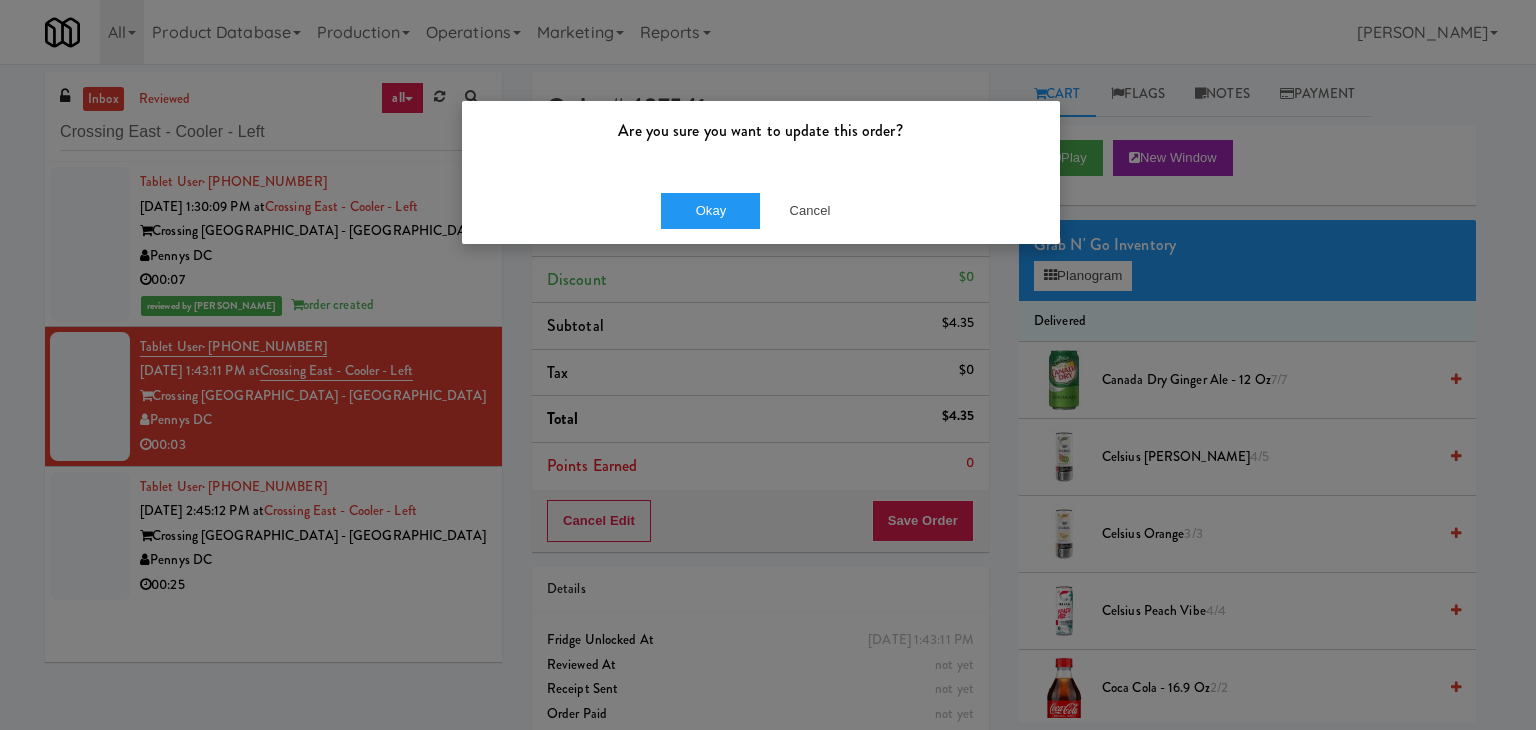 click on "Okay Cancel" at bounding box center (761, 210) 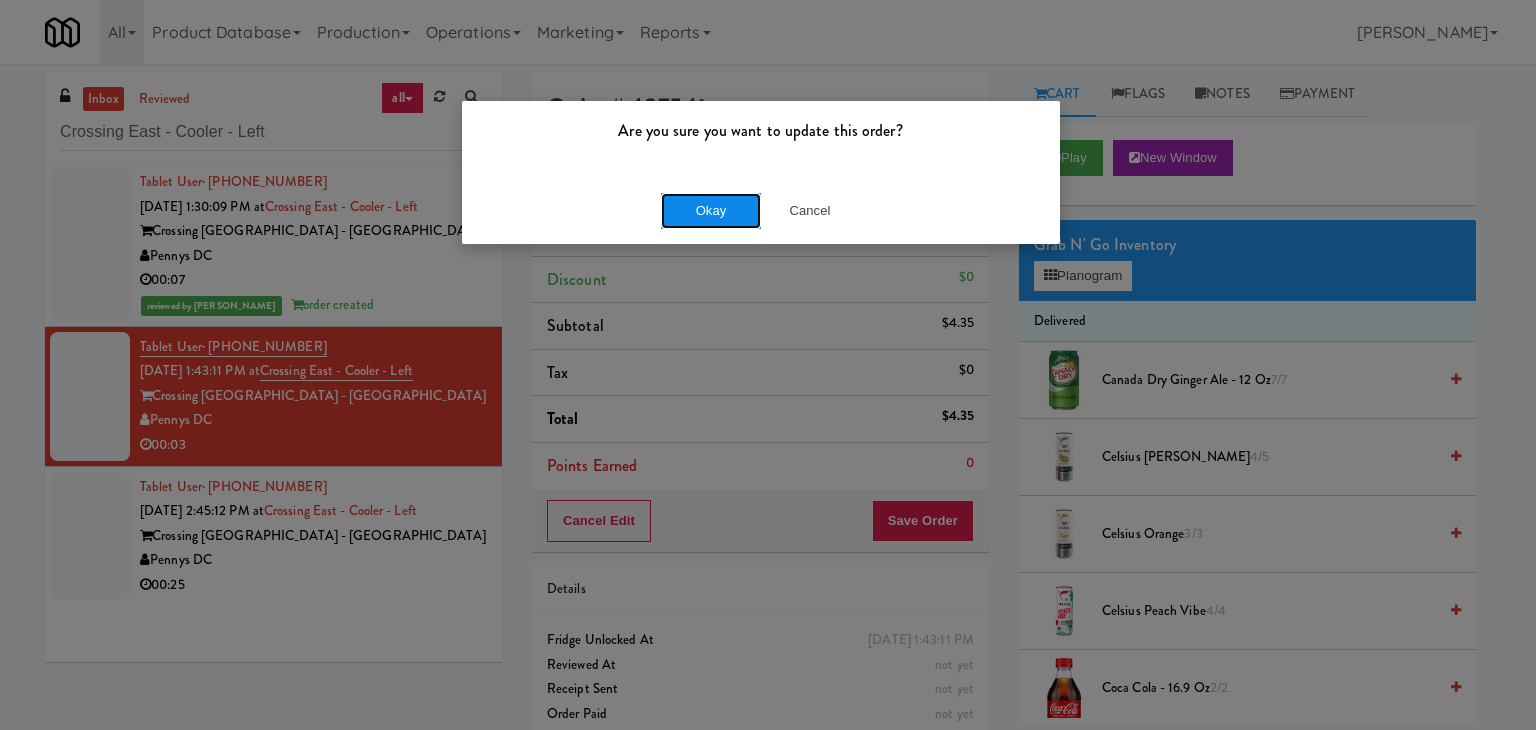 drag, startPoint x: 714, startPoint y: 219, endPoint x: 581, endPoint y: 330, distance: 173.23395 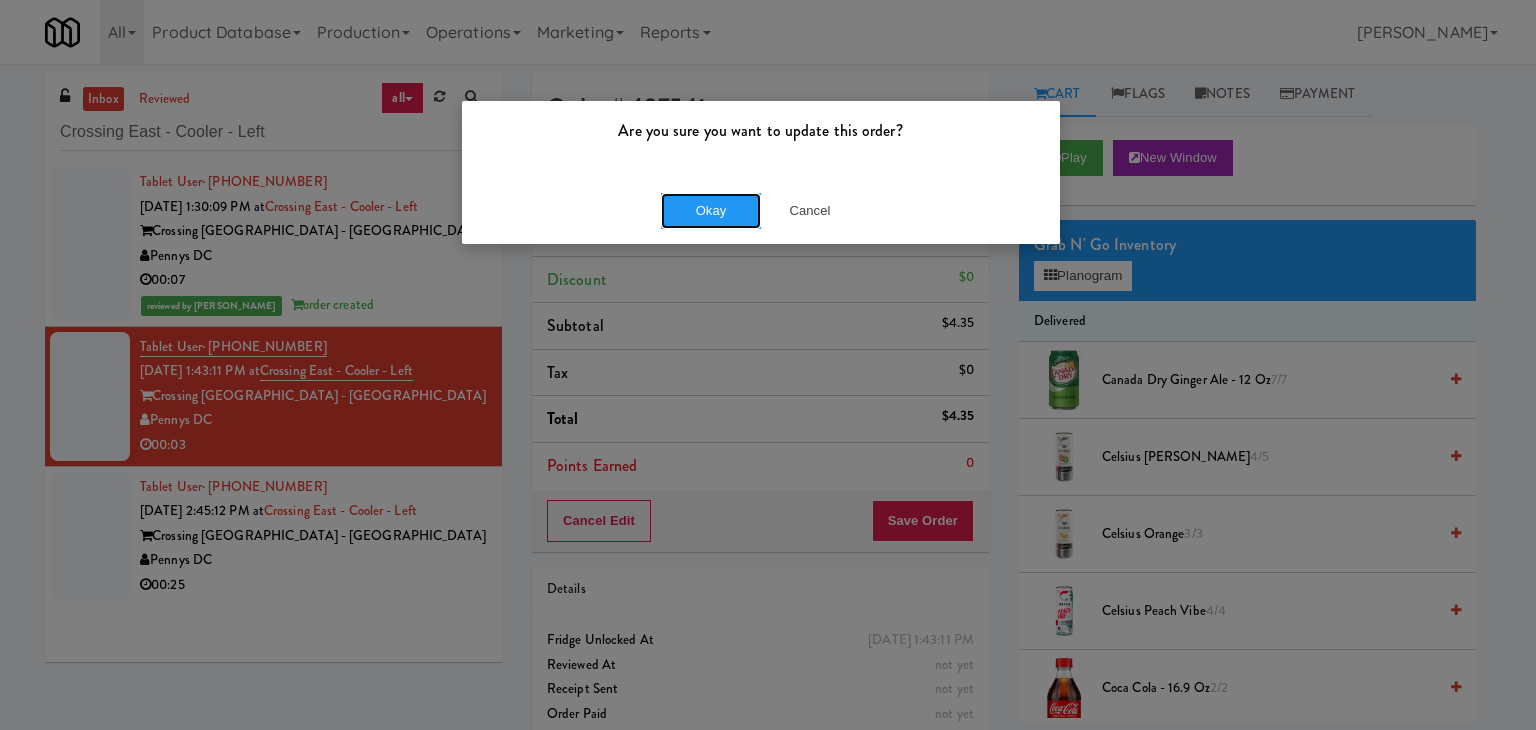 click on "Okay" at bounding box center (711, 211) 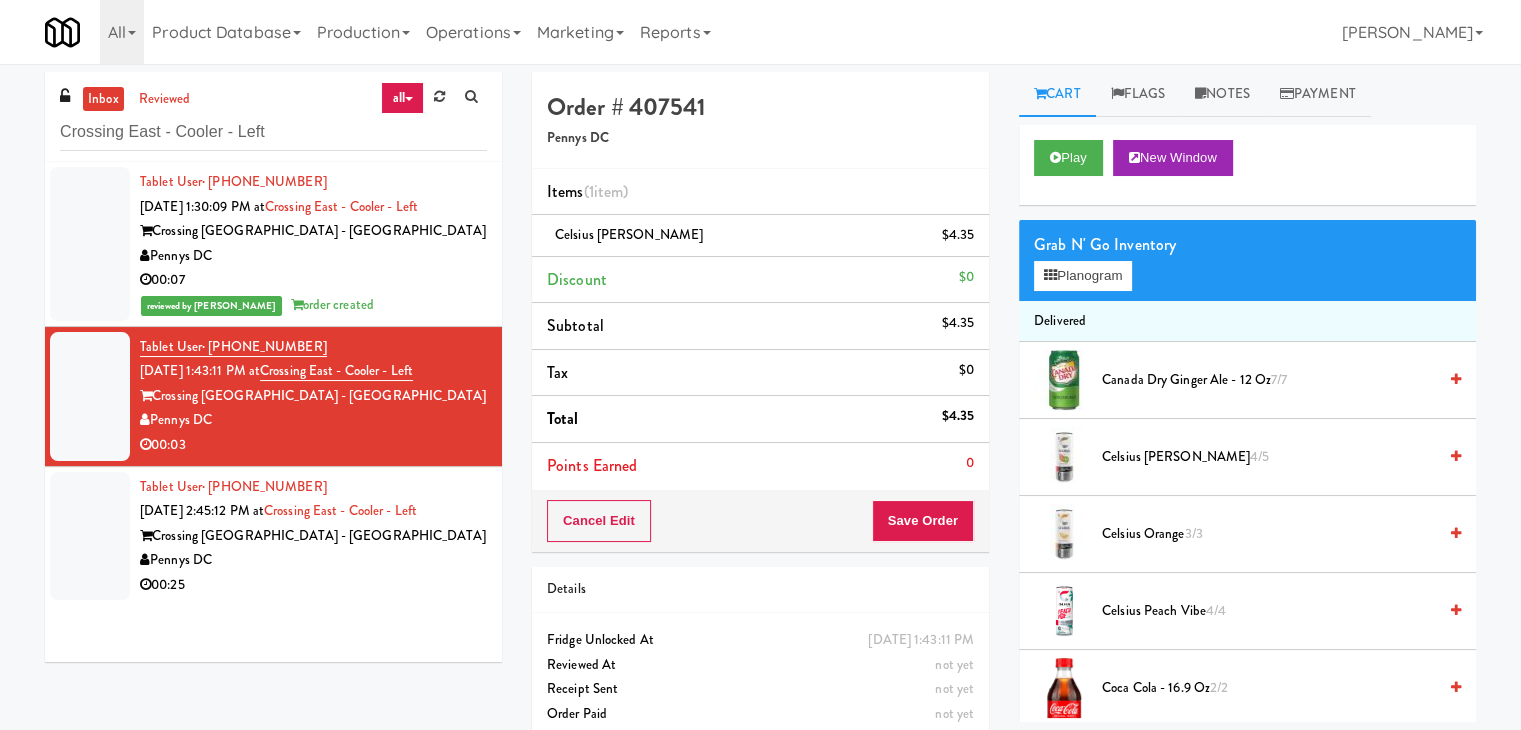 click on "Pennys DC" at bounding box center [313, 560] 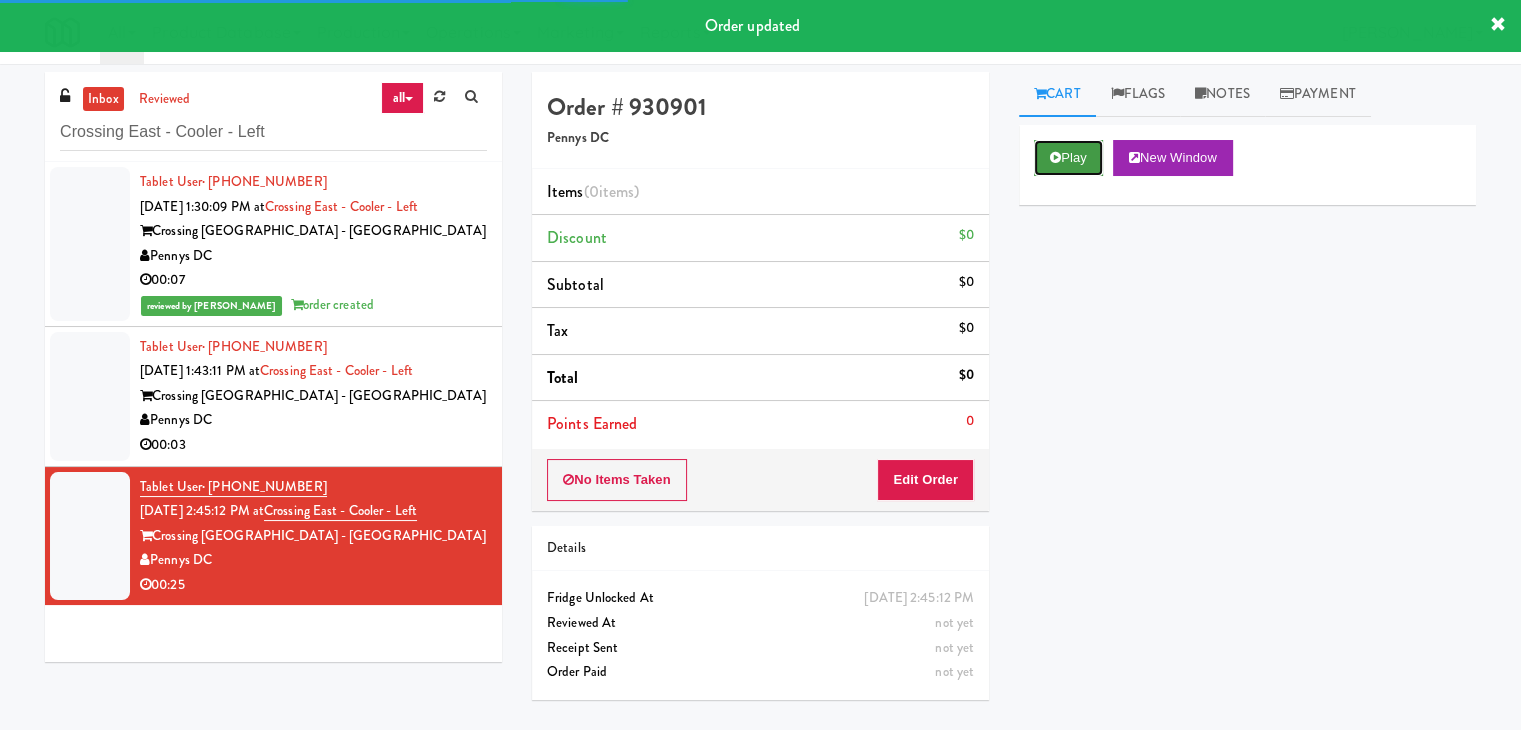 click on "Play" at bounding box center [1068, 158] 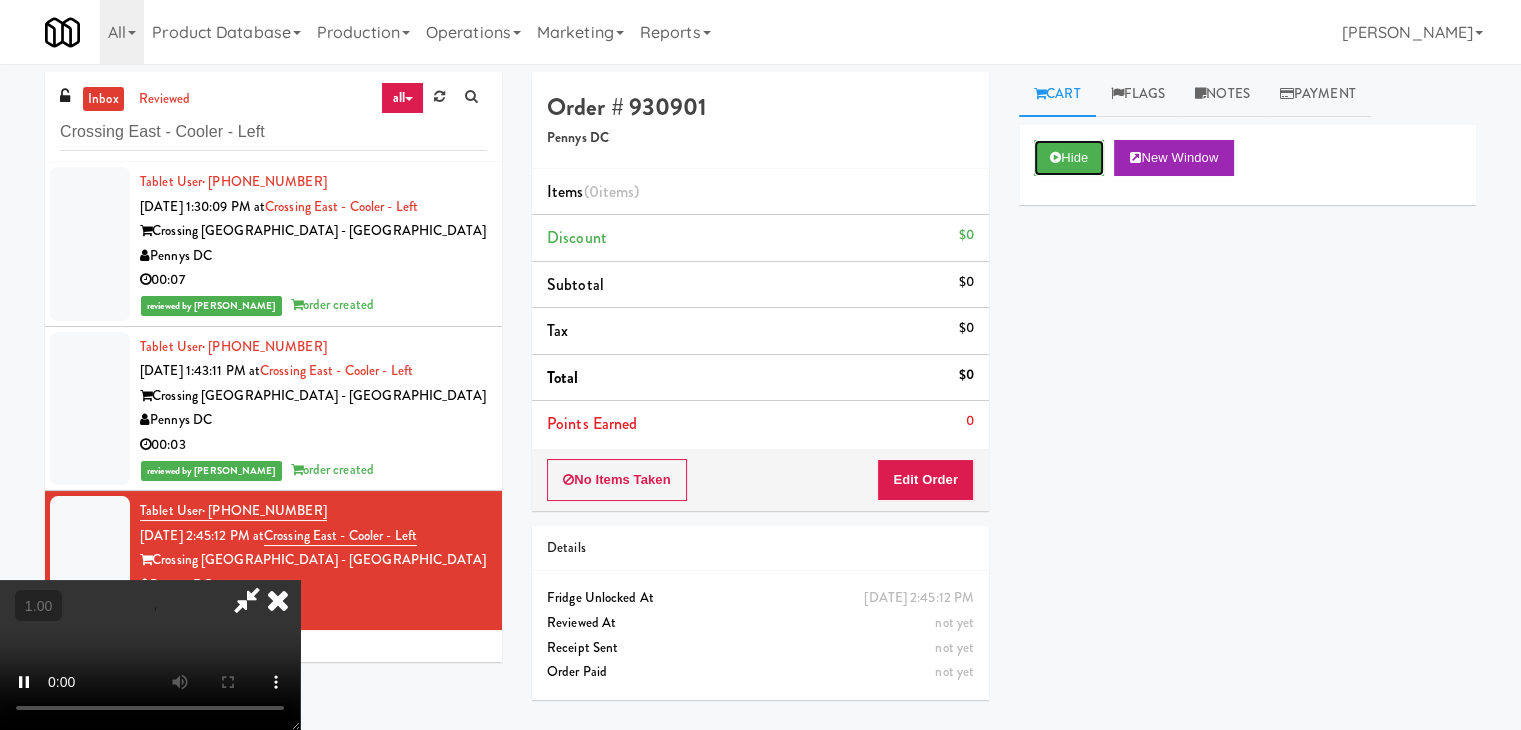 type 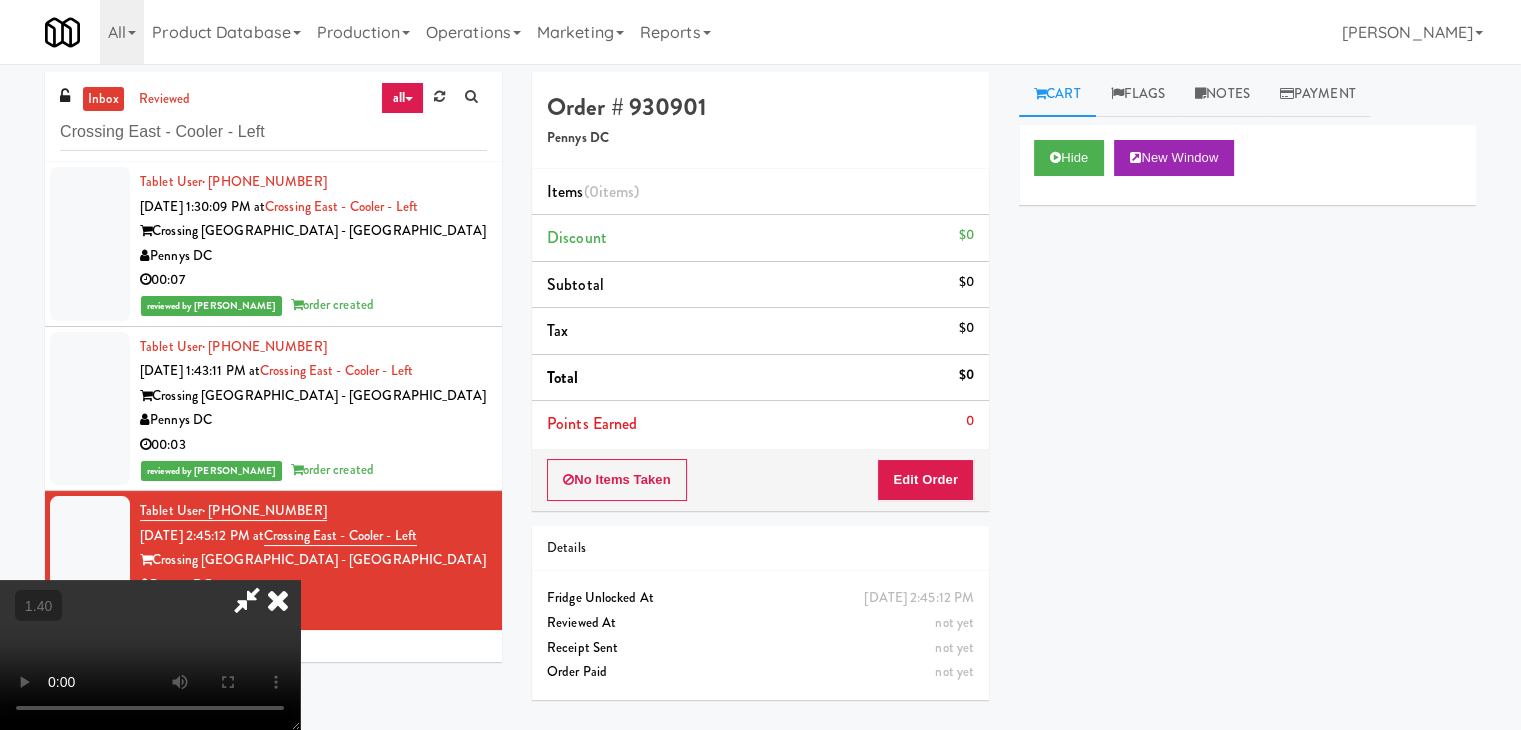 click at bounding box center [150, 655] 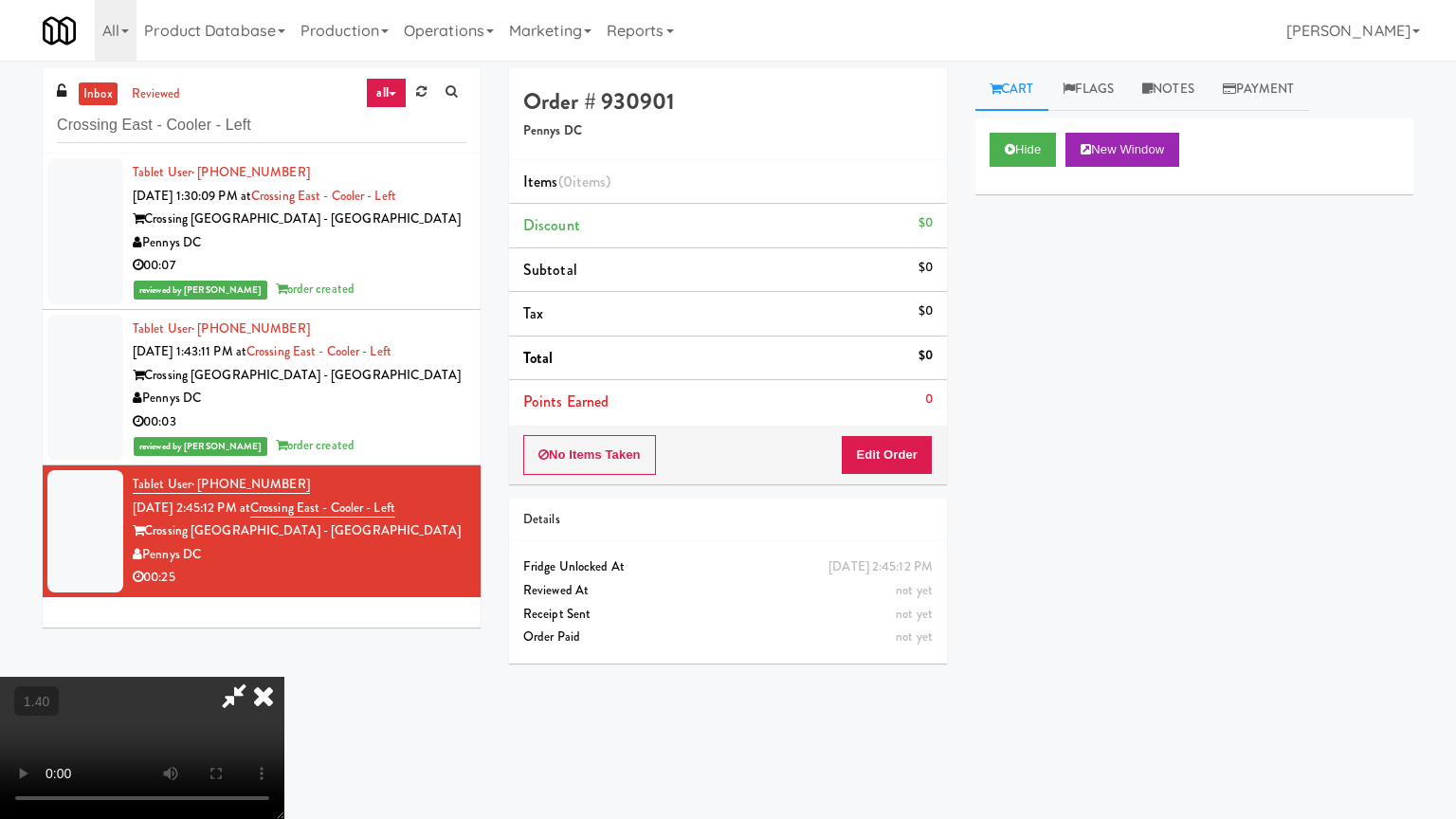 click at bounding box center [142, 748] 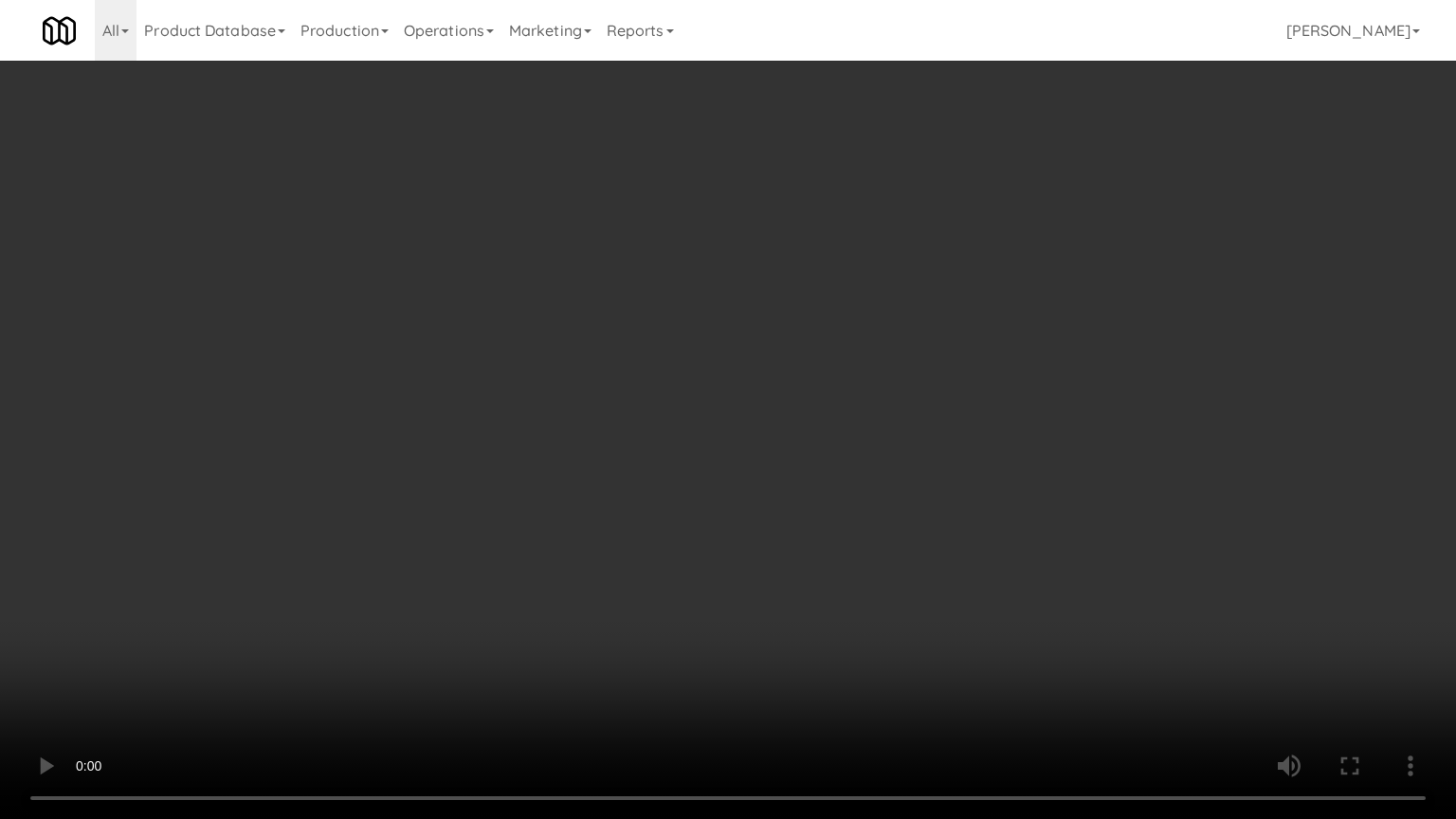 click at bounding box center (728, 410) 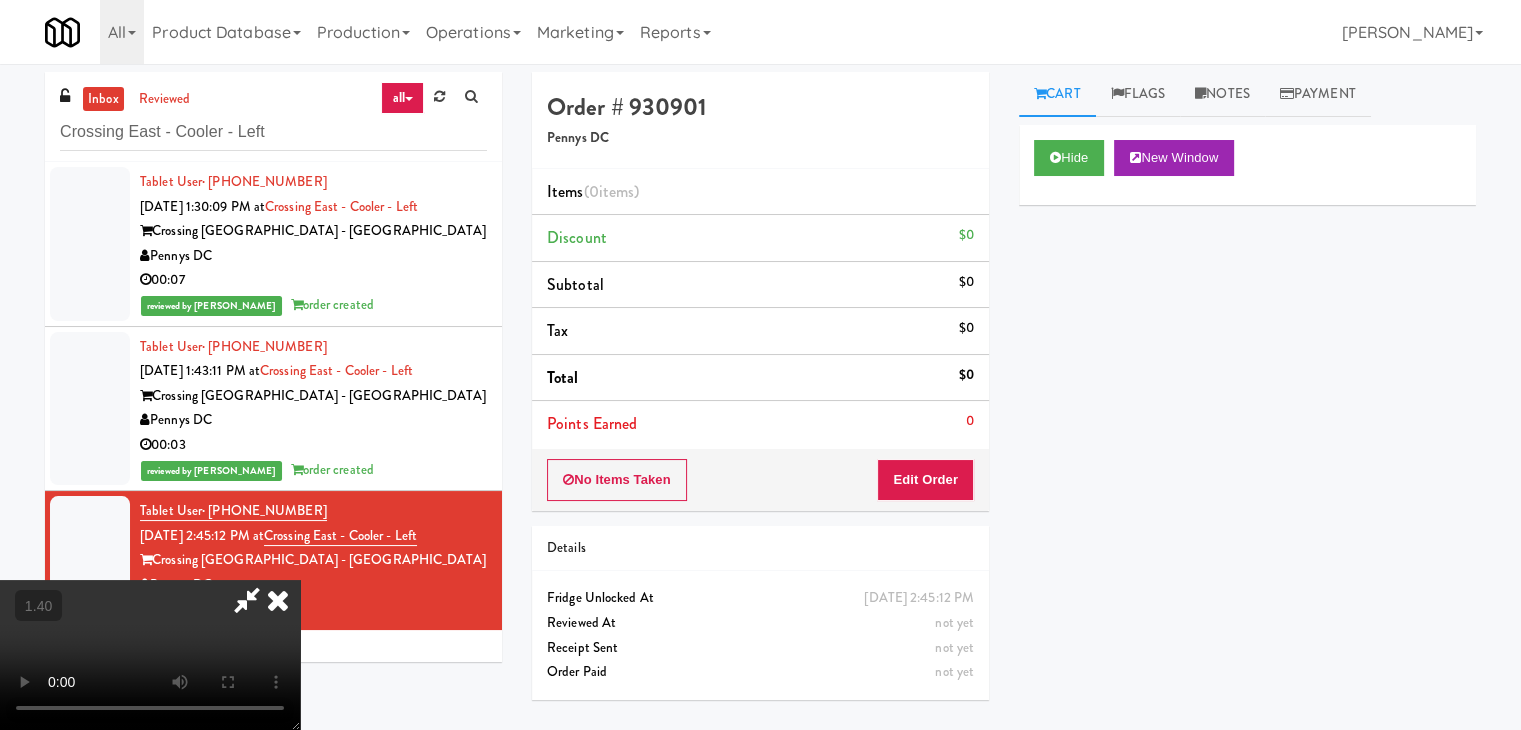 click at bounding box center (278, 600) 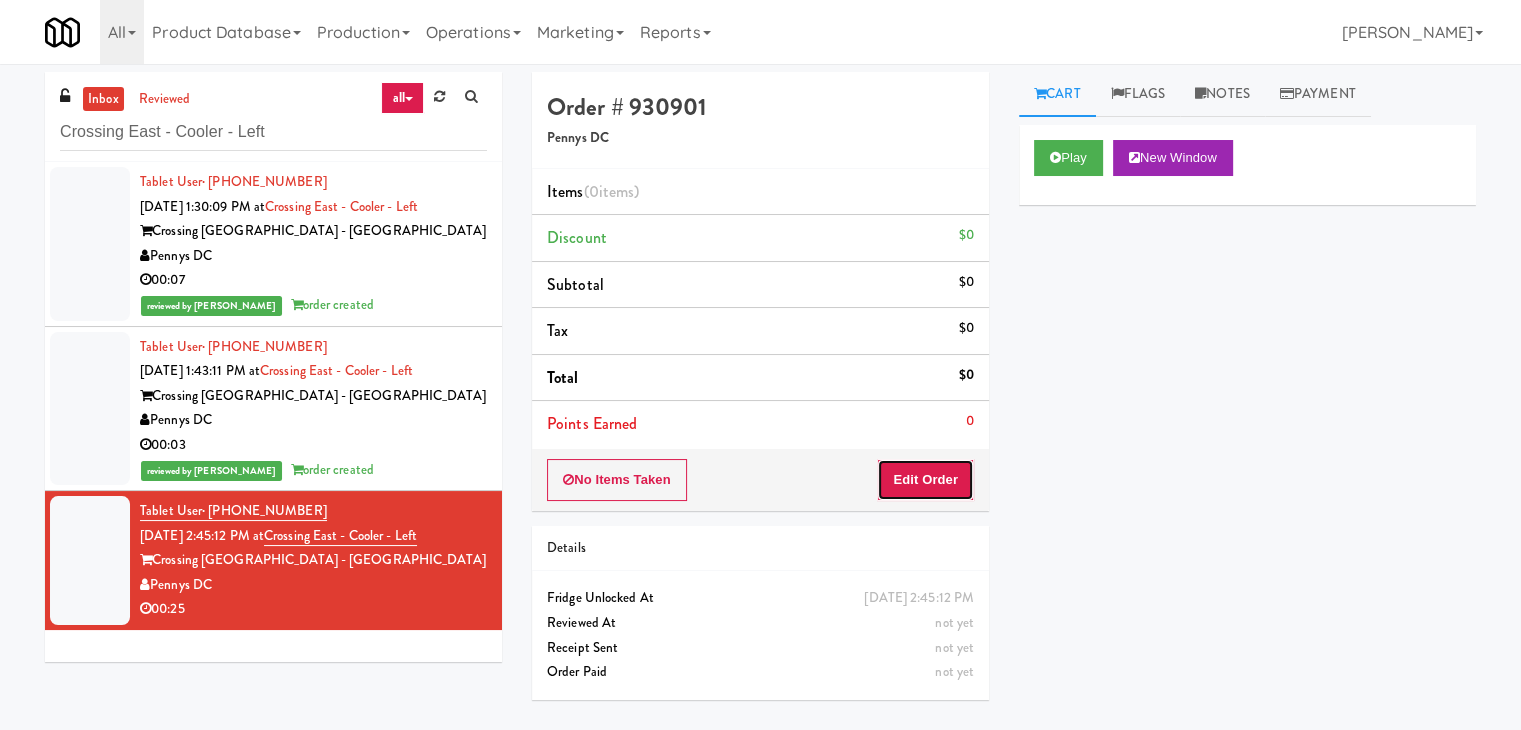 click on "Edit Order" at bounding box center (925, 480) 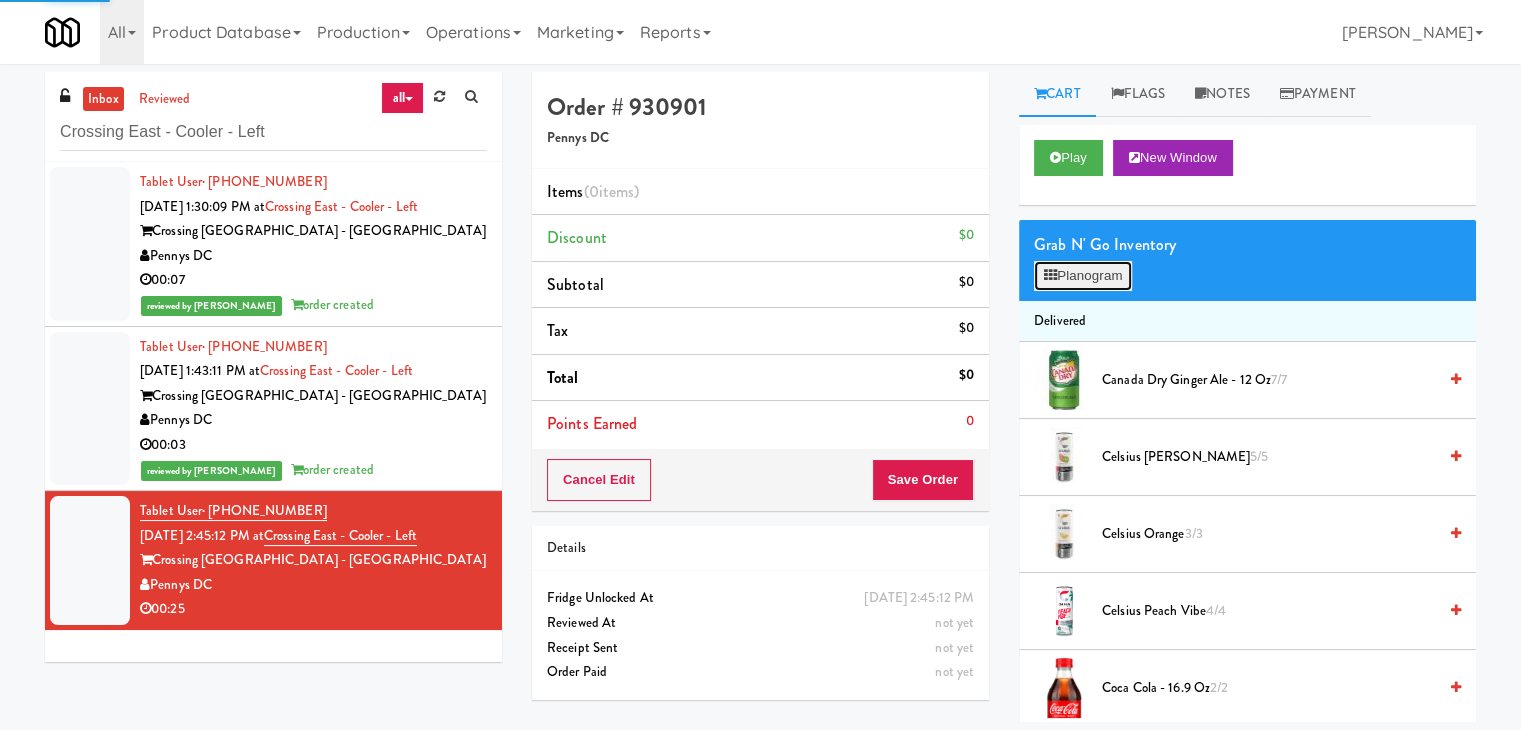click on "Planogram" at bounding box center [1083, 276] 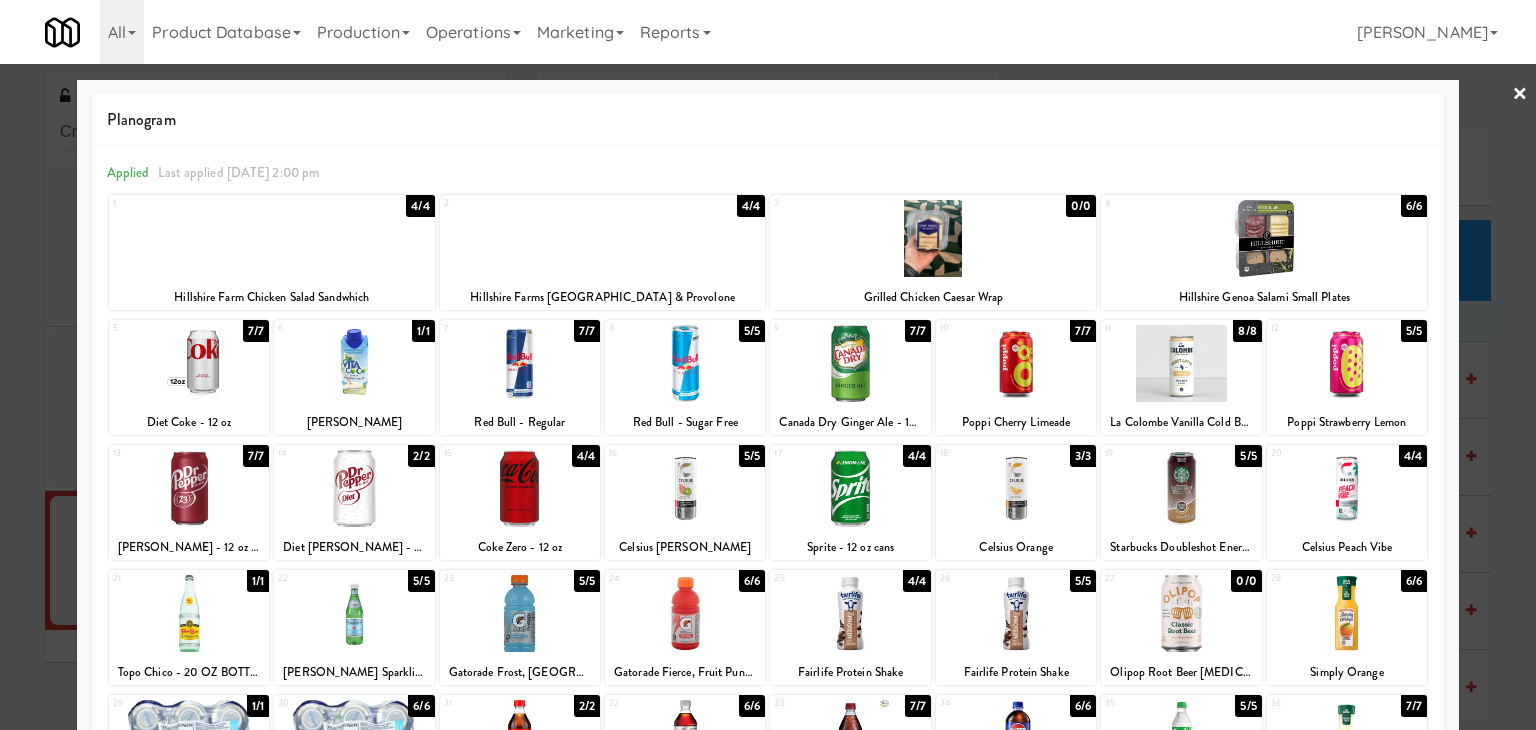 click at bounding box center [685, 488] 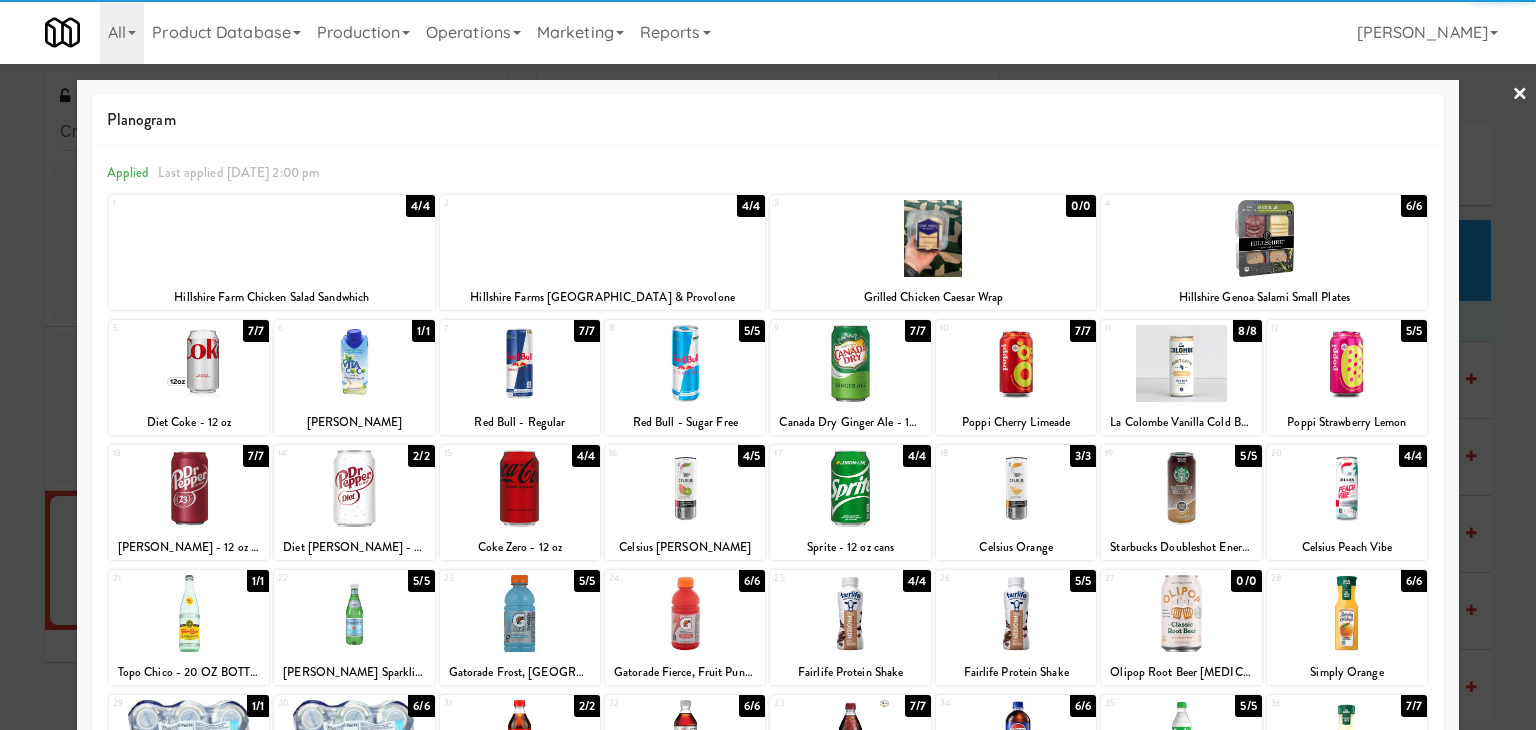 click on "×" at bounding box center [1520, 95] 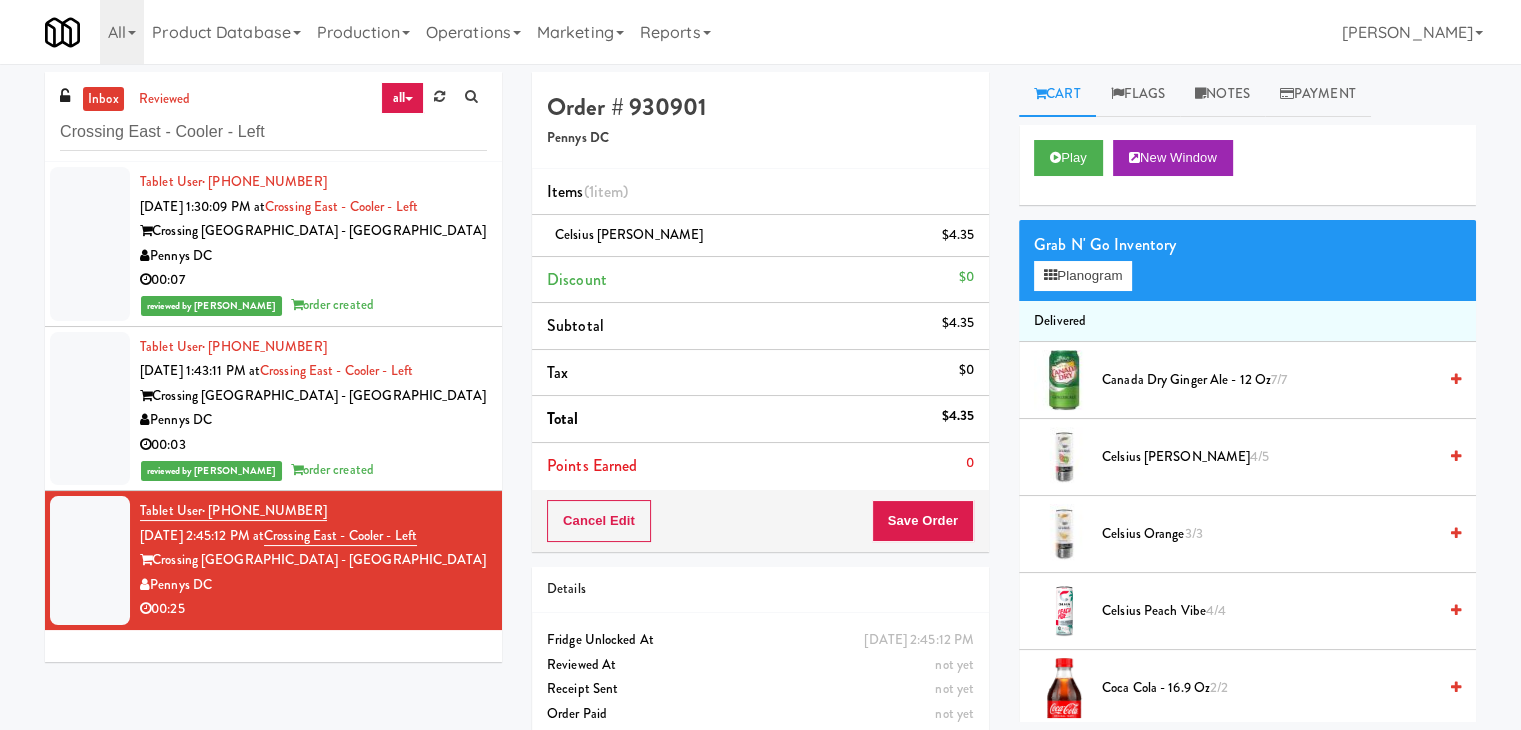 click on "Cancel Edit Save Order" at bounding box center [760, 521] 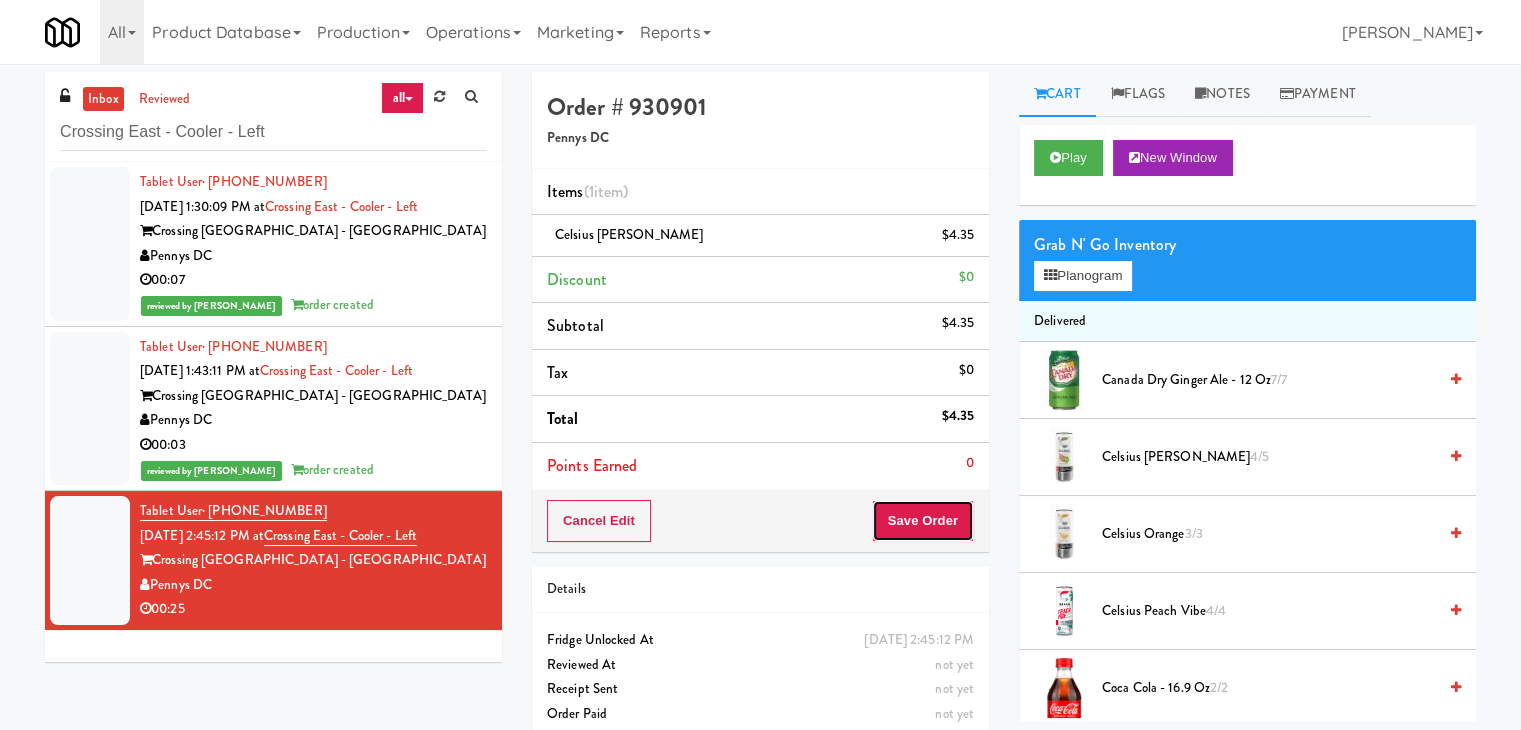 click on "Save Order" at bounding box center [923, 521] 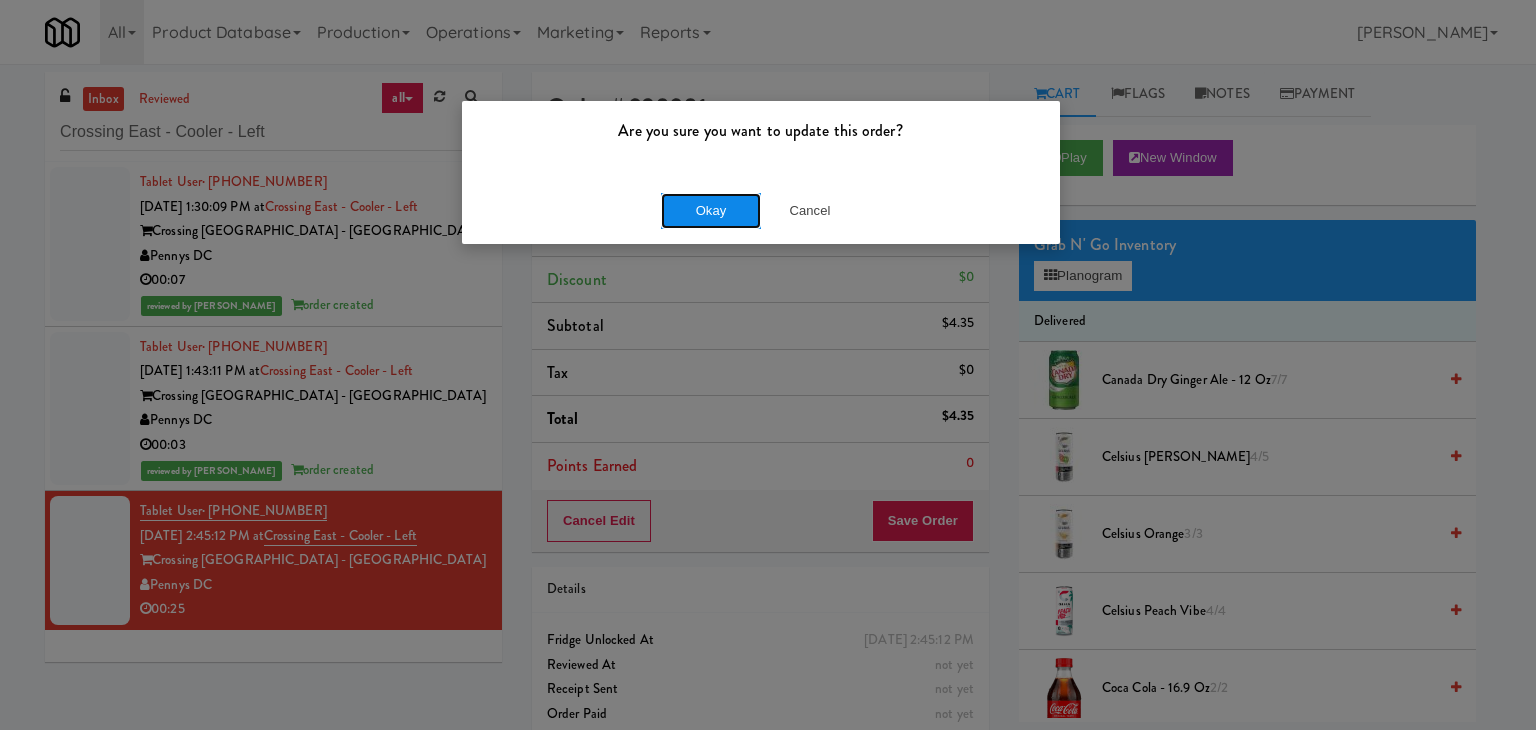 drag, startPoint x: 708, startPoint y: 200, endPoint x: 560, endPoint y: 75, distance: 193.72403 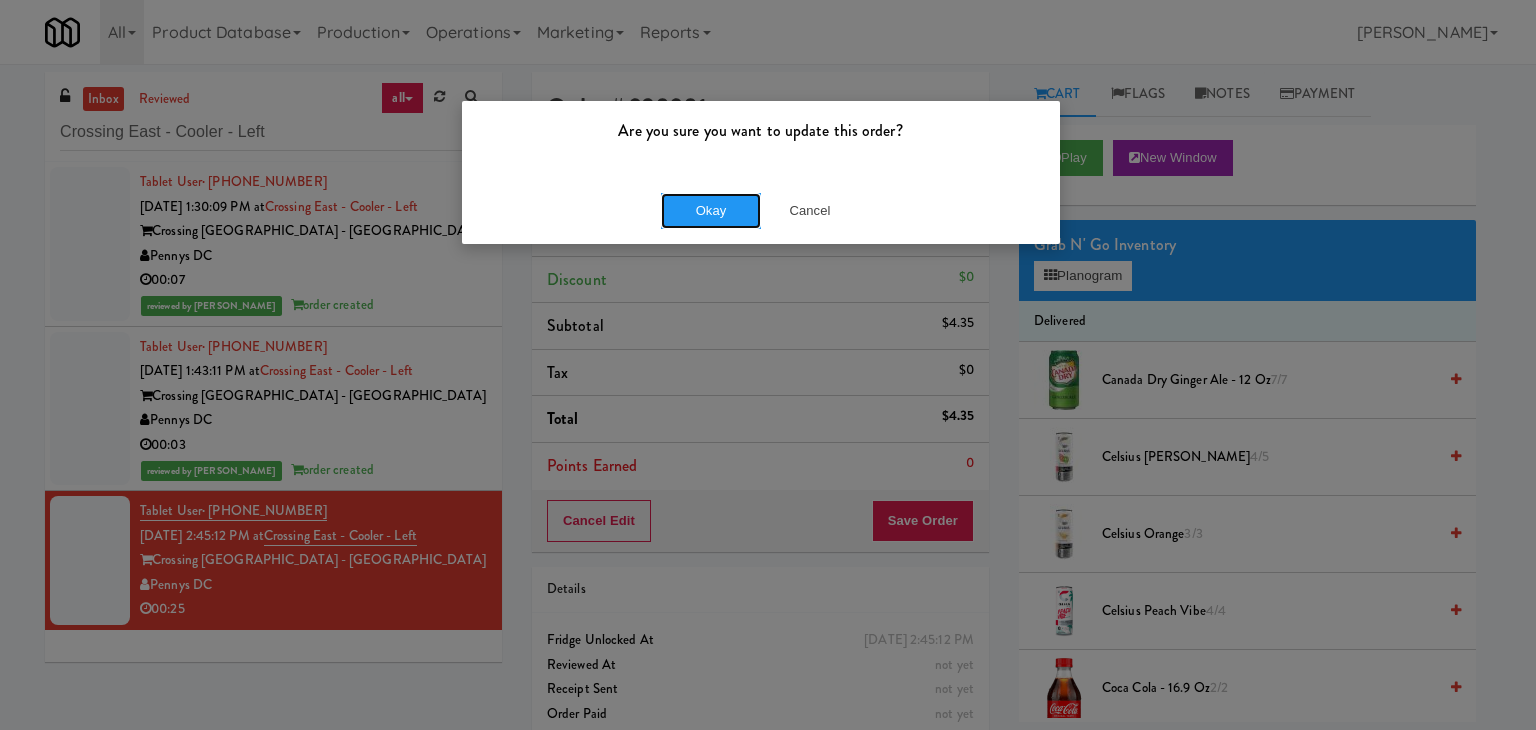 click on "Okay" at bounding box center (711, 211) 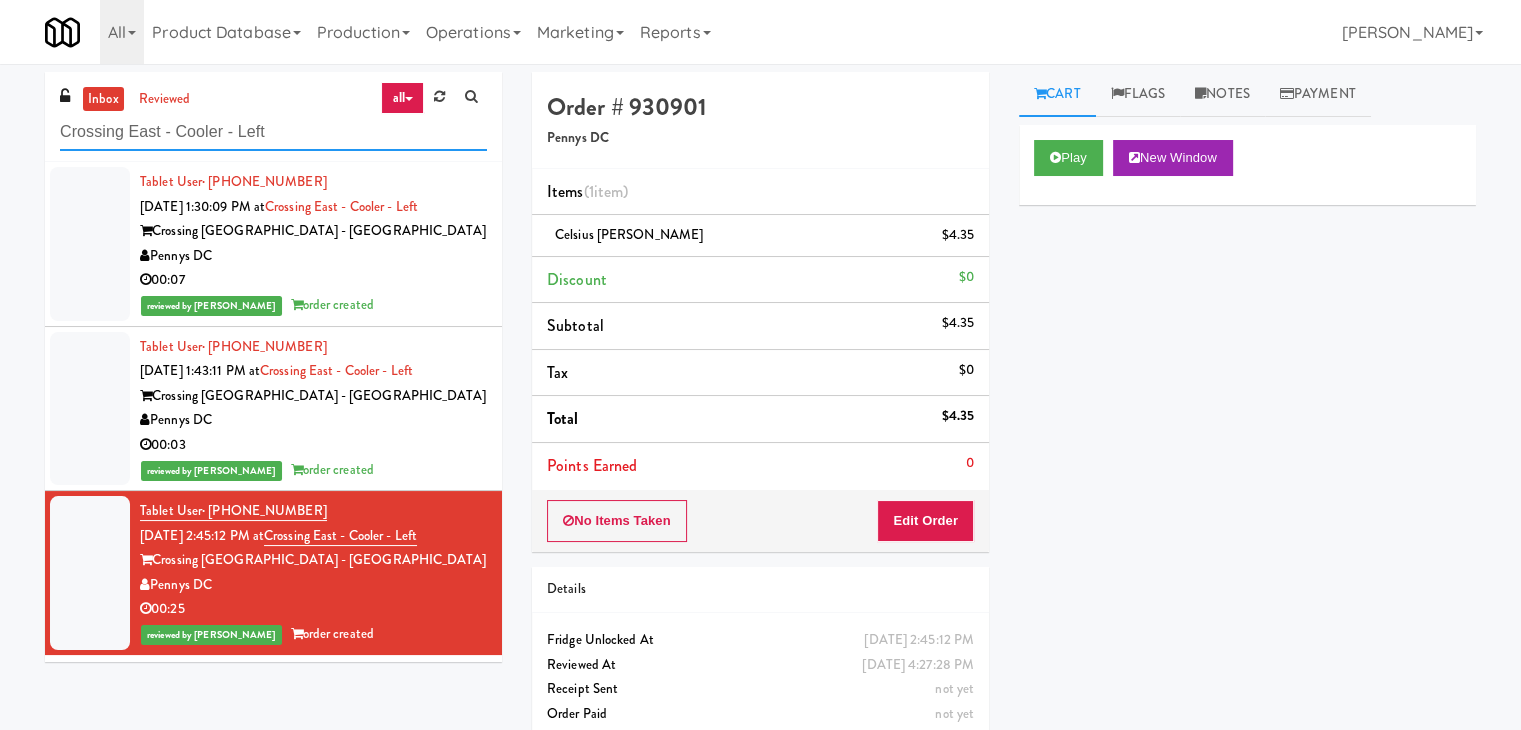 click on "Crossing East - Cooler - Left" at bounding box center (273, 132) 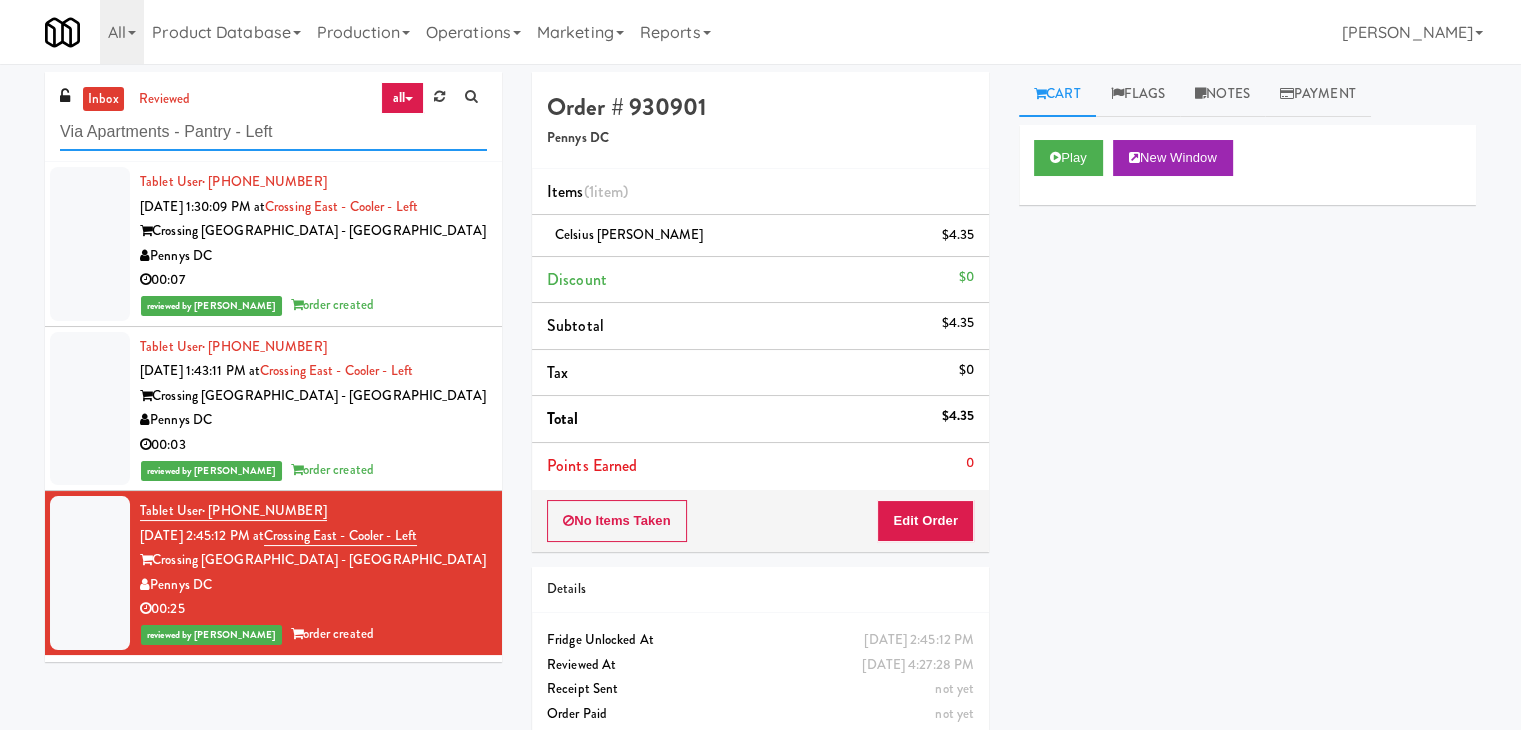 drag, startPoint x: 281, startPoint y: 140, endPoint x: 284, endPoint y: 72, distance: 68.06615 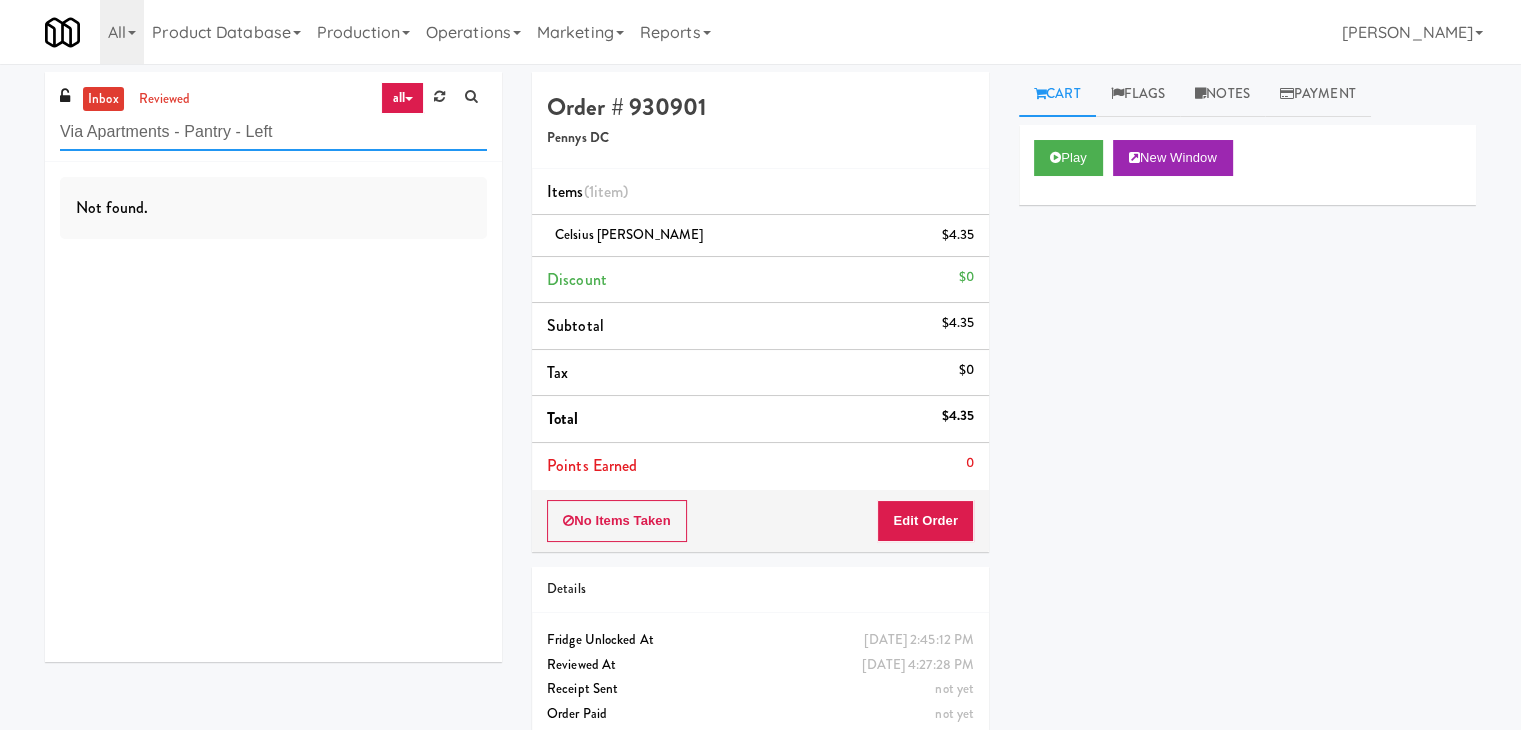 drag, startPoint x: 280, startPoint y: 131, endPoint x: 176, endPoint y: 129, distance: 104.019226 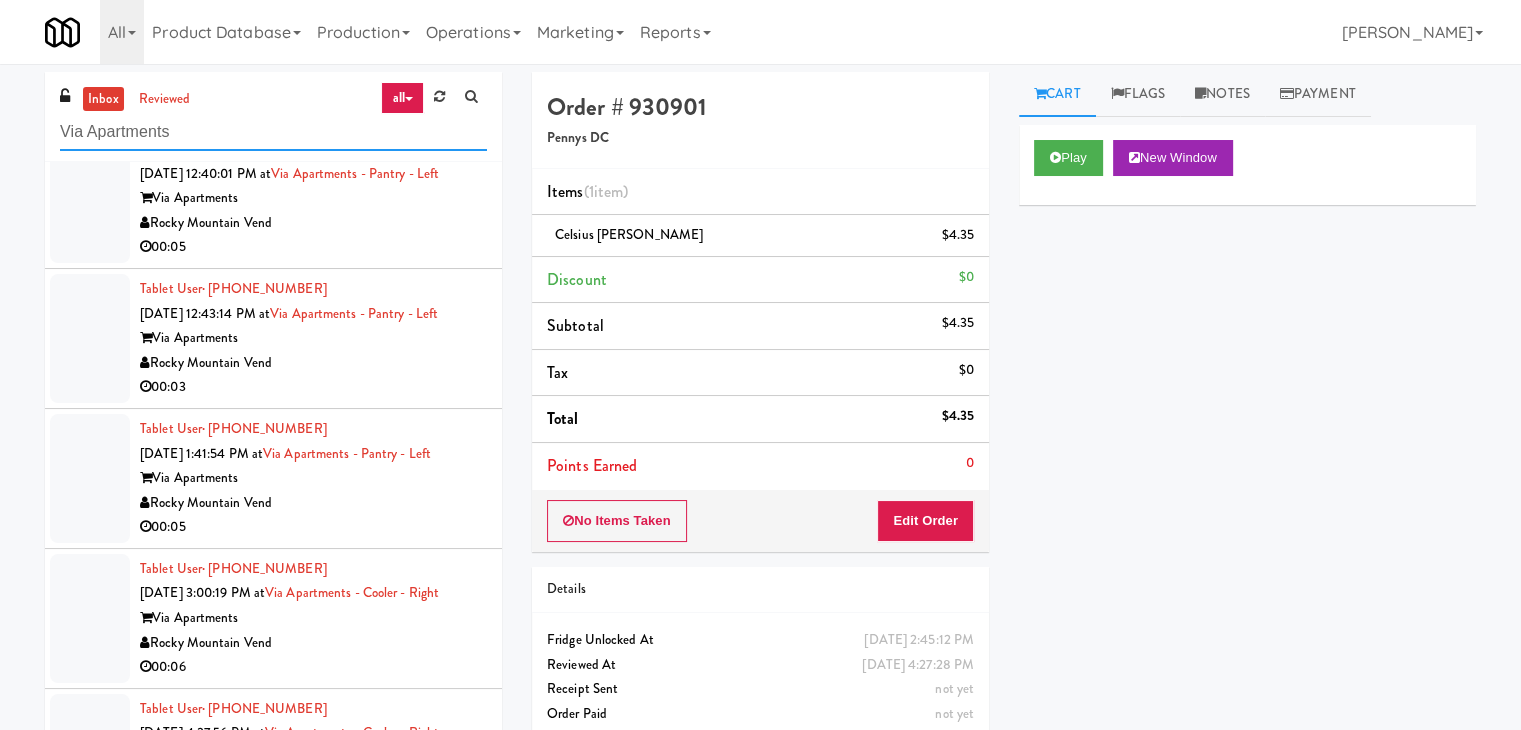 scroll, scrollTop: 0, scrollLeft: 0, axis: both 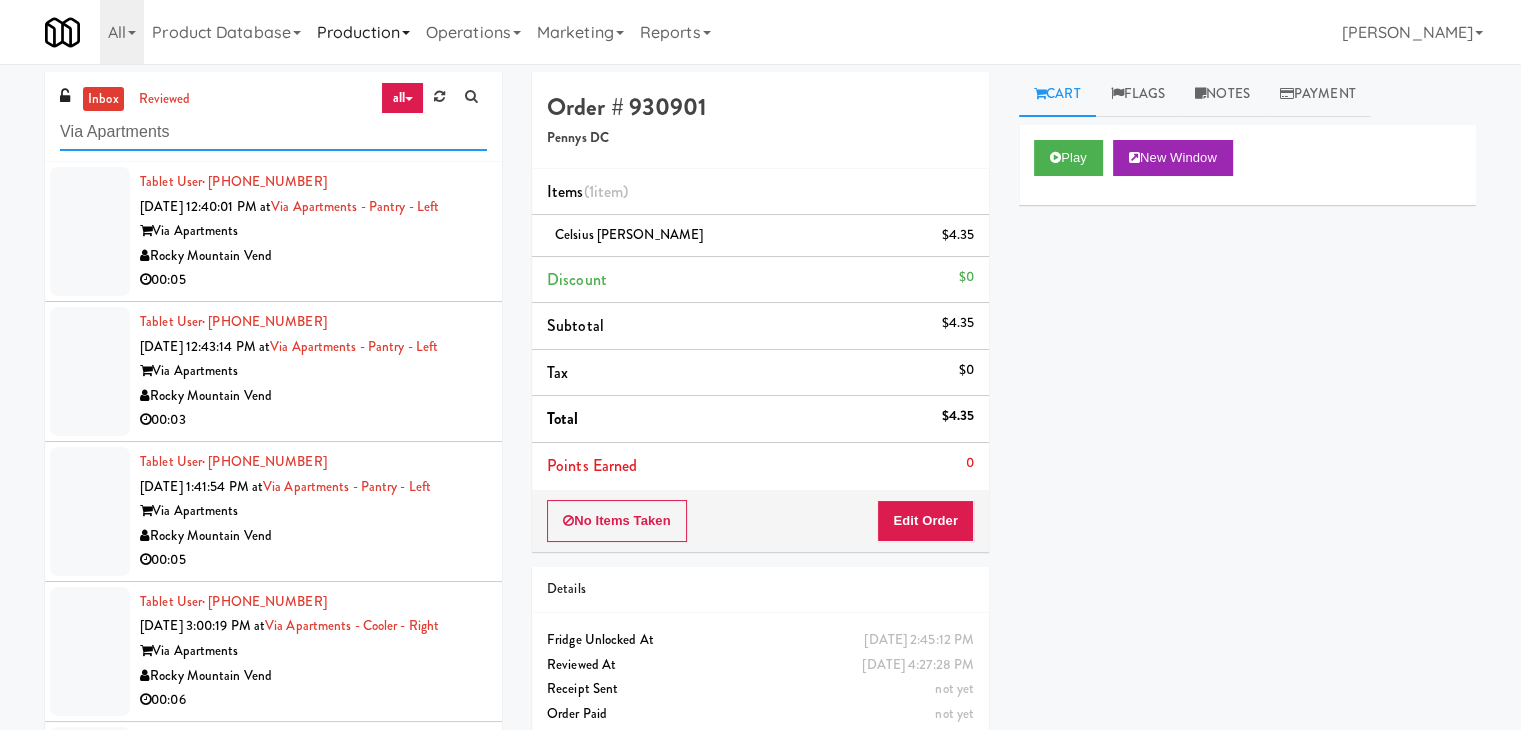 type on "Via Apartments" 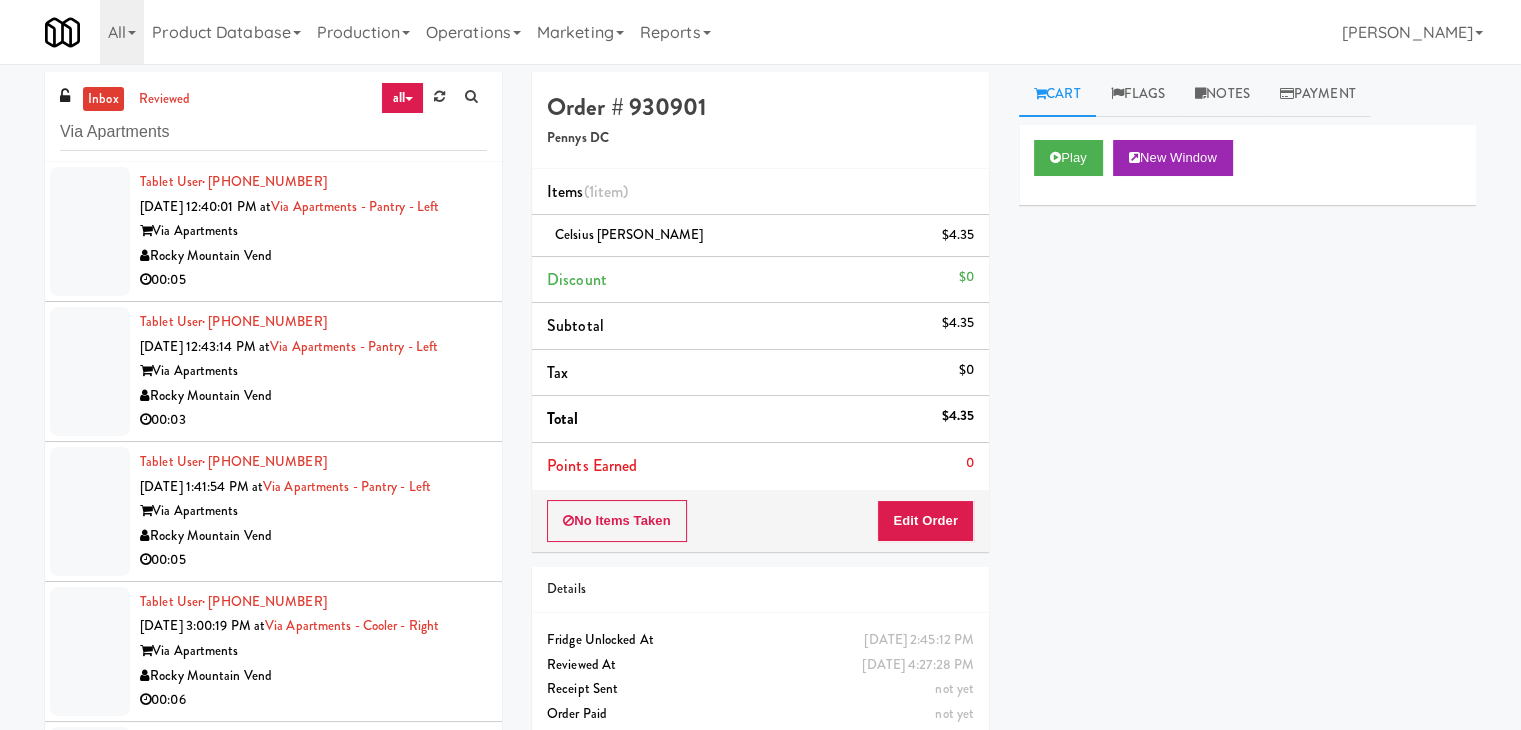click on "Rocky Mountain Vend" at bounding box center [313, 256] 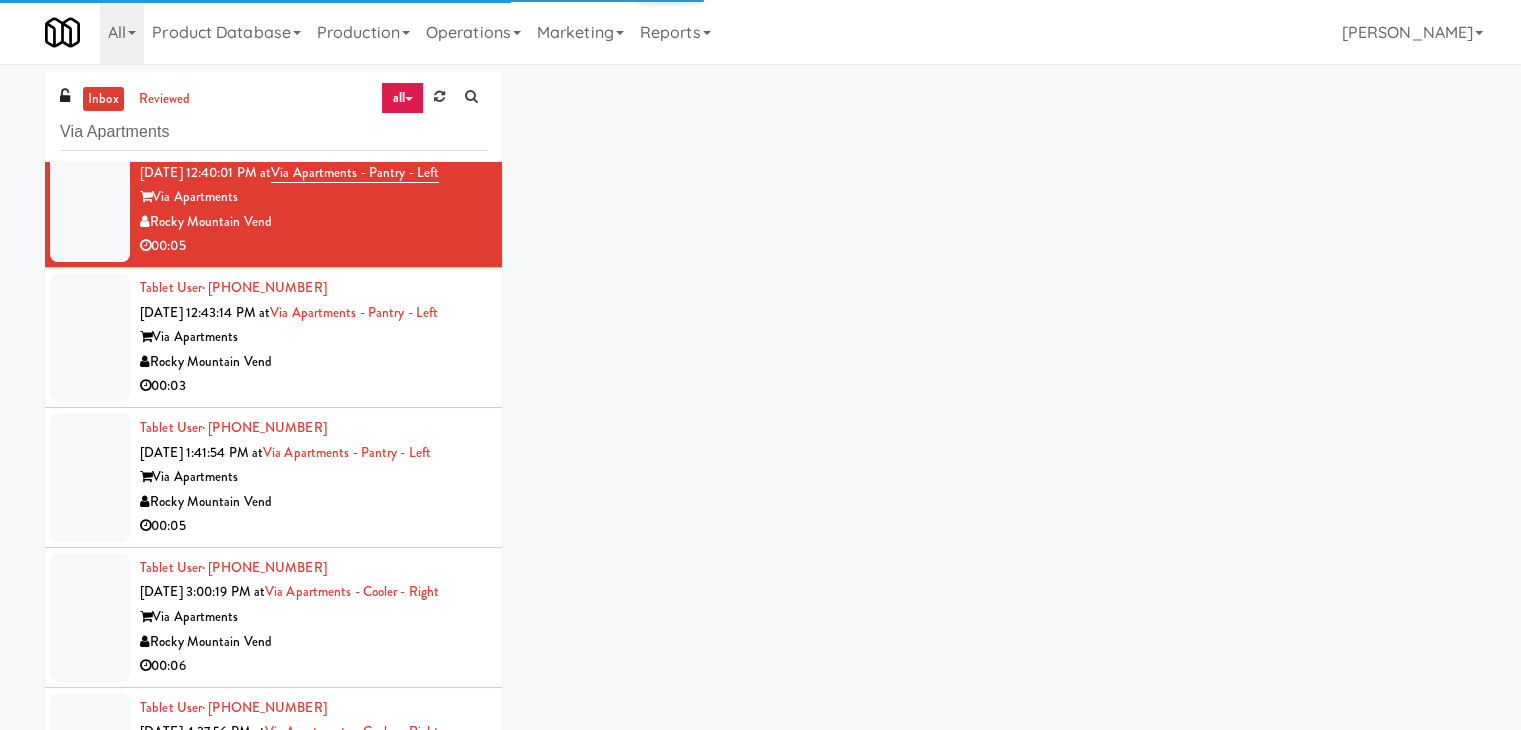 scroll, scrollTop: 0, scrollLeft: 0, axis: both 